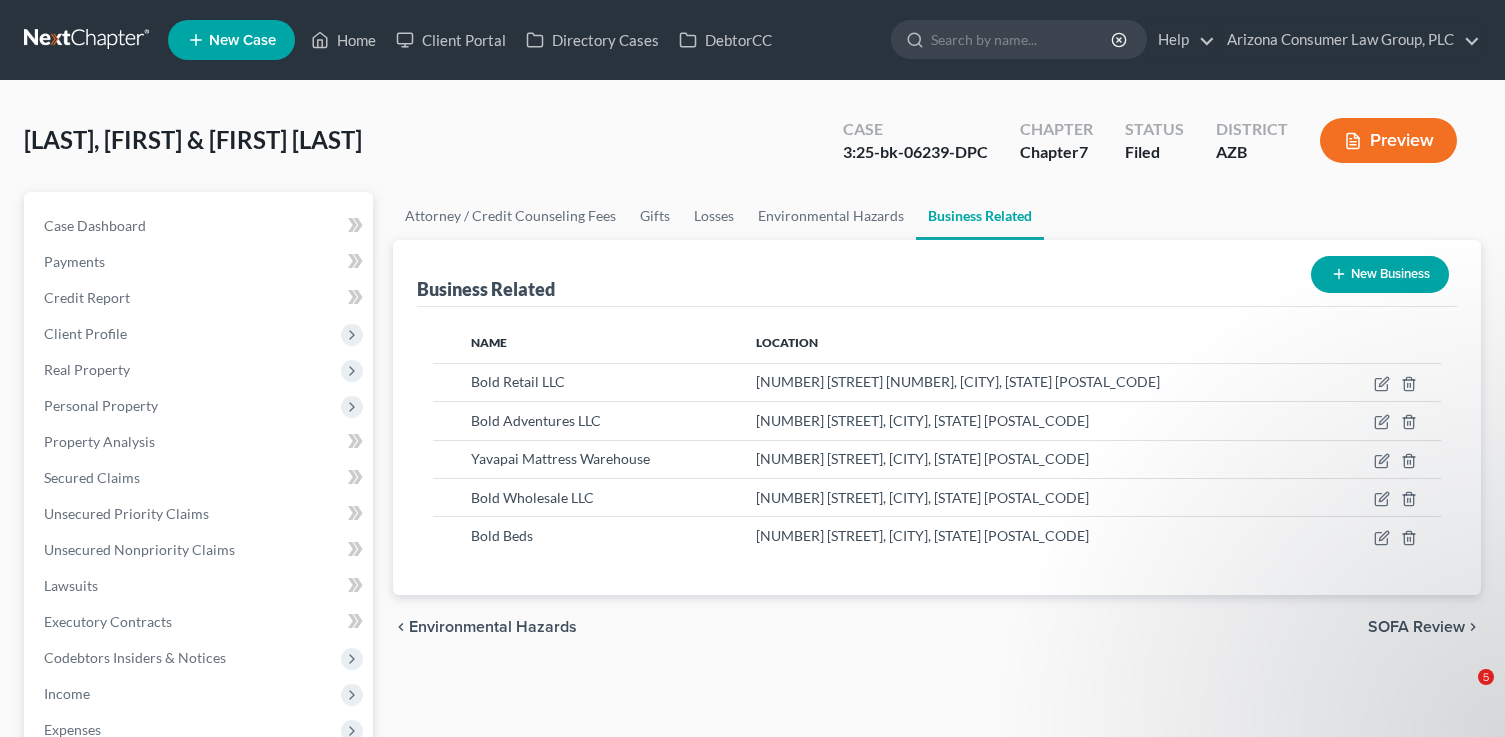 scroll, scrollTop: 0, scrollLeft: 0, axis: both 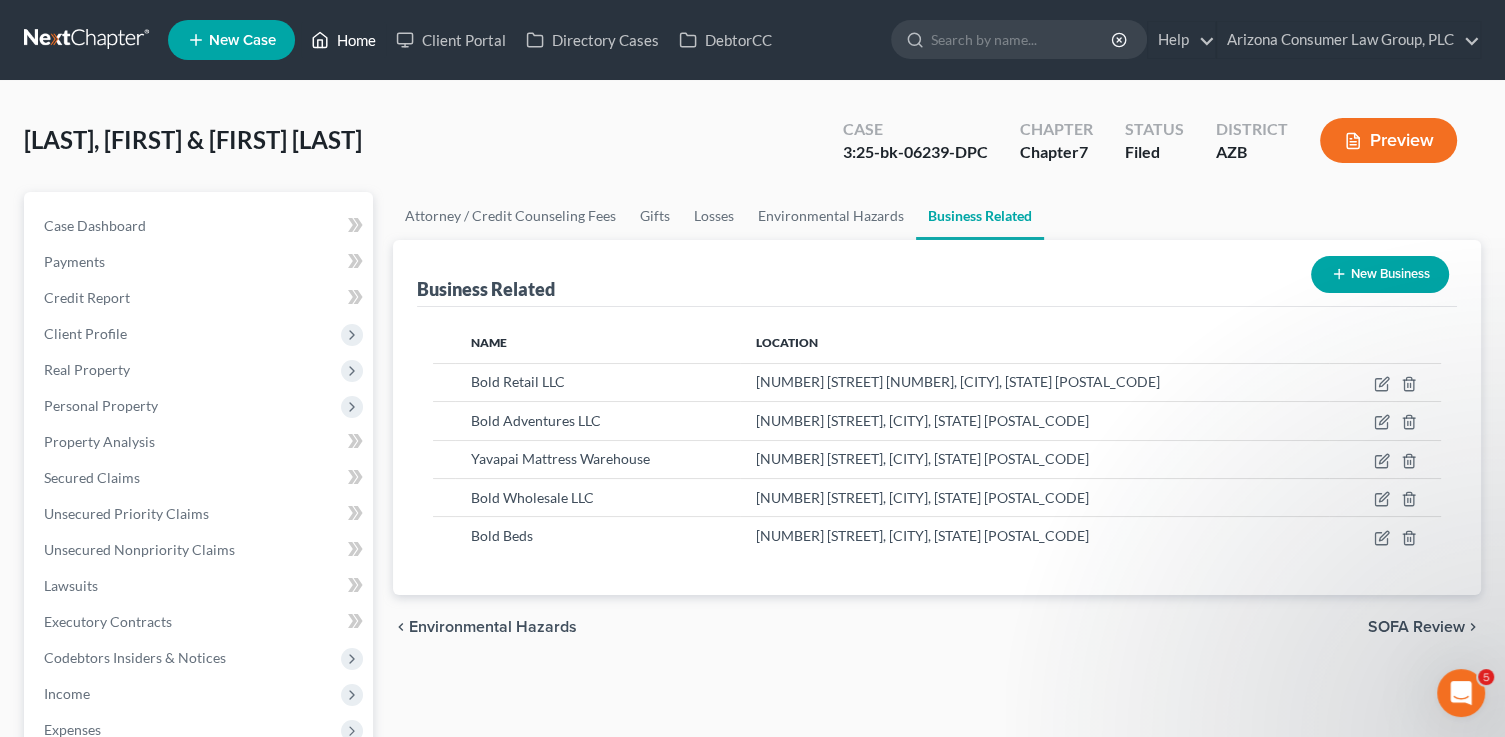 click on "Home" at bounding box center [343, 40] 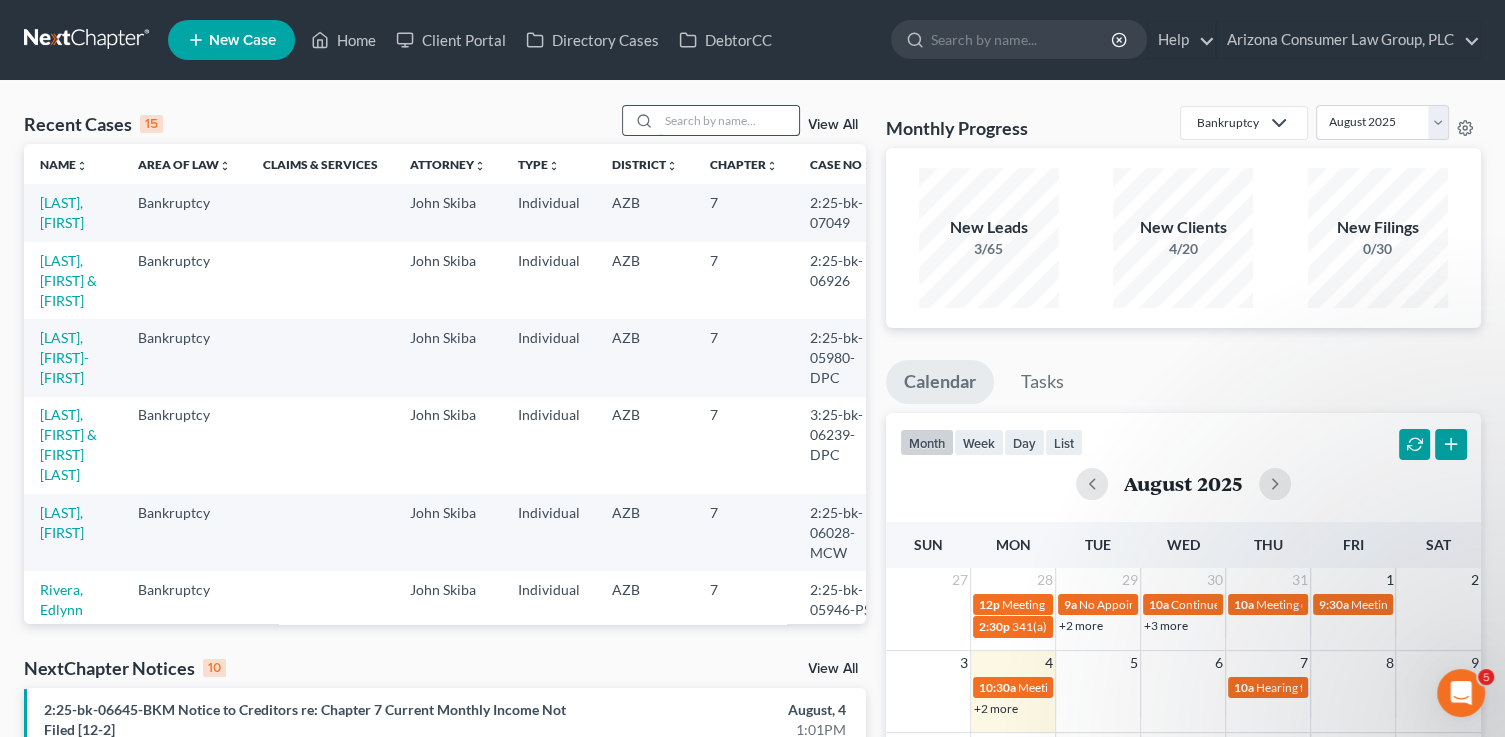 click at bounding box center (729, 120) 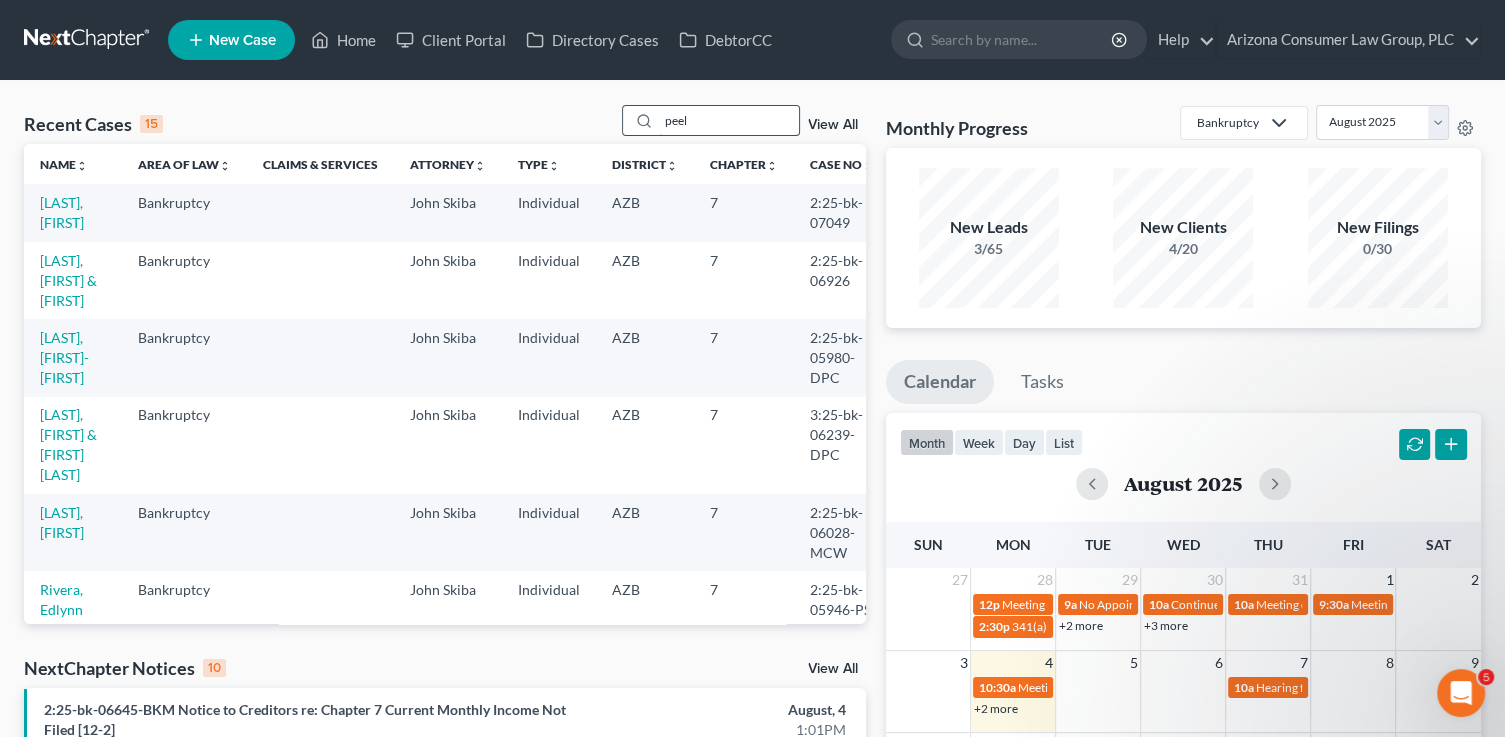 type on "peel" 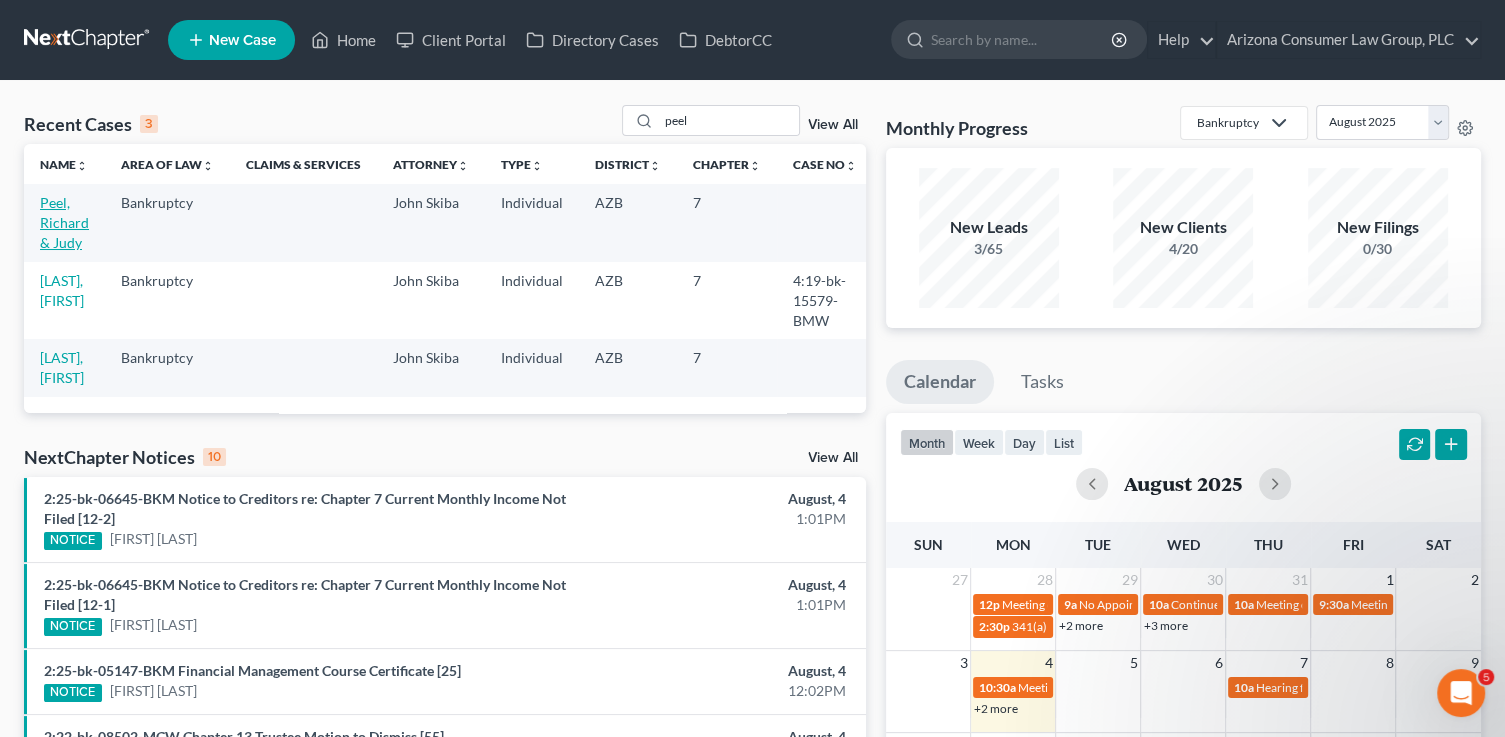 click on "Peel, Richard & Judy" at bounding box center [64, 222] 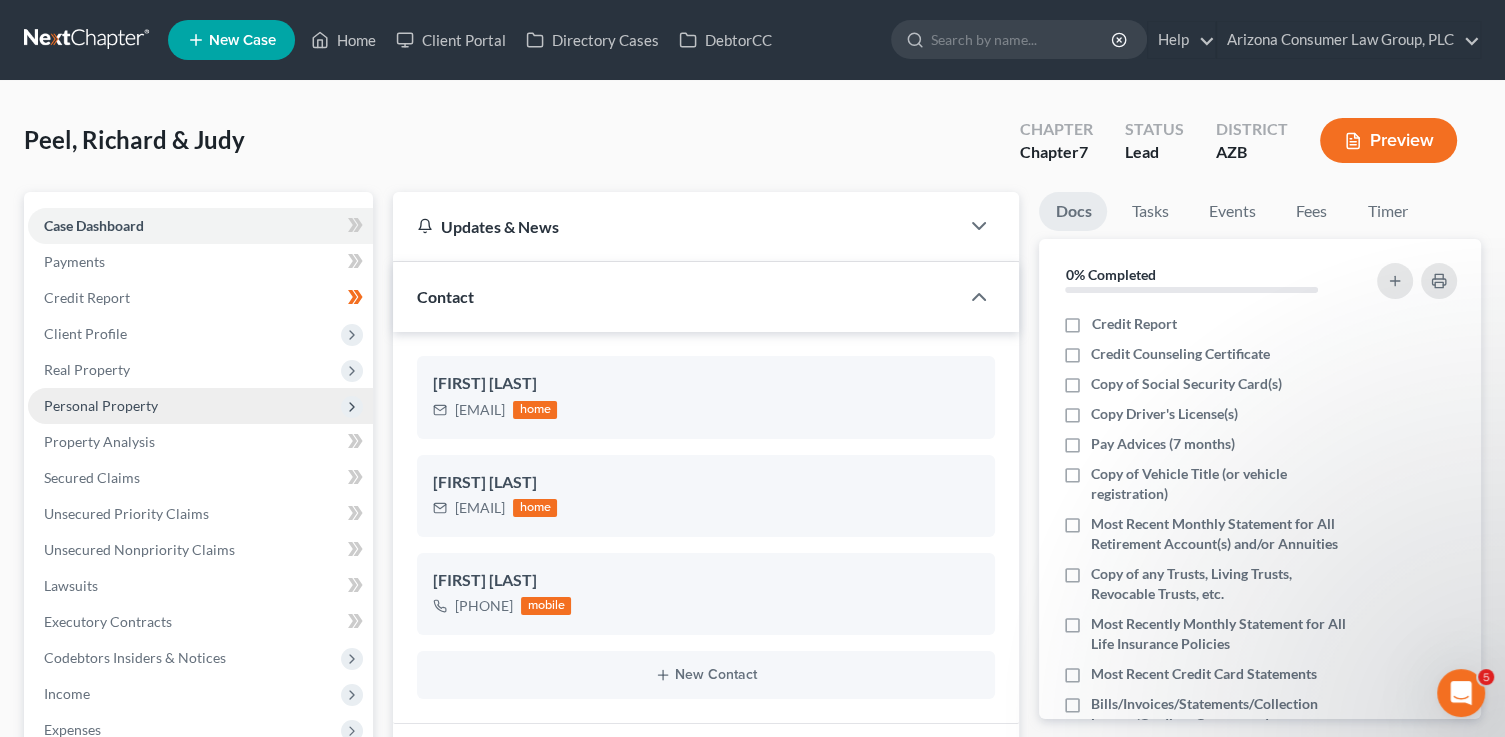 drag, startPoint x: 111, startPoint y: 403, endPoint x: 100, endPoint y: 415, distance: 16.27882 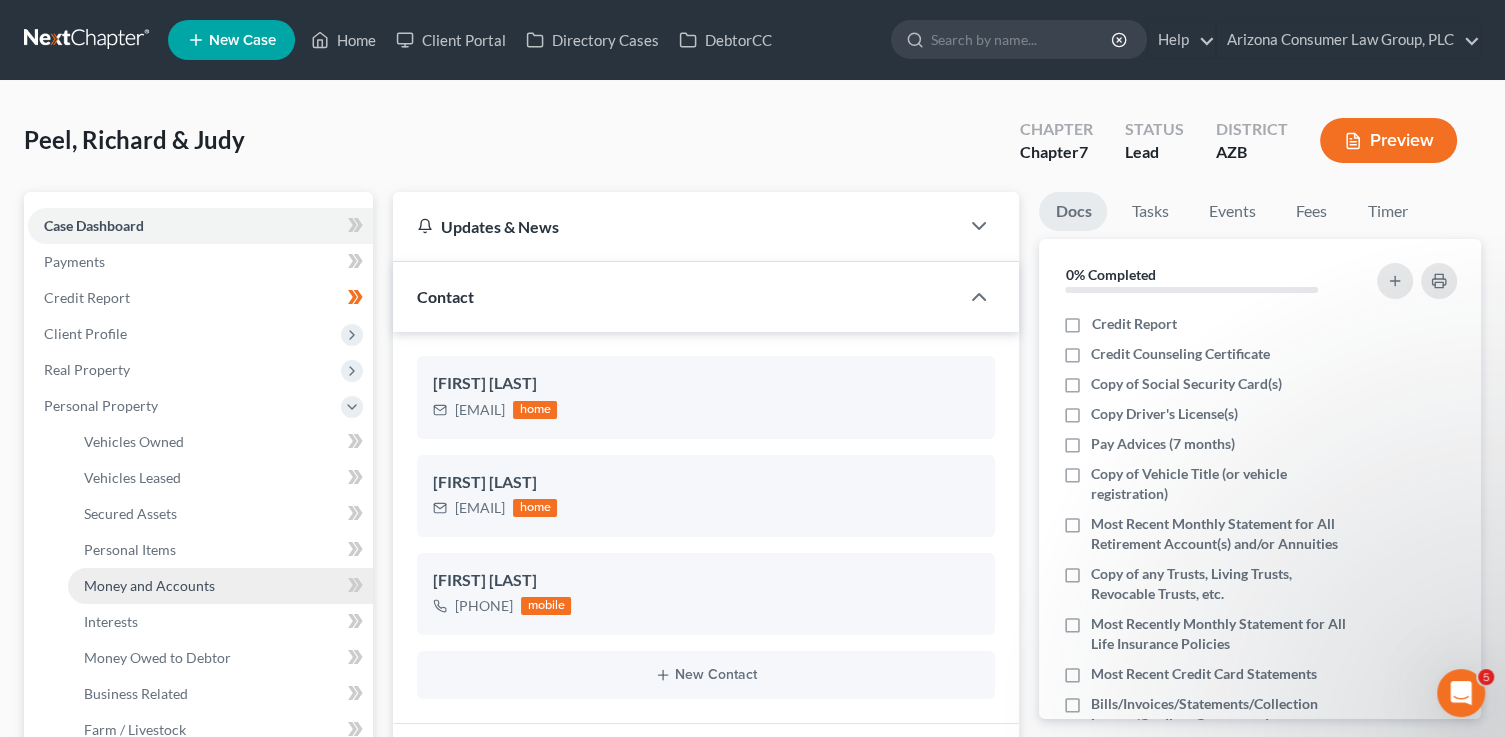 click on "Money and Accounts" at bounding box center [220, 586] 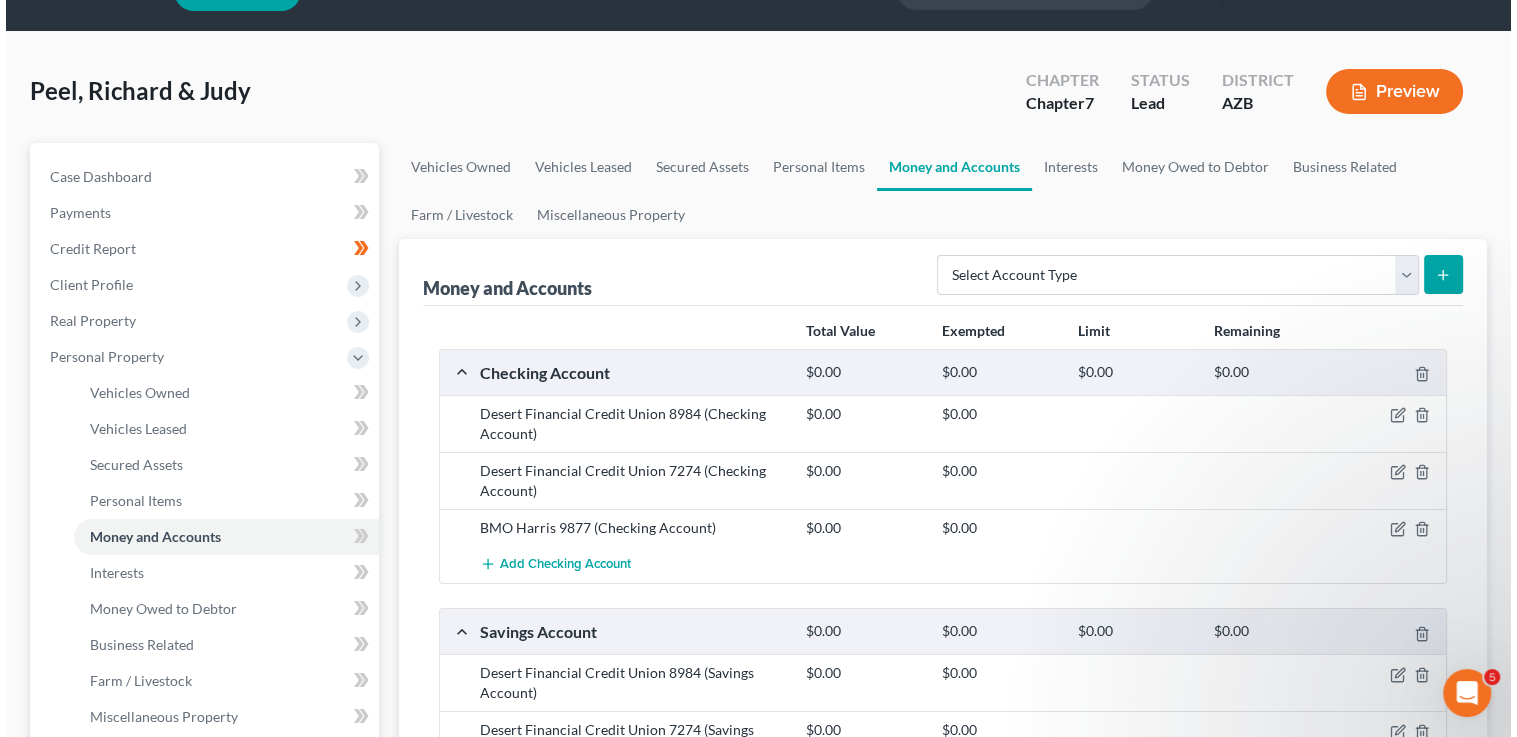 scroll, scrollTop: 66, scrollLeft: 0, axis: vertical 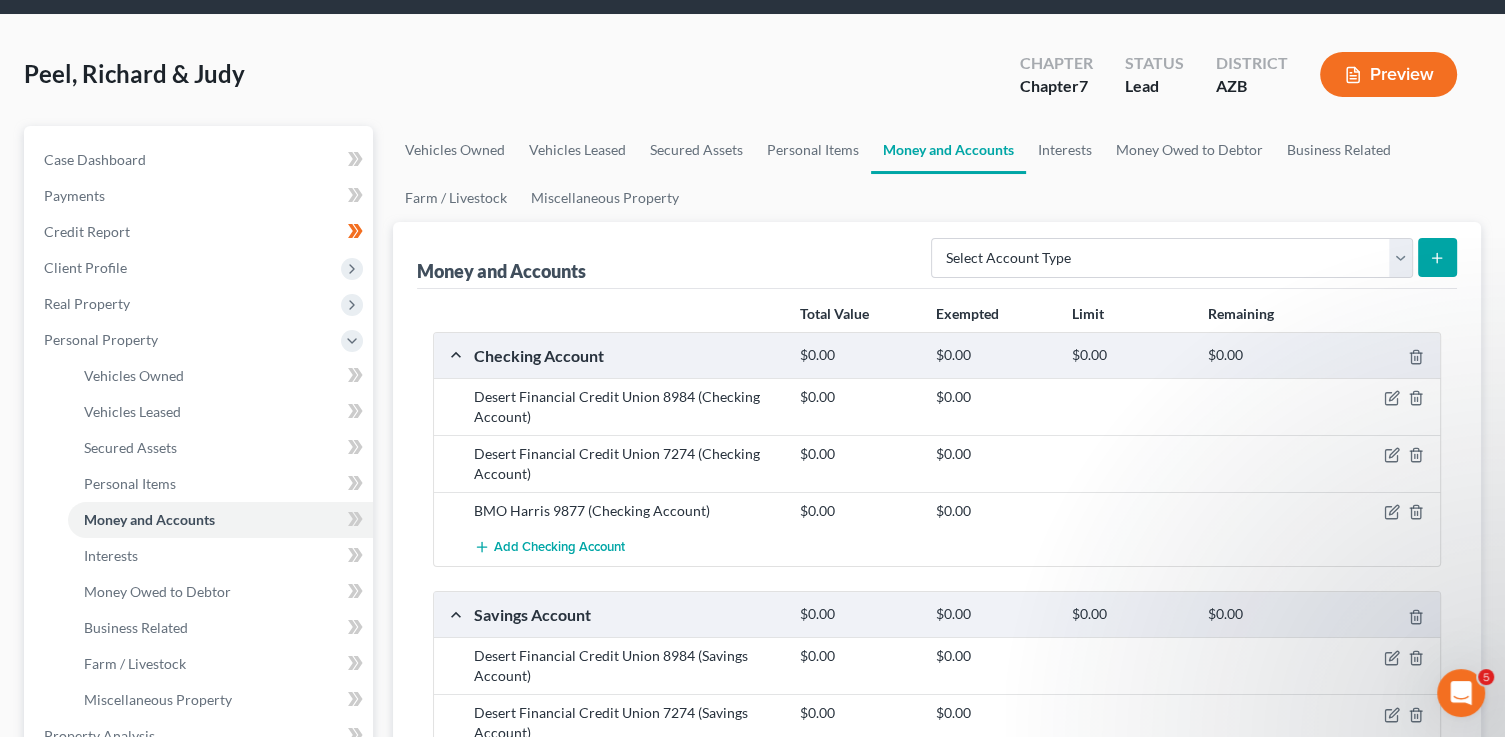 drag, startPoint x: 1136, startPoint y: 513, endPoint x: 1267, endPoint y: 520, distance: 131.18689 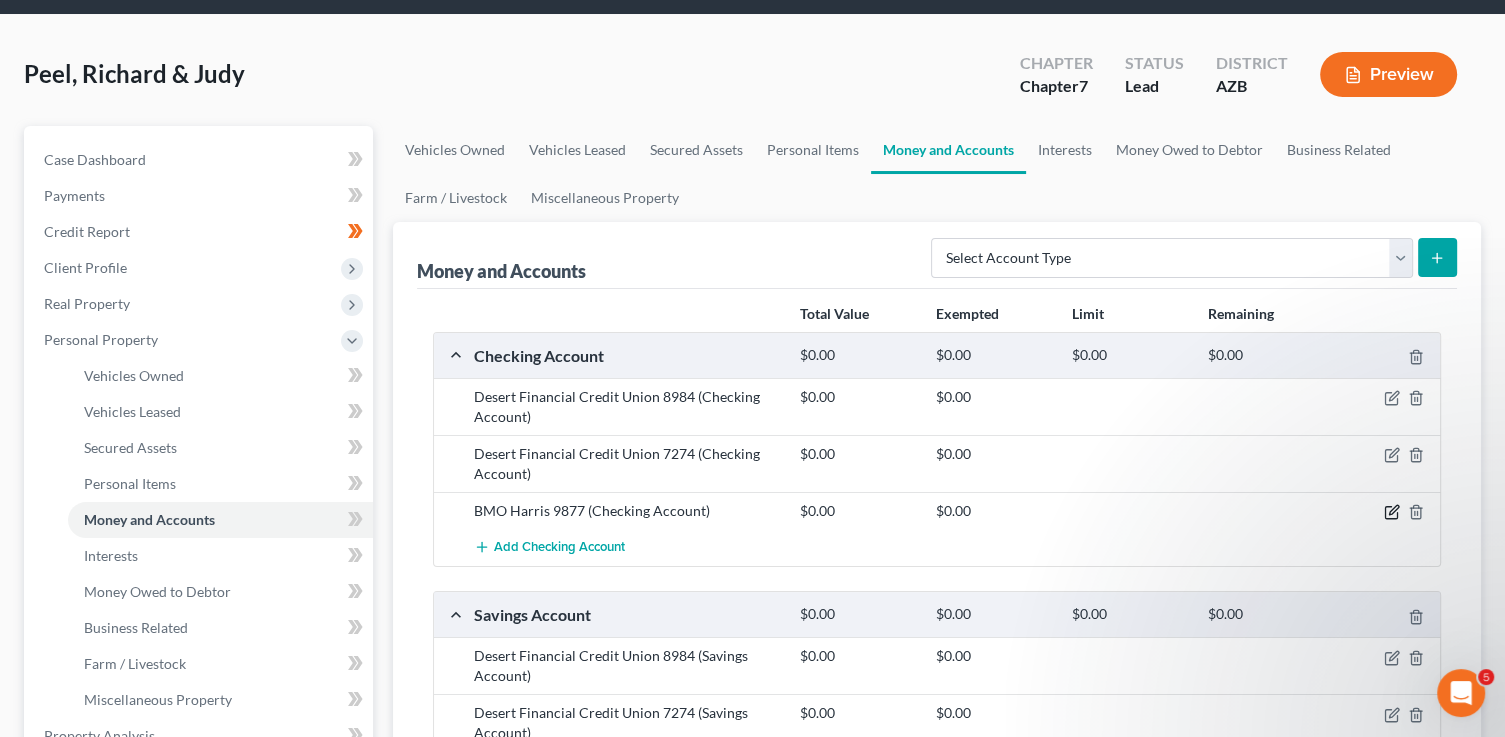 click 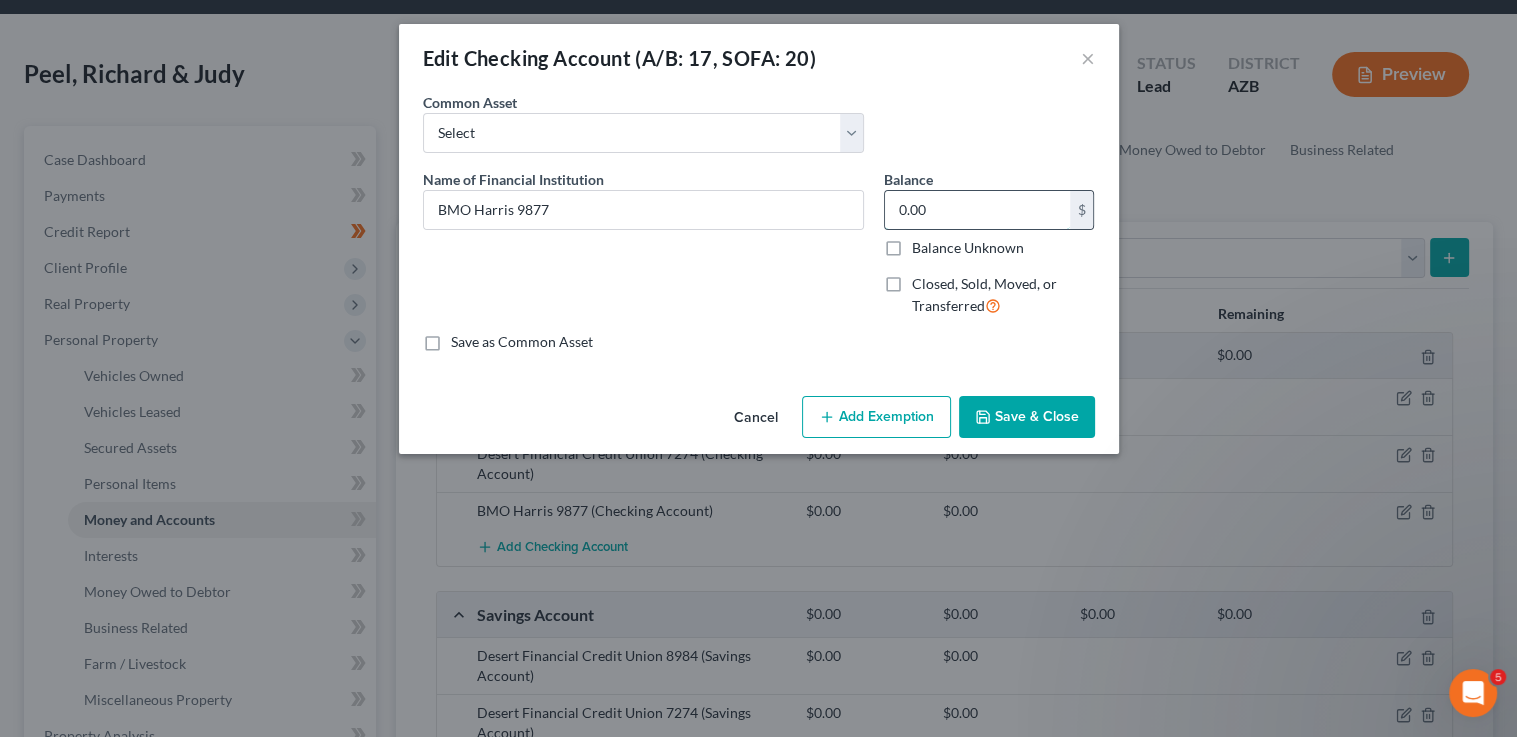 click on "0.00" at bounding box center (977, 210) 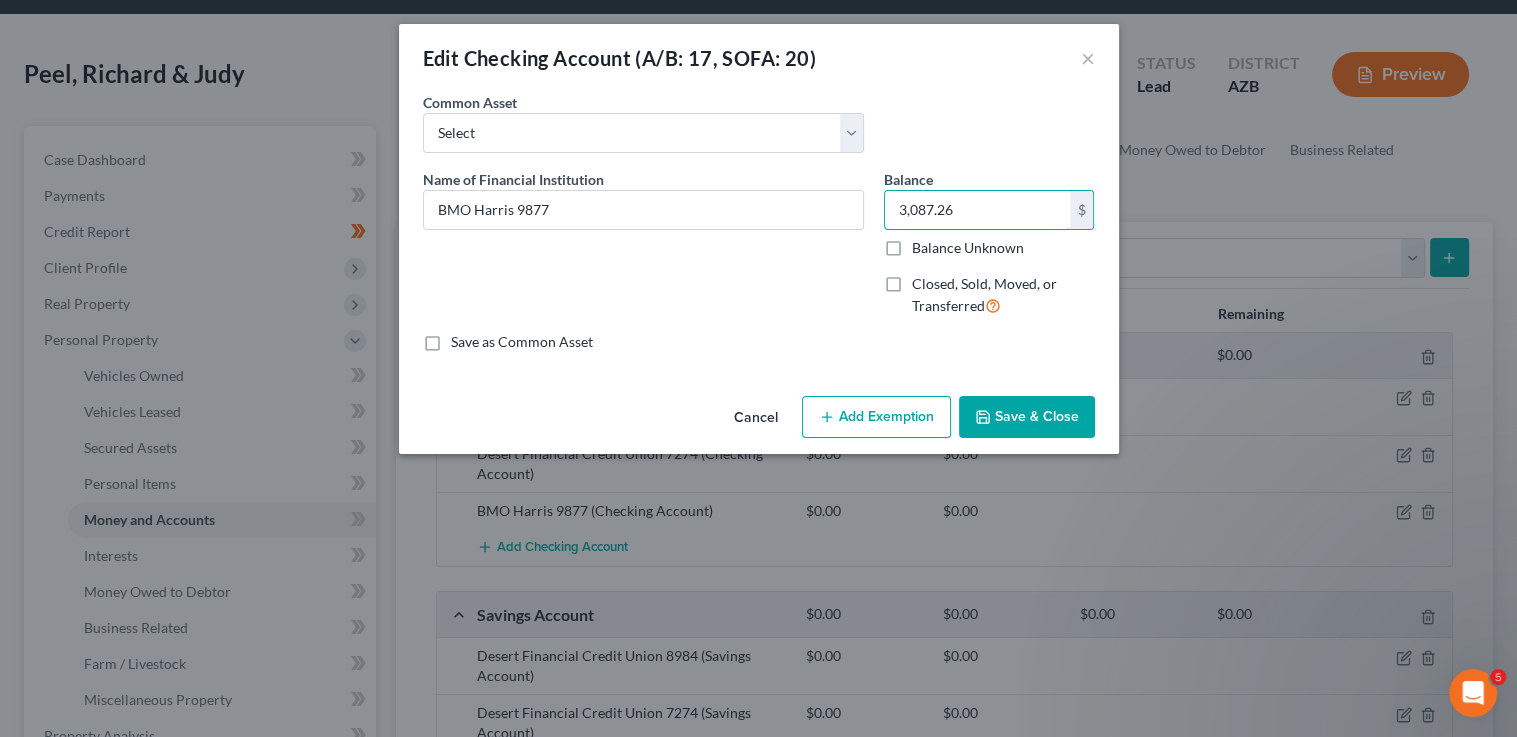 type on "3,087.26" 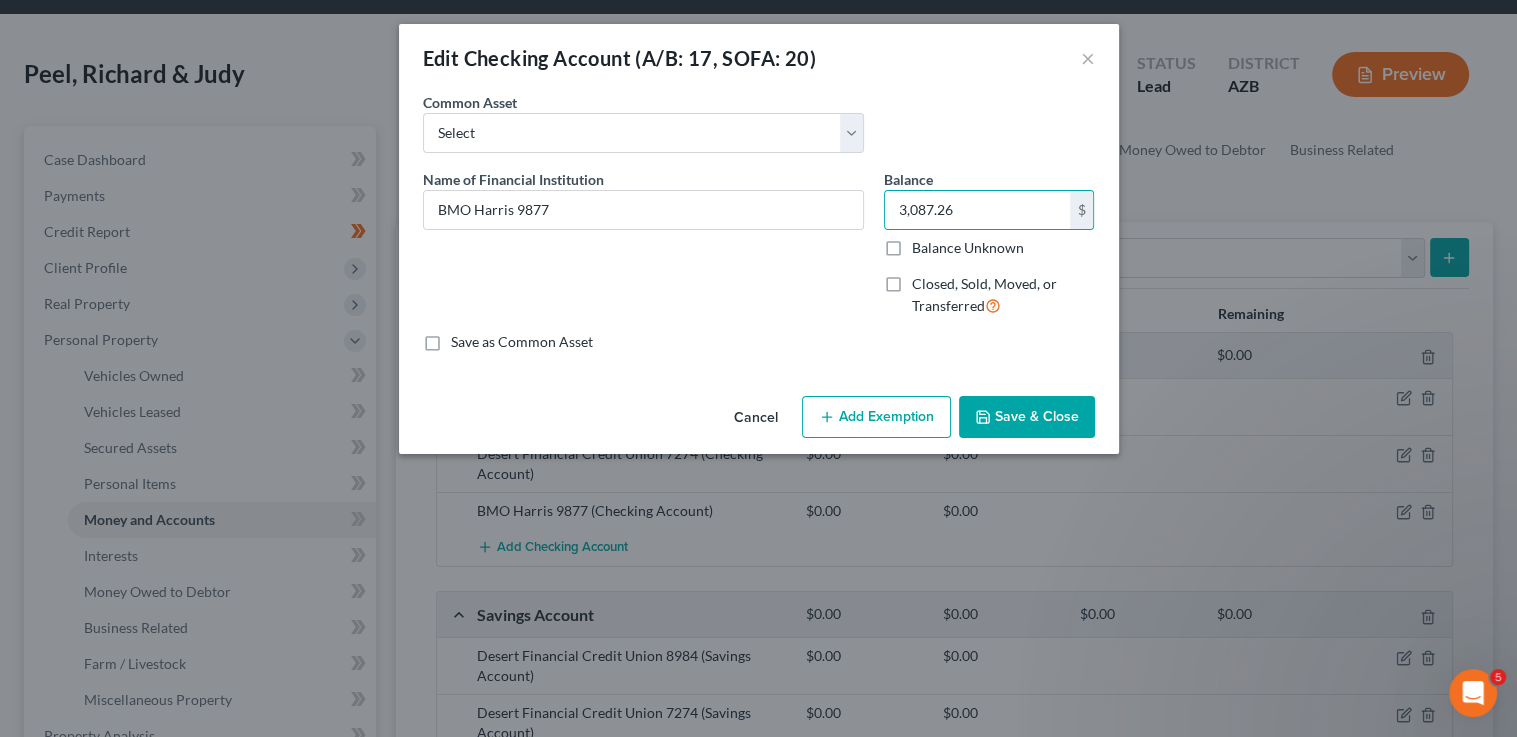 click on "Add Exemption" at bounding box center (876, 417) 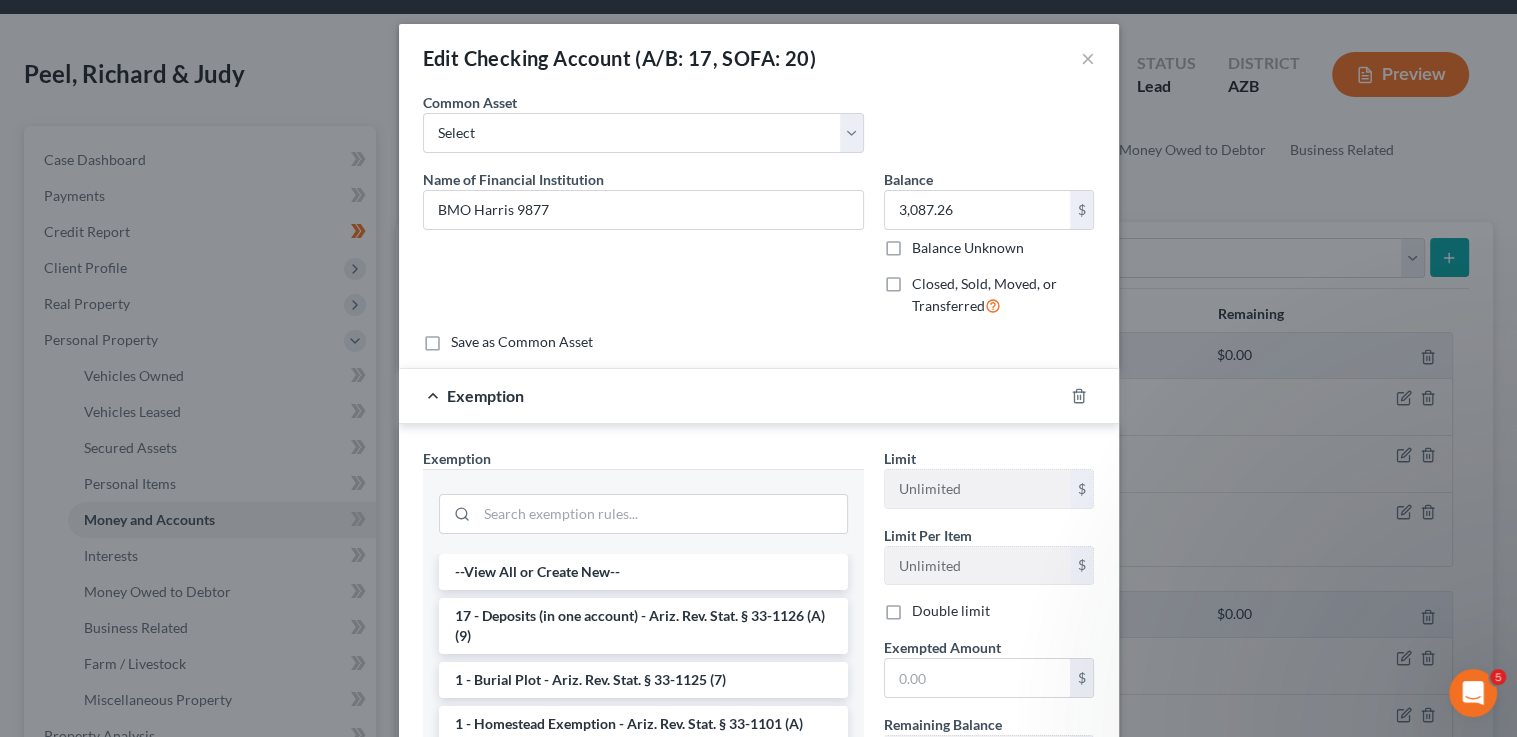 drag, startPoint x: 616, startPoint y: 637, endPoint x: 853, endPoint y: 660, distance: 238.11342 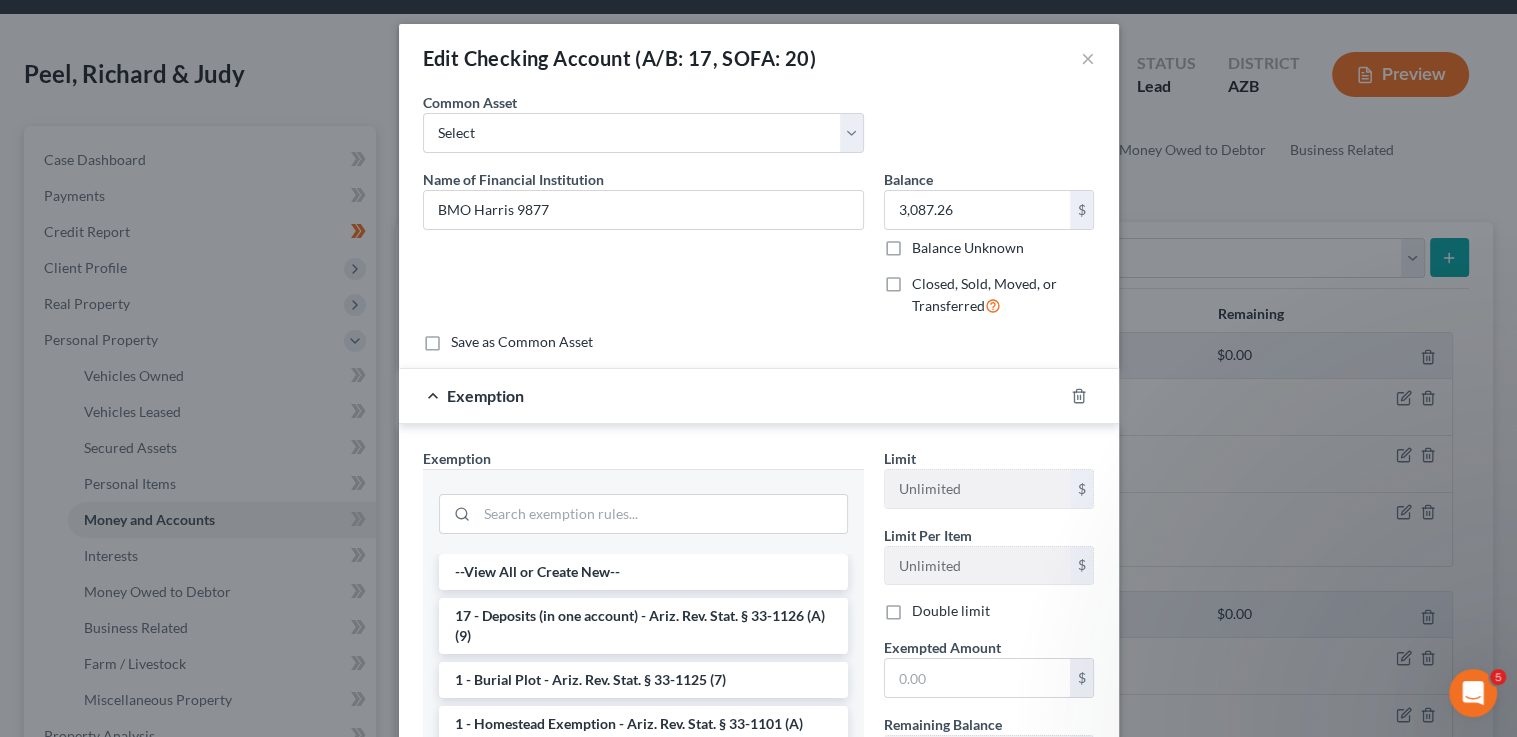 click on "17 - Deposits (in one account) - Ariz. Rev. Stat. § 33-1126 (A)(9)" at bounding box center [643, 626] 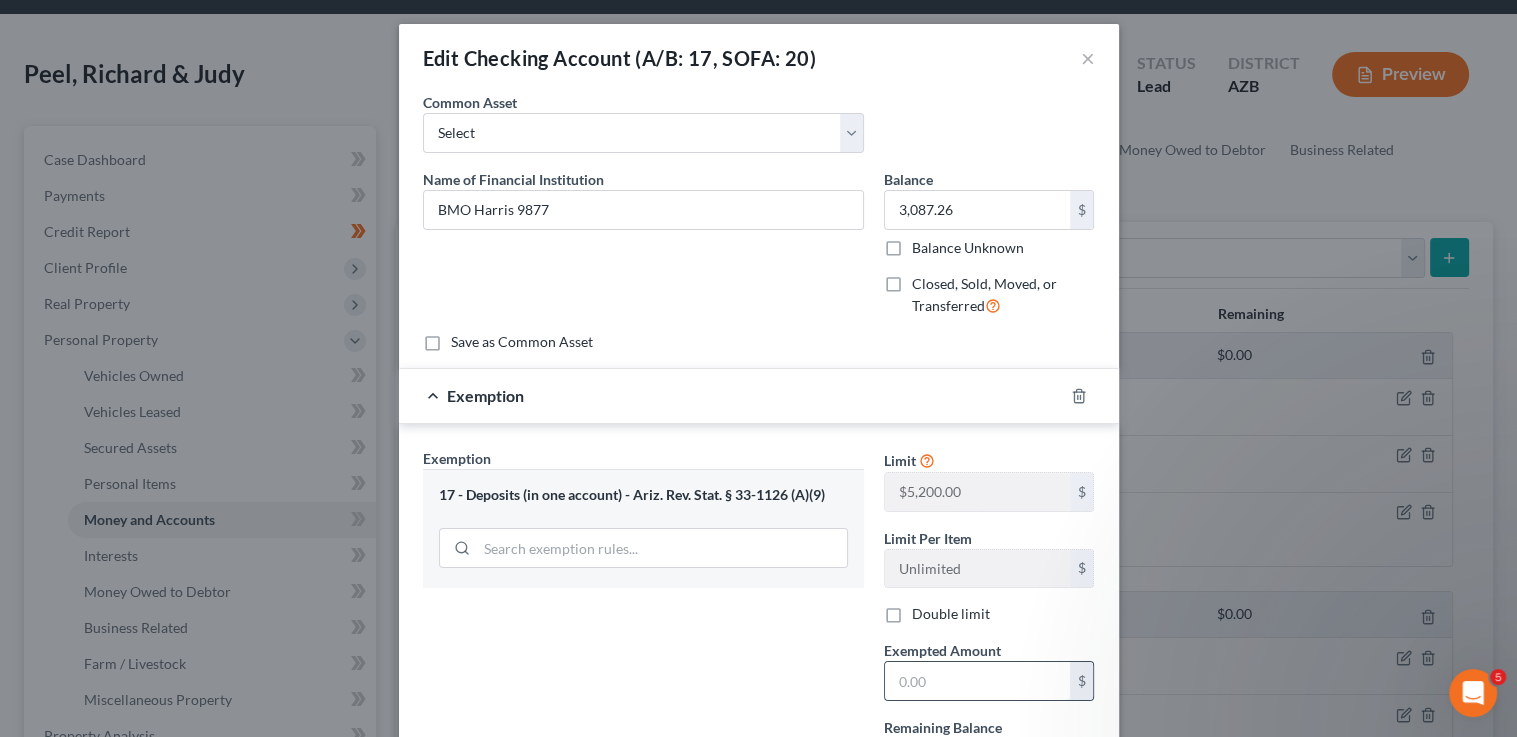 click at bounding box center [977, 681] 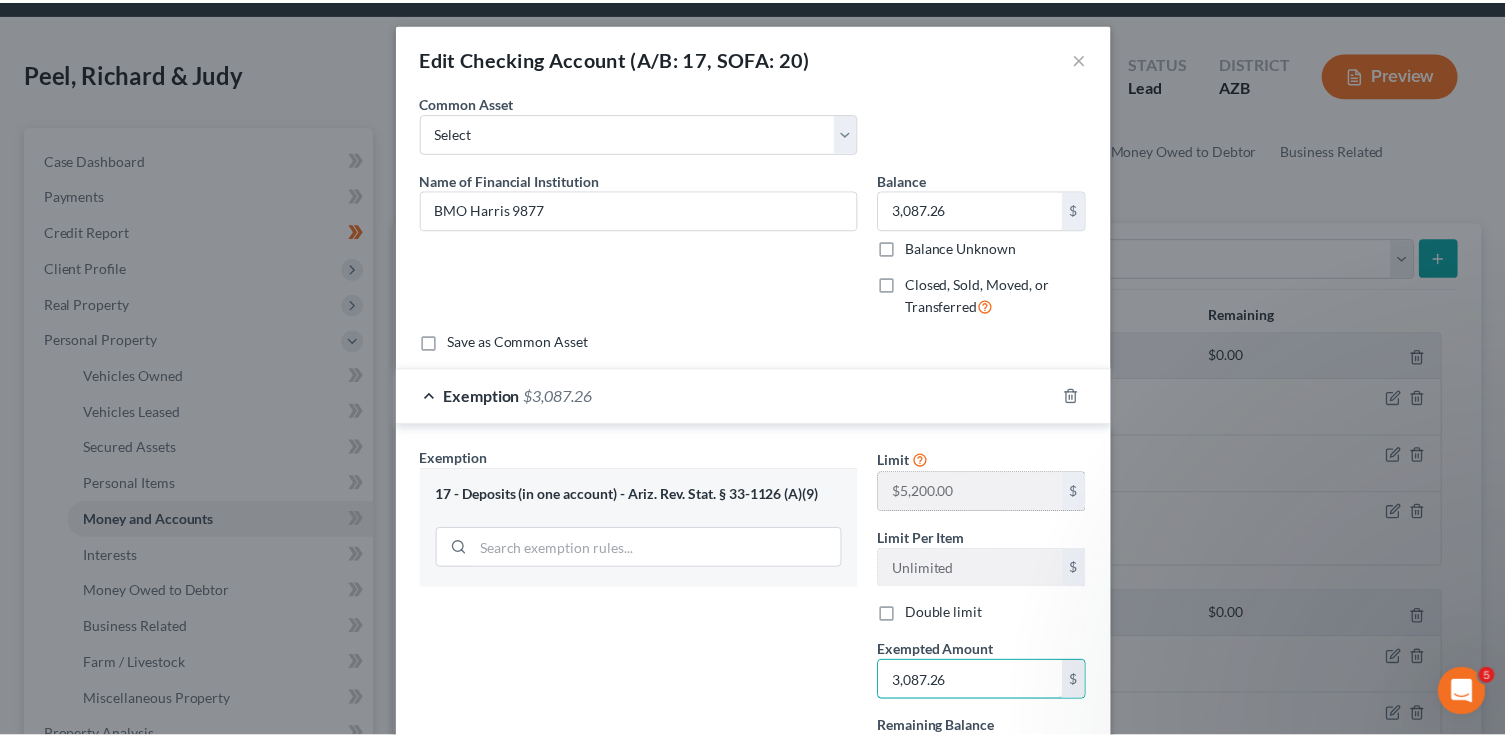 scroll, scrollTop: 180, scrollLeft: 0, axis: vertical 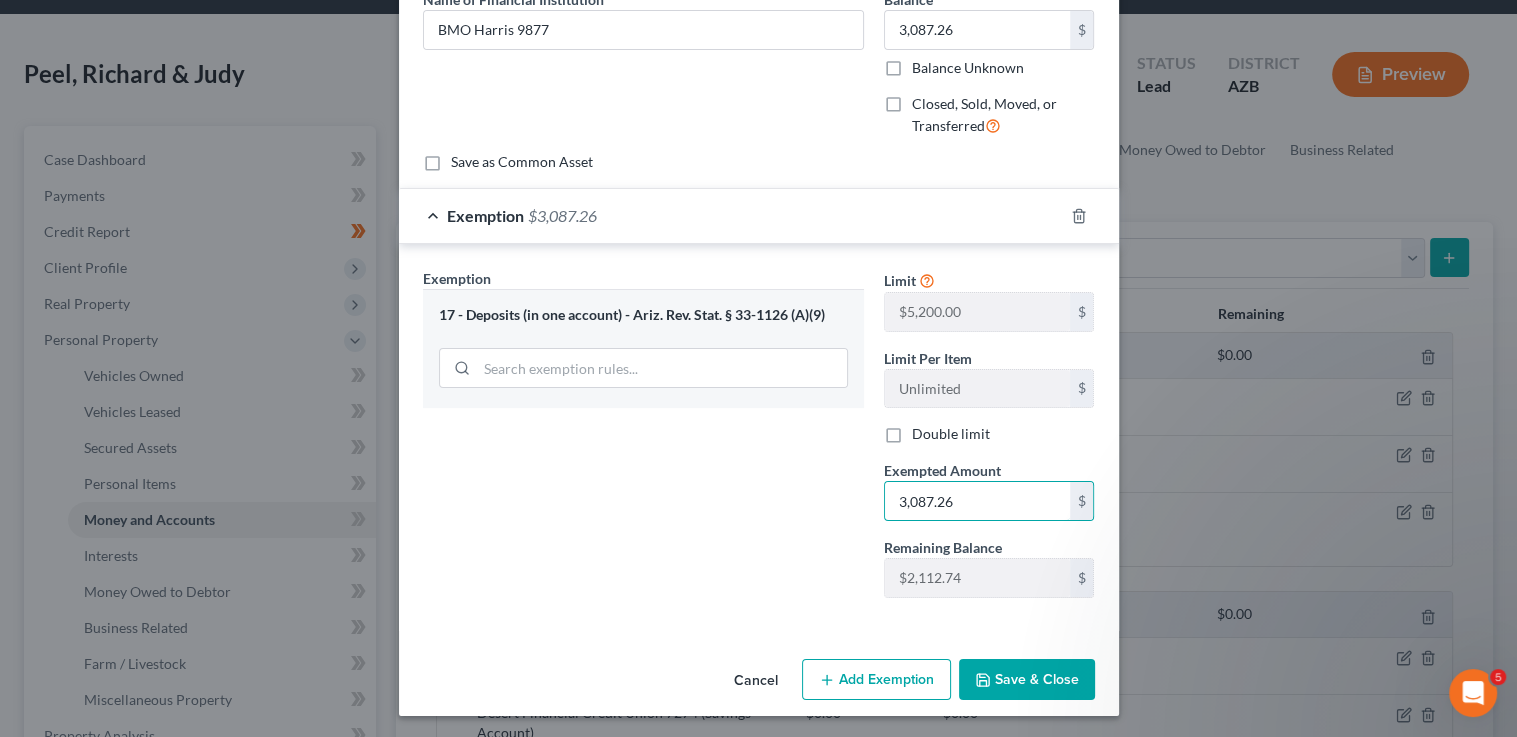 type on "3,087.26" 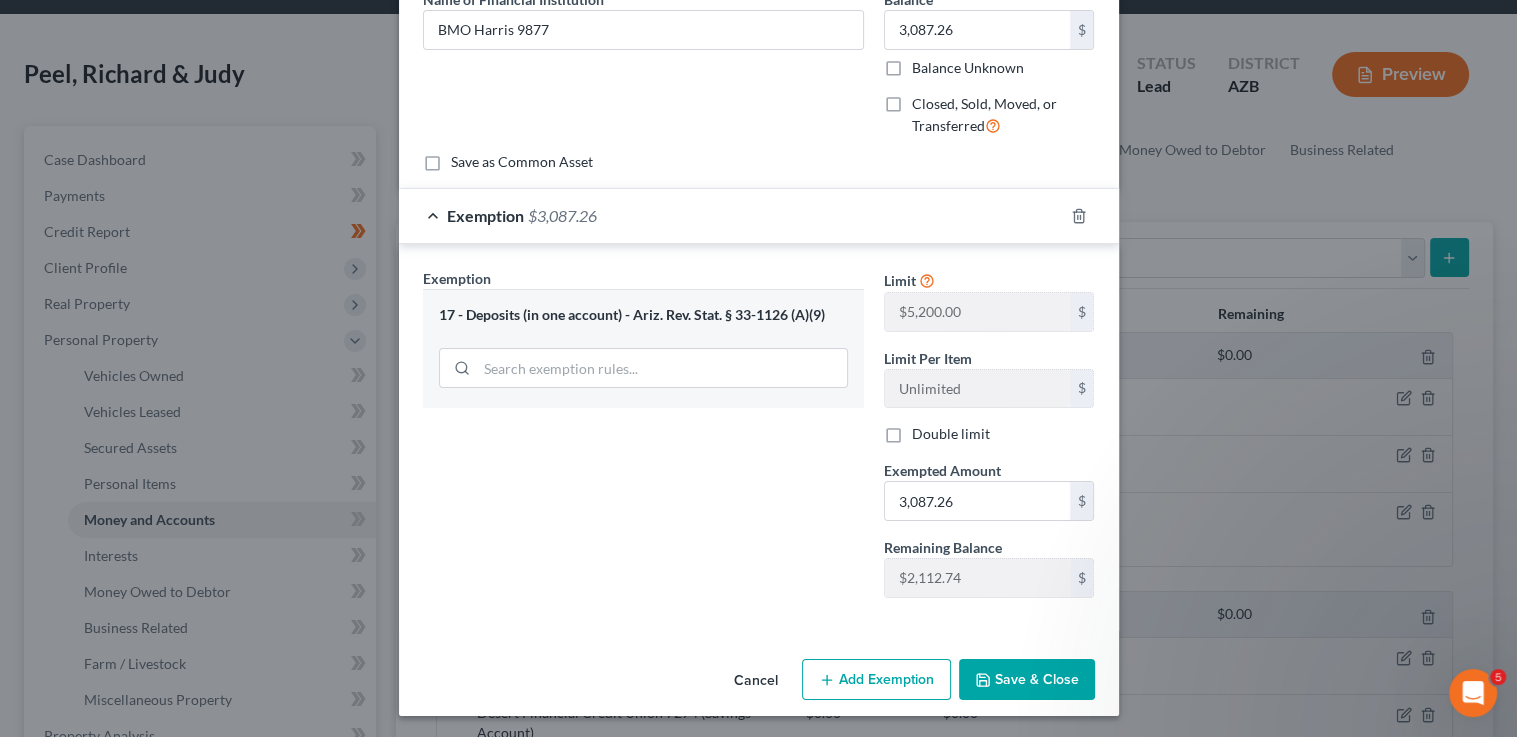 drag, startPoint x: 1003, startPoint y: 666, endPoint x: 1027, endPoint y: 664, distance: 24.083189 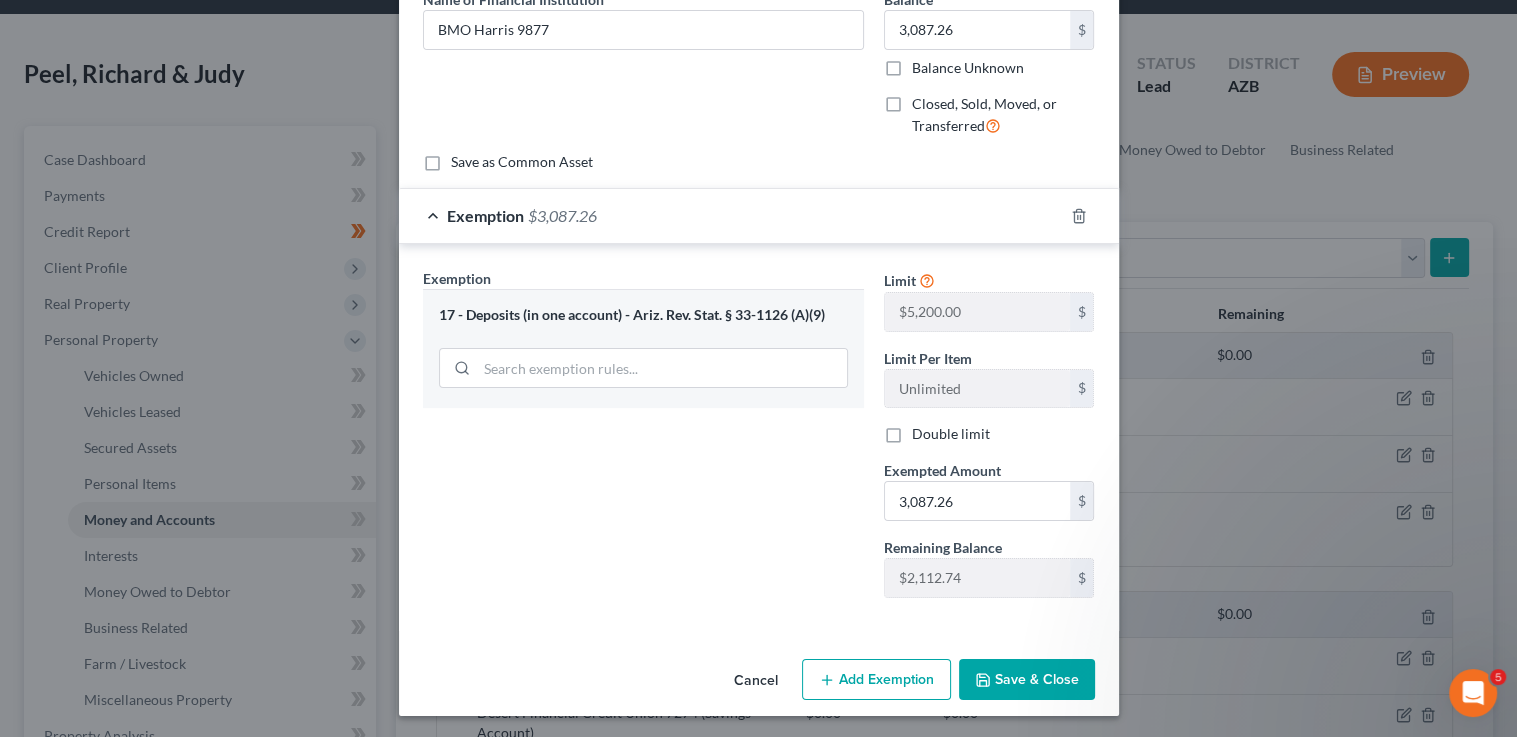 click on "Save & Close" at bounding box center (1027, 680) 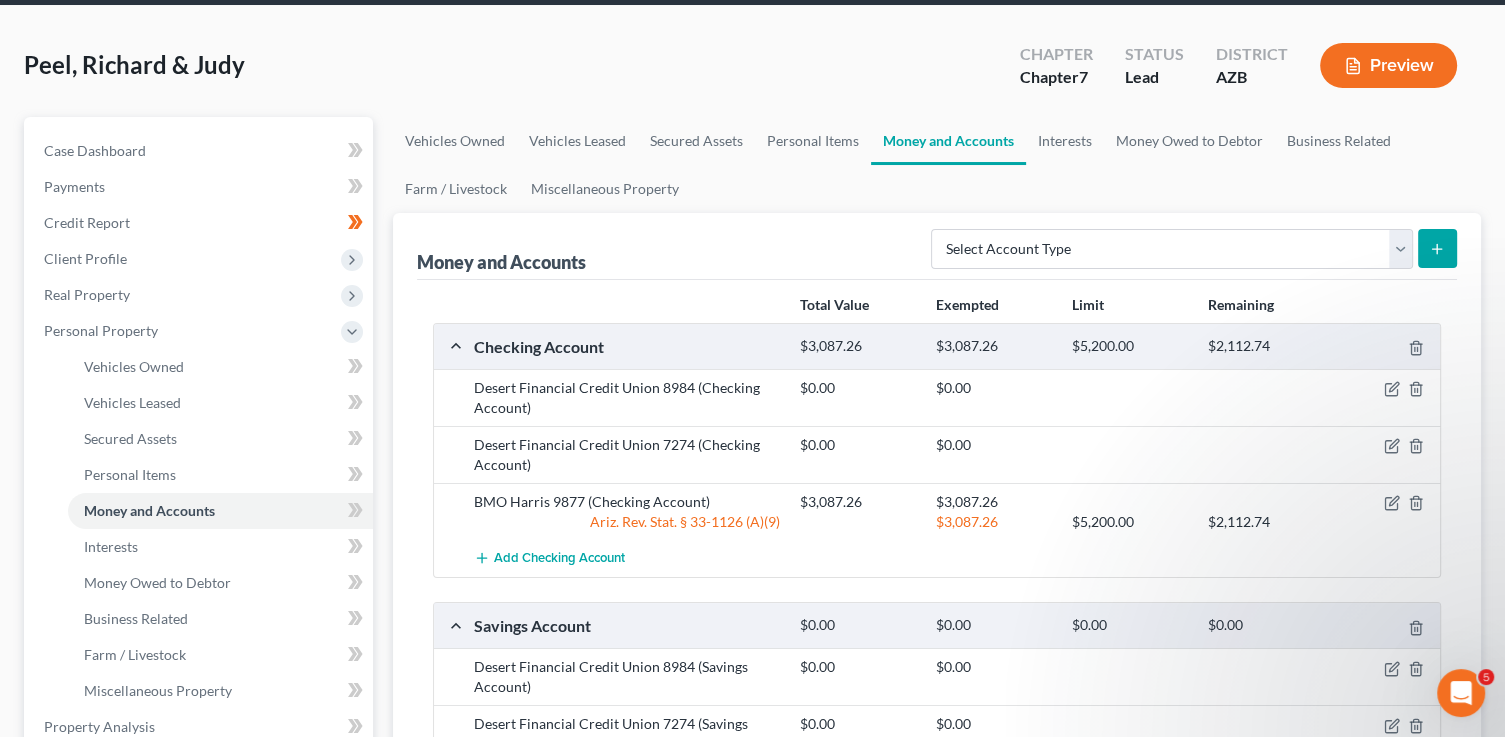 scroll, scrollTop: 0, scrollLeft: 0, axis: both 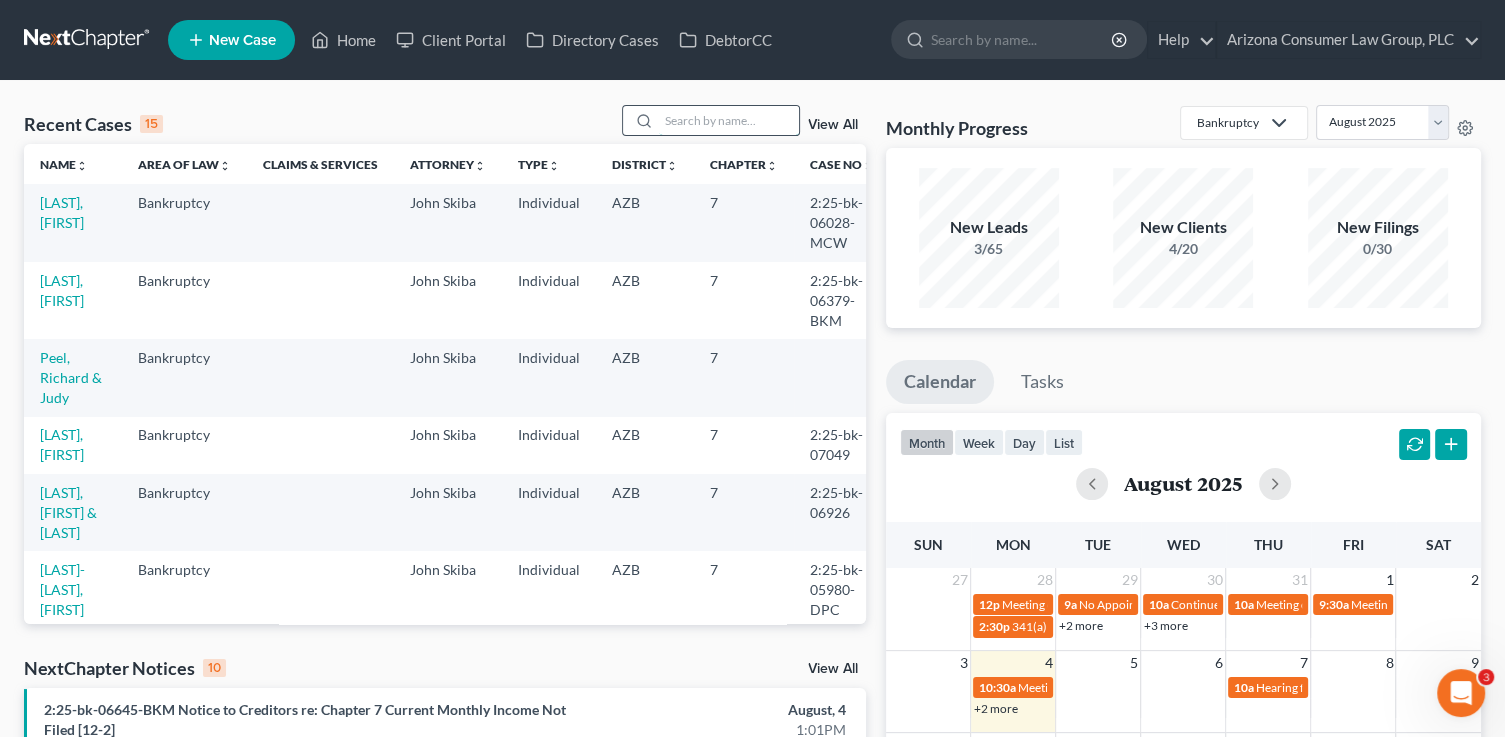 click at bounding box center (729, 120) 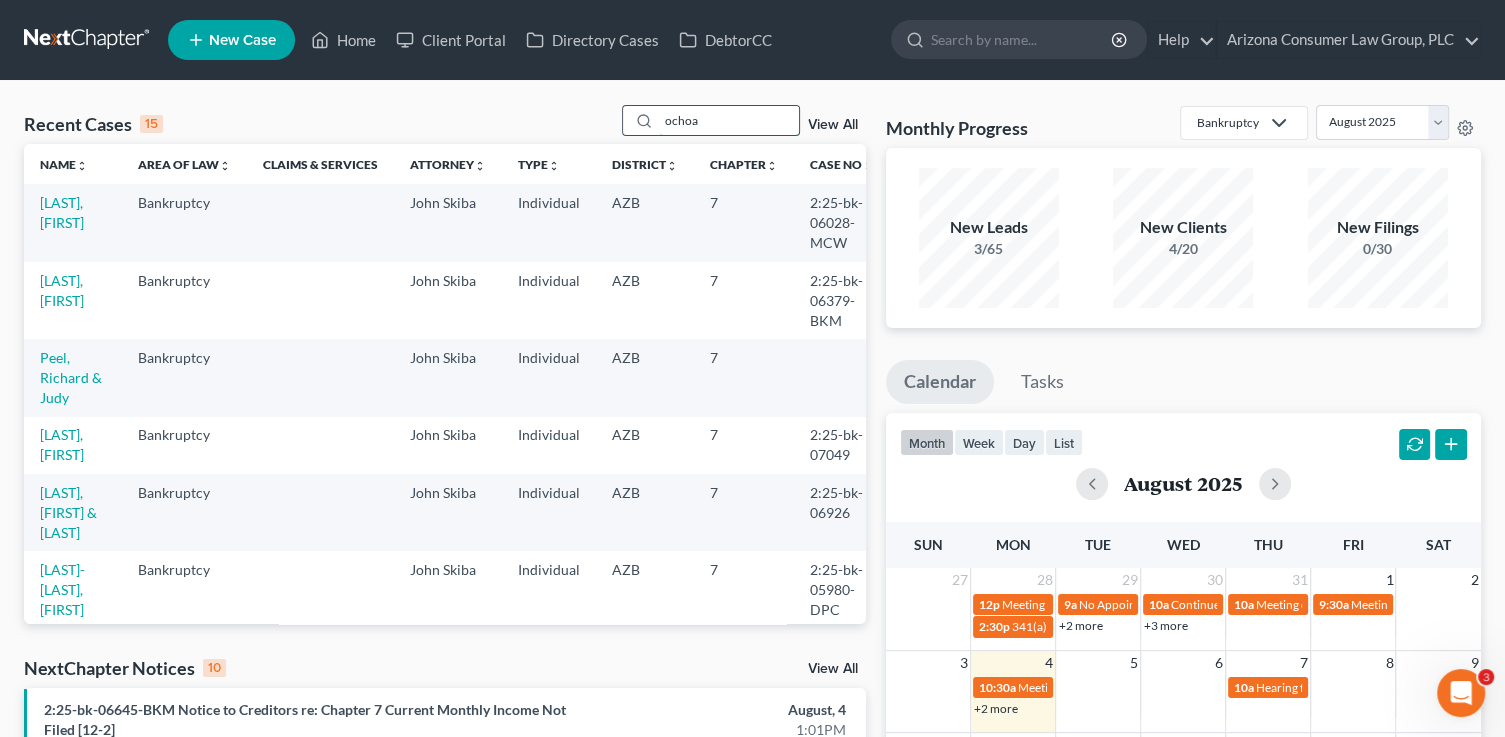 type on "ochoa" 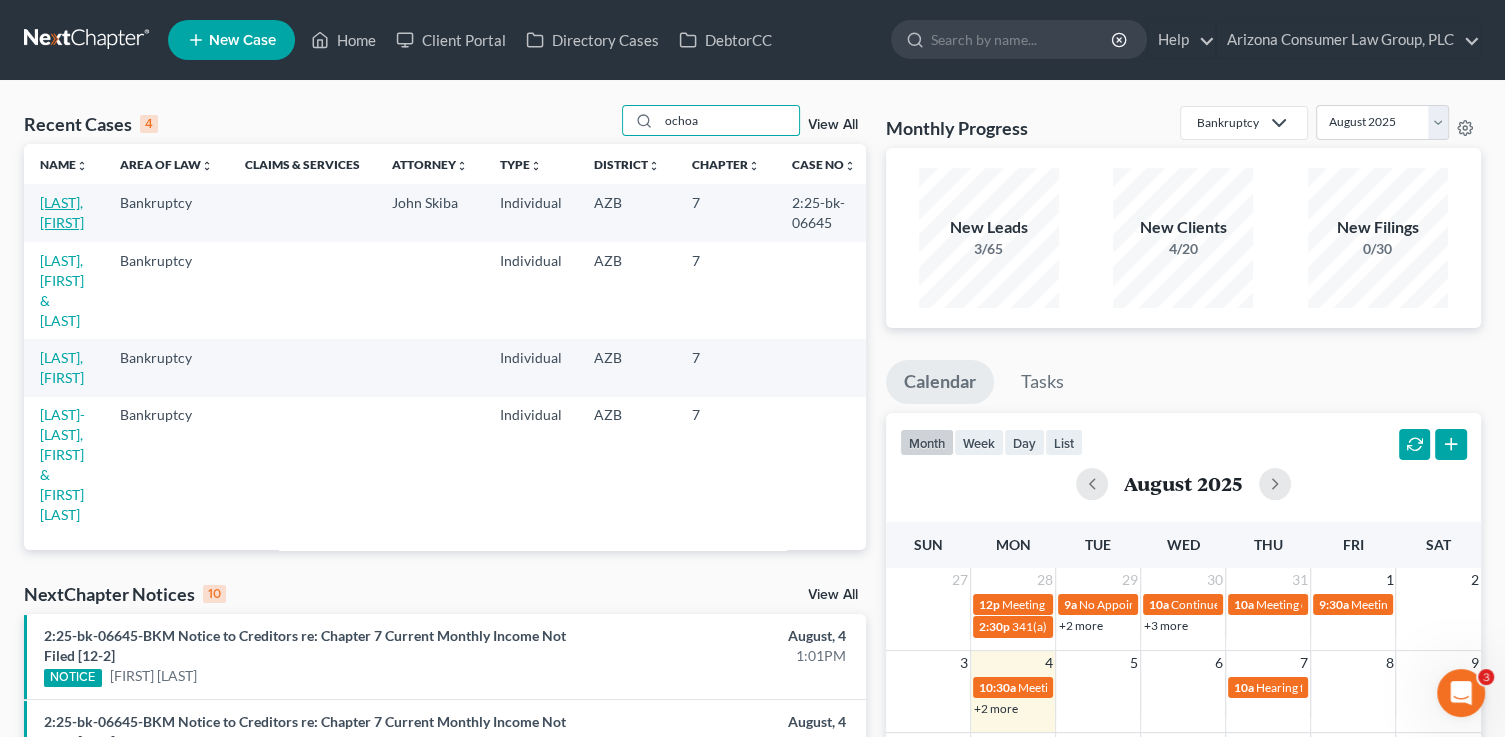 click on "[LAST], [FIRST]" at bounding box center [62, 212] 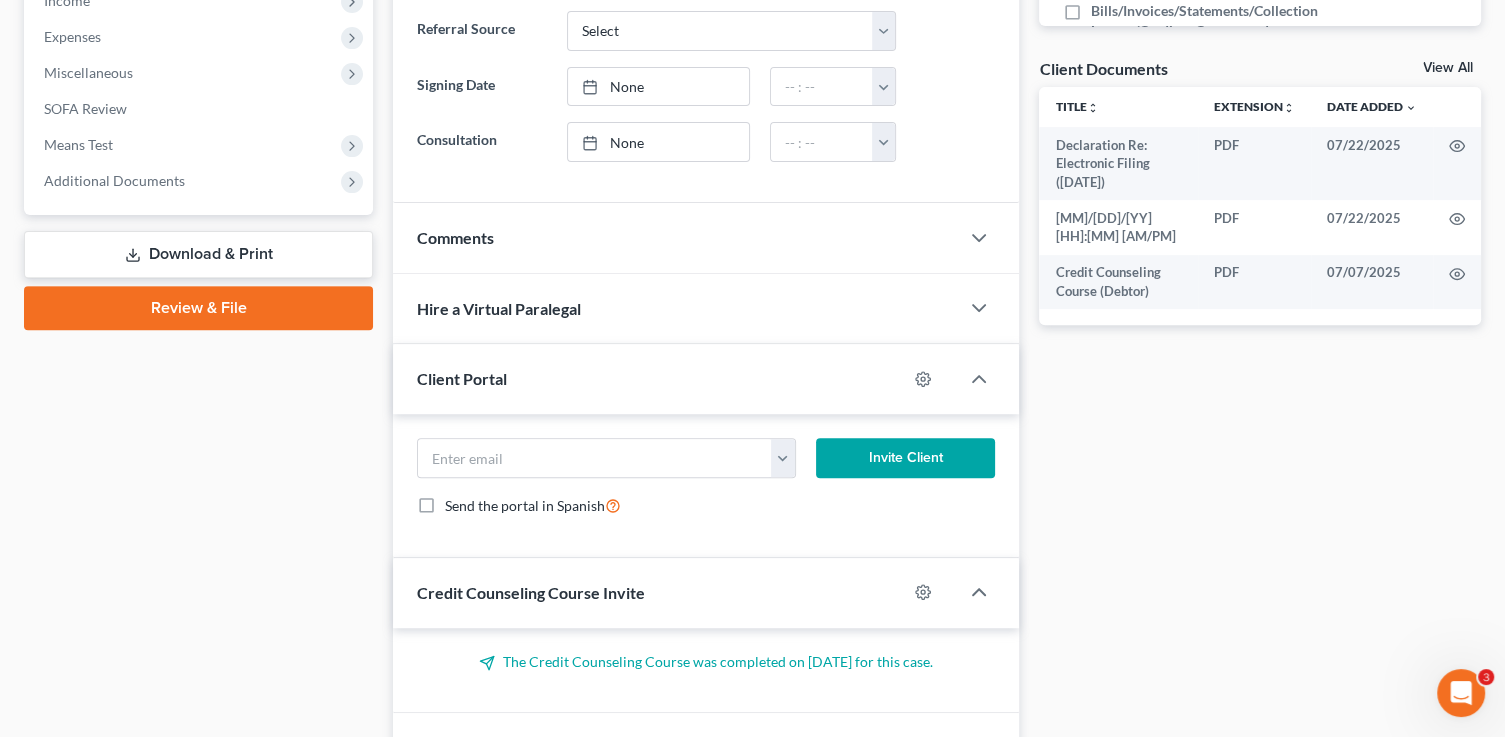 scroll, scrollTop: 719, scrollLeft: 0, axis: vertical 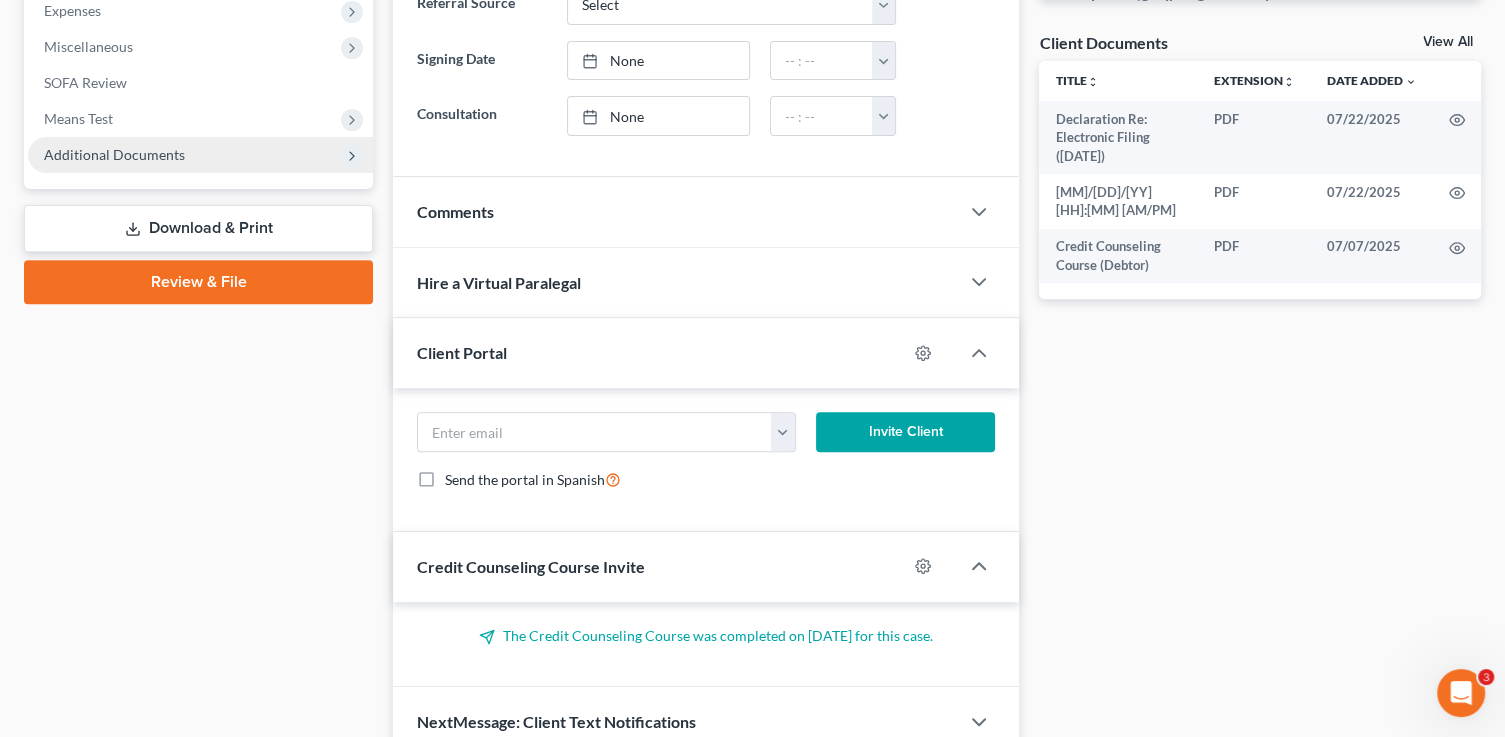 click on "Additional Documents" at bounding box center [200, 155] 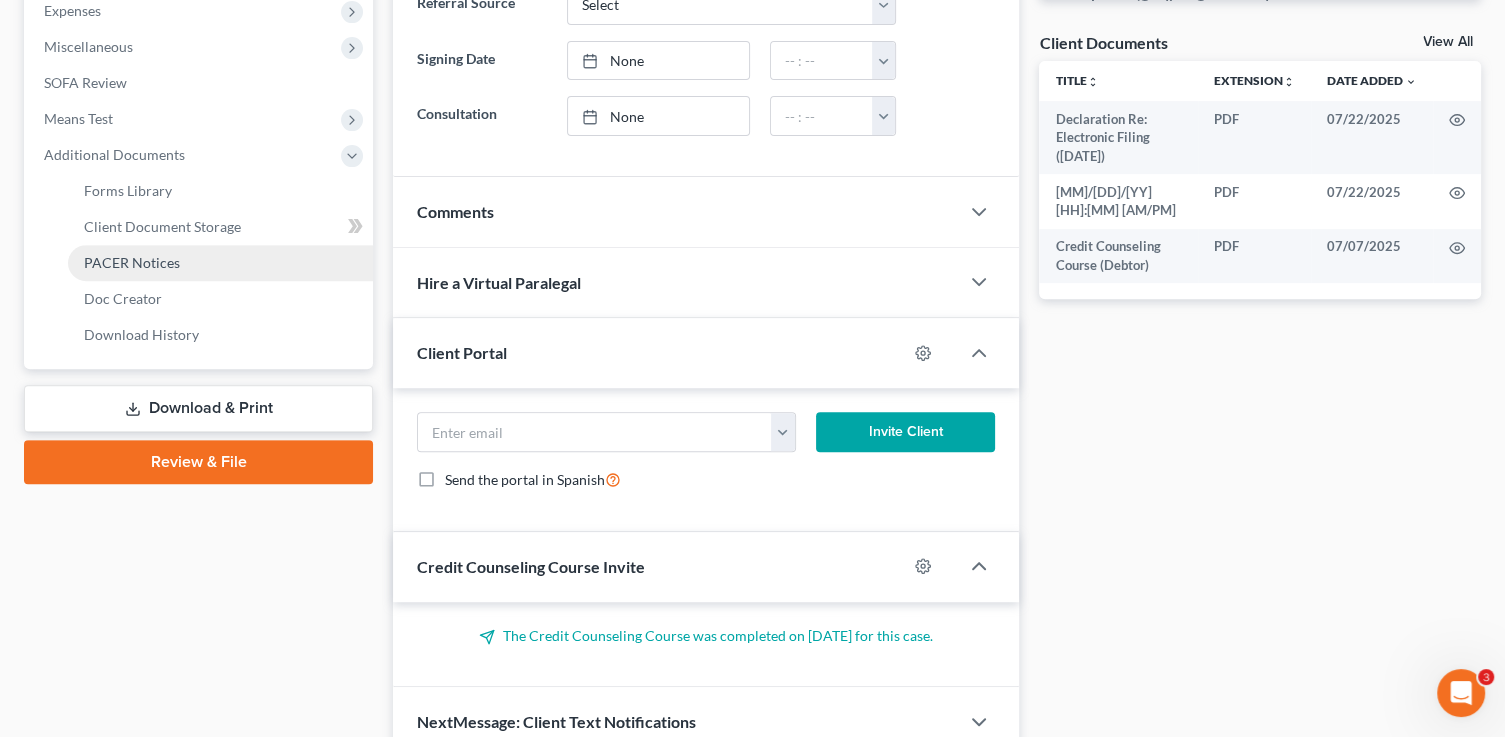 click on "PACER Notices" at bounding box center (220, 263) 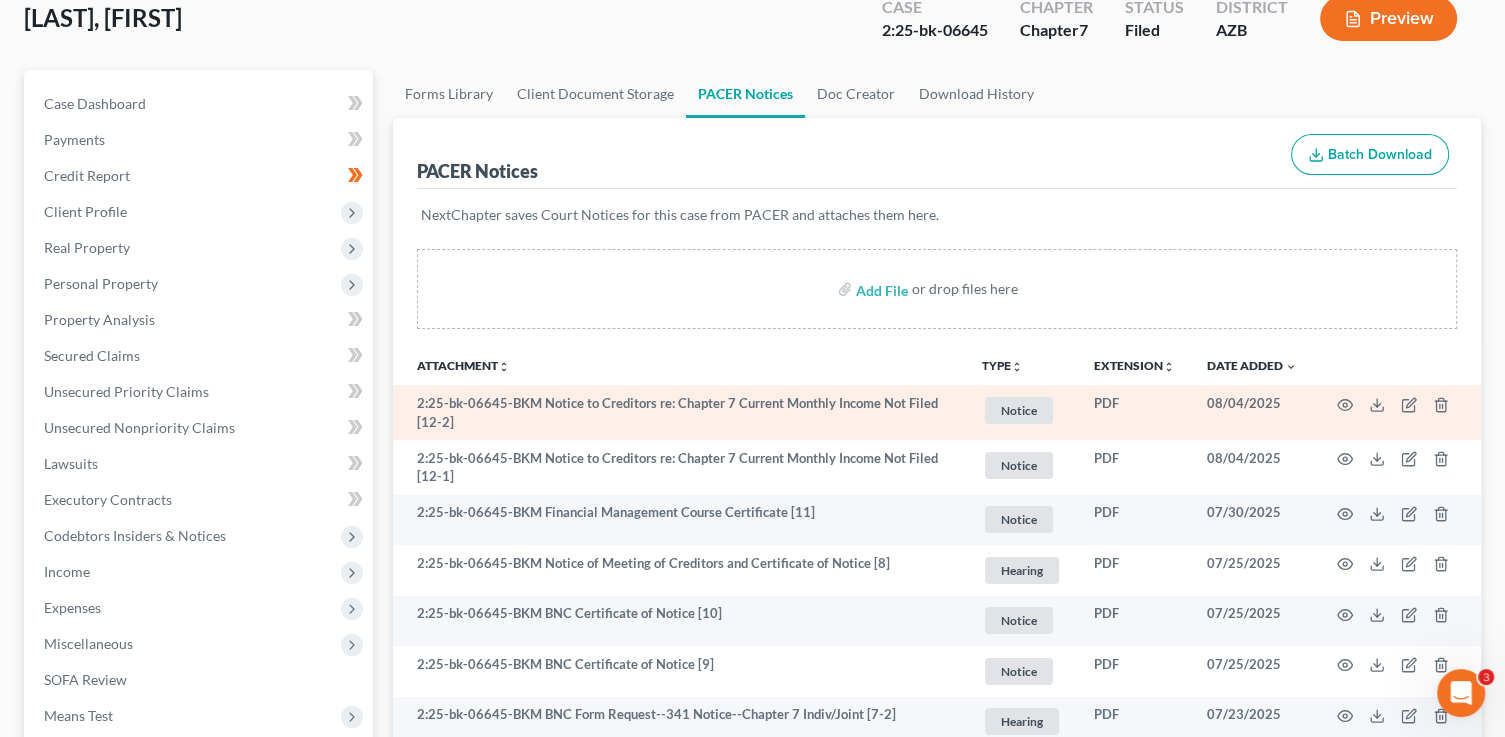 scroll, scrollTop: 148, scrollLeft: 0, axis: vertical 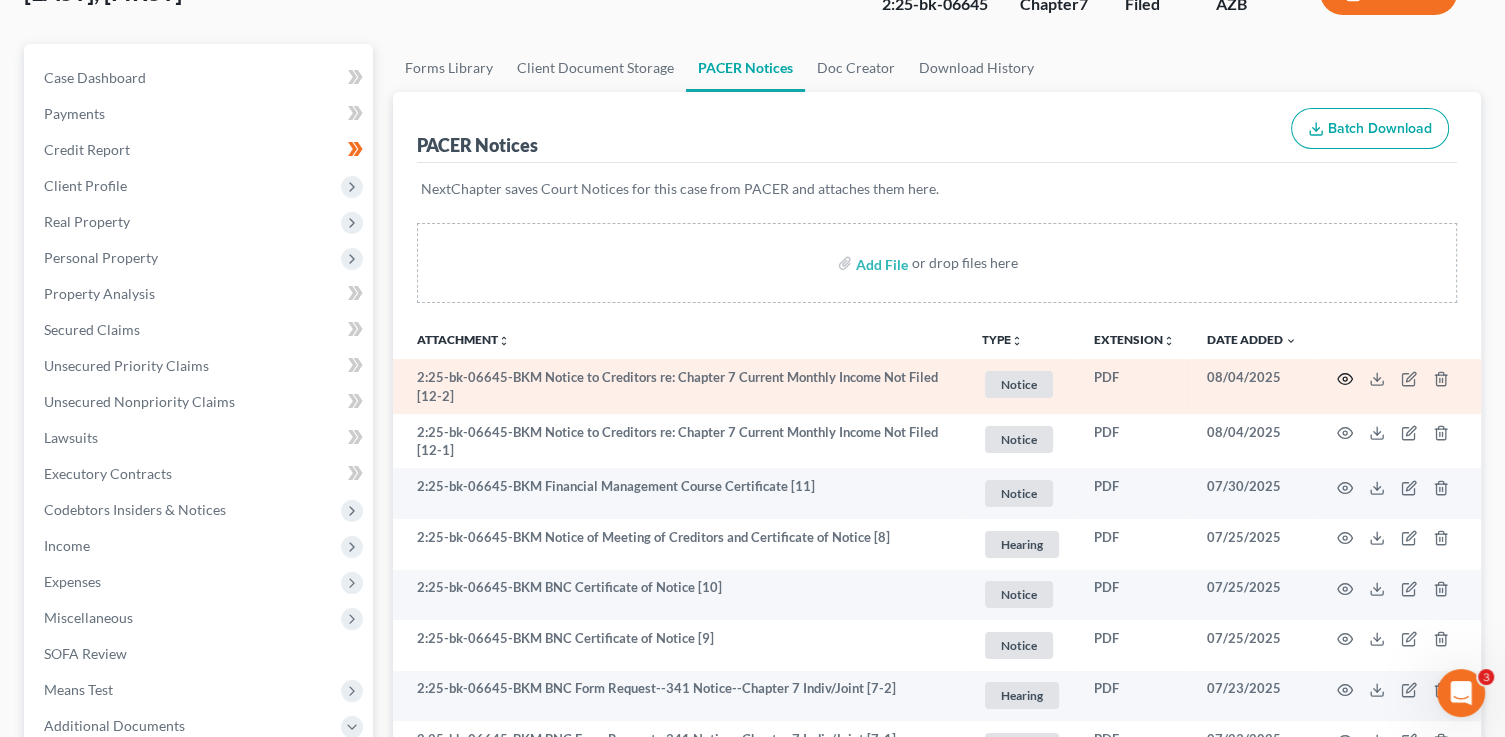 click 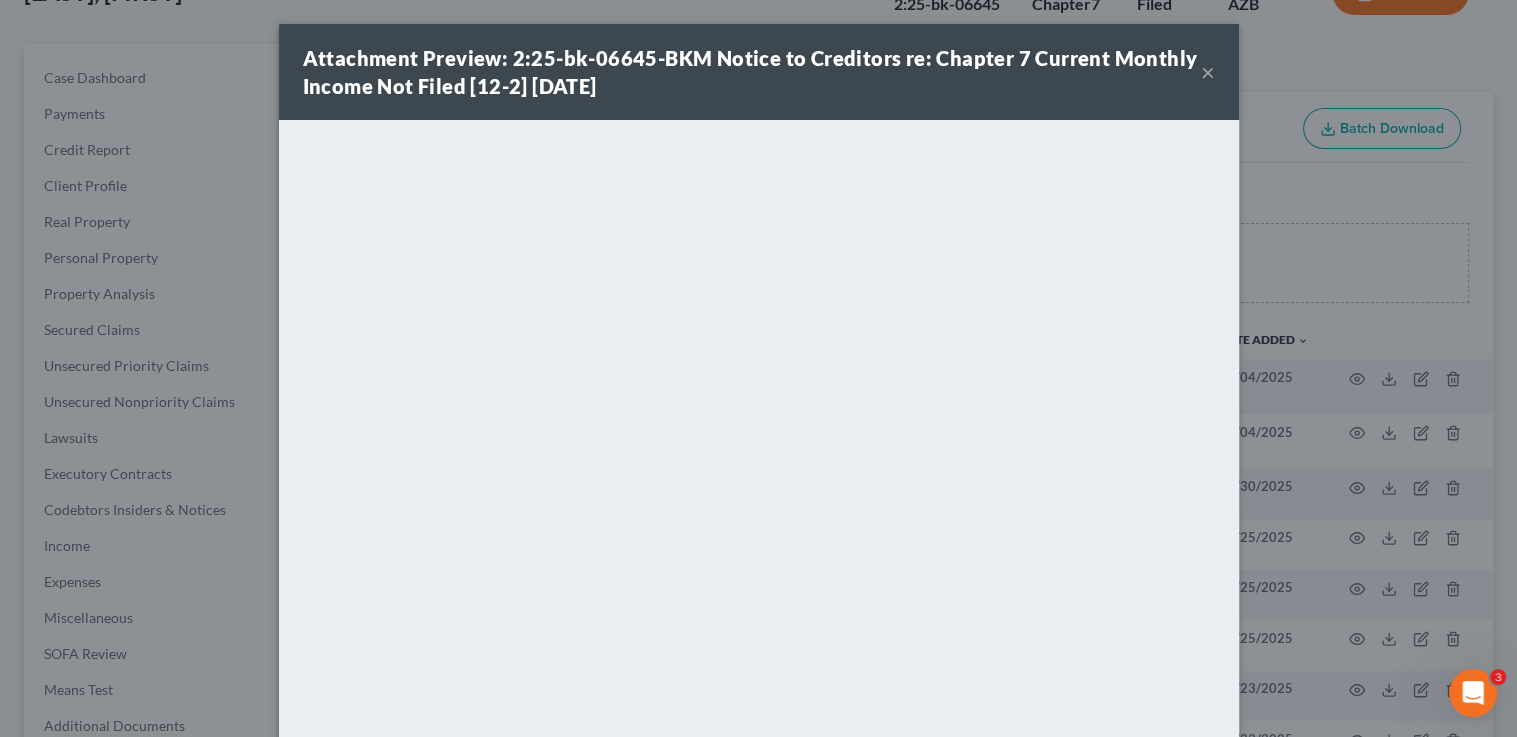 click on "×" at bounding box center [1208, 72] 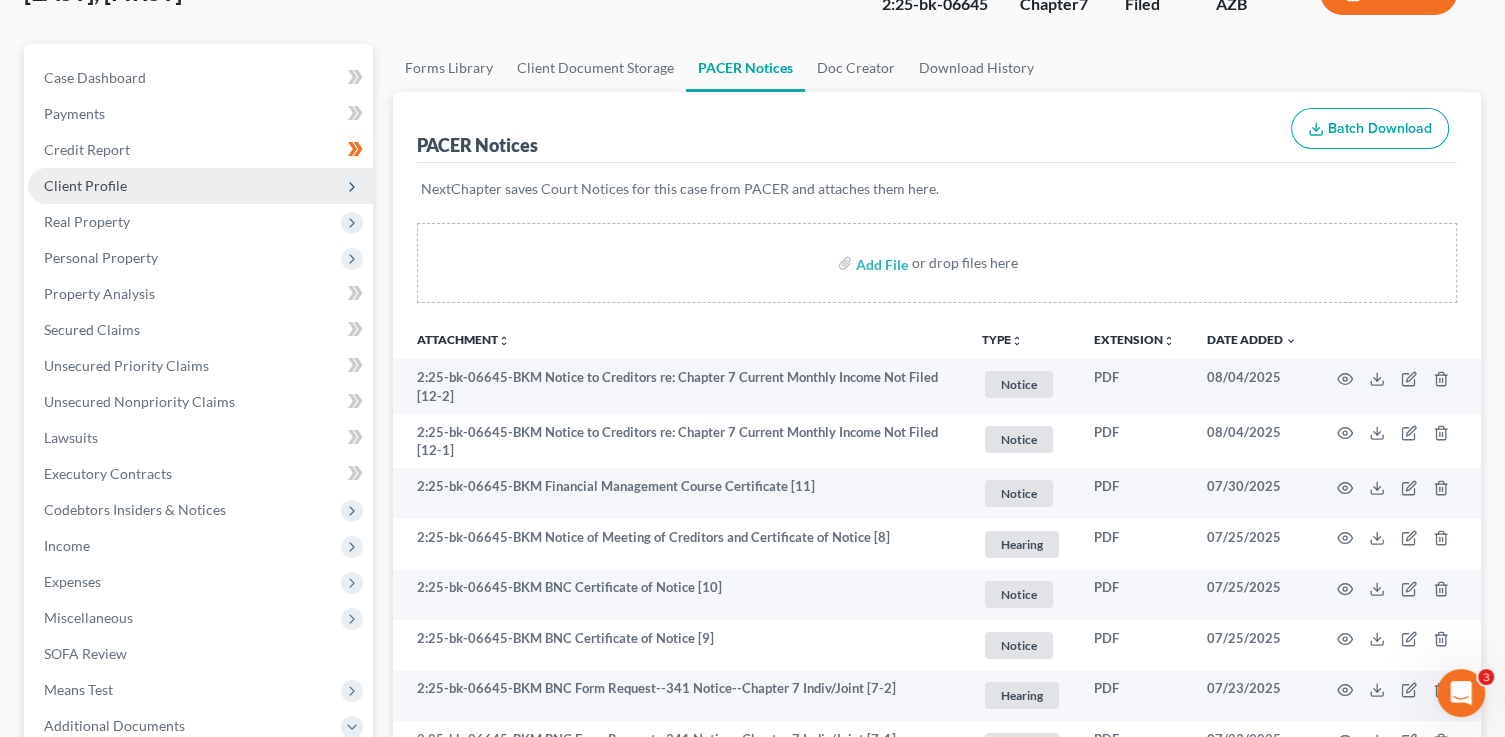 click on "Client Profile" at bounding box center (85, 185) 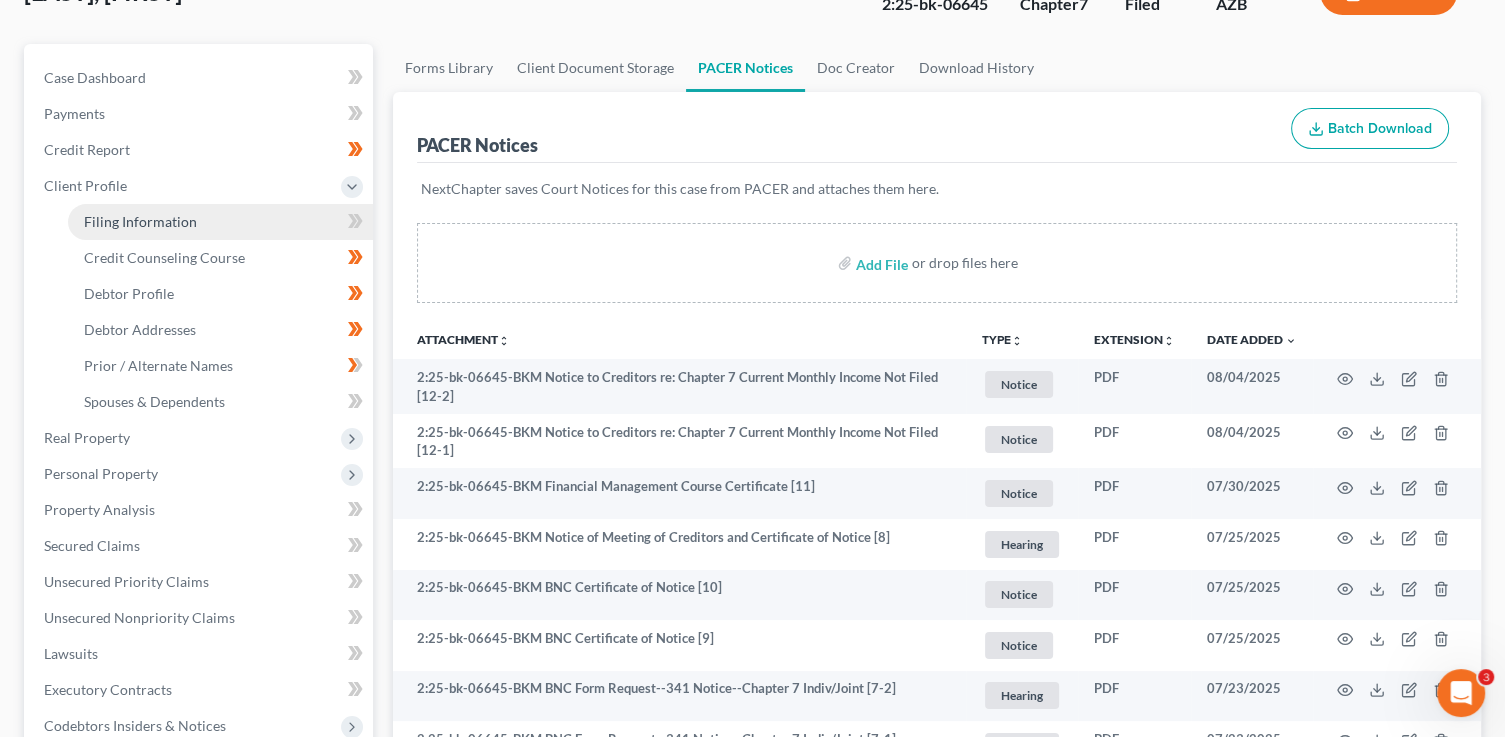 click on "Filing Information" at bounding box center (220, 222) 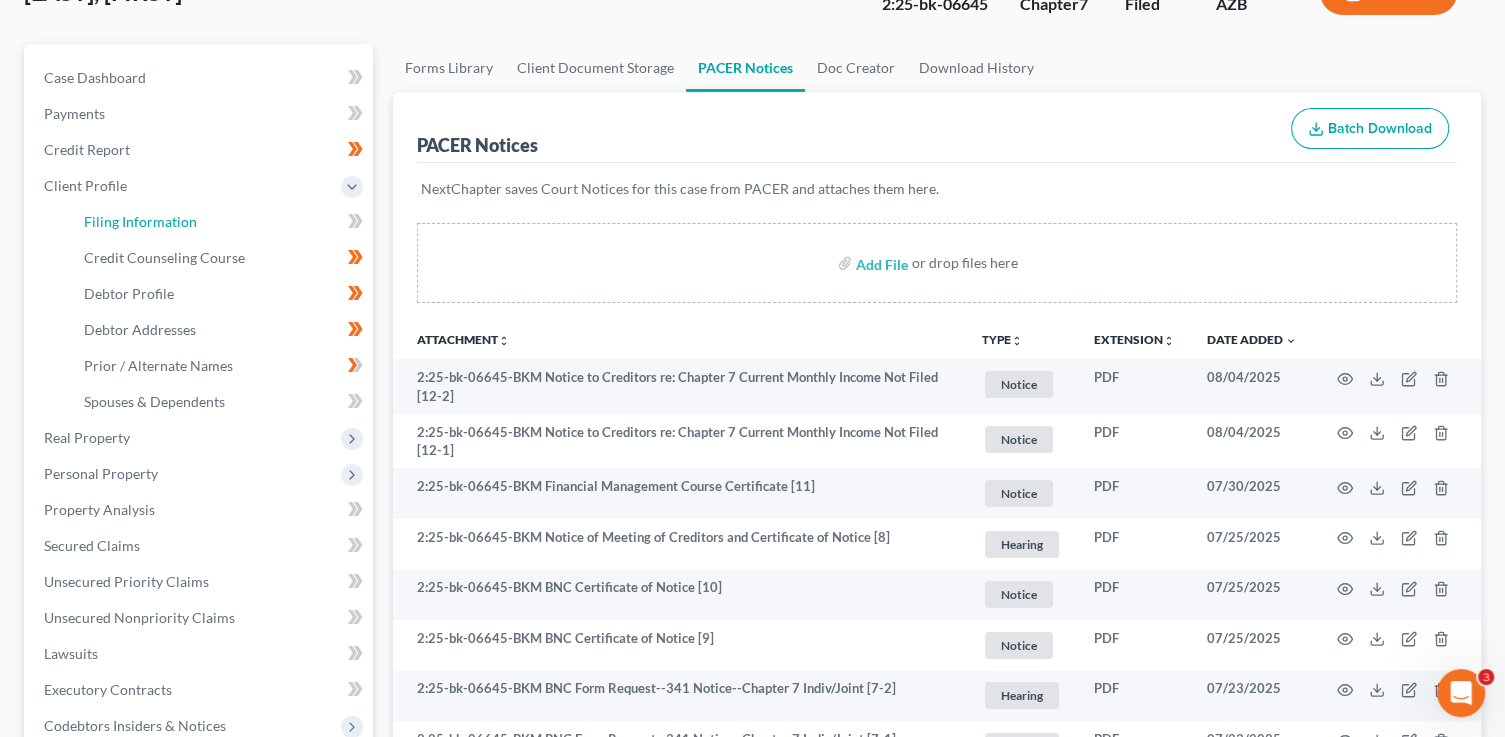 select on "1" 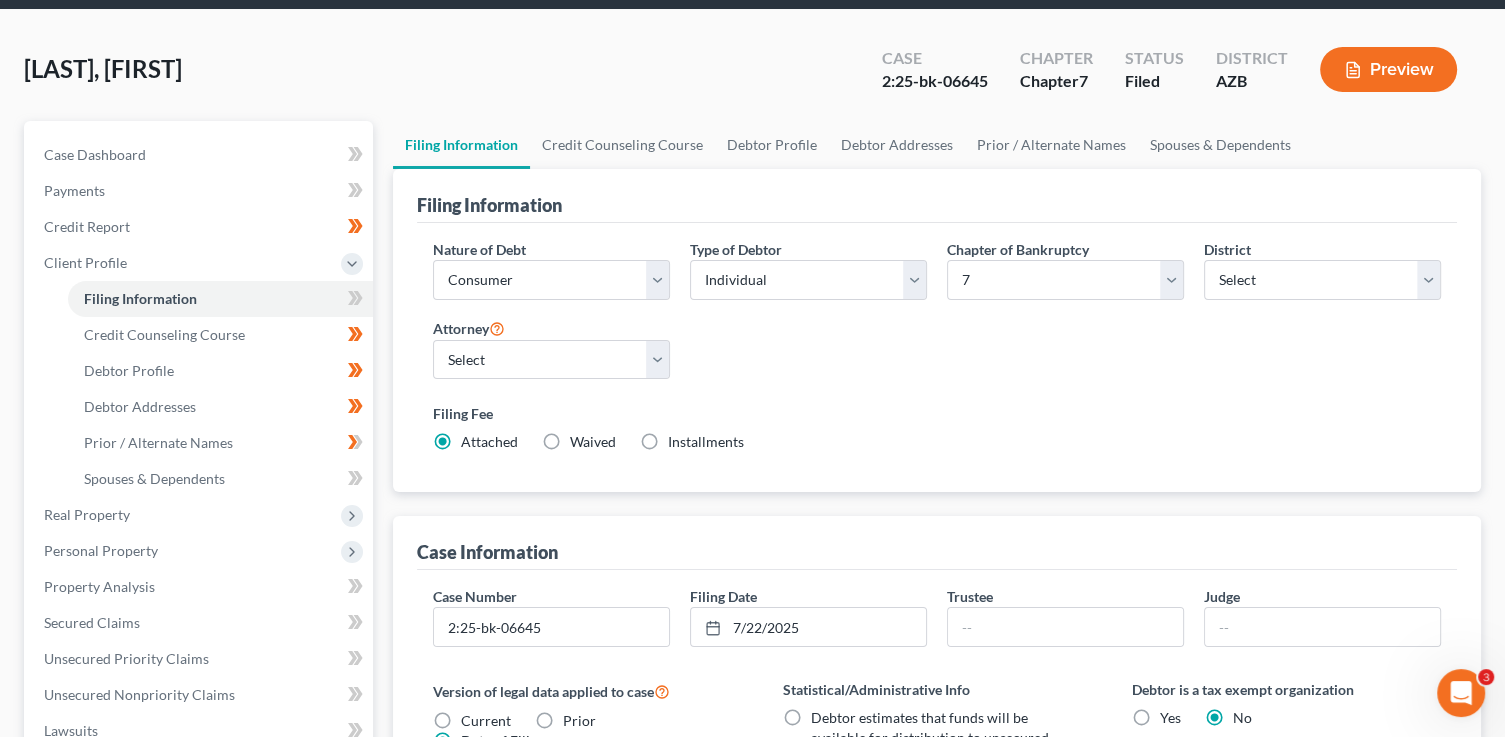 scroll, scrollTop: 0, scrollLeft: 0, axis: both 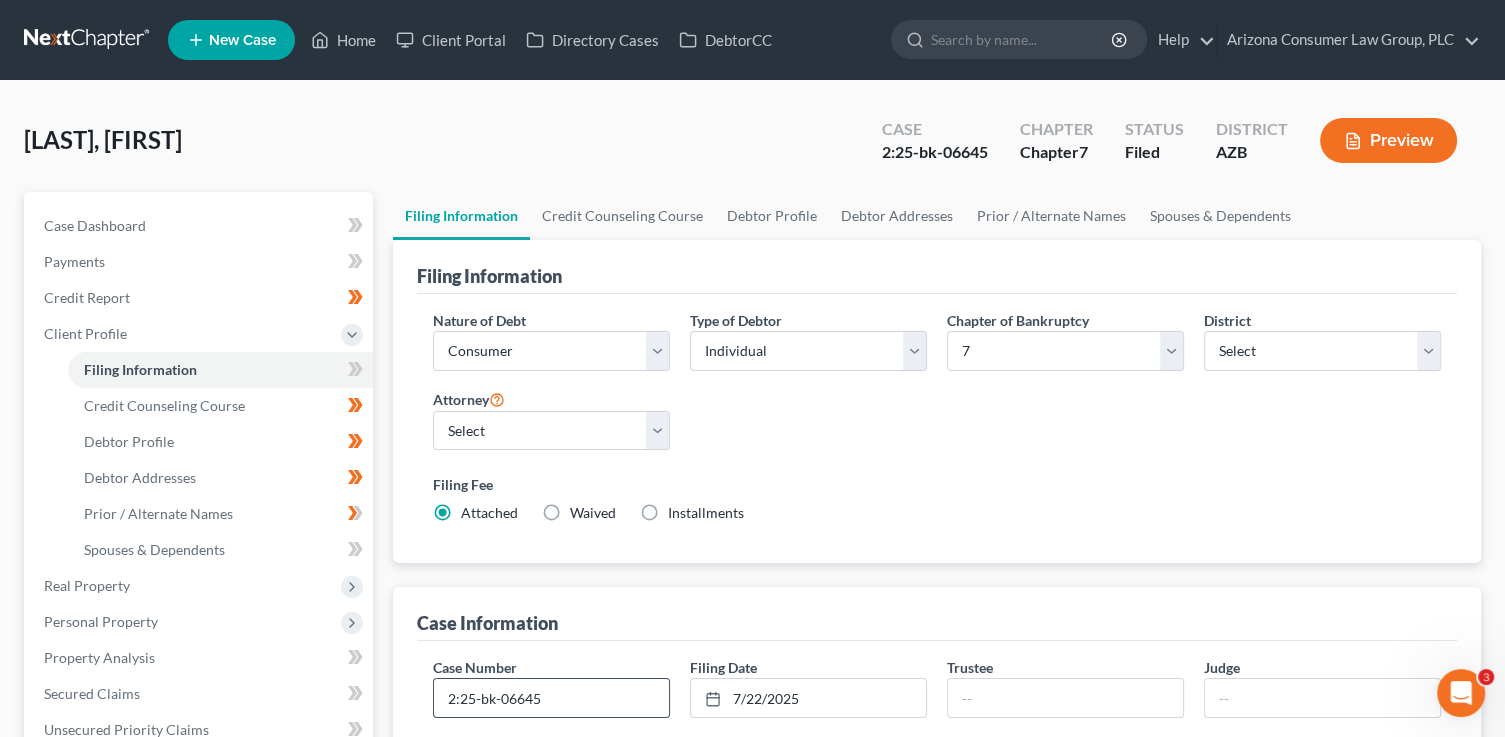 click on "2:25-bk-06645" at bounding box center (551, 698) 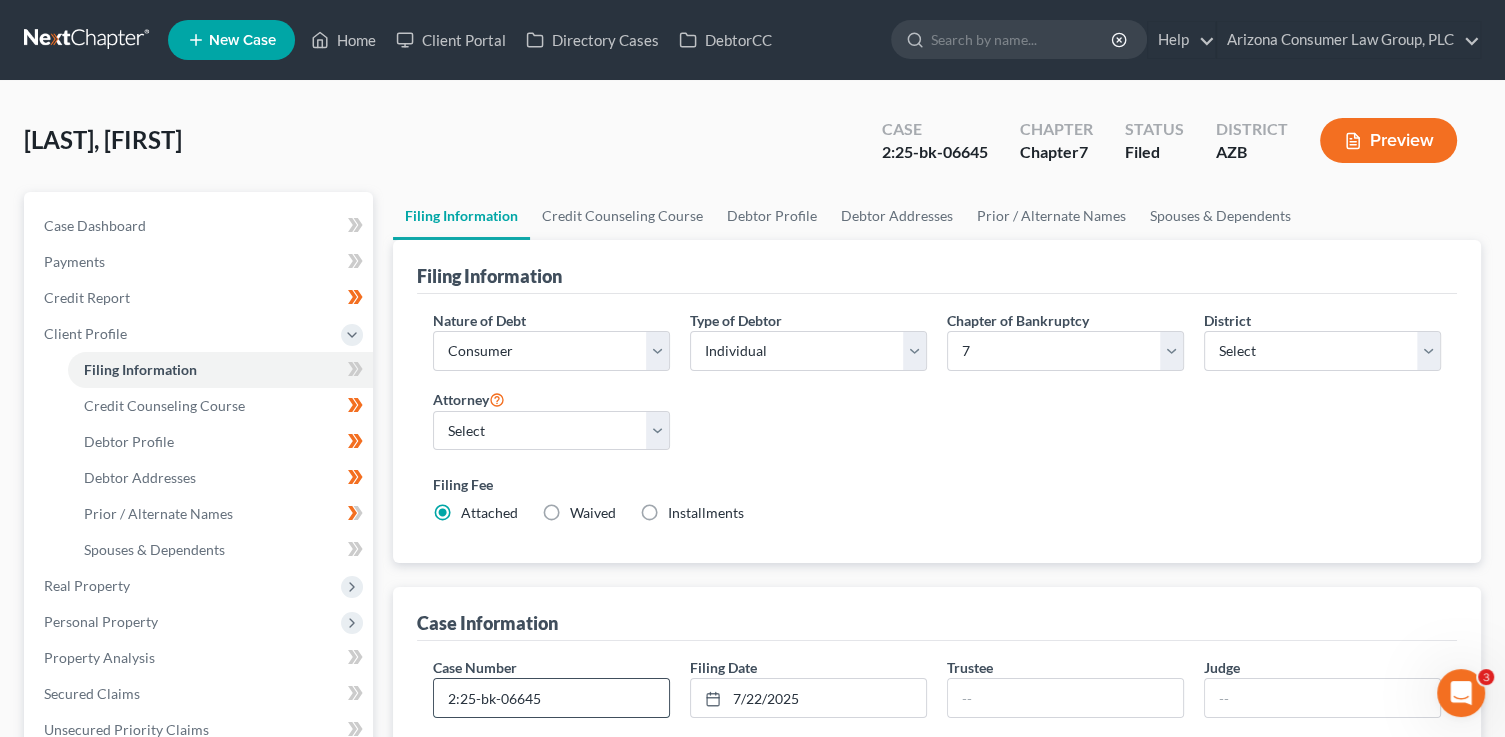 drag, startPoint x: 564, startPoint y: 696, endPoint x: 570, endPoint y: 682, distance: 15.231546 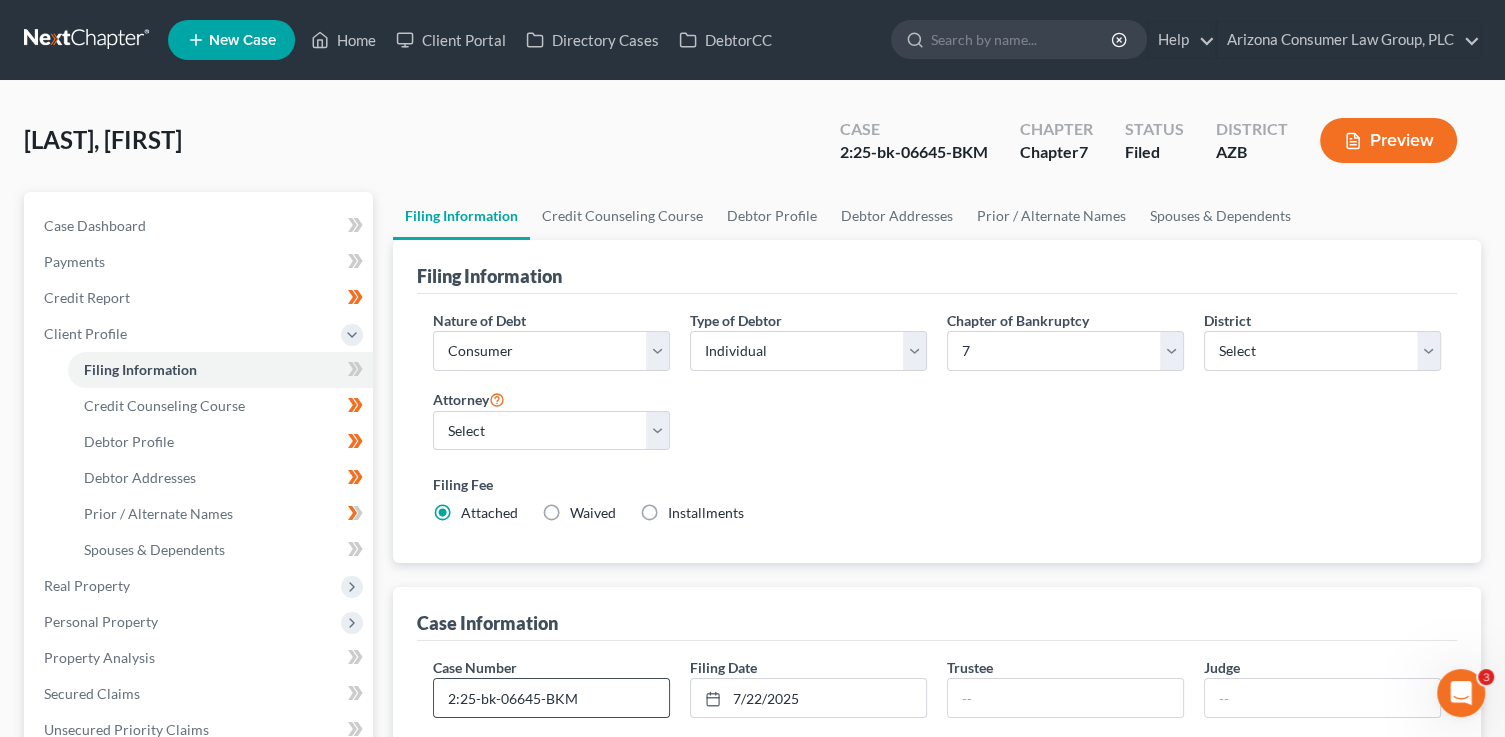 type on "2:25-bk-06645-BKM" 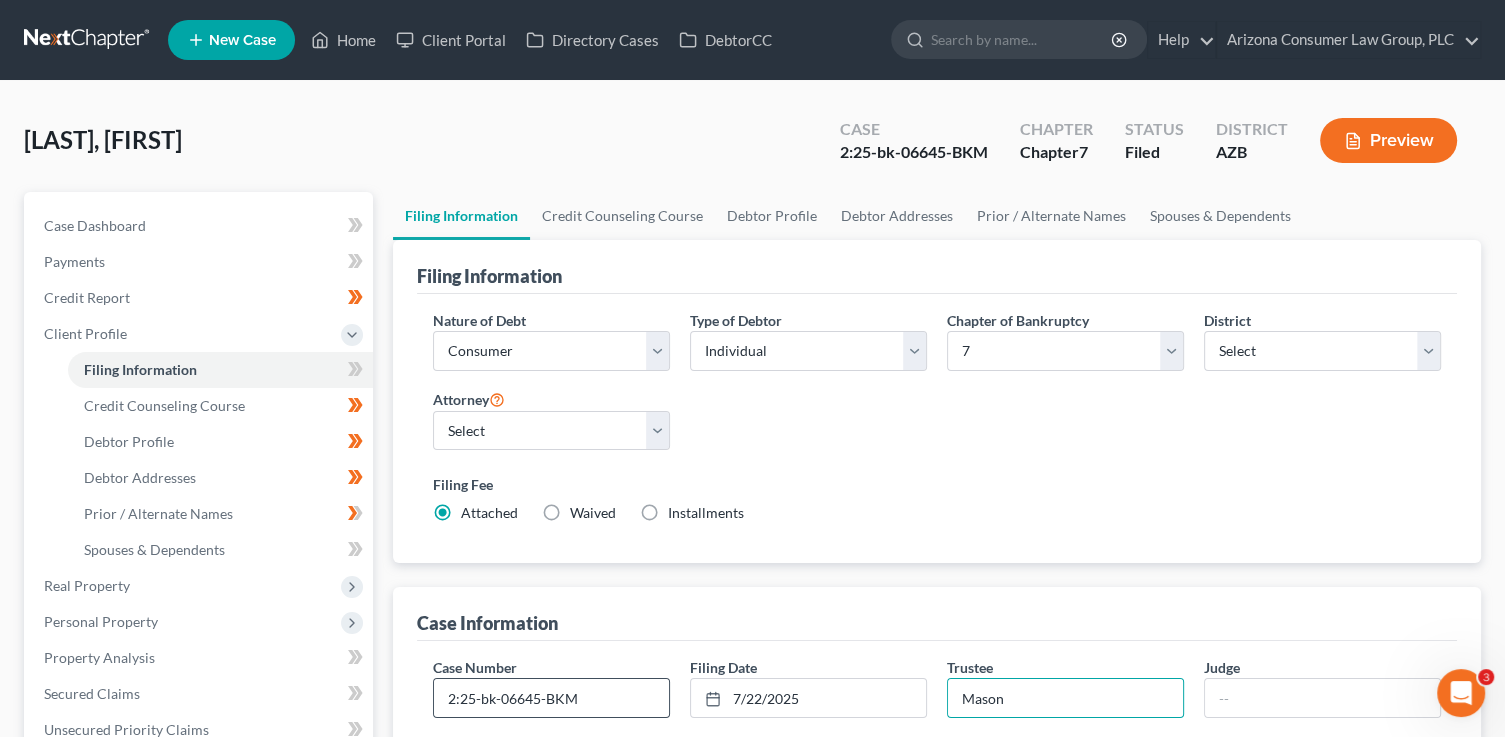 type on "Mason" 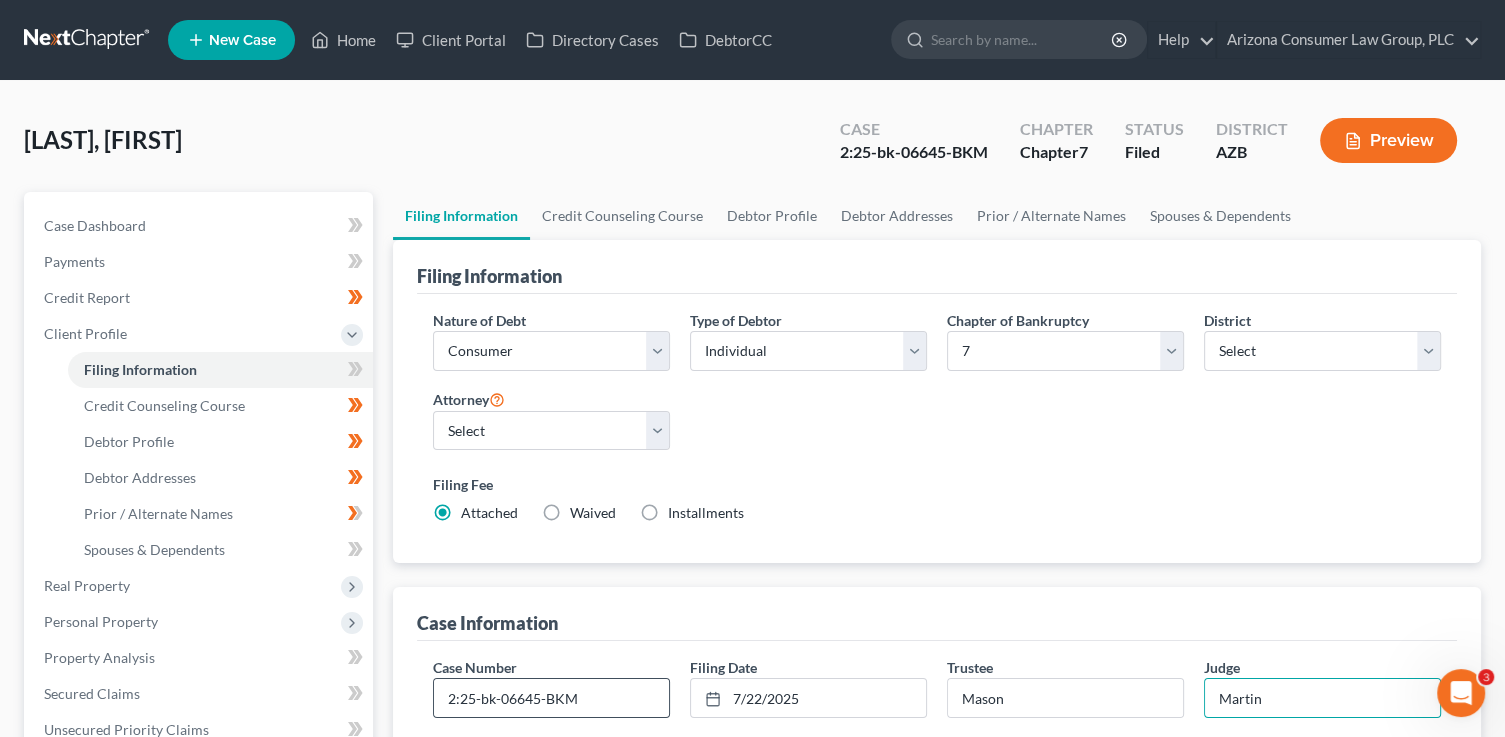 type on "Martin" 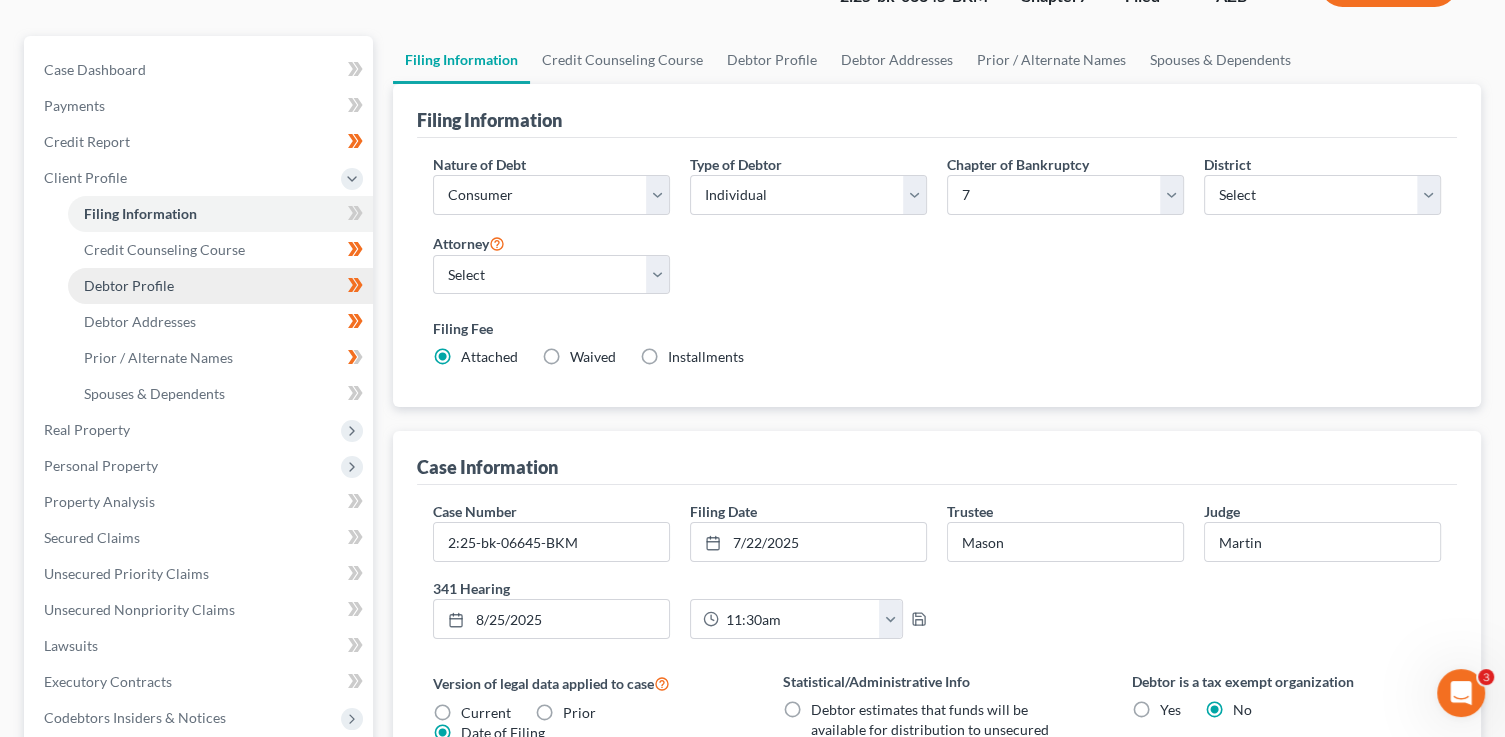 scroll, scrollTop: 152, scrollLeft: 0, axis: vertical 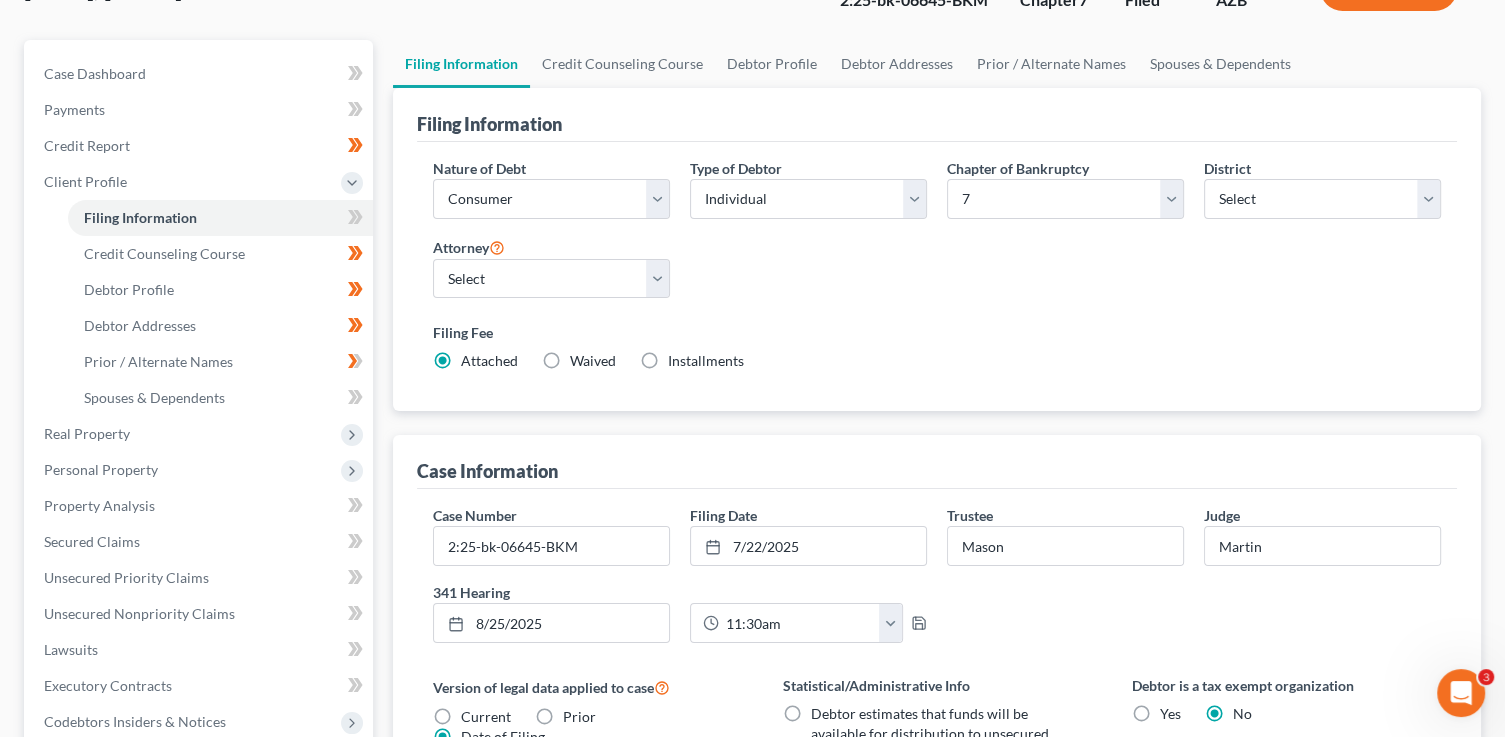 click on "Case Dashboard
Payments
Invoices
Payments
Payments
Credit Report
Client Profile" at bounding box center (198, 595) 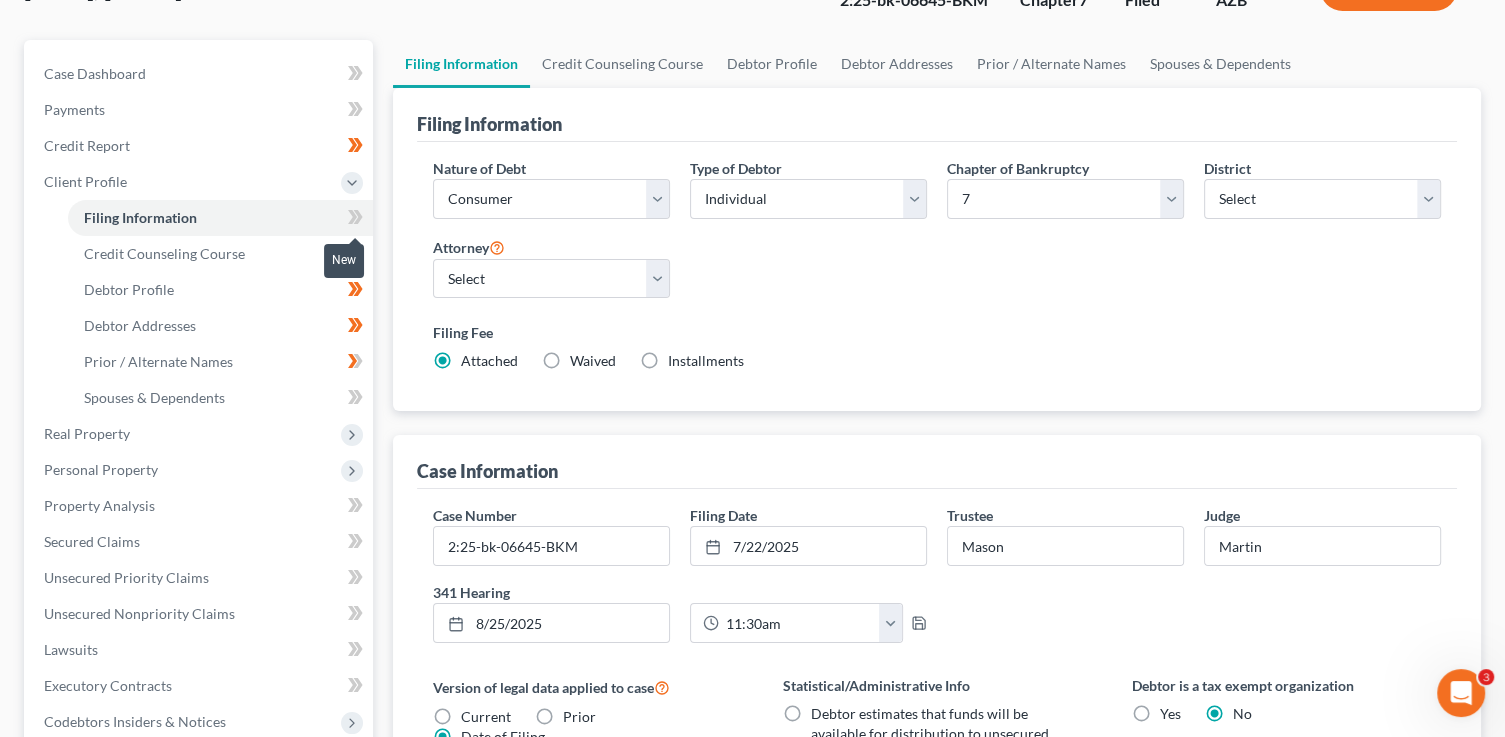 click 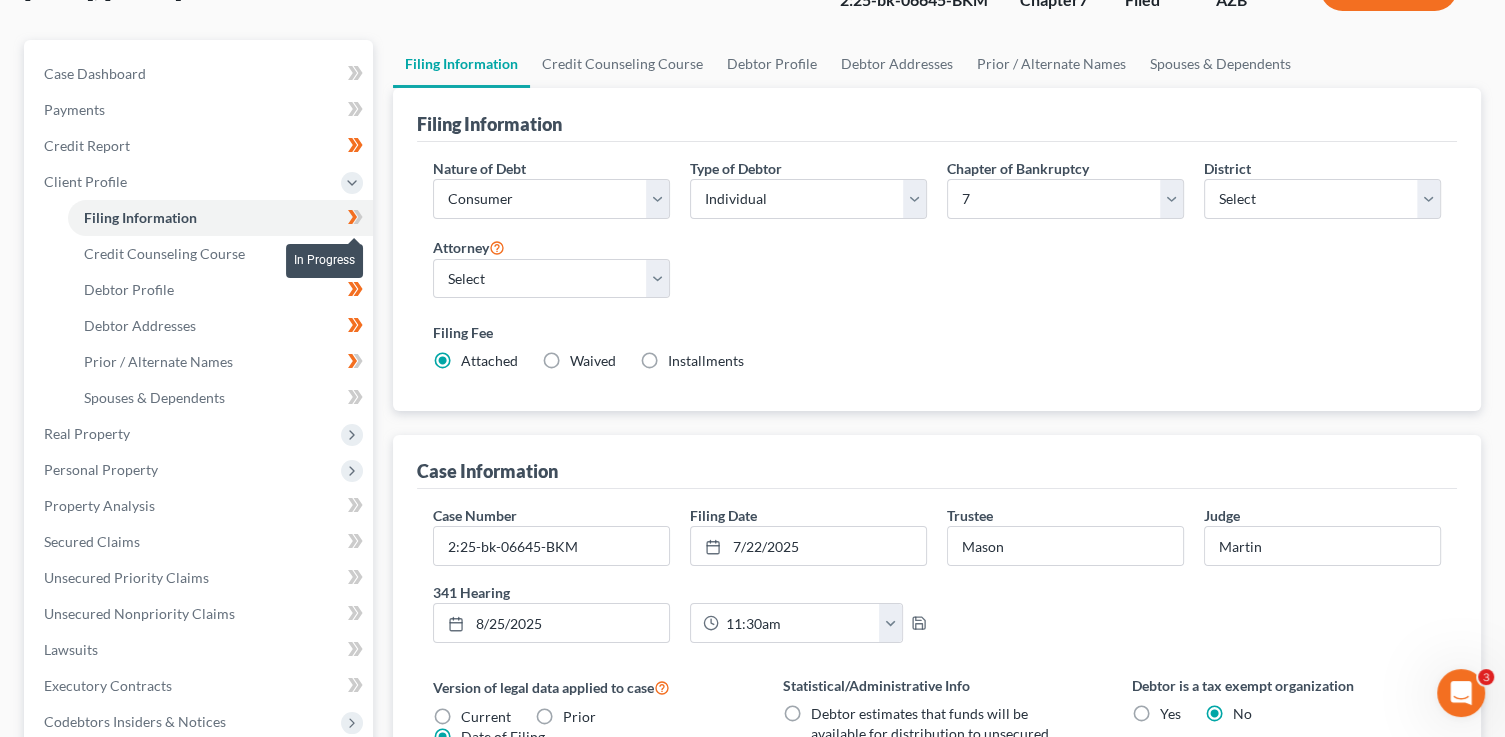 click 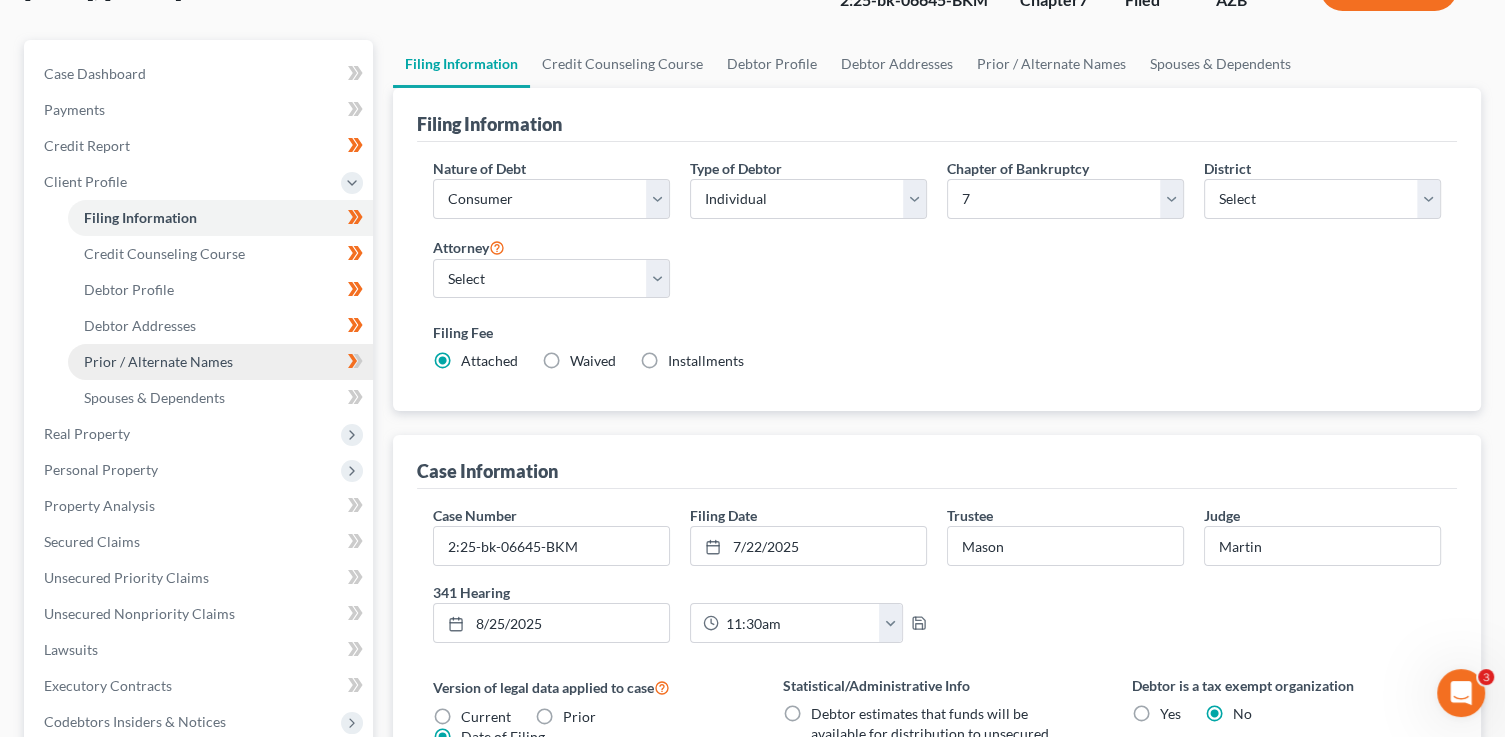 drag, startPoint x: 208, startPoint y: 360, endPoint x: 247, endPoint y: 371, distance: 40.5216 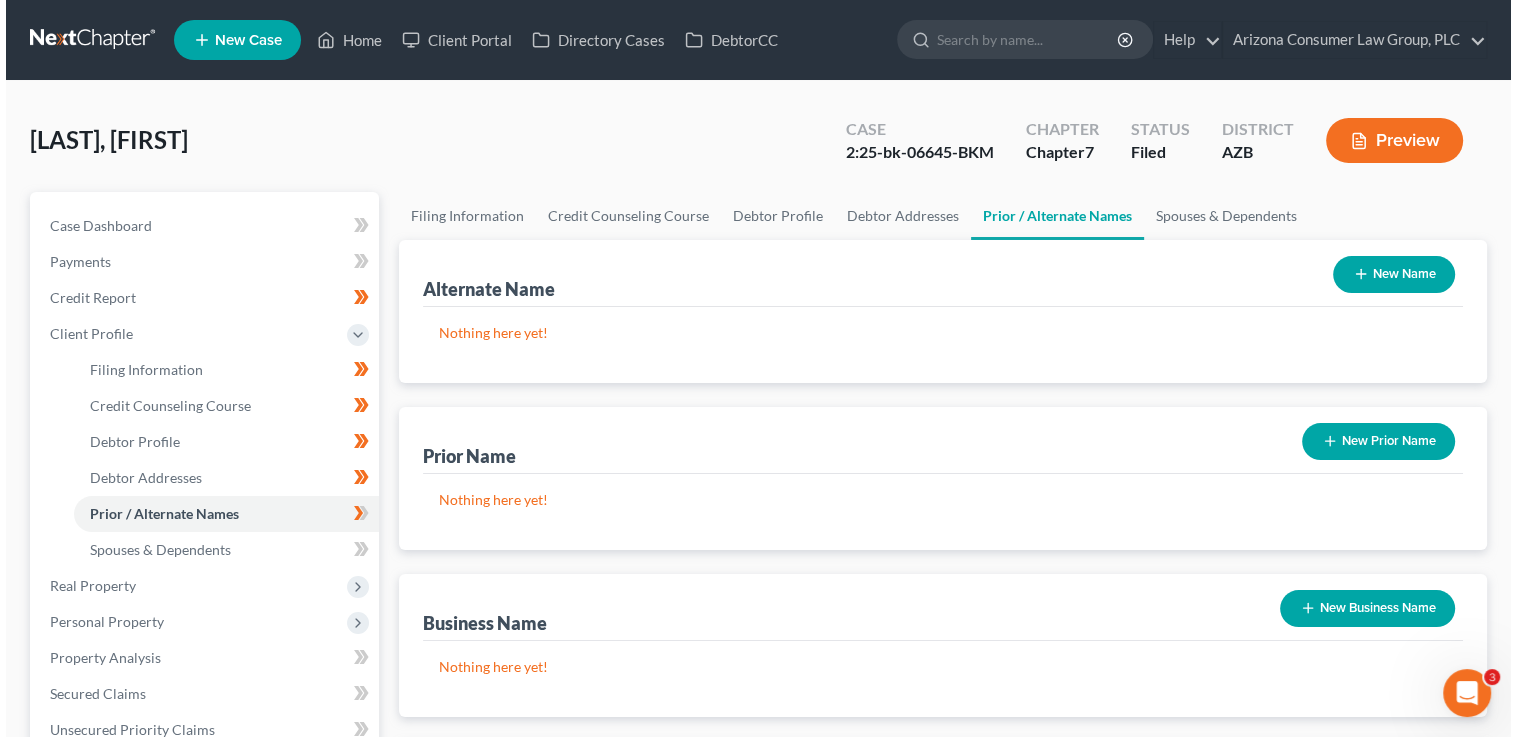 scroll, scrollTop: 0, scrollLeft: 0, axis: both 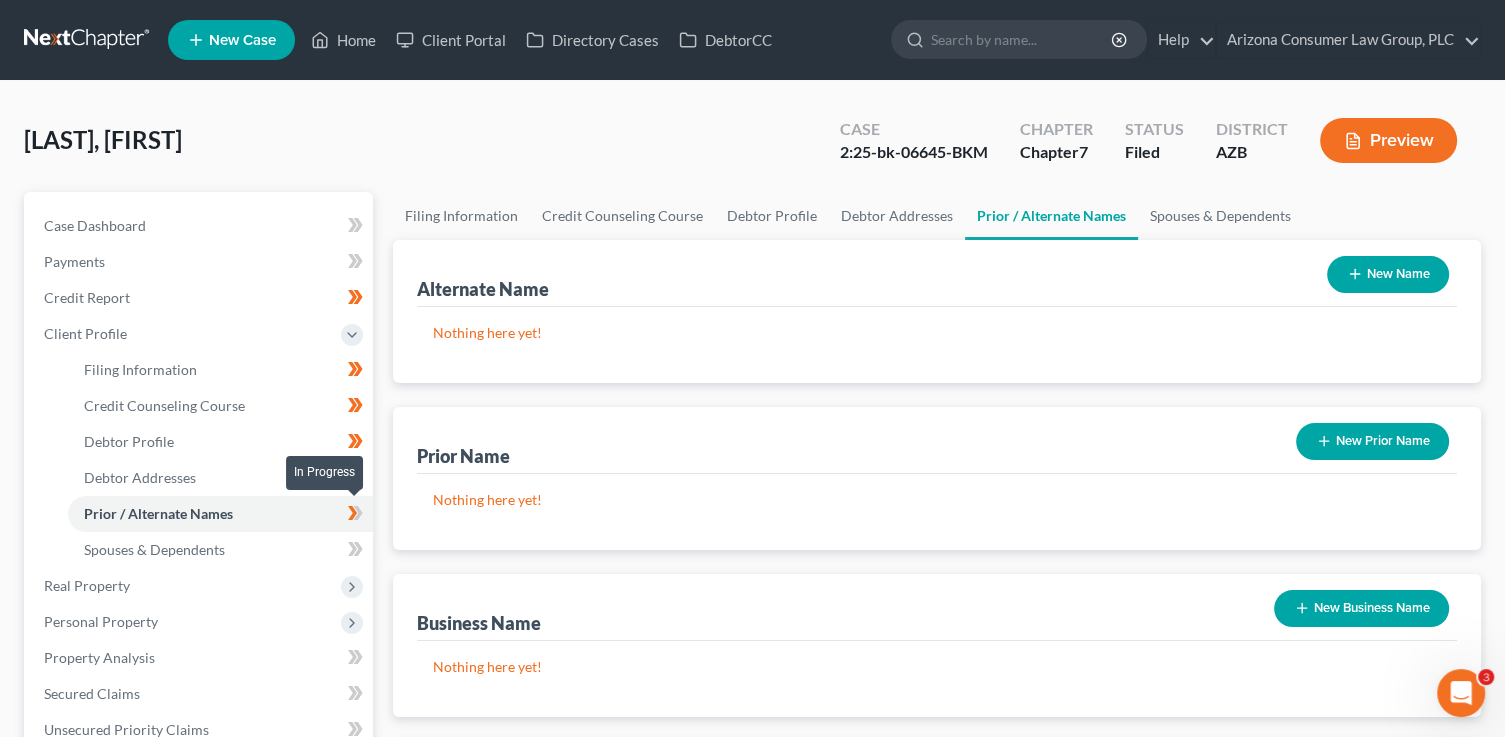 click at bounding box center [355, 516] 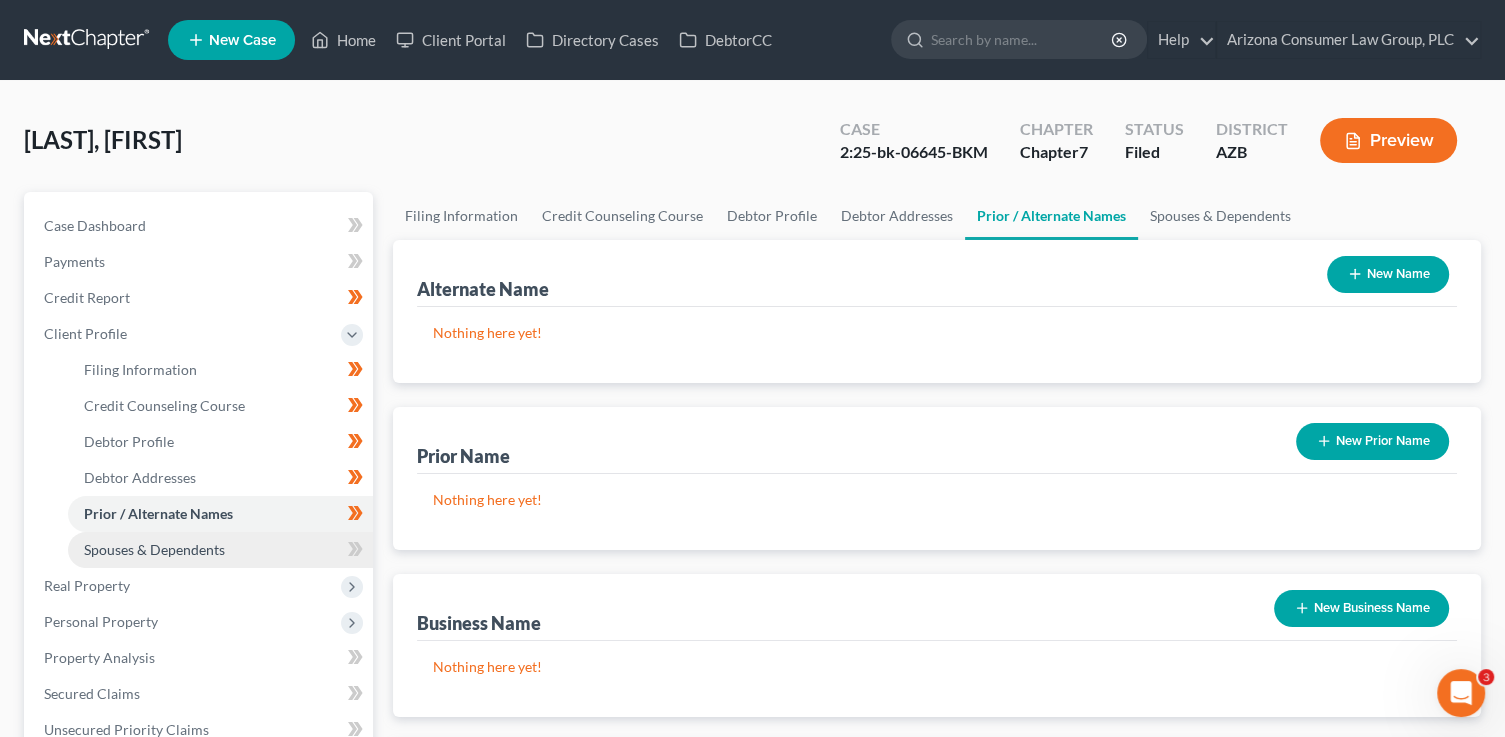 drag, startPoint x: 265, startPoint y: 540, endPoint x: 278, endPoint y: 539, distance: 13.038404 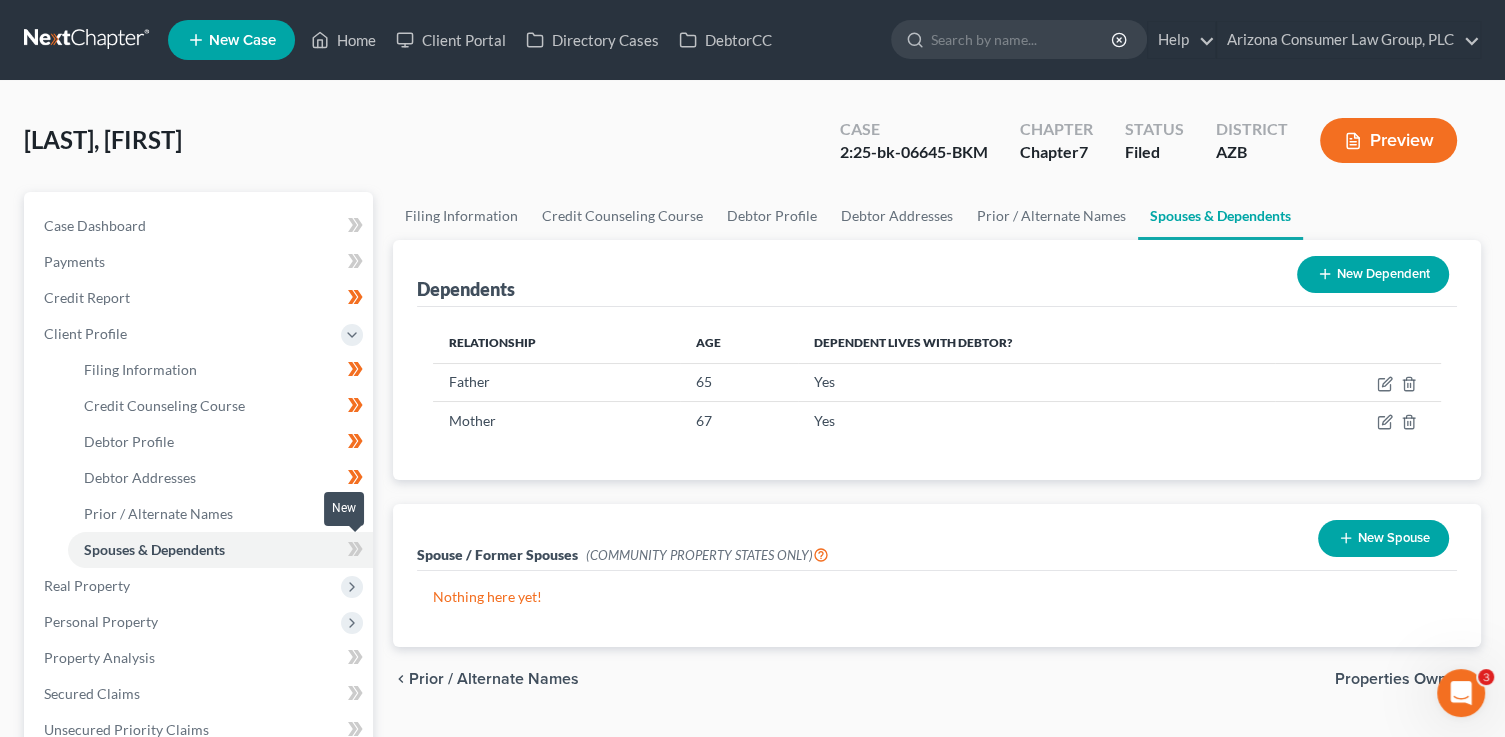 click 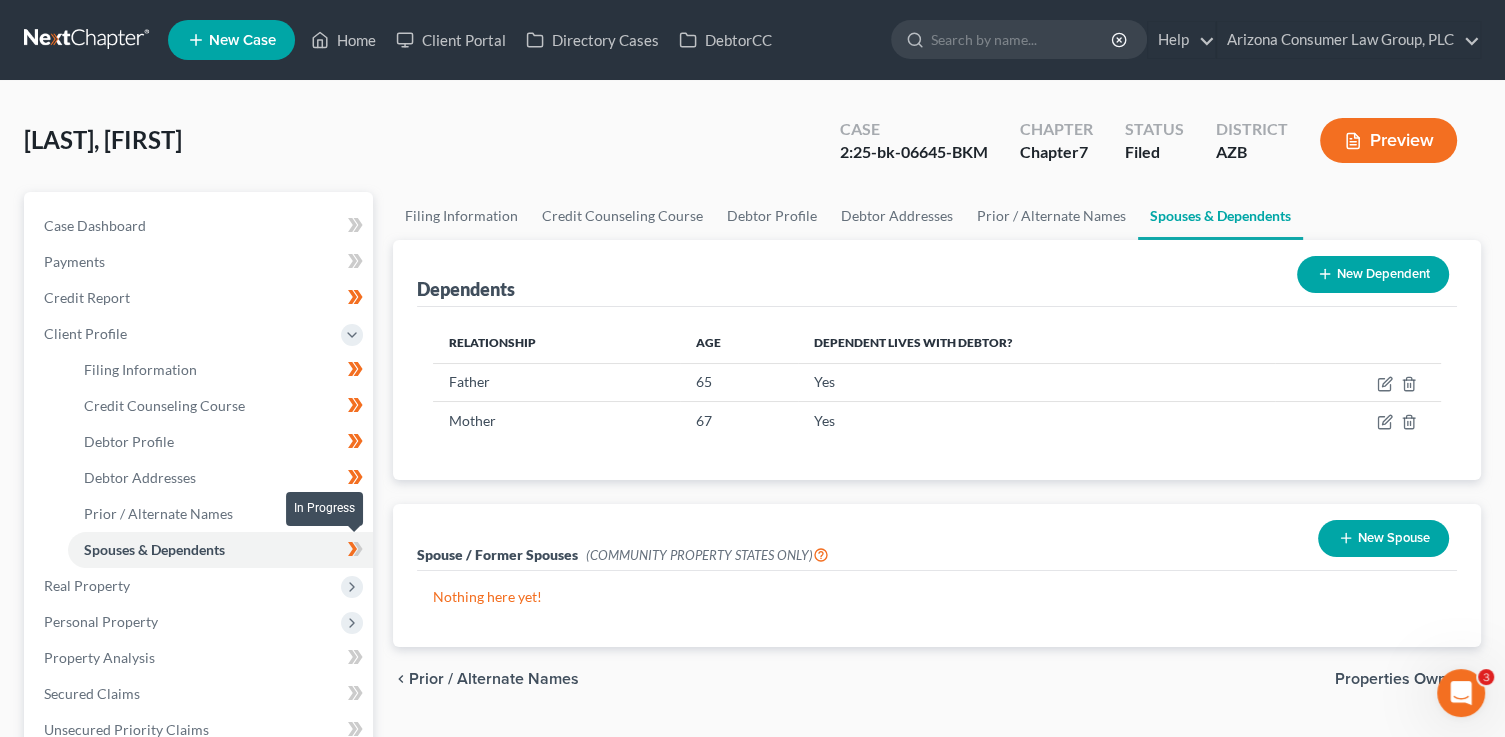 click at bounding box center [355, 552] 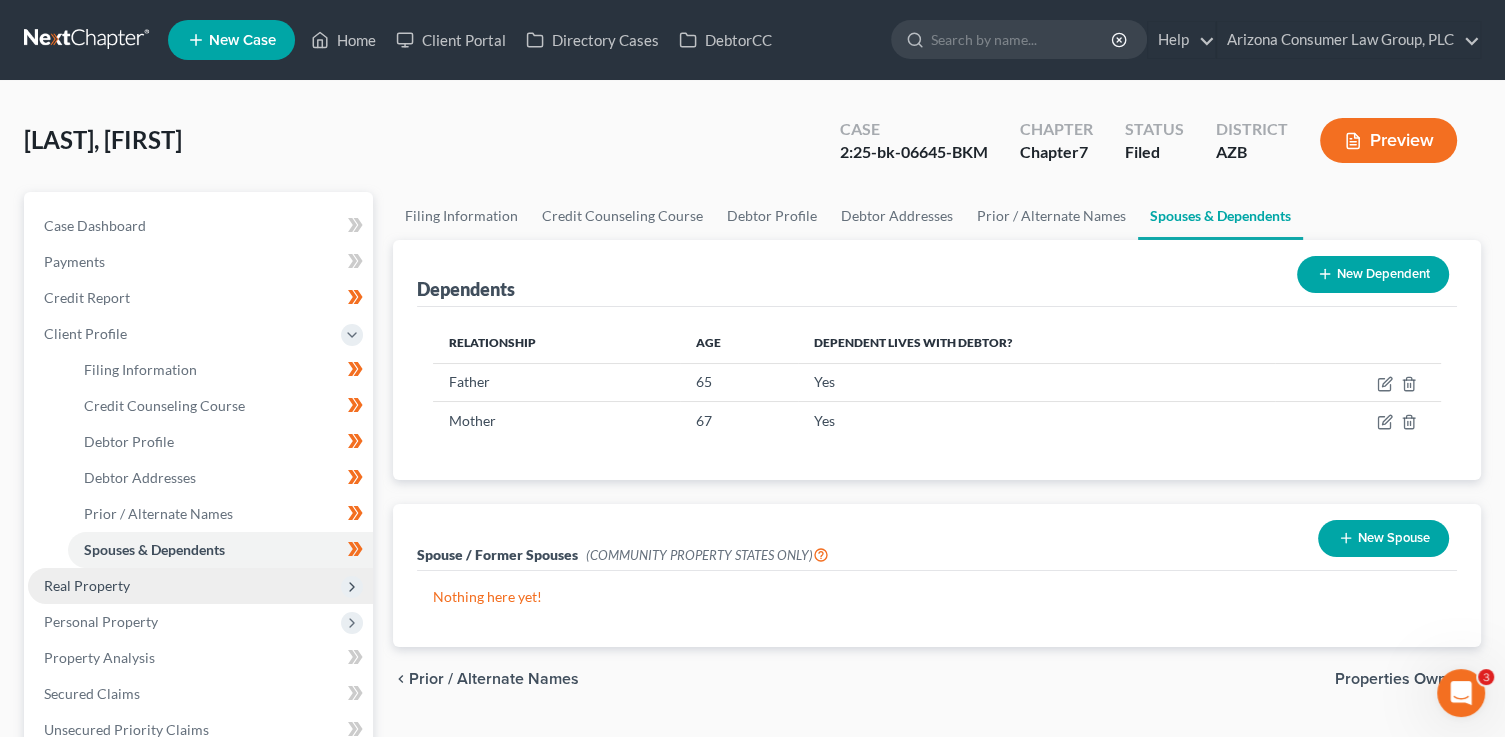 click on "Real Property" at bounding box center (200, 586) 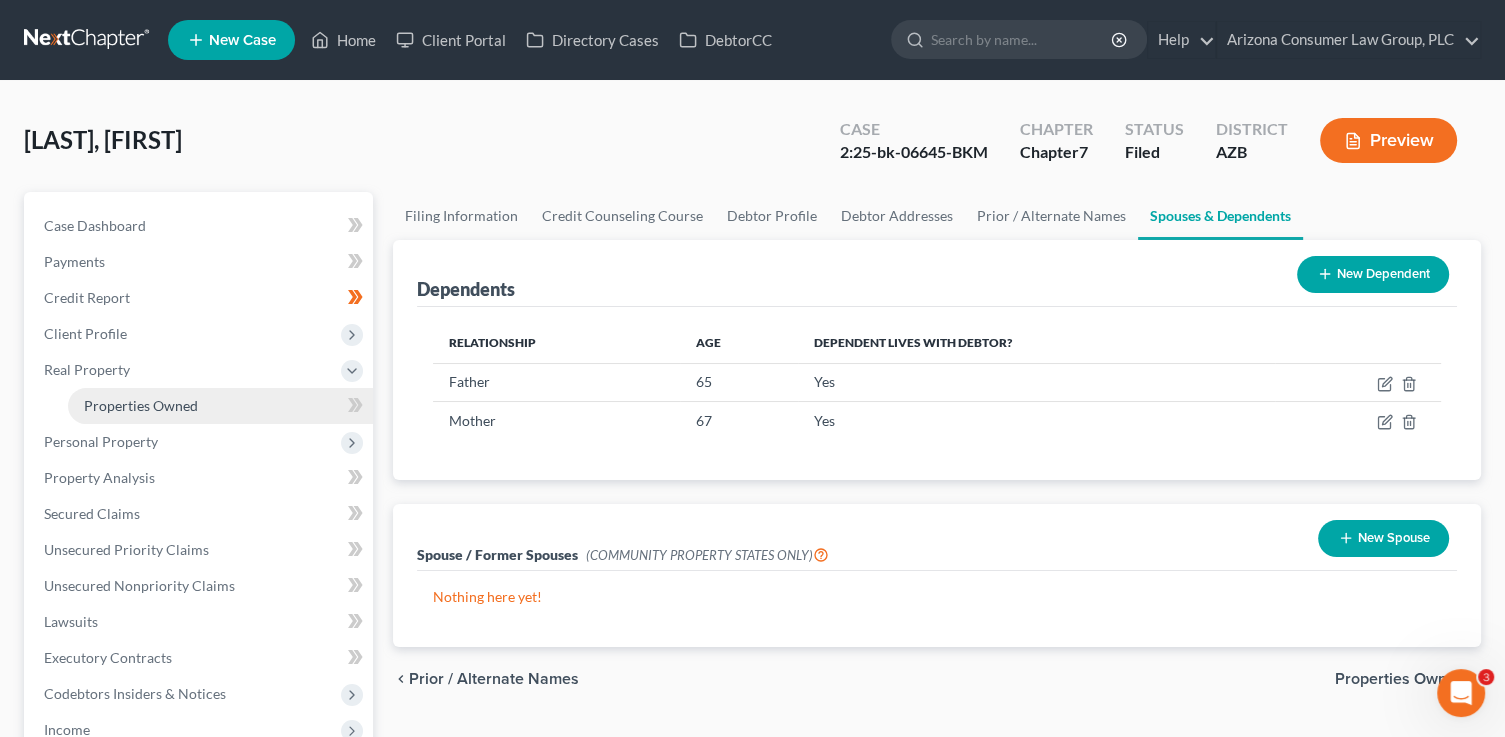 click on "Properties Owned" at bounding box center (220, 406) 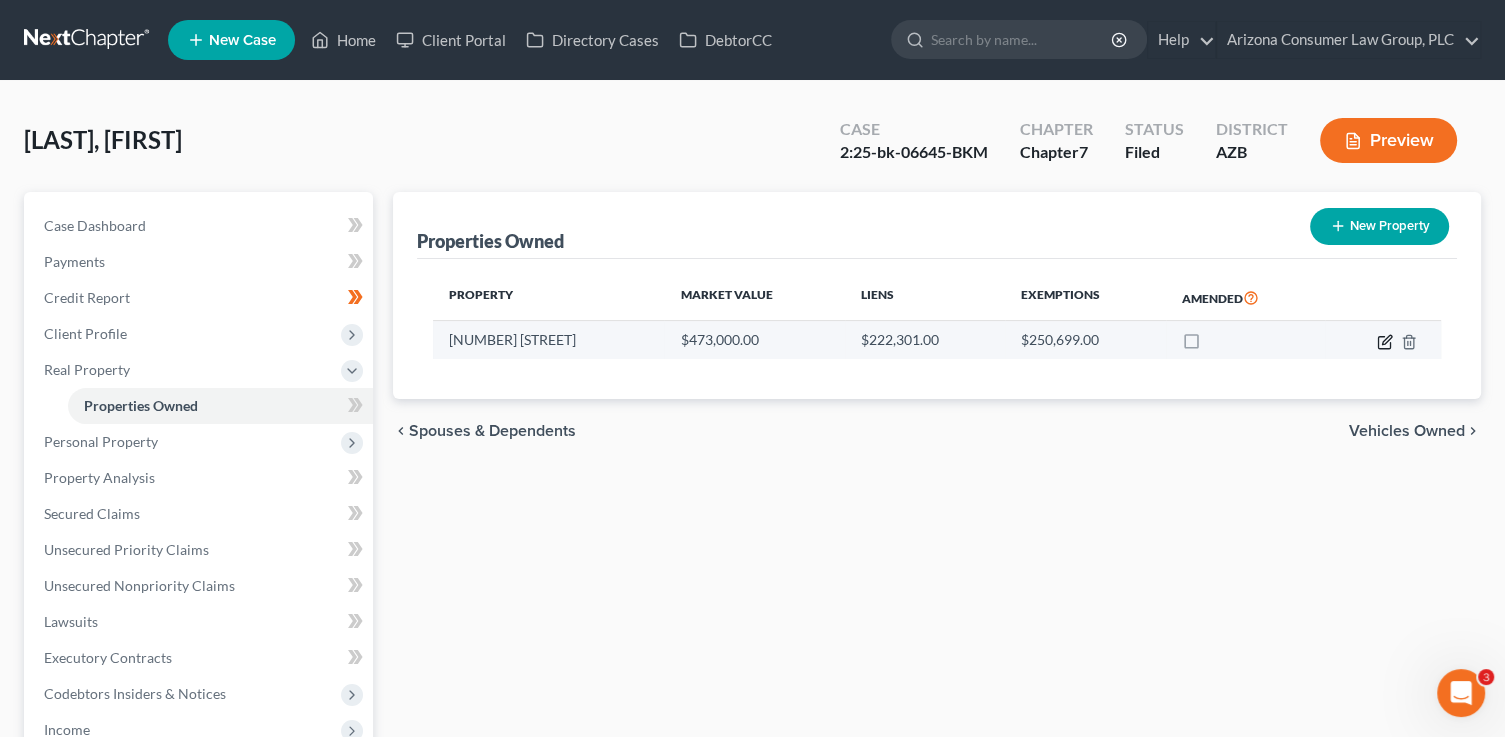 click 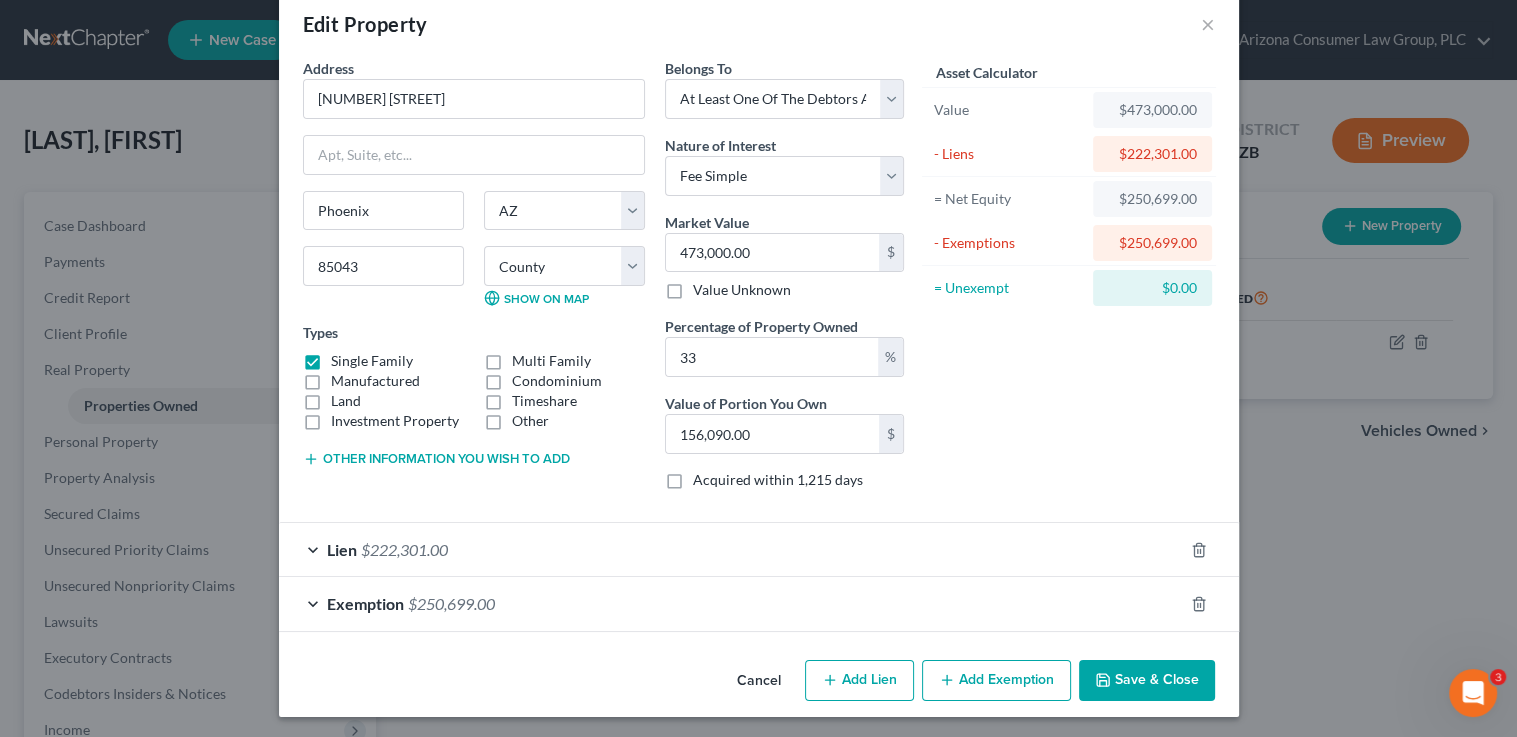 scroll, scrollTop: 36, scrollLeft: 0, axis: vertical 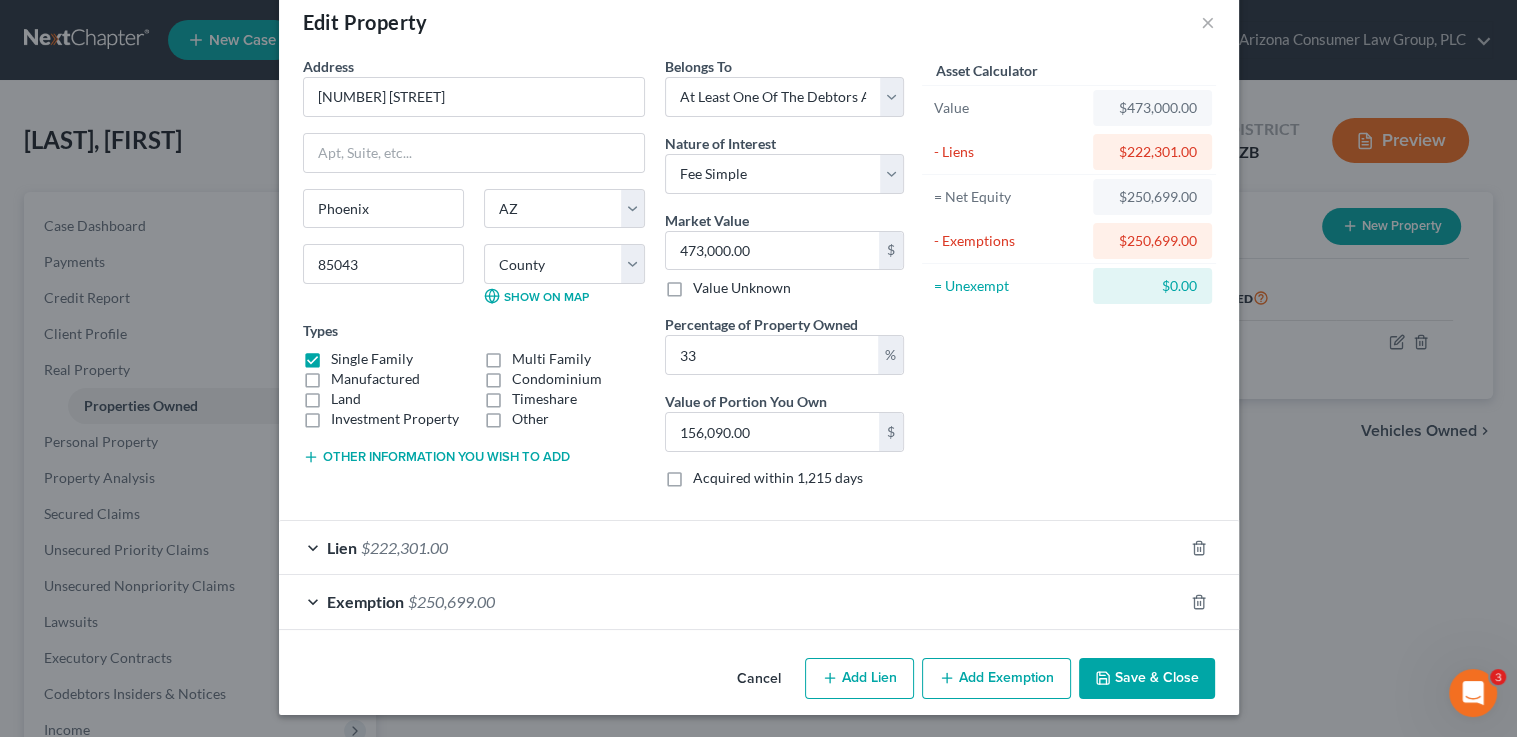 click on "Save & Close" at bounding box center (1147, 679) 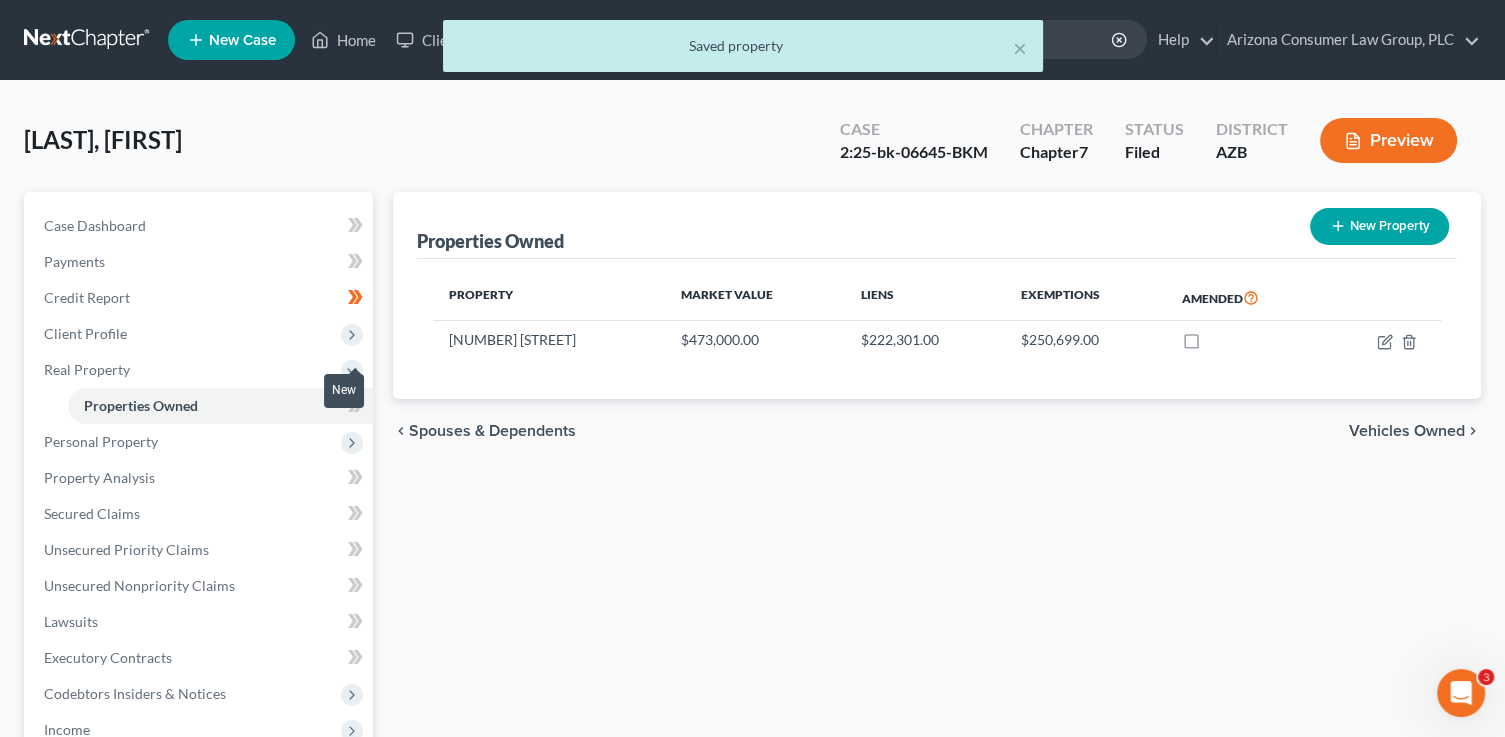click at bounding box center (355, 408) 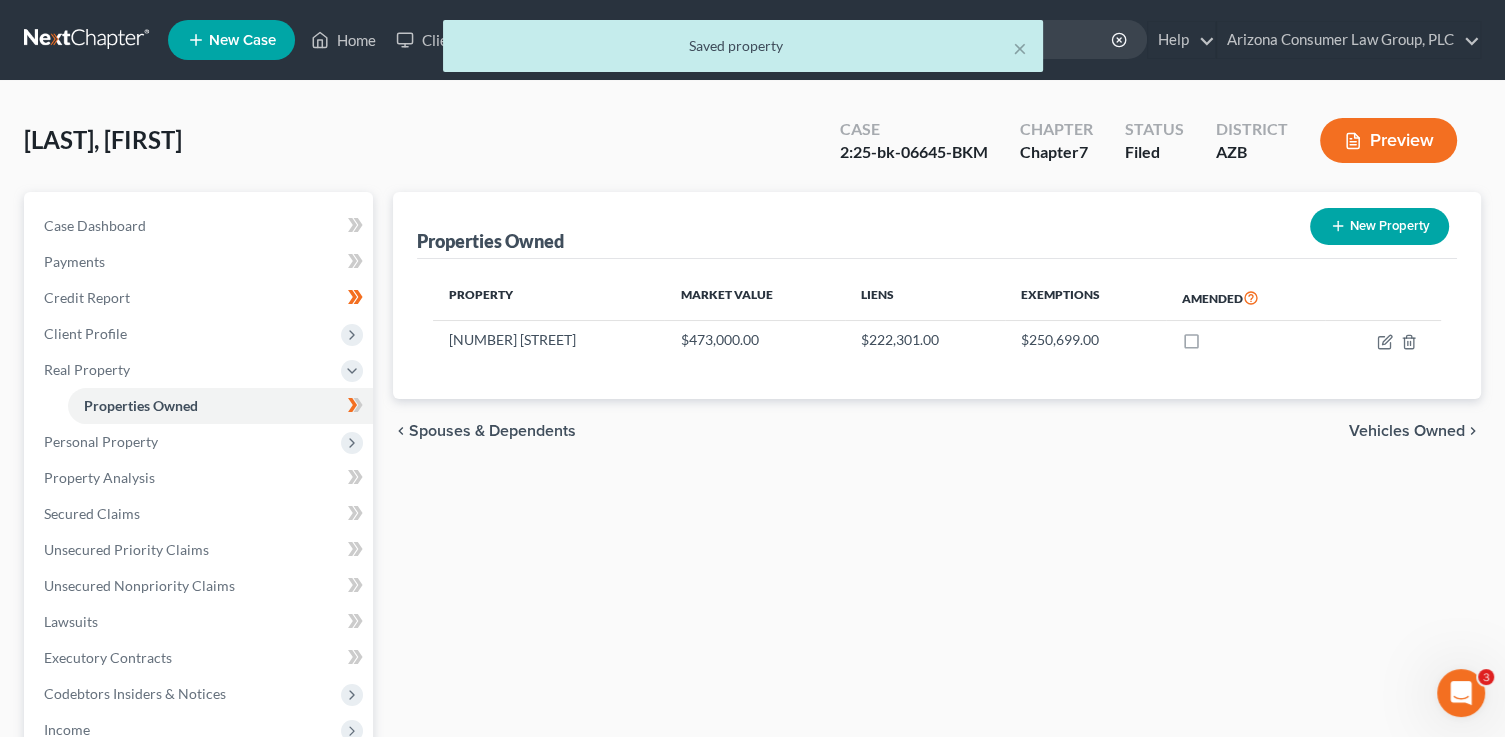 click on "Case Dashboard
Payments
Invoices
Payments
Payments
Credit Report
Client Profile" at bounding box center [198, 625] 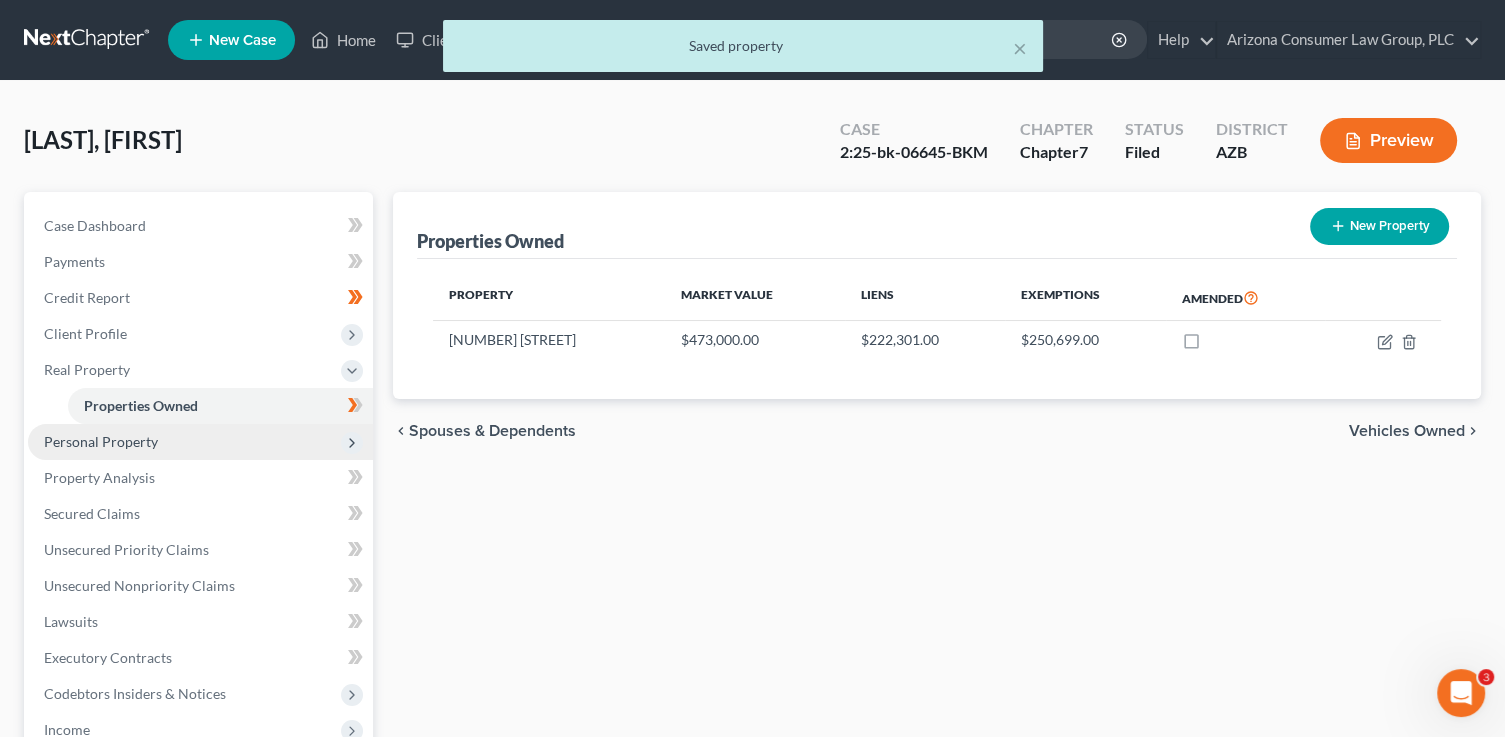 click on "Personal Property" at bounding box center (200, 442) 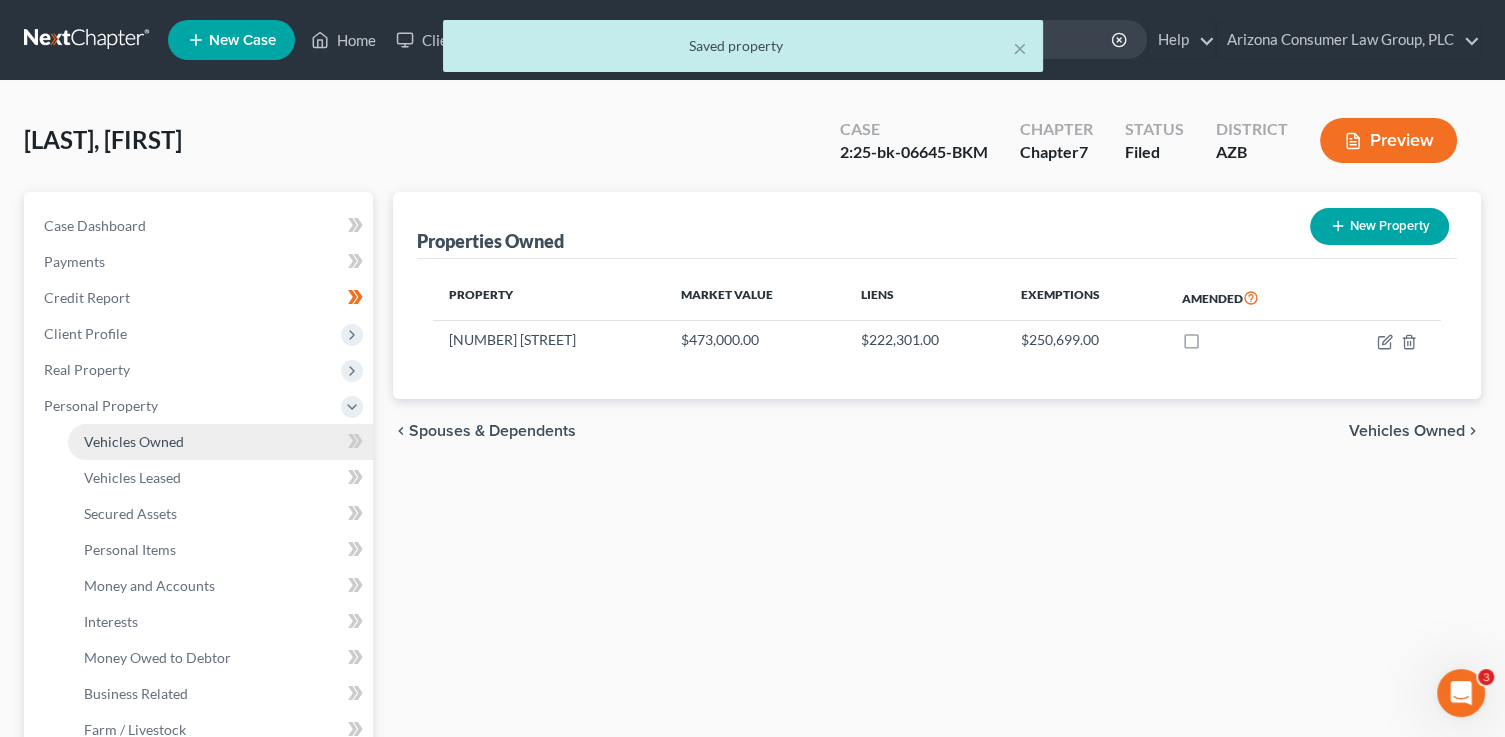click on "Vehicles Owned" at bounding box center [220, 442] 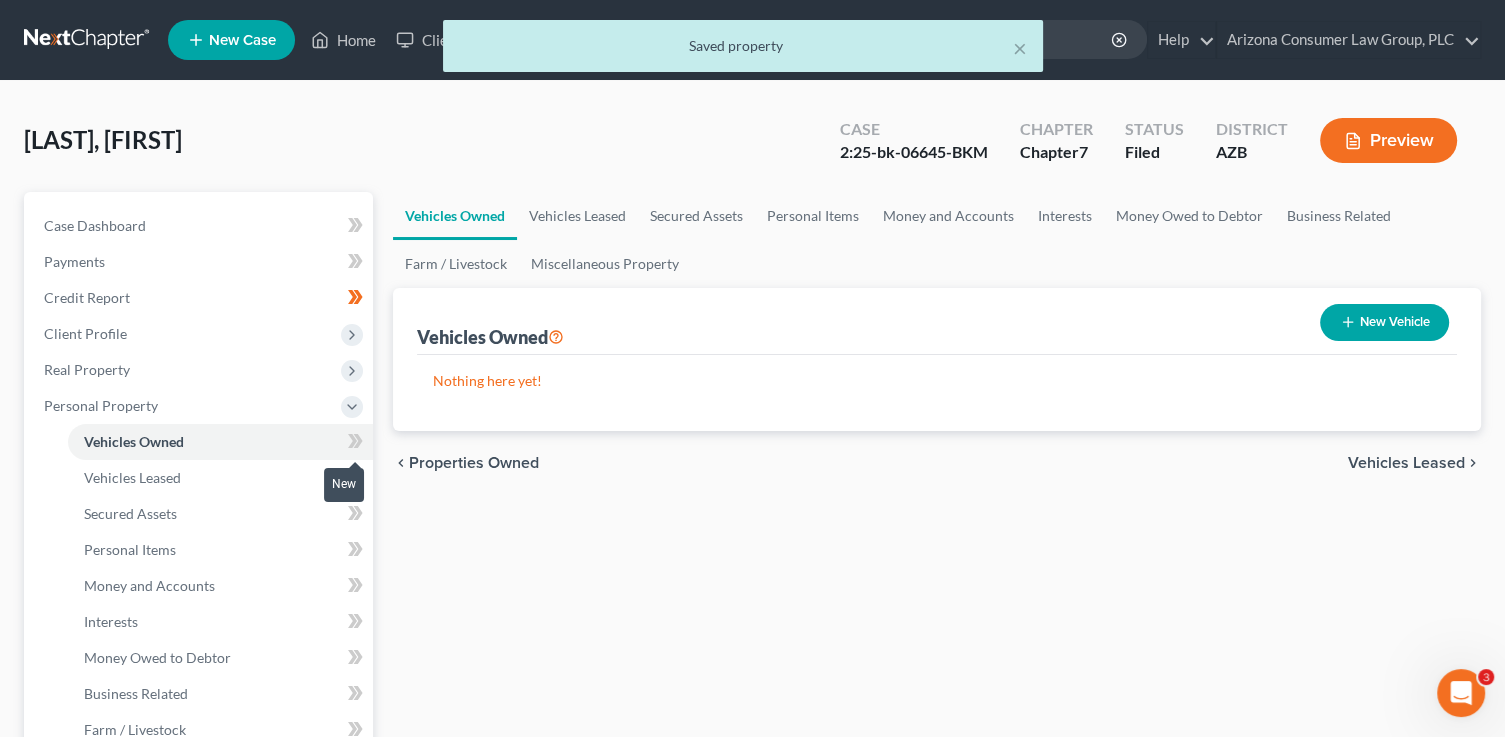 click 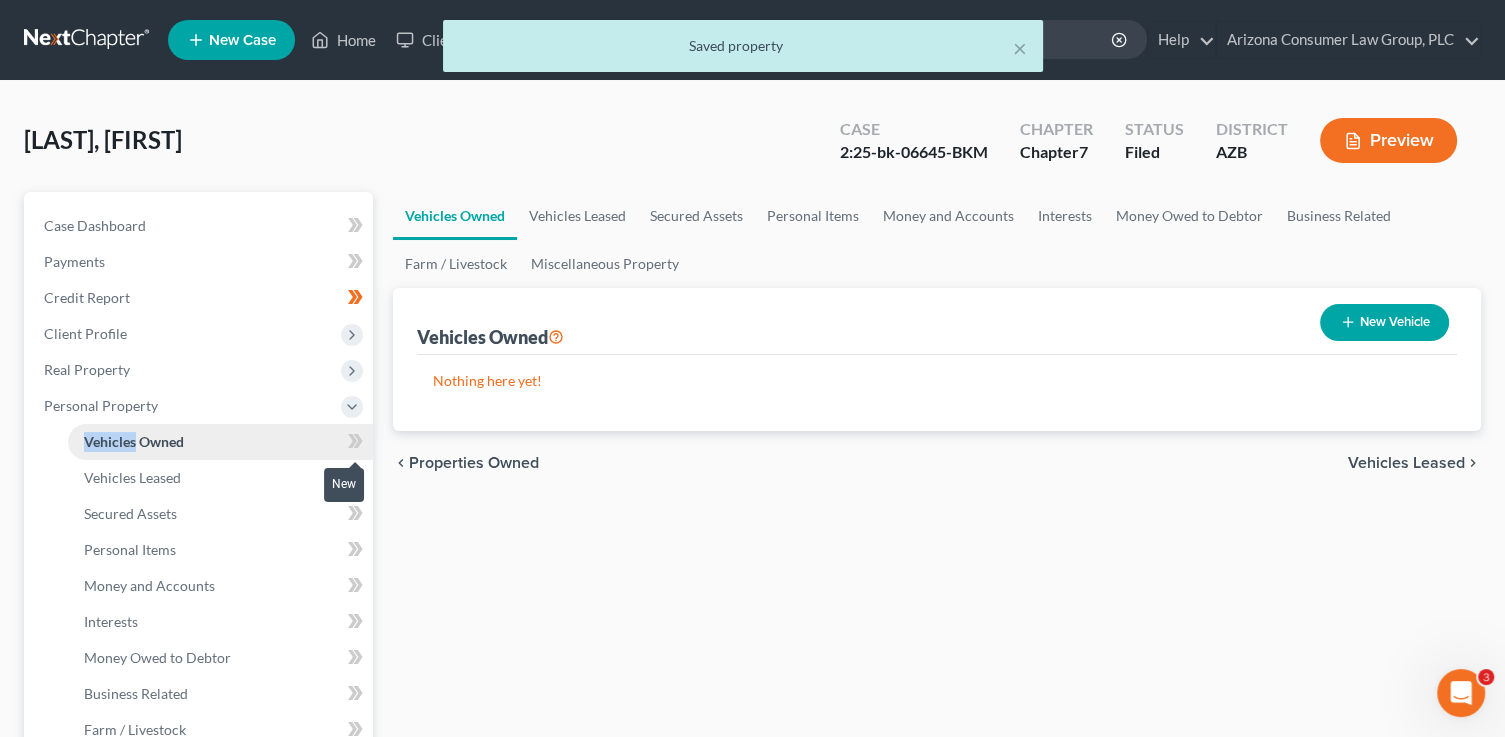 drag, startPoint x: 353, startPoint y: 449, endPoint x: 333, endPoint y: 452, distance: 20.22375 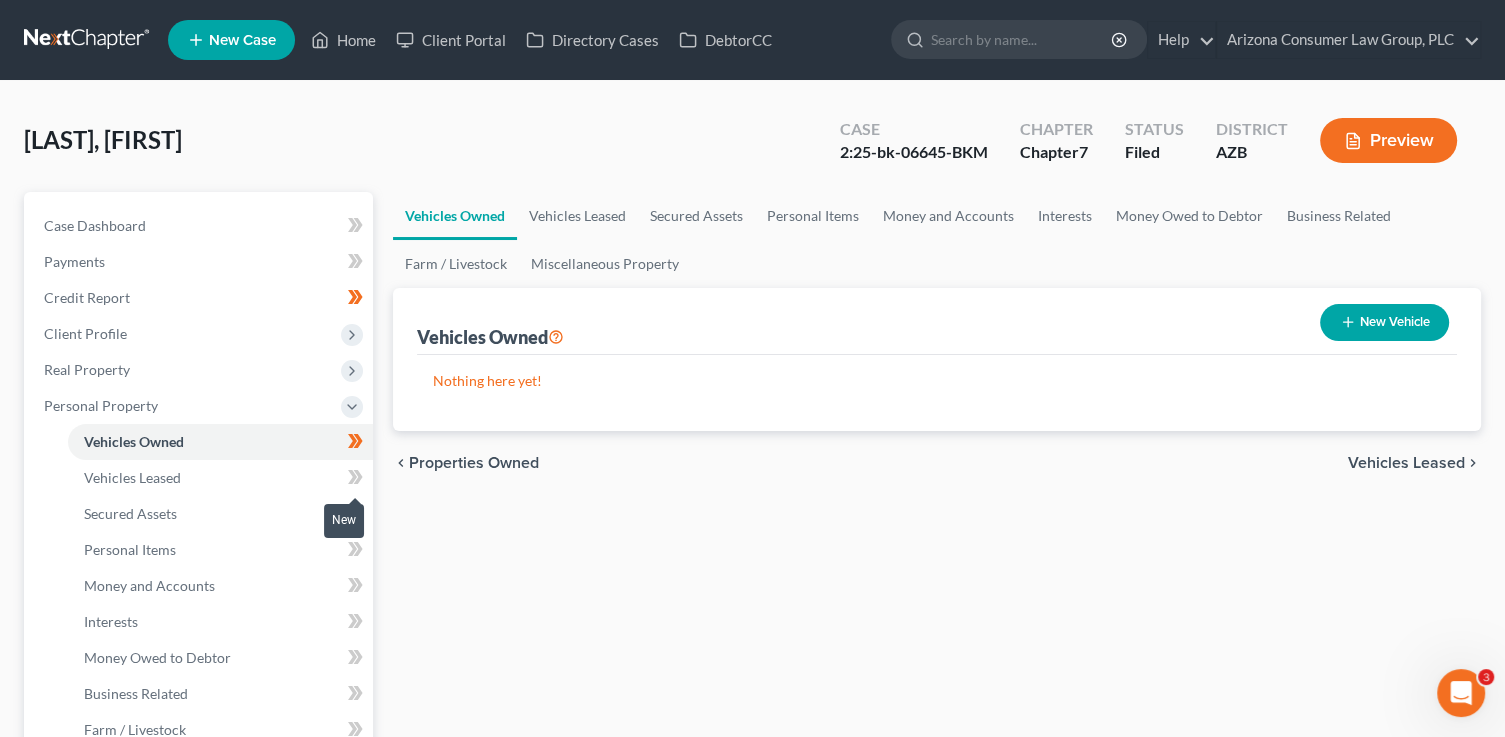 click 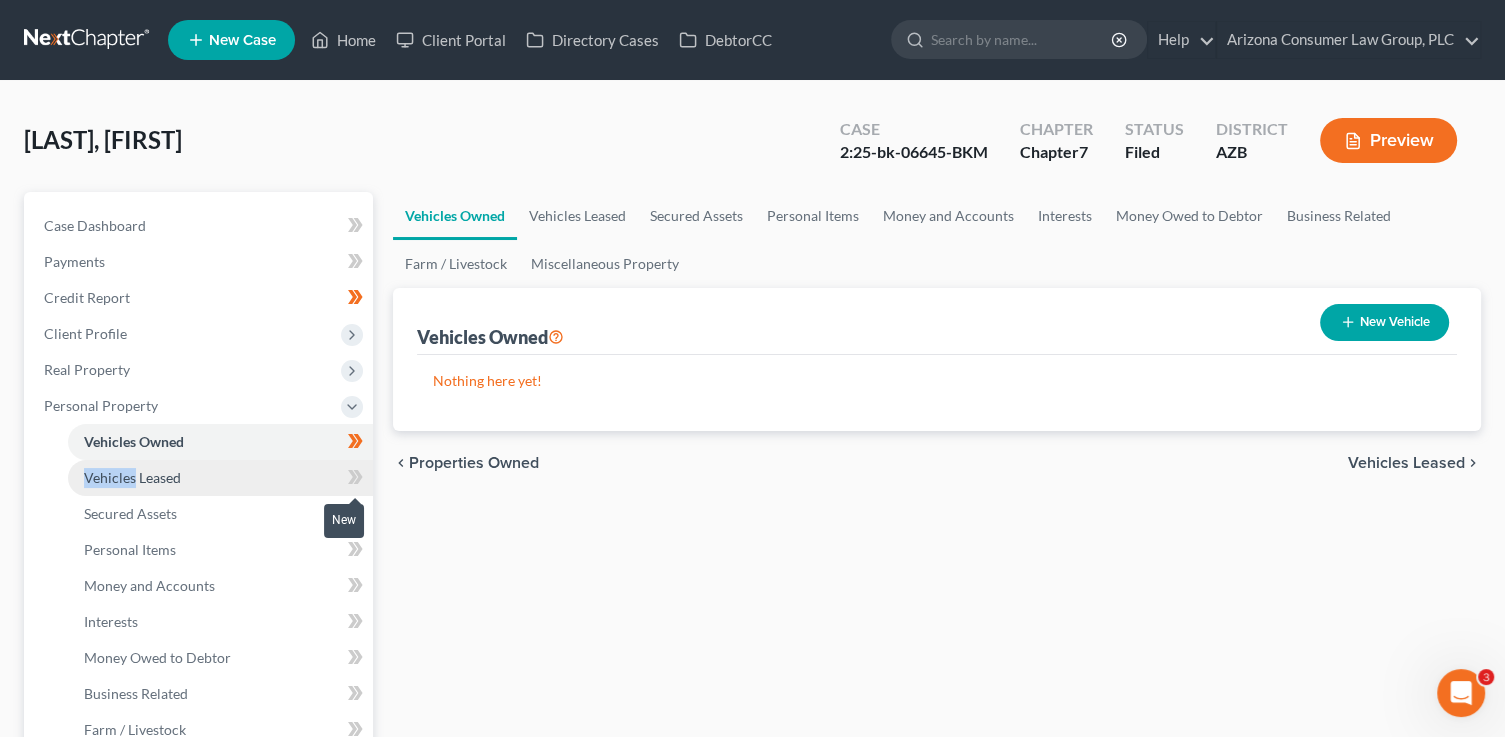 click 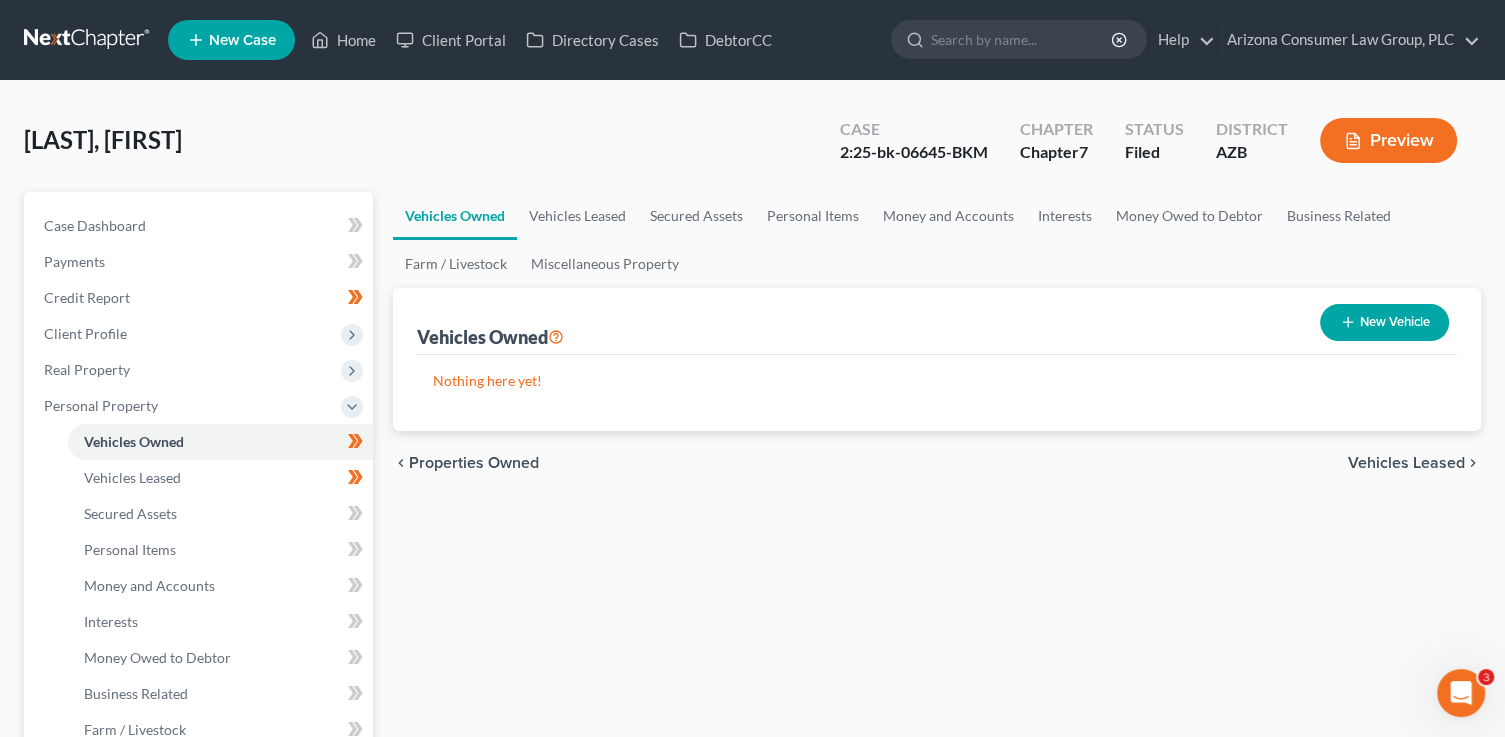 click on "Case Dashboard
Payments
Invoices
Payments
Payments
Credit Report
Client Profile" at bounding box center (198, 787) 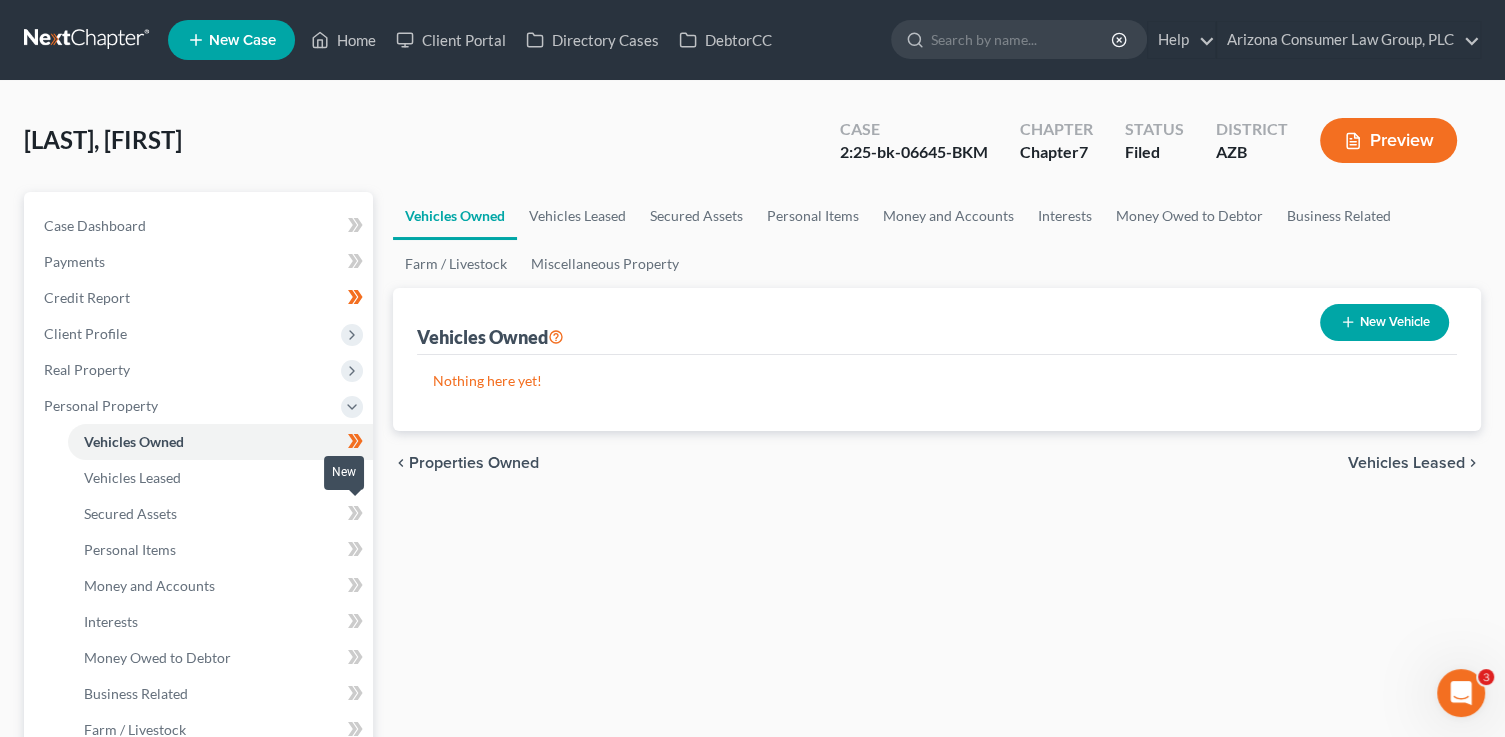 click at bounding box center [355, 516] 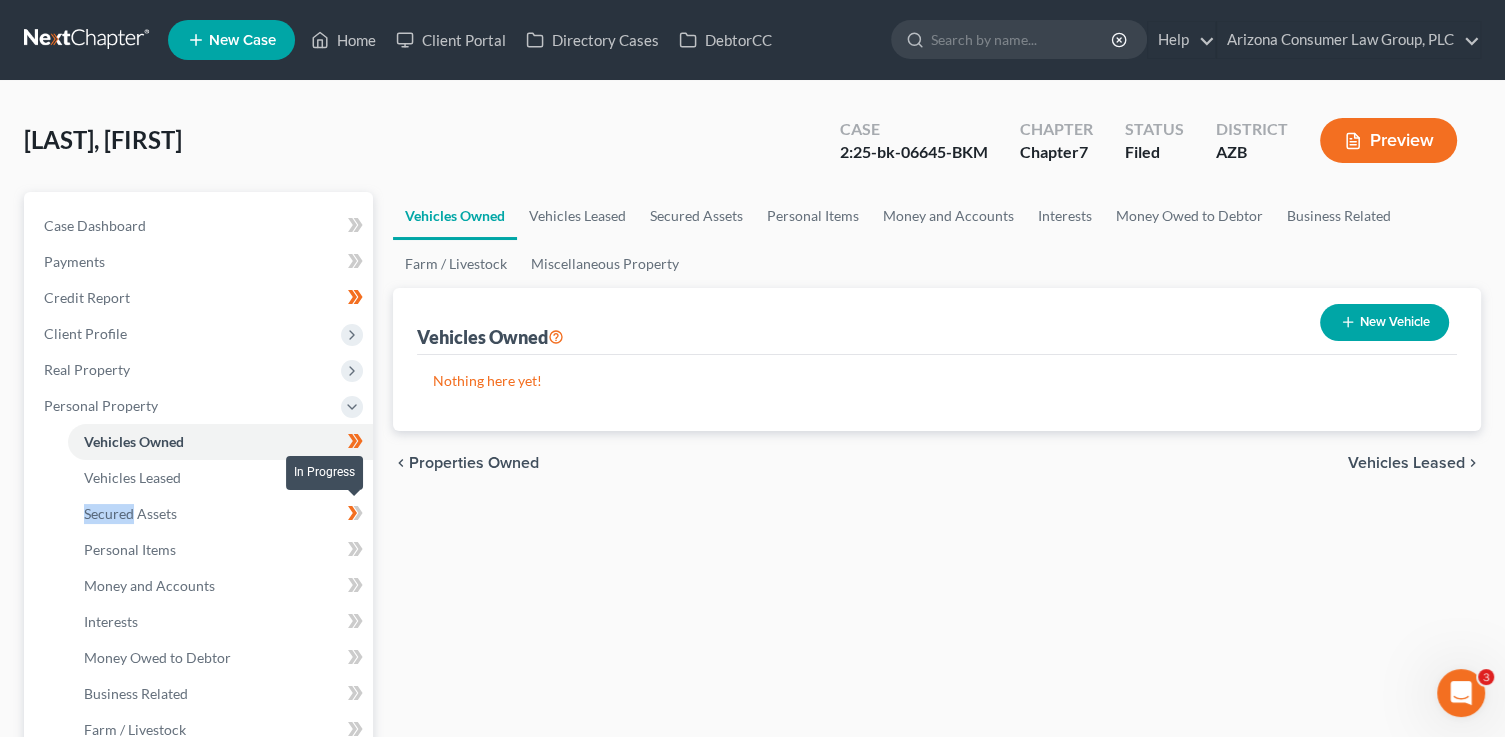 drag, startPoint x: 369, startPoint y: 516, endPoint x: 359, endPoint y: 524, distance: 12.806249 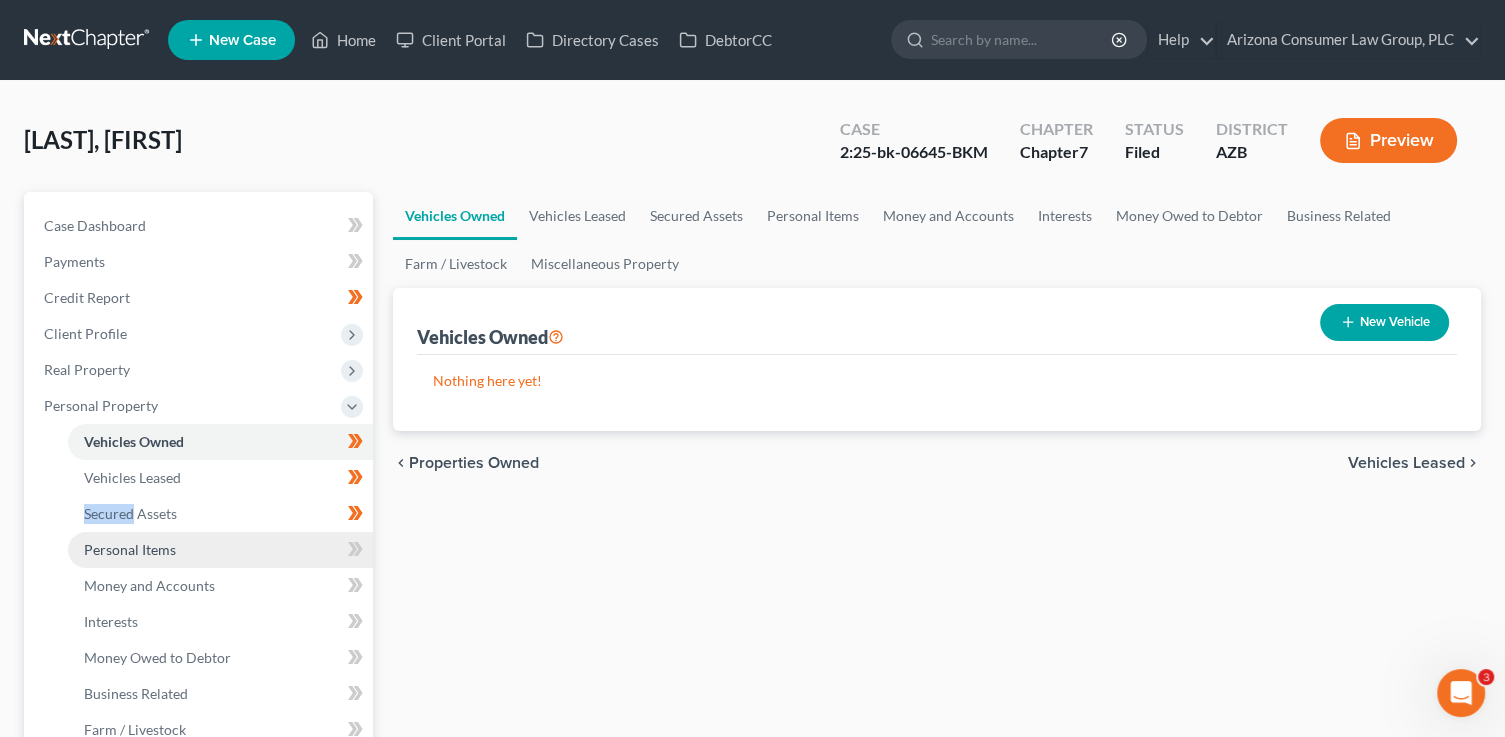 click on "Personal Items" at bounding box center [220, 550] 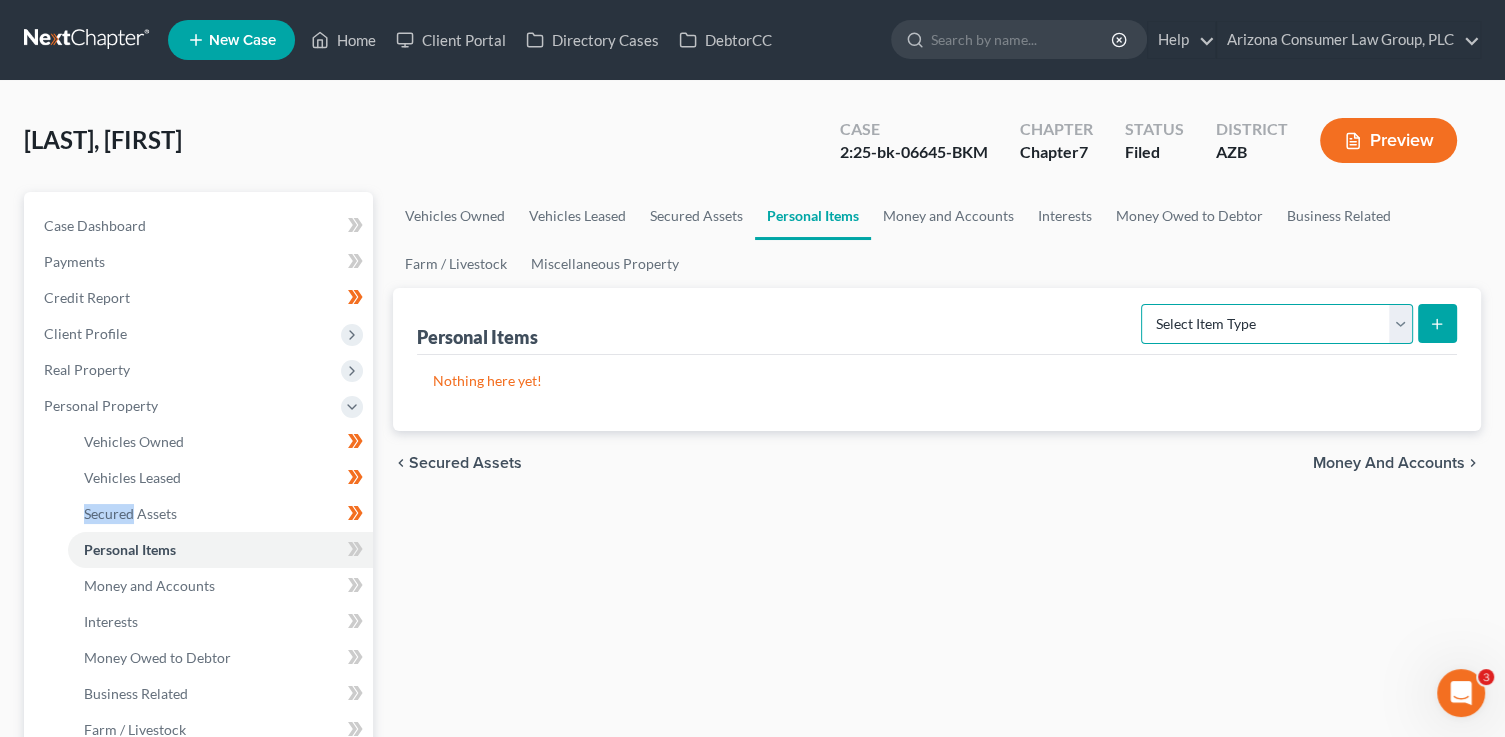 click on "Select Item Type Clothing (A/B: 11) Collectibles Of Value (A/B: 8) Electronics (A/B: 7) Firearms (A/B: 10) Household Goods (A/B: 6) Jewelry (A/B: 12) Other (A/B: 14) Pet(s) (A/B: 13) Sports & Hobby Equipment (A/B: 9)" at bounding box center [1277, 324] 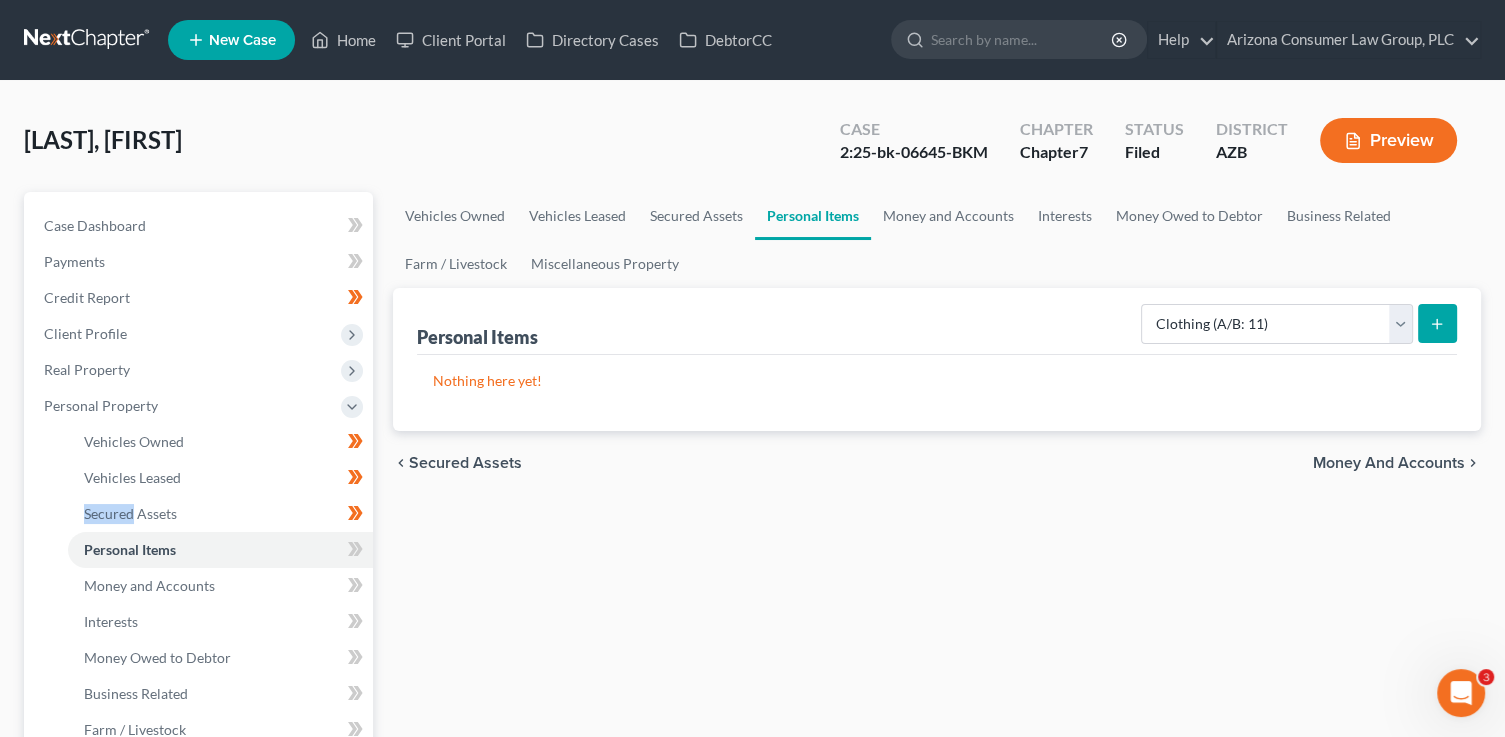 click 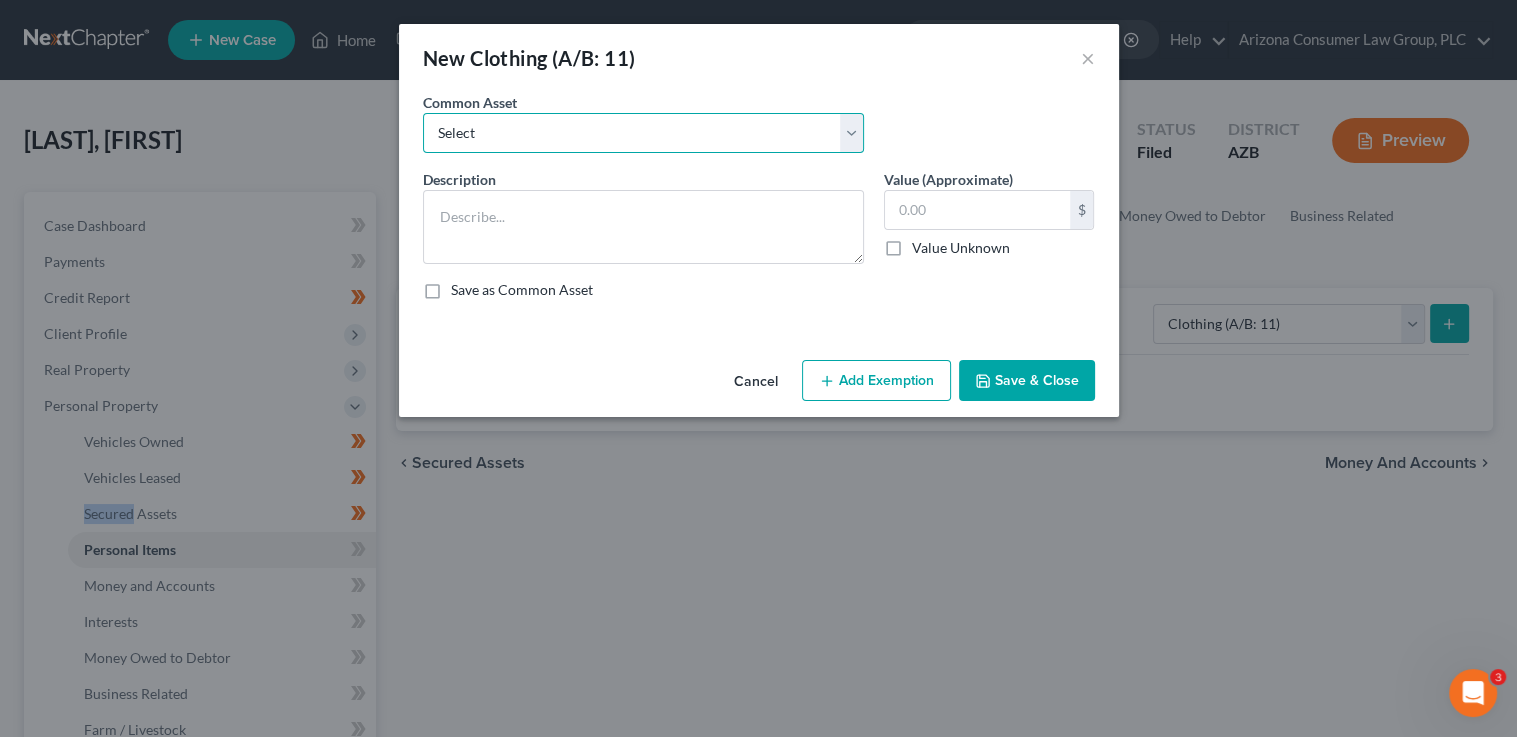 click on "Select Everyday clothing, shoes, coats" at bounding box center (643, 133) 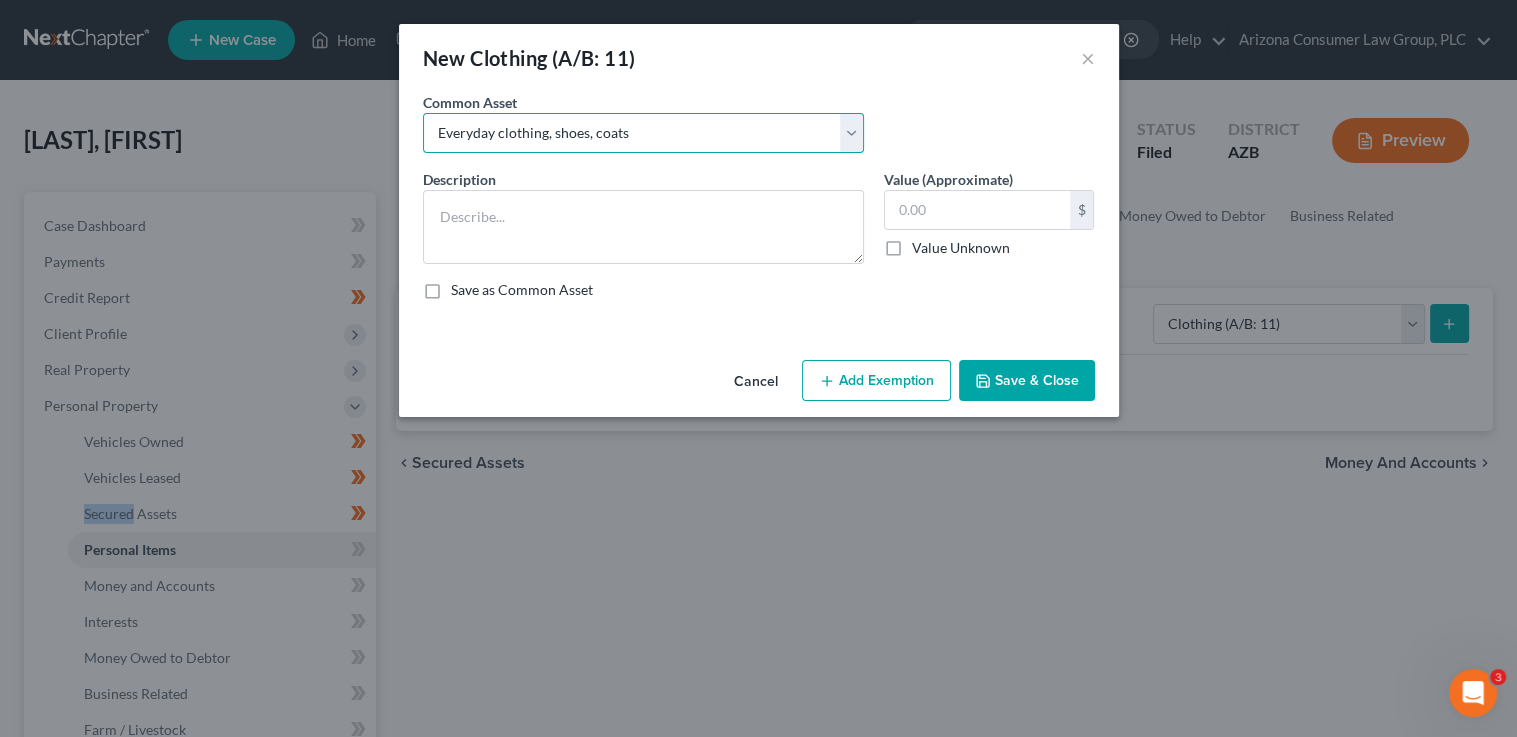 type on "Everyday clothing, shoes, coats" 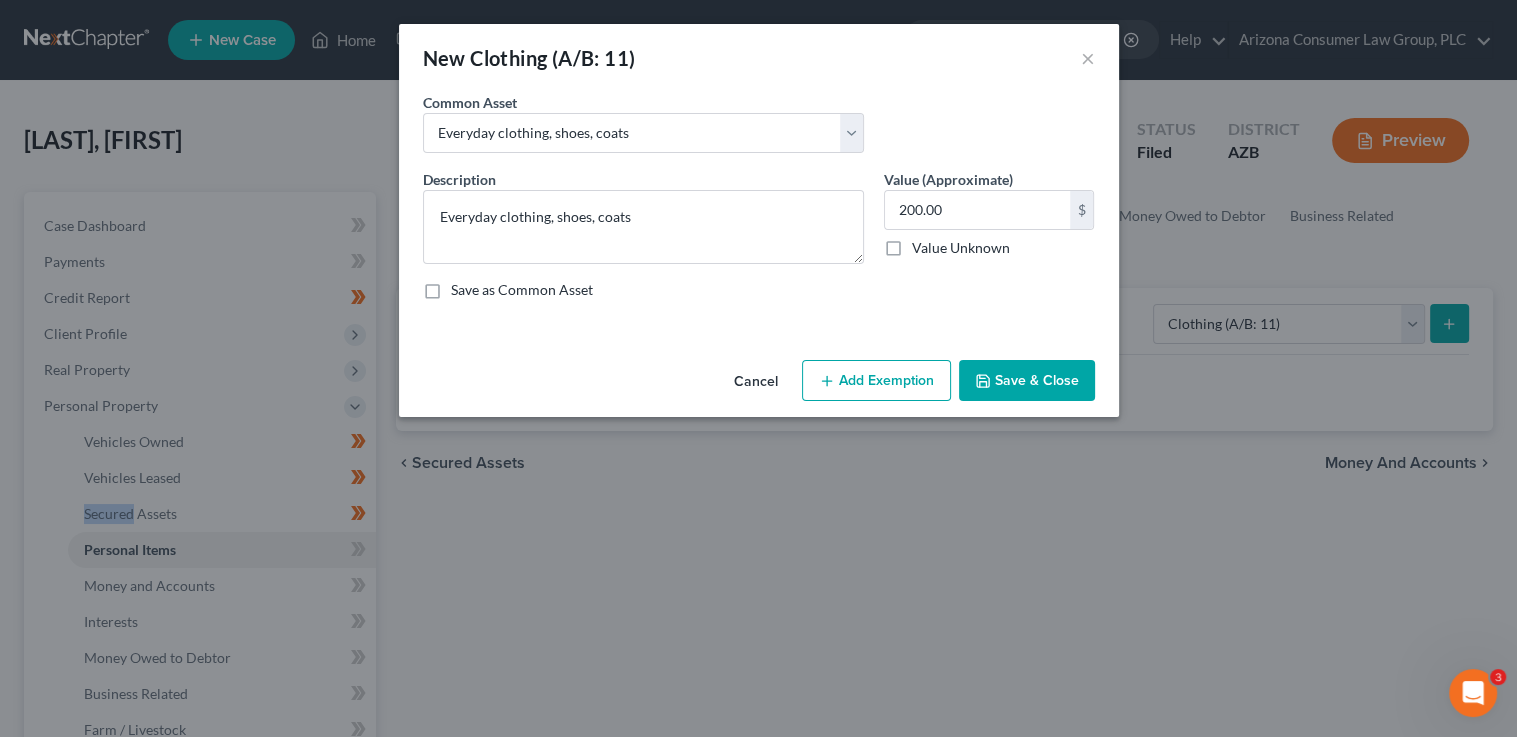 click on "Add Exemption" at bounding box center [876, 381] 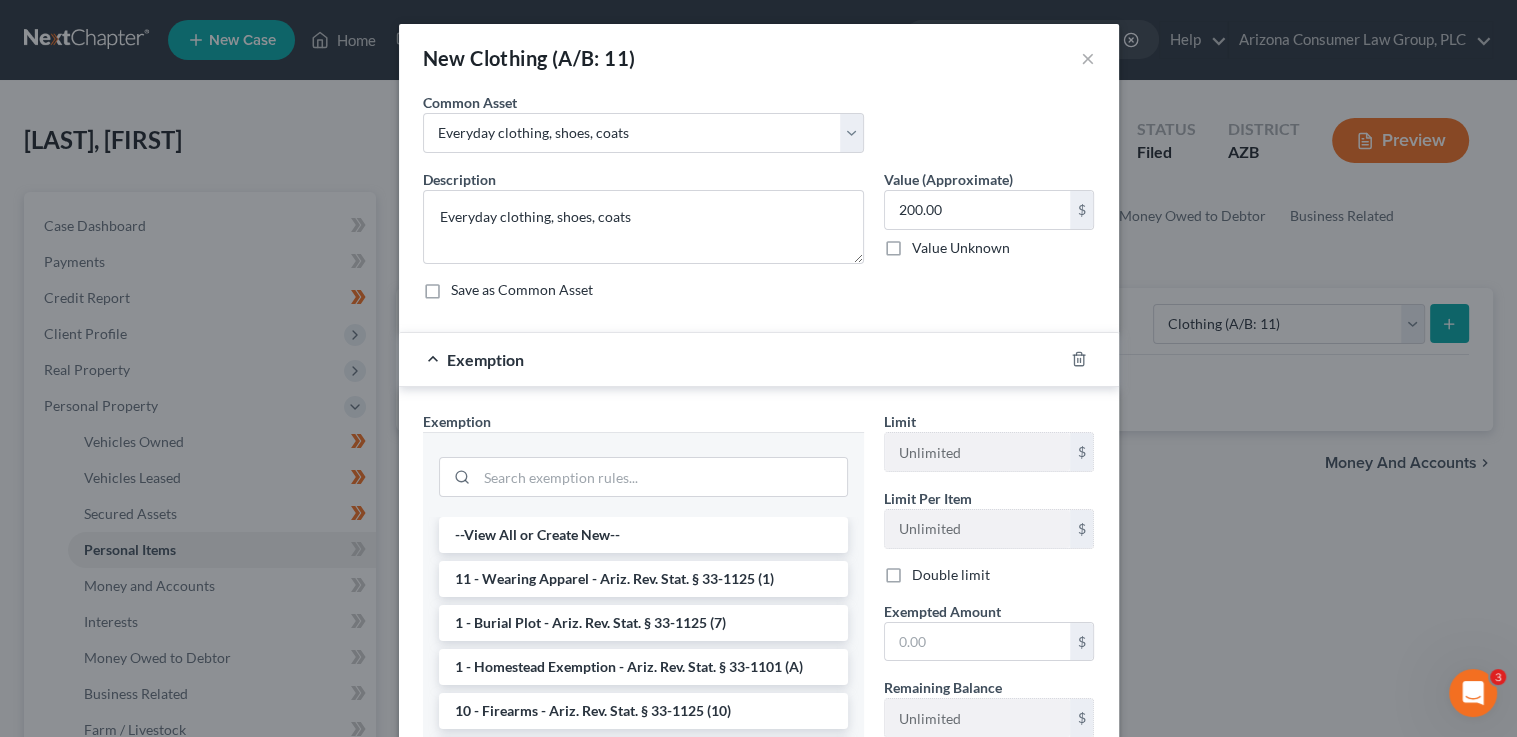 drag, startPoint x: 532, startPoint y: 577, endPoint x: 680, endPoint y: 588, distance: 148.40822 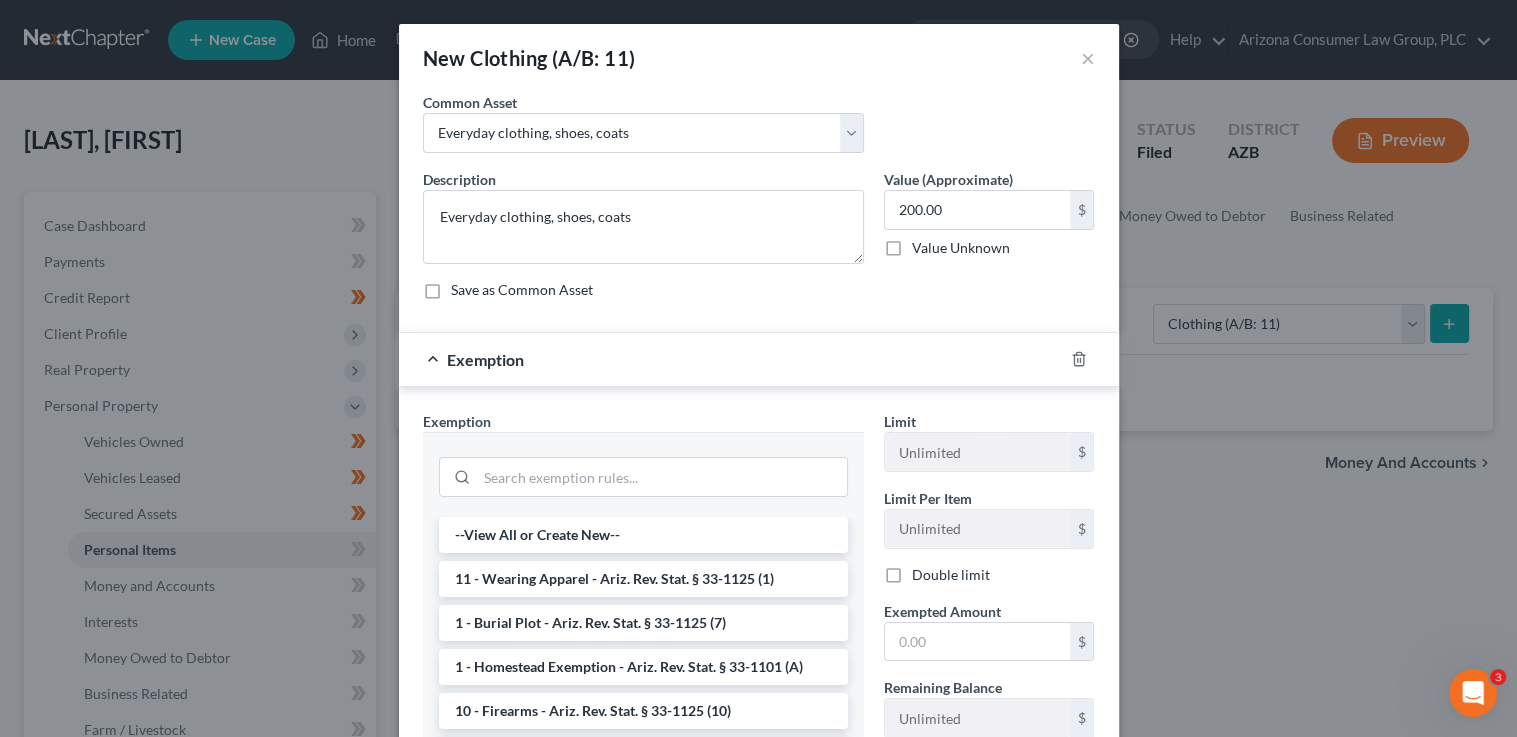 click on "11 - Wearing Apparel - Ariz. Rev. Stat. § 33-1125 (1)" at bounding box center (643, 579) 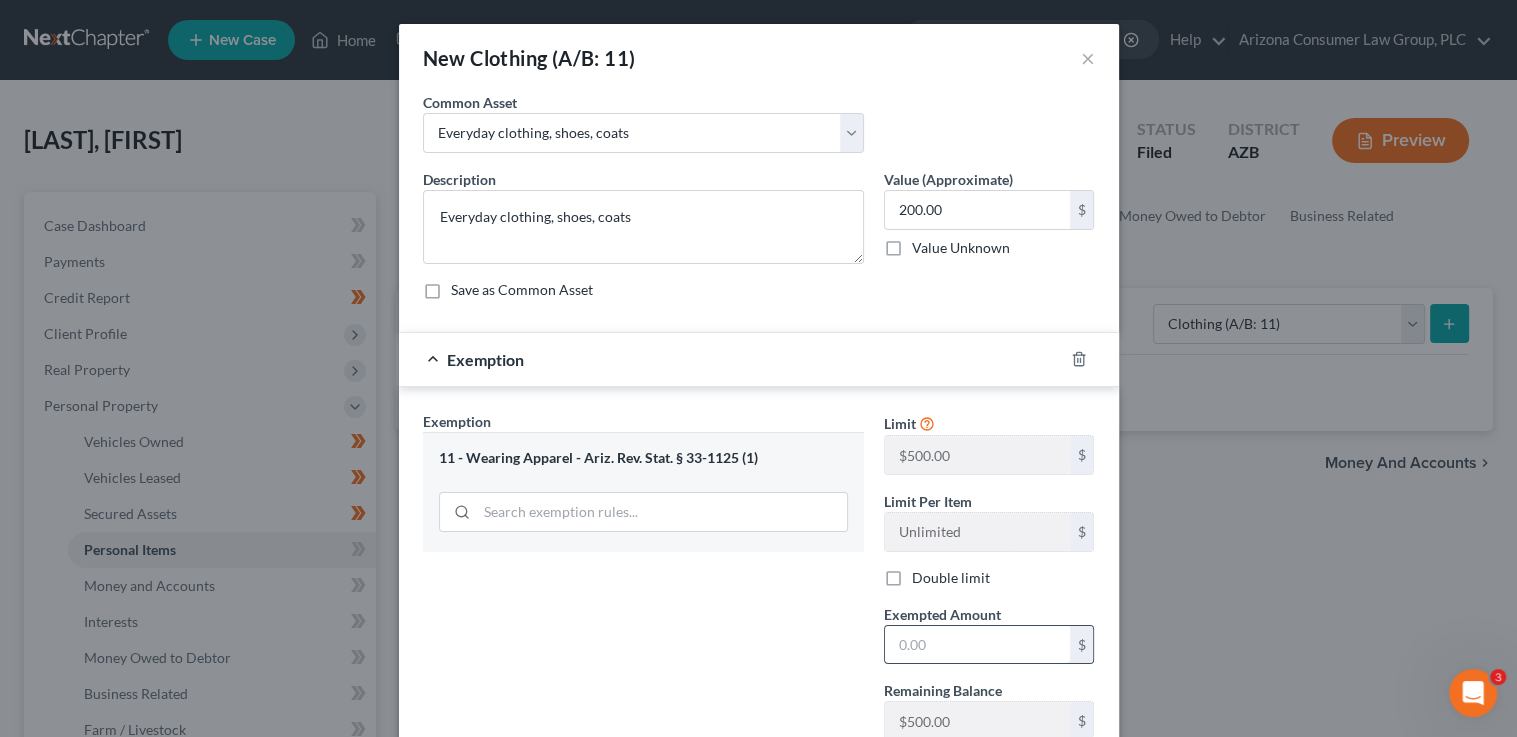 click at bounding box center (977, 645) 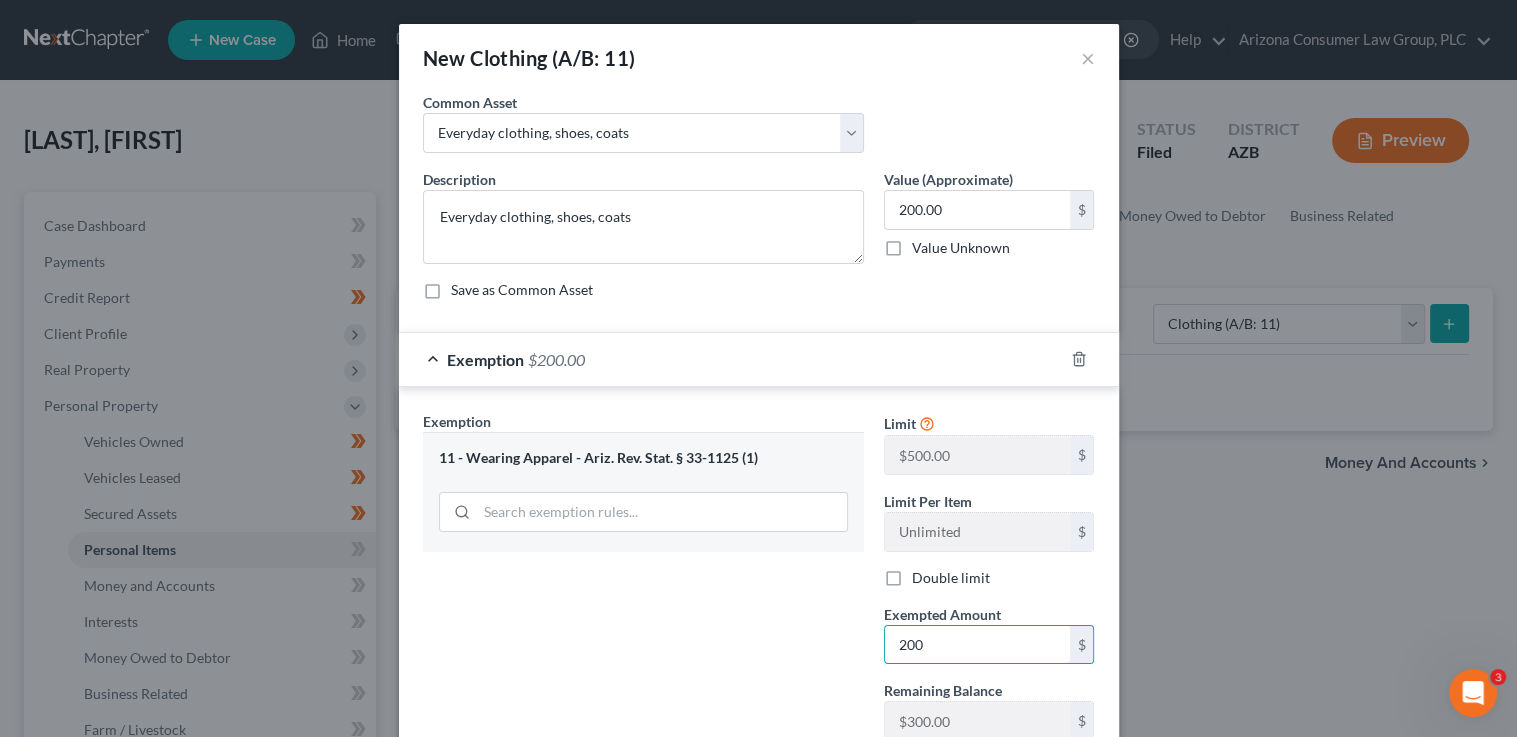 type on "200" 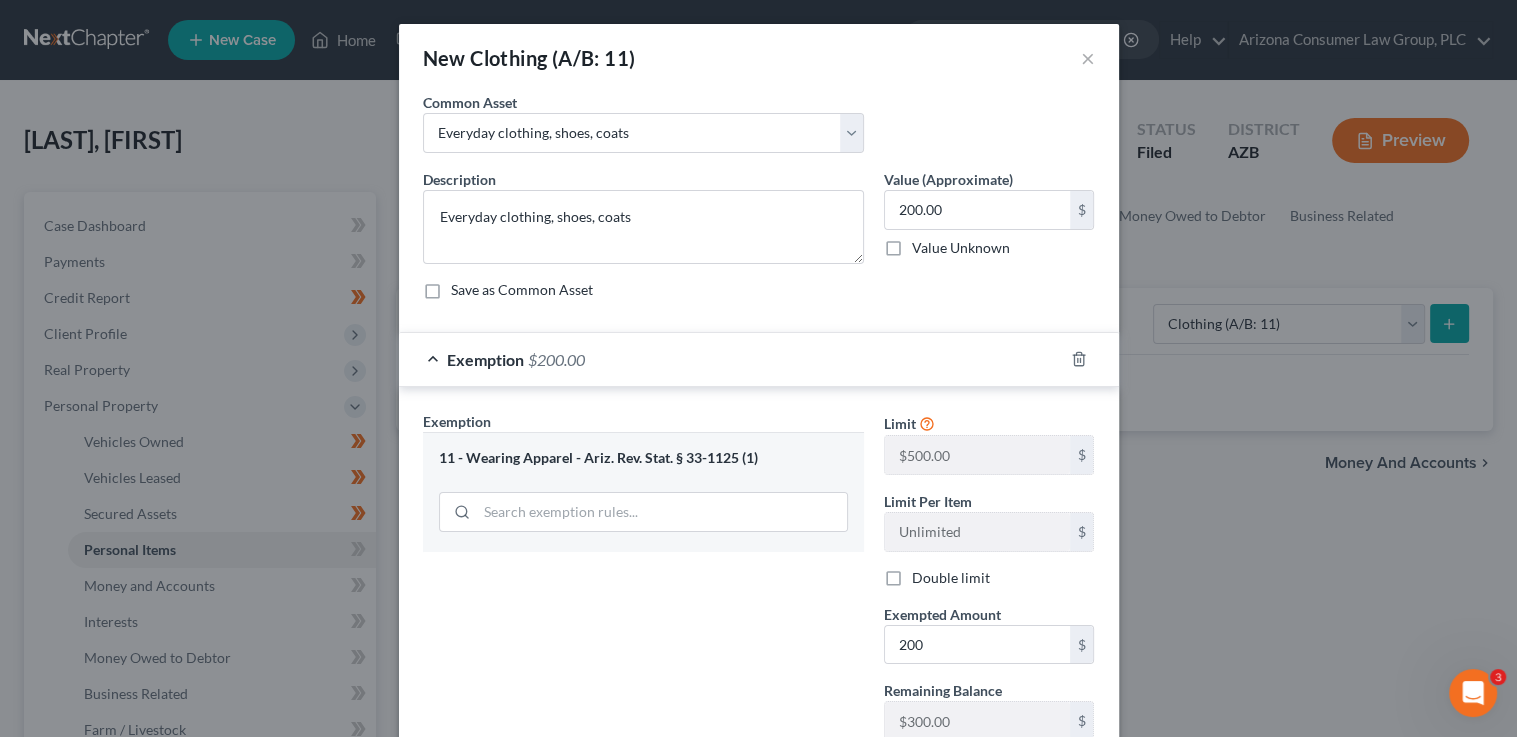 click on "Exemption Set must be selected for CA.
Exemption
*
11 - Wearing Apparel - Ariz. Rev. Stat. § 33-1125 (1)" at bounding box center [643, 584] 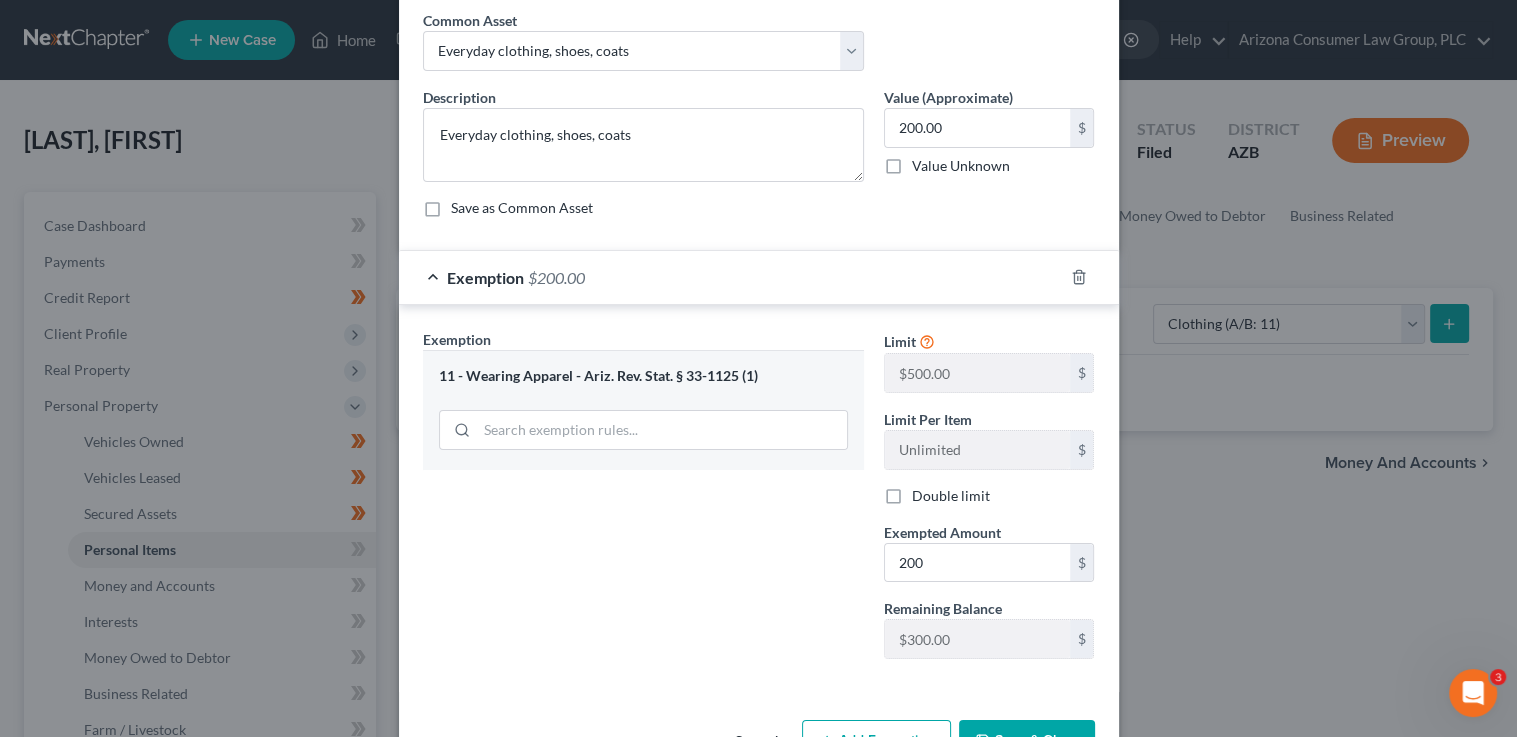 scroll, scrollTop: 144, scrollLeft: 0, axis: vertical 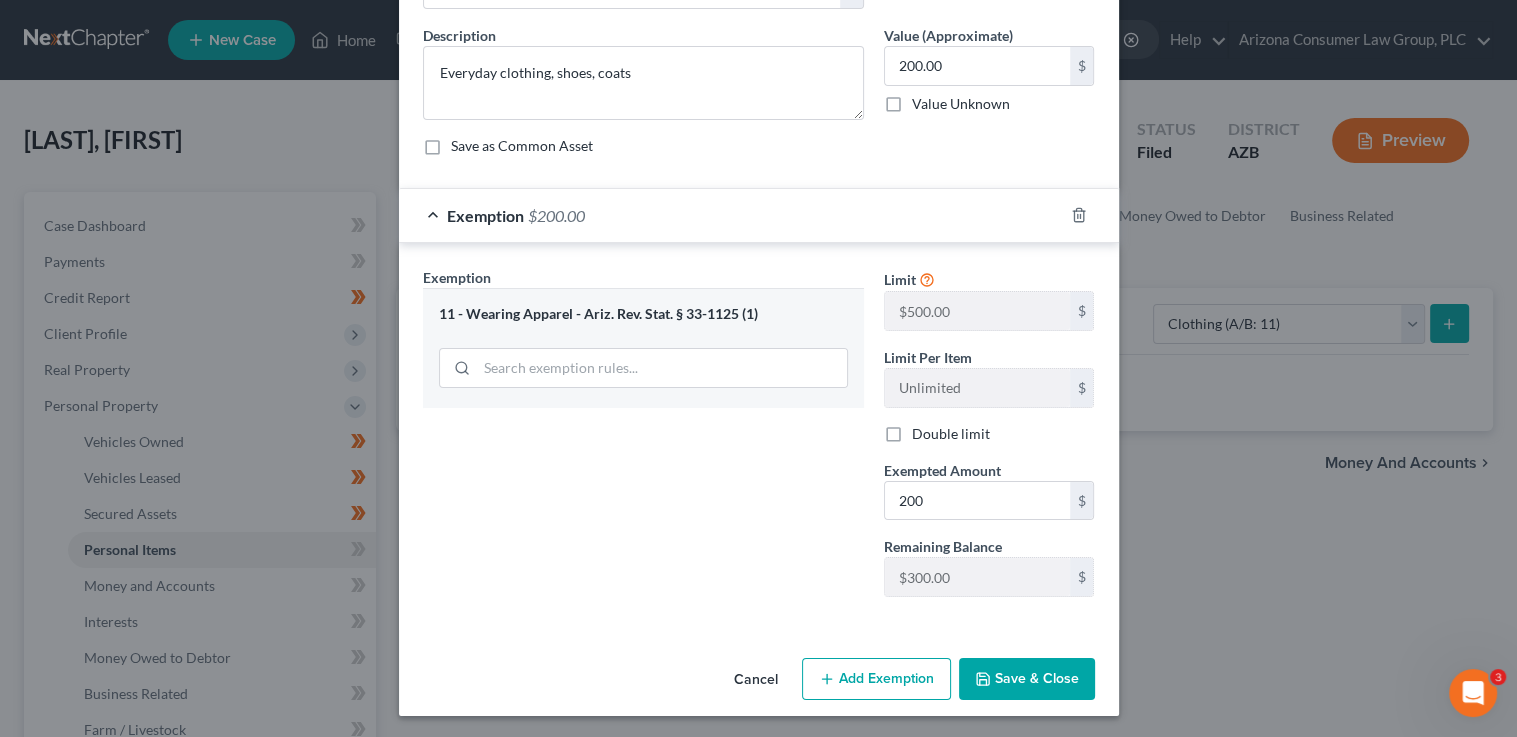 click on "Save & Close" at bounding box center [1027, 679] 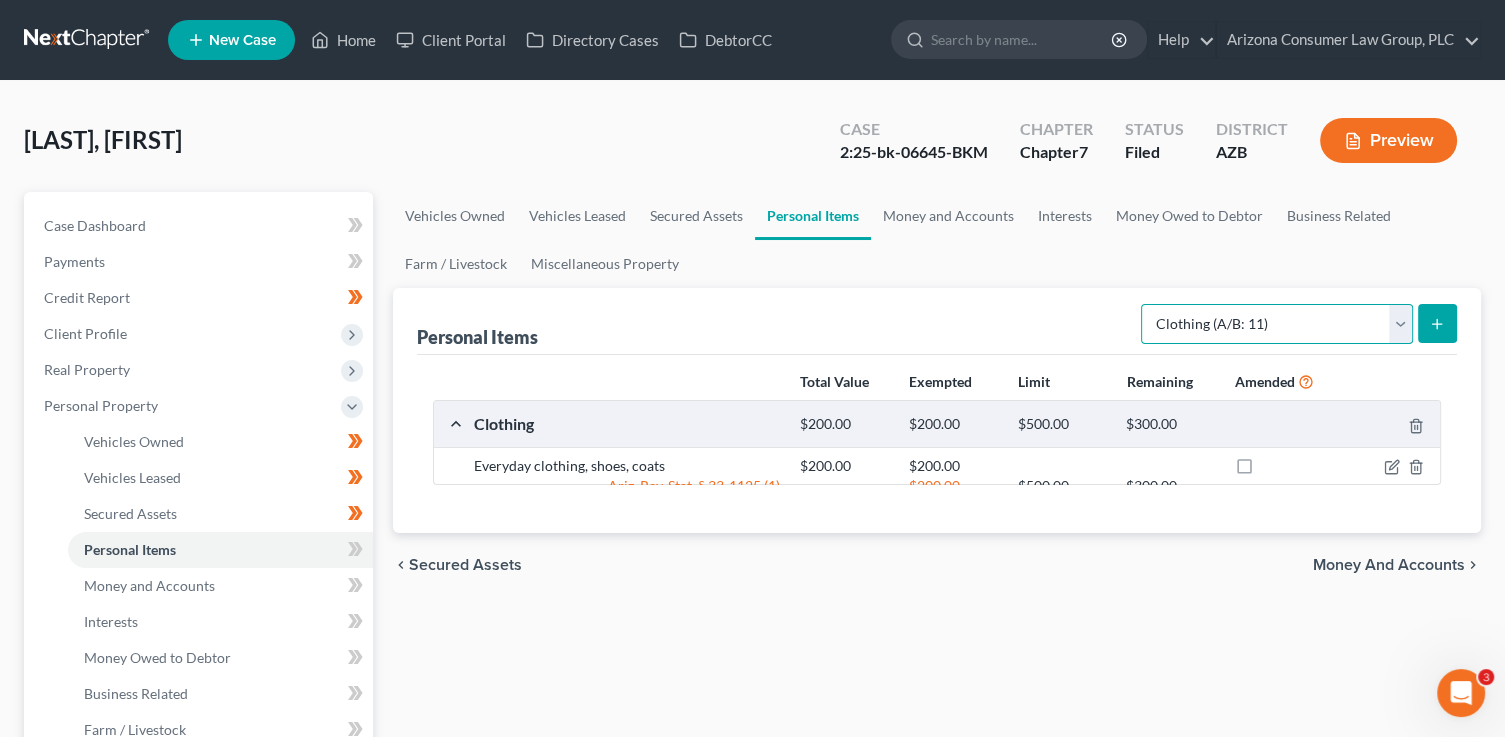 click on "Select Item Type Clothing (A/B: 11) Collectibles Of Value (A/B: 8) Electronics (A/B: 7) Firearms (A/B: 10) Household Goods (A/B: 6) Jewelry (A/B: 12) Other (A/B: 14) Pet(s) (A/B: 13) Sports & Hobby Equipment (A/B: 9)" at bounding box center [1277, 324] 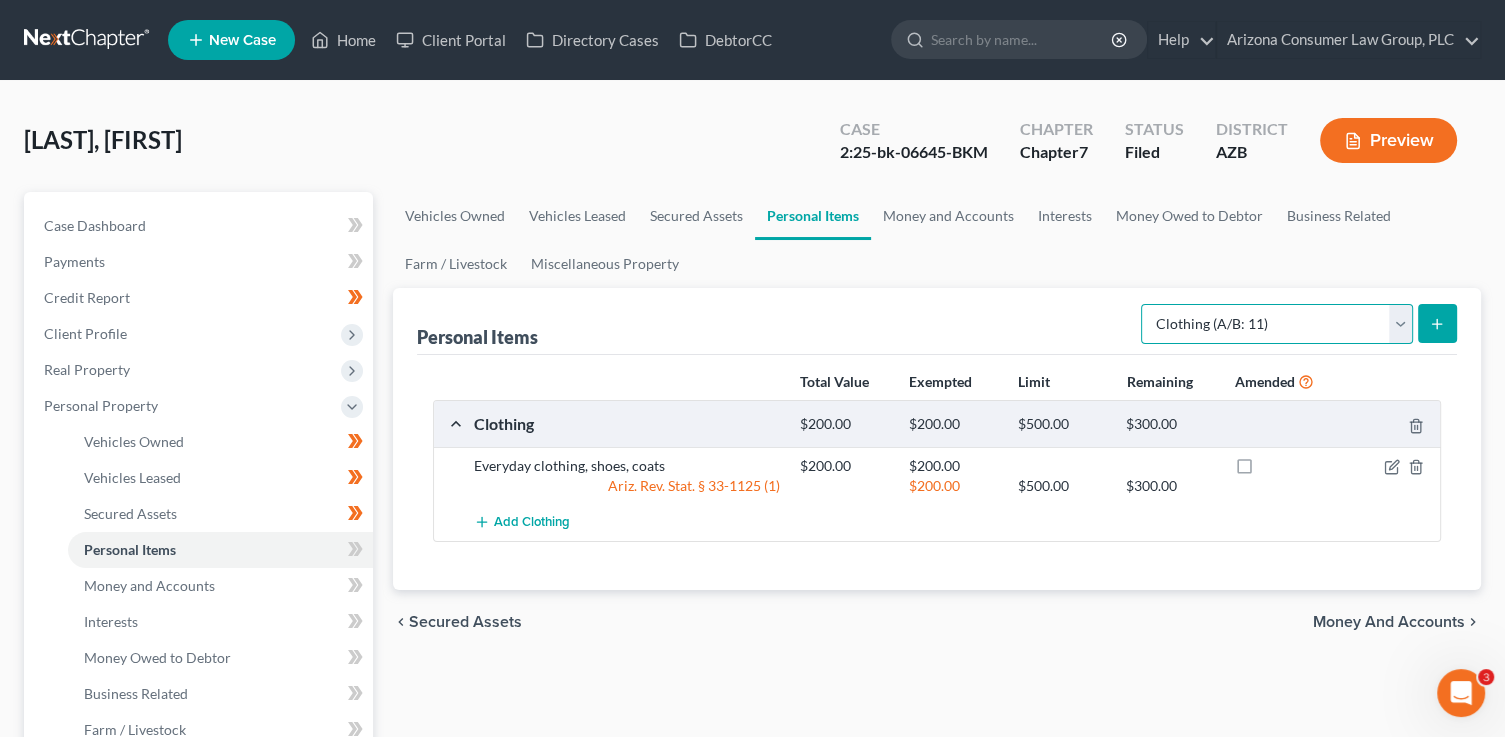 select on "electronics" 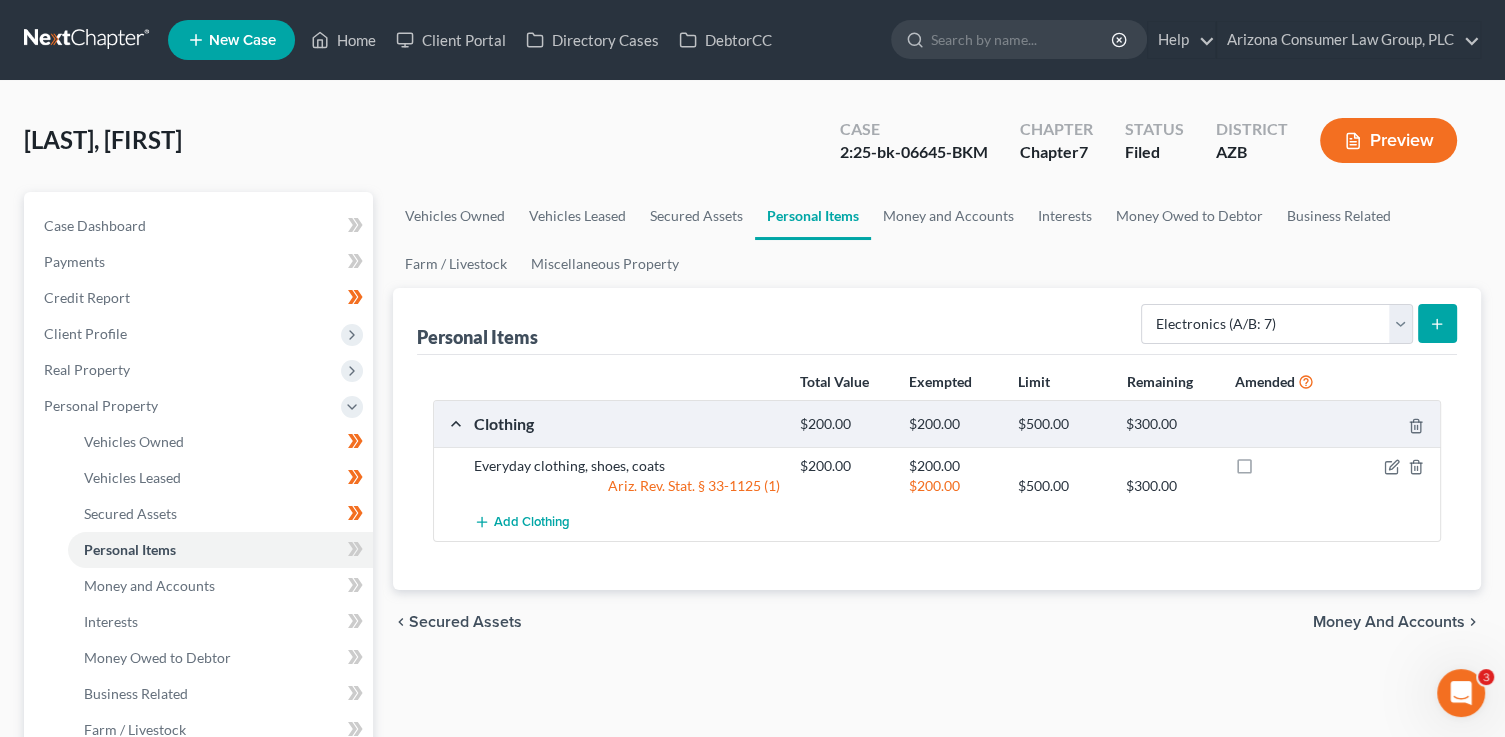 click 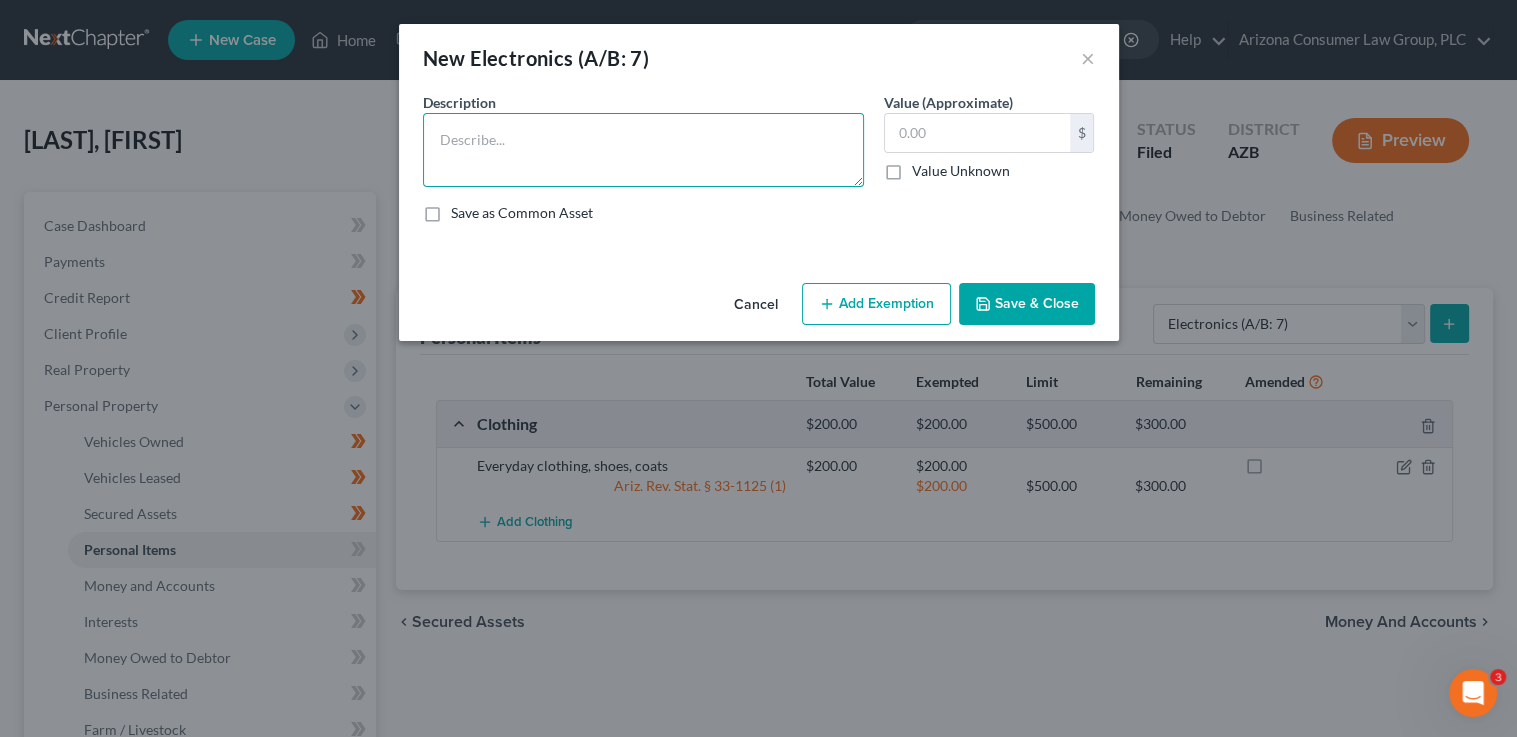 click at bounding box center (643, 150) 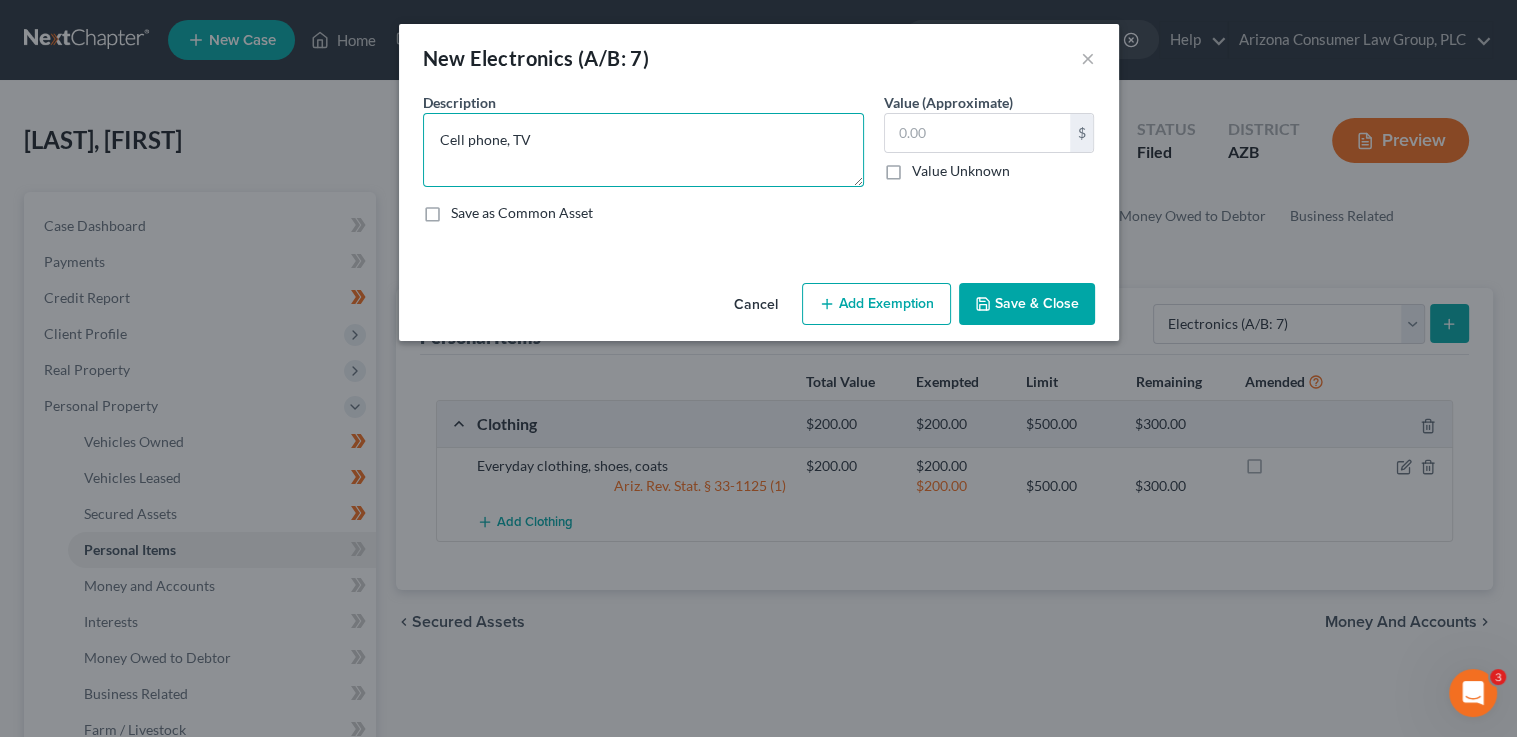 type on "Cell phone, TV" 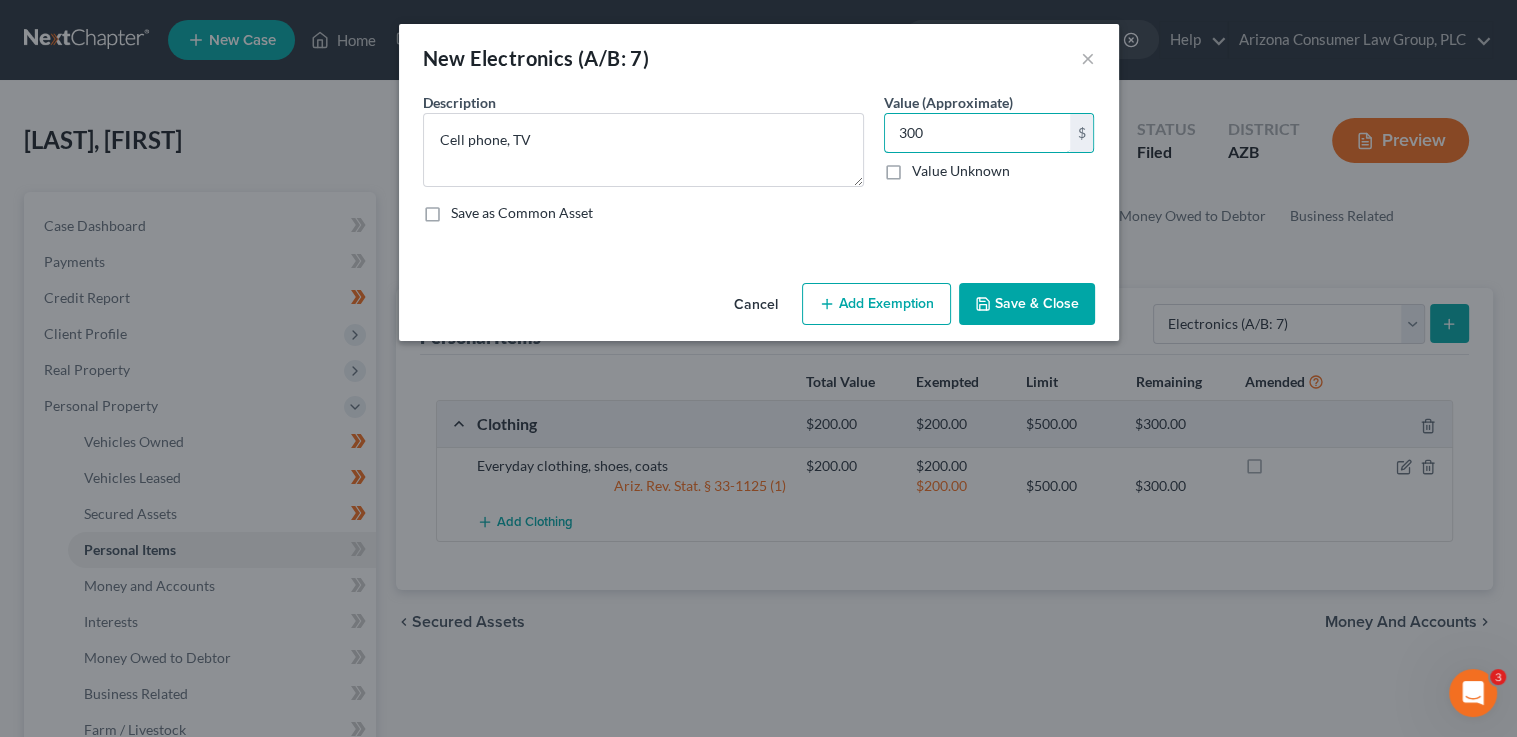 type on "300" 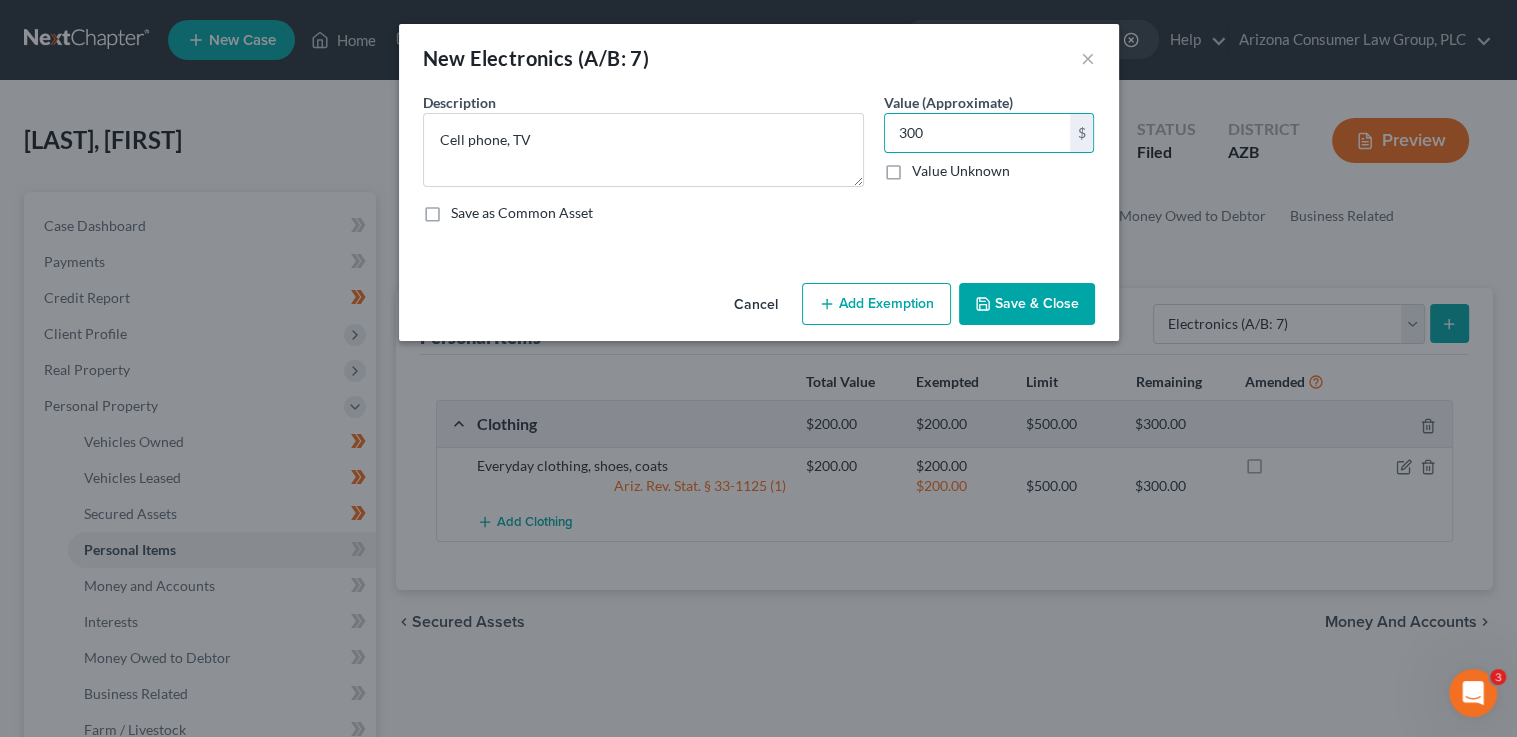click on "Add Exemption" at bounding box center [876, 304] 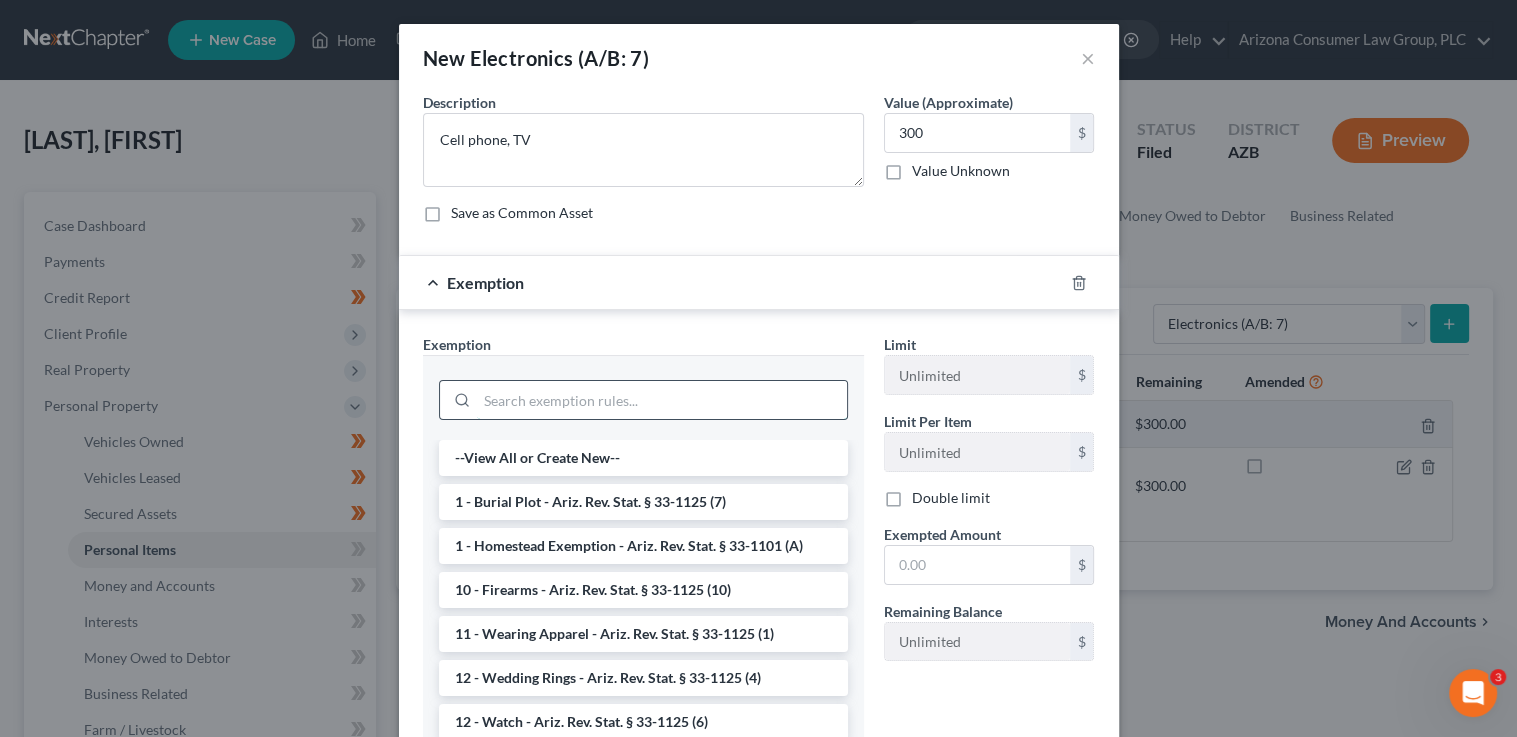click at bounding box center [662, 400] 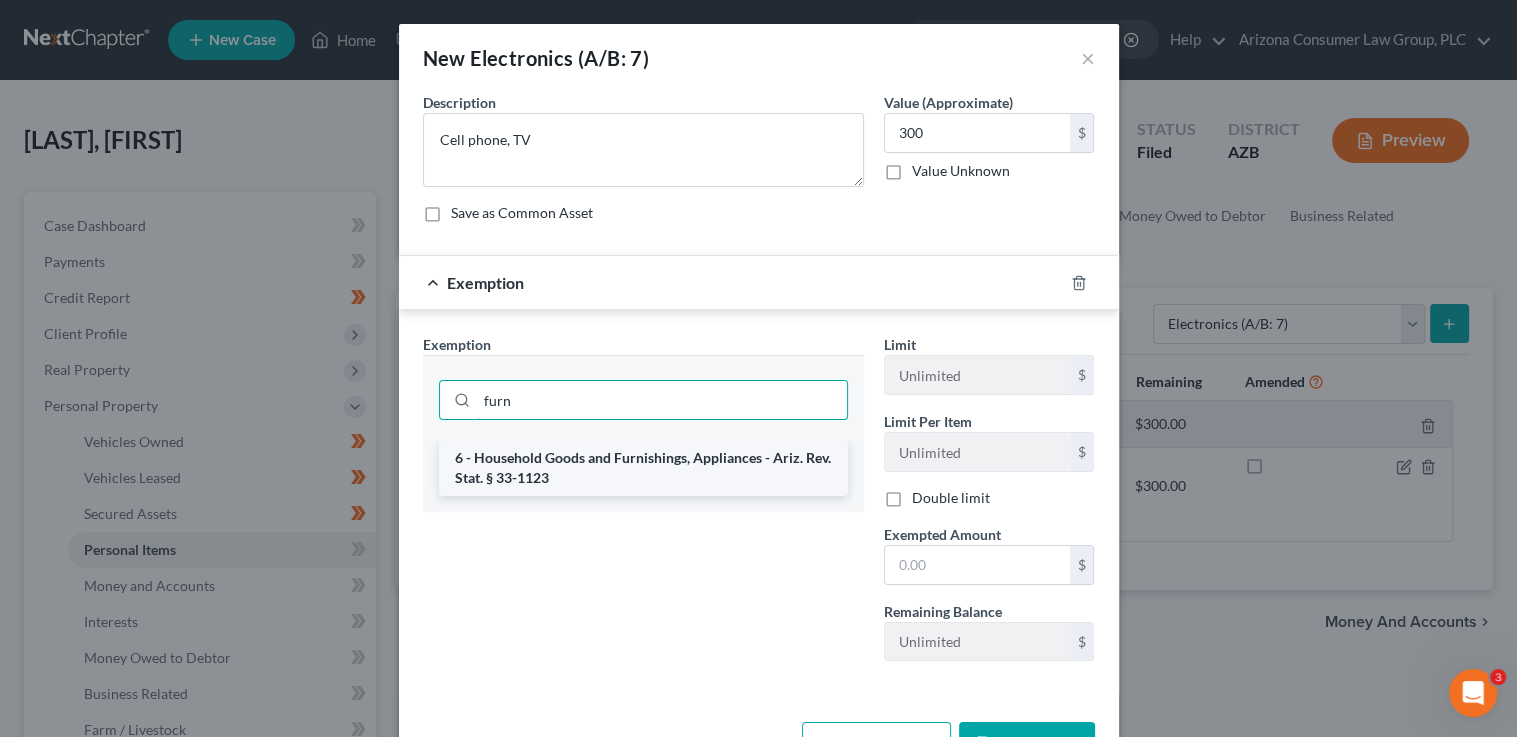 type on "furn" 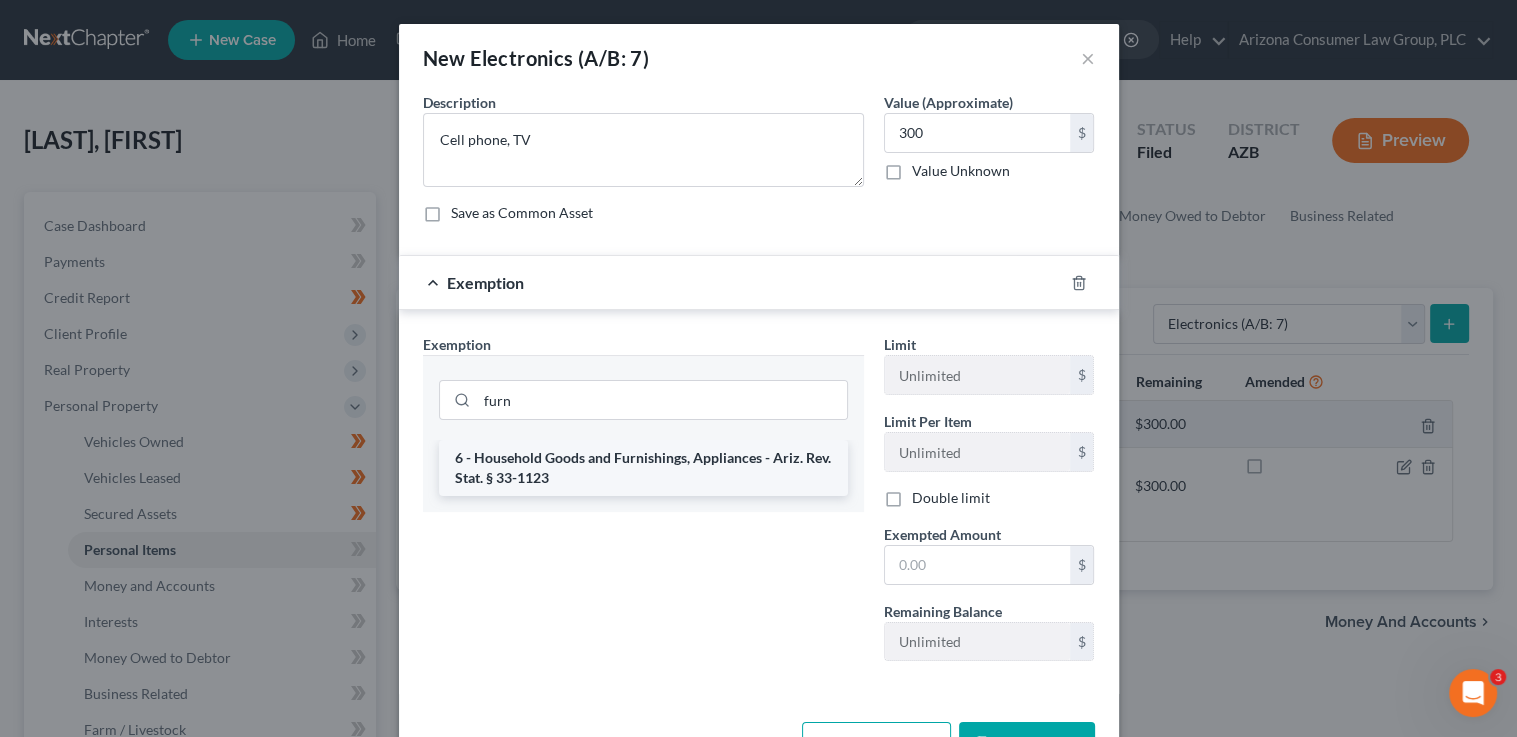 click on "6 - Household Goods and Furnishings, Appliances - Ariz. Rev. Stat. § 33-1123" at bounding box center [643, 468] 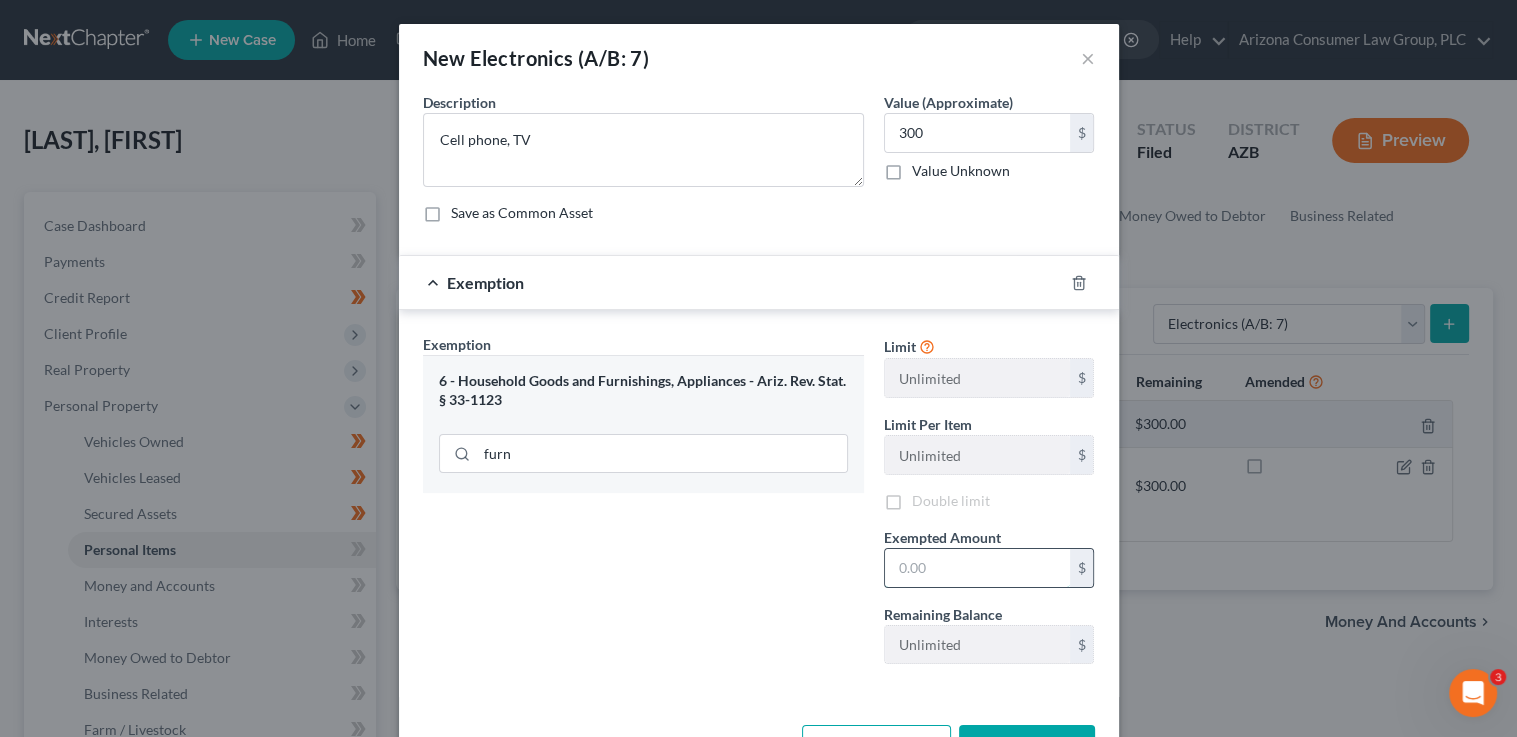 click at bounding box center (977, 568) 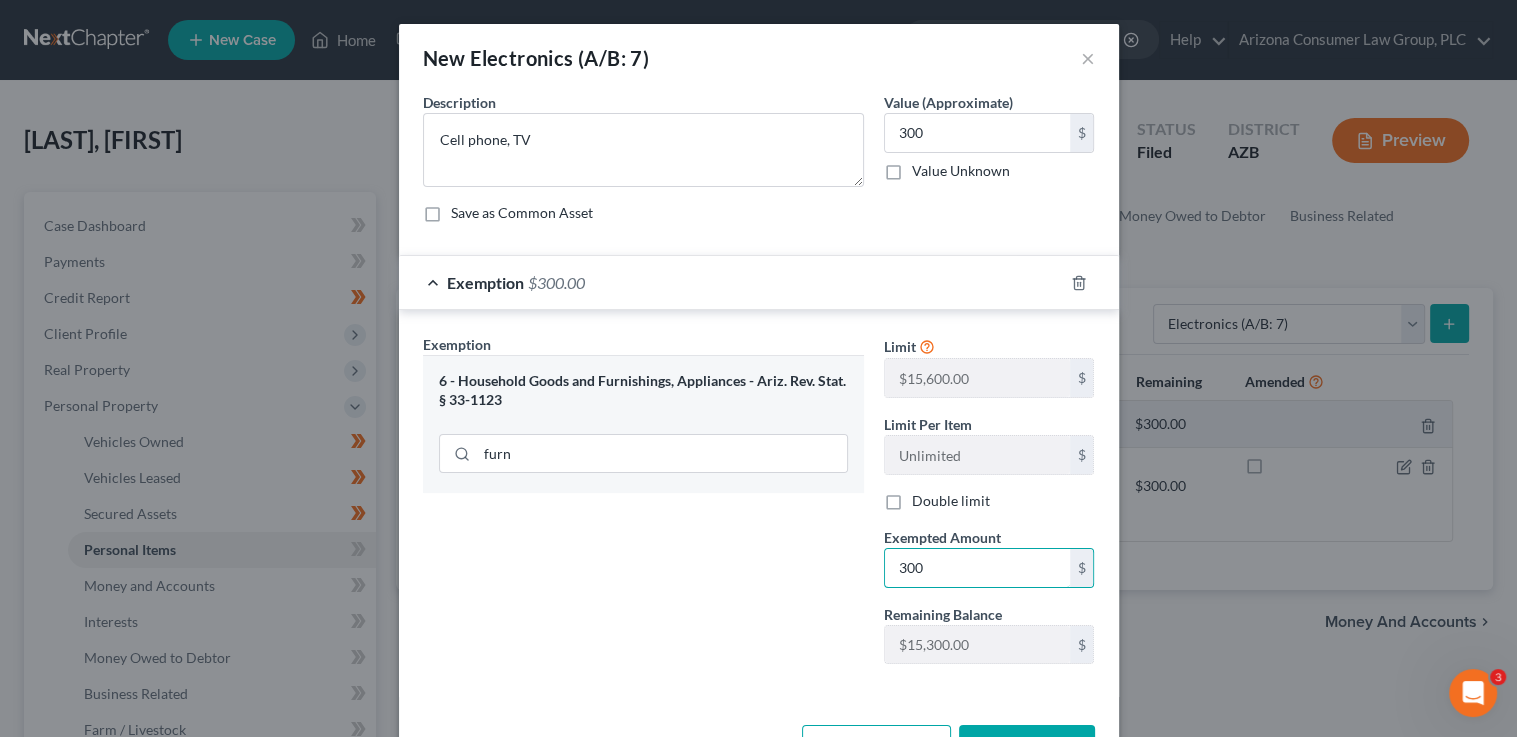 scroll, scrollTop: 68, scrollLeft: 0, axis: vertical 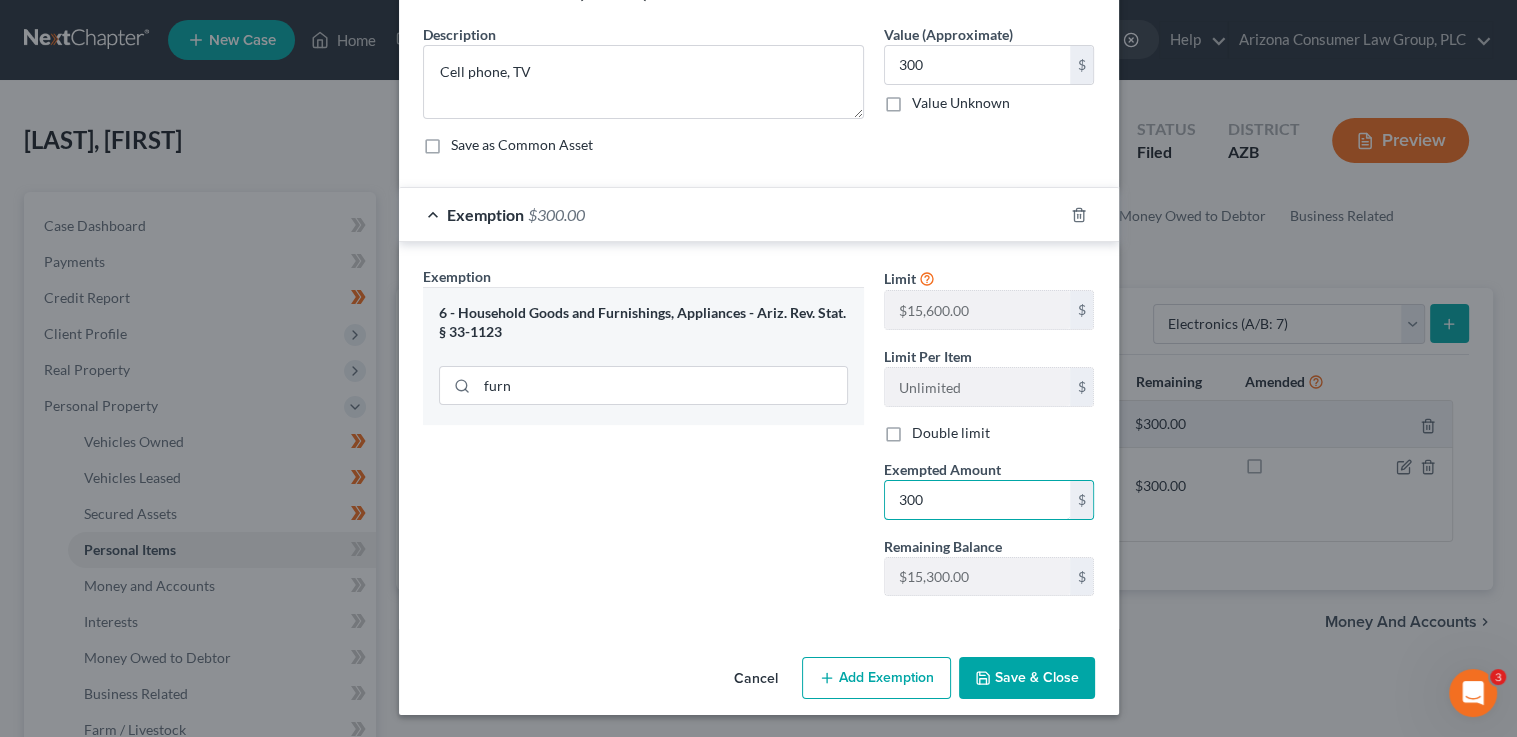 type on "300" 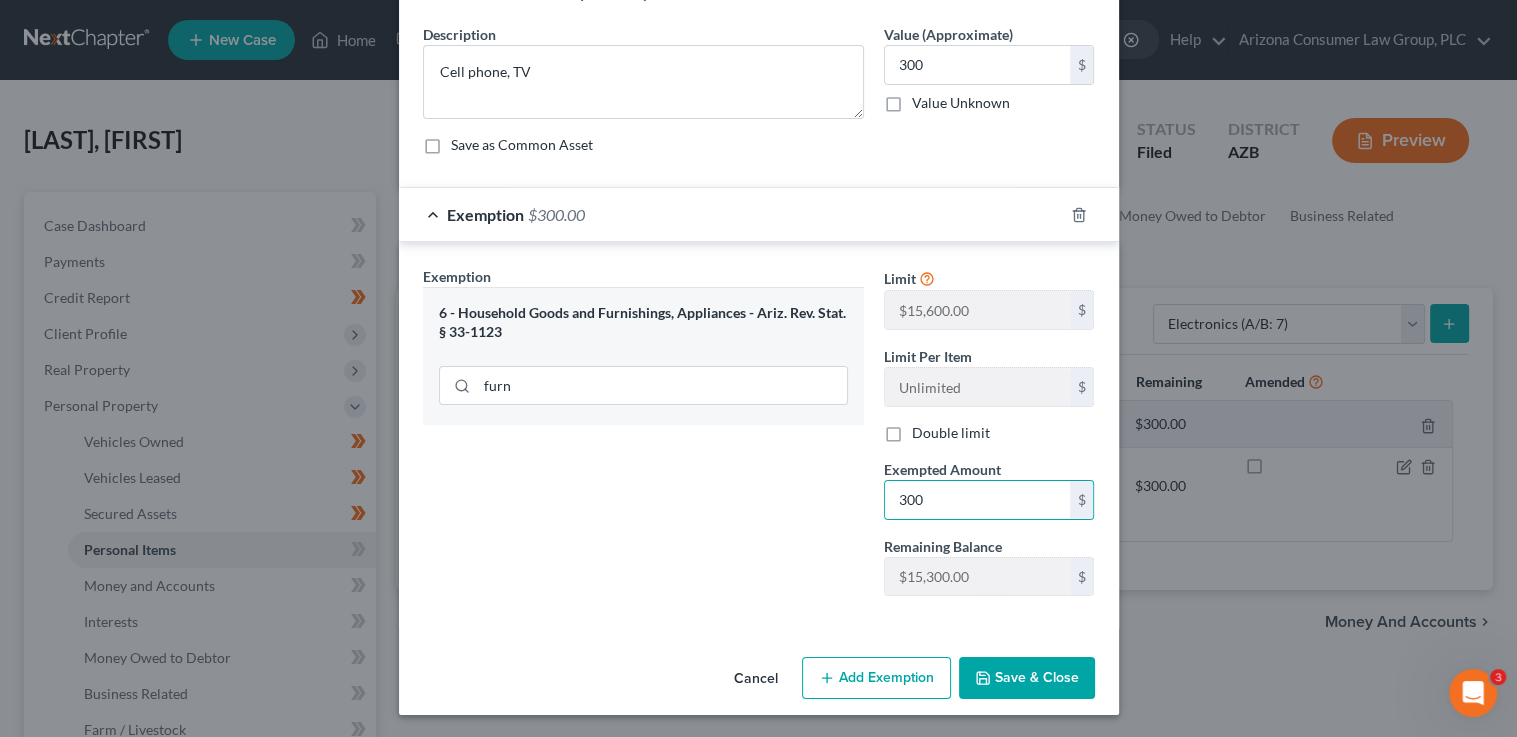 drag, startPoint x: 1012, startPoint y: 689, endPoint x: 1002, endPoint y: 681, distance: 12.806249 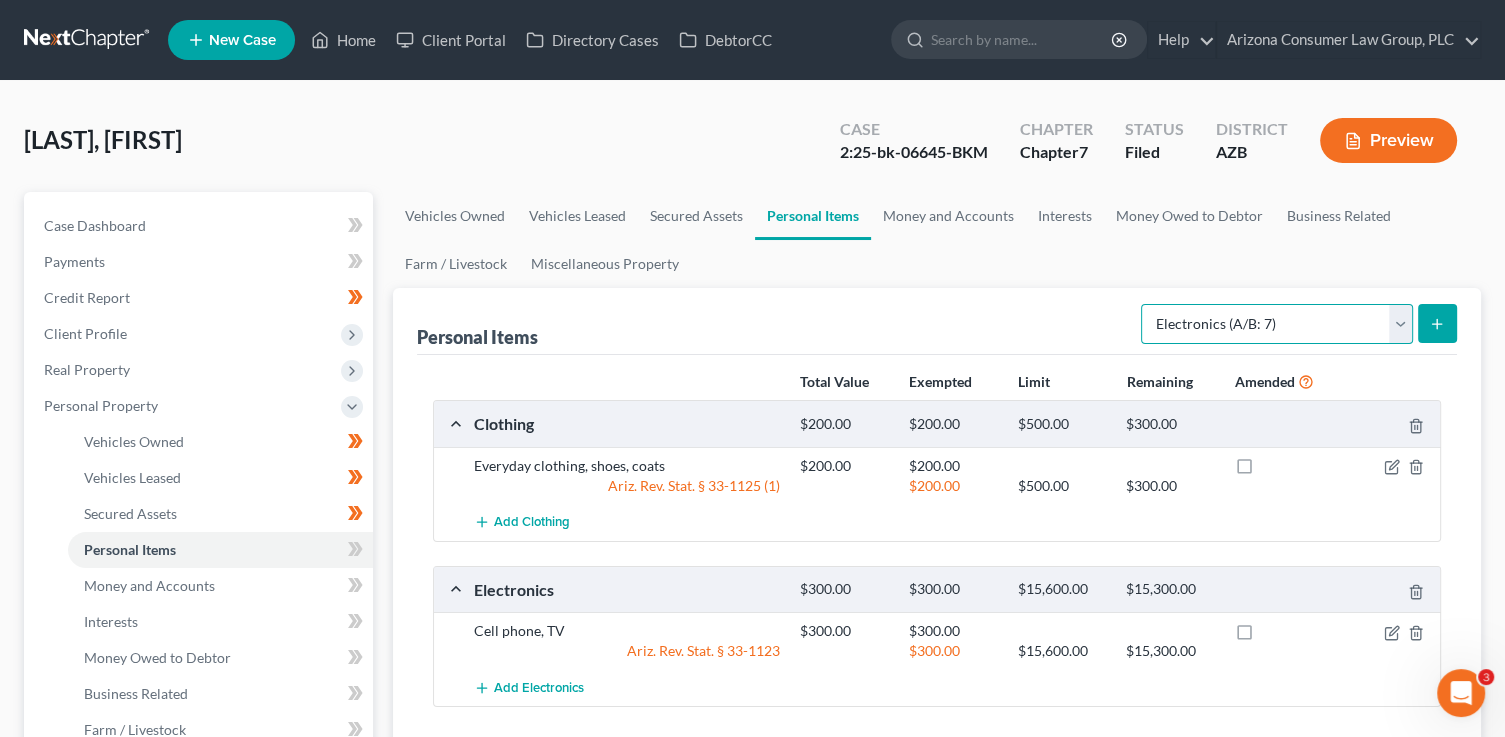 click on "Select Item Type Clothing (A/B: 11) Collectibles Of Value (A/B: 8) Electronics (A/B: 7) Firearms (A/B: 10) Household Goods (A/B: 6) Jewelry (A/B: 12) Other (A/B: 14) Pet(s) (A/B: 13) Sports & Hobby Equipment (A/B: 9)" at bounding box center [1277, 324] 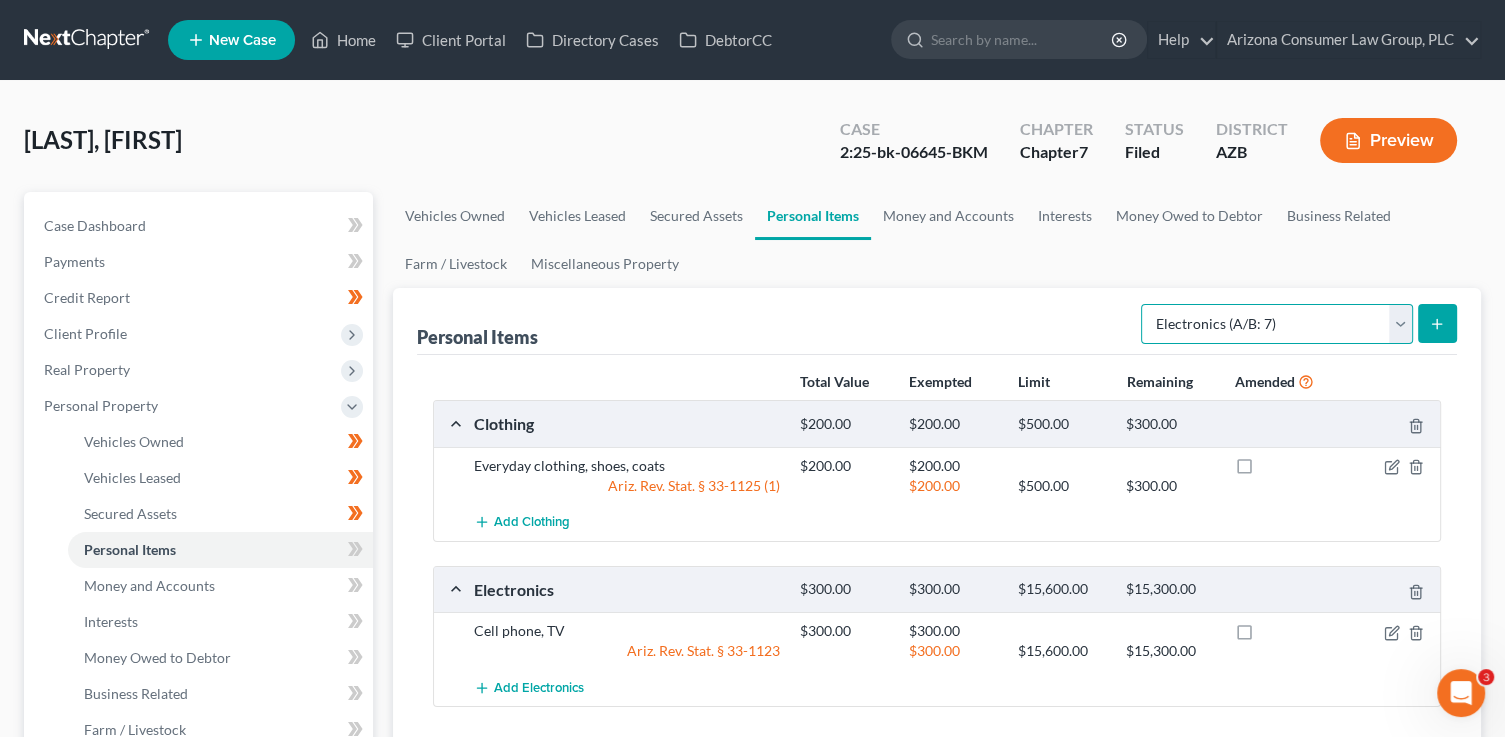 select on "jewelry" 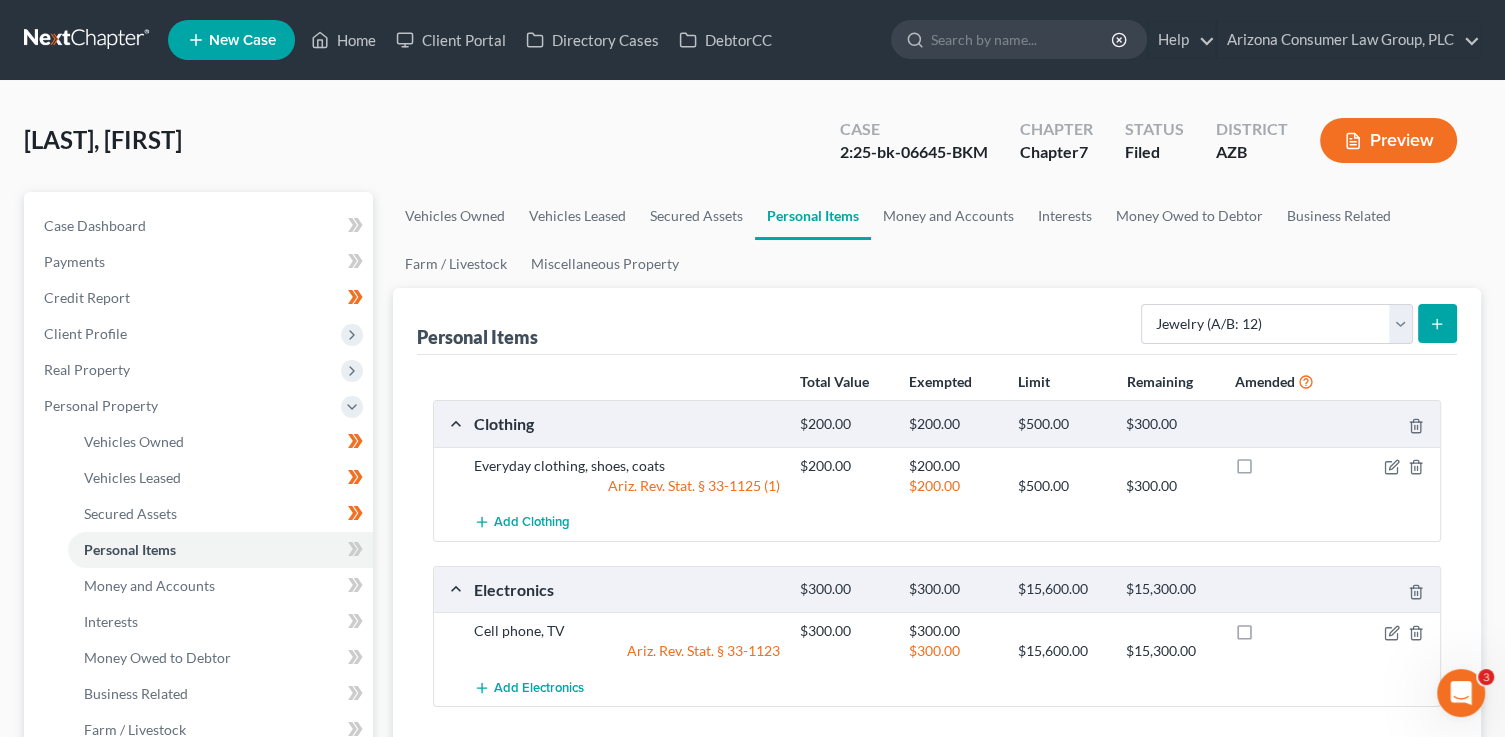 click 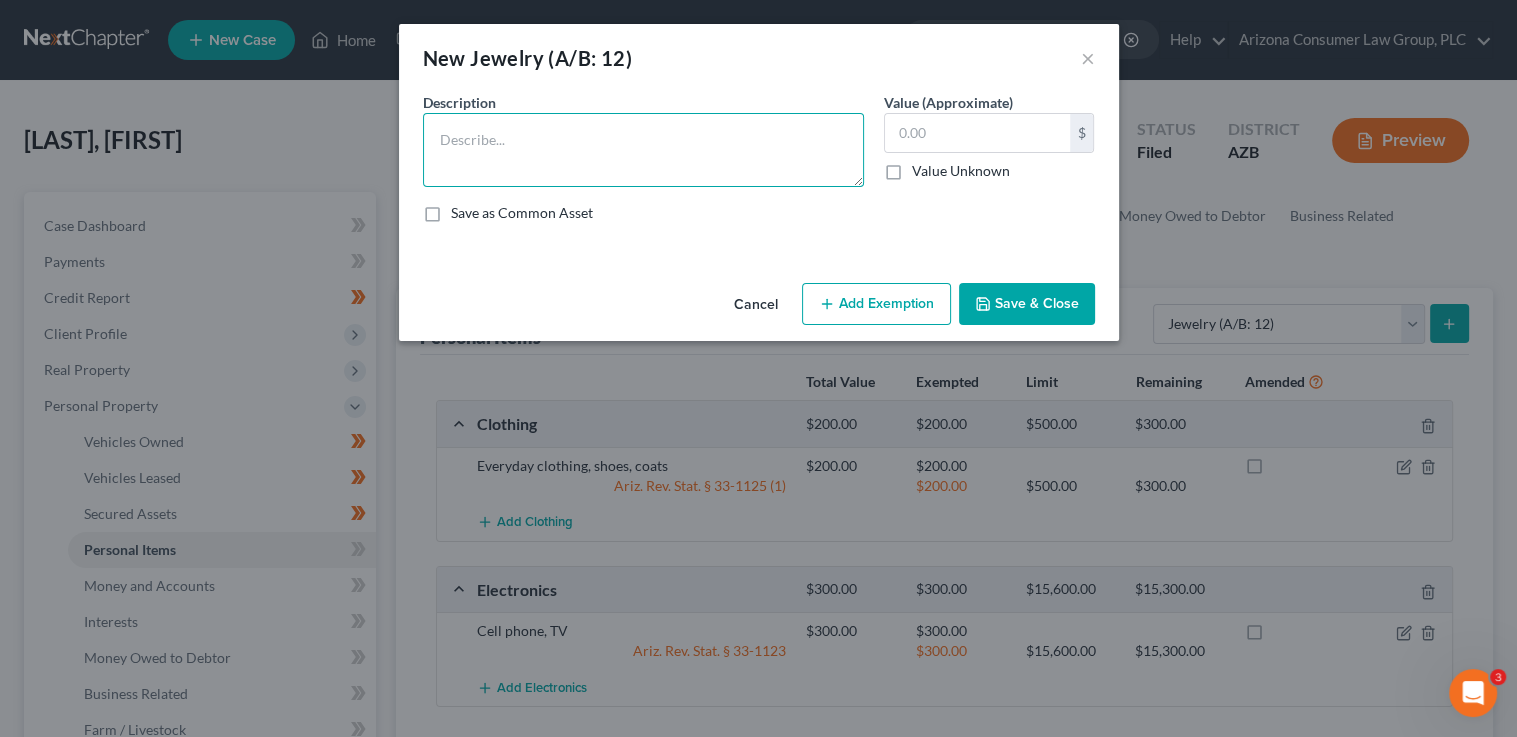 click at bounding box center [643, 150] 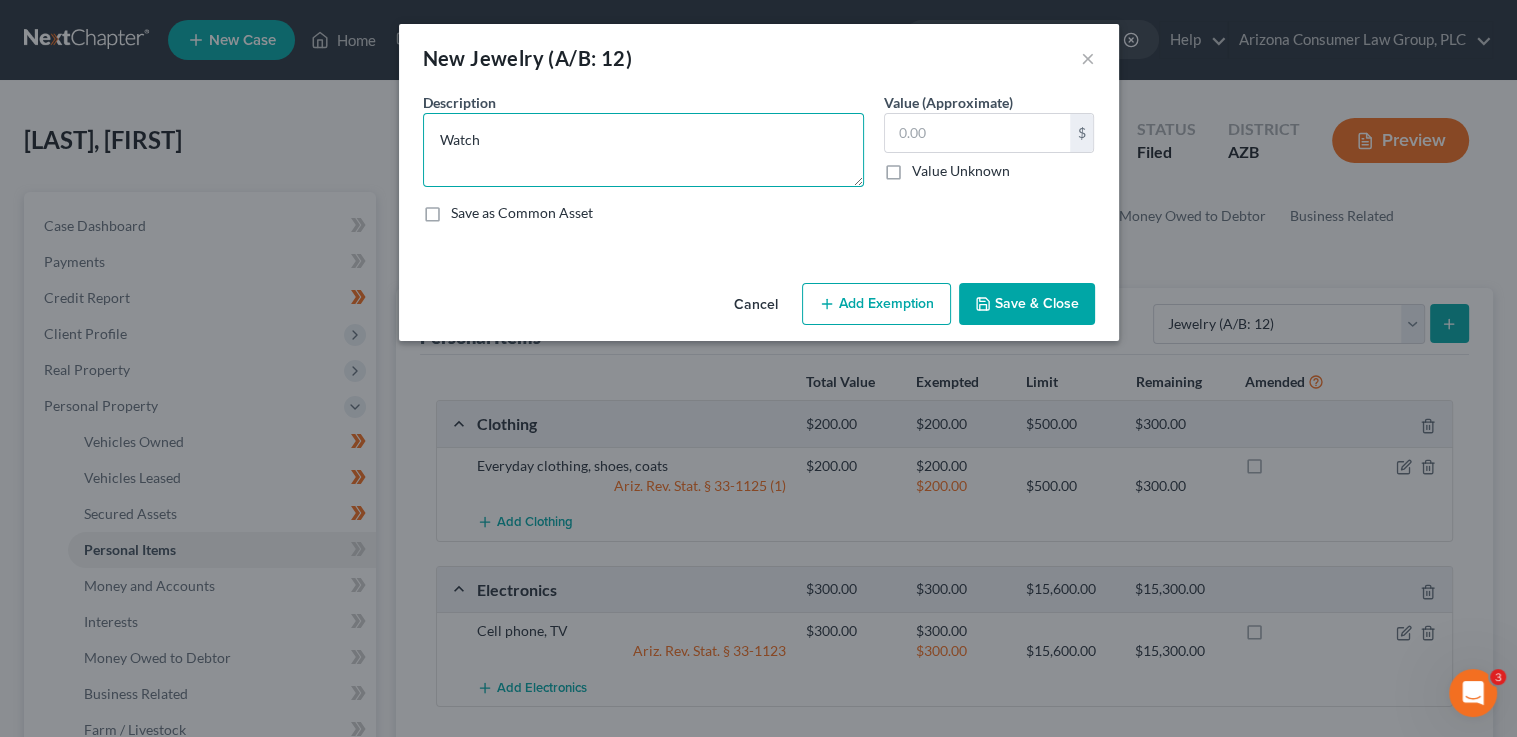 type on "Watch" 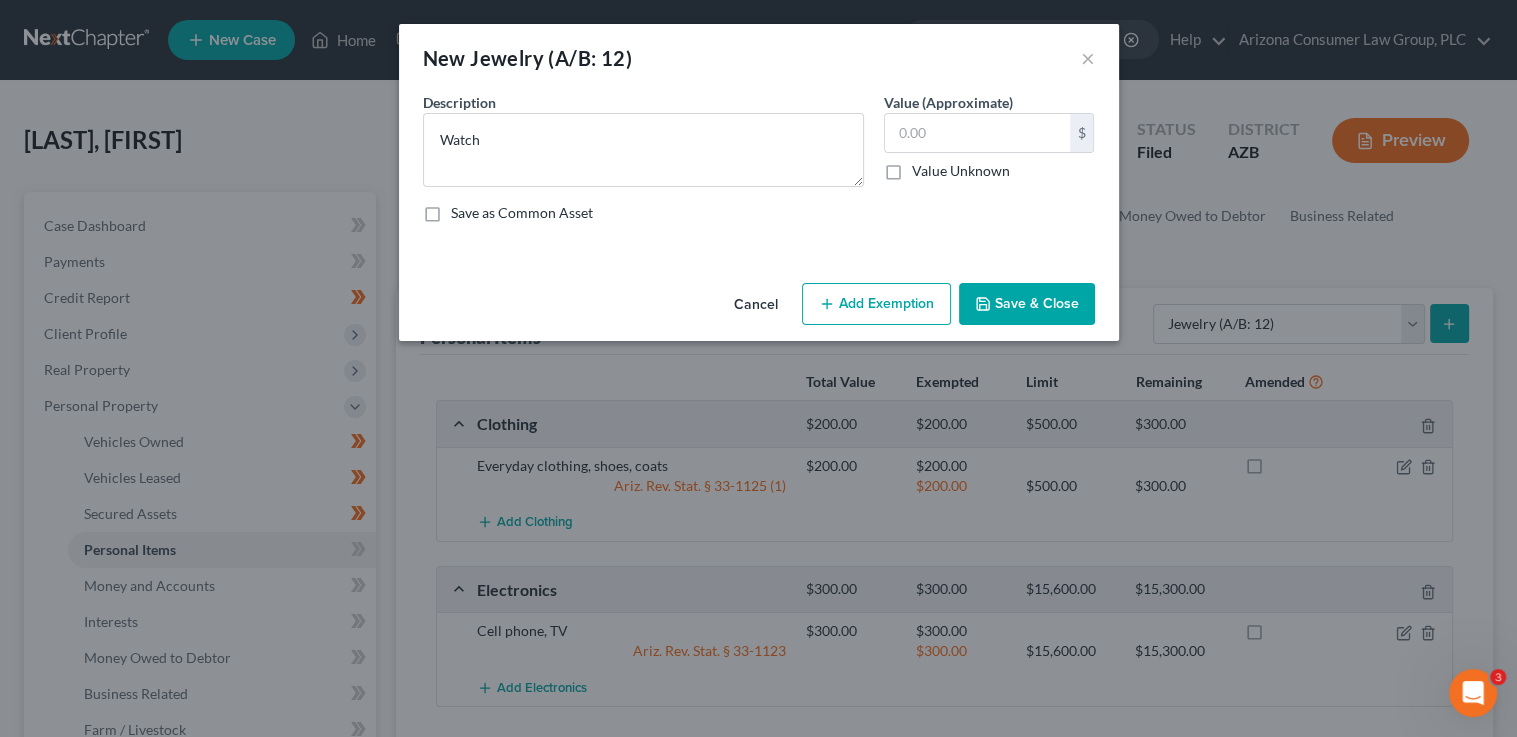 click on "Add Exemption" at bounding box center (876, 304) 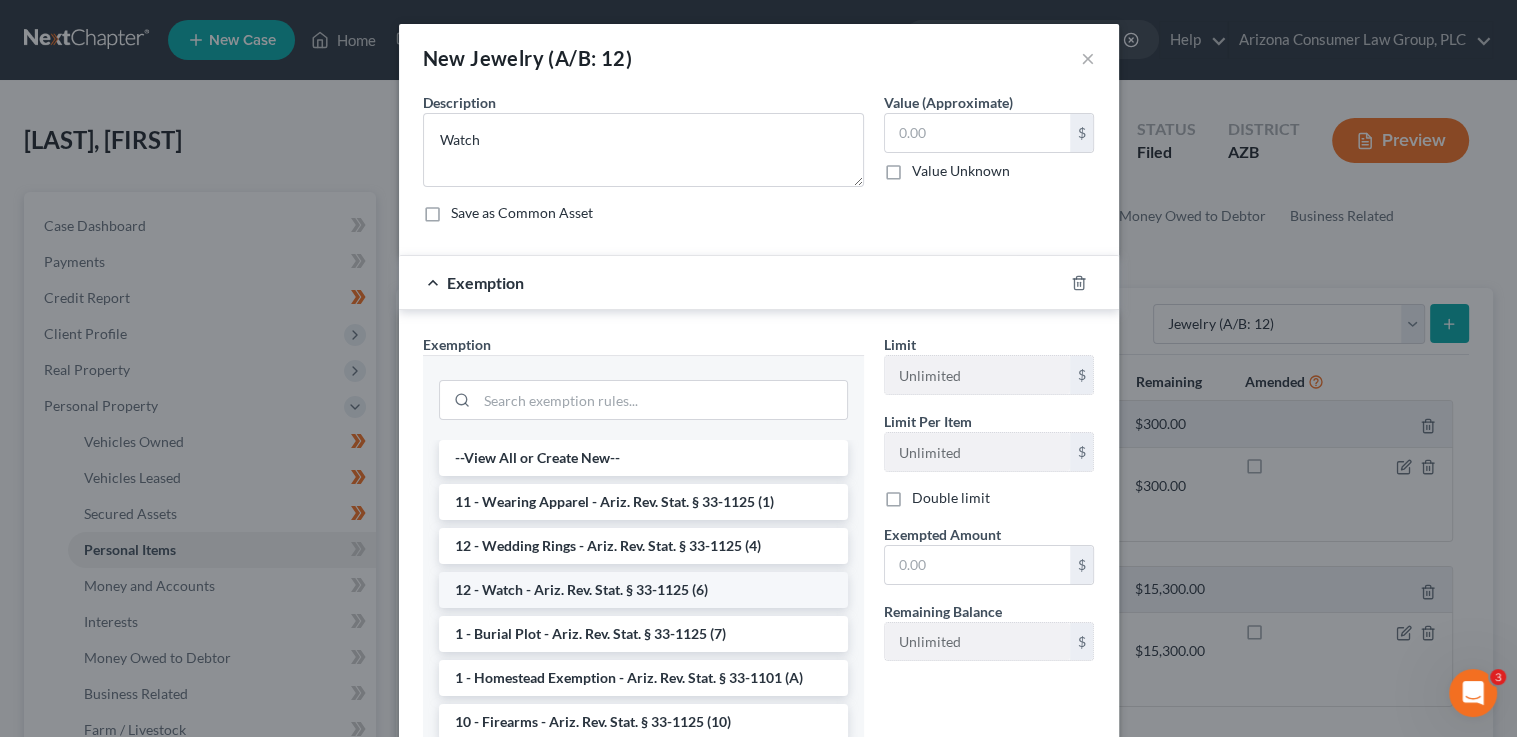 click on "12 - Watch - Ariz. Rev. Stat. § 33-1125 (6)" at bounding box center (643, 590) 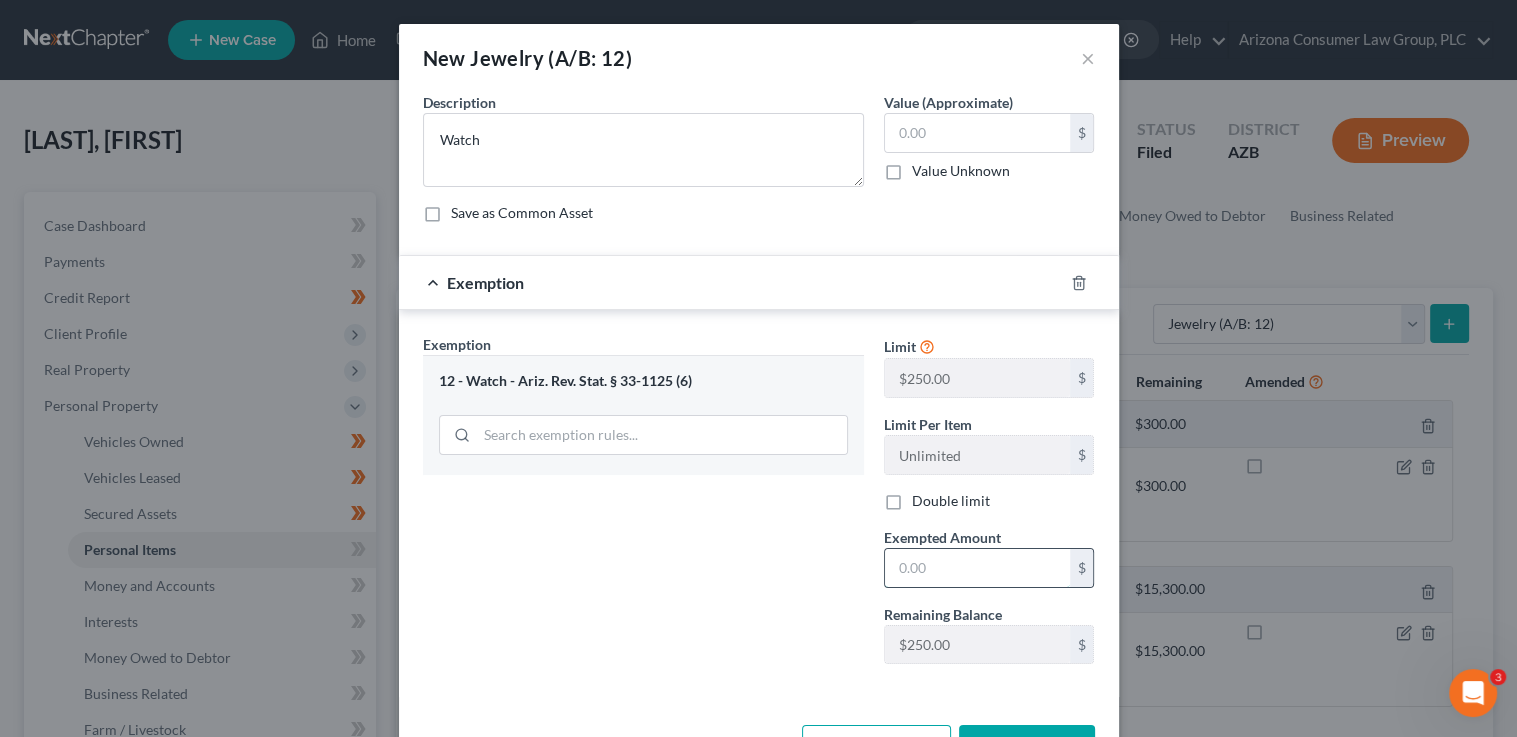 click at bounding box center [977, 568] 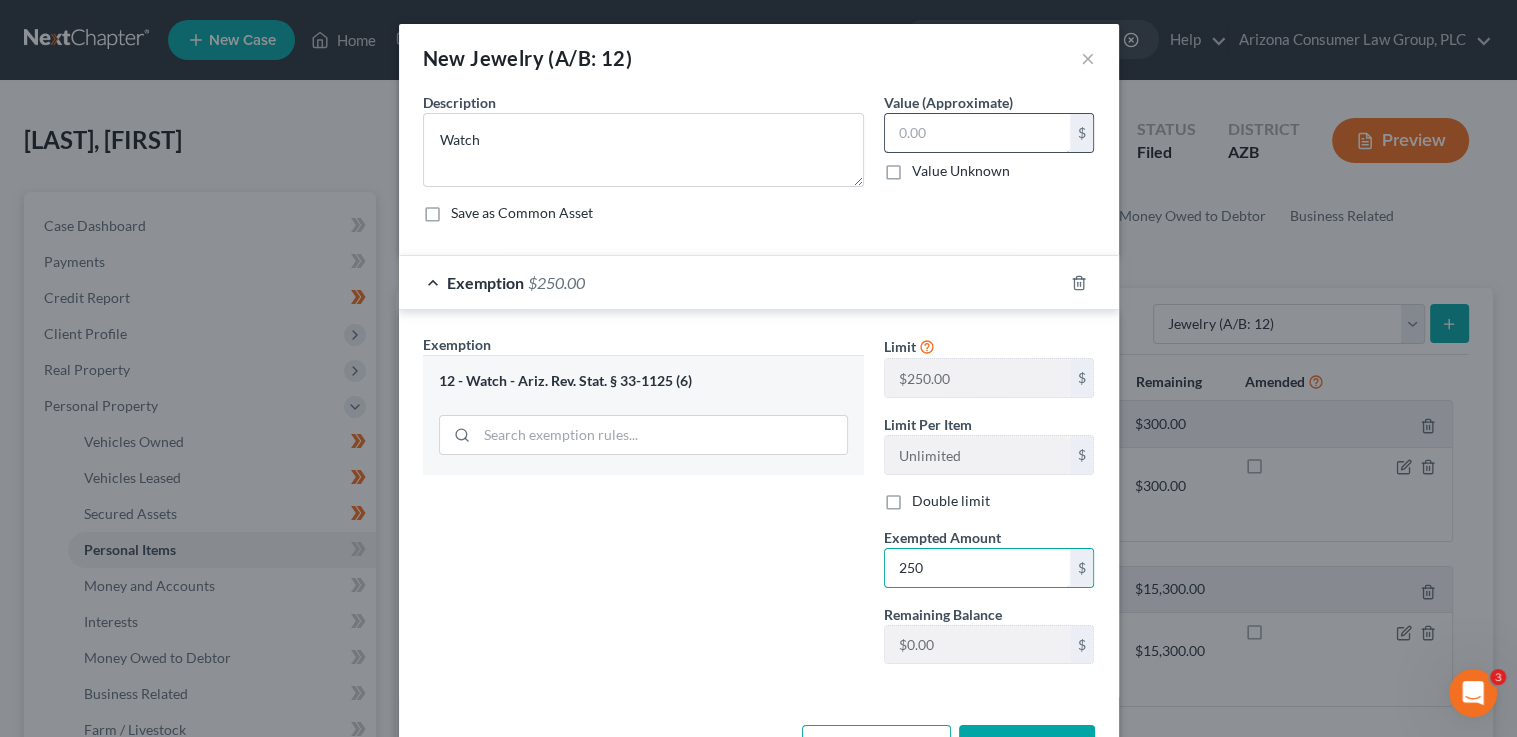 type on "250" 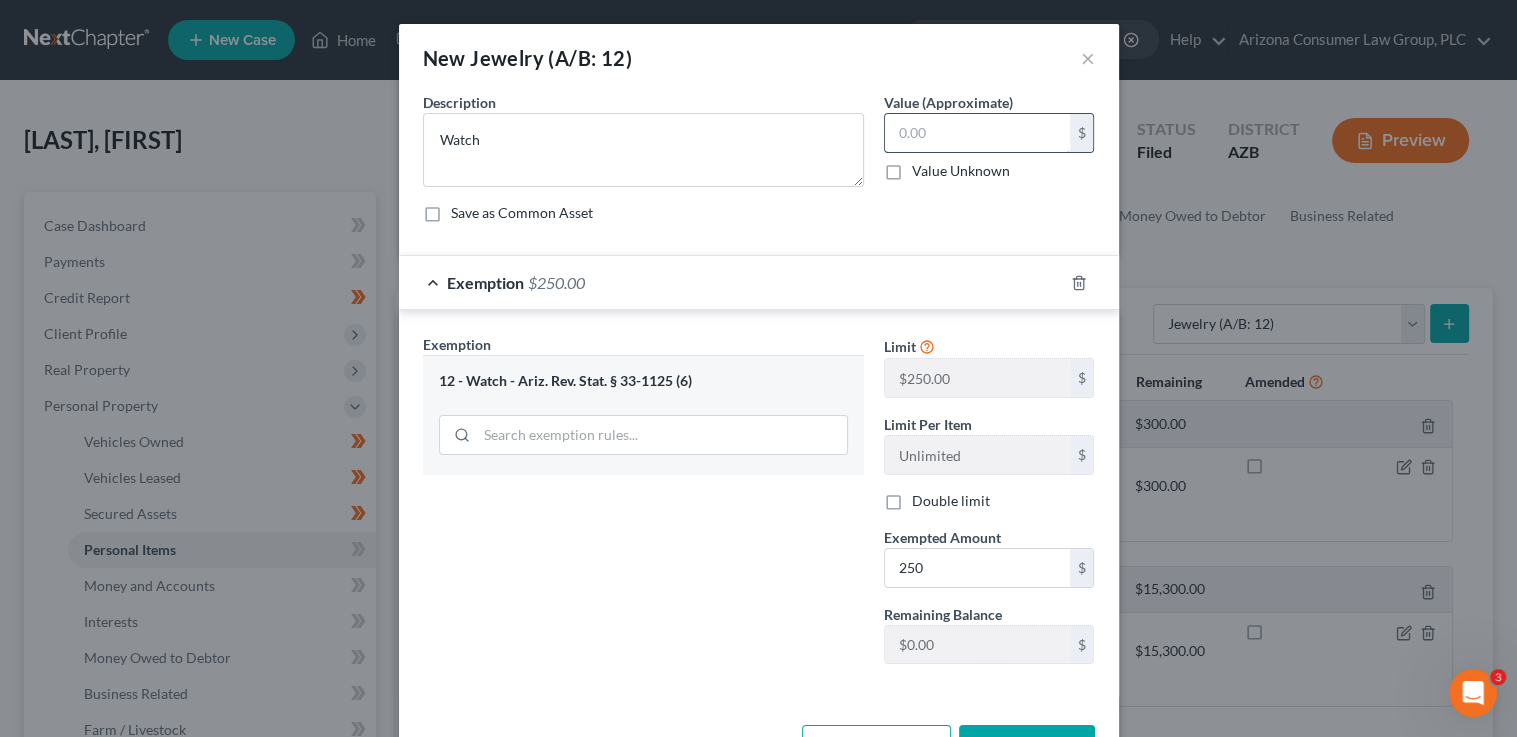 click at bounding box center (977, 133) 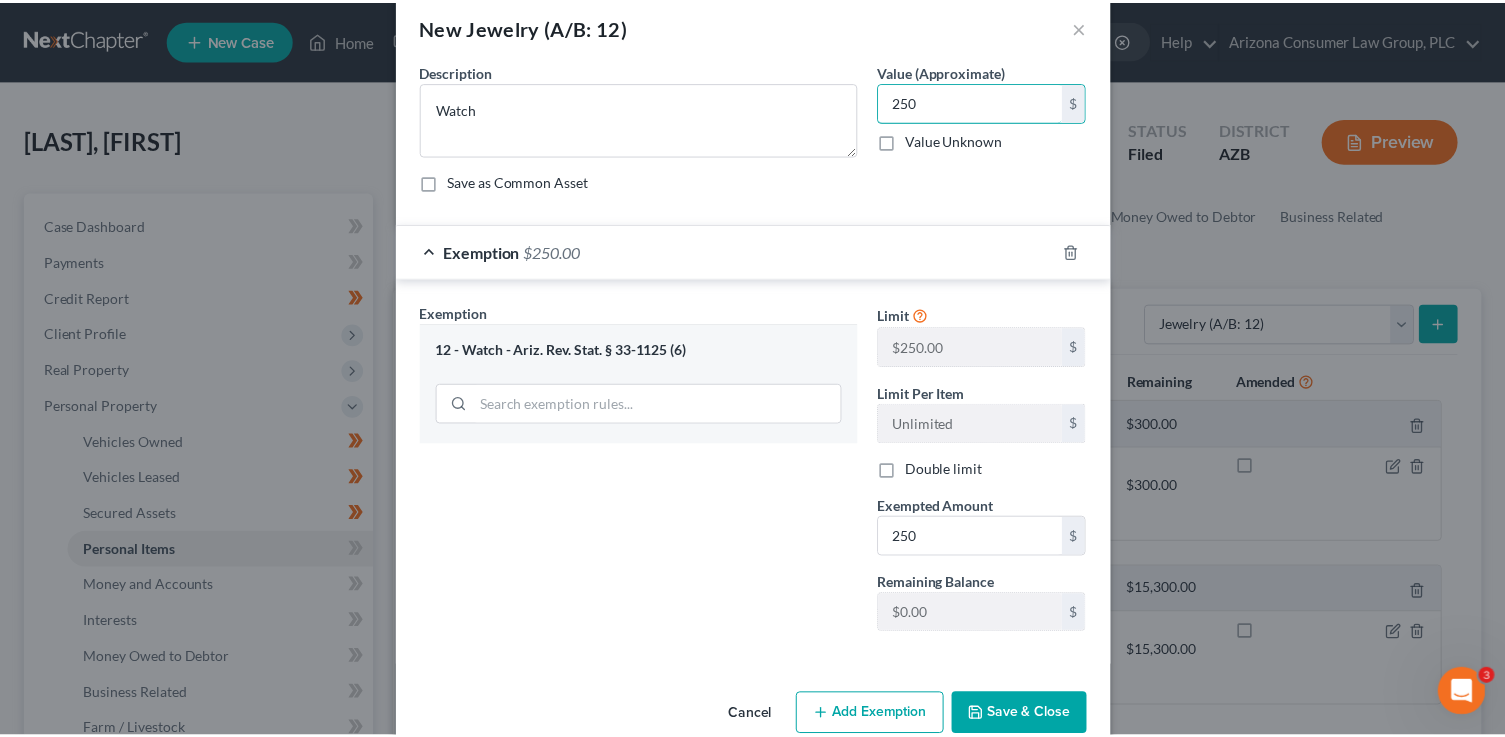 scroll, scrollTop: 68, scrollLeft: 0, axis: vertical 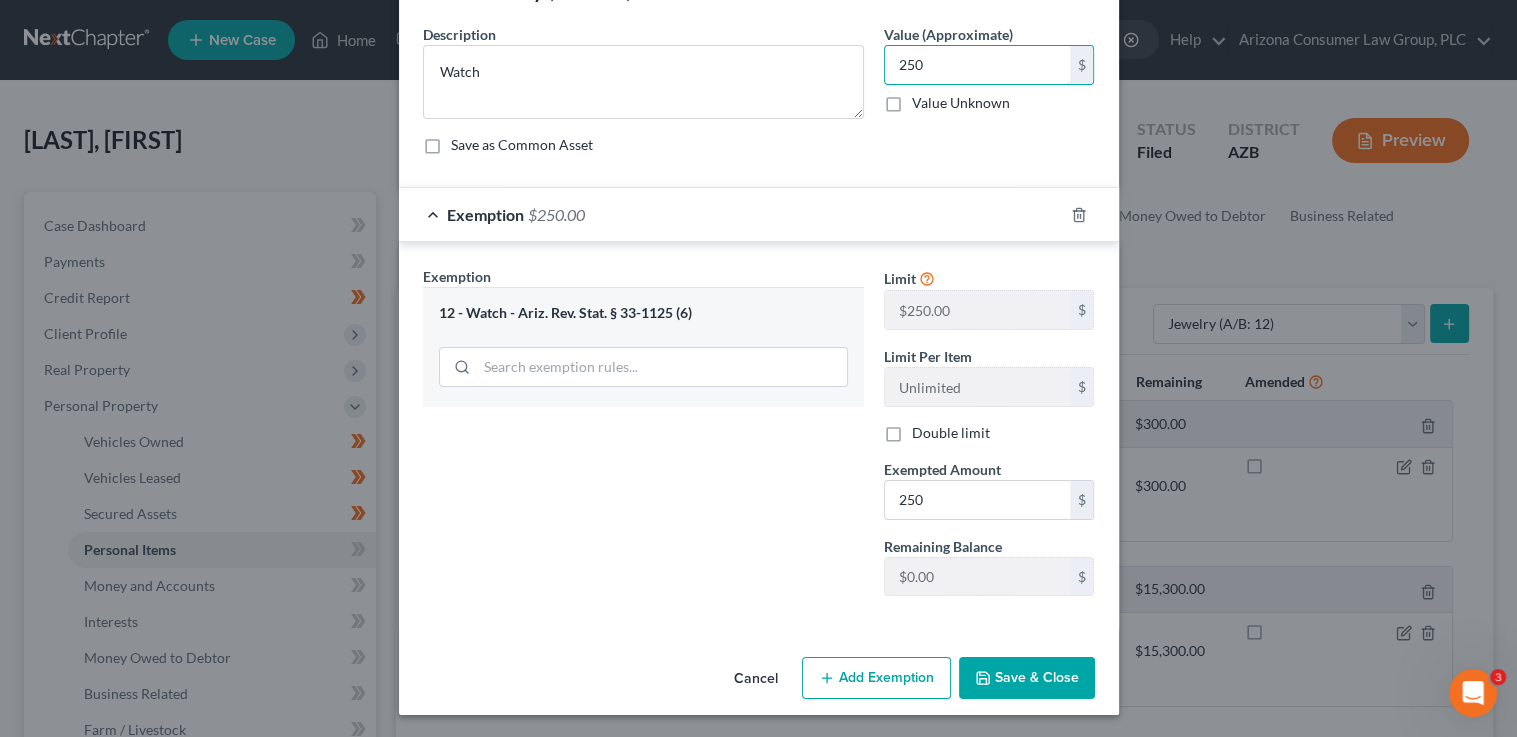 type on "250" 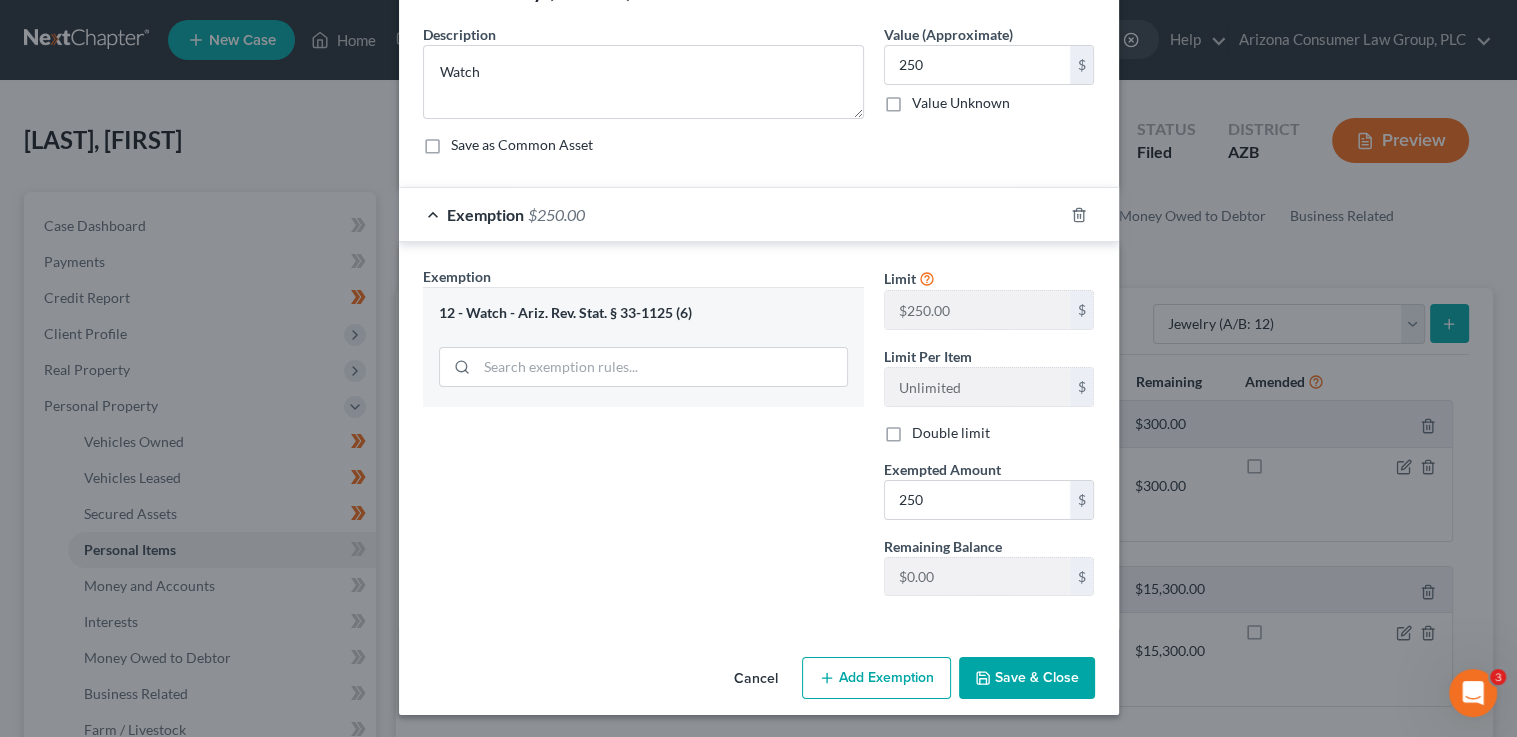 click on "Save & Close" at bounding box center (1027, 678) 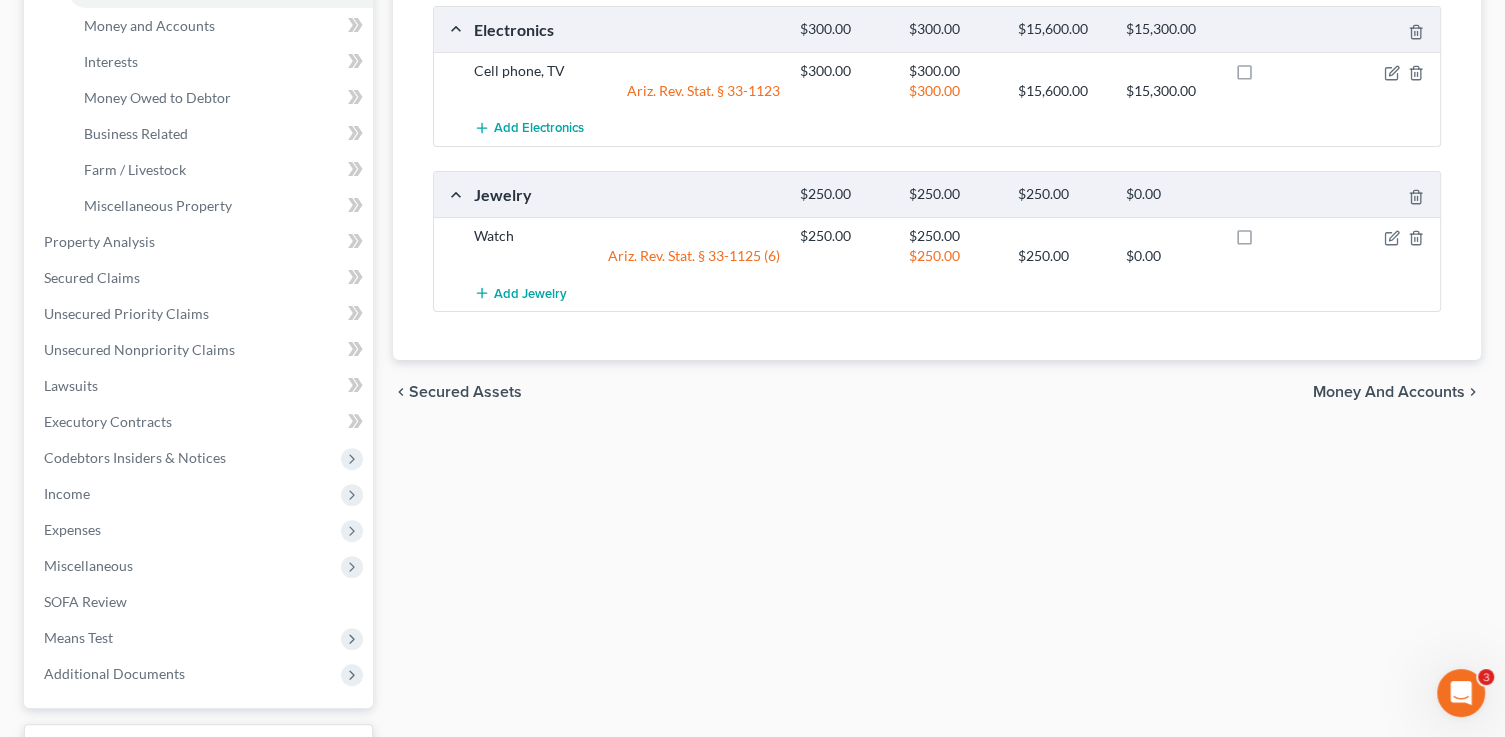 scroll, scrollTop: 587, scrollLeft: 0, axis: vertical 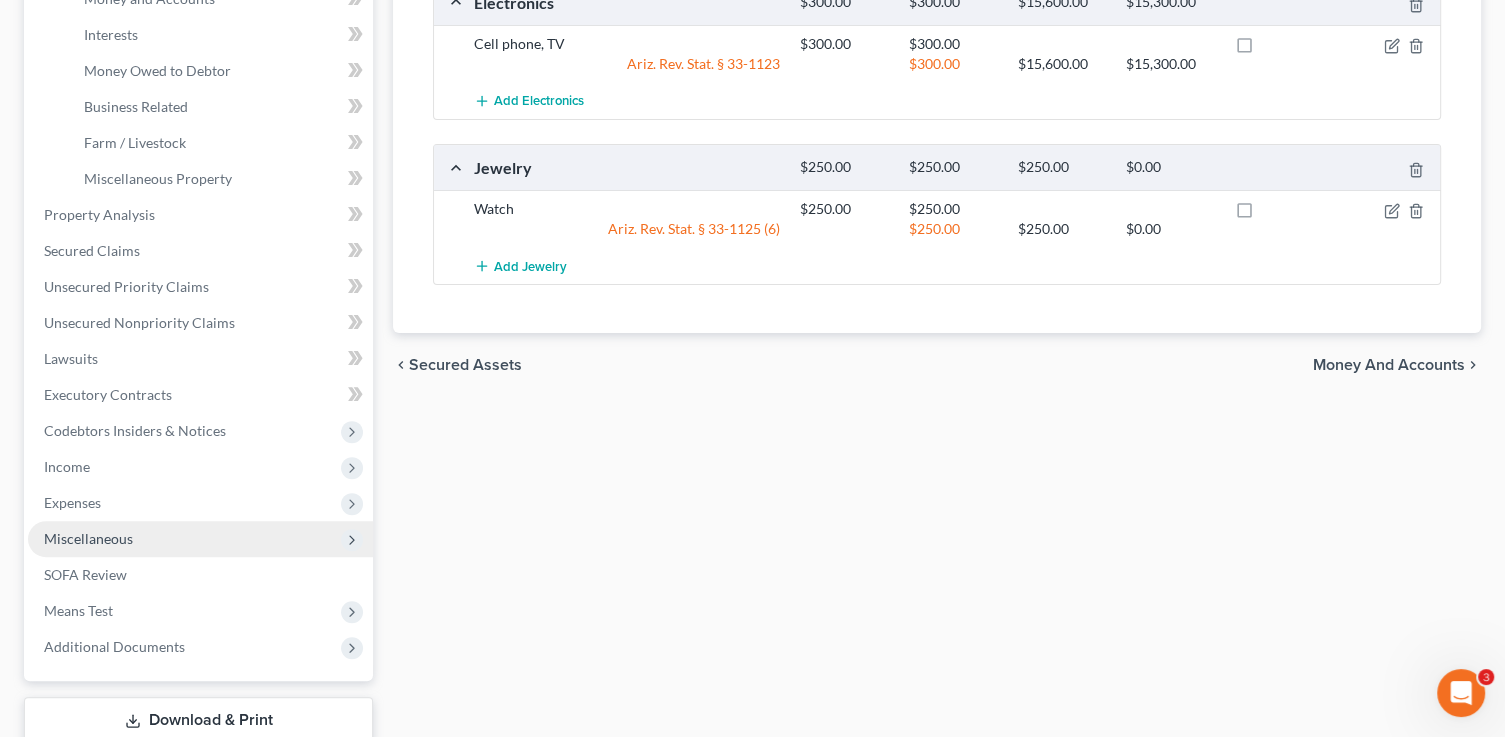click on "Miscellaneous" at bounding box center (88, 538) 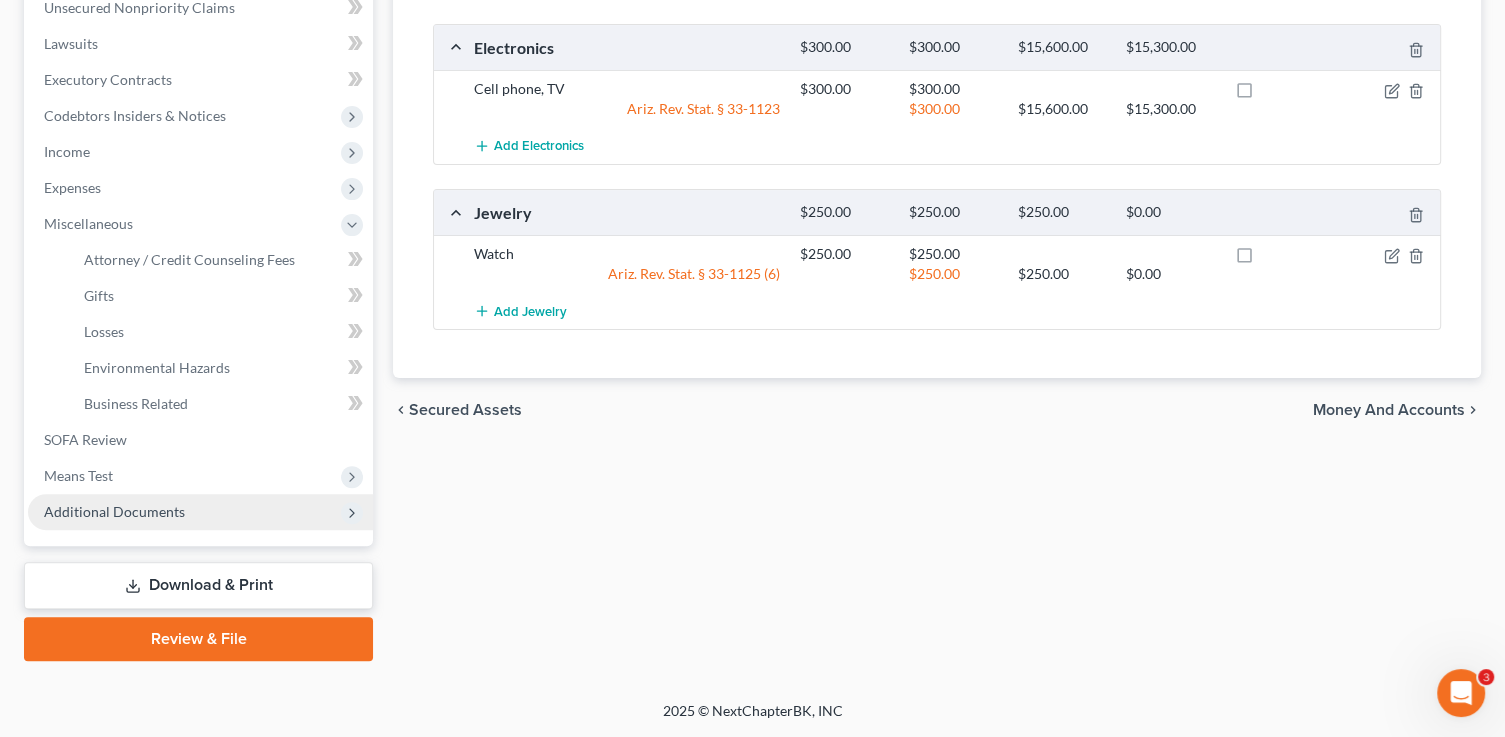 scroll, scrollTop: 540, scrollLeft: 0, axis: vertical 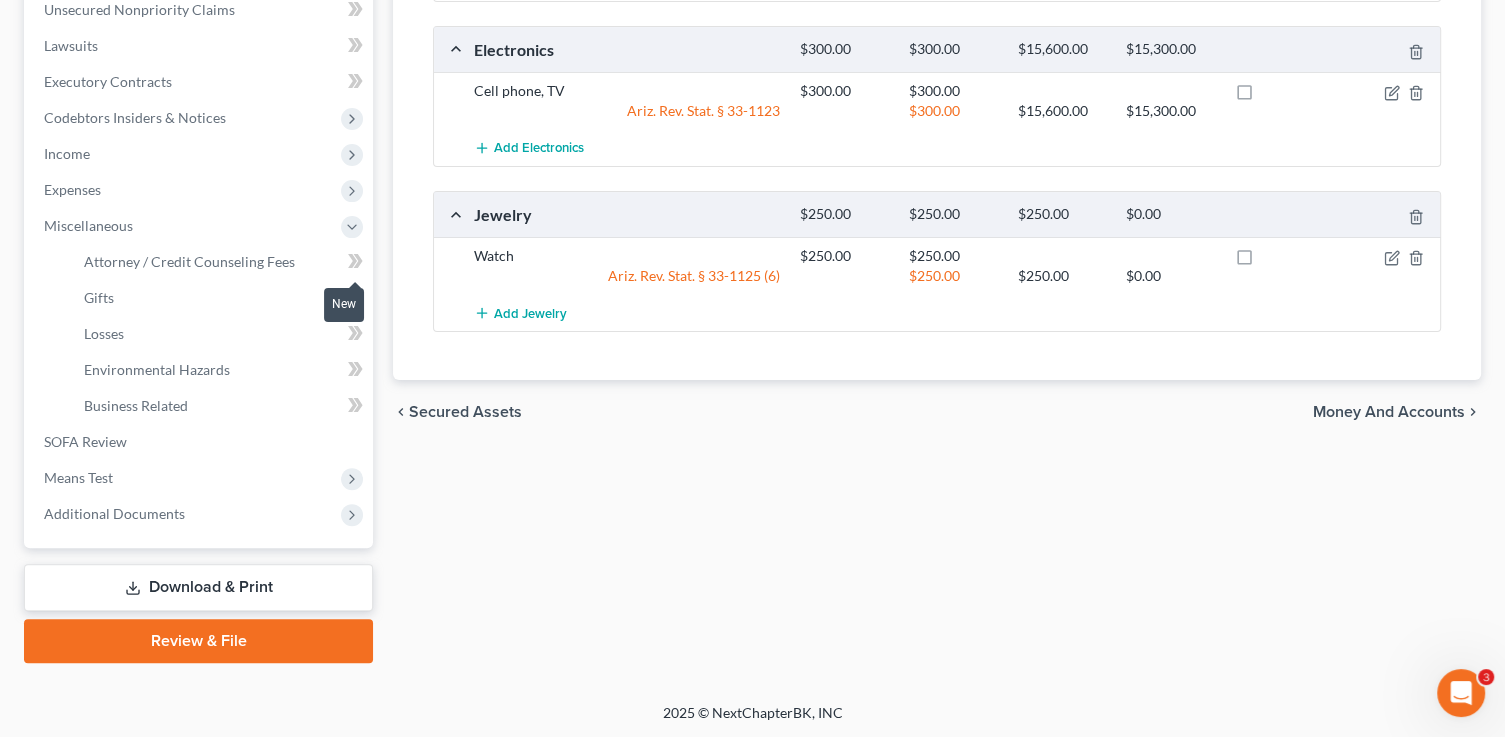 click 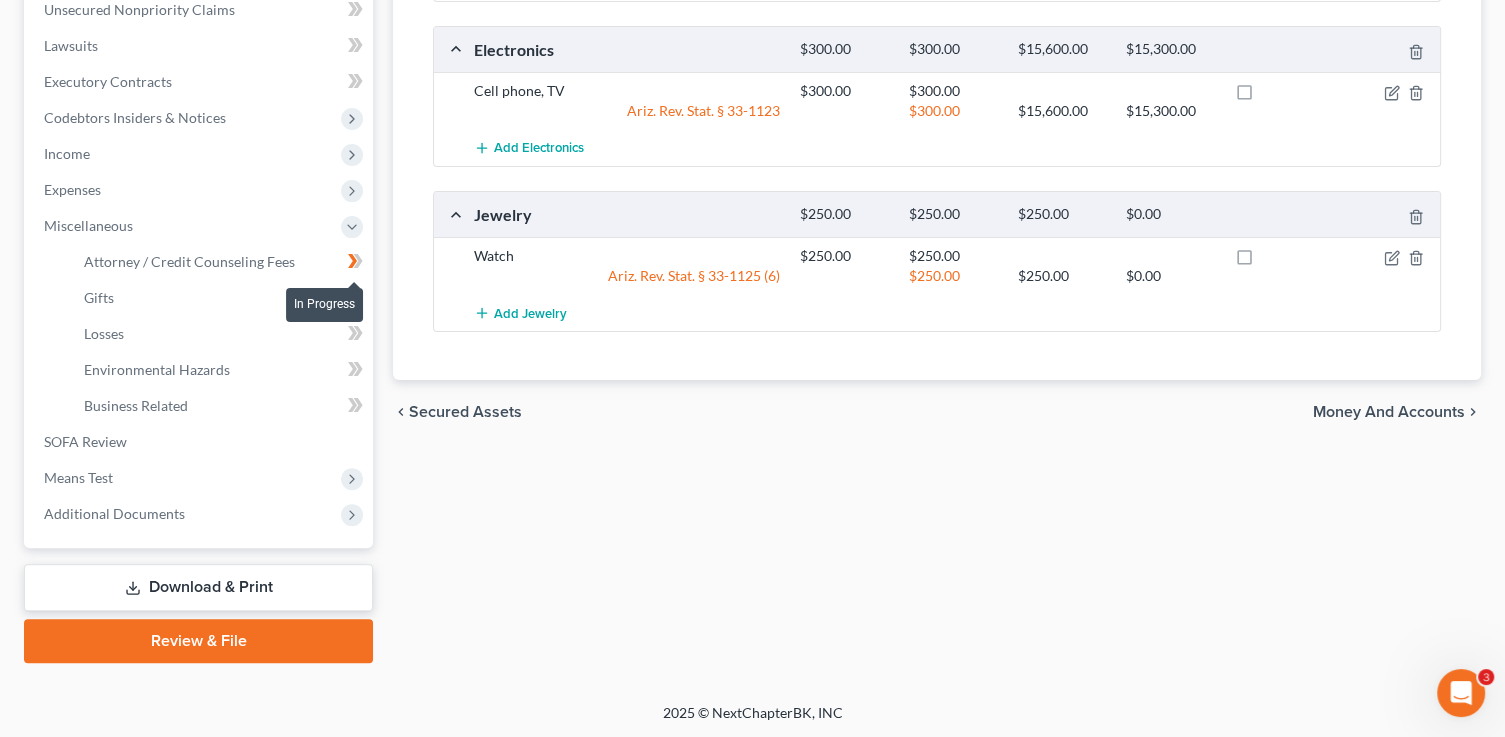 drag, startPoint x: 357, startPoint y: 259, endPoint x: 371, endPoint y: 287, distance: 31.304953 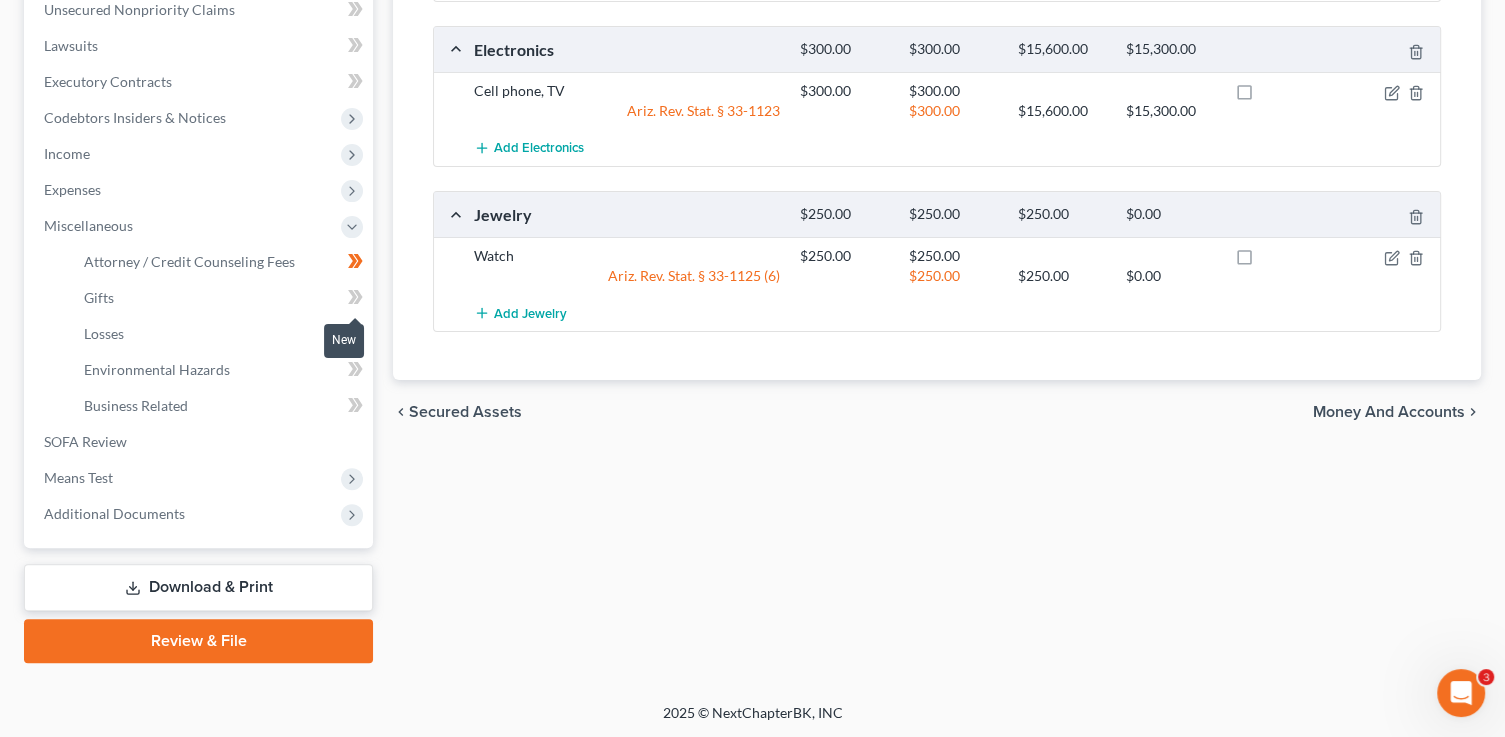 click at bounding box center [355, 300] 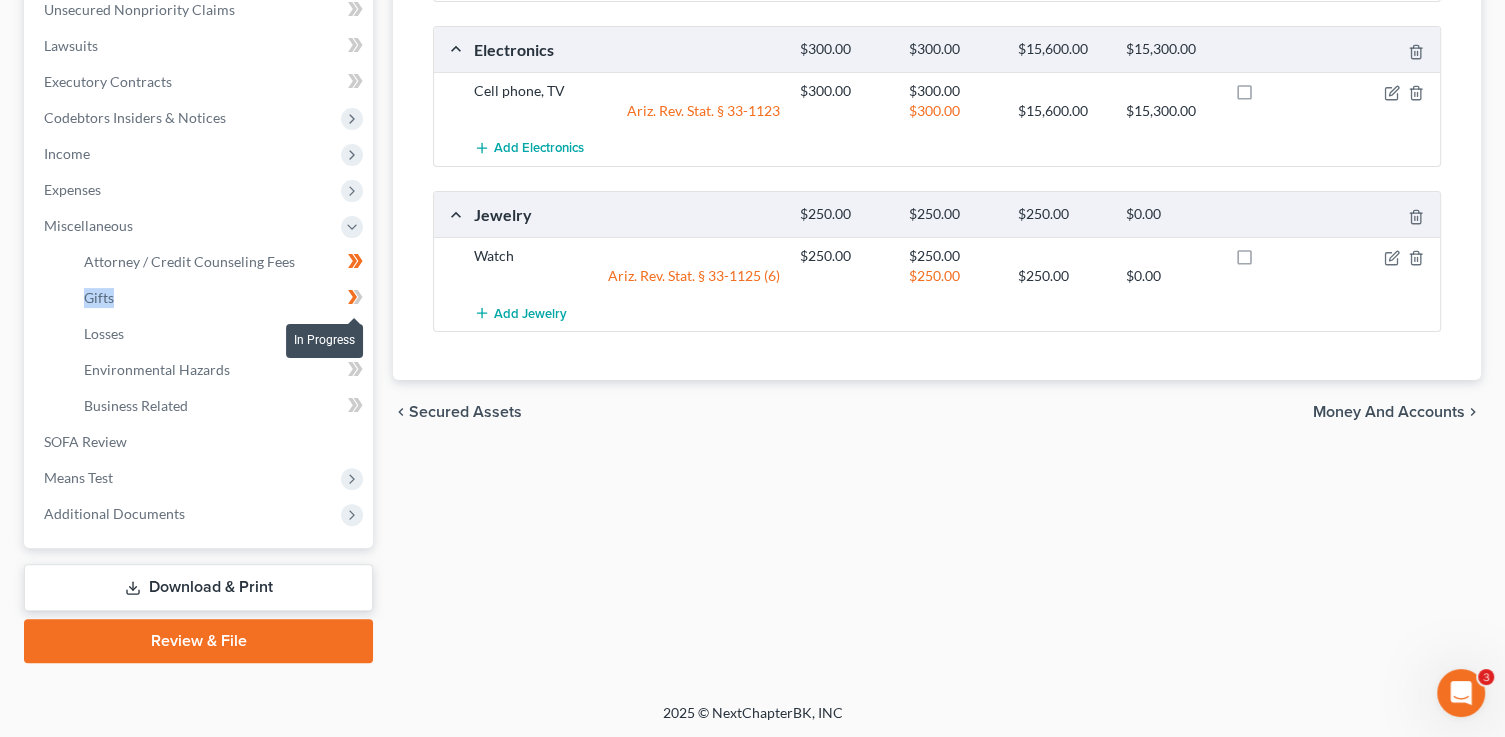 click at bounding box center [355, 300] 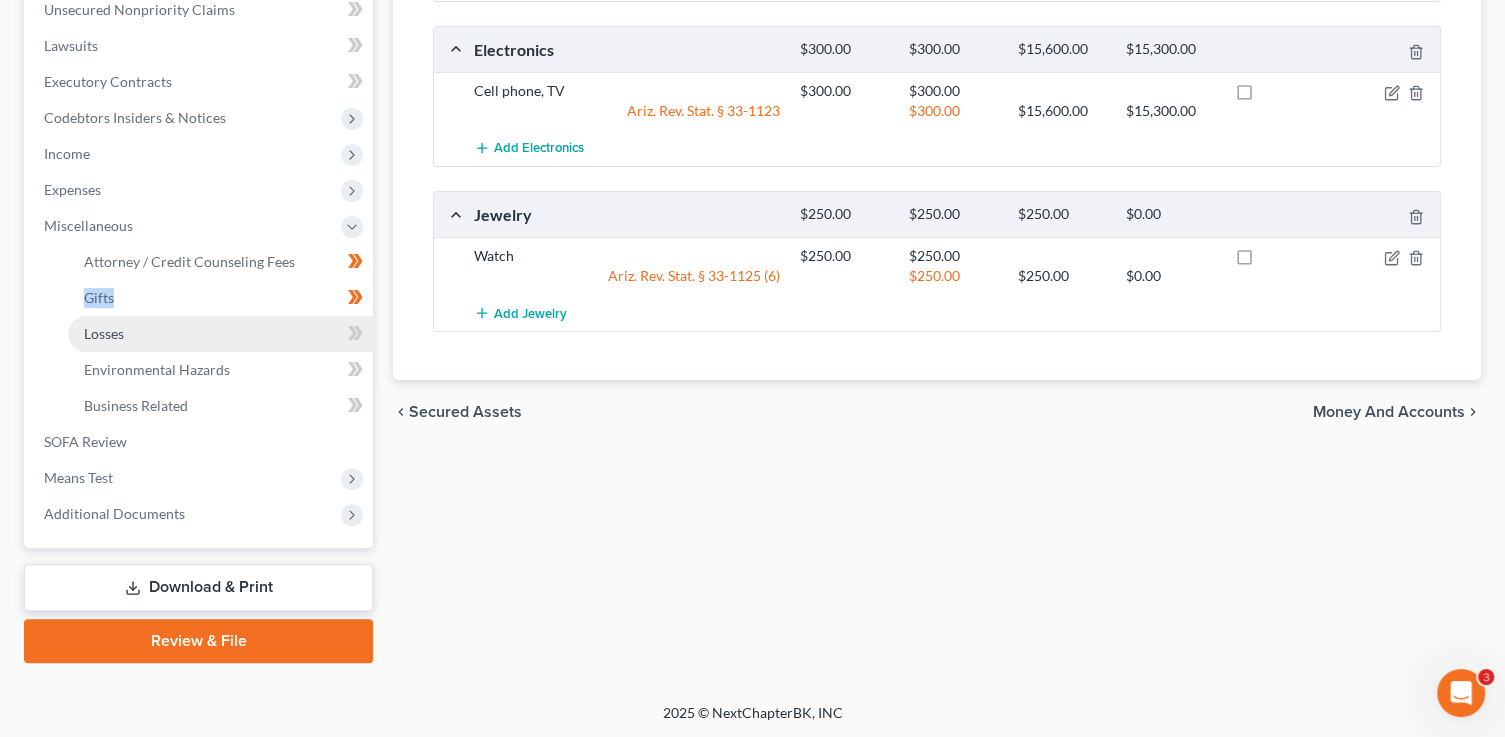 click on "Losses" at bounding box center [220, 334] 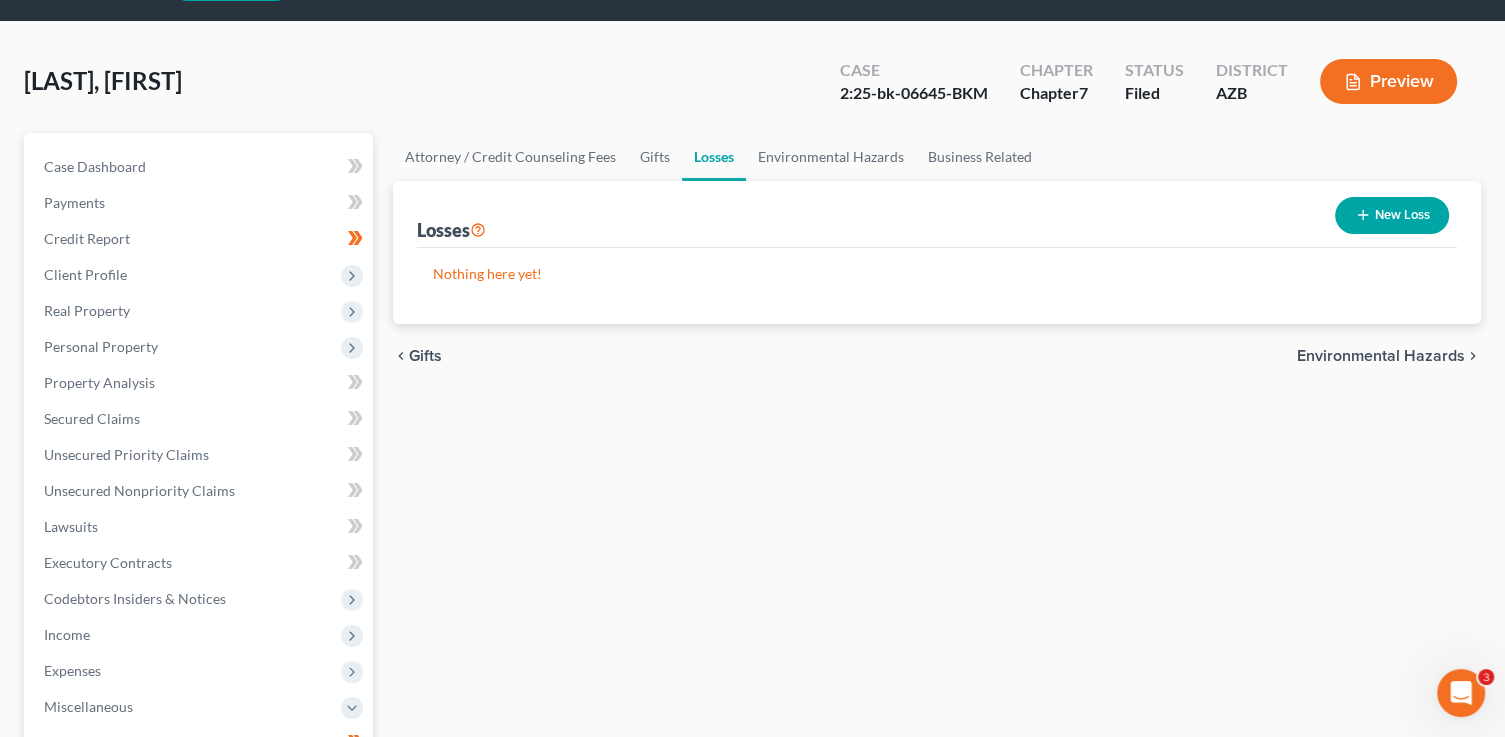 scroll, scrollTop: 0, scrollLeft: 0, axis: both 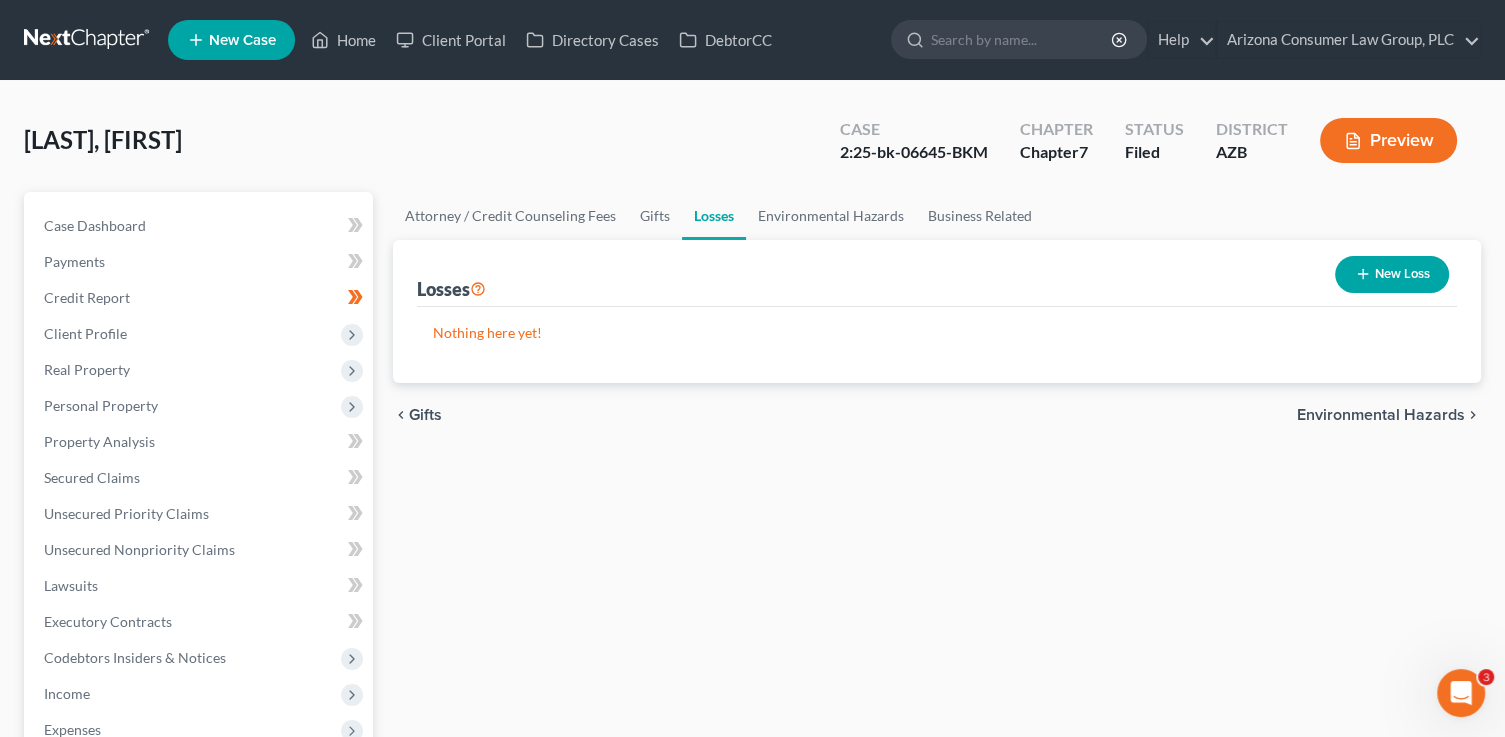 click on "New Loss" at bounding box center [1392, 274] 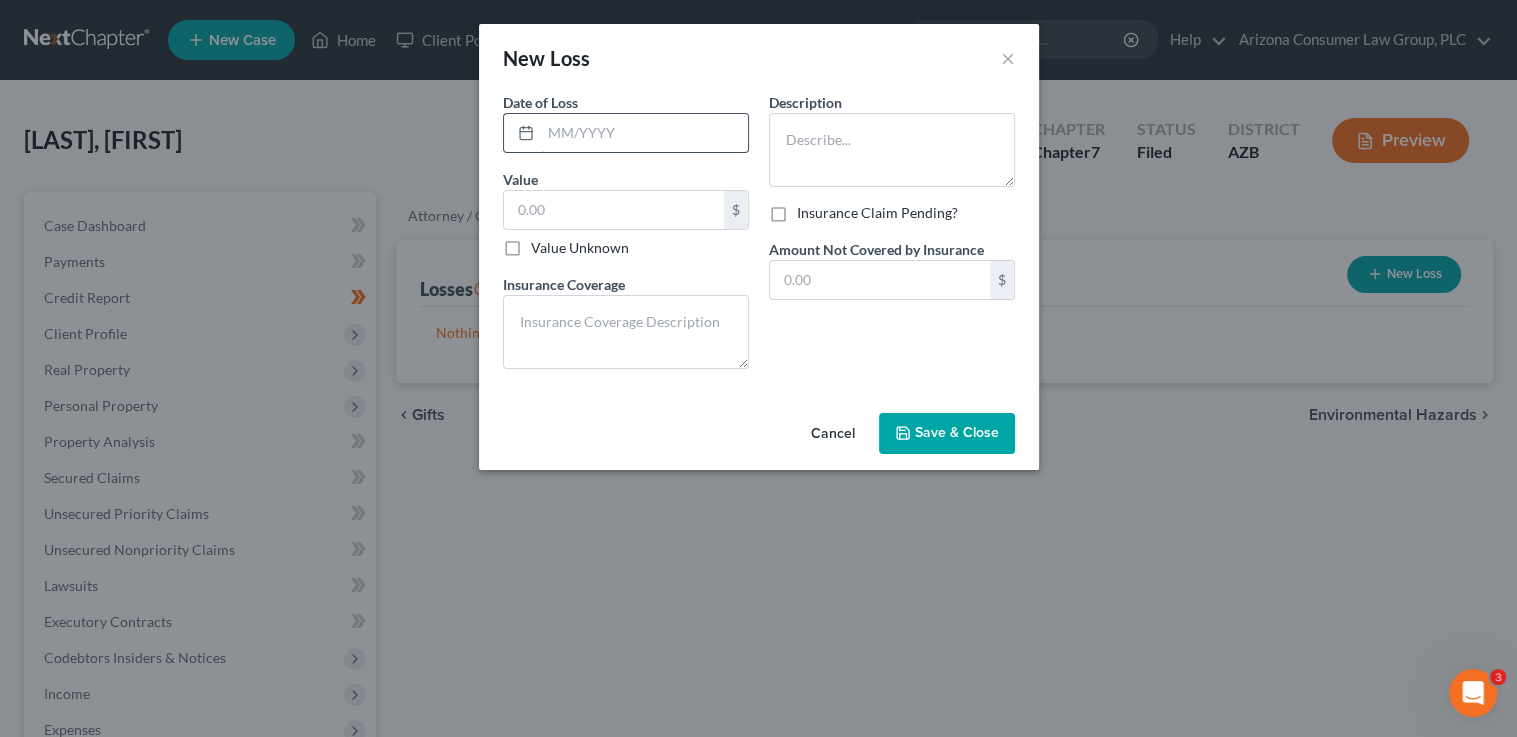 click at bounding box center (644, 133) 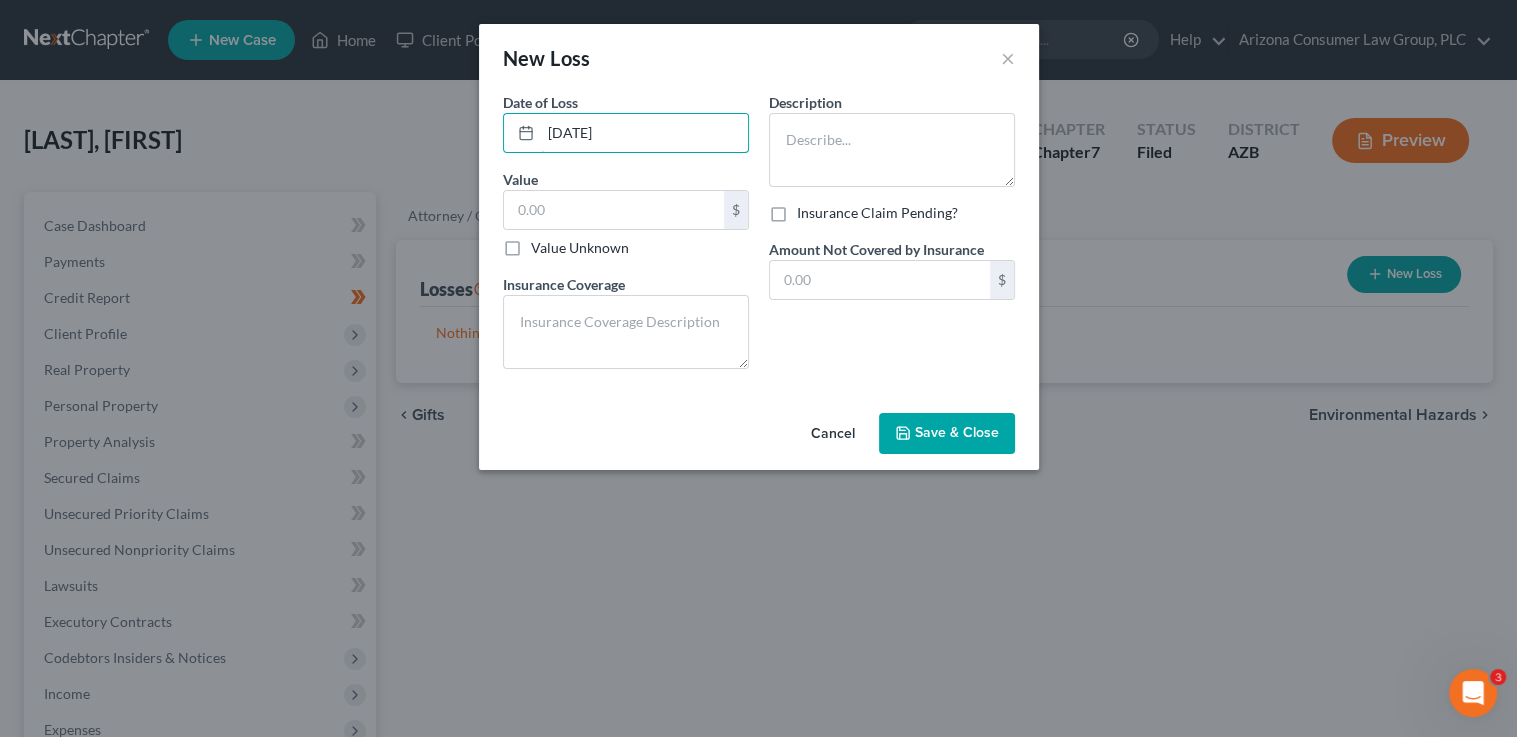 drag, startPoint x: 627, startPoint y: 134, endPoint x: 429, endPoint y: 126, distance: 198.16154 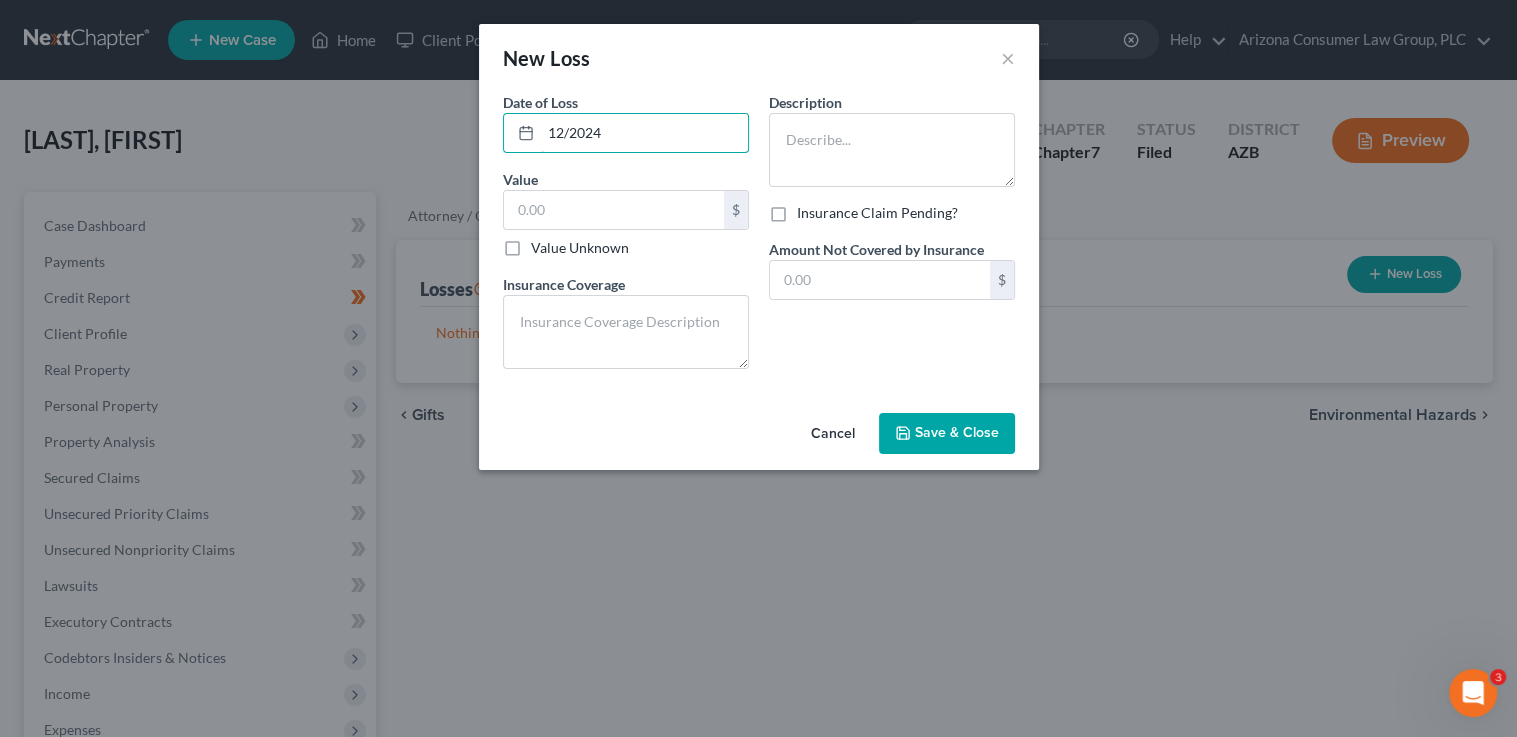type on "12/2024" 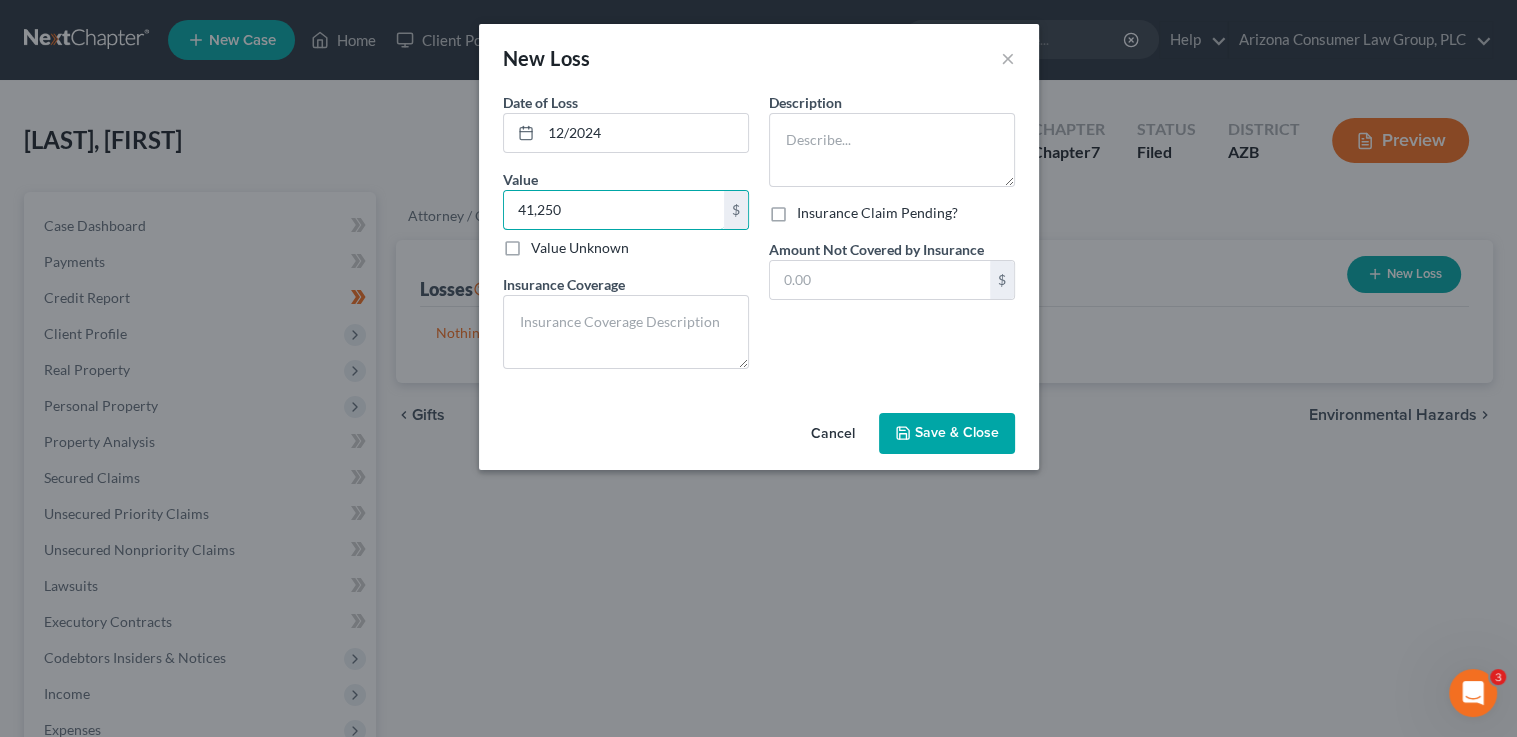 type on "41,250" 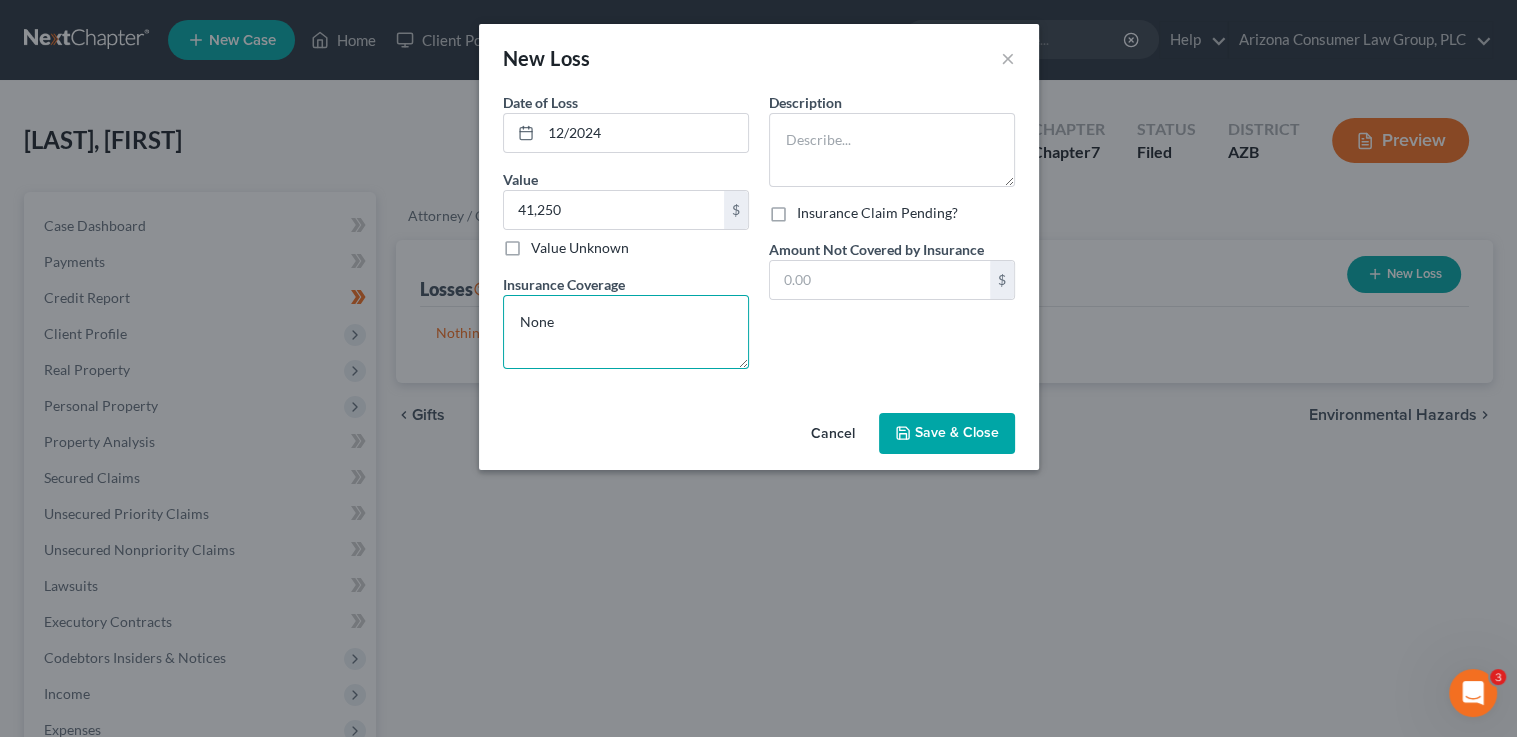 type on "None" 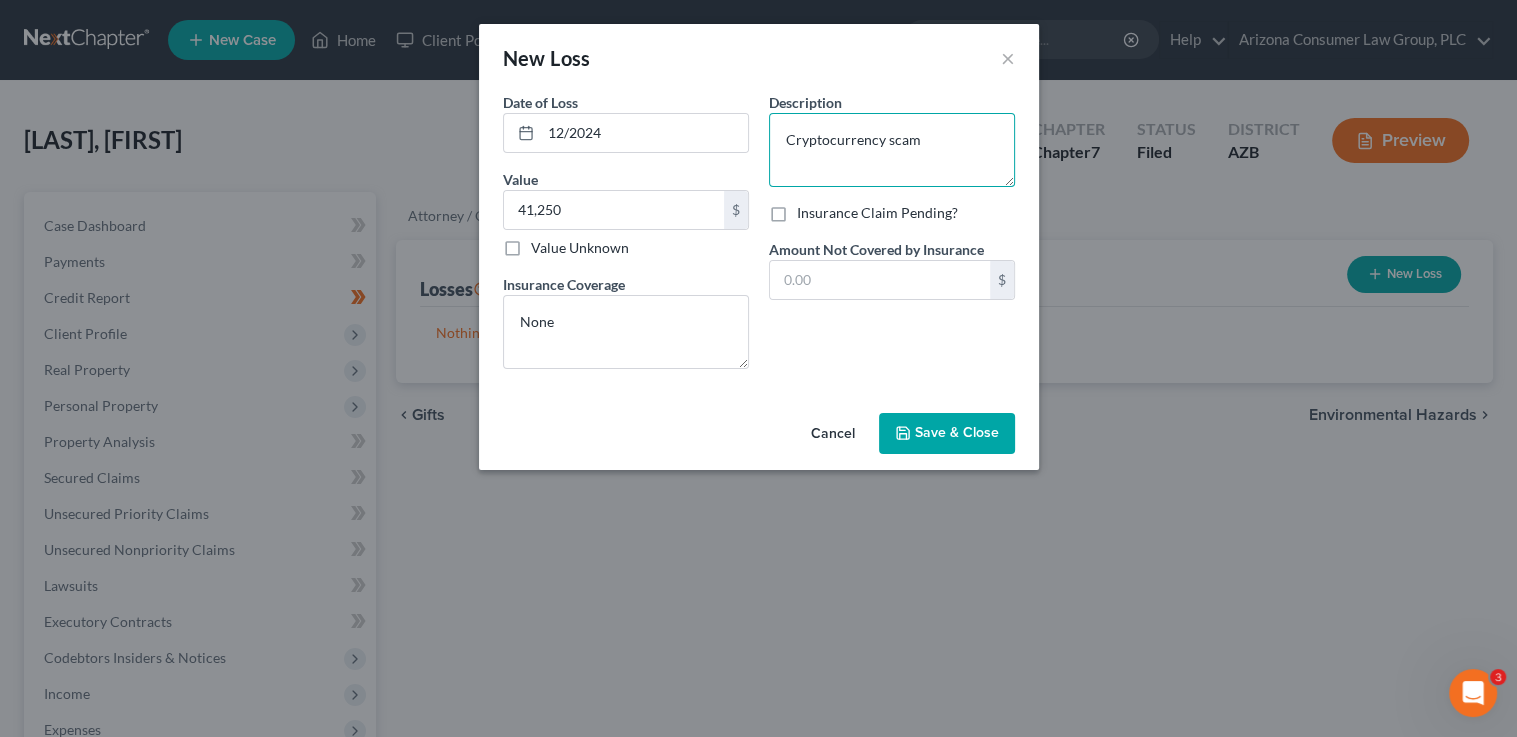 type on "Cryptocurrency scam" 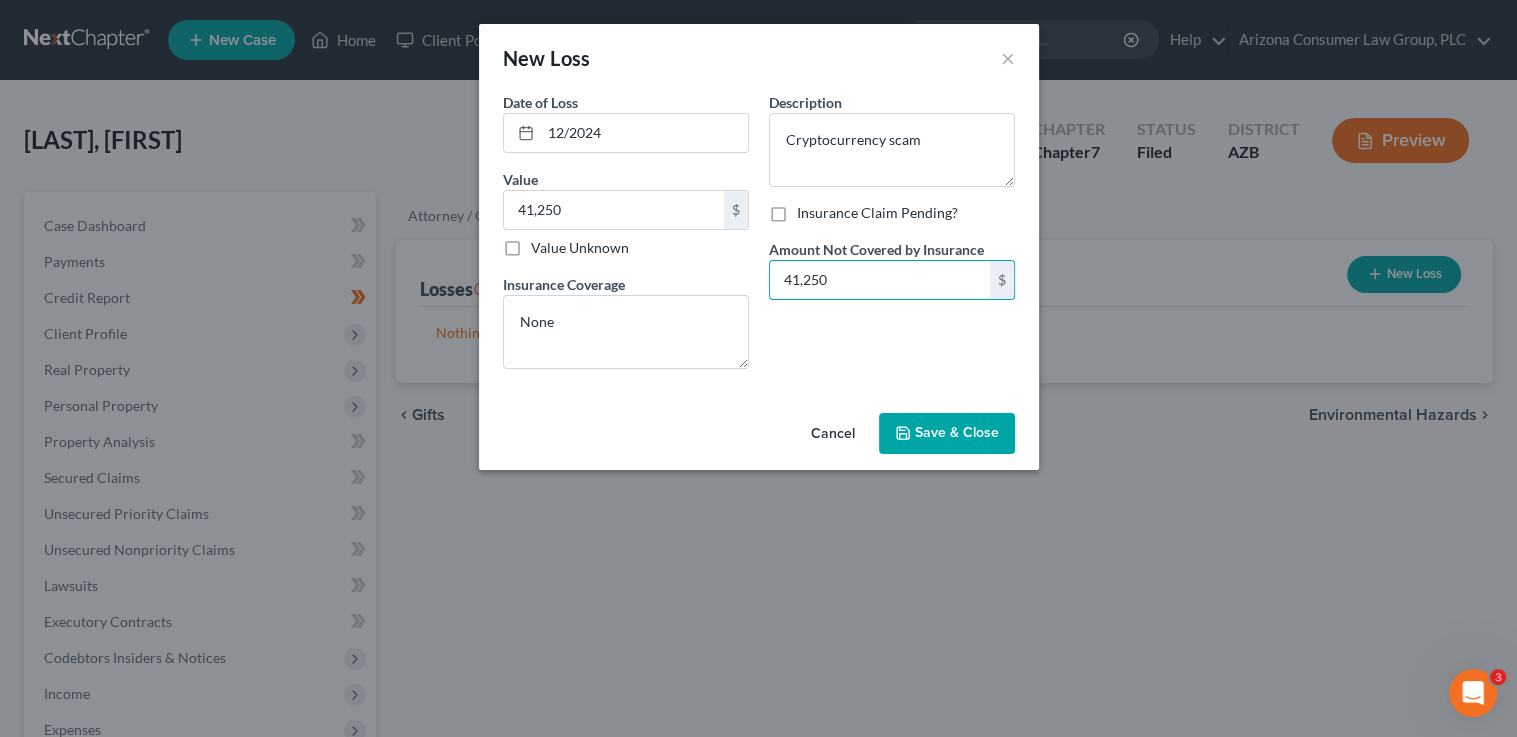 type on "41,250" 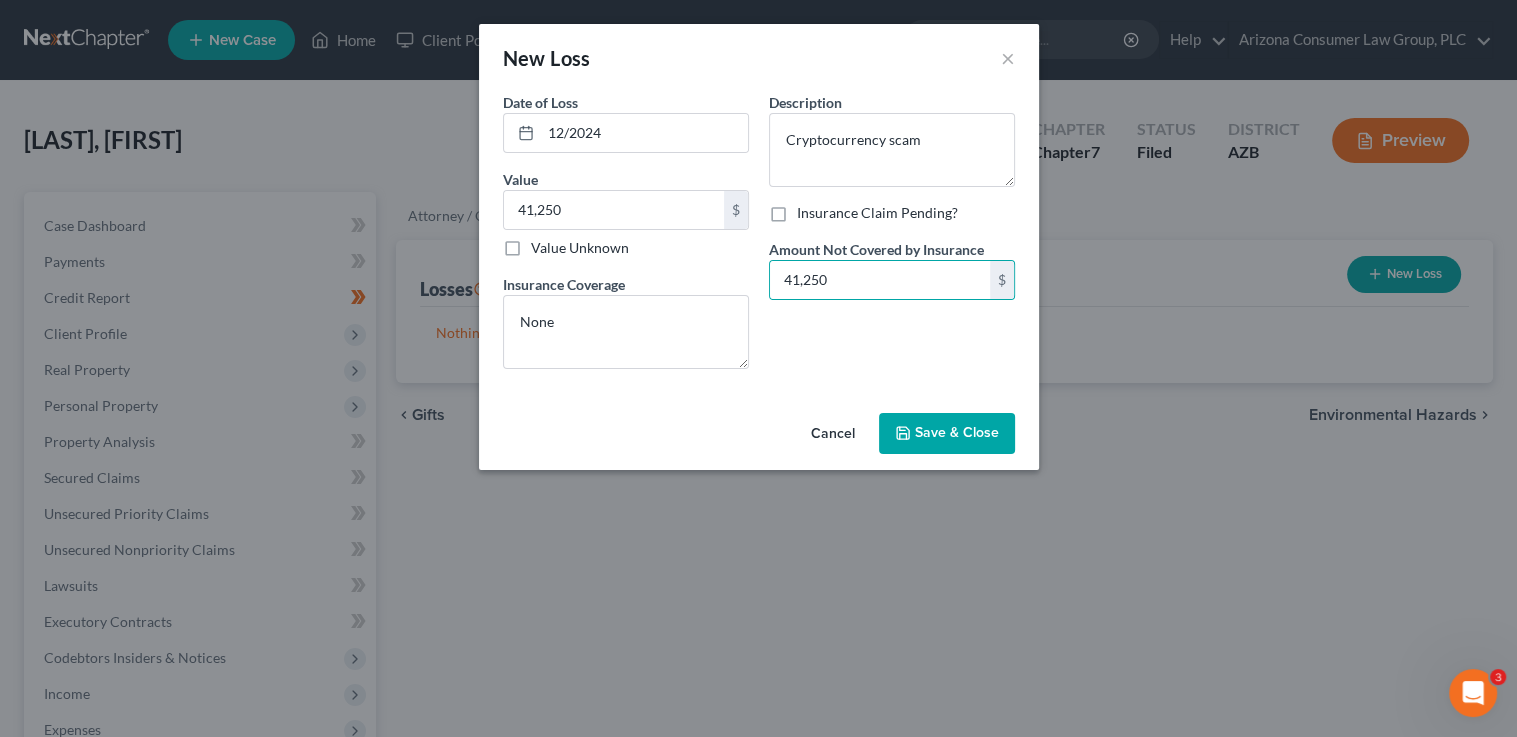 click on "New   Loss ×
Date of Loss
*
12/2024 Value
41,250.00 $
Value Unknown
Balance Undetermined
41,250 $
Value Unknown
Insurance Coverage
*
None
Description
*
Cryptocurrency scam Insurance Claim Pending? Amount Not Covered by Insurance 41,250 $ Cancel Save & Close" at bounding box center [759, 247] 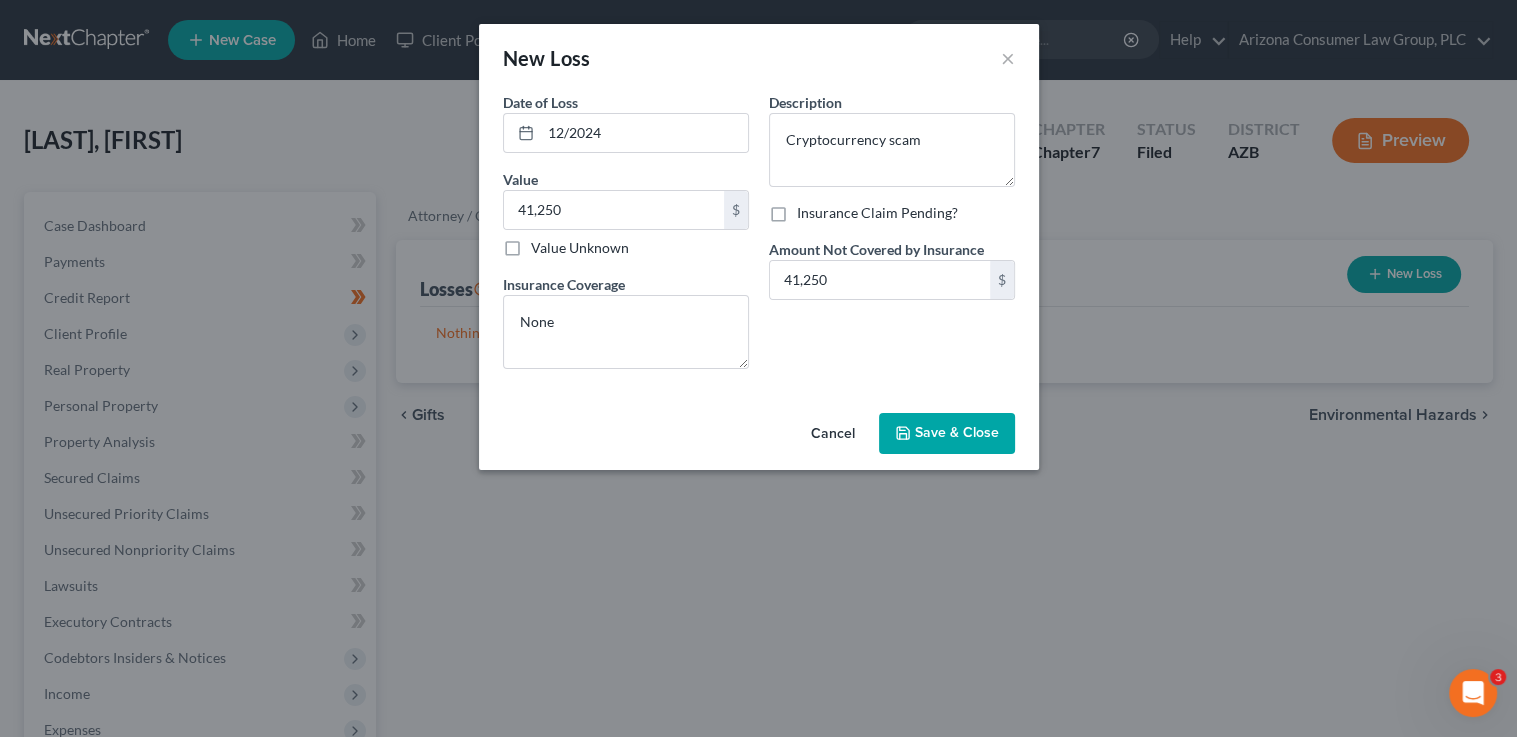 click on "Save & Close" at bounding box center [957, 433] 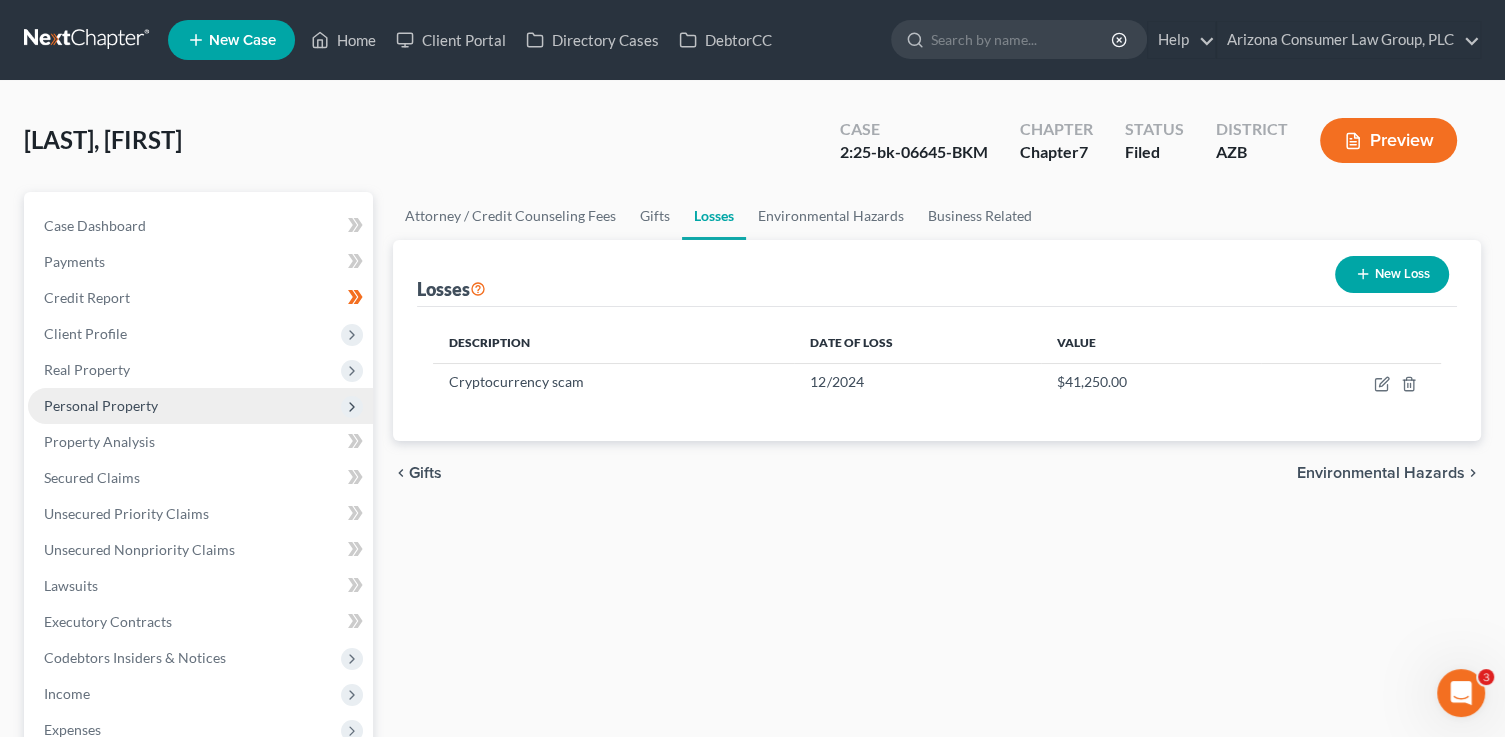 click on "Personal Property" at bounding box center (200, 406) 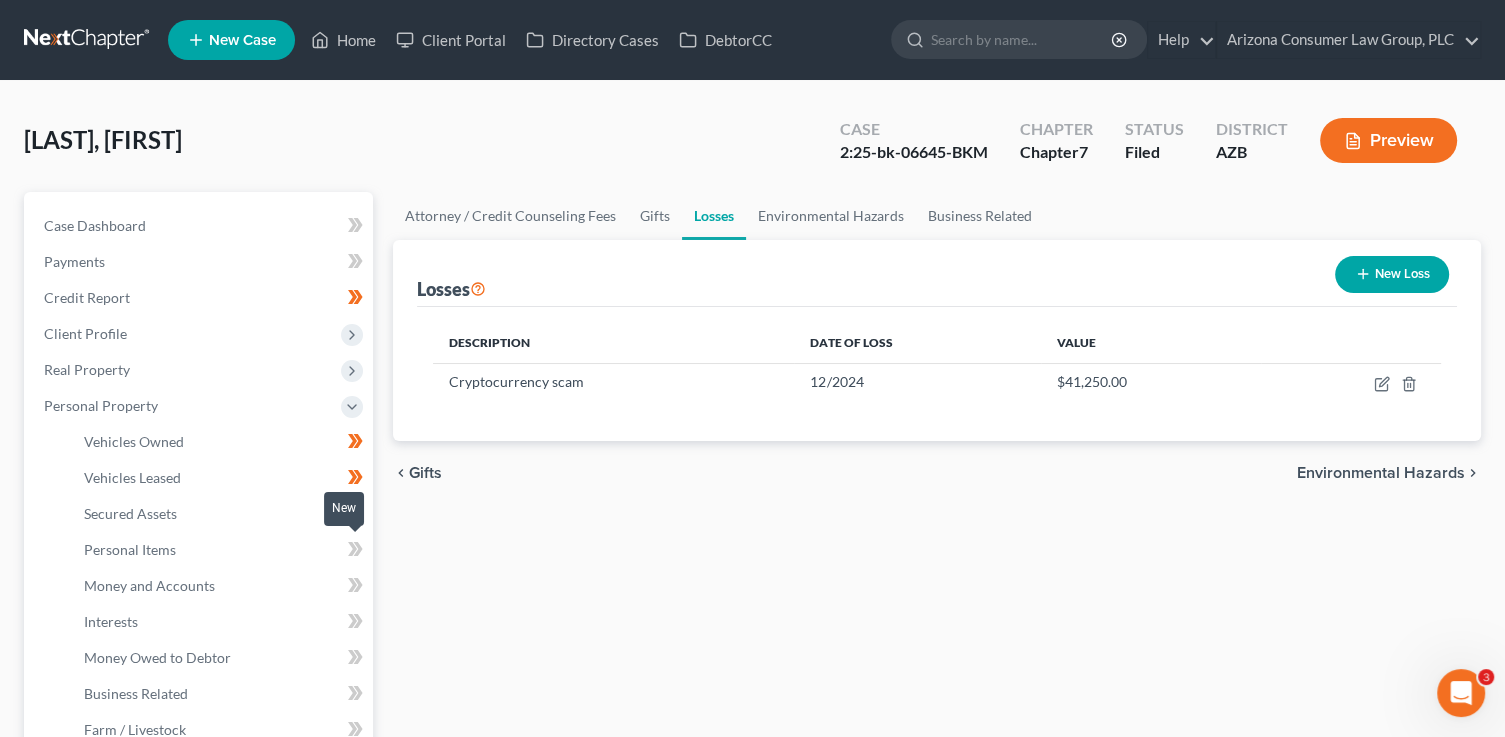 click 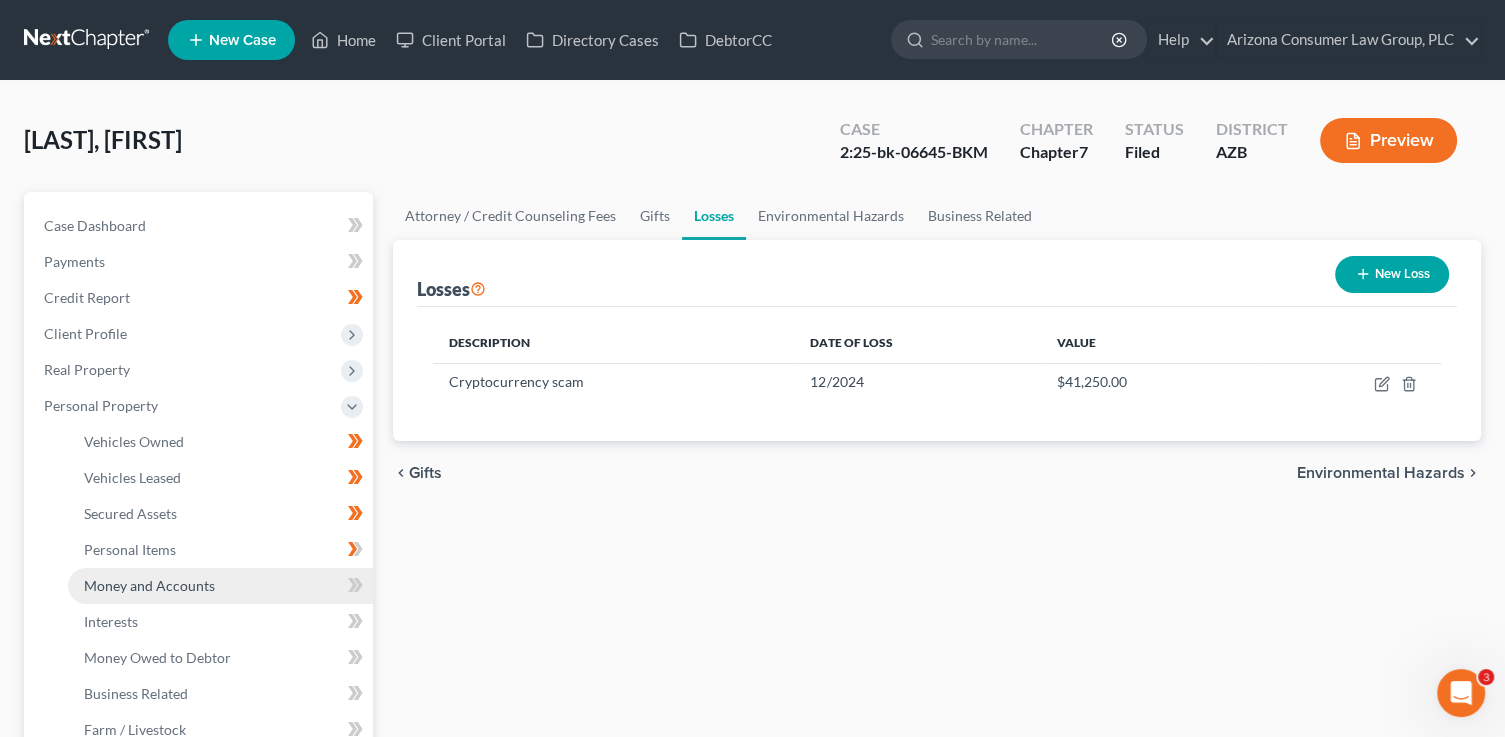 drag, startPoint x: 293, startPoint y: 584, endPoint x: 321, endPoint y: 581, distance: 28.160255 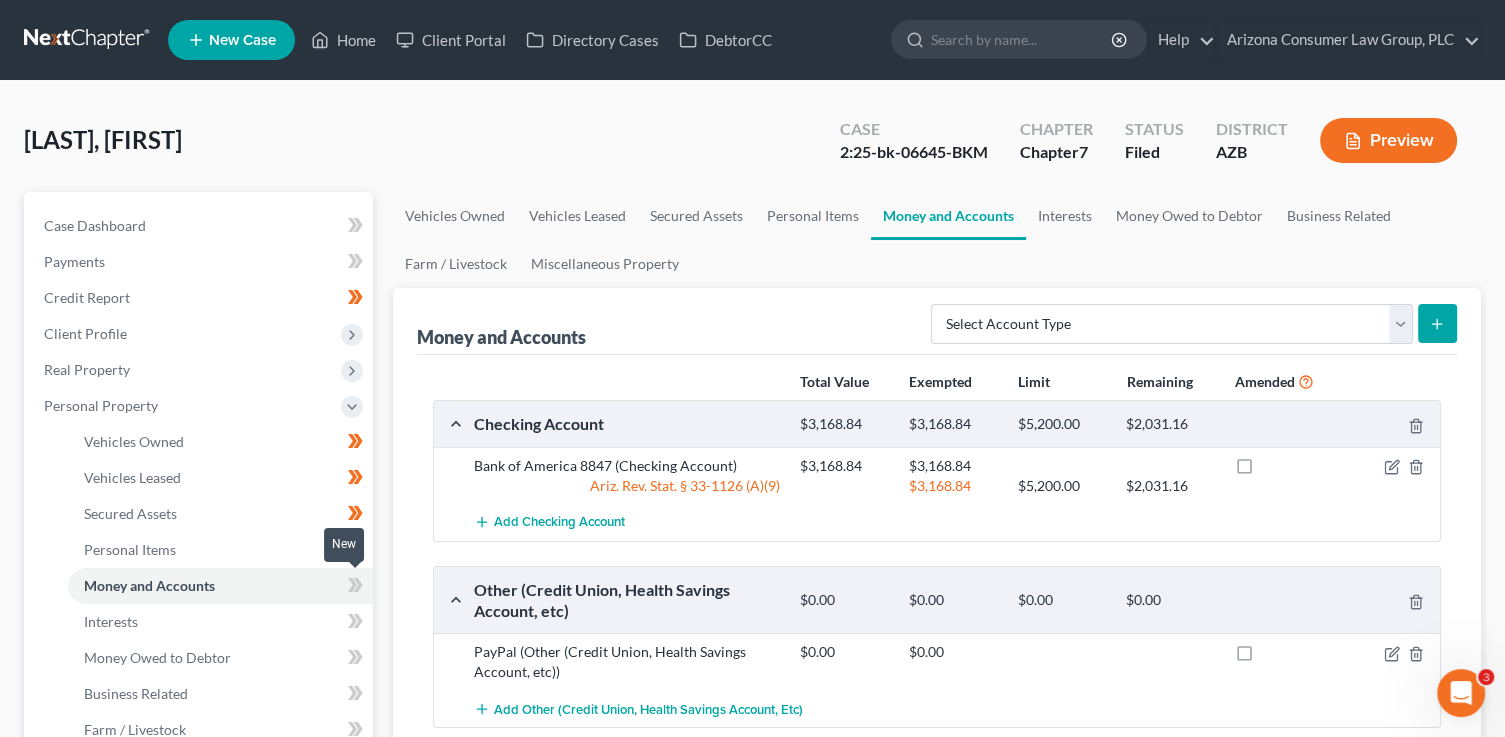 click 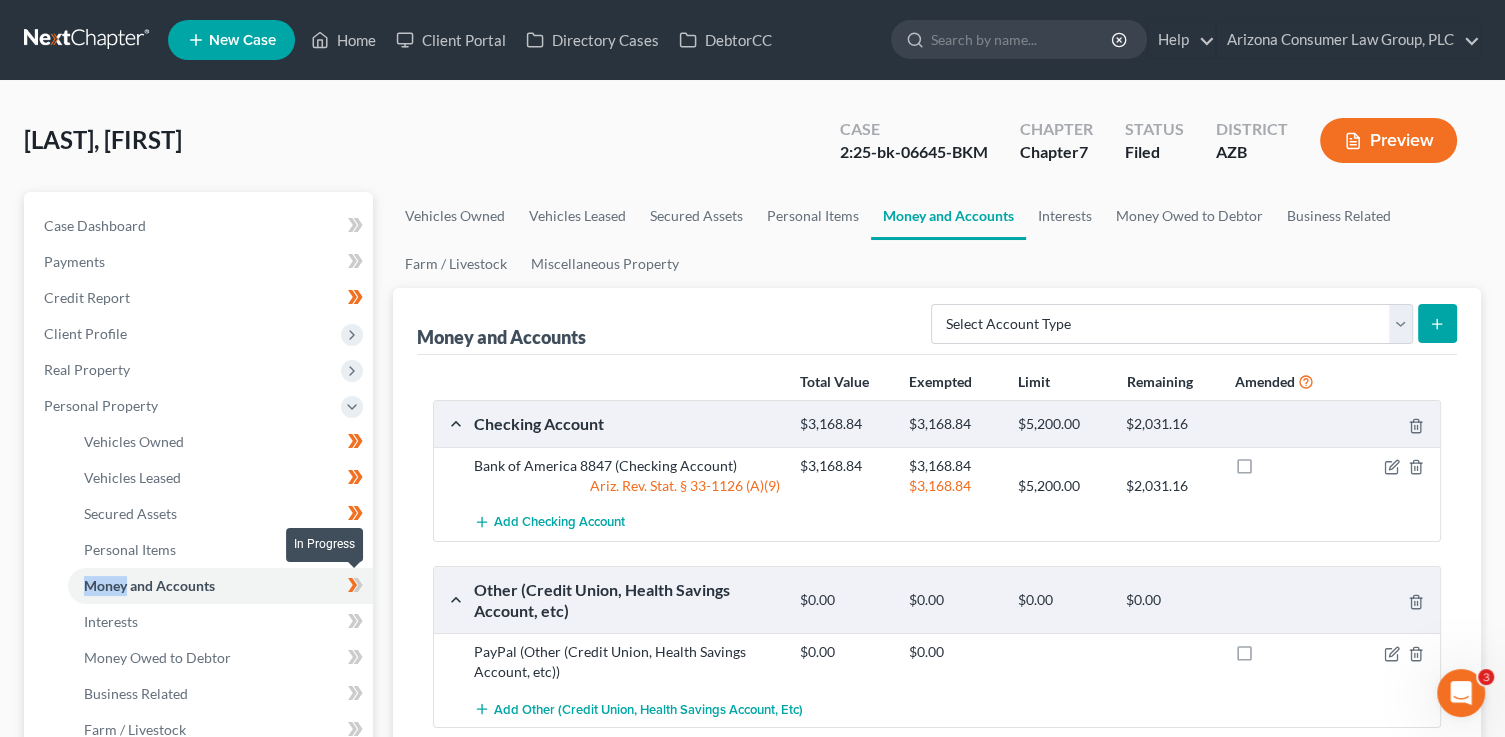 click 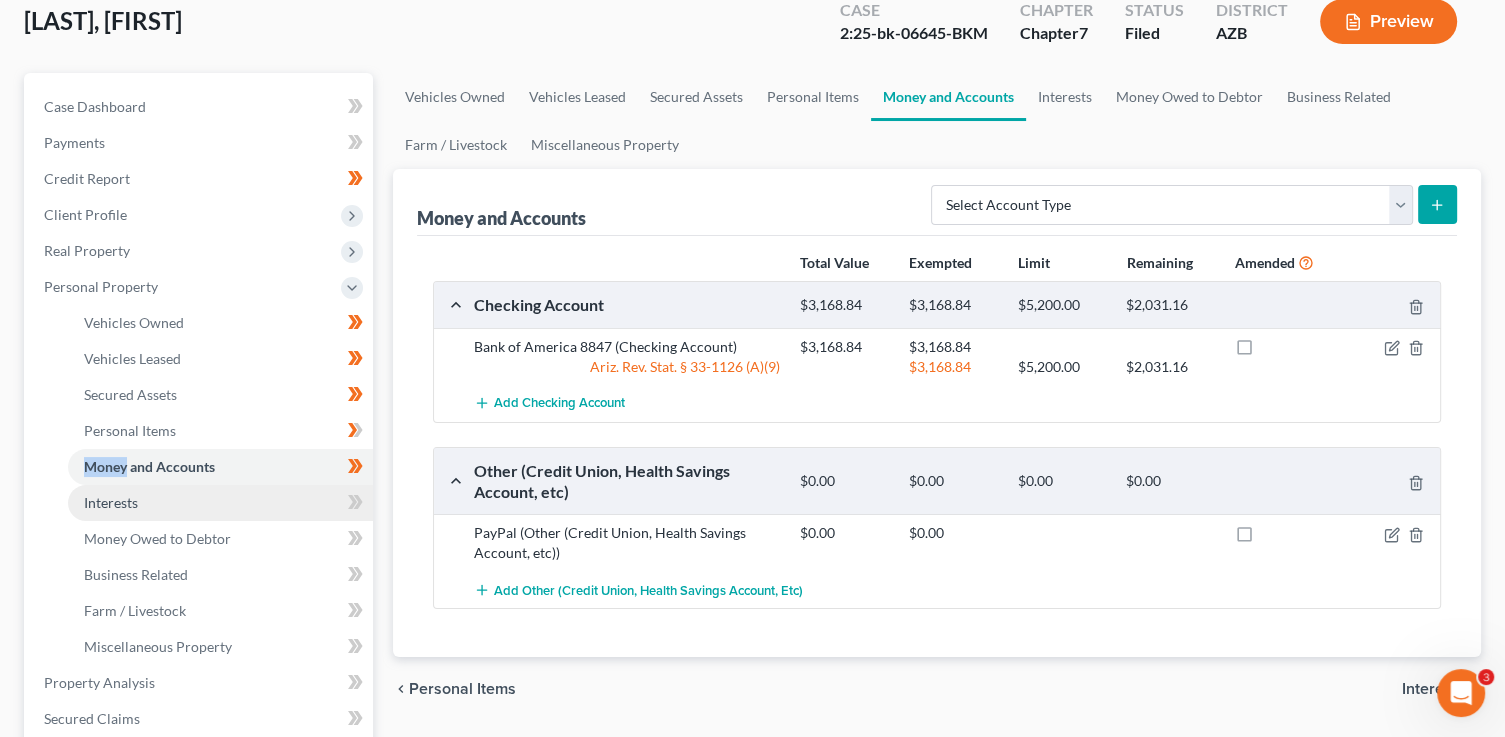 drag, startPoint x: 224, startPoint y: 496, endPoint x: 249, endPoint y: 507, distance: 27.313 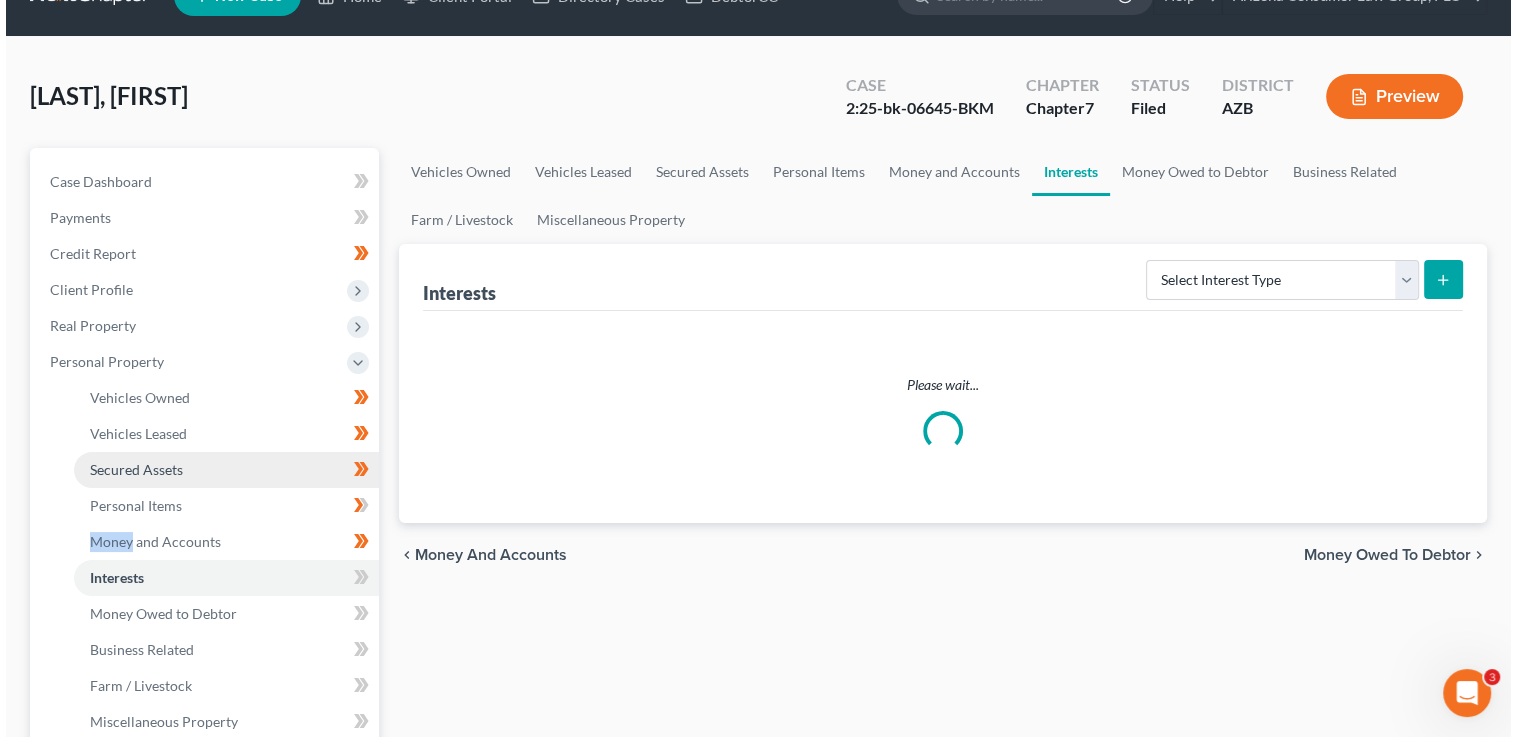 scroll, scrollTop: 0, scrollLeft: 0, axis: both 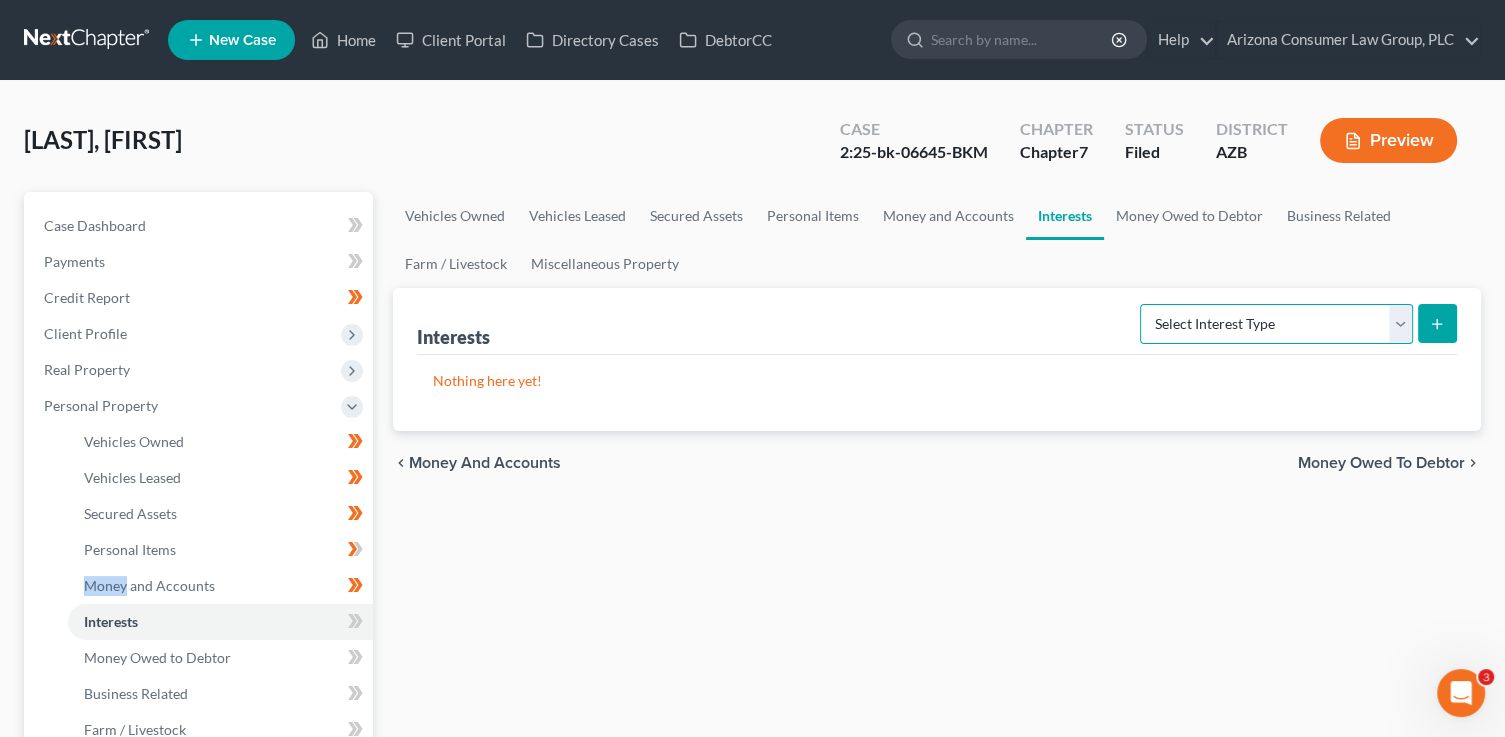 click on "Select Interest Type 401K (A/B: 21) Annuity (A/B: 23) Bond (A/B: 18) Education IRA (A/B: 24) Government Bond (A/B: 20) Government Pension Plan (A/B: 21) Incorporated Business (A/B: 19) IRA (A/B: 21) Joint Venture (Active) (A/B: 42) Joint Venture (Inactive) (A/B: 19) Keogh (A/B: 21) Mutual Fund (A/B: 18) Other Retirement Plan (A/B: 21) Partnership (Active) (A/B: 42) Partnership (Inactive) (A/B: 19) Pension Plan (A/B: 21) Stock (A/B: 18) Term Life Insurance (A/B: 31) Unincorporated Business (A/B: 19) Whole Life Insurance (A/B: 31)" at bounding box center (1276, 324) 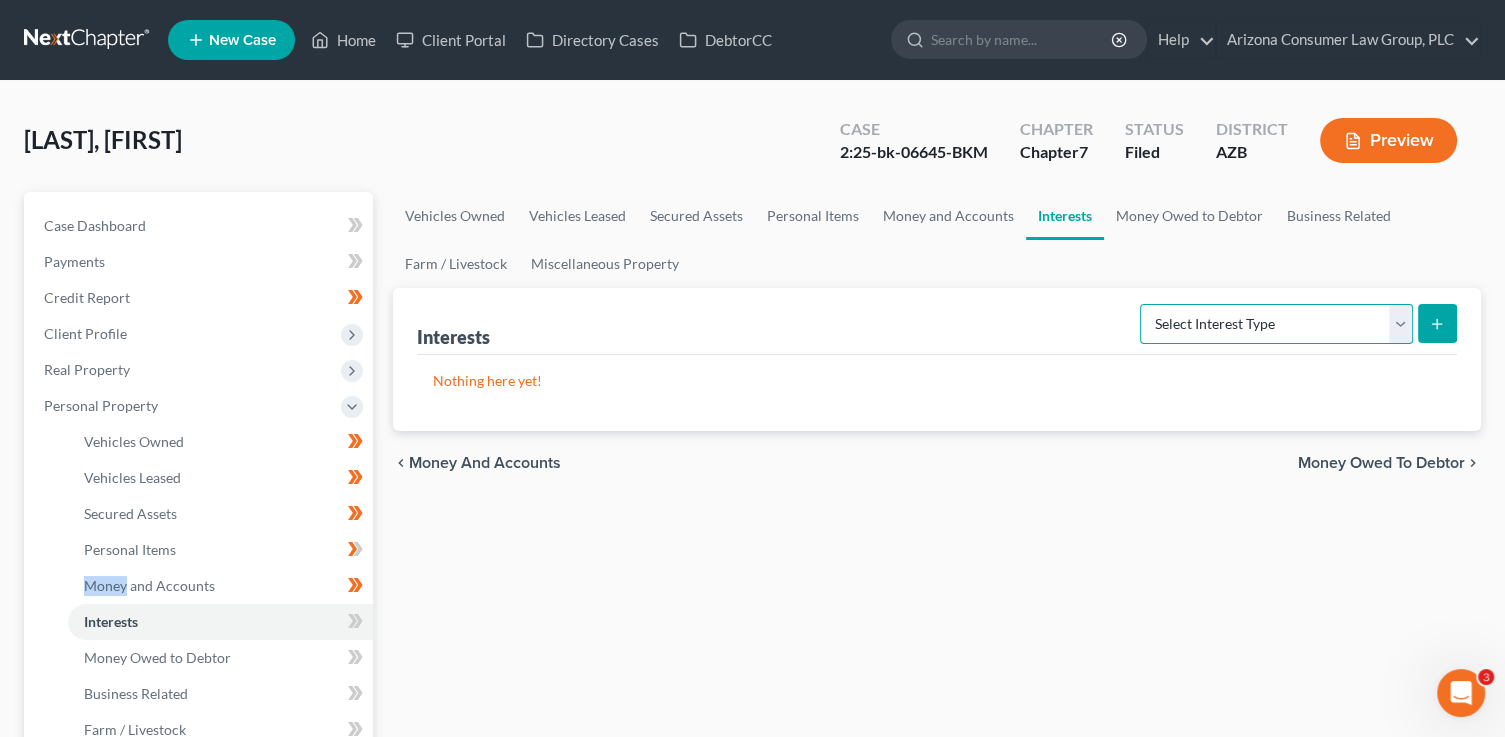 select on "term_life_insurance" 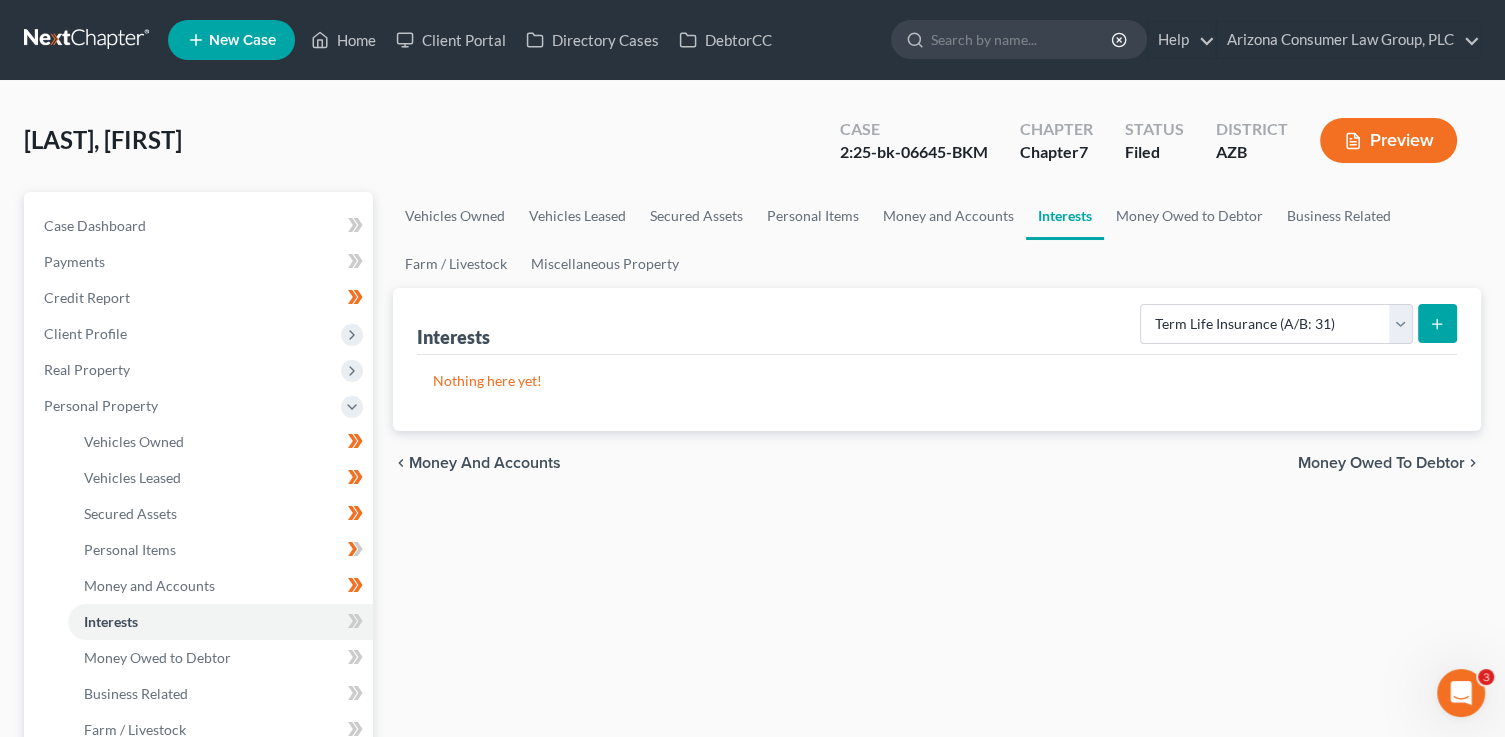 click on "Select Interest Type 401K (A/B: 21) Annuity (A/B: 23) Bond (A/B: 18) Education IRA (A/B: 24) Government Bond (A/B: 20) Government Pension Plan (A/B: 21) Incorporated Business (A/B: 19) IRA (A/B: 21) Joint Venture (Active) (A/B: 42) Joint Venture (Inactive) (A/B: 19) Keogh (A/B: 21) Mutual Fund (A/B: 18) Other Retirement Plan (A/B: 21) Partnership (Active) (A/B: 42) Partnership (Inactive) (A/B: 19) Pension Plan (A/B: 21) Stock (A/B: 18) Term Life Insurance (A/B: 31) Unincorporated Business (A/B: 19) Whole Life Insurance (A/B: 31)" at bounding box center [1294, 322] 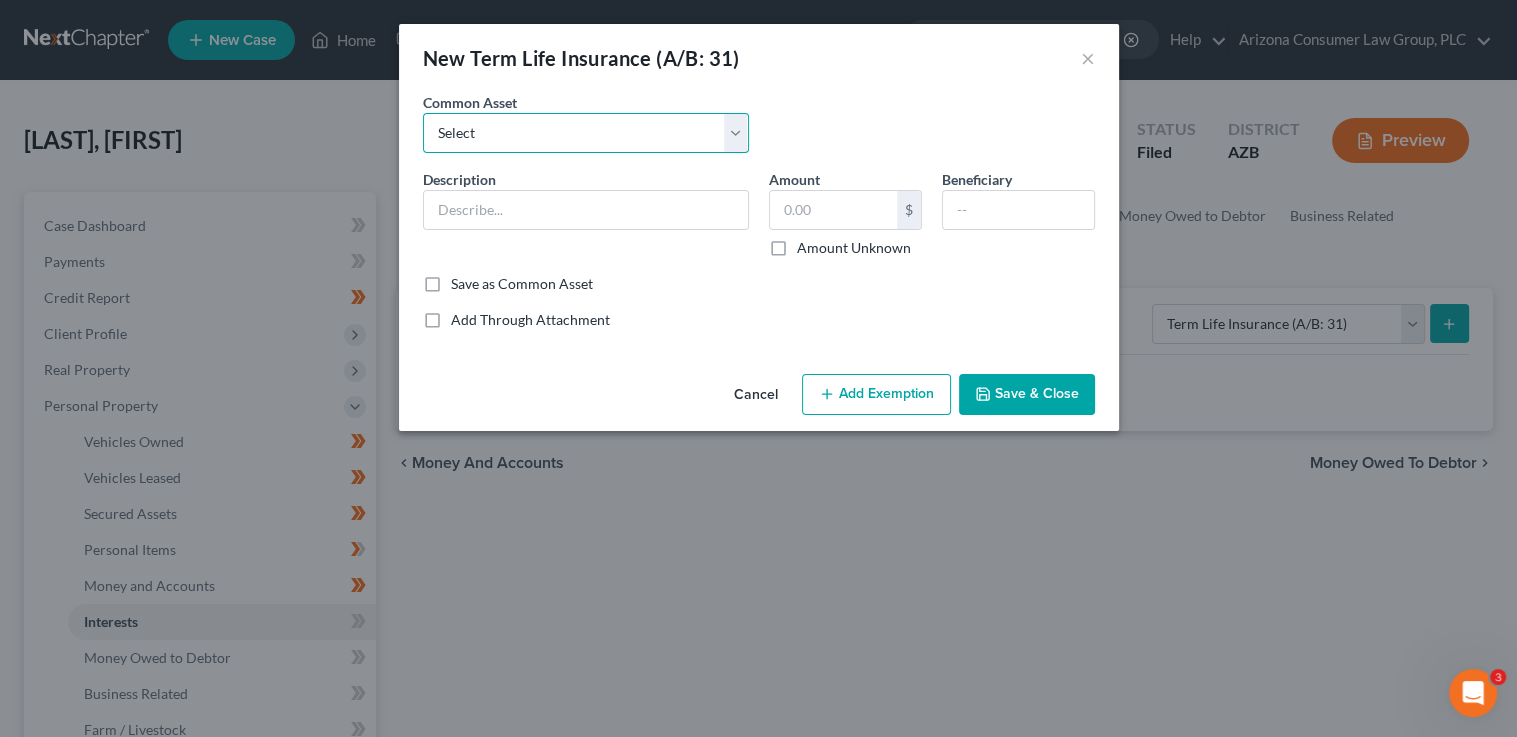 click on "Select Employer sponsored term life insurance policy" at bounding box center [586, 133] 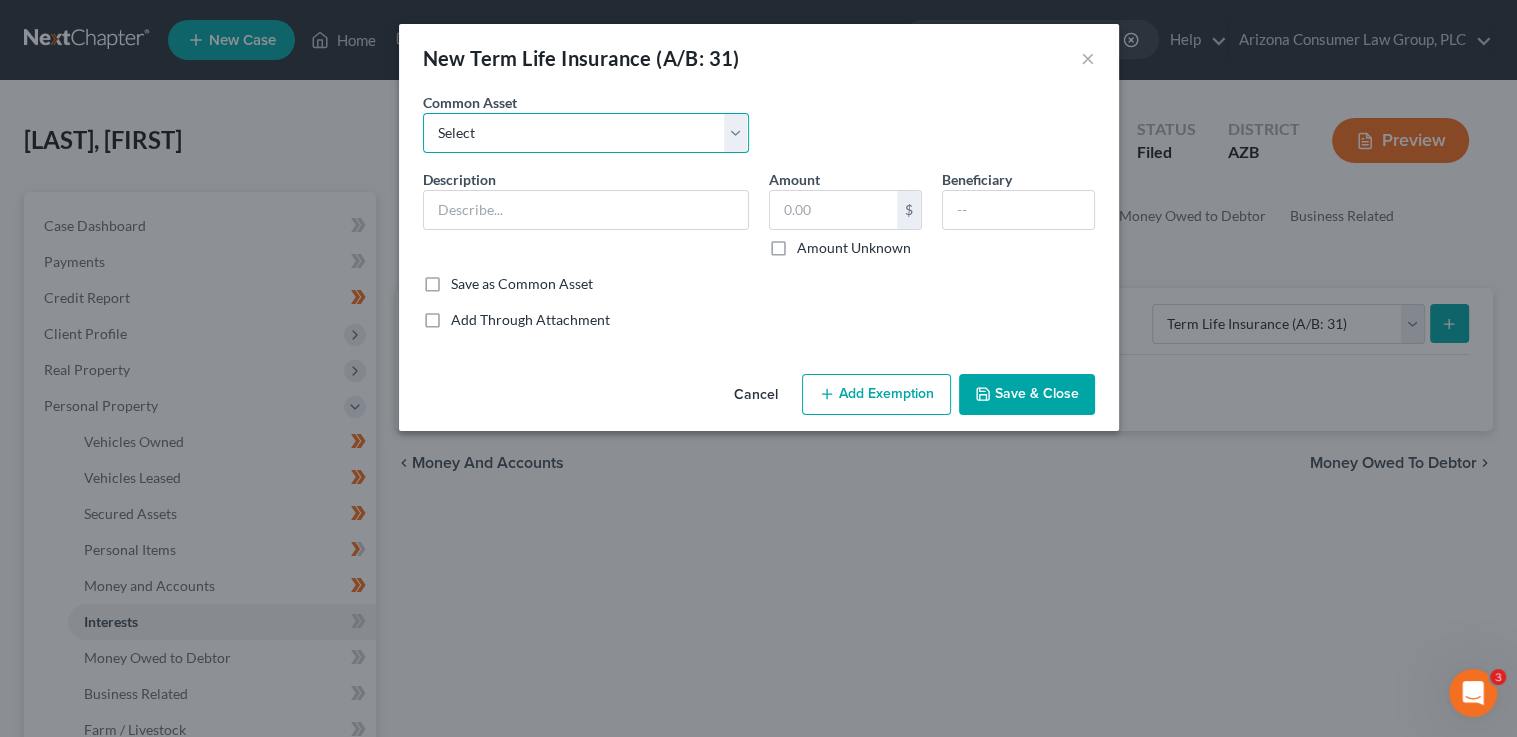 select on "0" 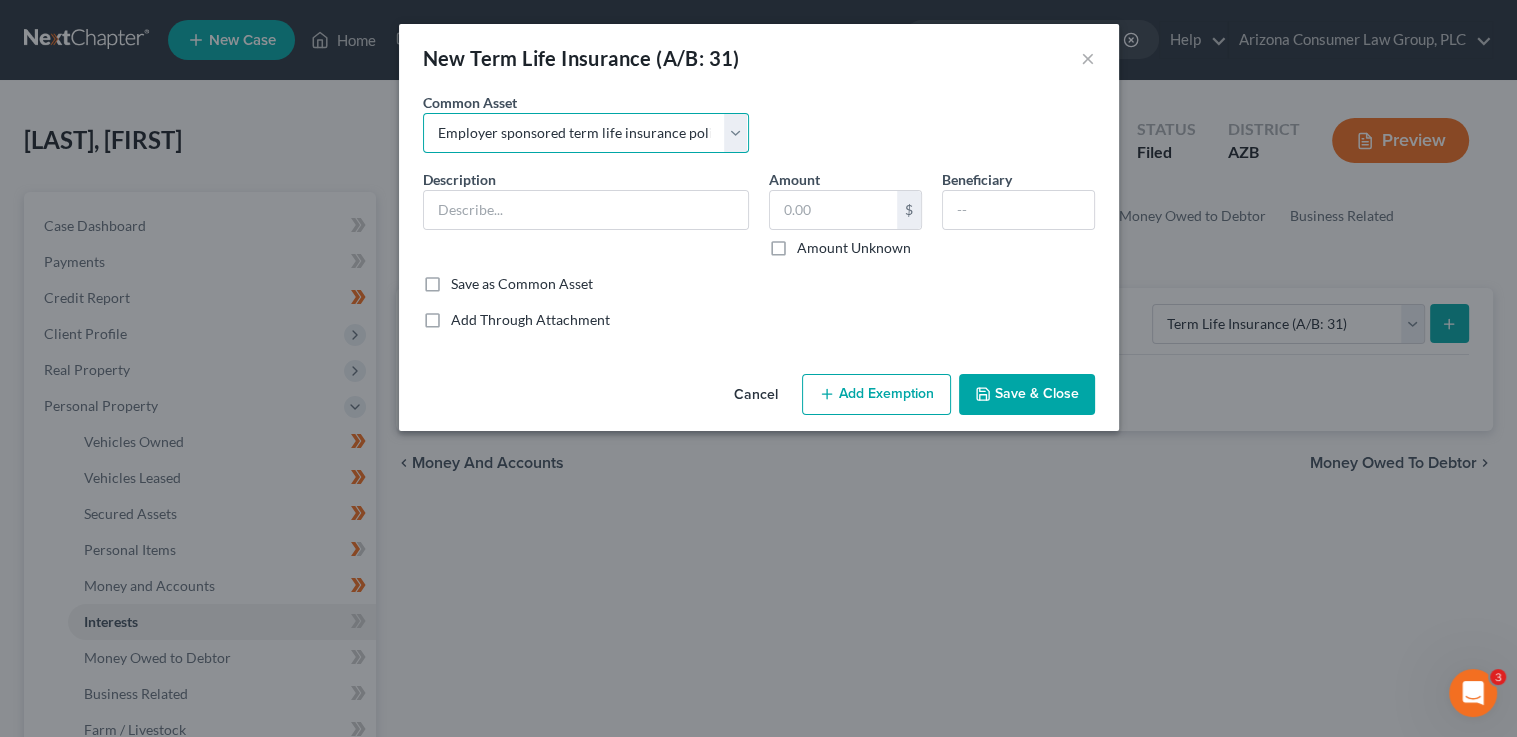 type on "Employer sponsored term life insurance policy" 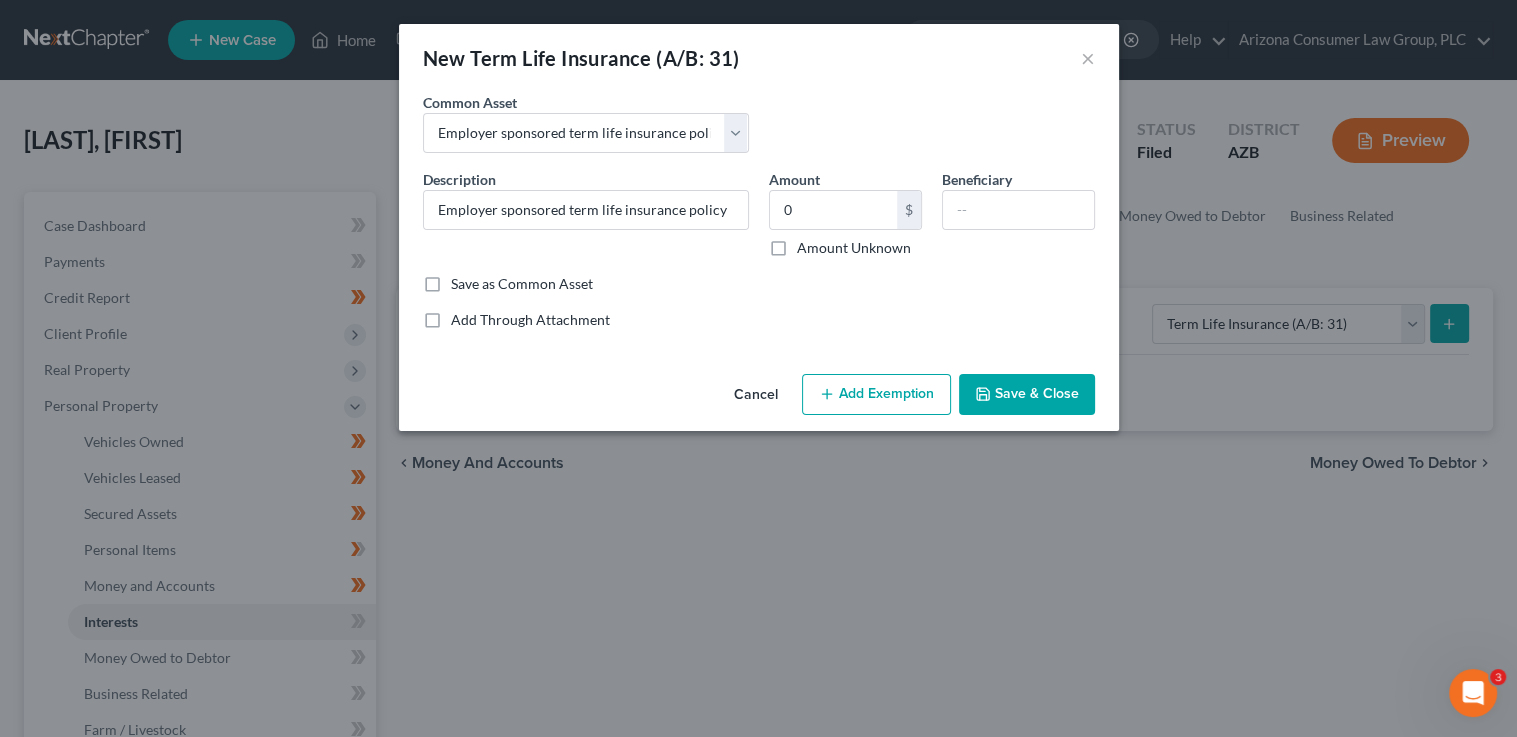 click on "Amount Unknown" at bounding box center [854, 248] 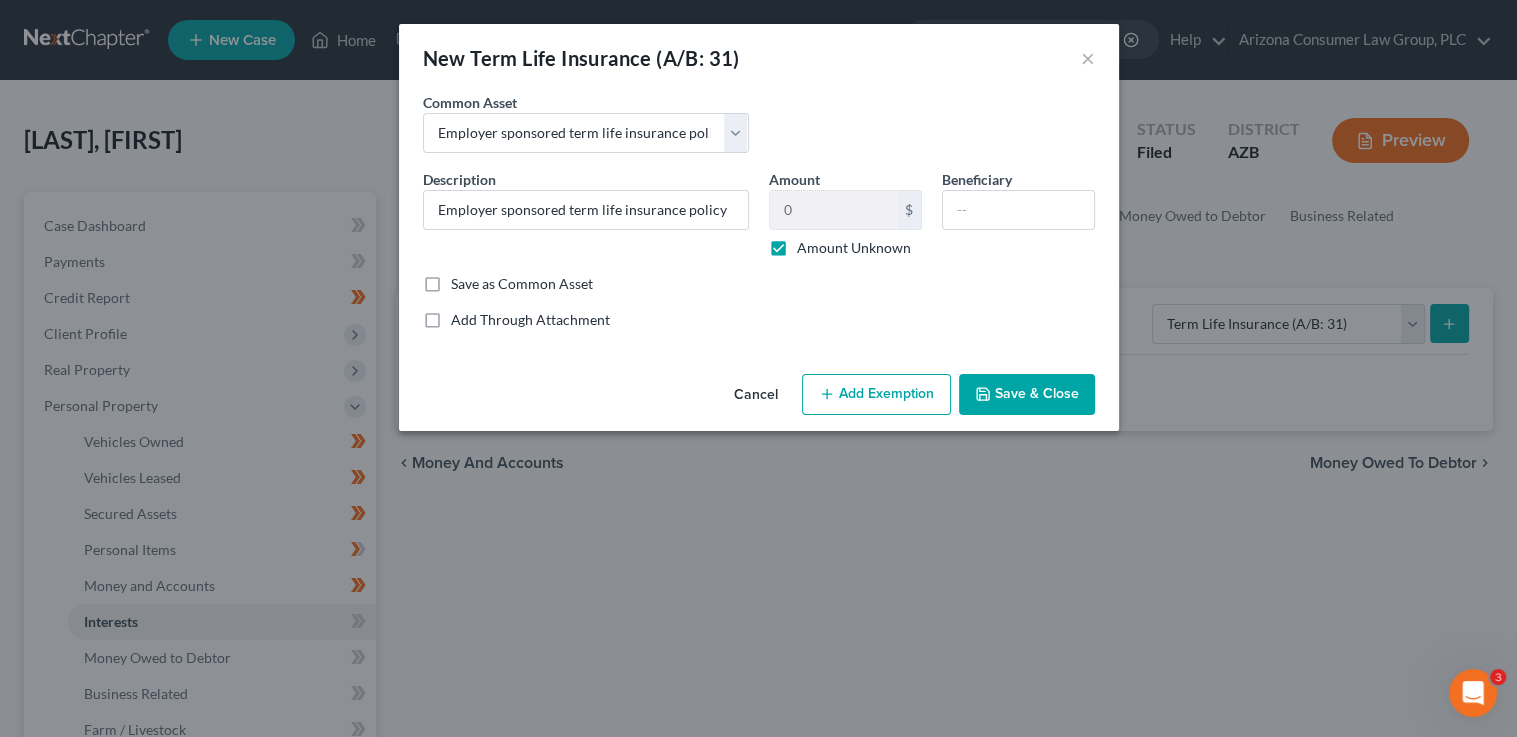click on "Add Exemption" at bounding box center (876, 395) 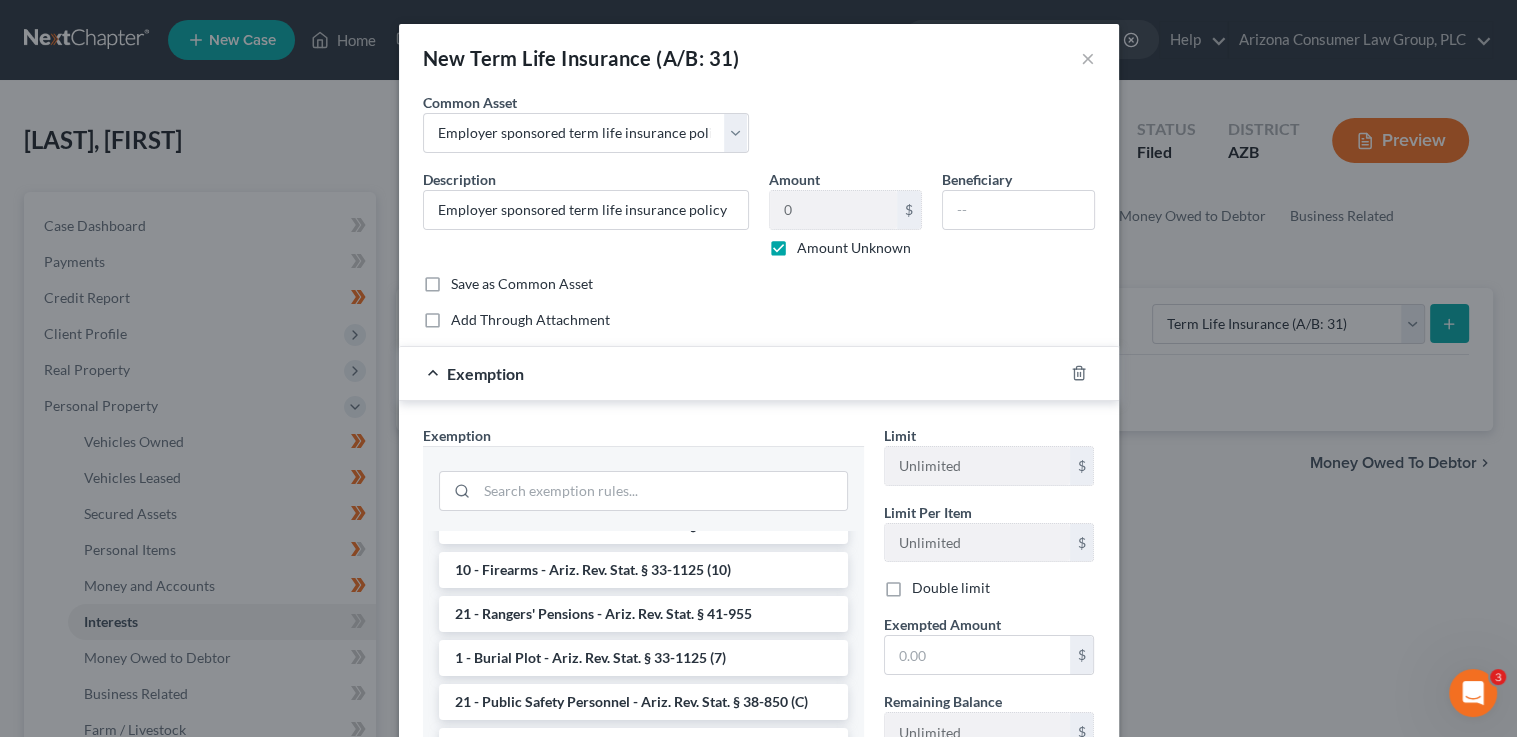 scroll, scrollTop: 69, scrollLeft: 0, axis: vertical 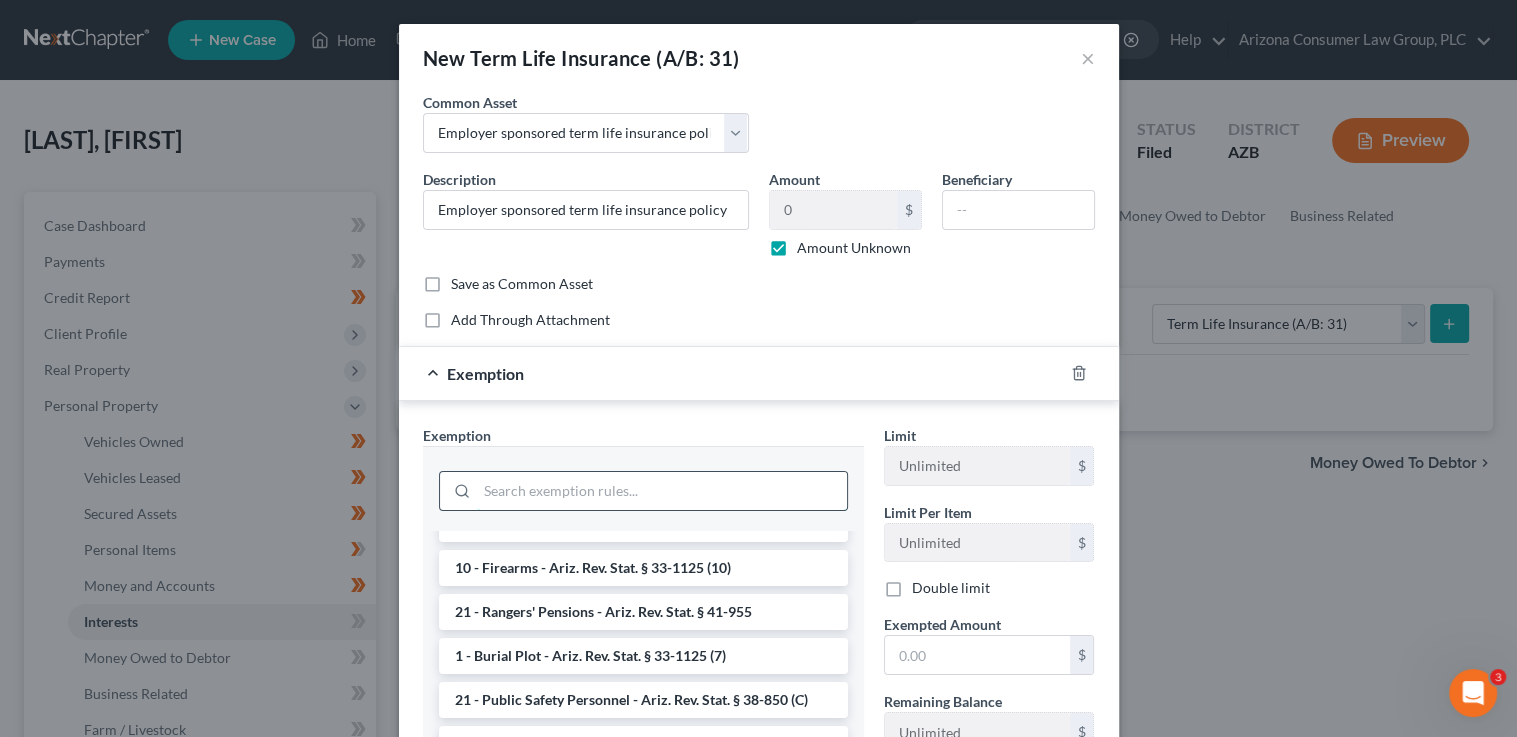 click at bounding box center [662, 491] 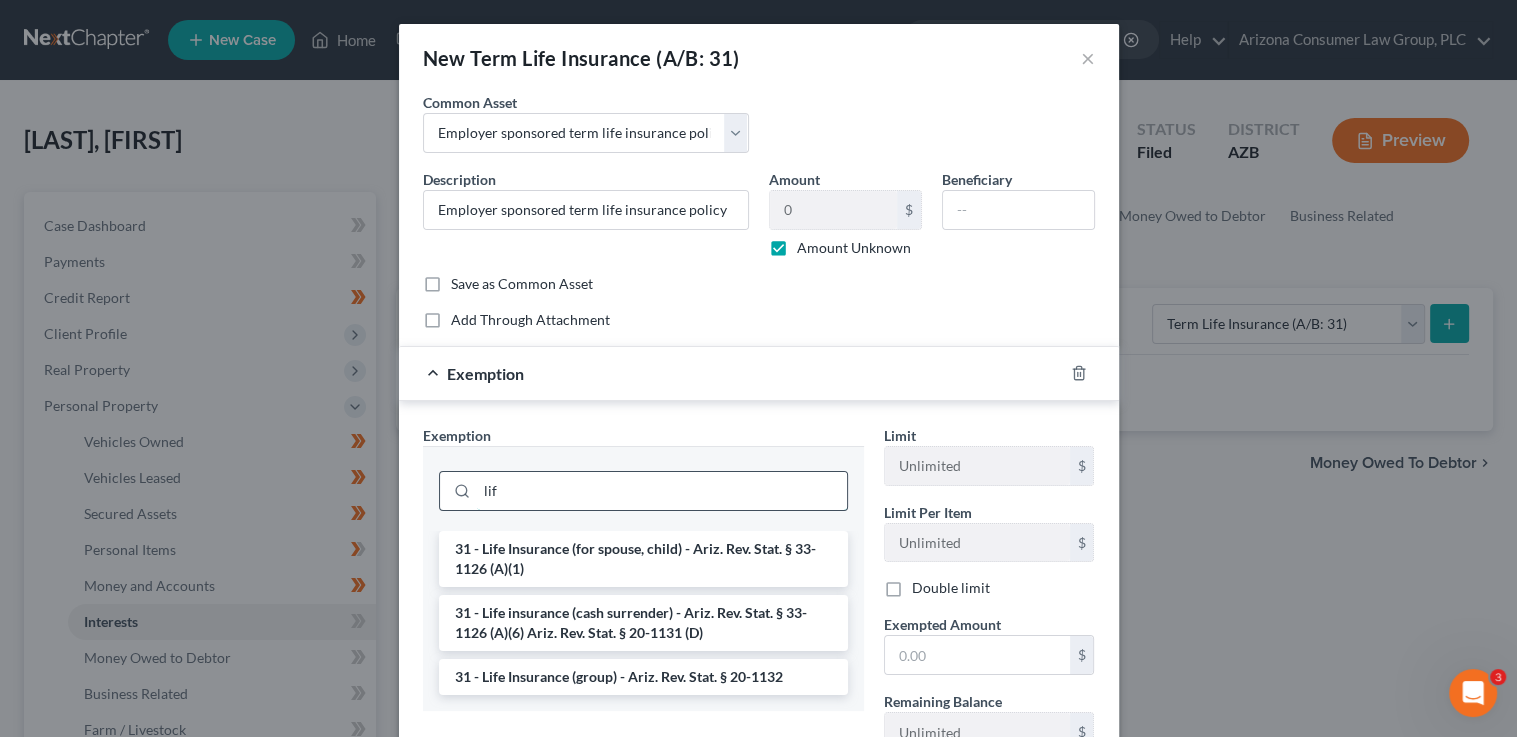 scroll, scrollTop: 0, scrollLeft: 0, axis: both 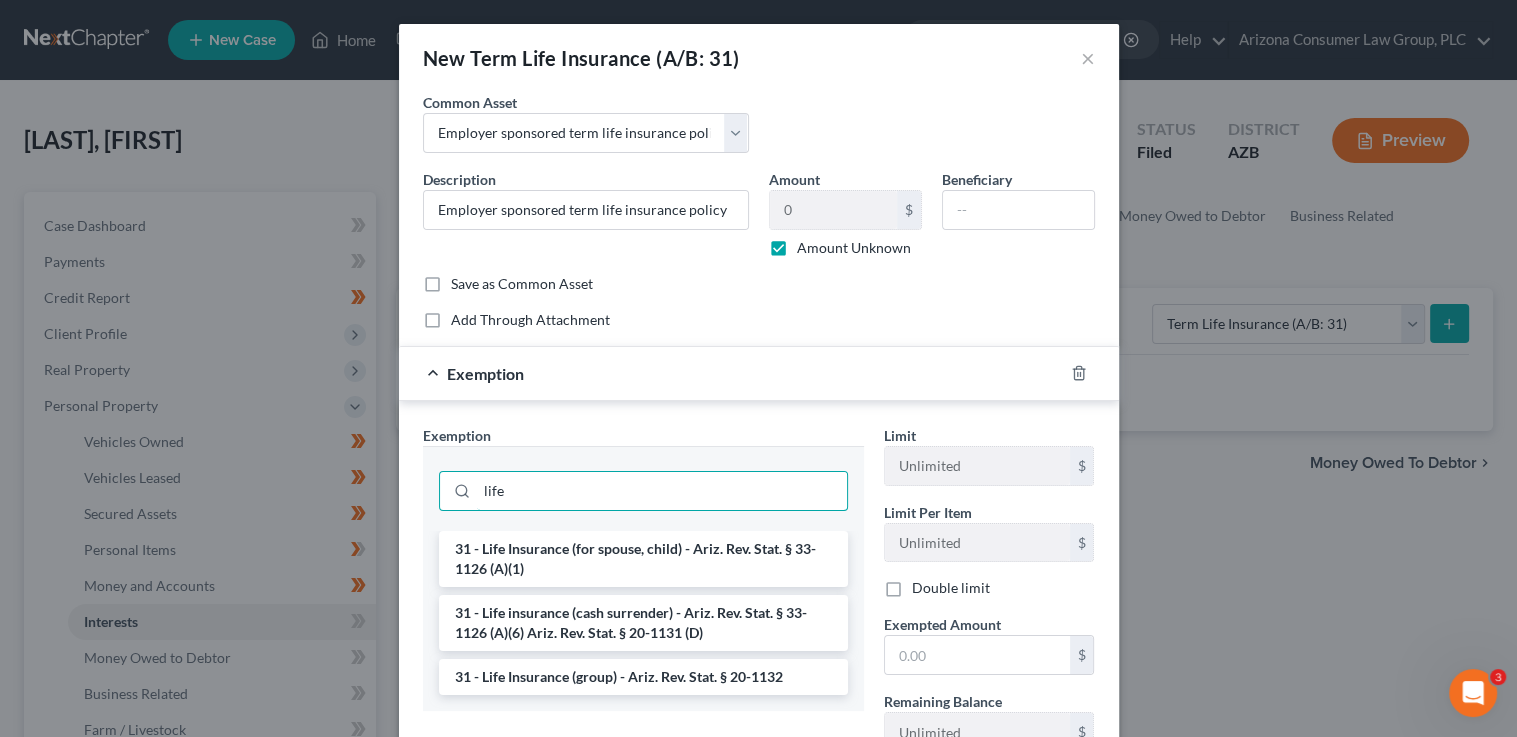 type on "life" 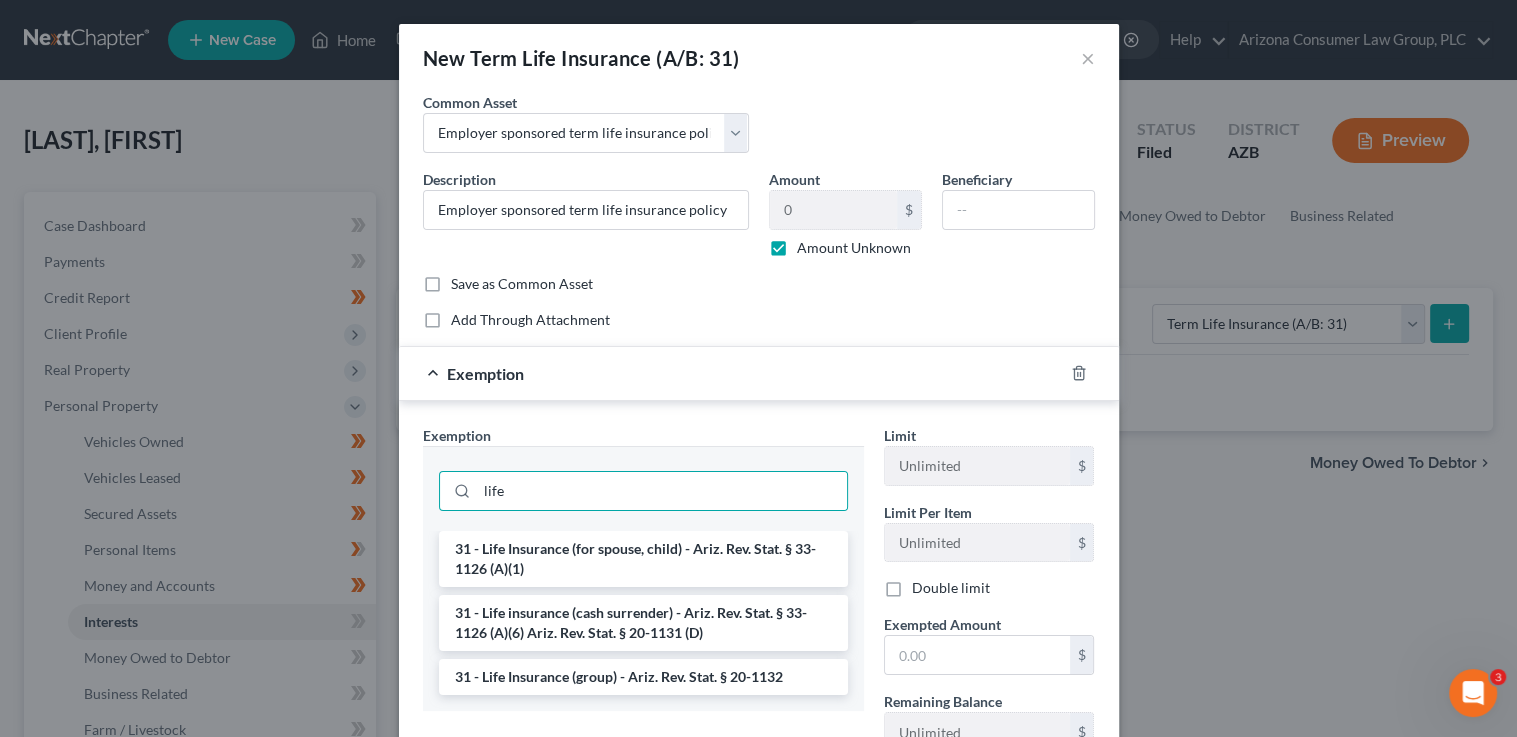 click on "31 - Life Insurance (group) - Ariz. Rev. Stat. § 20-1132" at bounding box center (643, 677) 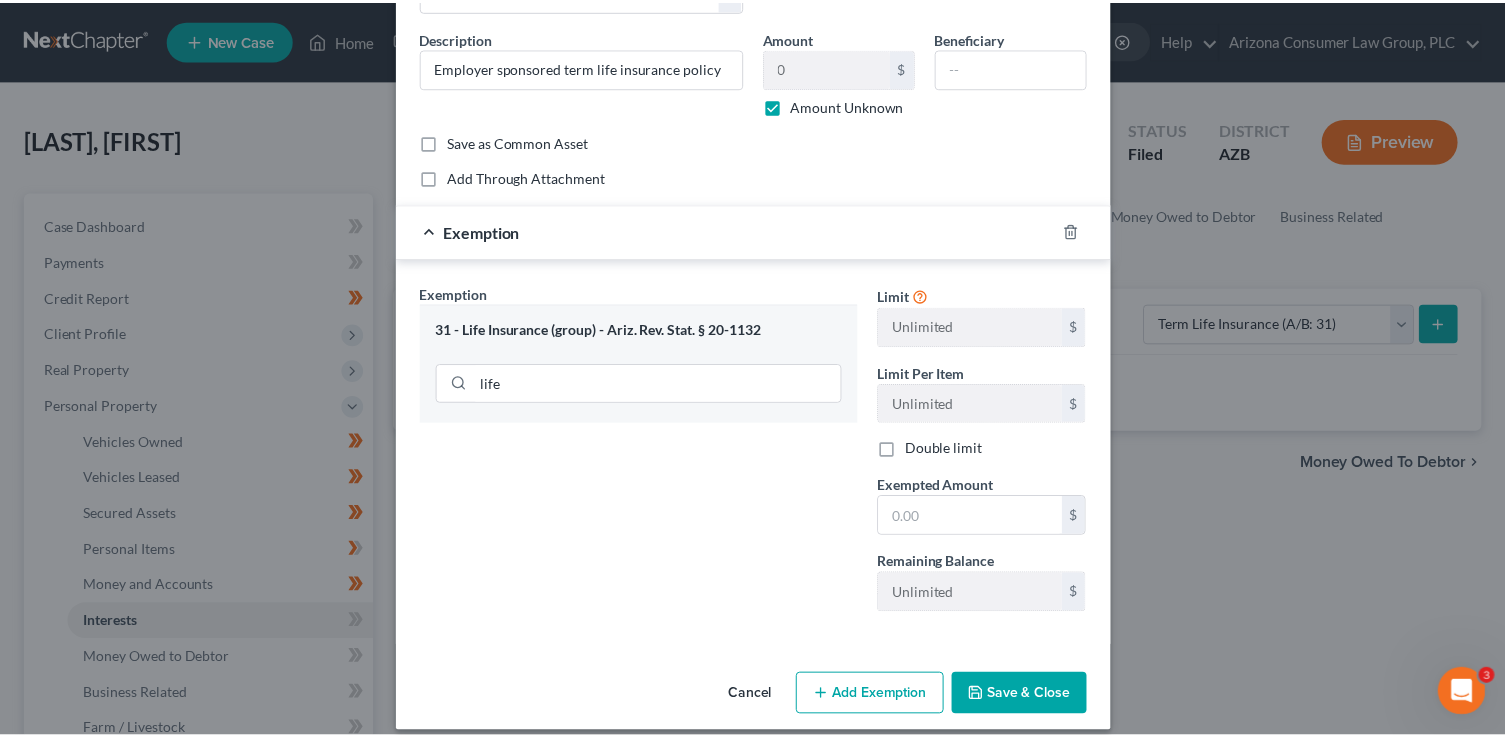 scroll, scrollTop: 158, scrollLeft: 0, axis: vertical 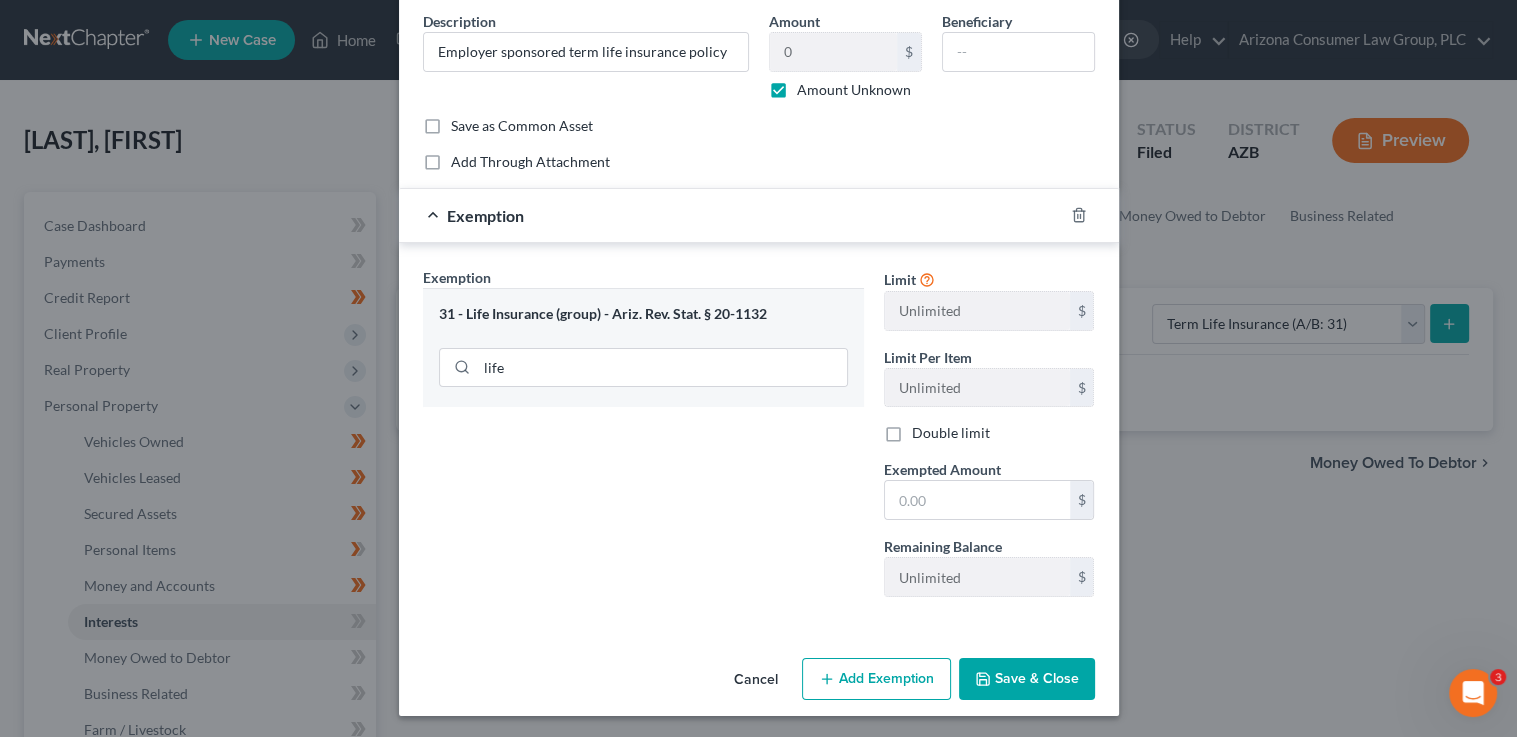 click on "Save & Close" at bounding box center (1027, 679) 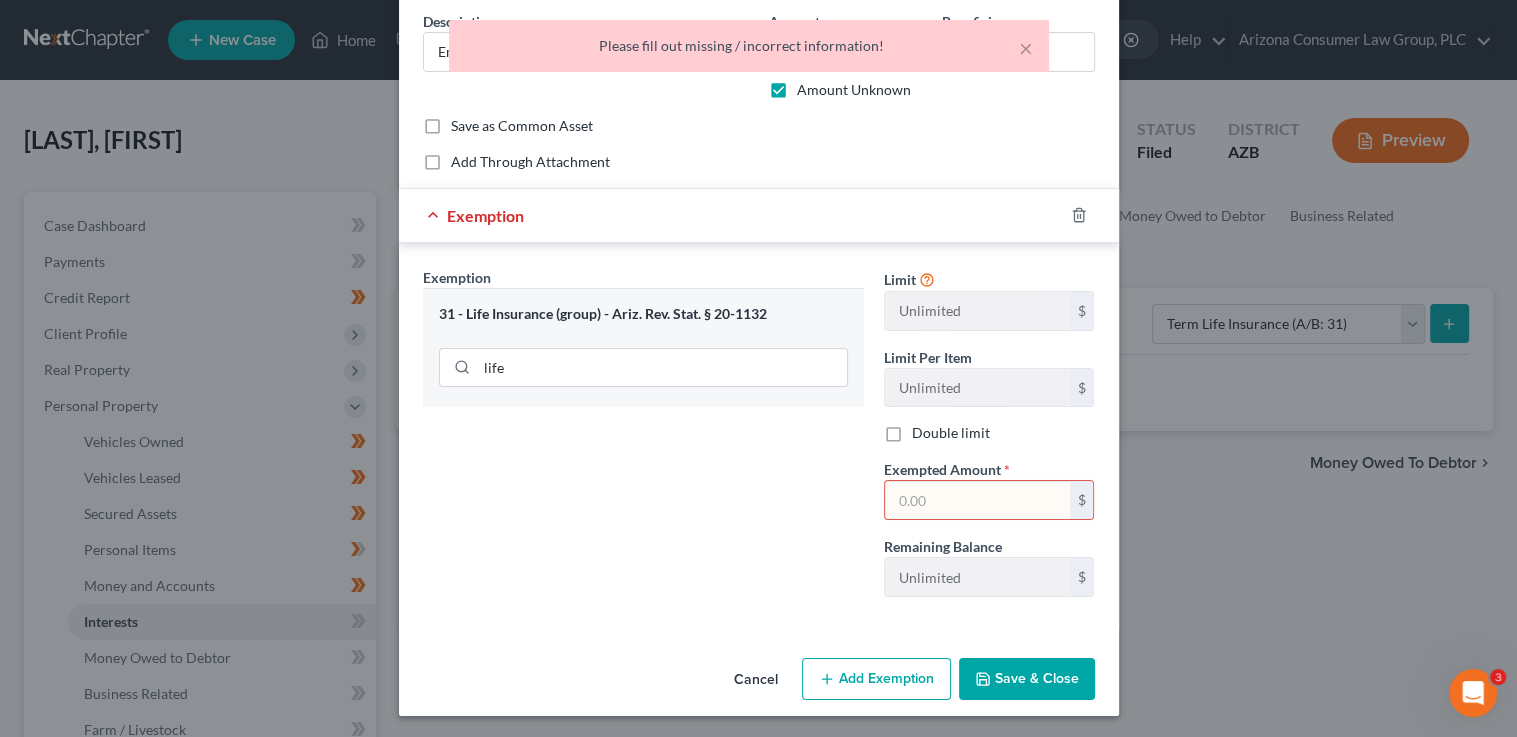 click at bounding box center [977, 500] 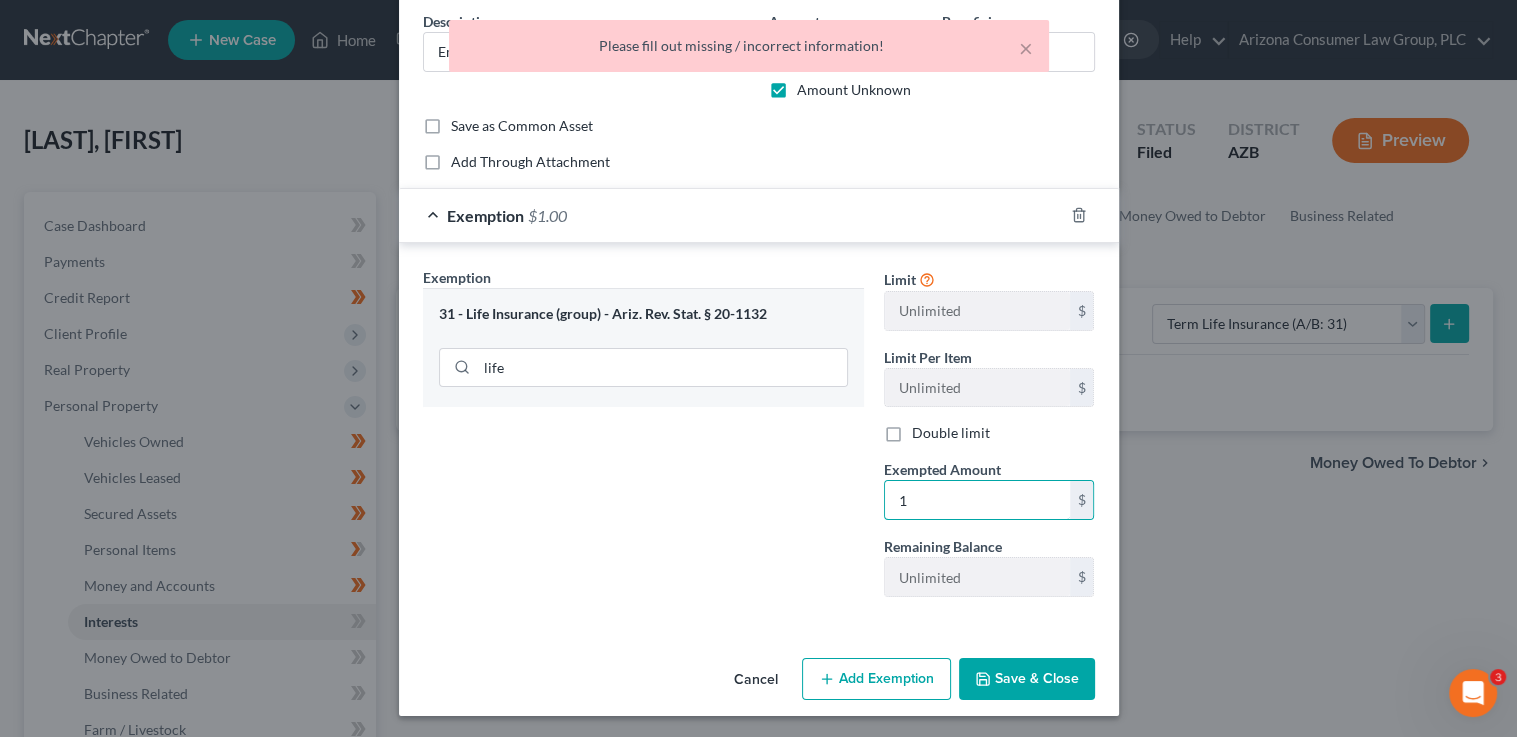 type on "1" 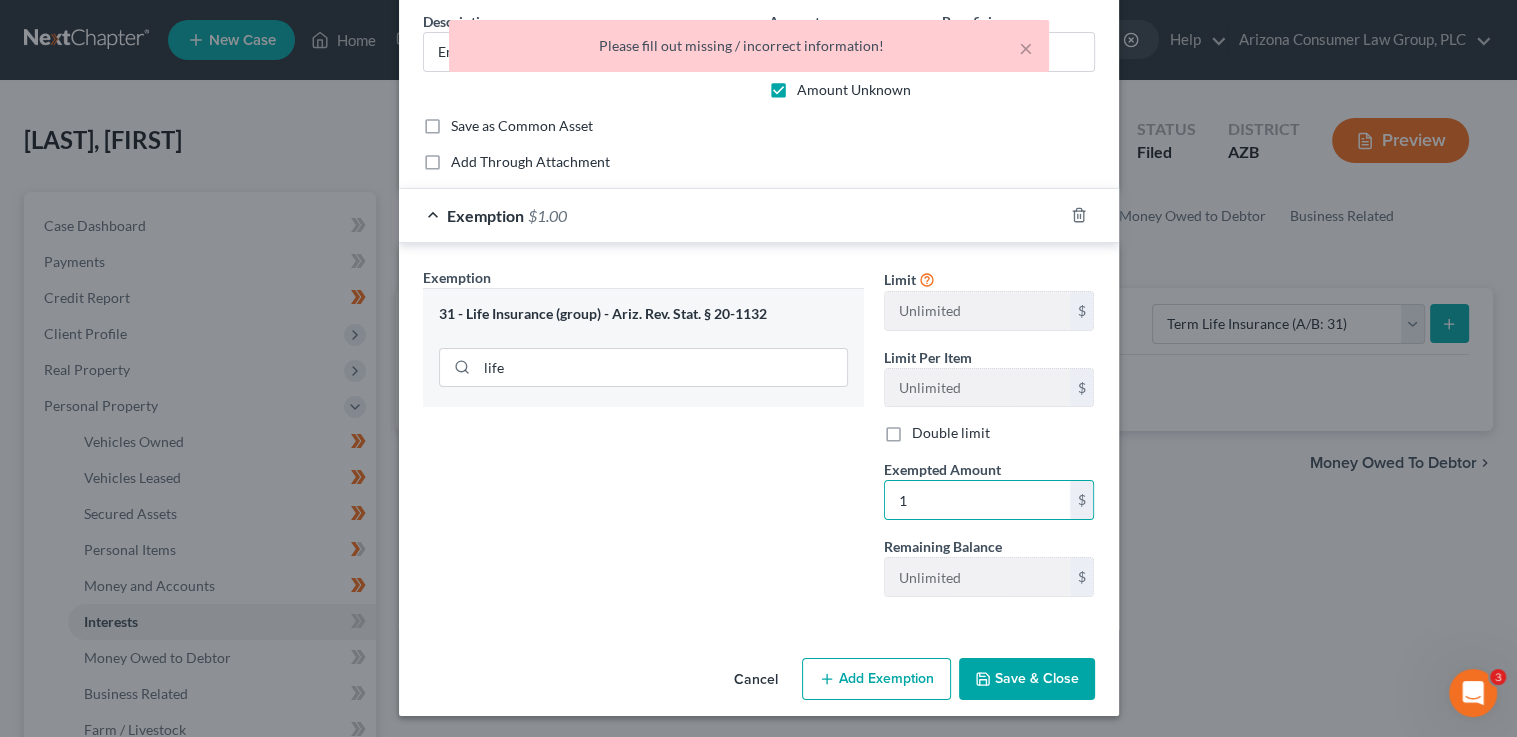 click on "Exemption Set must be selected for CA.
Exemption
*
31 - Life Insurance (group) - Ariz. Rev. Stat. § 20-1132         life" at bounding box center (643, 440) 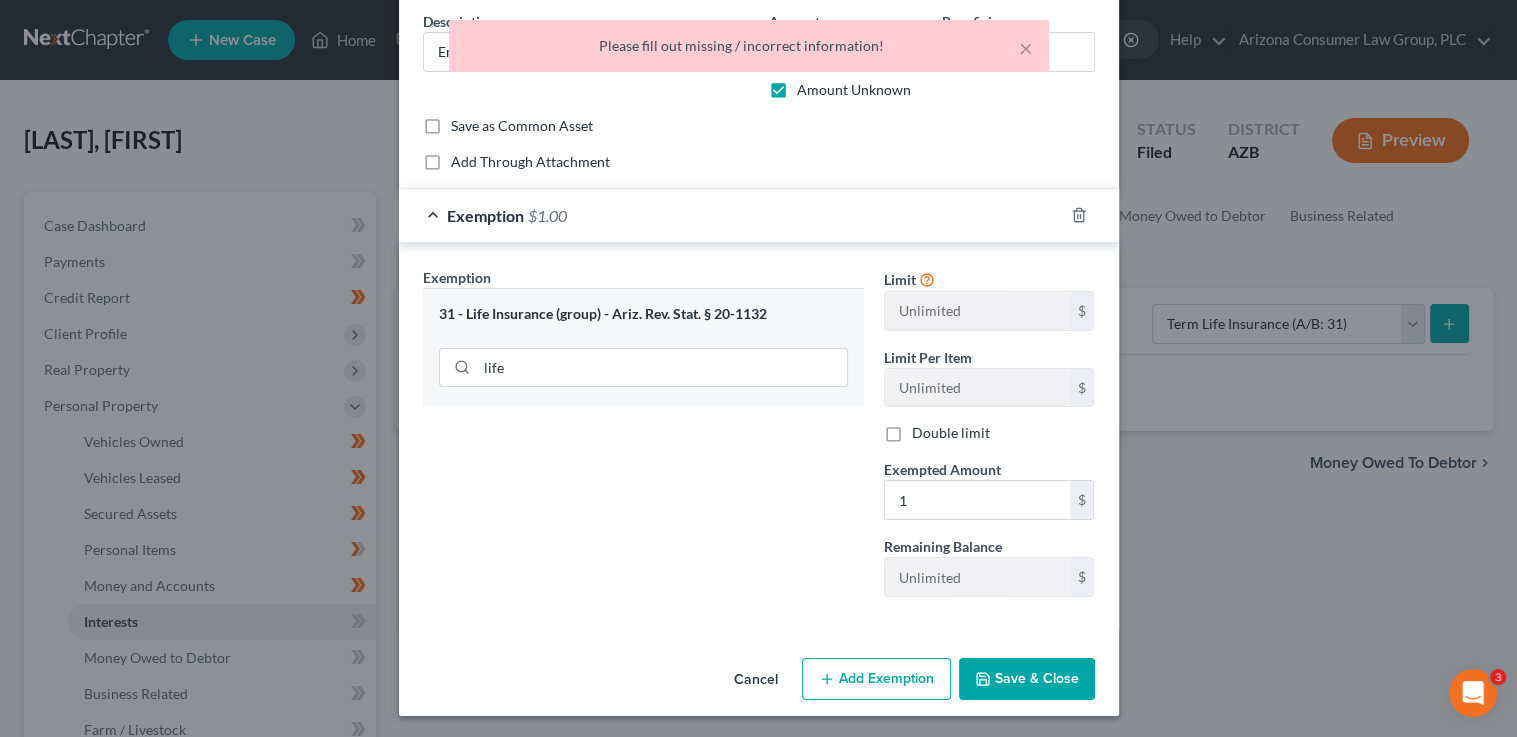 drag, startPoint x: 1026, startPoint y: 681, endPoint x: 982, endPoint y: 680, distance: 44.011364 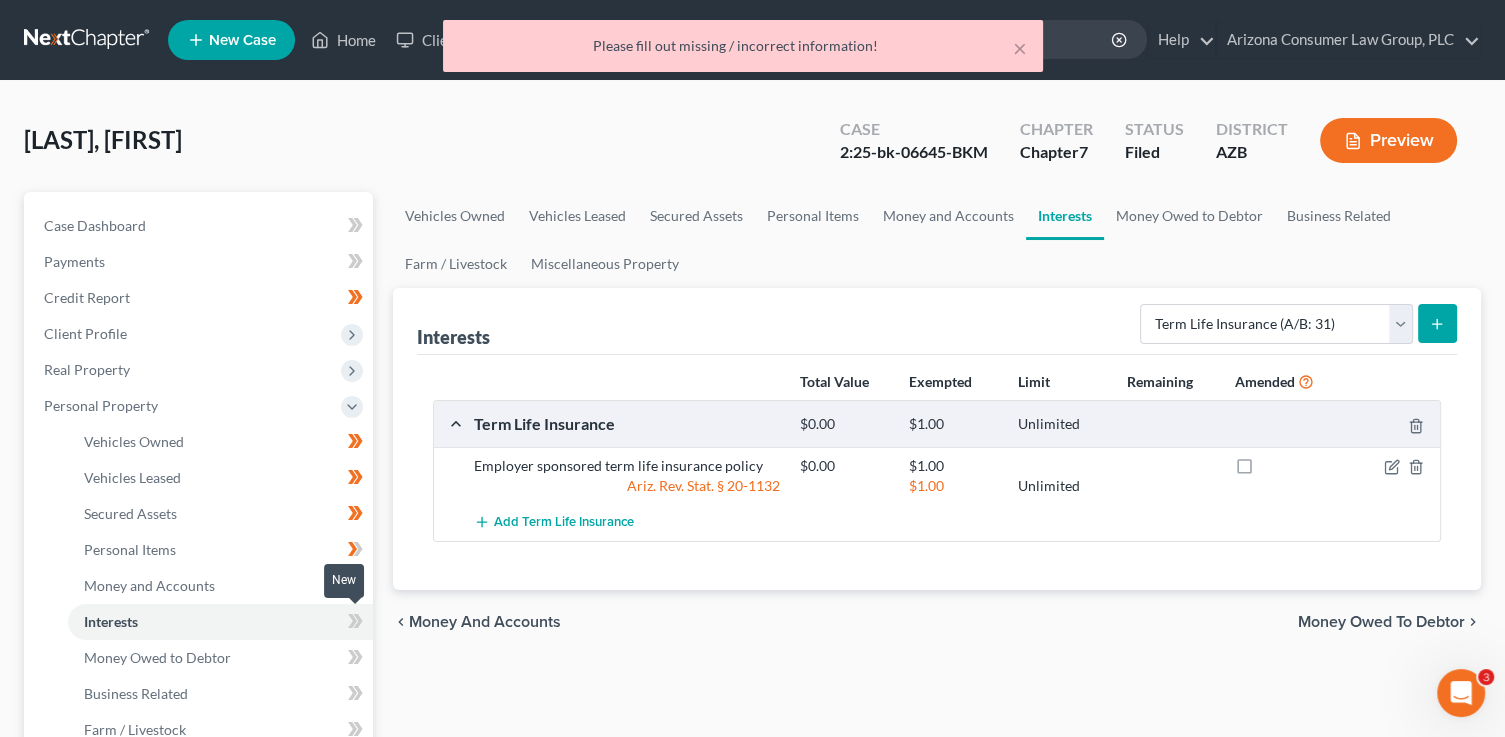 click 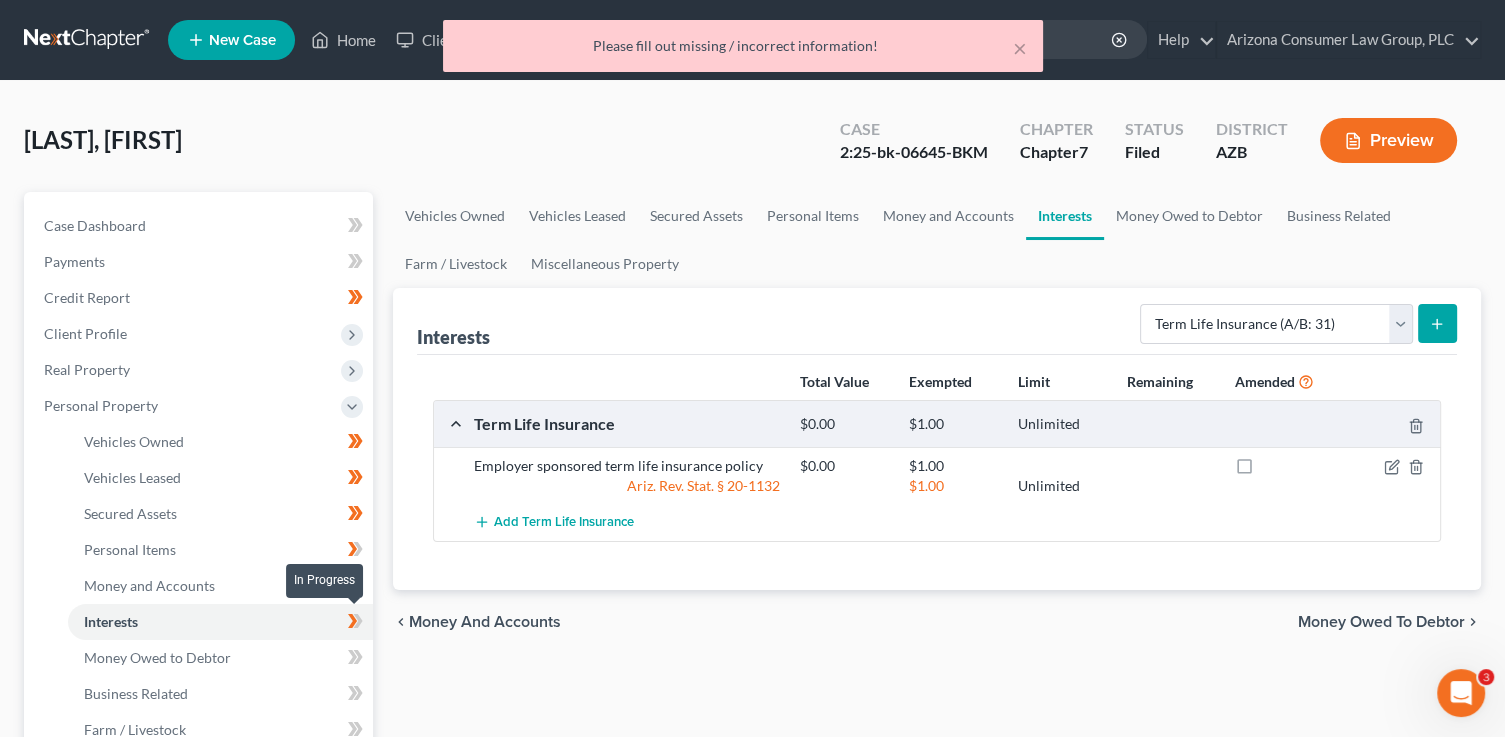 click 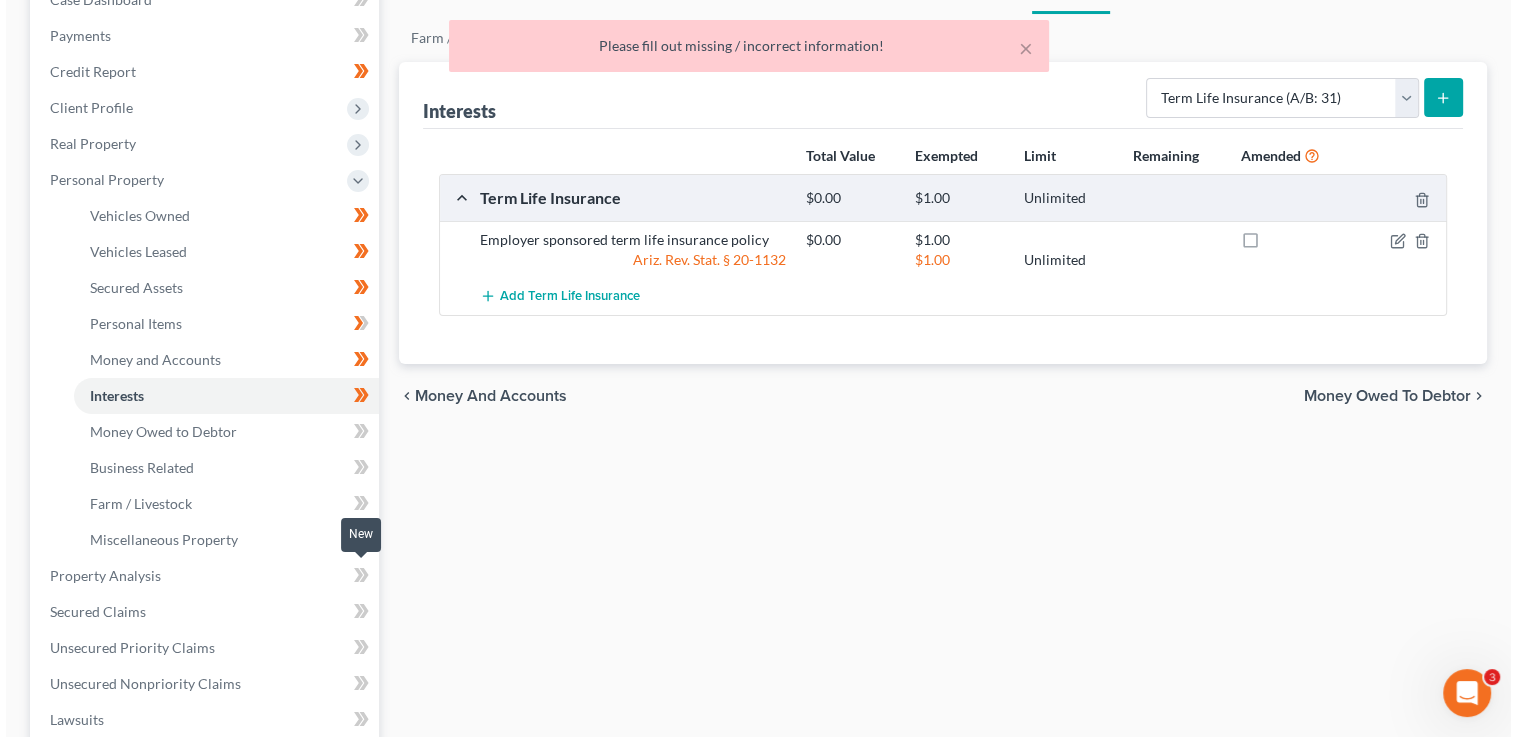 scroll, scrollTop: 228, scrollLeft: 0, axis: vertical 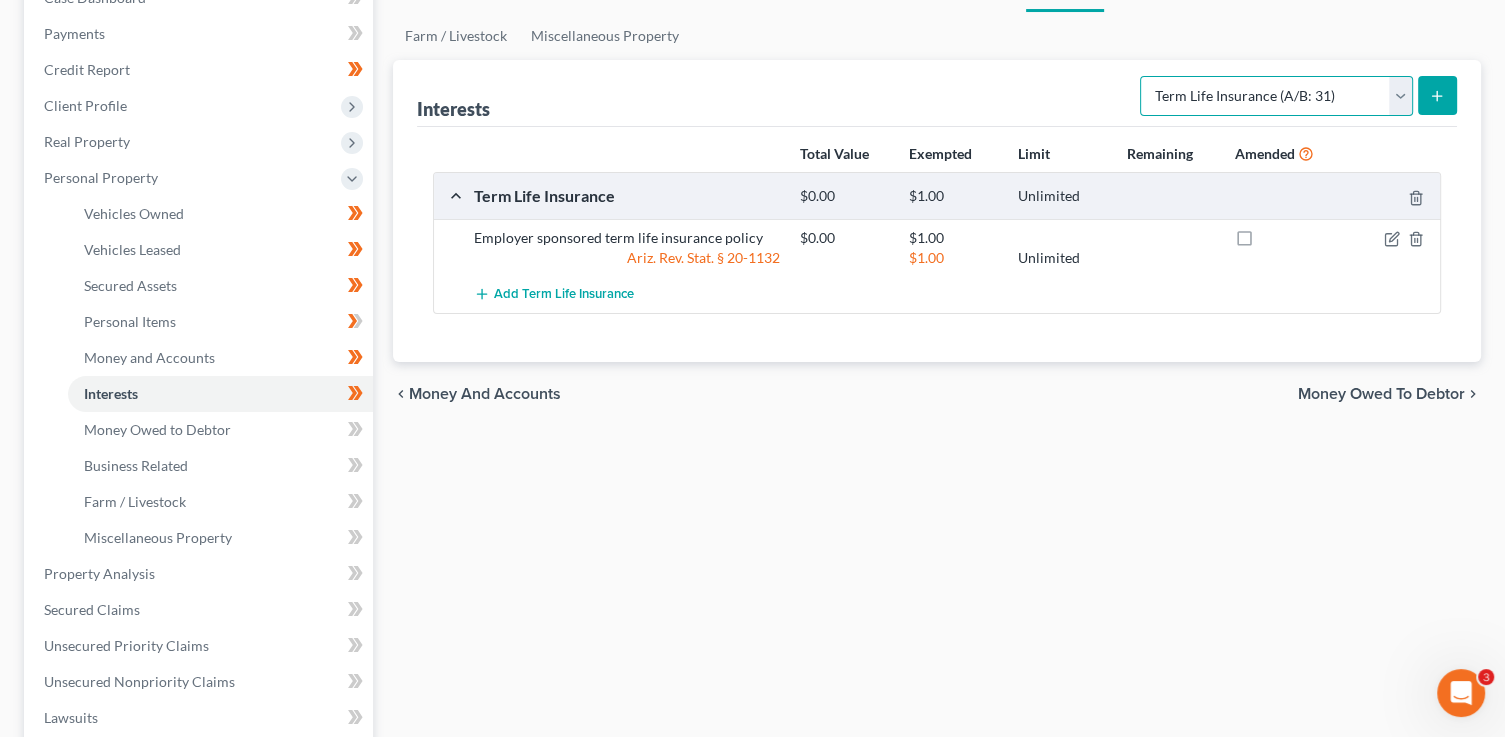 click on "Select Interest Type 401K (A/B: 21) Annuity (A/B: 23) Bond (A/B: 18) Education IRA (A/B: 24) Government Bond (A/B: 20) Government Pension Plan (A/B: 21) Incorporated Business (A/B: 19) IRA (A/B: 21) Joint Venture (Active) (A/B: 42) Joint Venture (Inactive) (A/B: 19) Keogh (A/B: 21) Mutual Fund (A/B: 18) Other Retirement Plan (A/B: 21) Partnership (Active) (A/B: 42) Partnership (Inactive) (A/B: 19) Pension Plan (A/B: 21) Stock (A/B: 18) Term Life Insurance (A/B: 31) Unincorporated Business (A/B: 19) Whole Life Insurance (A/B: 31)" at bounding box center (1276, 96) 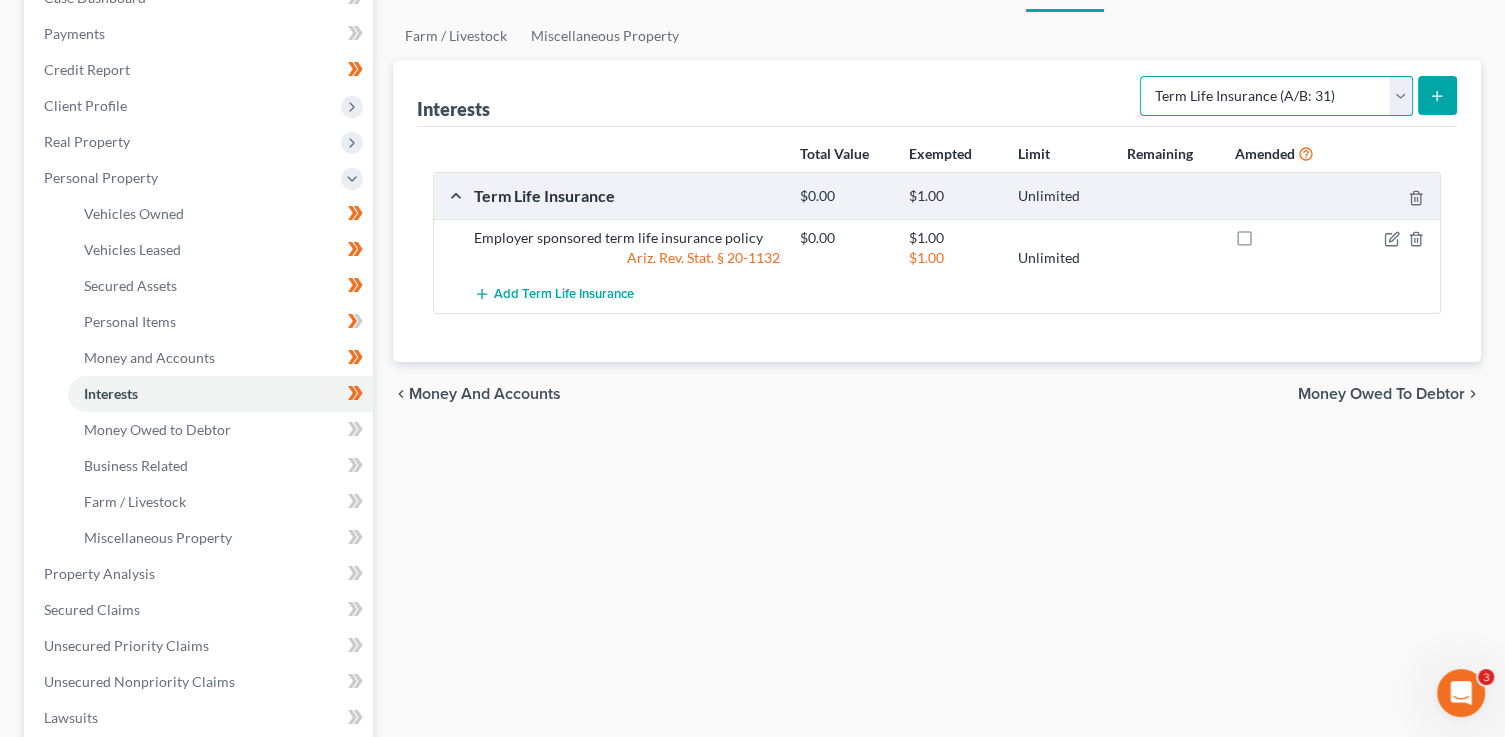 select on "401k" 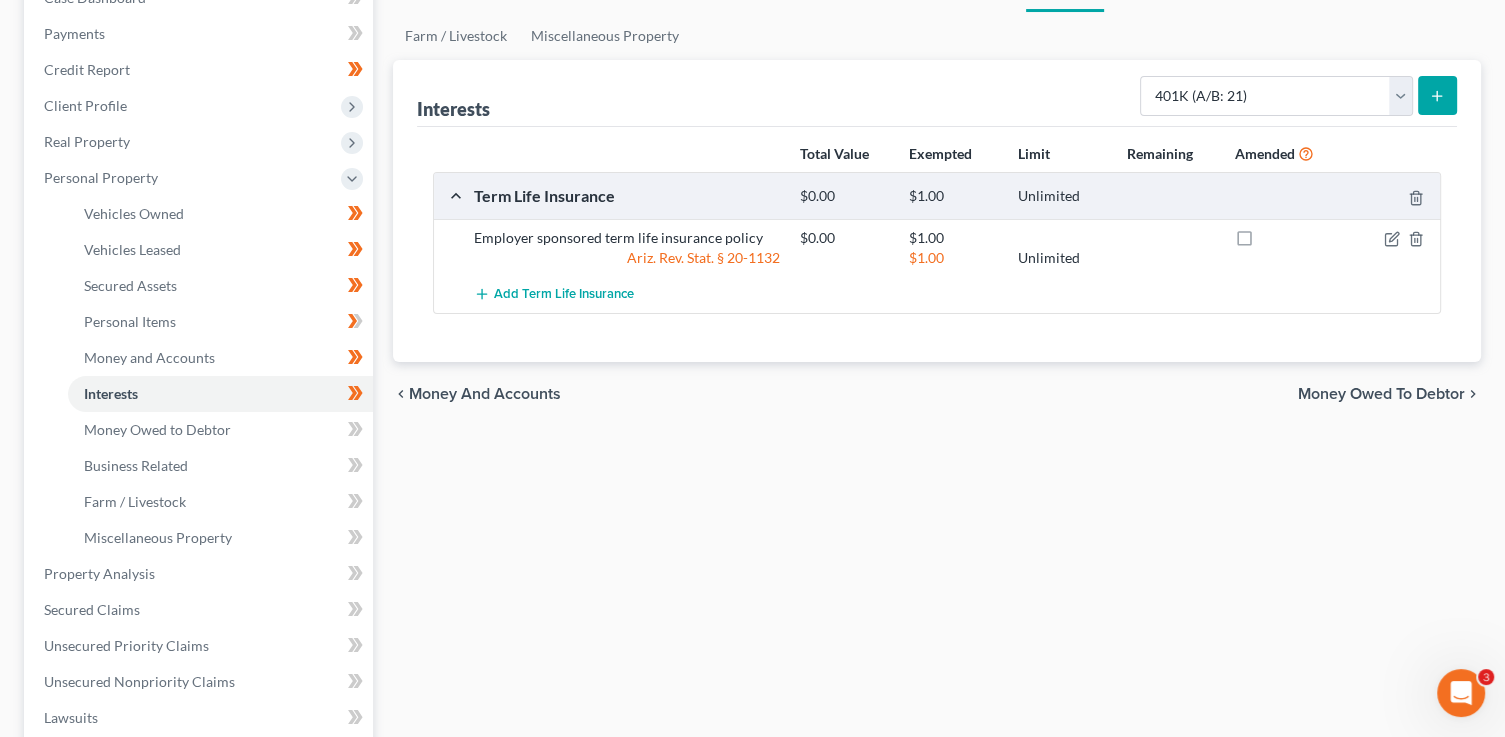 click at bounding box center (1437, 95) 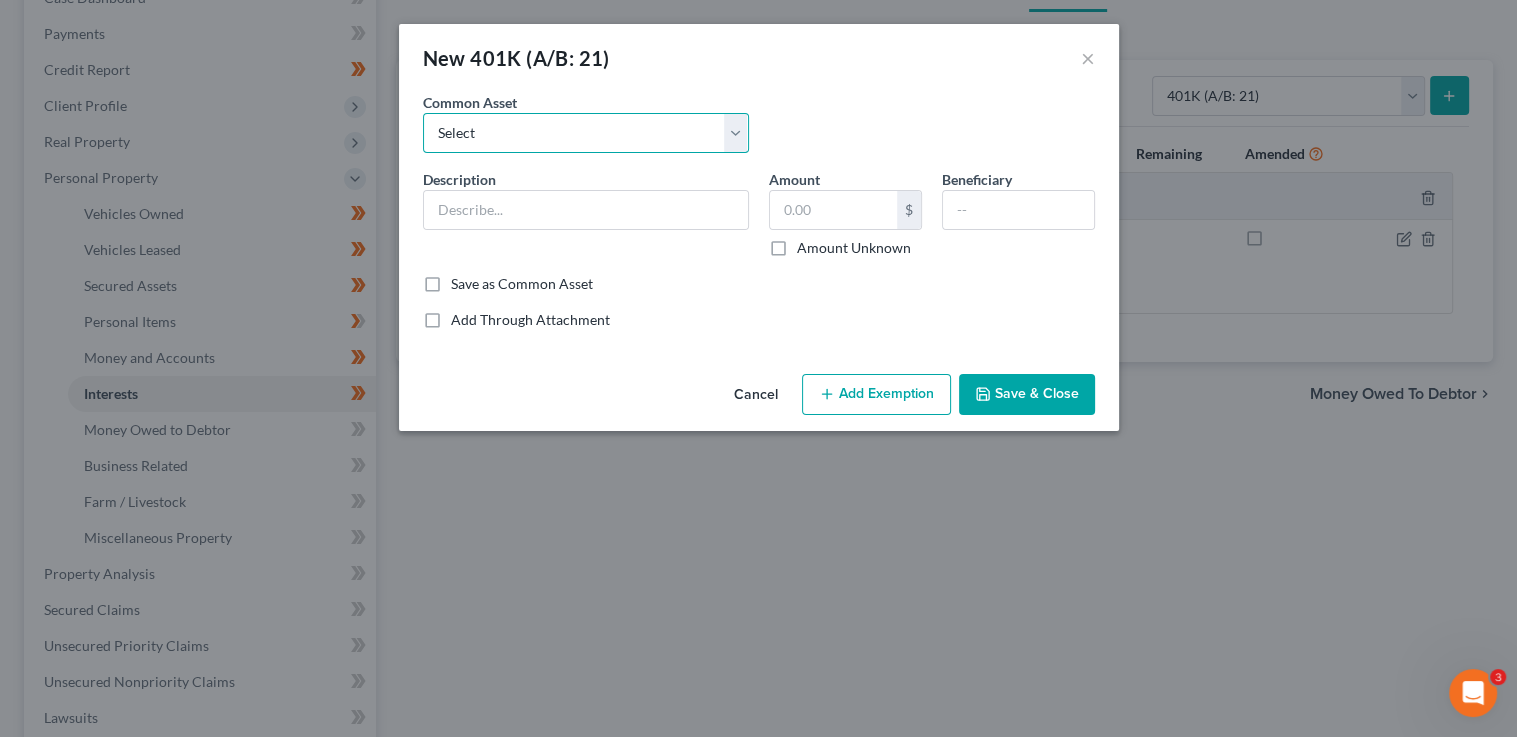 click on "Select 401(k)" at bounding box center (586, 133) 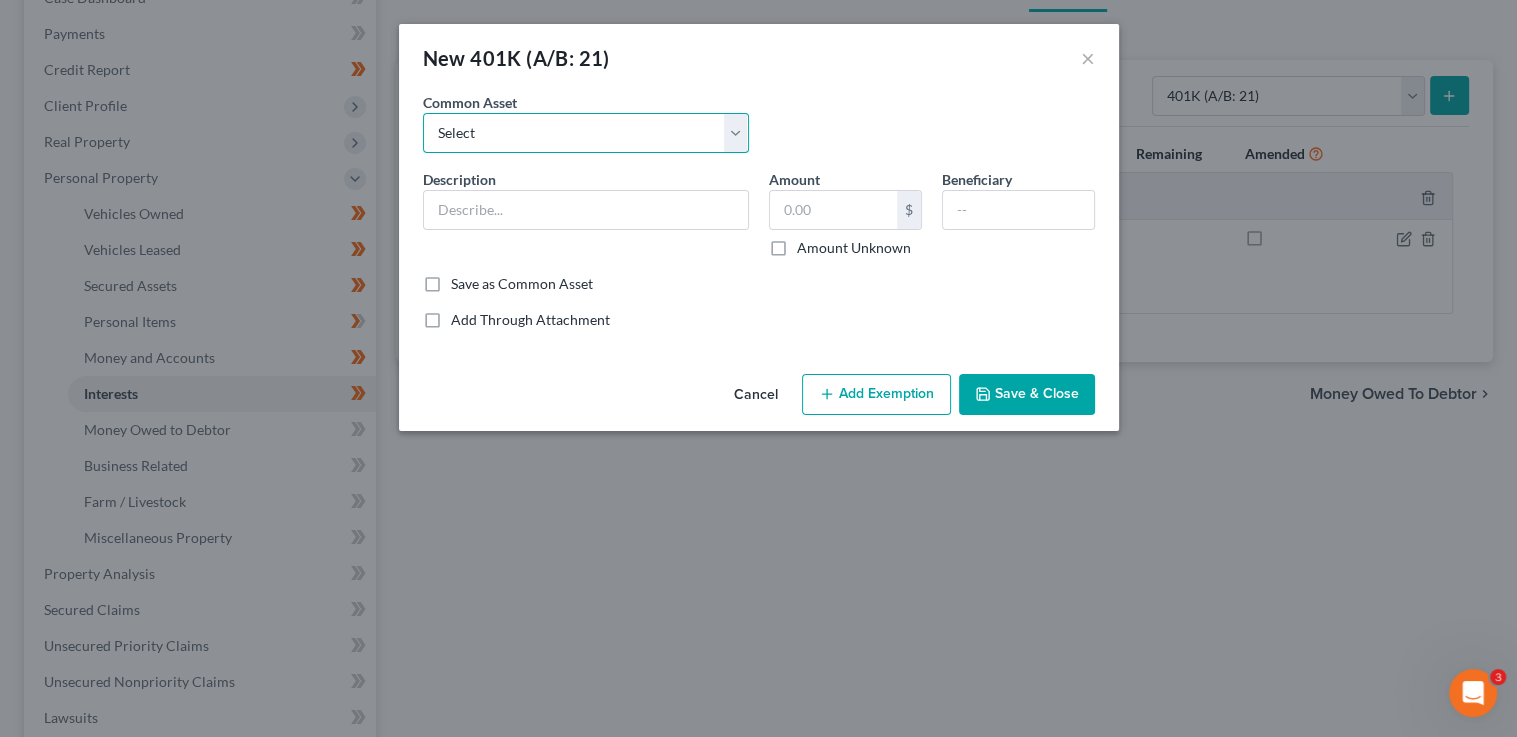 select on "0" 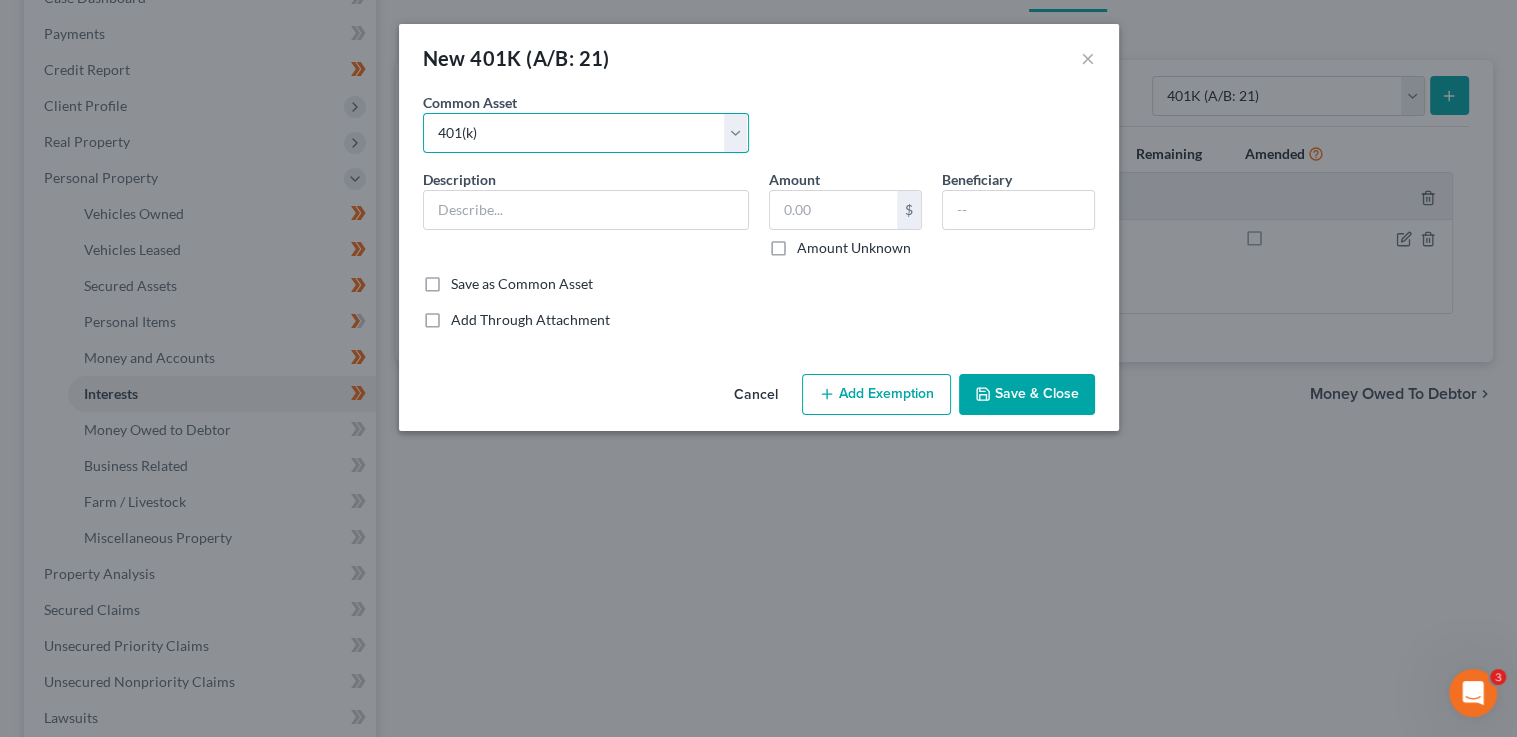type on "401(k)" 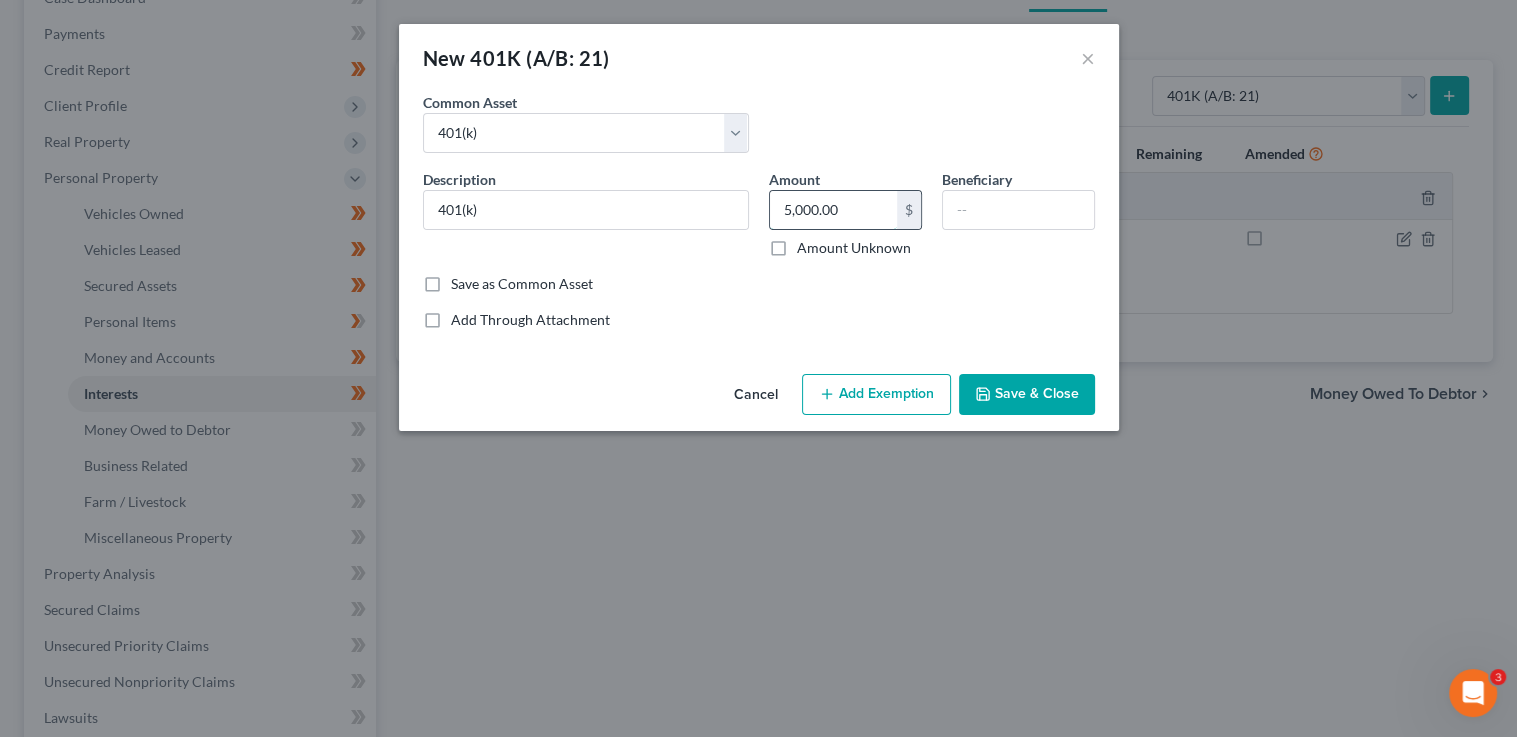 click on "5,000.00" at bounding box center (833, 210) 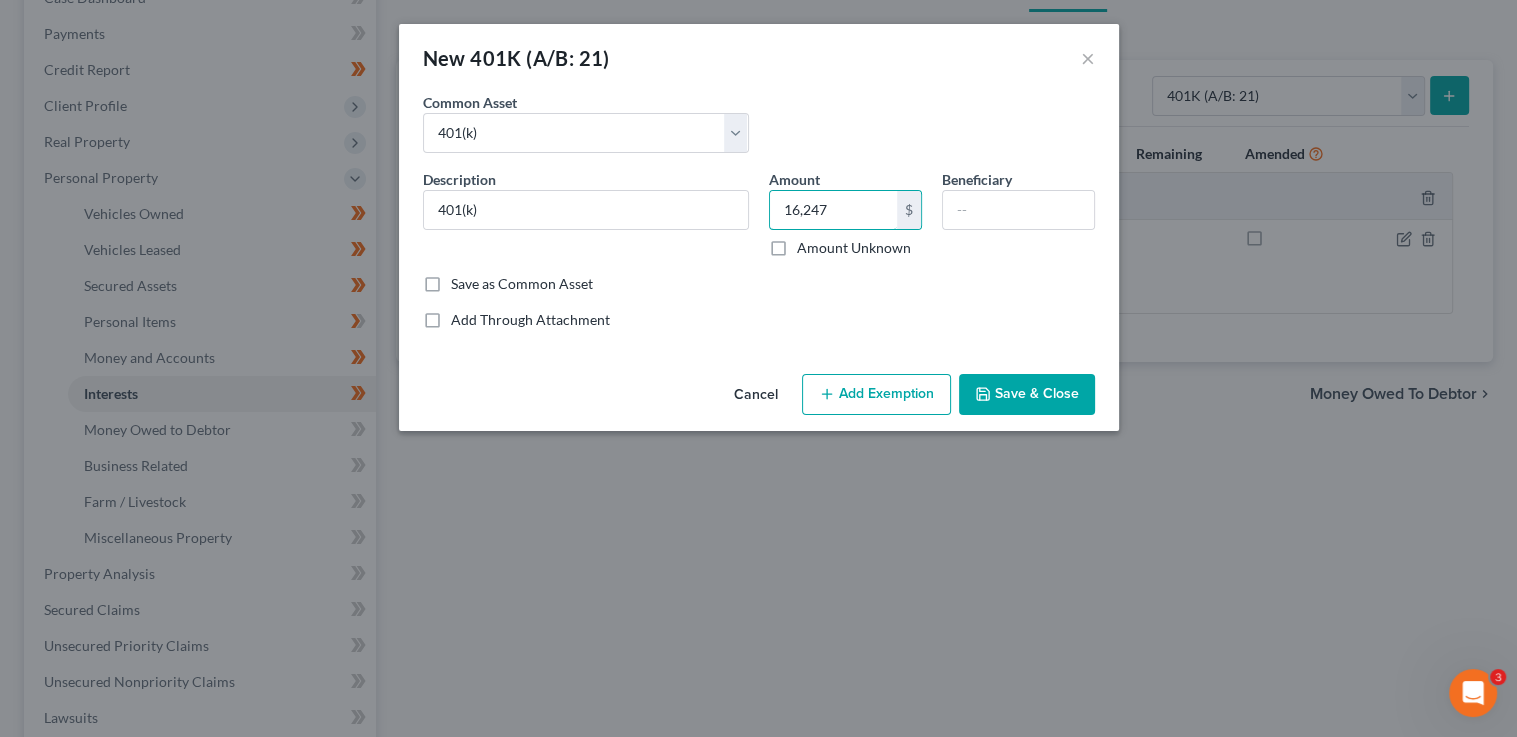 type on "16,247" 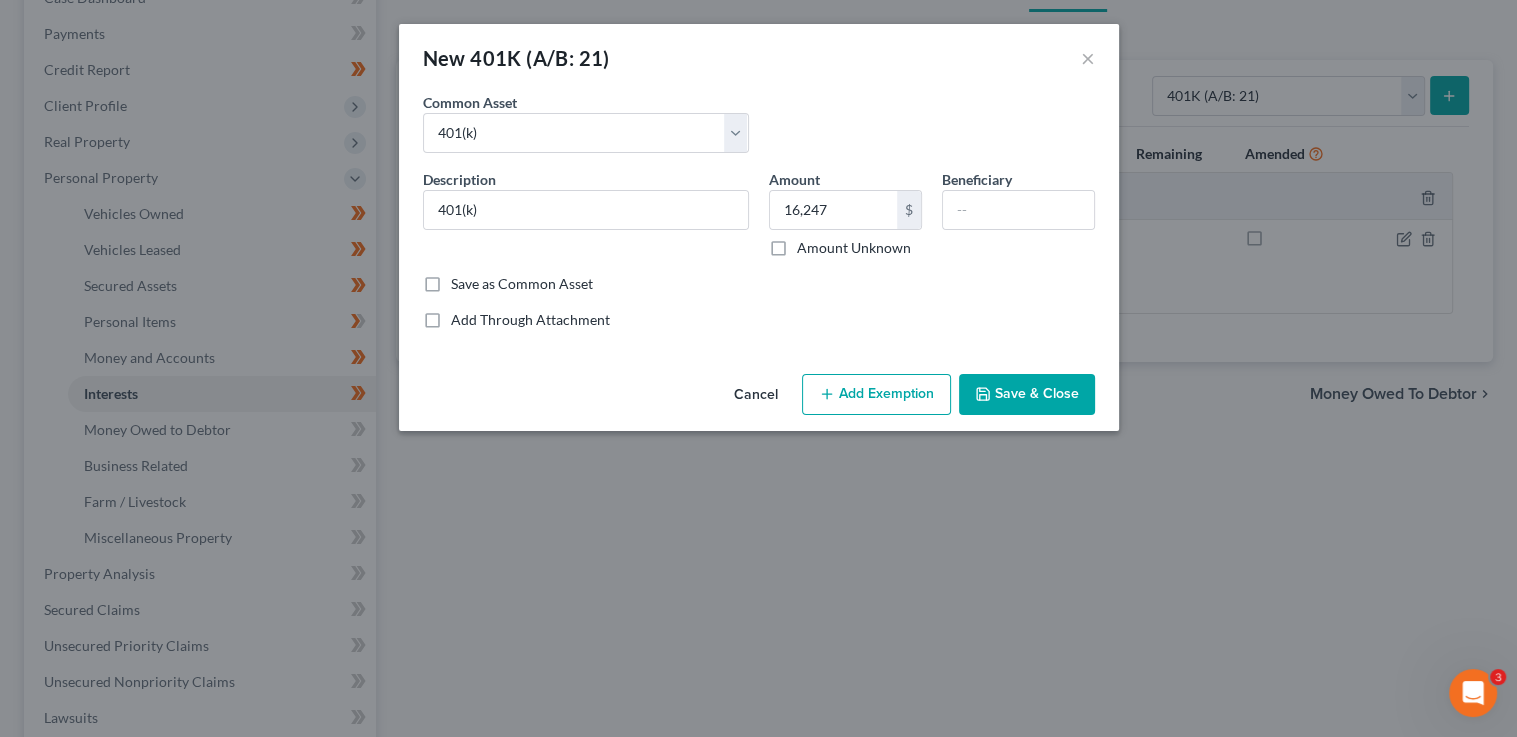 click on "Add Exemption" at bounding box center [876, 395] 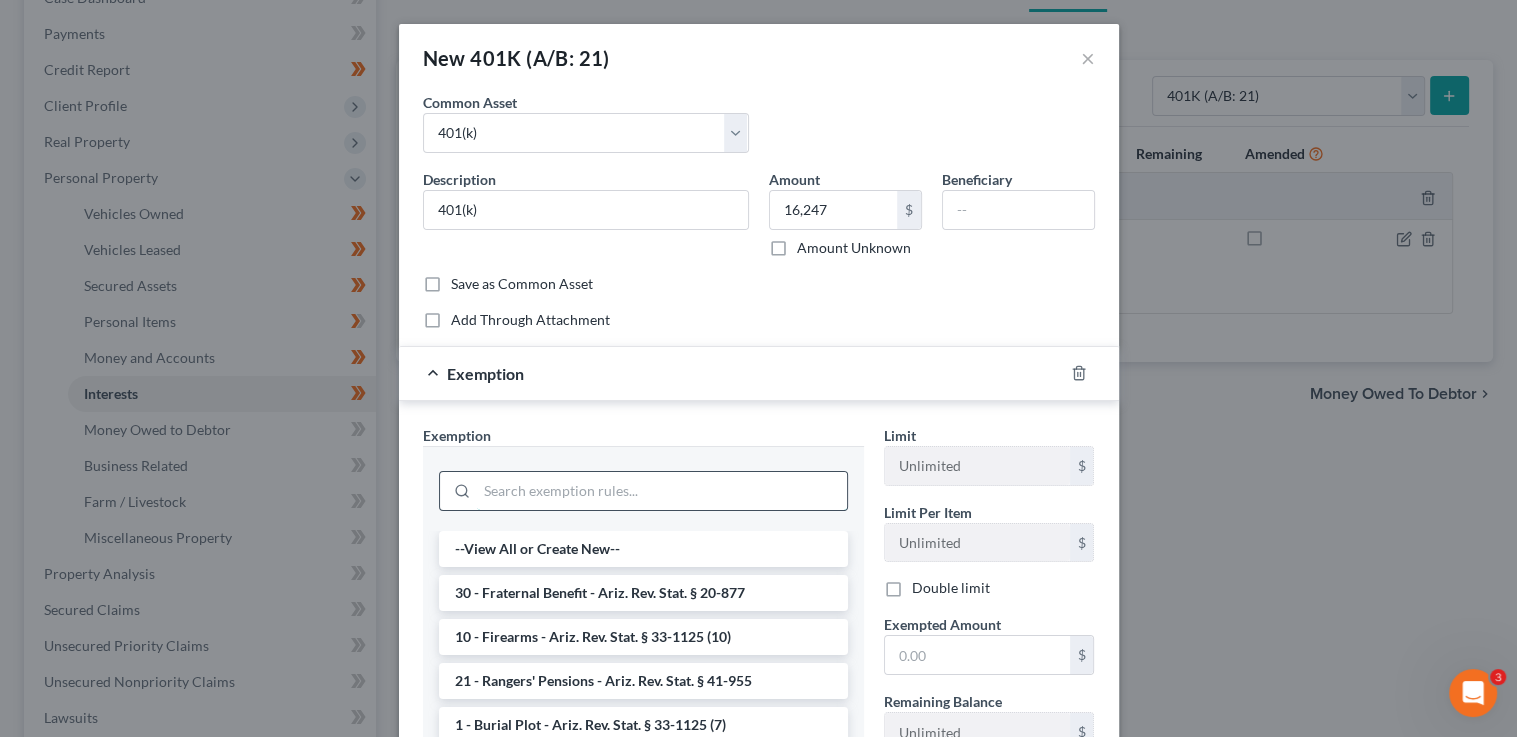 click at bounding box center [662, 491] 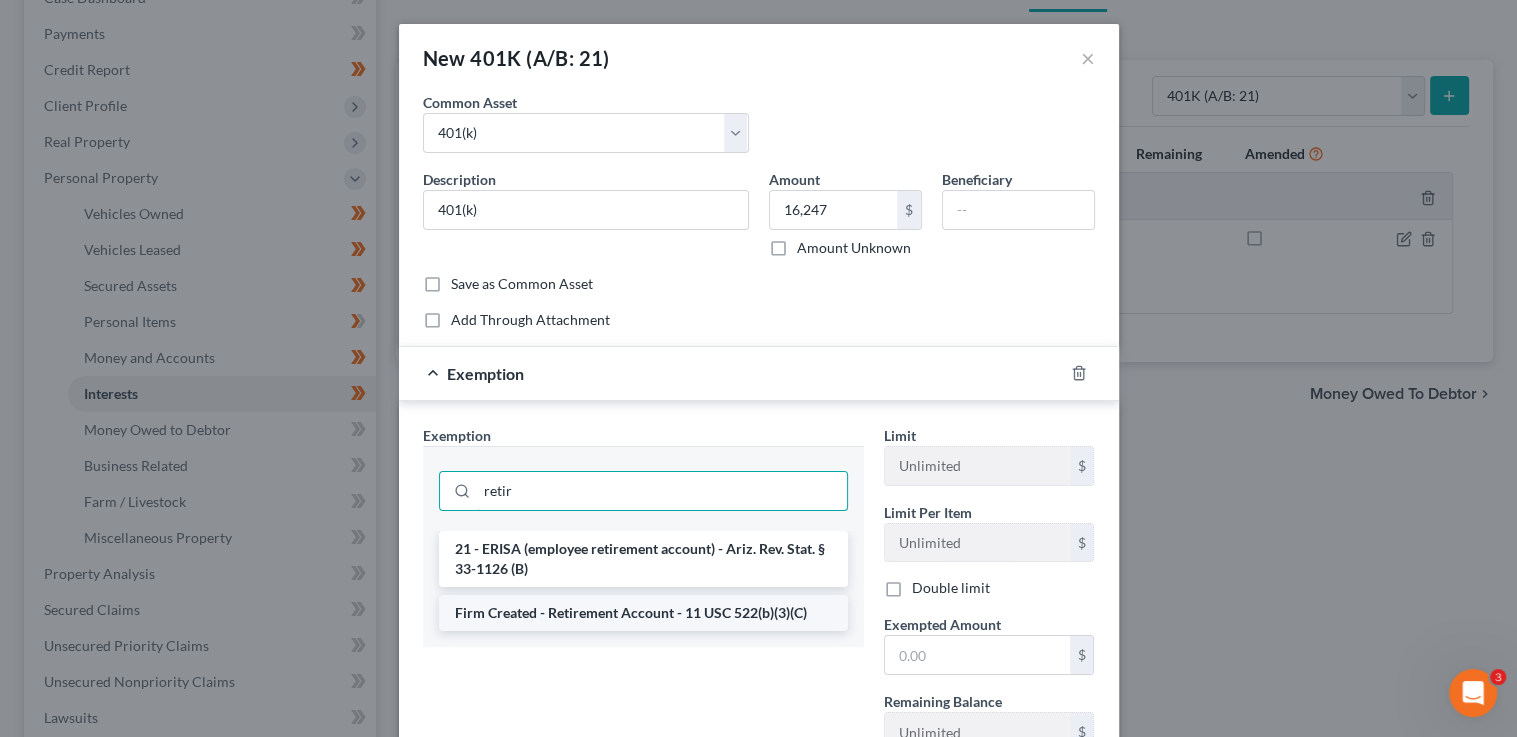 type on "retir" 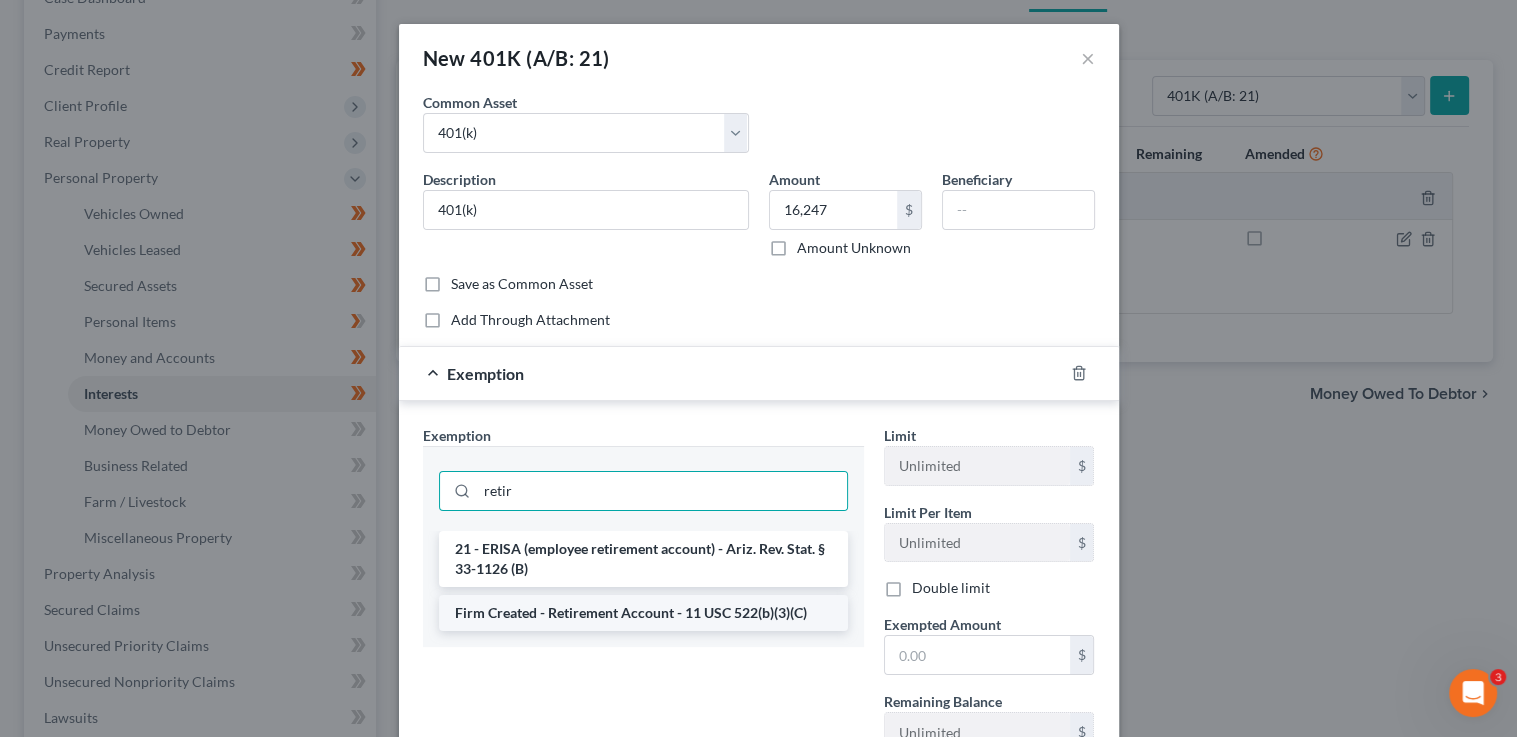click on "Firm Created - Retirement Account - 11 USC 522(b)(3)(C)" at bounding box center [643, 613] 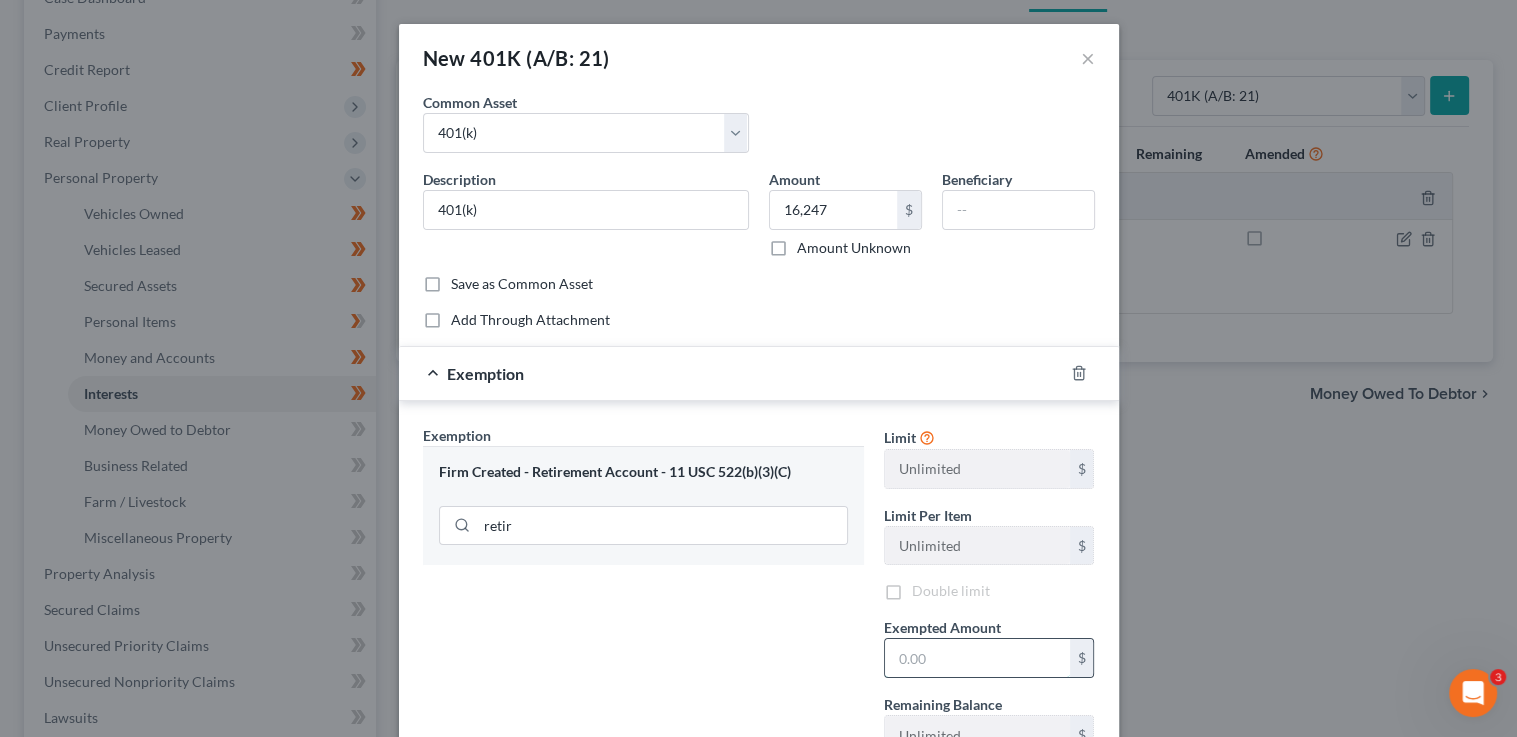 click at bounding box center [977, 658] 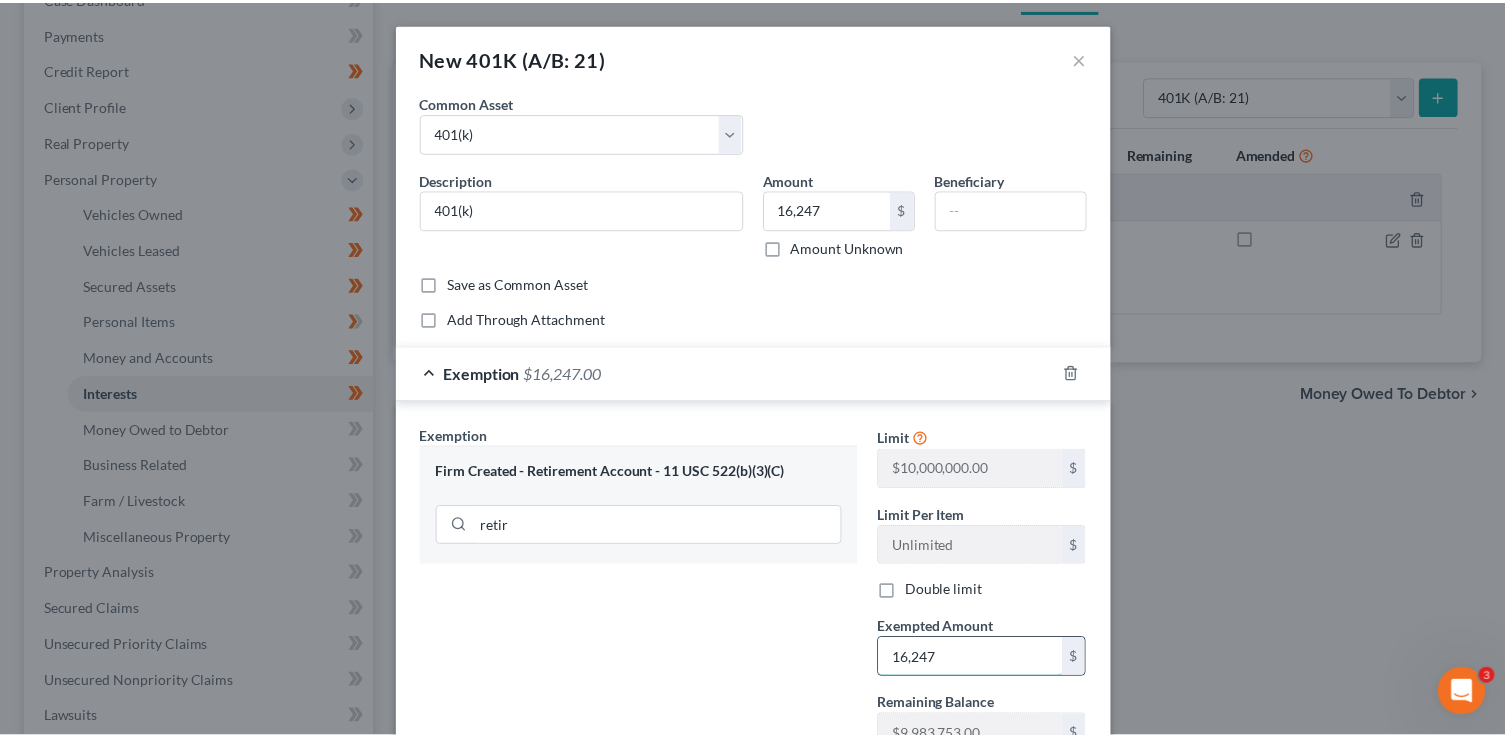 scroll, scrollTop: 158, scrollLeft: 0, axis: vertical 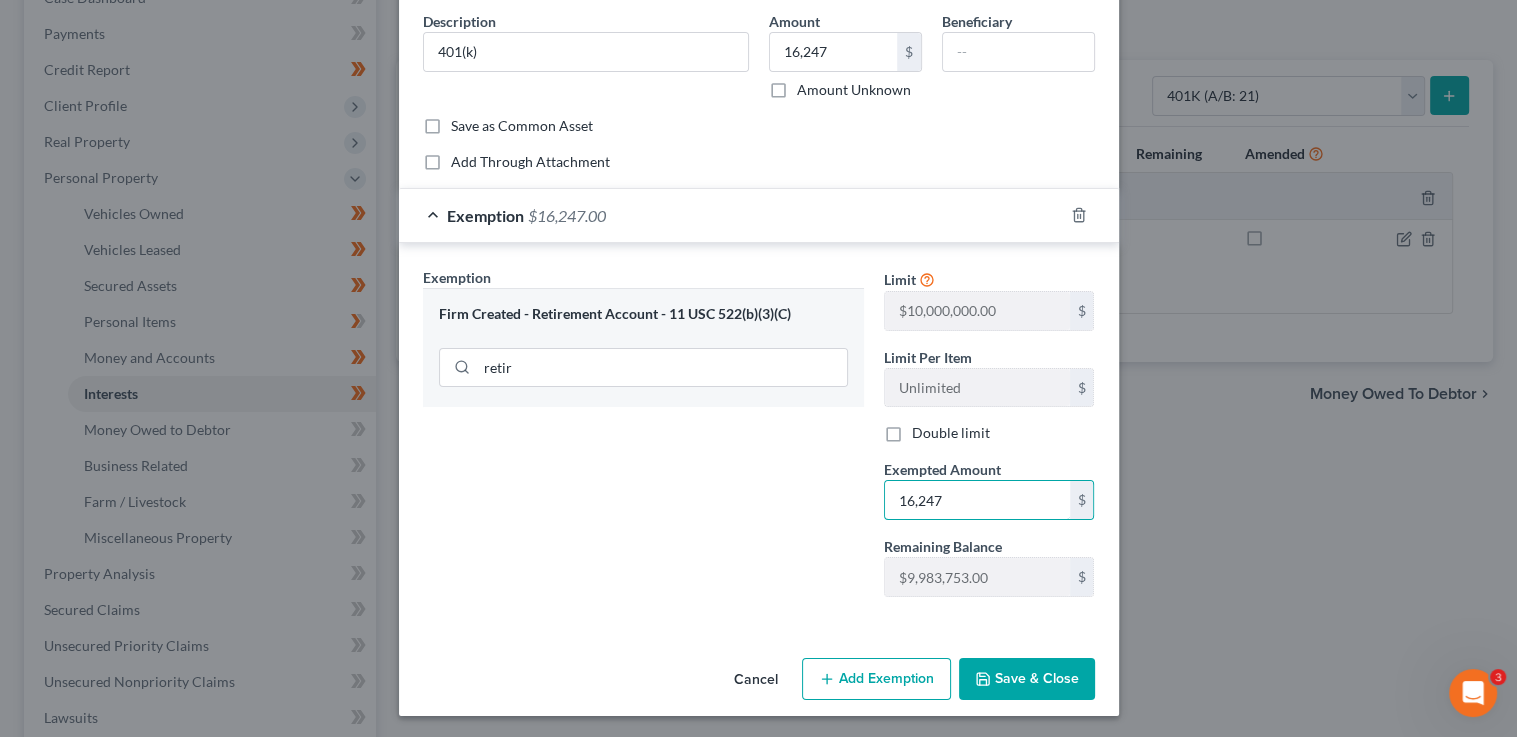 type on "16,247" 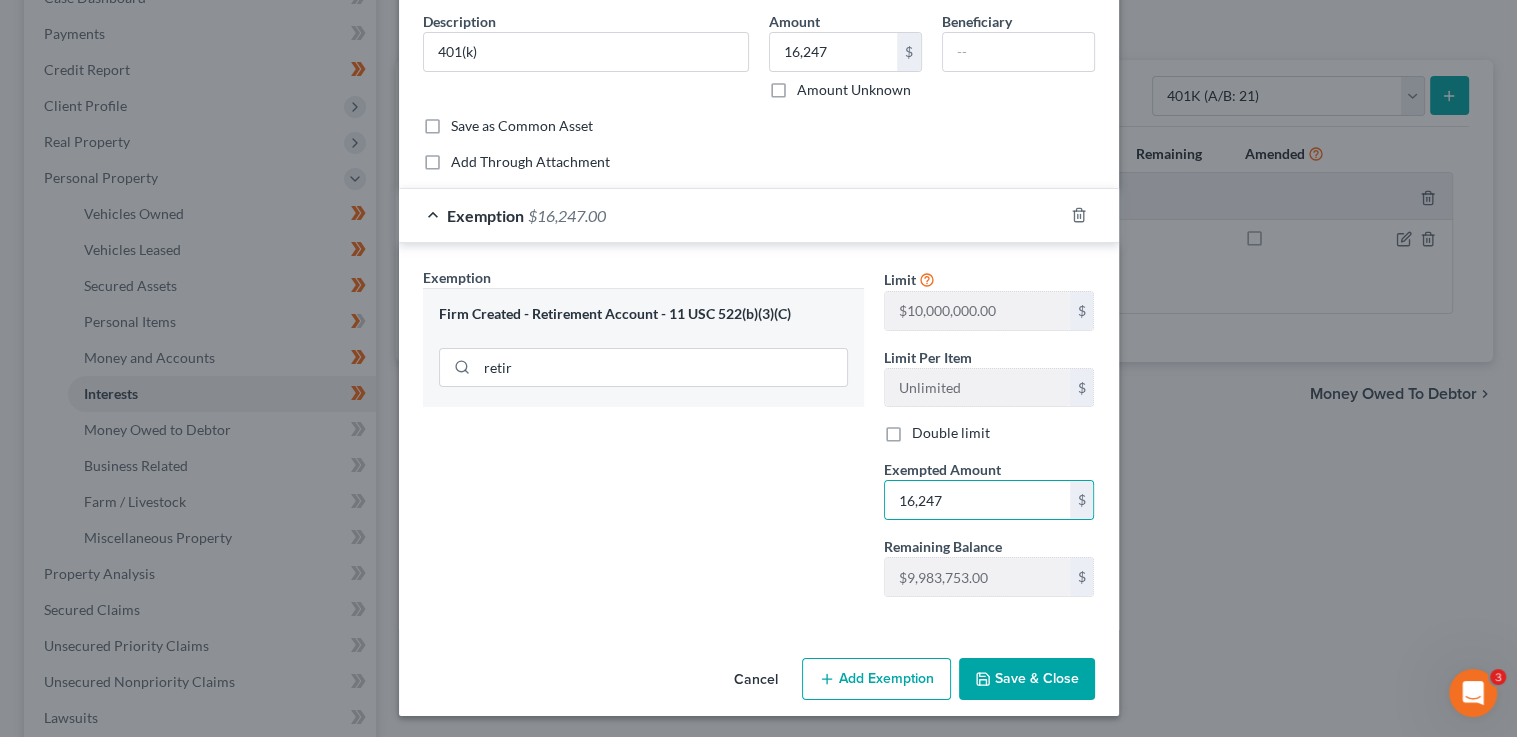 click on "Save & Close" at bounding box center [1027, 679] 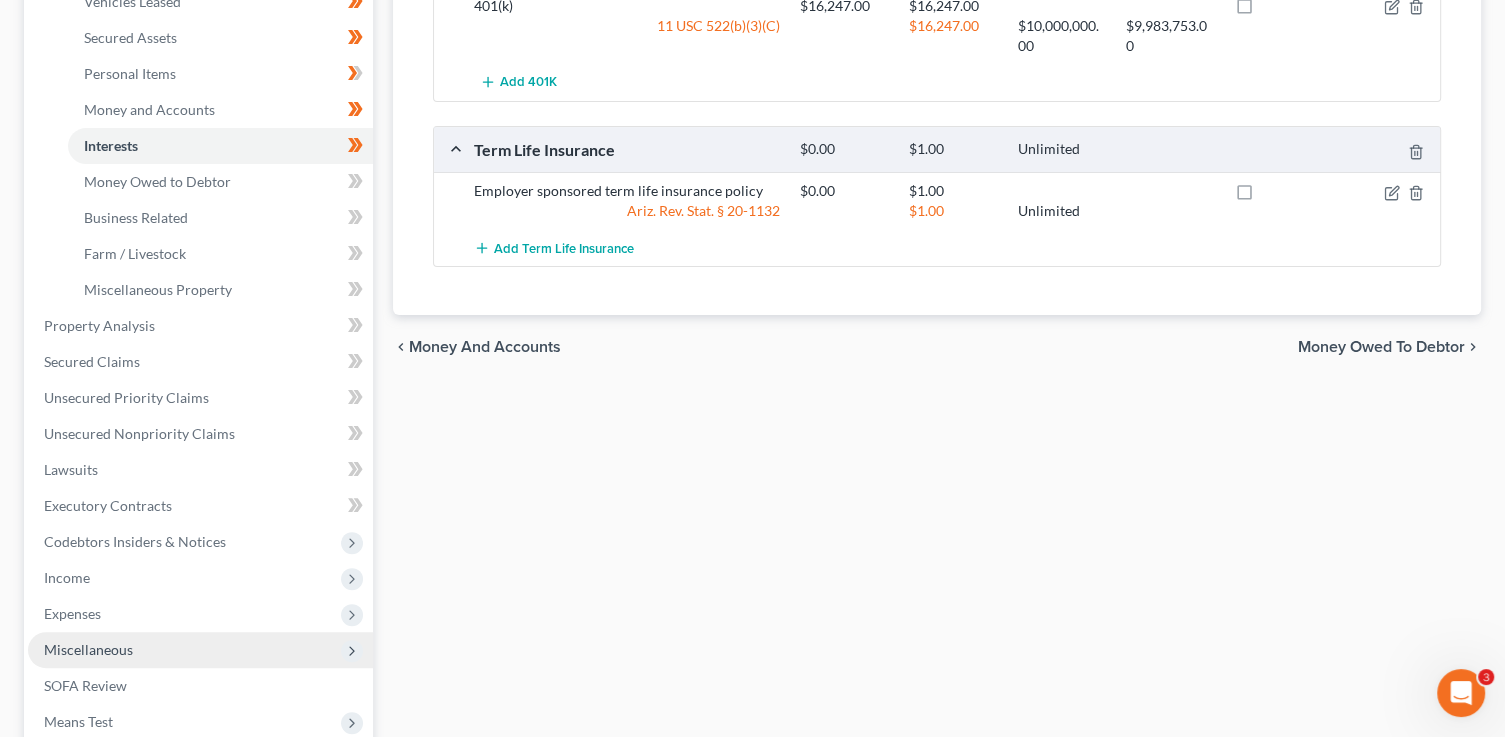 scroll, scrollTop: 529, scrollLeft: 0, axis: vertical 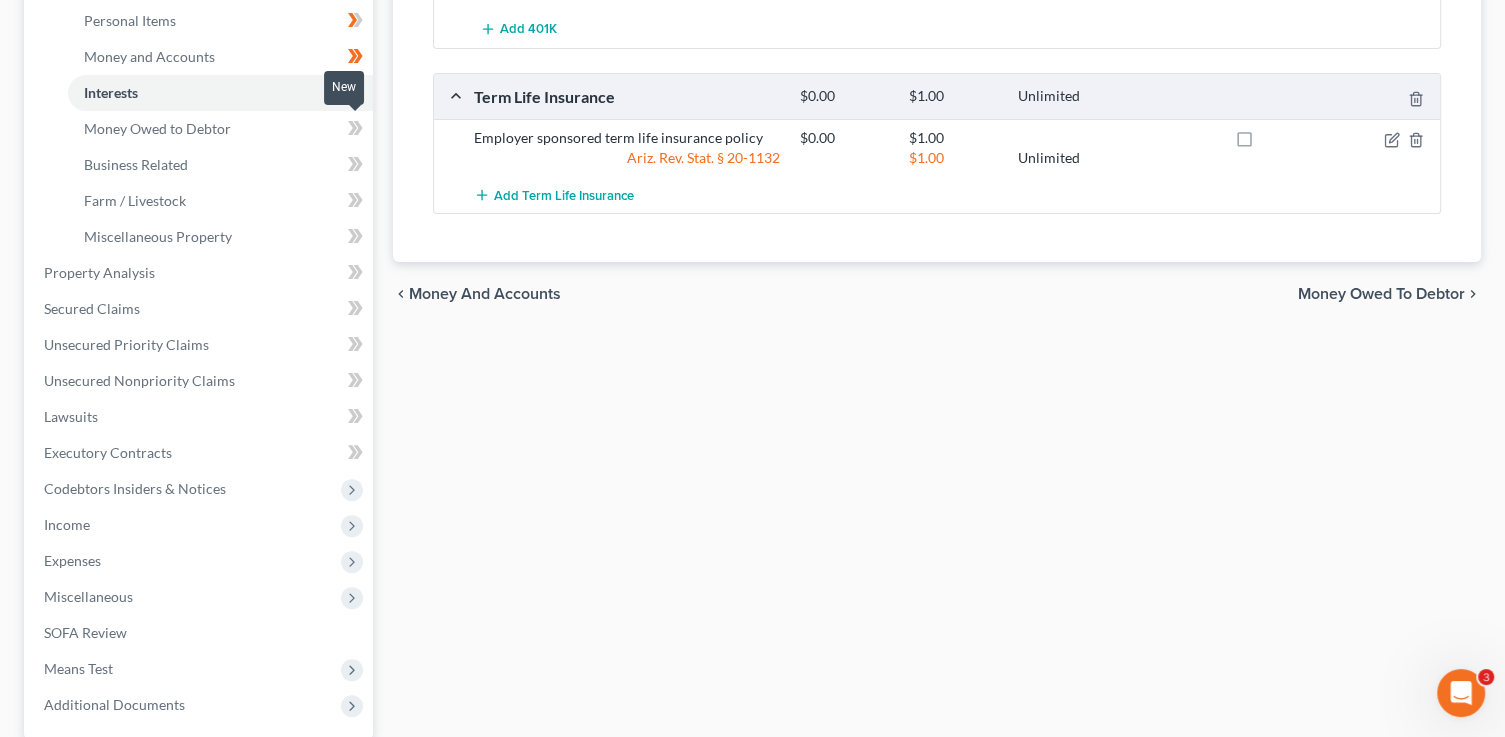 click 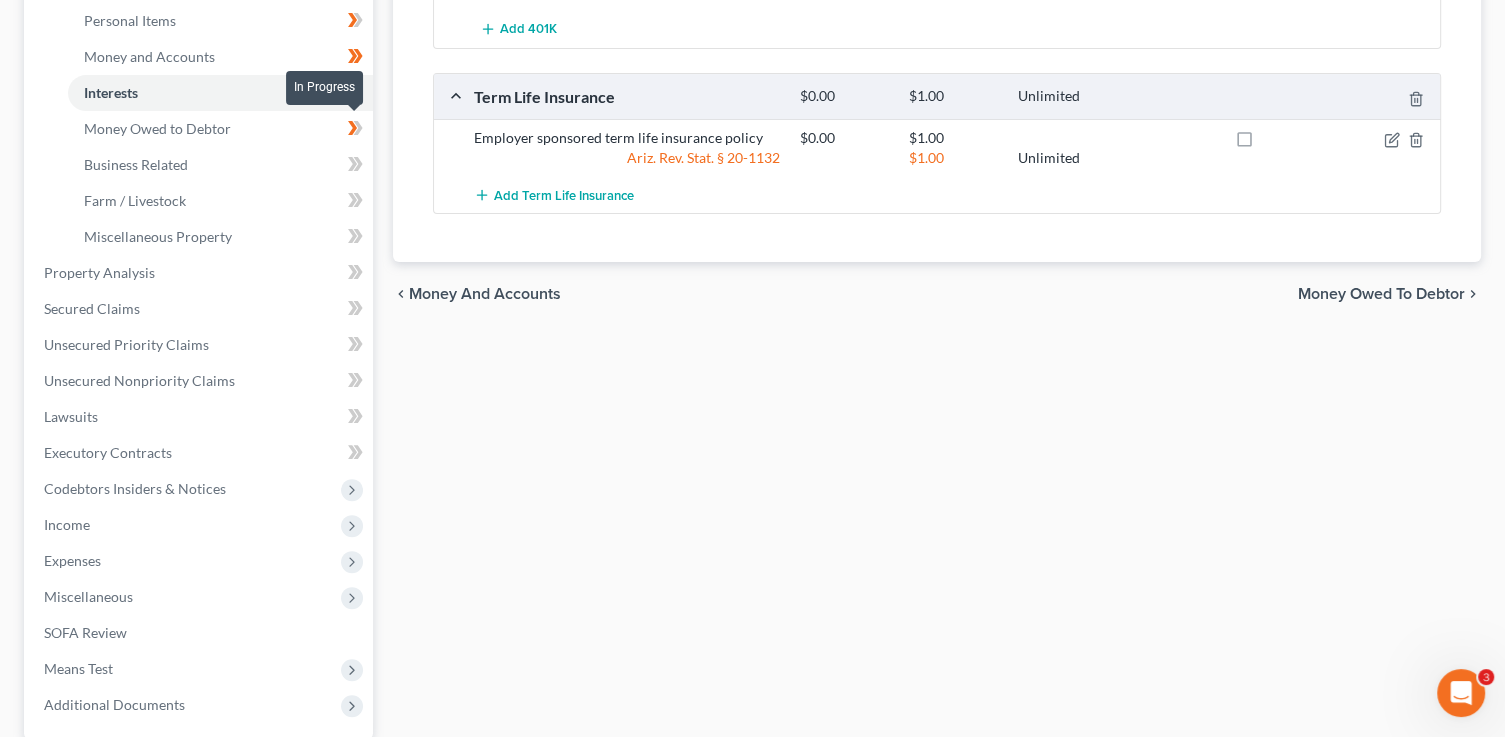 click 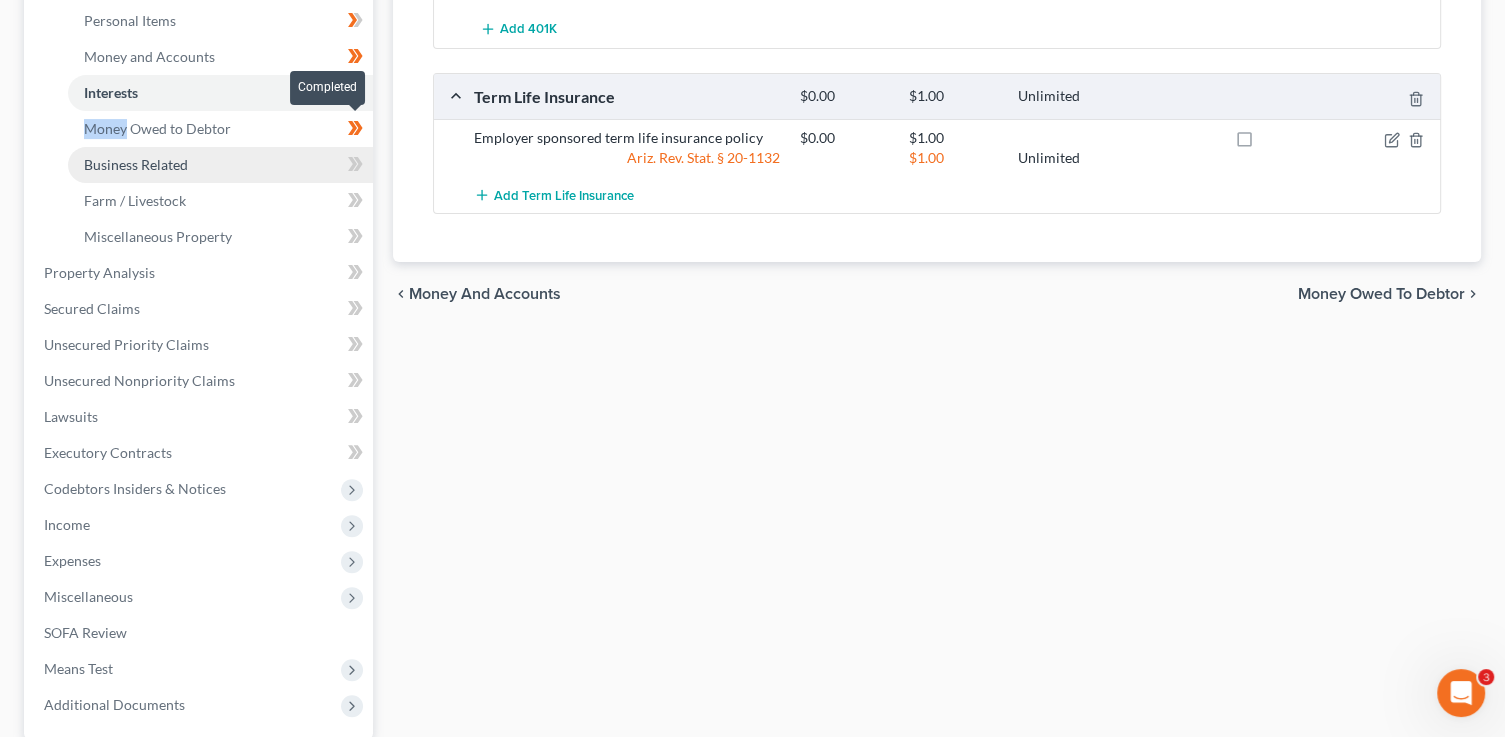 drag, startPoint x: 361, startPoint y: 134, endPoint x: 369, endPoint y: 147, distance: 15.264338 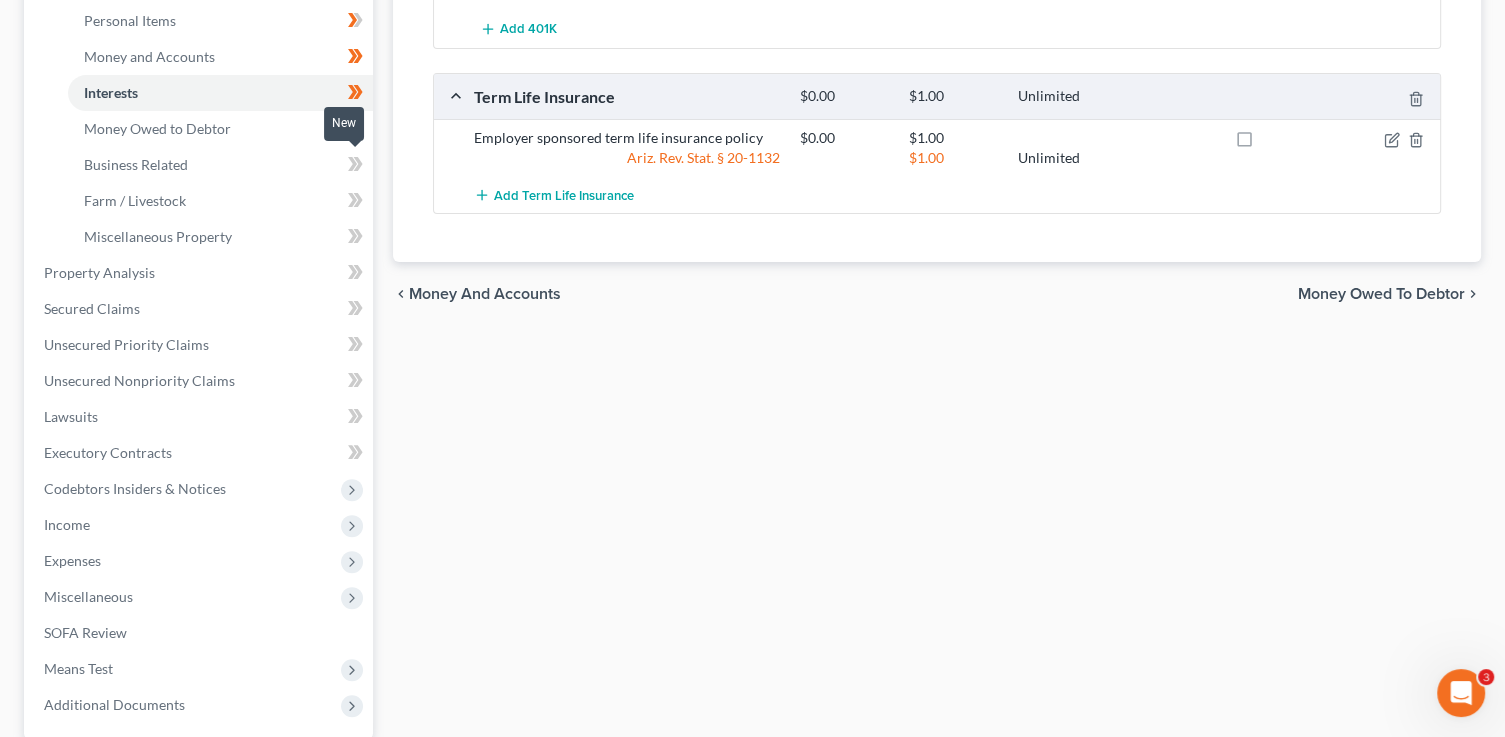 click at bounding box center (355, 167) 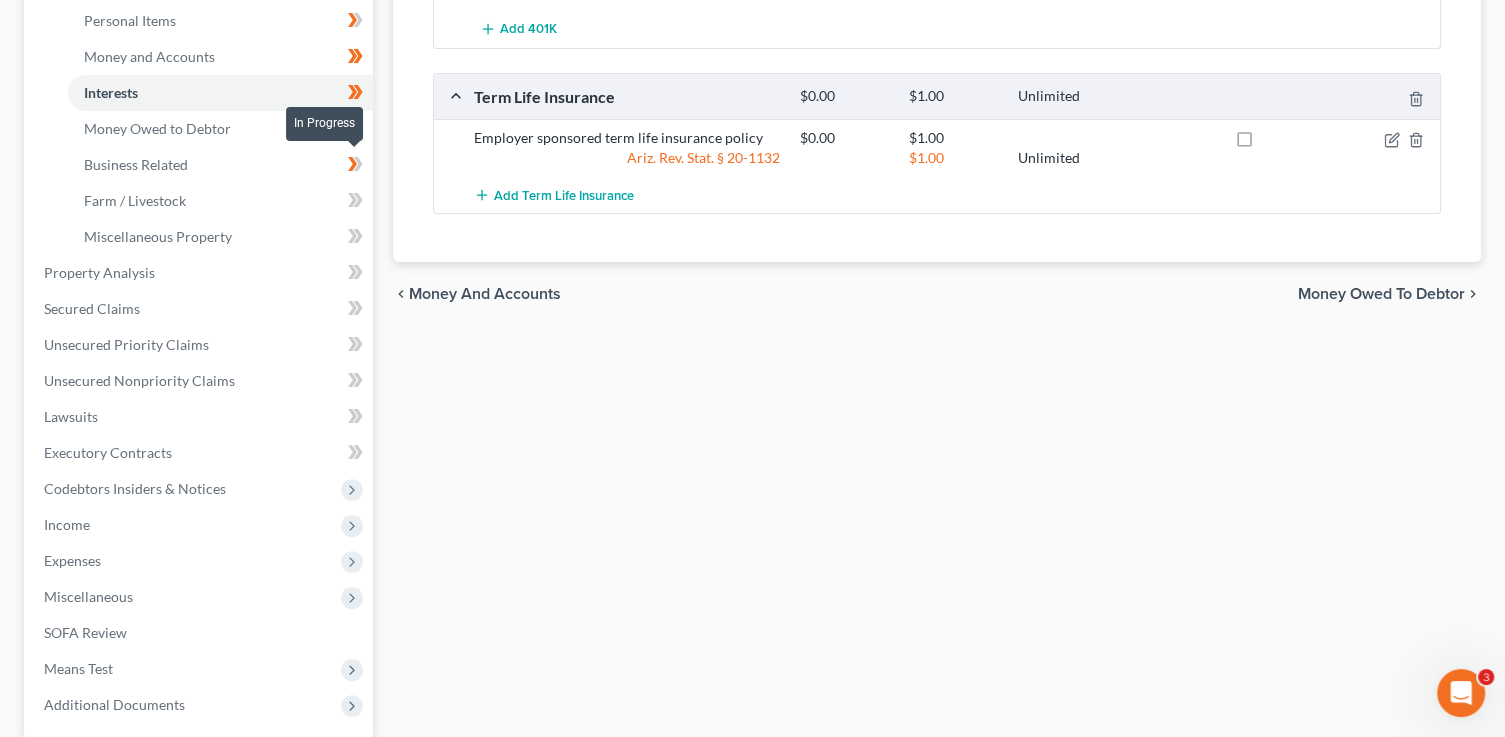 click at bounding box center (355, 167) 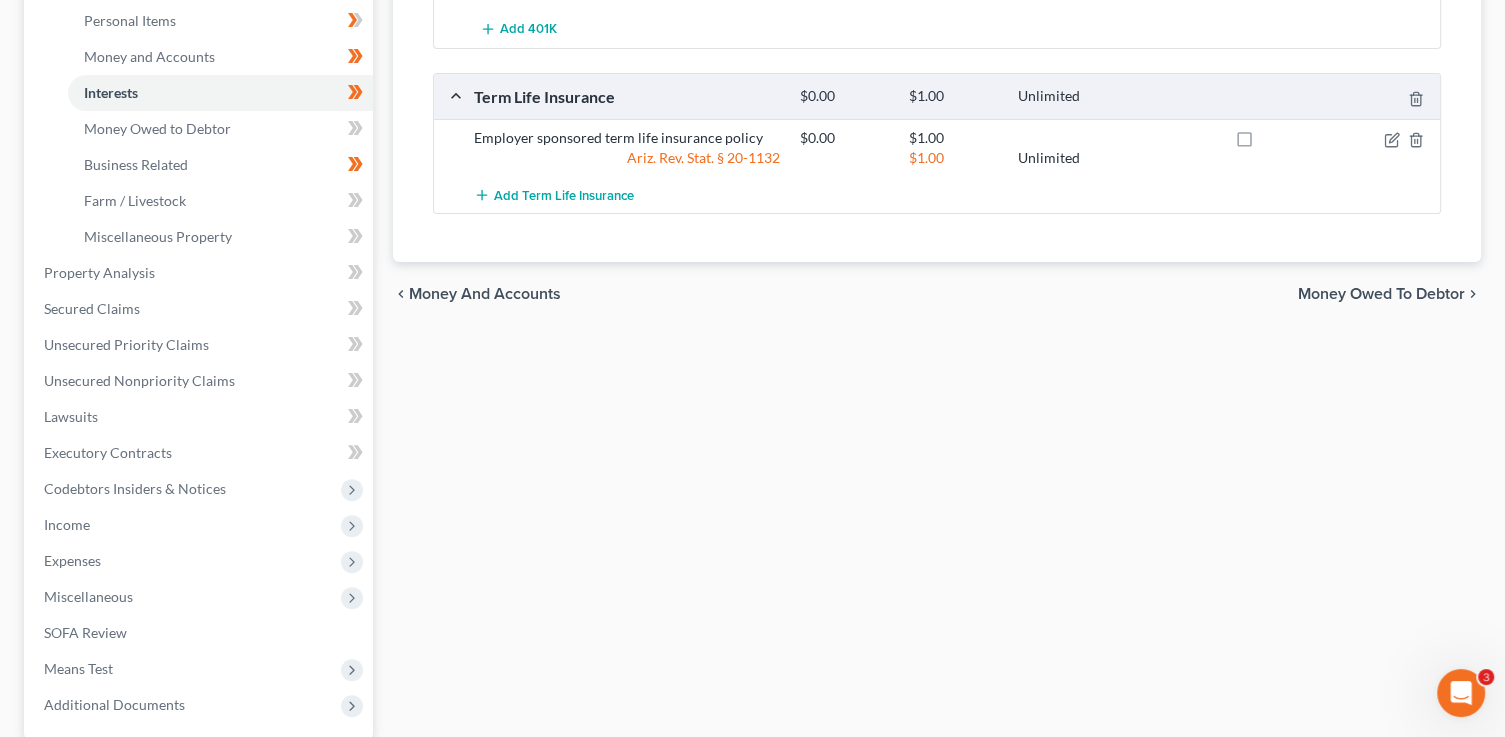 click 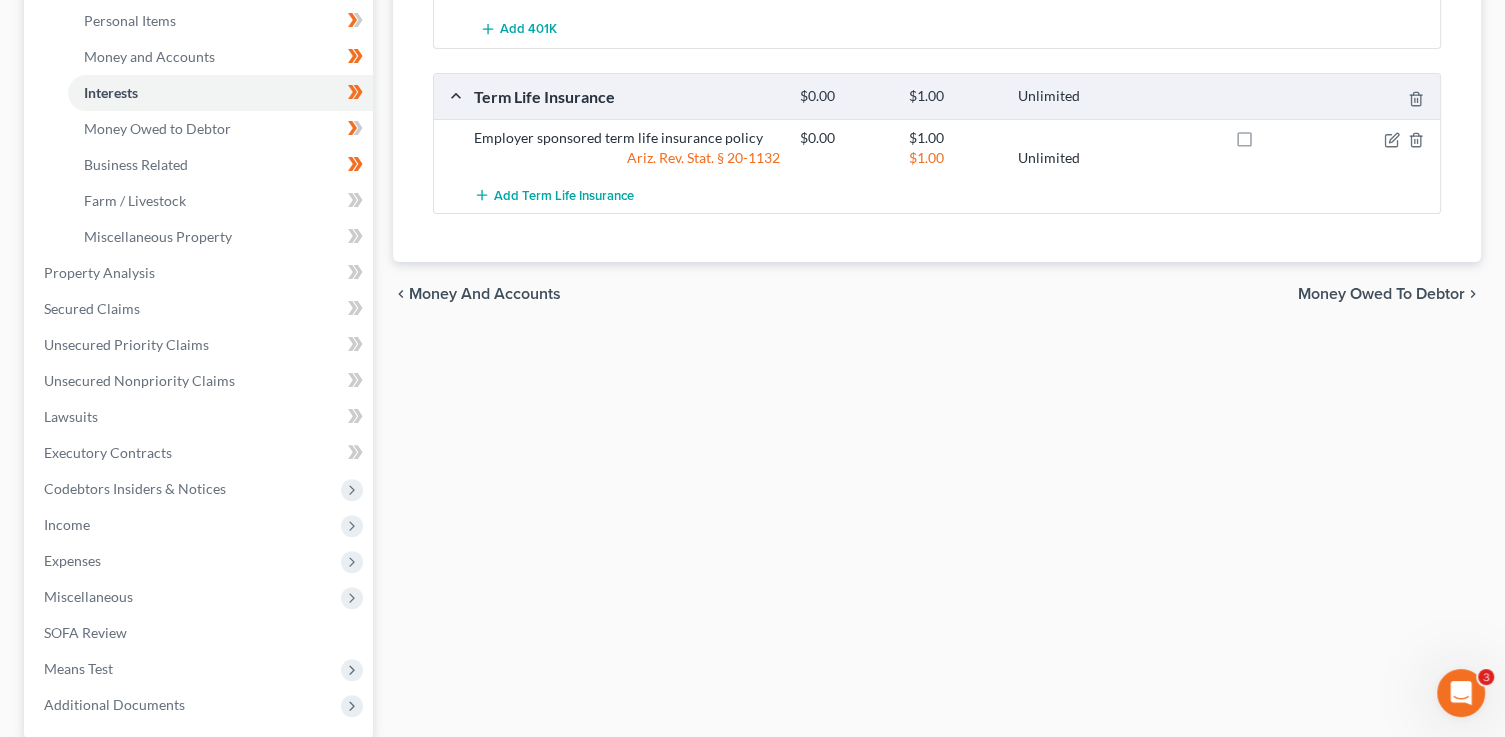 drag, startPoint x: 363, startPoint y: 124, endPoint x: 370, endPoint y: 133, distance: 11.401754 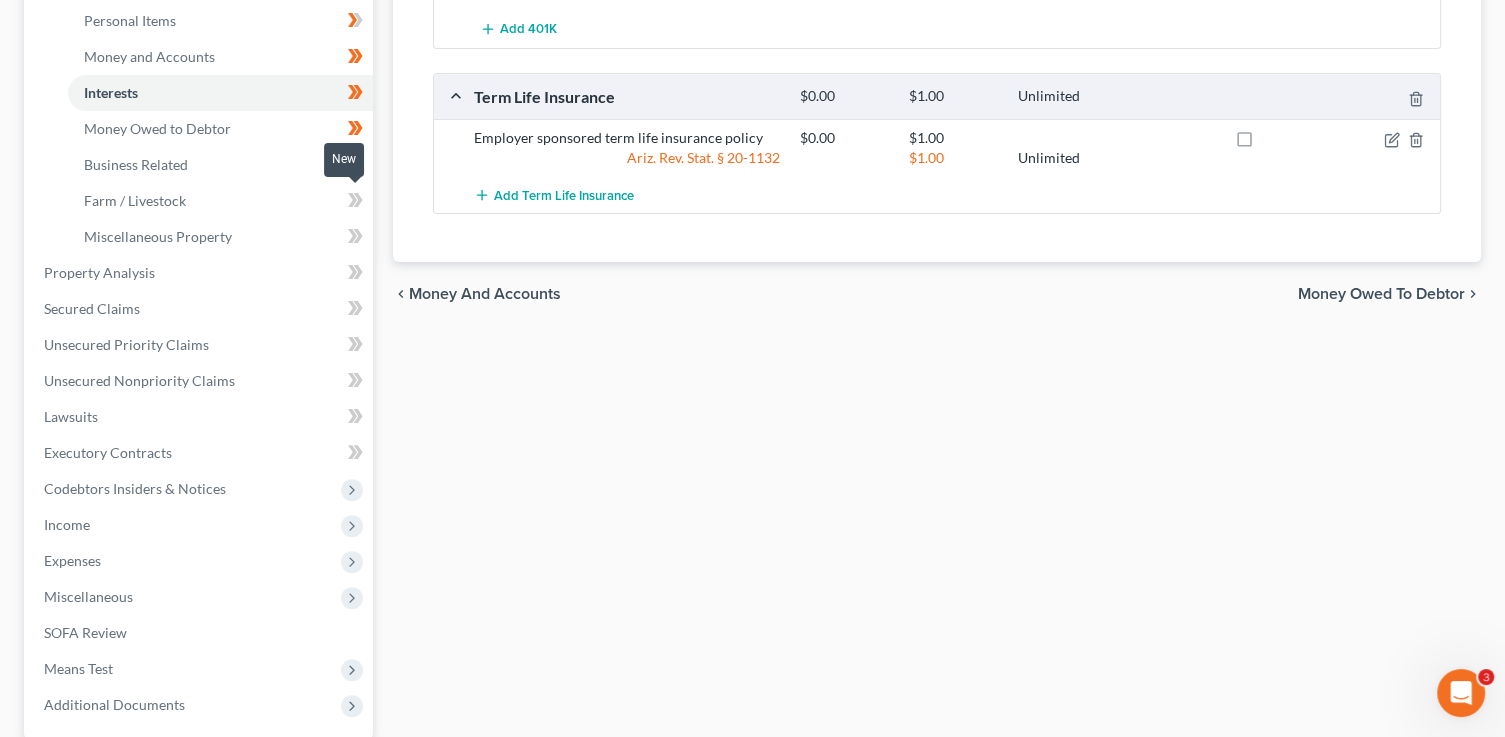click at bounding box center [355, 203] 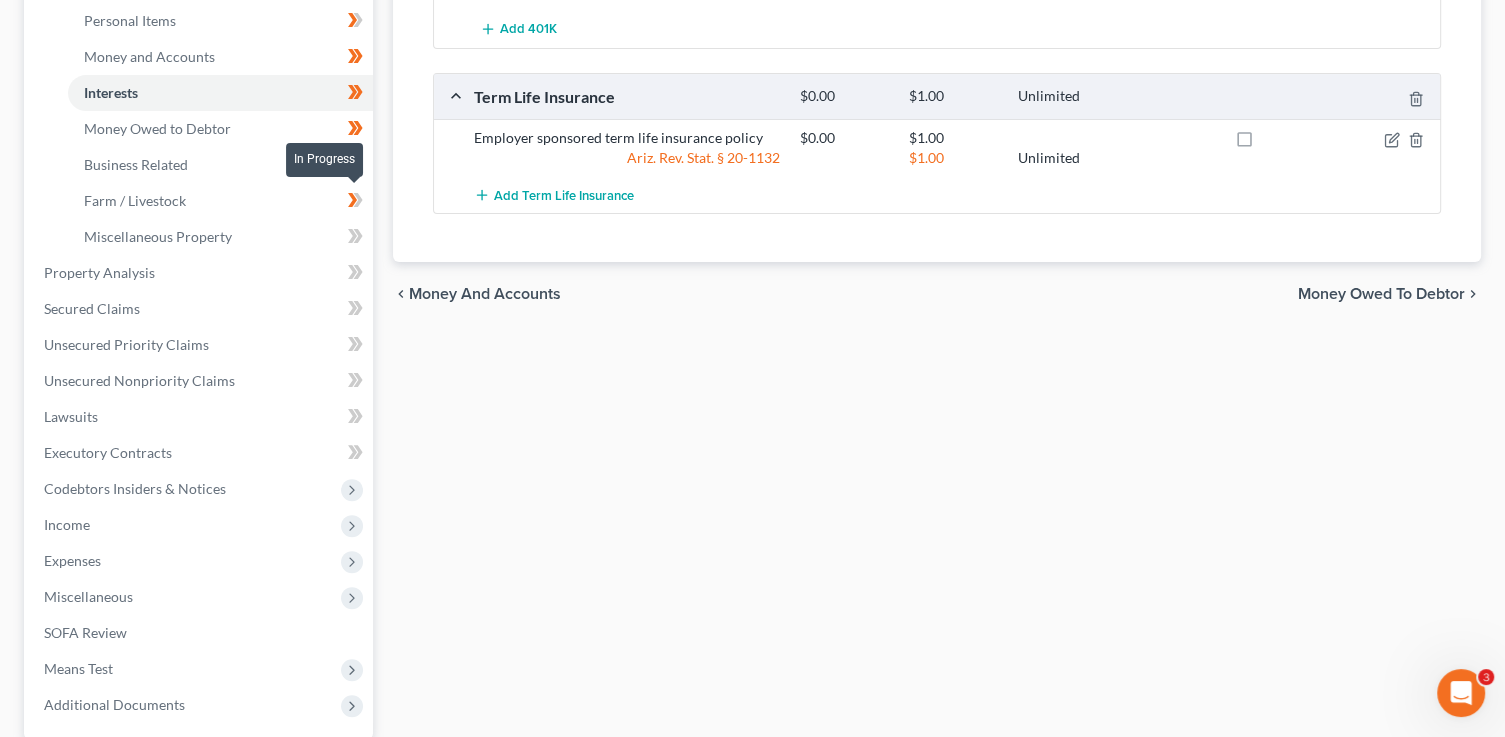 drag, startPoint x: 364, startPoint y: 198, endPoint x: 372, endPoint y: 244, distance: 46.69047 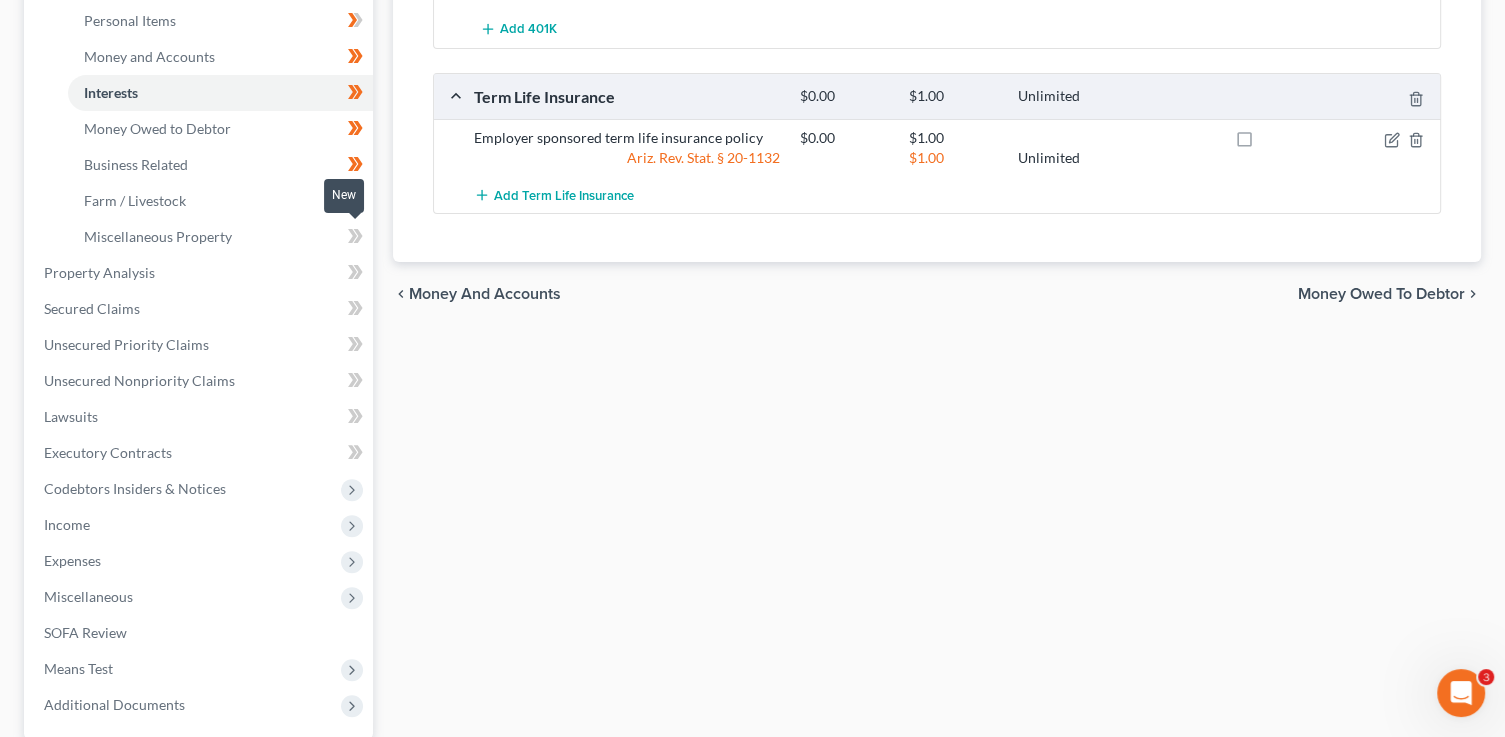 click at bounding box center [355, 239] 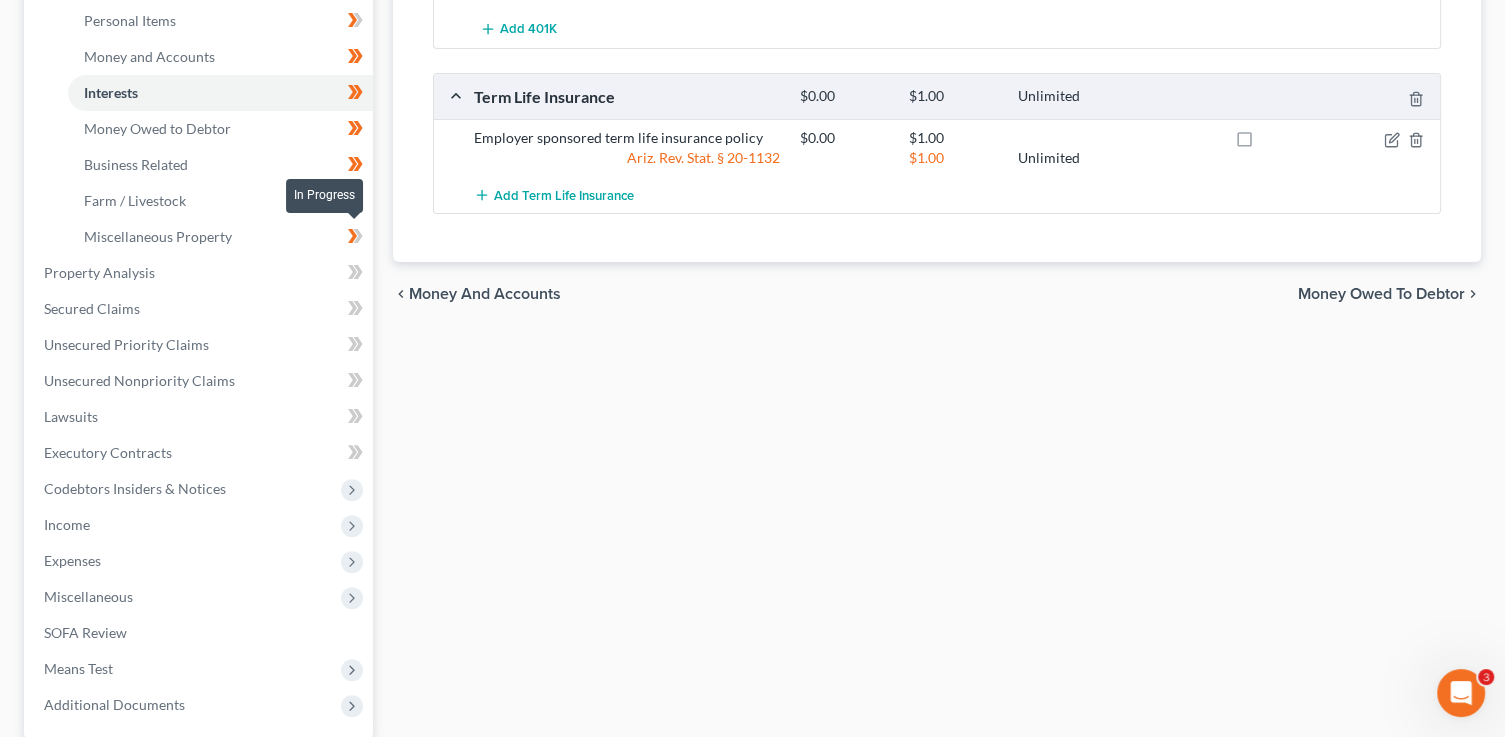 drag, startPoint x: 361, startPoint y: 235, endPoint x: 366, endPoint y: 247, distance: 13 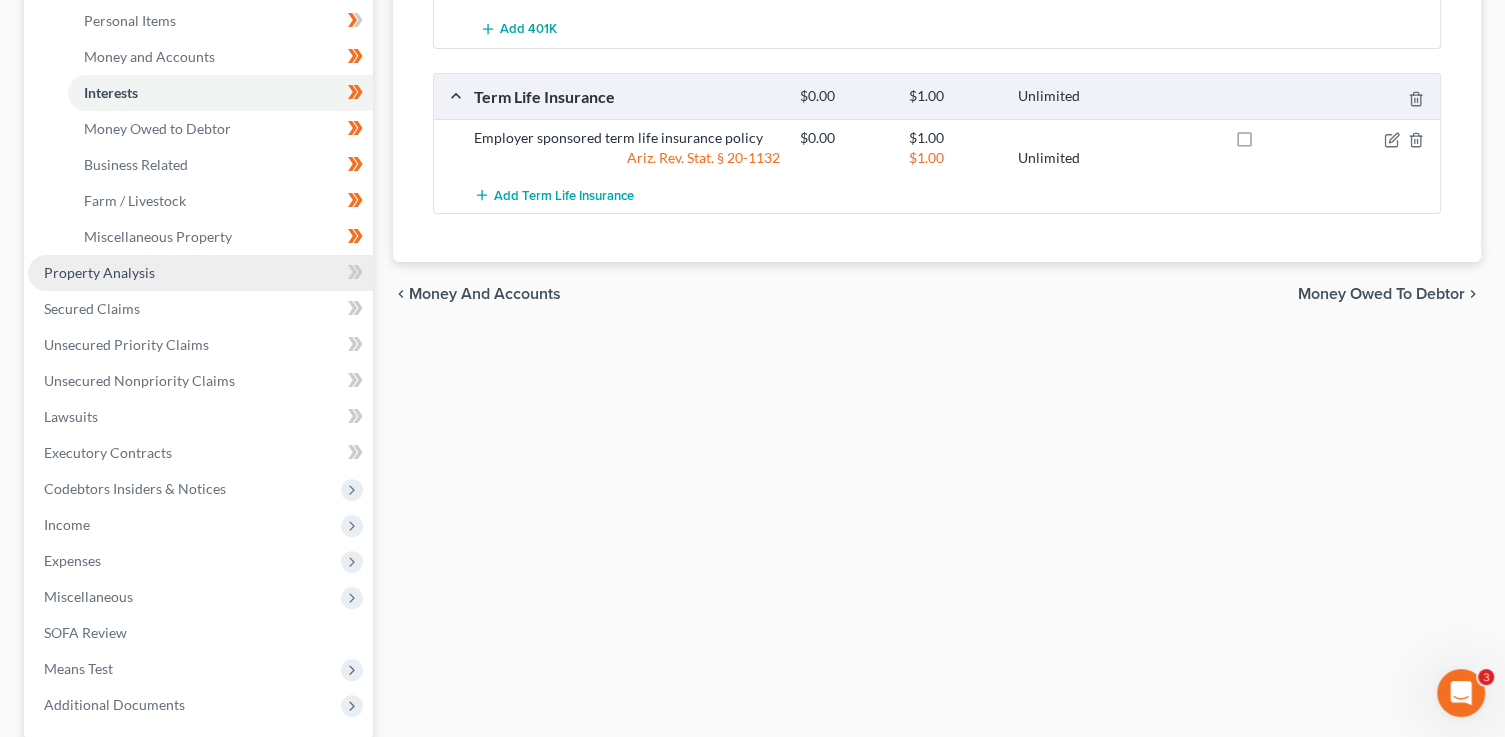 click on "Property Analysis" at bounding box center [200, 273] 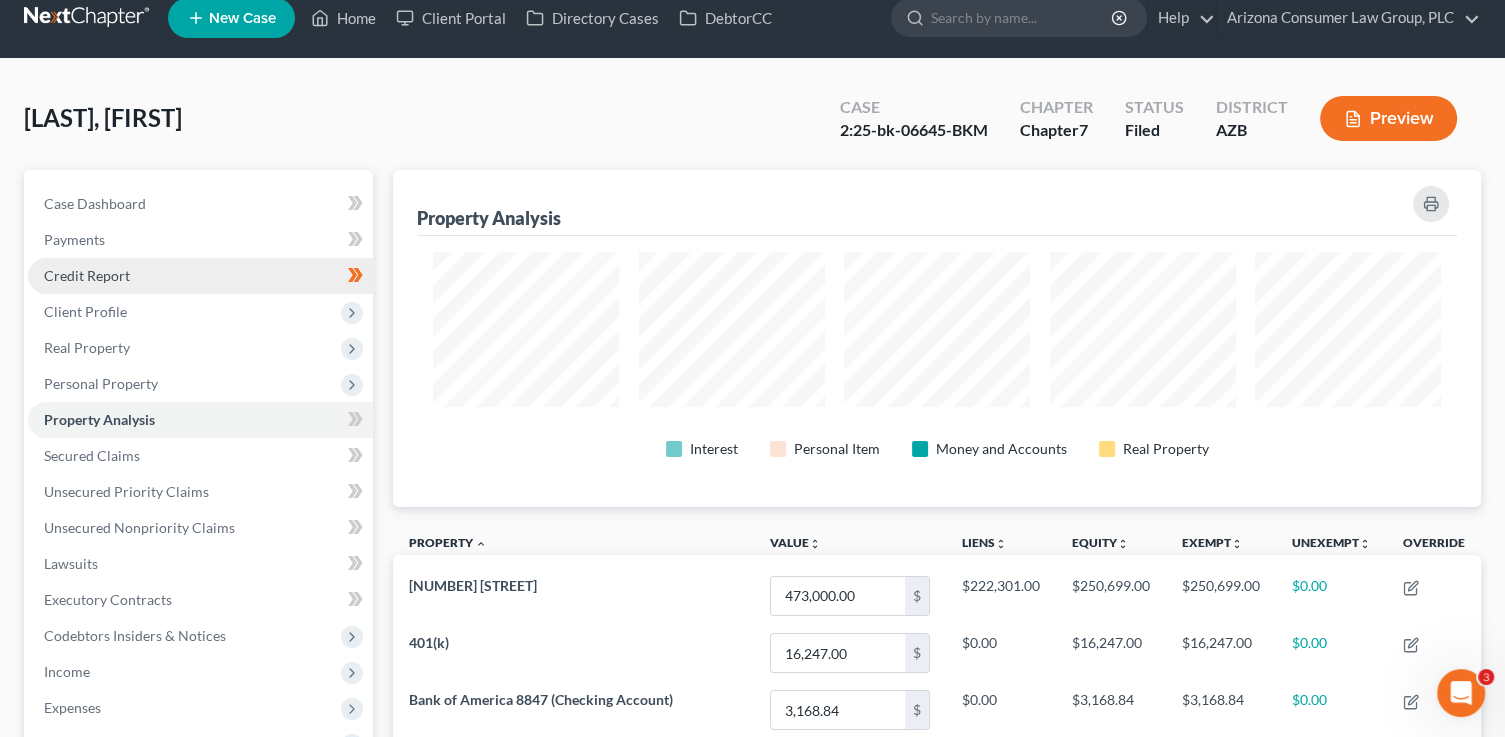 scroll, scrollTop: 0, scrollLeft: 0, axis: both 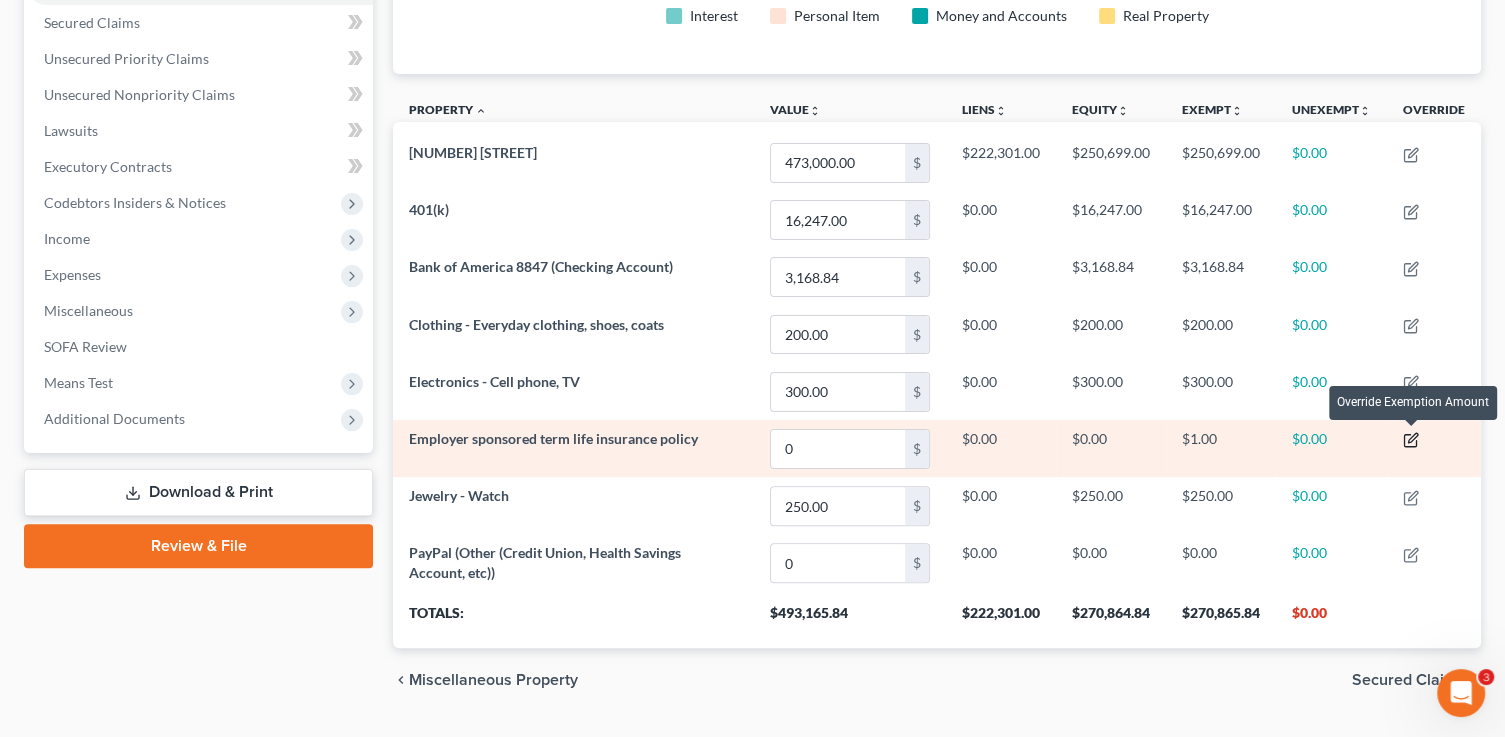 click 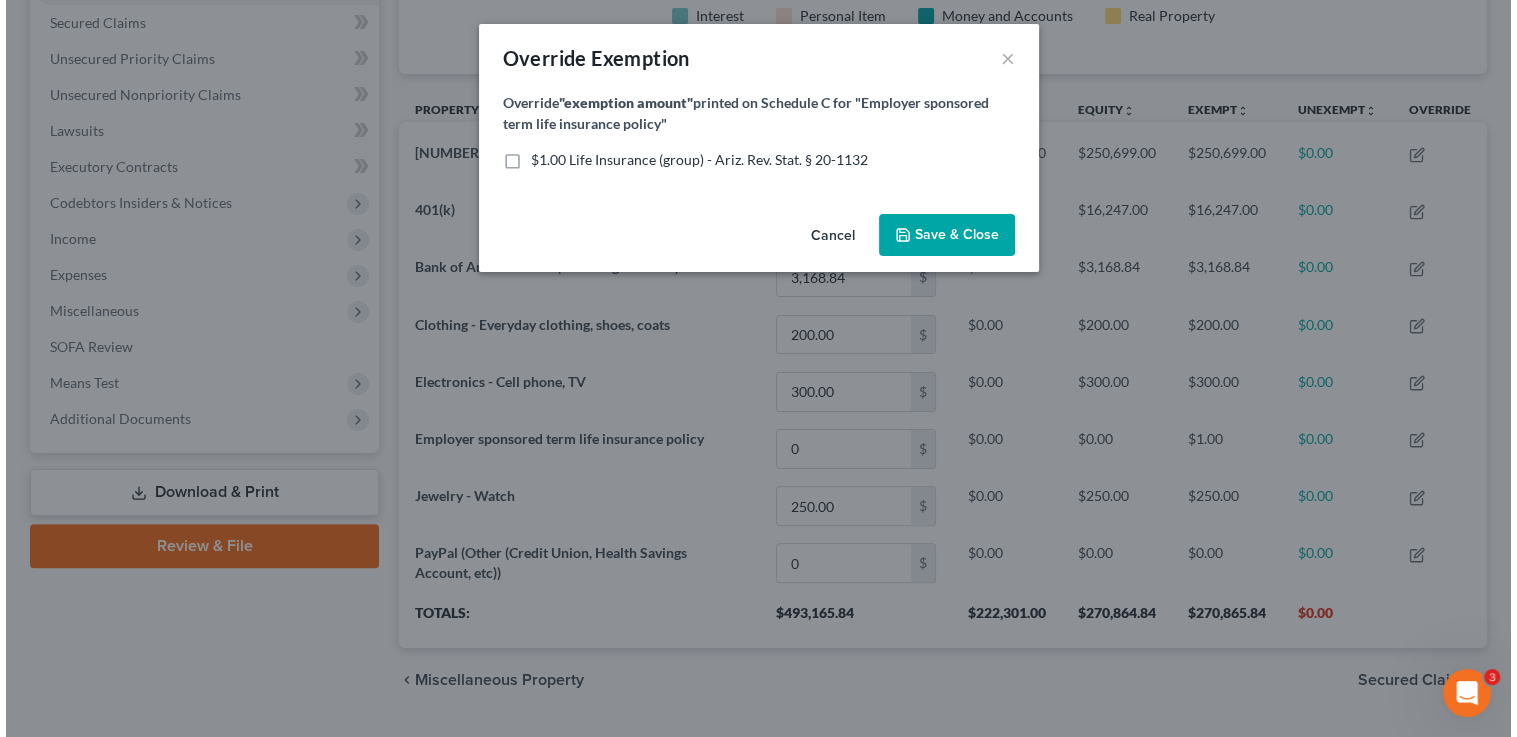 scroll, scrollTop: 999663, scrollLeft: 998903, axis: both 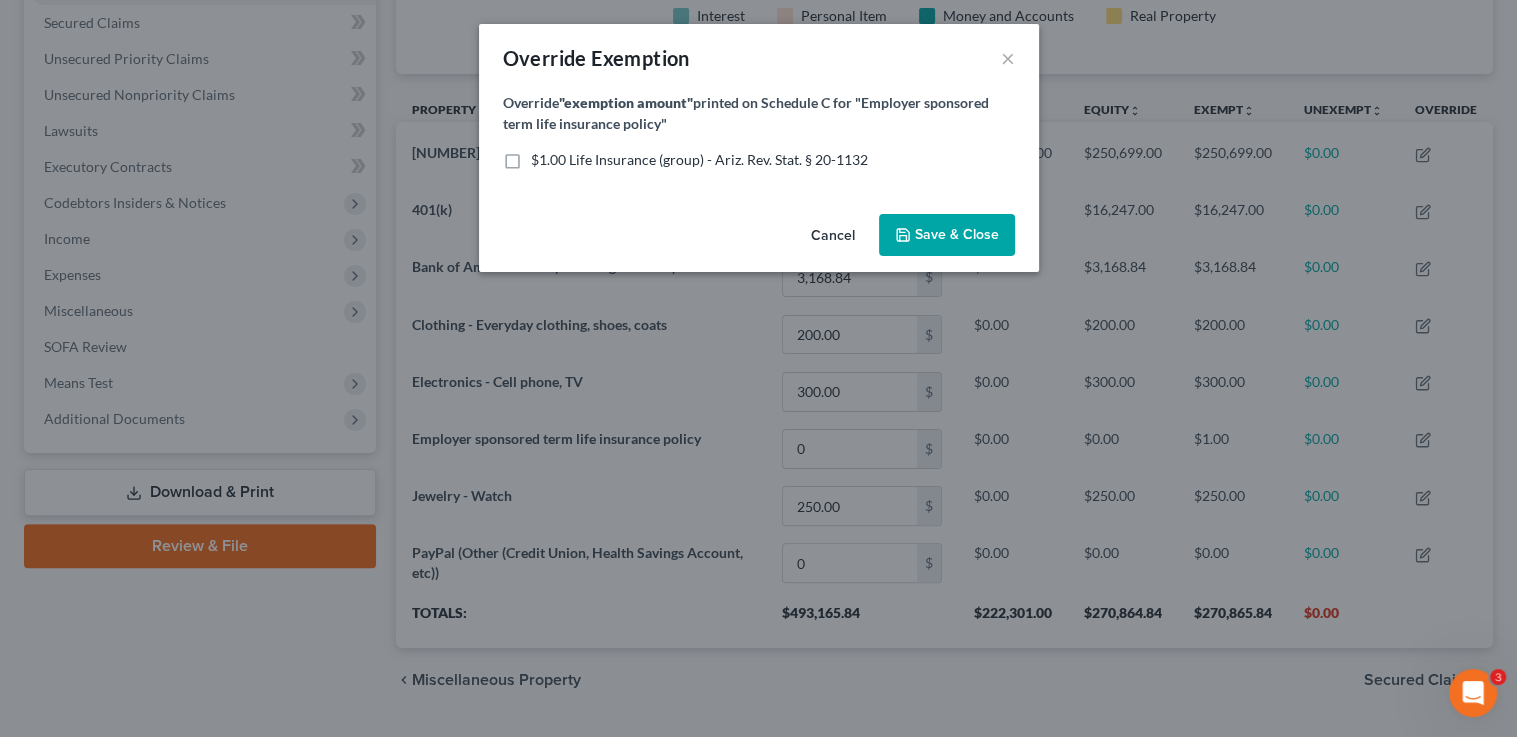 drag, startPoint x: 514, startPoint y: 162, endPoint x: 524, endPoint y: 182, distance: 22.36068 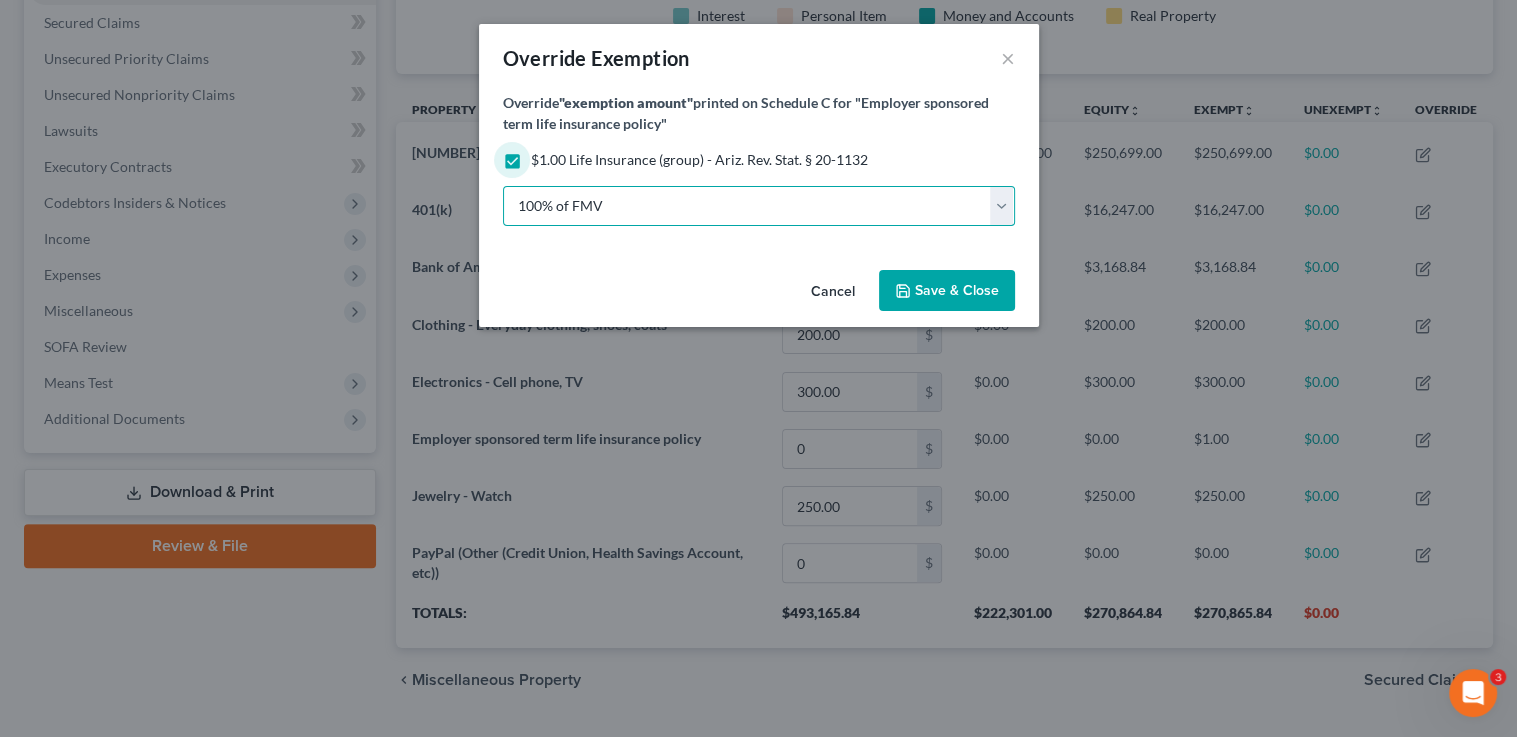 click on "100% of FMV Unknown Other" at bounding box center [759, 206] 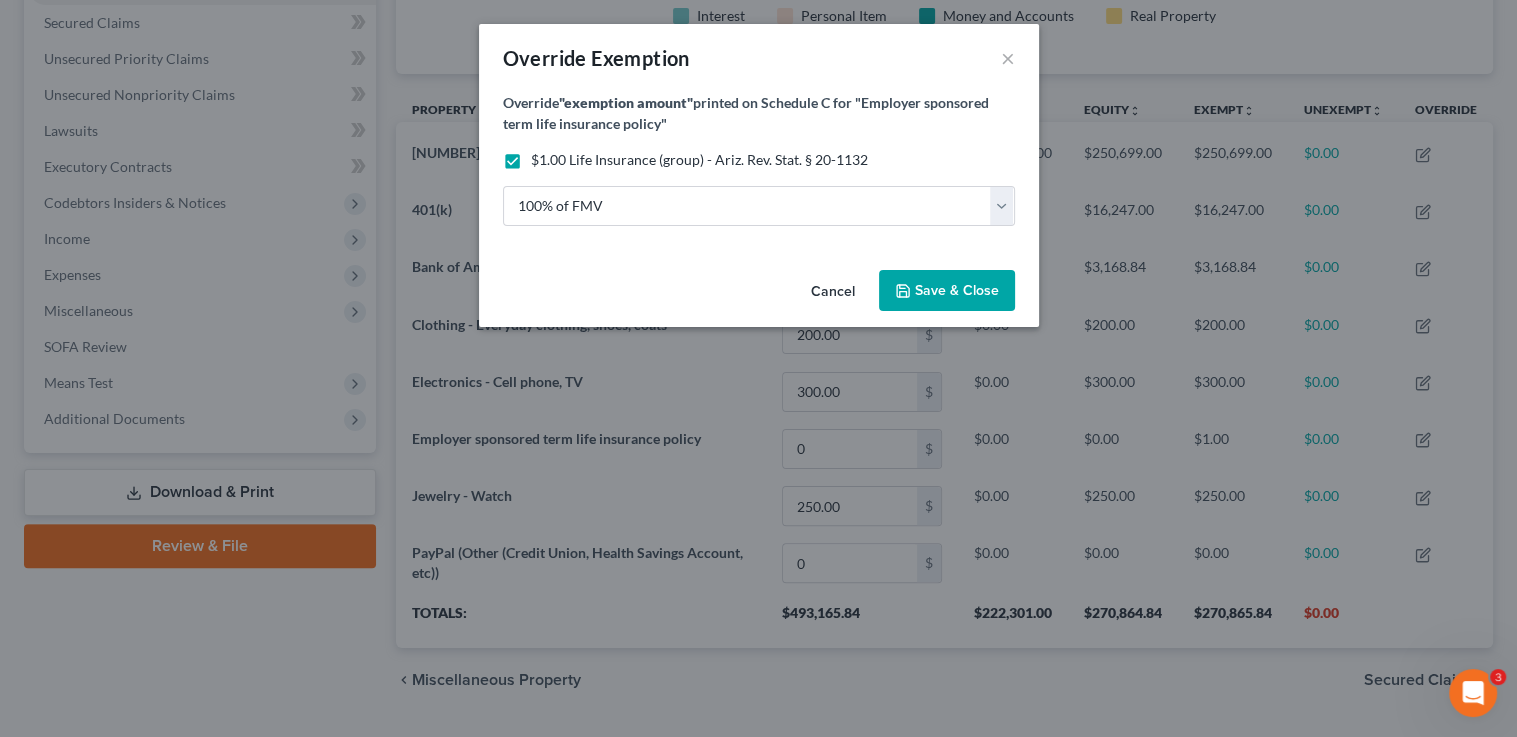 click 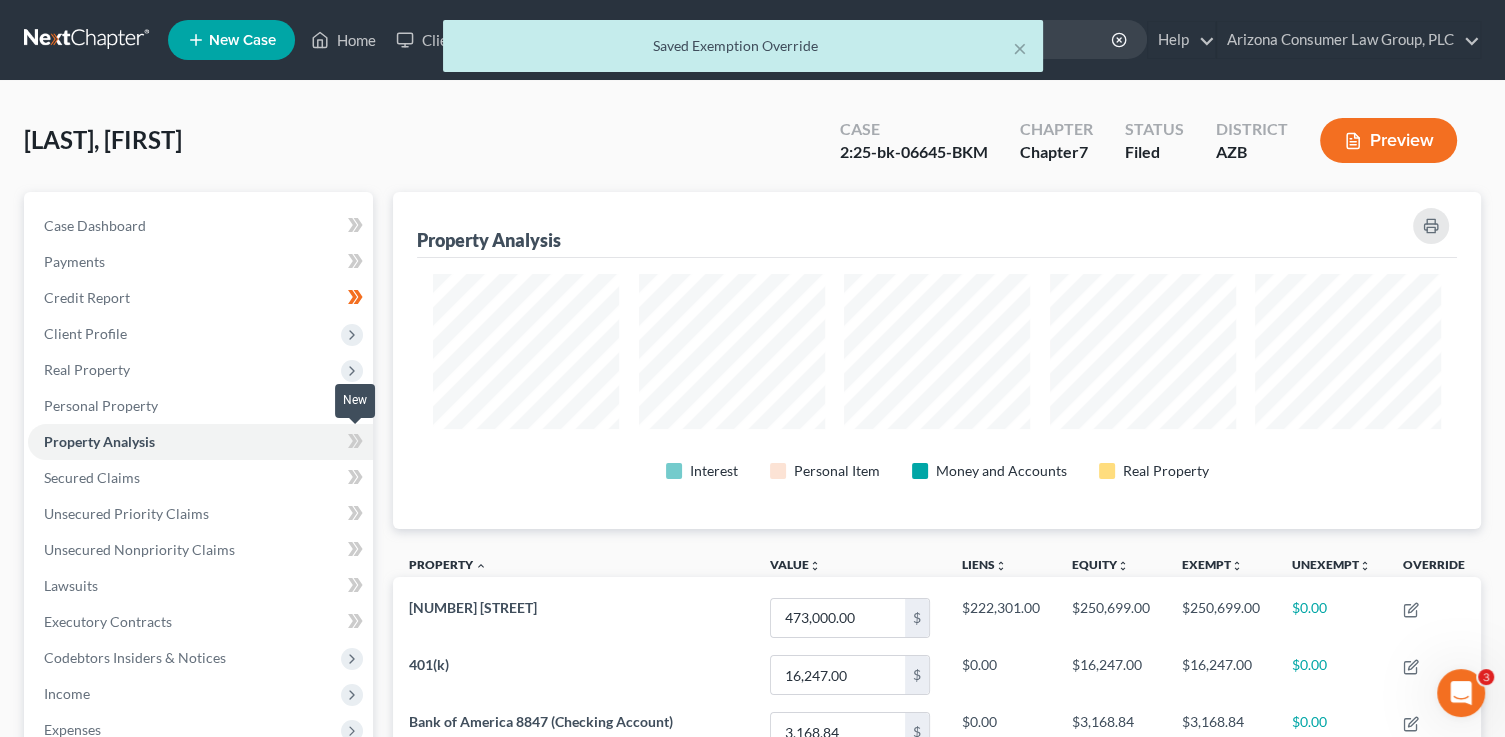 click 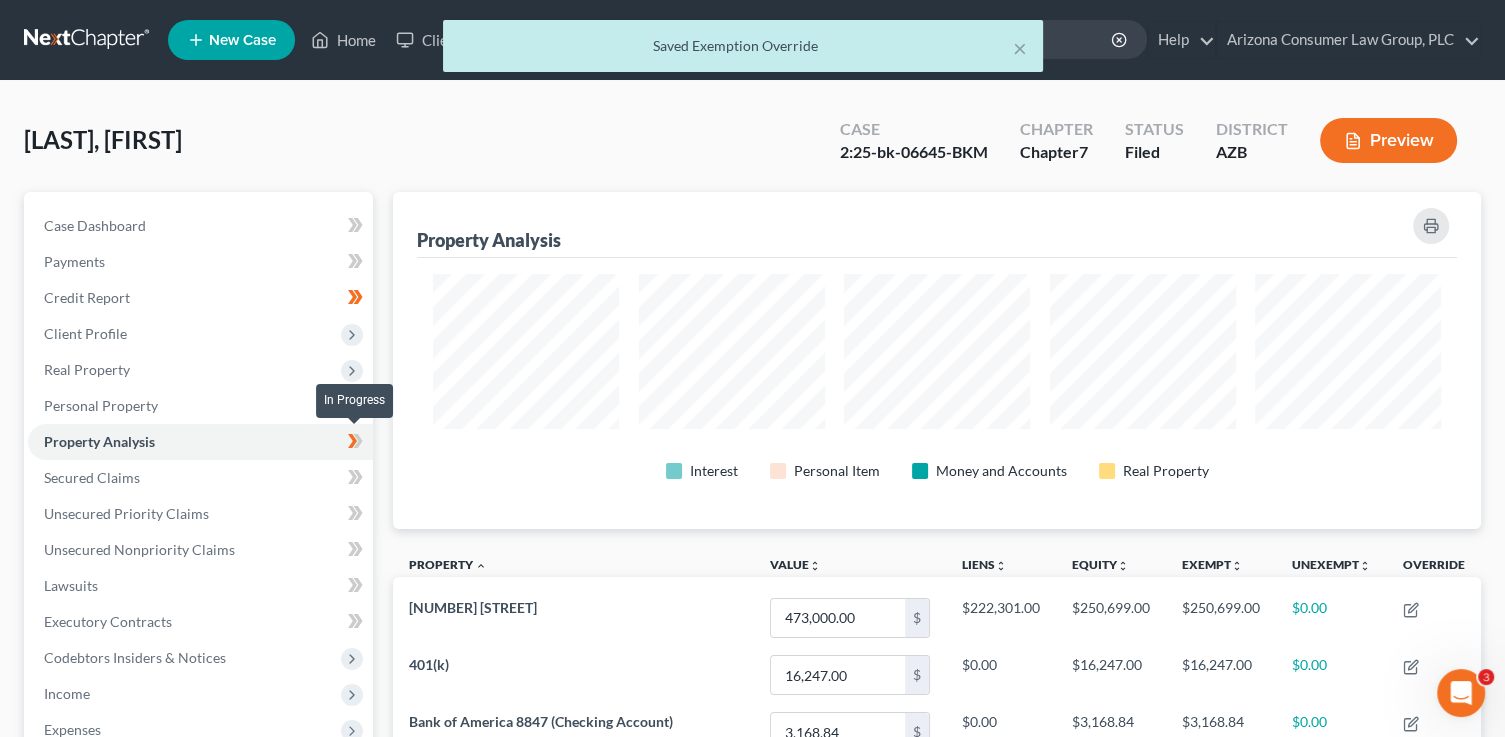 drag, startPoint x: 355, startPoint y: 442, endPoint x: 362, endPoint y: 485, distance: 43.56604 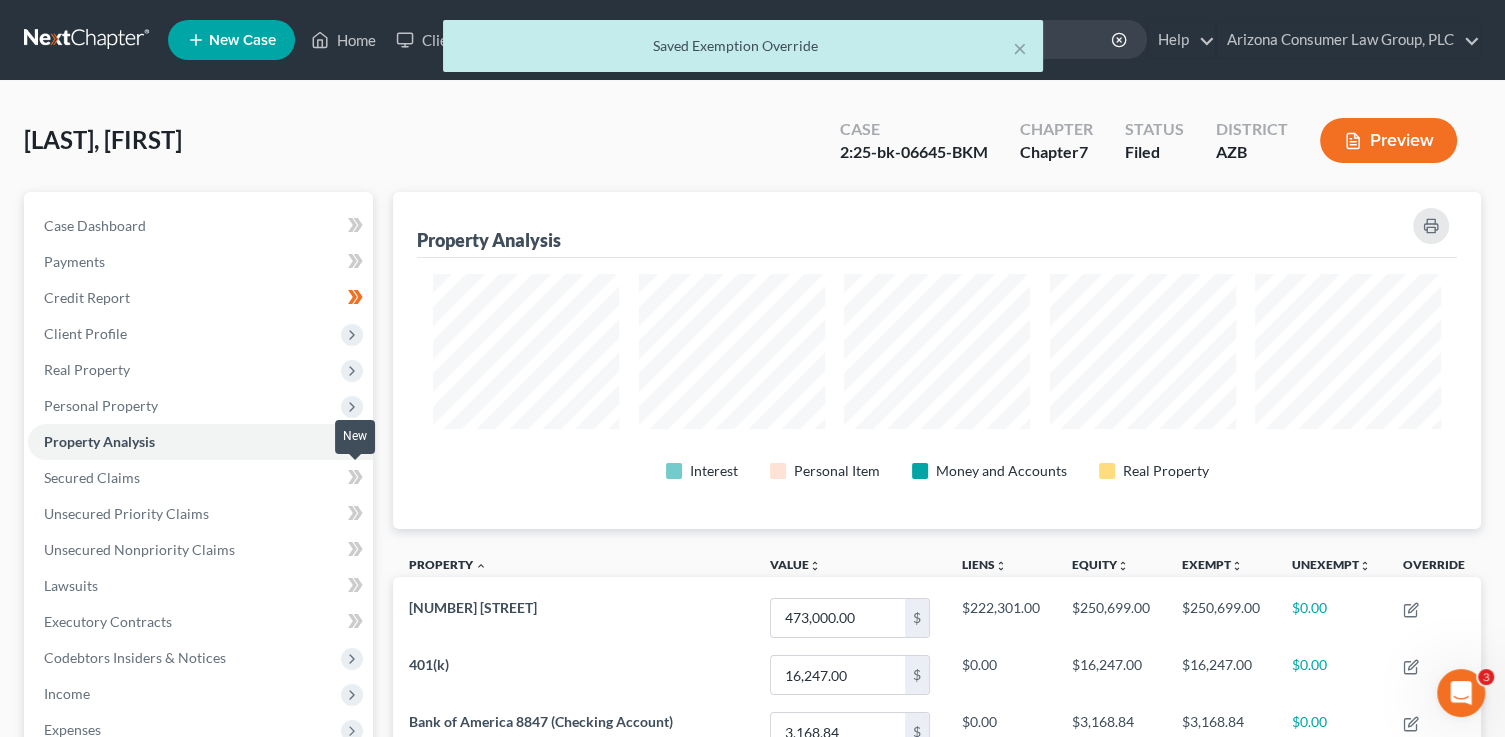 click 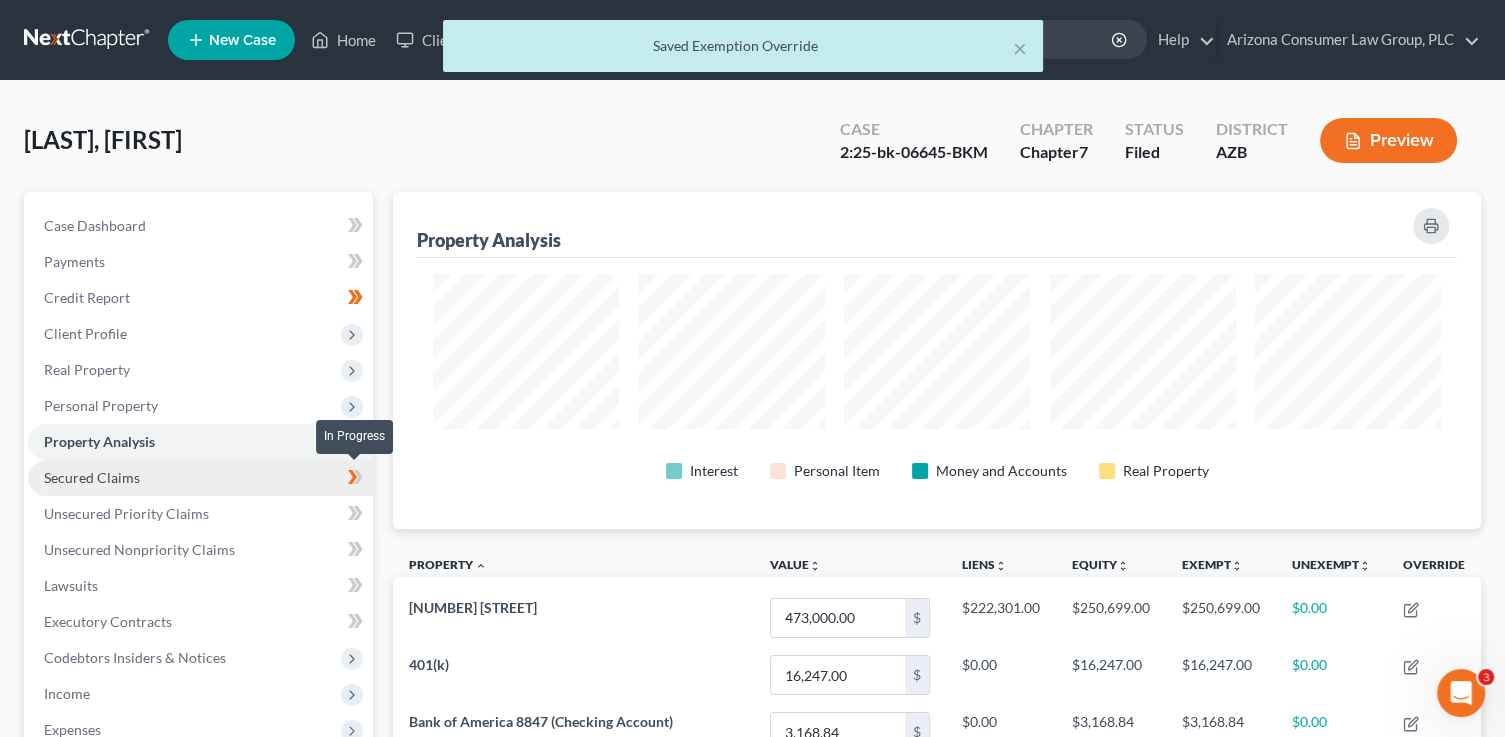 drag, startPoint x: 359, startPoint y: 477, endPoint x: 255, endPoint y: 489, distance: 104.69002 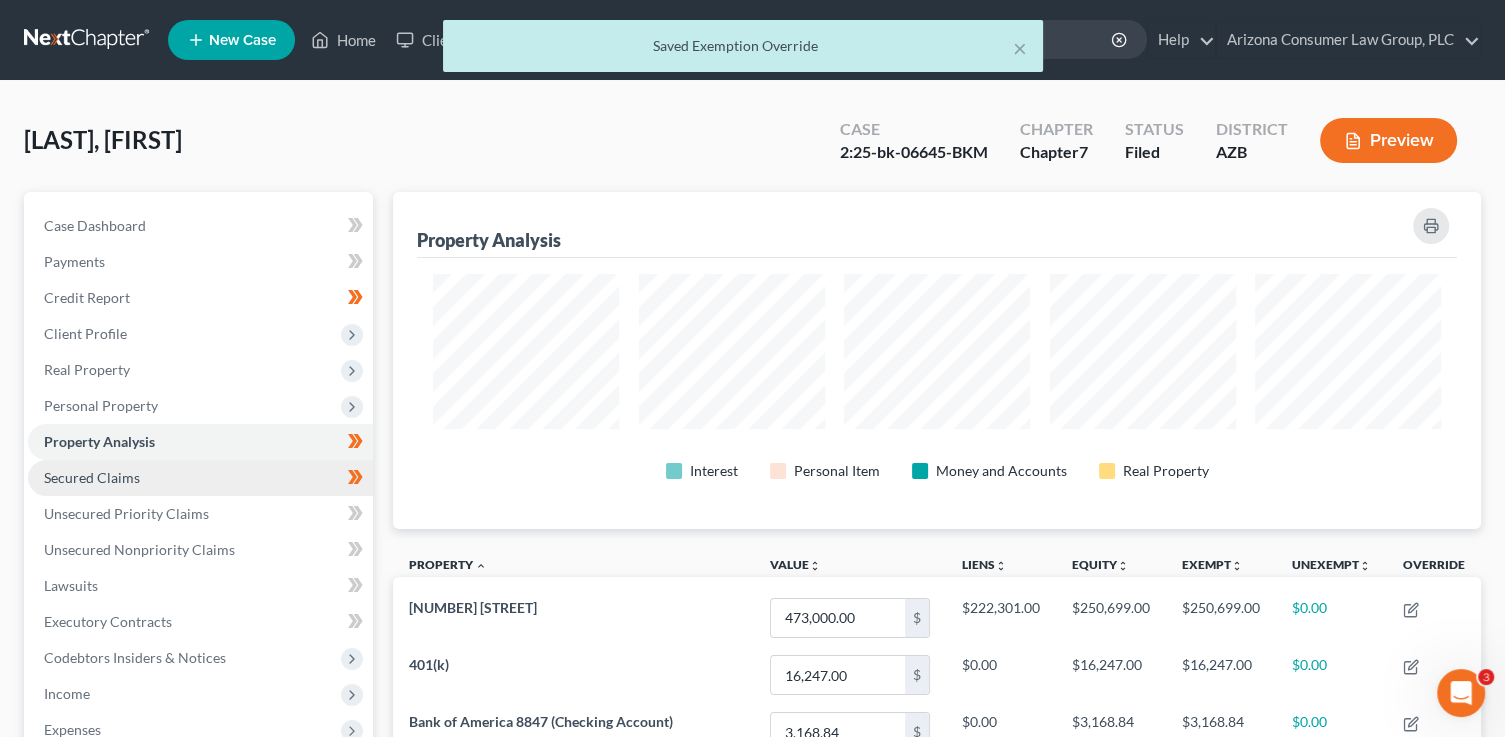 click on "Secured Claims" at bounding box center [200, 478] 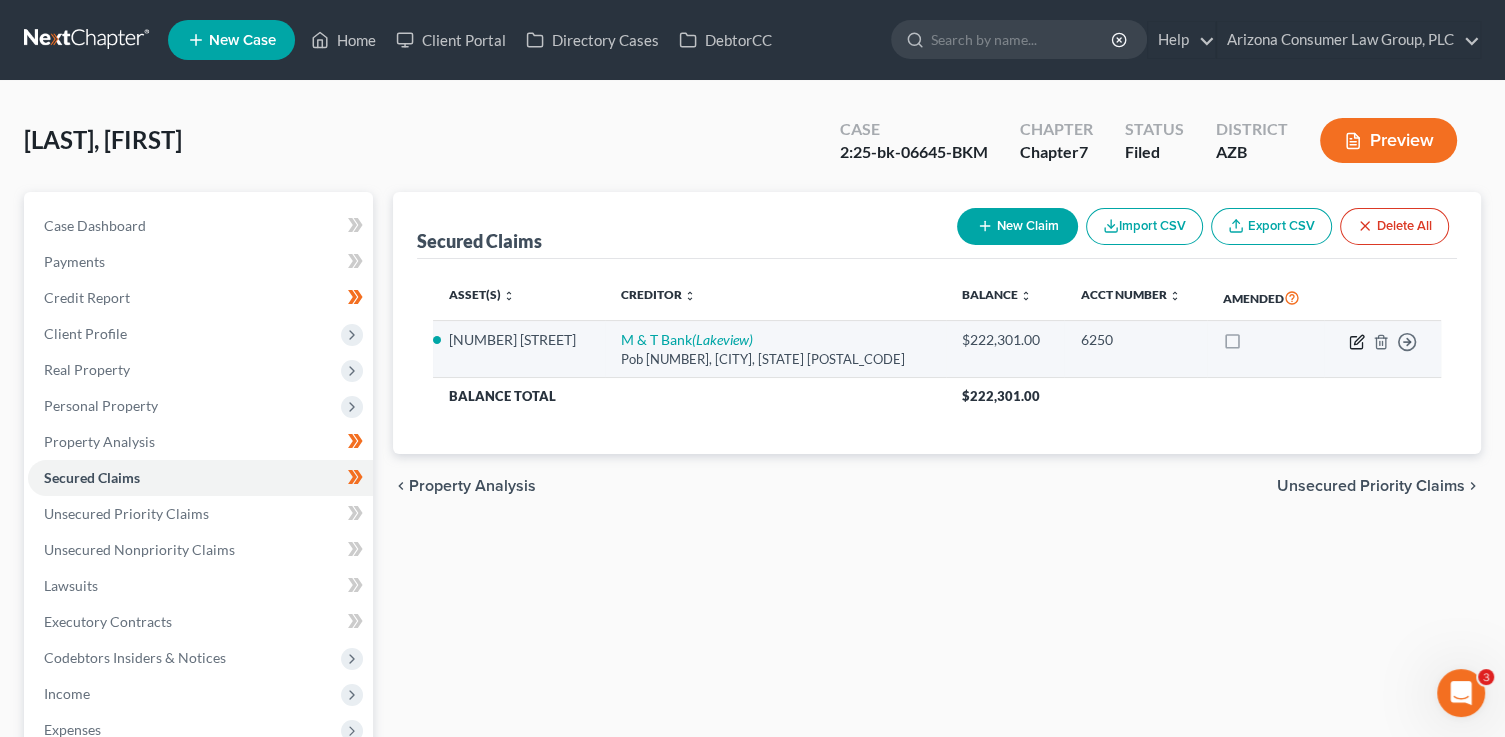 click 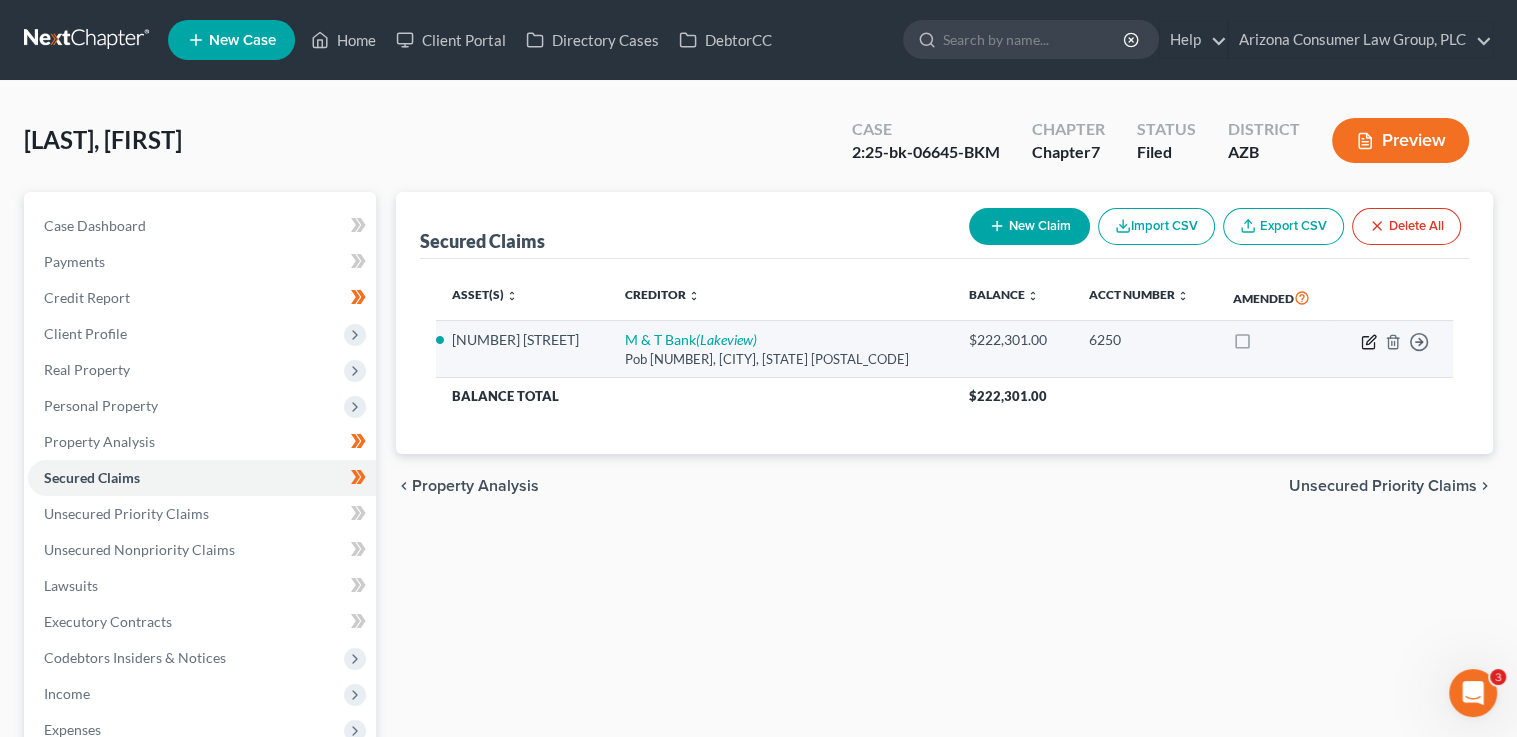 select on "35" 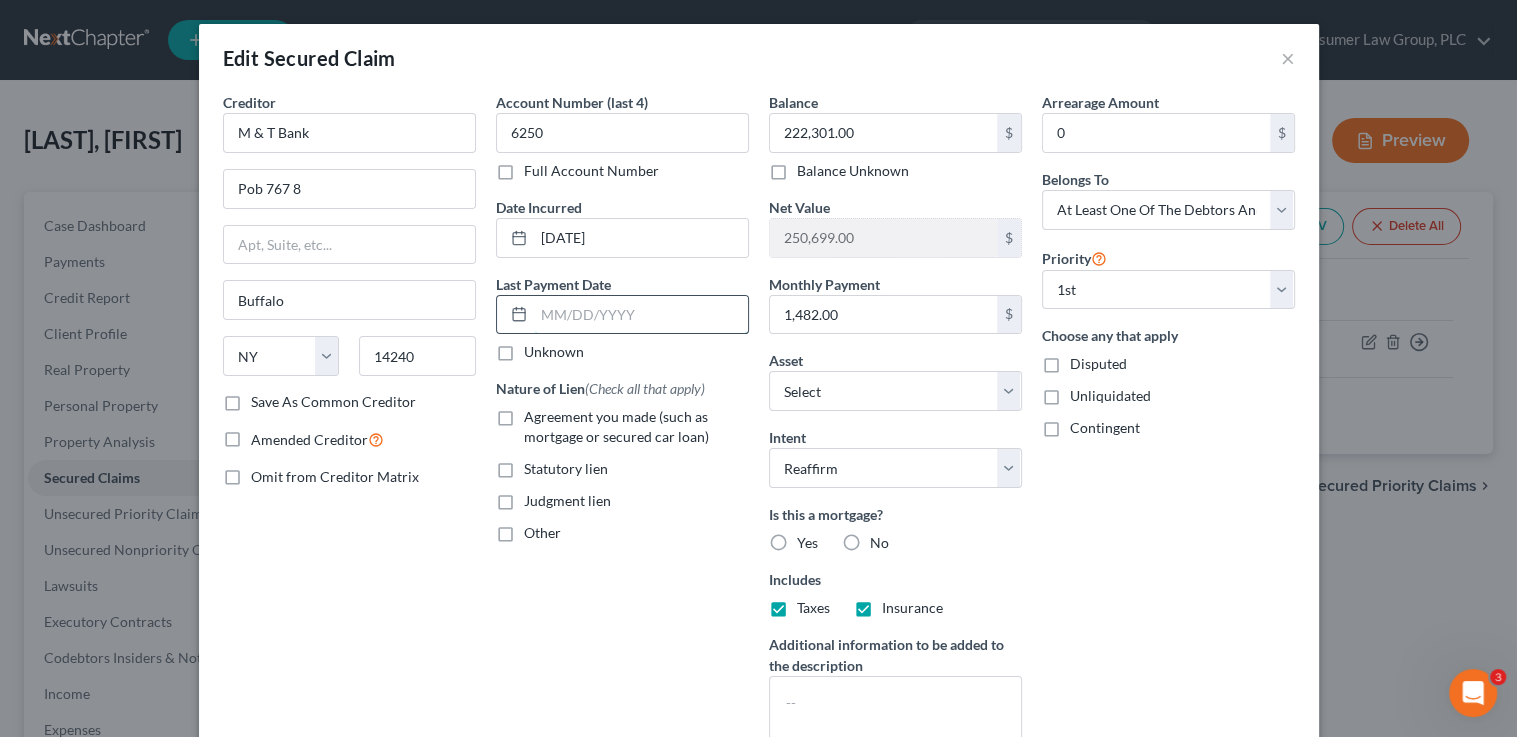 click at bounding box center (641, 315) 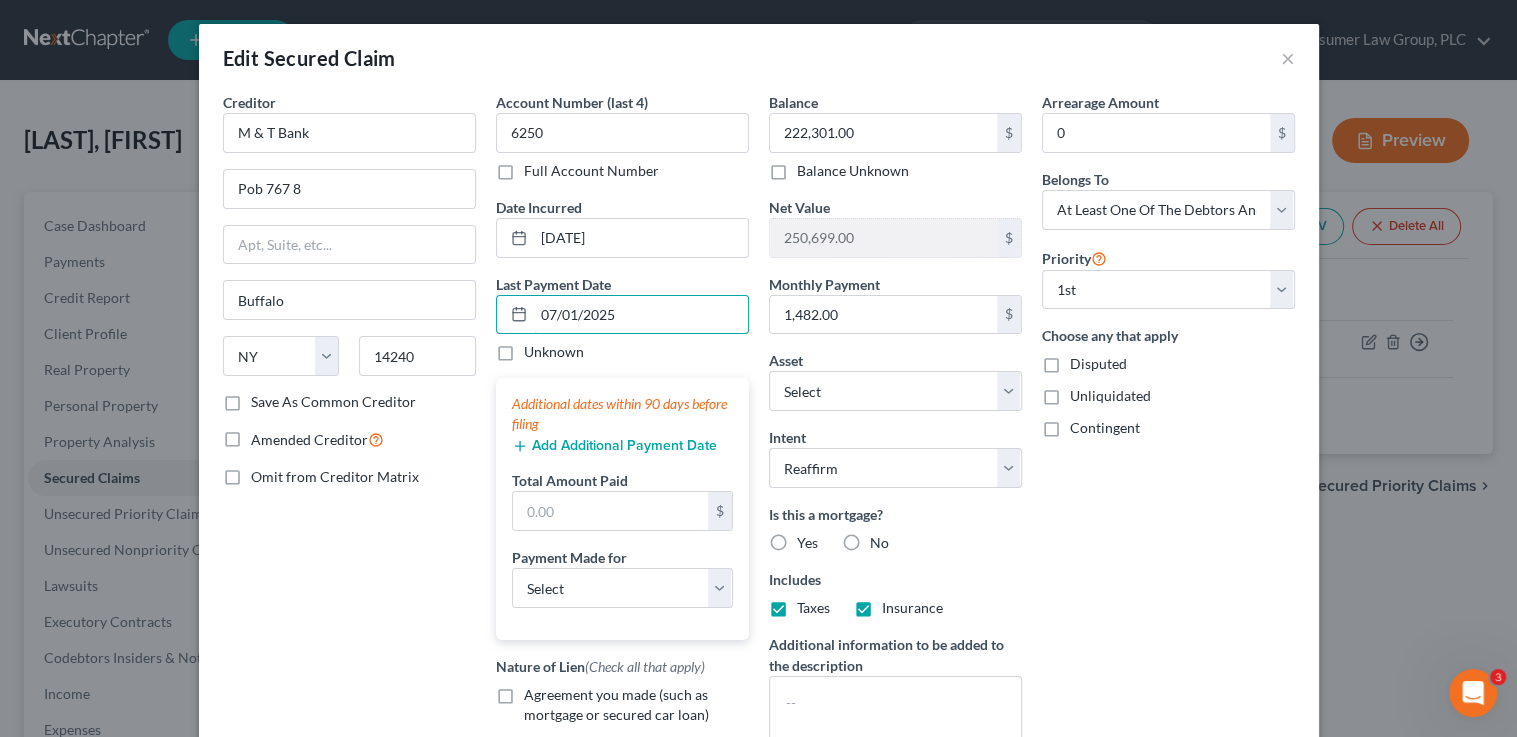 type on "07/01/2025" 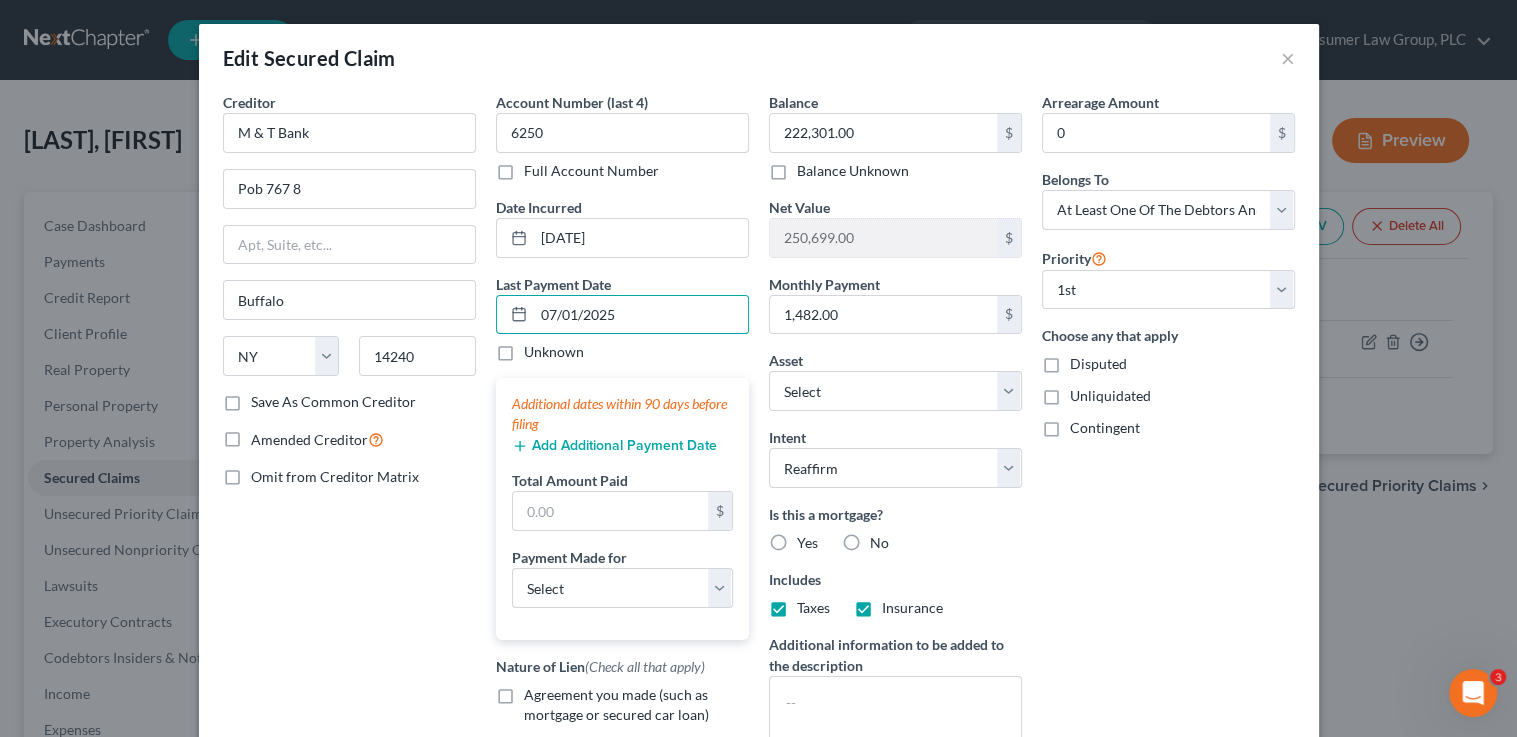 click on "Add Additional Payment Date" at bounding box center [614, 446] 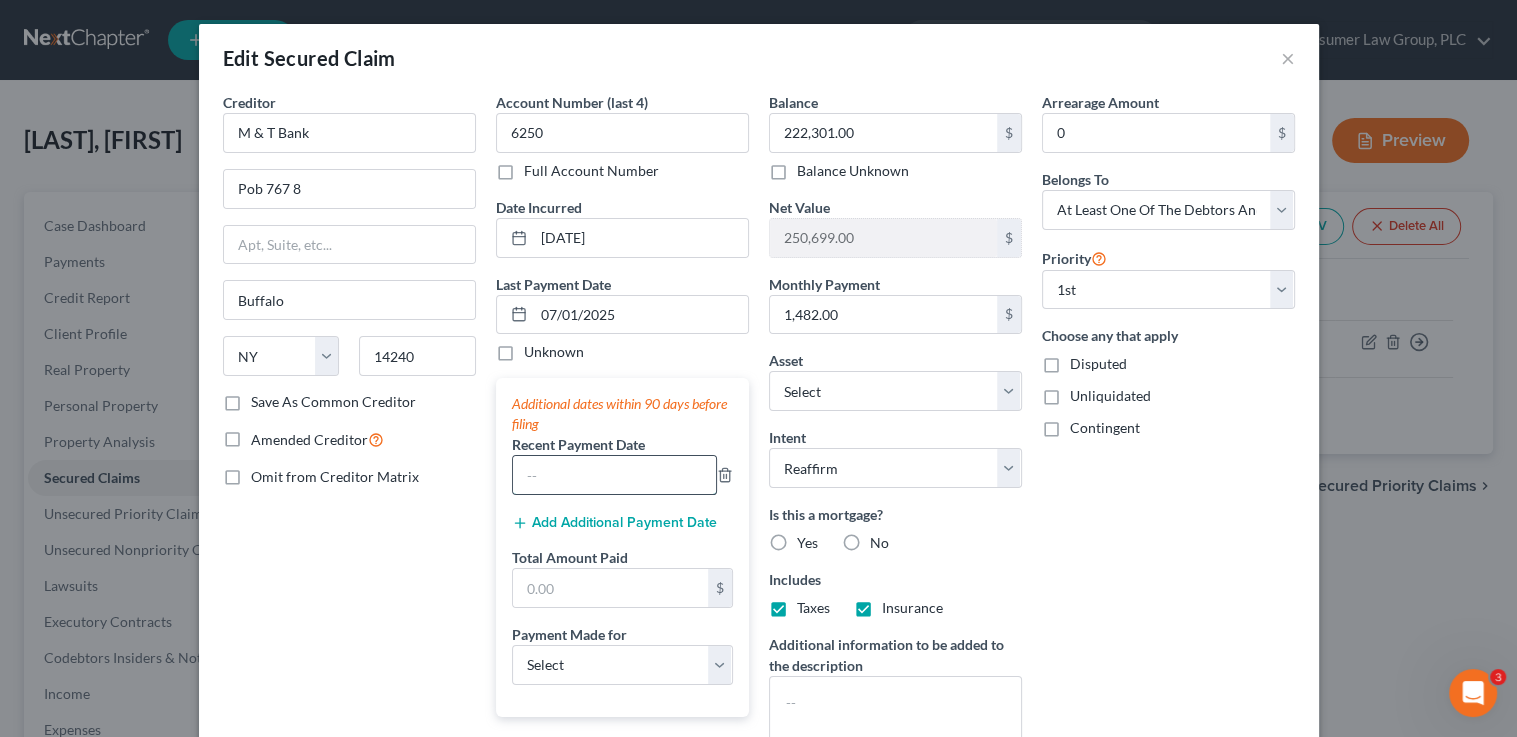 click at bounding box center (614, 475) 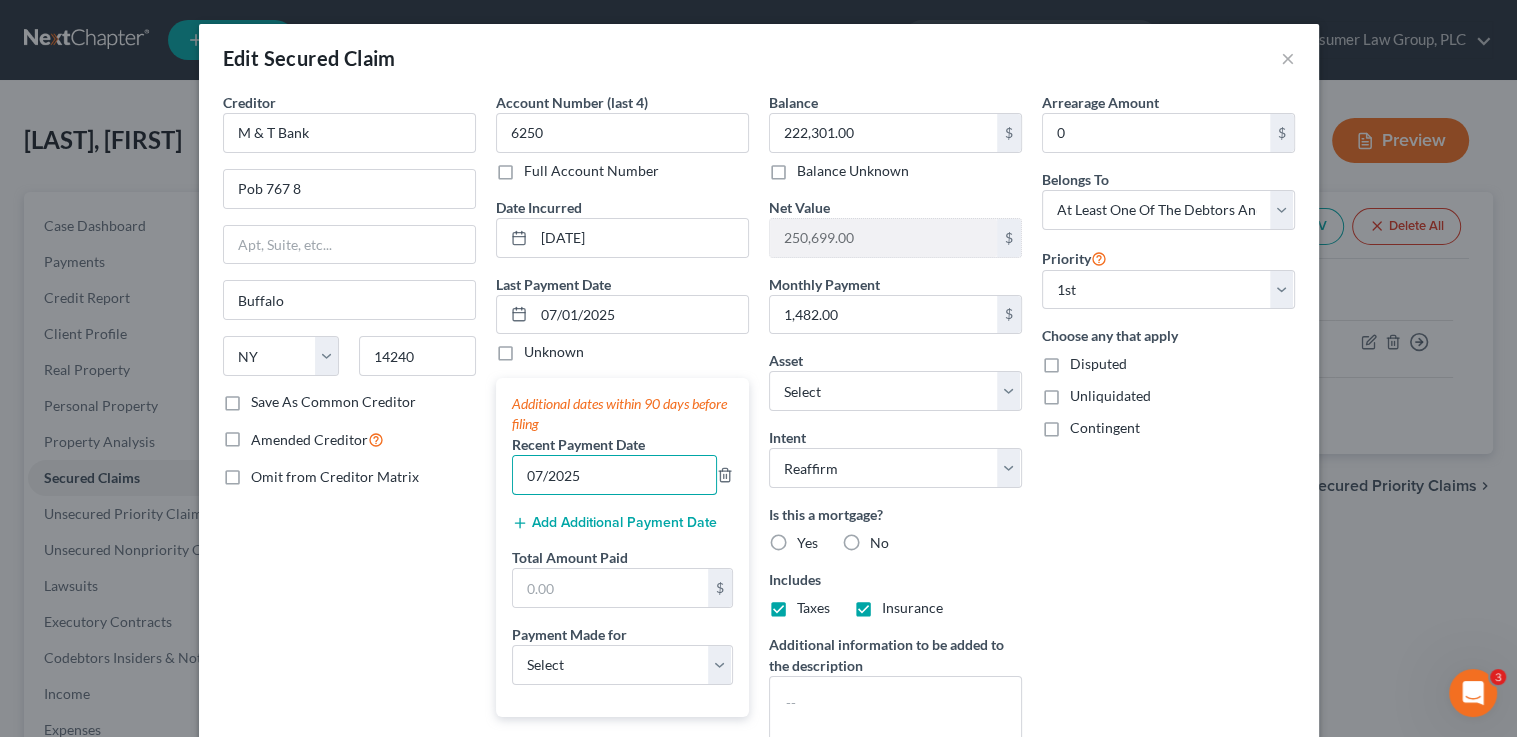 type on "07/2025" 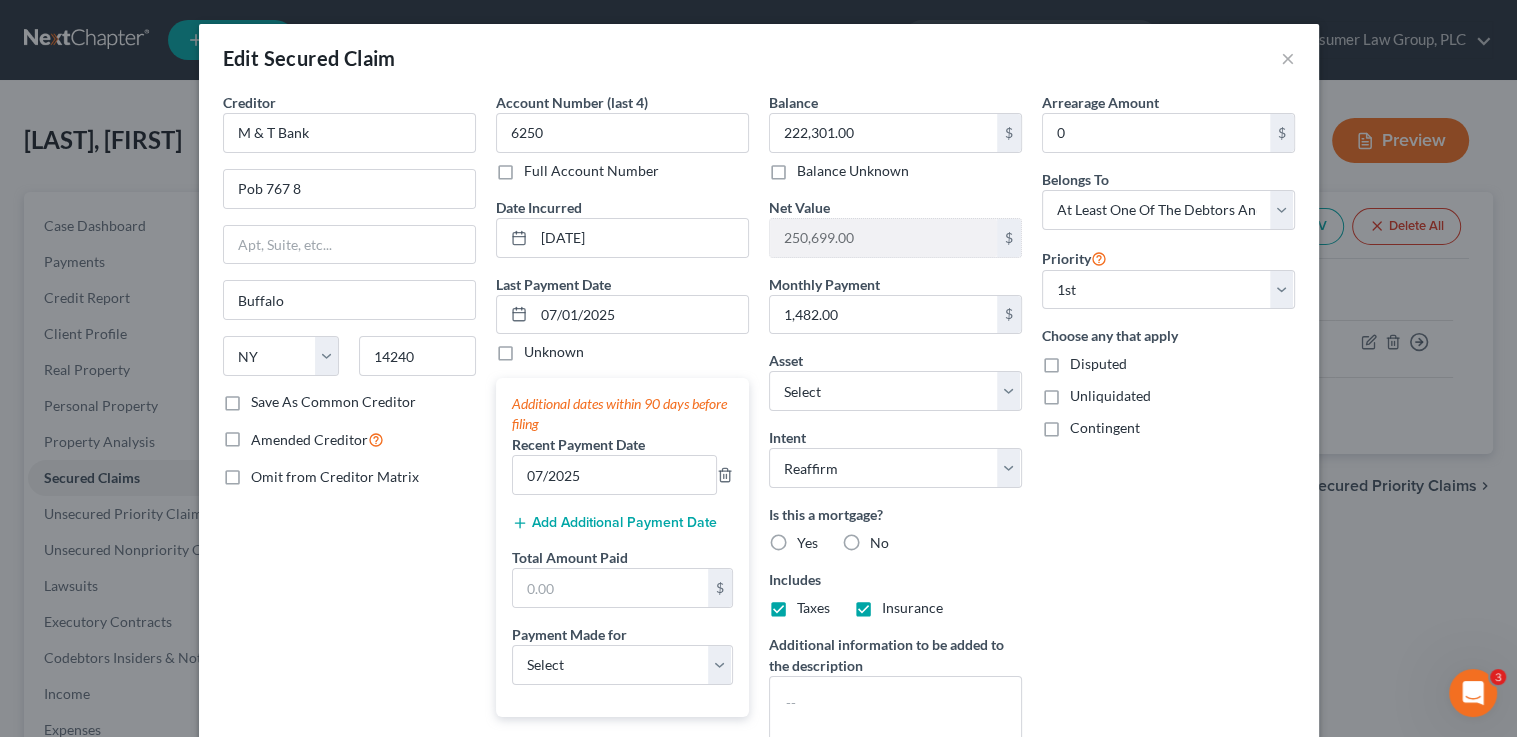 click on "Add Additional Payment Date" at bounding box center (614, 523) 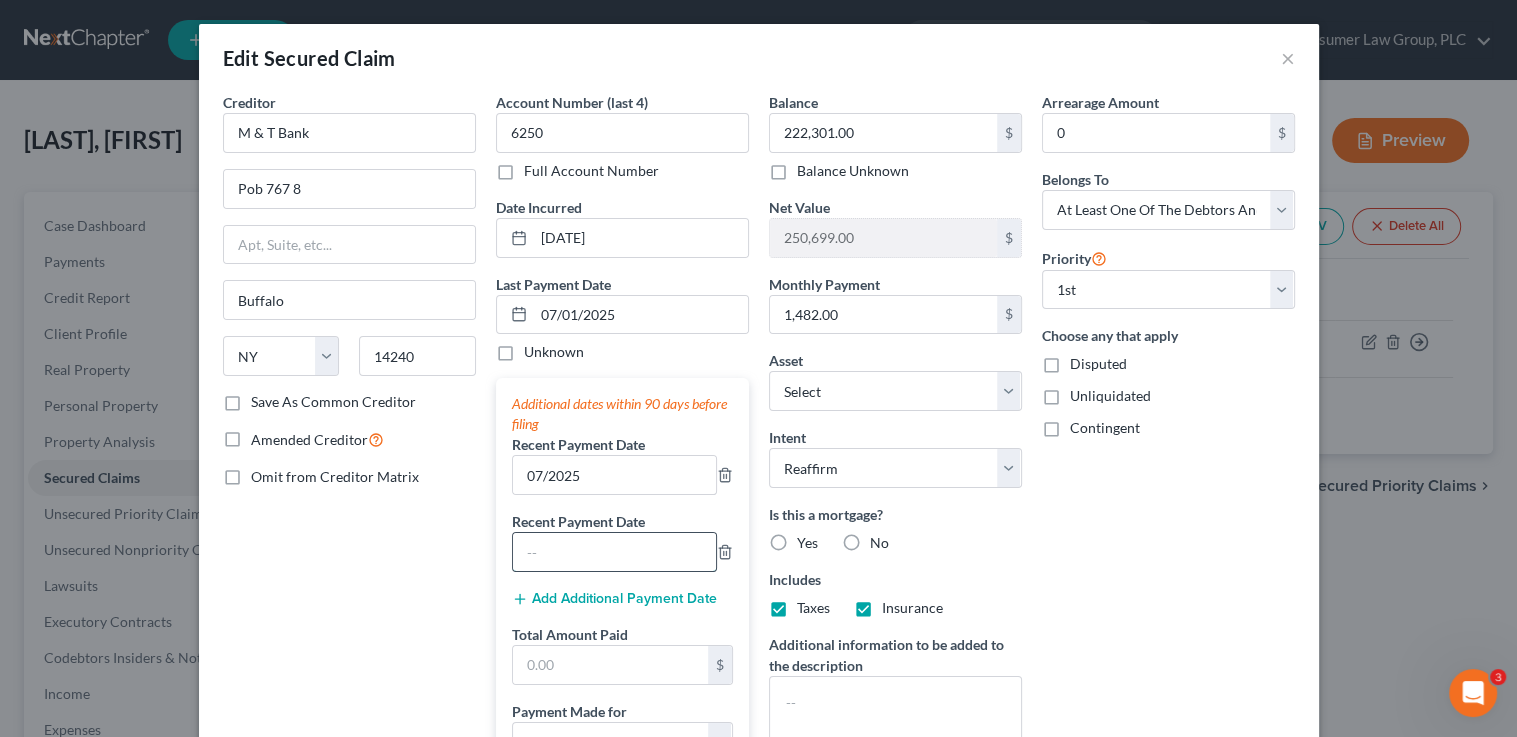click at bounding box center (614, 552) 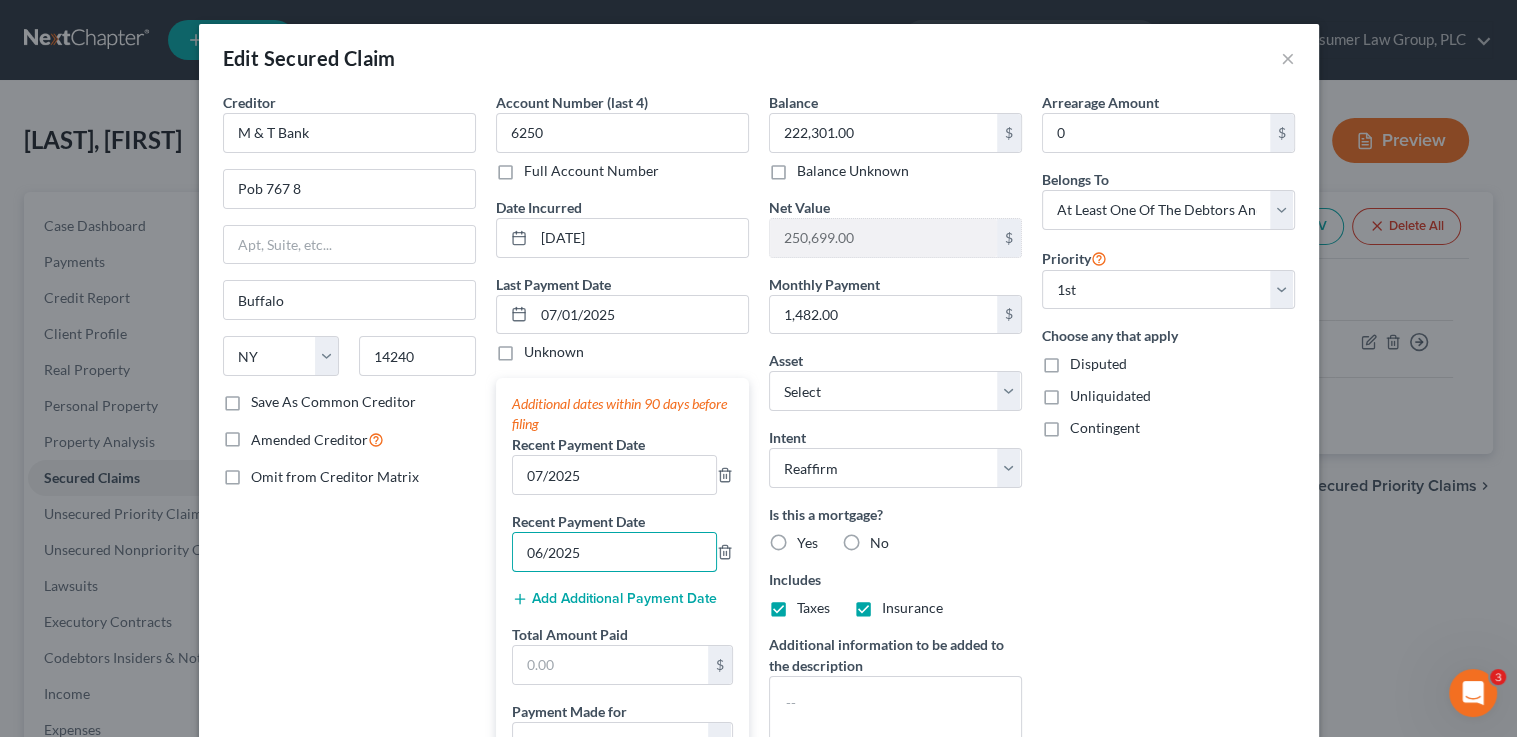 type on "06/2025" 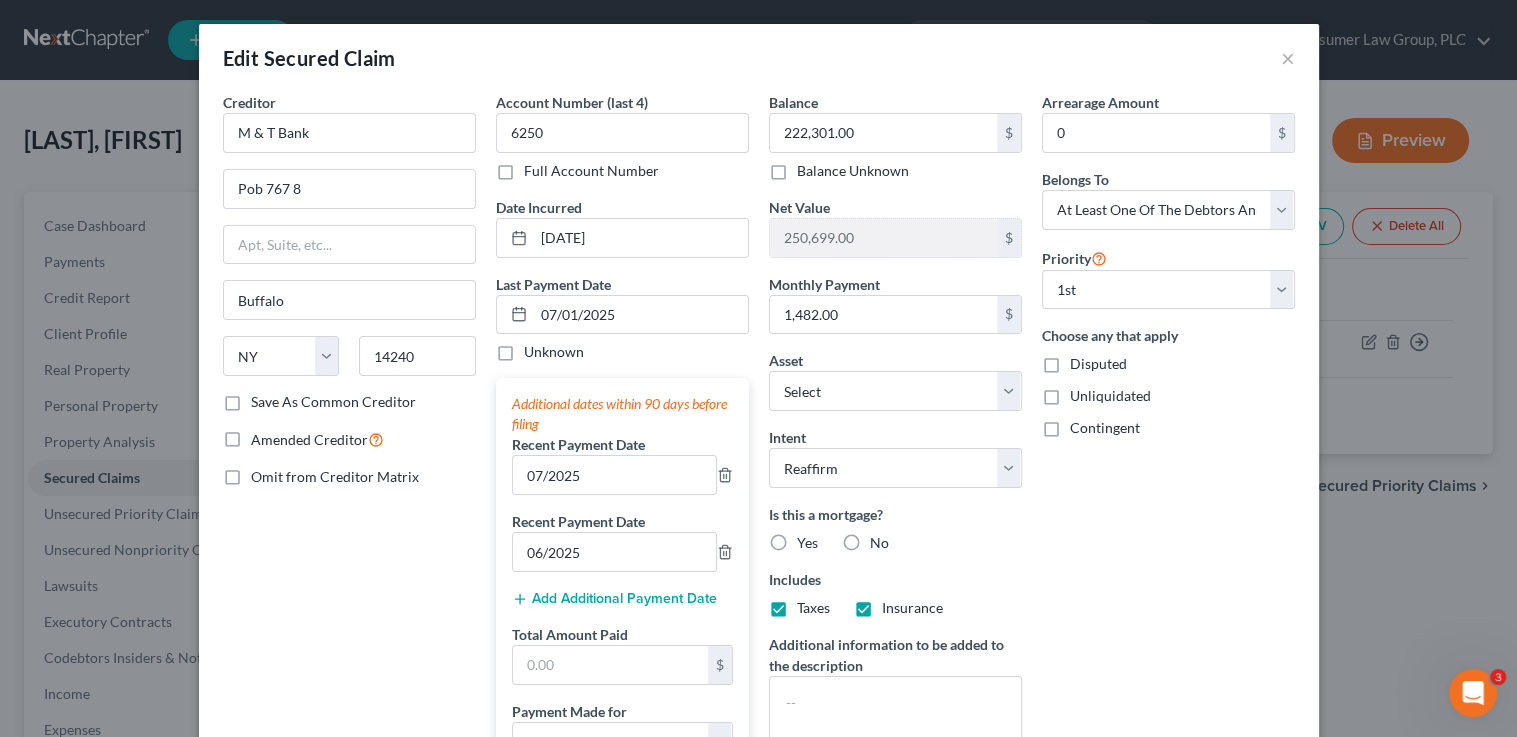 click on "Add Additional Payment Date" at bounding box center [614, 599] 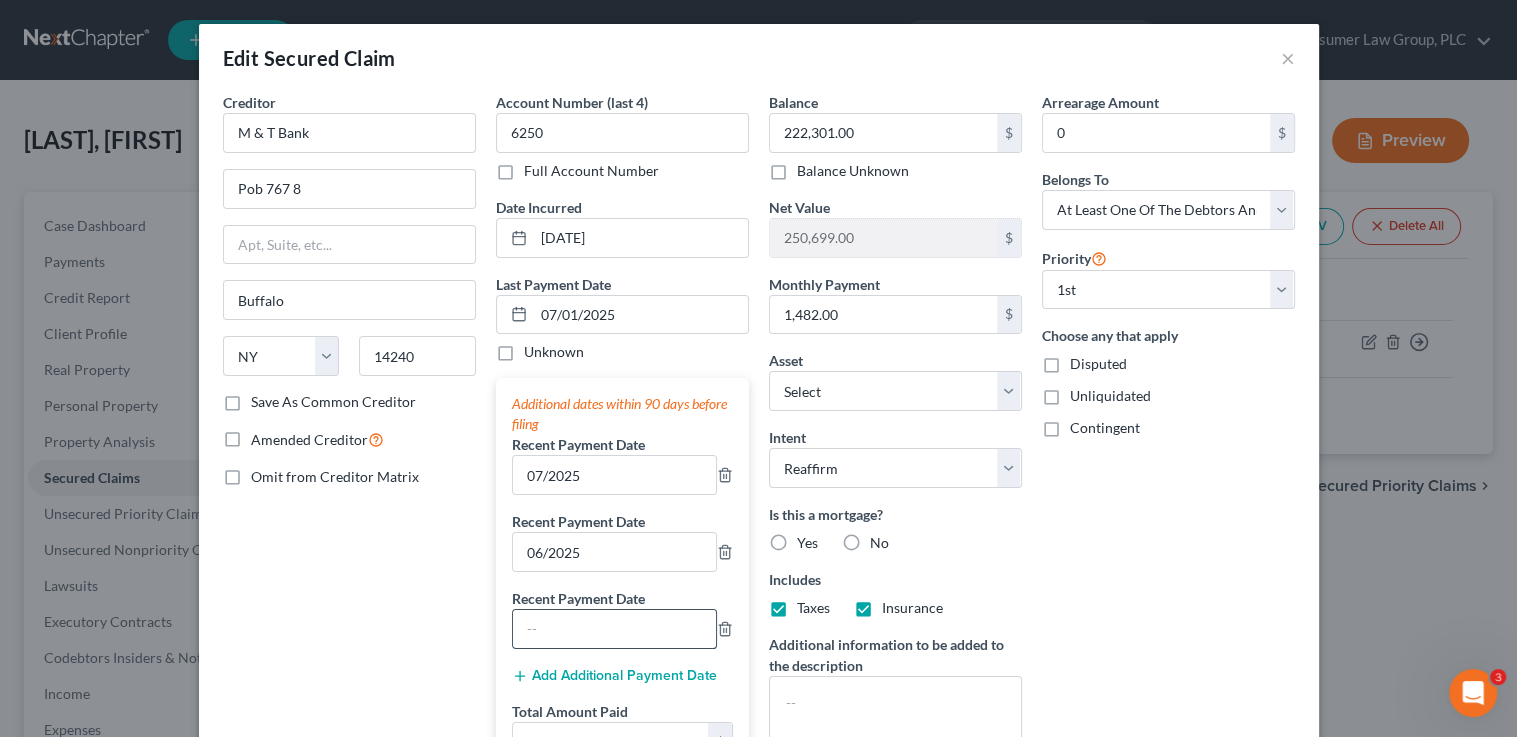 drag, startPoint x: 531, startPoint y: 635, endPoint x: 538, endPoint y: 620, distance: 16.552946 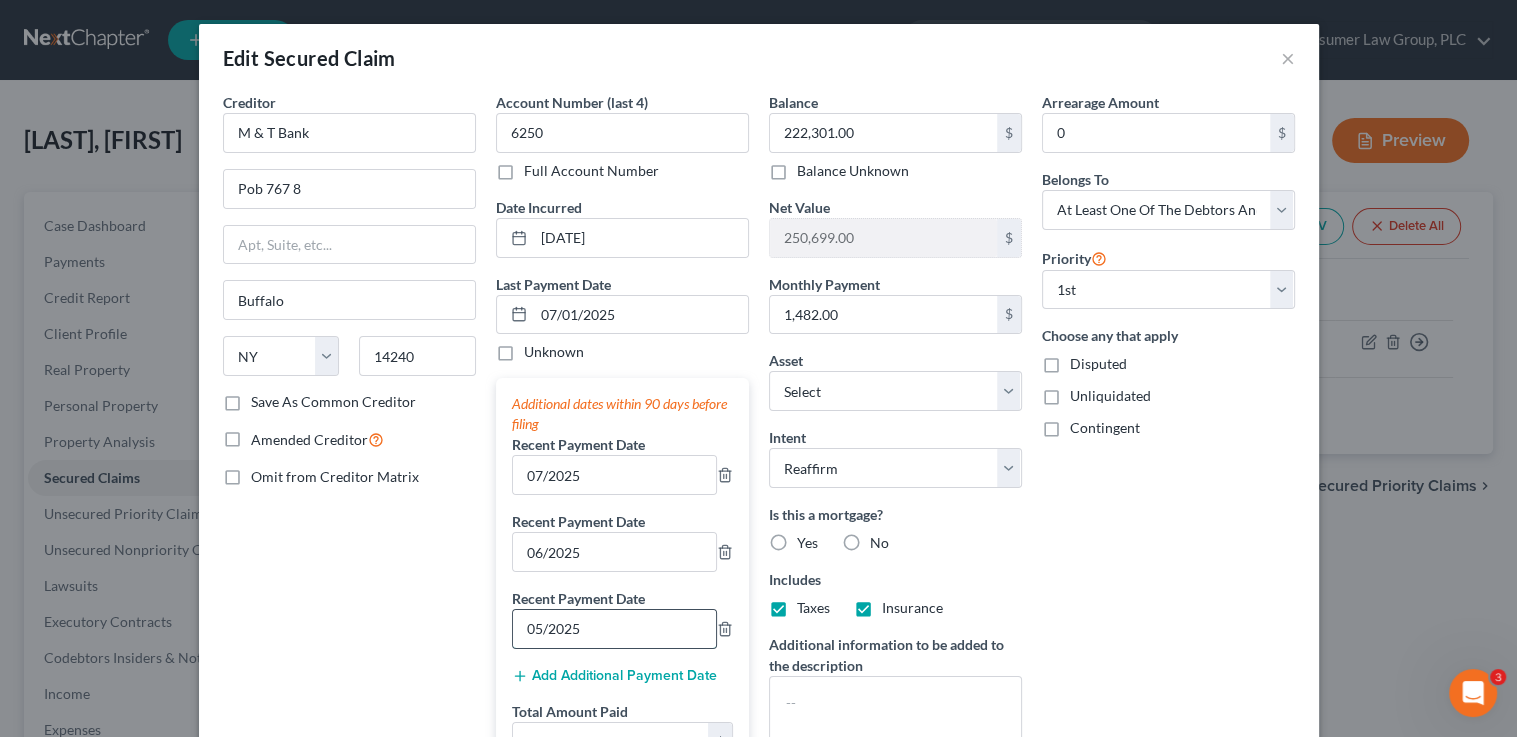 type on "05/2025" 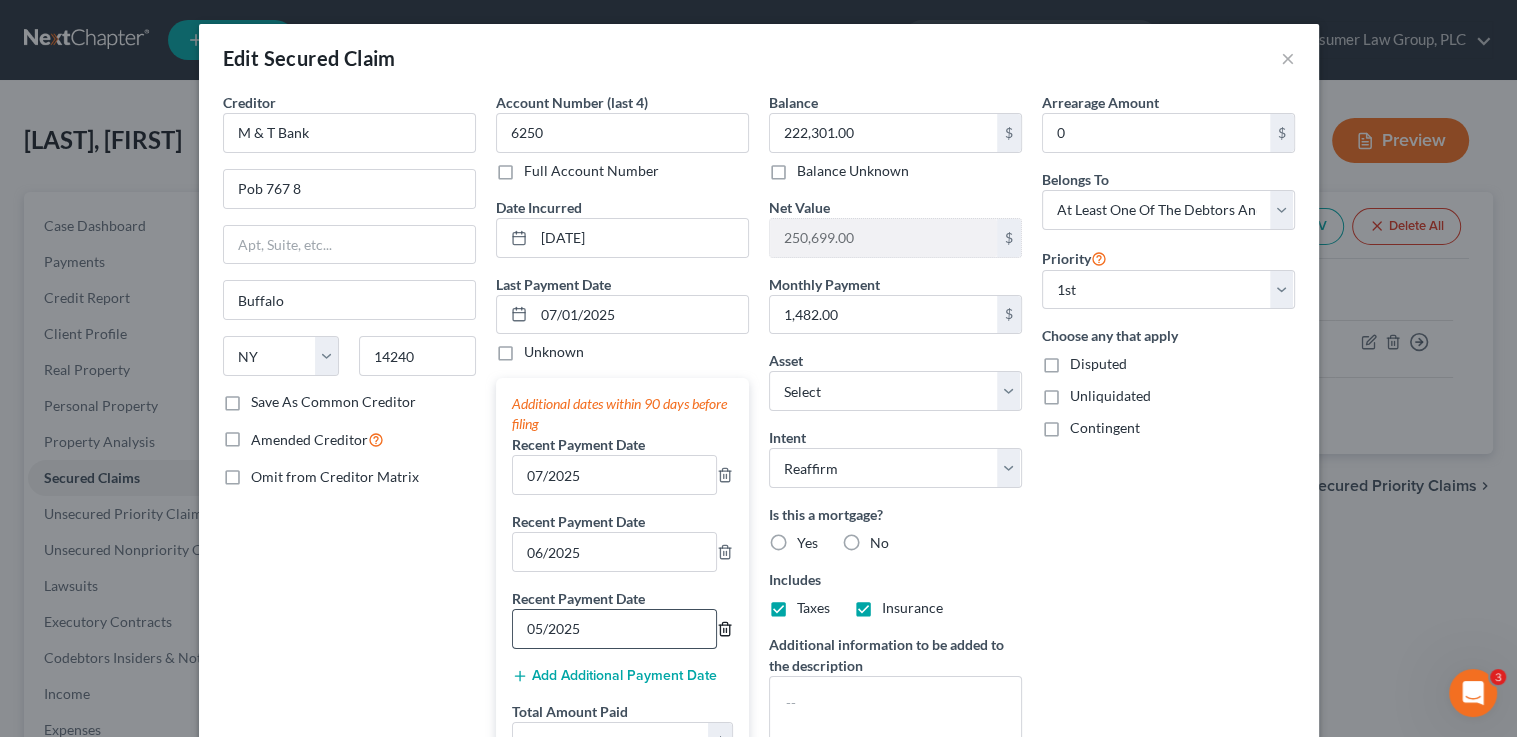 type 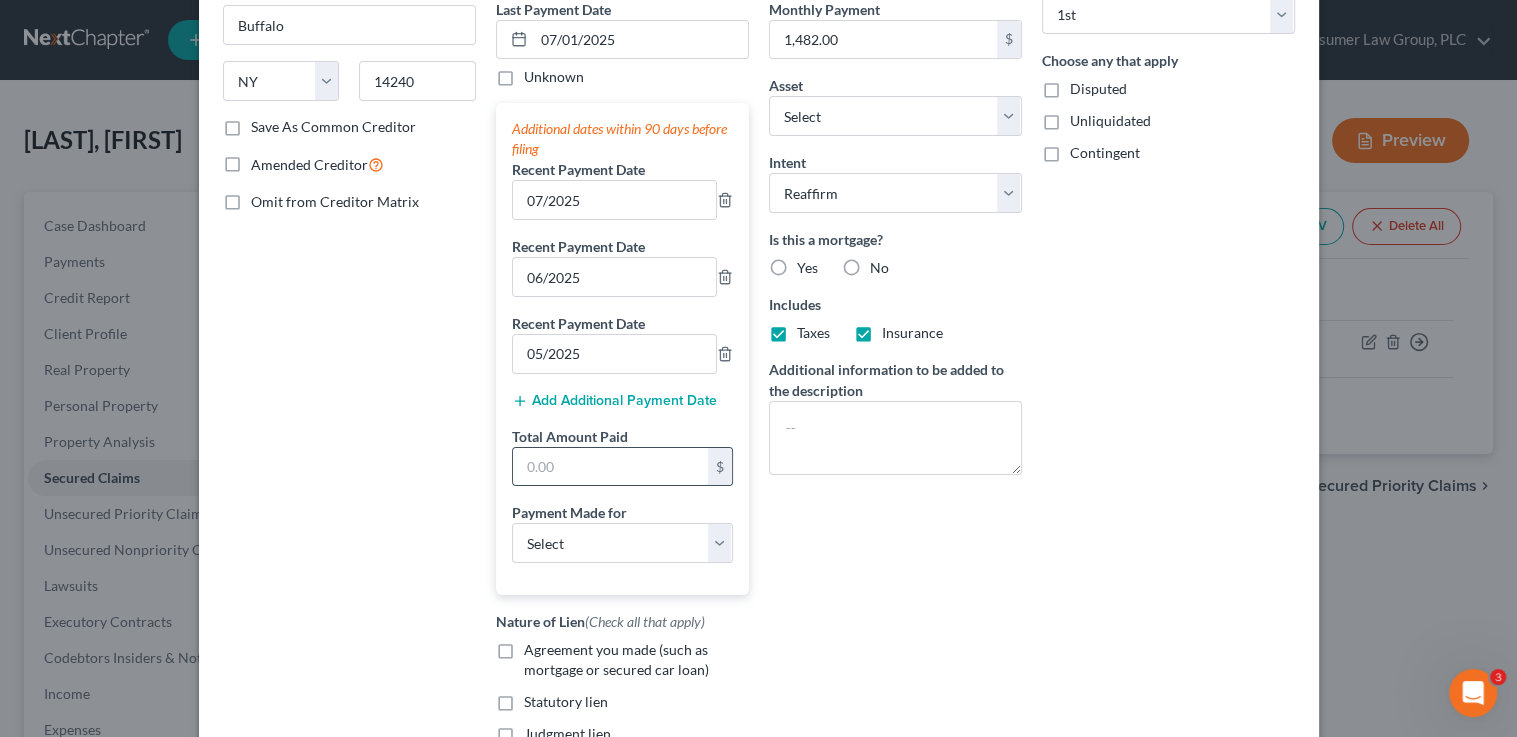 click at bounding box center [610, 467] 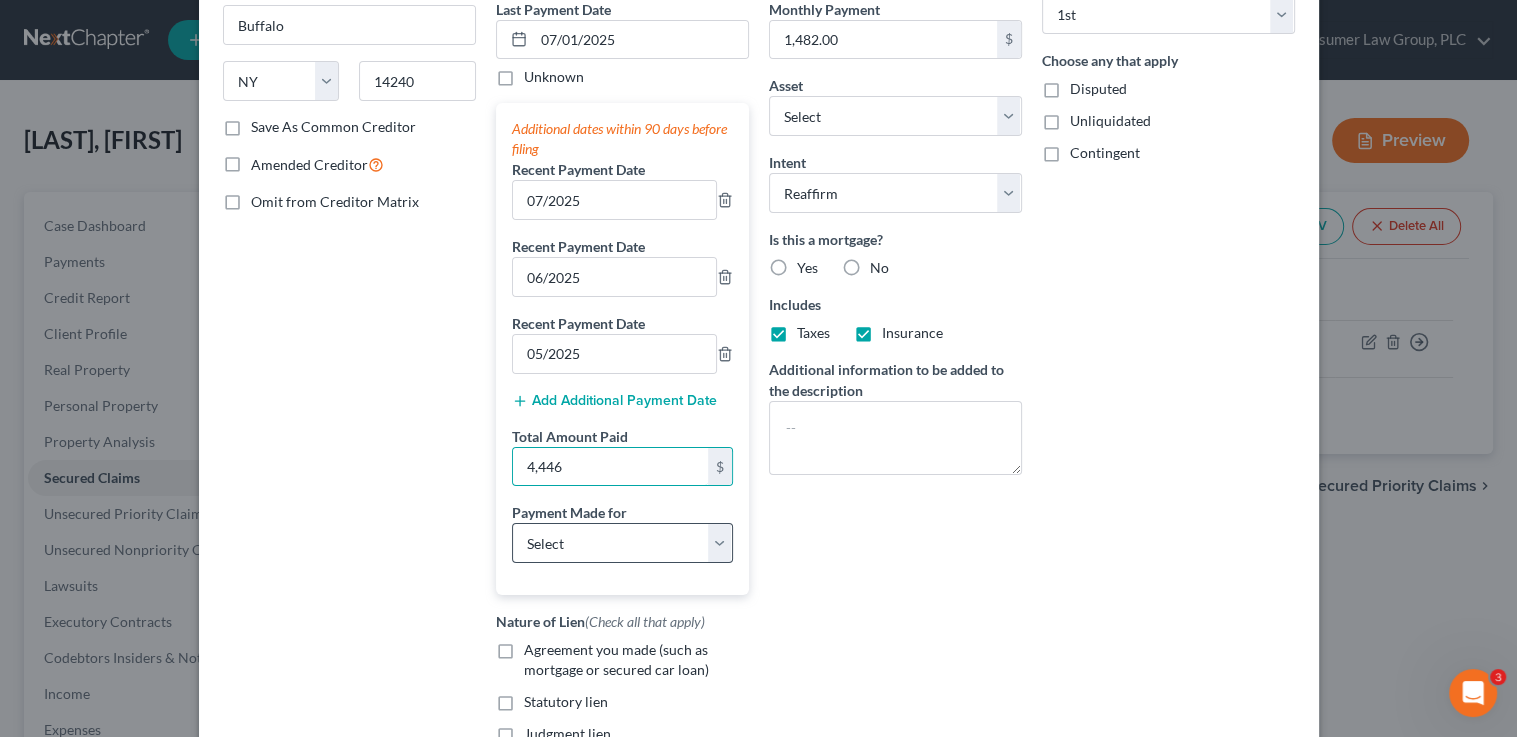type on "4,446" 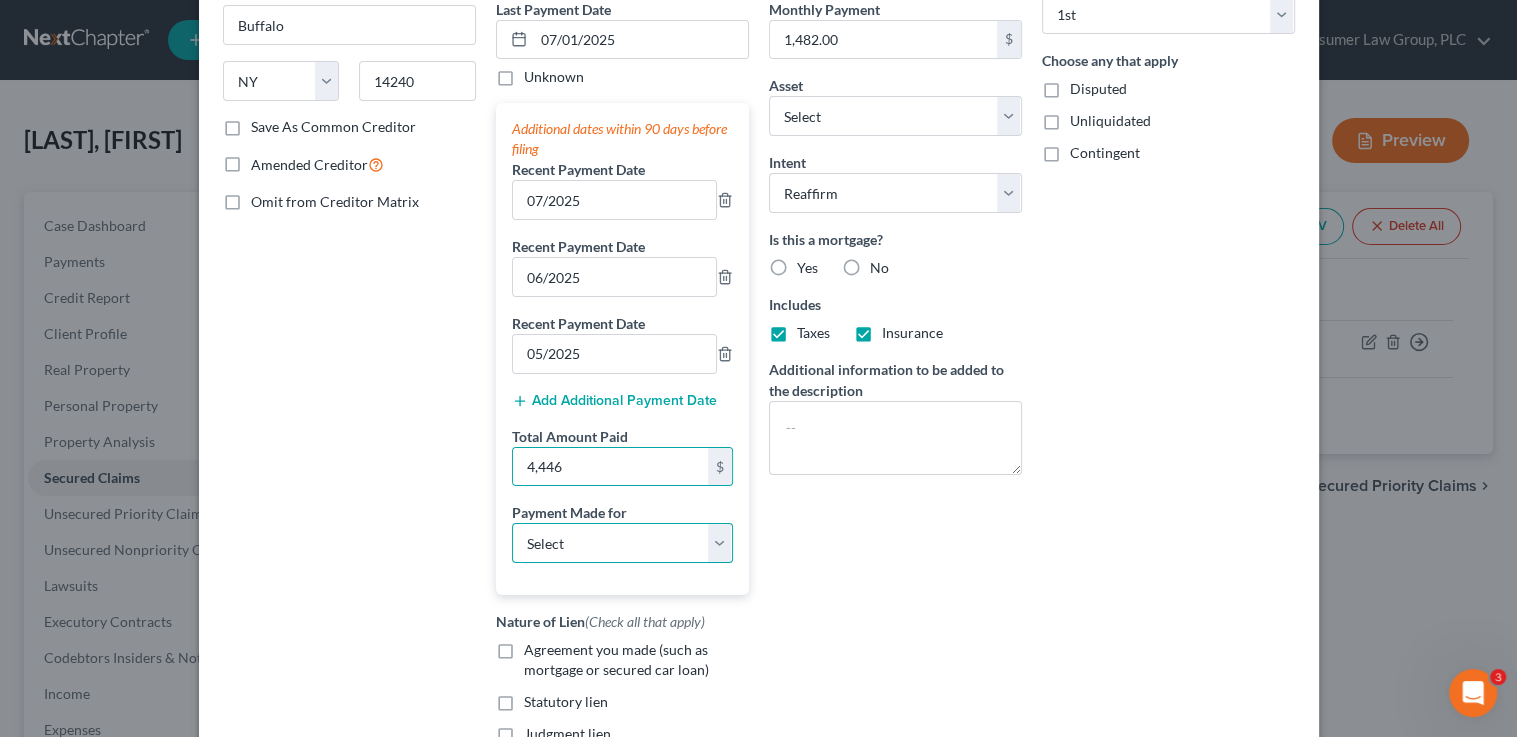 click on "Select Car Credit Card Loan Repayment Mortgage Other Suppliers Or Vendors" at bounding box center (622, 543) 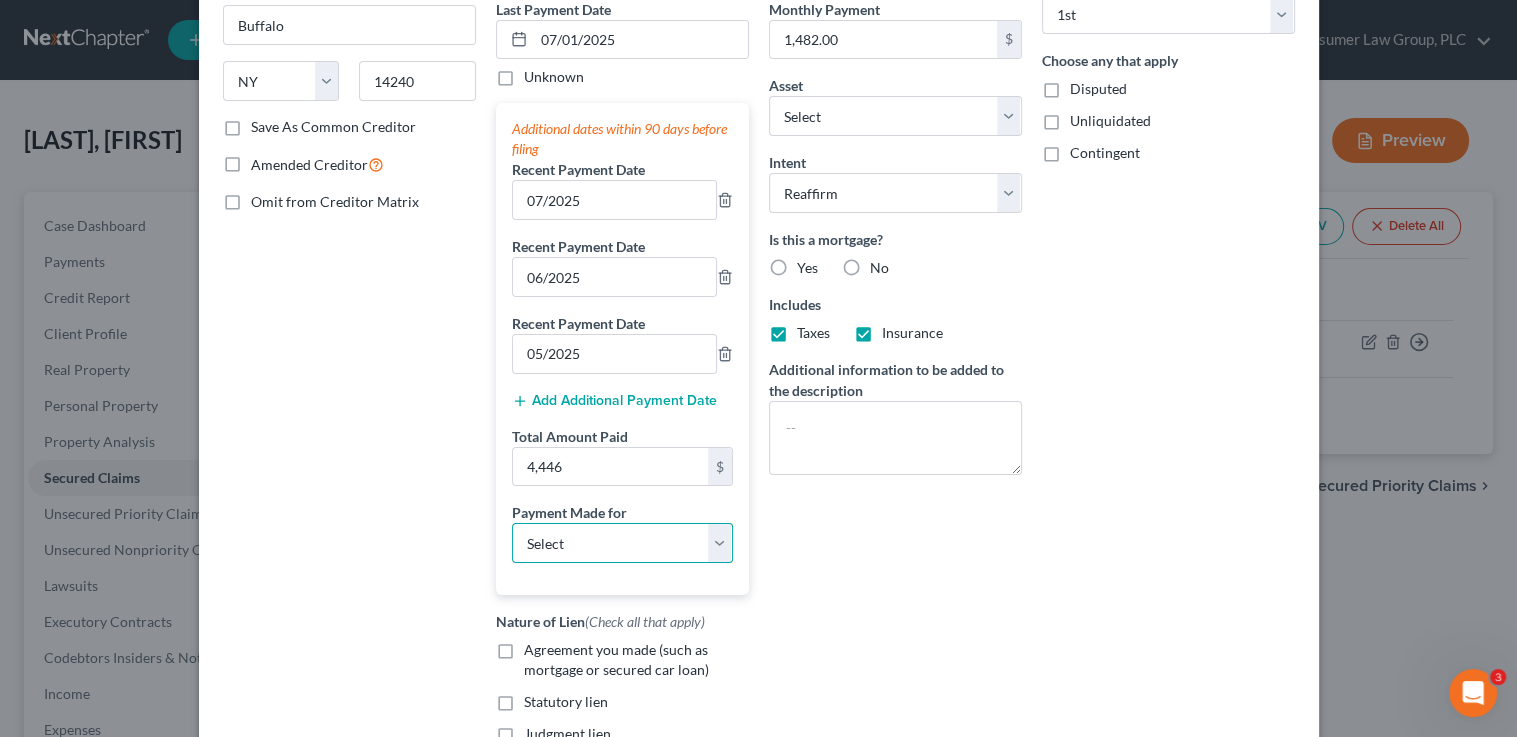 select on "3" 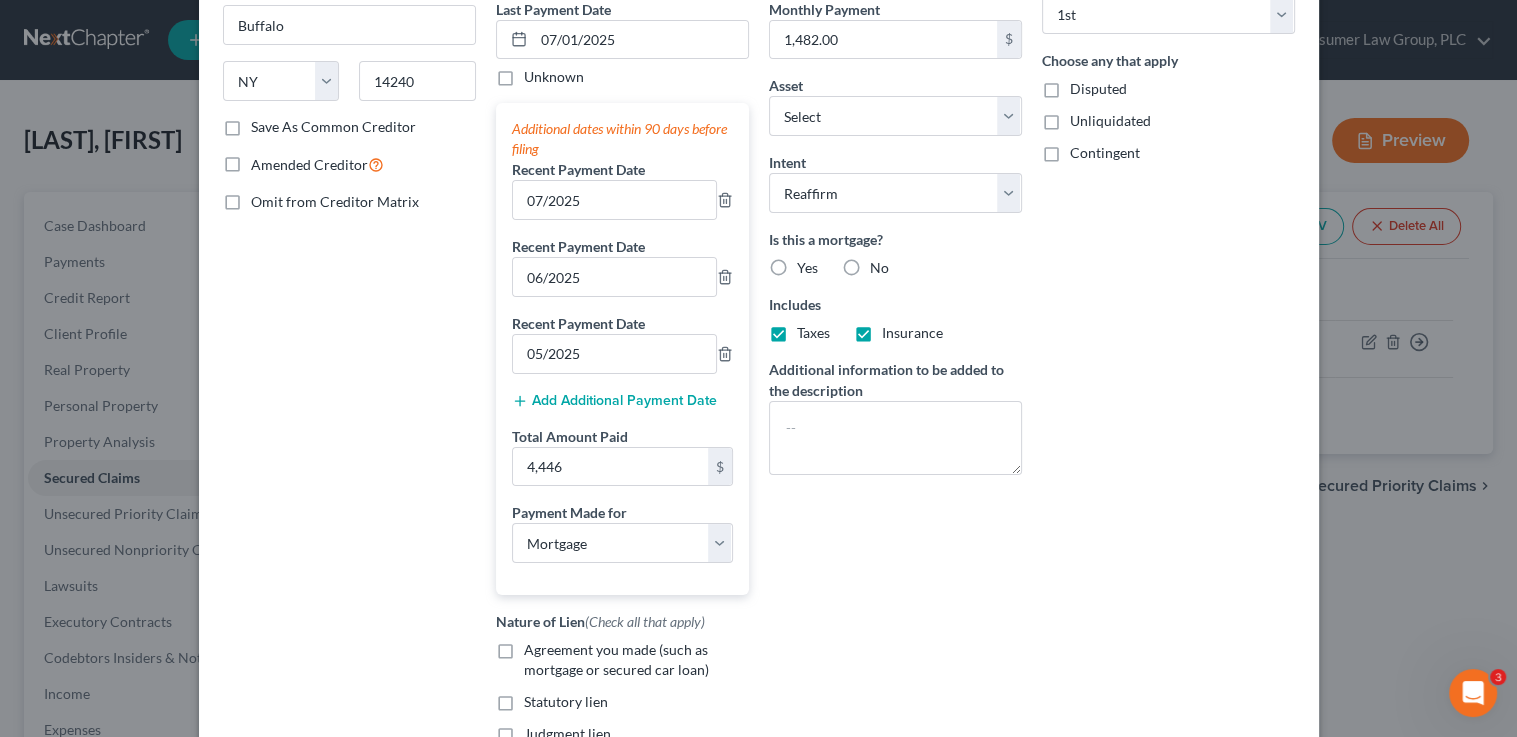 click on "Agreement you made (such as mortgage or secured car loan)" at bounding box center (616, 659) 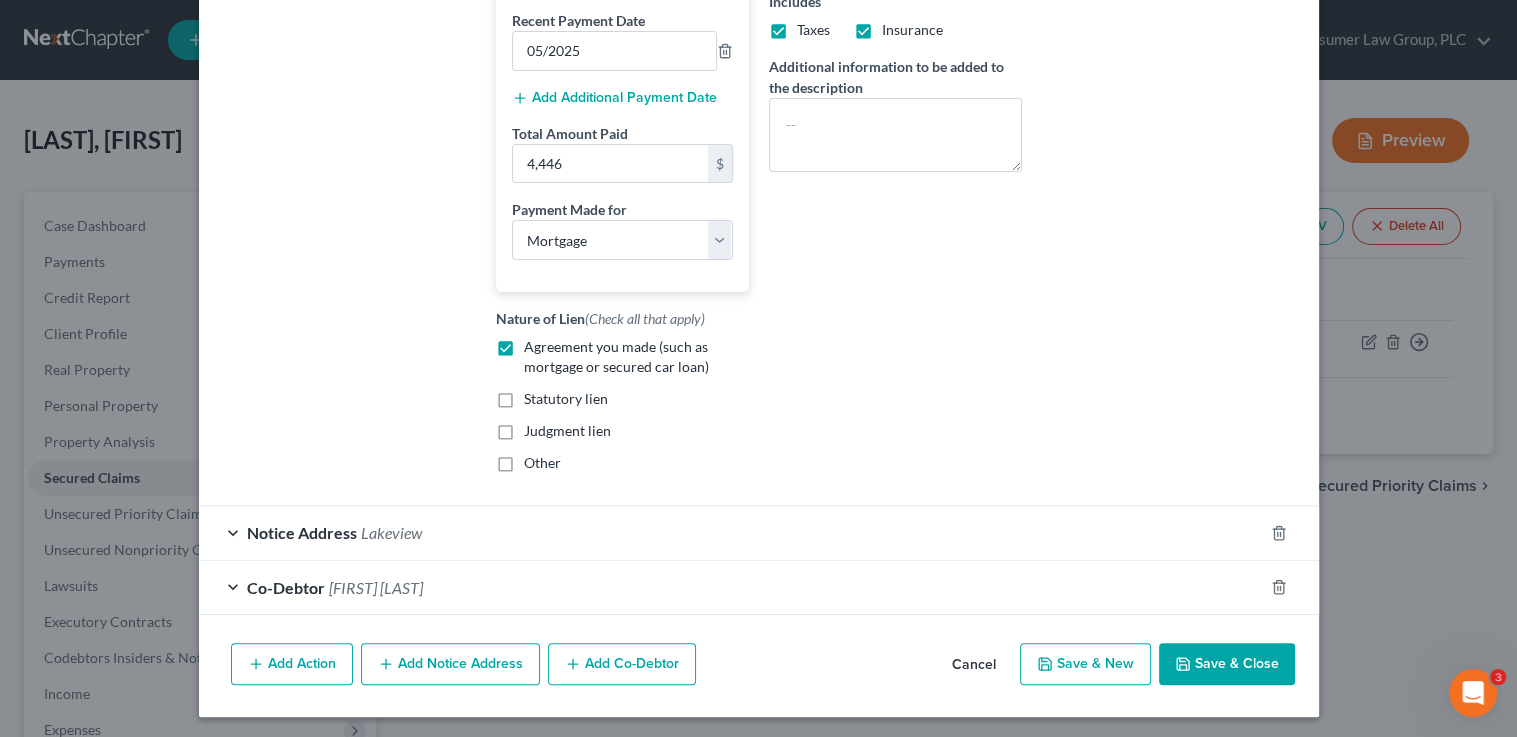 drag, startPoint x: 1207, startPoint y: 662, endPoint x: 1186, endPoint y: 661, distance: 21.023796 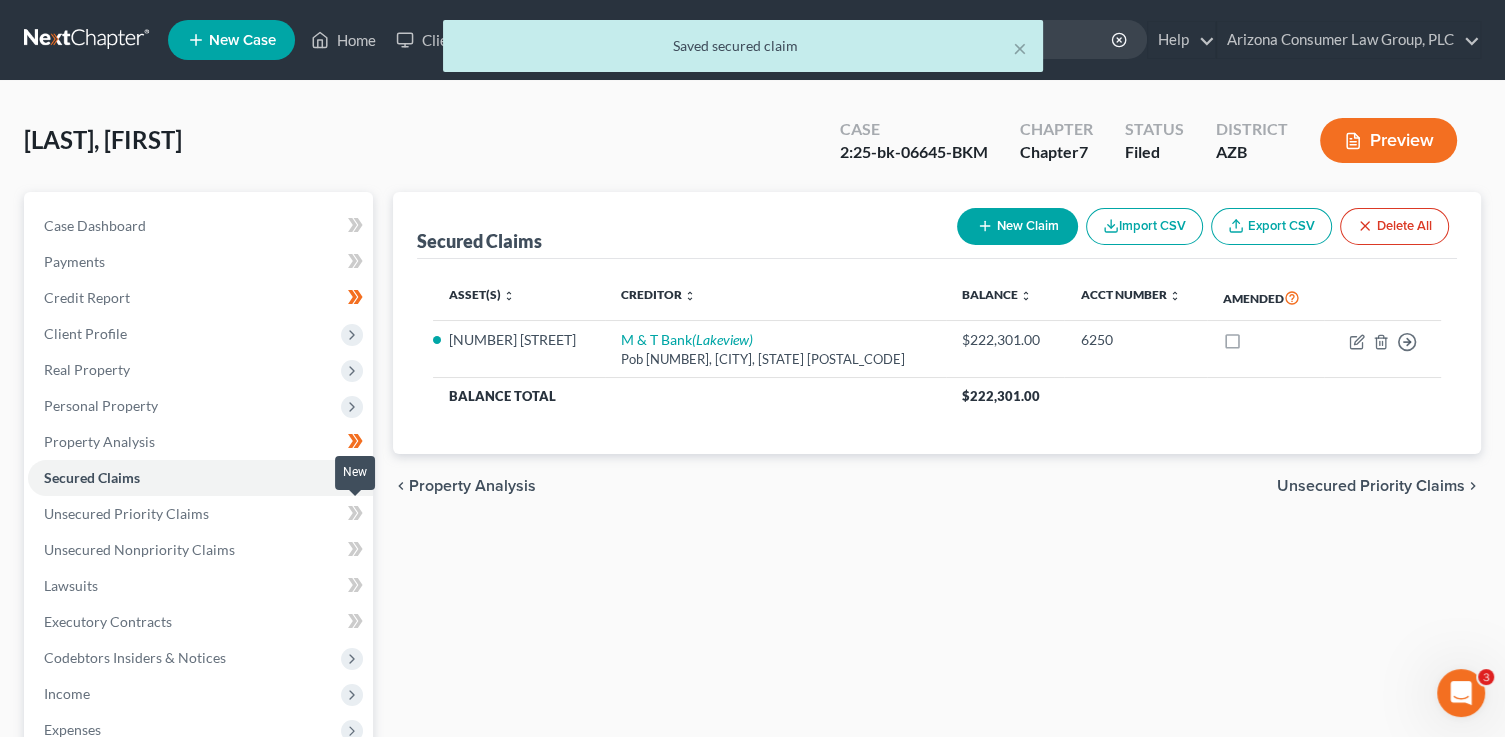click 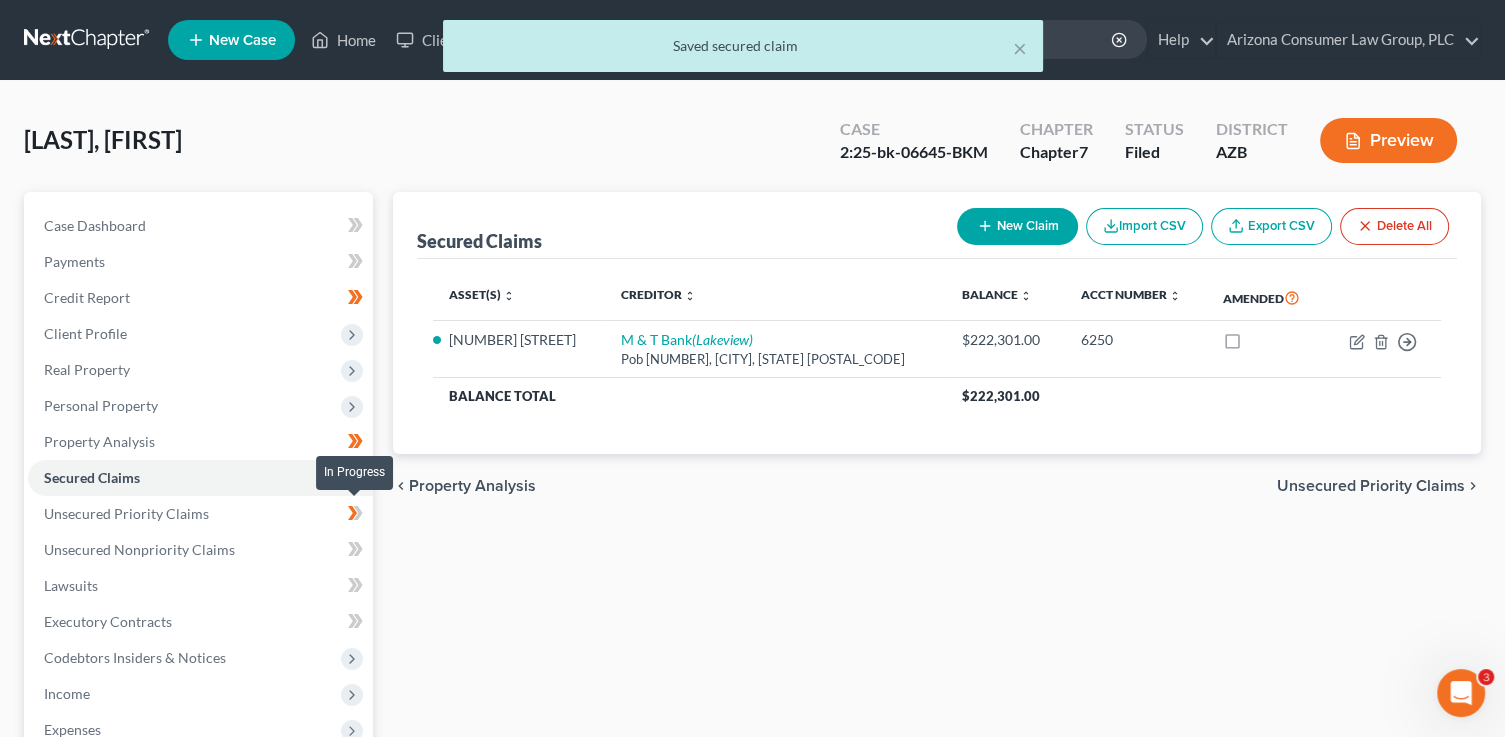 drag, startPoint x: 366, startPoint y: 522, endPoint x: 387, endPoint y: 552, distance: 36.619667 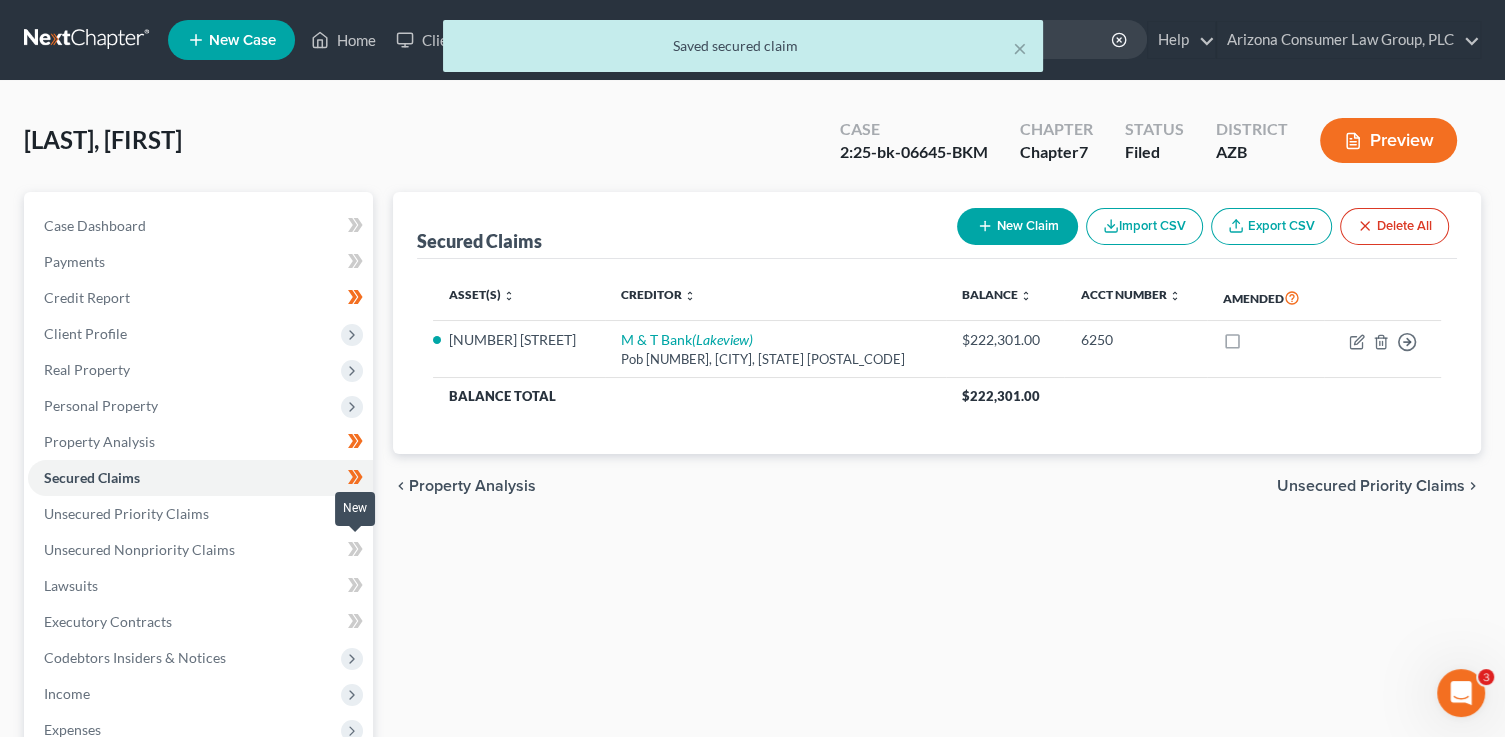 click 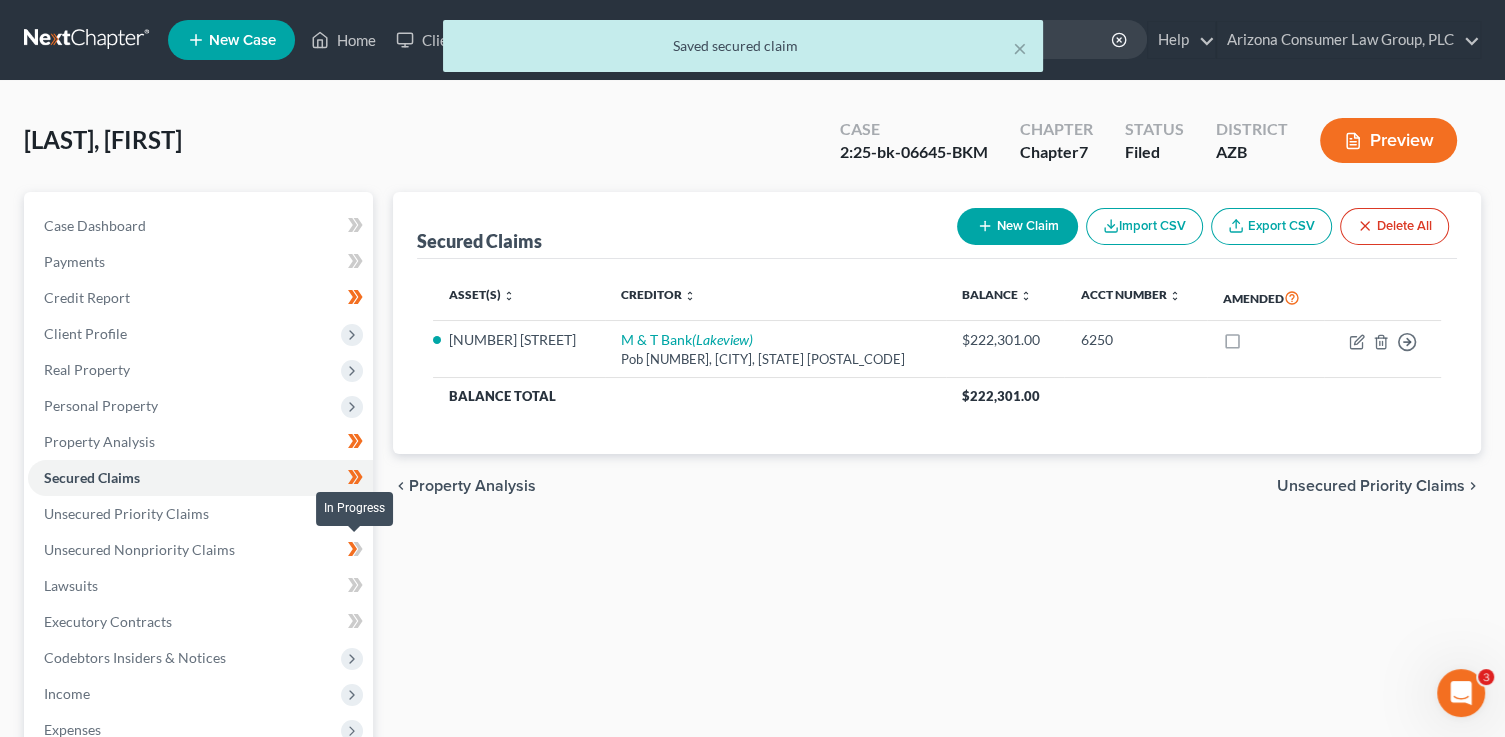 click 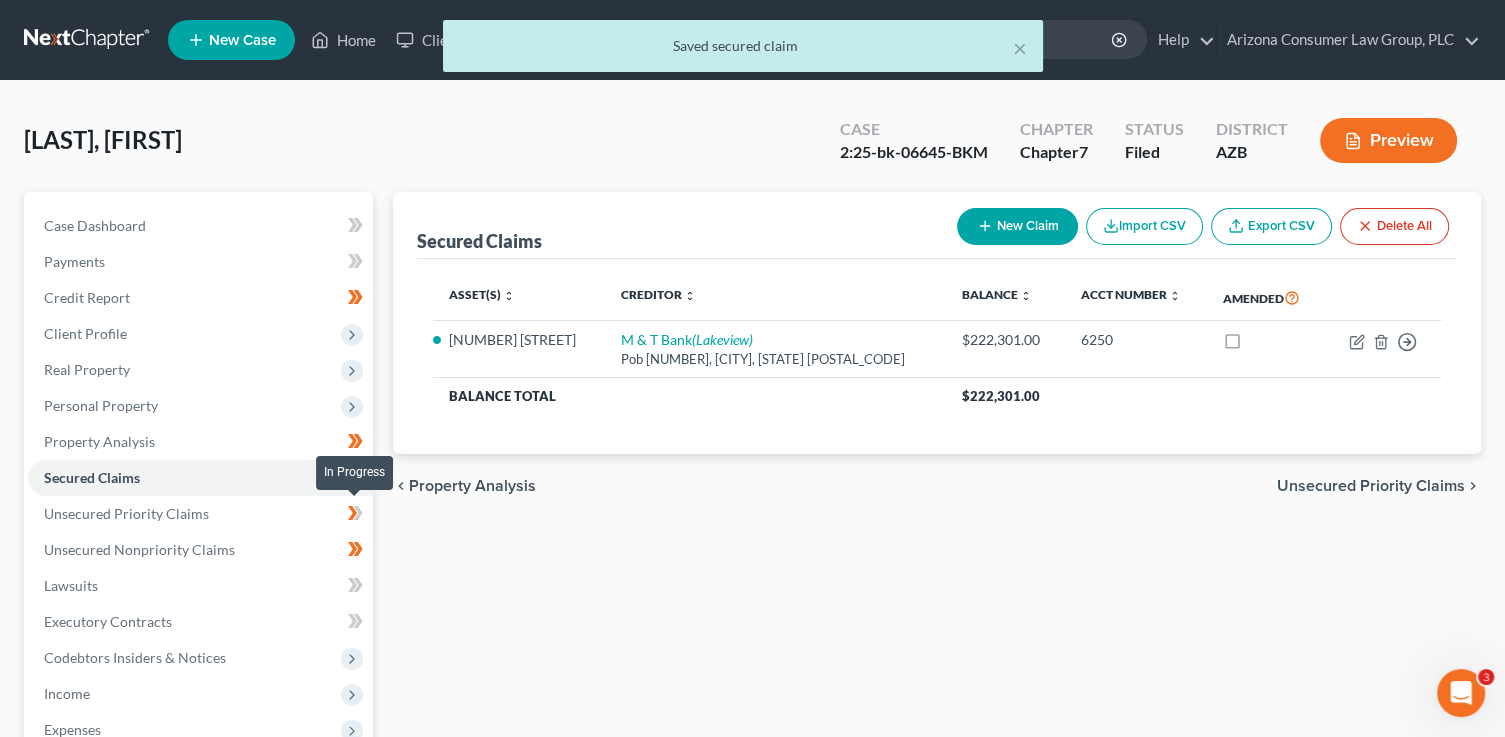 click at bounding box center (355, 516) 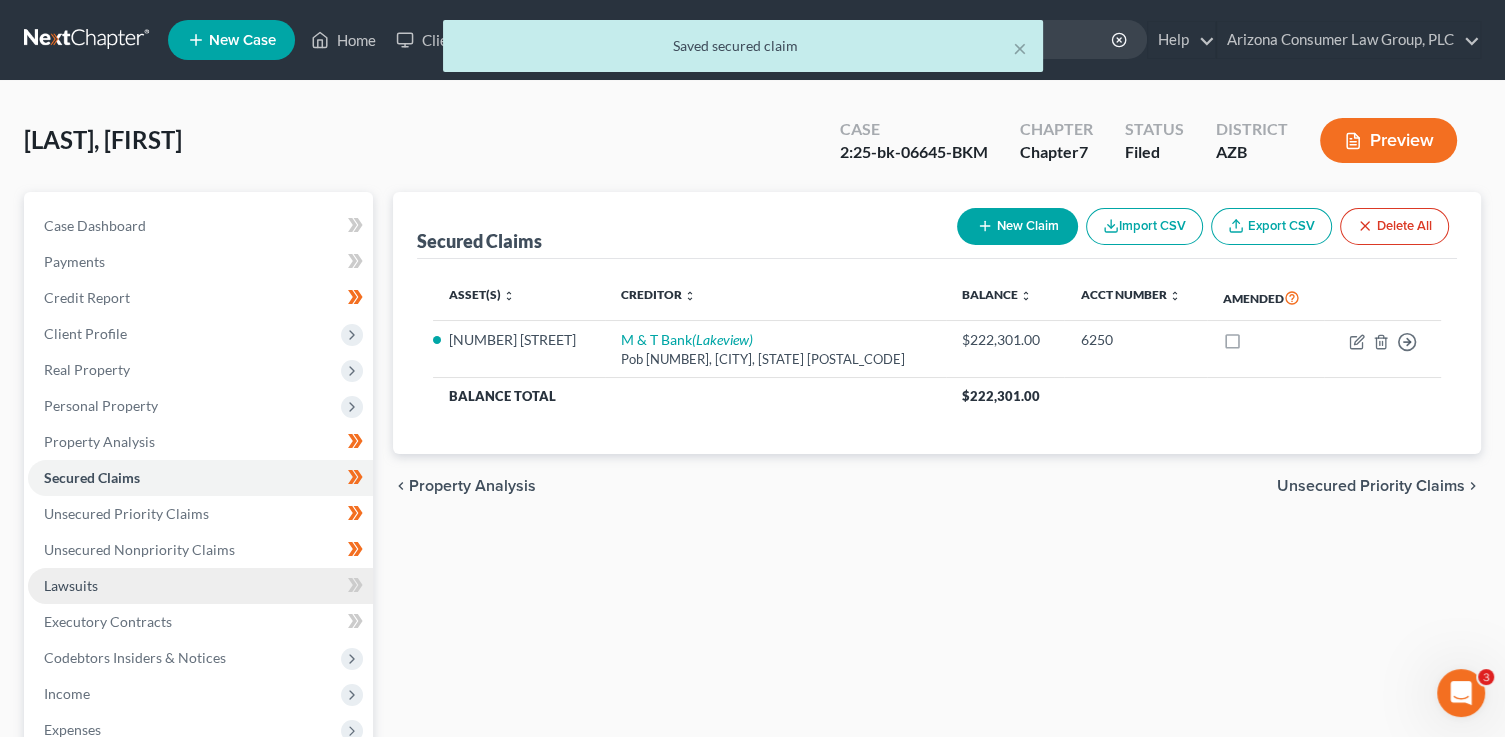 click on "Lawsuits" at bounding box center [200, 586] 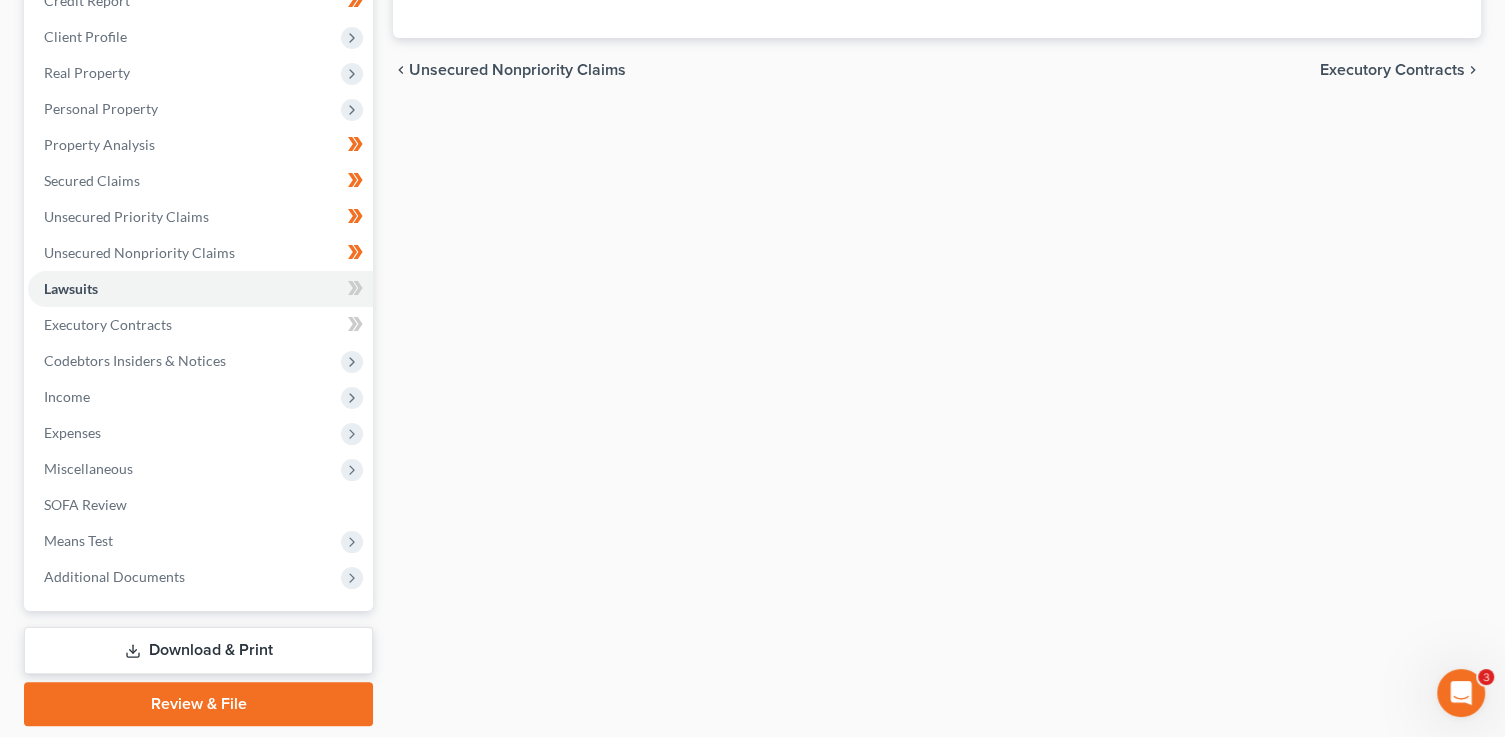 scroll, scrollTop: 360, scrollLeft: 0, axis: vertical 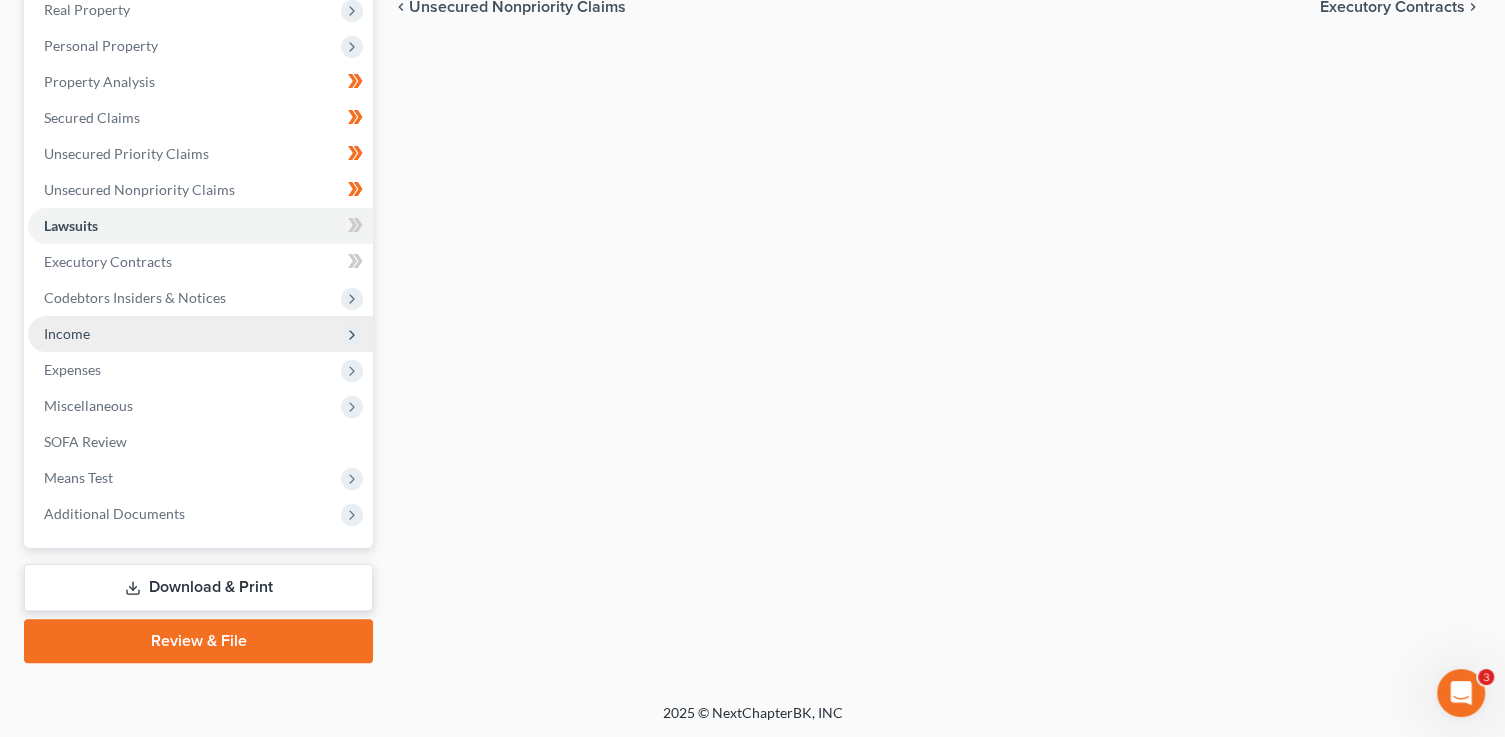 click on "Income" at bounding box center [200, 334] 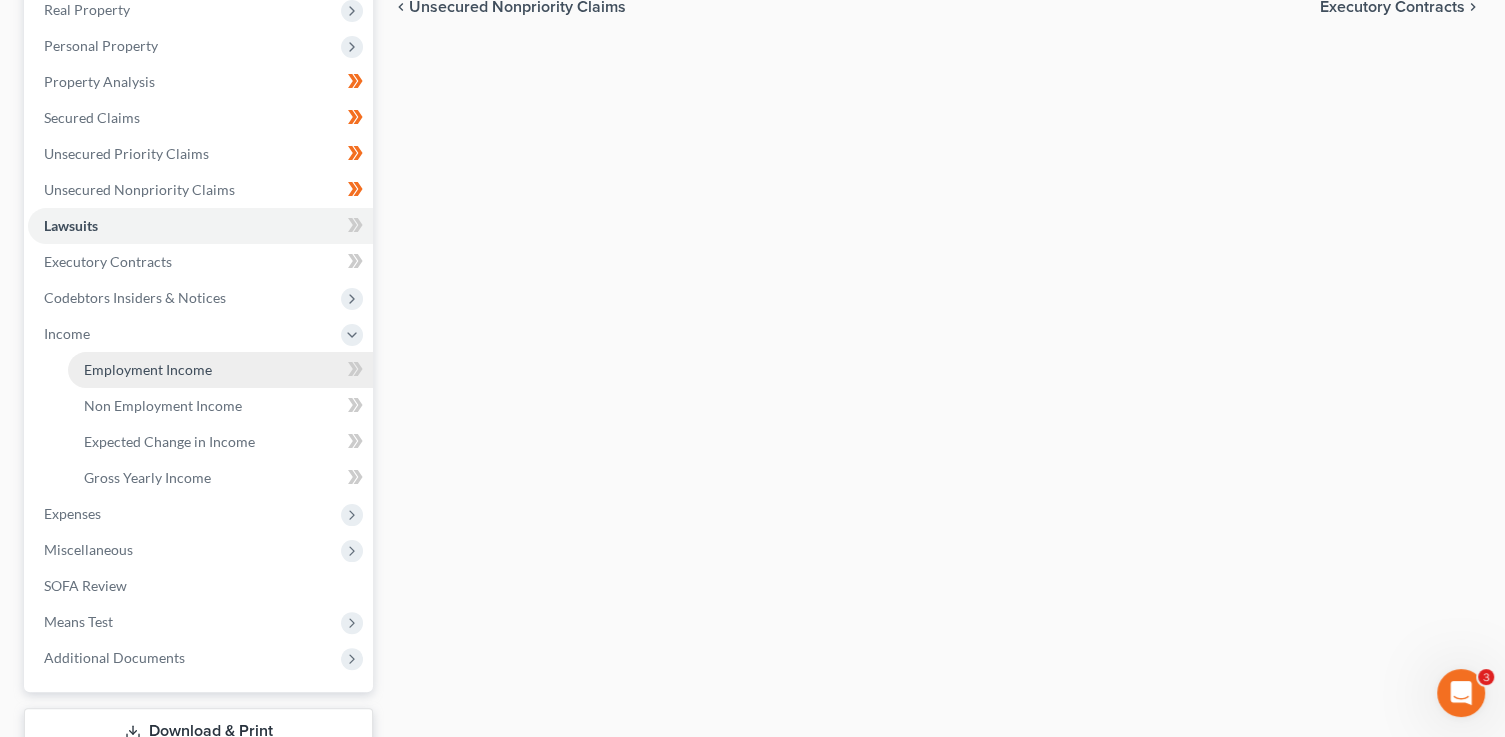 click on "Employment Income" at bounding box center (220, 370) 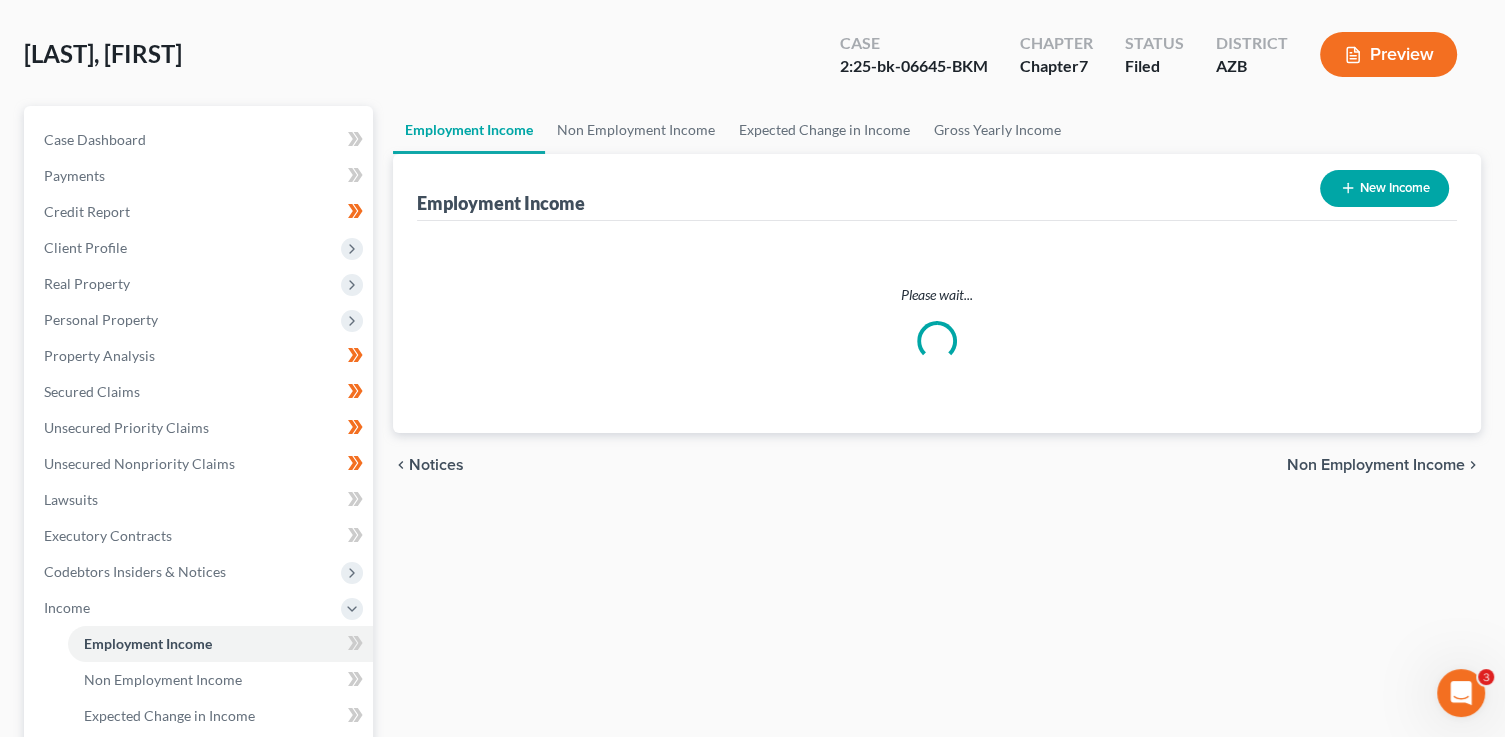 scroll, scrollTop: 0, scrollLeft: 0, axis: both 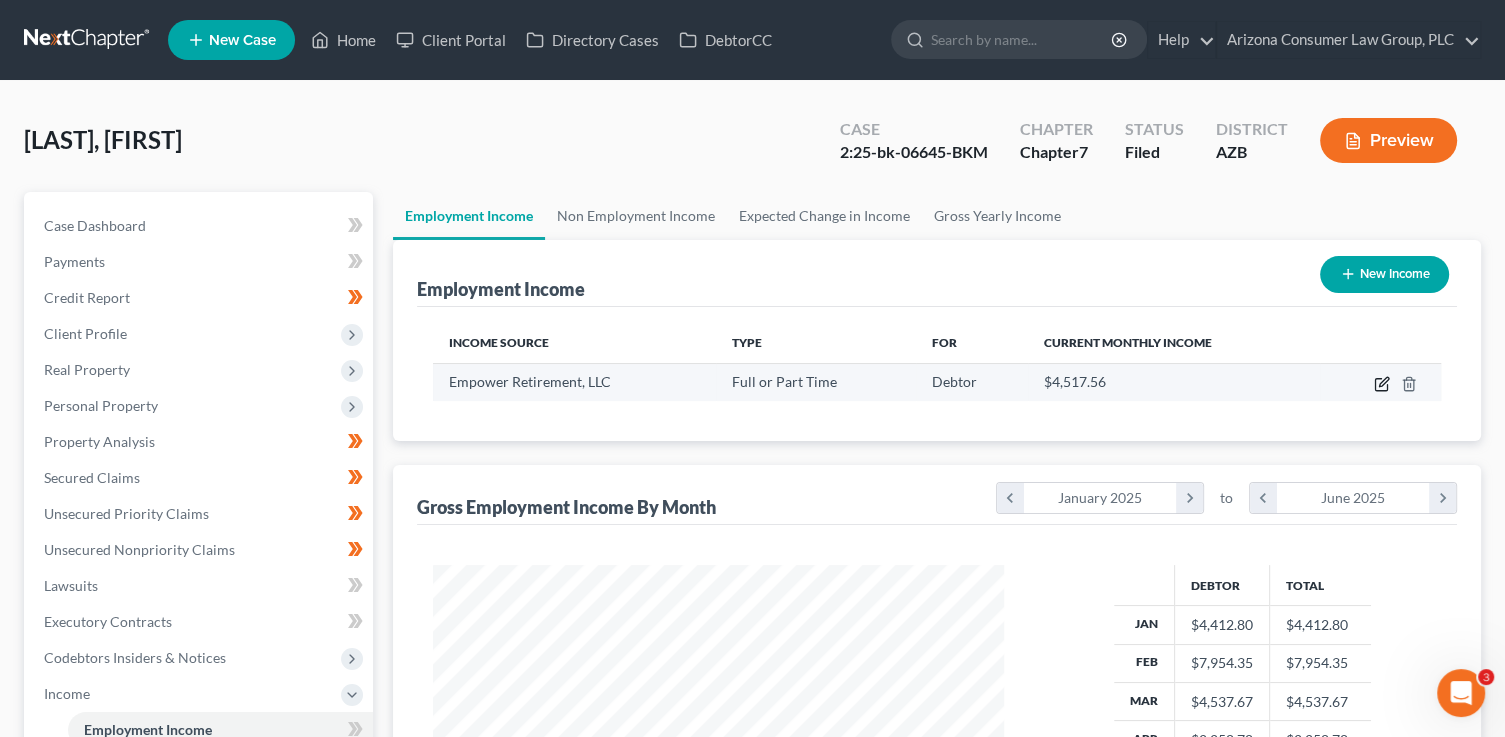 click 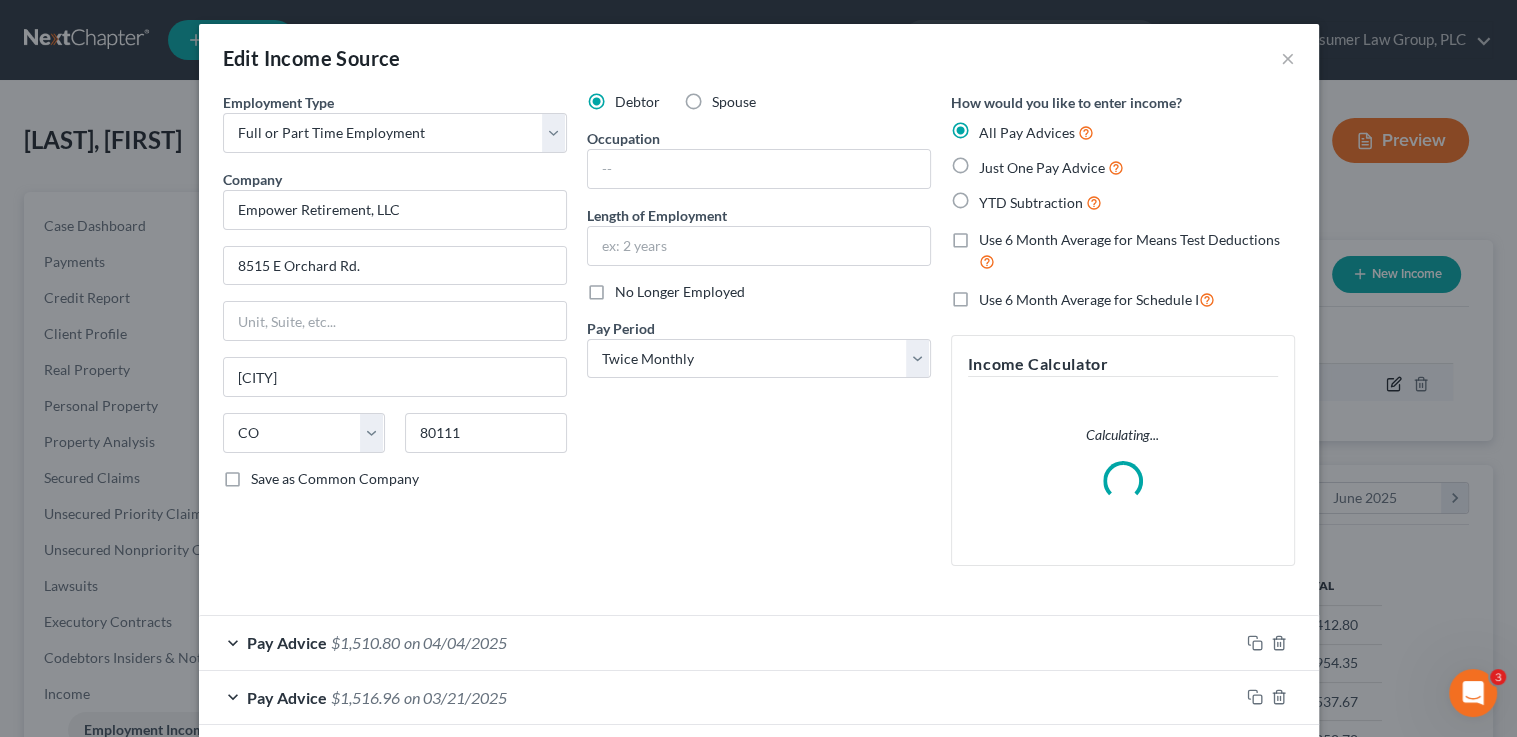 scroll, scrollTop: 999643, scrollLeft: 999384, axis: both 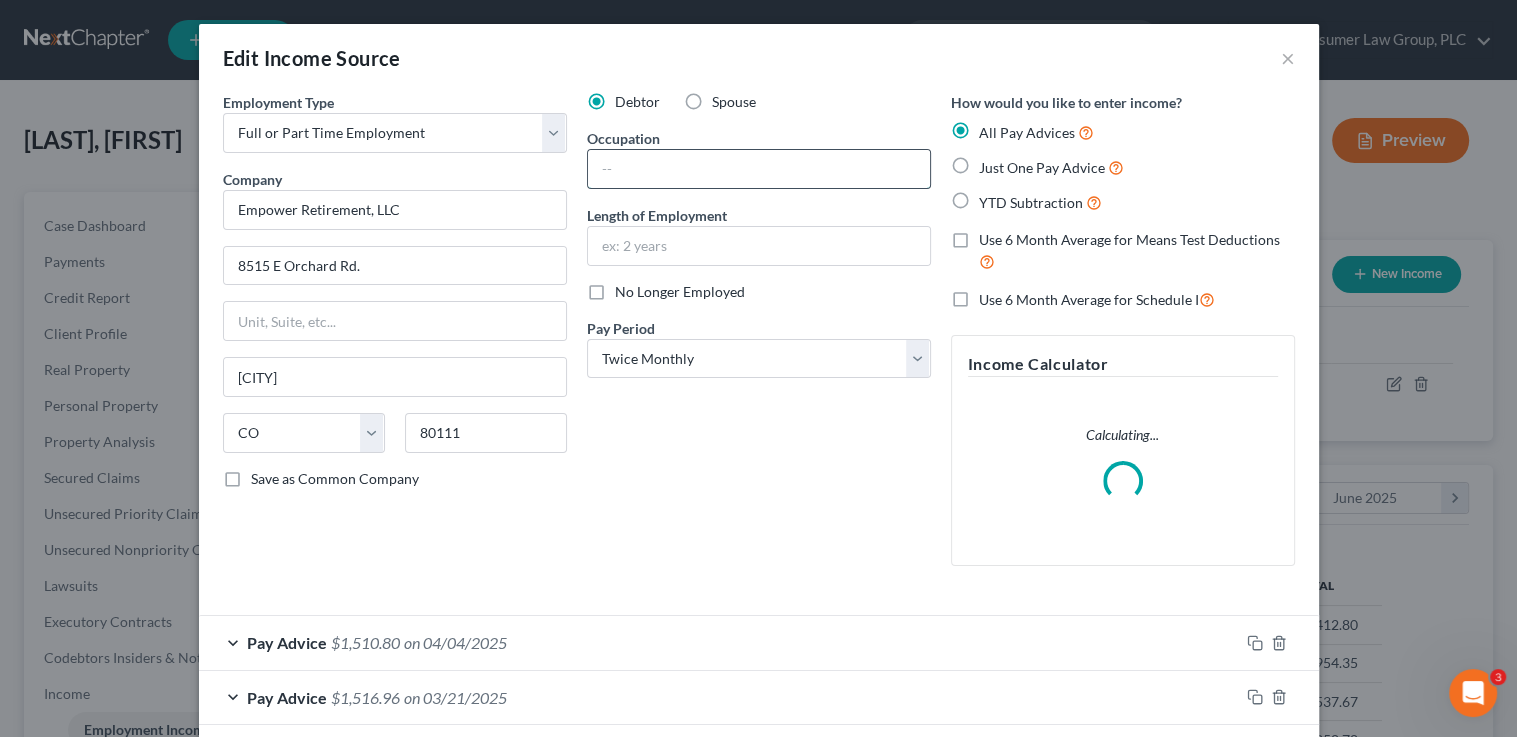 click at bounding box center (759, 169) 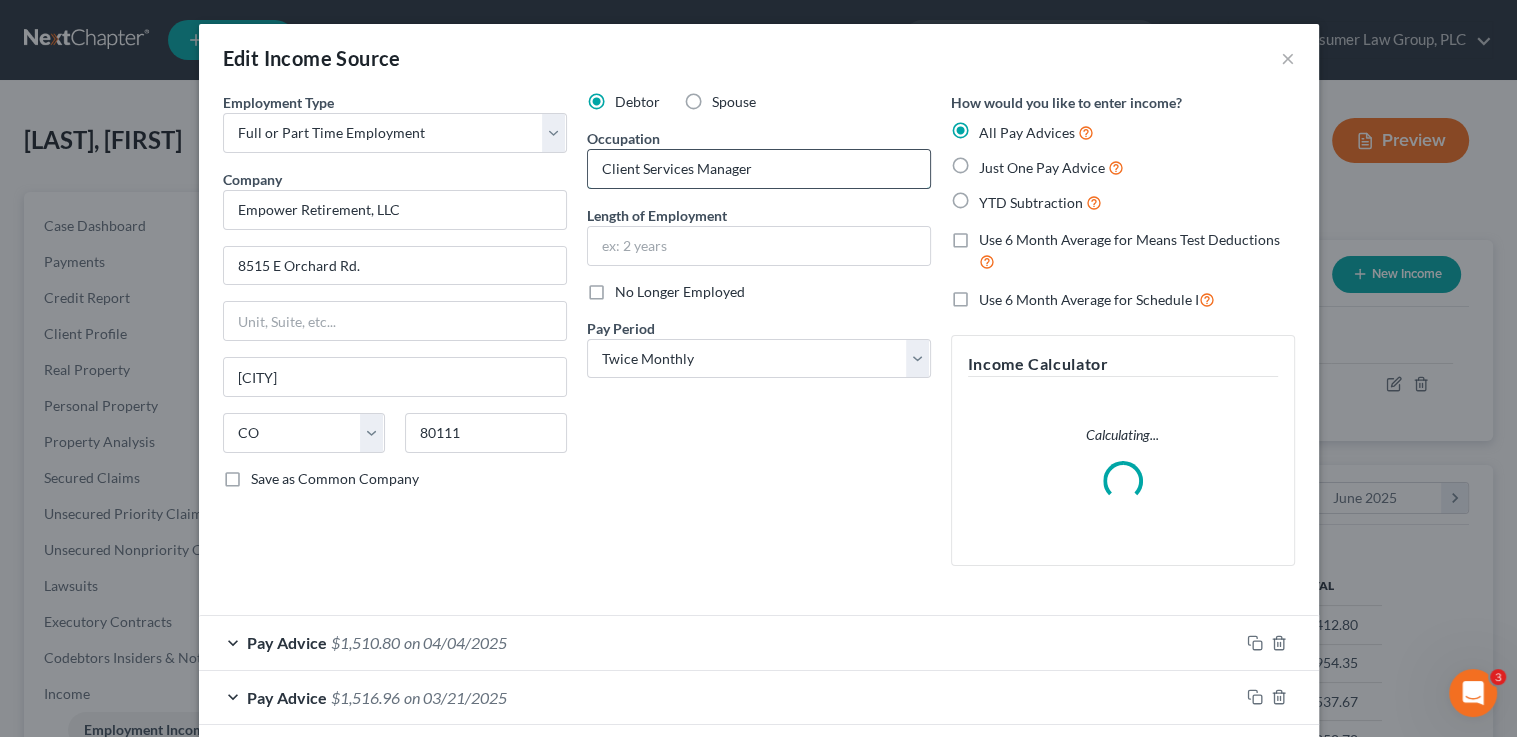 type on "Client Services Manager" 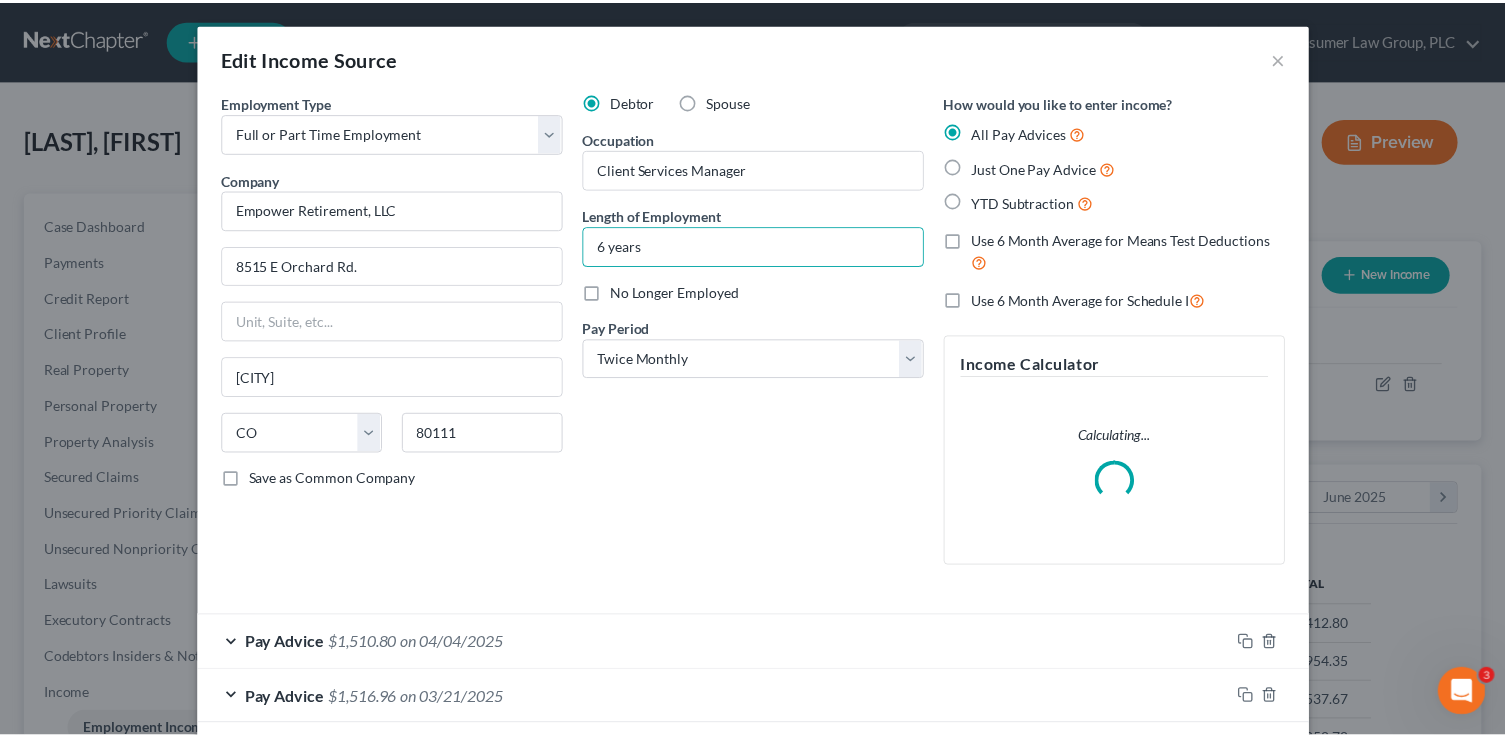 scroll, scrollTop: 367, scrollLeft: 0, axis: vertical 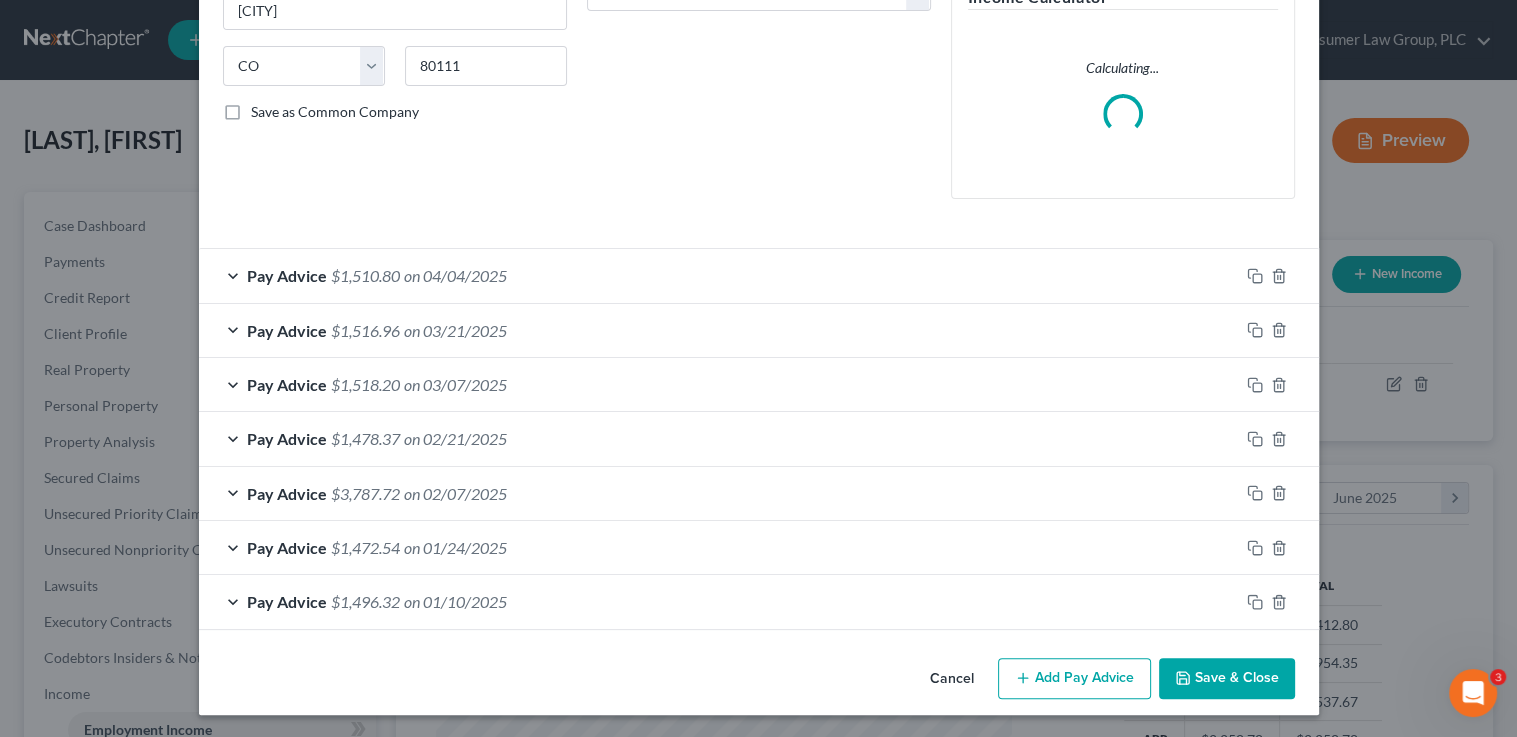type on "6 years" 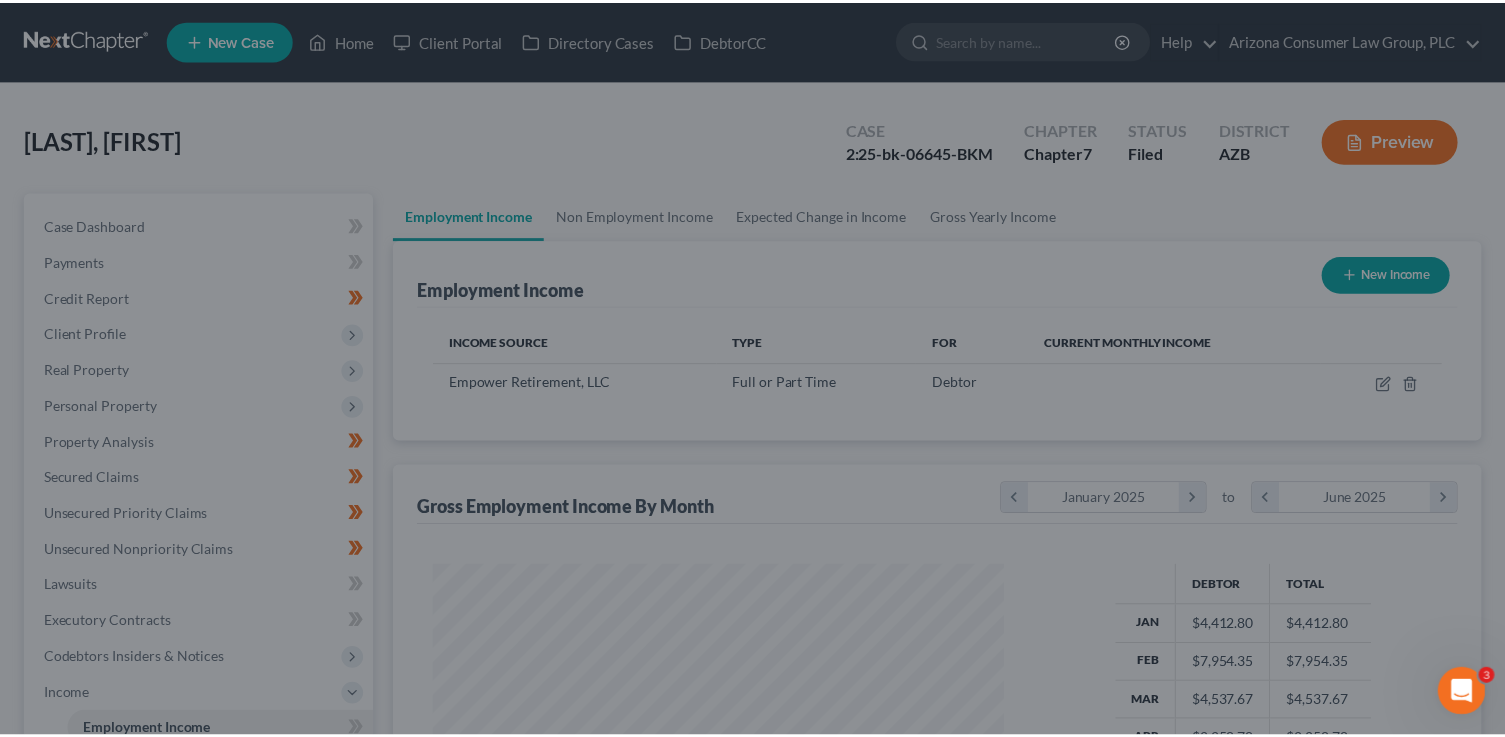 scroll, scrollTop: 356, scrollLeft: 611, axis: both 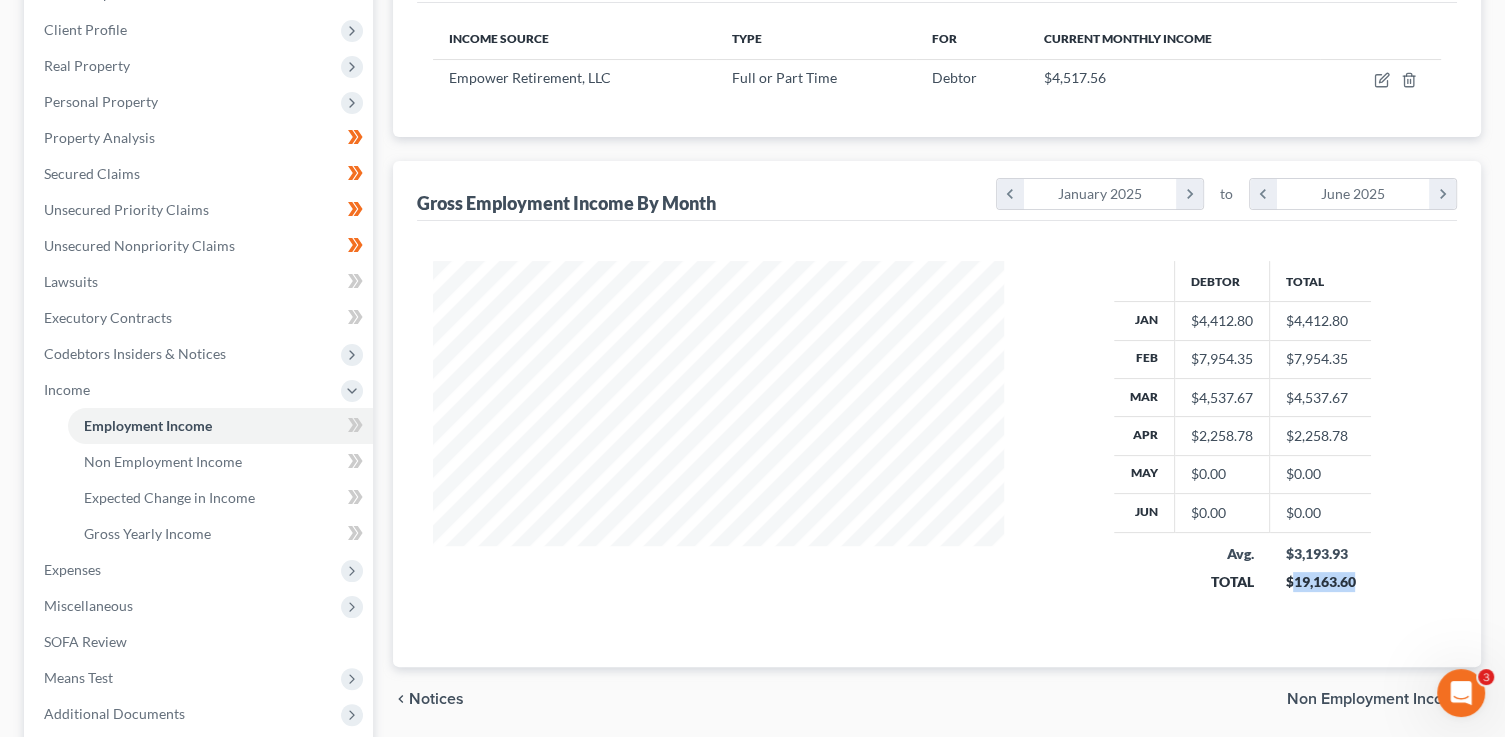 drag, startPoint x: 1364, startPoint y: 584, endPoint x: 1316, endPoint y: 581, distance: 48.09366 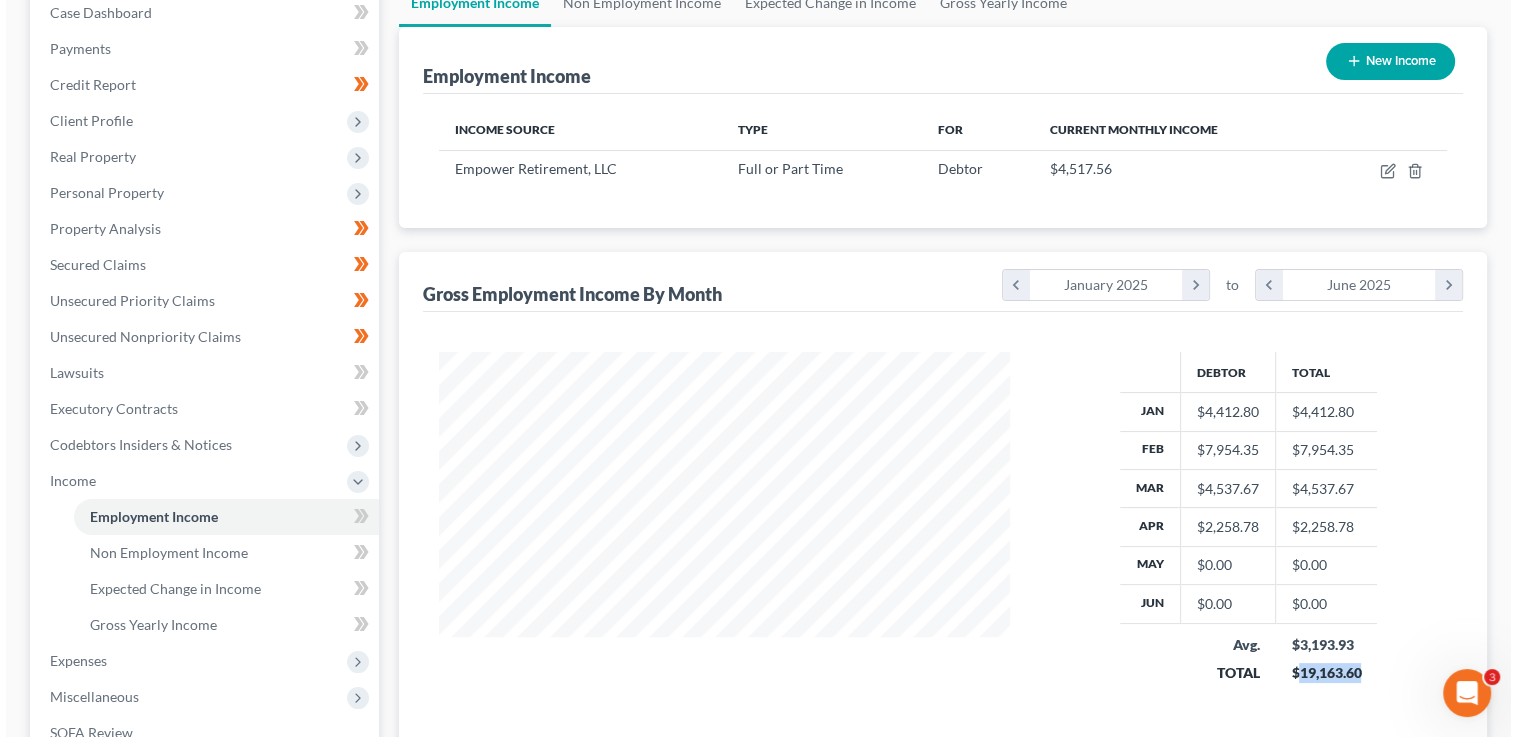scroll, scrollTop: 0, scrollLeft: 0, axis: both 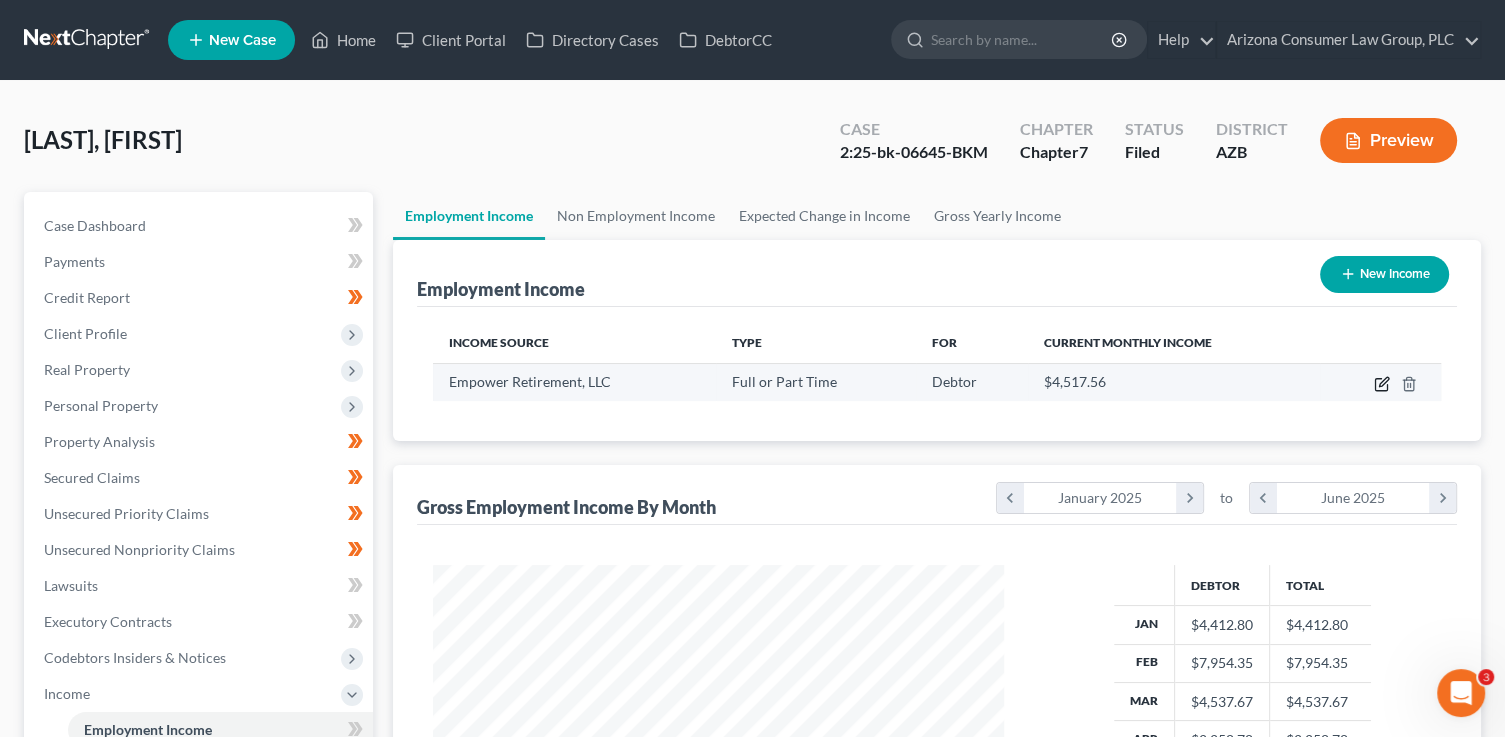 click 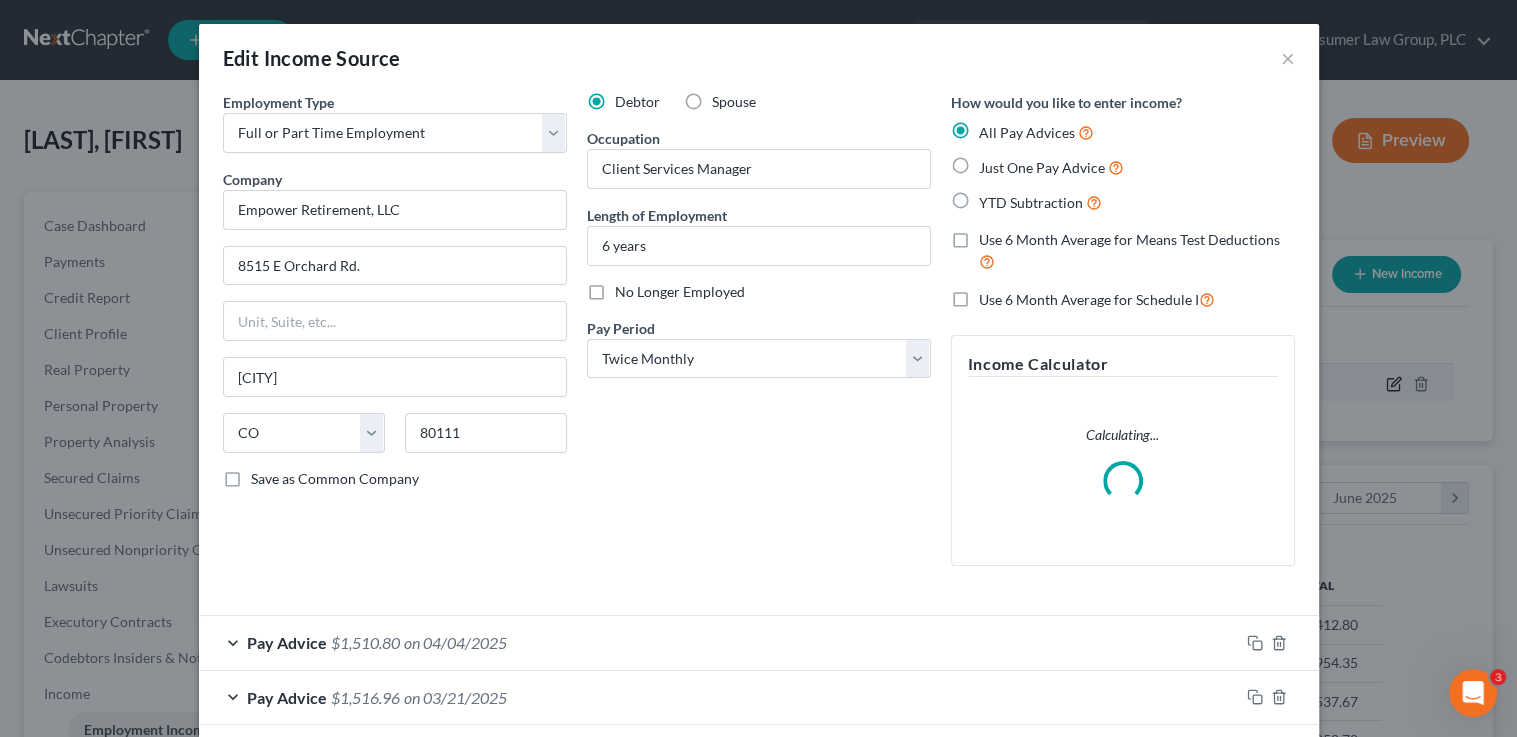 scroll, scrollTop: 999643, scrollLeft: 999384, axis: both 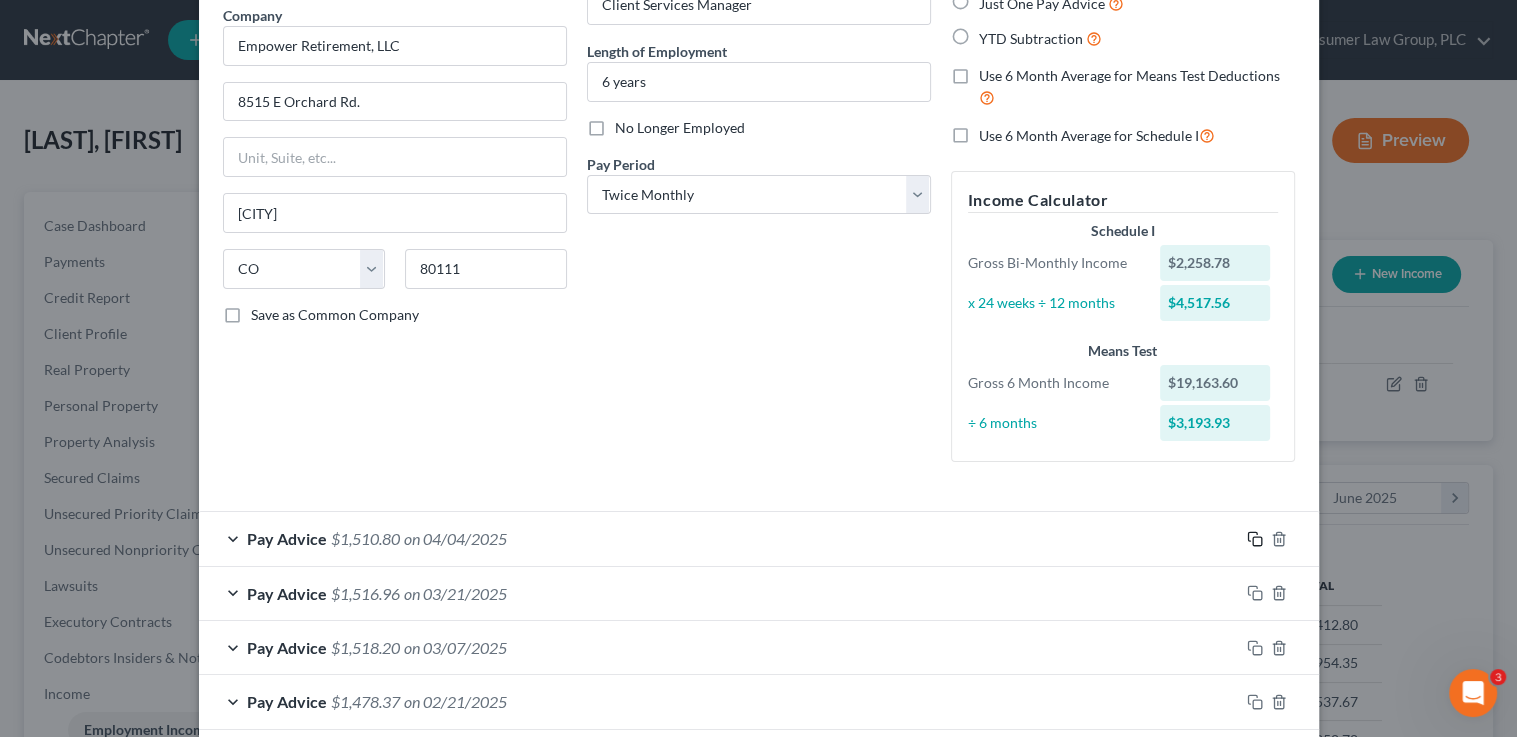 click 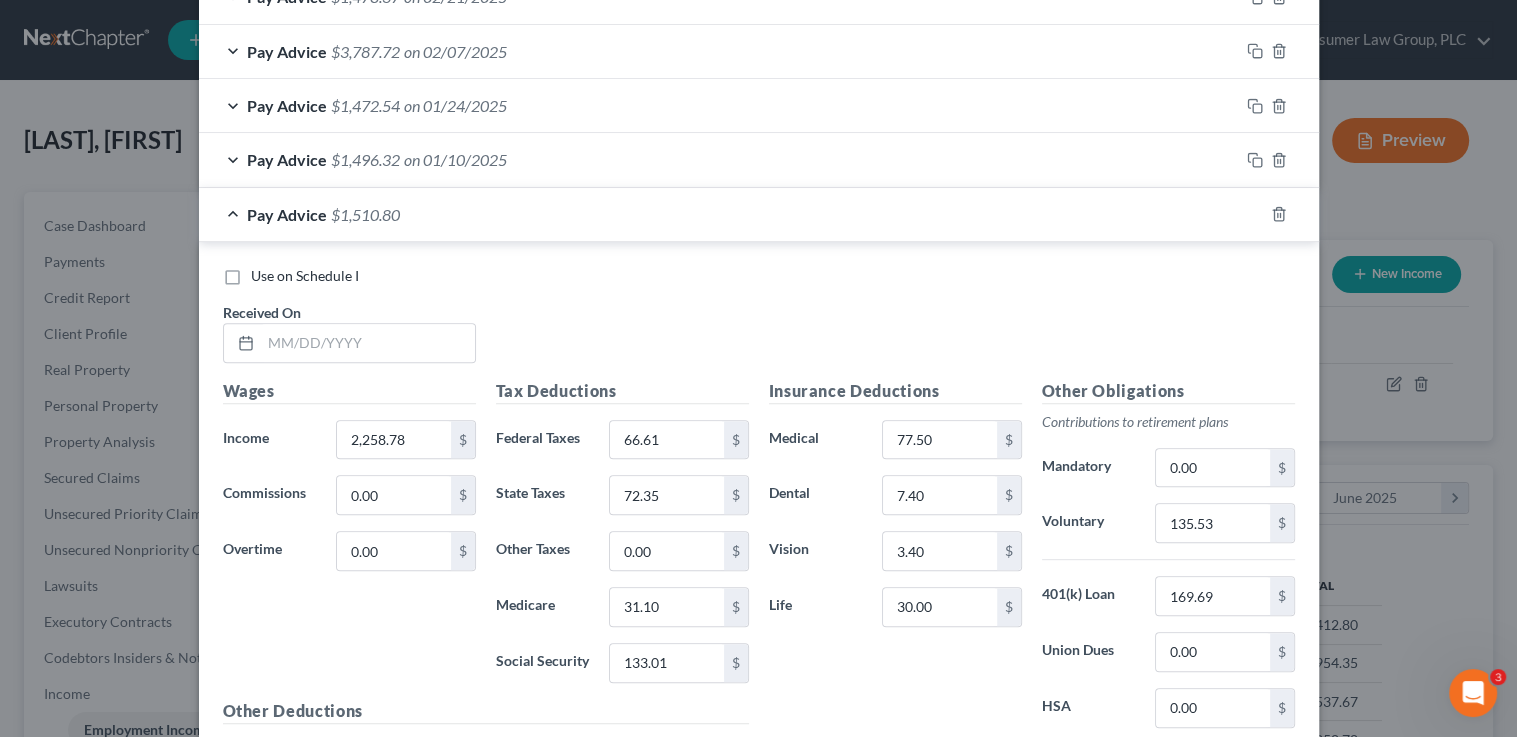 scroll, scrollTop: 889, scrollLeft: 0, axis: vertical 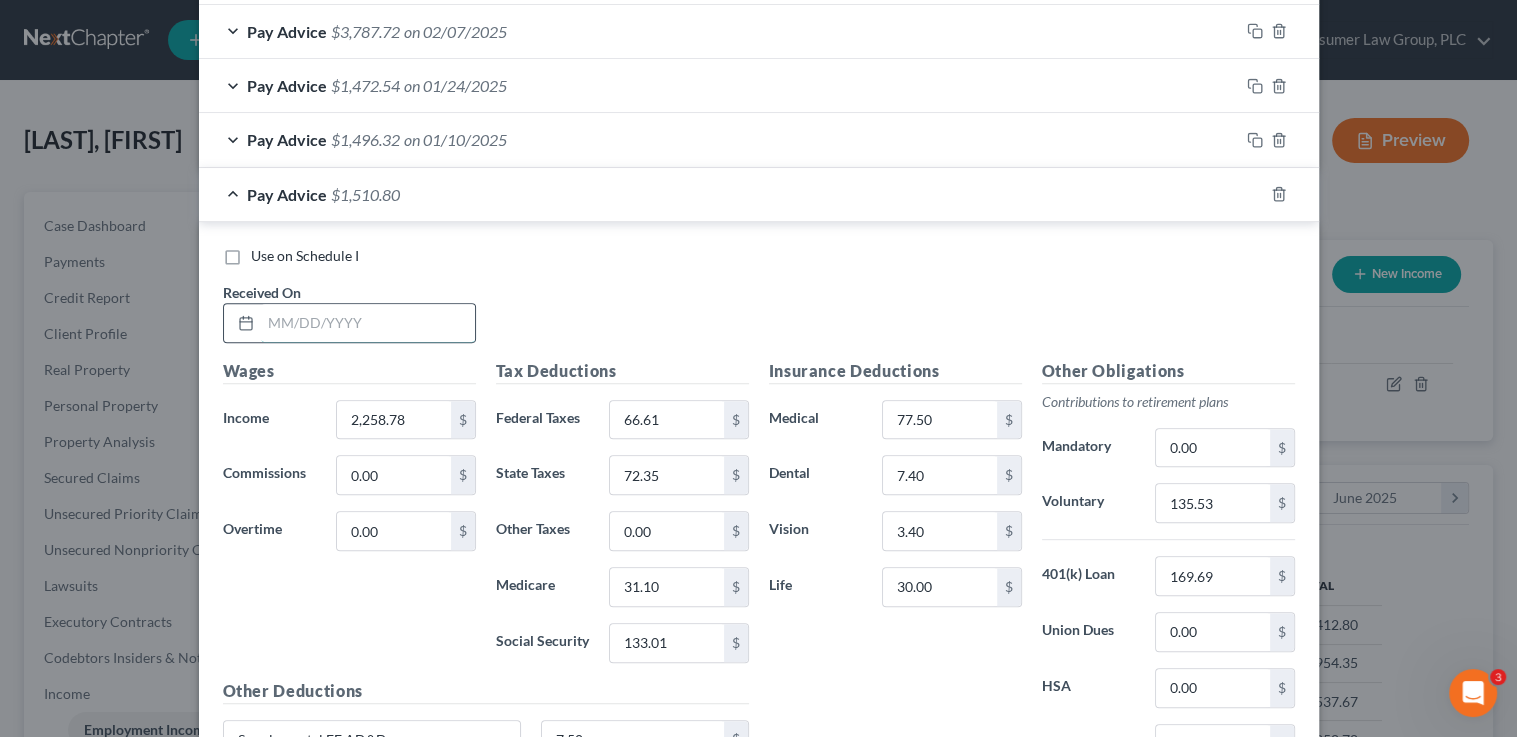 click at bounding box center (368, 323) 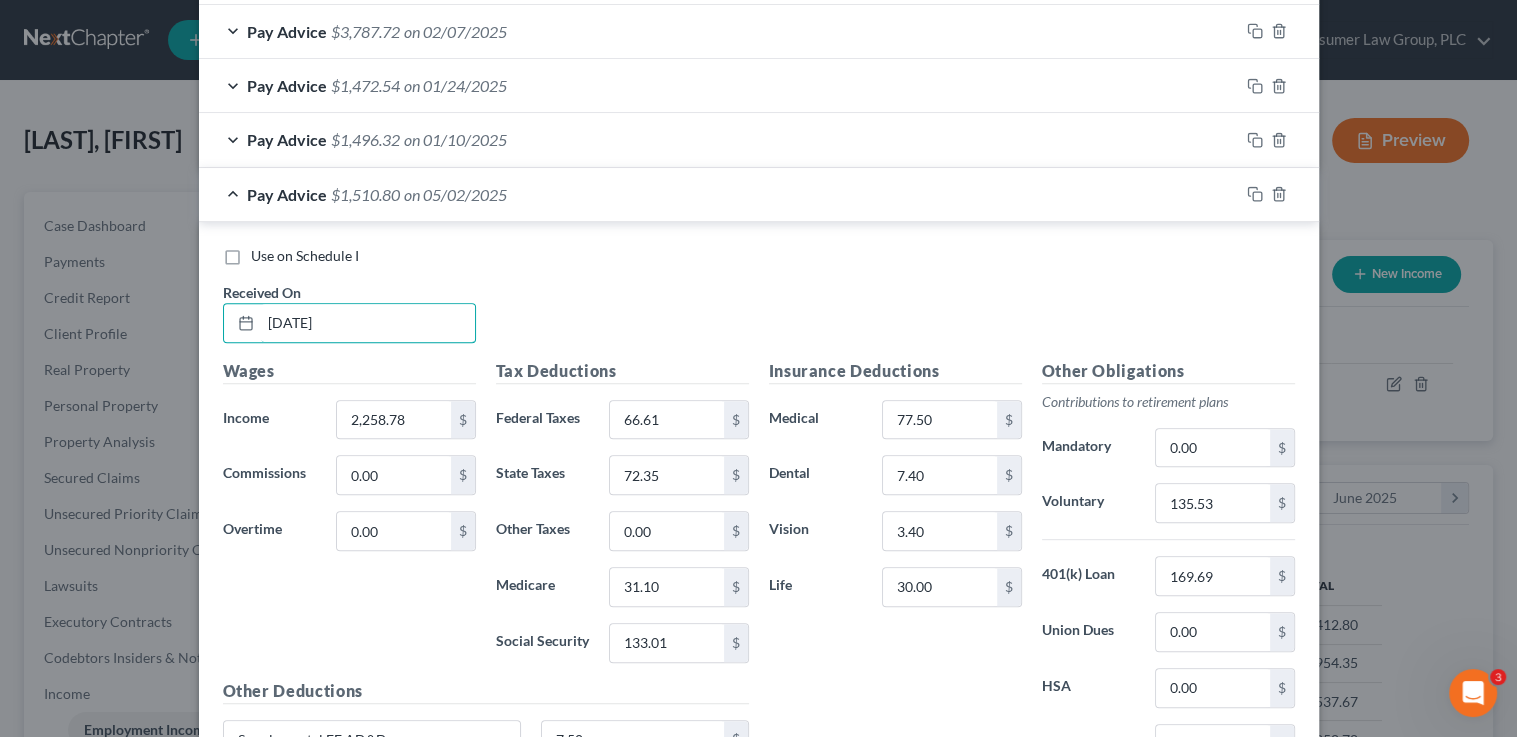 type on "05/02/25" 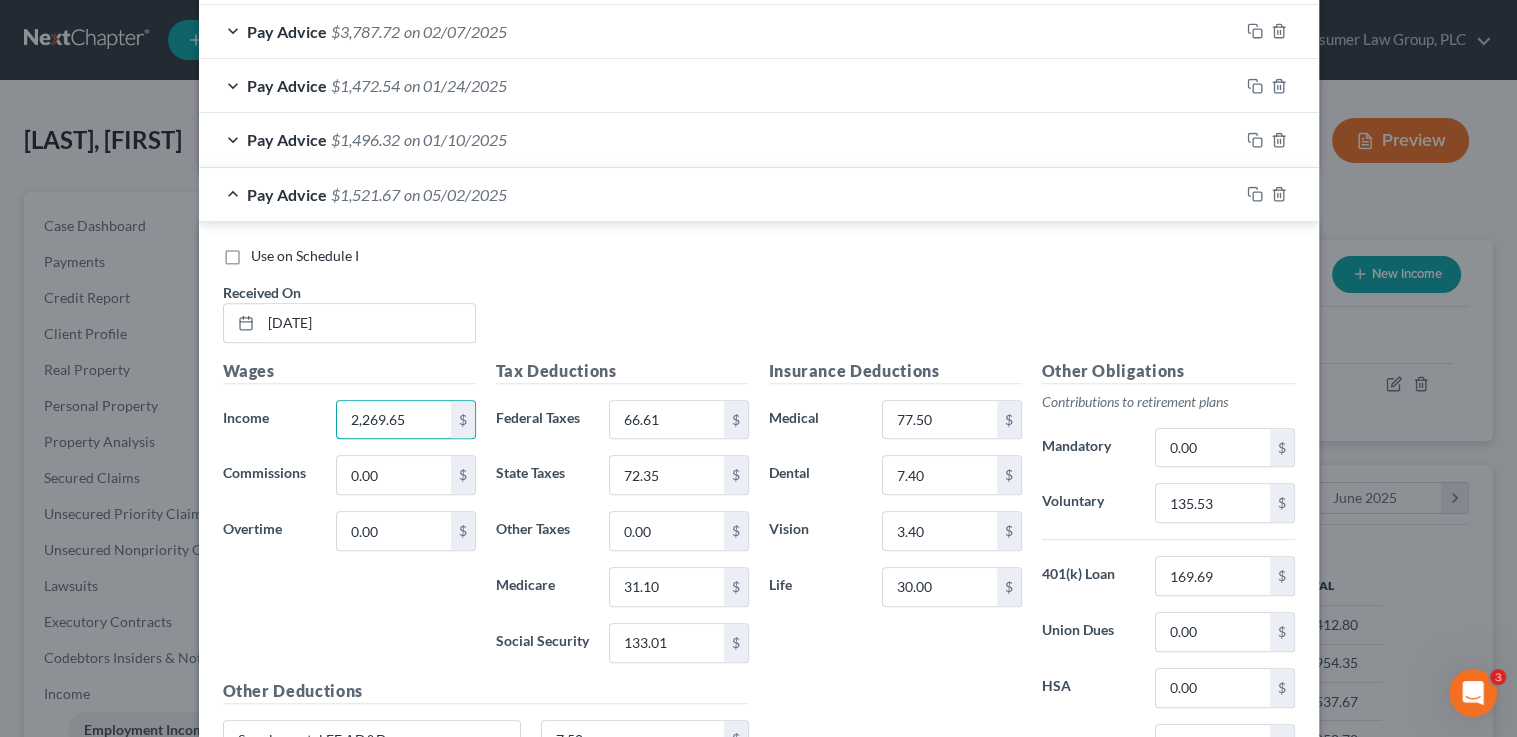 type on "2,269.65" 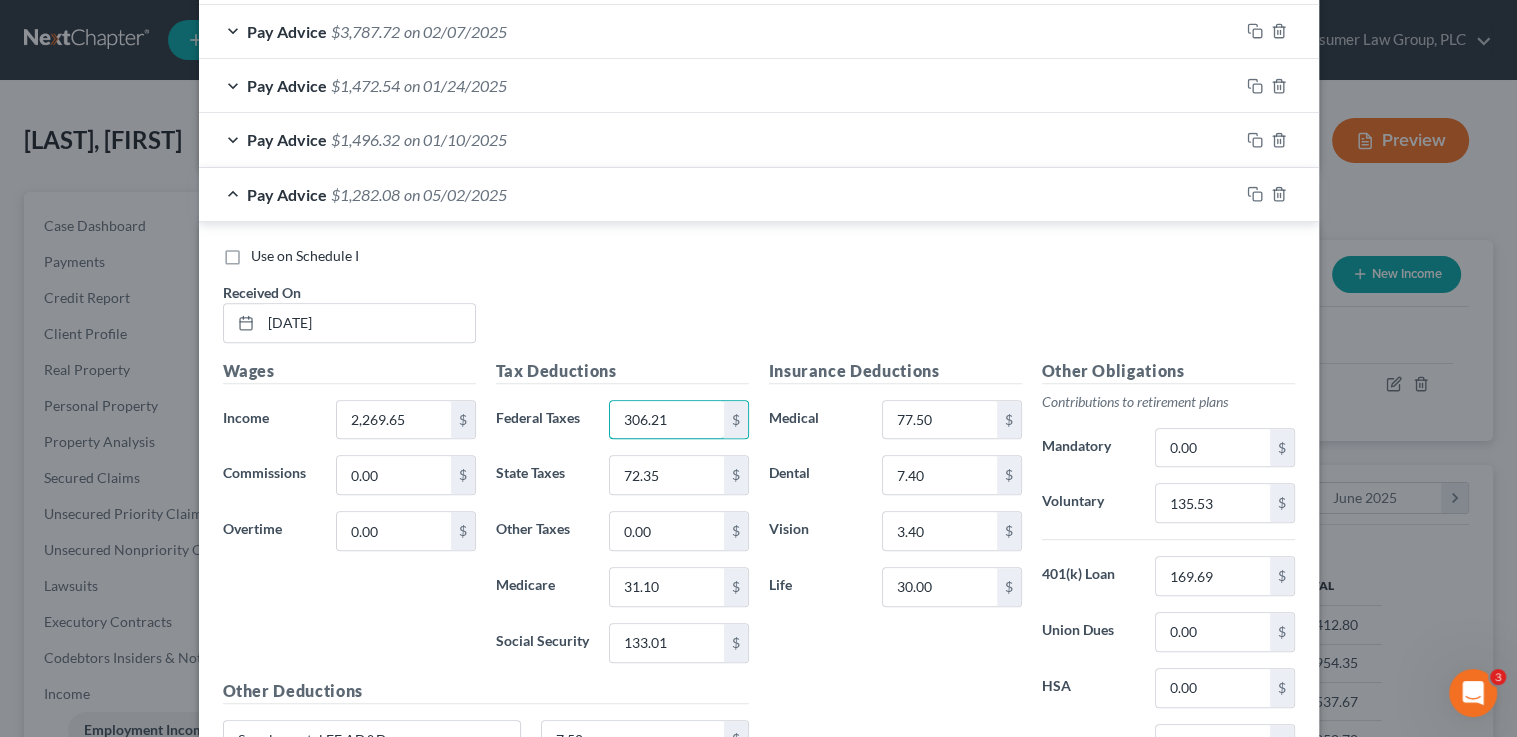 type on "306.21" 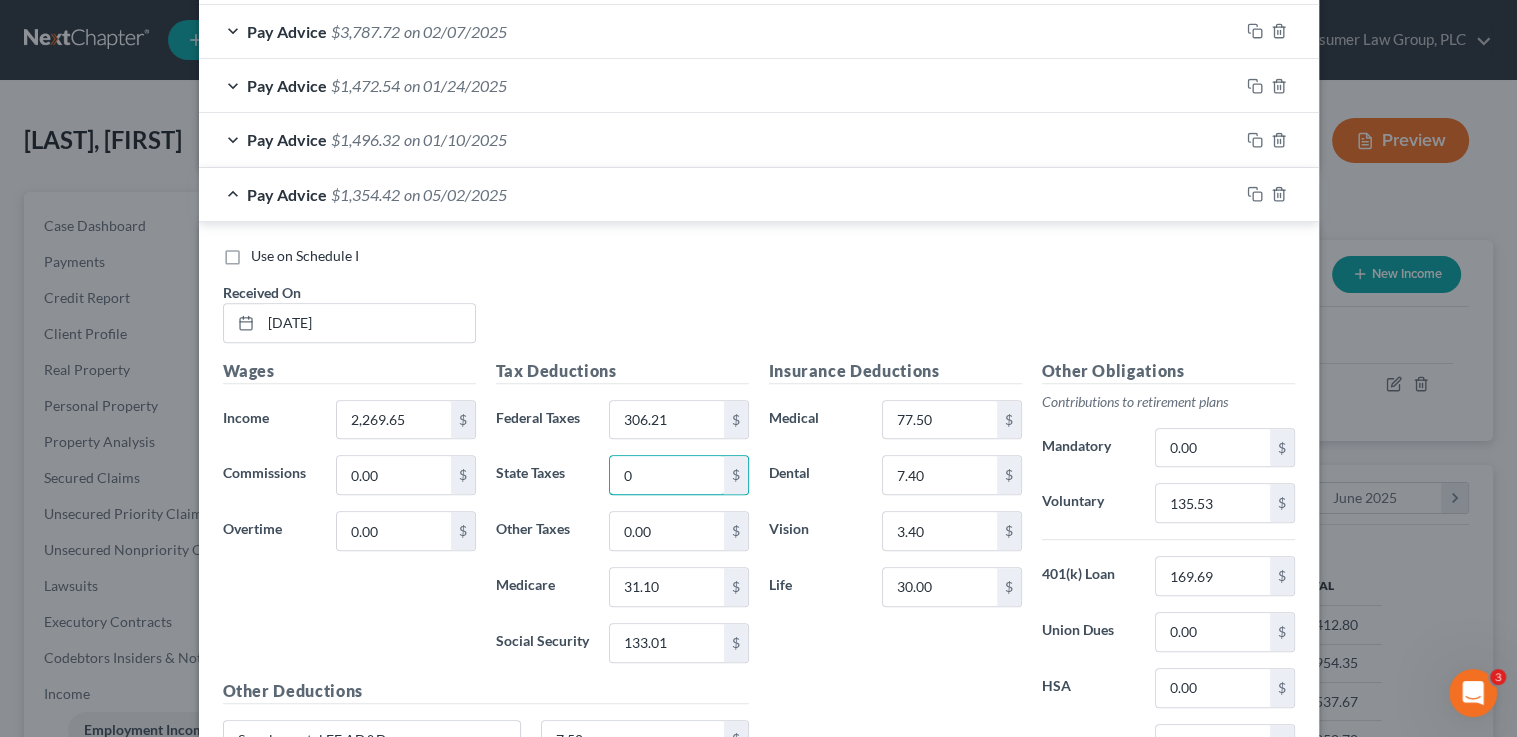 type on "0" 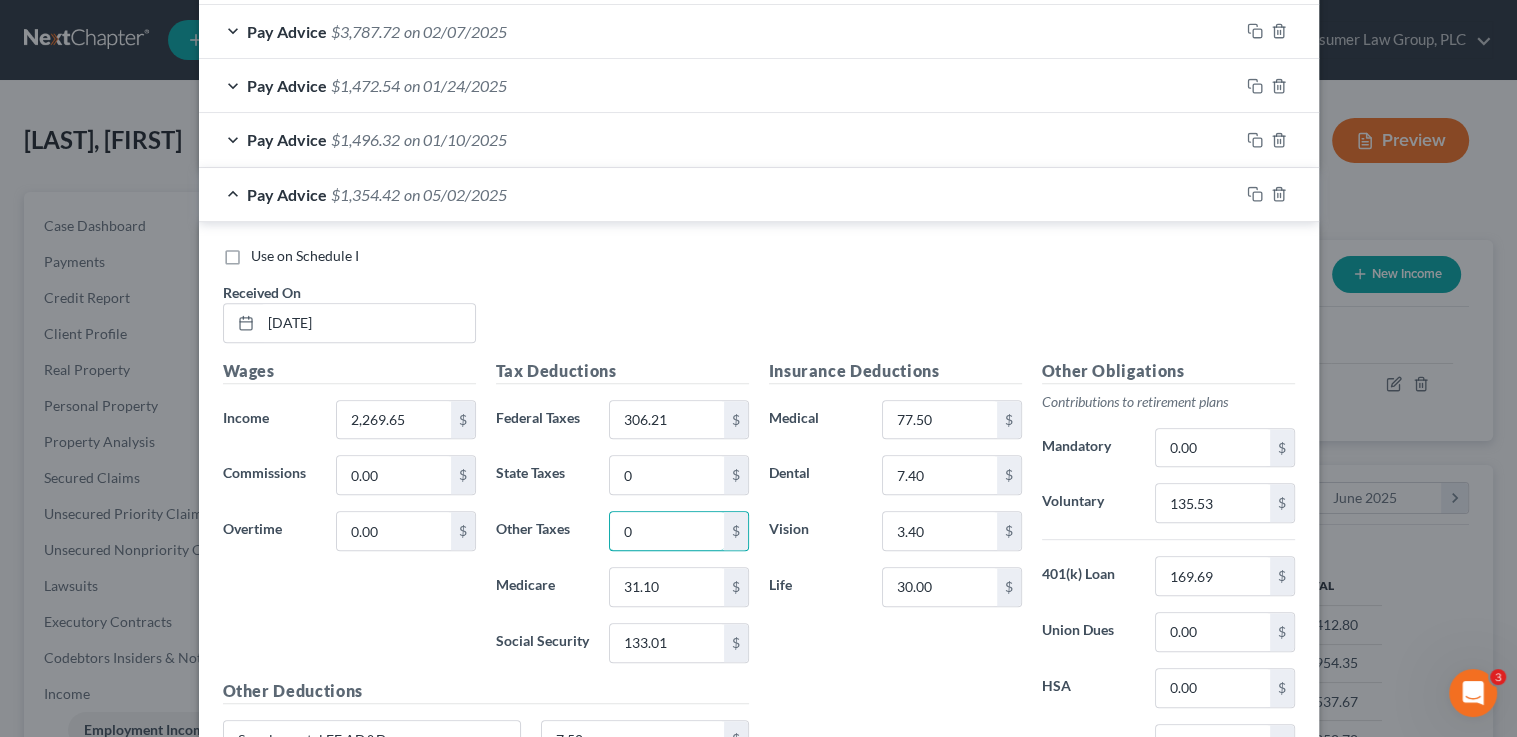 type on "0" 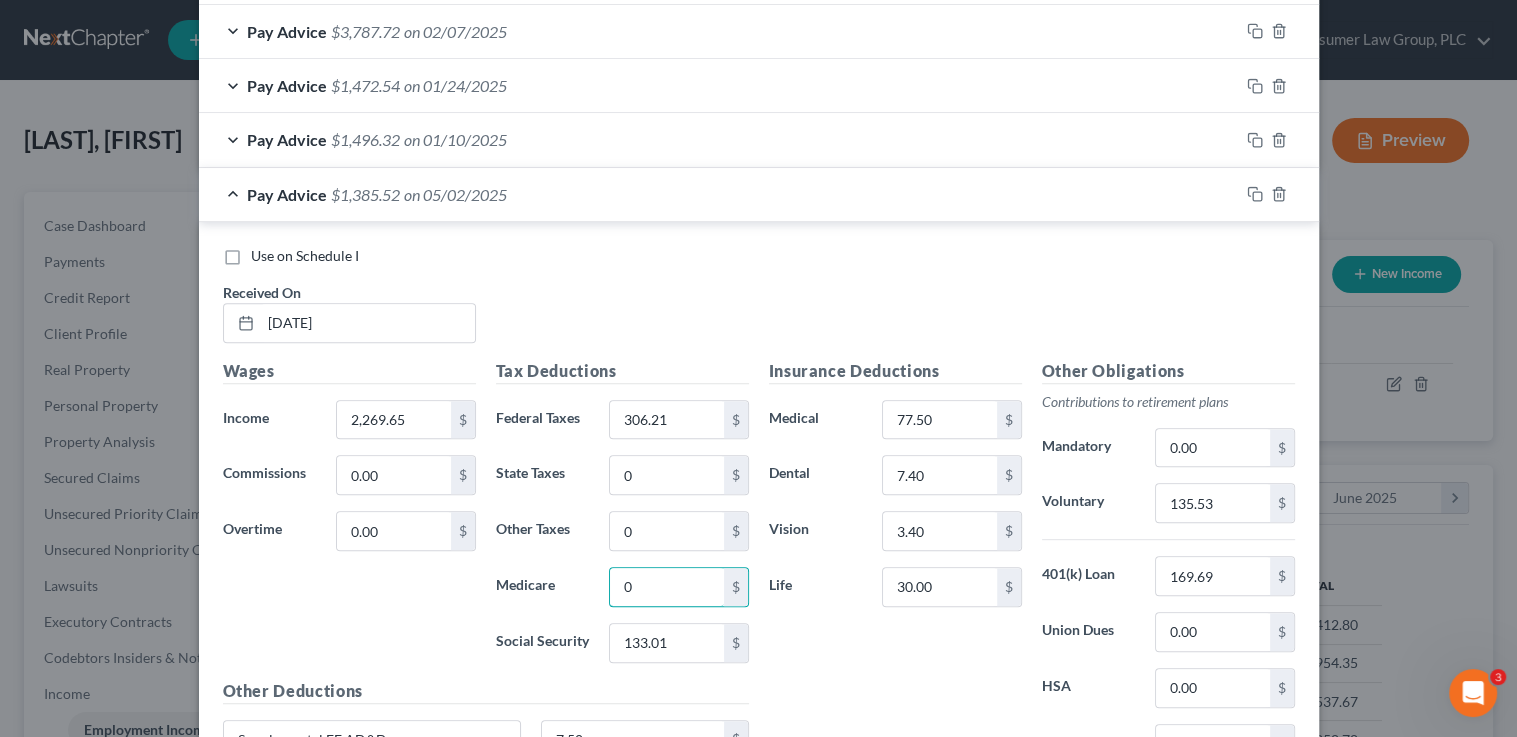 type on "0" 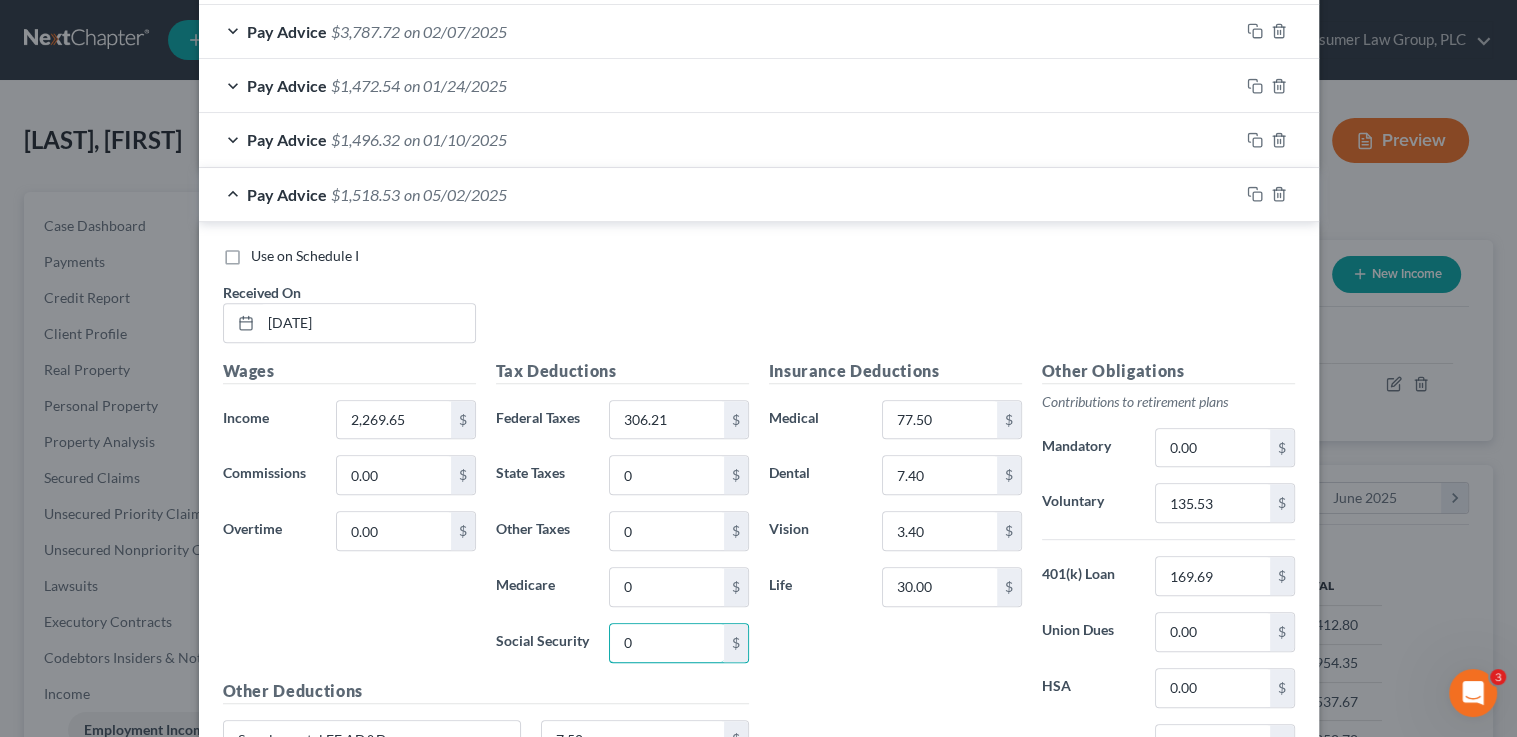 type on "0" 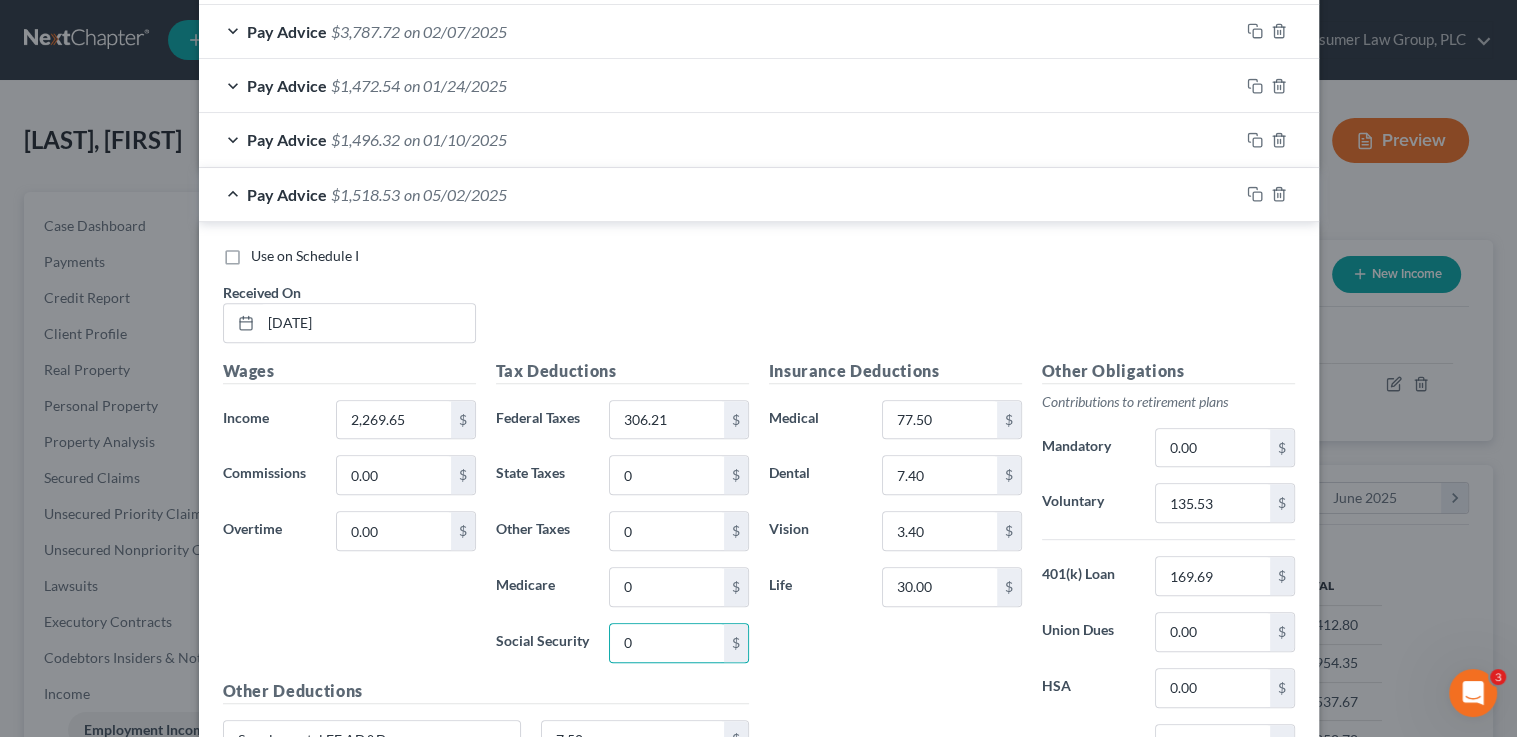 scroll, scrollTop: 905, scrollLeft: 0, axis: vertical 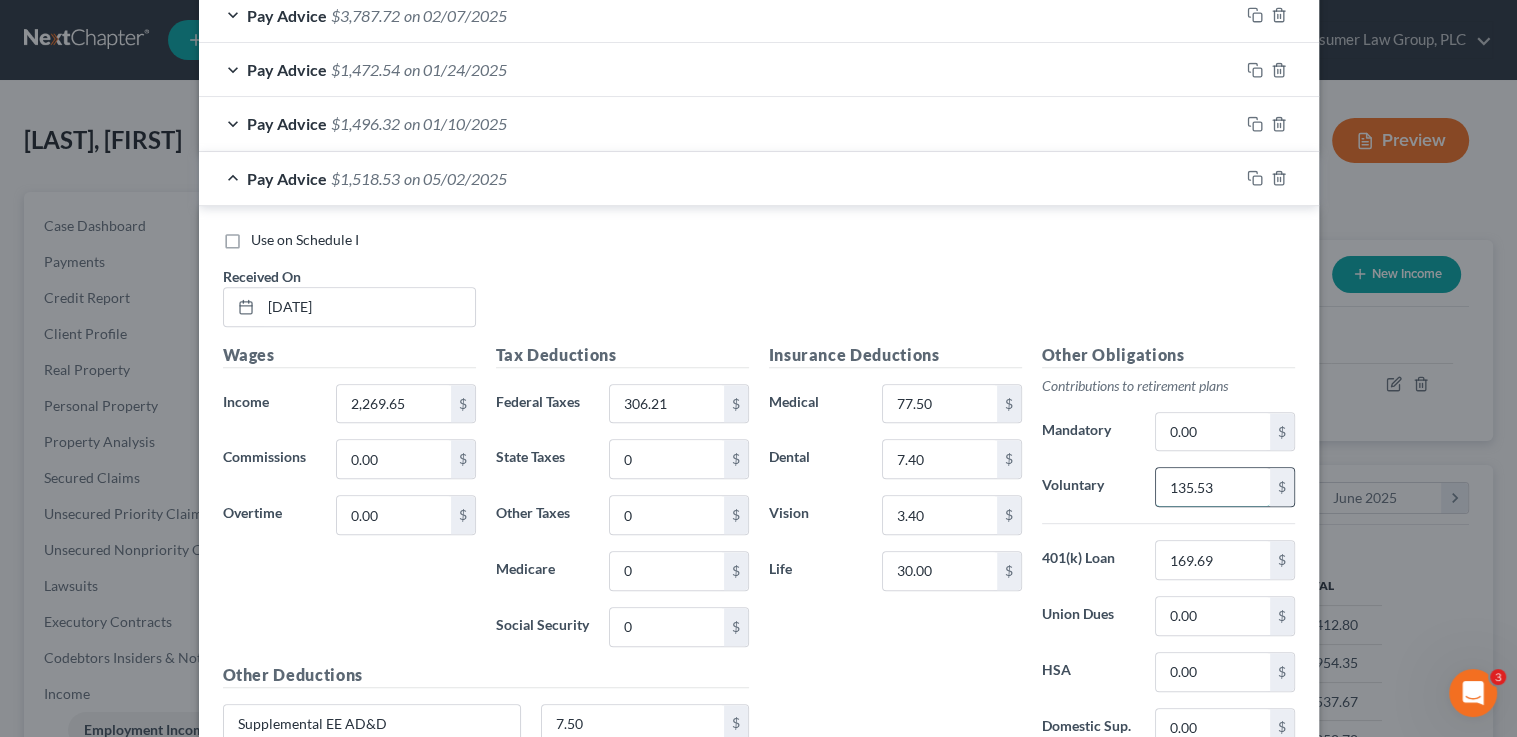 click on "135.53" at bounding box center (1212, 487) 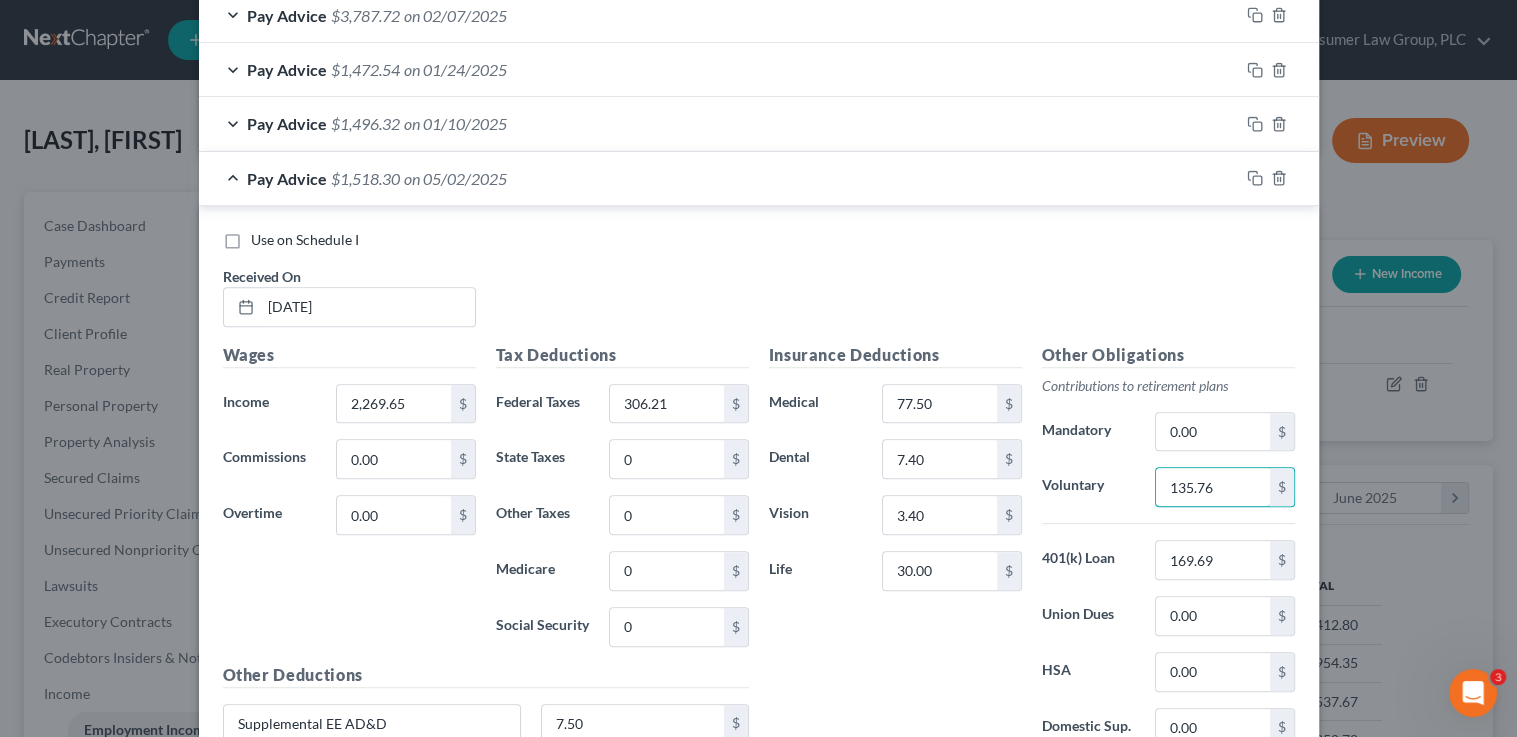 type on "135.76" 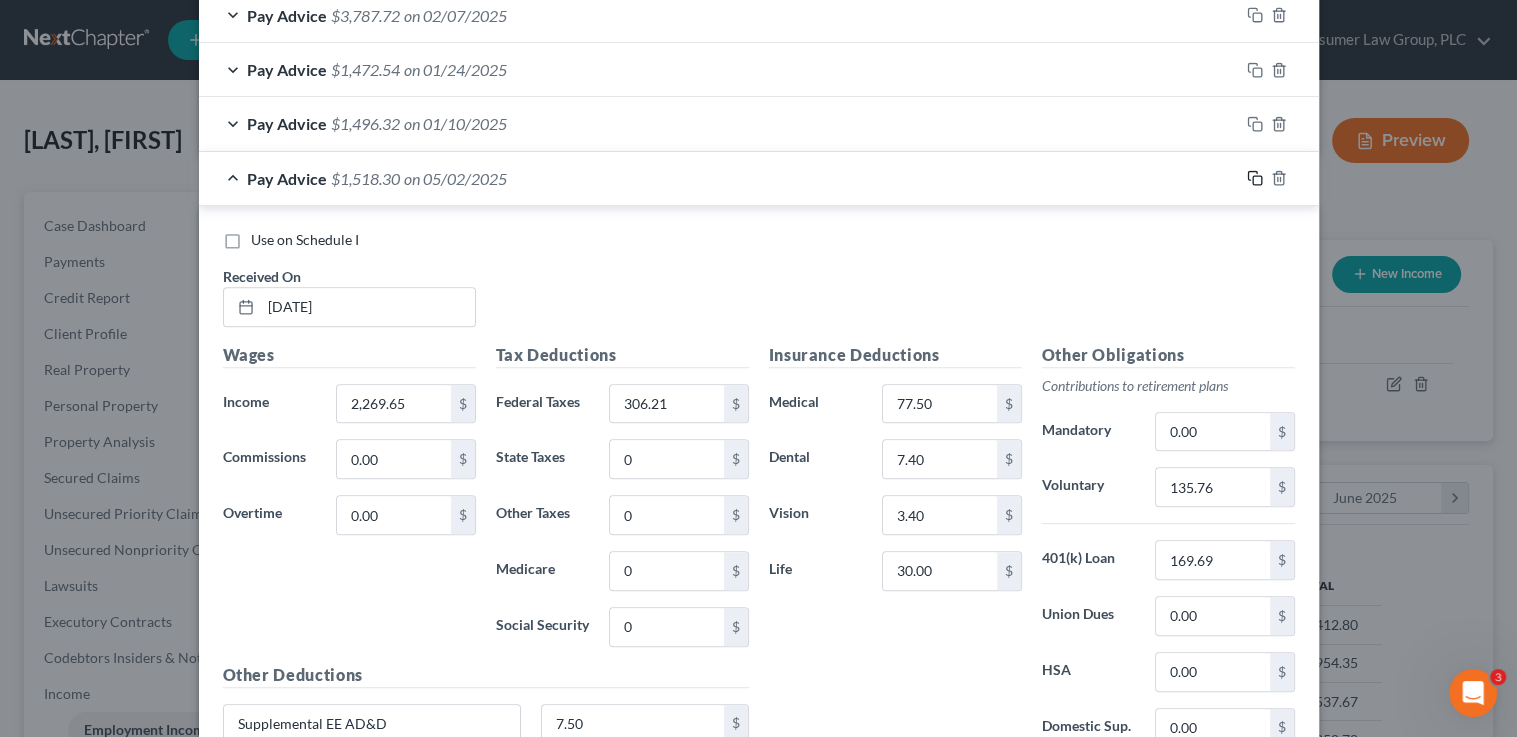 click 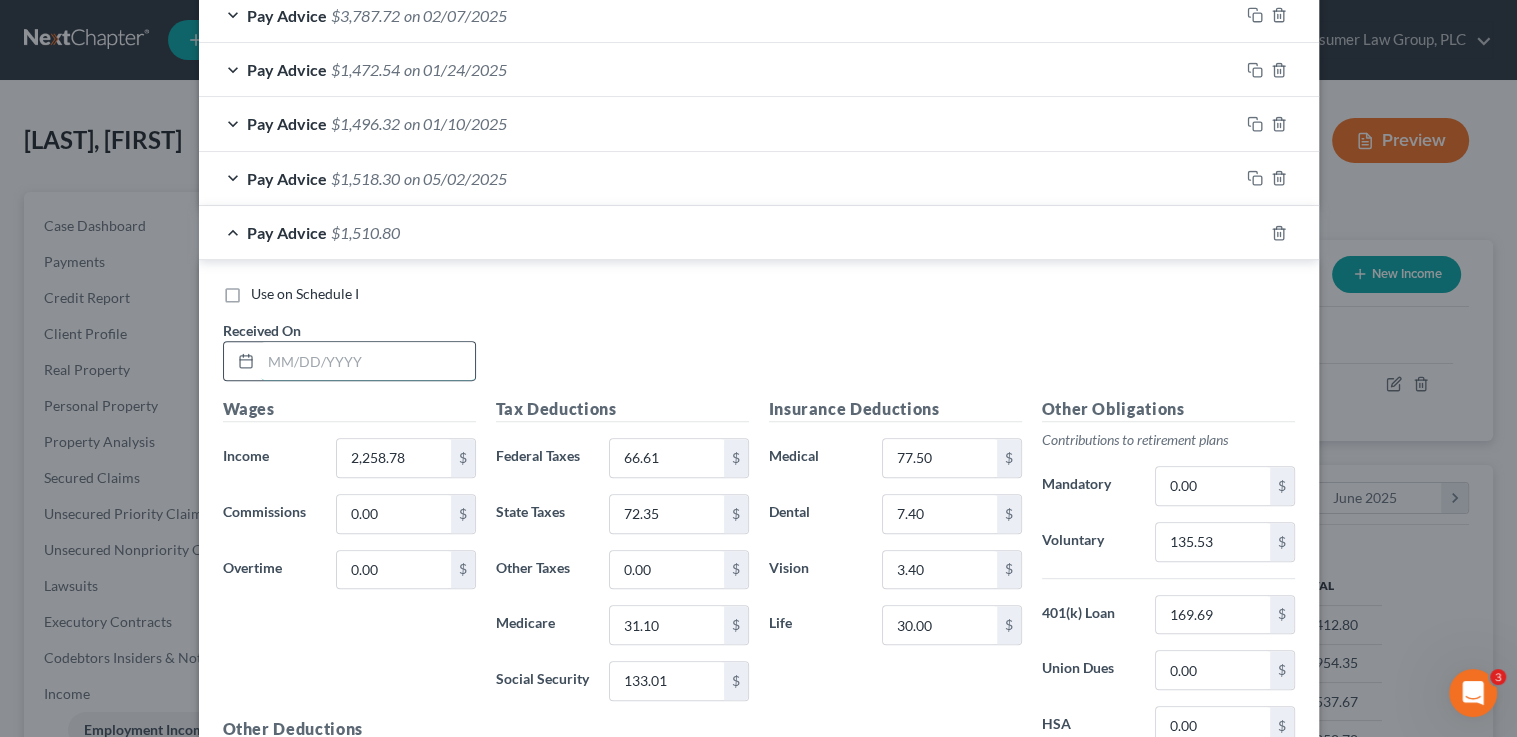 click at bounding box center [368, 361] 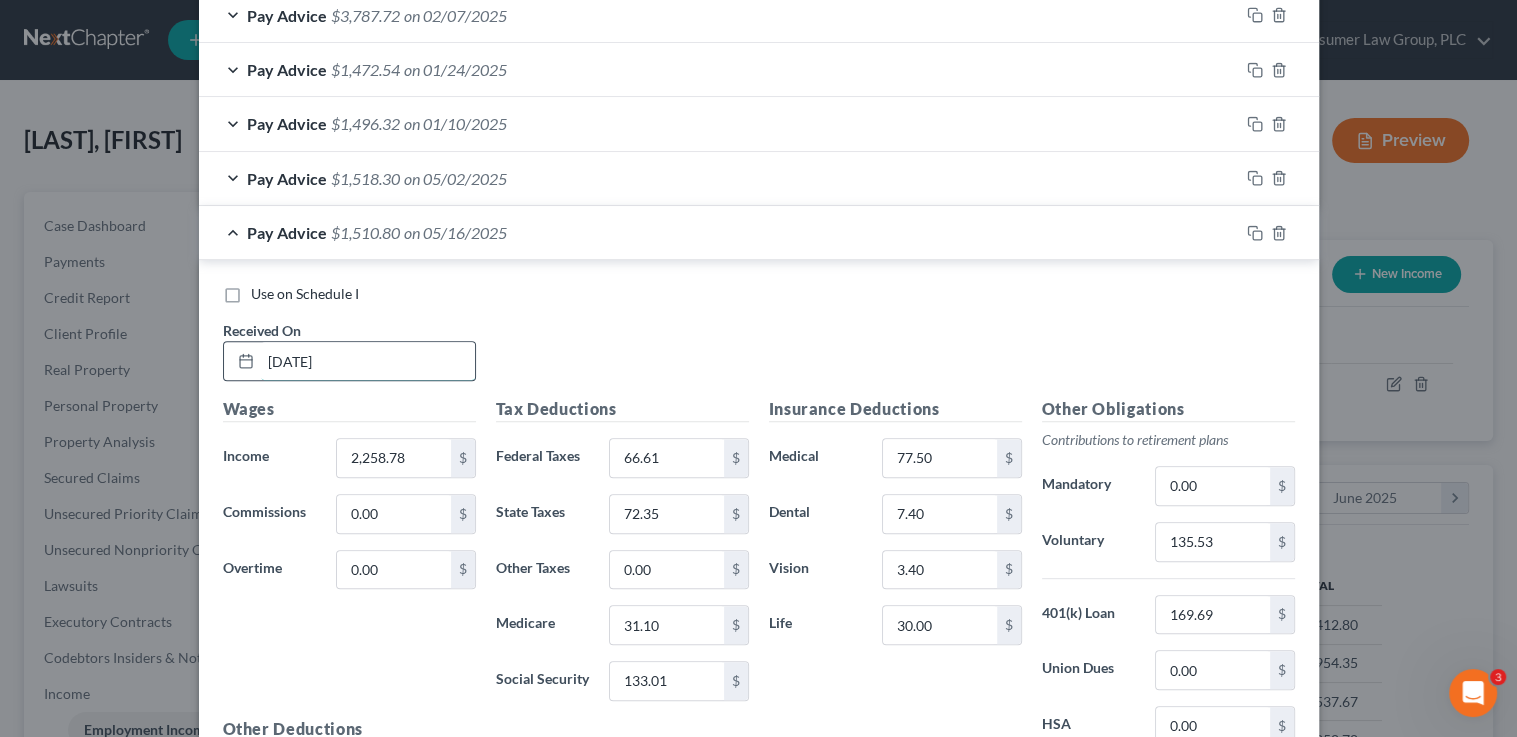 type on "5/16/25" 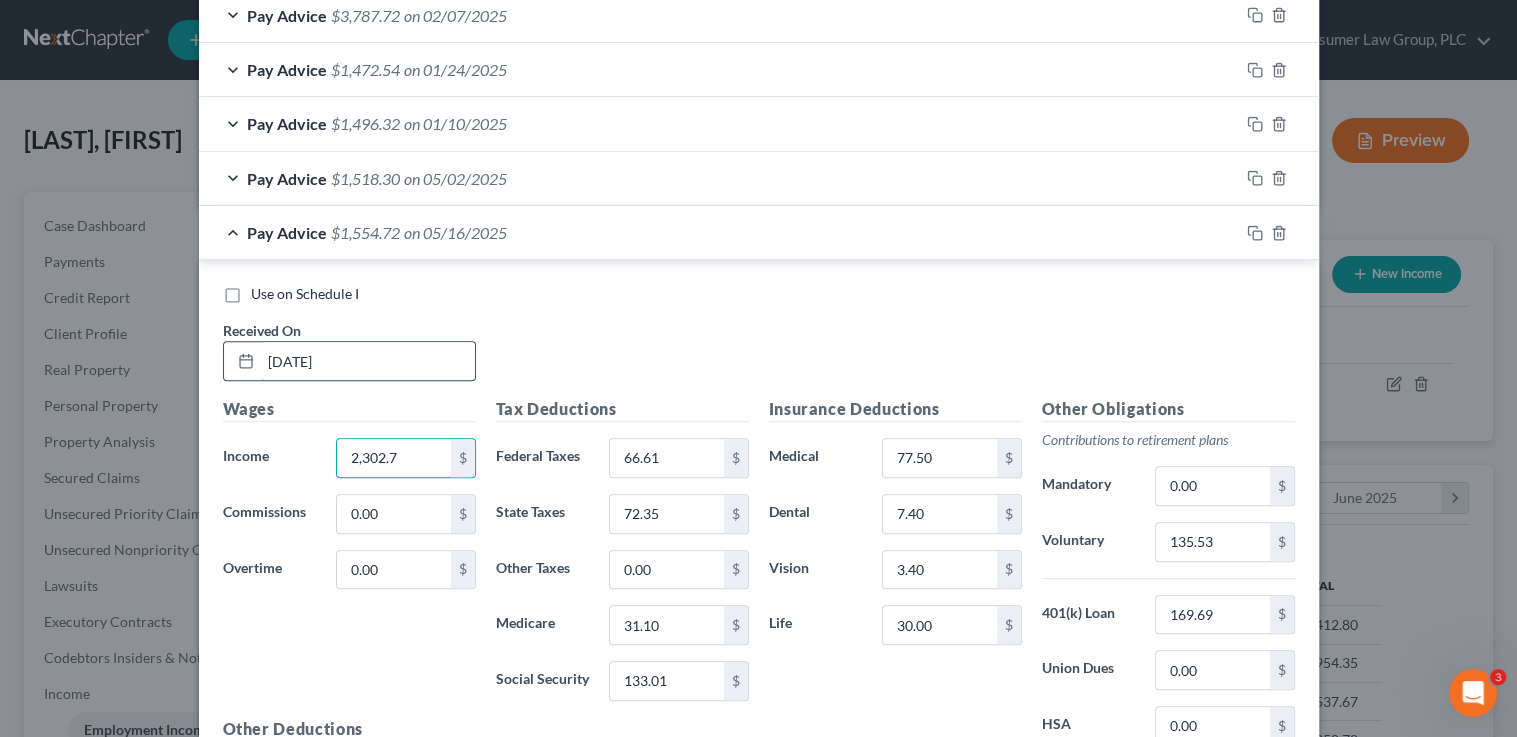 type on "2,302.7" 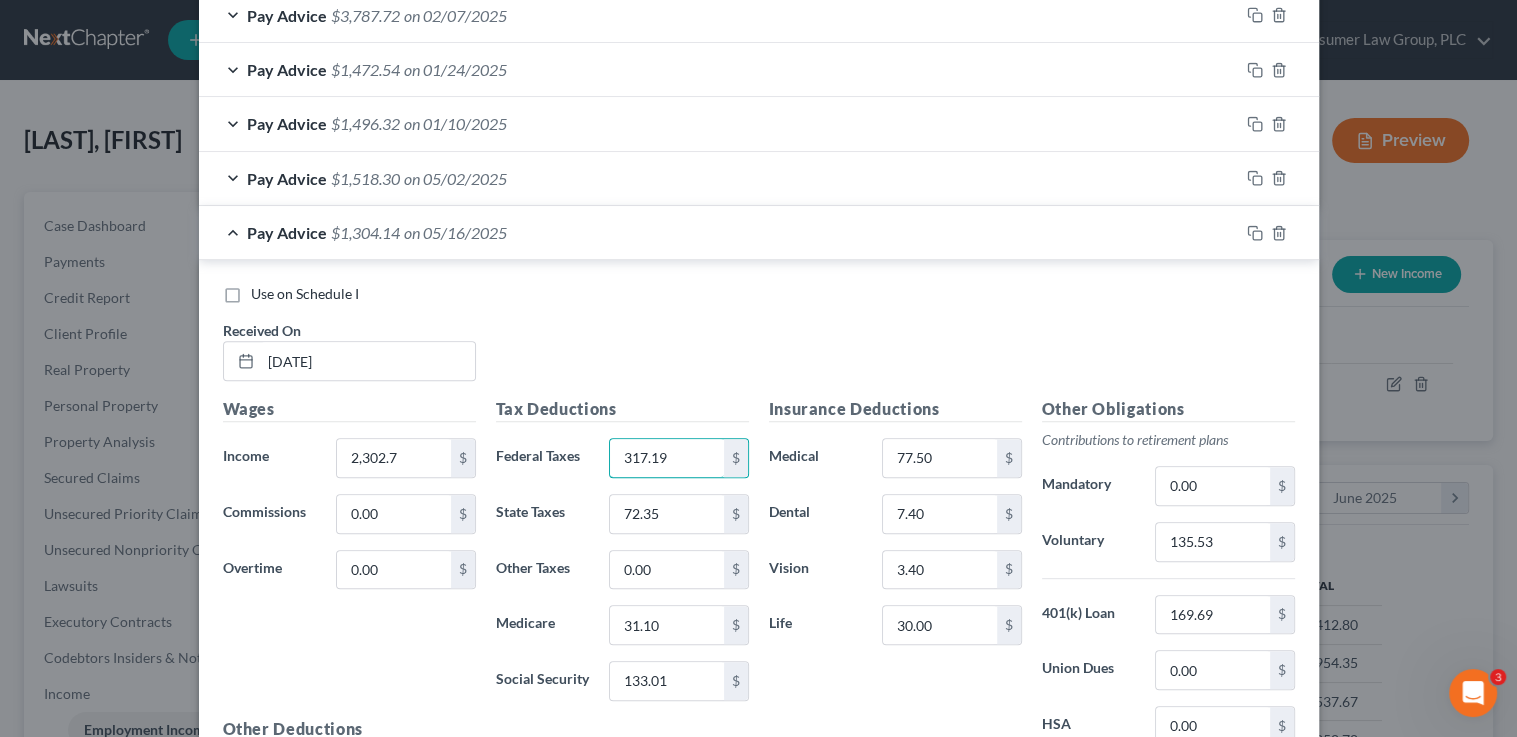 type on "317.19" 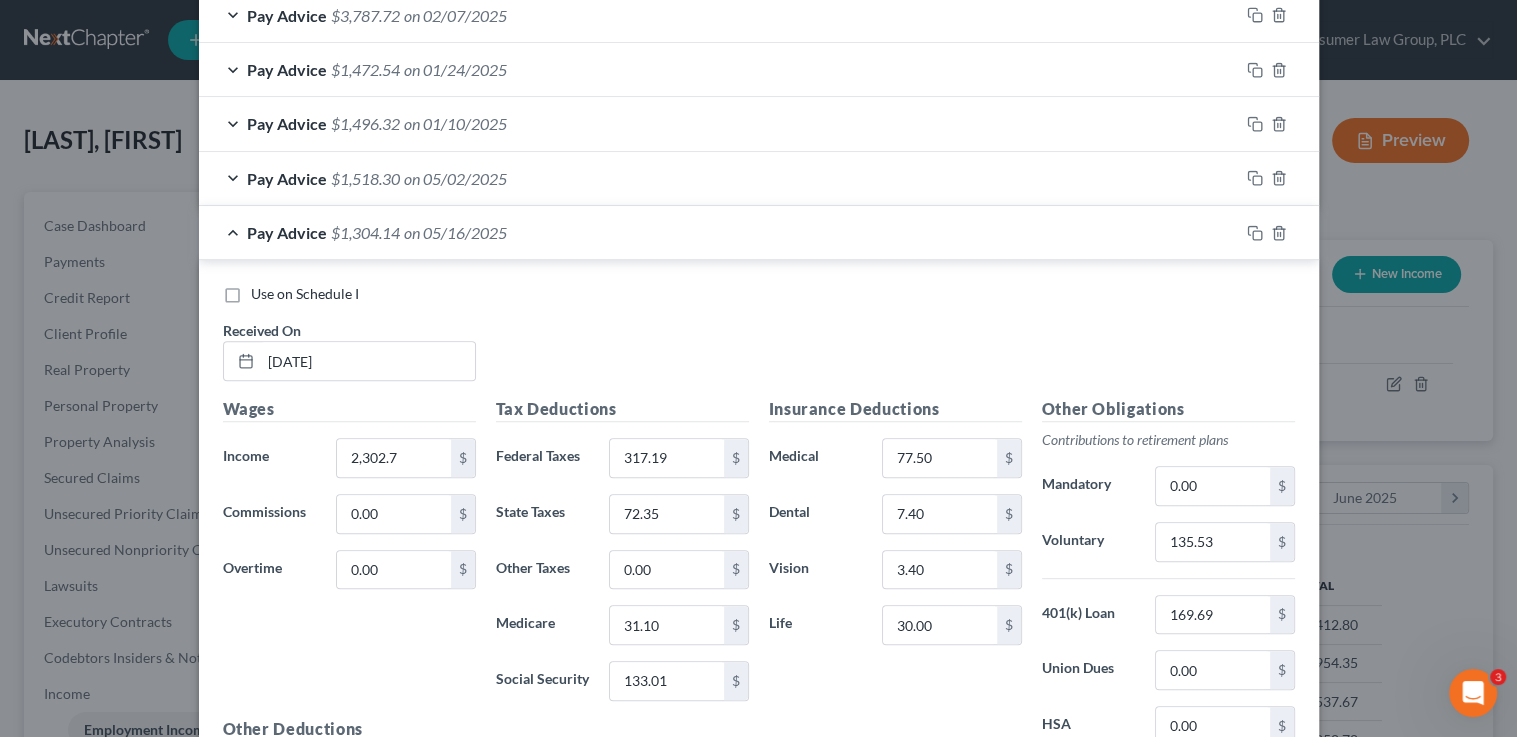 click on "Use on Schedule I
Received On
*
5/16/25" at bounding box center (759, 340) 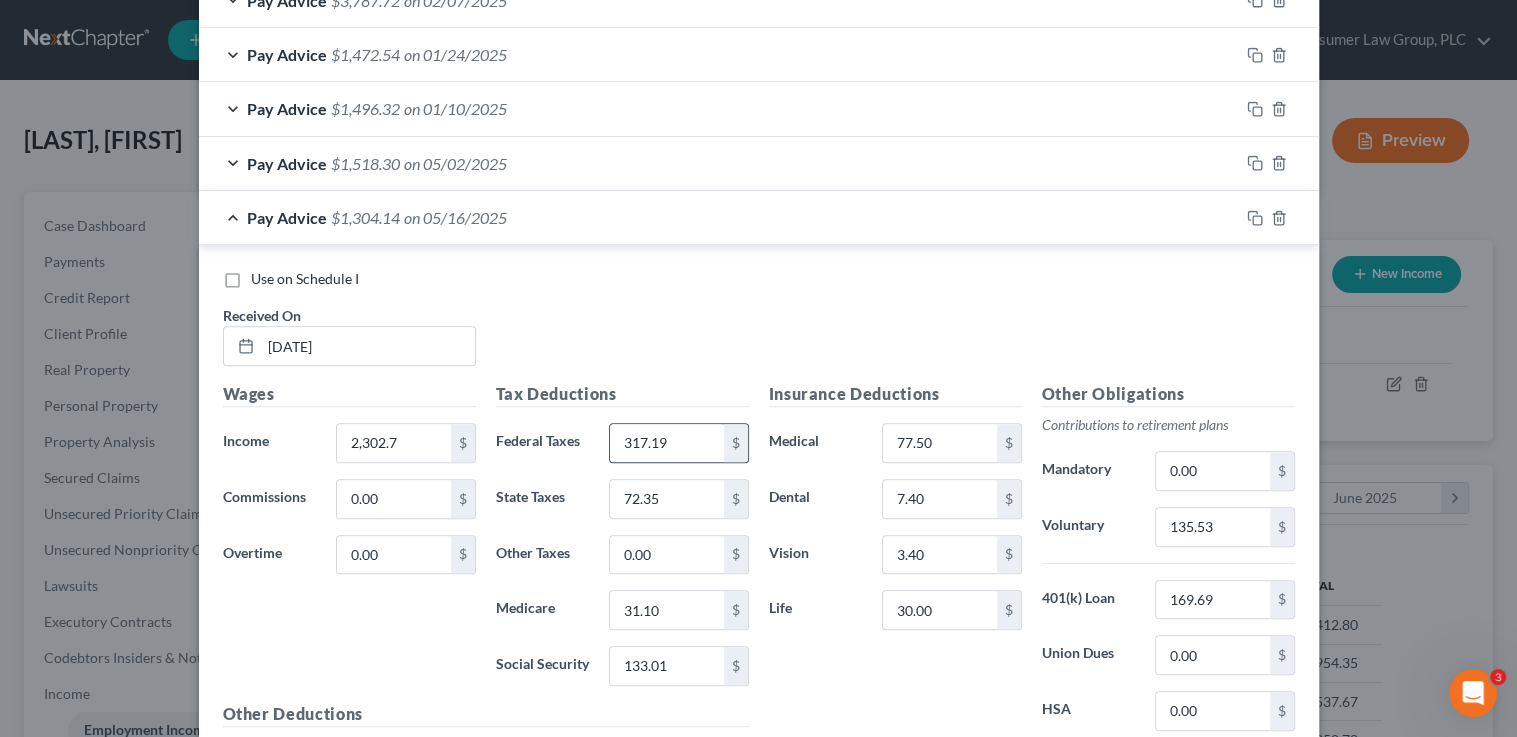 scroll, scrollTop: 923, scrollLeft: 0, axis: vertical 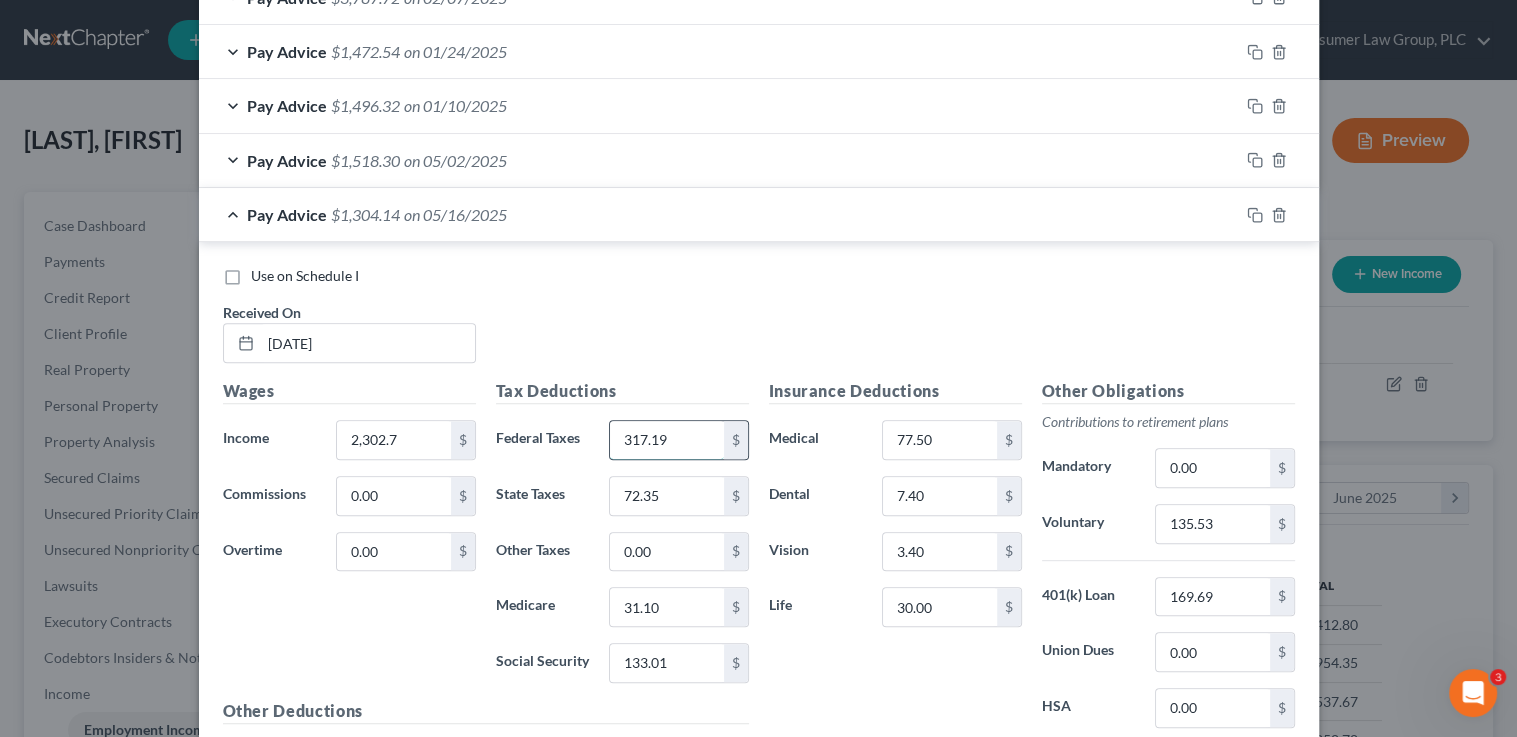 click on "317.19" at bounding box center (666, 440) 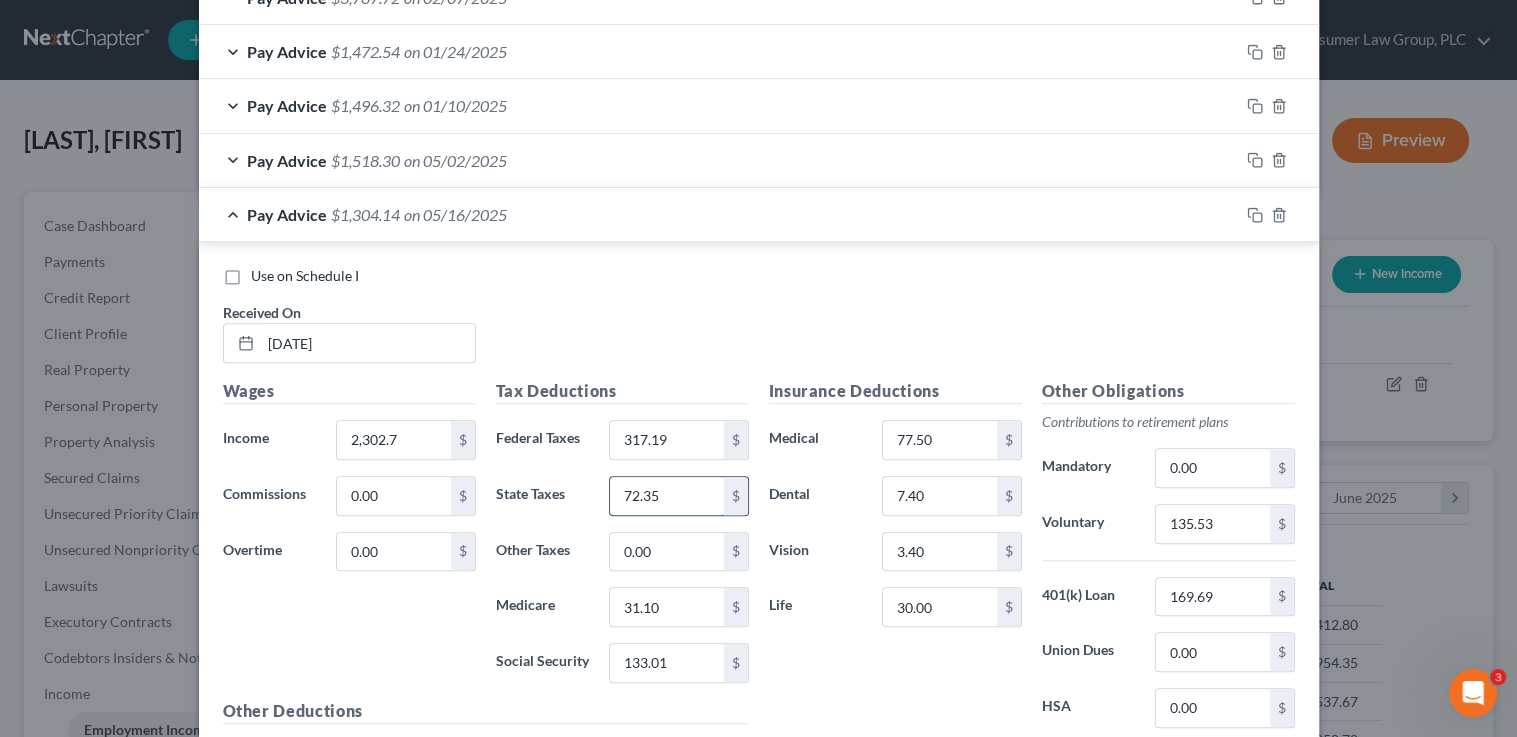 click on "72.35" at bounding box center [666, 496] 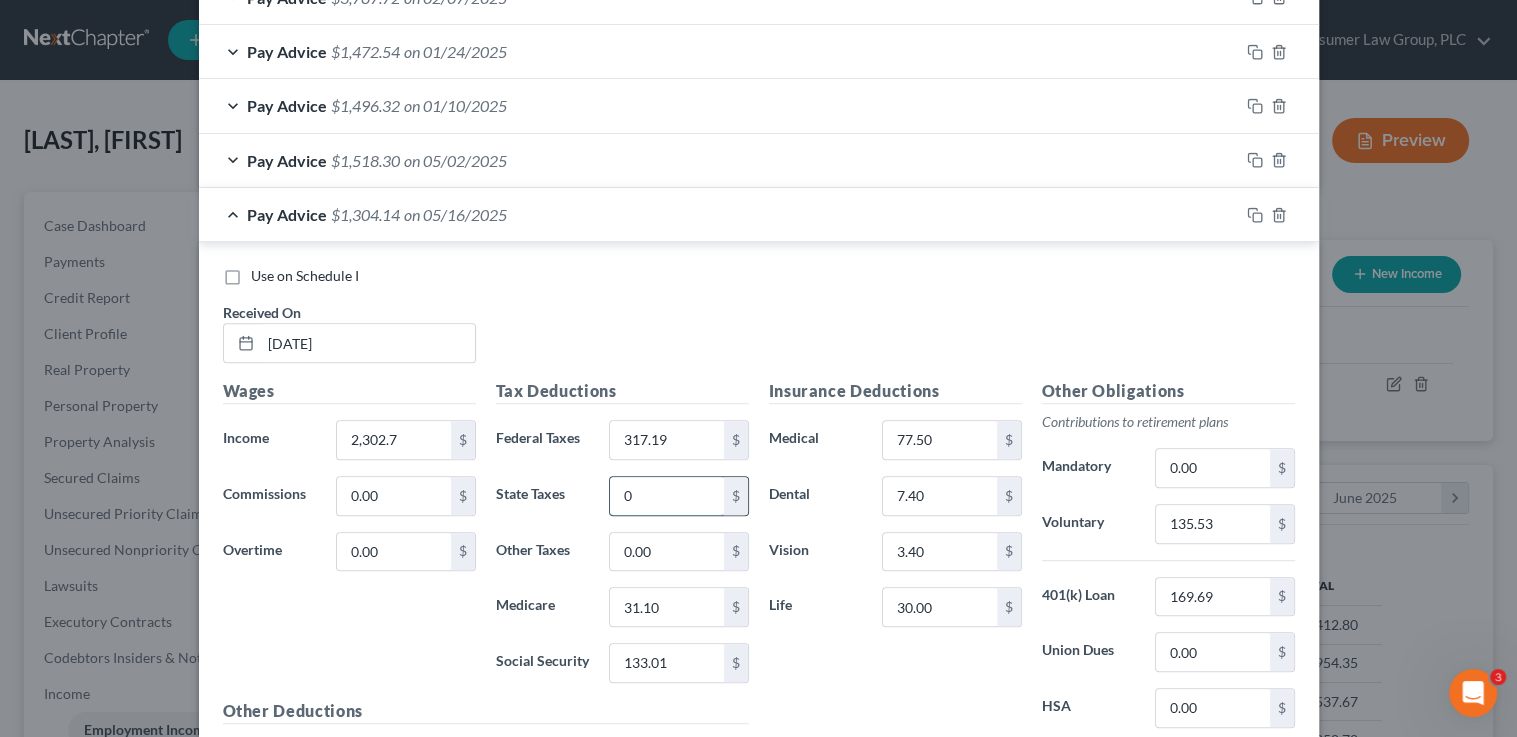 type on "0" 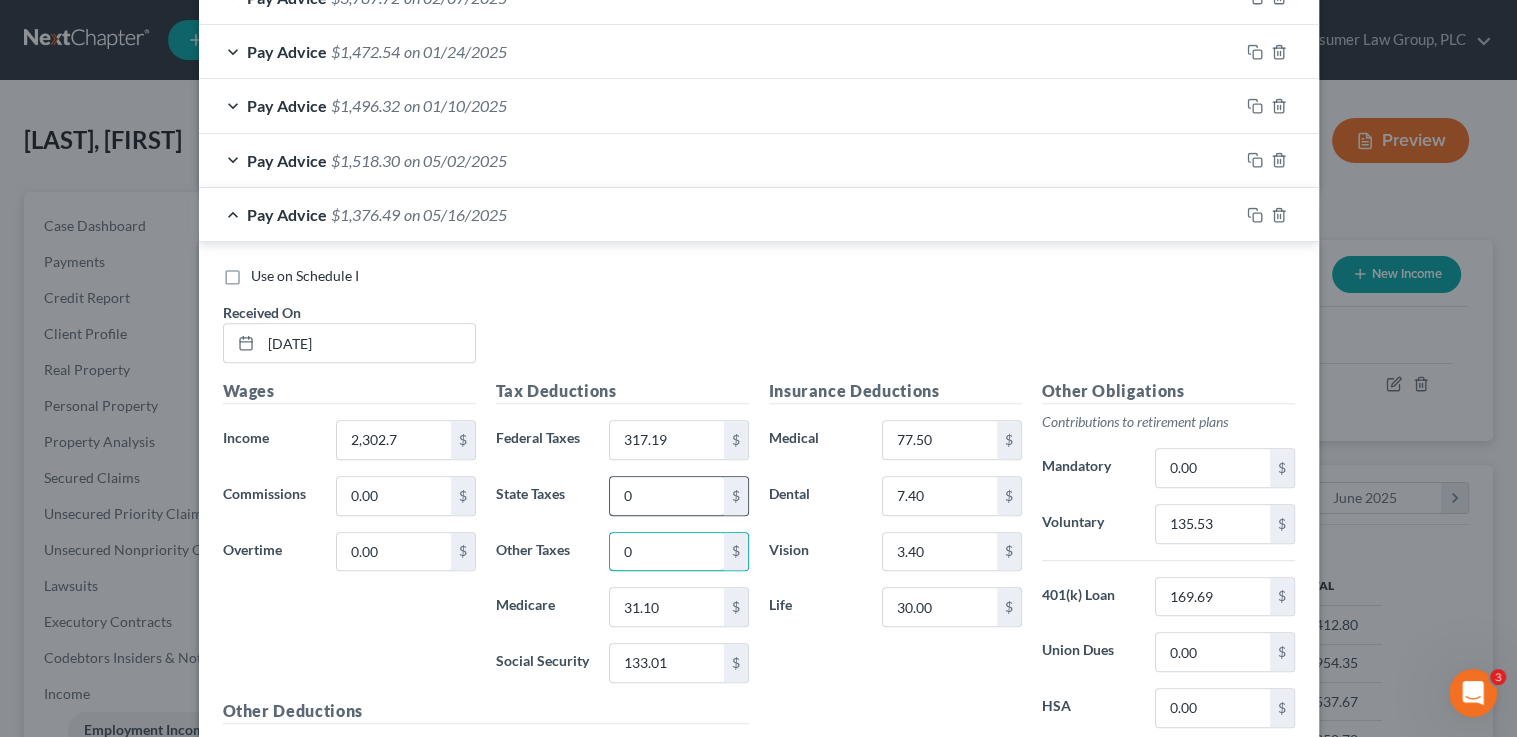 type on "0" 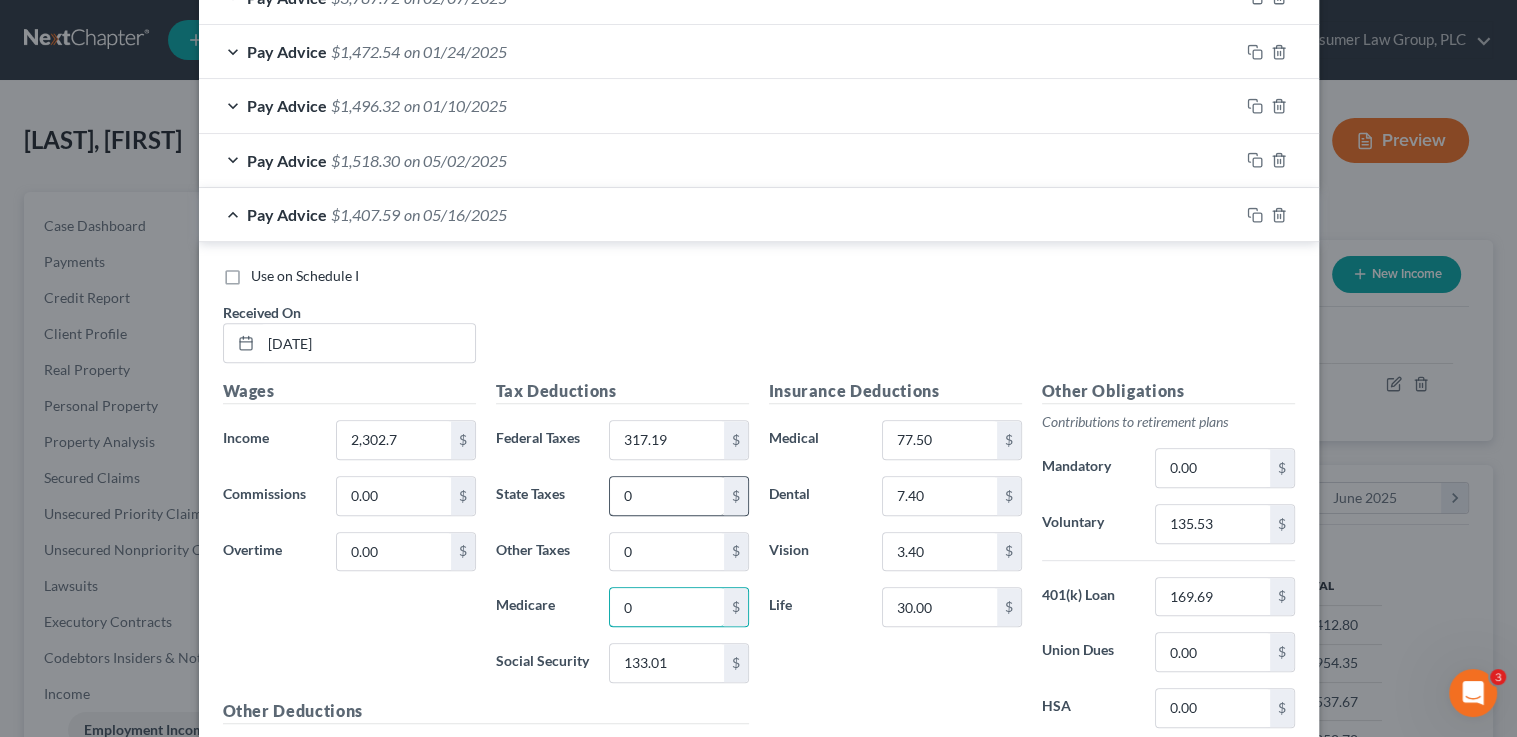 type on "0" 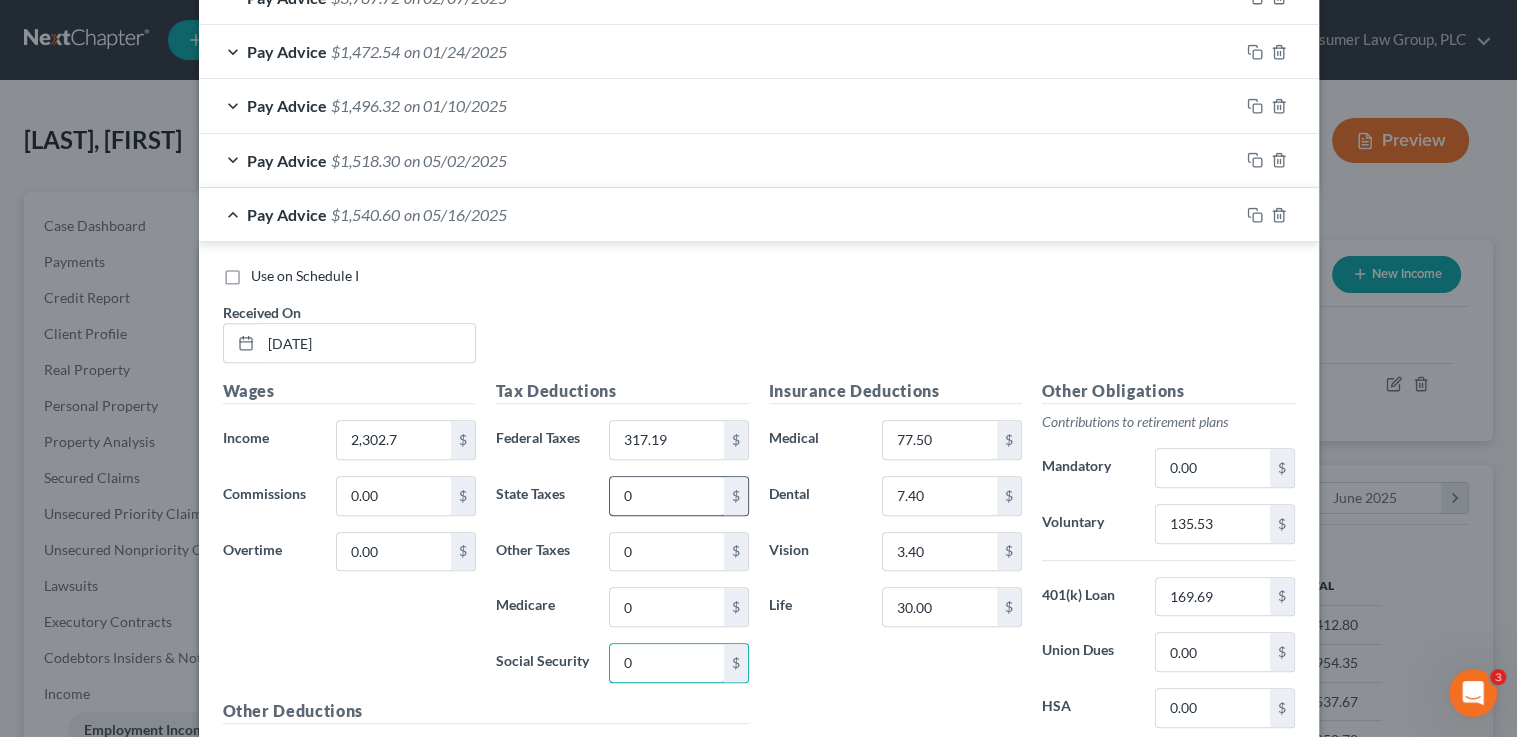 type on "0" 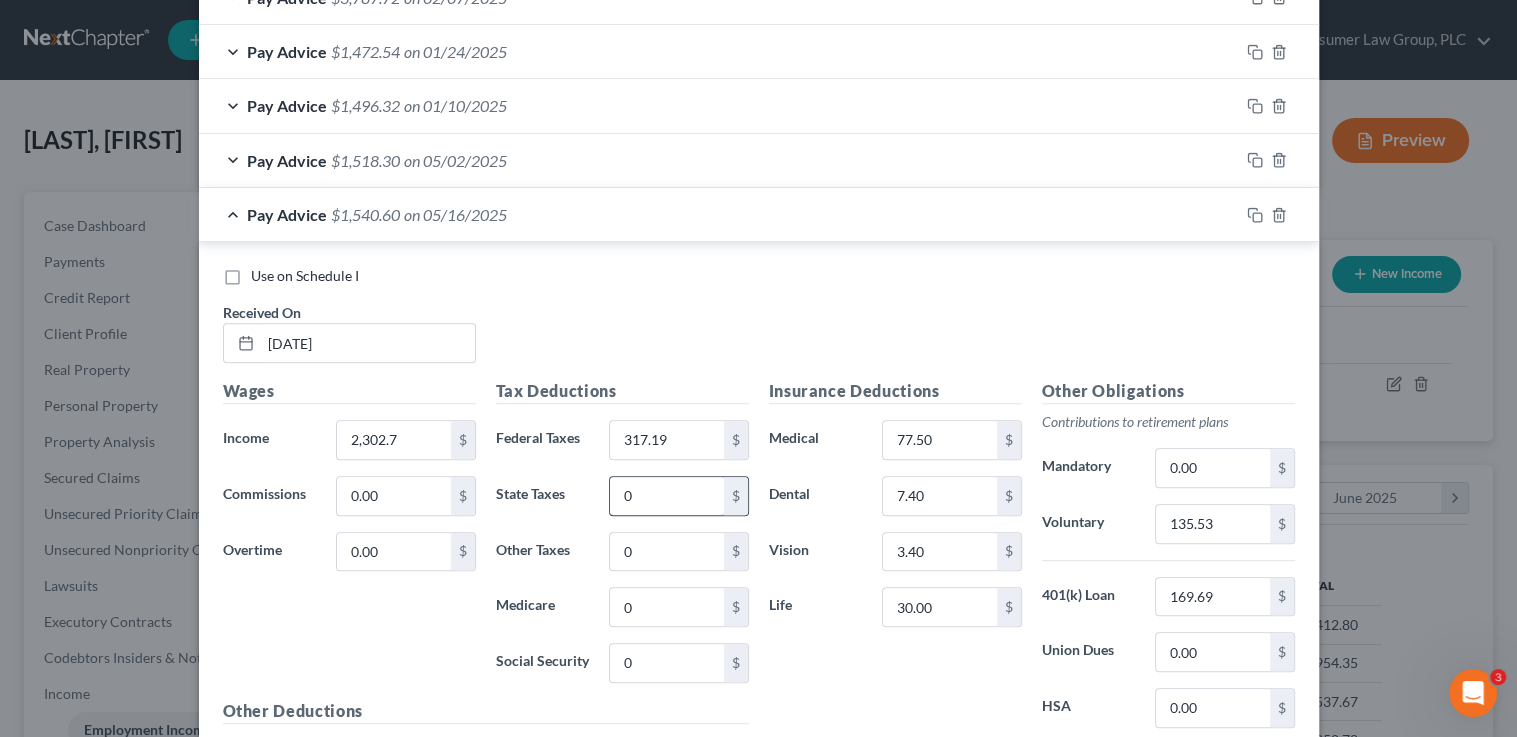 scroll, scrollTop: 959, scrollLeft: 0, axis: vertical 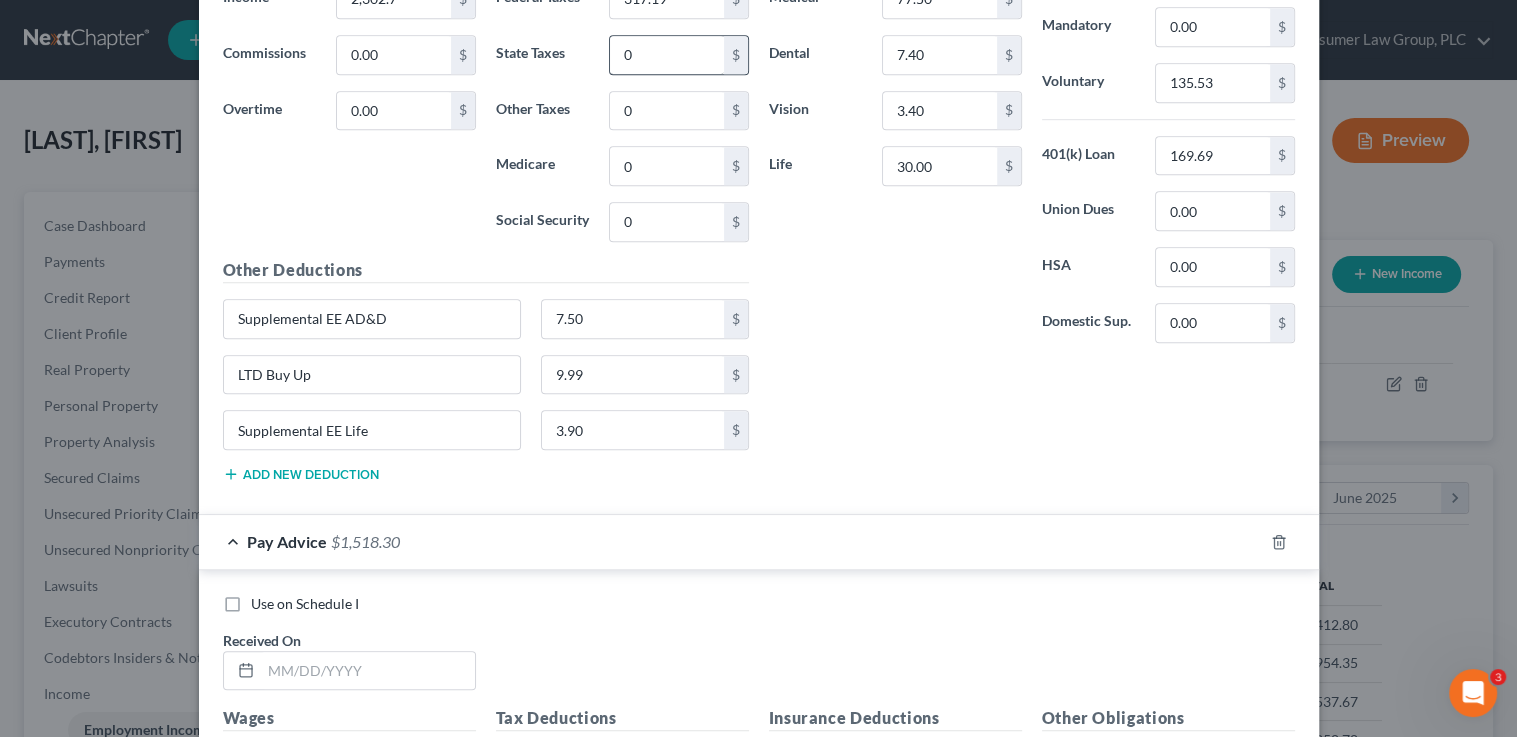 type 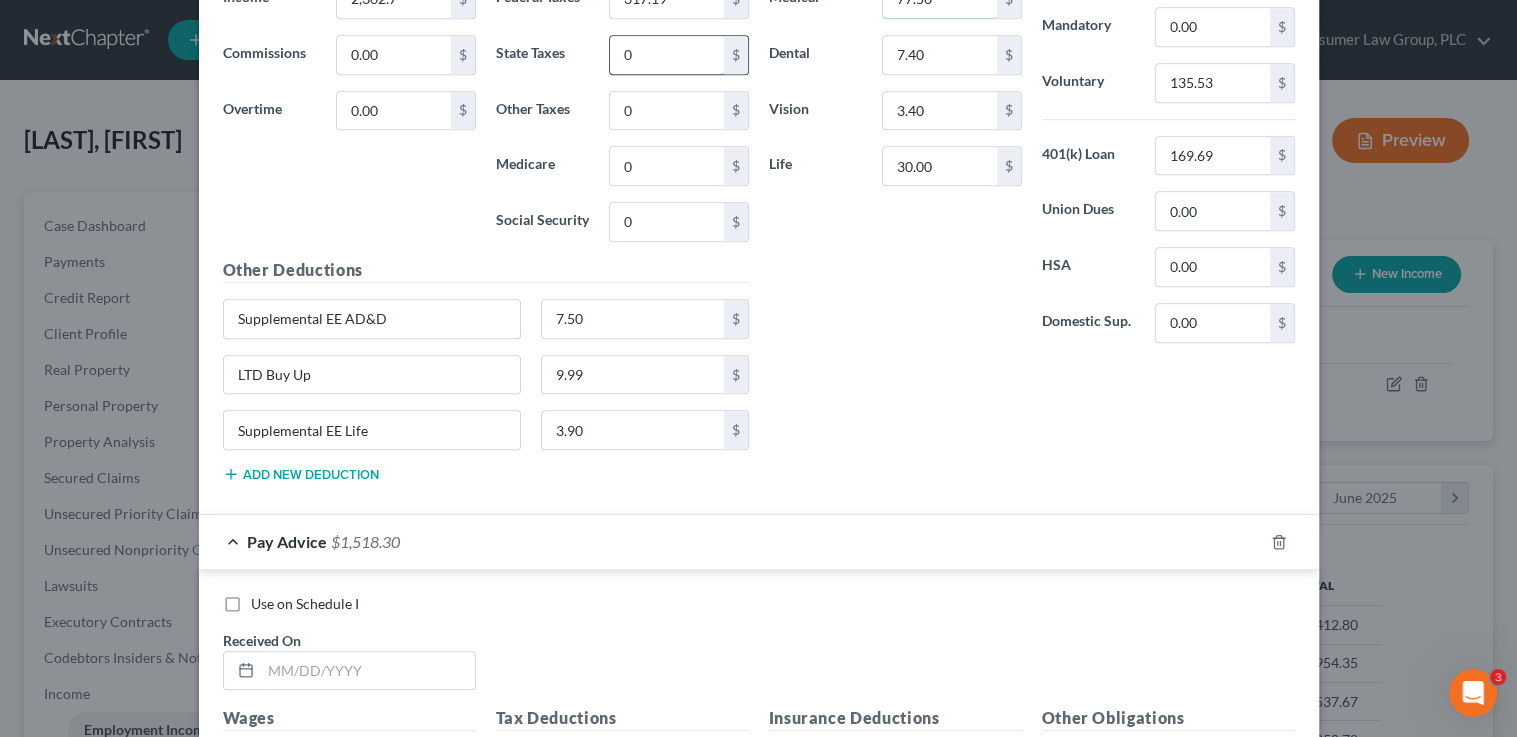 scroll, scrollTop: 1340, scrollLeft: 0, axis: vertical 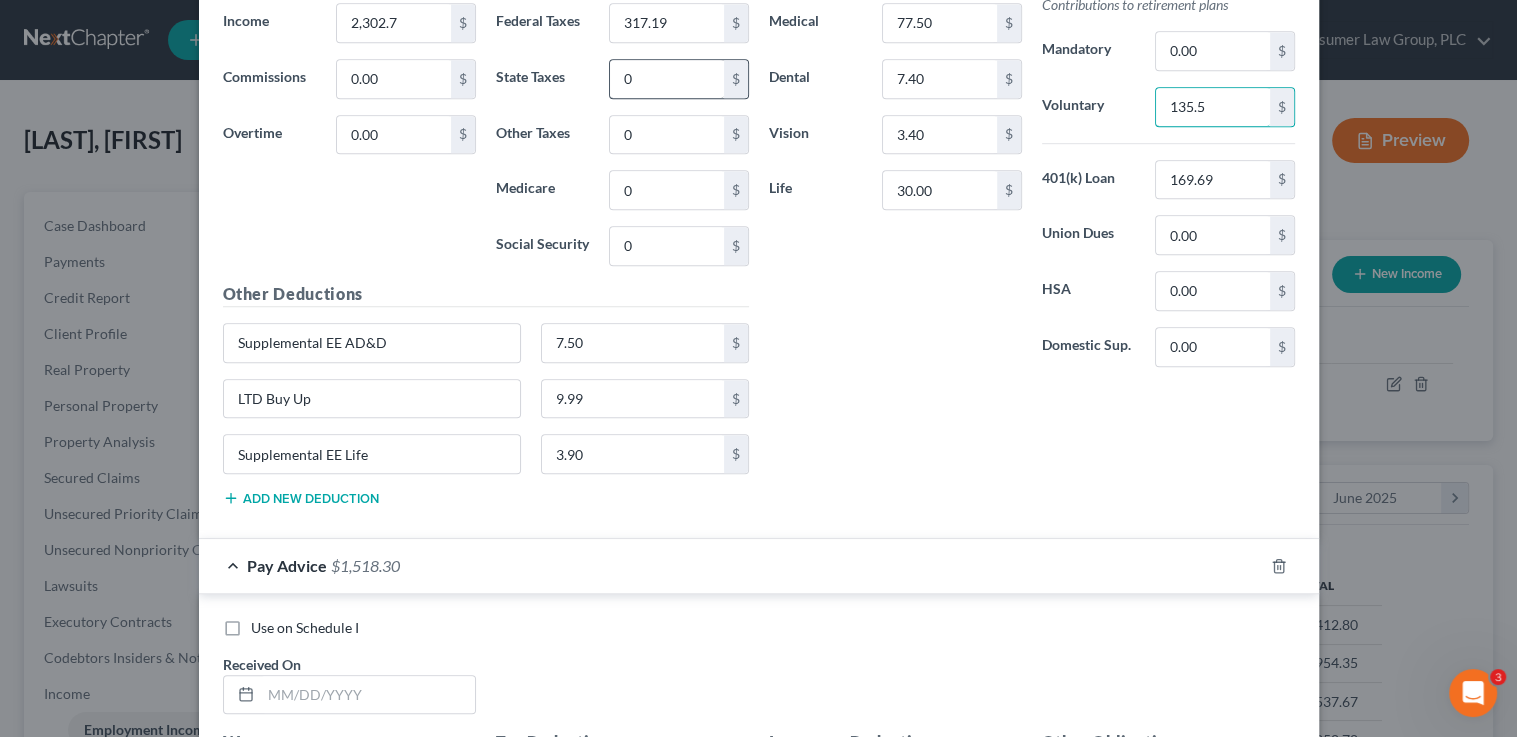 type on "135.53" 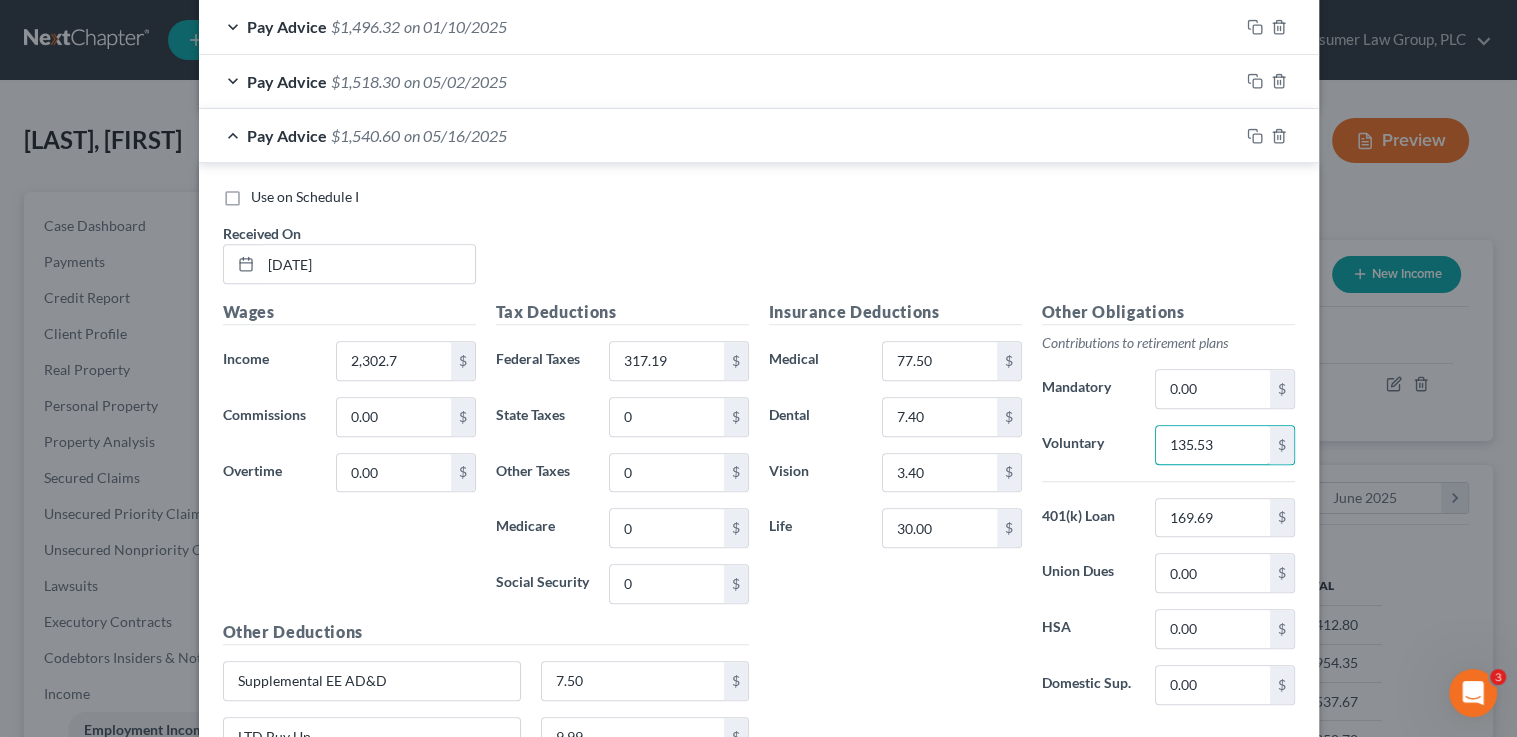 scroll, scrollTop: 1001, scrollLeft: 0, axis: vertical 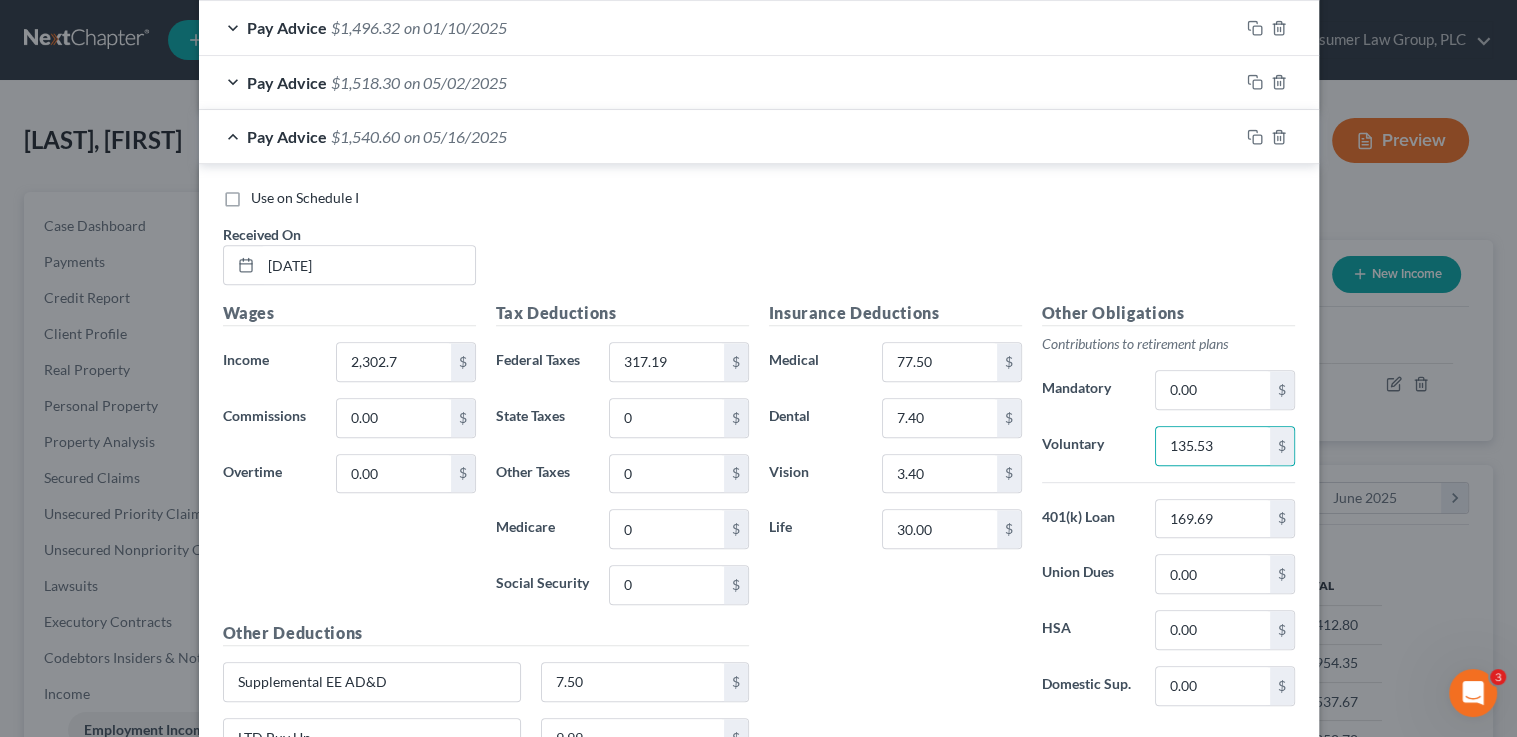 drag, startPoint x: 735, startPoint y: 200, endPoint x: 932, endPoint y: 198, distance: 197.01015 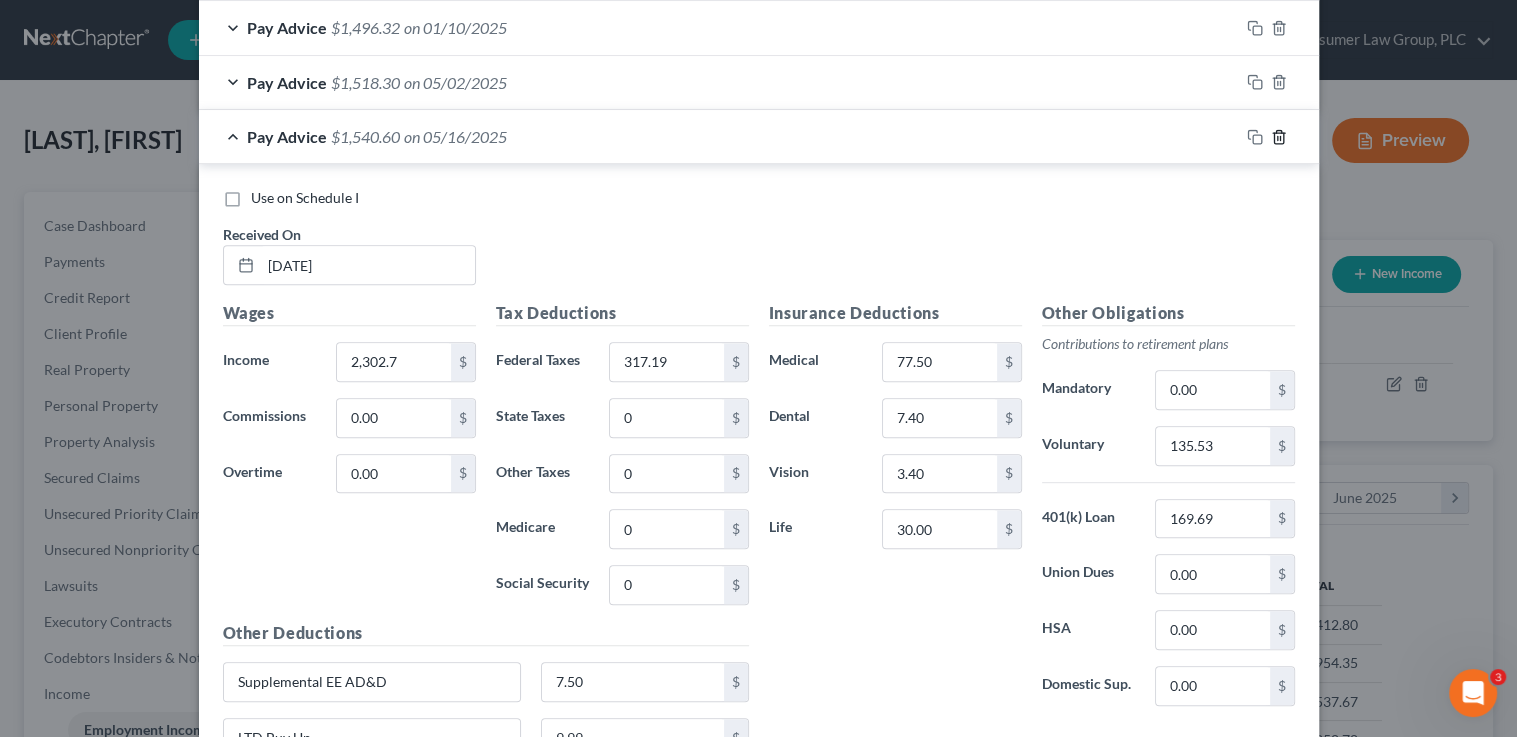 click 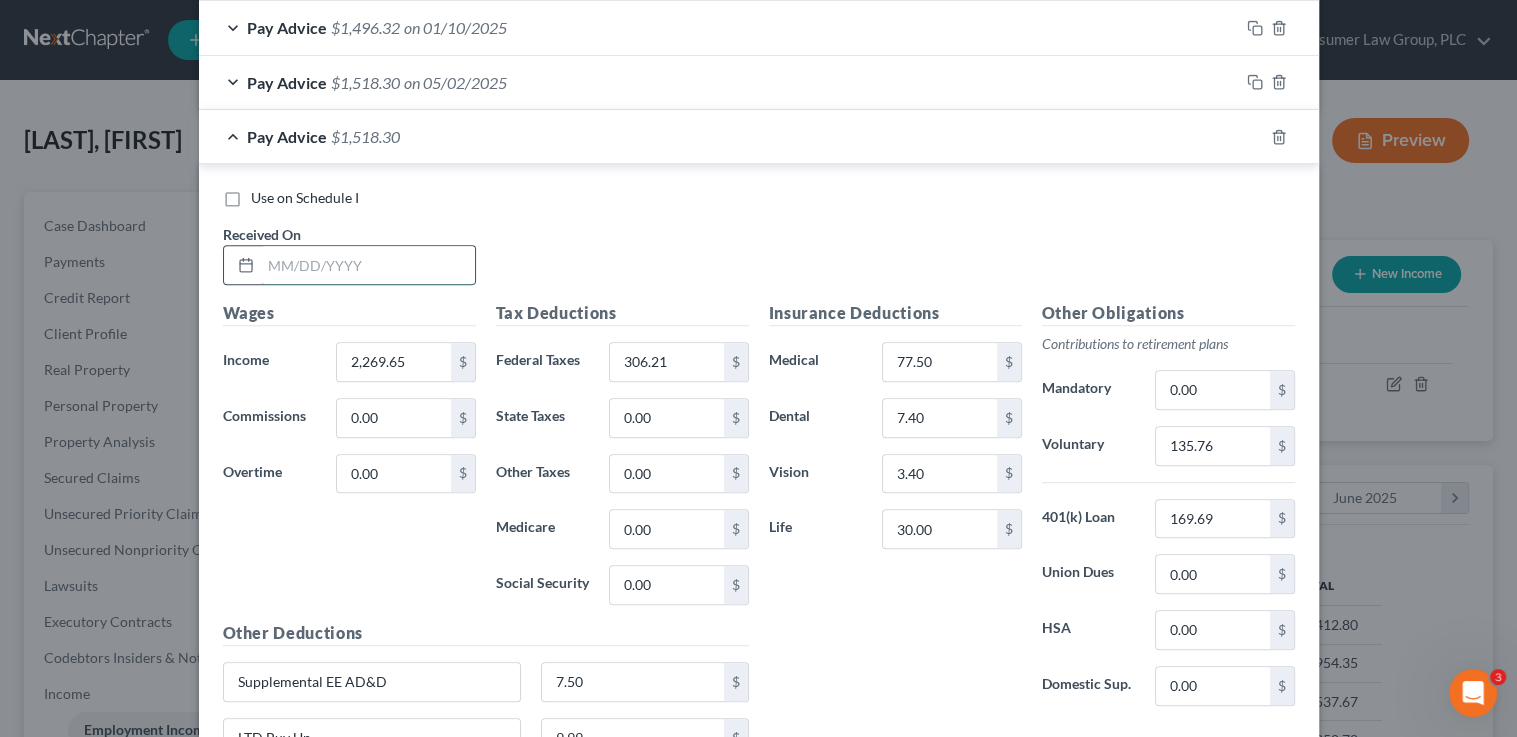 click at bounding box center (368, 265) 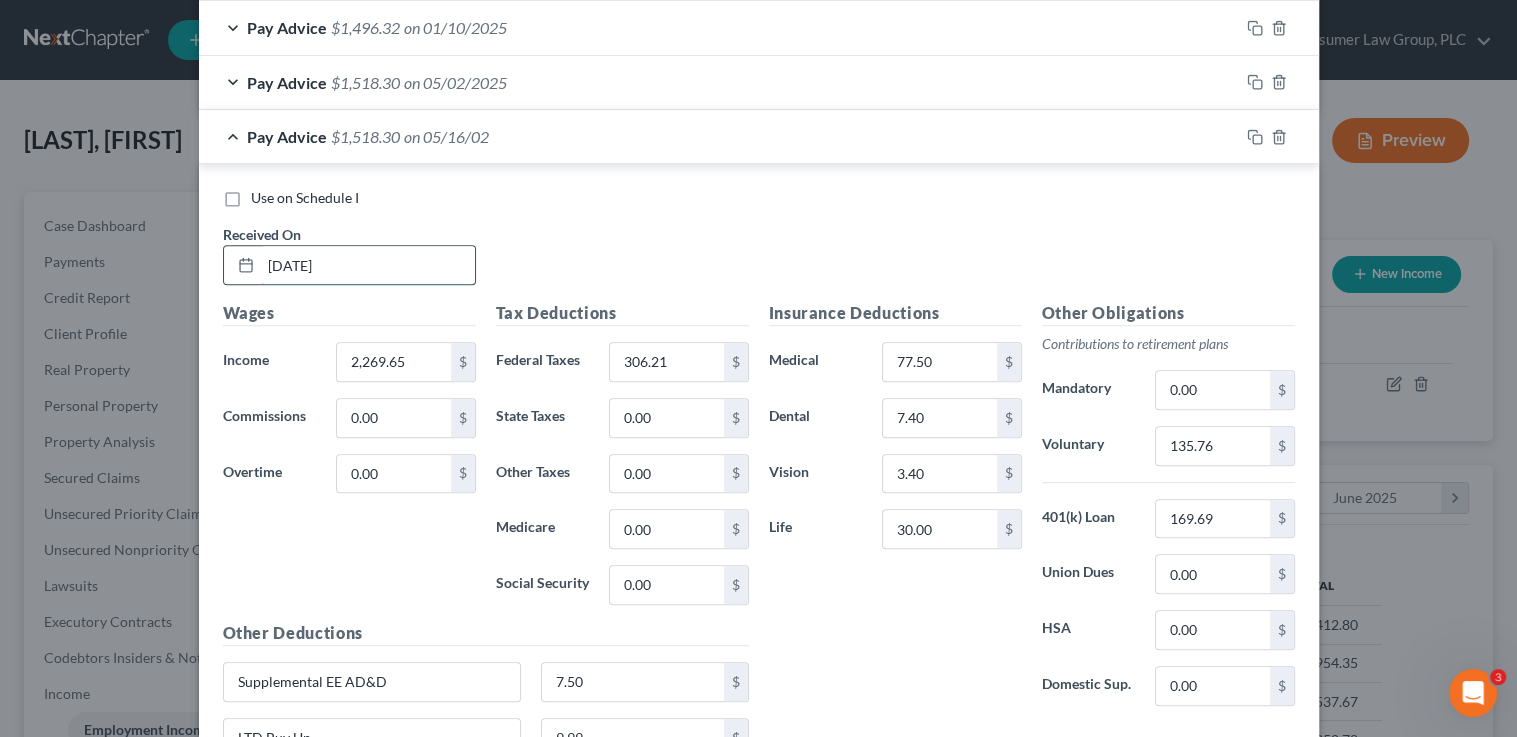 type on "05/16/25" 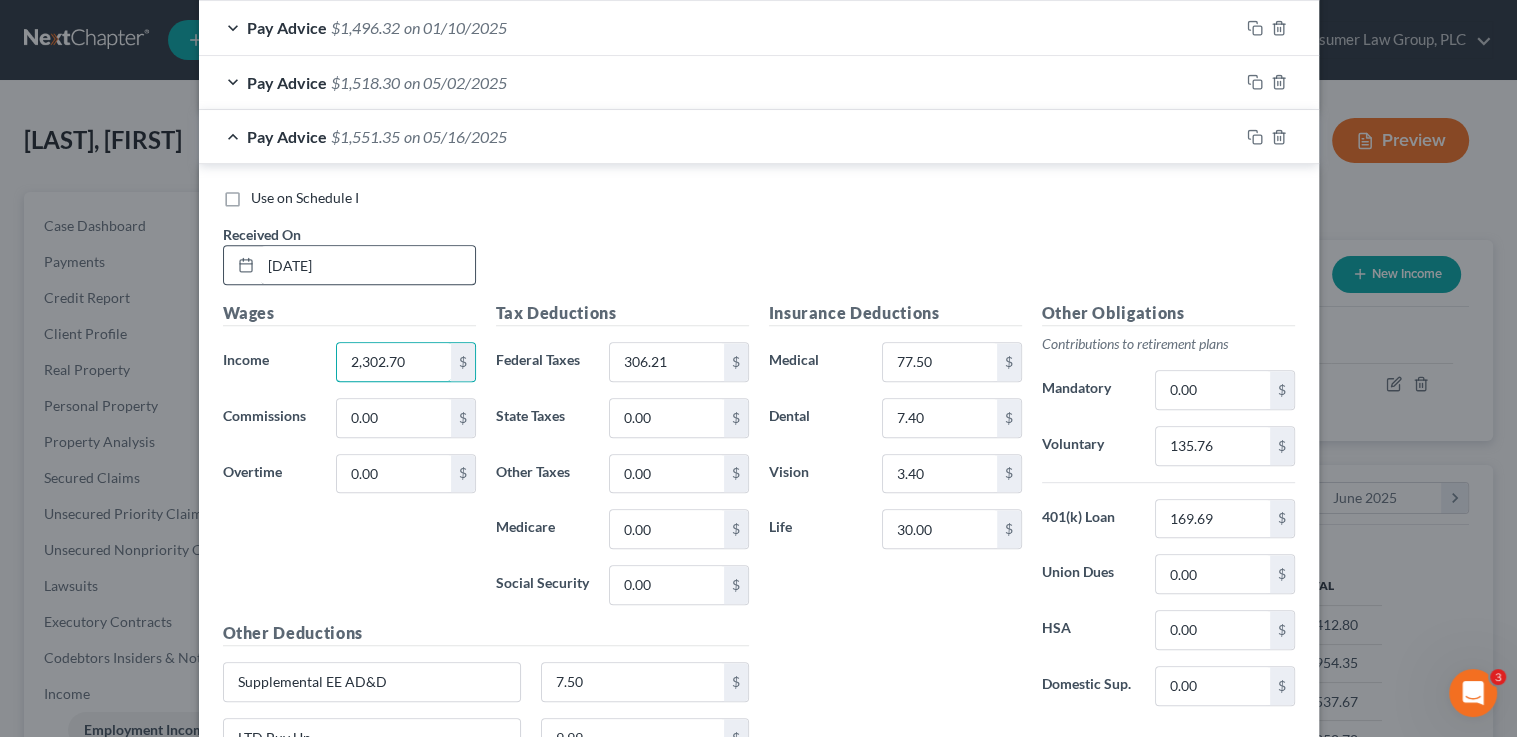 type on "2,302.70" 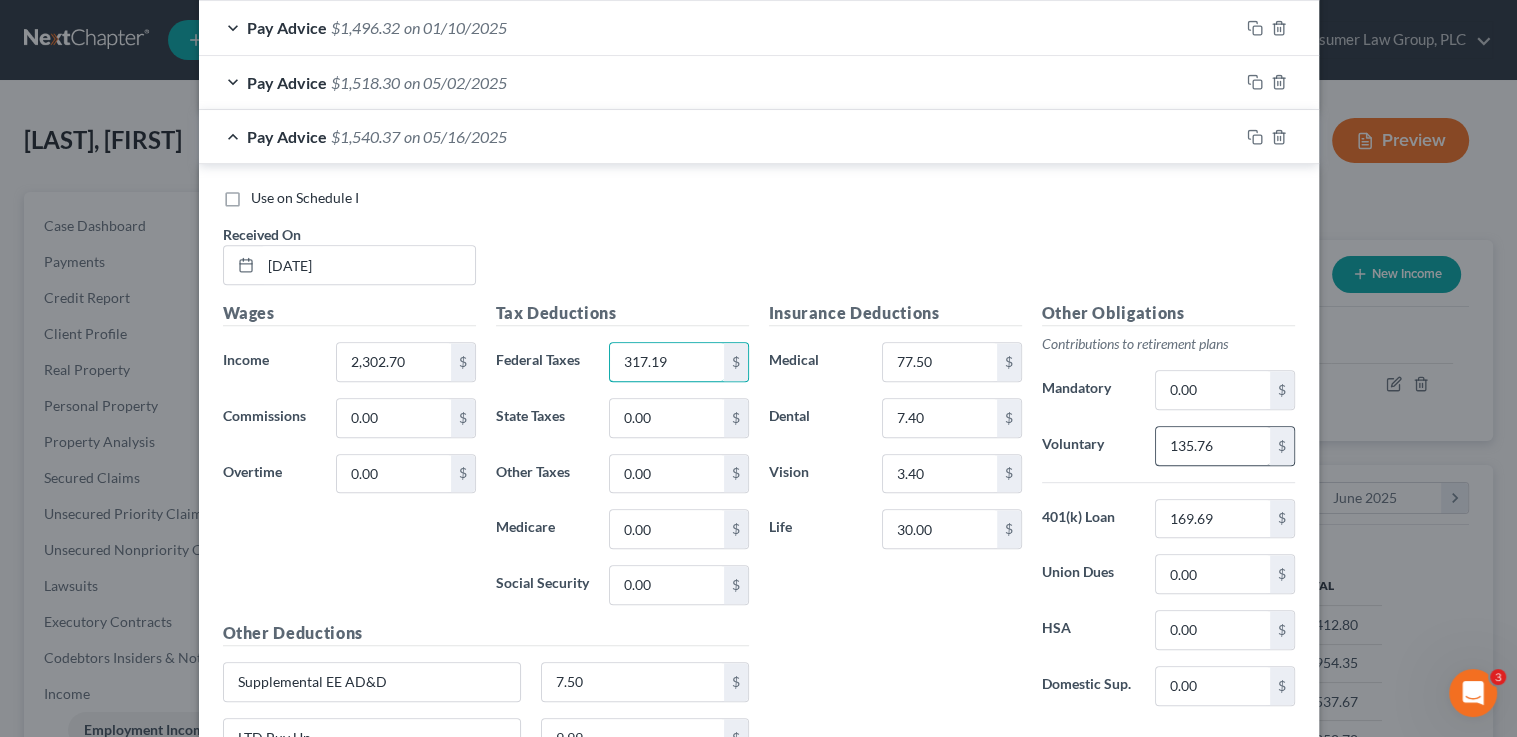 type on "317.19" 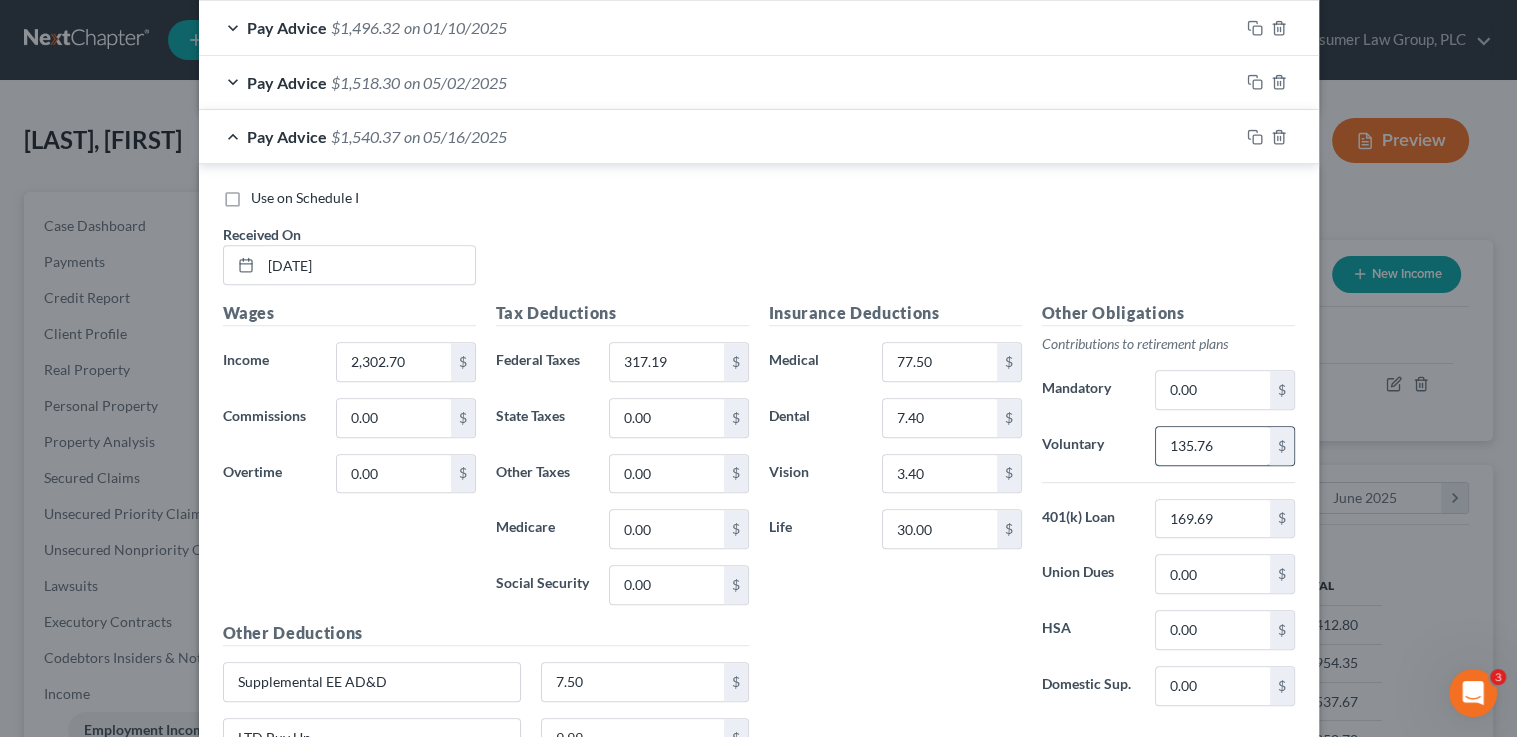 click on "135.76" at bounding box center (1212, 446) 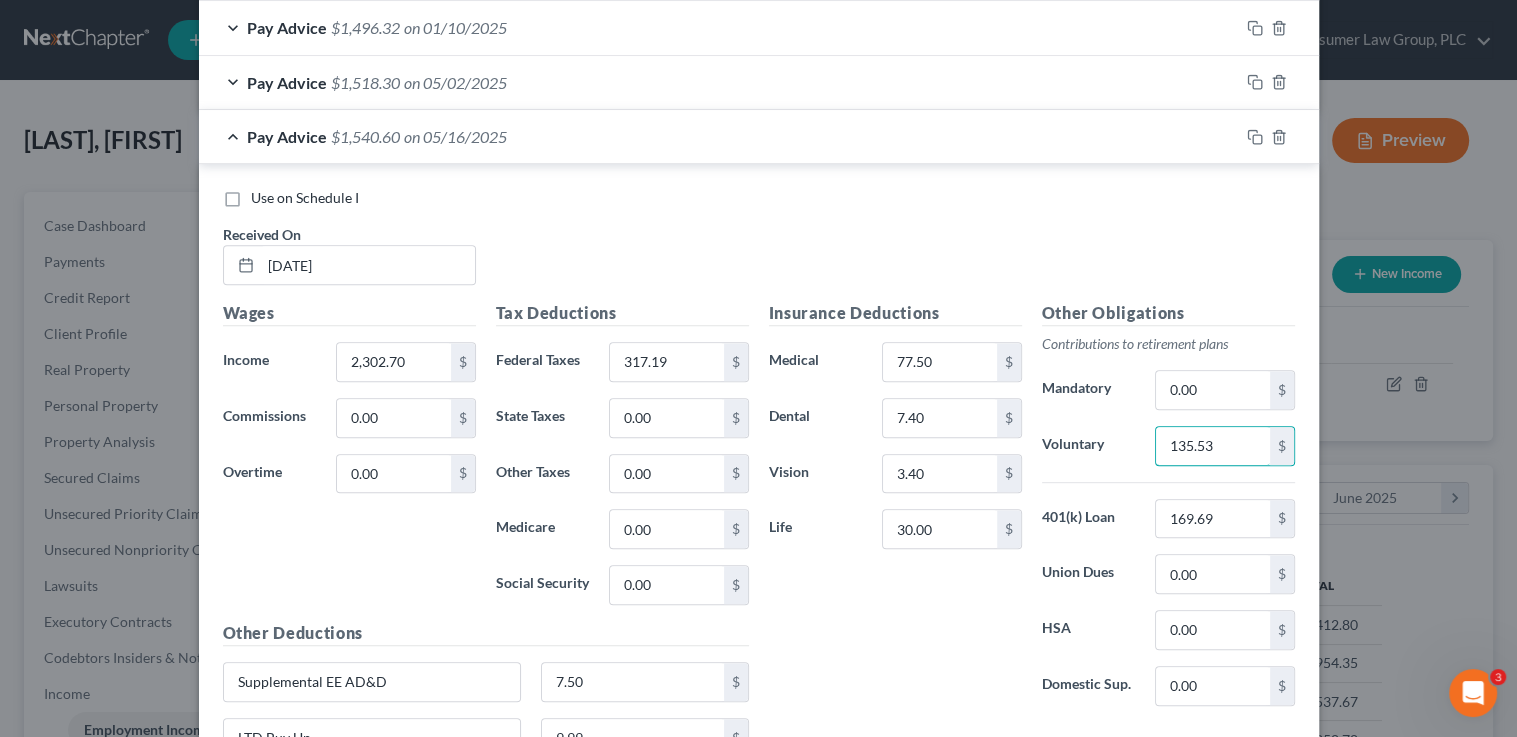 type on "135.53" 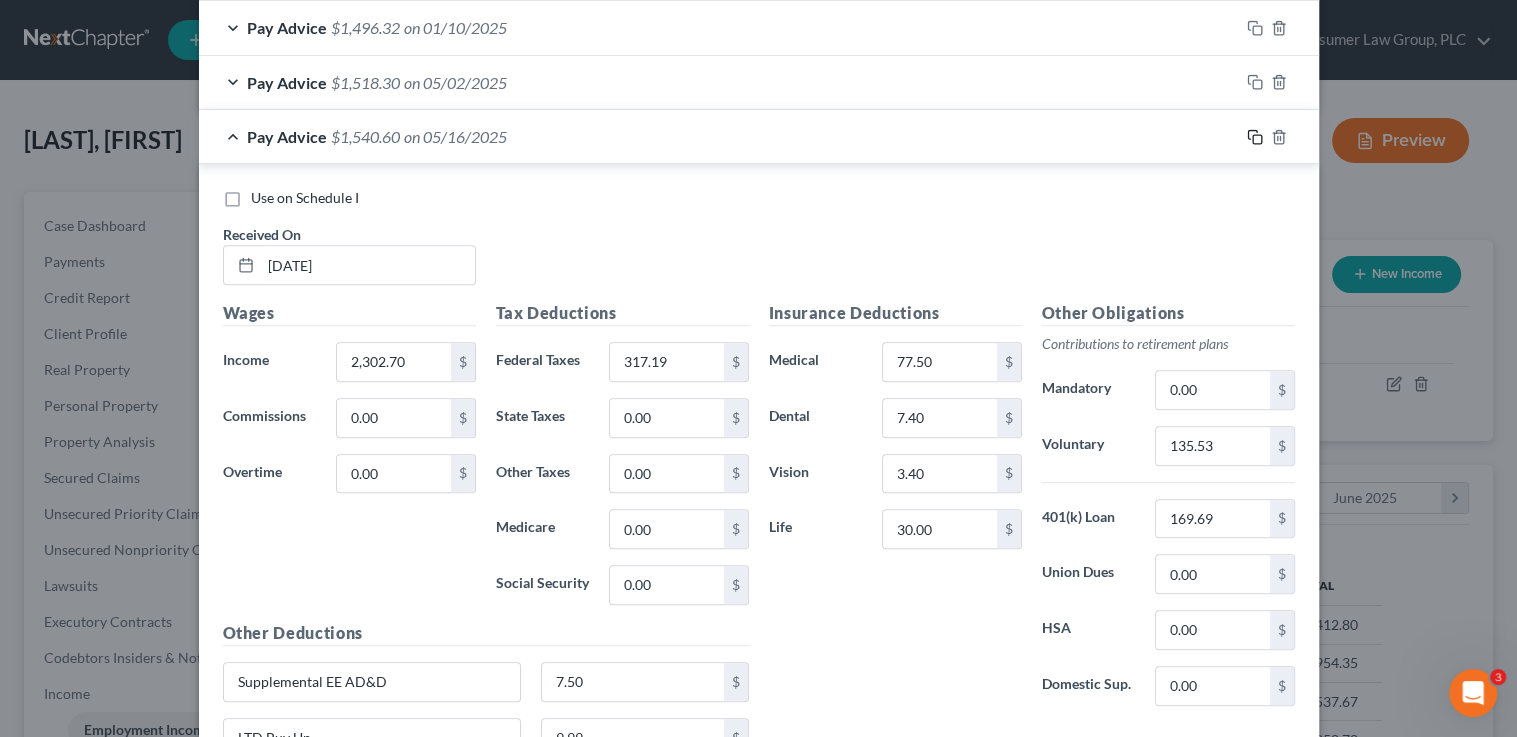 click 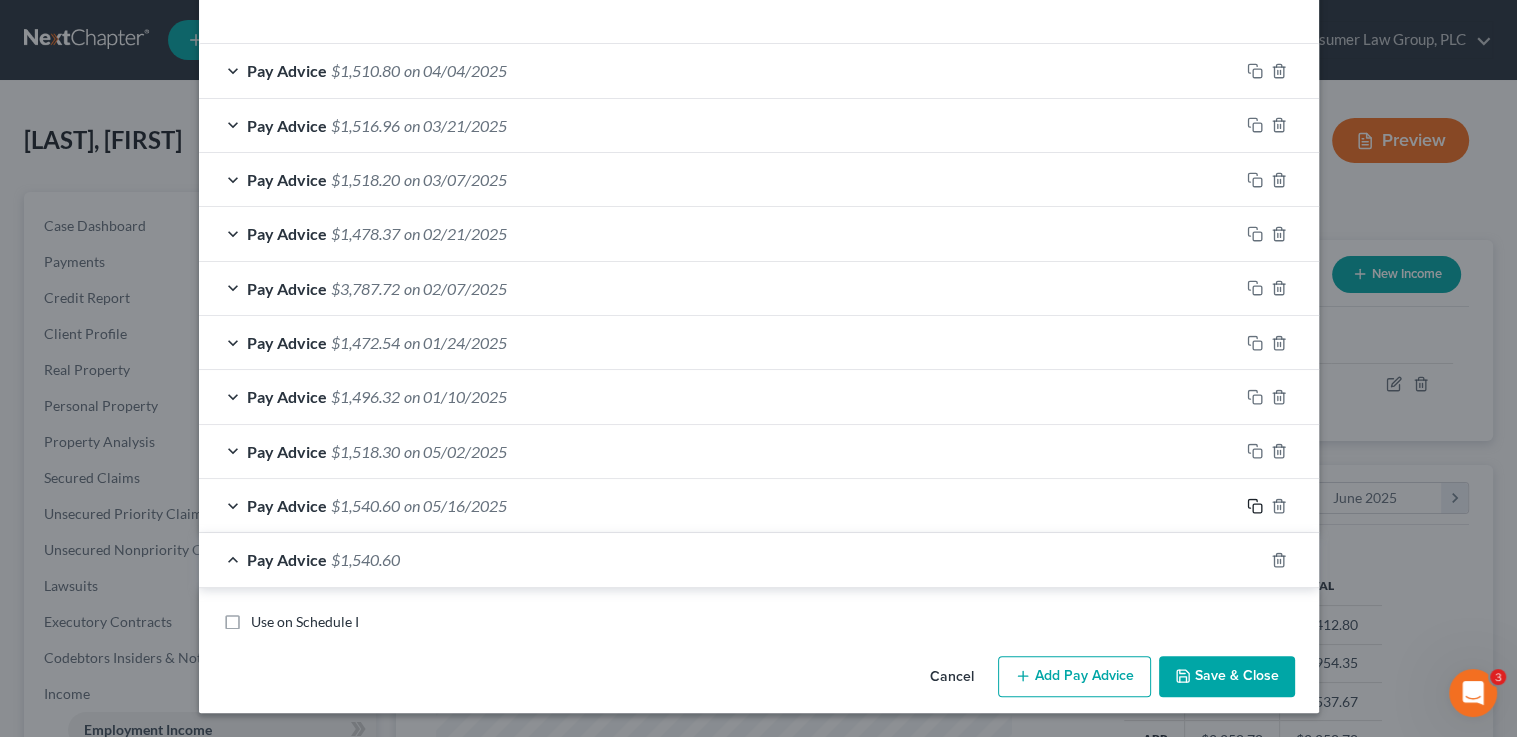 scroll, scrollTop: 1001, scrollLeft: 0, axis: vertical 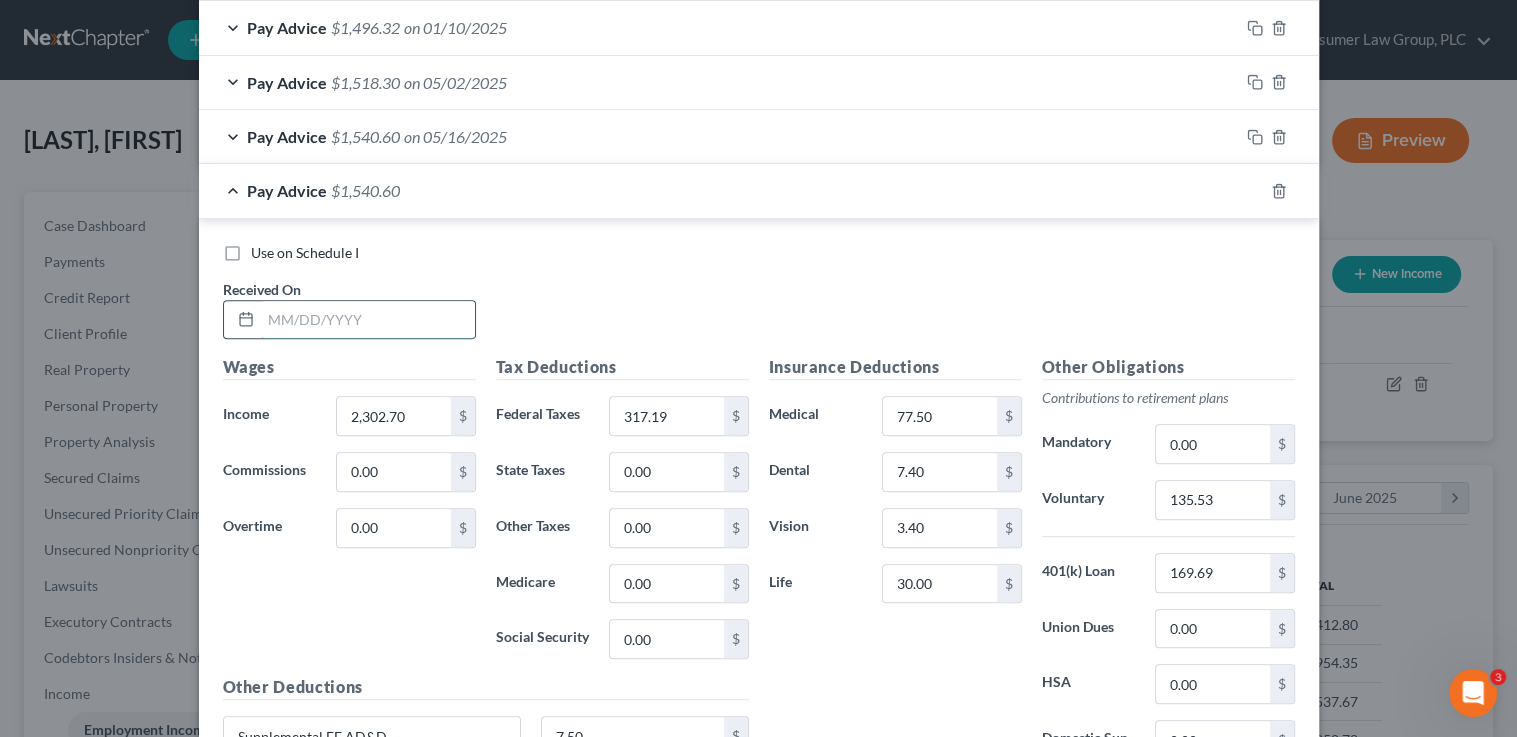 drag, startPoint x: 434, startPoint y: 319, endPoint x: 445, endPoint y: 315, distance: 11.7046995 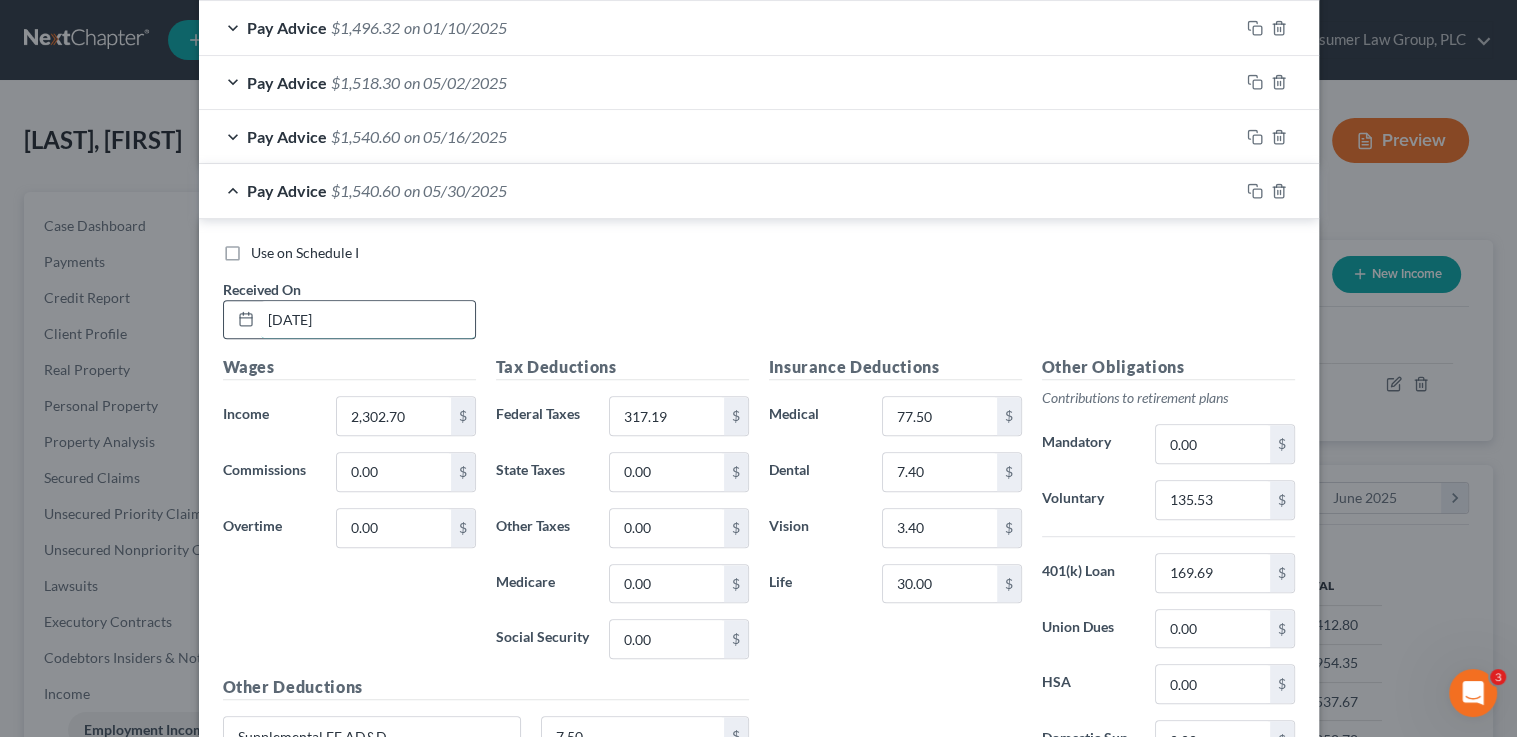 type on "05/30/25" 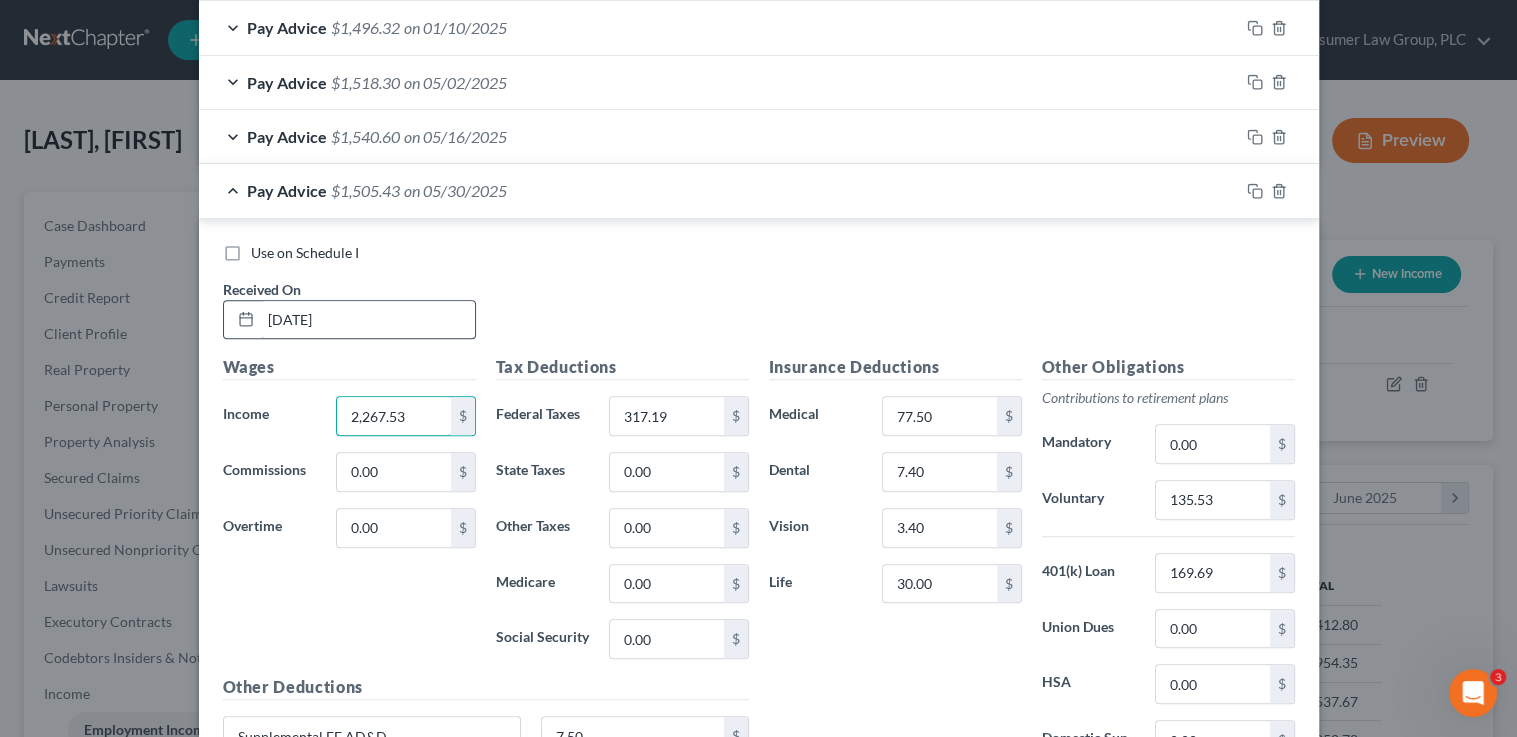 type on "2,267.53" 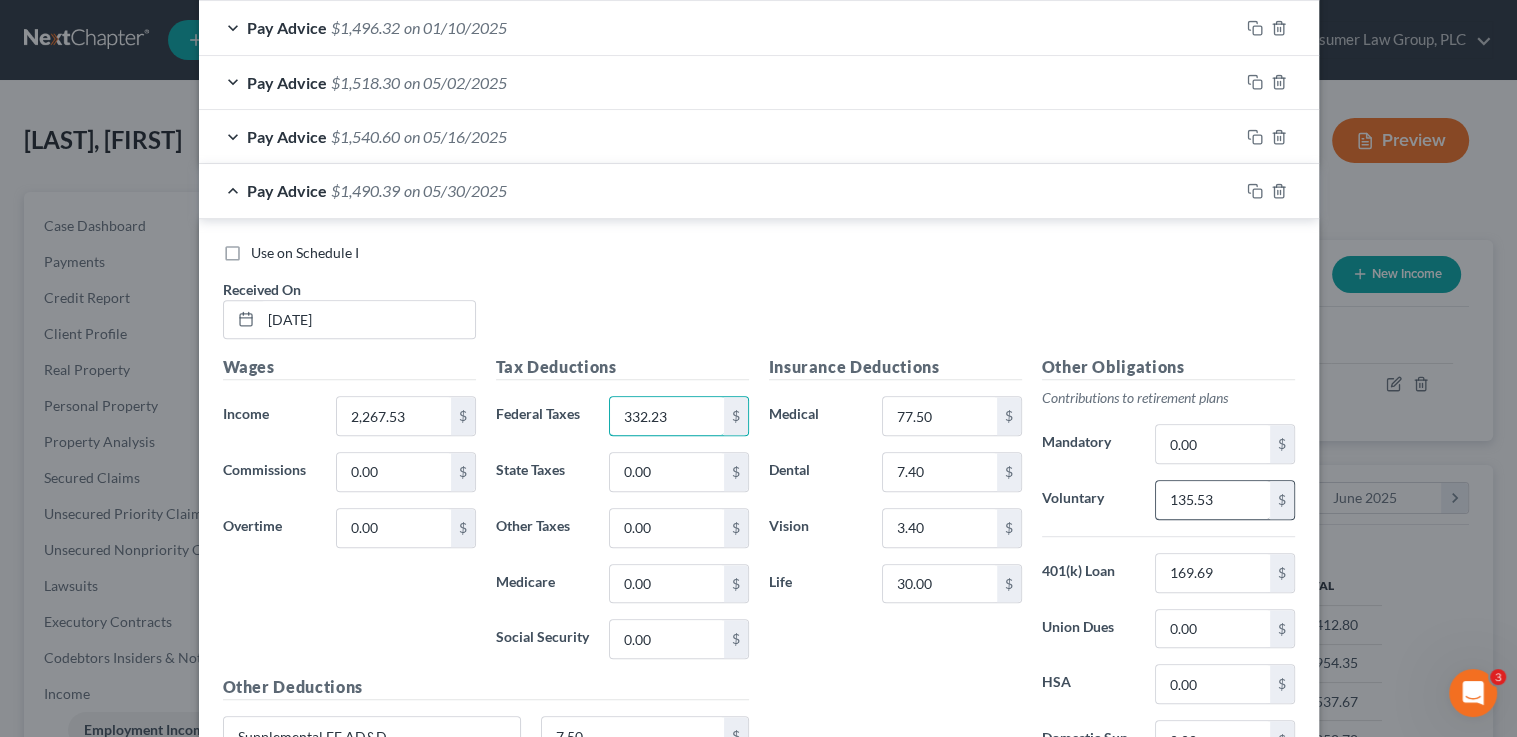 type on "332.23" 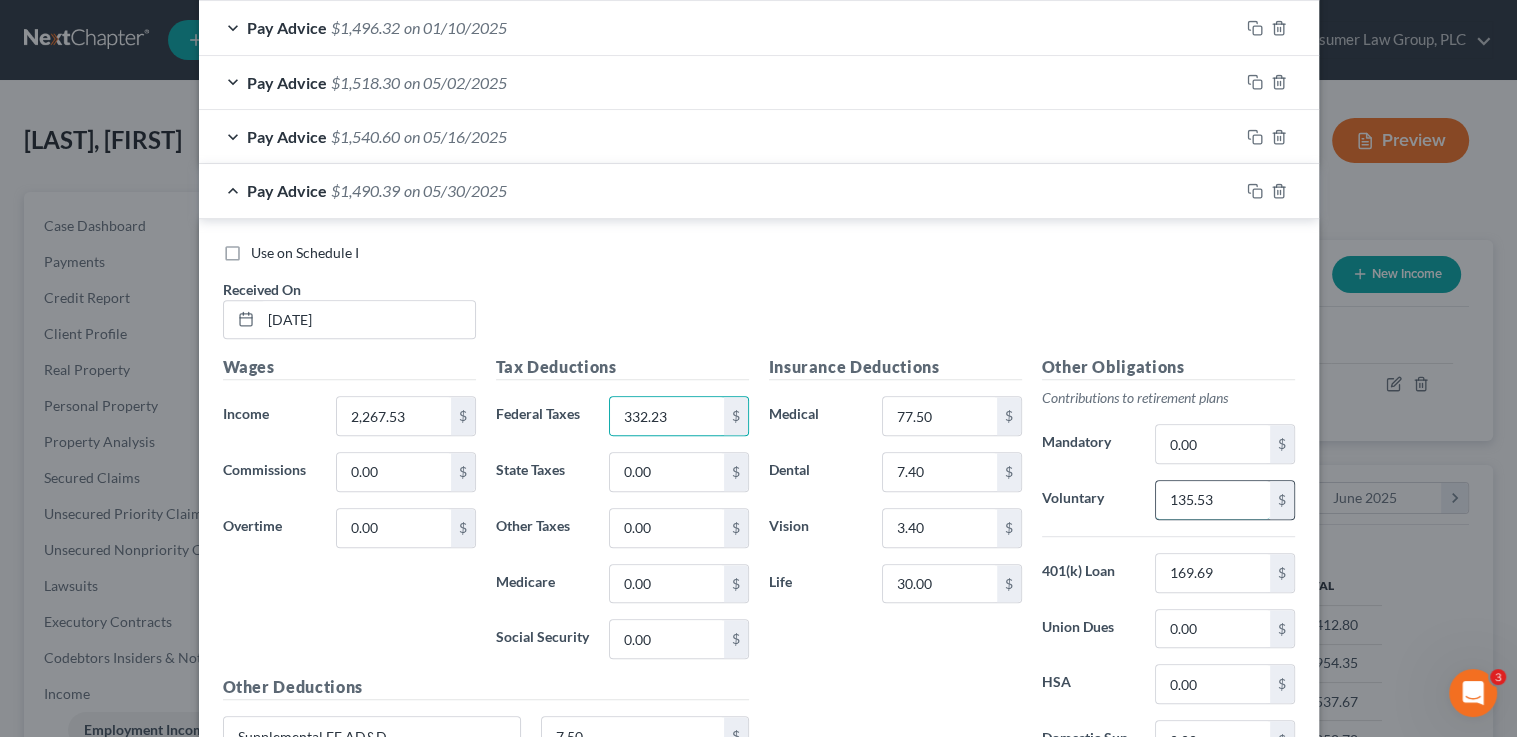 click on "135.53" at bounding box center [1212, 500] 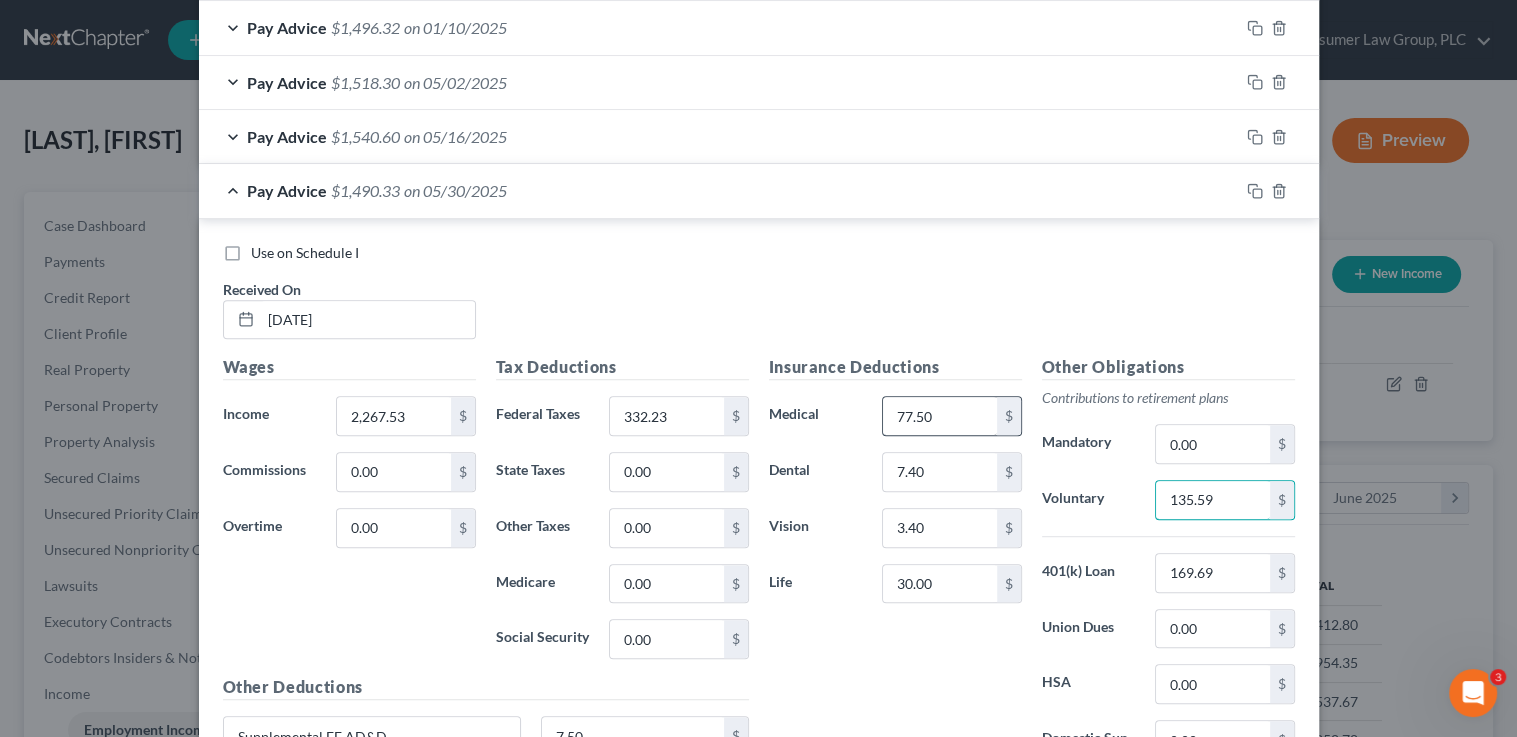 type on "135.59" 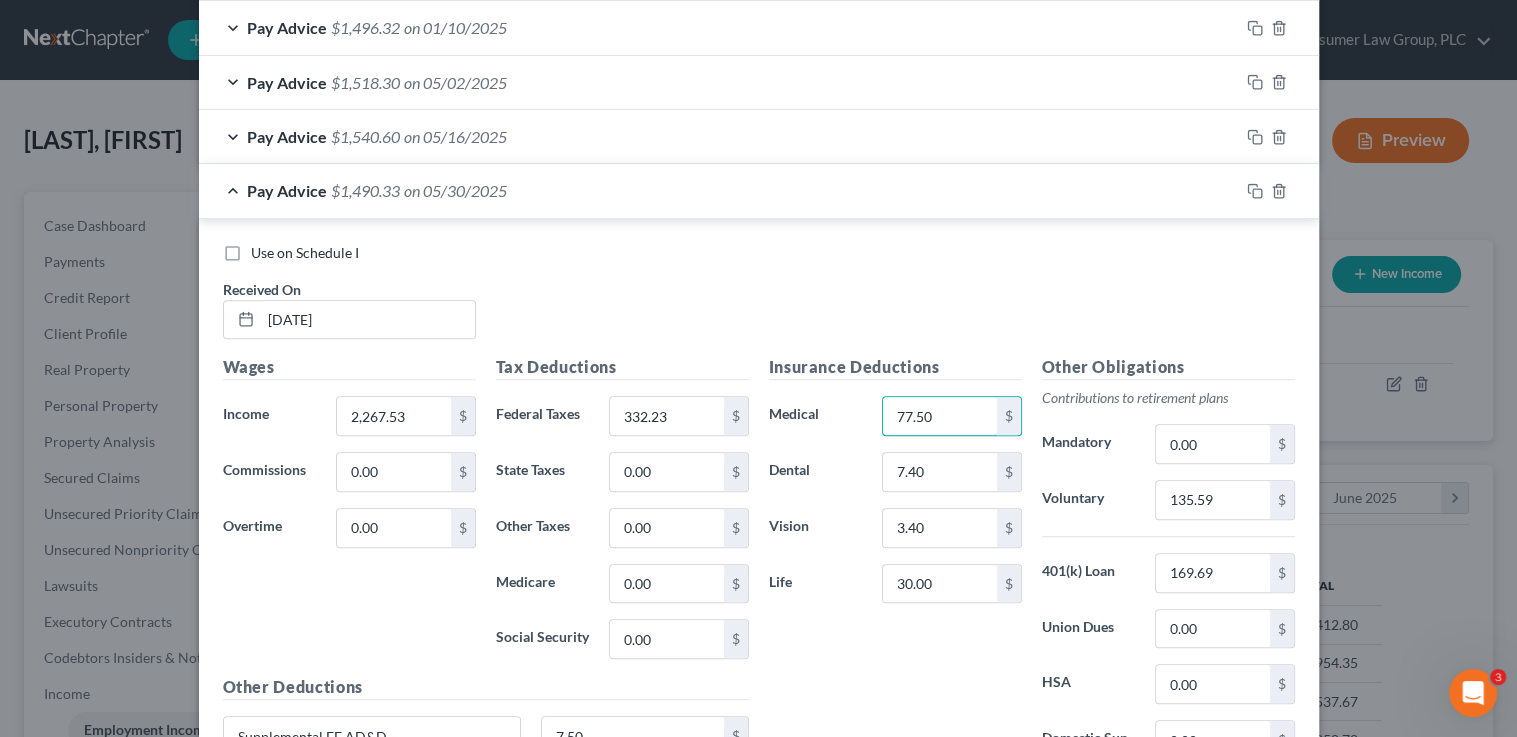 drag, startPoint x: 932, startPoint y: 409, endPoint x: 868, endPoint y: 399, distance: 64.77654 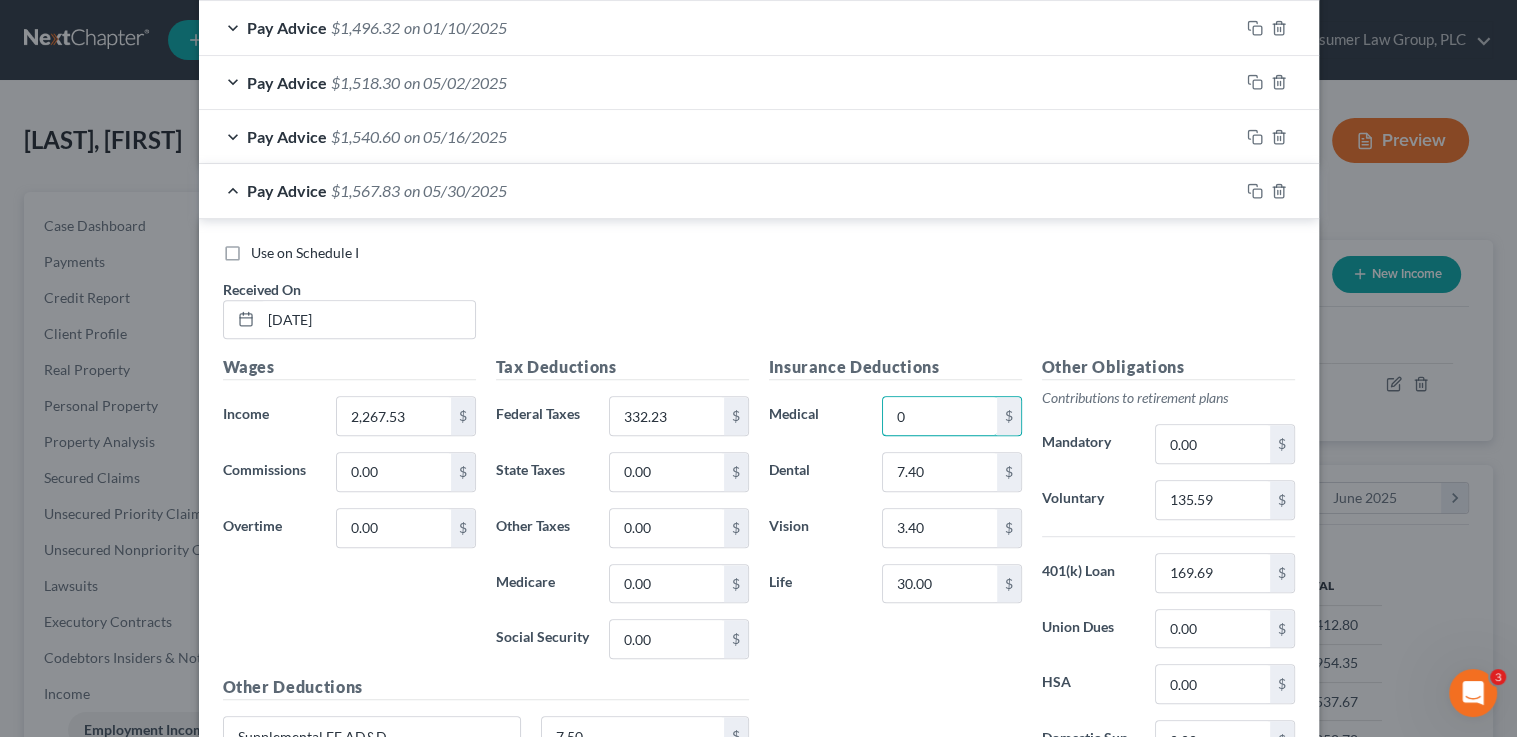type on "0" 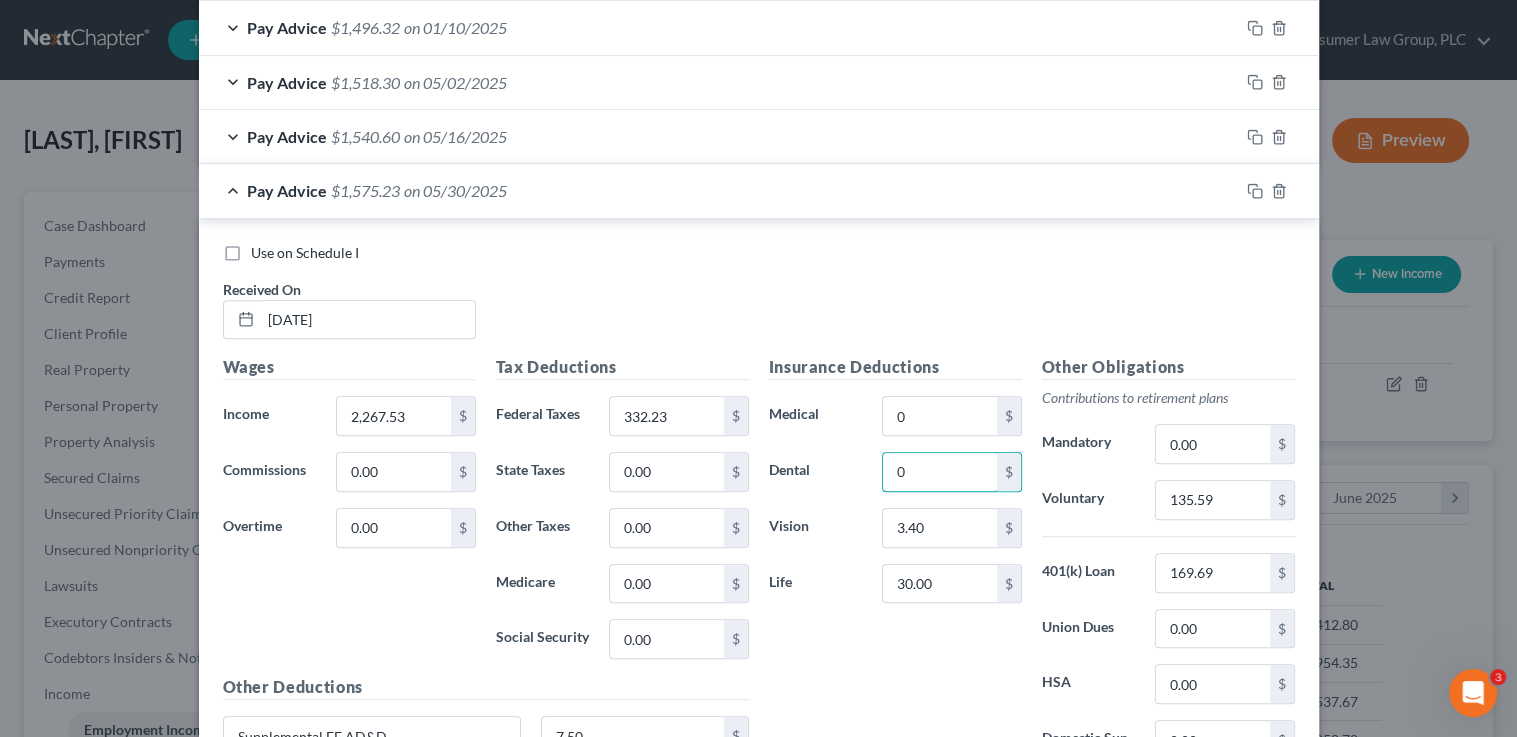 type on "0" 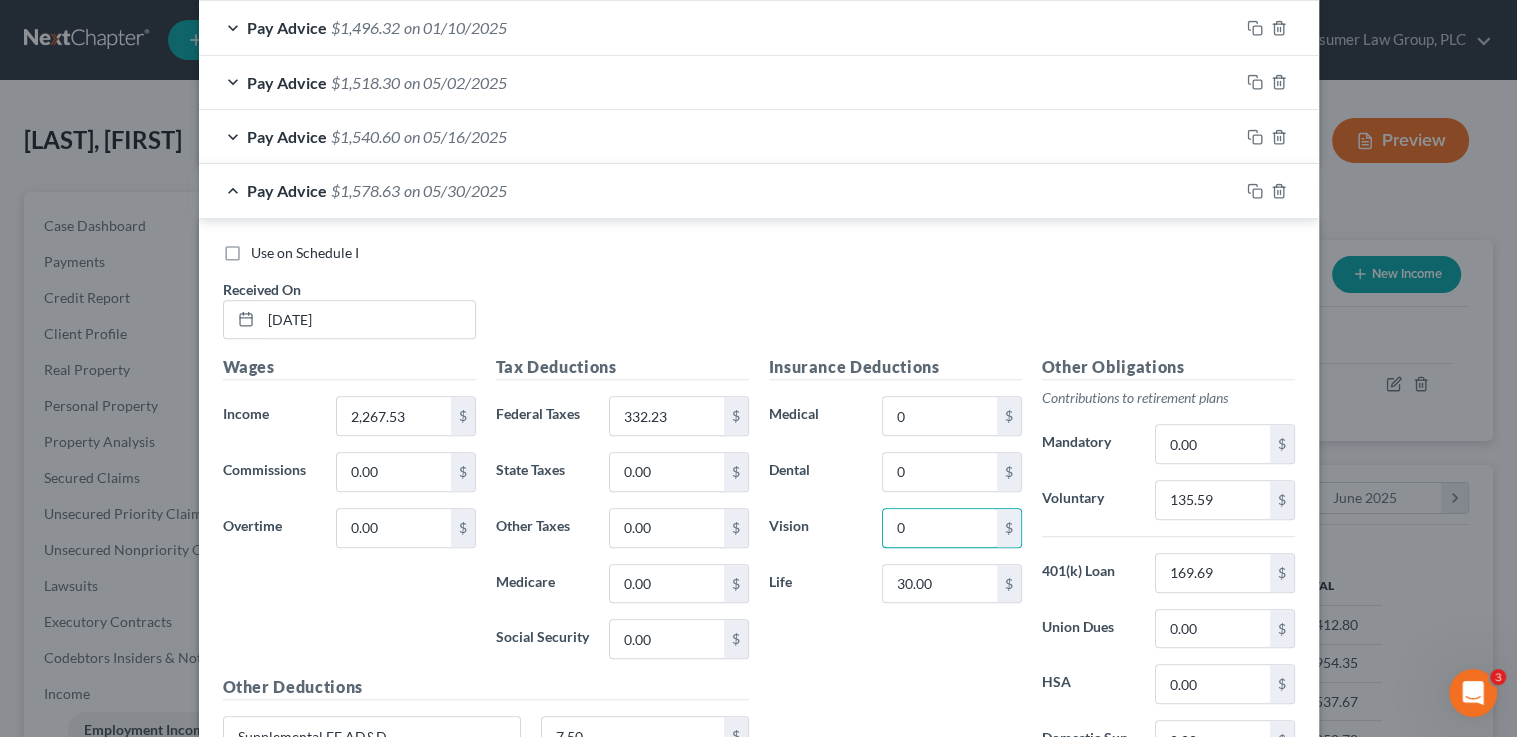 type on "0" 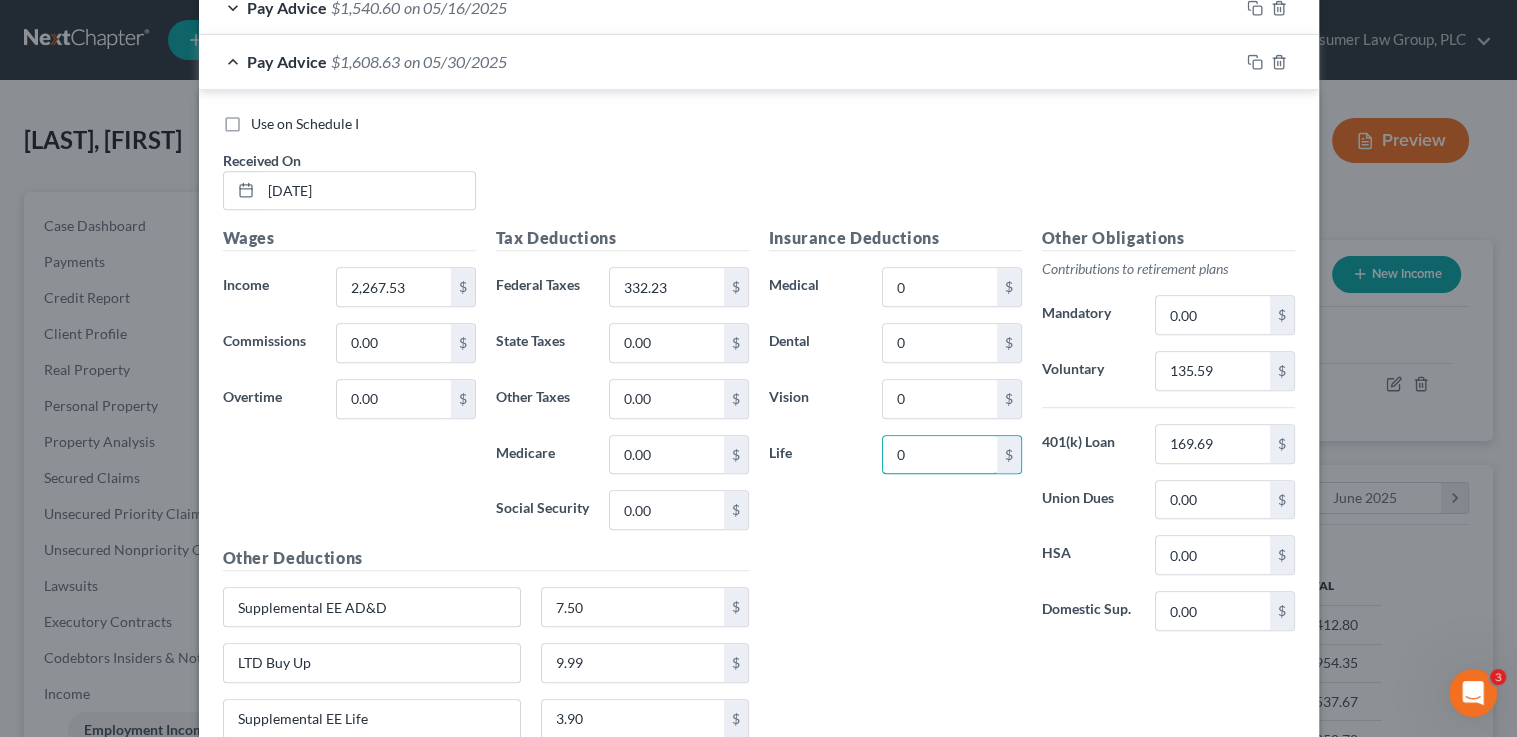 scroll, scrollTop: 1132, scrollLeft: 0, axis: vertical 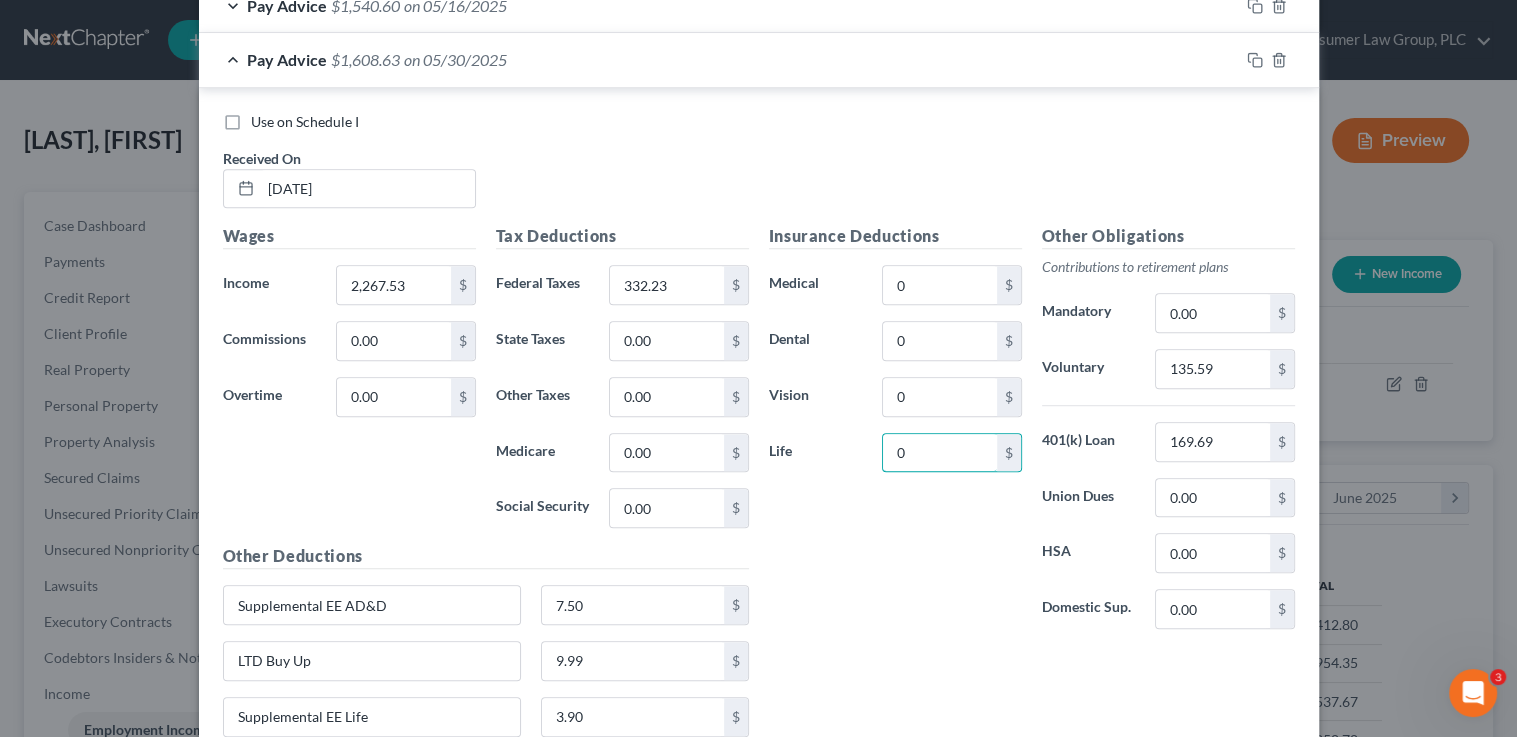 type on "0" 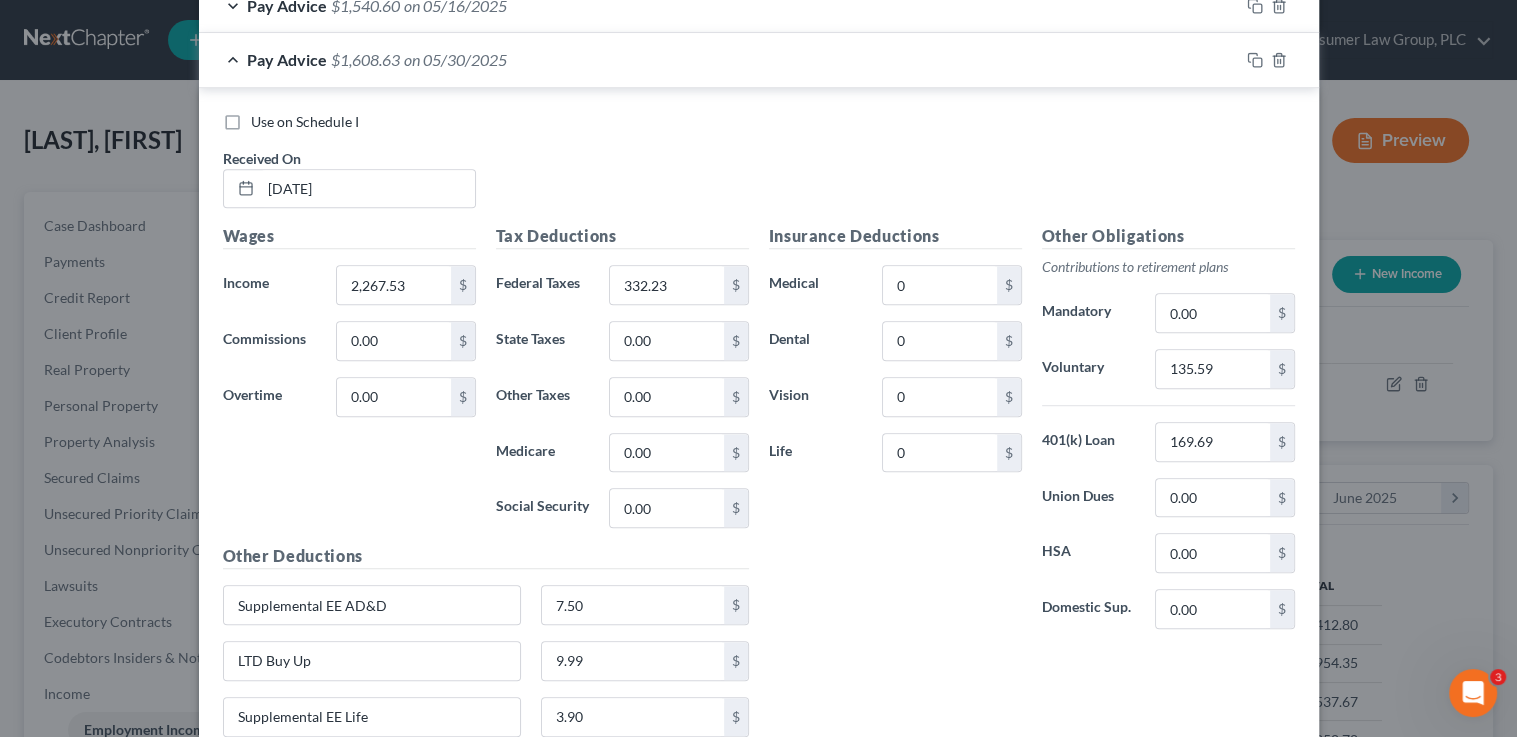 click on "Insurance Deductions Medical 0 $ Dental 0 $ Vision 0 $ Life 0 $" at bounding box center (895, 434) 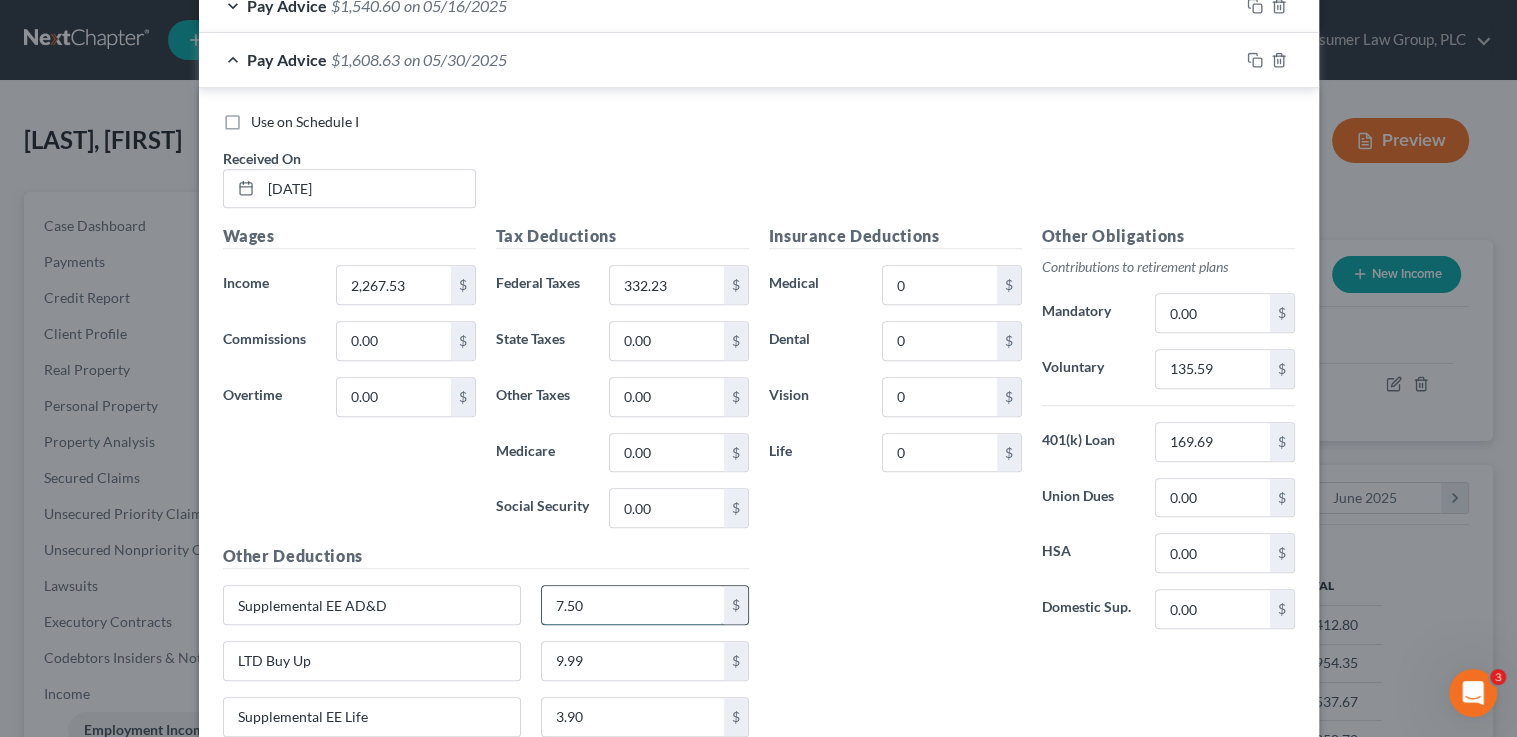 click on "7.50" at bounding box center (633, 605) 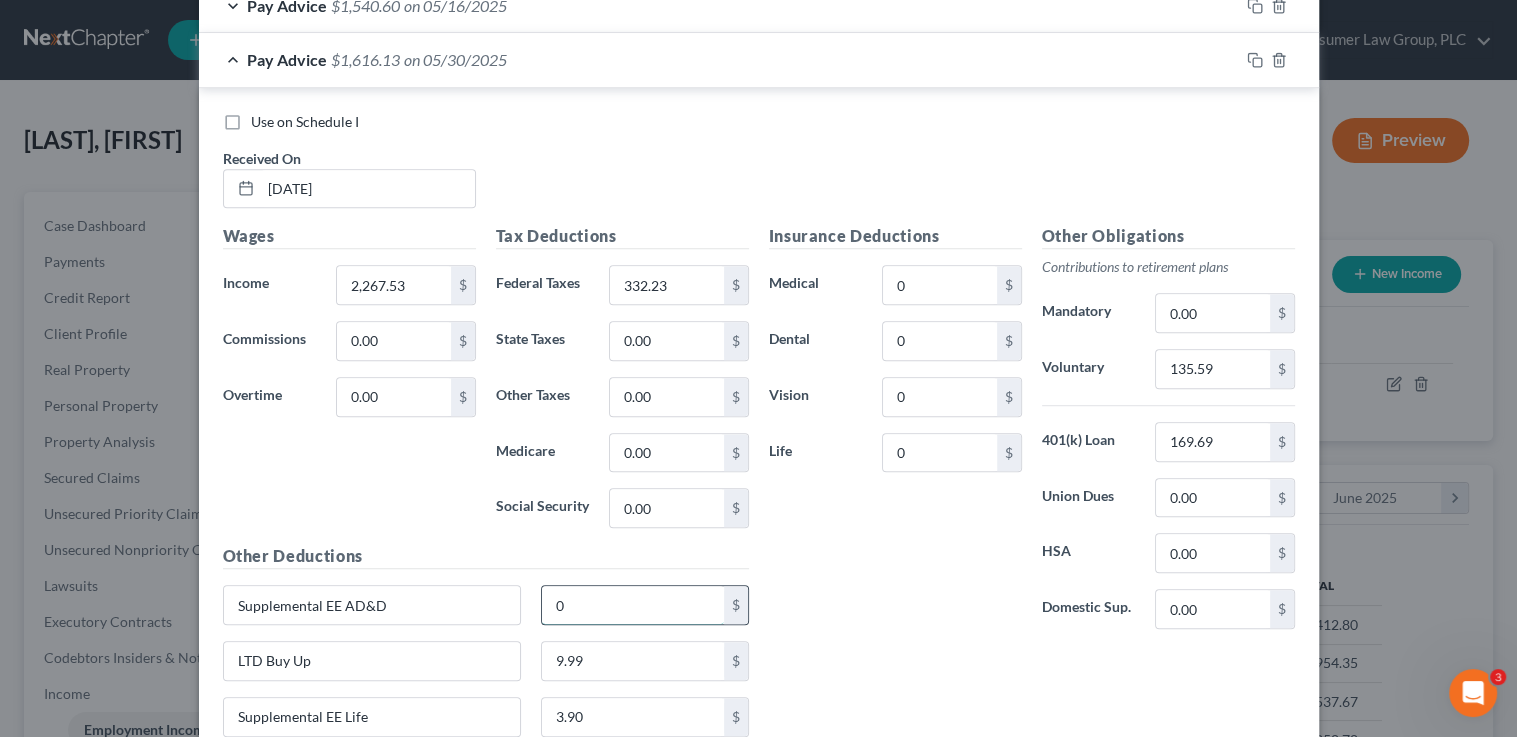 type on "0" 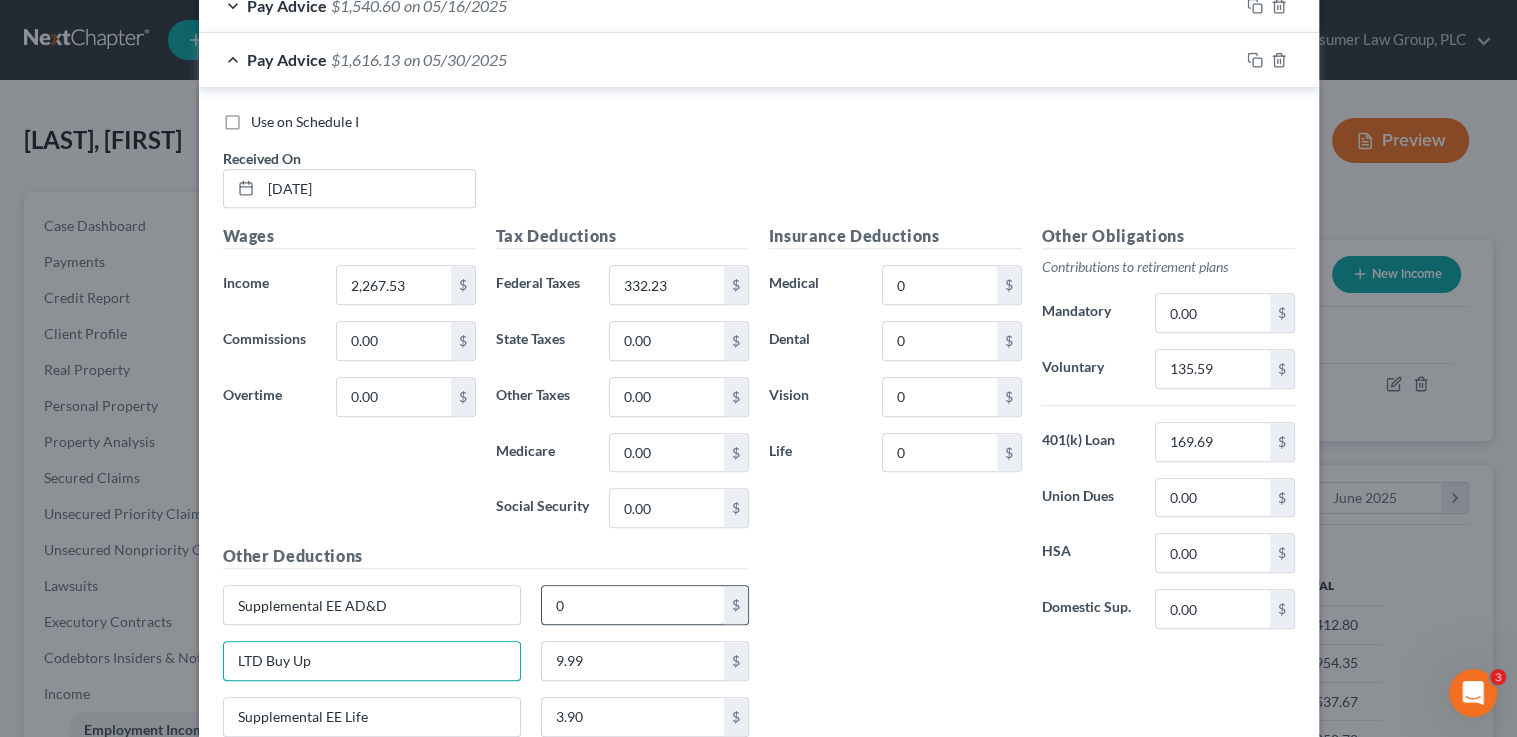 type on "0" 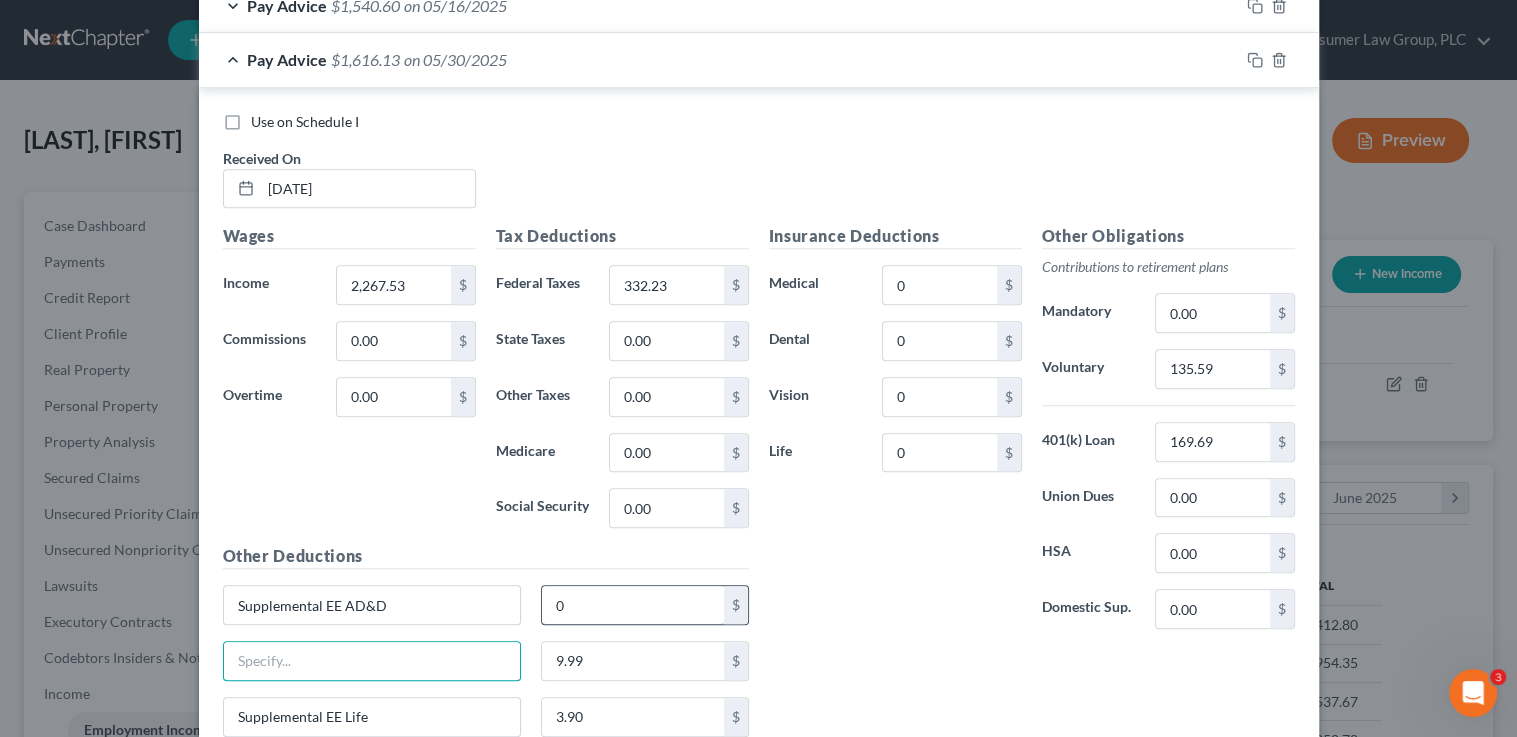 type 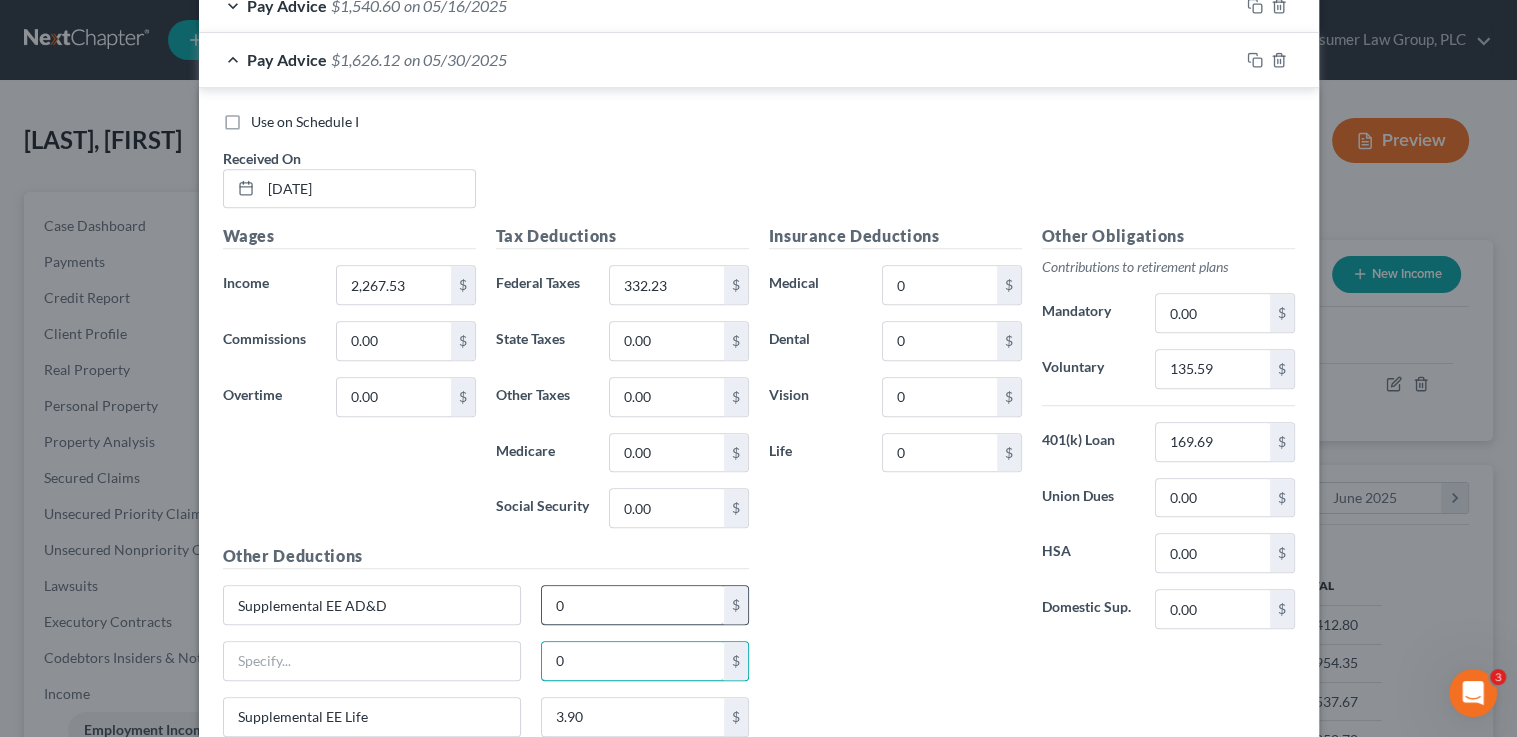 type on "0" 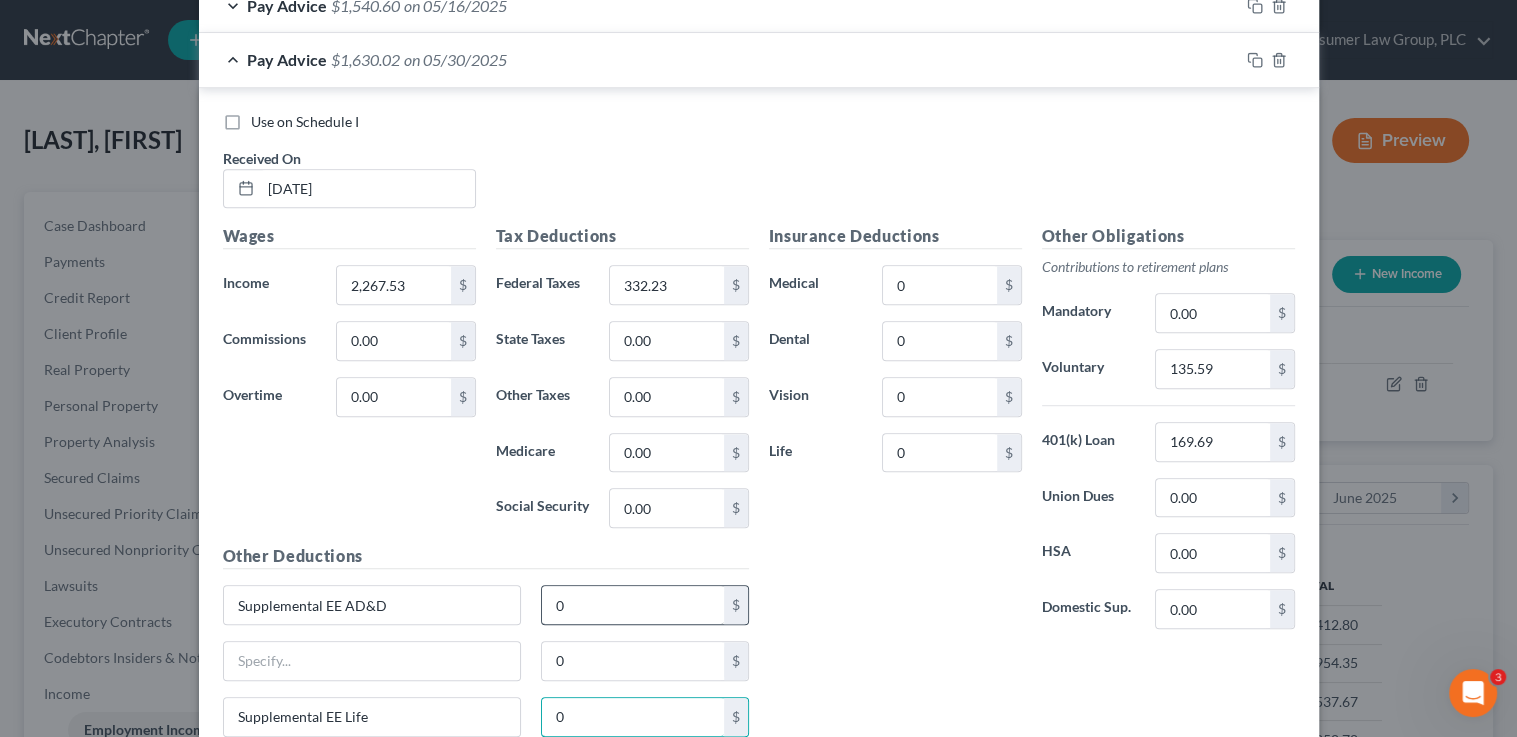 type on "0" 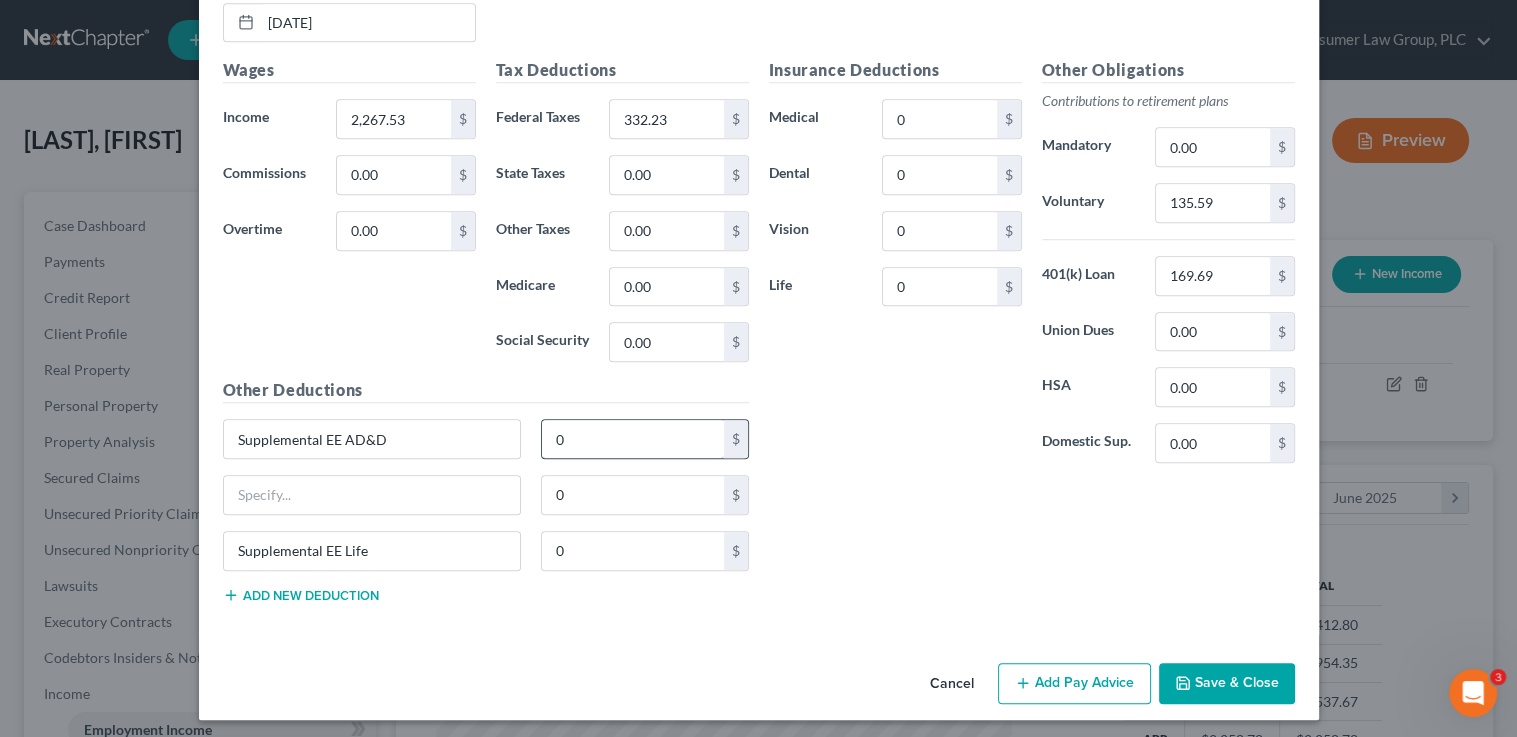 type 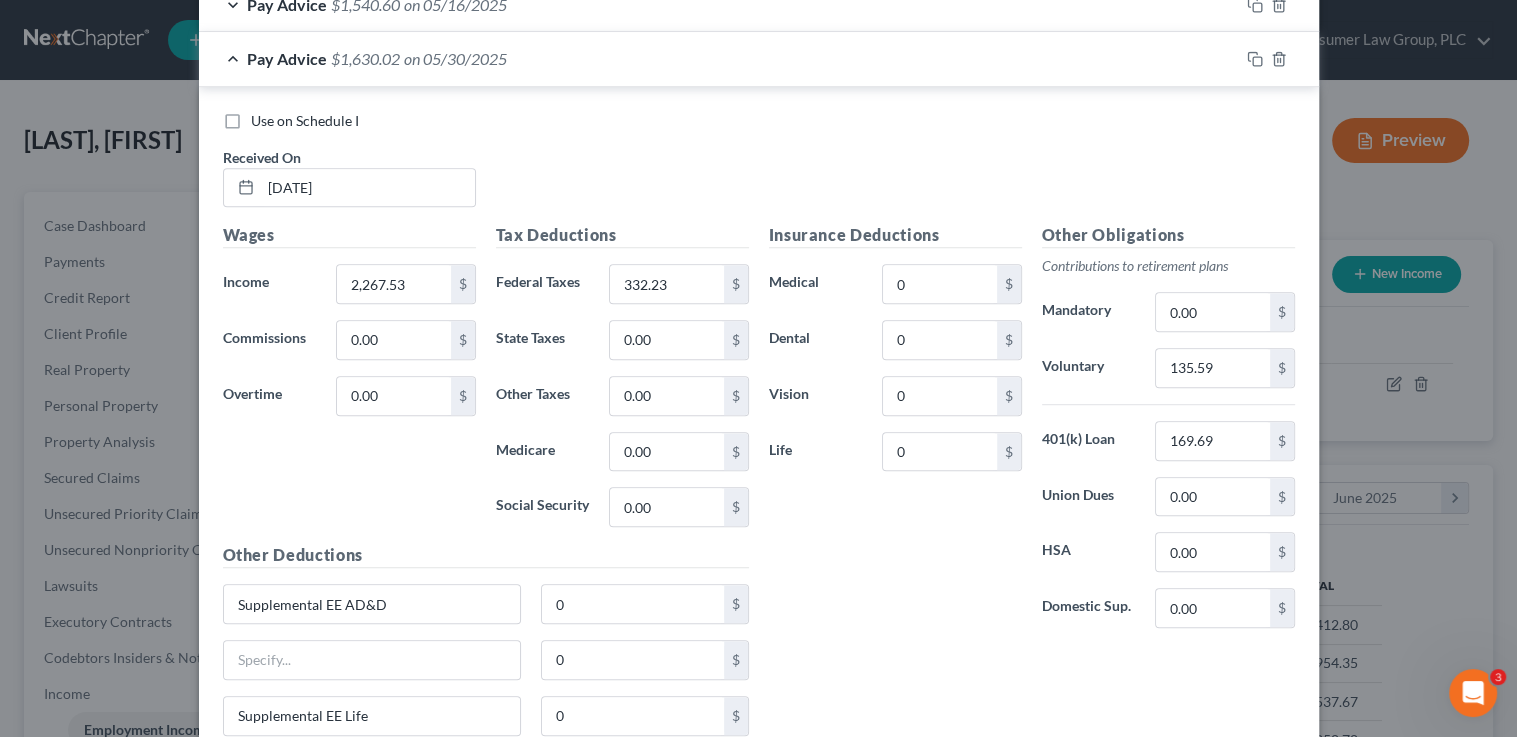 scroll, scrollTop: 801, scrollLeft: 0, axis: vertical 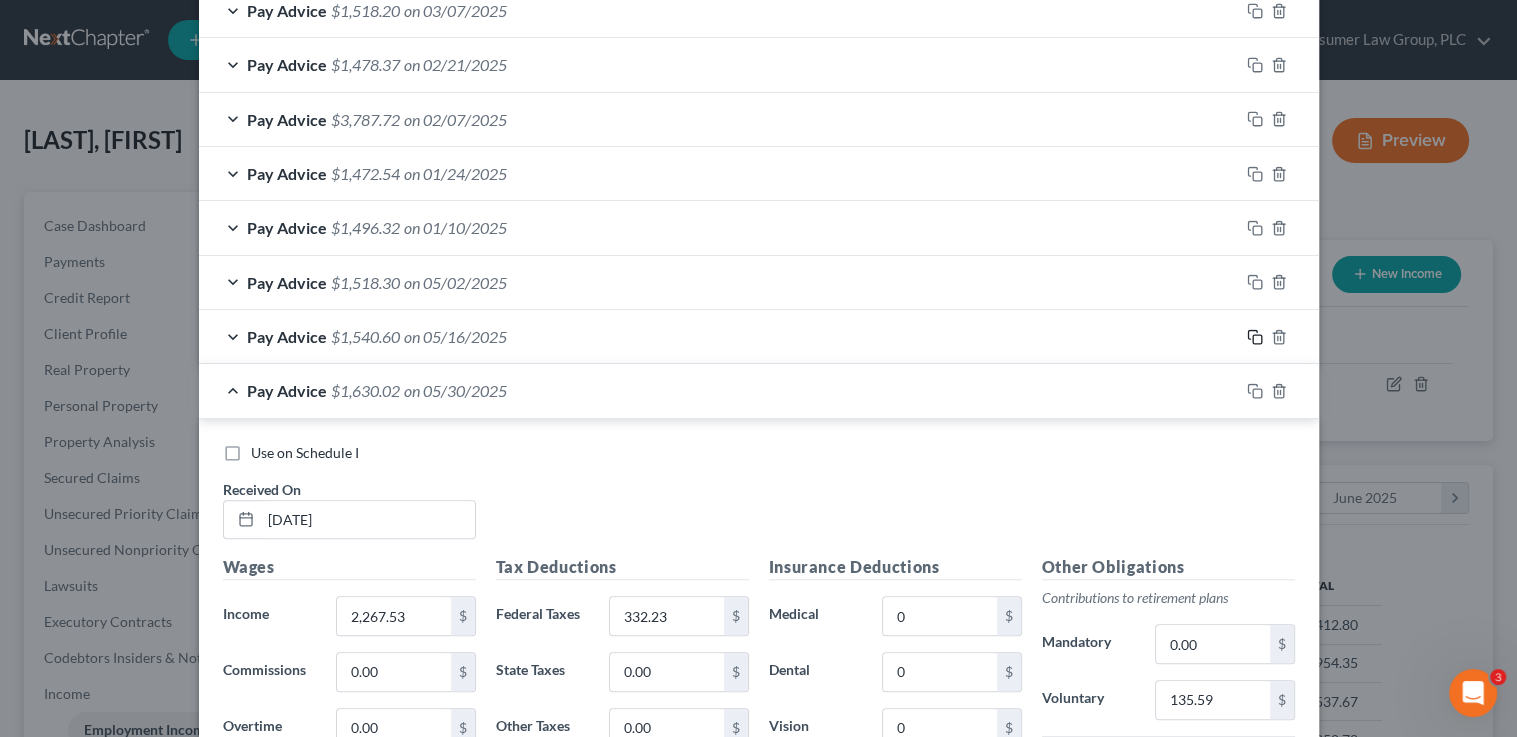 click 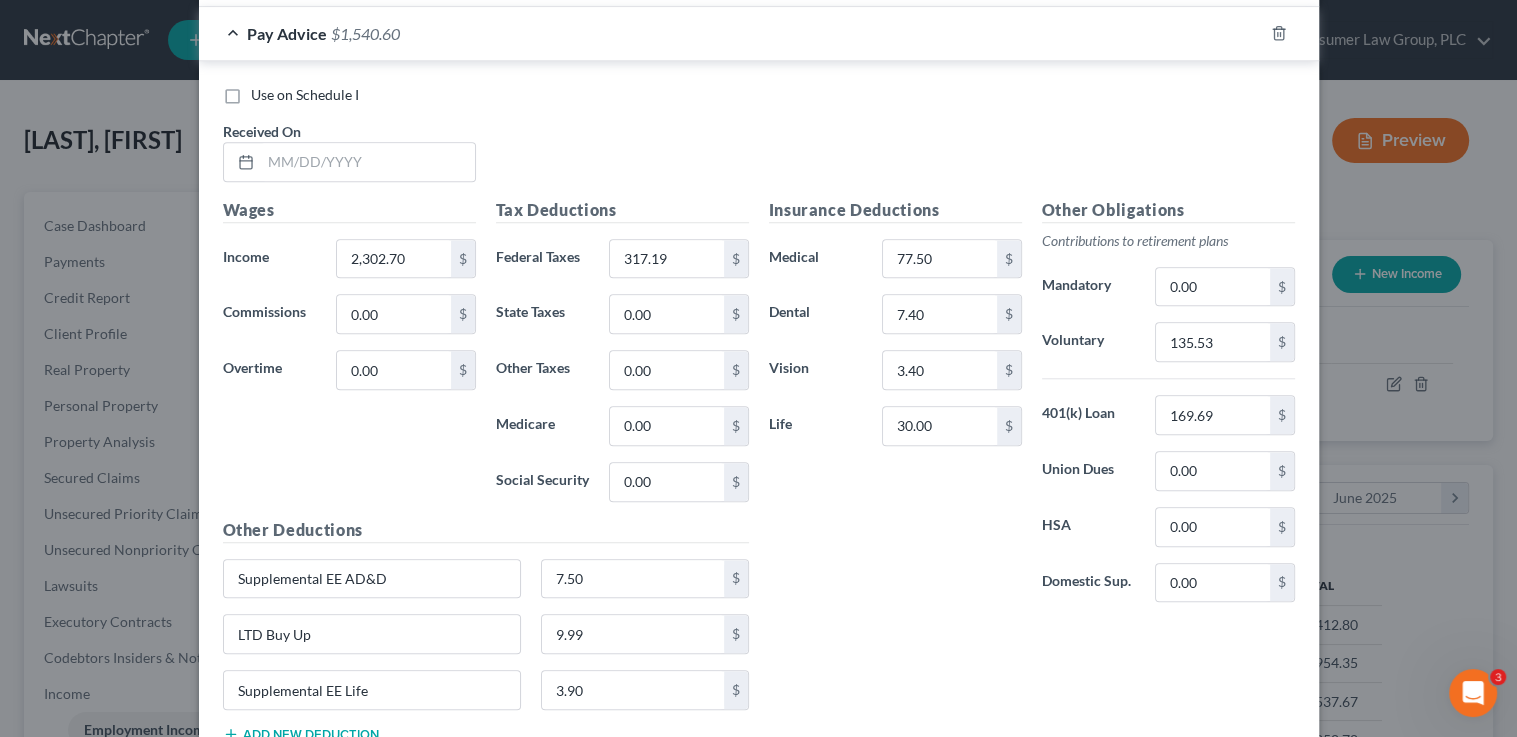 scroll, scrollTop: 1935, scrollLeft: 0, axis: vertical 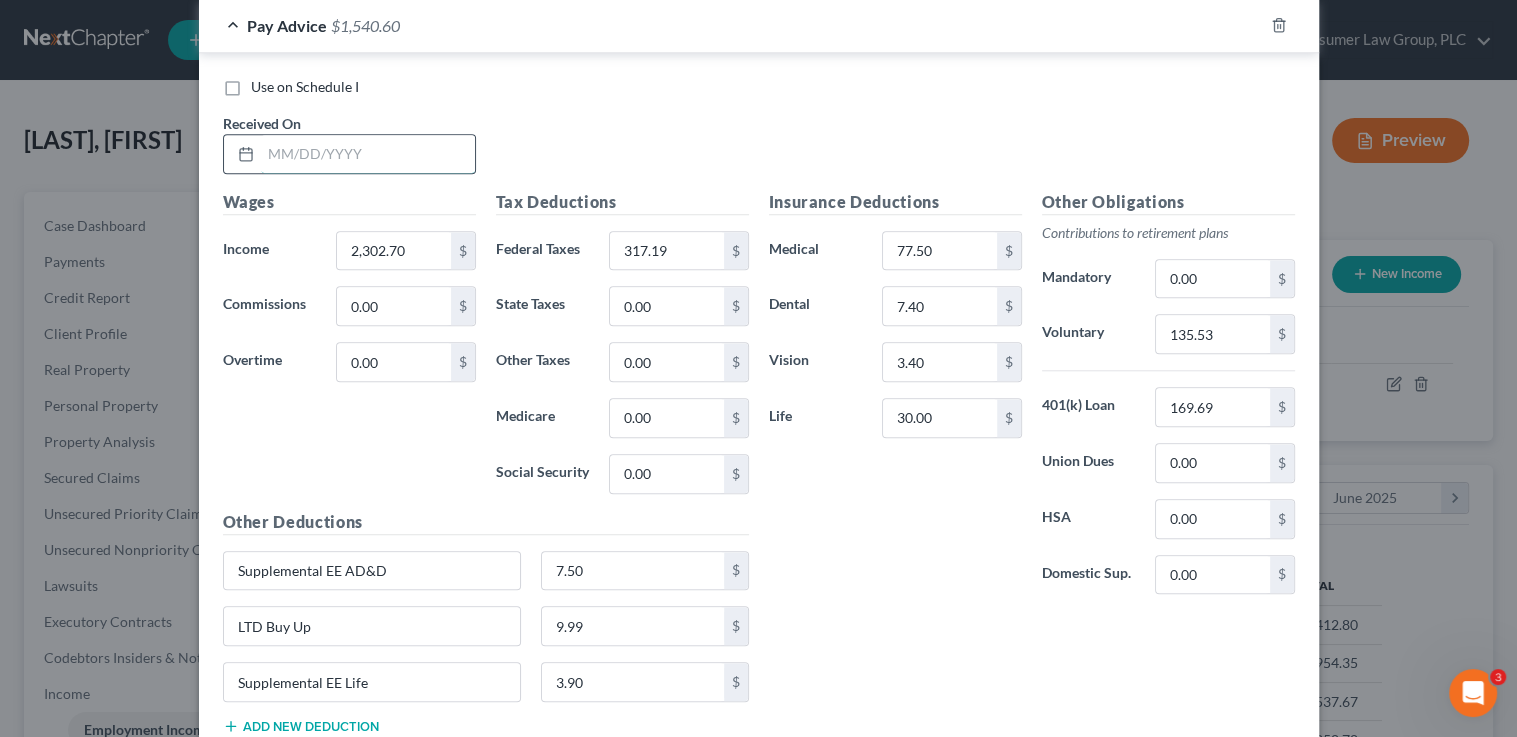 drag, startPoint x: 358, startPoint y: 153, endPoint x: 376, endPoint y: 151, distance: 18.110771 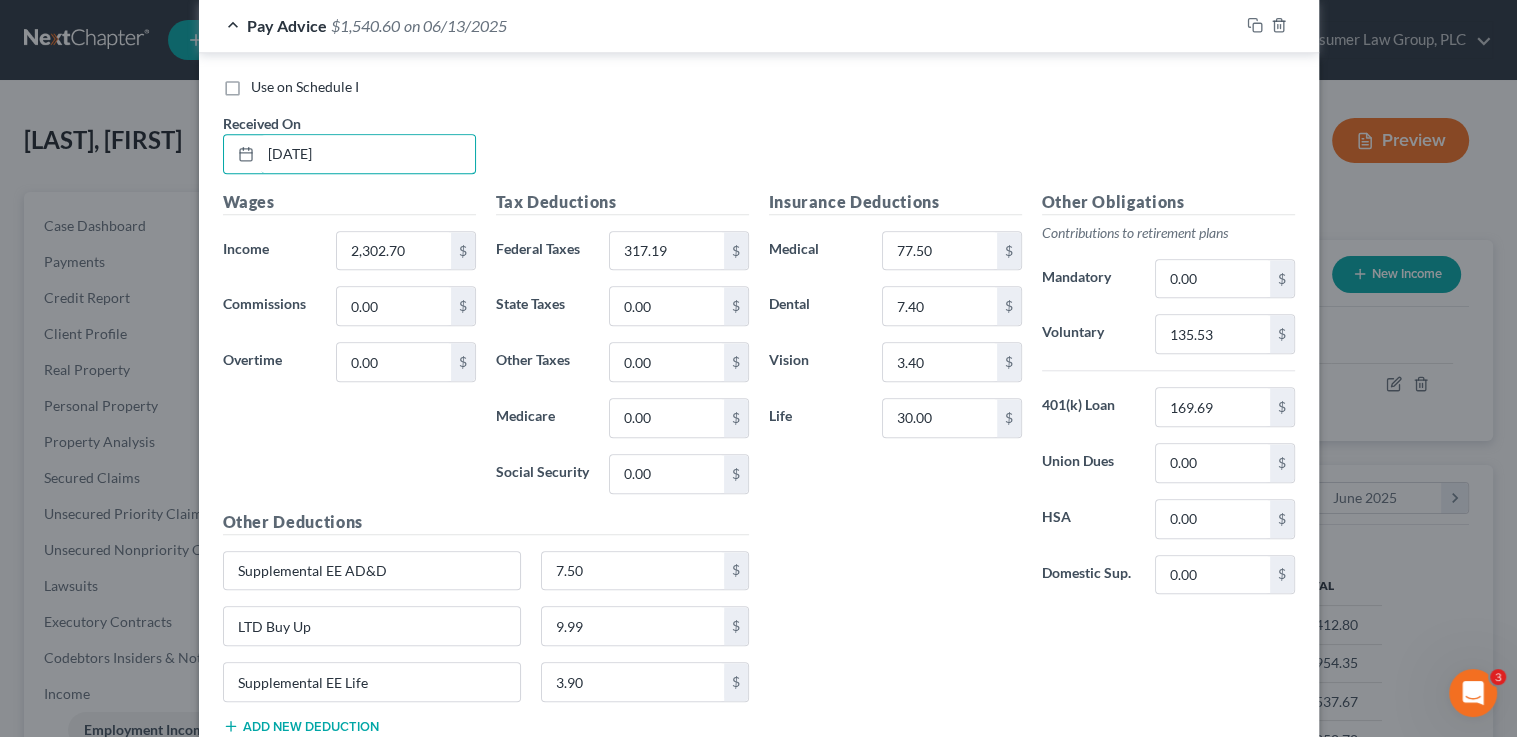 type on "06/13/25" 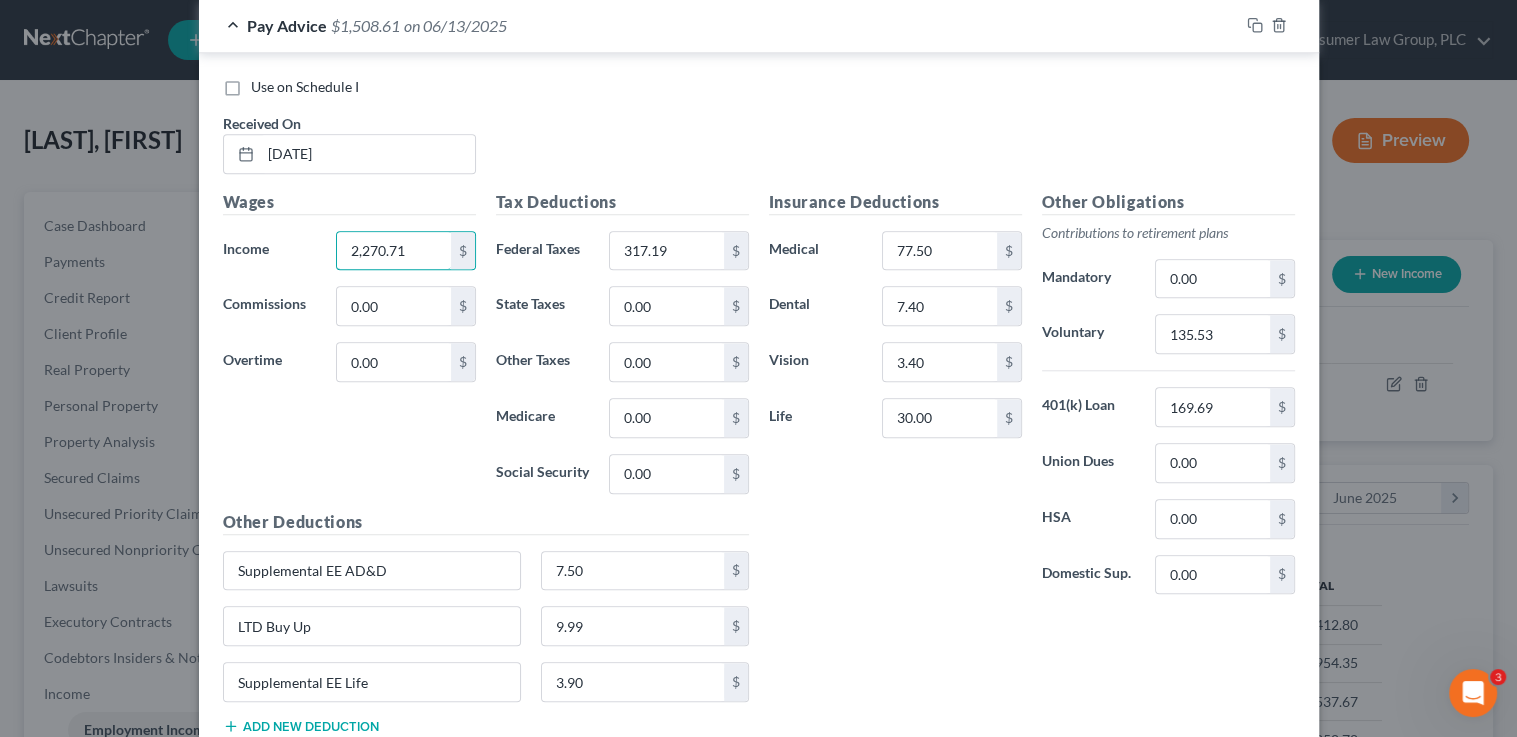 type on "2,270.71" 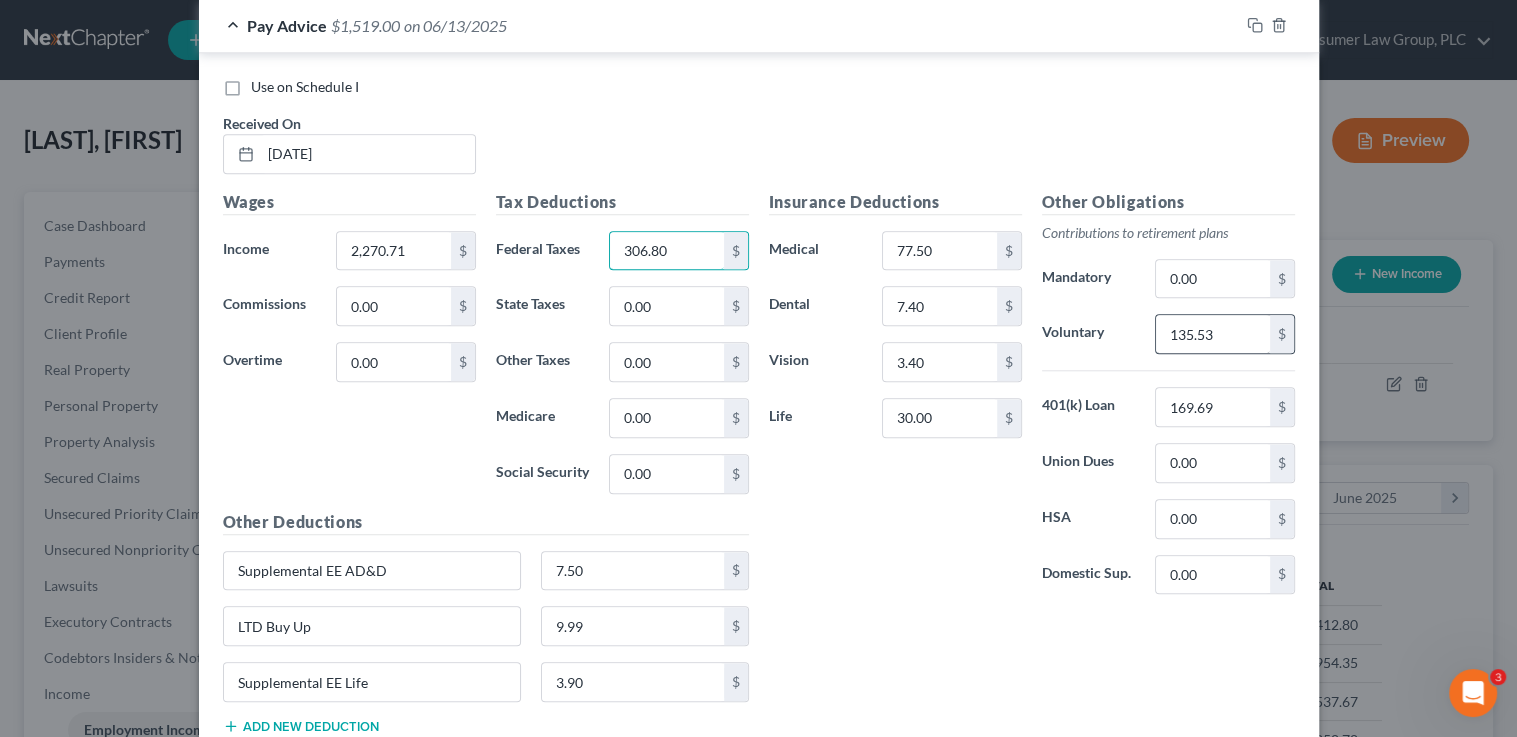type on "306.80" 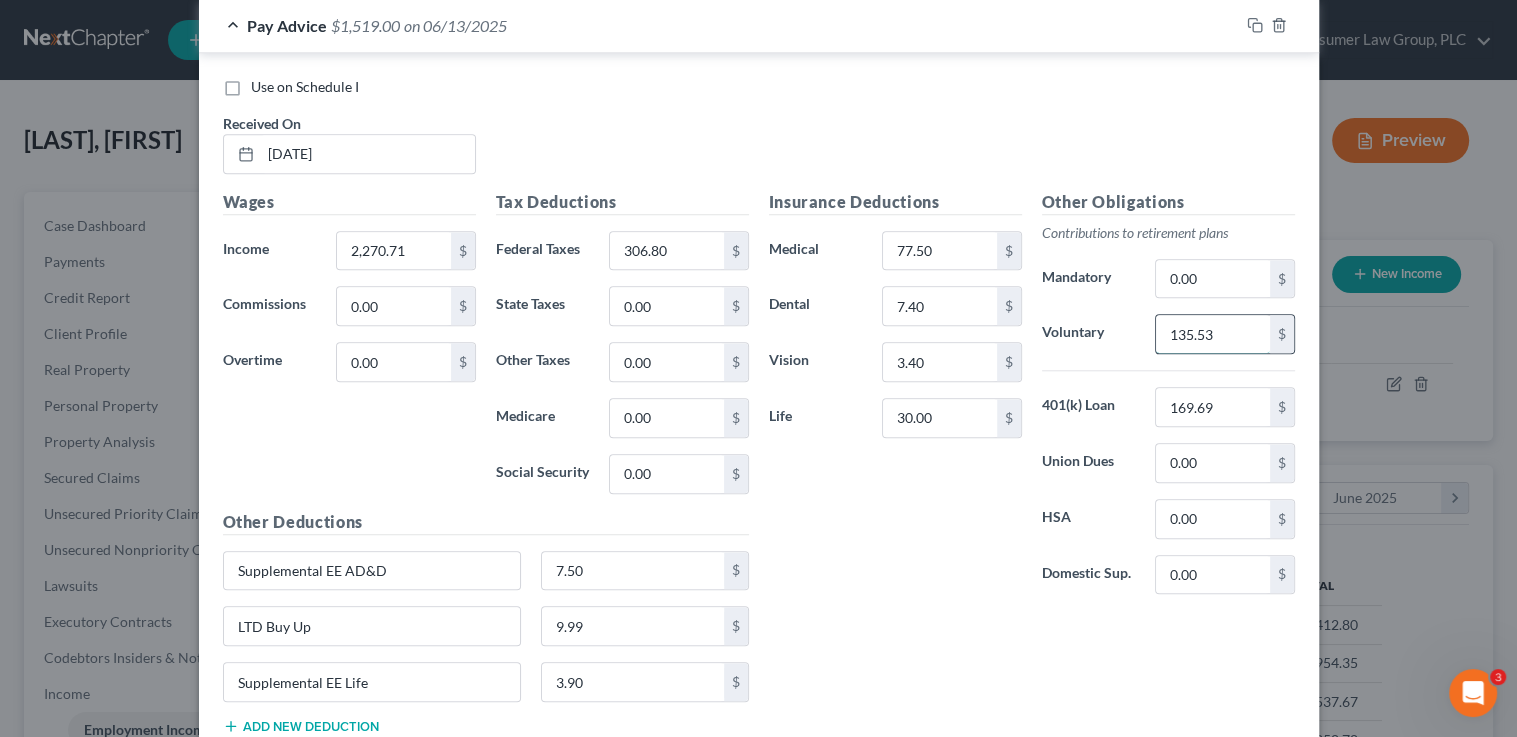 click on "135.53" at bounding box center [1212, 334] 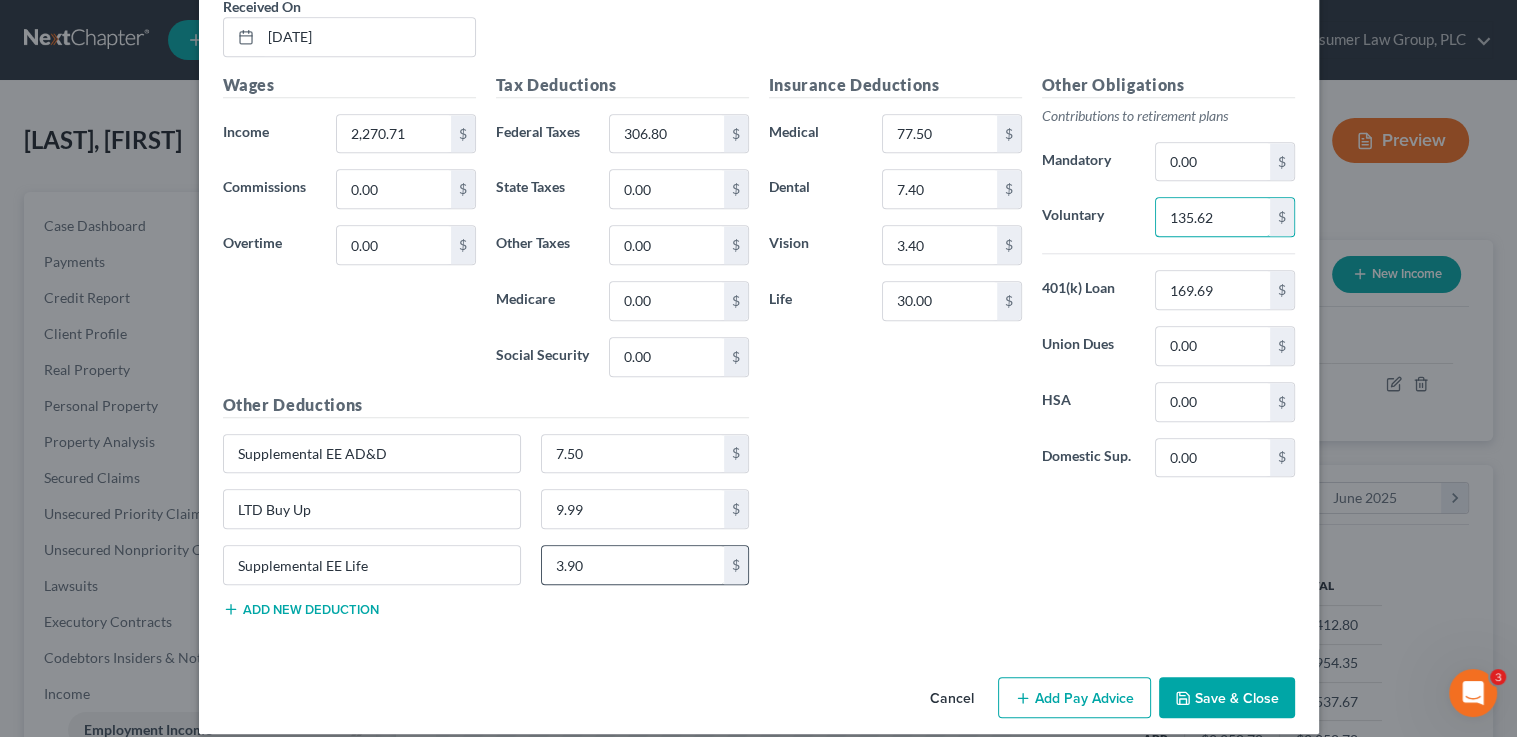 scroll, scrollTop: 2038, scrollLeft: 0, axis: vertical 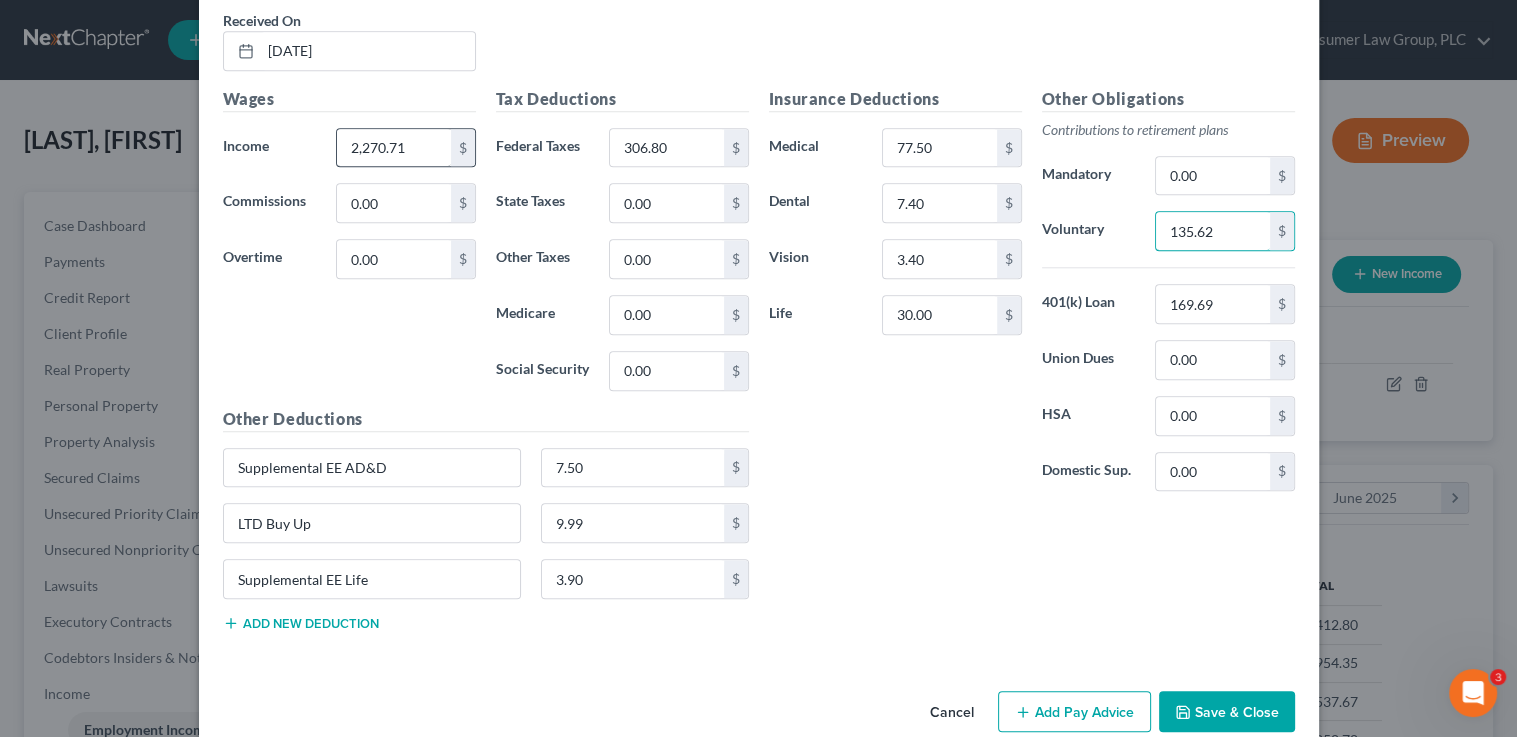 type on "135.62" 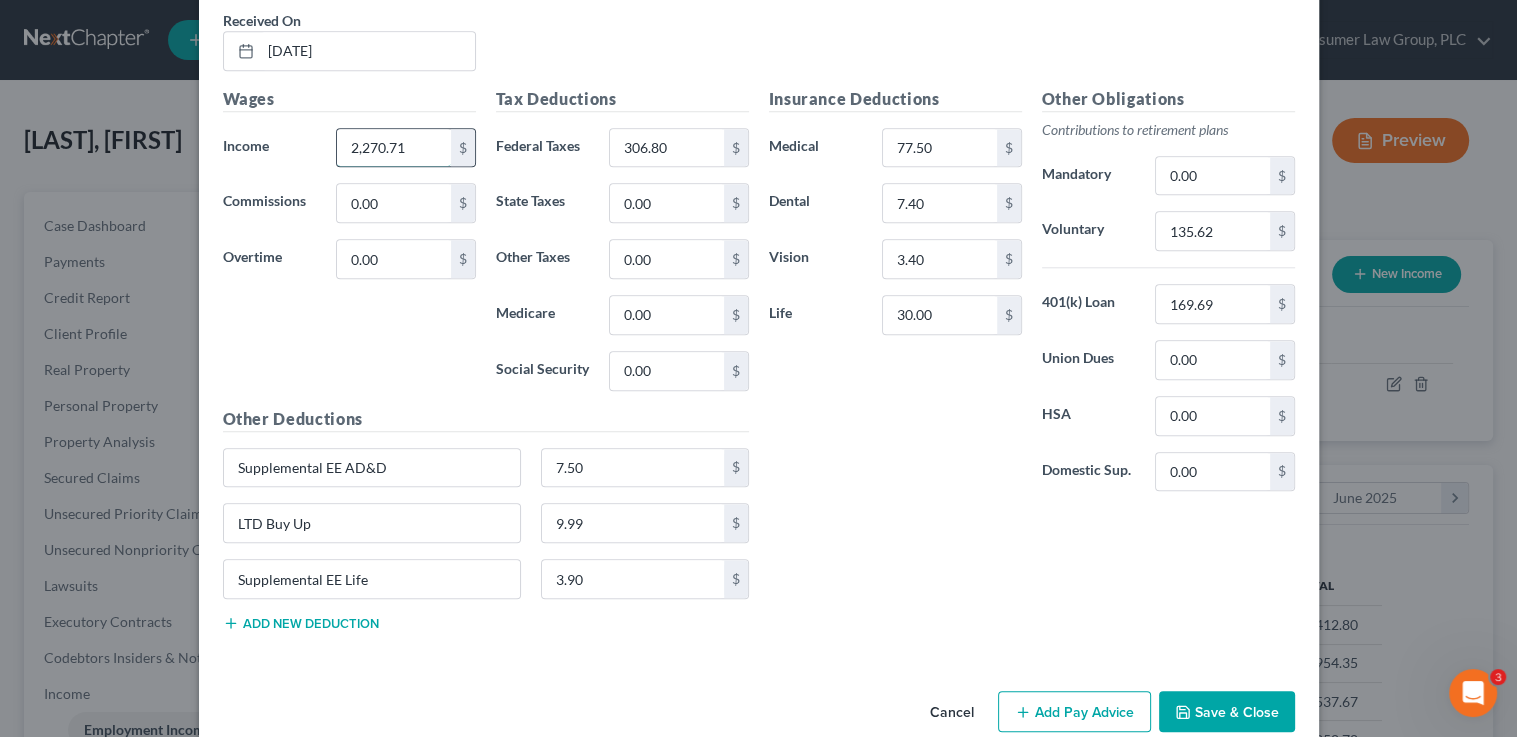 click on "2,270.71" at bounding box center (393, 148) 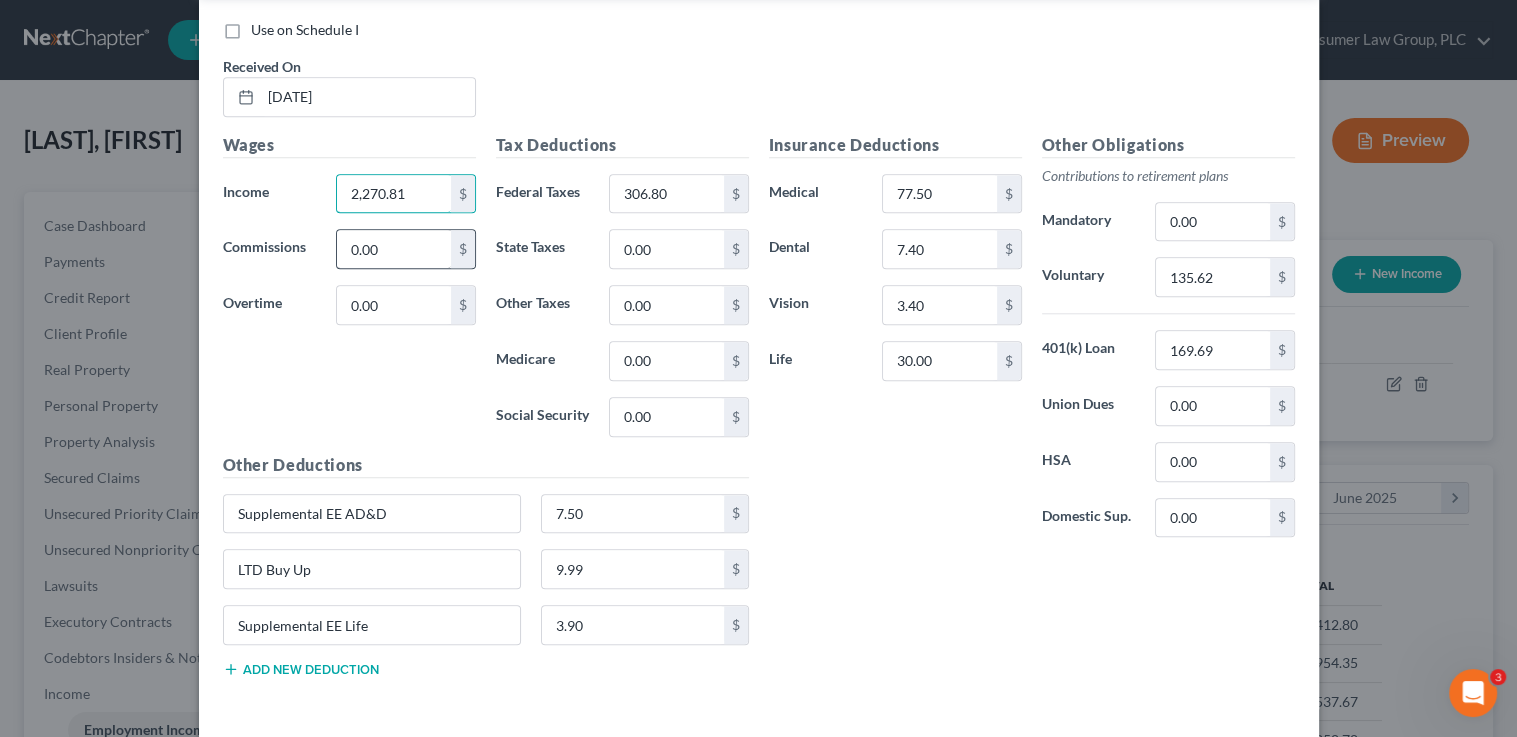 scroll, scrollTop: 1887, scrollLeft: 0, axis: vertical 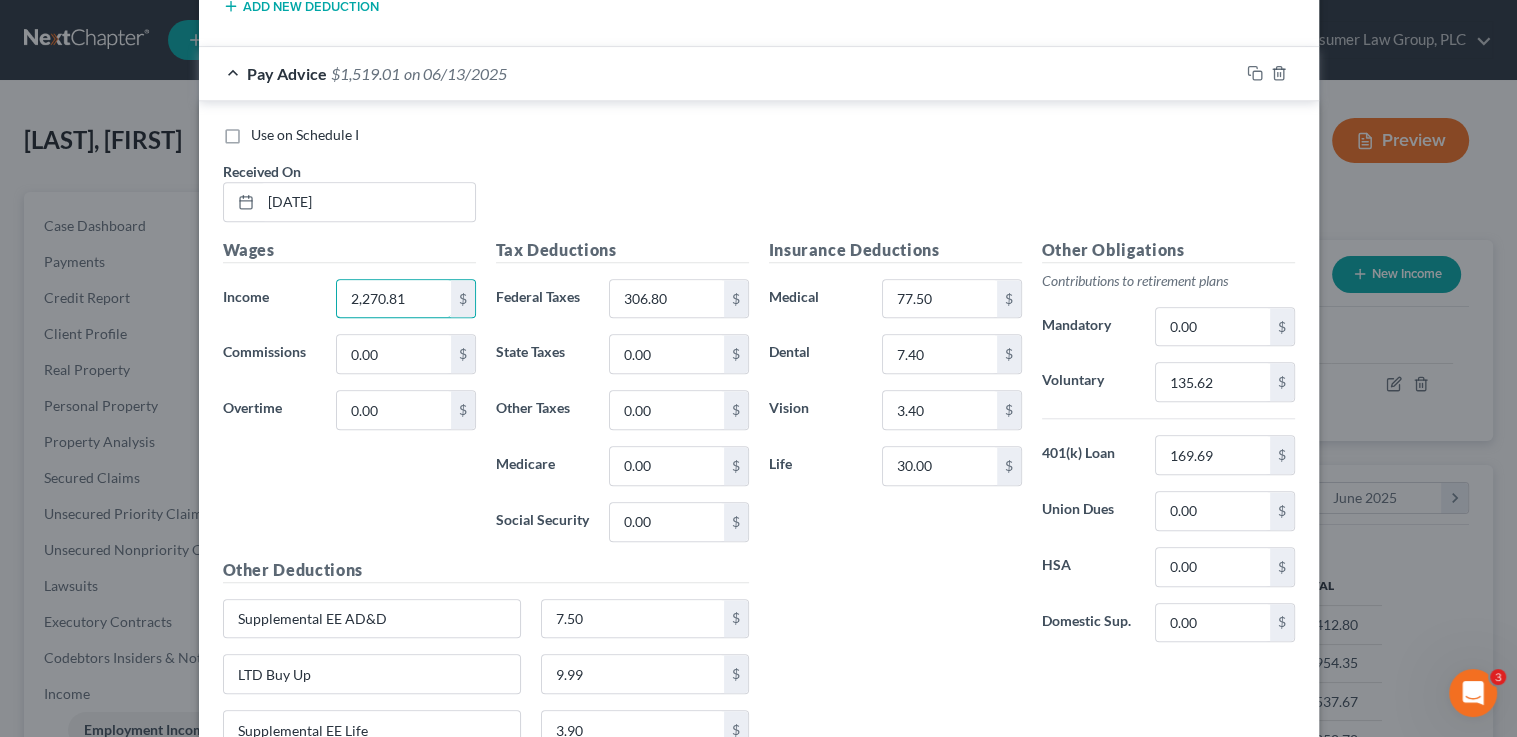 type on "2,270.81" 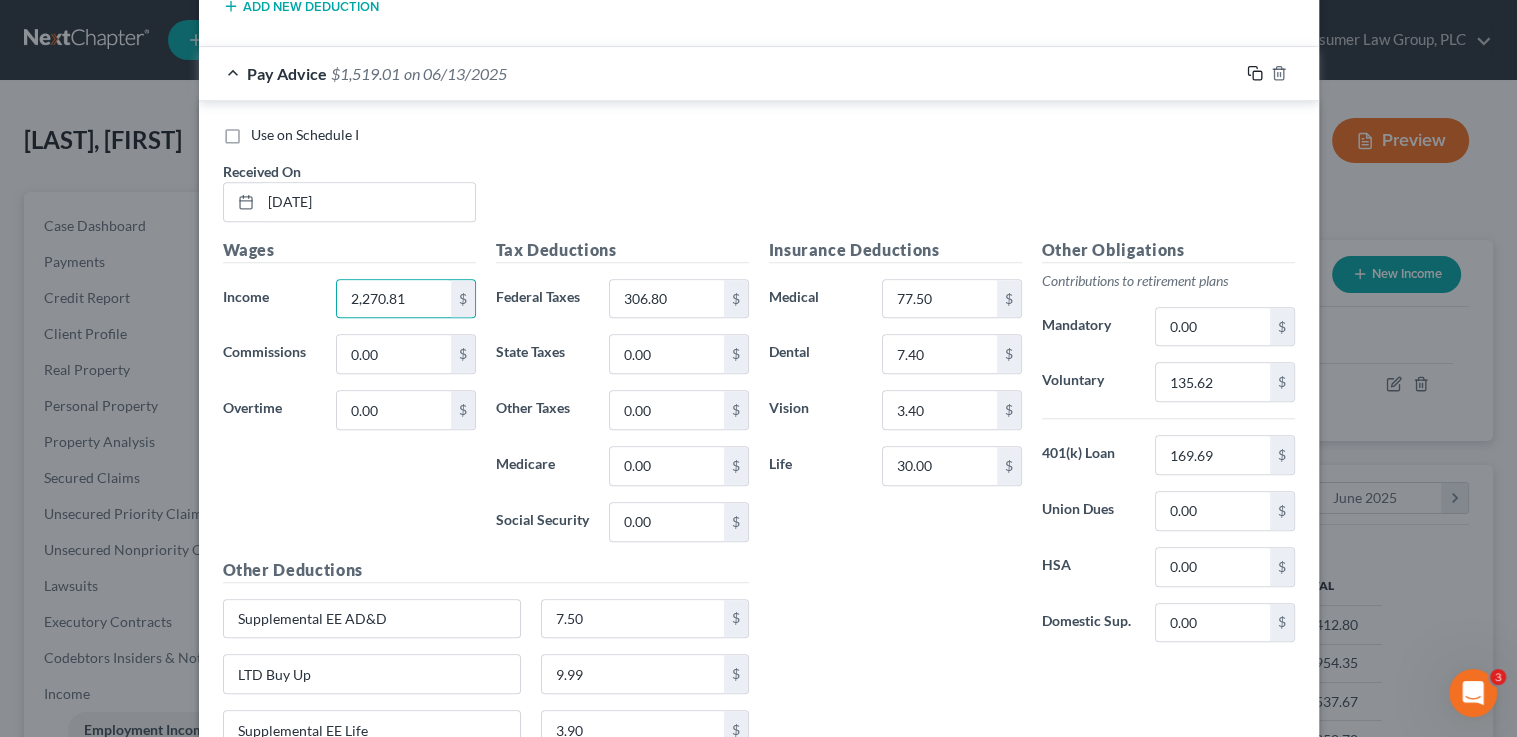click 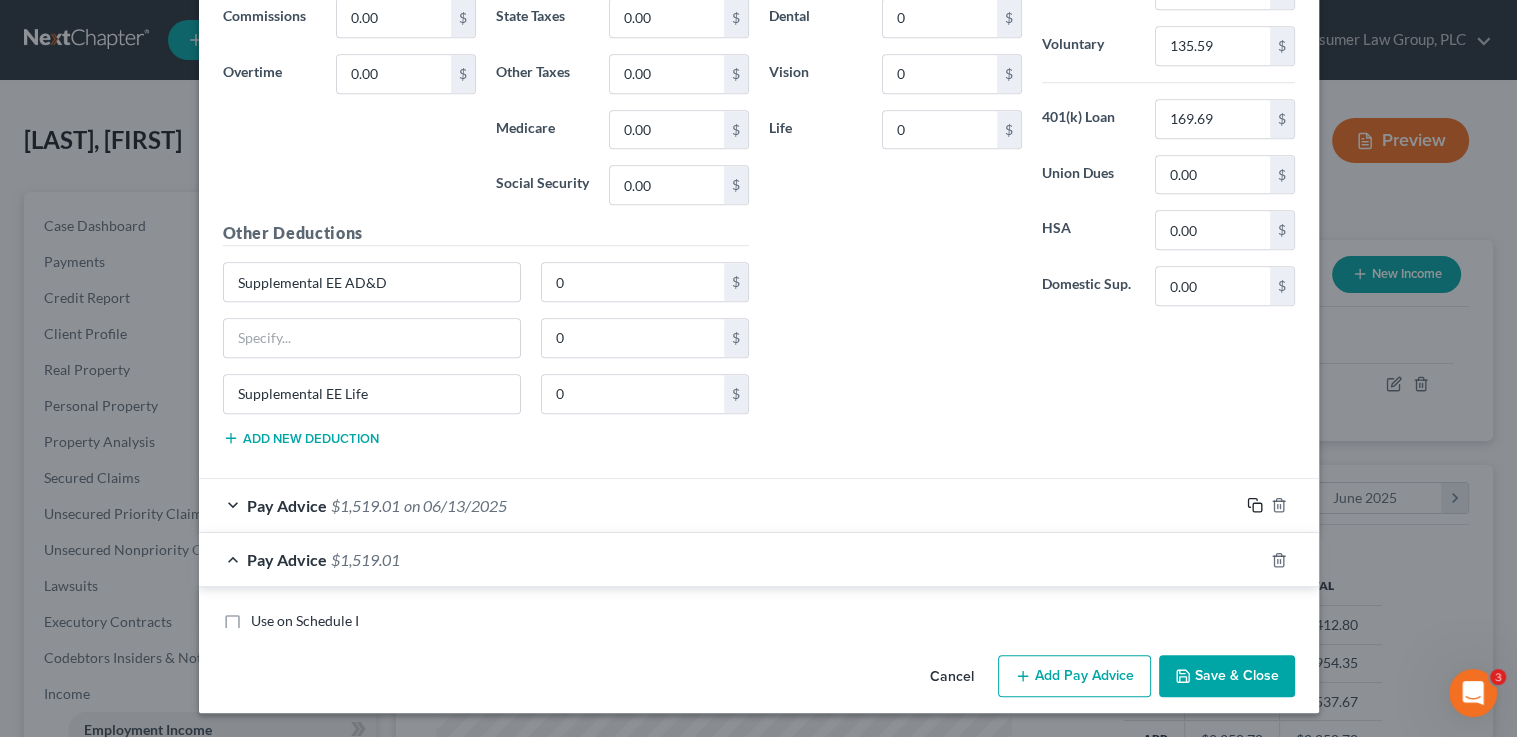 scroll, scrollTop: 1887, scrollLeft: 0, axis: vertical 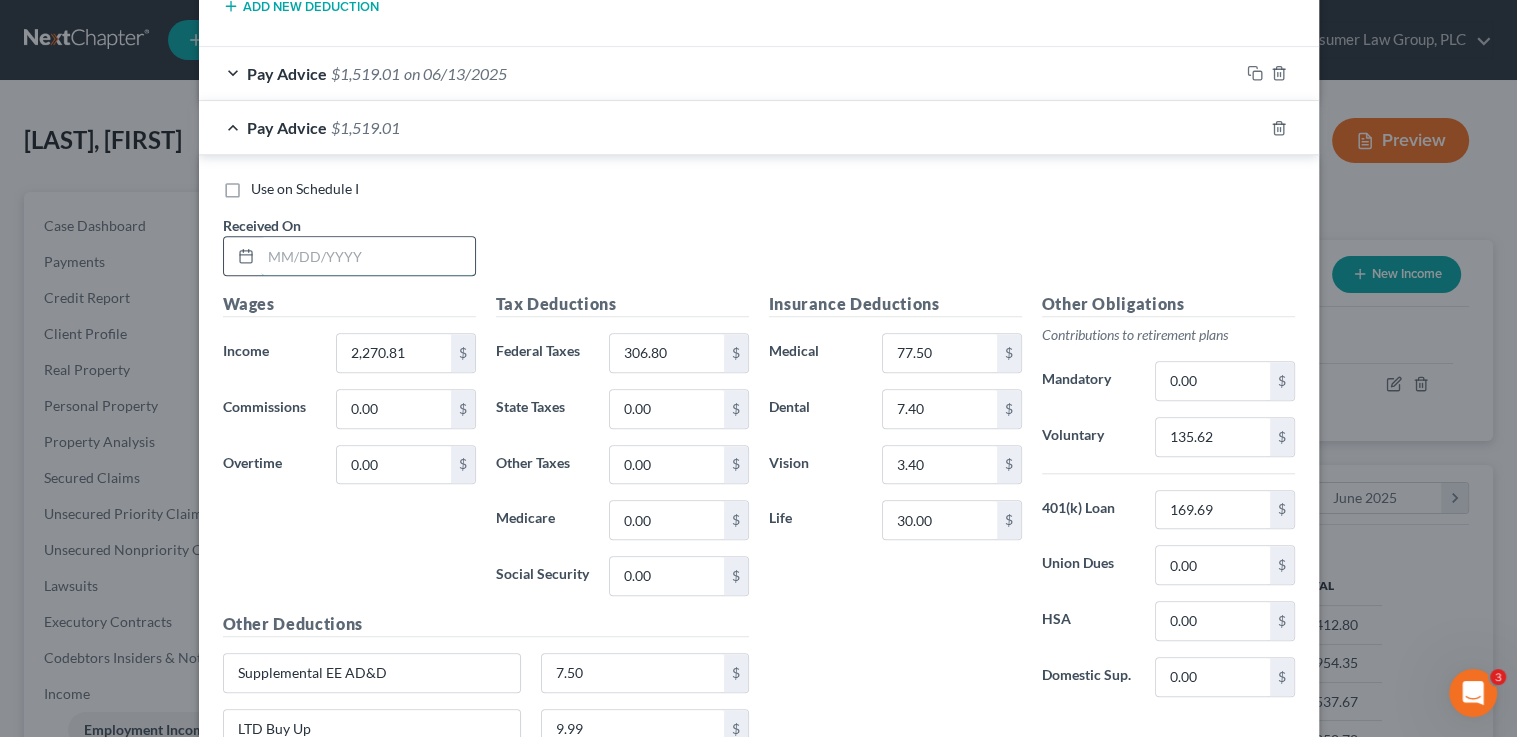 click at bounding box center [368, 256] 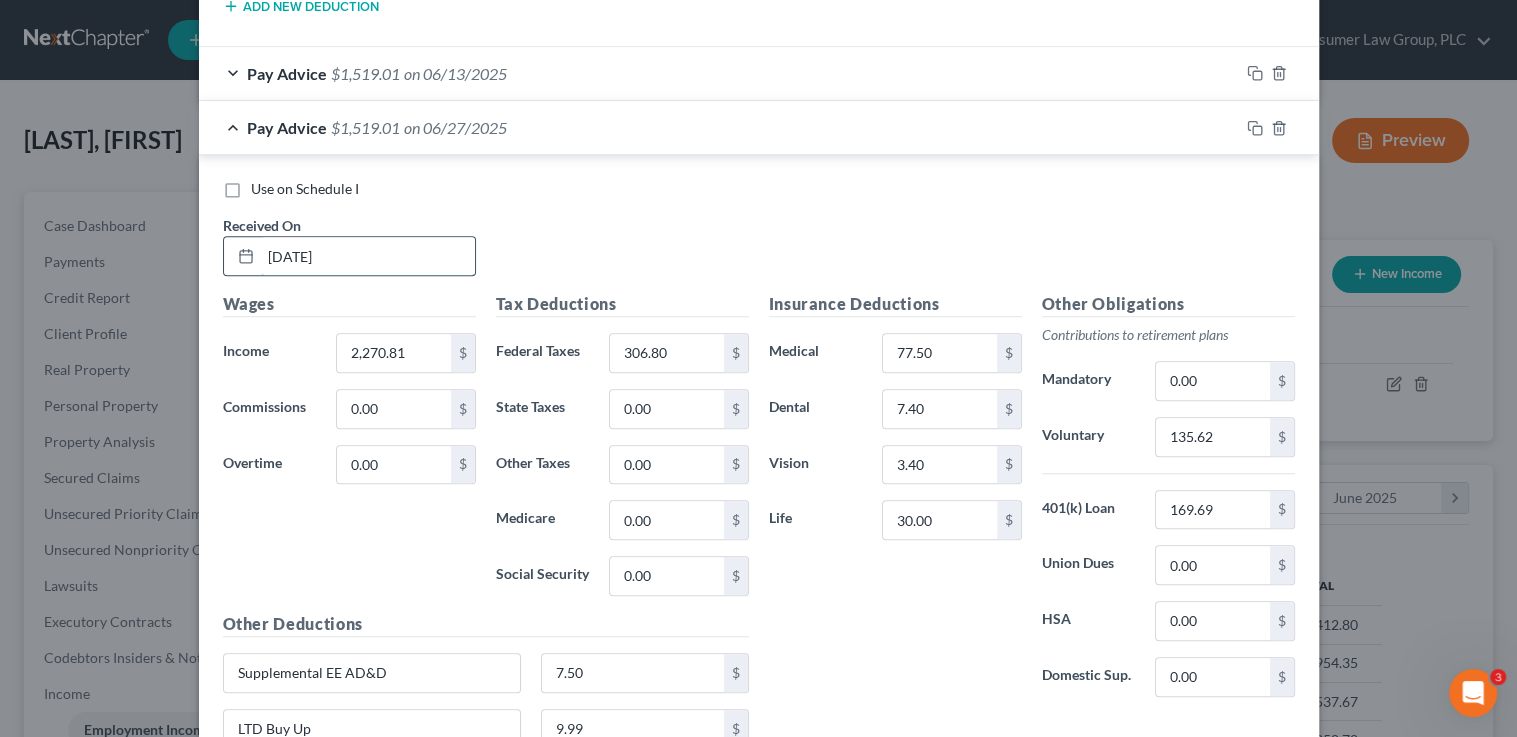 type on "06/27/25" 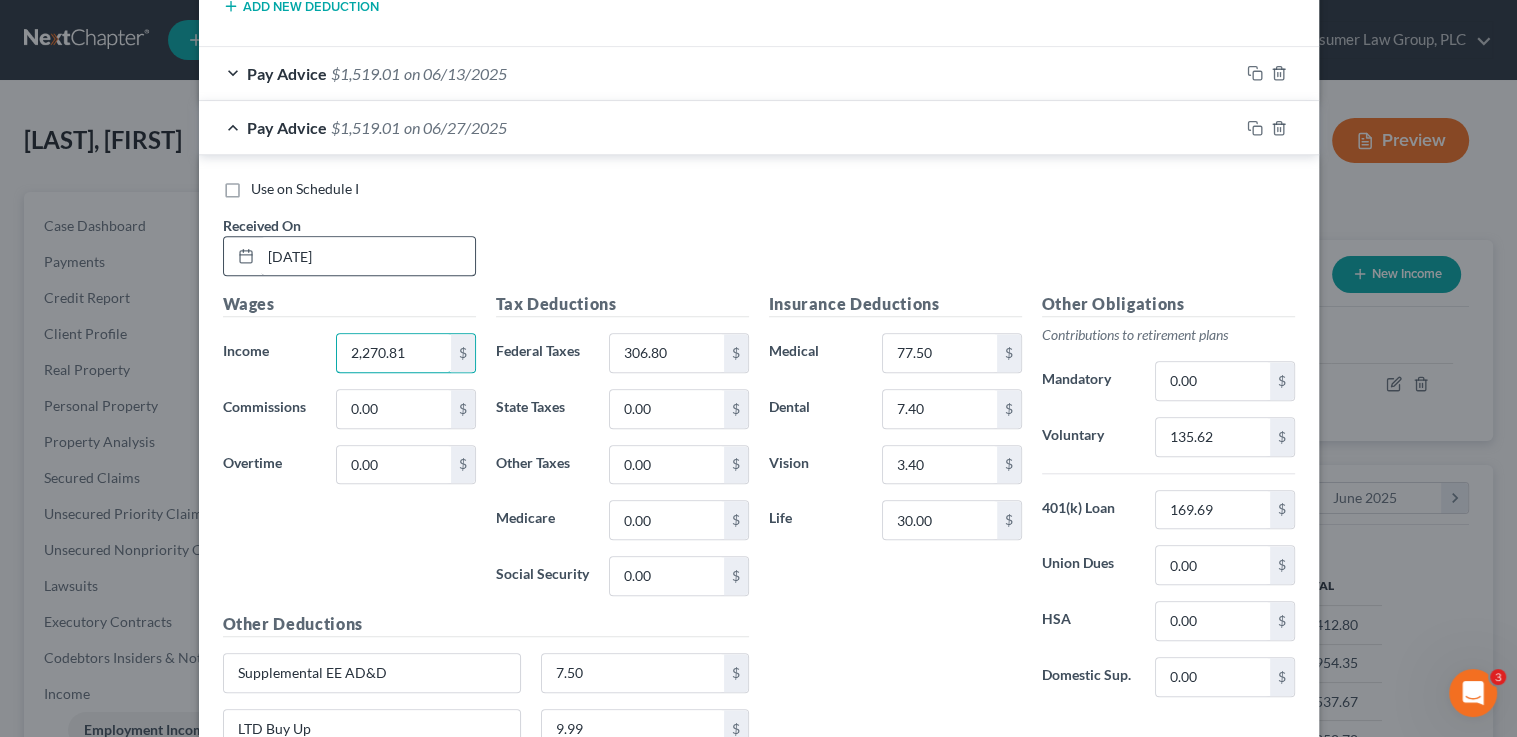 type on "3" 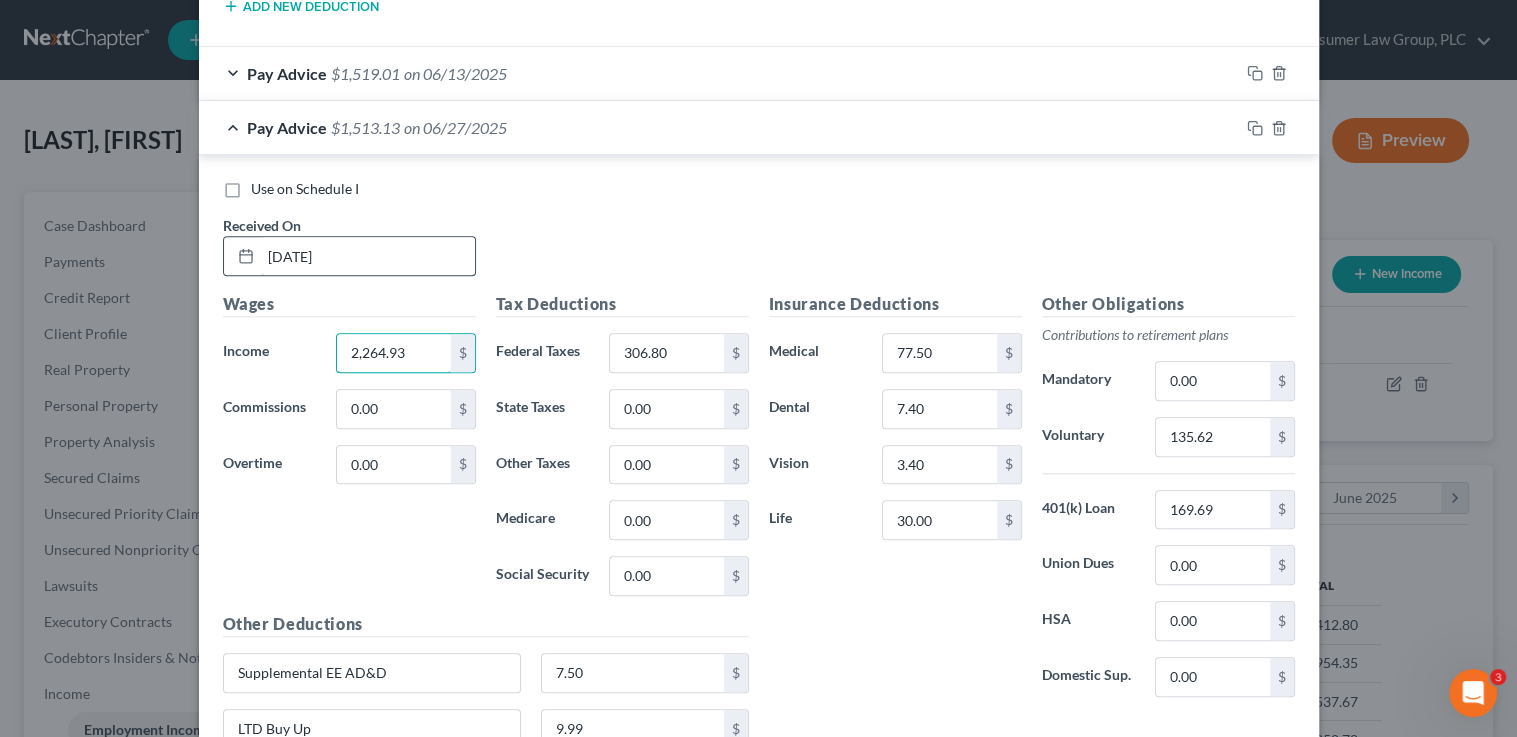 type on "2,264.93" 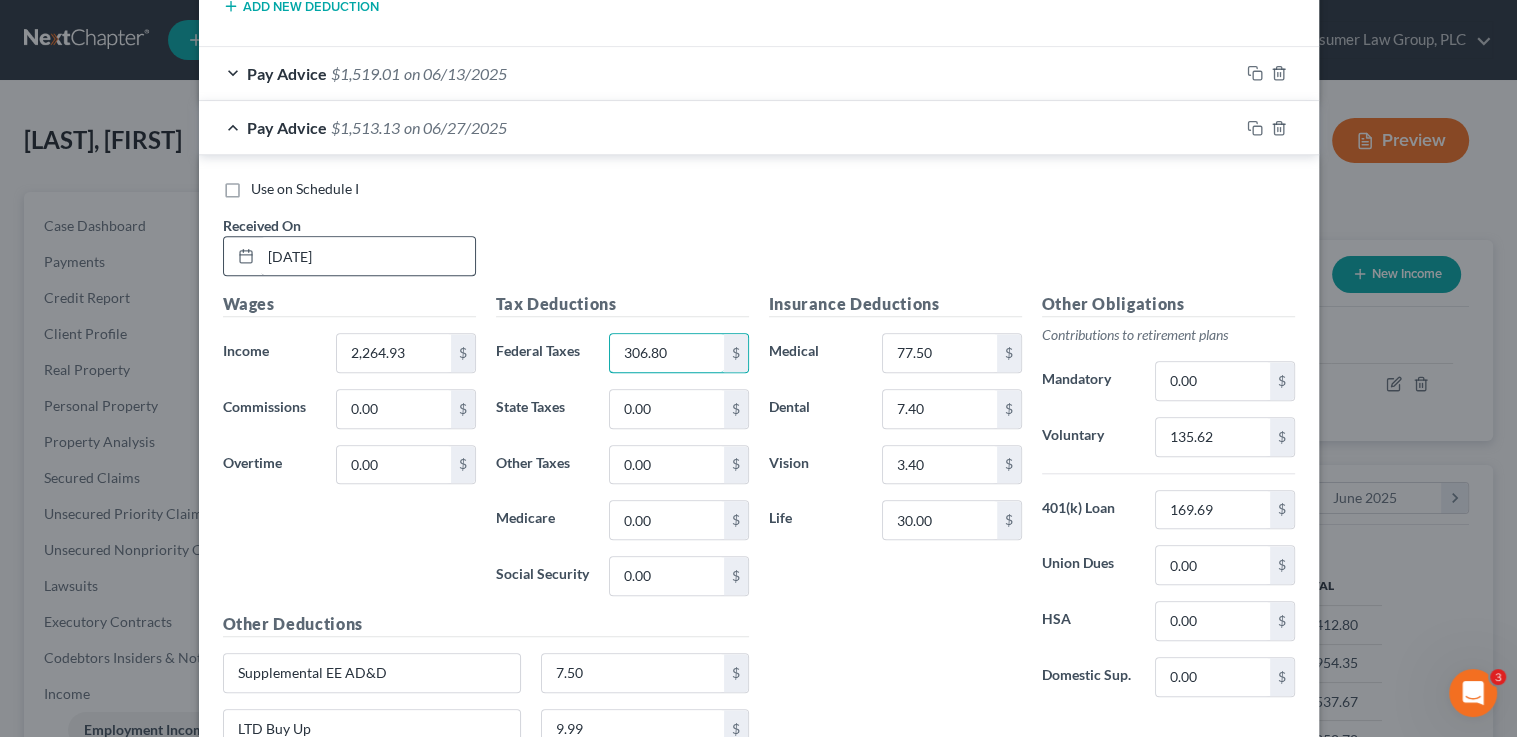 type on "2" 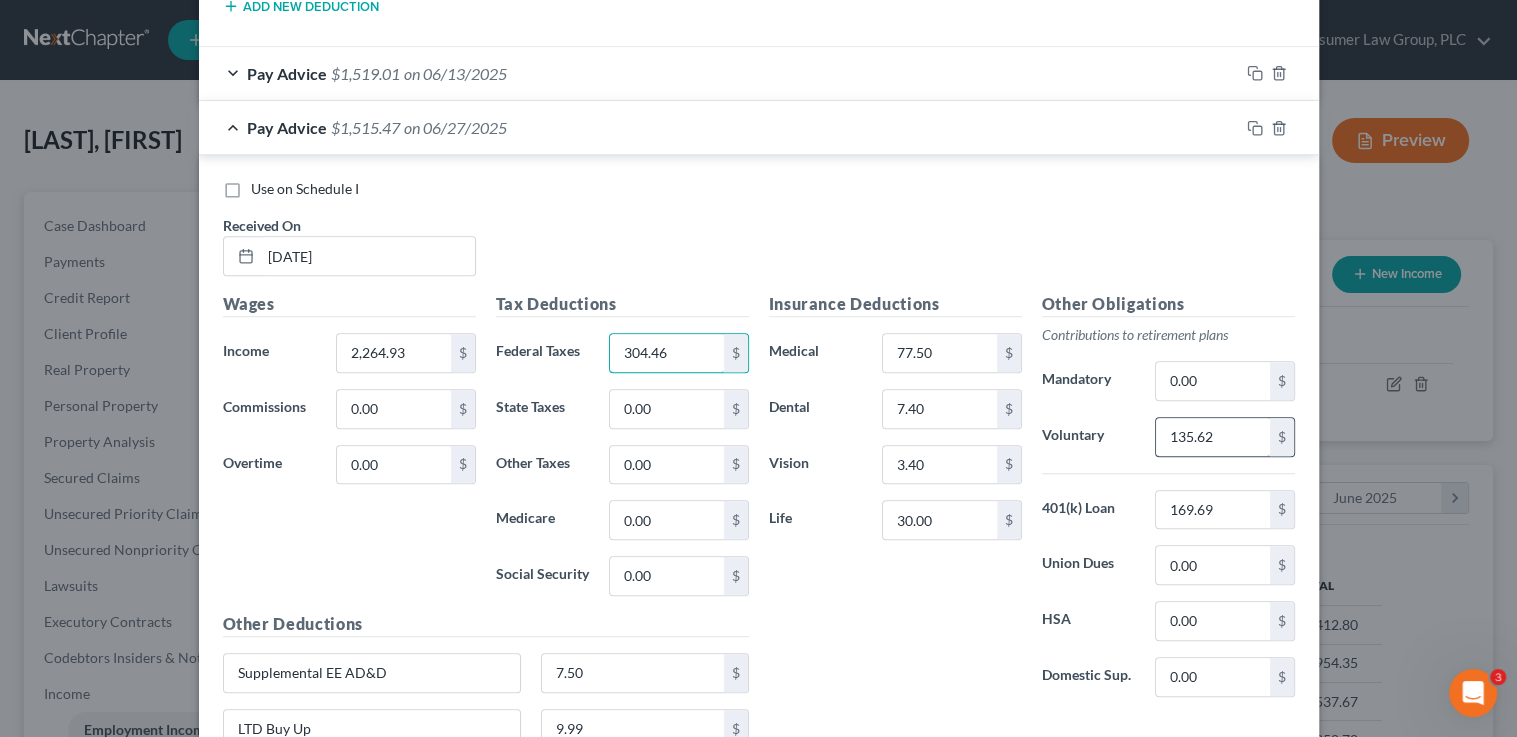 type on "304.46" 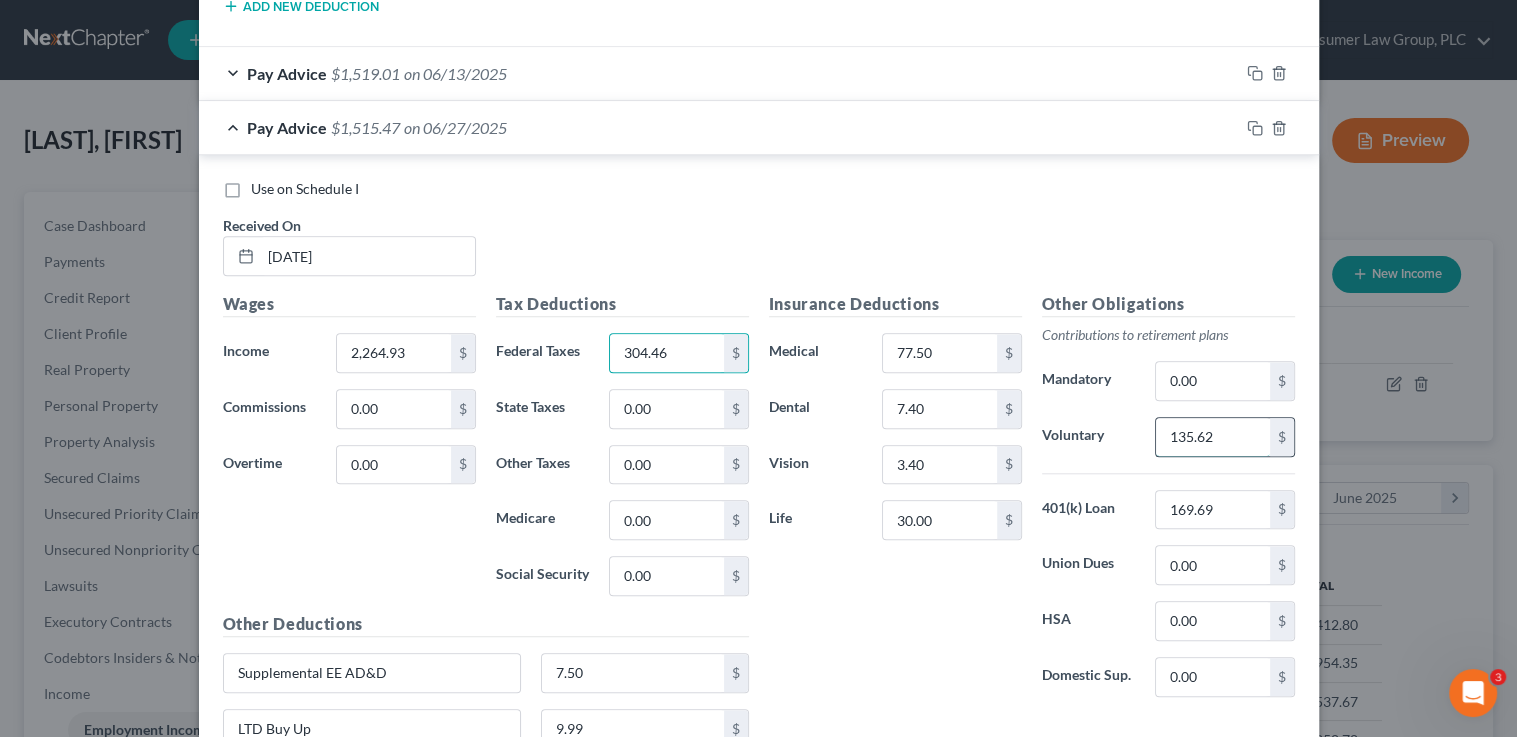 click on "135.62" at bounding box center (1212, 437) 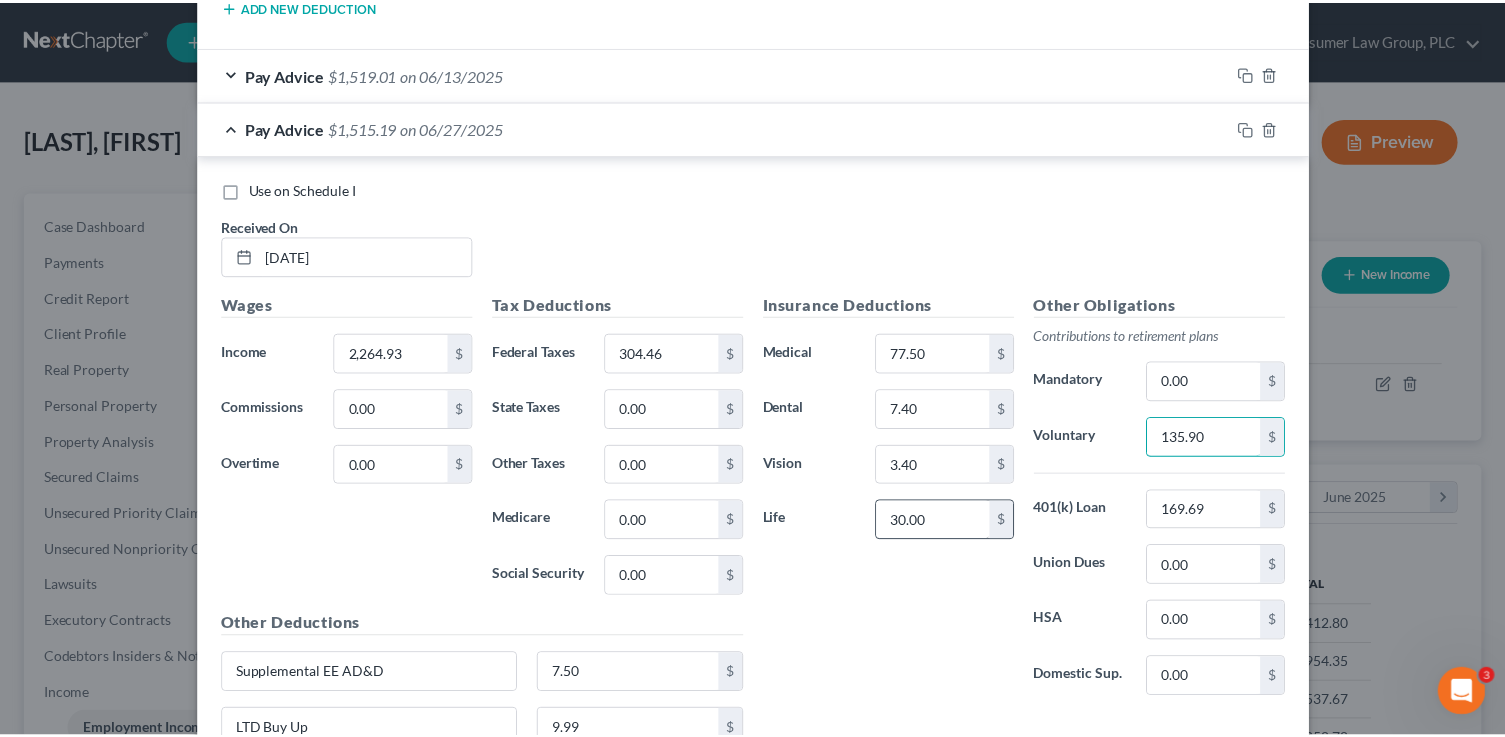 scroll, scrollTop: 2116, scrollLeft: 0, axis: vertical 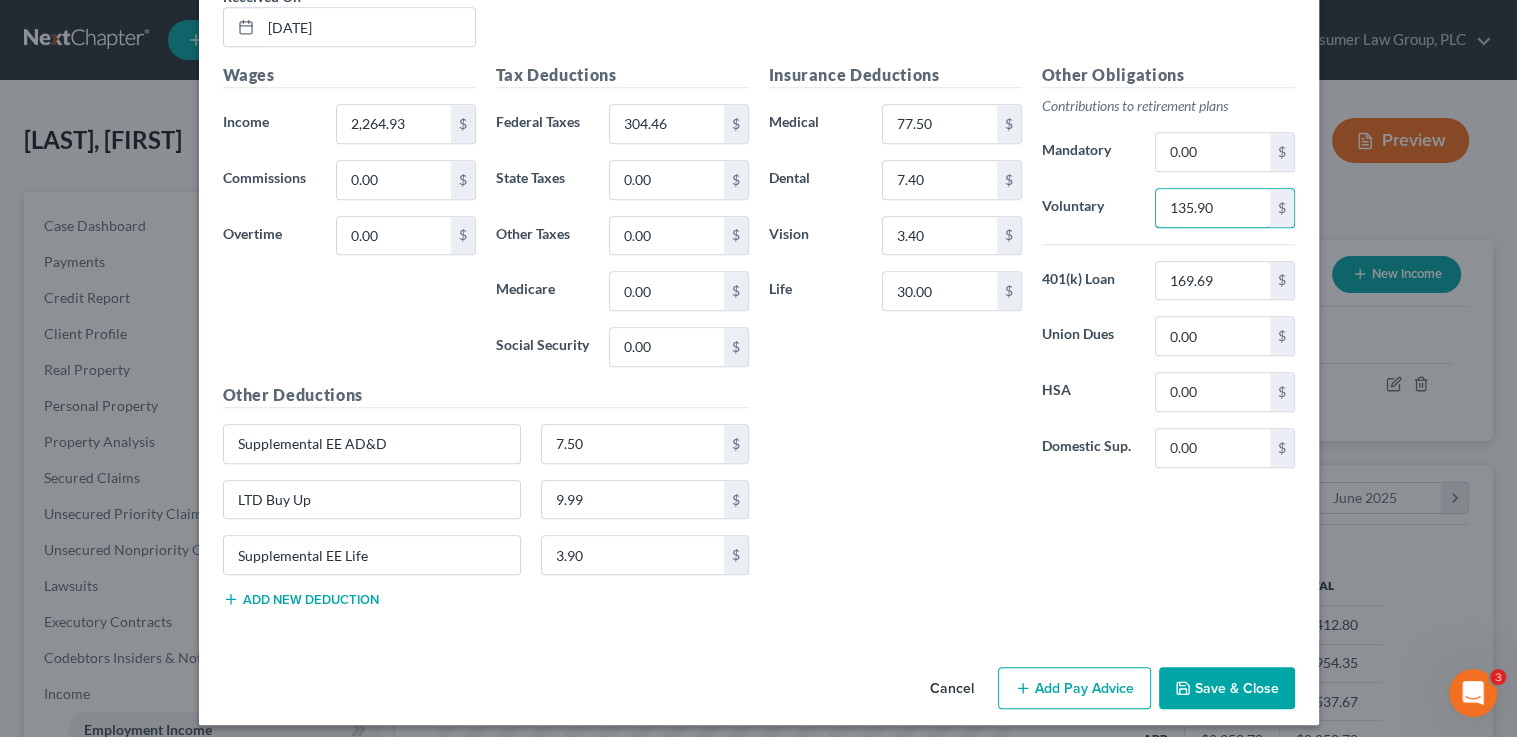 type on "135.90" 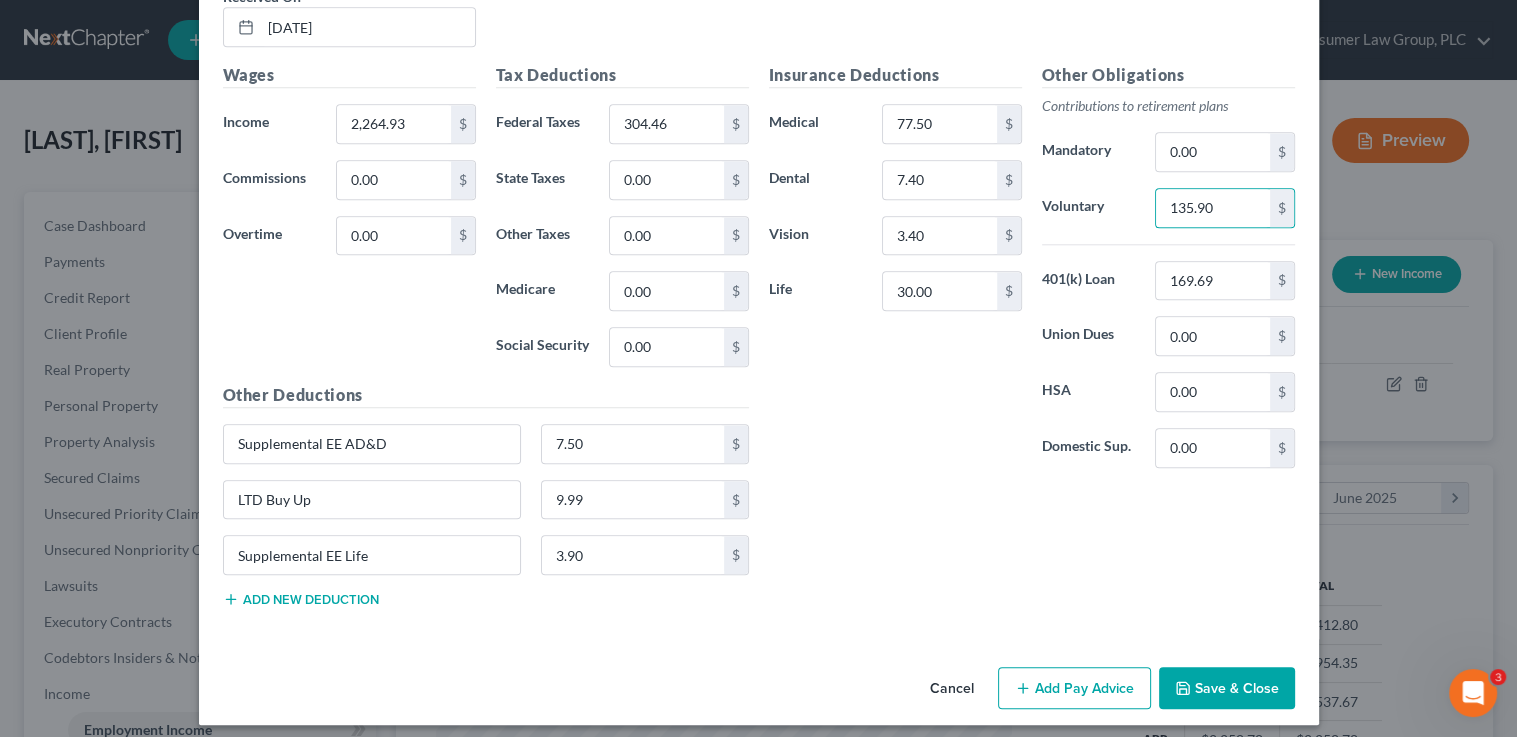 click on "Save & Close" at bounding box center [1227, 688] 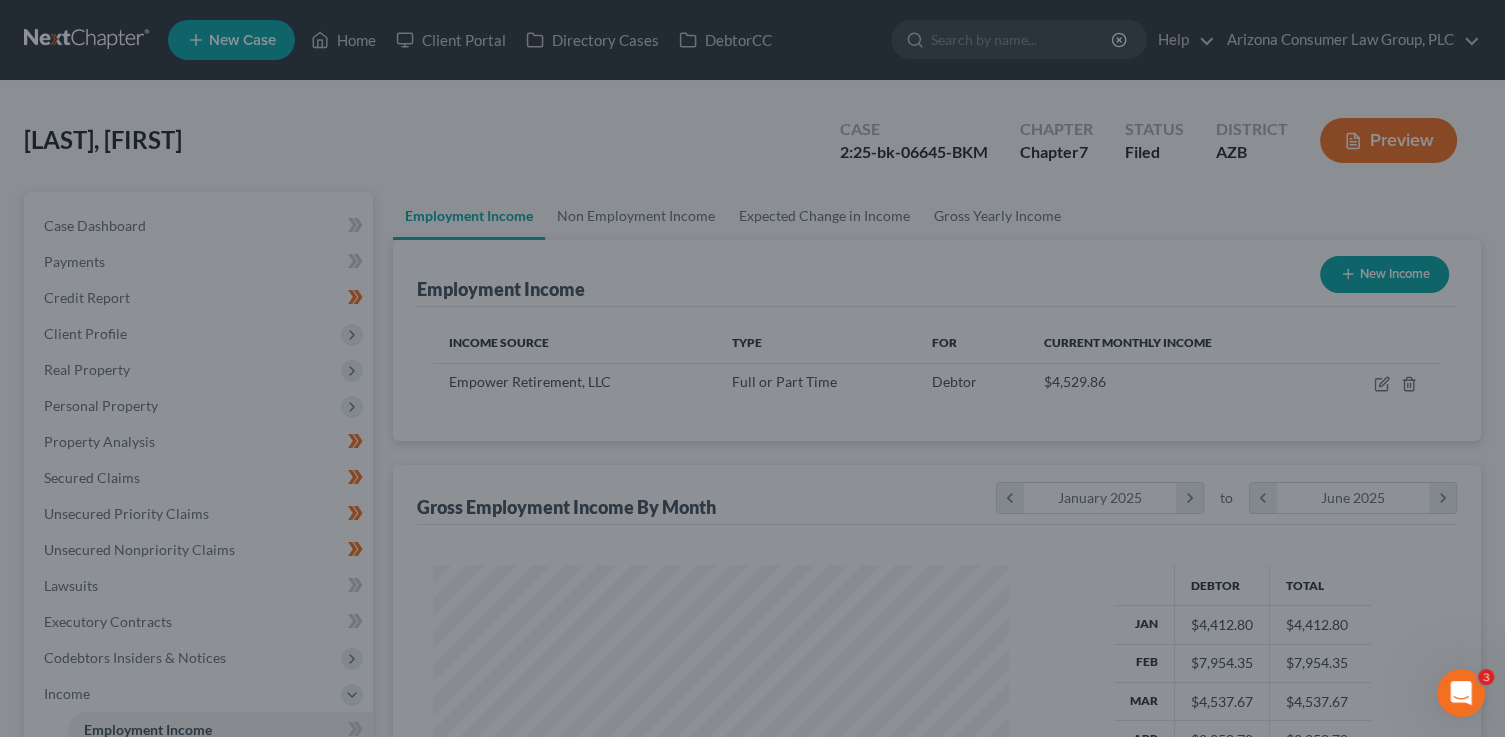 scroll, scrollTop: 356, scrollLeft: 611, axis: both 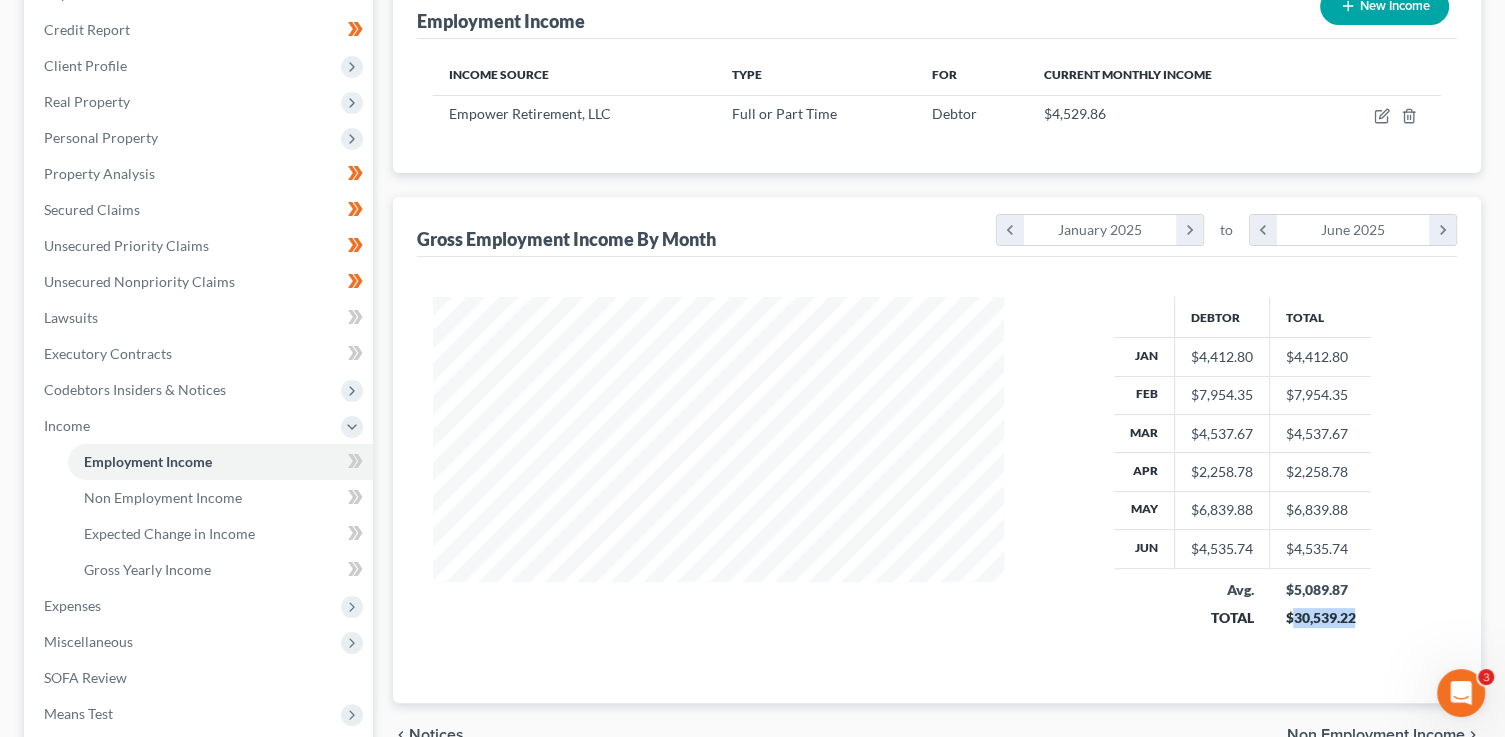drag, startPoint x: 1372, startPoint y: 615, endPoint x: 1292, endPoint y: 615, distance: 80 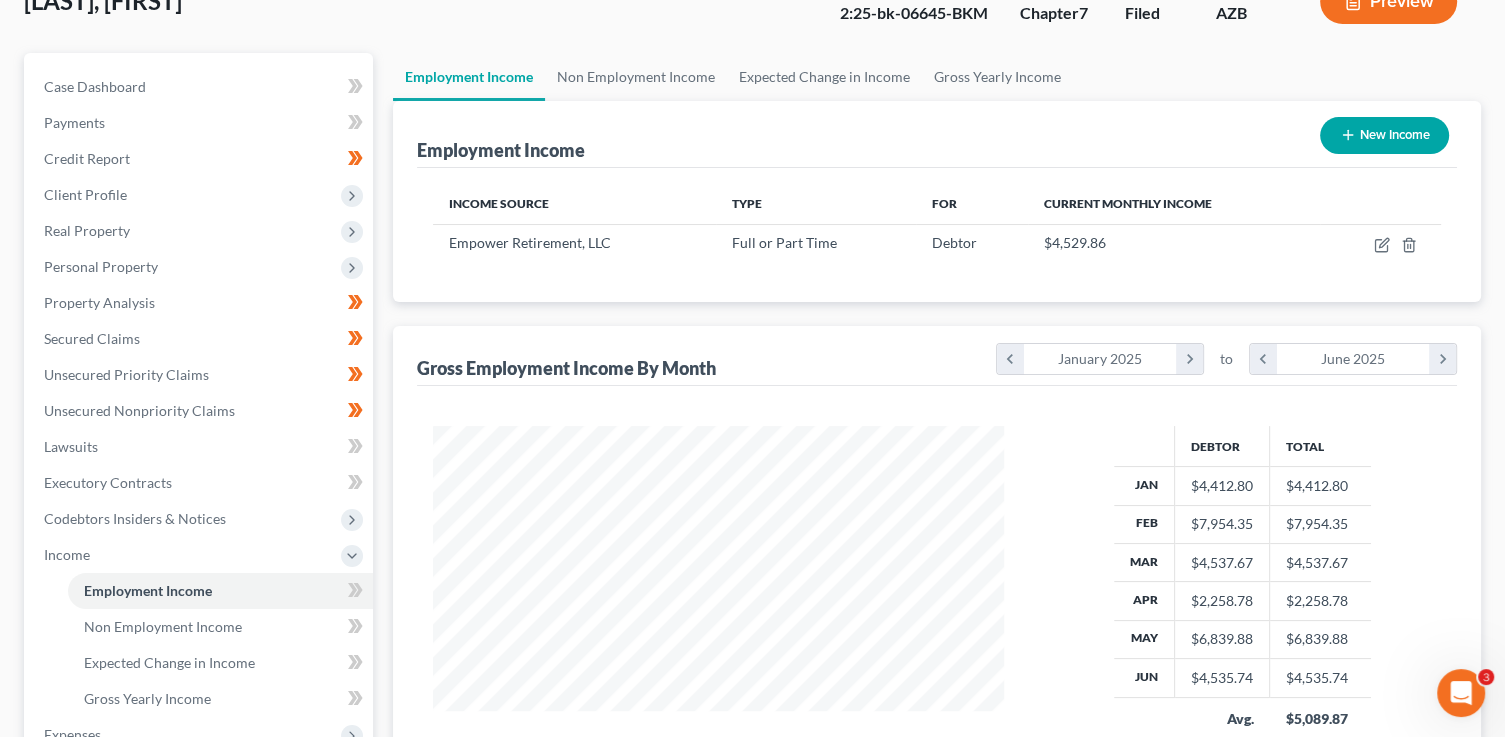 scroll, scrollTop: 0, scrollLeft: 0, axis: both 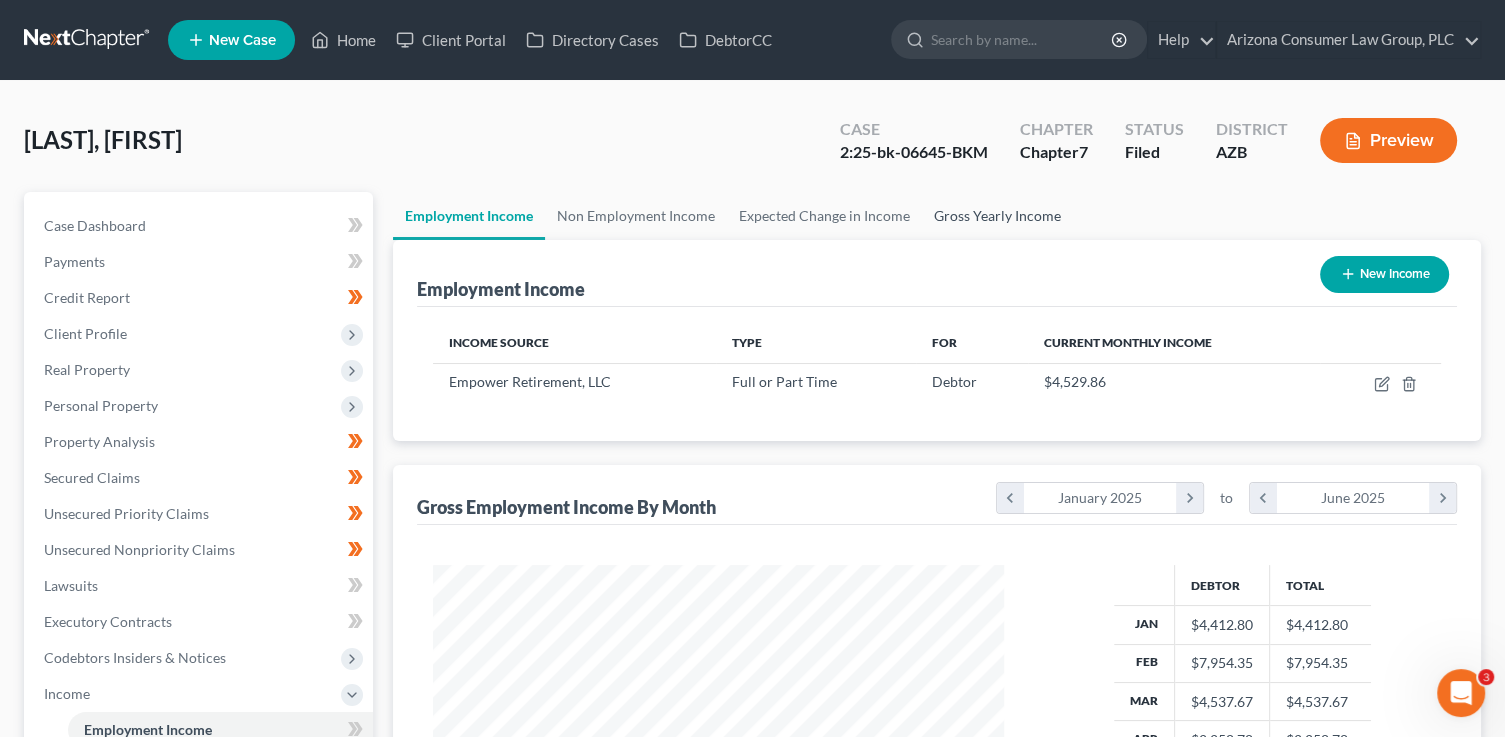 click on "Gross Yearly Income" at bounding box center (997, 216) 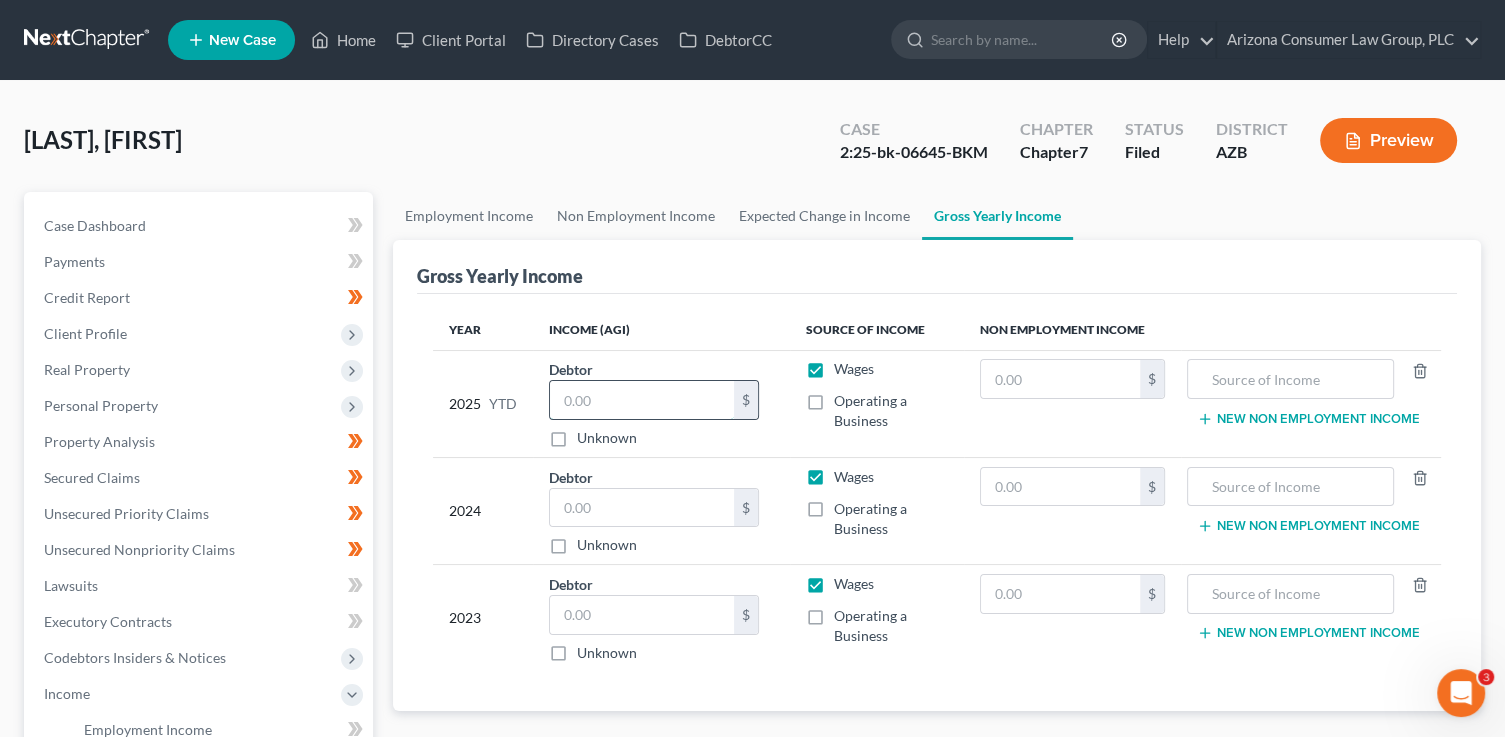 click at bounding box center [642, 400] 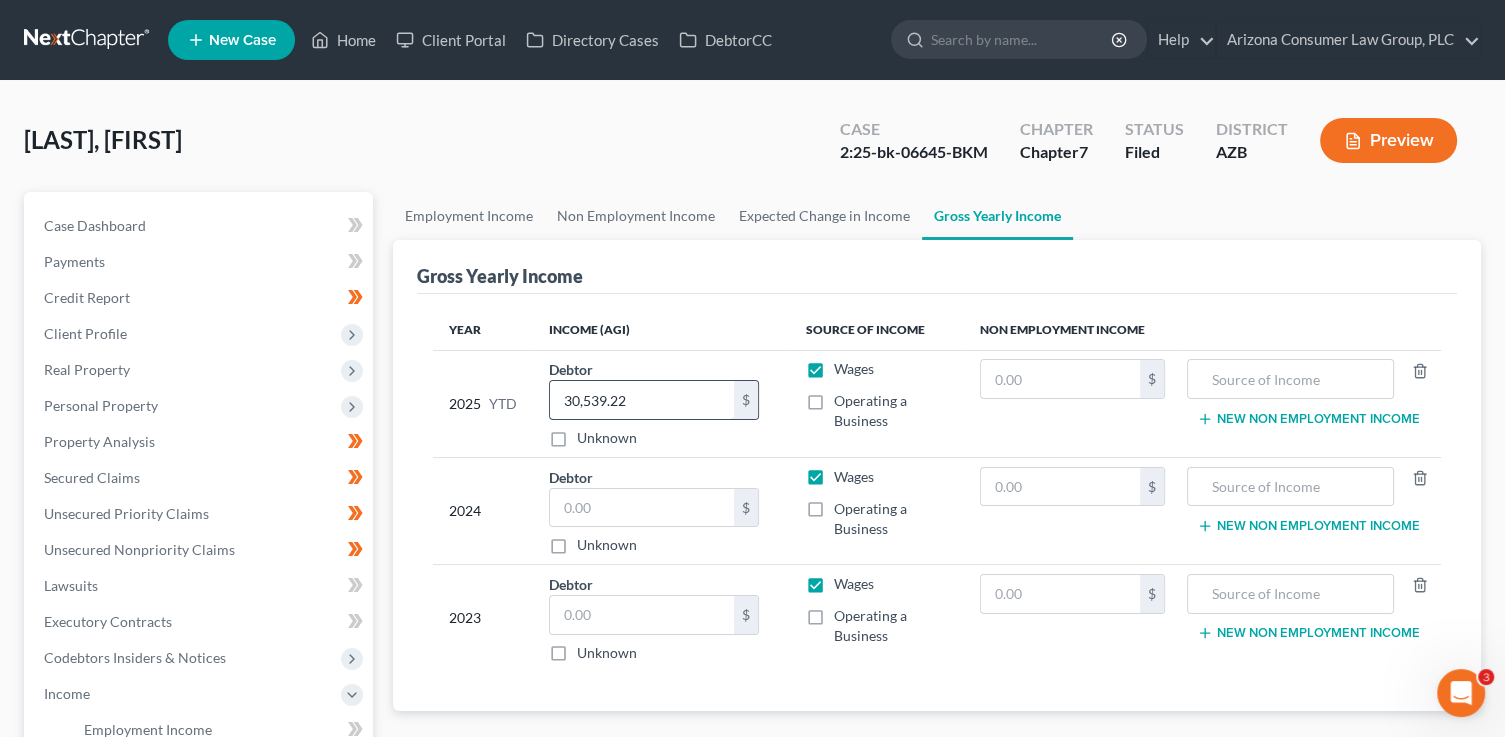 click on "30,539.22" at bounding box center [642, 400] 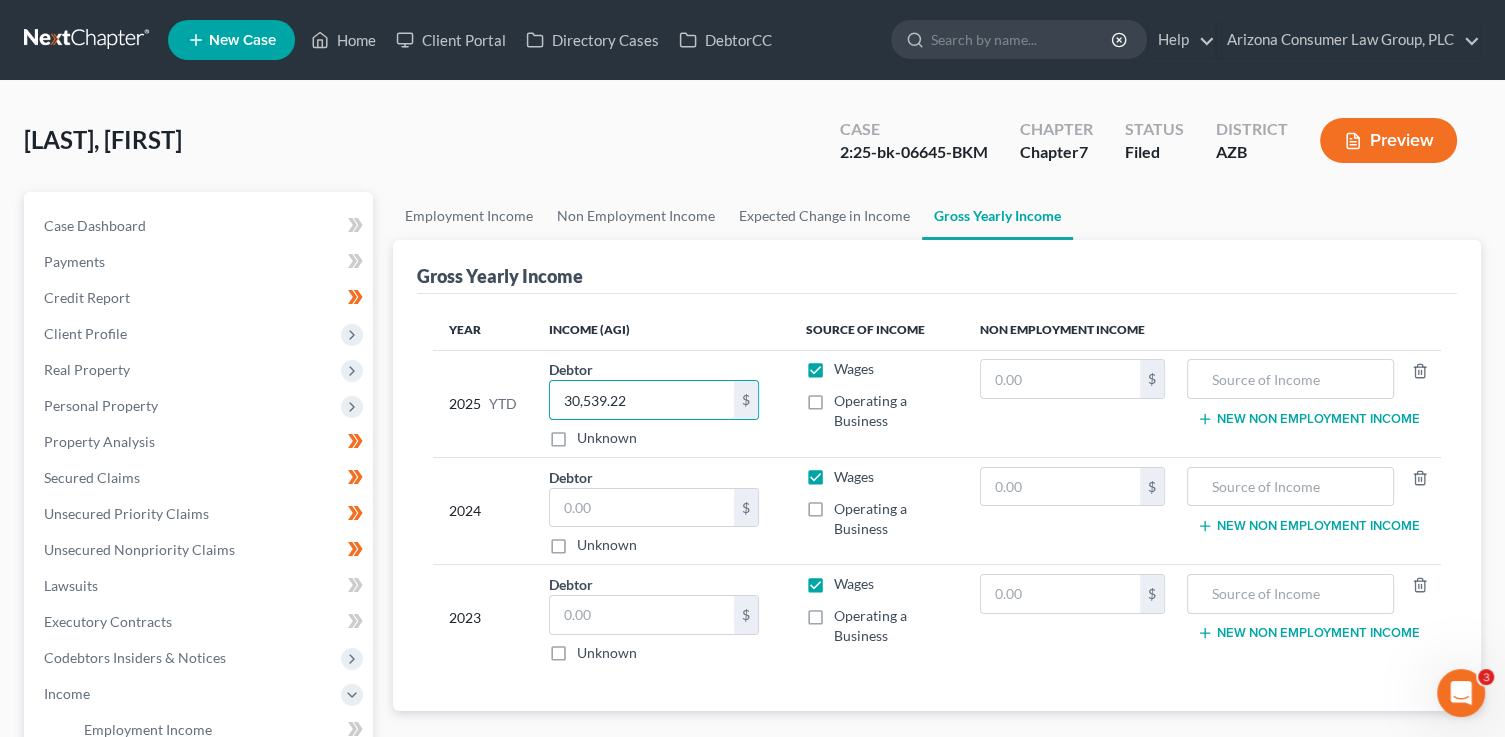 drag, startPoint x: 680, startPoint y: 399, endPoint x: 531, endPoint y: 380, distance: 150.20653 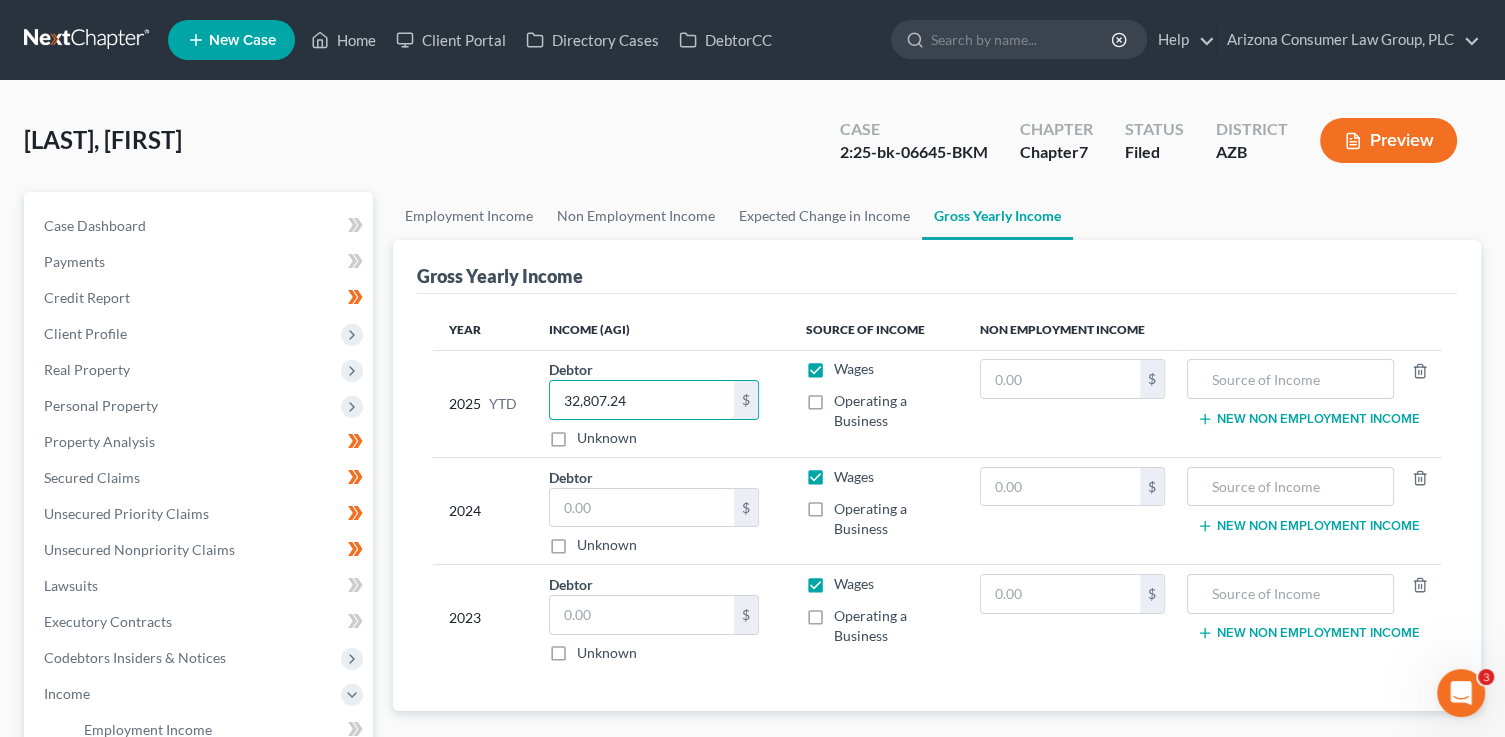type on "32,807.24" 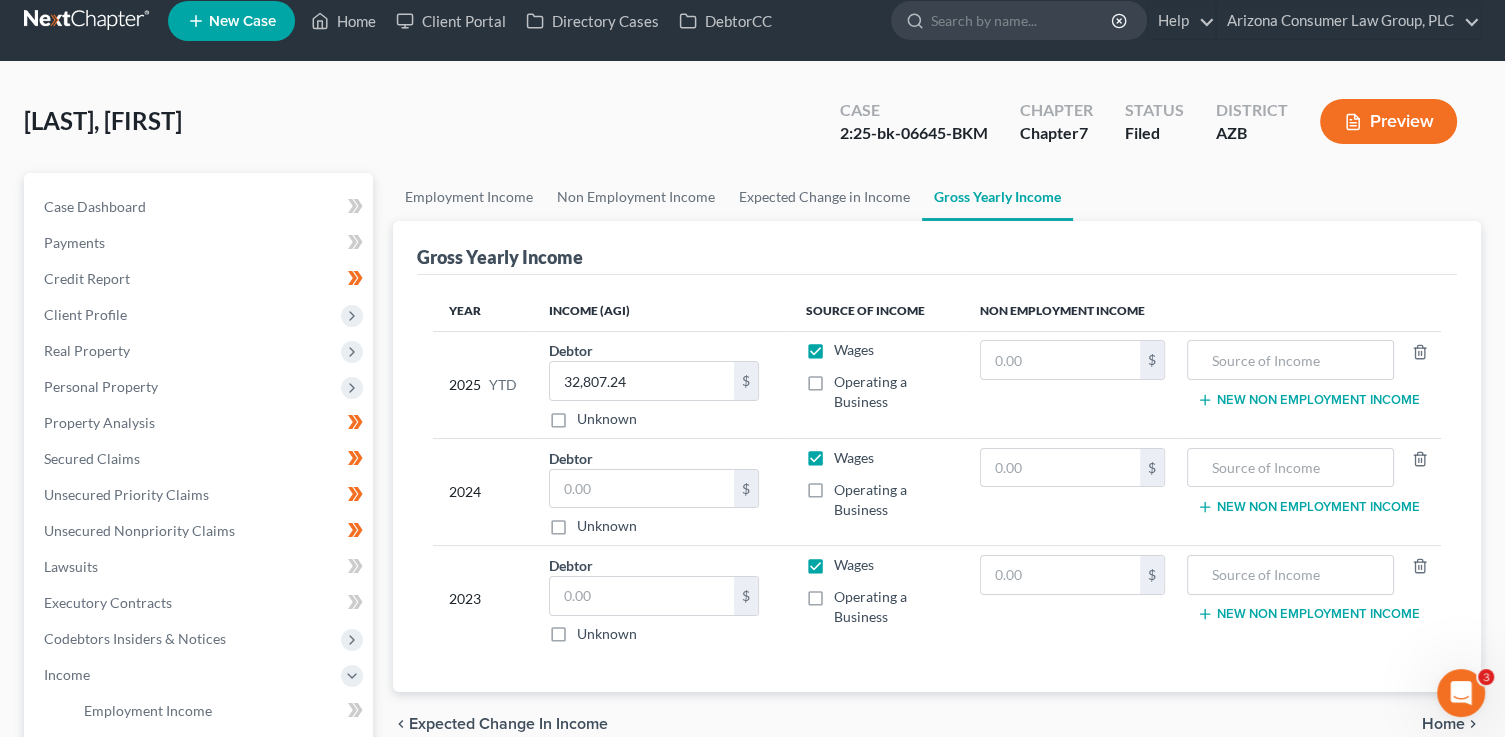 scroll, scrollTop: 92, scrollLeft: 0, axis: vertical 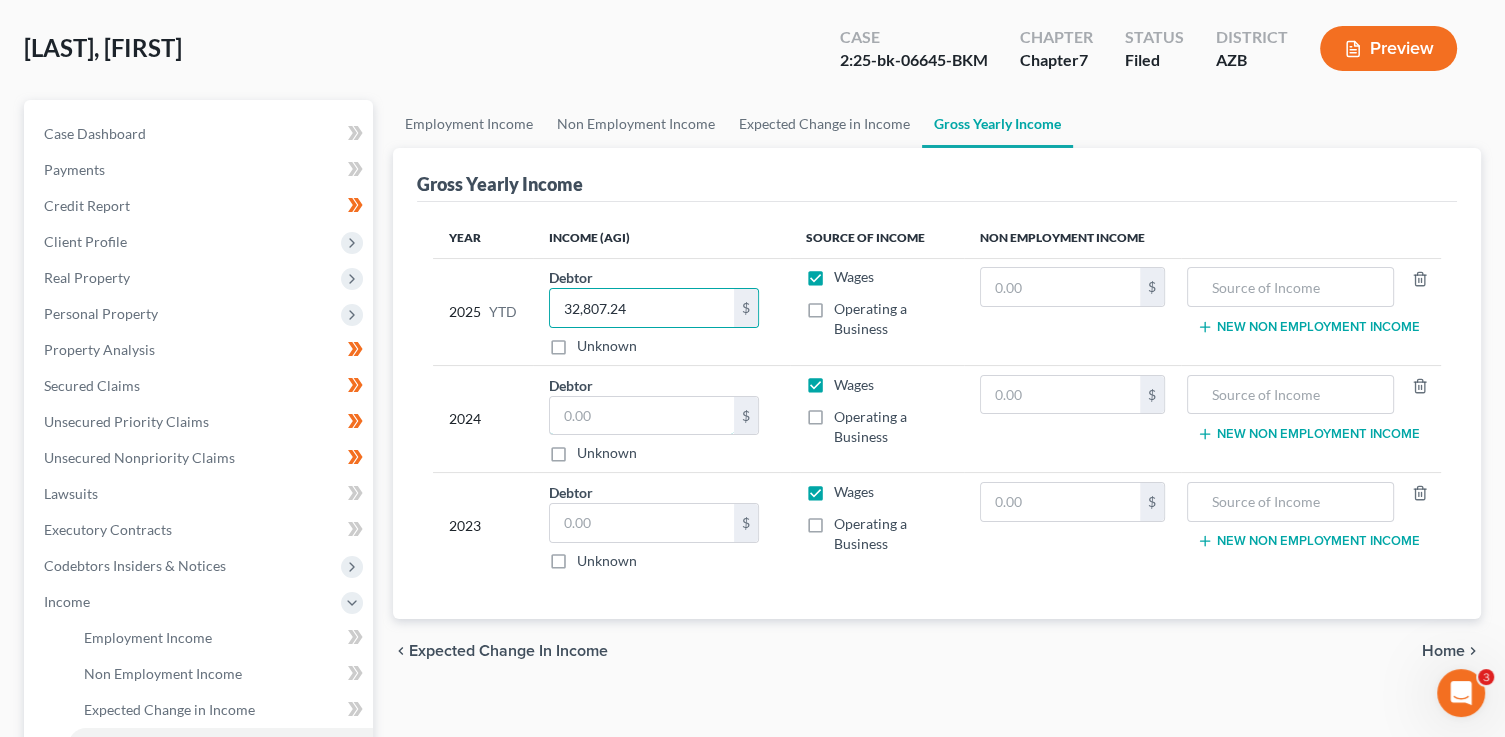 click at bounding box center [642, 416] 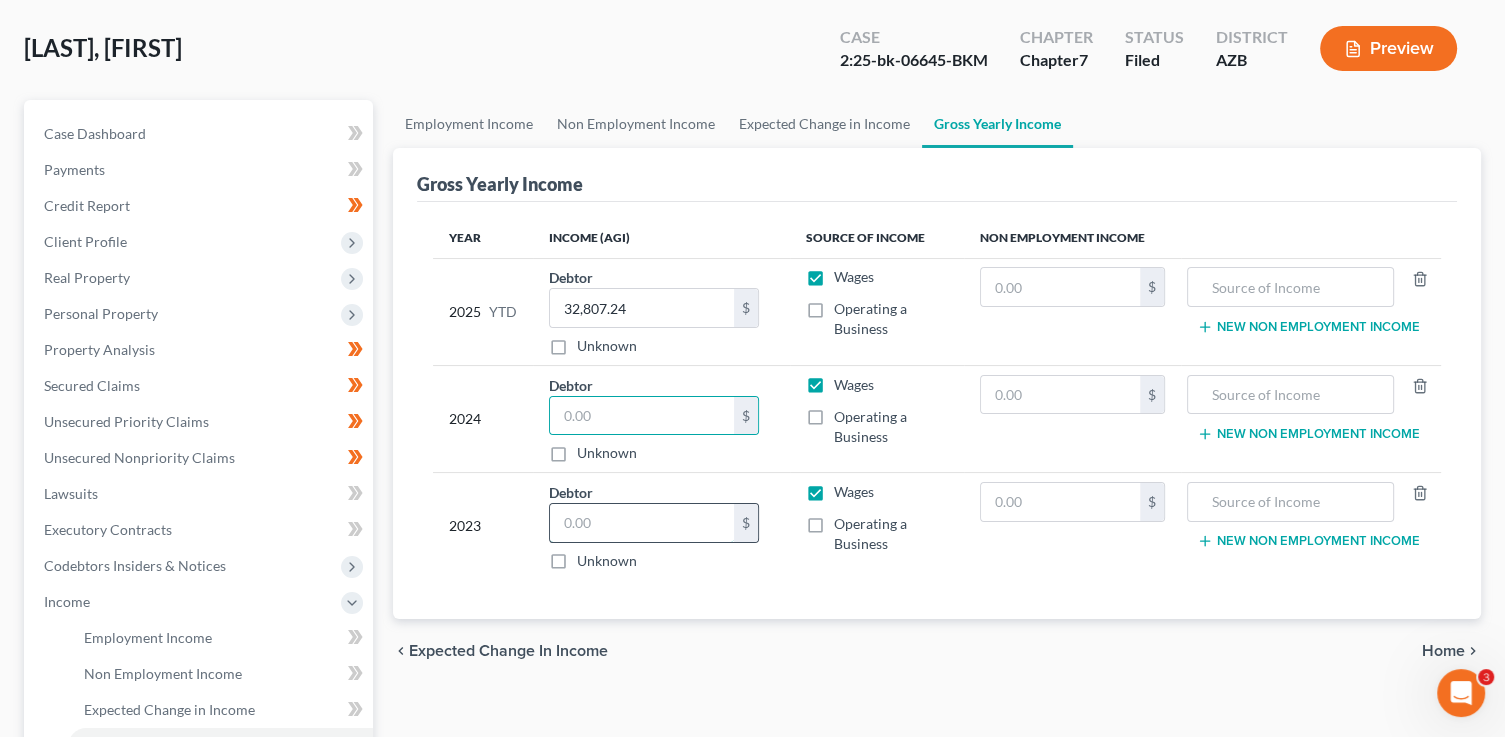 click at bounding box center [642, 523] 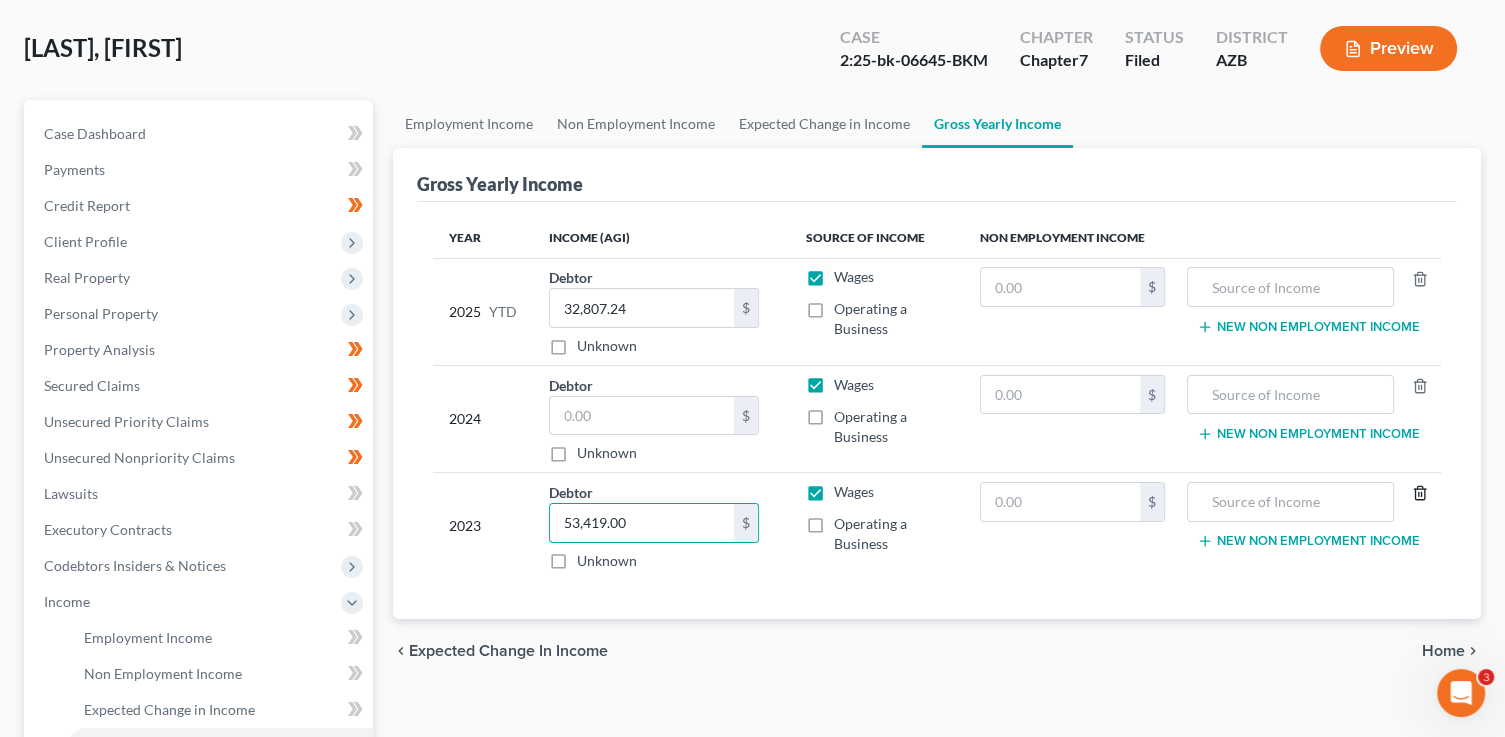 type on "53,419.00" 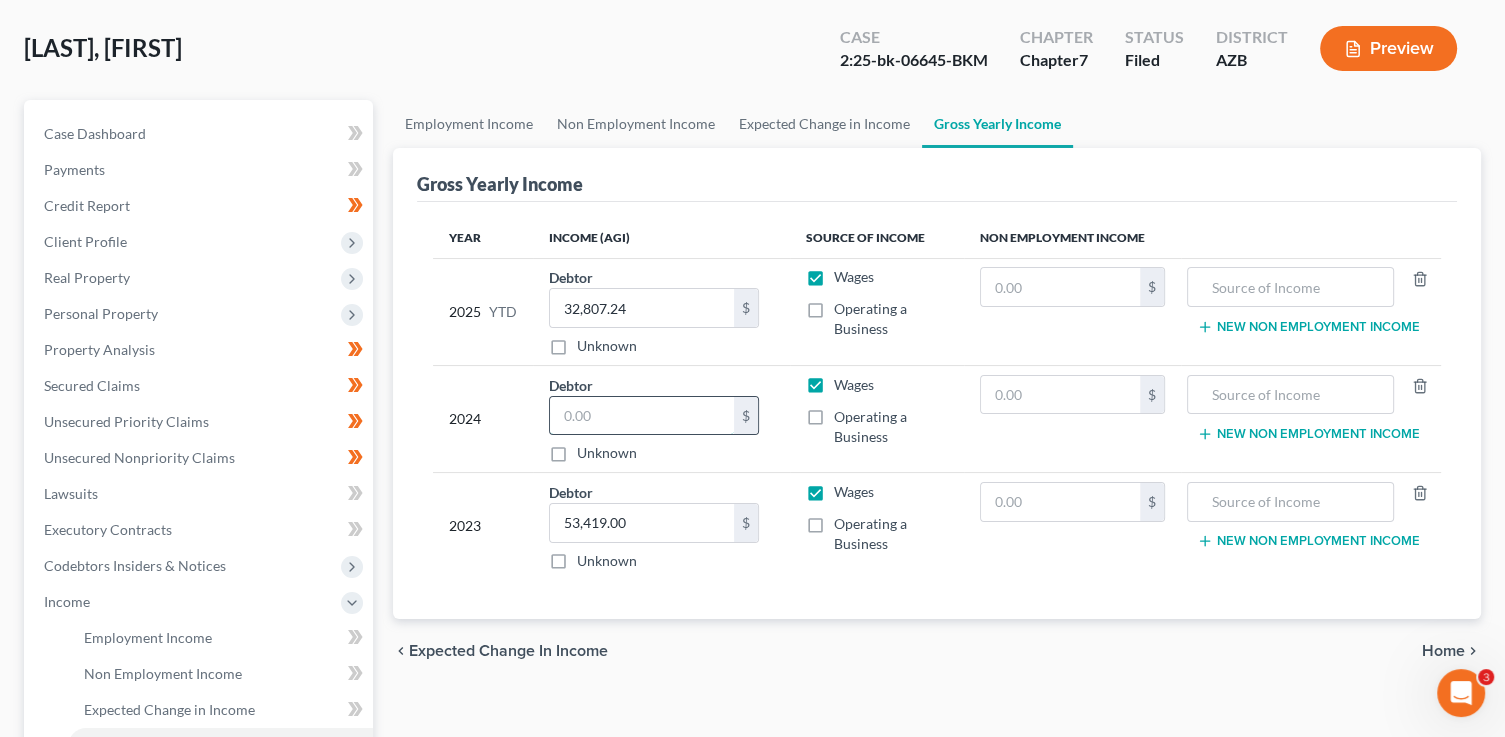 click at bounding box center (642, 416) 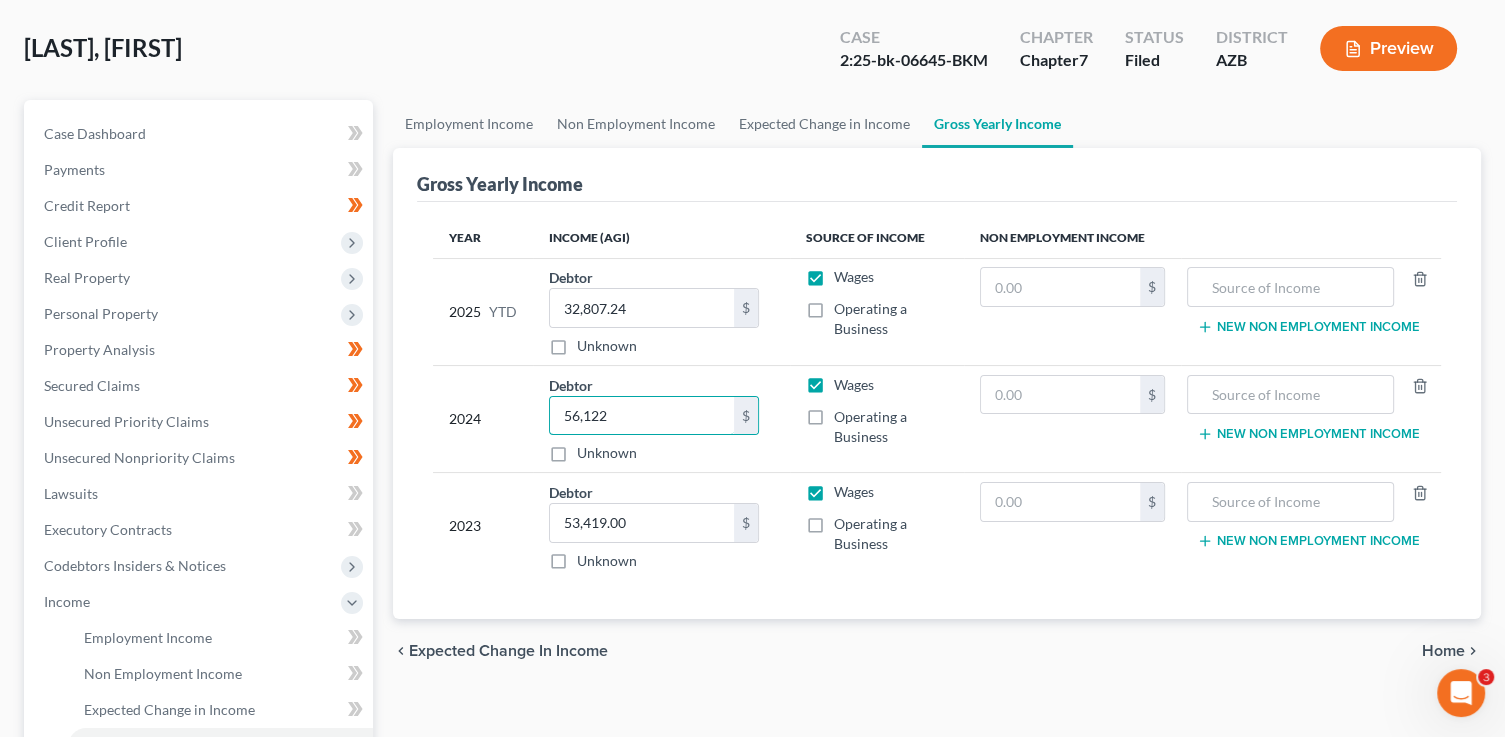 type on "56,122" 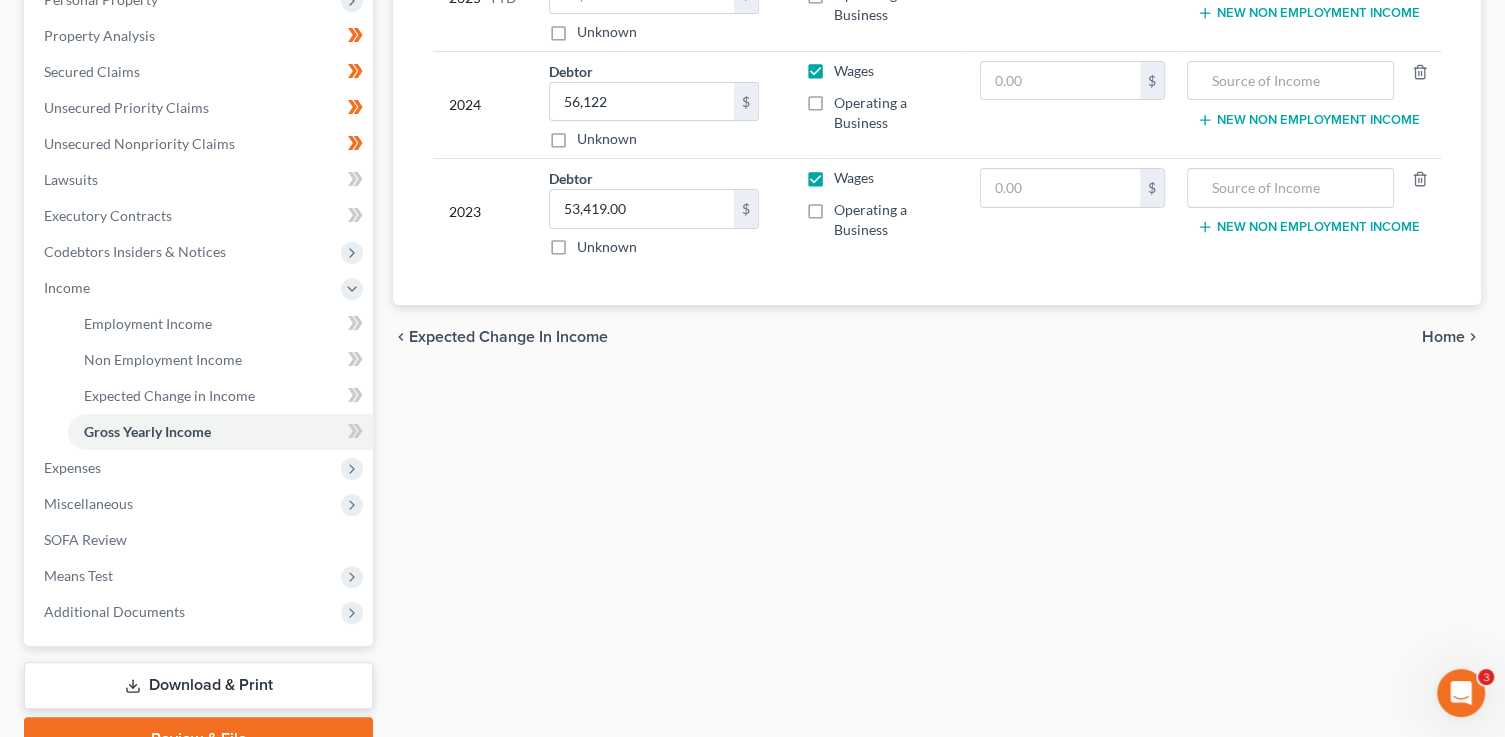 scroll, scrollTop: 412, scrollLeft: 0, axis: vertical 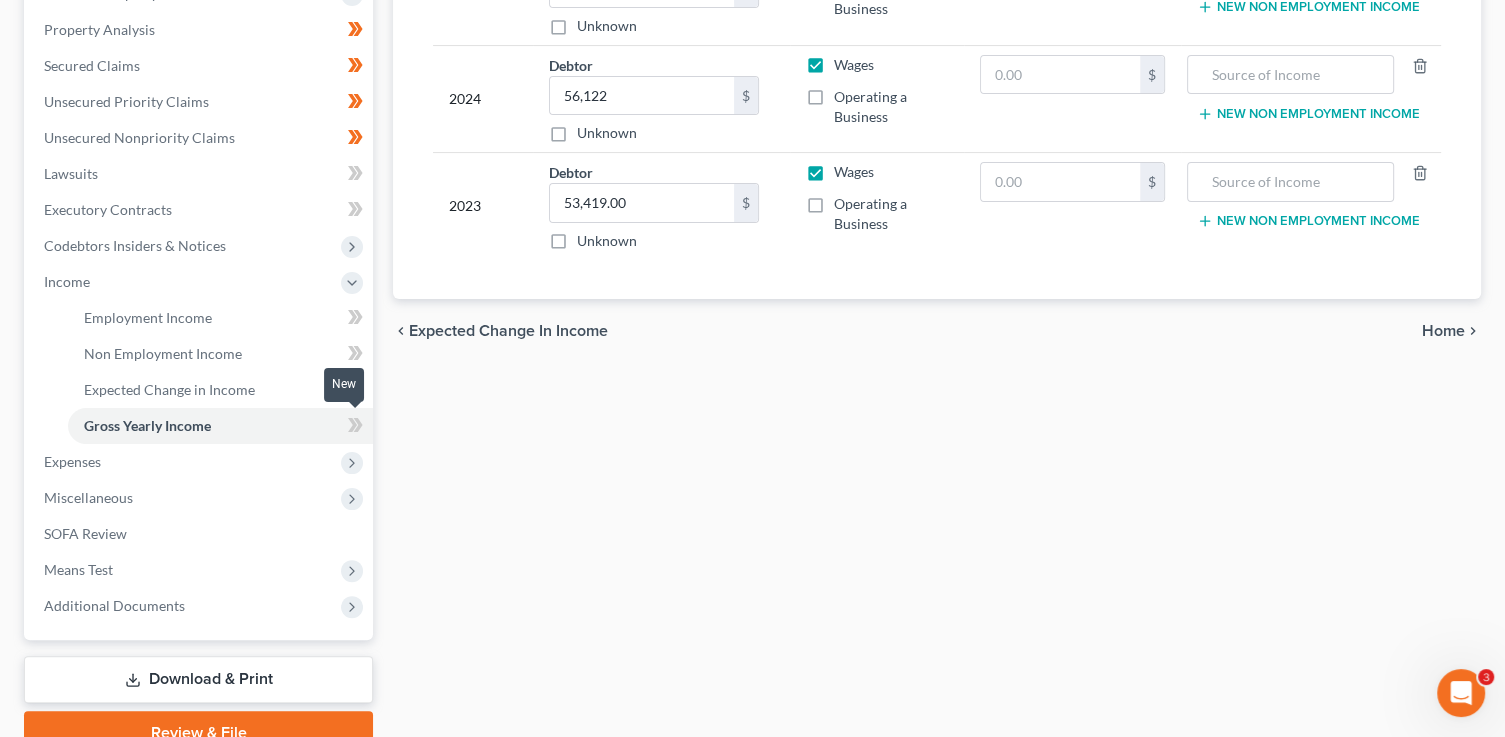 click 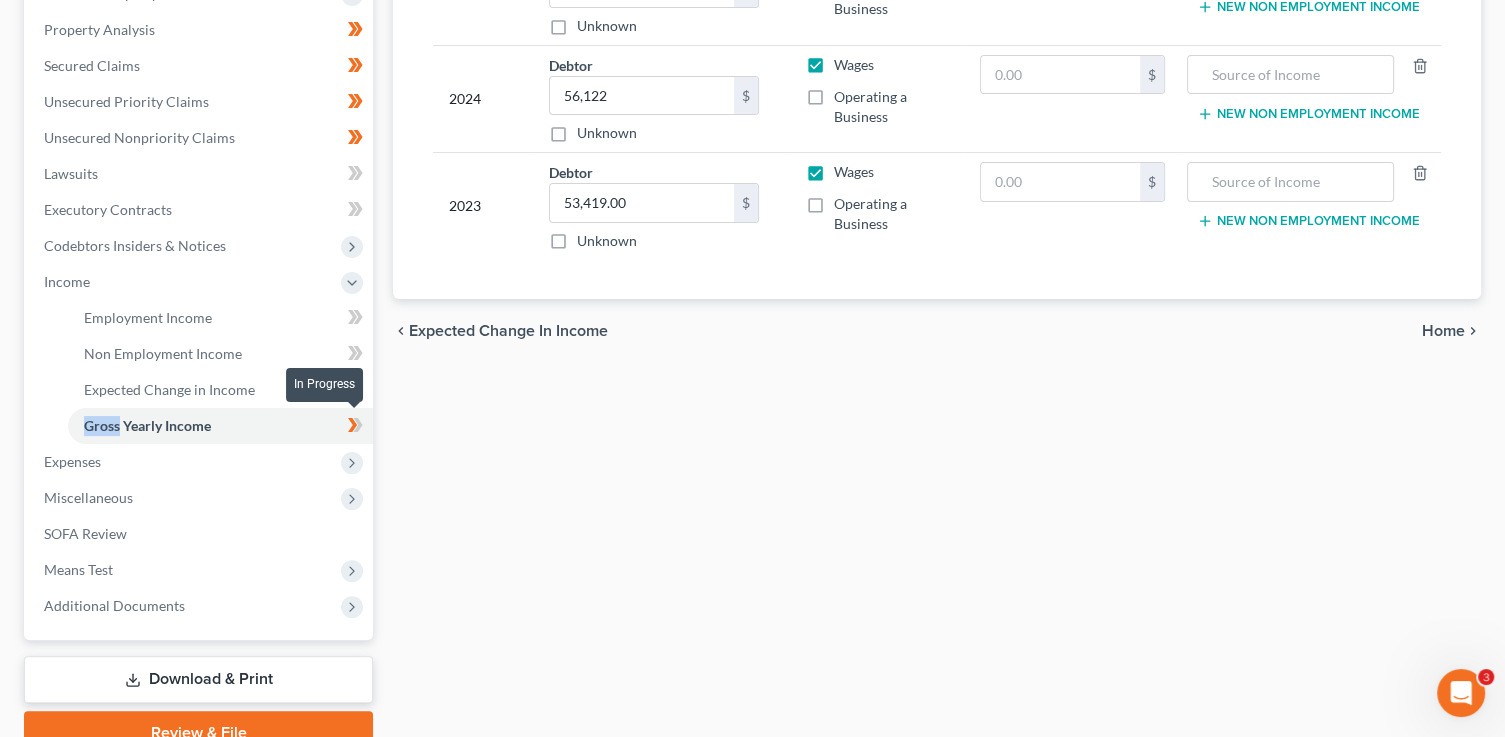click 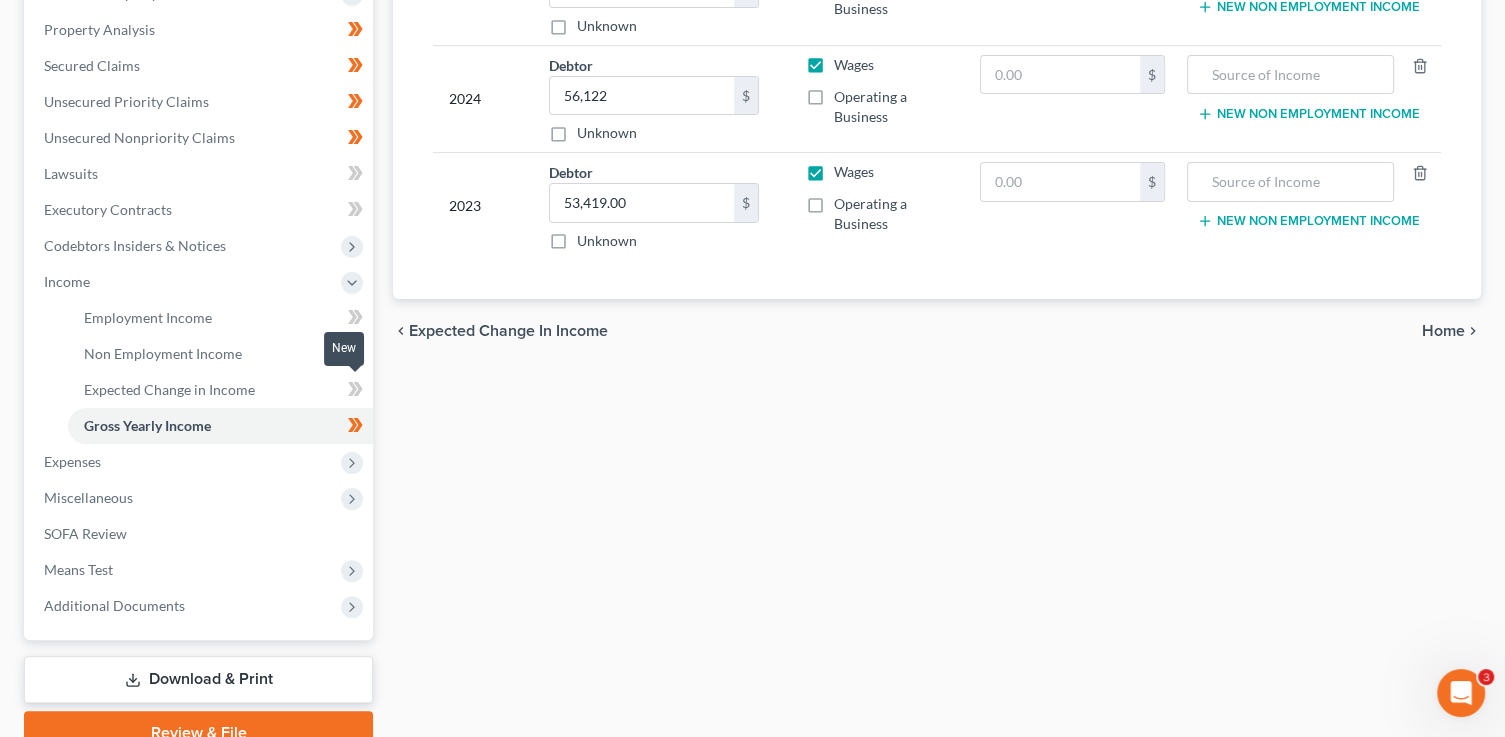 click at bounding box center (355, 392) 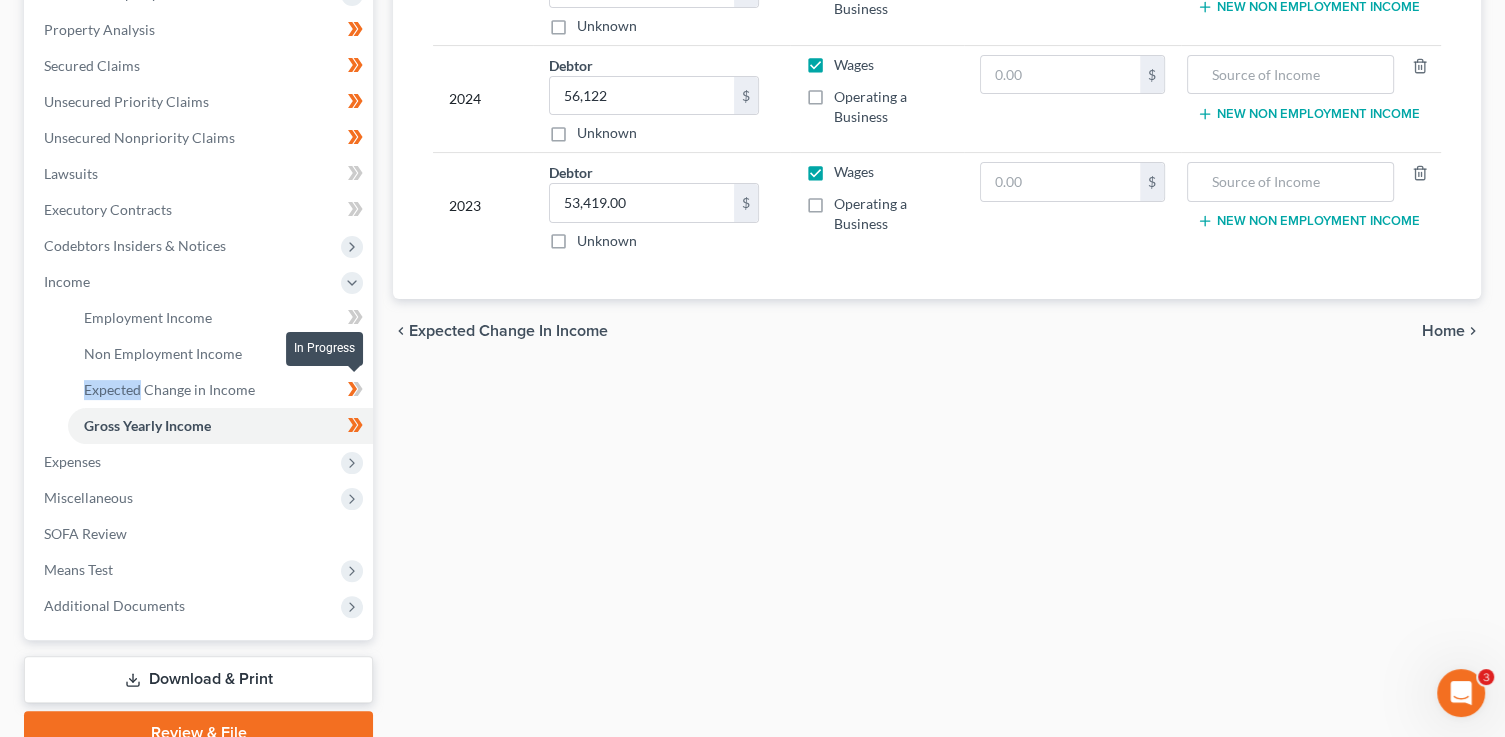 click at bounding box center (355, 392) 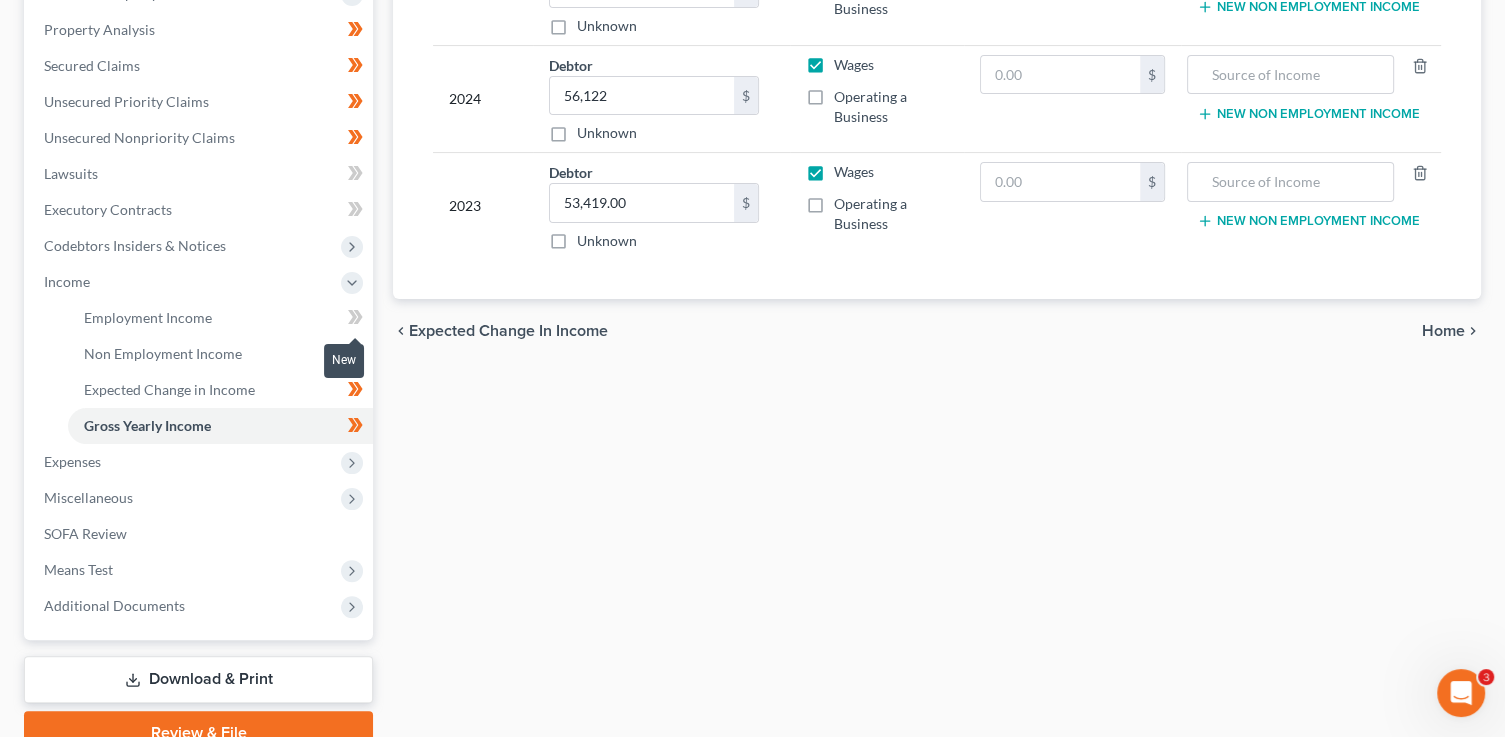click at bounding box center [355, 320] 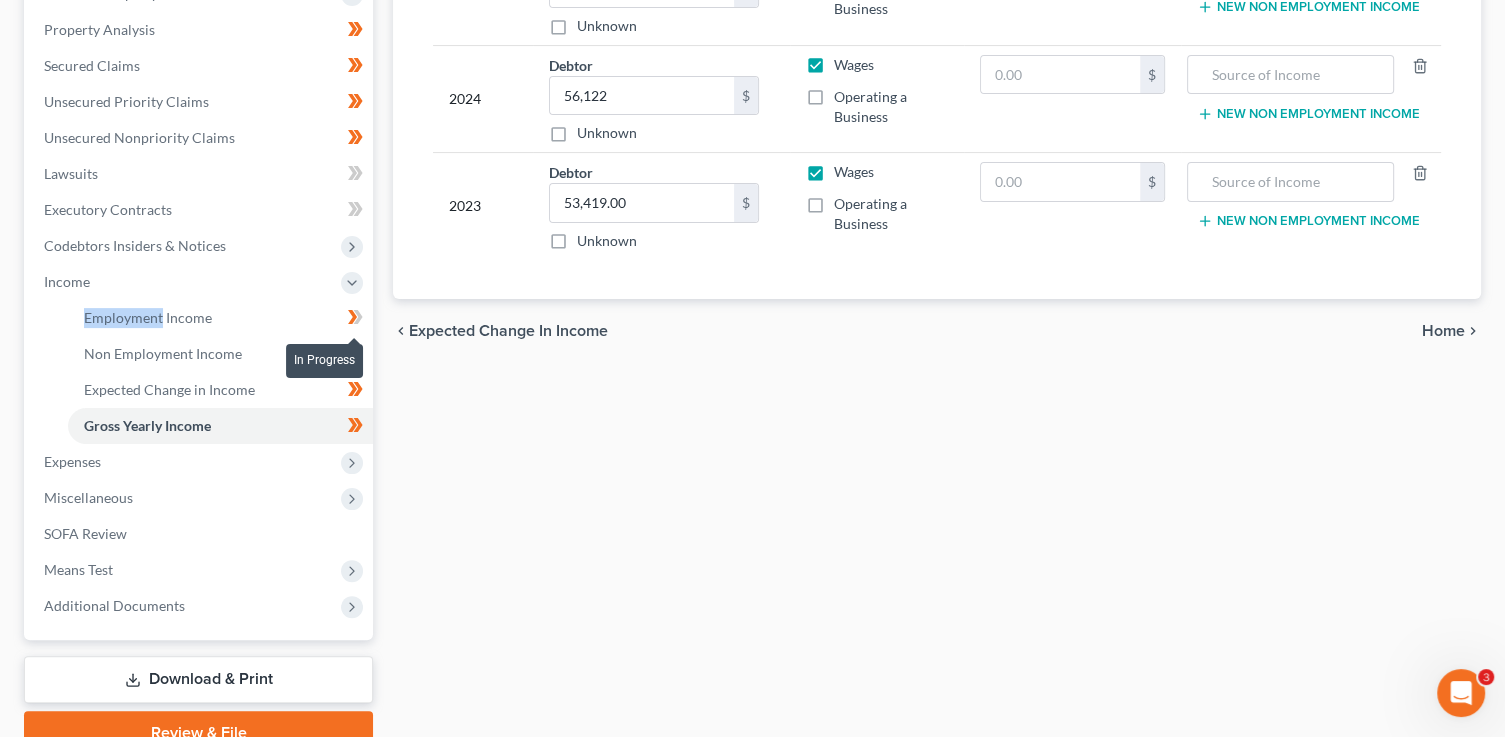 click at bounding box center (355, 320) 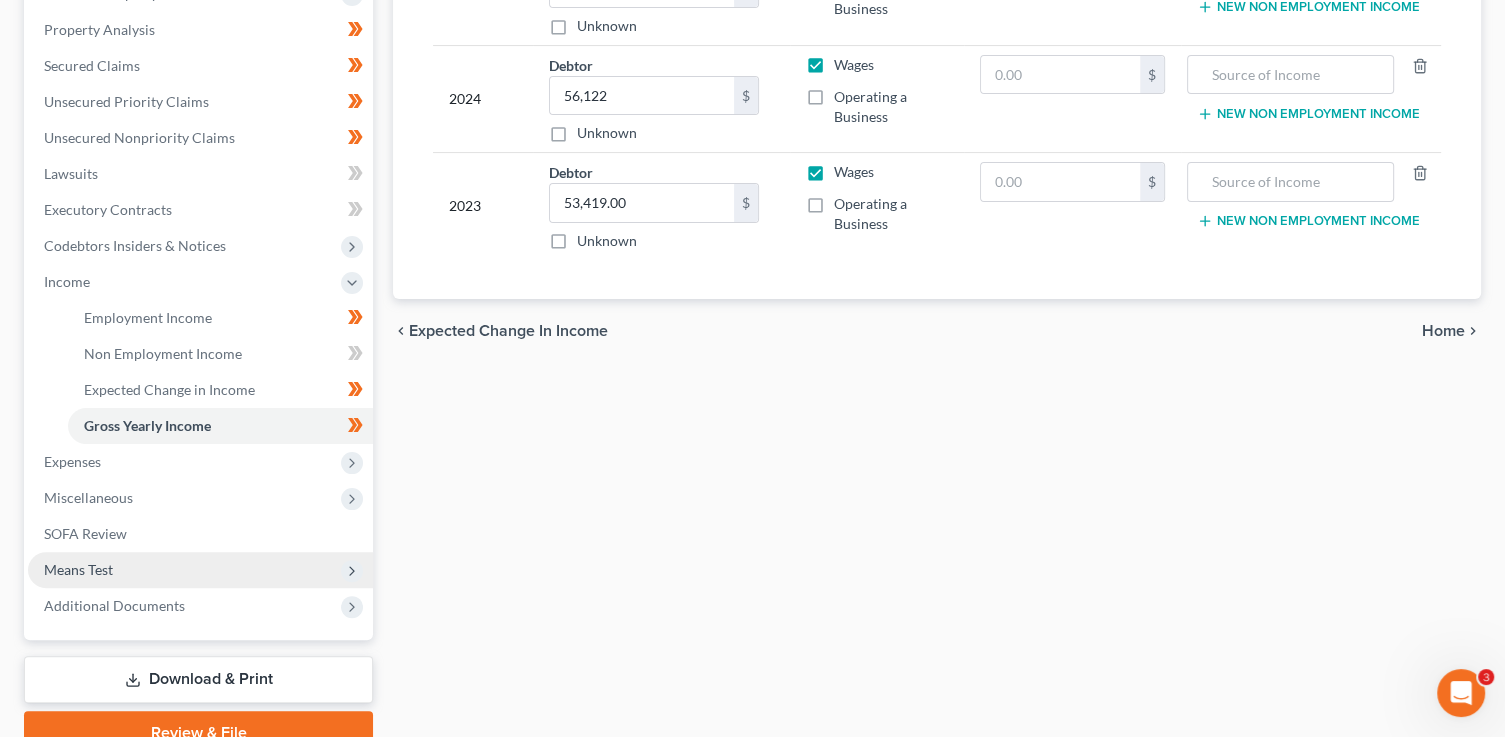 click on "Means Test" at bounding box center (200, 570) 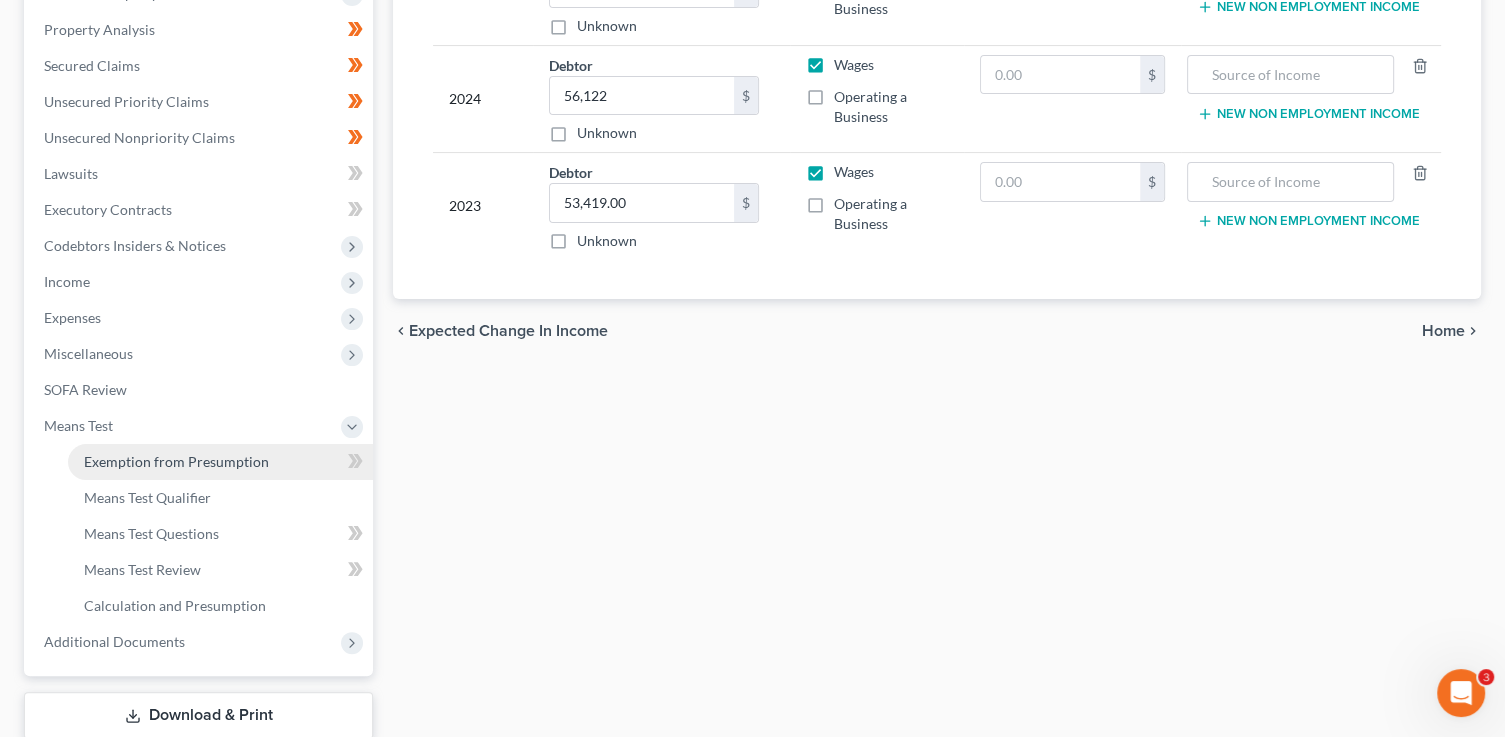 click on "Exemption from Presumption" at bounding box center [220, 462] 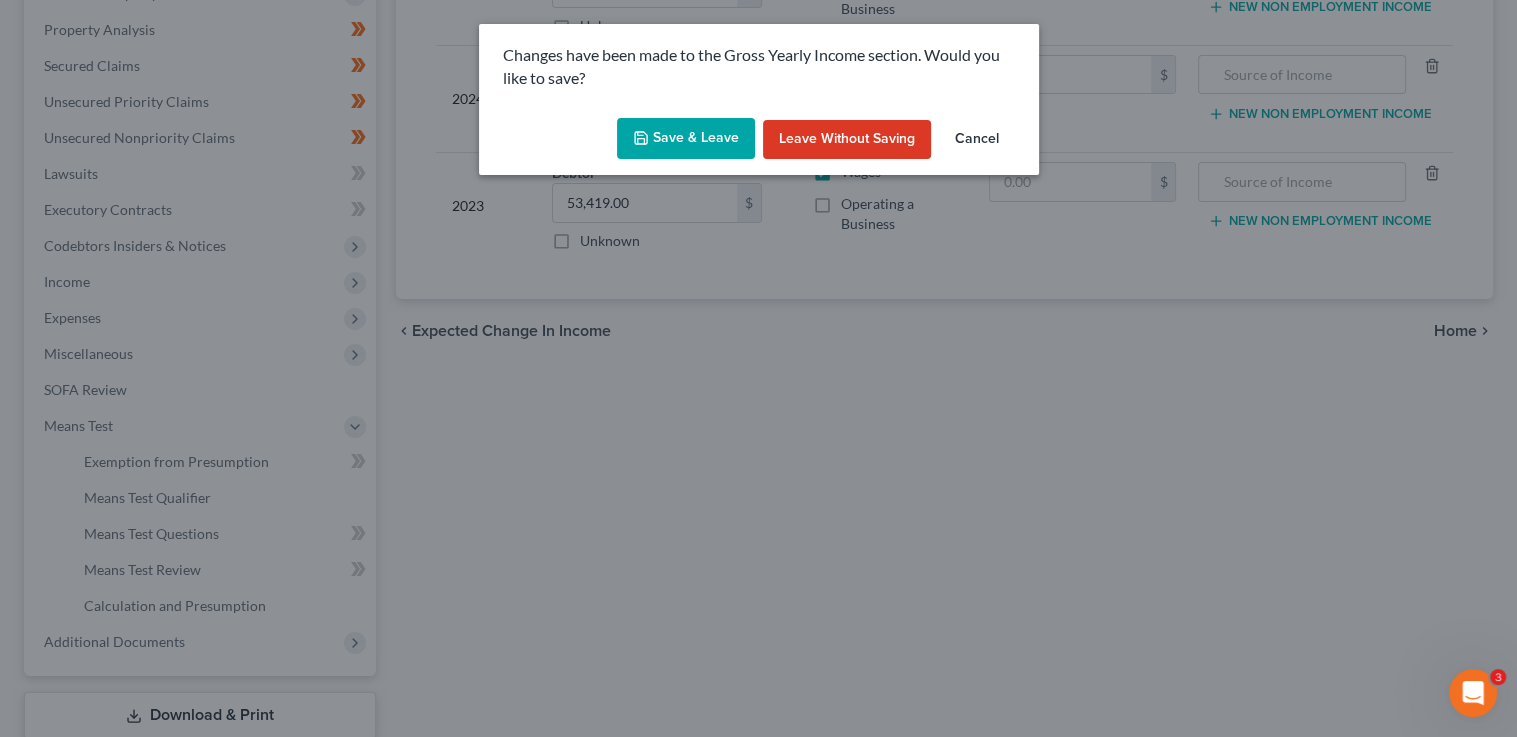 drag, startPoint x: 704, startPoint y: 152, endPoint x: 672, endPoint y: 180, distance: 42.520584 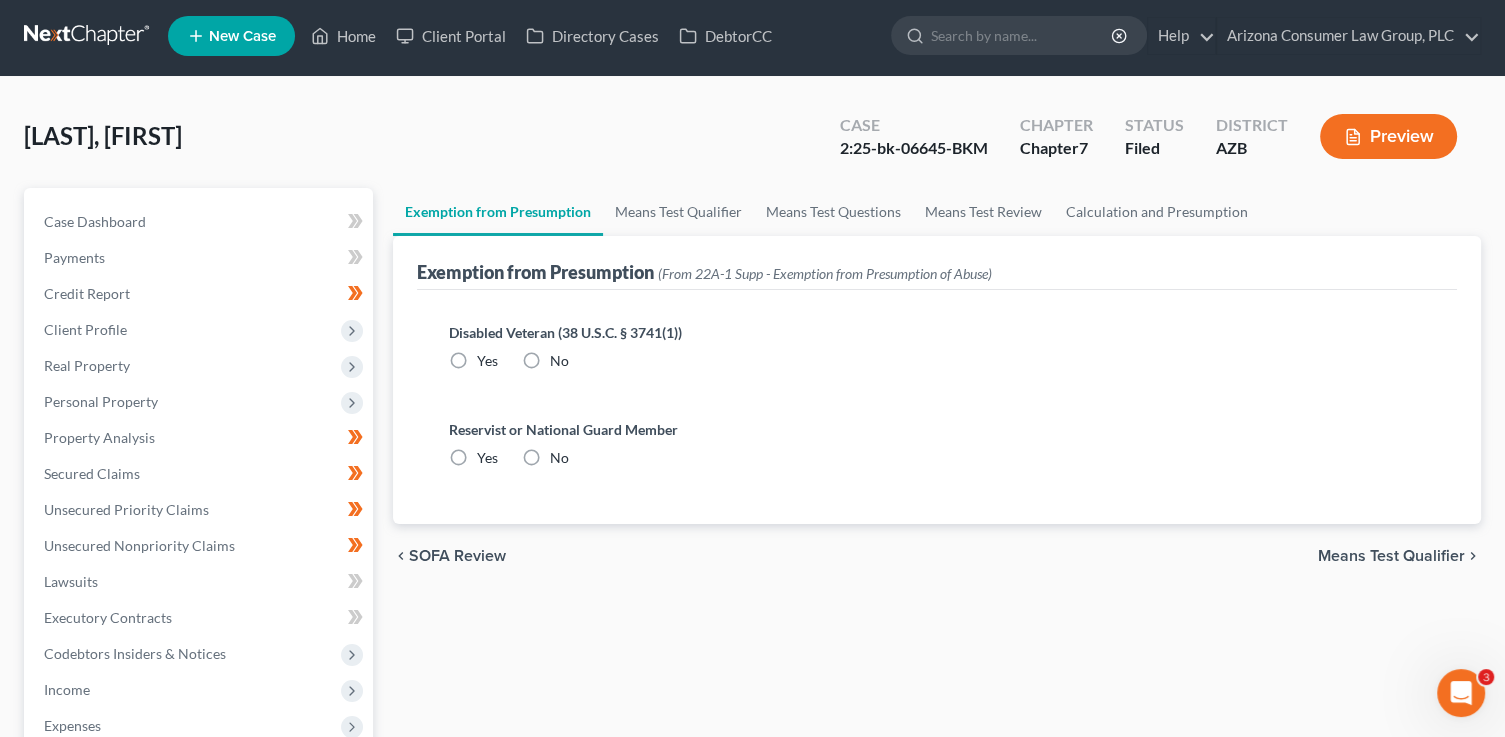 scroll, scrollTop: 0, scrollLeft: 0, axis: both 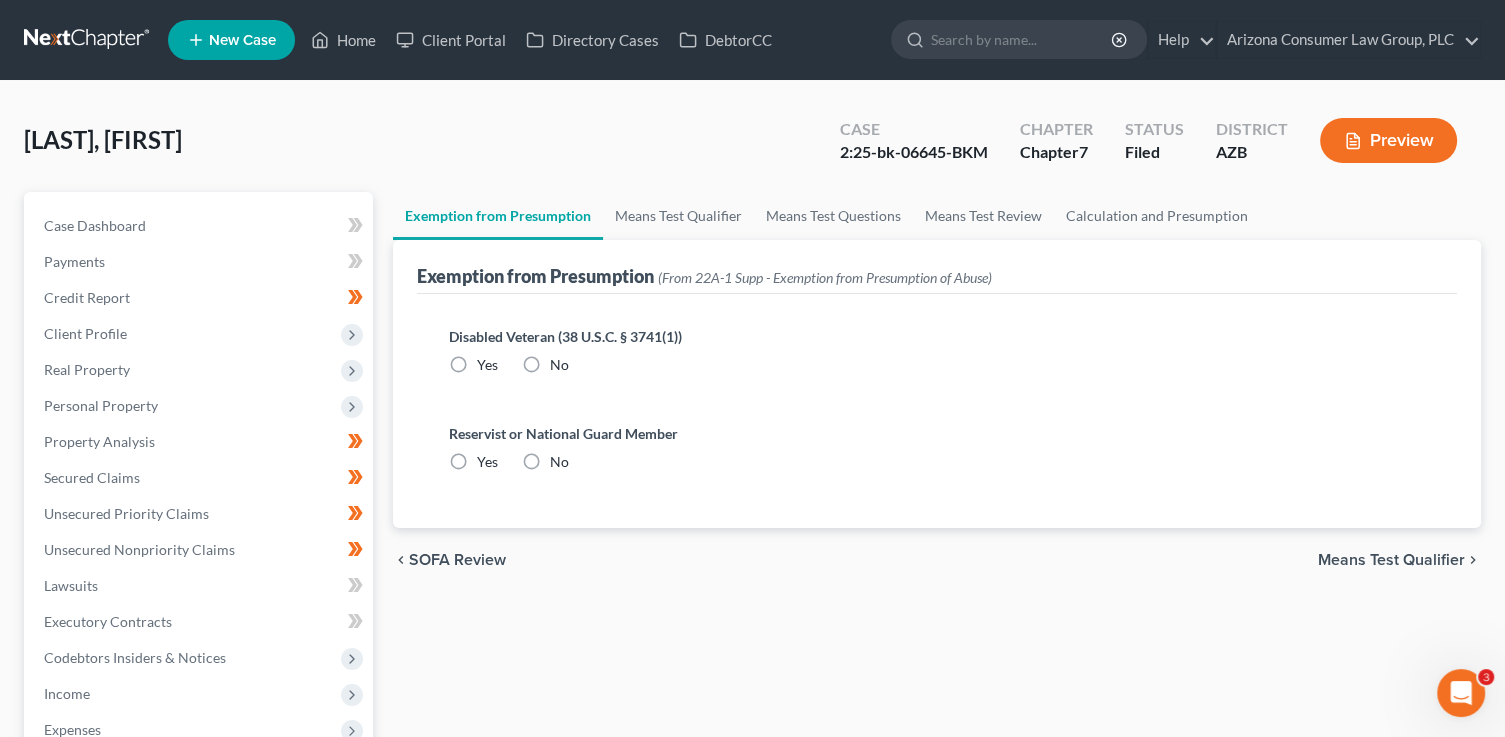 drag, startPoint x: 538, startPoint y: 363, endPoint x: 538, endPoint y: 384, distance: 21 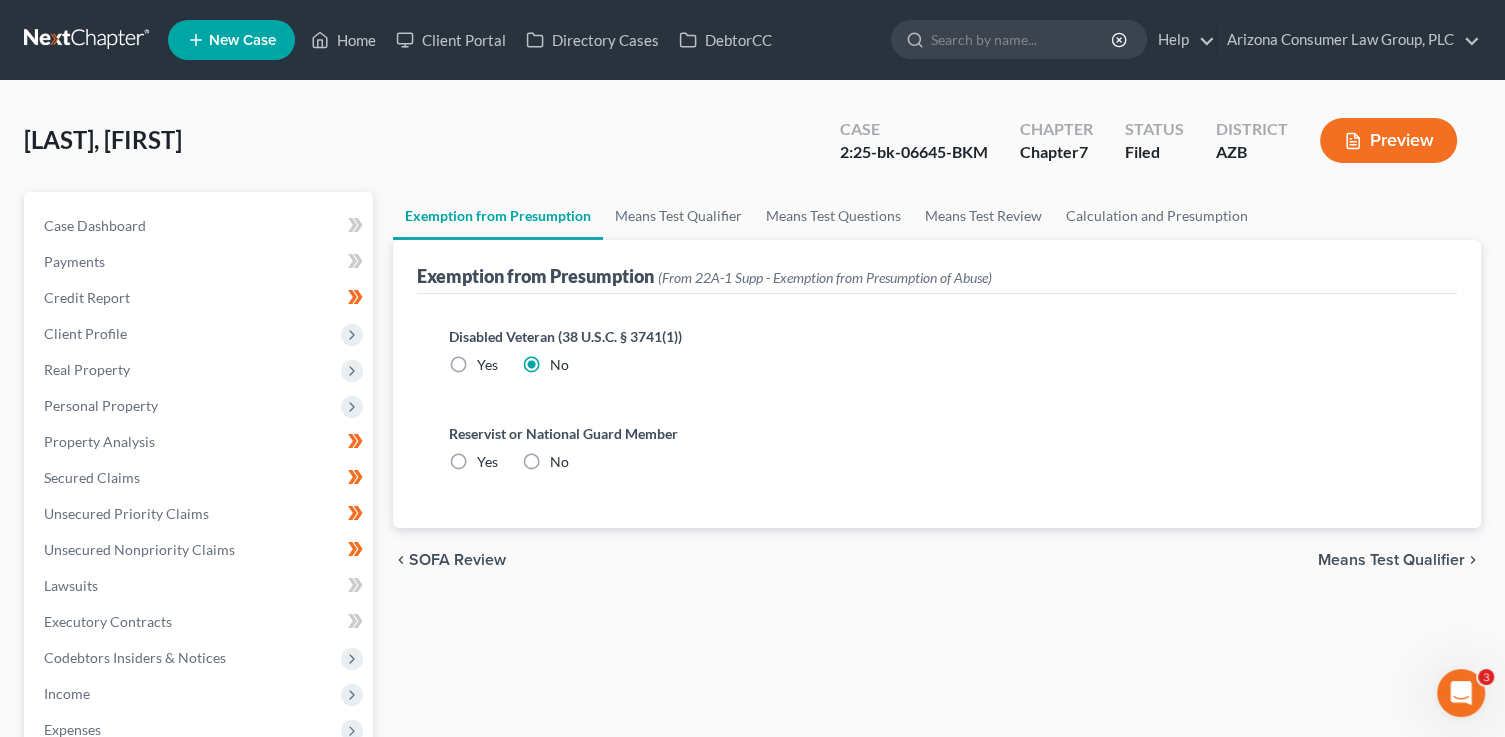 click on "No" at bounding box center (559, 462) 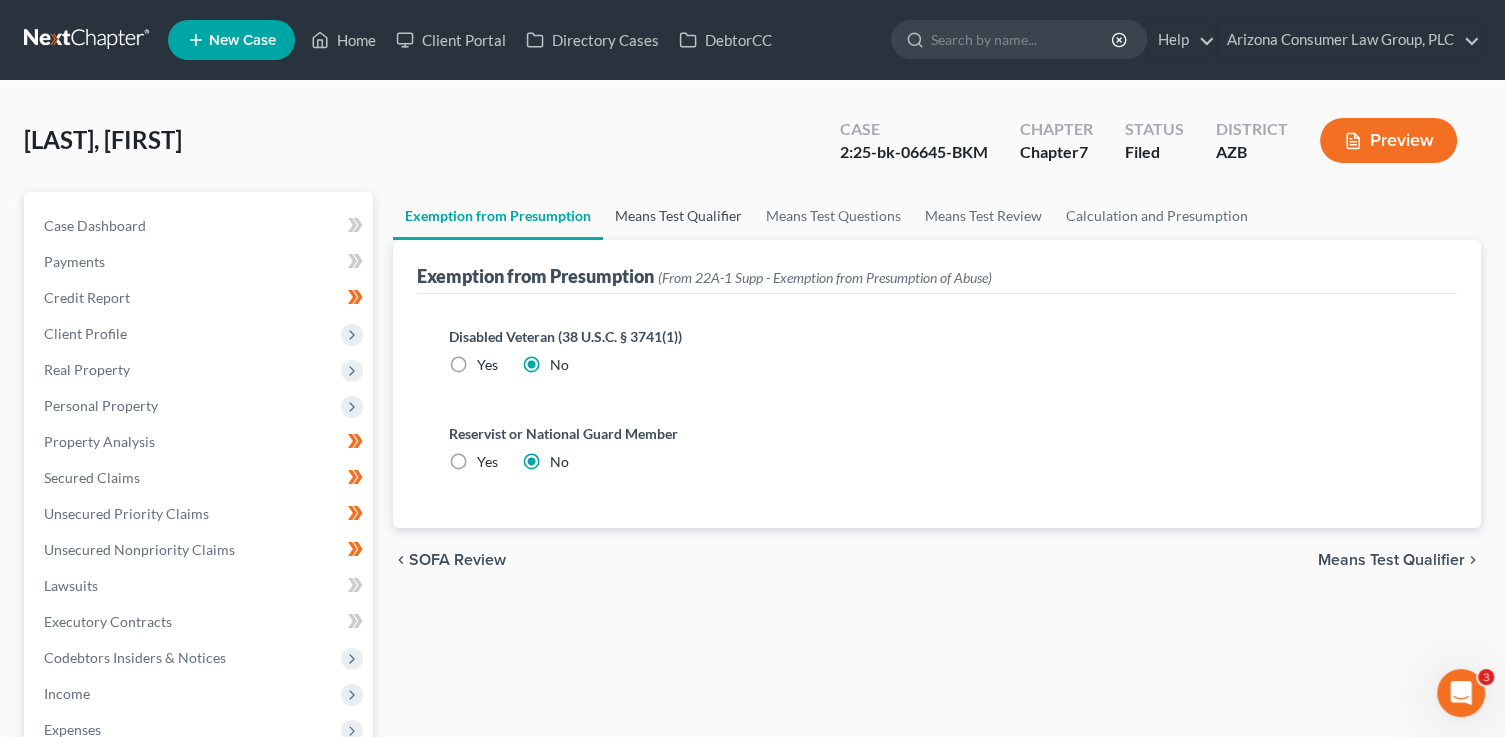 click on "Means Test Qualifier" at bounding box center [678, 216] 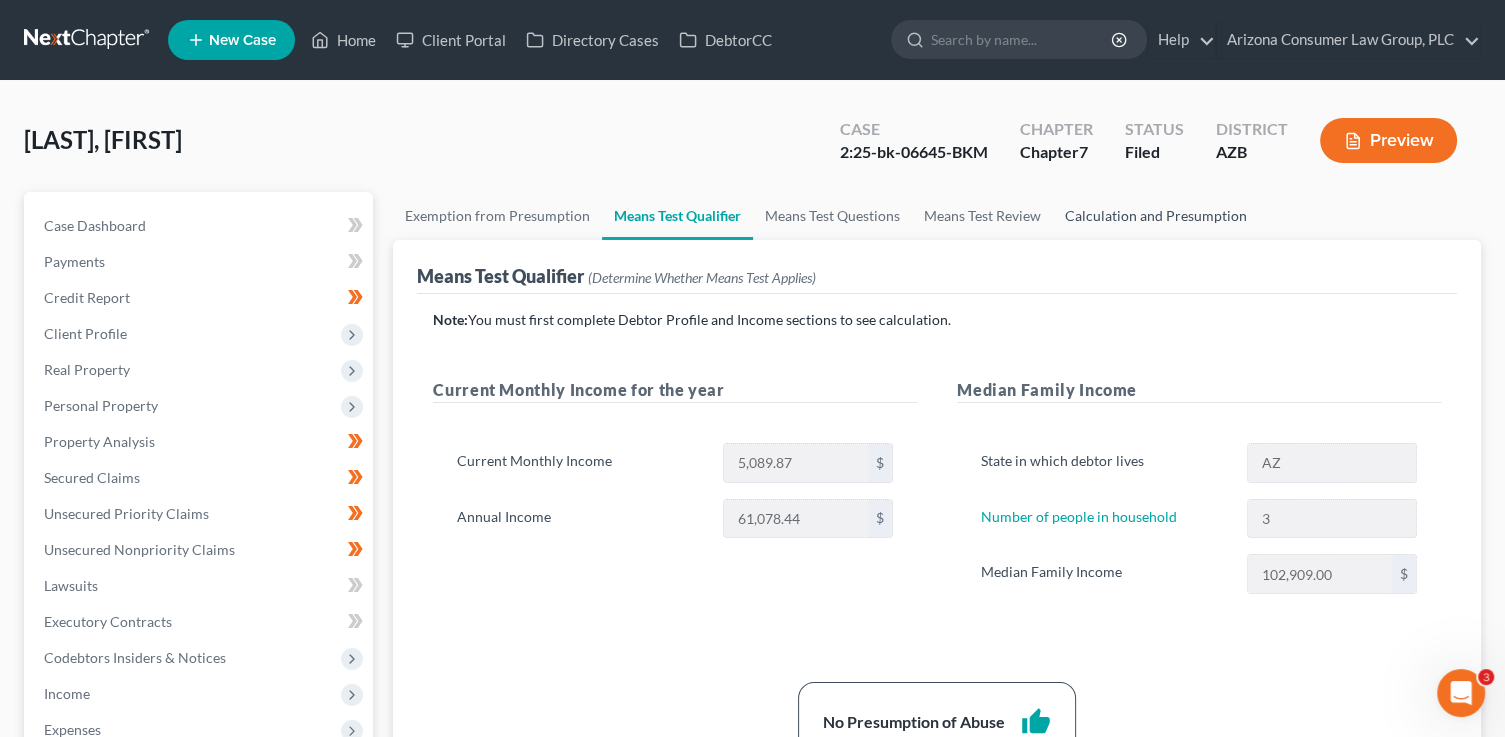 click on "Calculation and Presumption" at bounding box center [1156, 216] 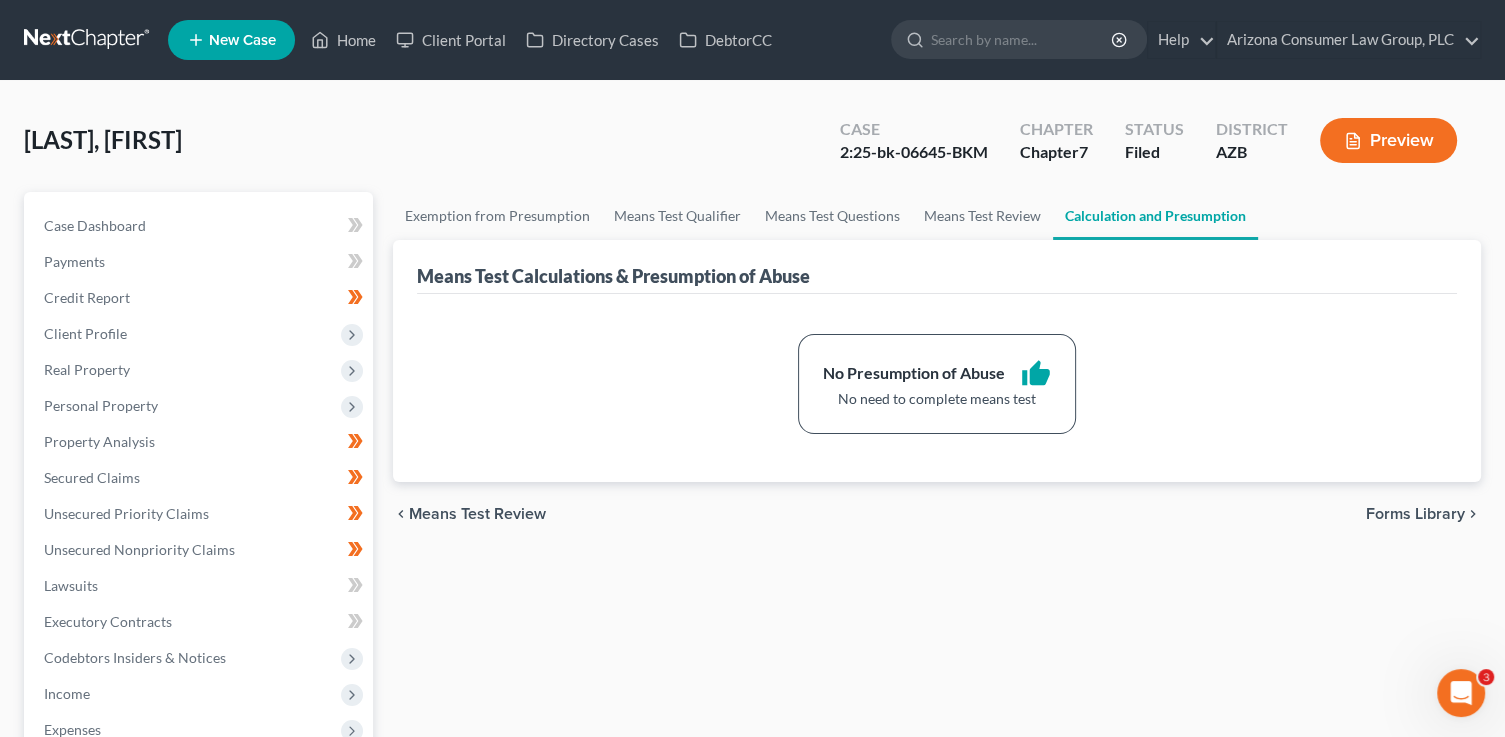 scroll, scrollTop: 298, scrollLeft: 0, axis: vertical 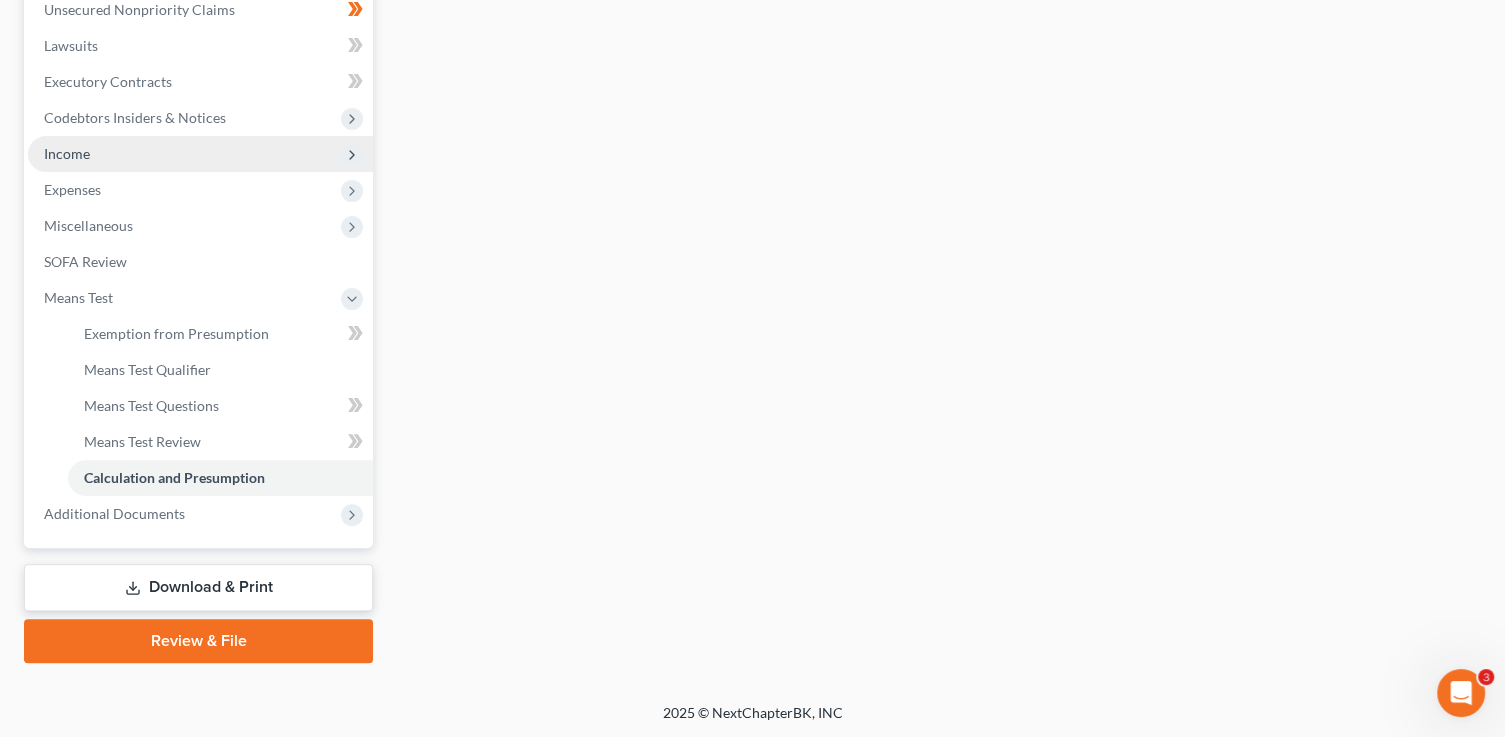 click on "Income" at bounding box center [67, 153] 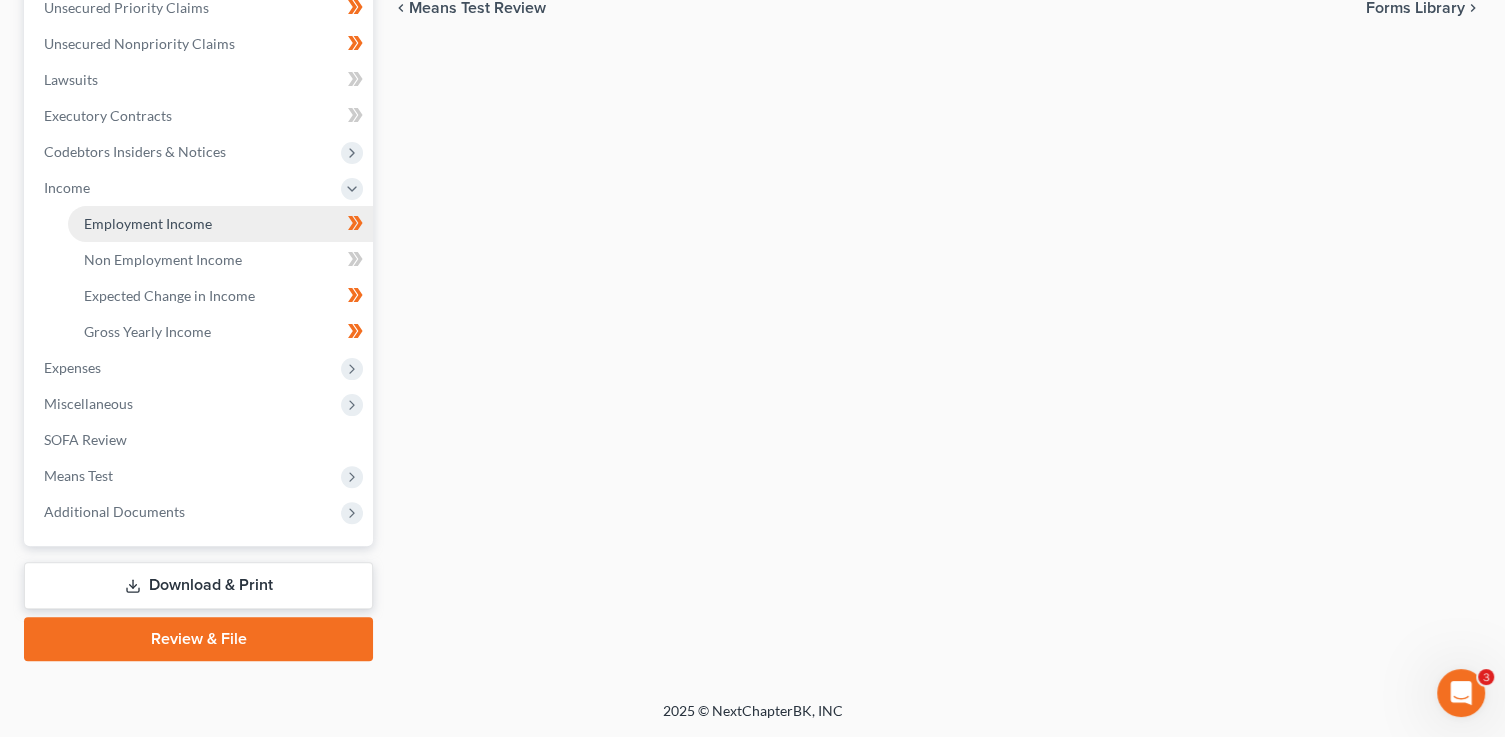 scroll, scrollTop: 504, scrollLeft: 0, axis: vertical 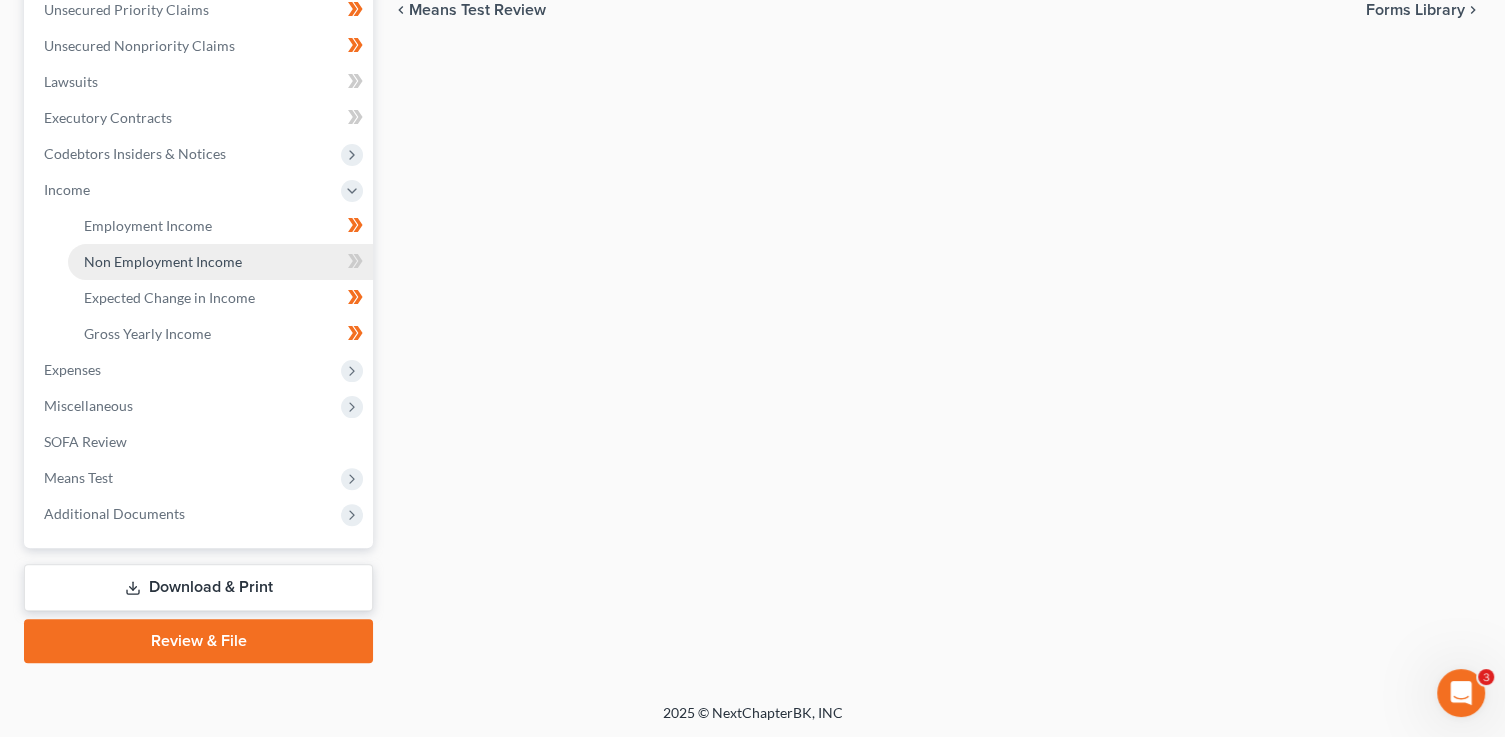 click on "Non Employment Income" at bounding box center [220, 262] 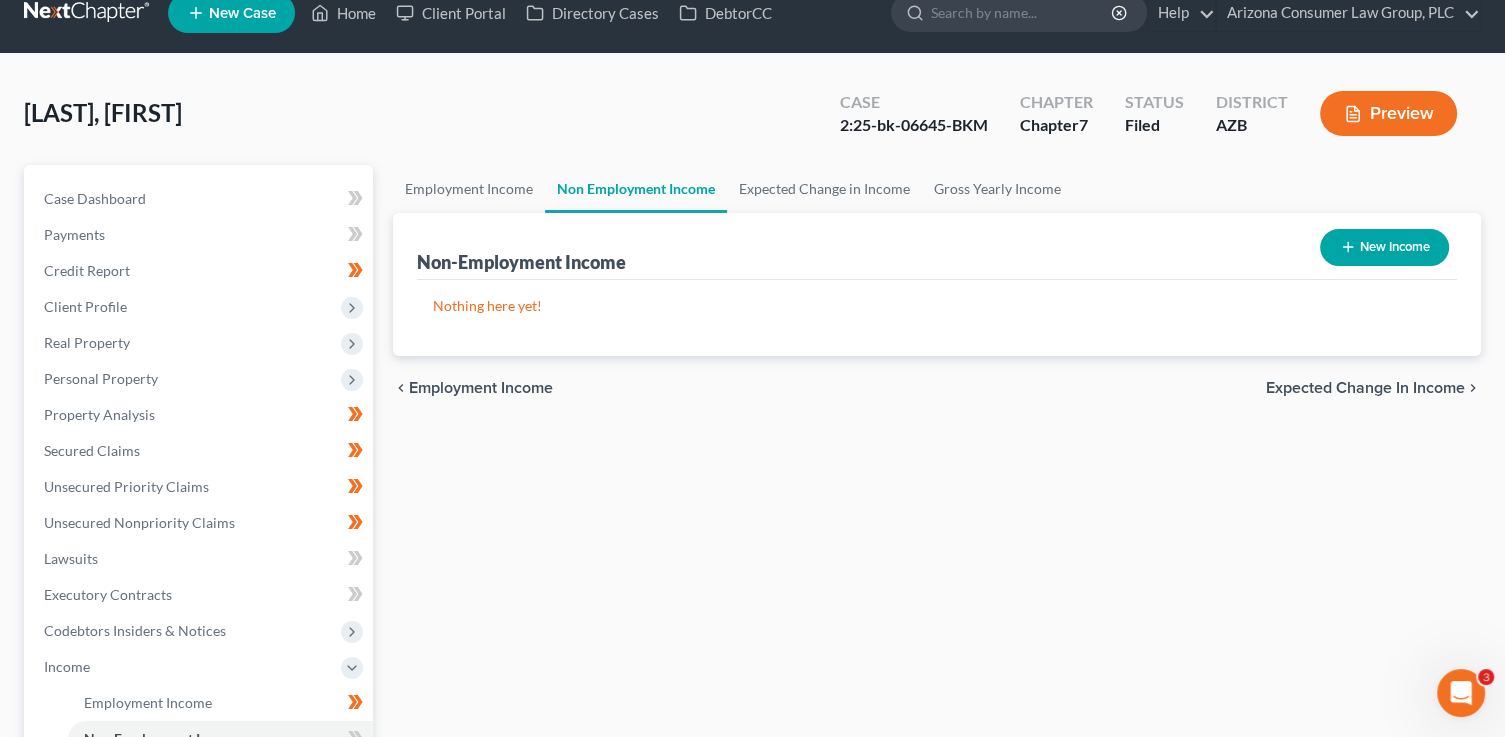 scroll, scrollTop: 0, scrollLeft: 0, axis: both 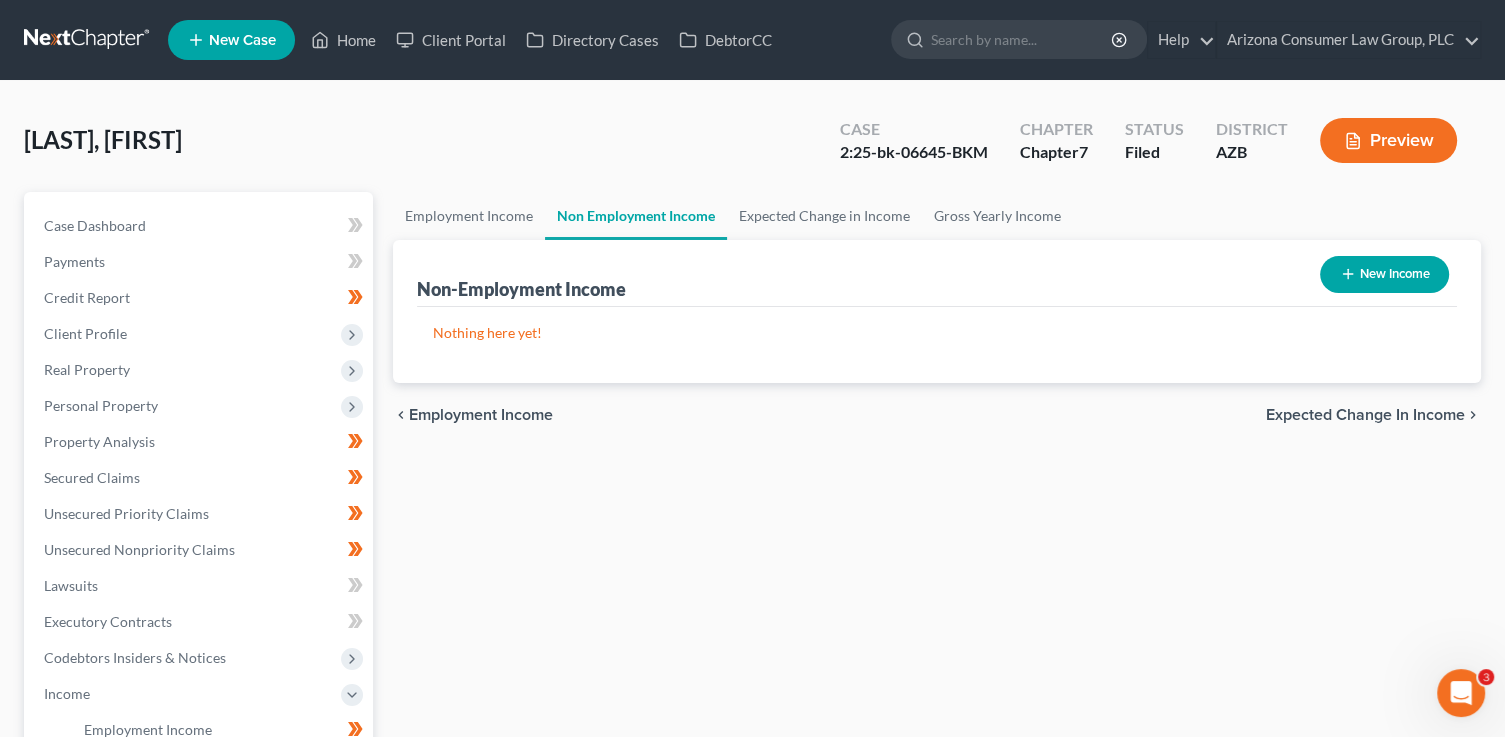 click on "New Income" at bounding box center (1384, 274) 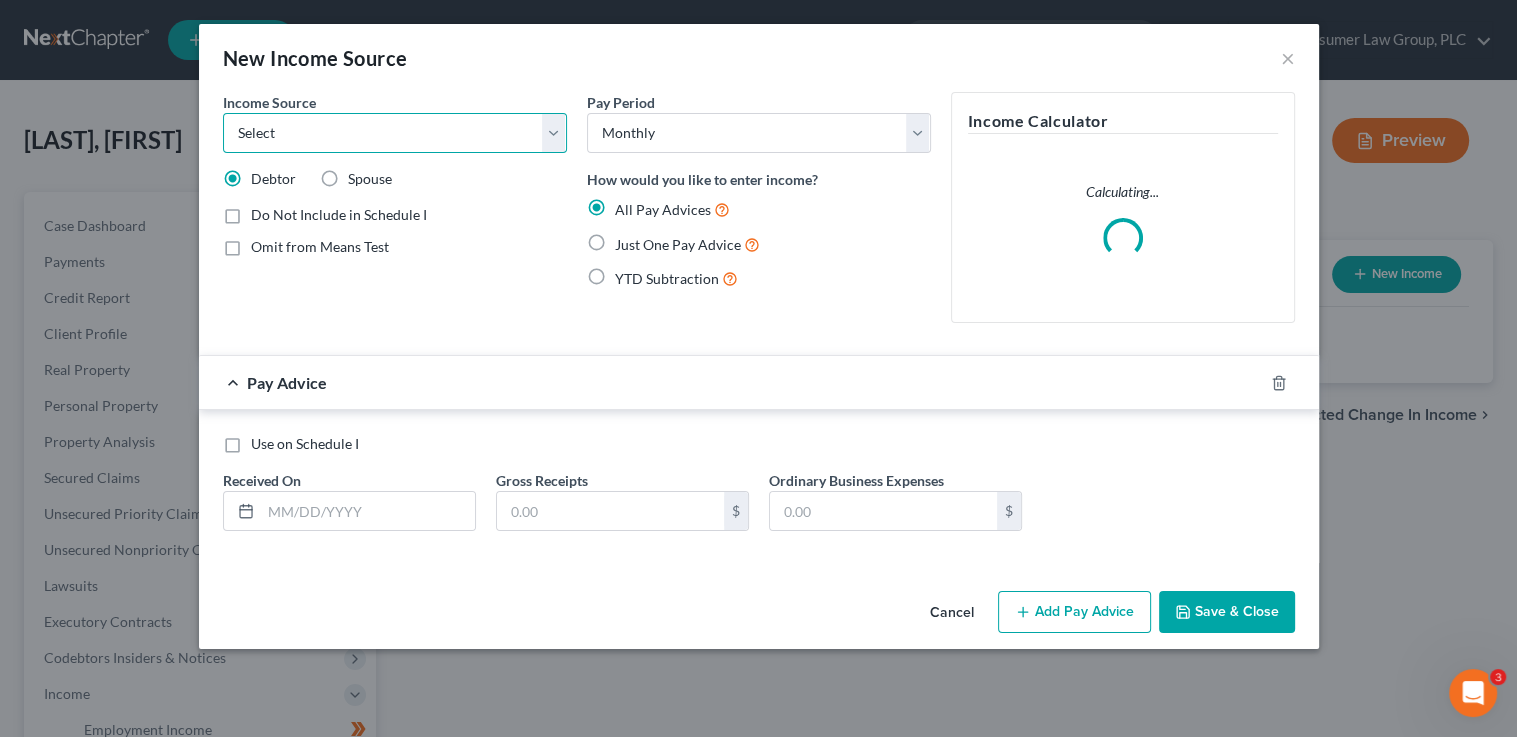 click on "Select Unemployment Disability (from employer) Pension Retirement Social Security / Social Security Disability Other Government Assistance Interests, Dividends or Royalties Child / Family Support Contributions to Household Property / Rental Business, Professional or Farm Alimony / Maintenance Payments Military Disability Benefits Other Monthly Income" at bounding box center [395, 133] 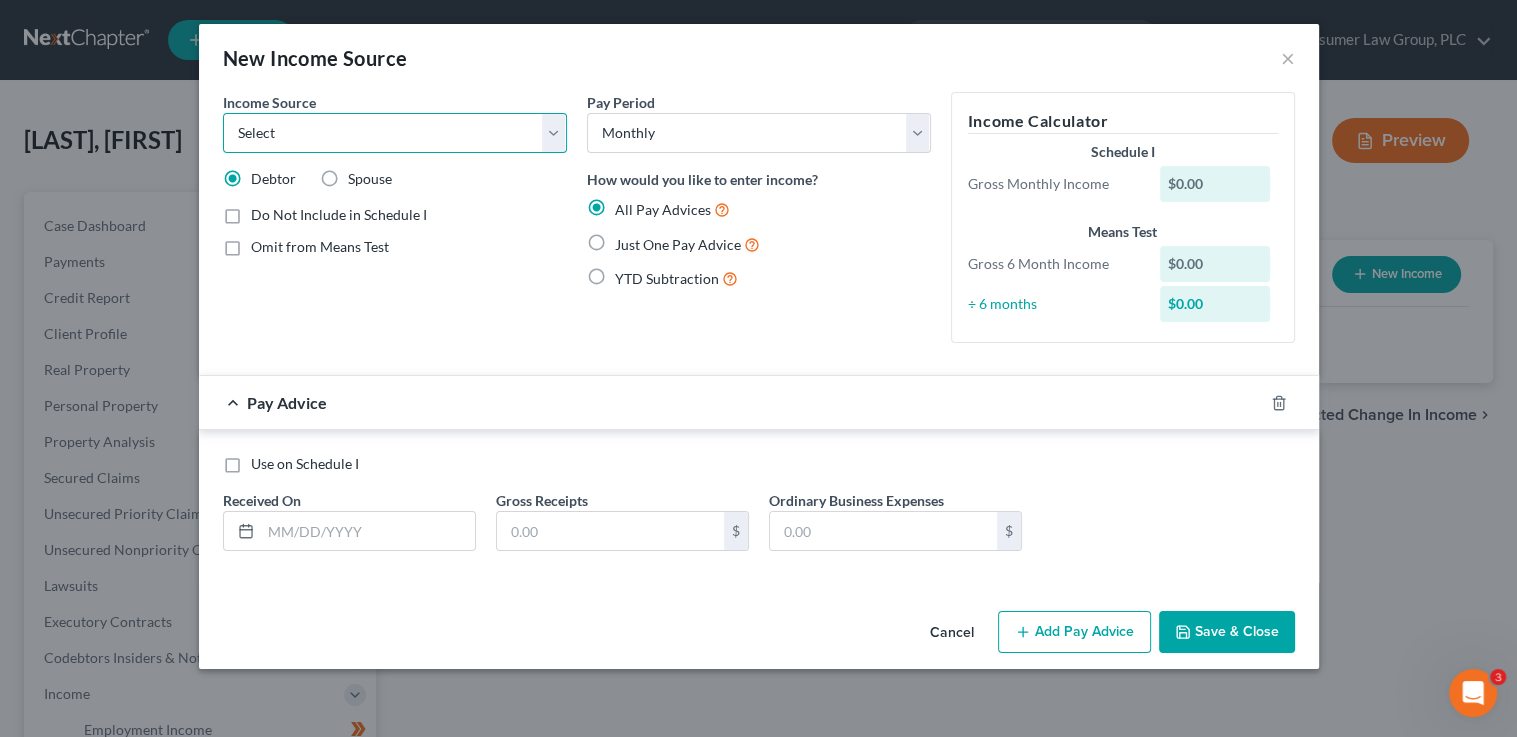 select on "8" 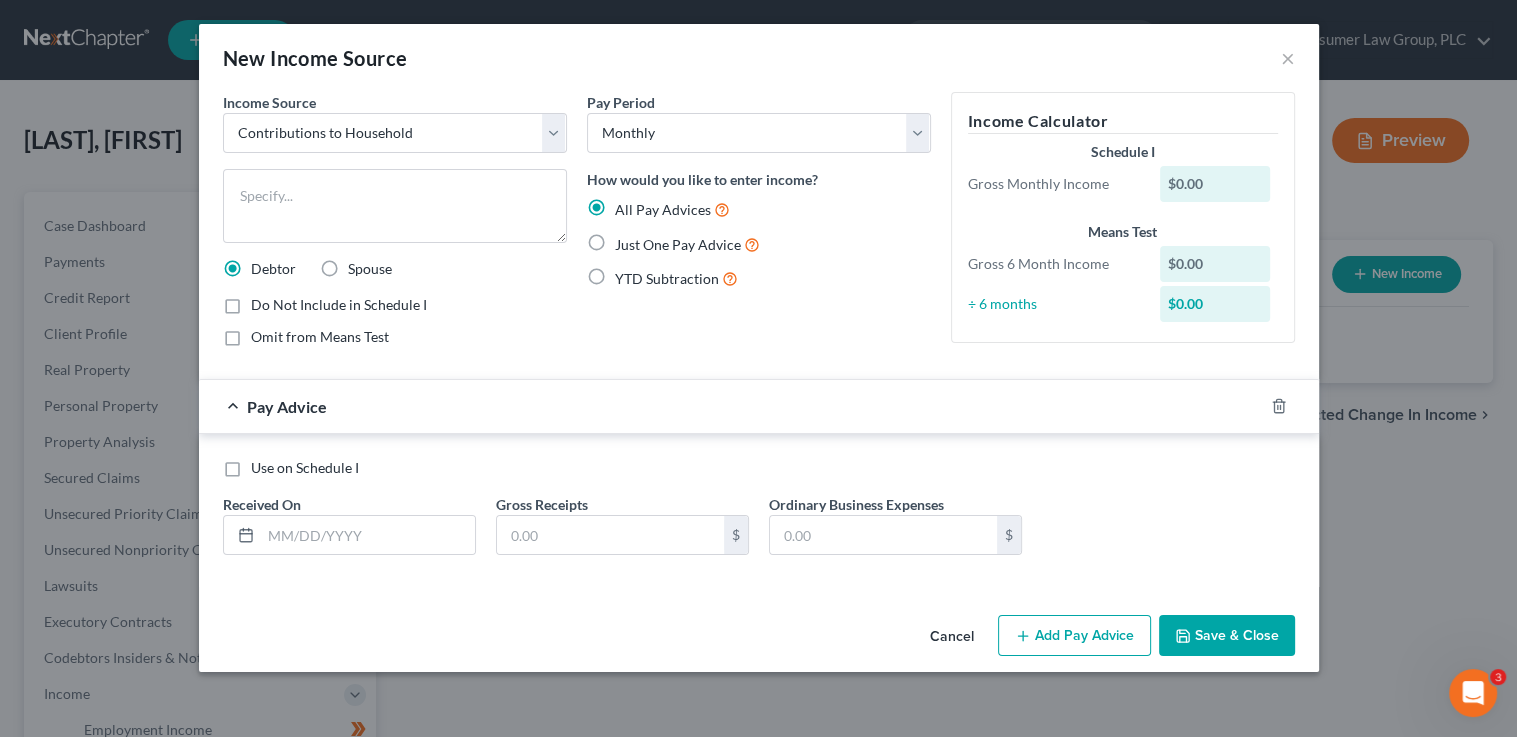 click on "Just One Pay Advice" at bounding box center (687, 244) 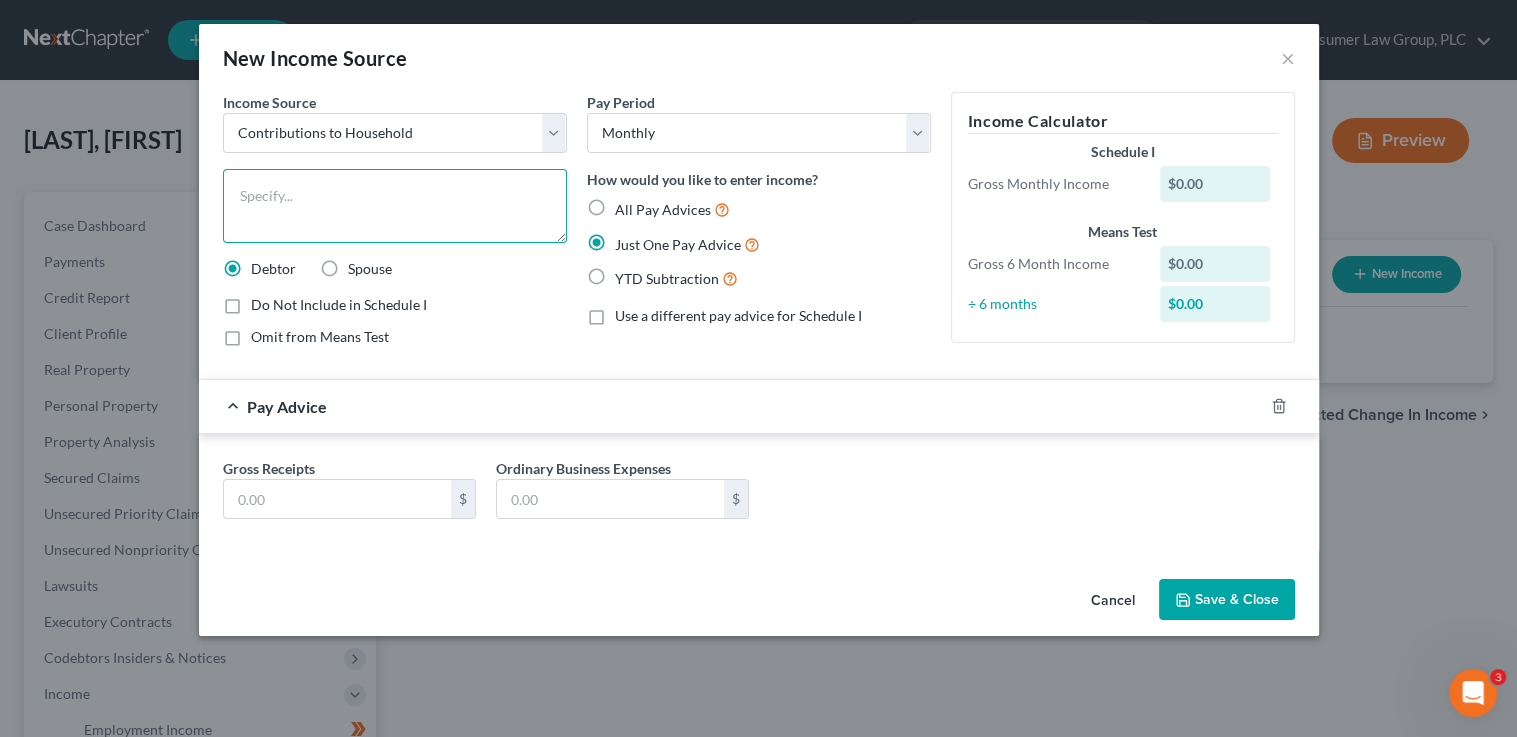 click at bounding box center (395, 206) 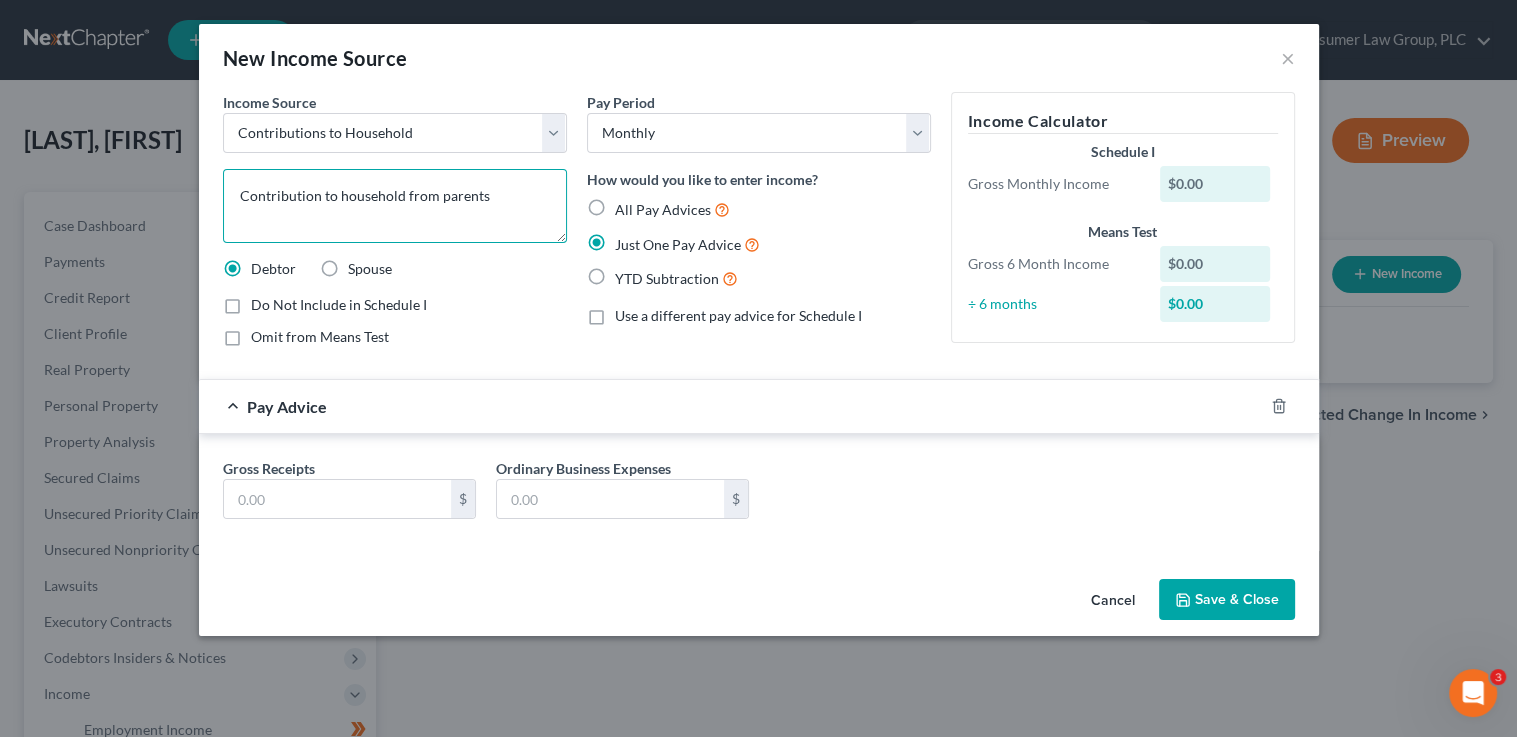 type on "Contribution to household from parents" 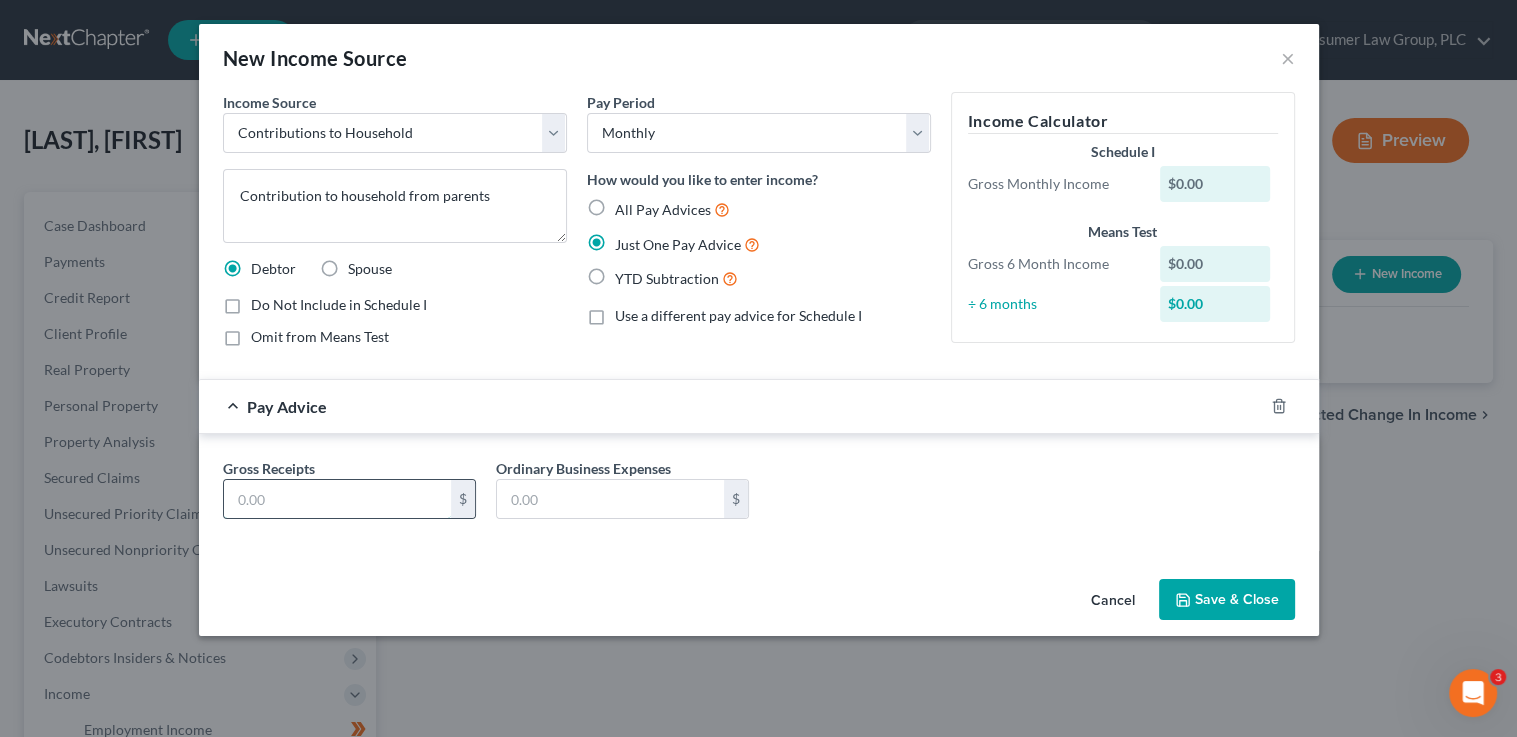 drag, startPoint x: 346, startPoint y: 505, endPoint x: 358, endPoint y: 491, distance: 18.439089 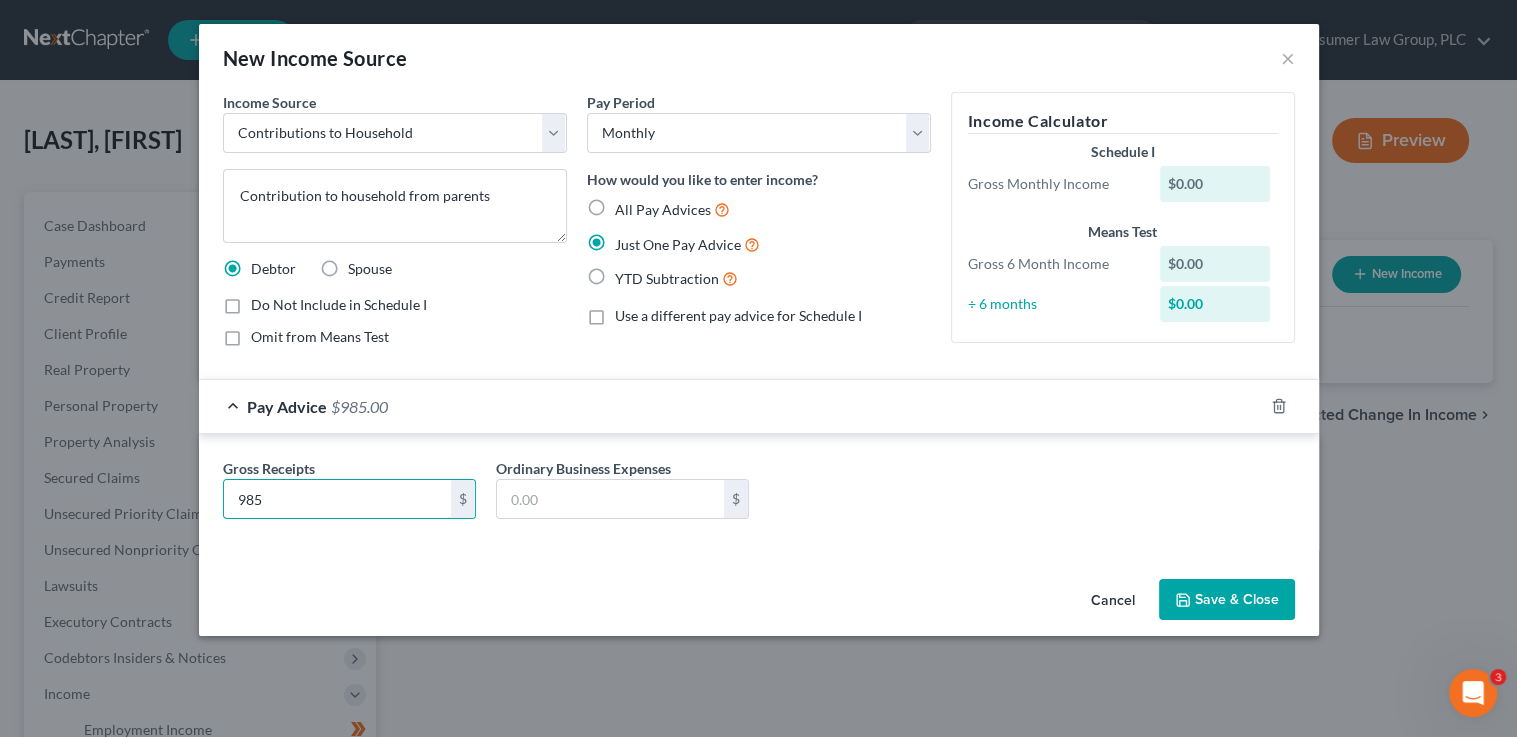 type on "985" 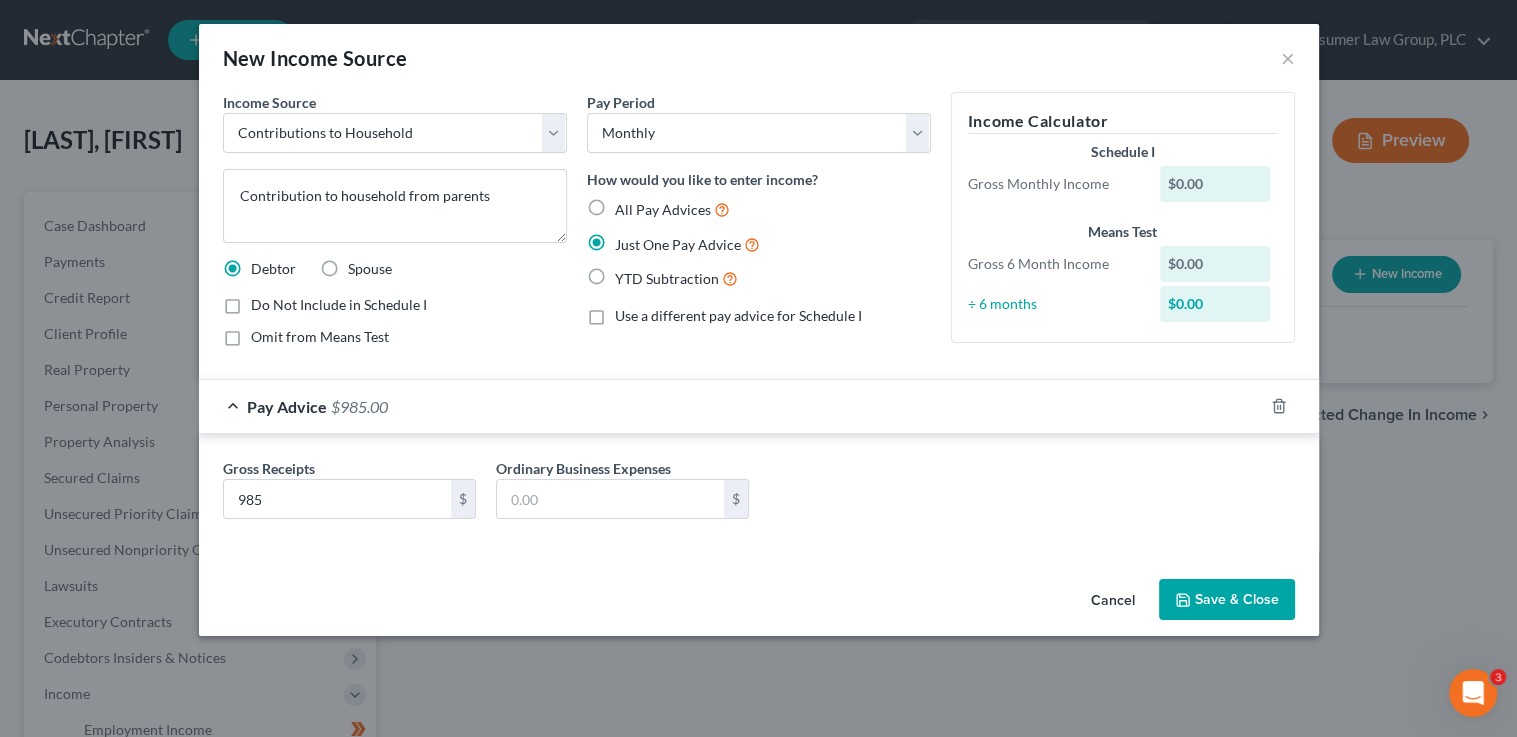click on "Save & Close" at bounding box center (1227, 600) 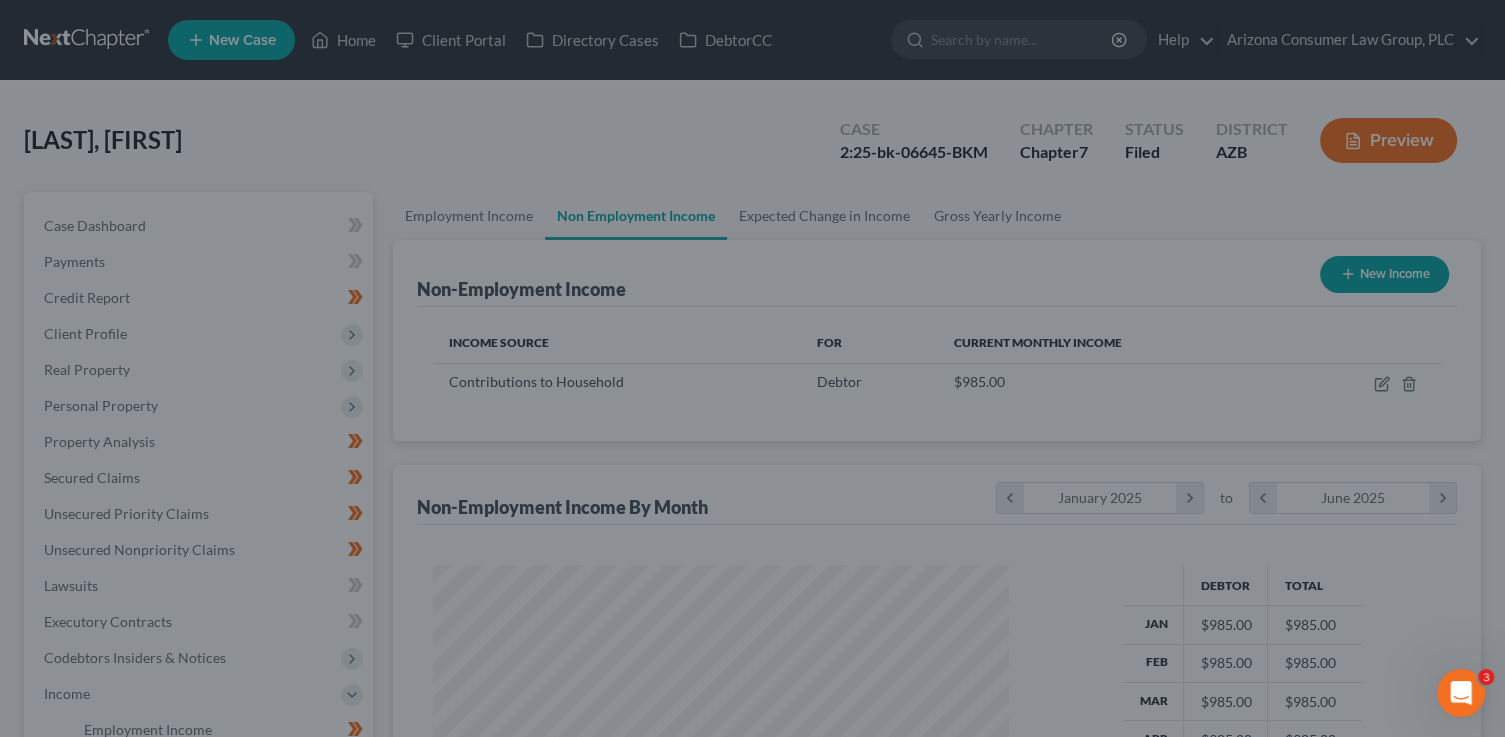 scroll, scrollTop: 356, scrollLeft: 611, axis: both 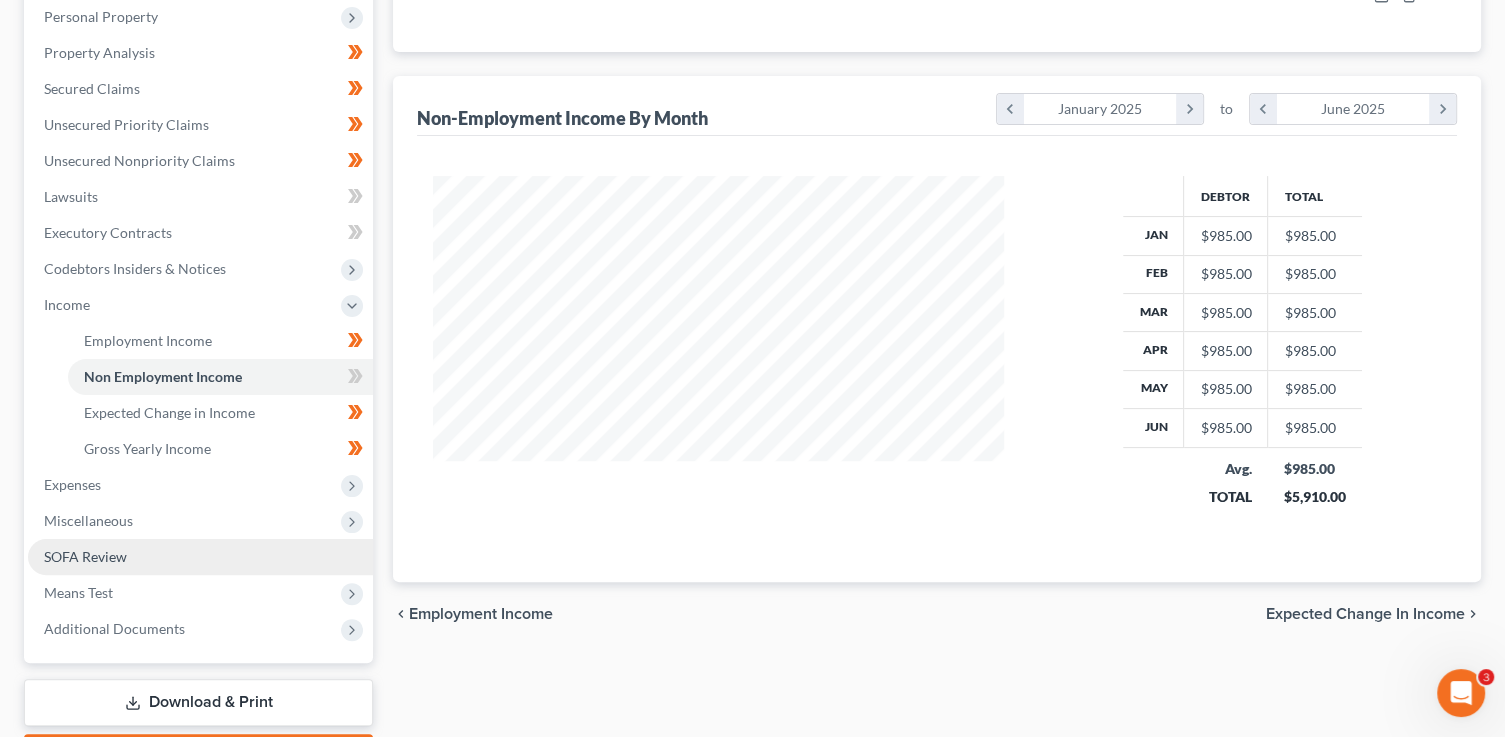 click on "SOFA Review" at bounding box center (200, 557) 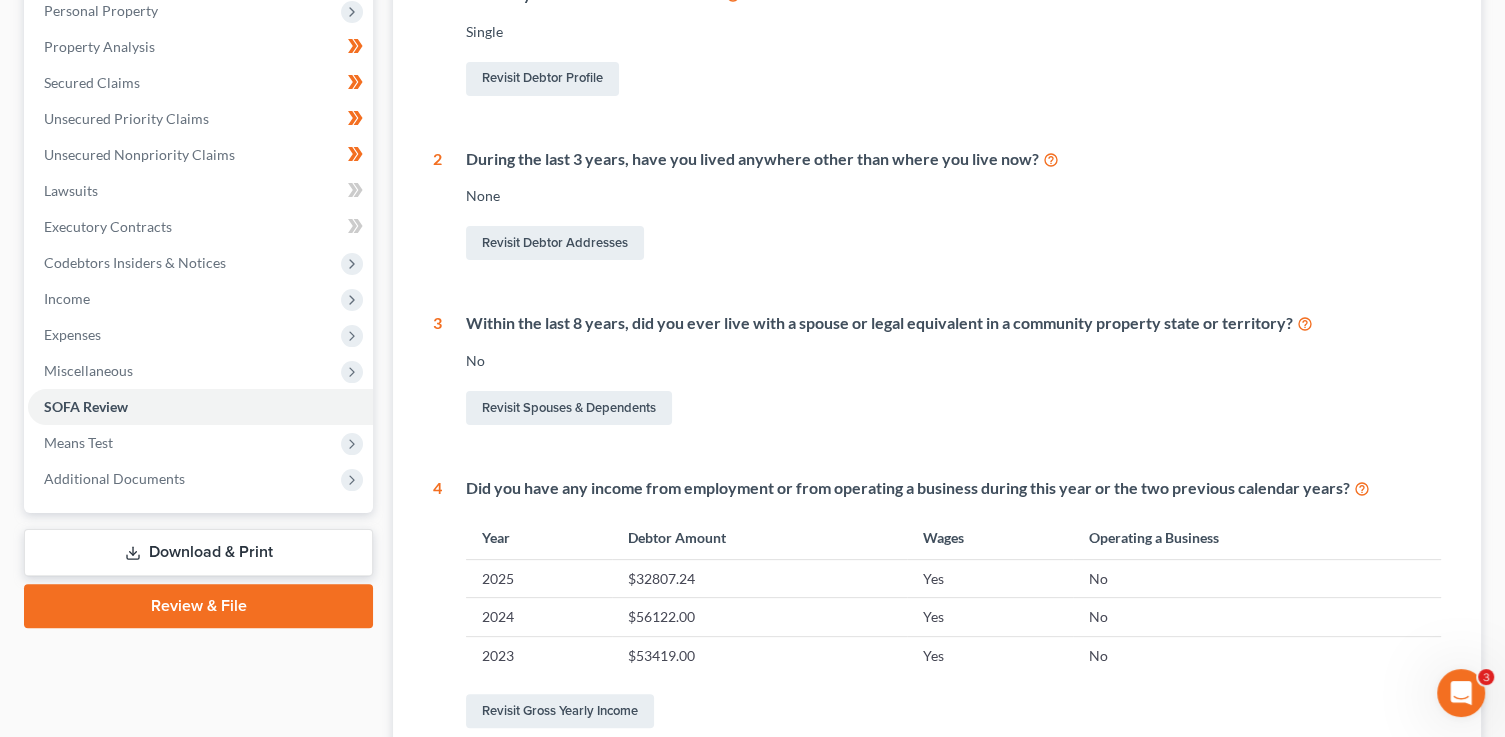 scroll, scrollTop: 728, scrollLeft: 0, axis: vertical 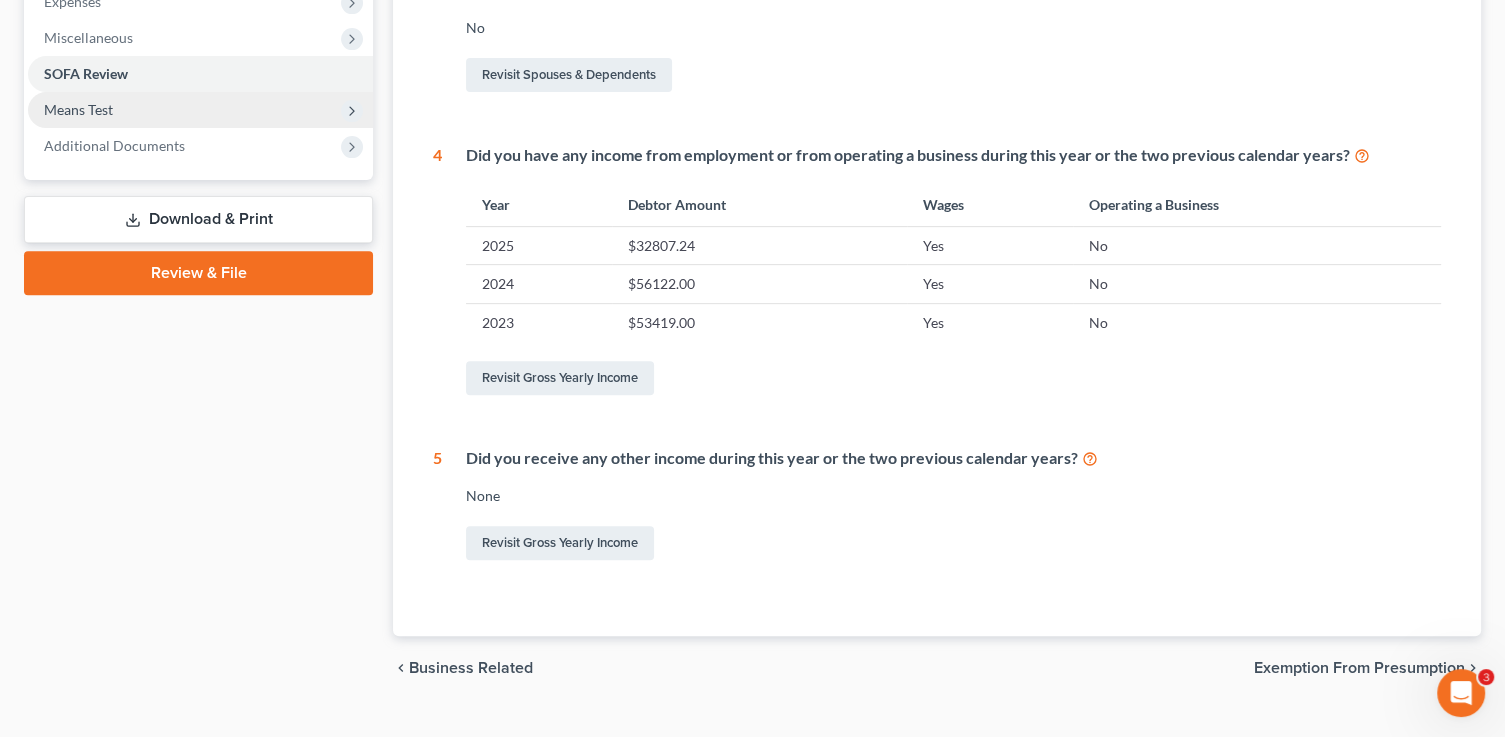 drag, startPoint x: 135, startPoint y: 116, endPoint x: 153, endPoint y: 149, distance: 37.589893 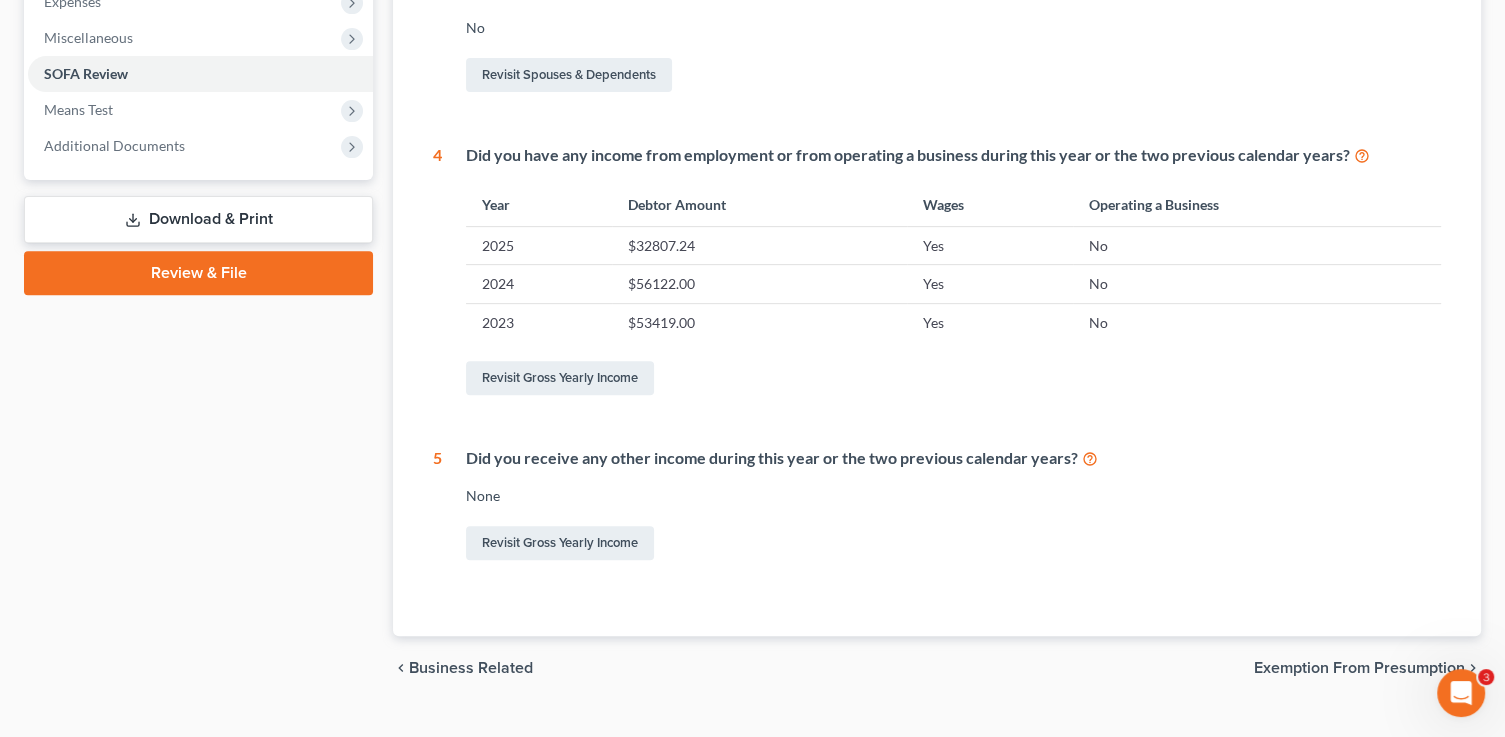 click on "Means Test" at bounding box center [200, 110] 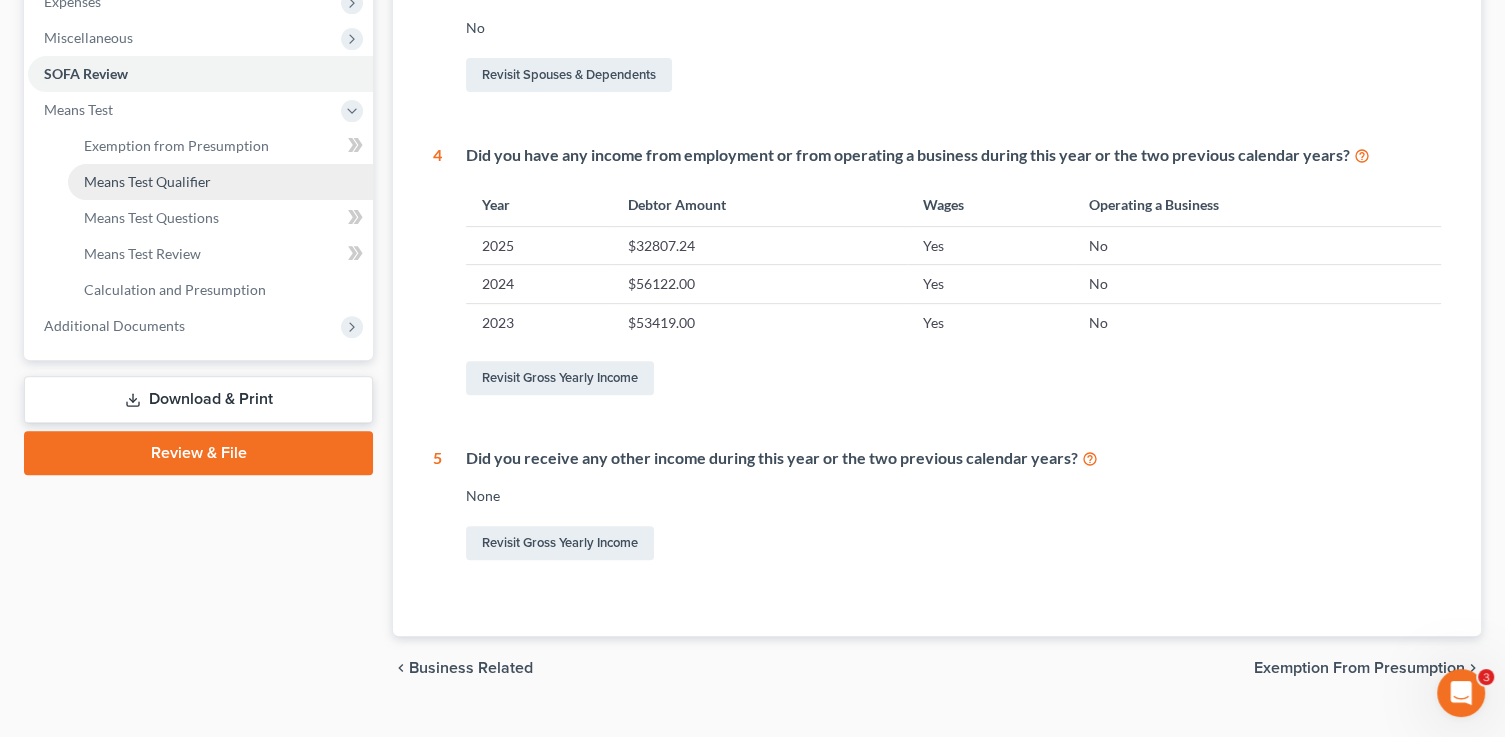 click on "Means Test Qualifier" at bounding box center [147, 181] 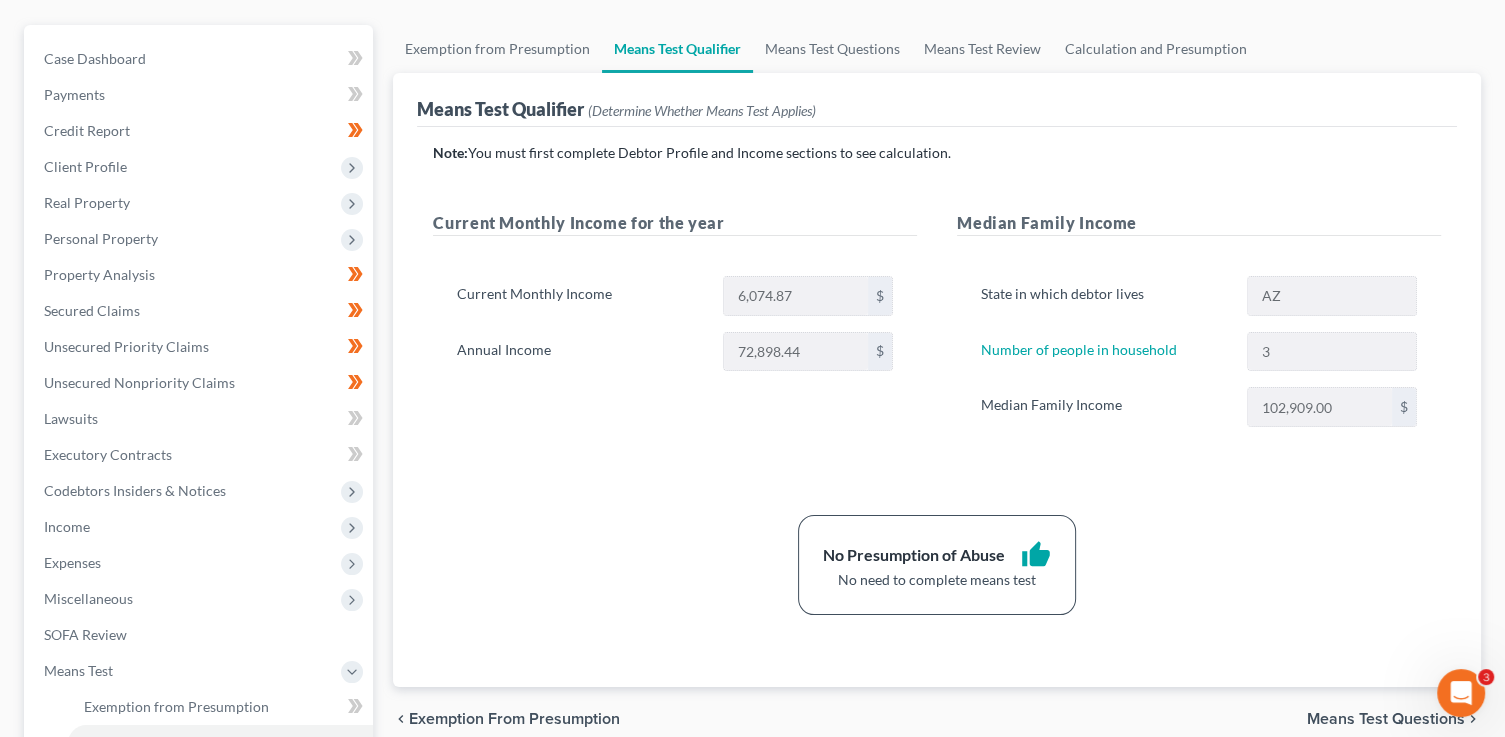 scroll, scrollTop: 169, scrollLeft: 0, axis: vertical 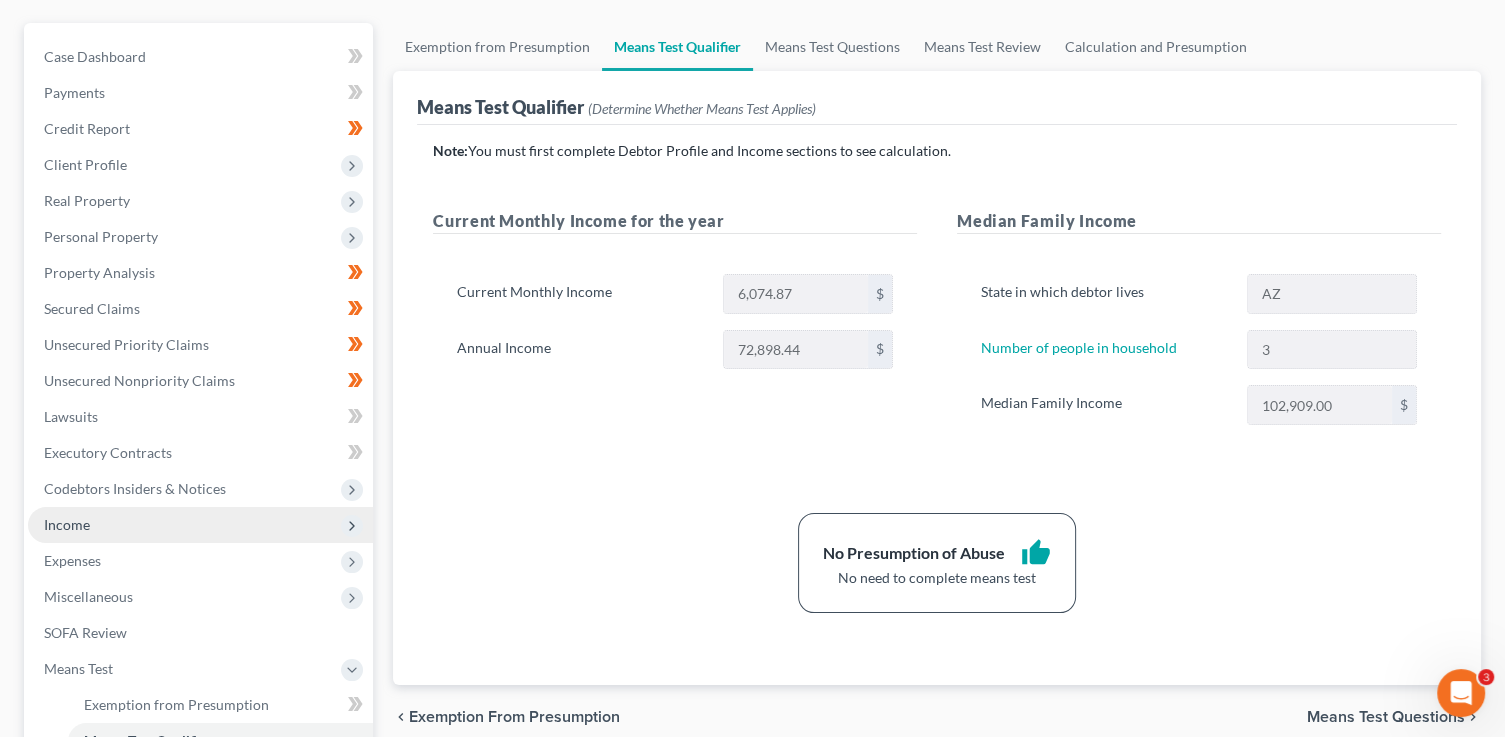 click on "Income" at bounding box center [200, 525] 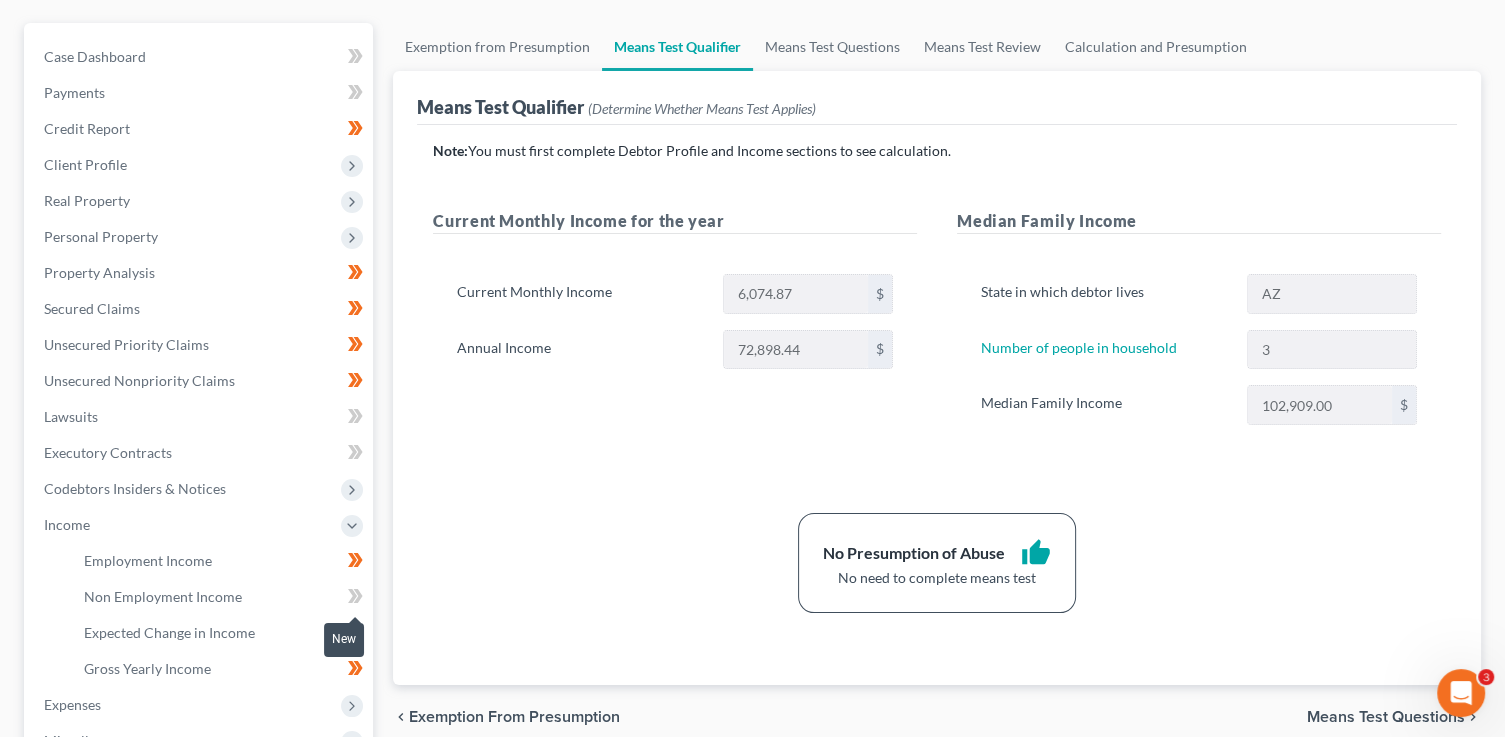 click 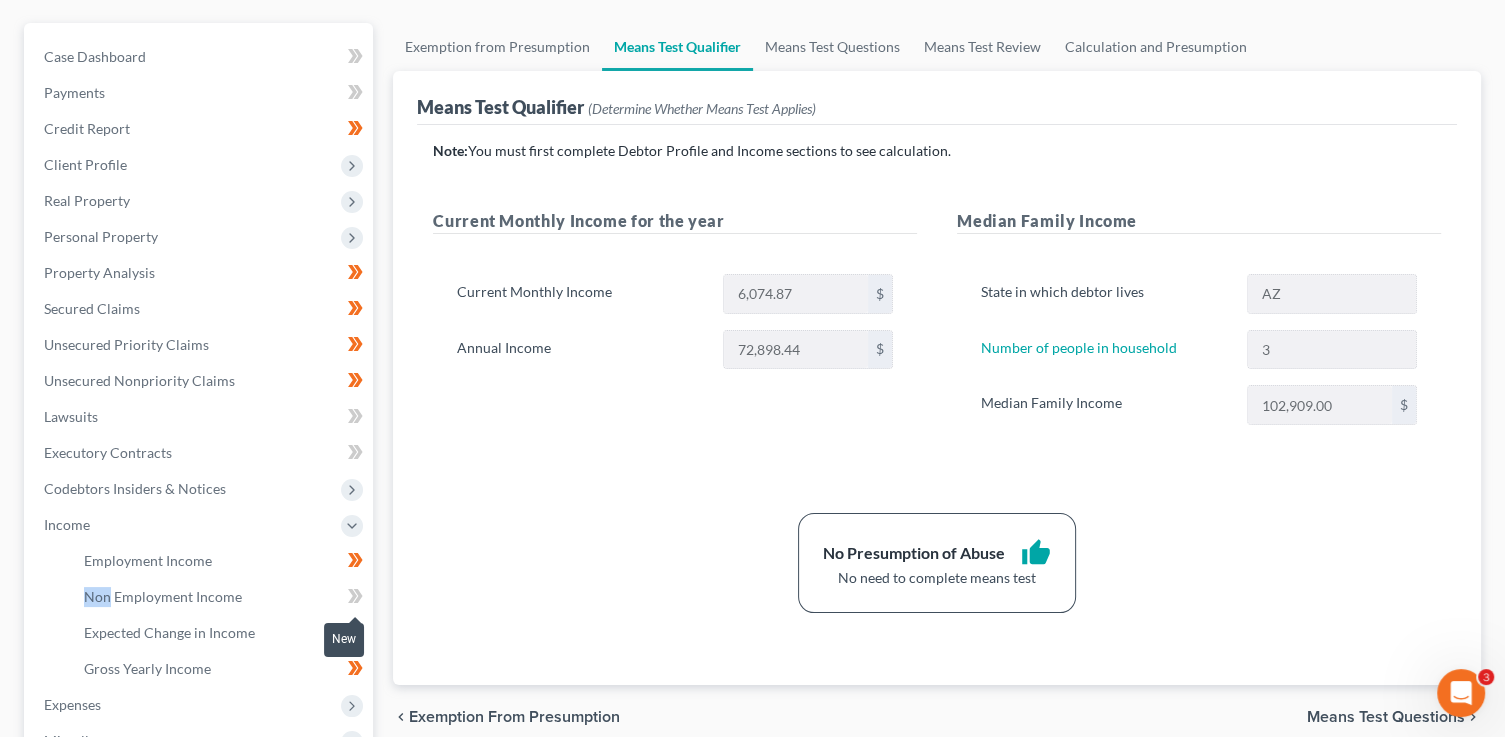 click 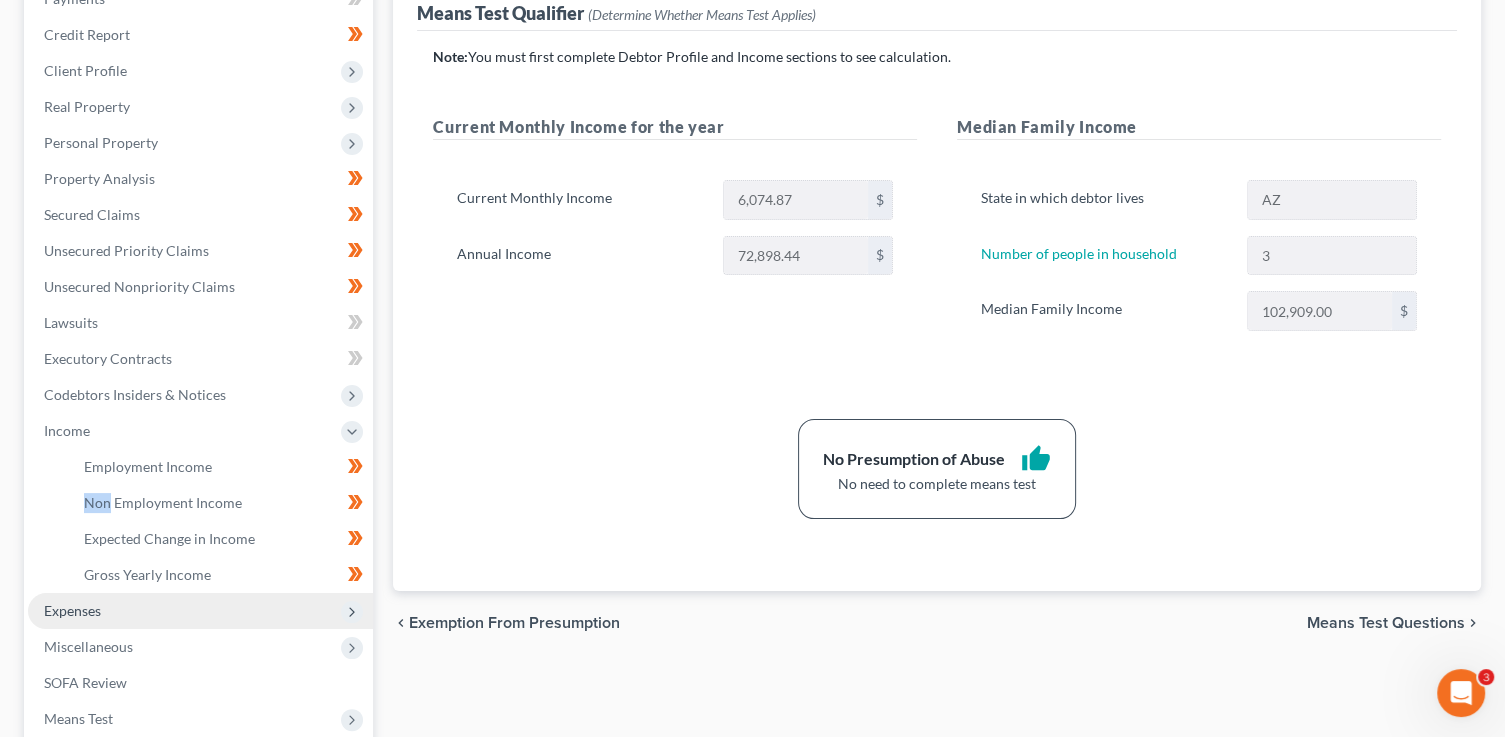 scroll, scrollTop: 272, scrollLeft: 0, axis: vertical 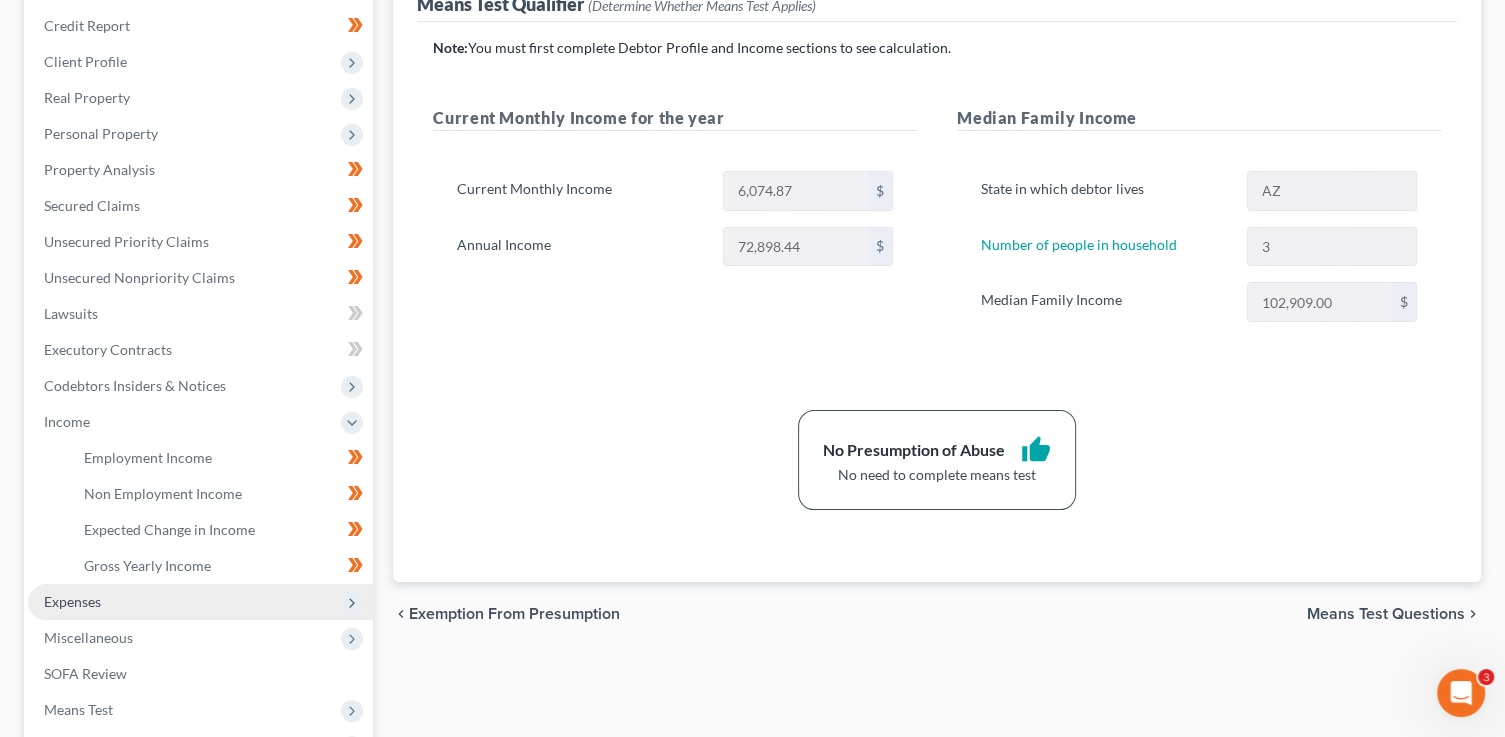 click on "Expenses" at bounding box center [200, 602] 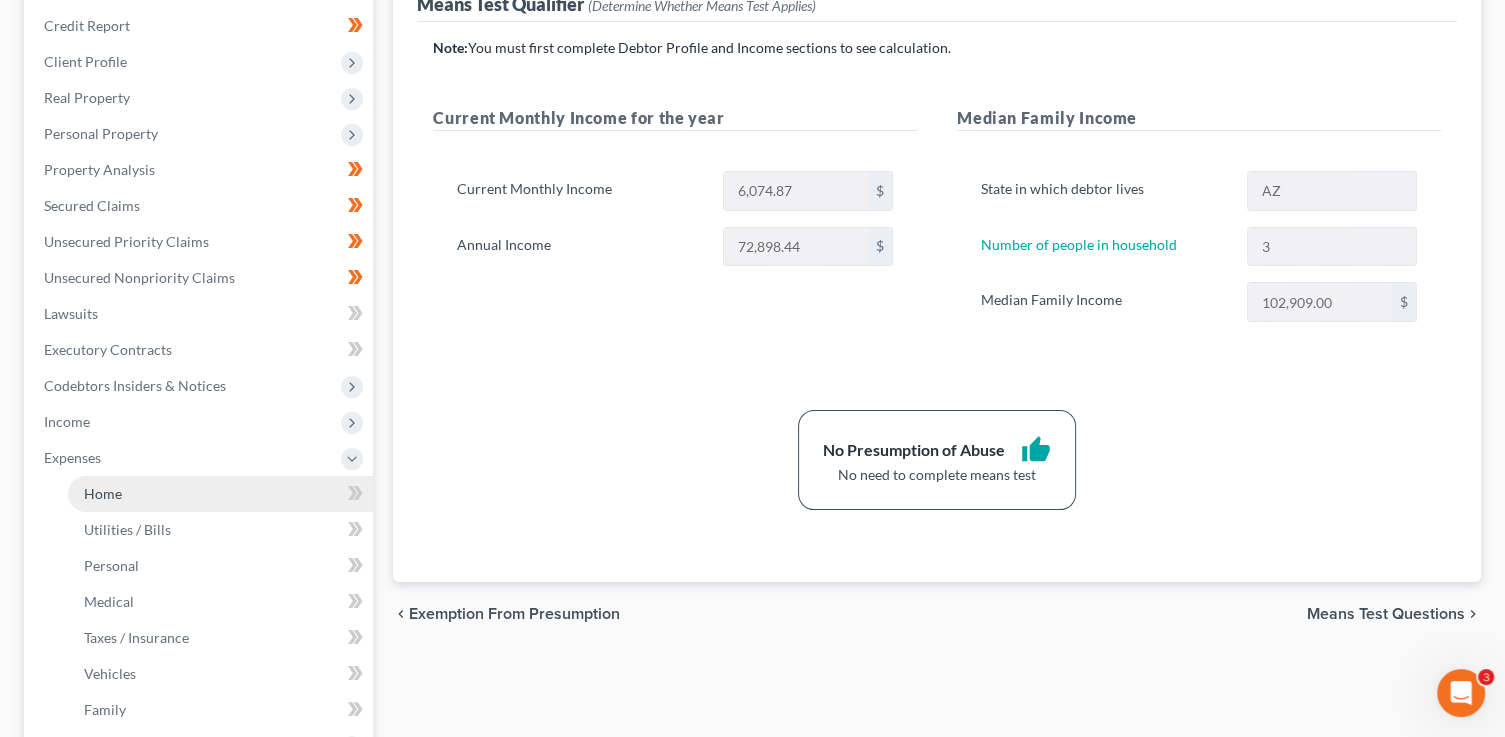 click on "Home" at bounding box center [220, 494] 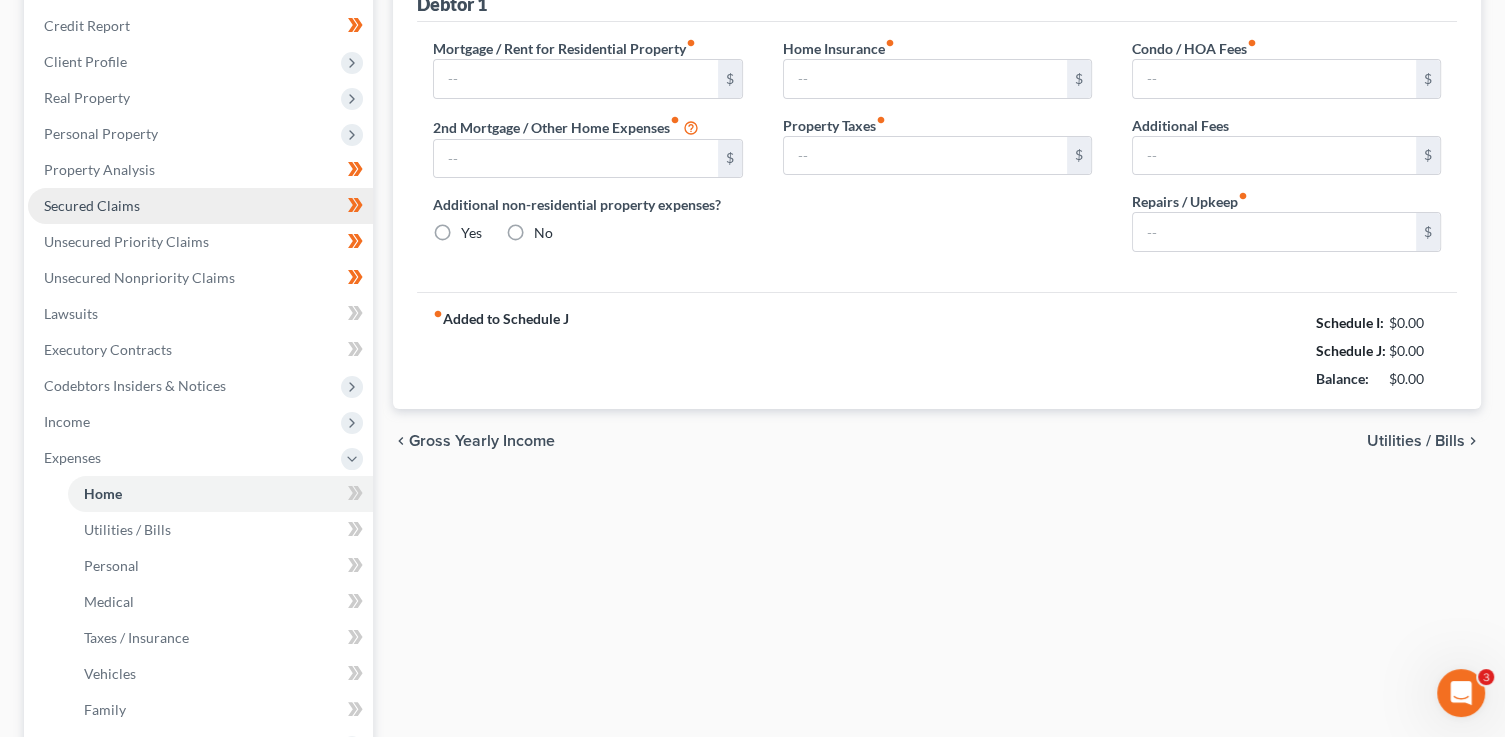 scroll, scrollTop: 32, scrollLeft: 0, axis: vertical 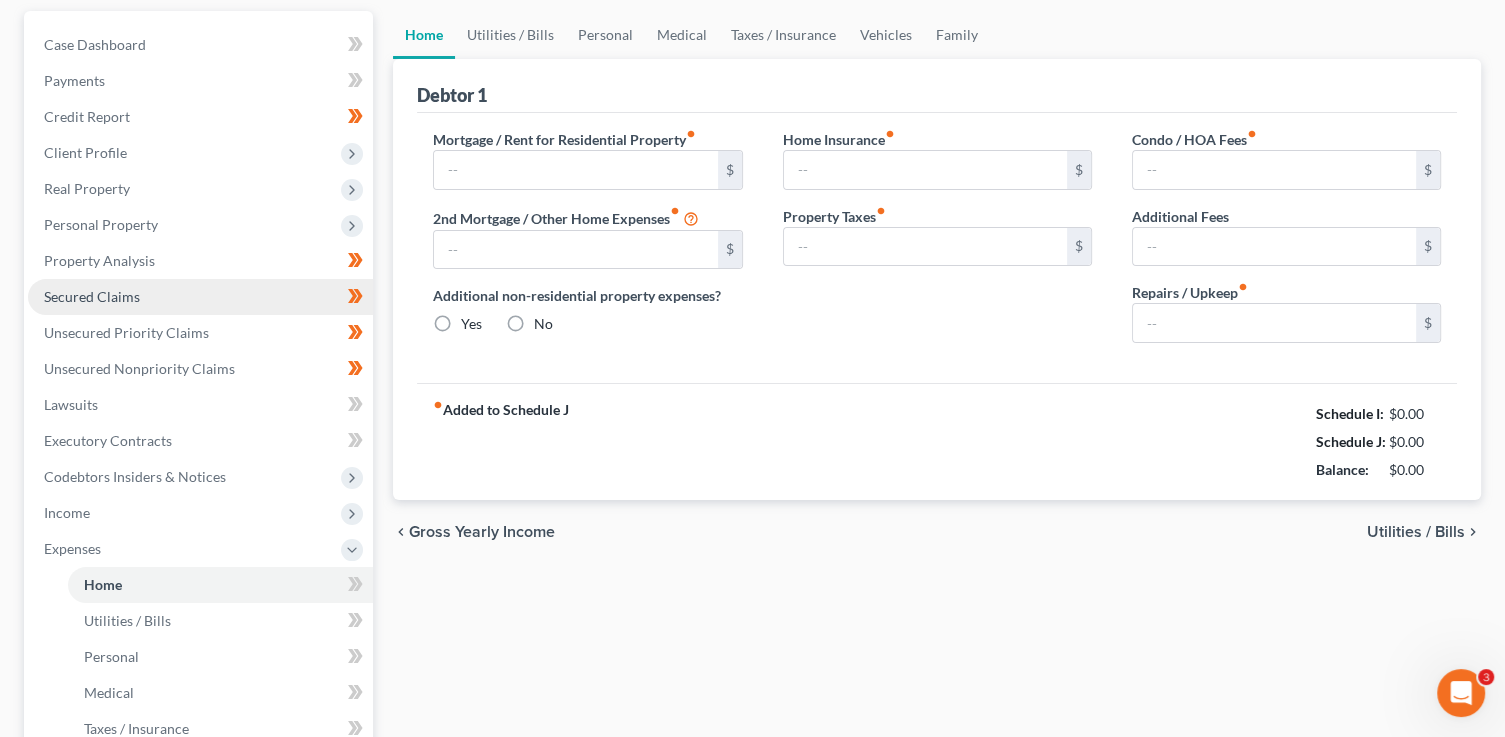 type on "0.00" 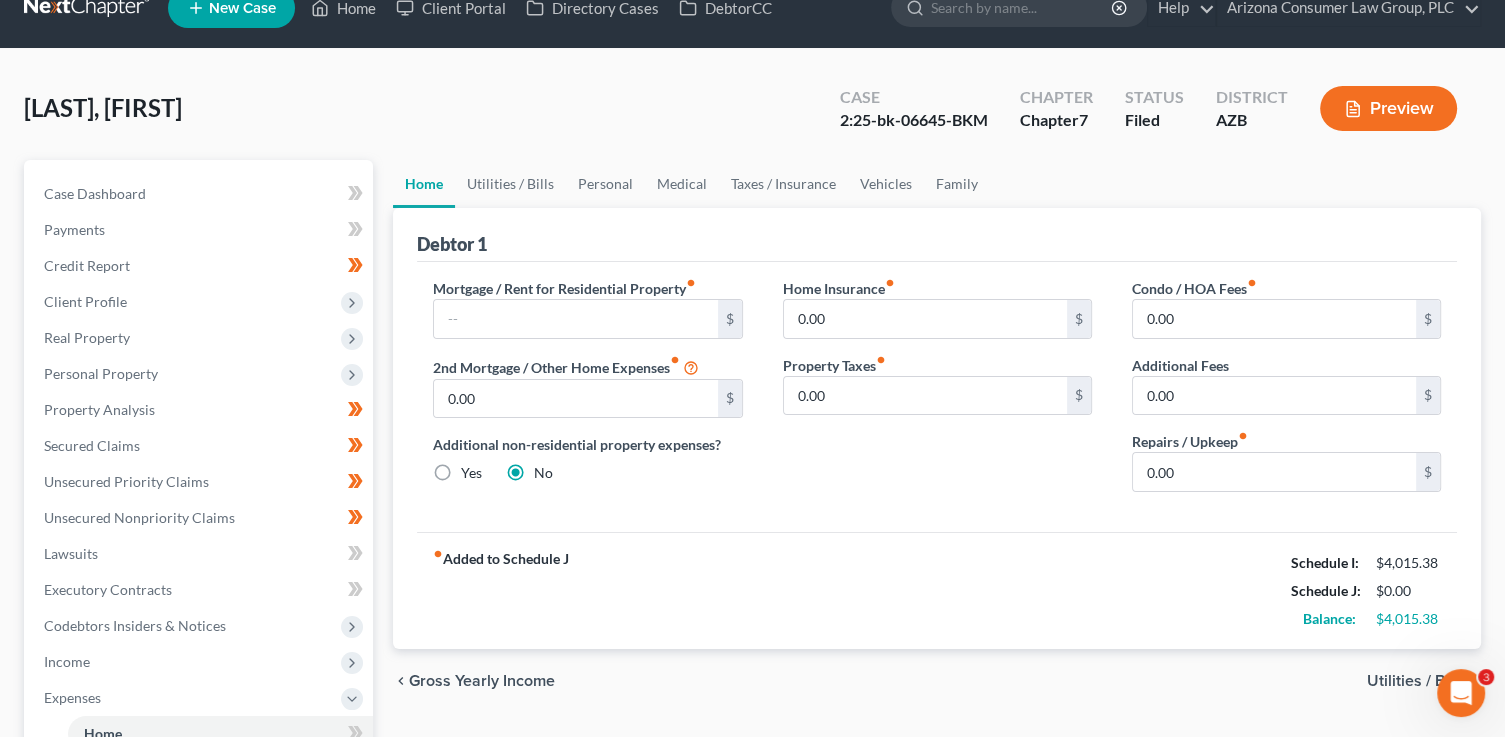 scroll, scrollTop: 0, scrollLeft: 0, axis: both 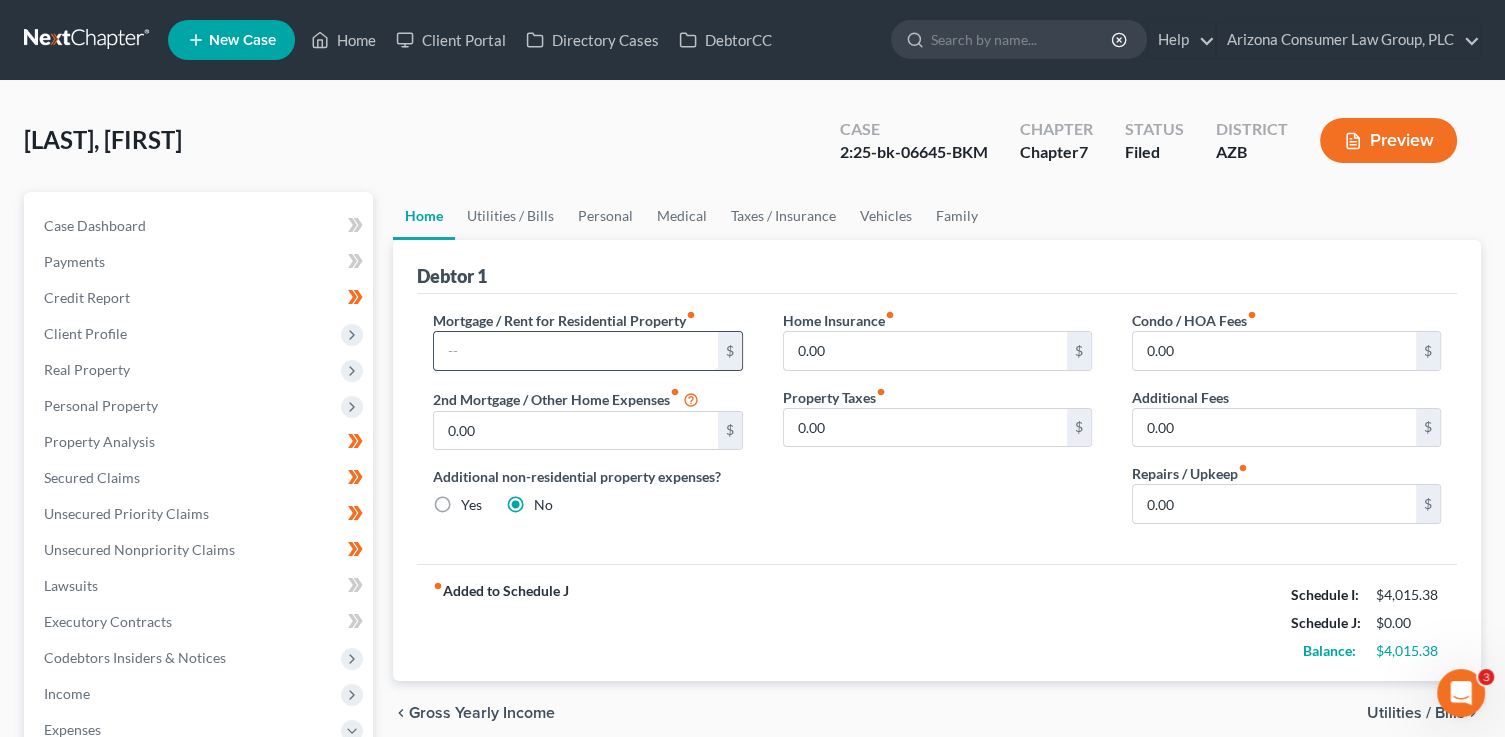 click at bounding box center (575, 351) 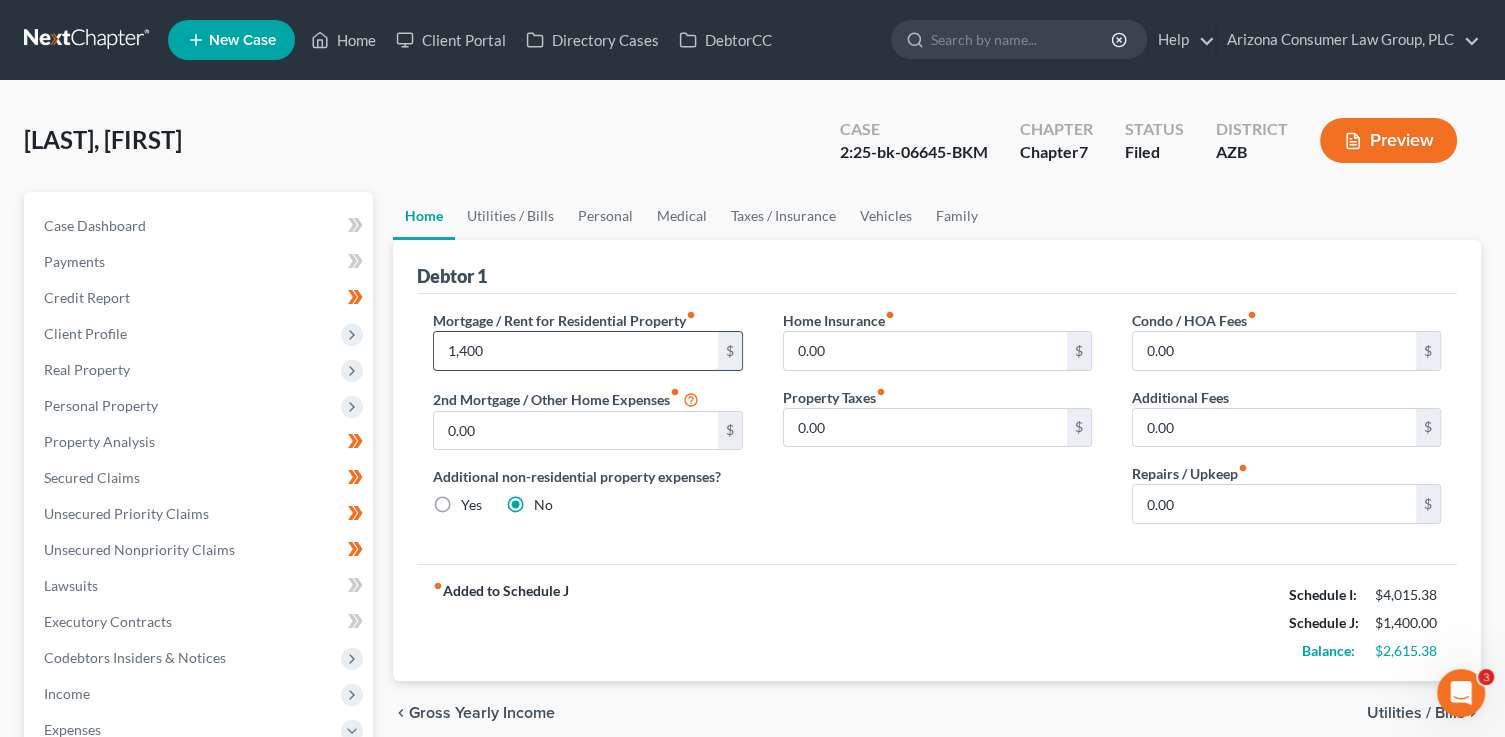 type on "1,400" 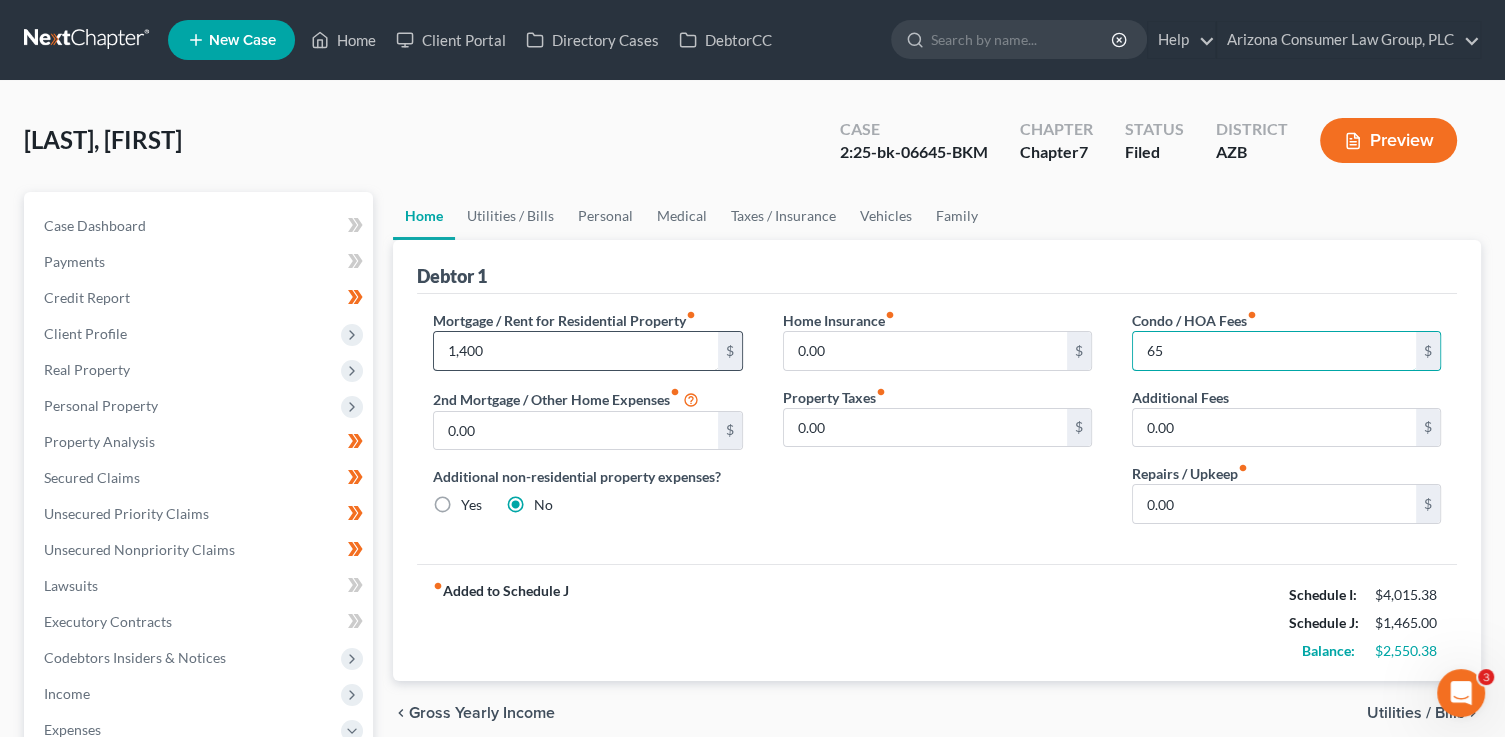type on "65" 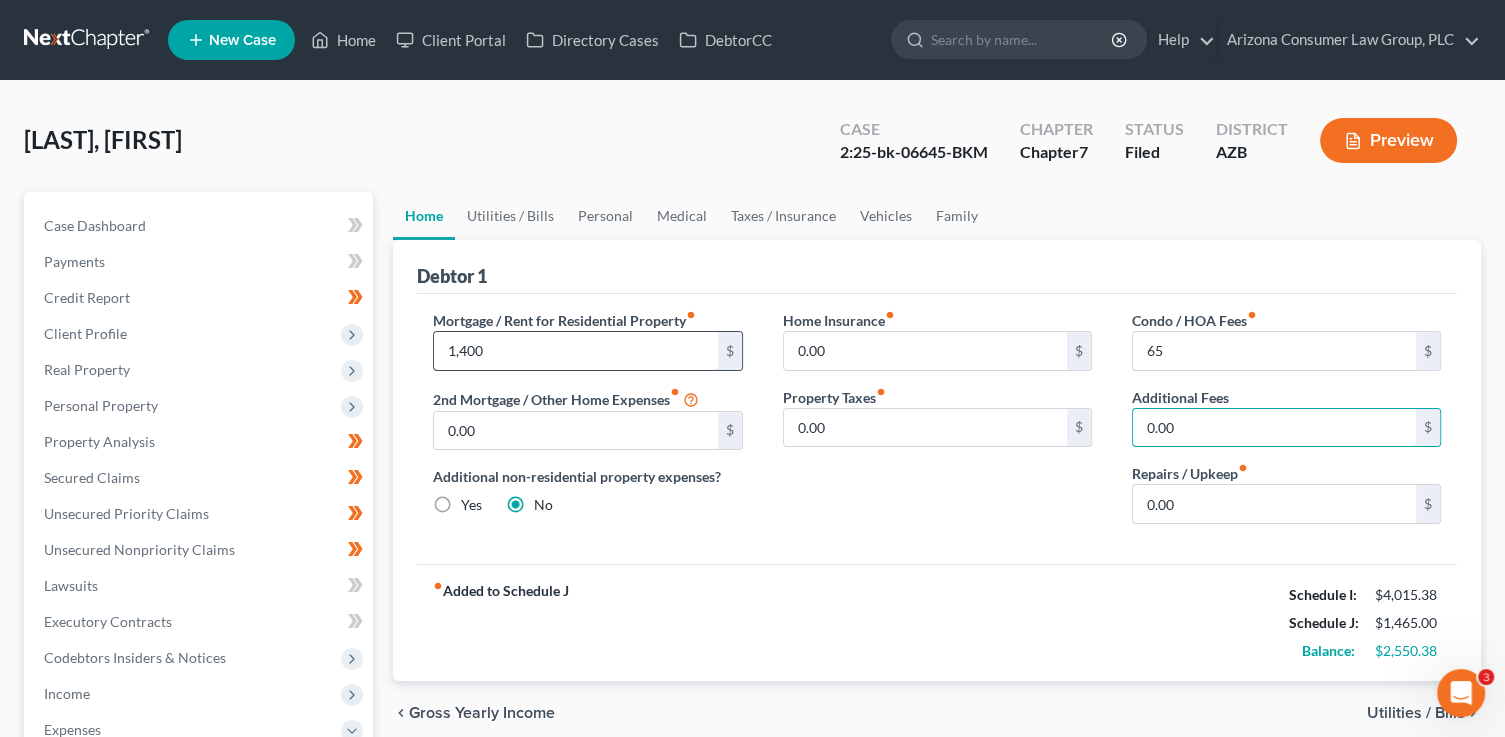 type on "1" 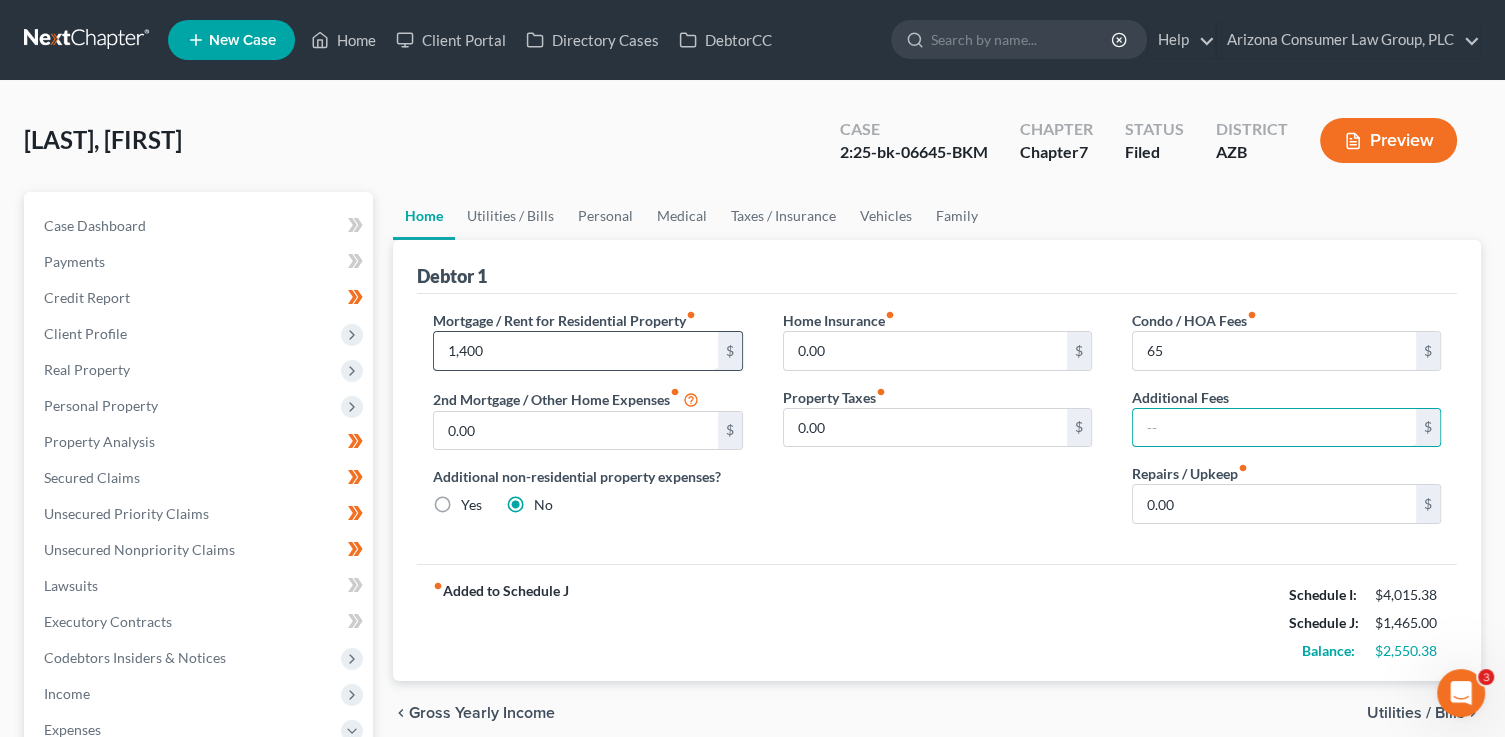 type 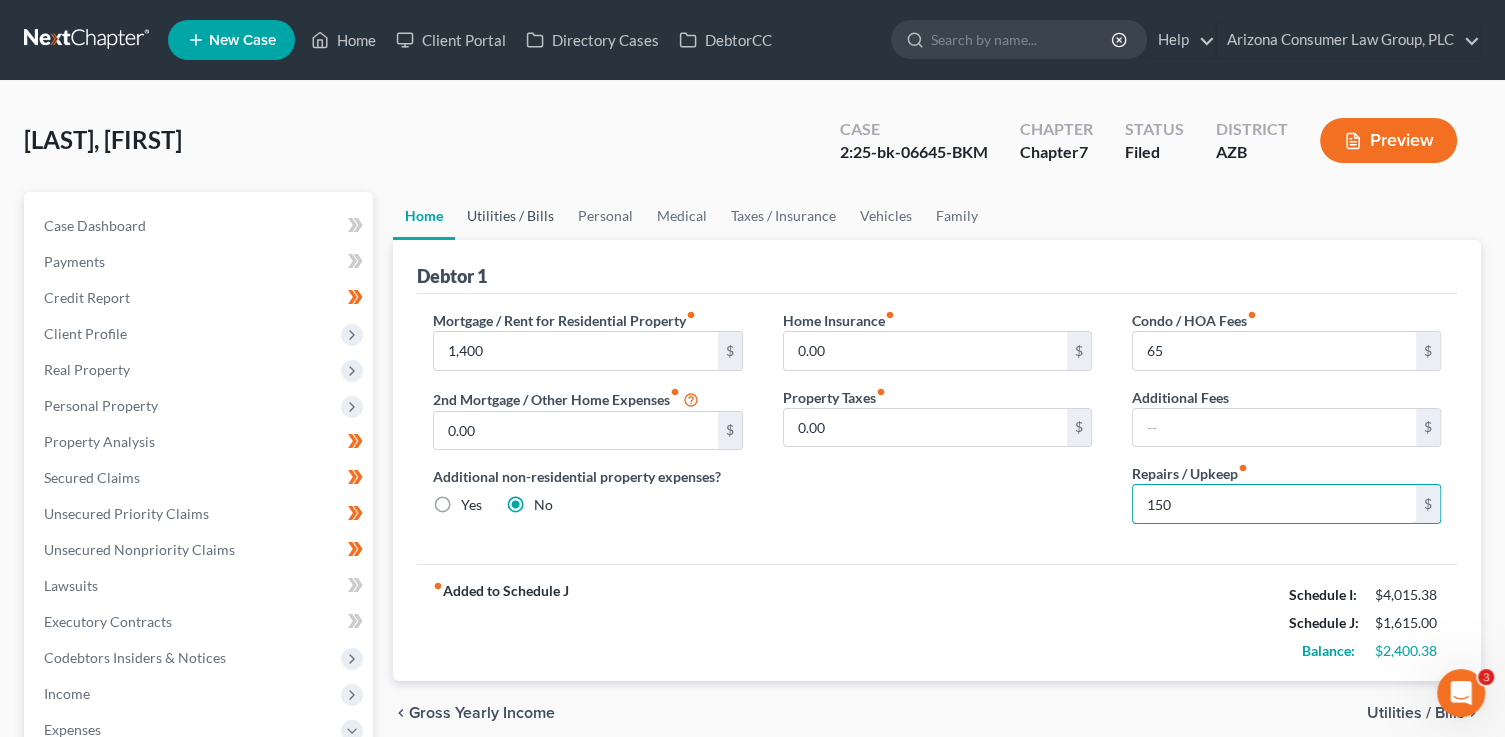 type on "150" 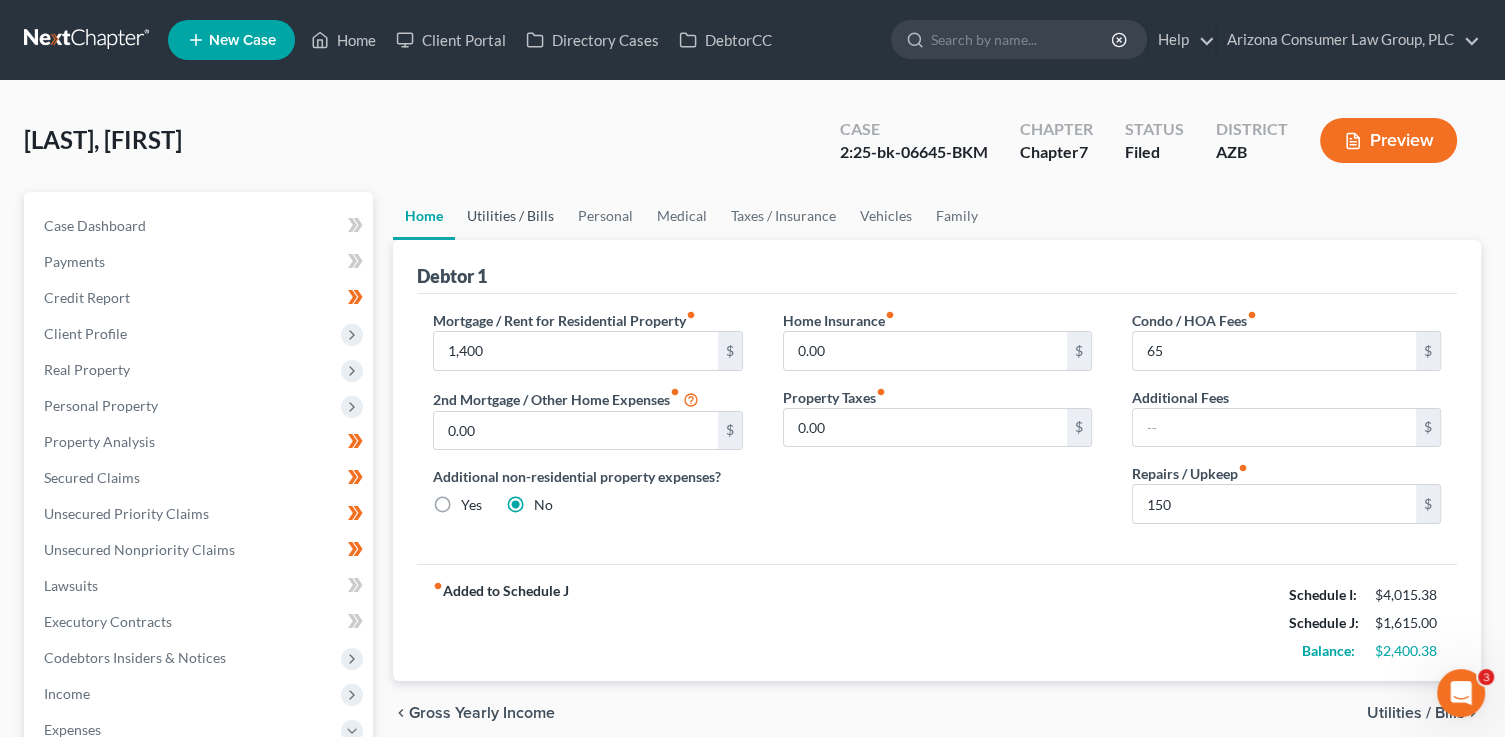 click on "Utilities / Bills" at bounding box center [510, 216] 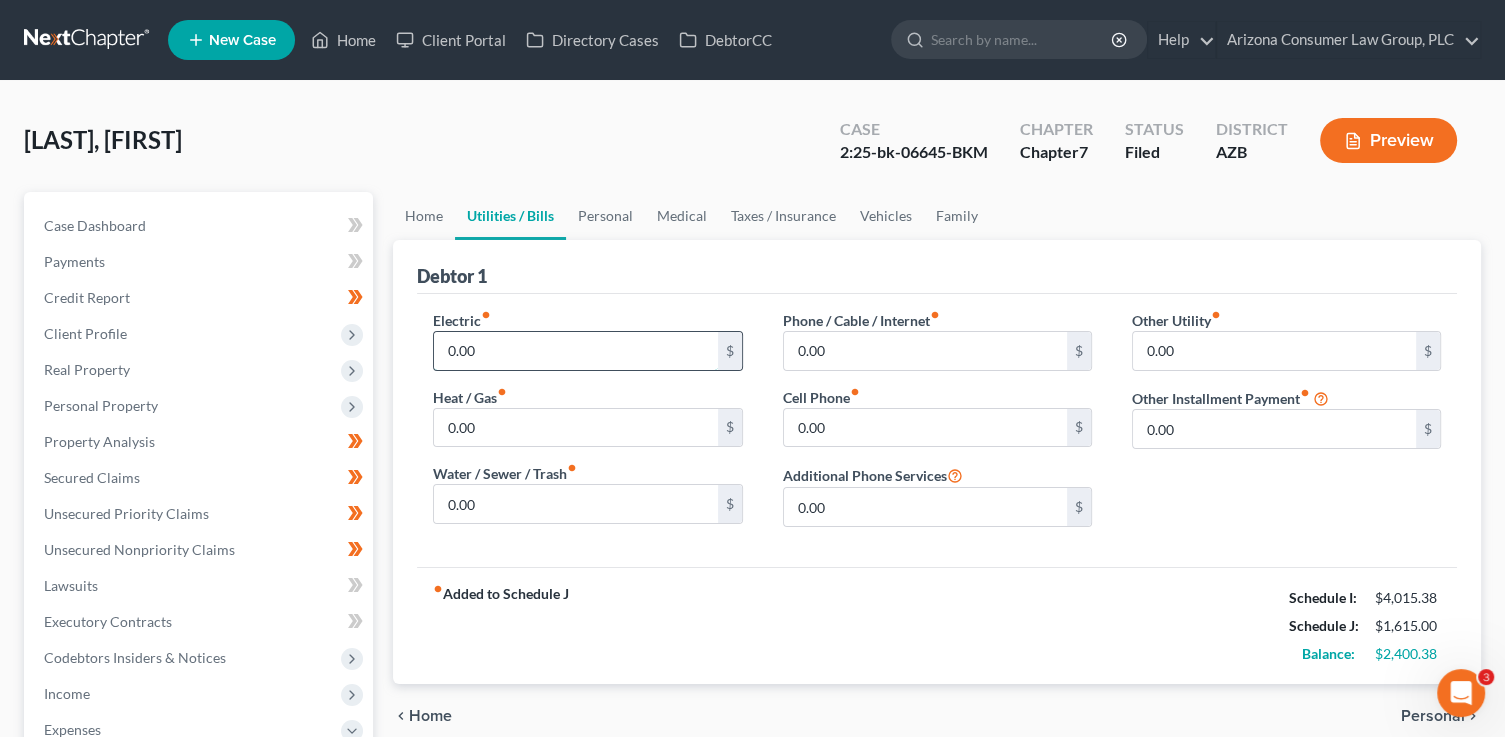 click on "0.00" at bounding box center [575, 351] 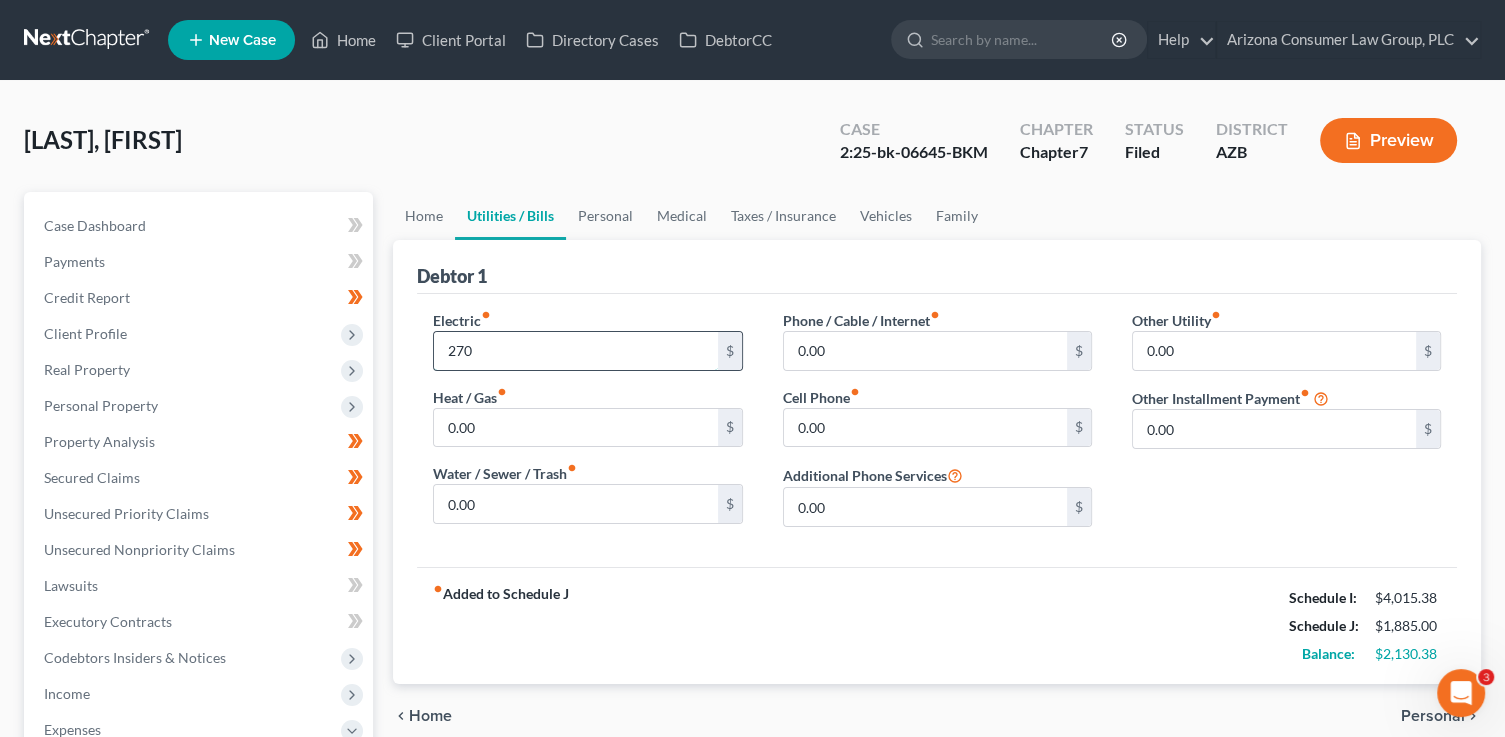 type on "270" 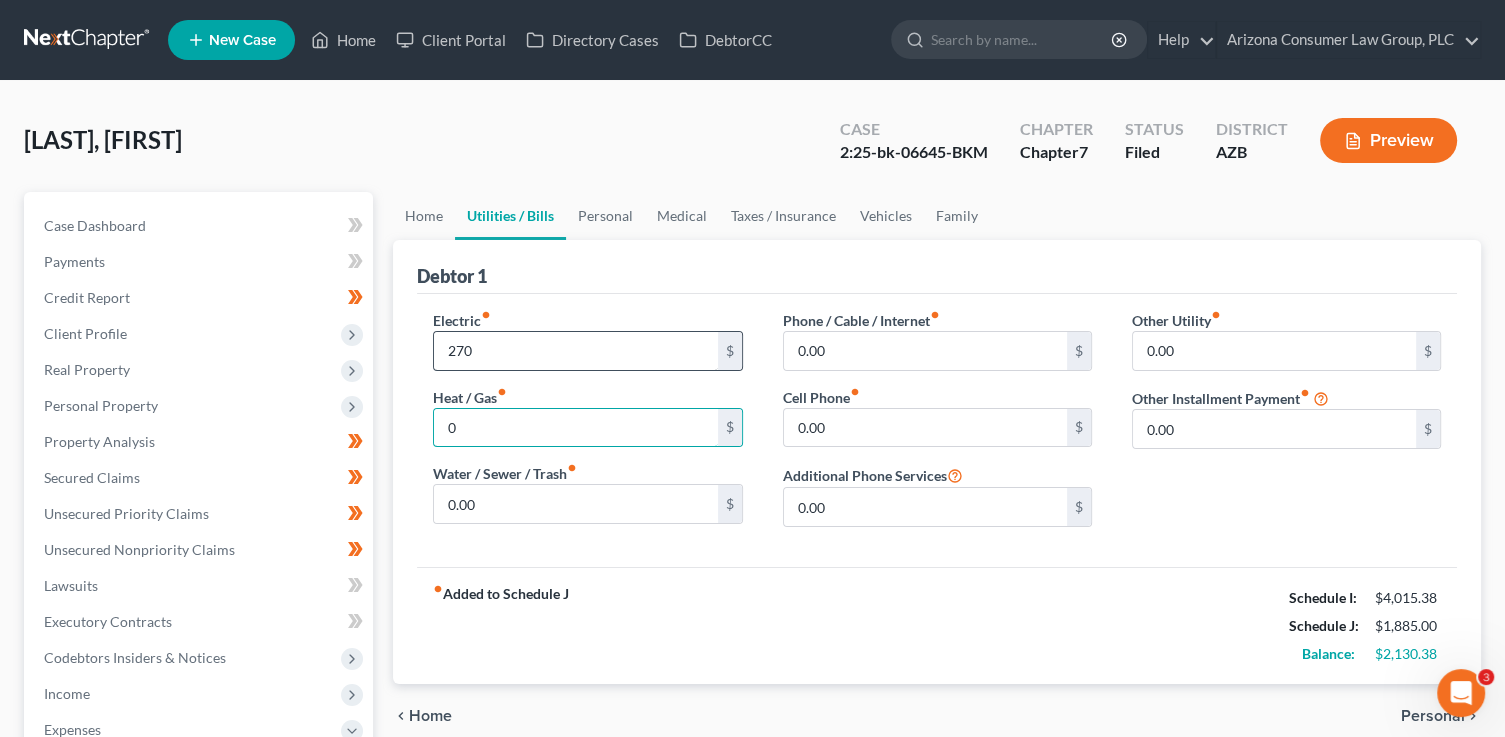type on "0" 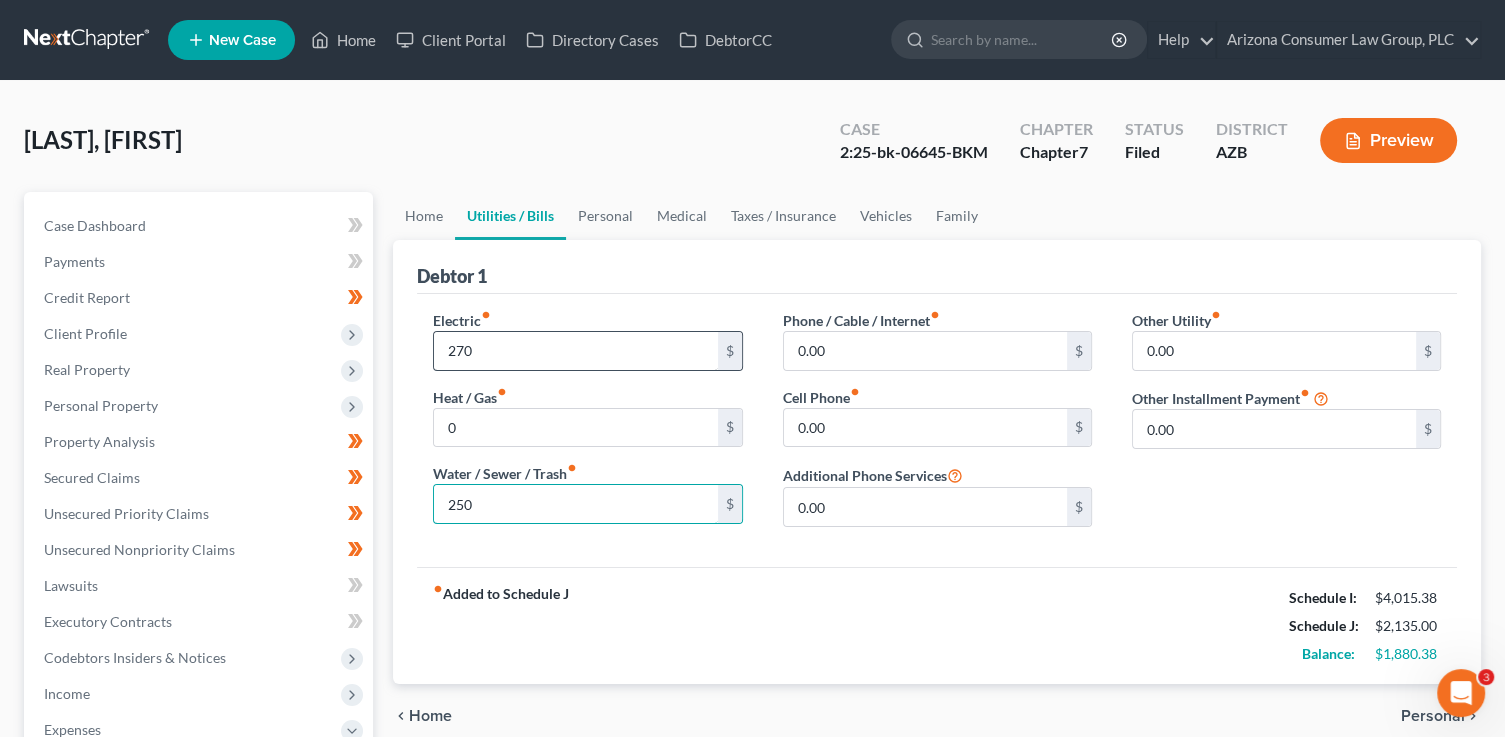 type on "250.00" 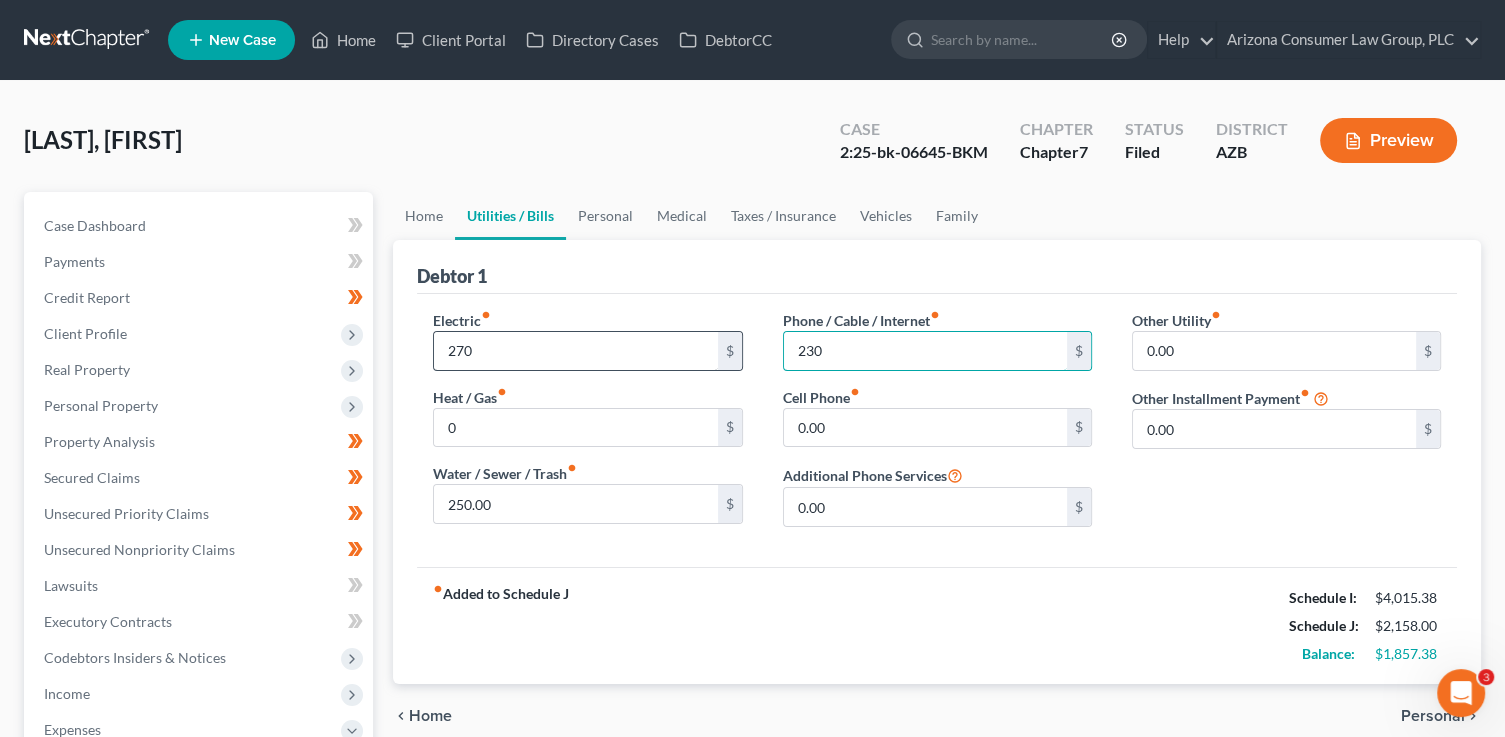 type on "230" 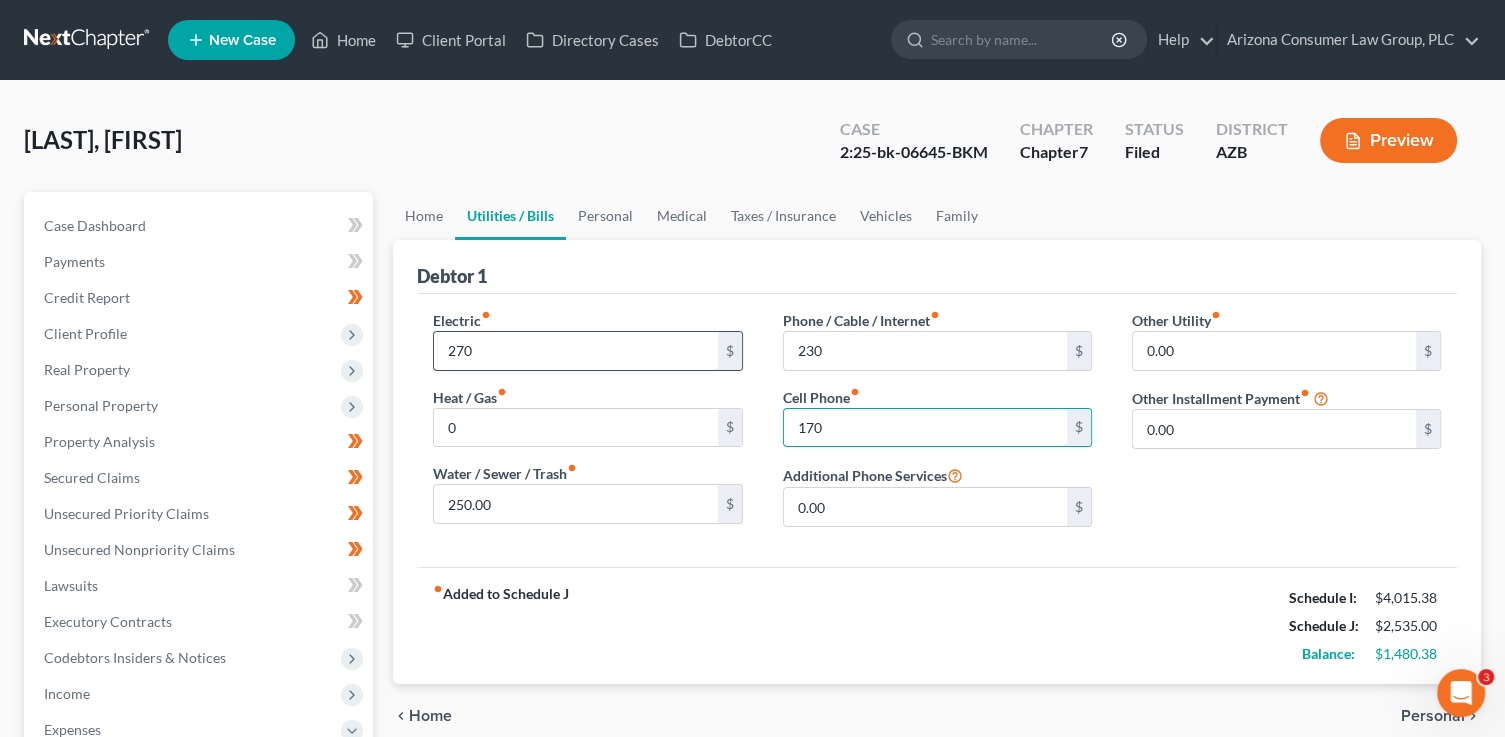 type on "170" 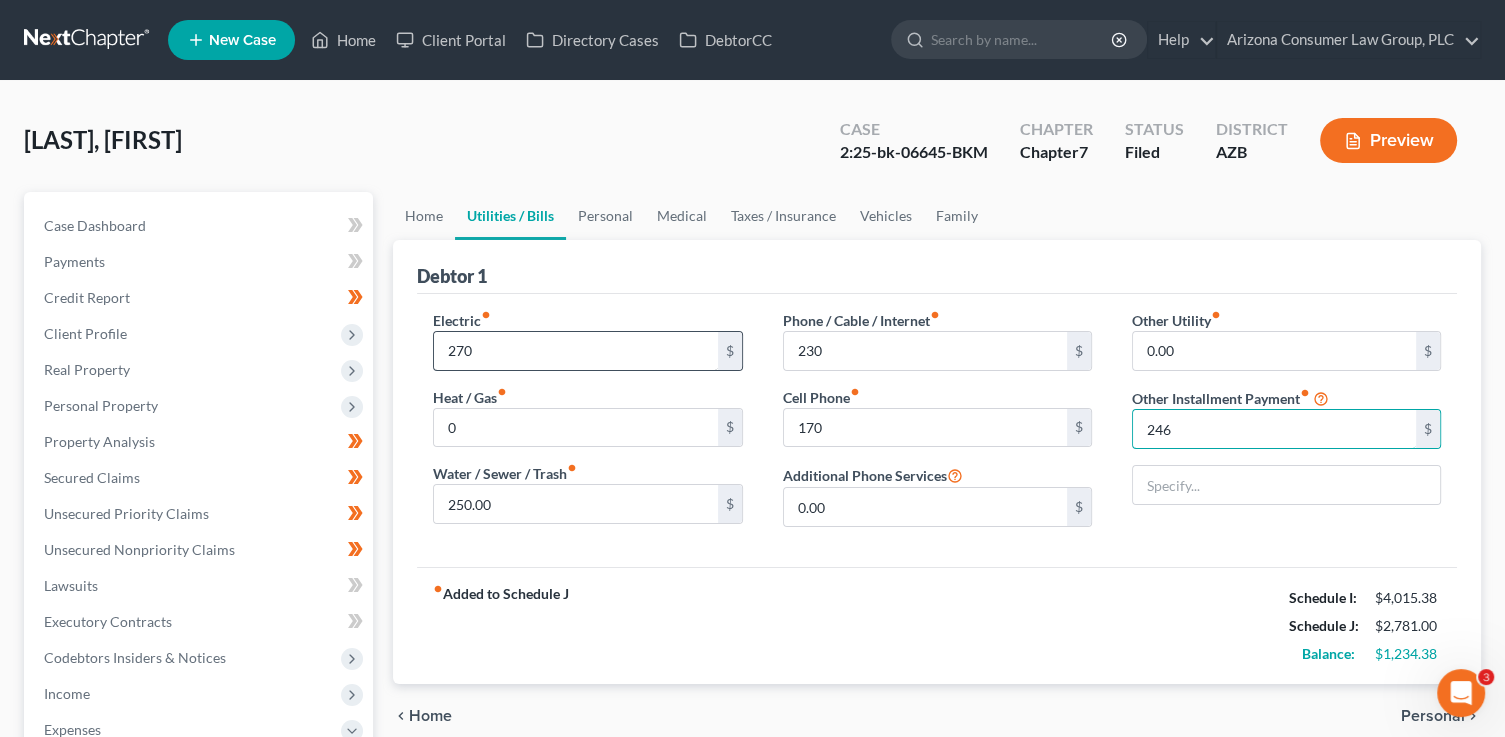 type on "246" 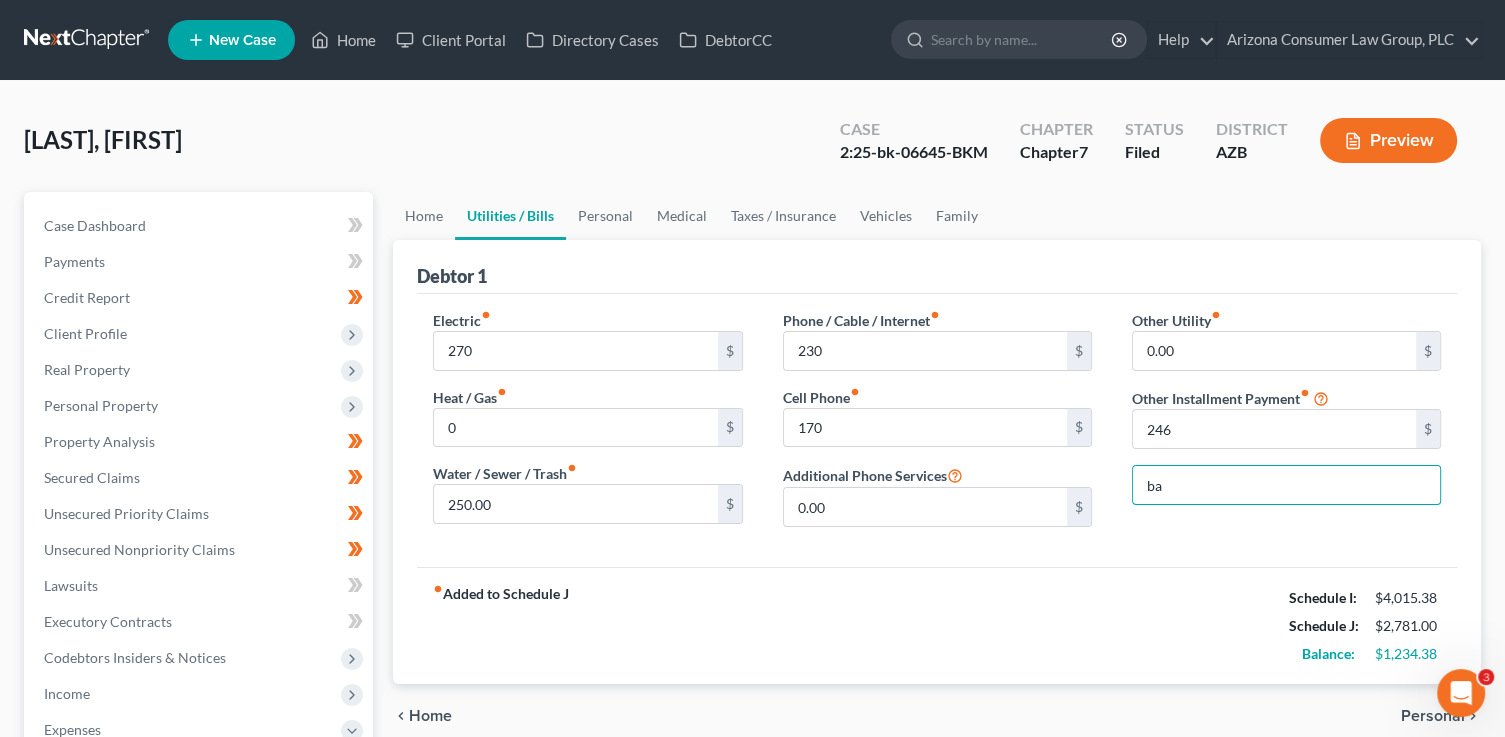 type on "Bankruptcy Legal Fees (Payment Plan)" 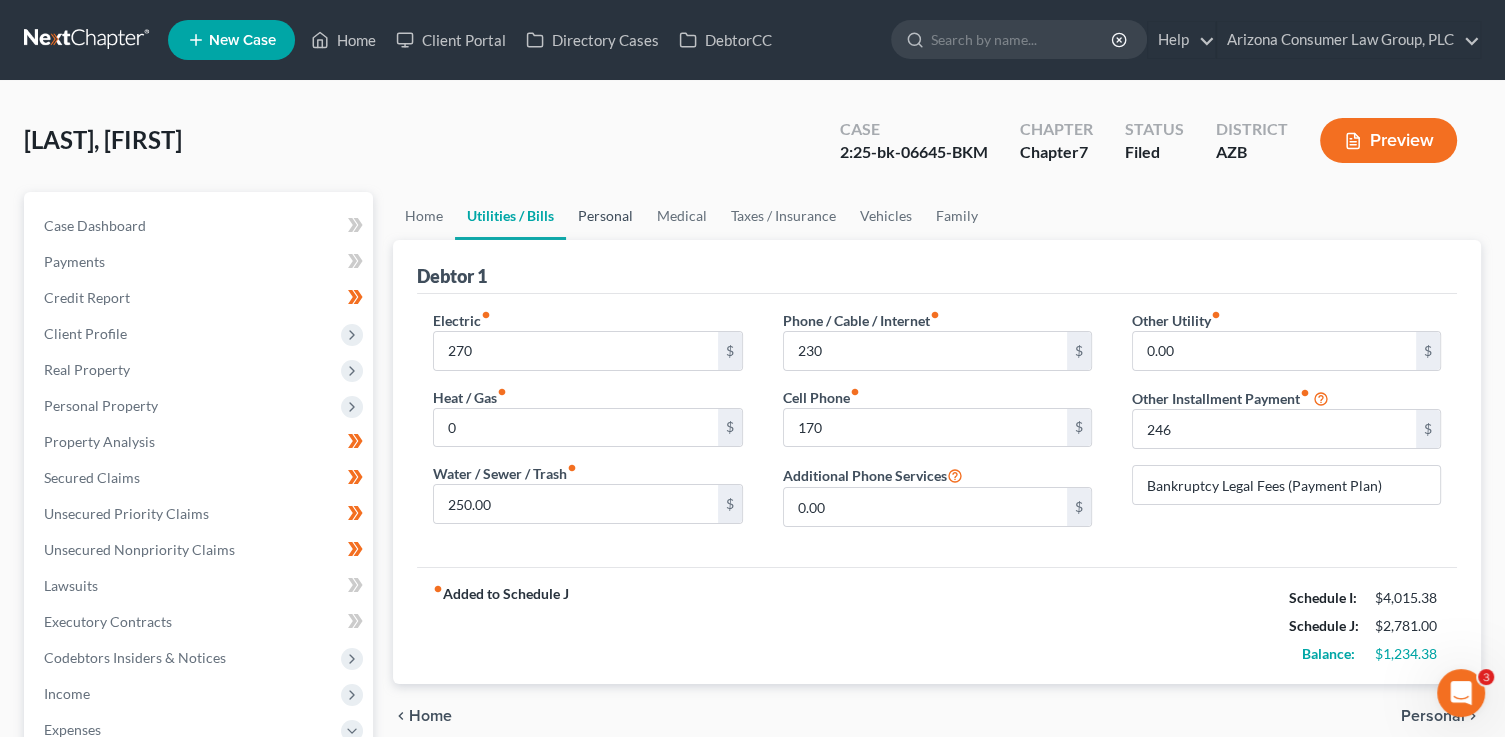 click on "Personal" at bounding box center (605, 216) 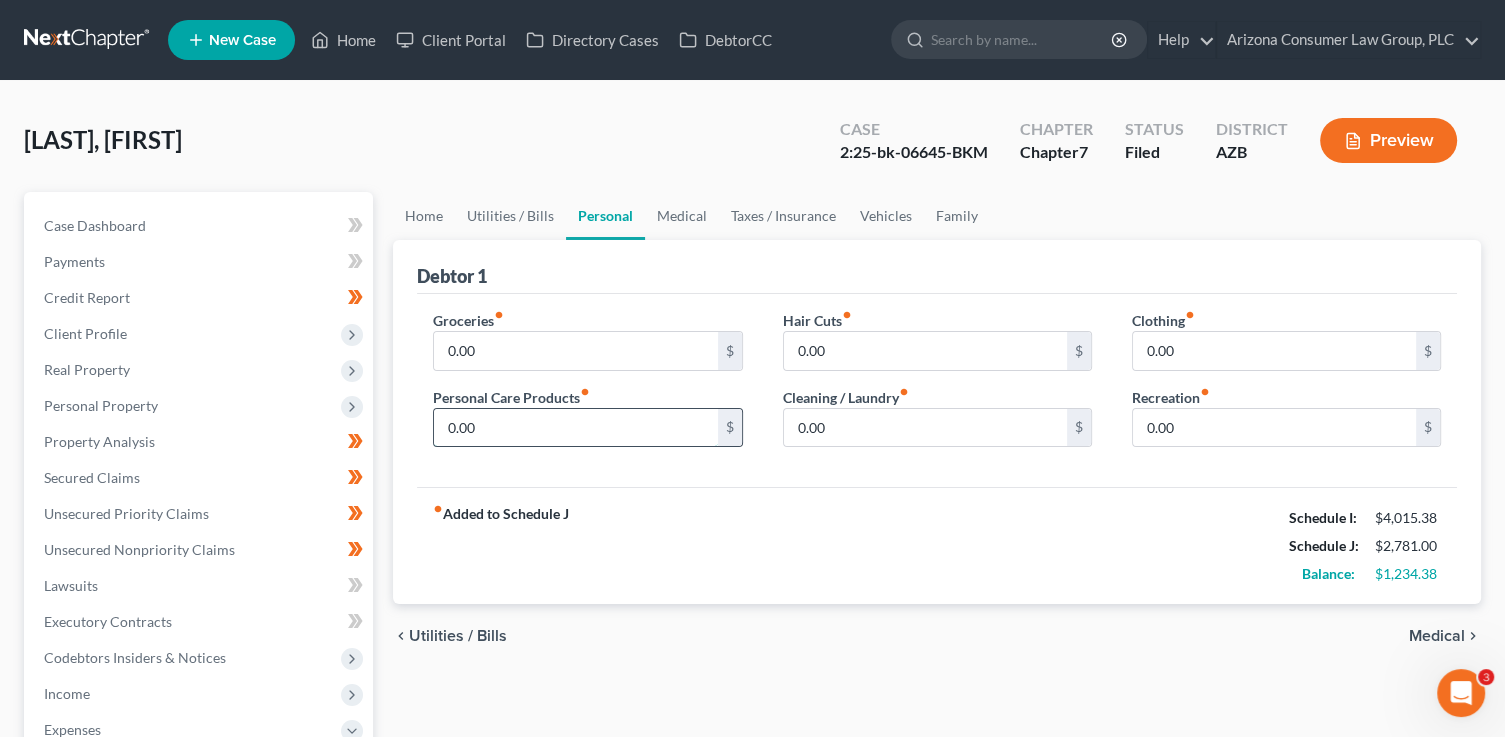 click on "0.00" at bounding box center [575, 428] 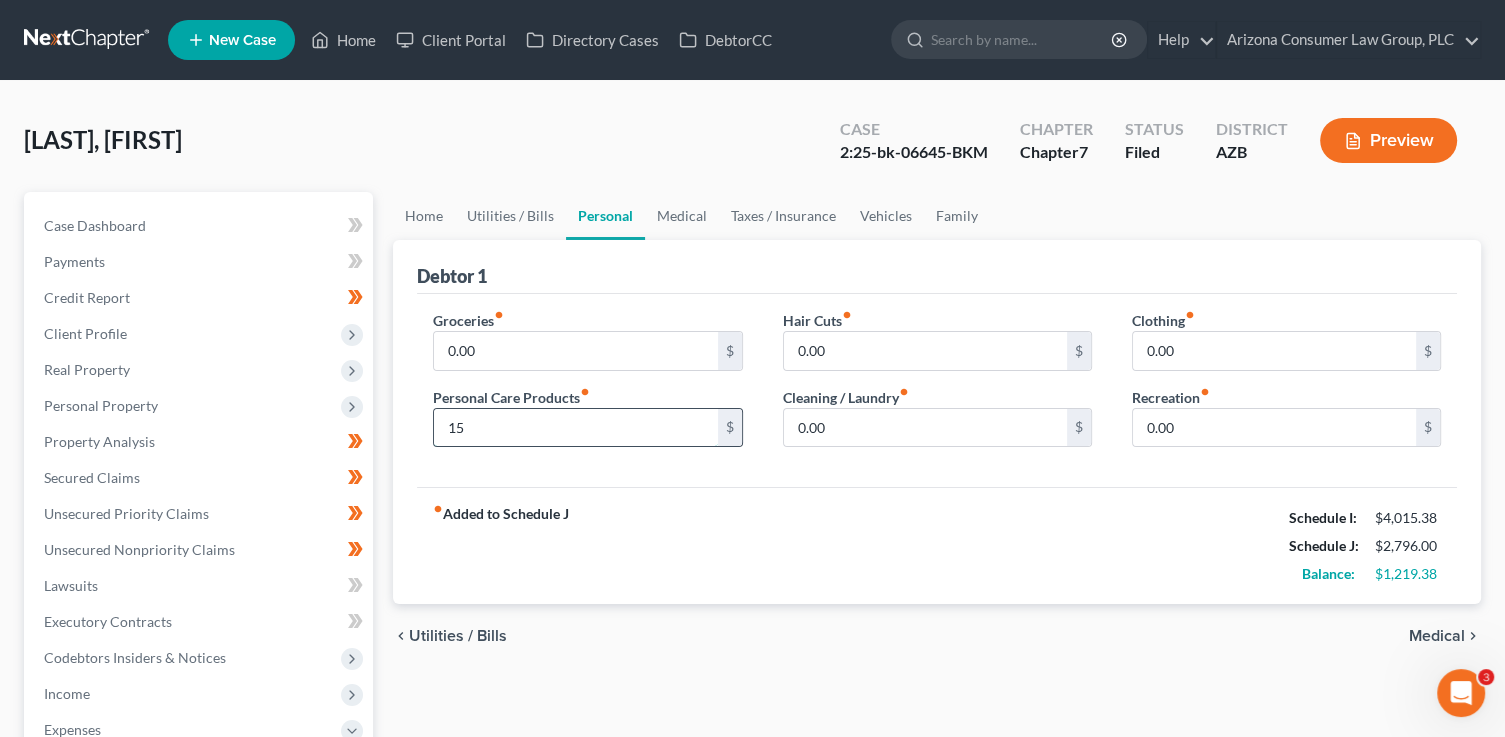 type on "15" 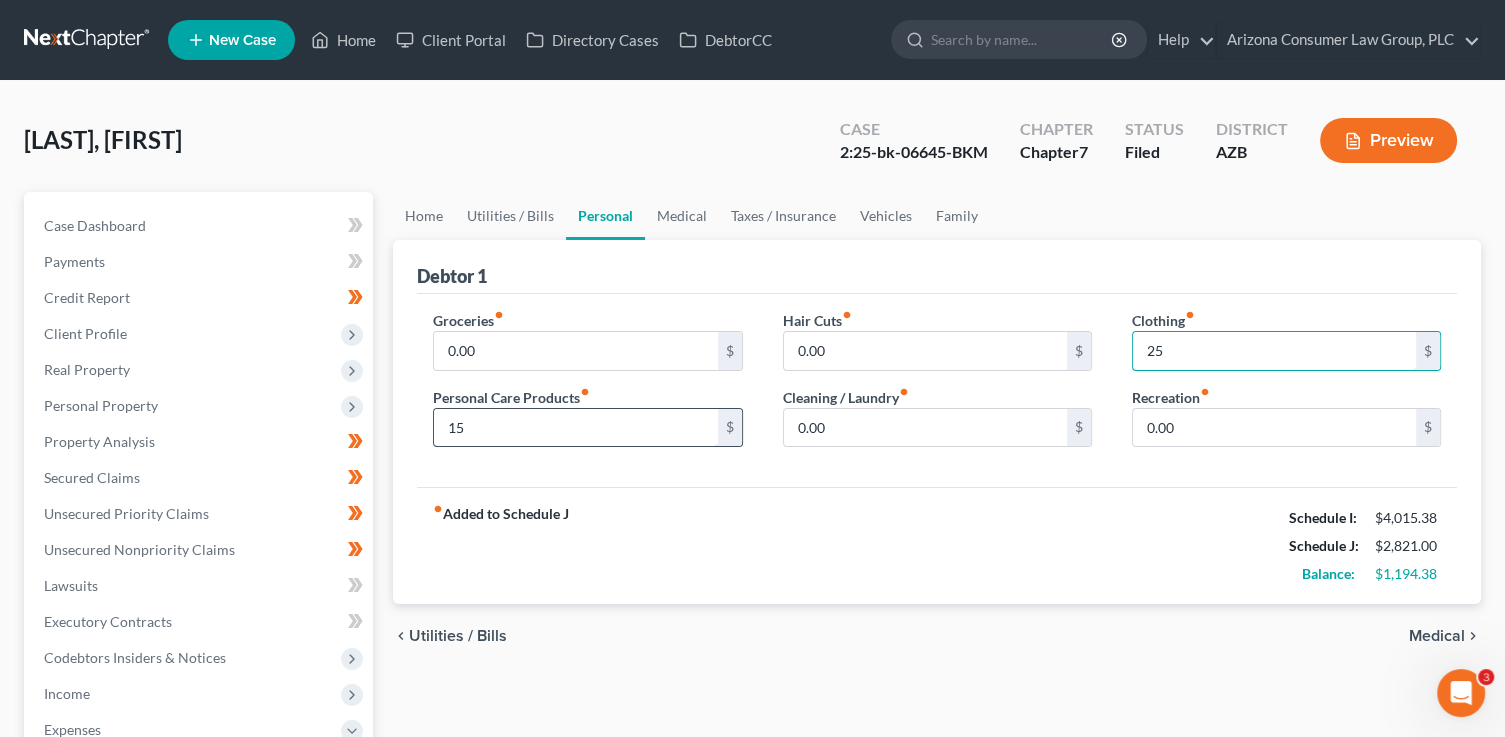 type on "25" 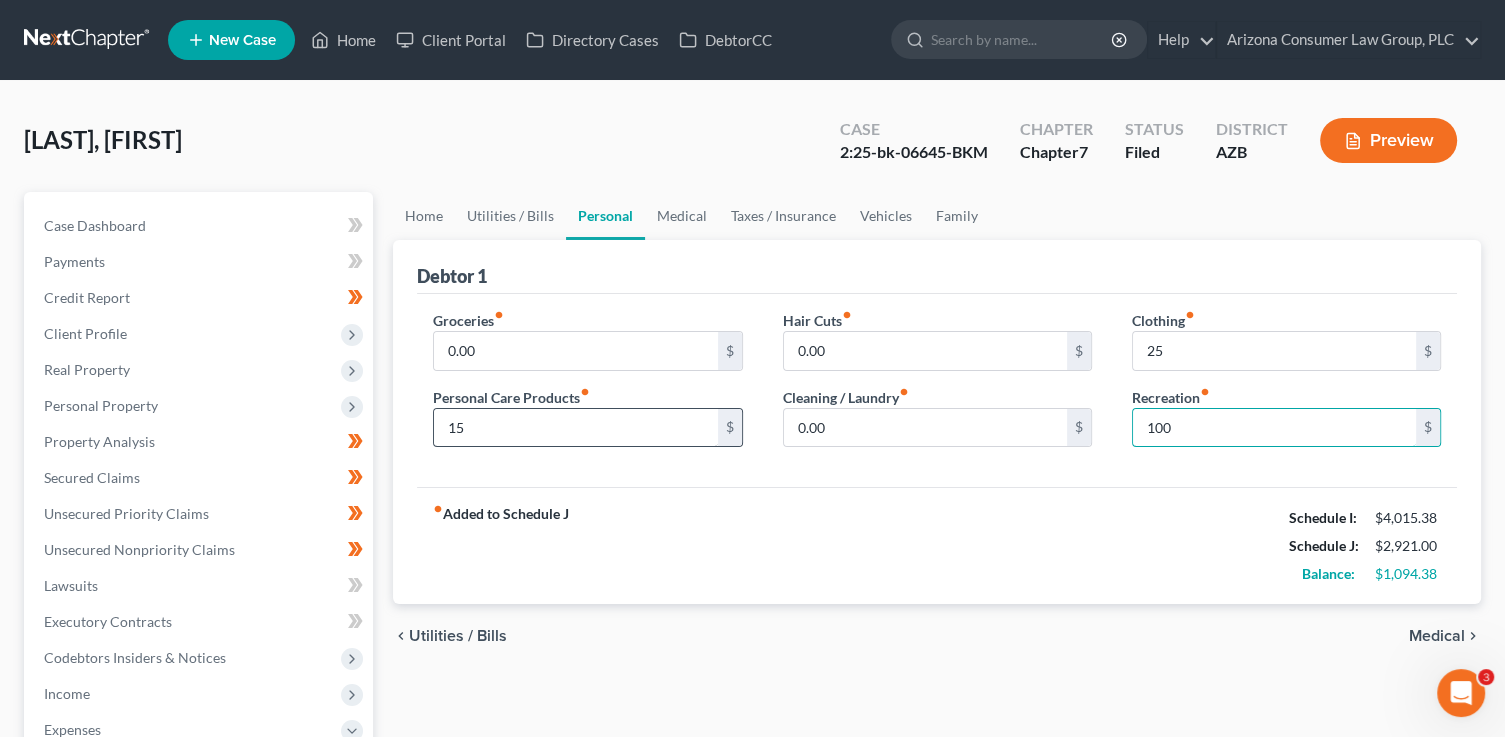 type on "100" 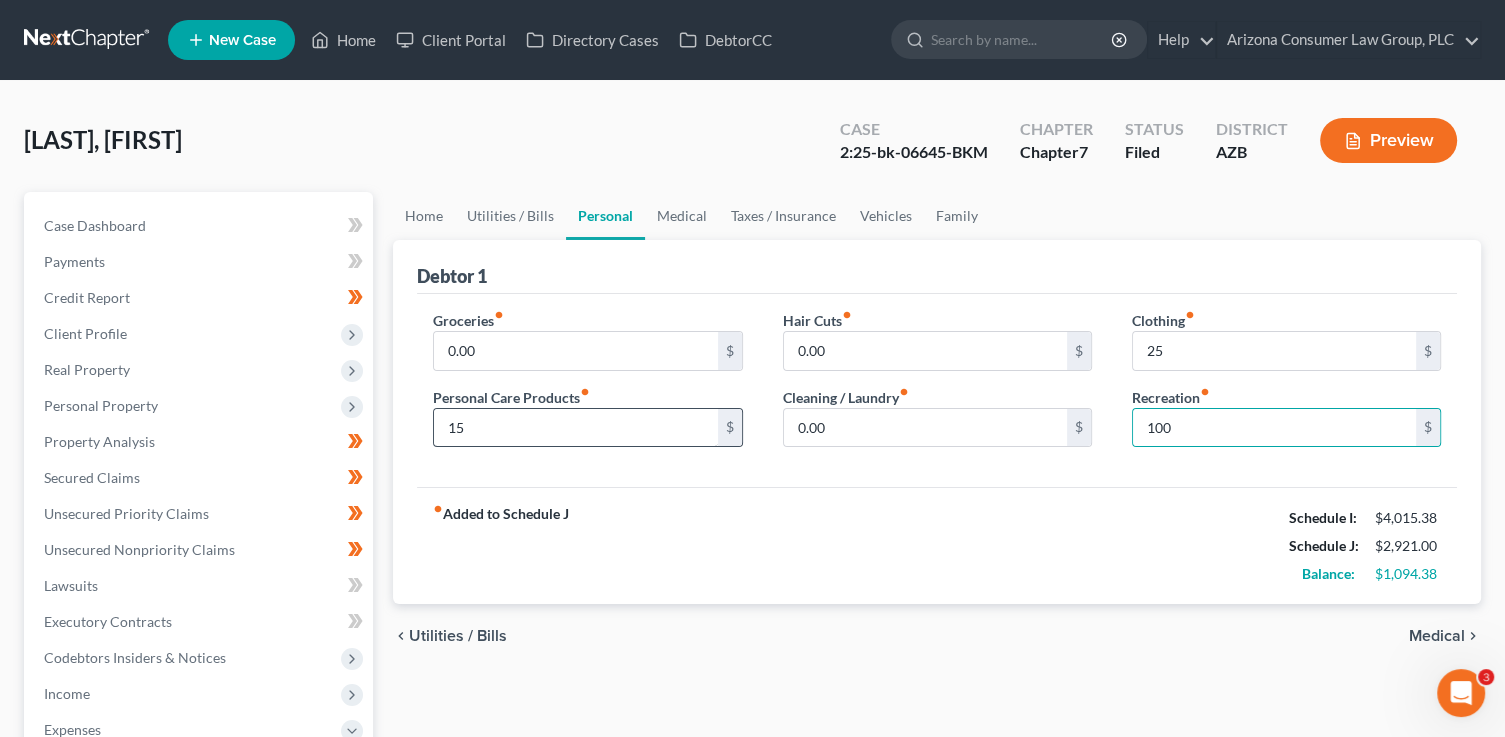 type 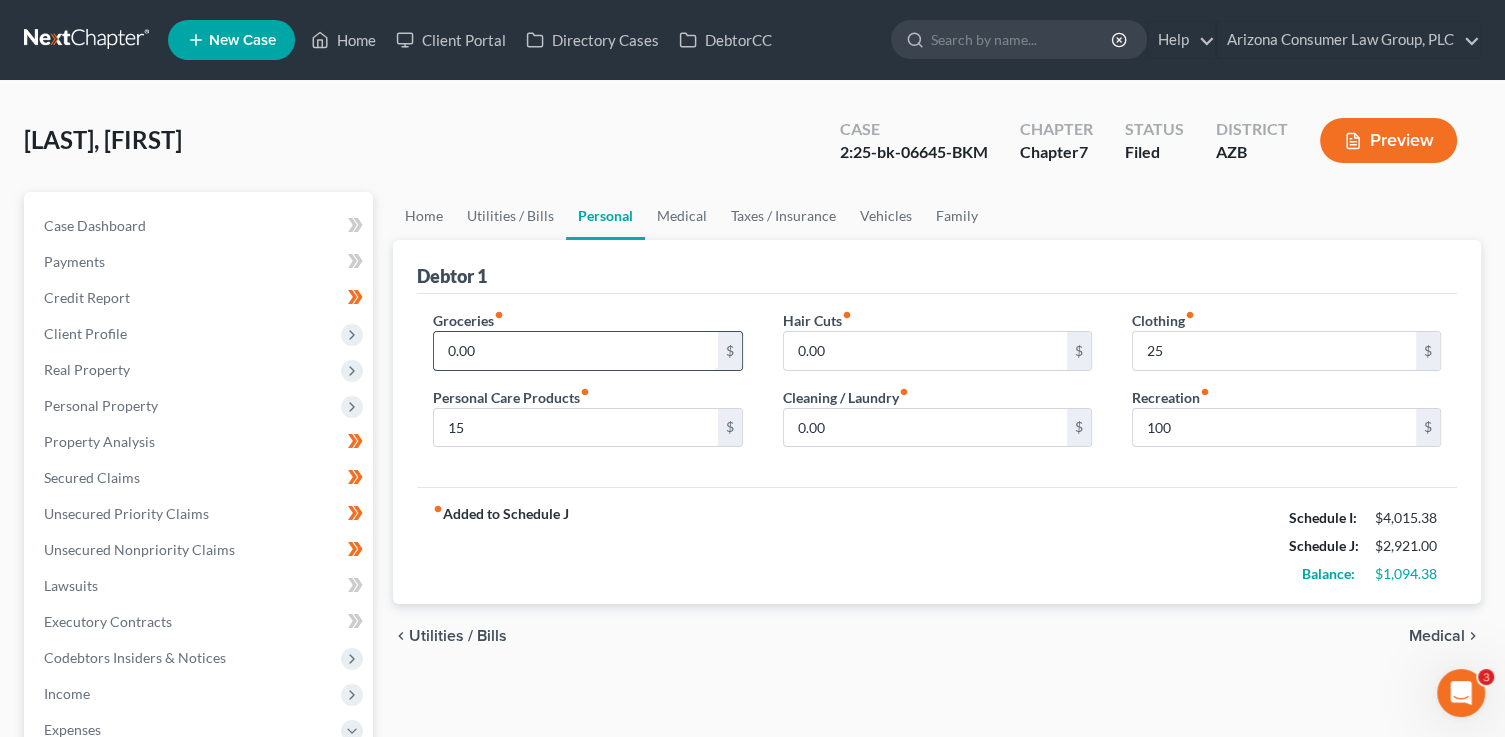 click on "0.00" at bounding box center [575, 351] 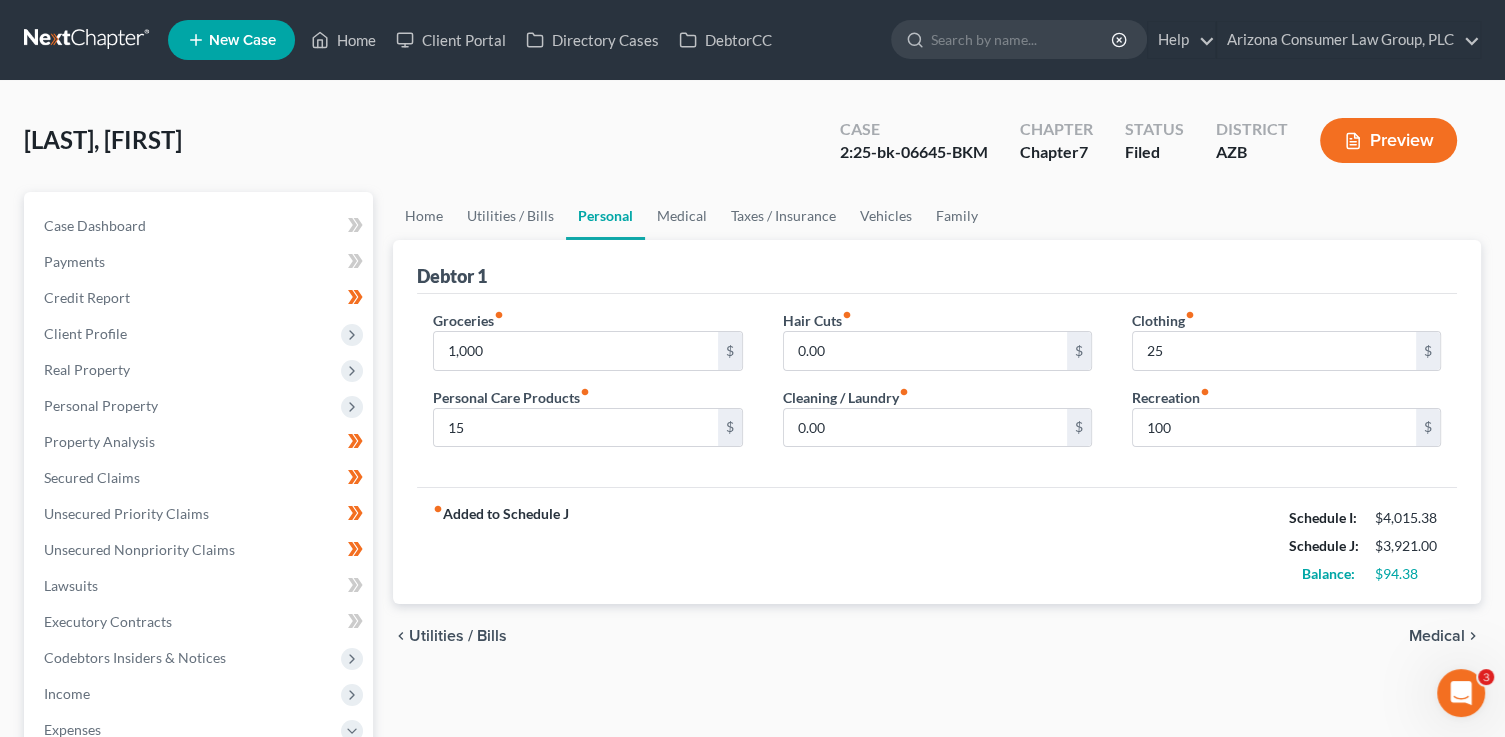 drag, startPoint x: 860, startPoint y: 546, endPoint x: 554, endPoint y: 390, distance: 343.47052 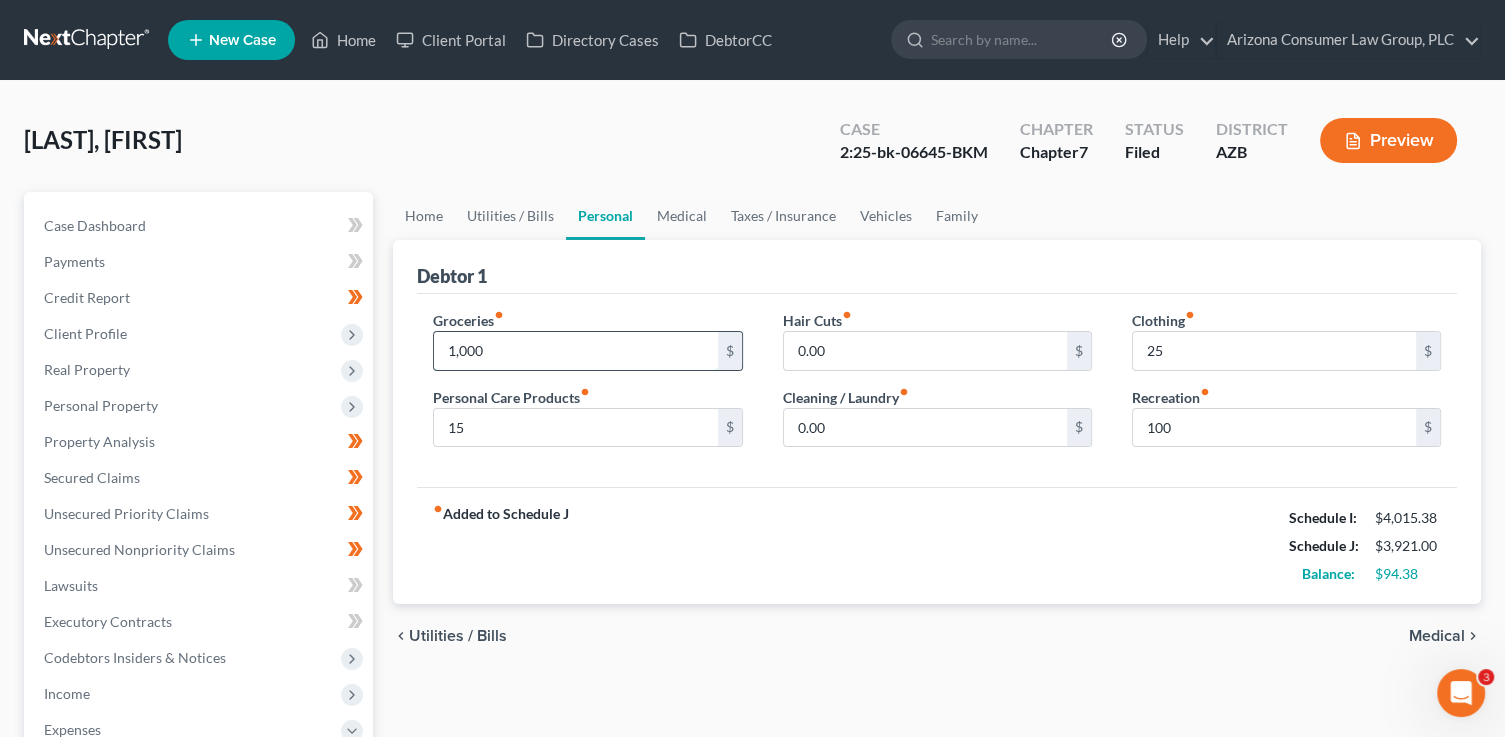 click on "1,000" at bounding box center (575, 351) 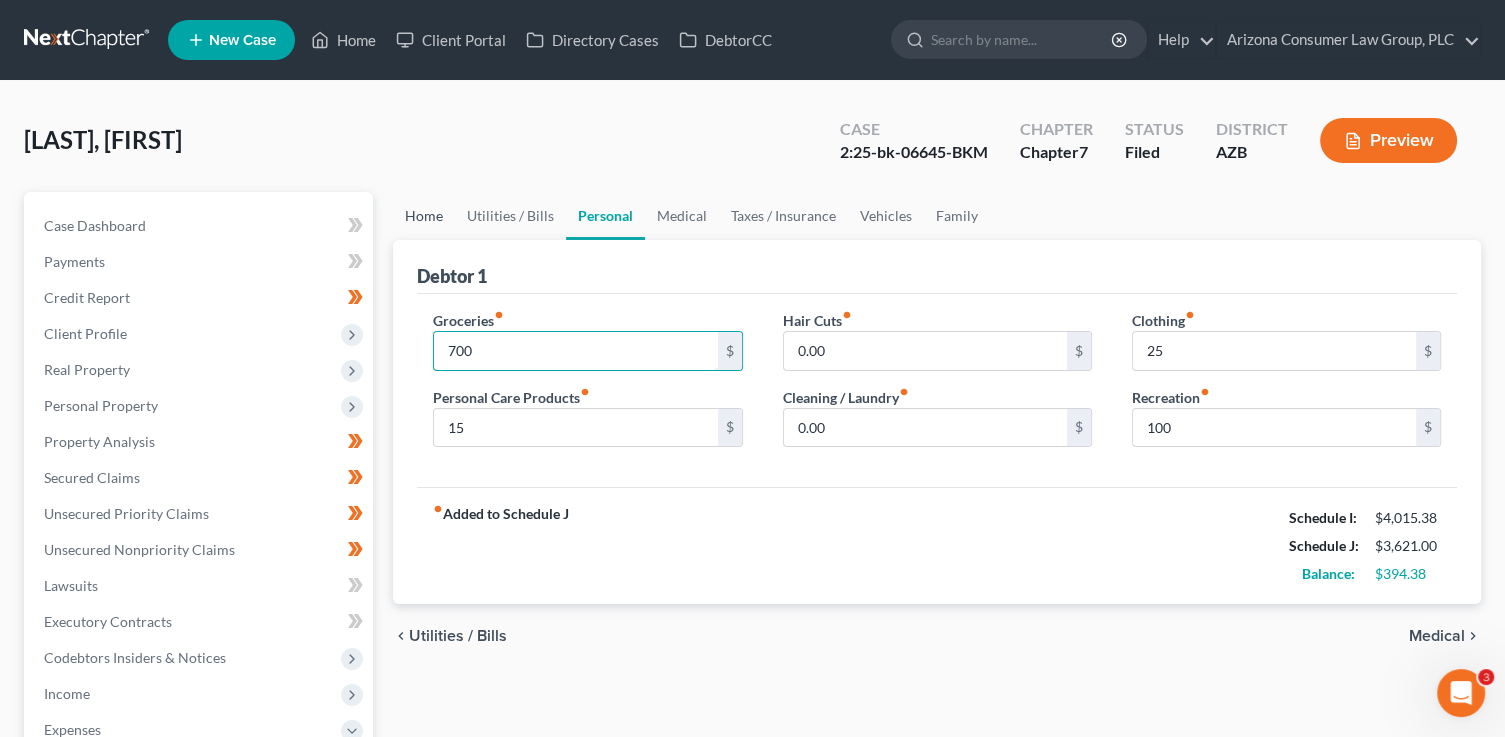 type on "700" 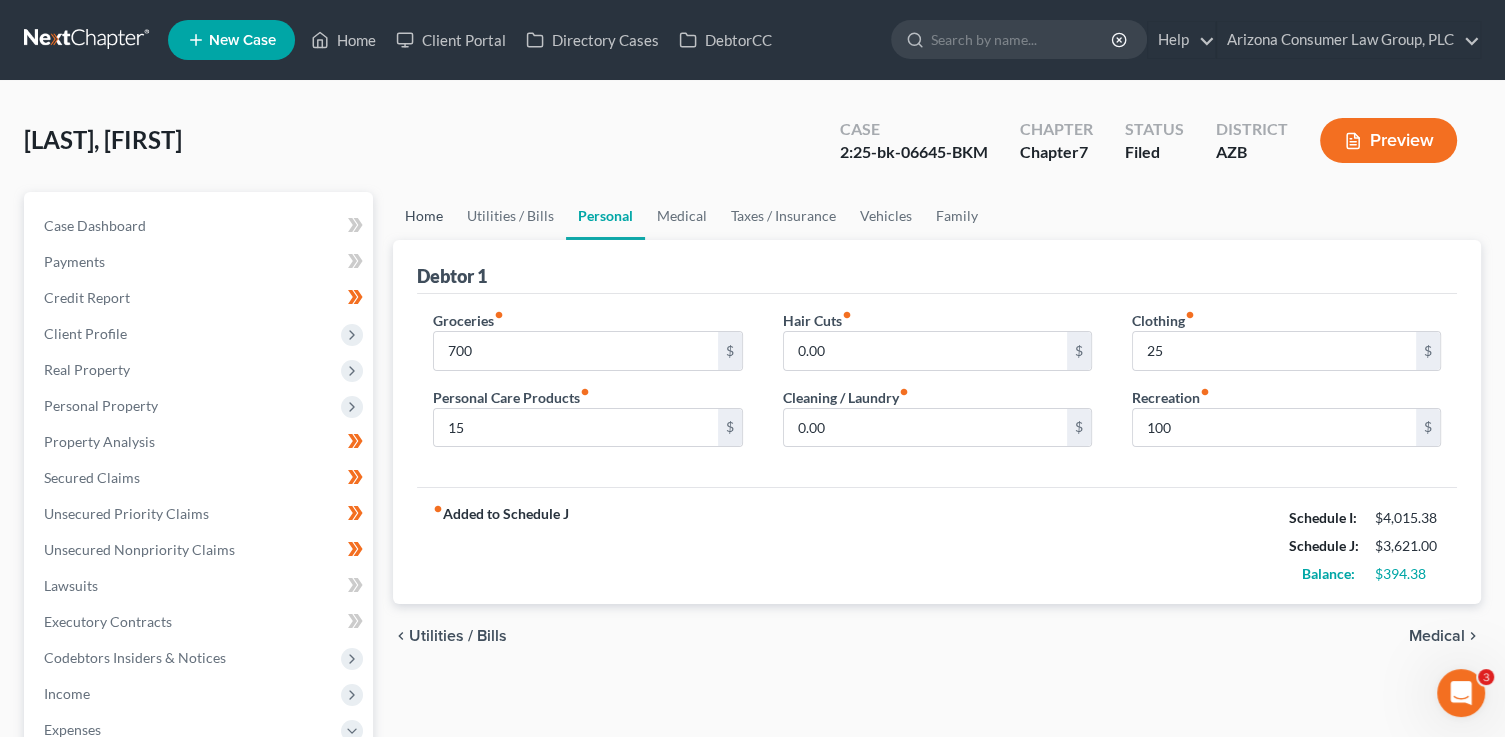 click on "Home" at bounding box center (424, 216) 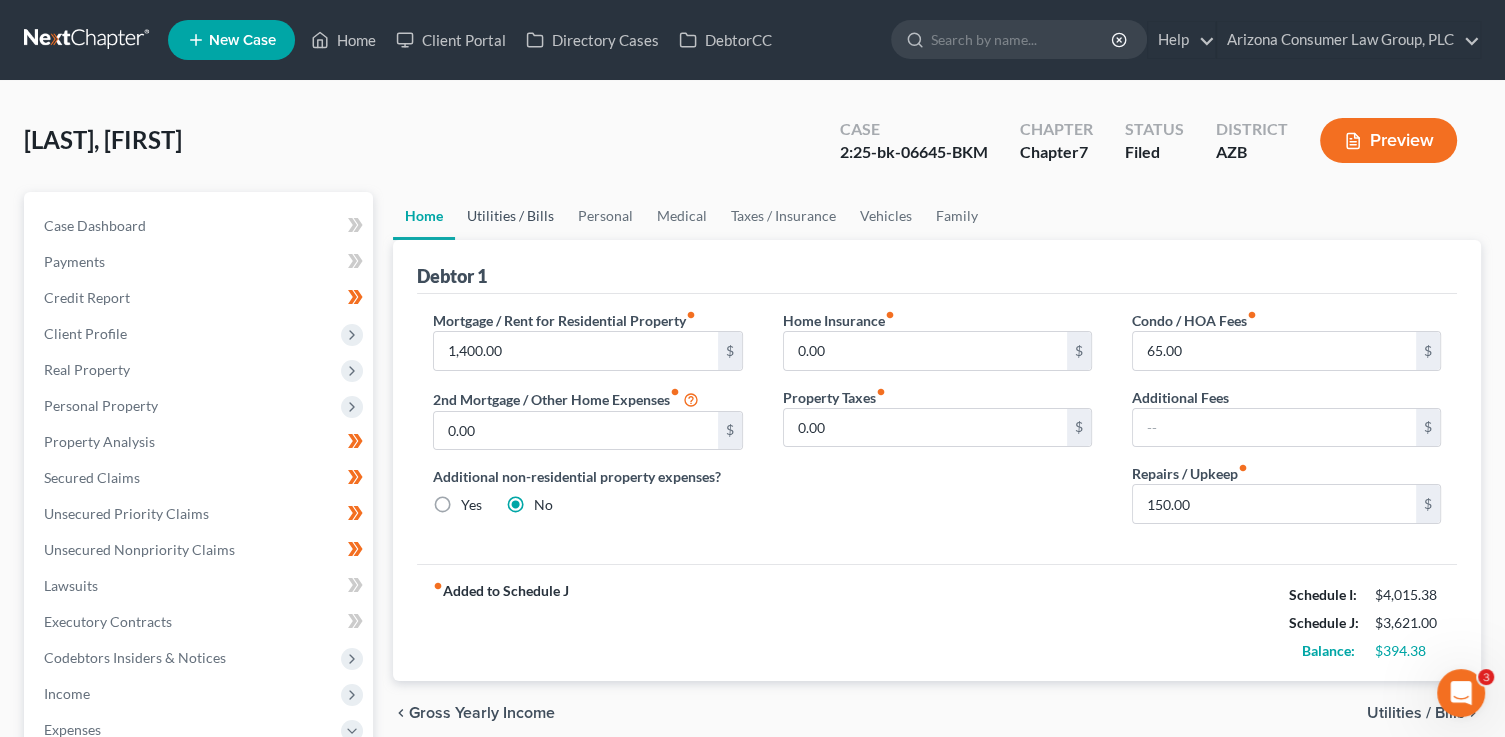click on "Utilities / Bills" at bounding box center (510, 216) 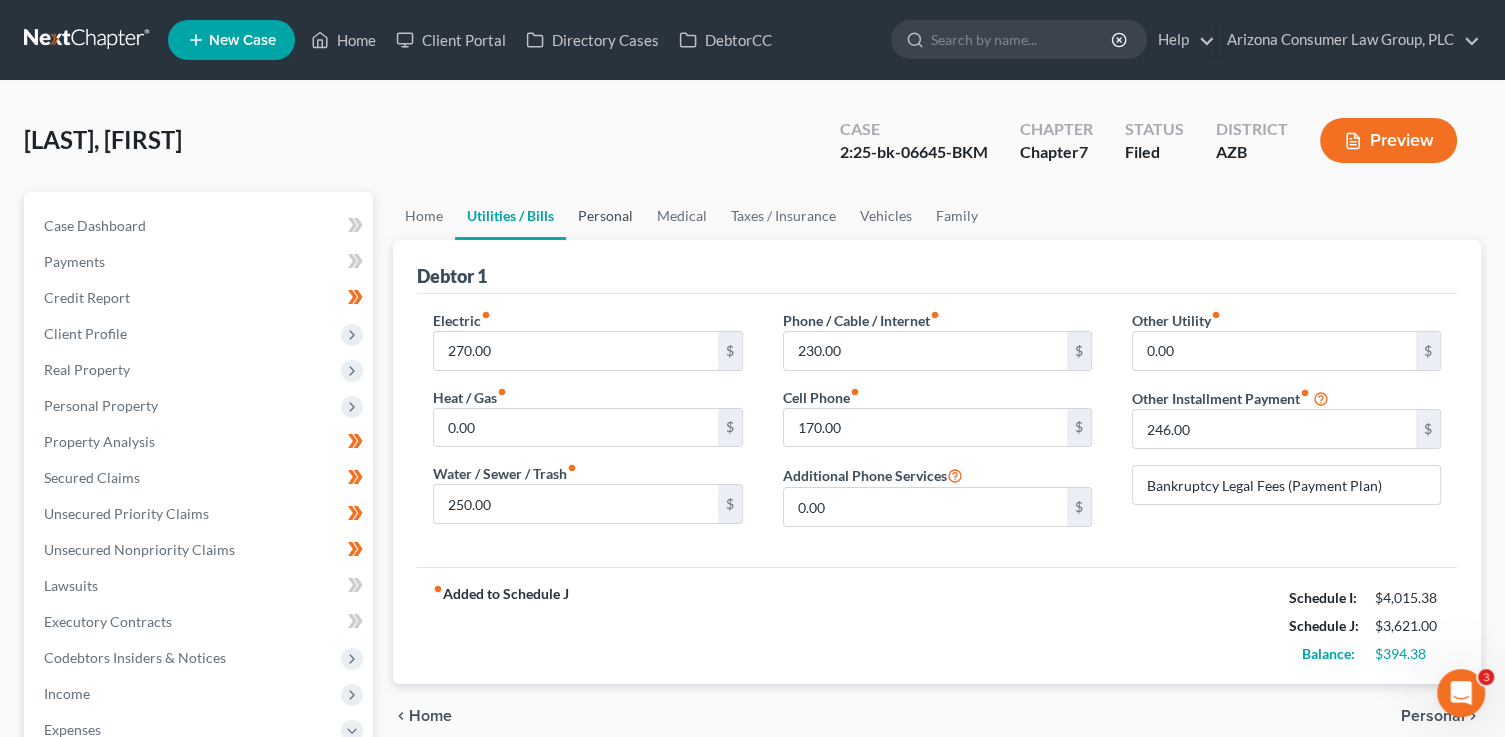 click on "Personal" at bounding box center [605, 216] 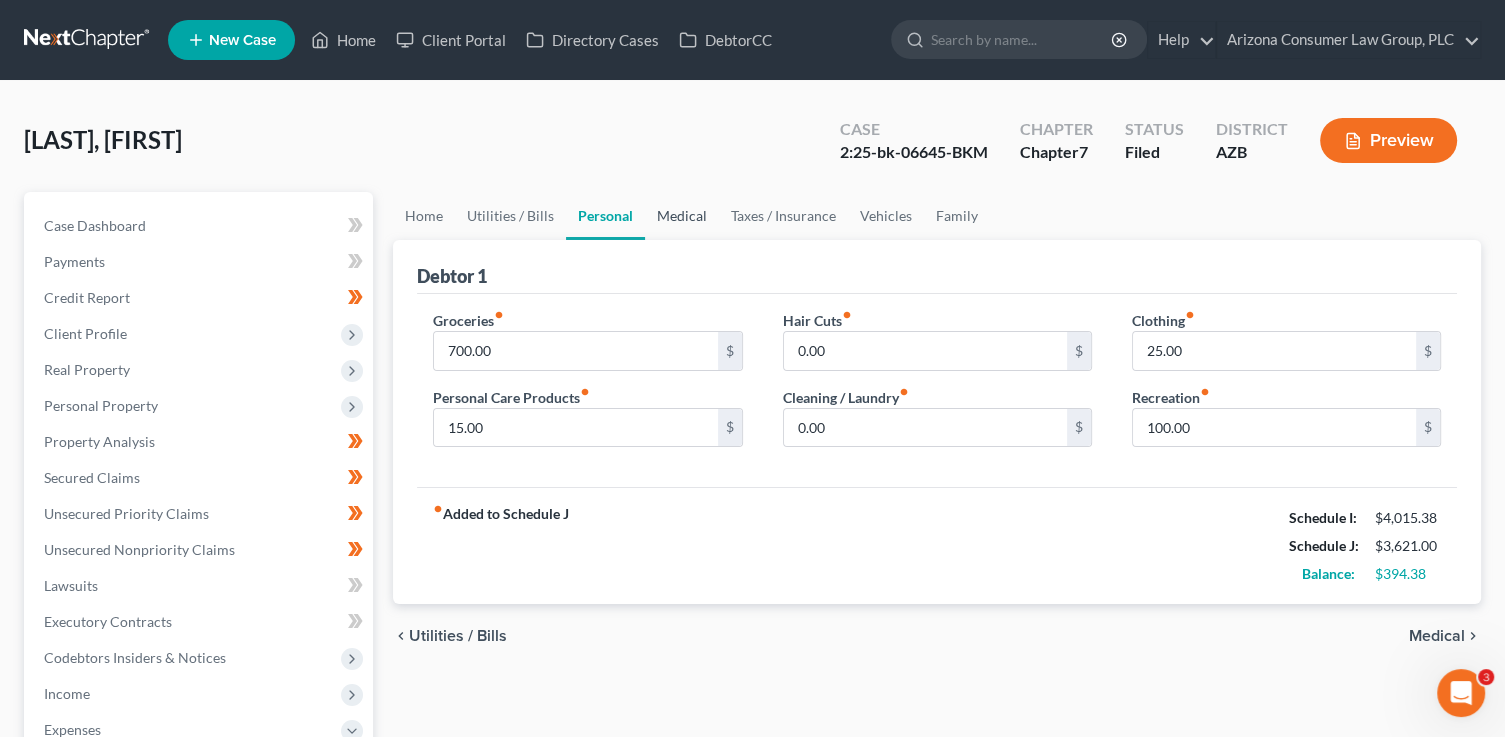 click on "Medical" at bounding box center [682, 216] 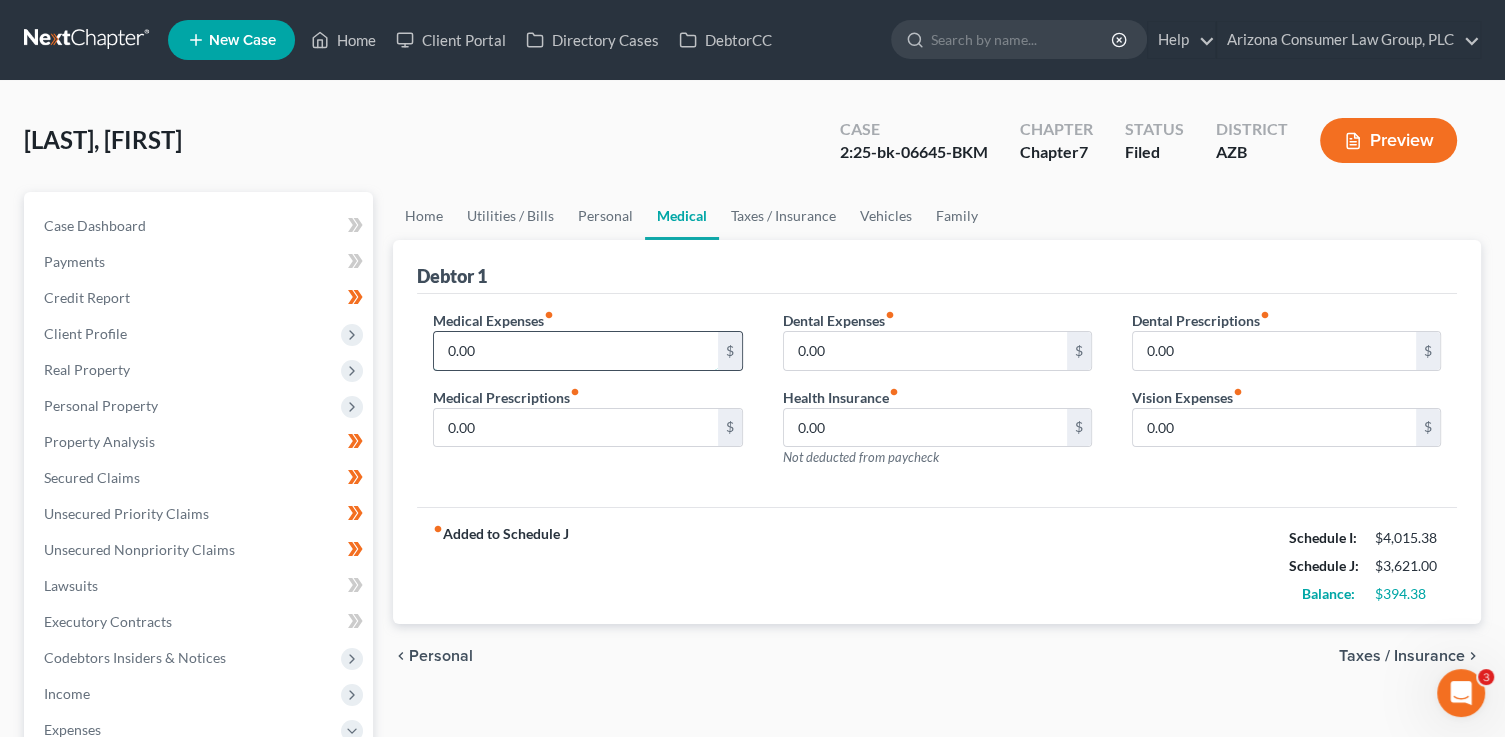 click on "0.00" at bounding box center [575, 351] 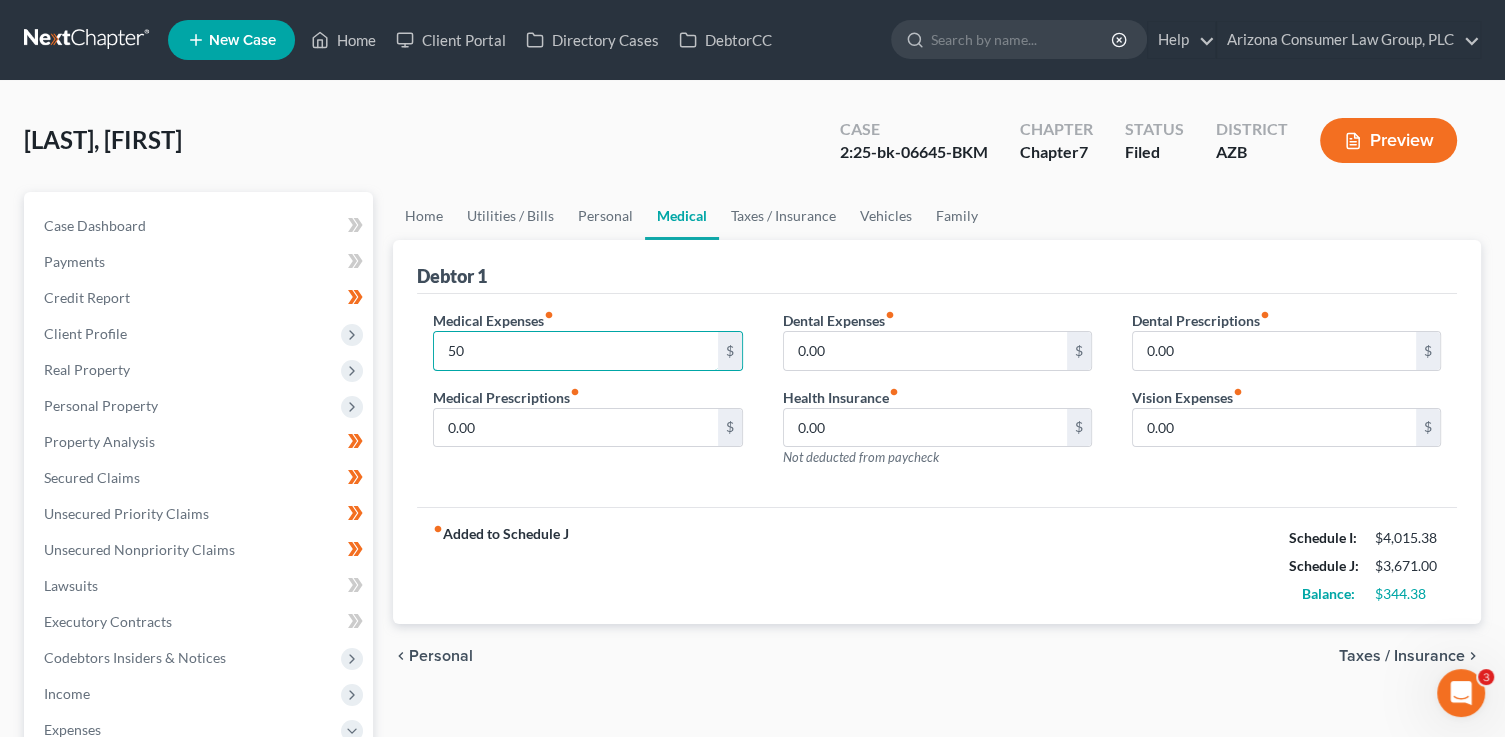 type on "50" 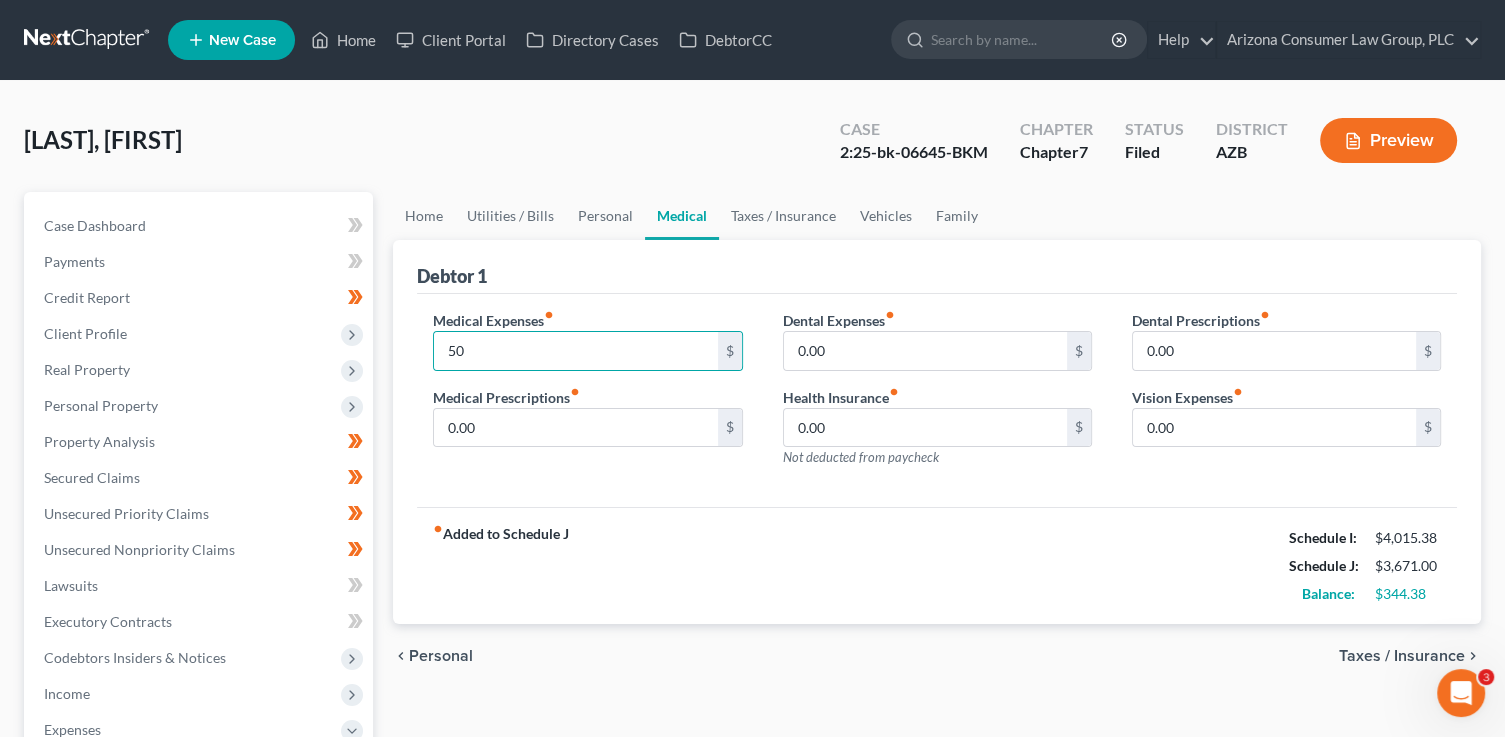 click on "Debtor 1" at bounding box center [937, 267] 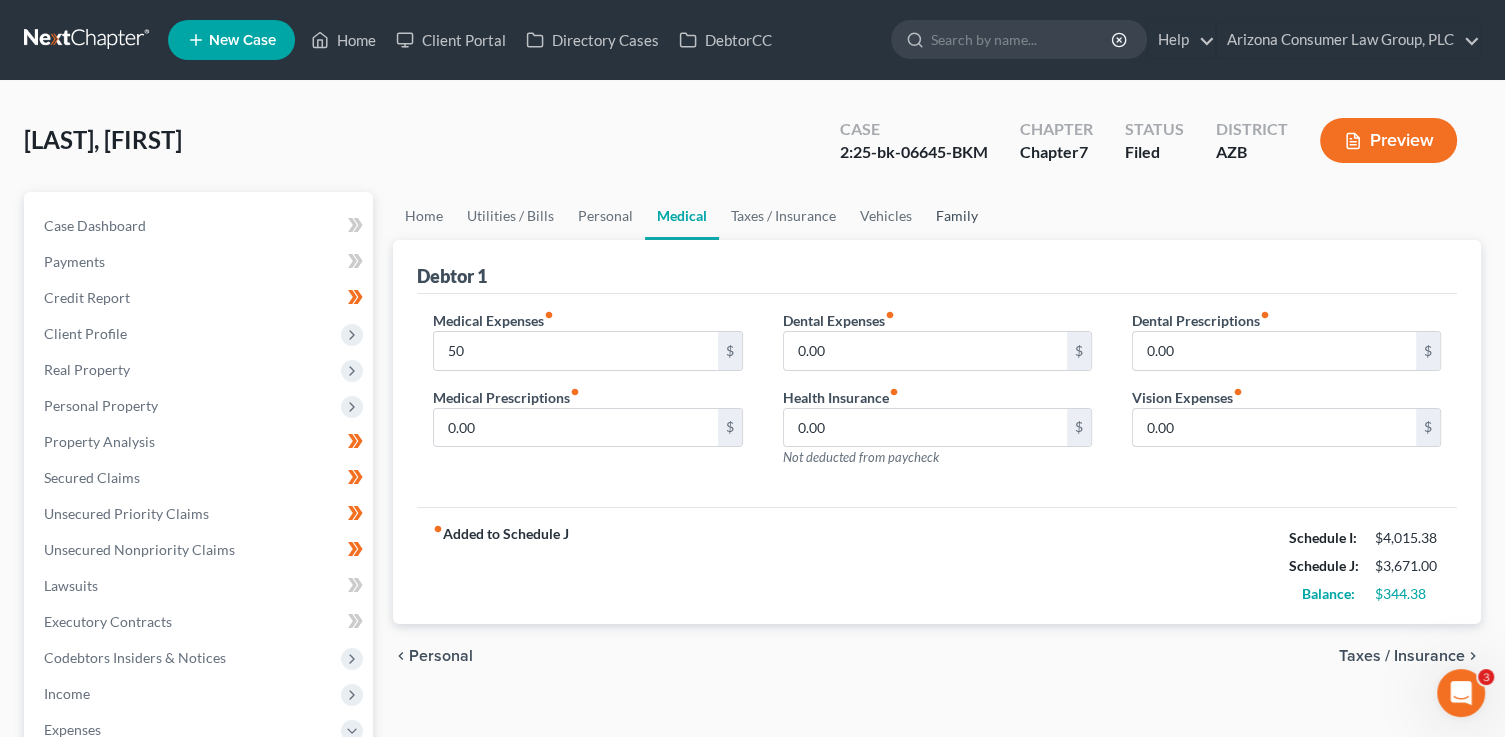 click on "Family" at bounding box center [957, 216] 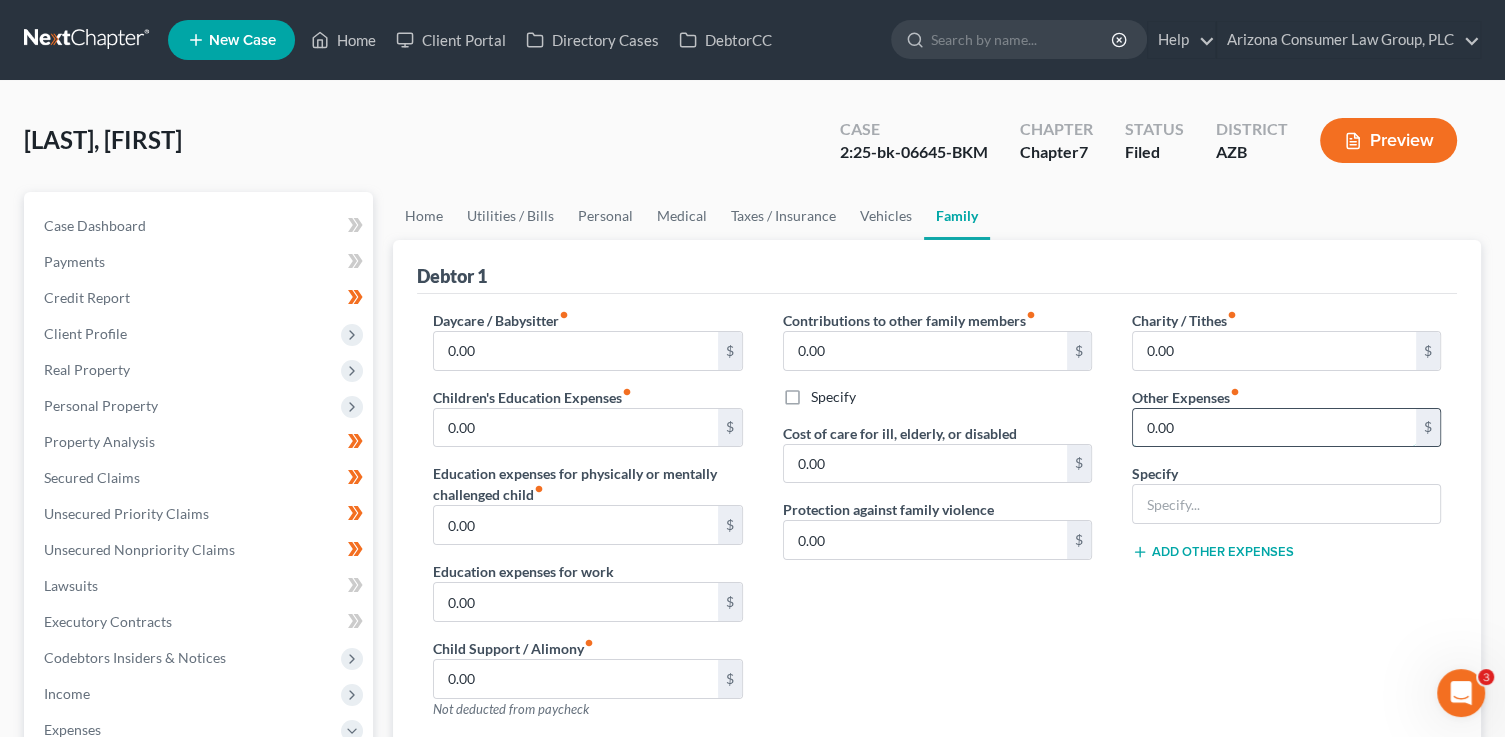 click on "0.00" at bounding box center [1274, 428] 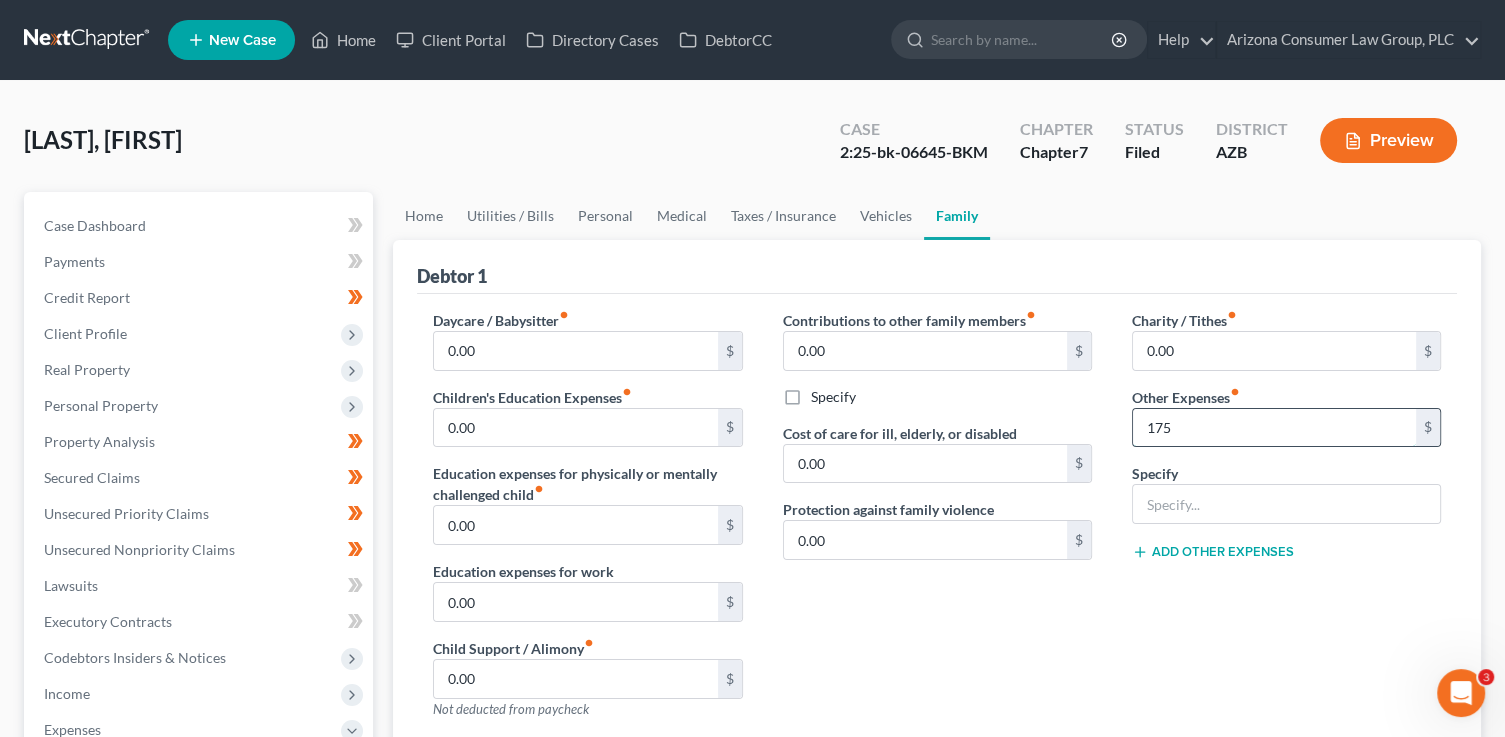 type on "175" 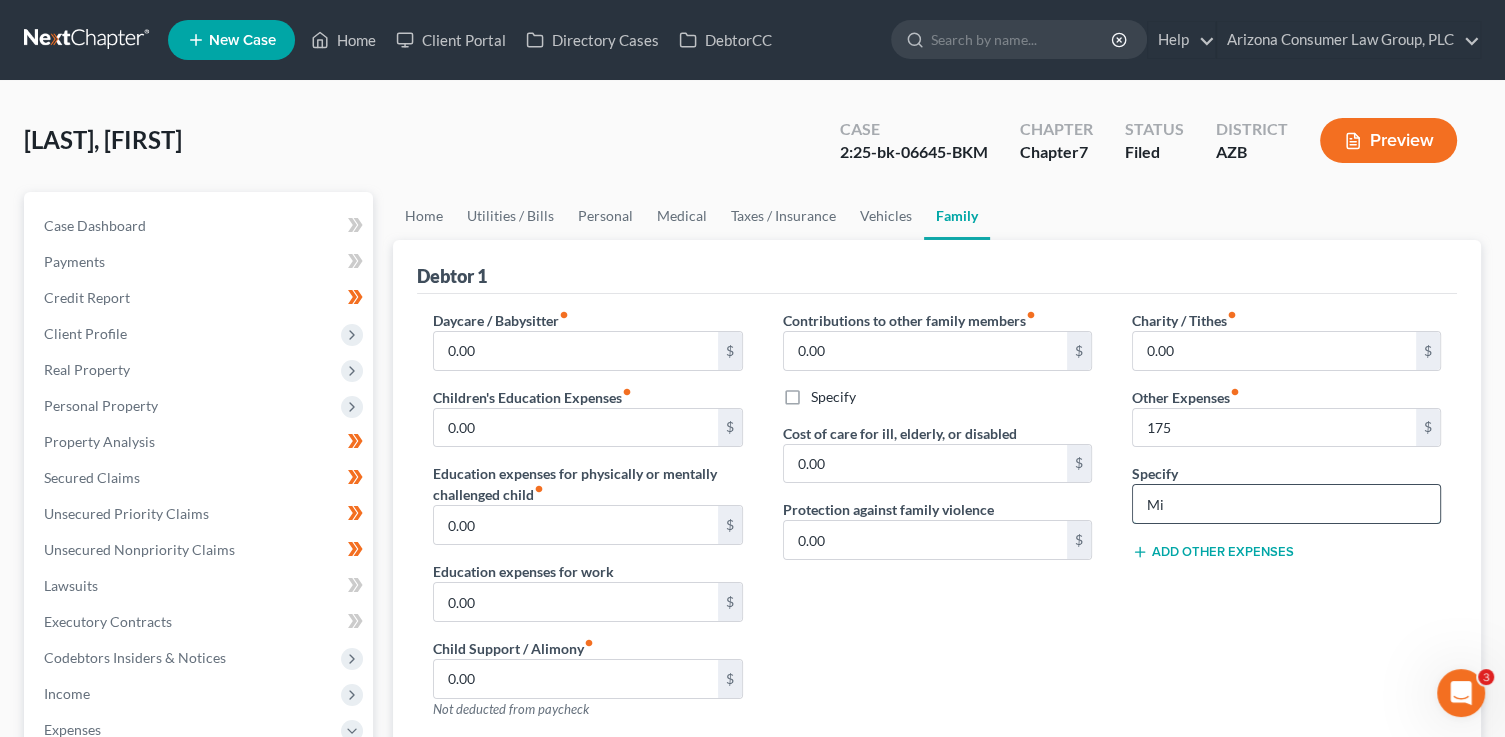 type on "Misc. Expenses" 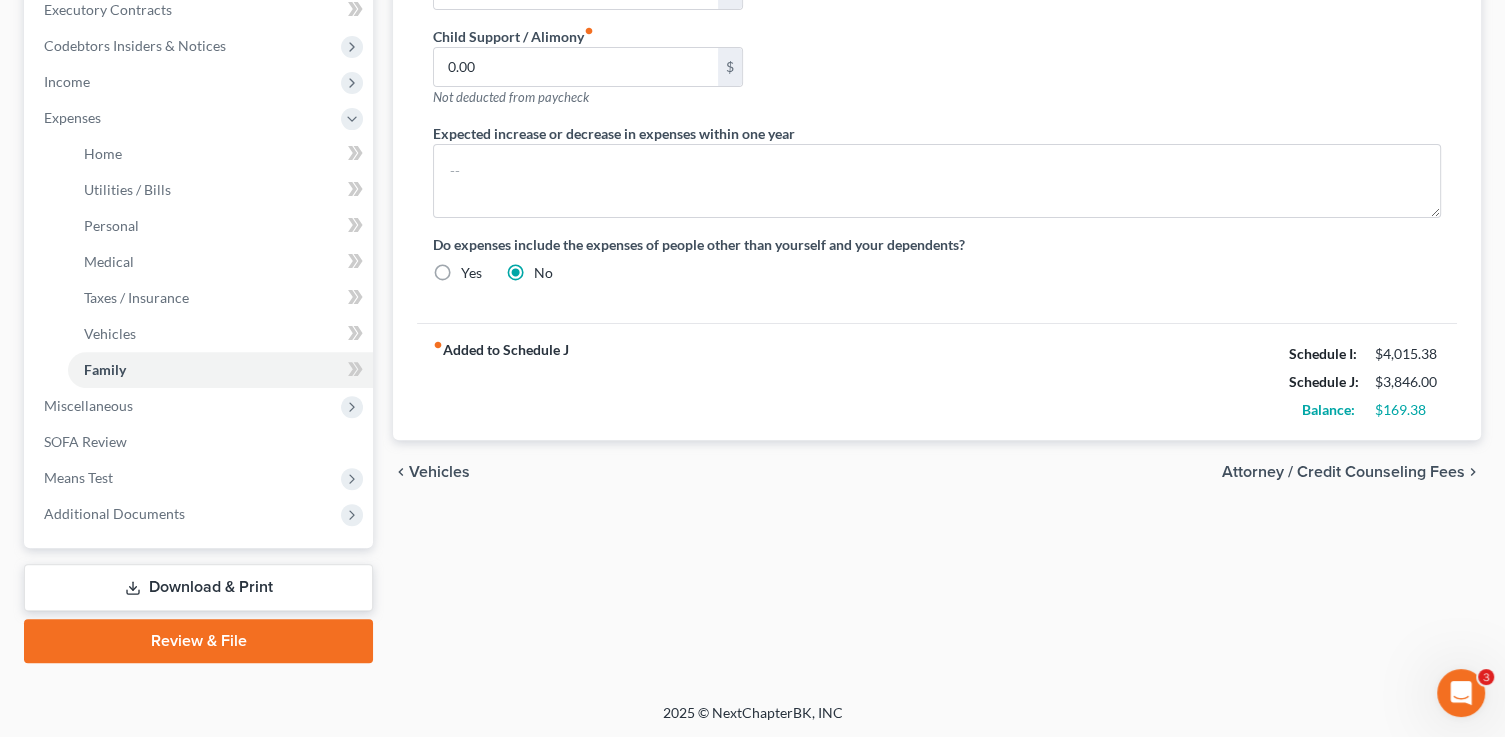 scroll, scrollTop: 0, scrollLeft: 0, axis: both 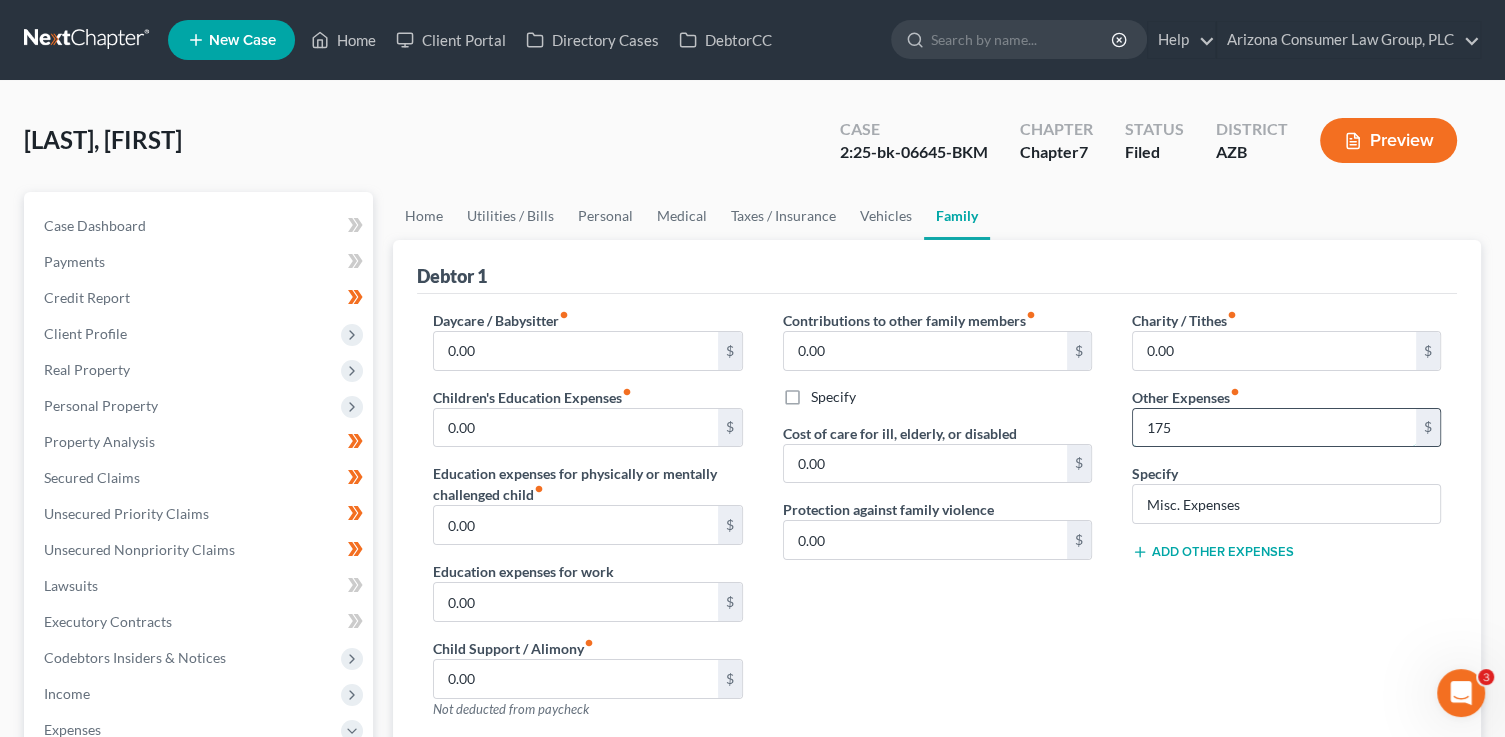 click on "175" at bounding box center (1274, 428) 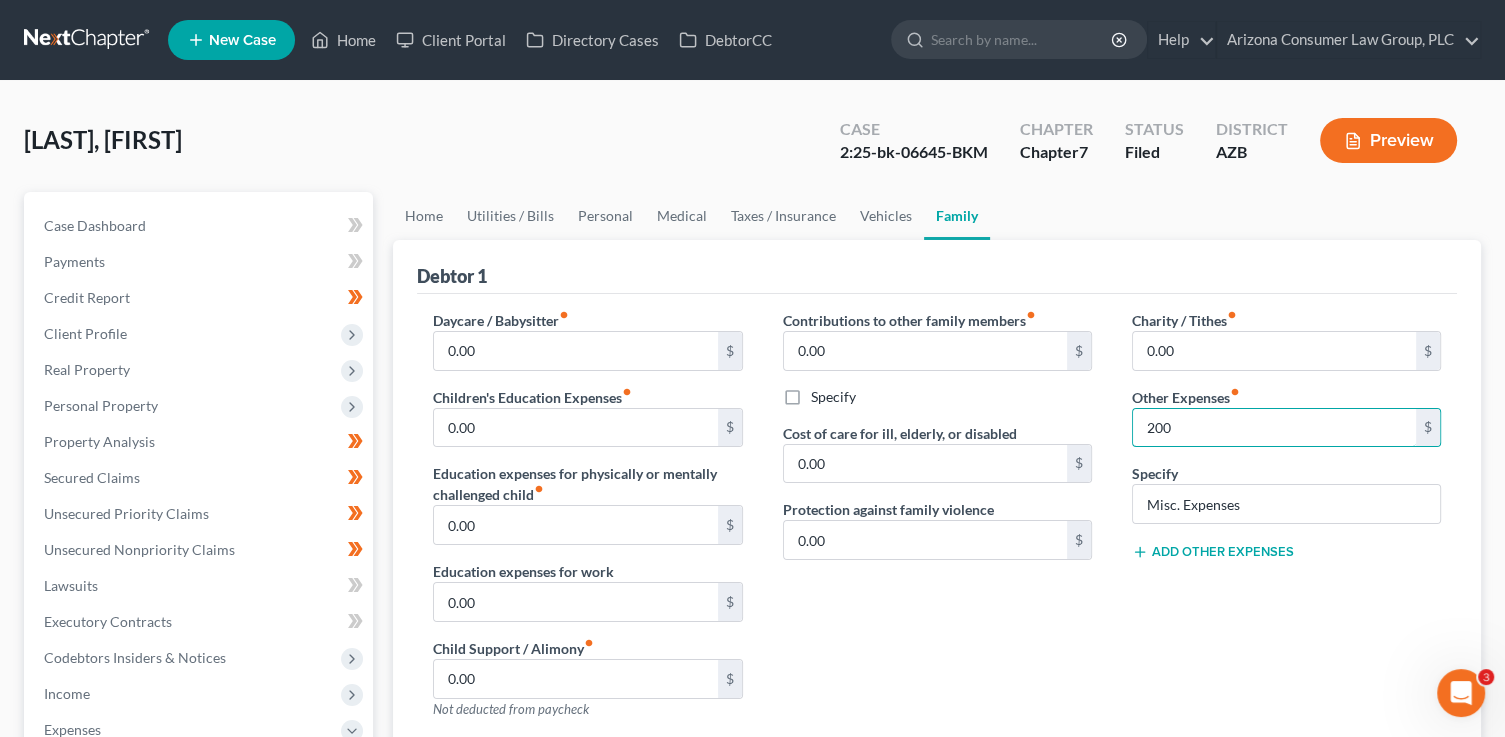 type on "200" 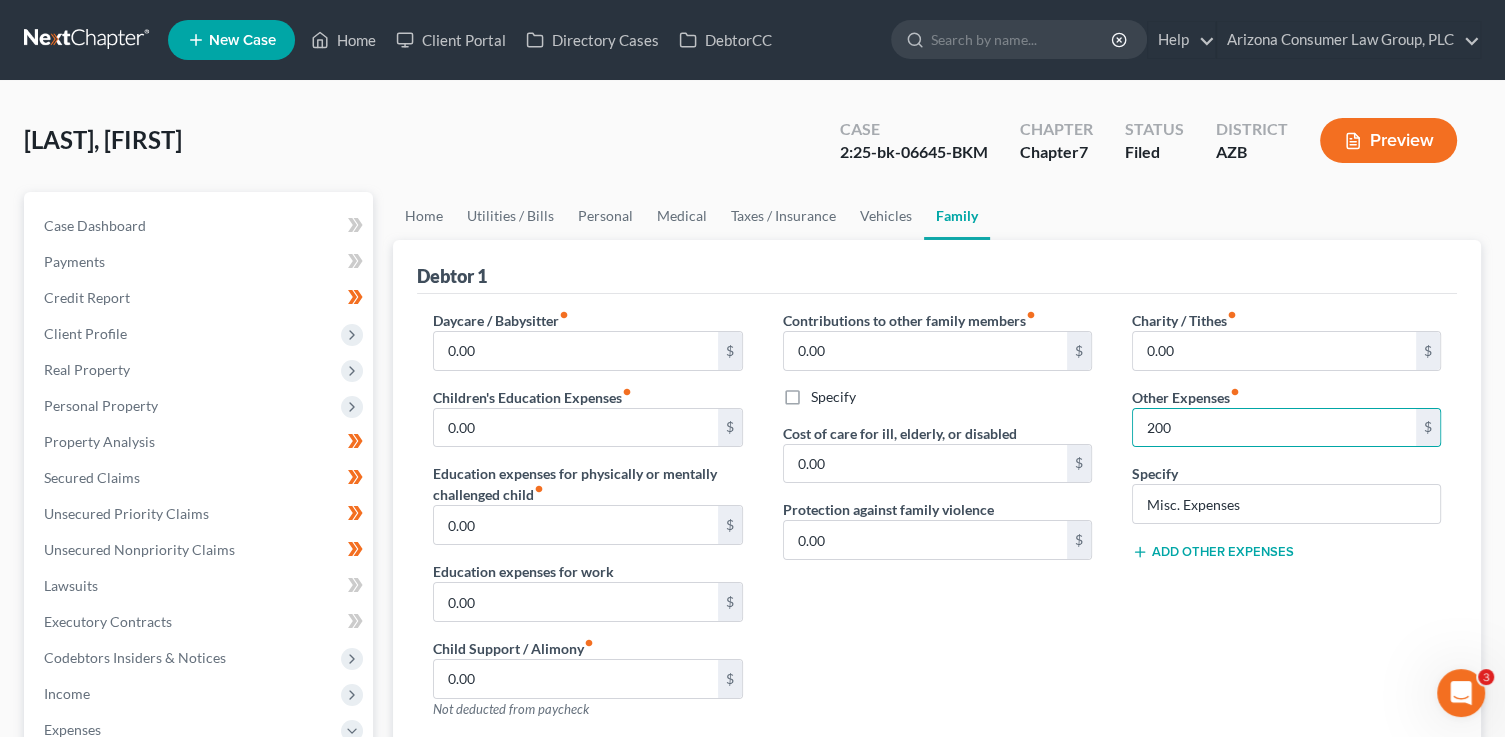 drag, startPoint x: 823, startPoint y: 286, endPoint x: 816, endPoint y: 261, distance: 25.96151 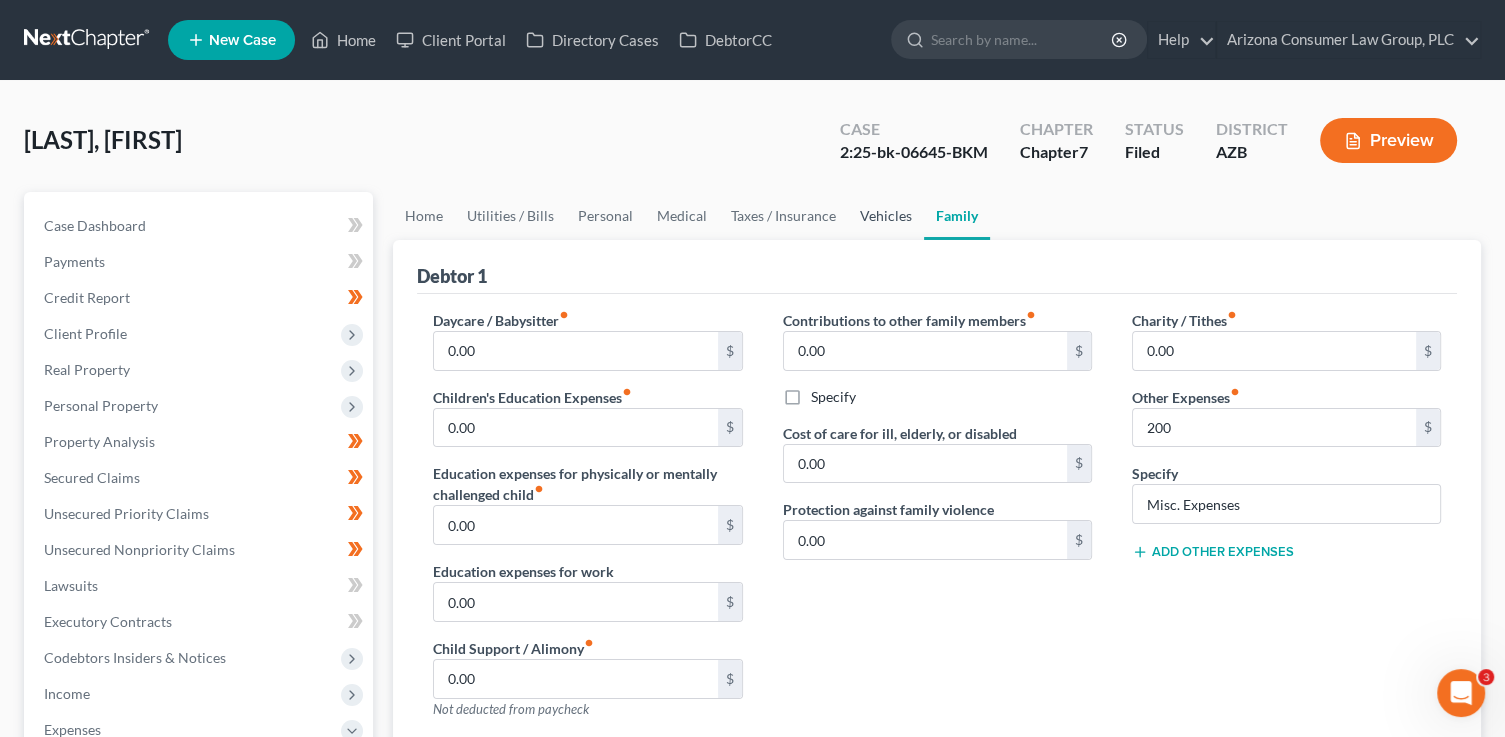 click on "Vehicles" at bounding box center [886, 216] 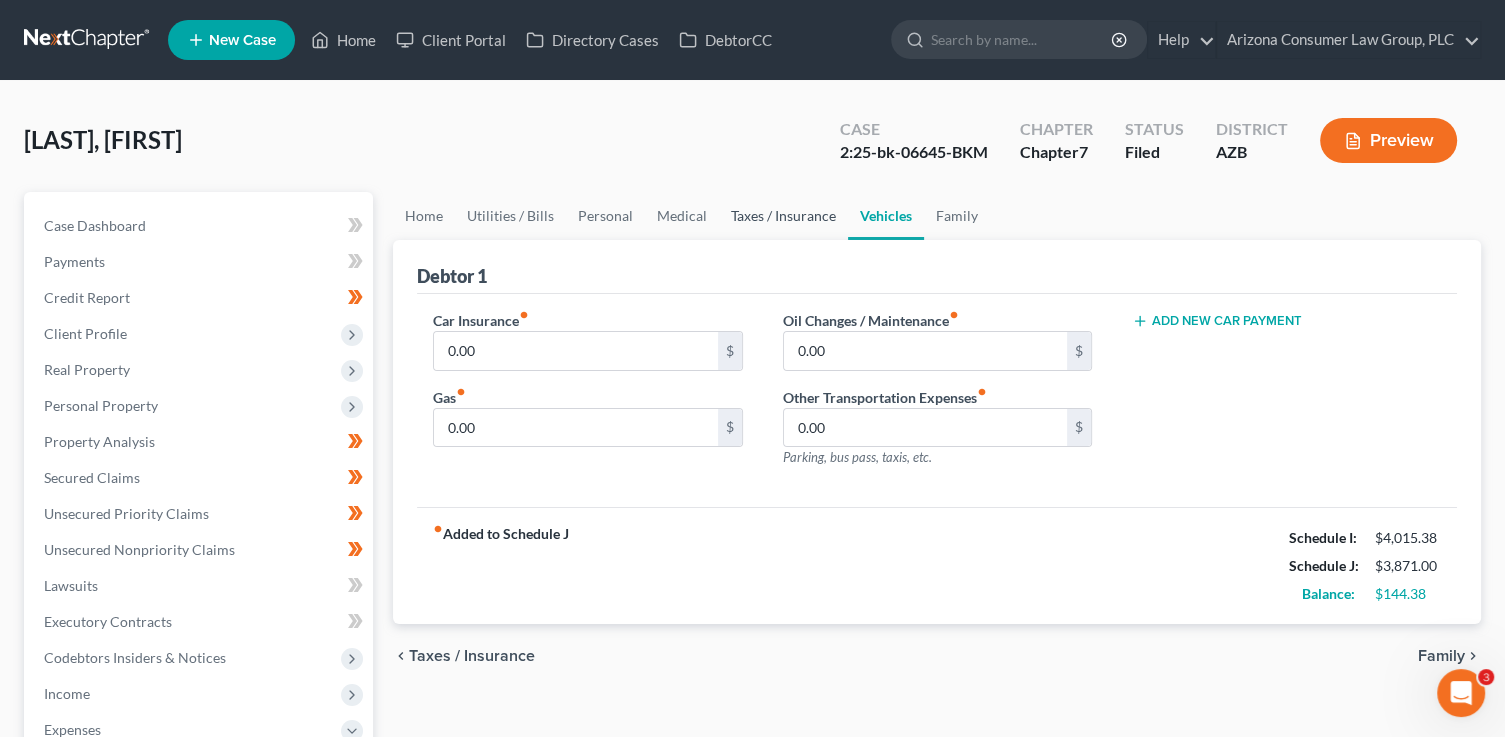 click on "Taxes / Insurance" at bounding box center (783, 216) 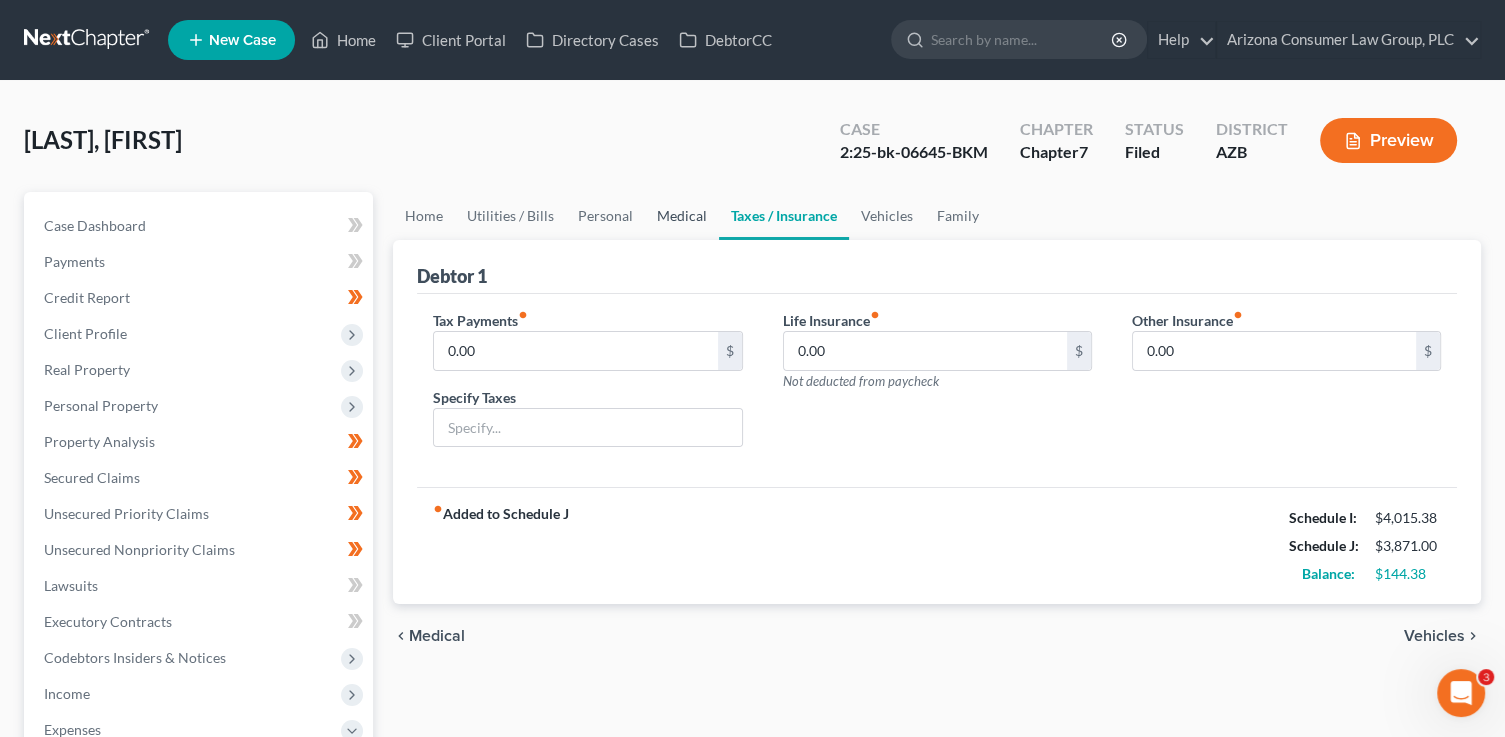 click on "Medical" at bounding box center [682, 216] 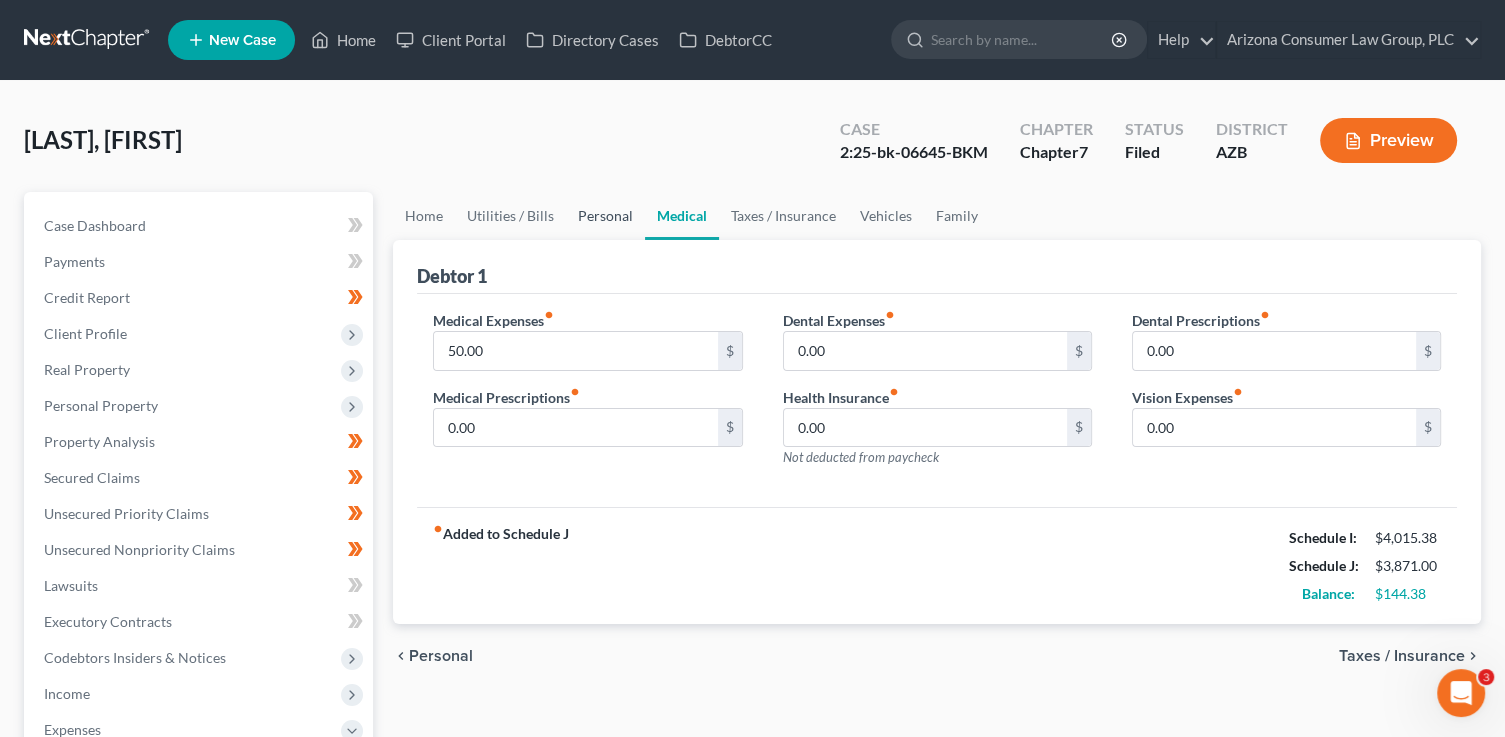 click on "Personal" at bounding box center (605, 216) 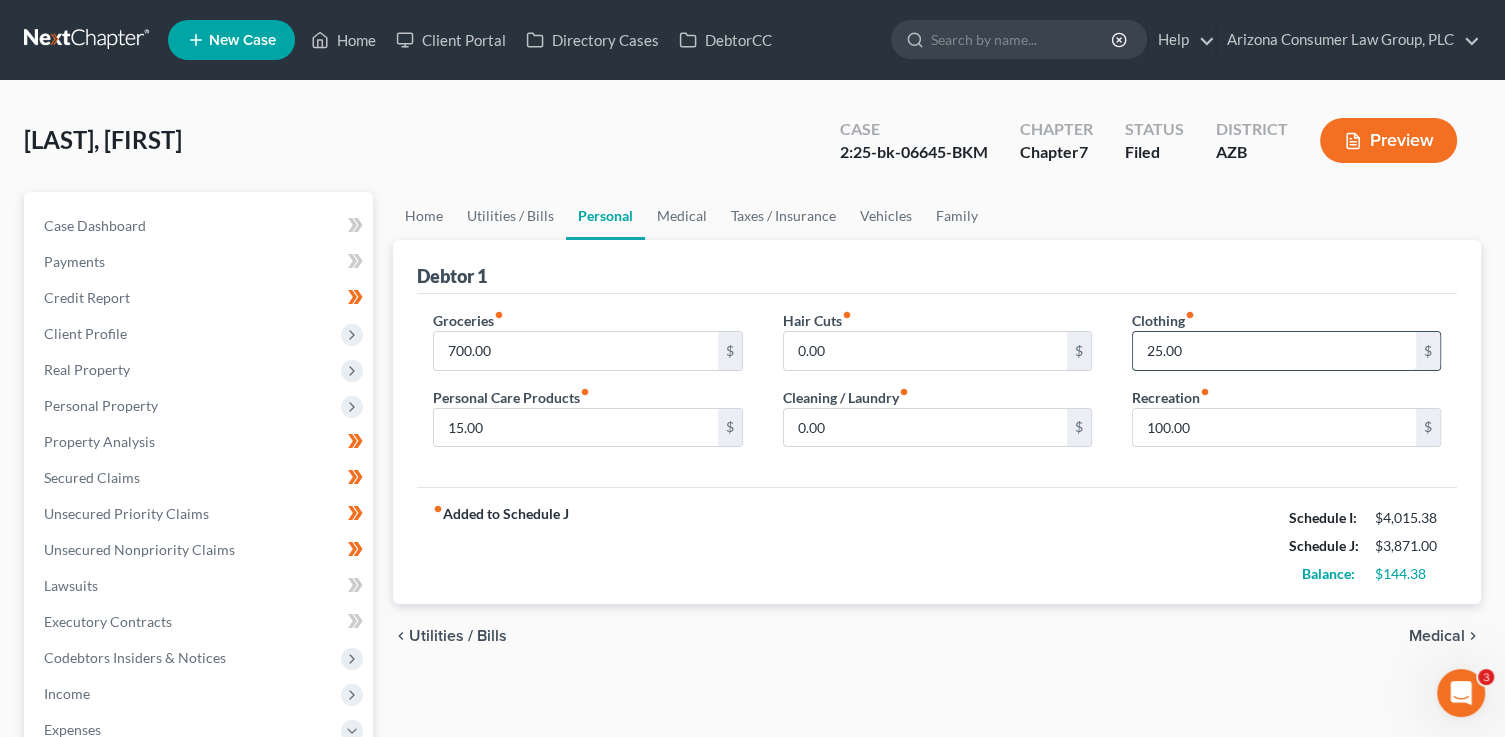 click on "25.00" at bounding box center [1274, 351] 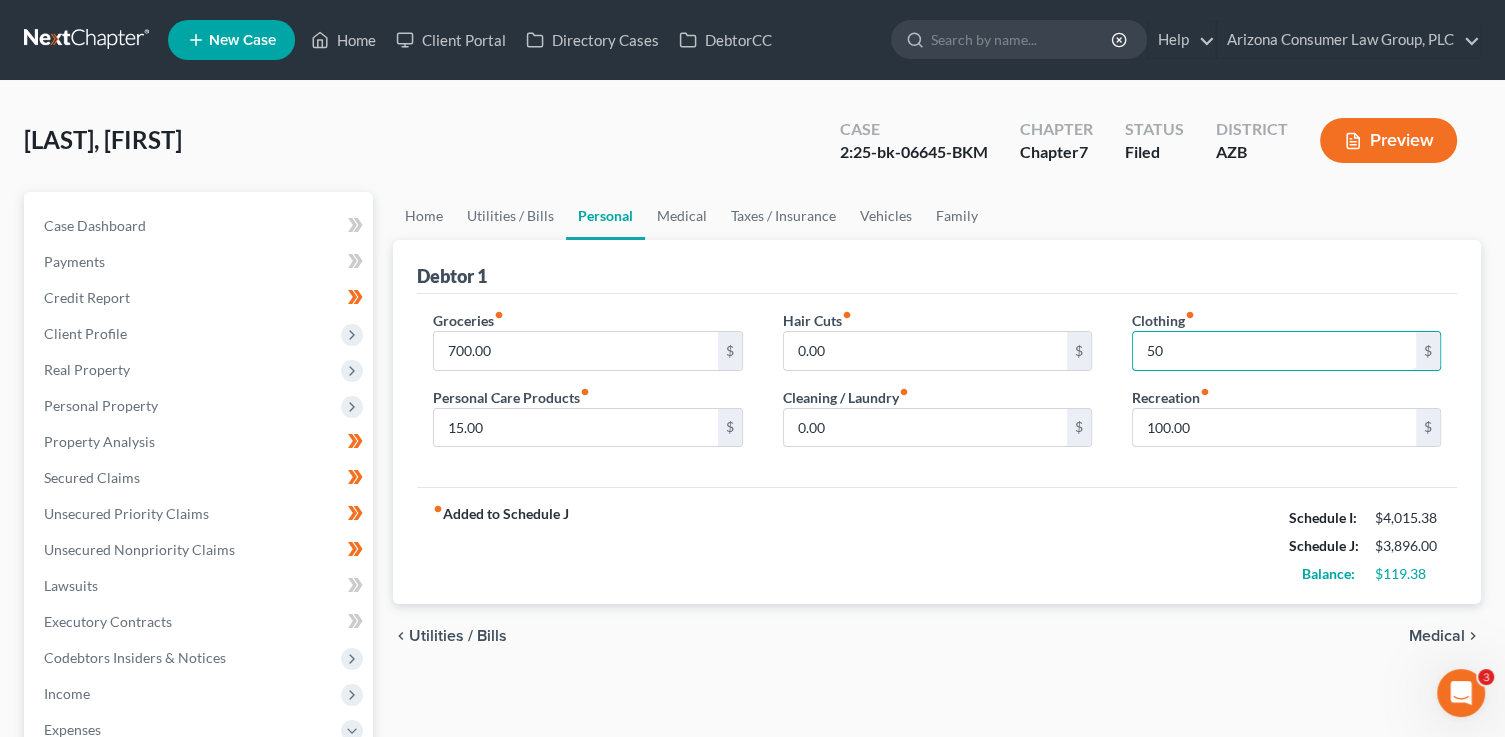 type on "50" 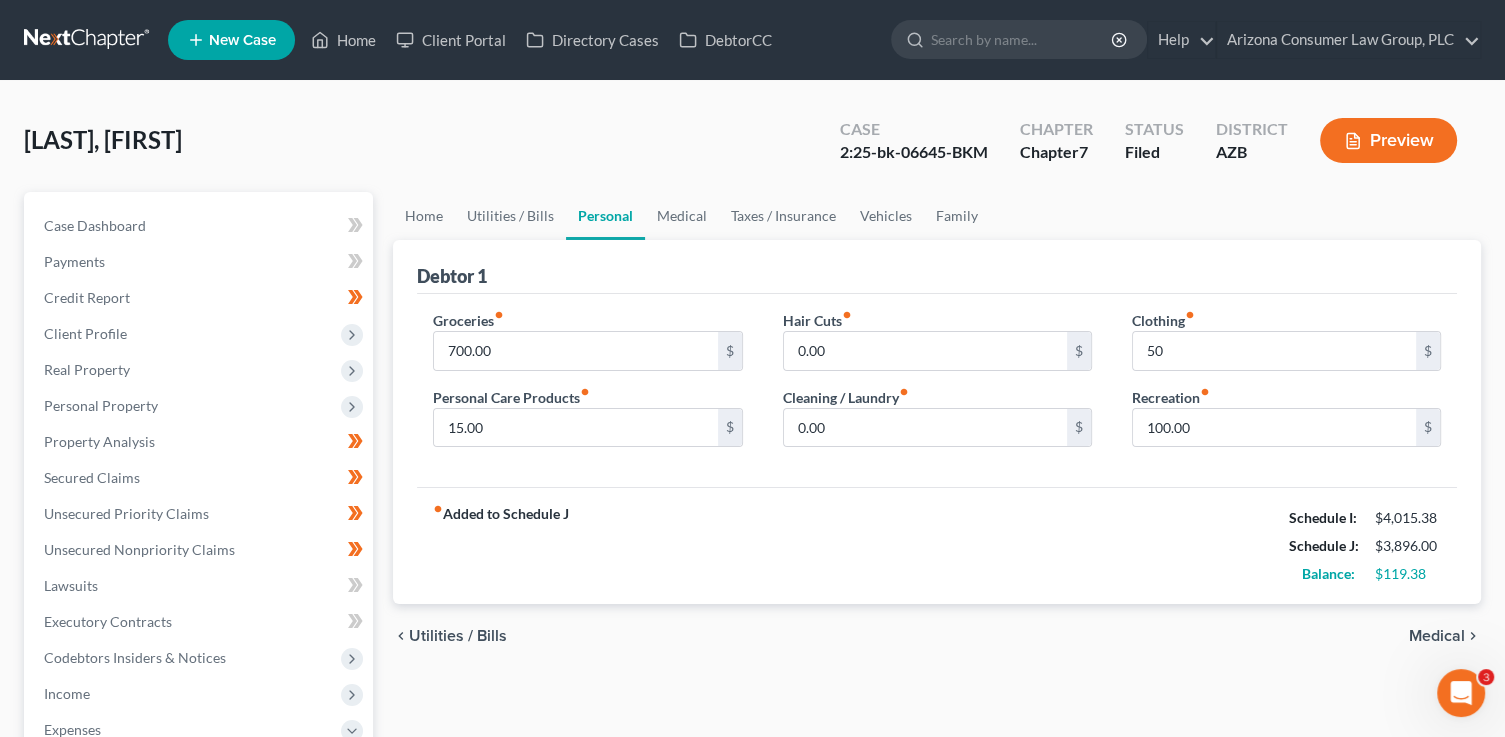 click on "fiber_manual_record  Added to Schedule J Schedule I: $4,015.38 Schedule J: $3,896.00 Balance: $119.38" at bounding box center (937, 545) 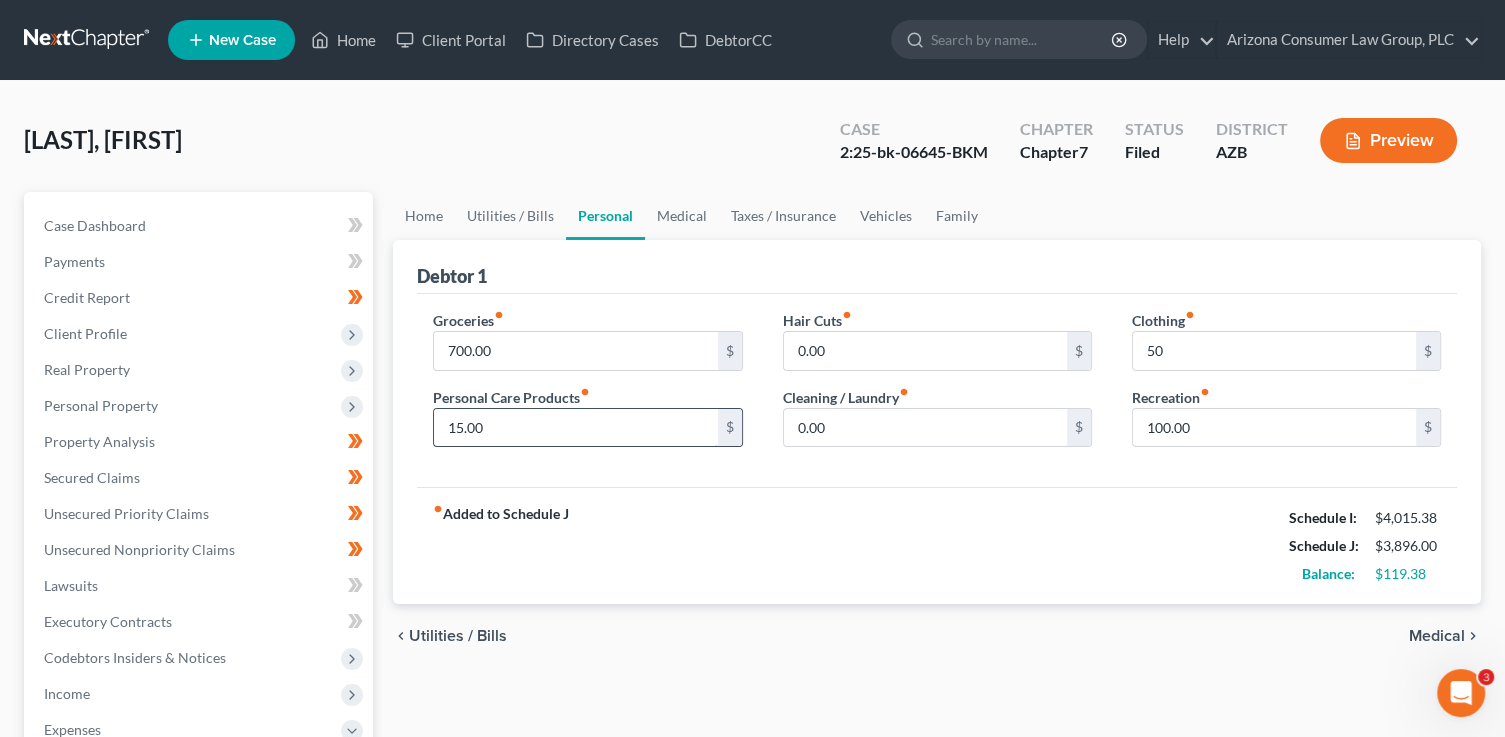 click on "15.00" at bounding box center (575, 428) 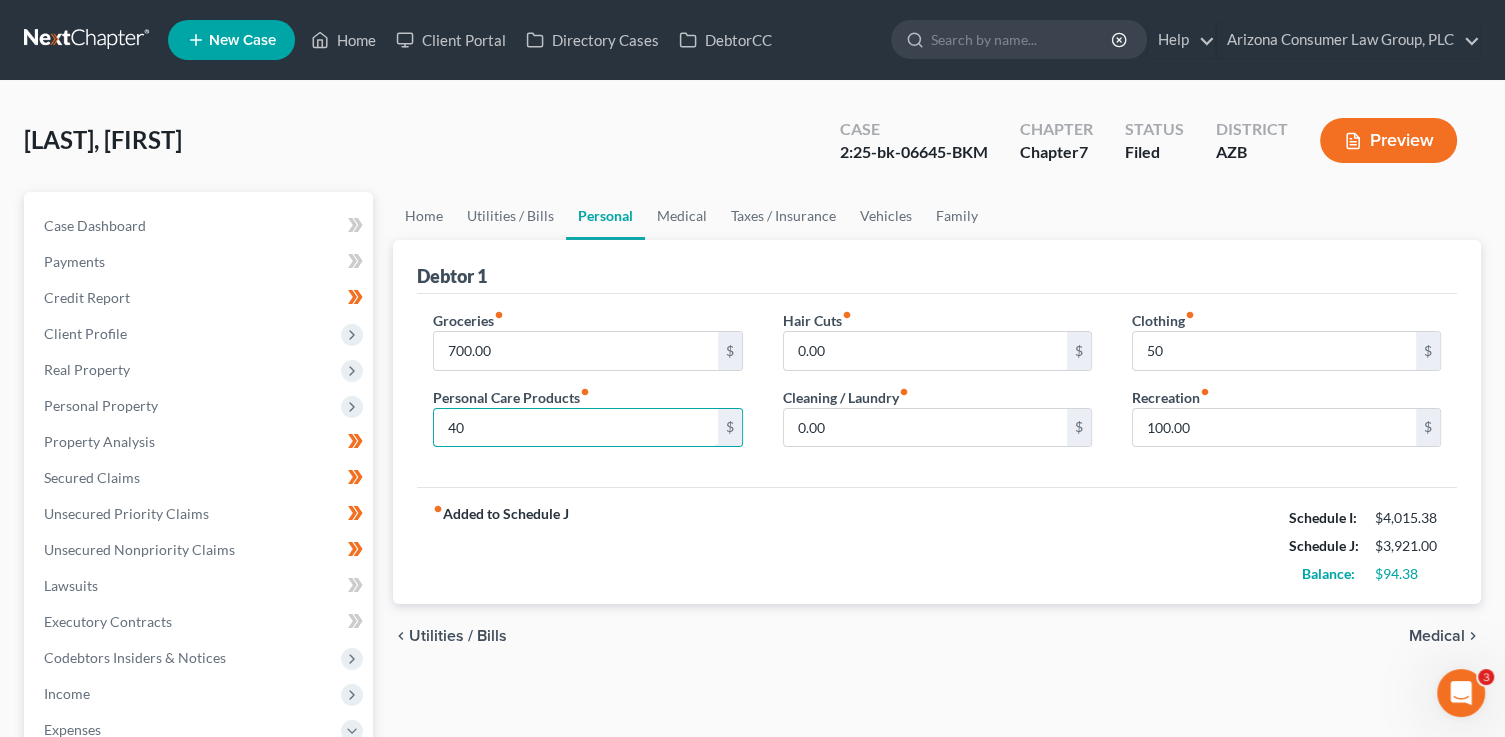 type on "40" 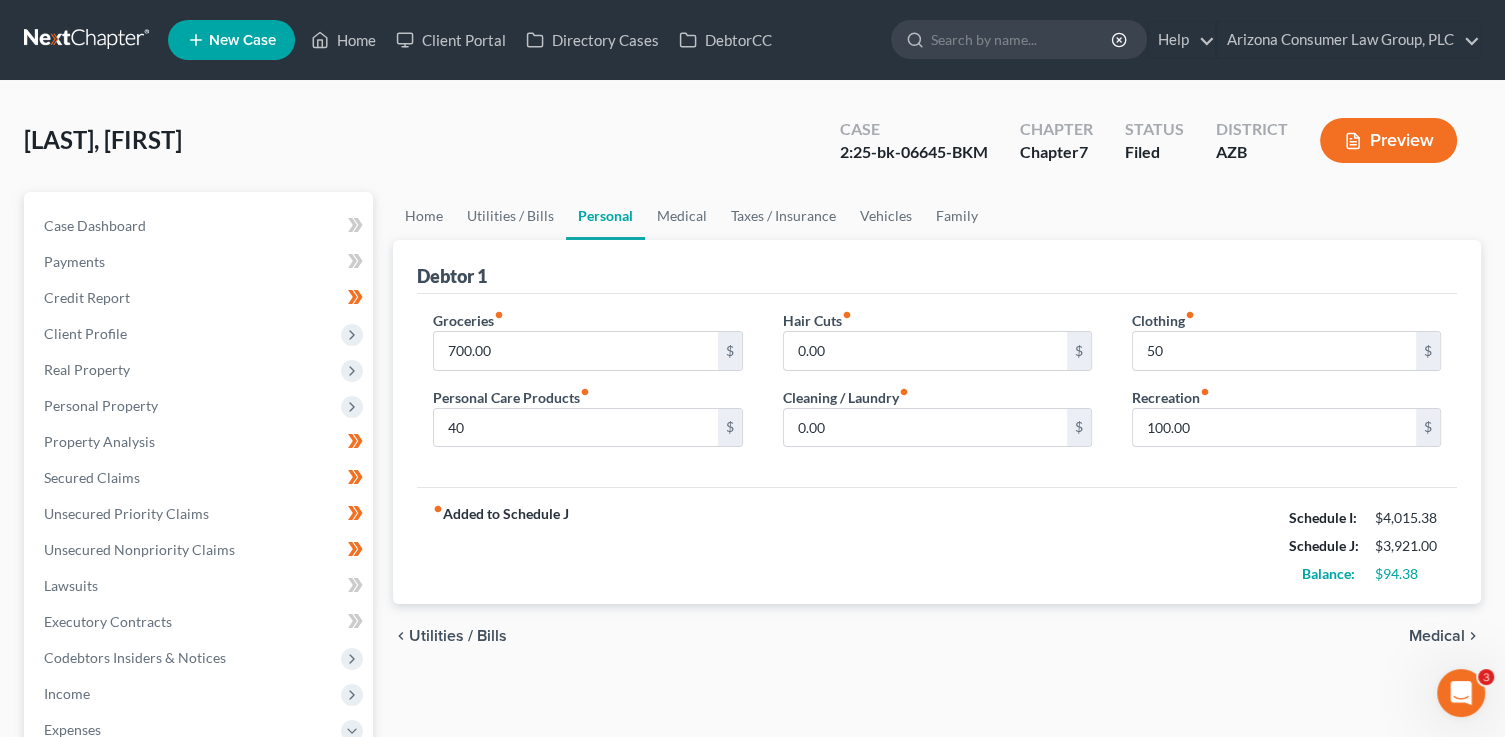 drag, startPoint x: 1033, startPoint y: 559, endPoint x: 1139, endPoint y: 471, distance: 137.76791 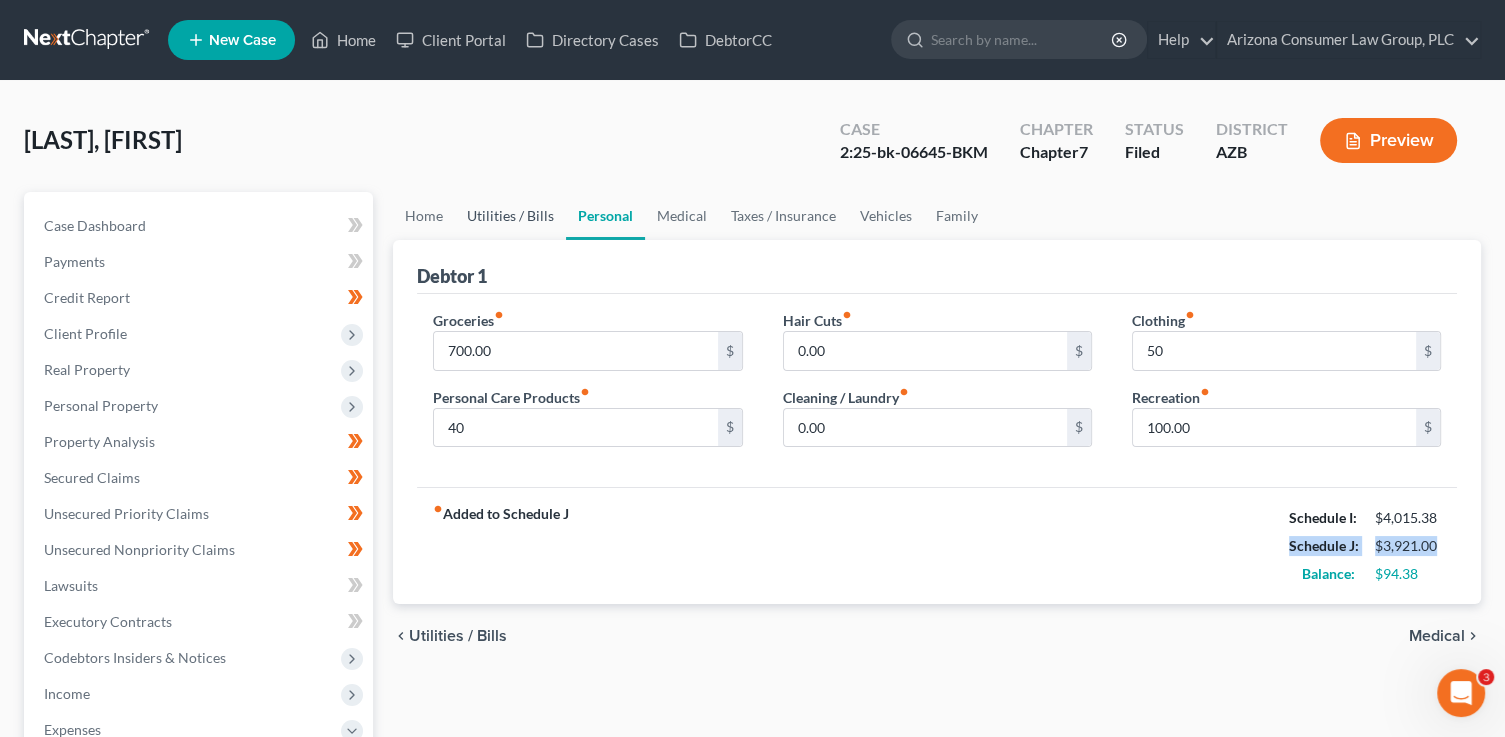 click on "Utilities / Bills" at bounding box center (510, 216) 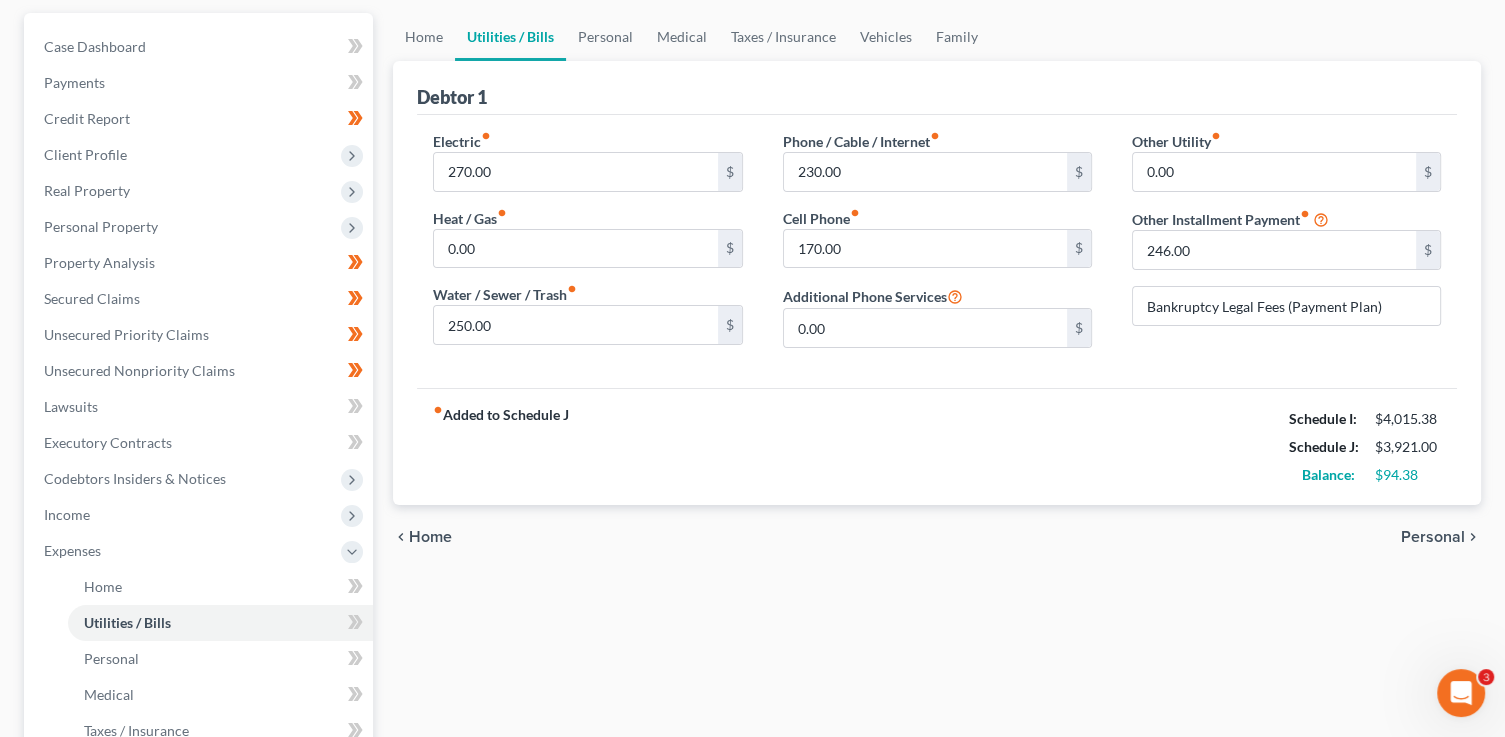 scroll, scrollTop: 180, scrollLeft: 0, axis: vertical 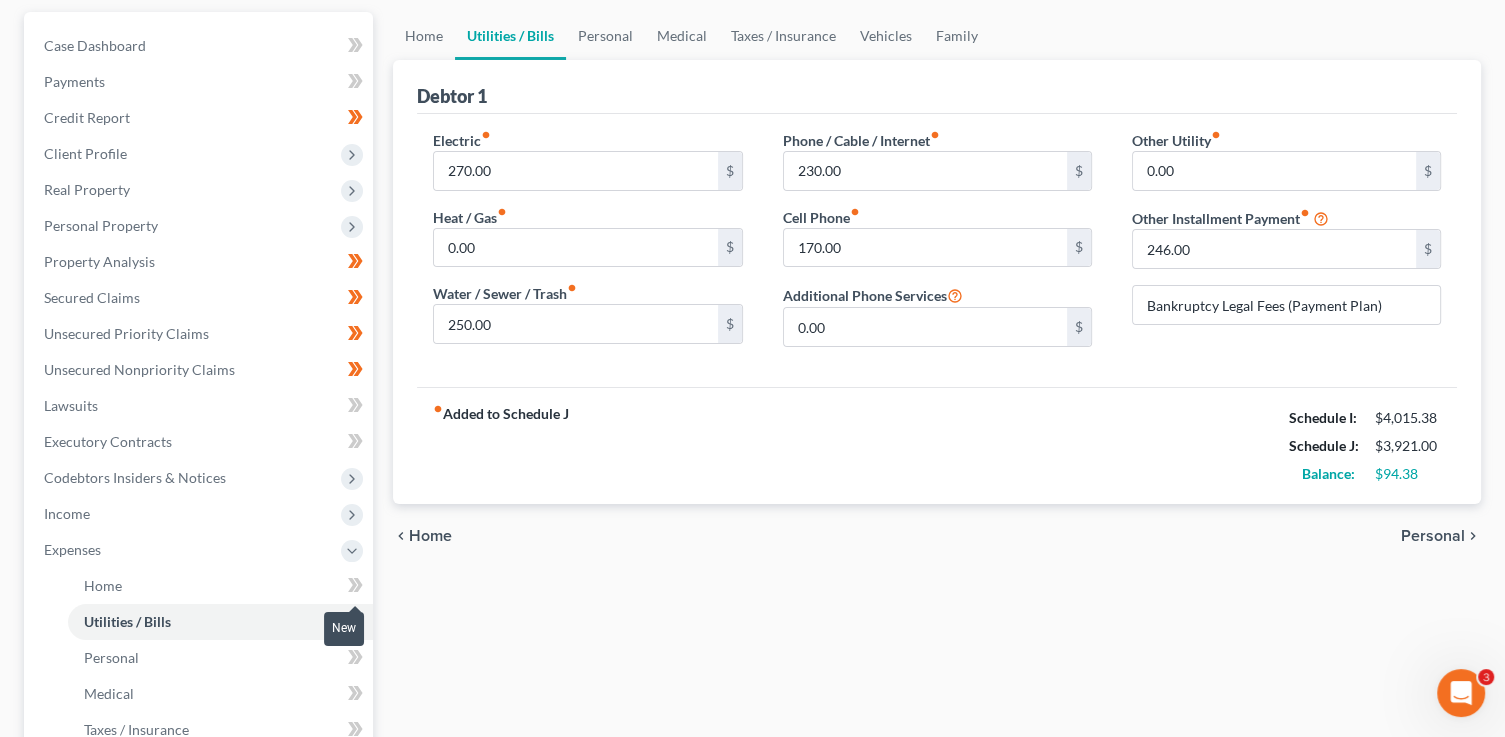click 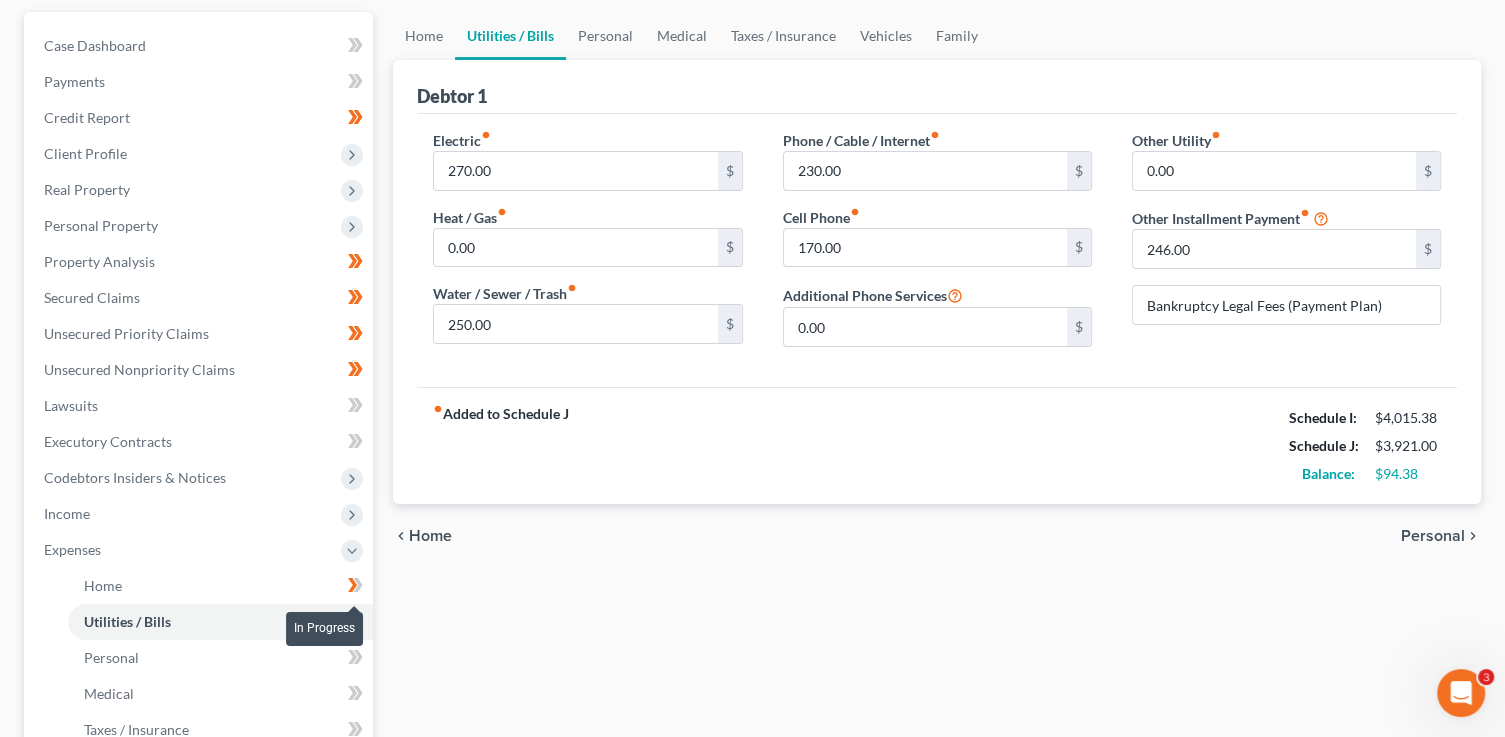 drag, startPoint x: 361, startPoint y: 591, endPoint x: 365, endPoint y: 613, distance: 22.36068 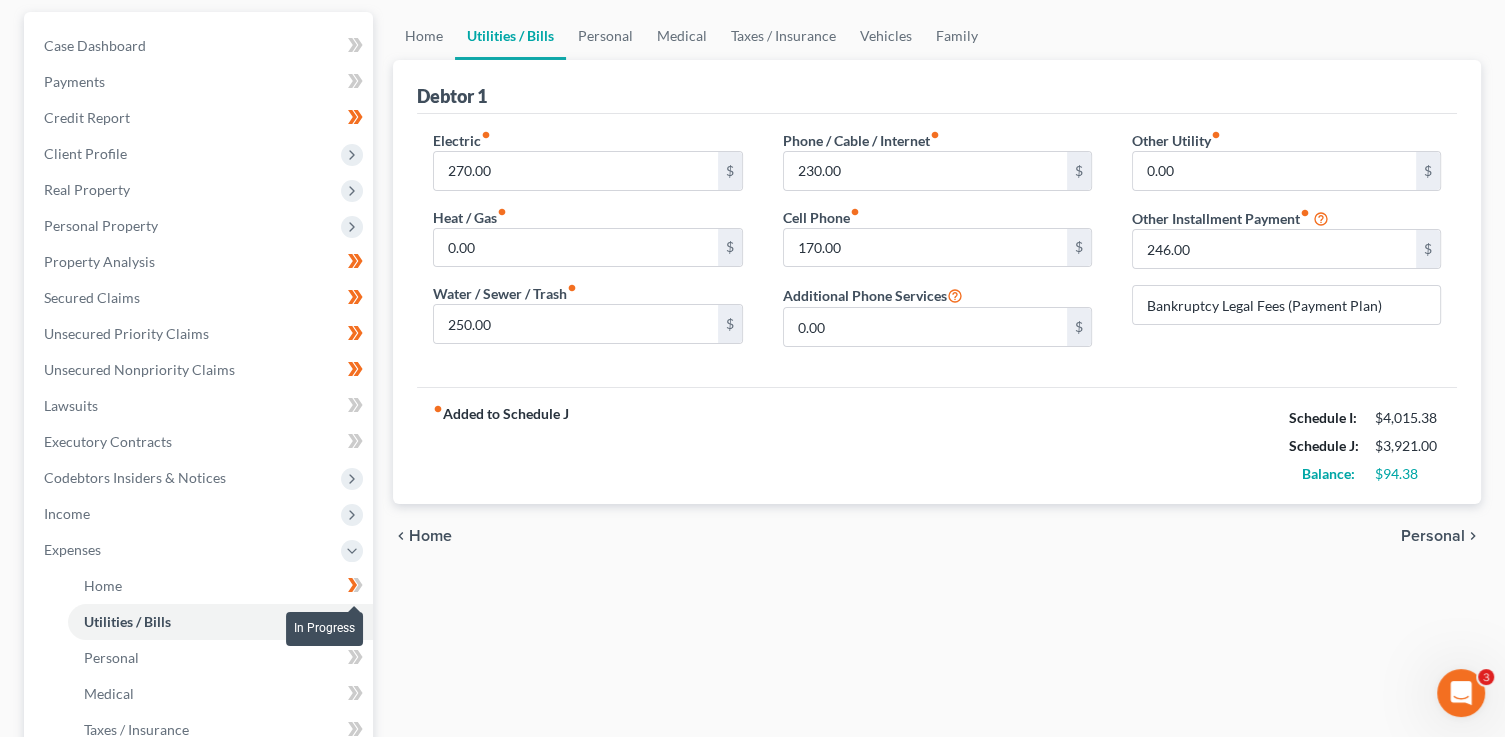 click at bounding box center (355, 588) 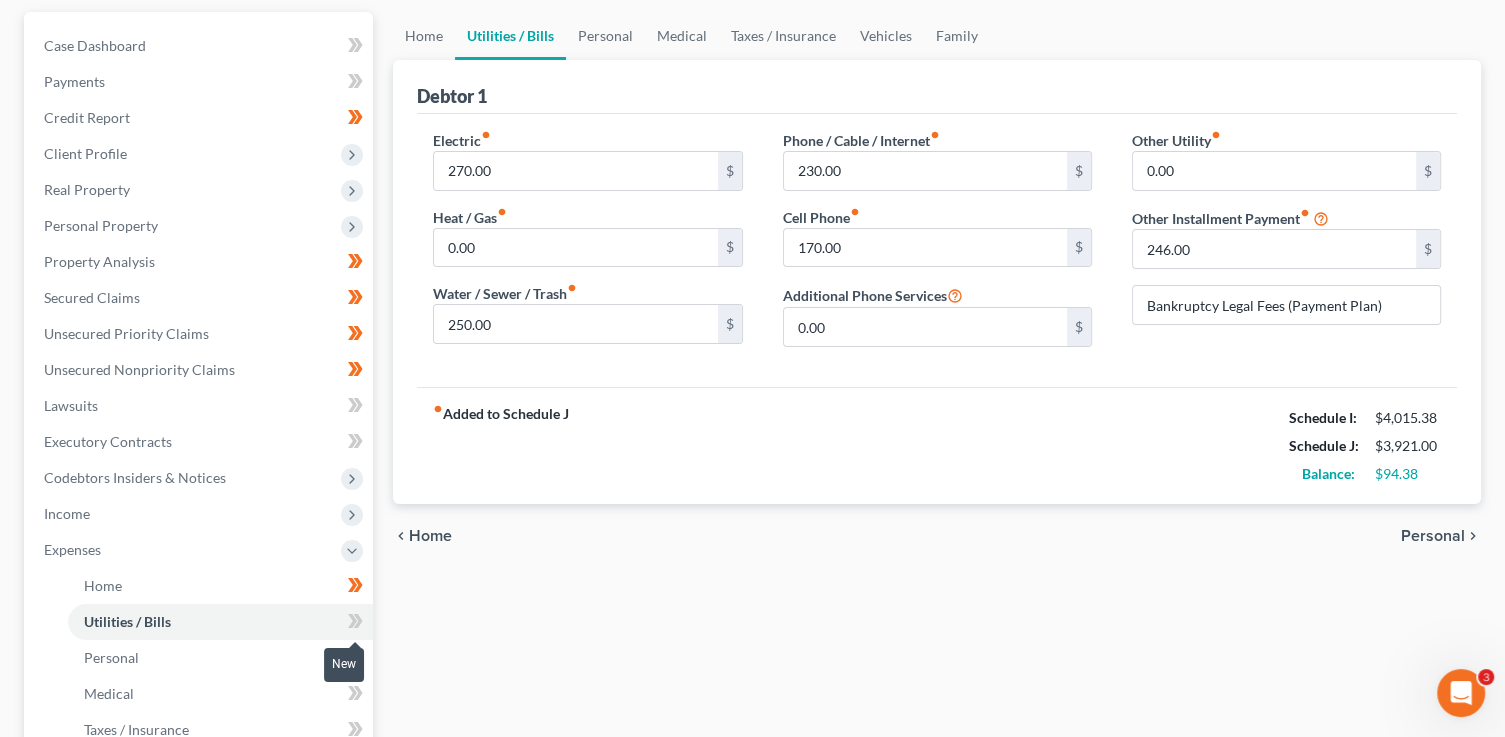 click at bounding box center [355, 624] 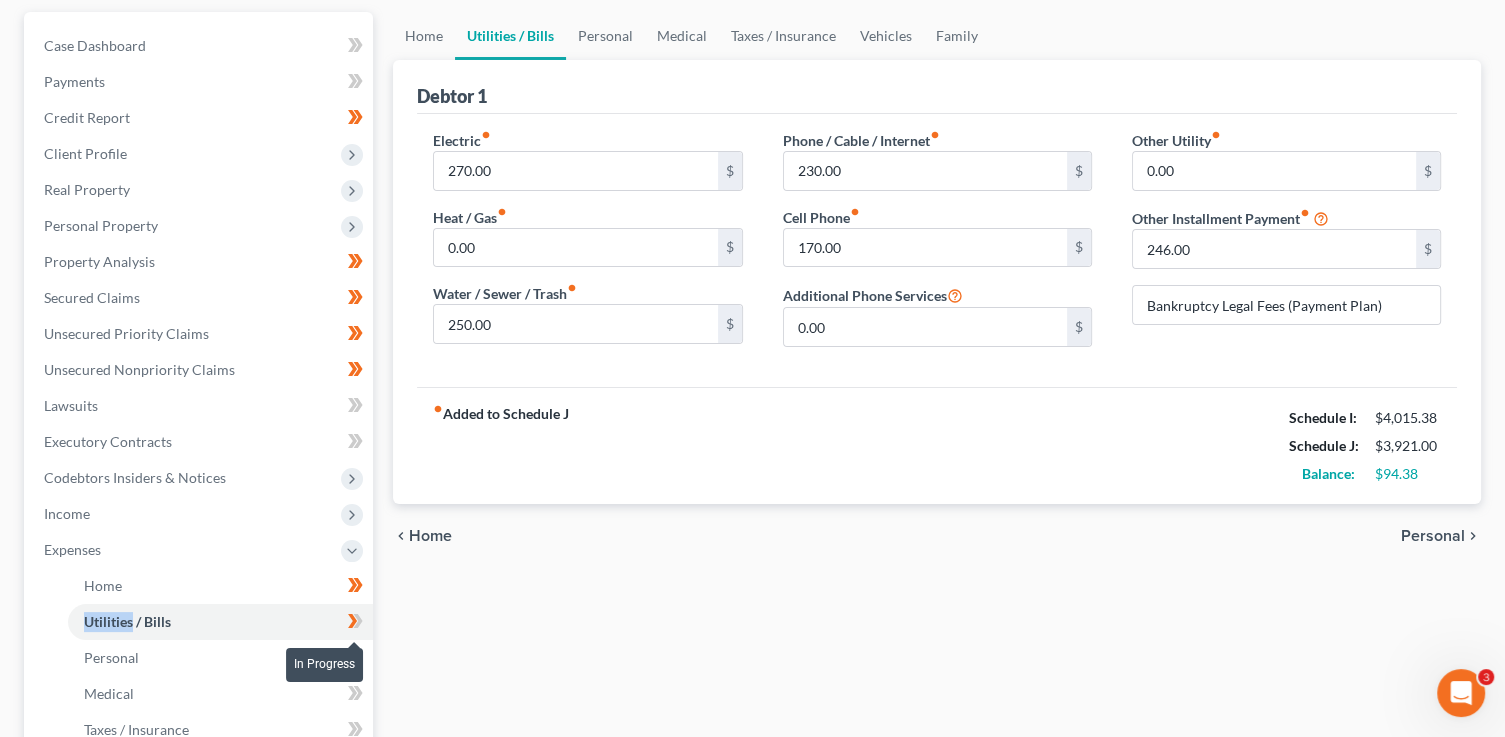 click at bounding box center [355, 624] 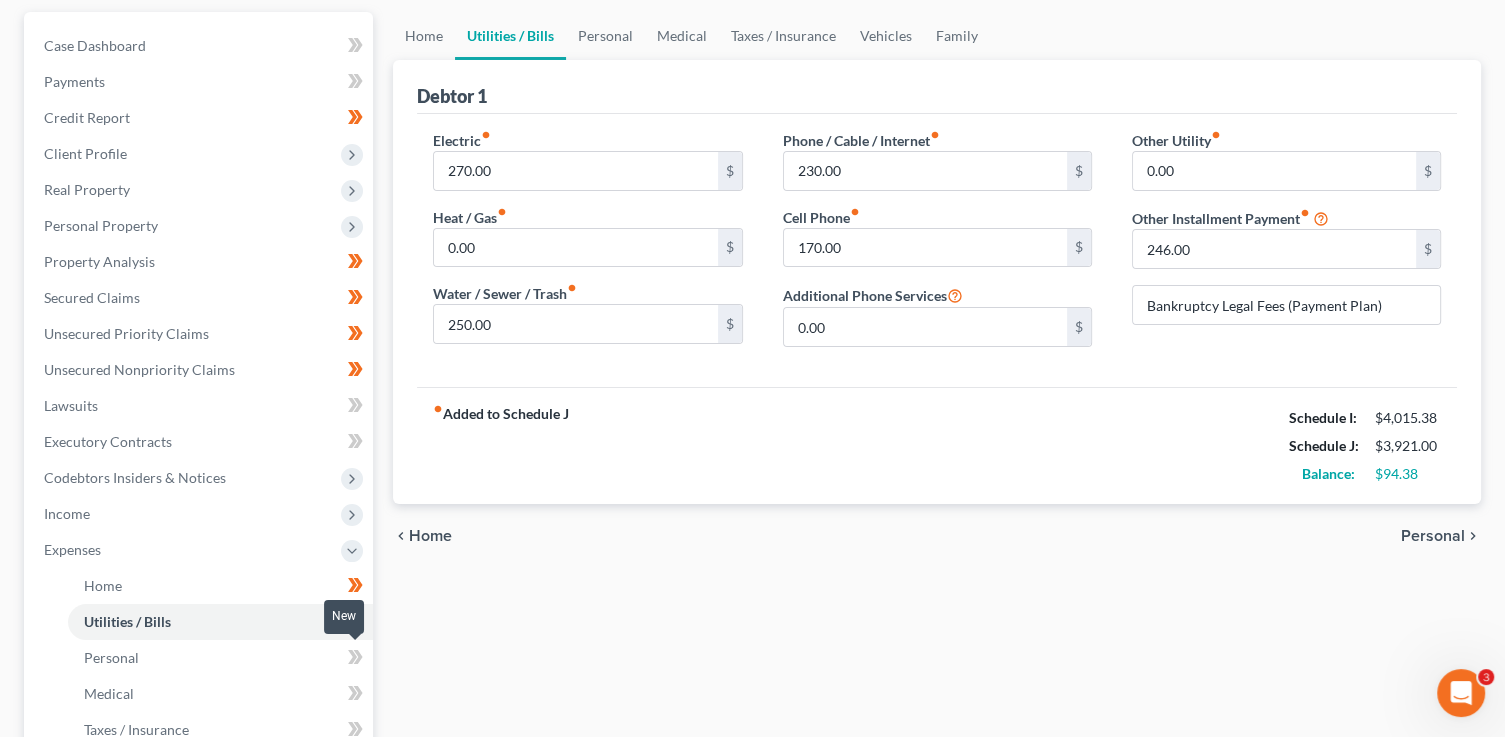 click at bounding box center [355, 660] 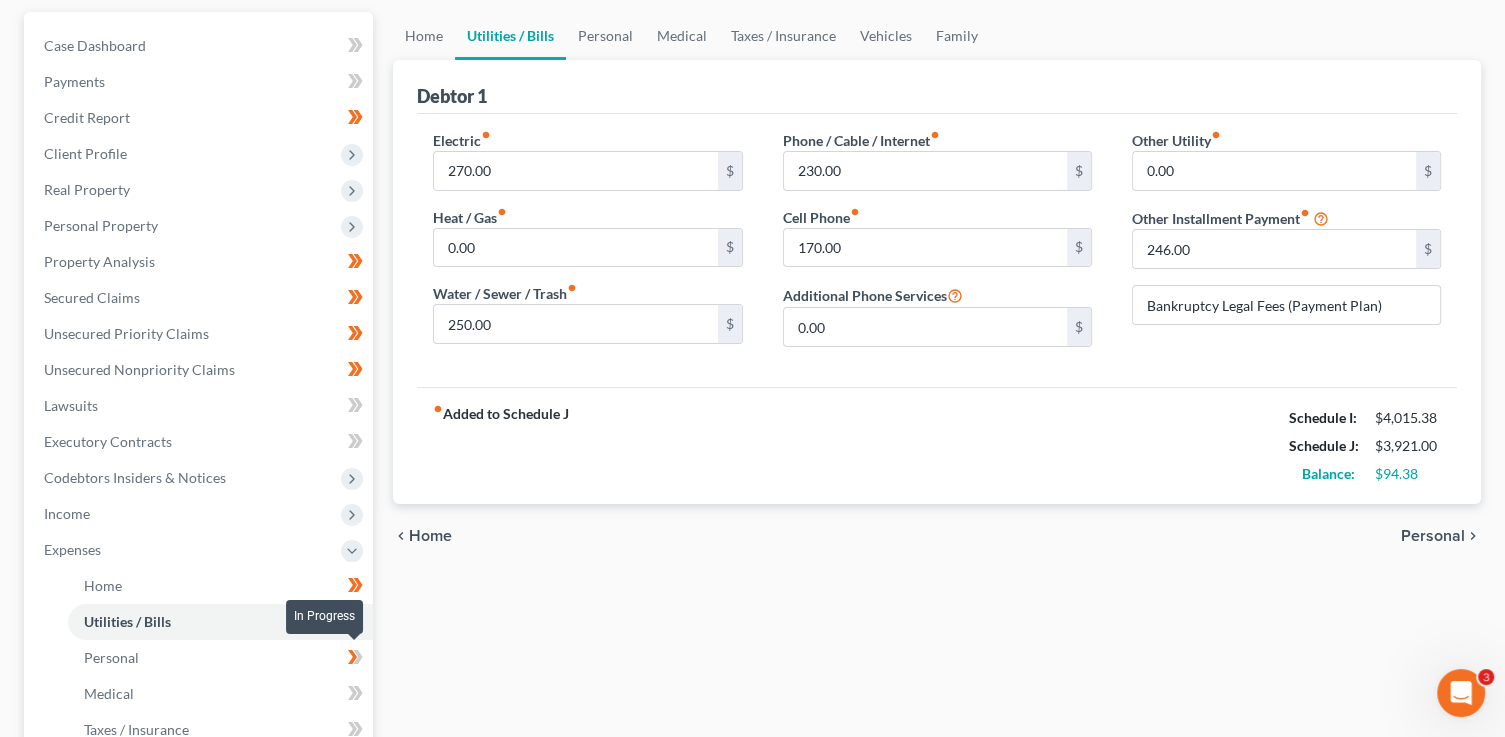 click at bounding box center [355, 660] 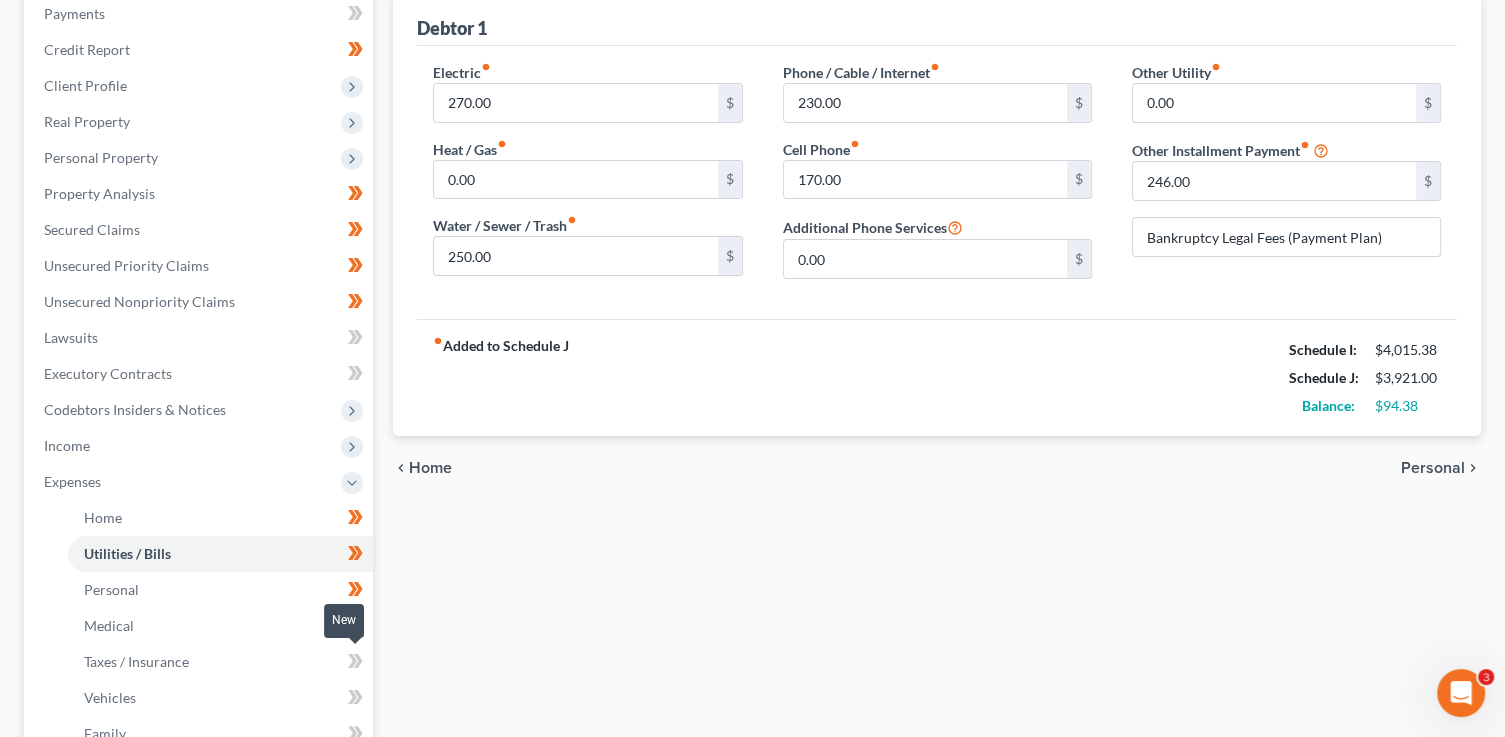 scroll, scrollTop: 264, scrollLeft: 0, axis: vertical 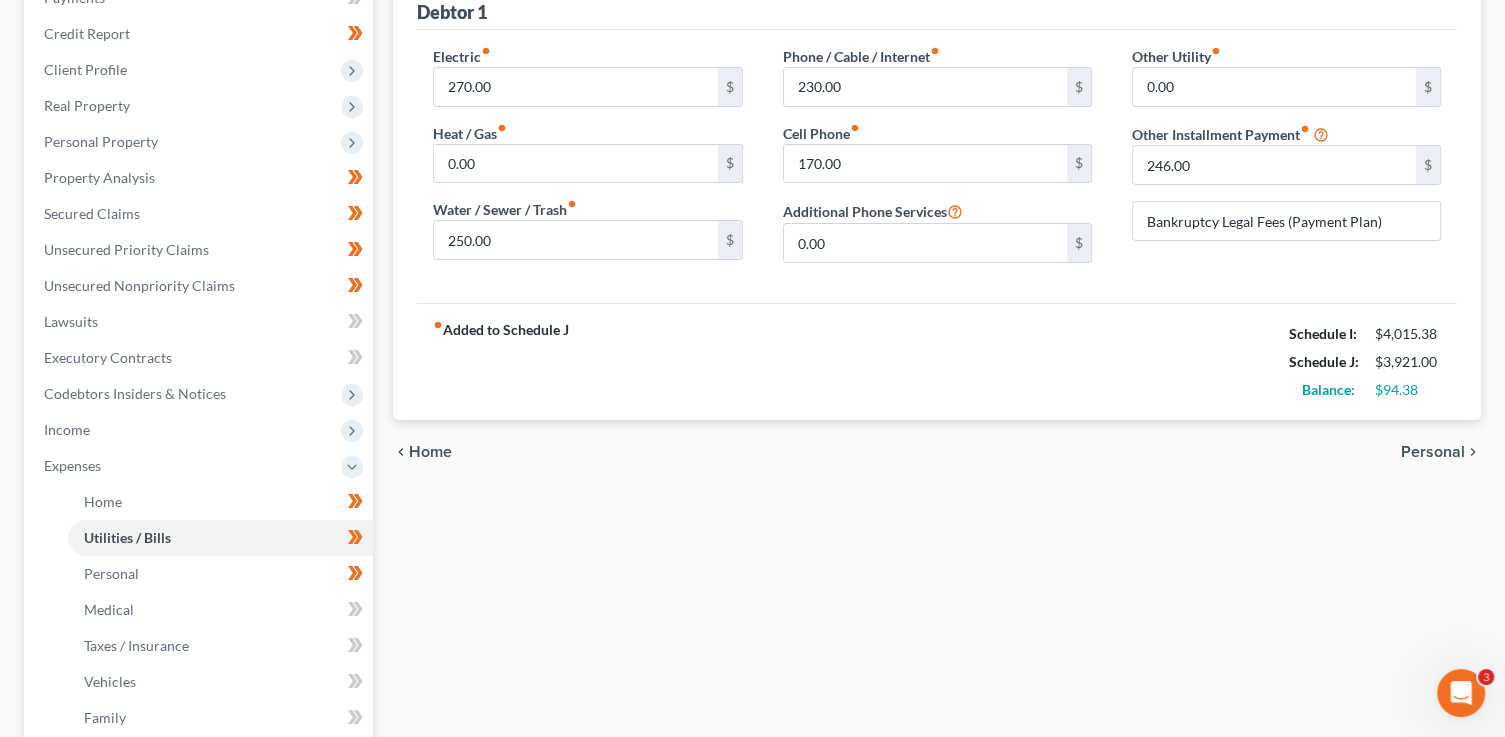 click 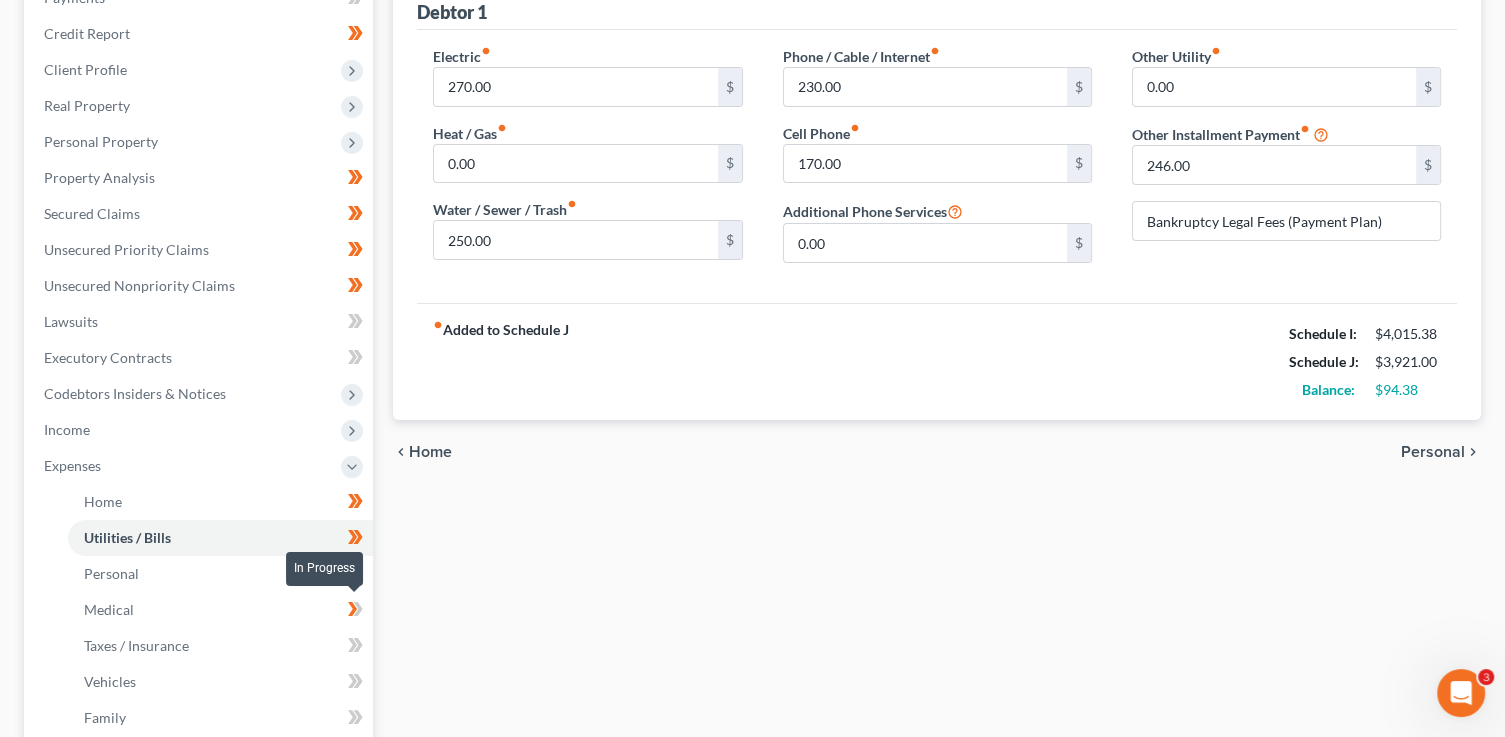 click 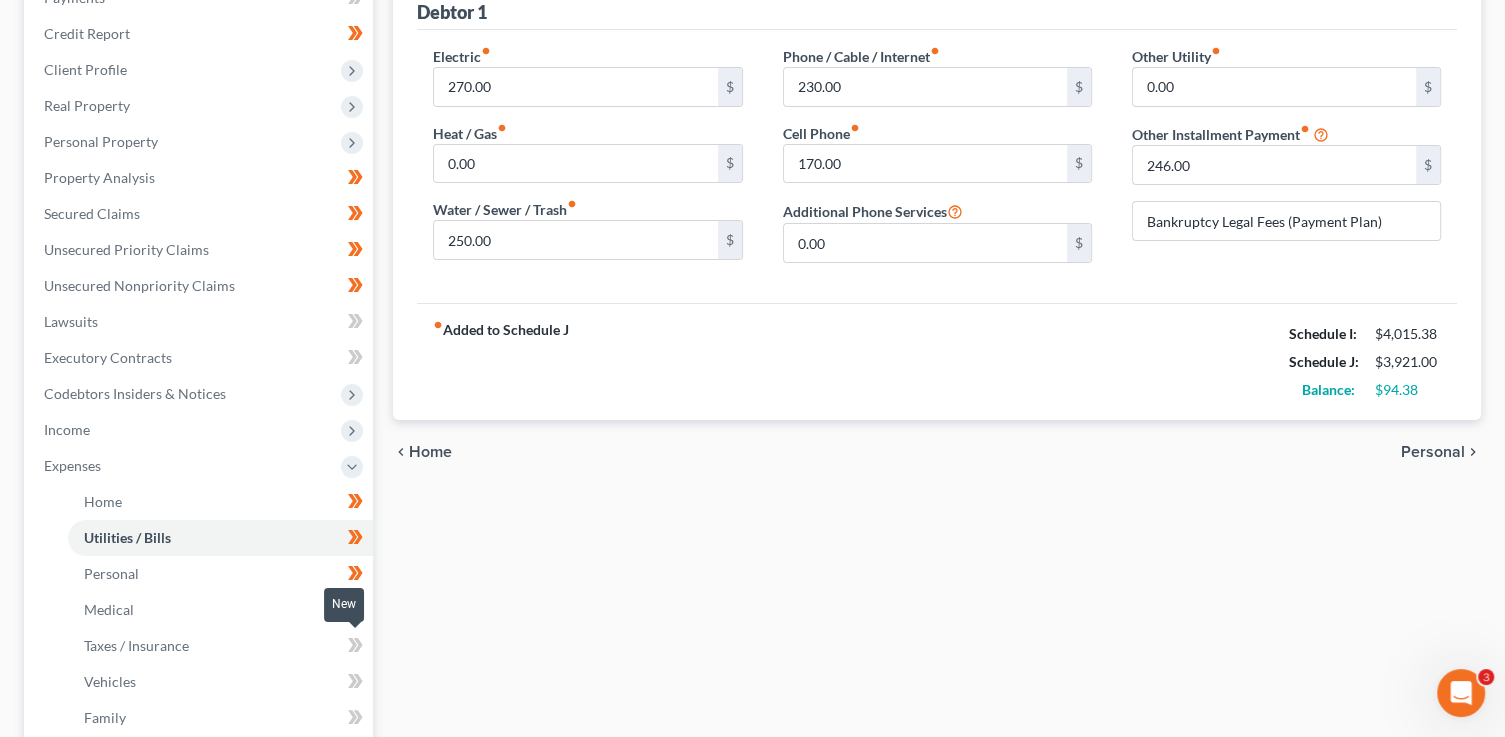 click at bounding box center [355, 648] 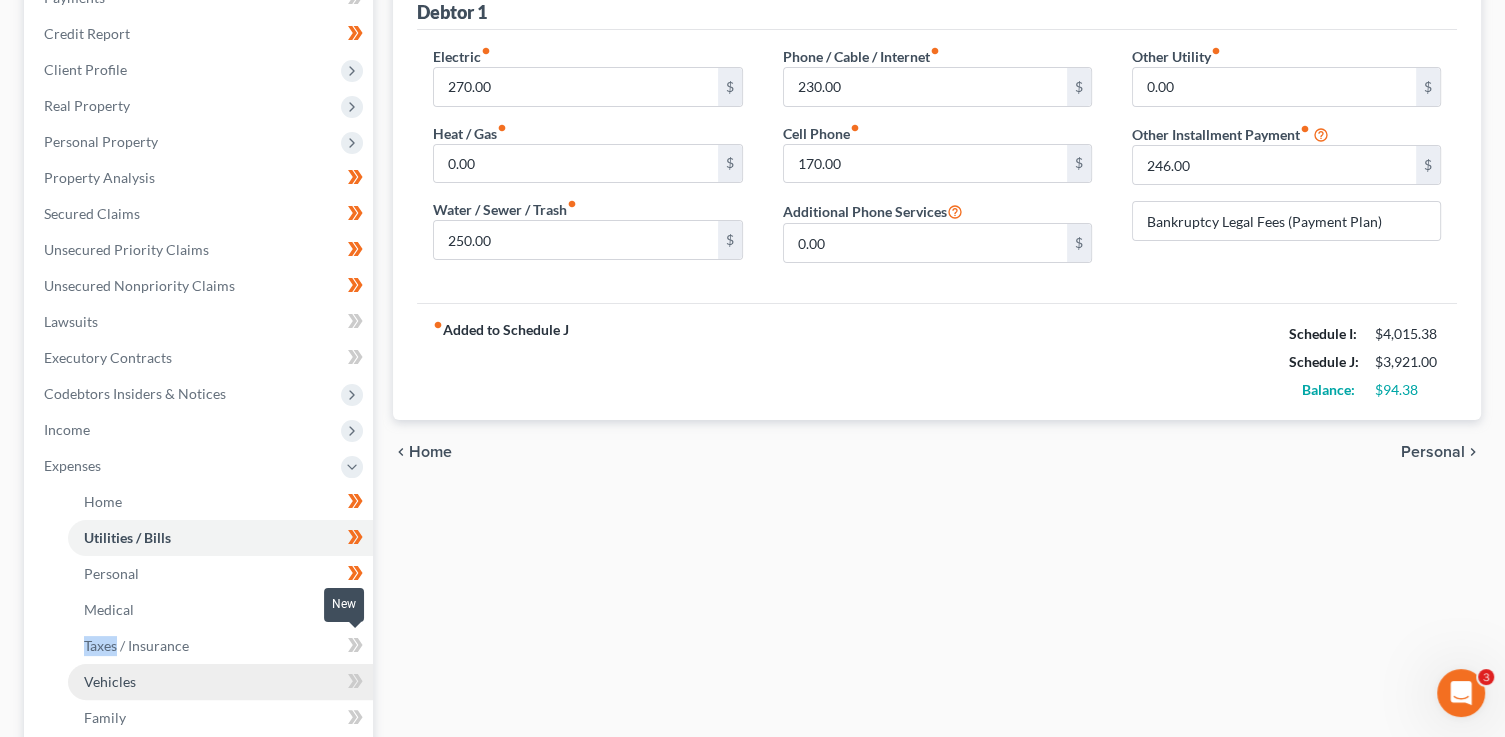 drag, startPoint x: 364, startPoint y: 644, endPoint x: 366, endPoint y: 666, distance: 22.090721 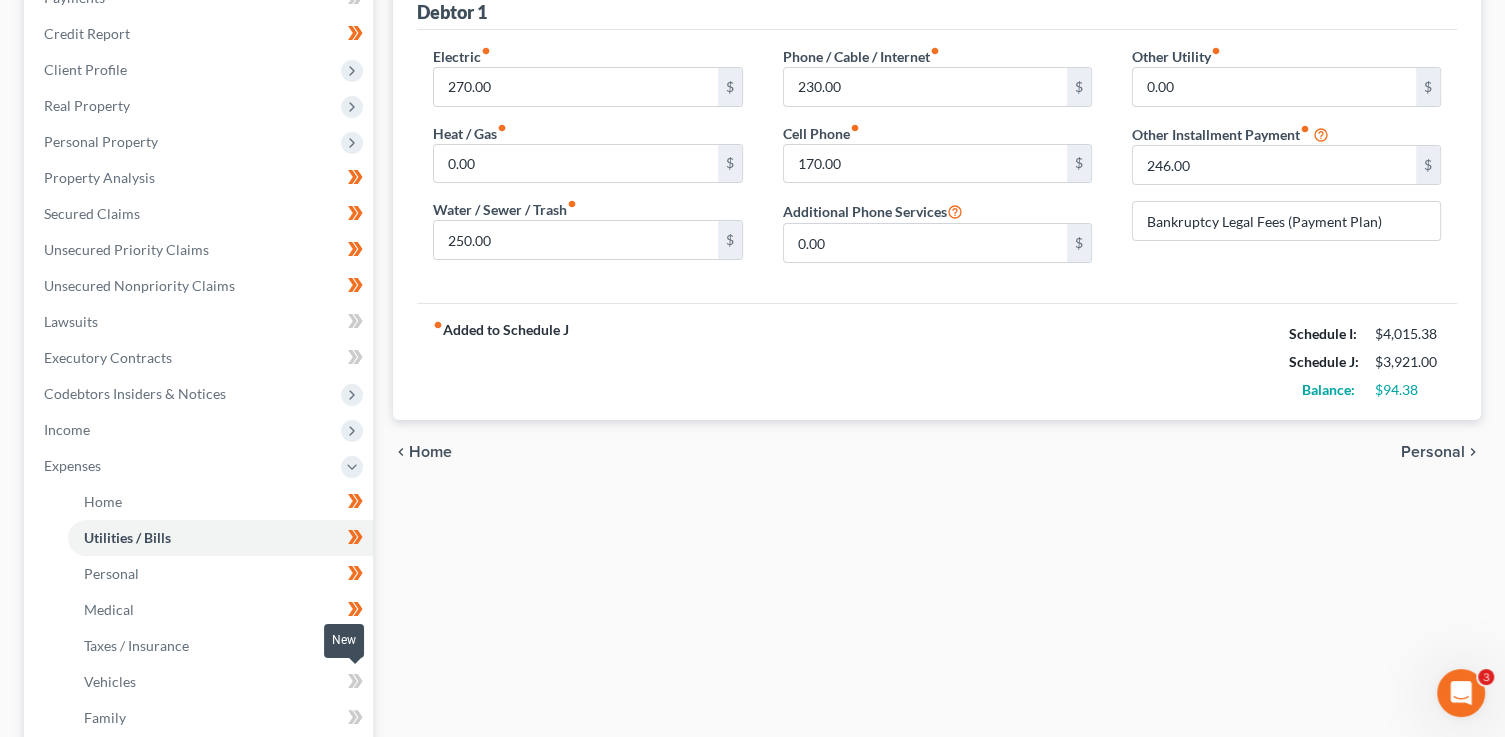 click at bounding box center [355, 684] 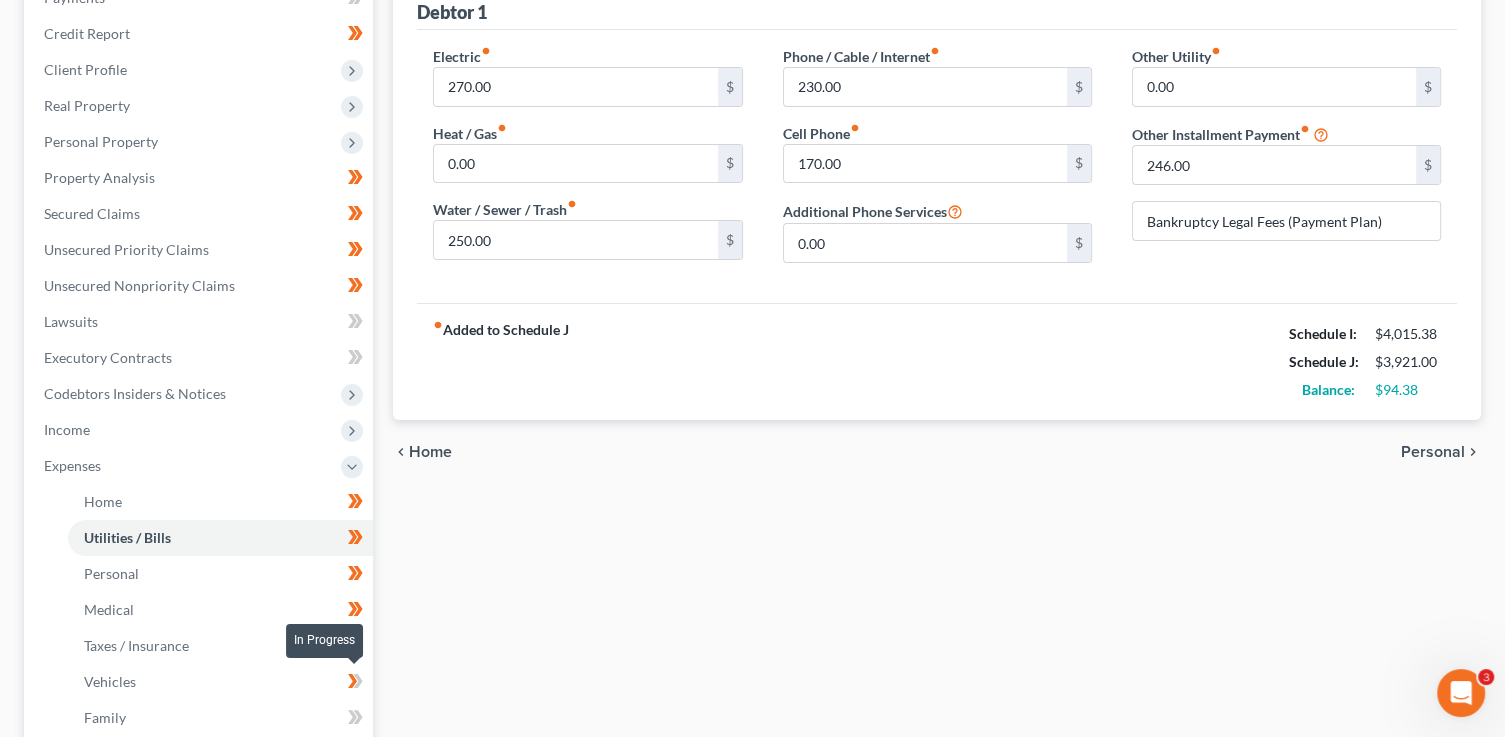 click at bounding box center [355, 684] 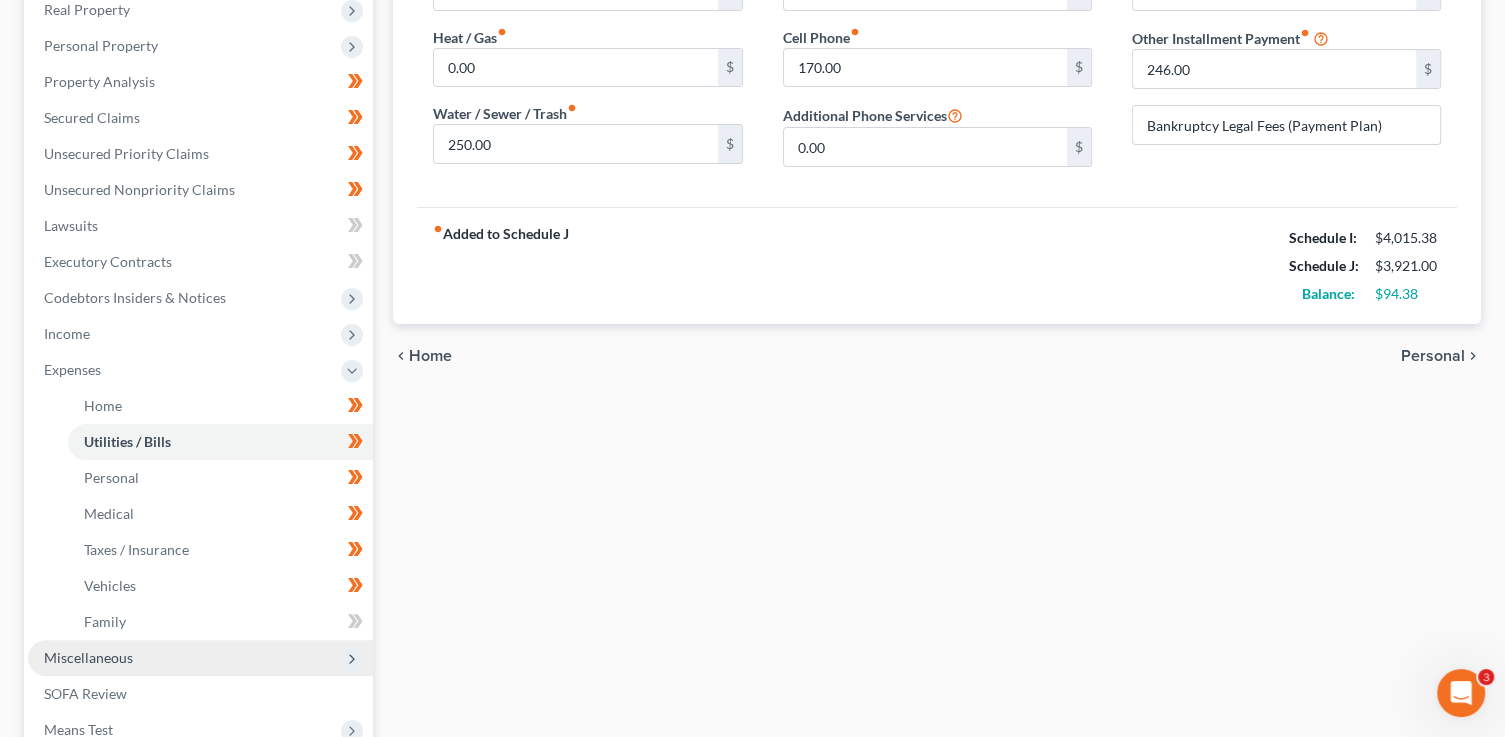 scroll, scrollTop: 360, scrollLeft: 0, axis: vertical 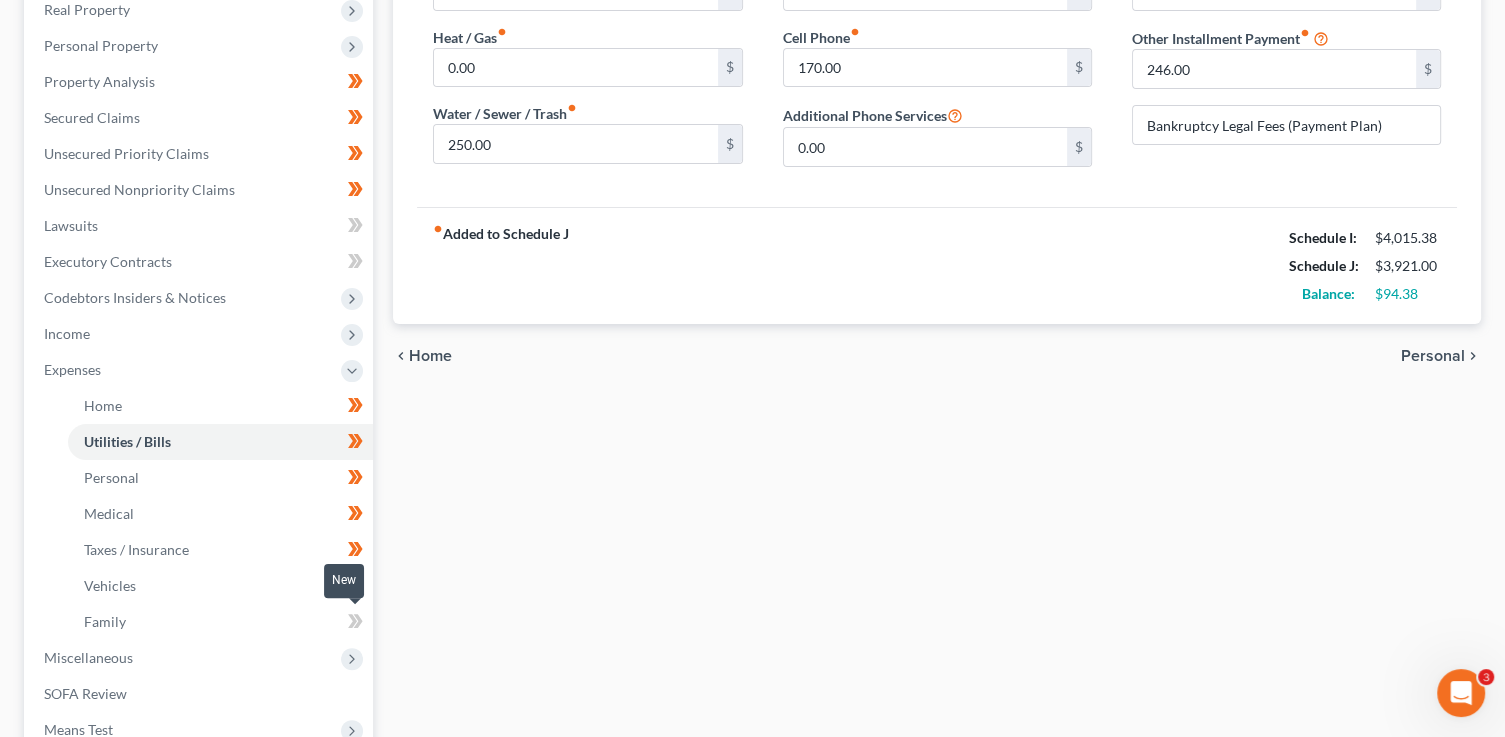 click 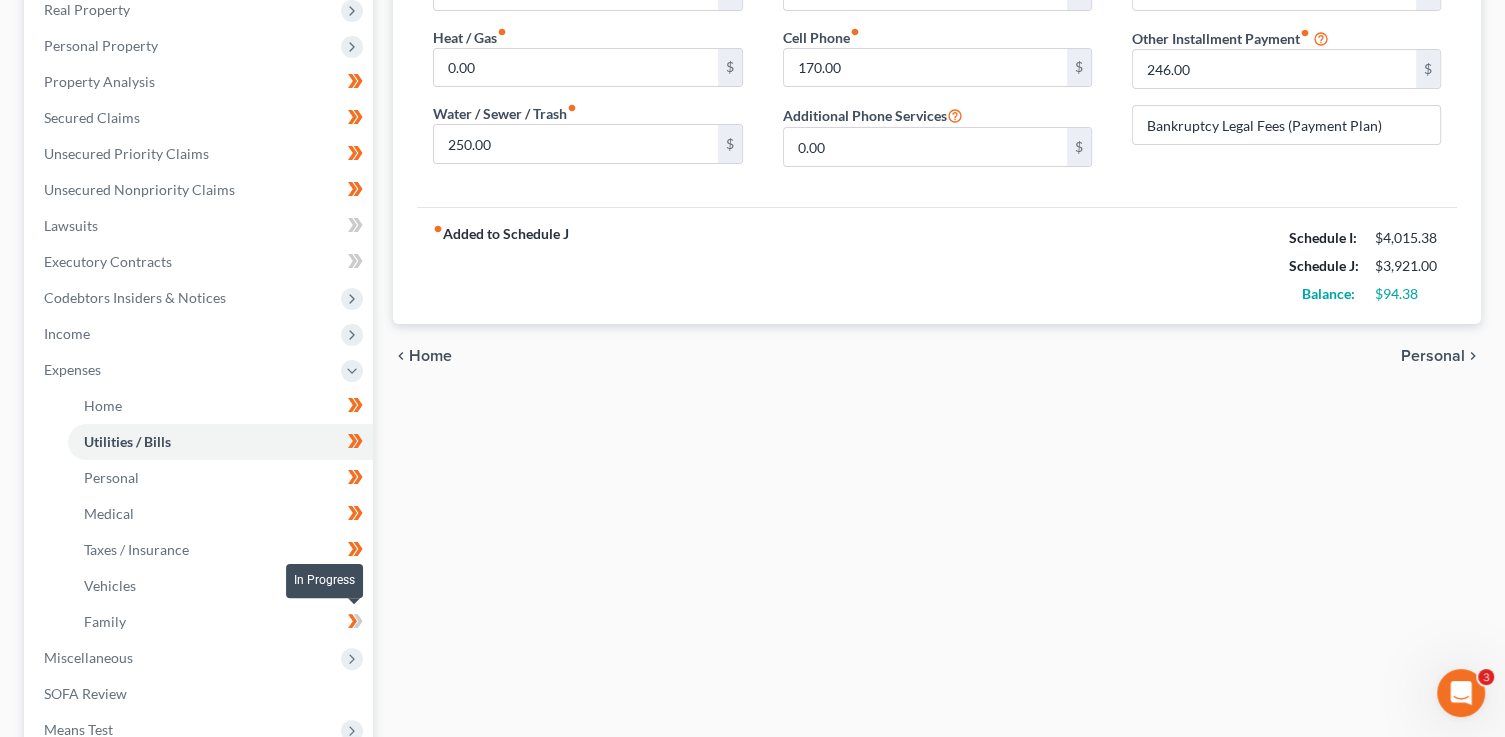 click 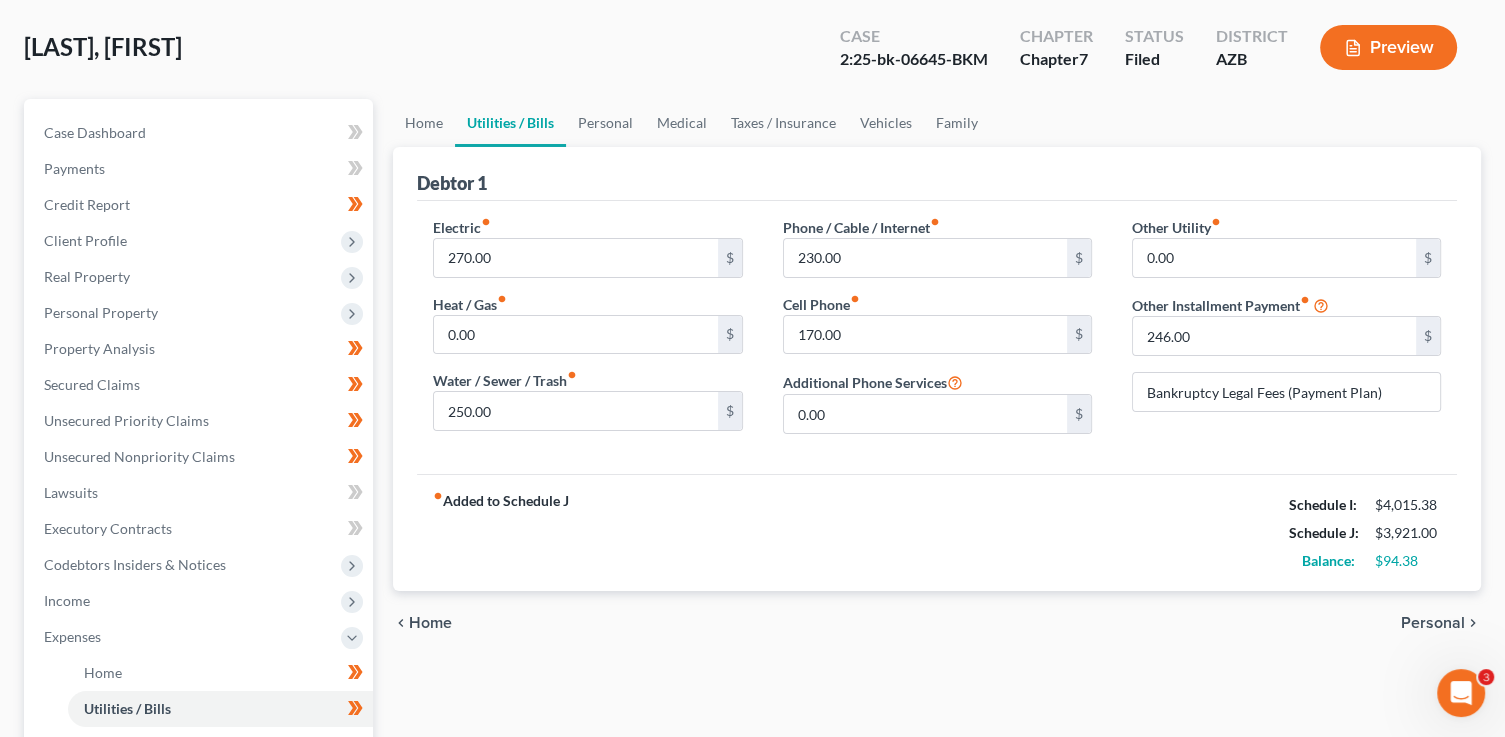 scroll, scrollTop: 0, scrollLeft: 0, axis: both 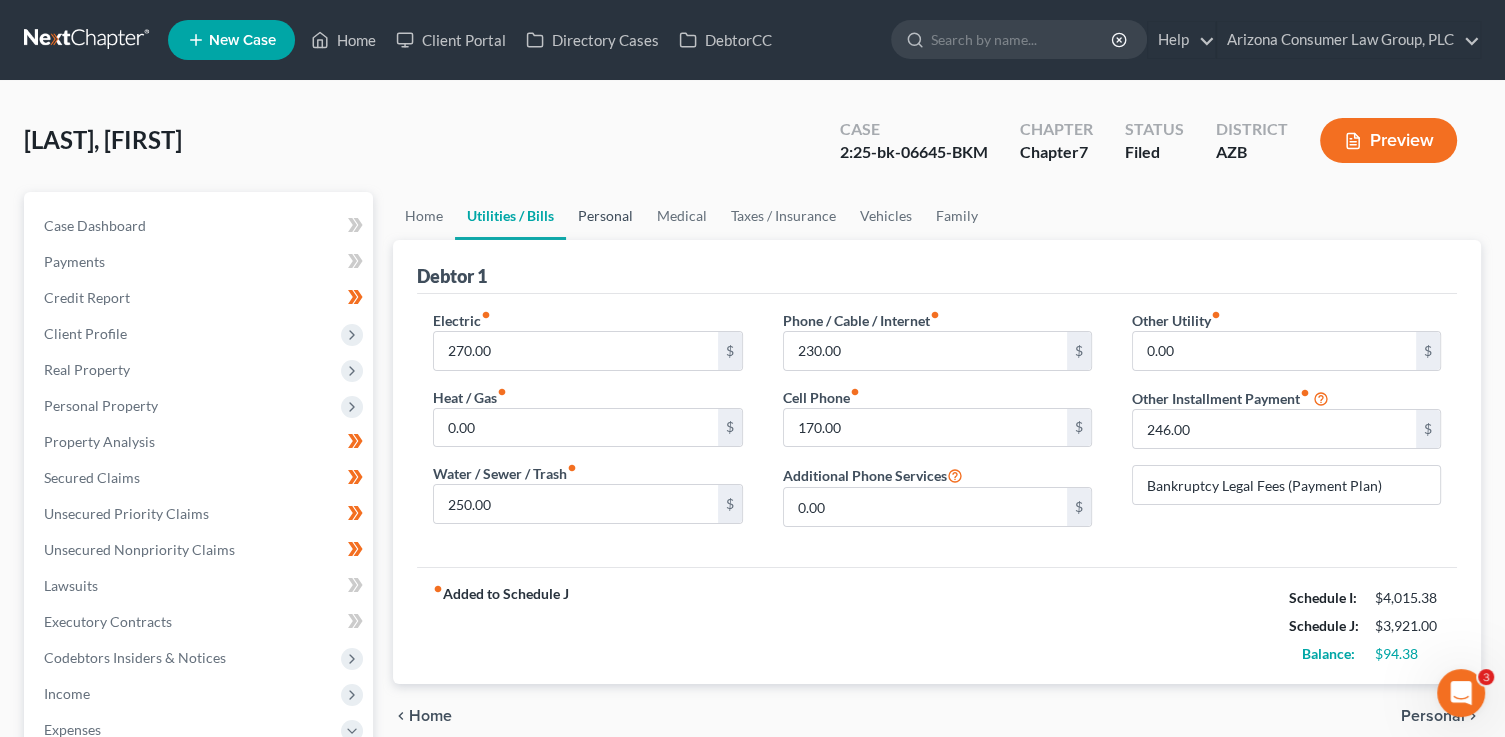 click on "Personal" at bounding box center (605, 216) 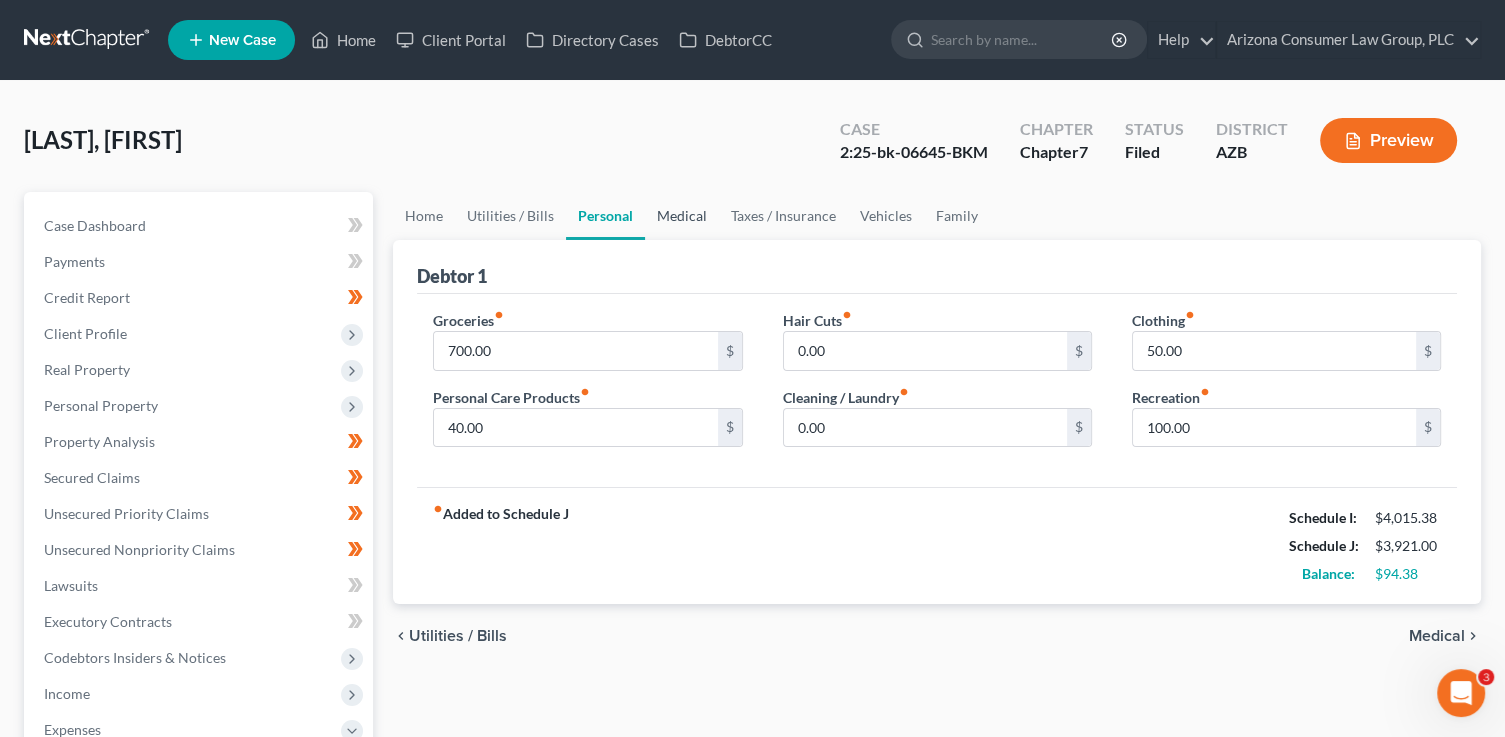 click on "Medical" at bounding box center (682, 216) 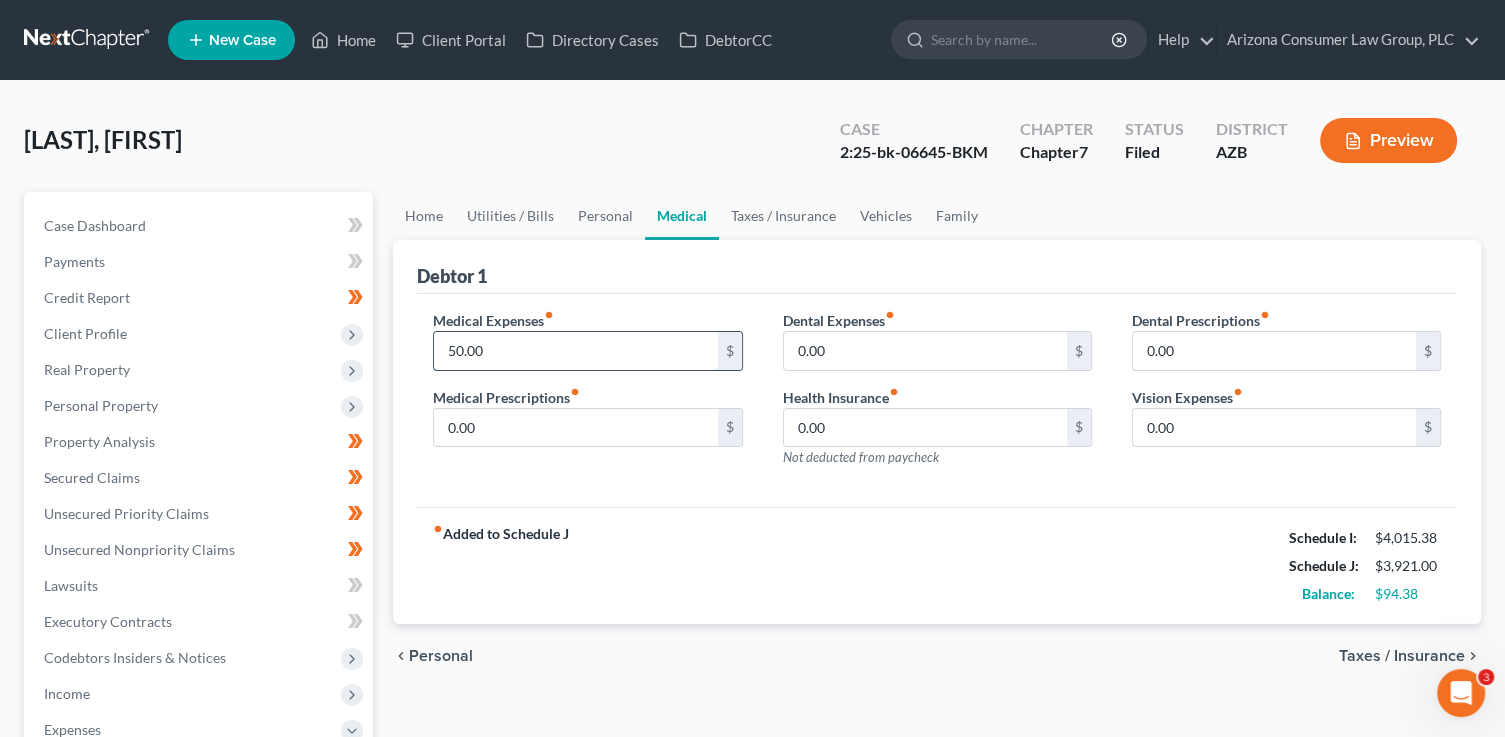 click on "50.00" at bounding box center [575, 351] 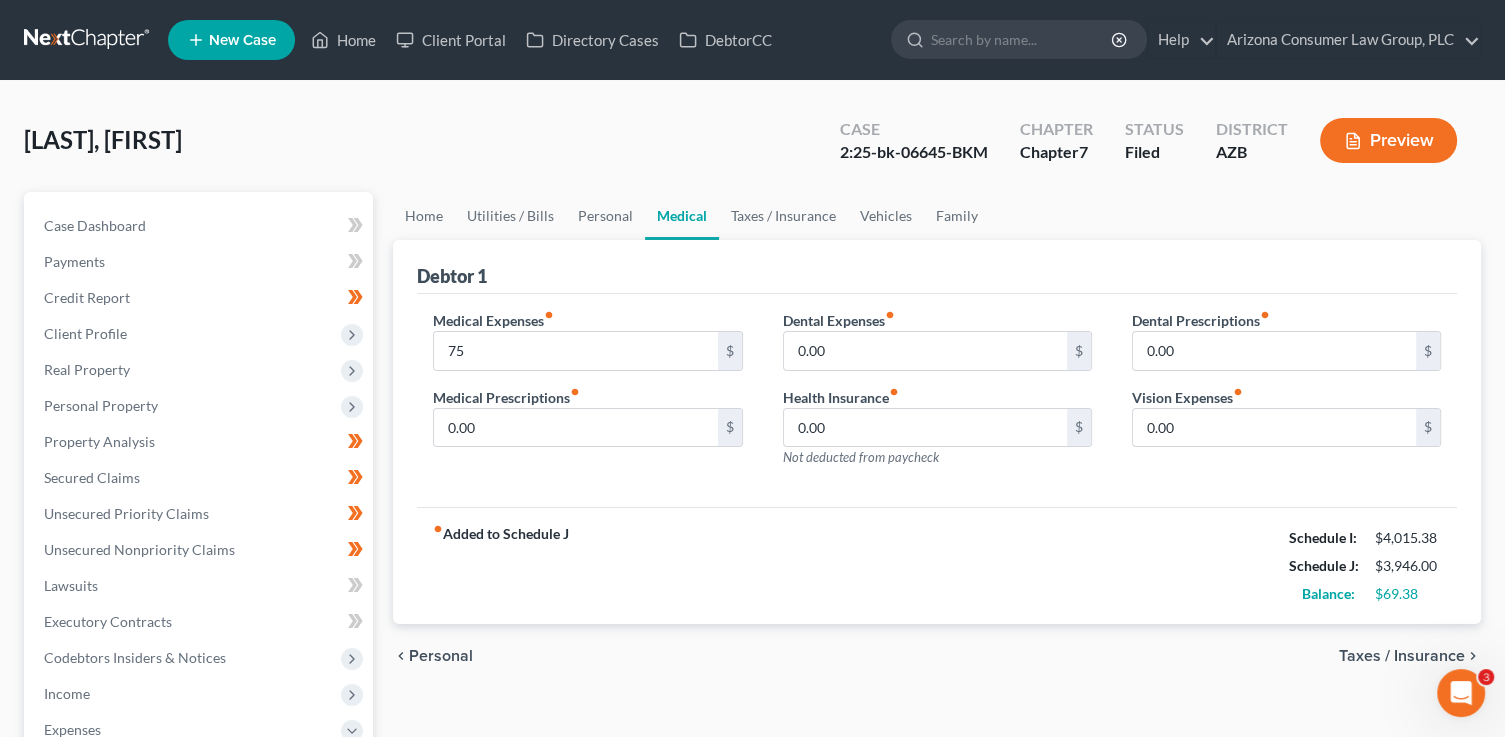 click on "fiber_manual_record  Added to Schedule J Schedule I: $4,015.38 Schedule J: $3,946.00 Balance: $69.38" at bounding box center [937, 565] 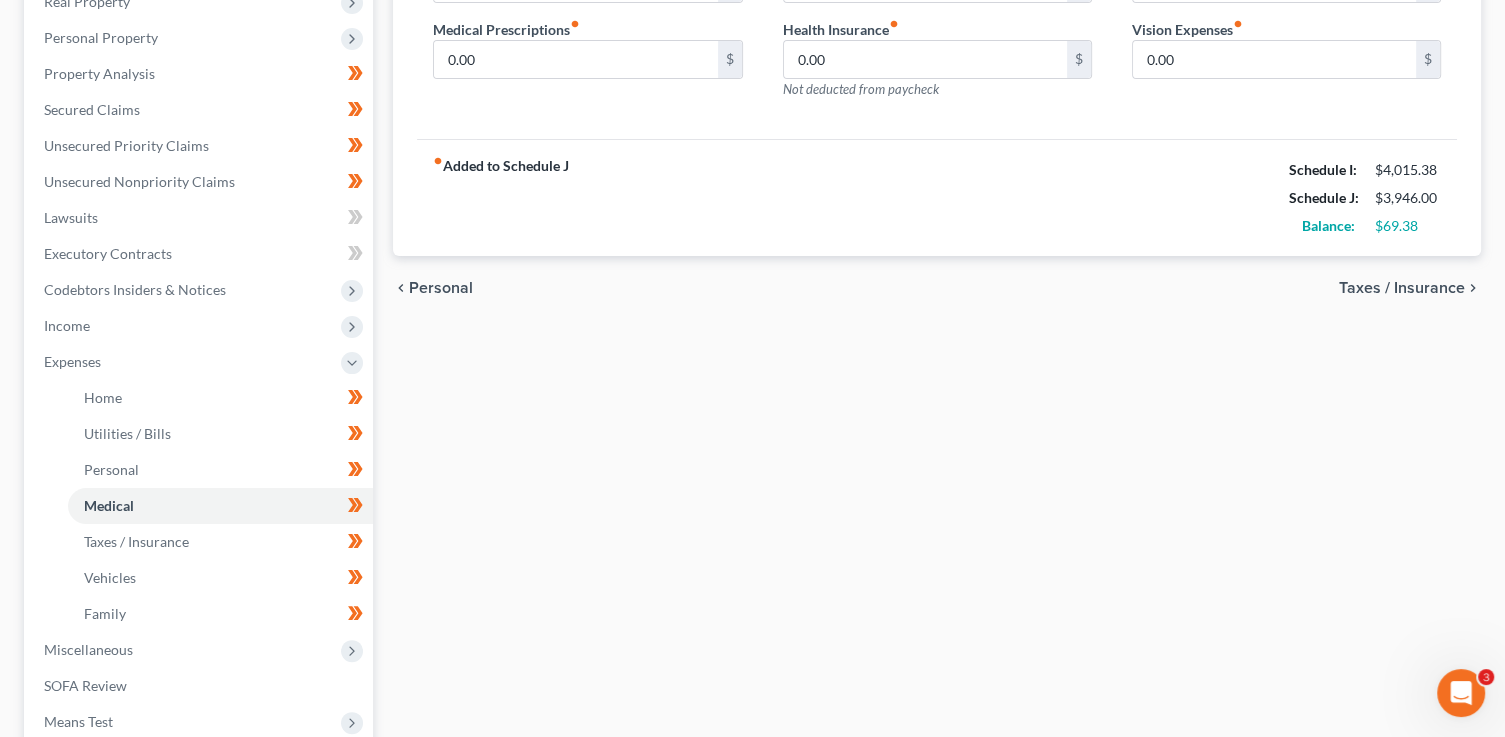 scroll, scrollTop: 612, scrollLeft: 0, axis: vertical 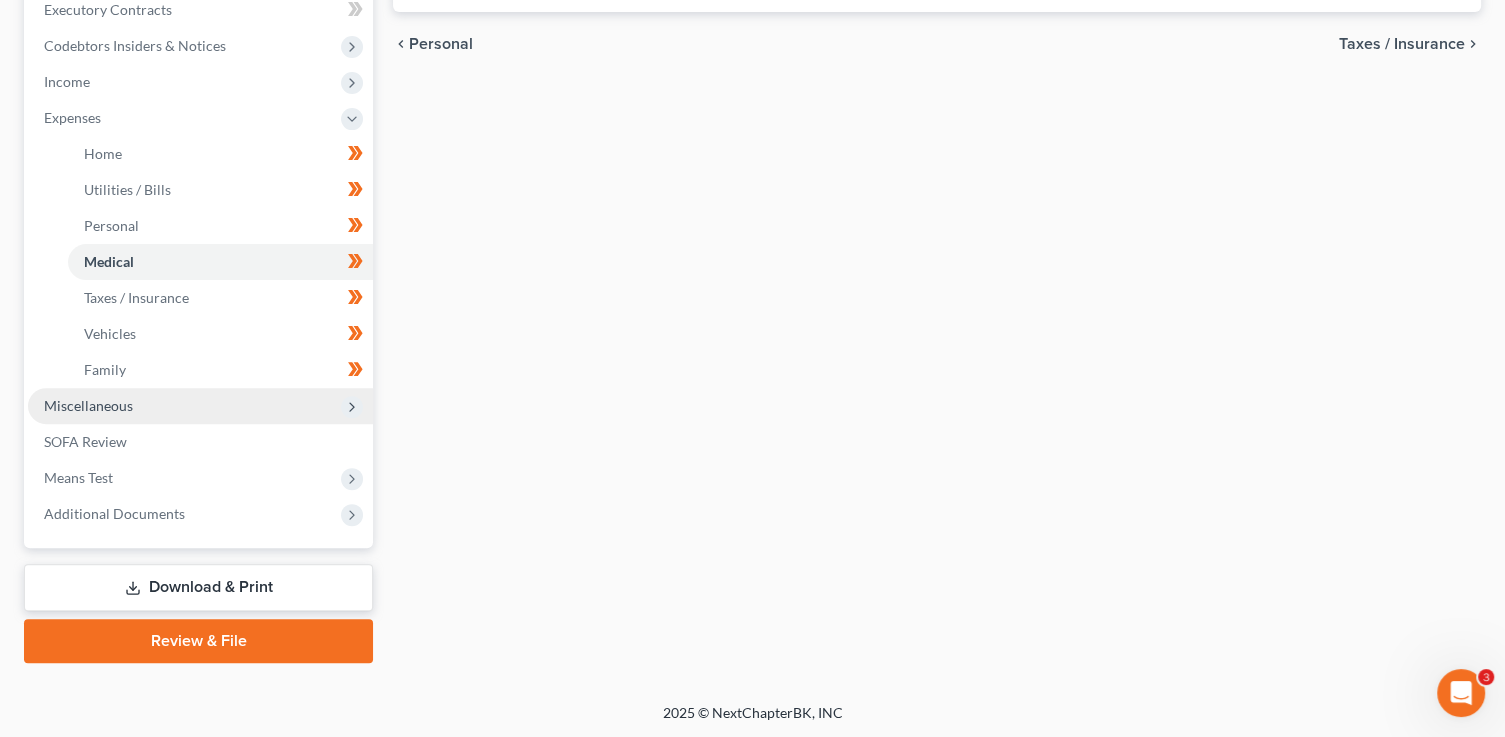 click at bounding box center (352, 407) 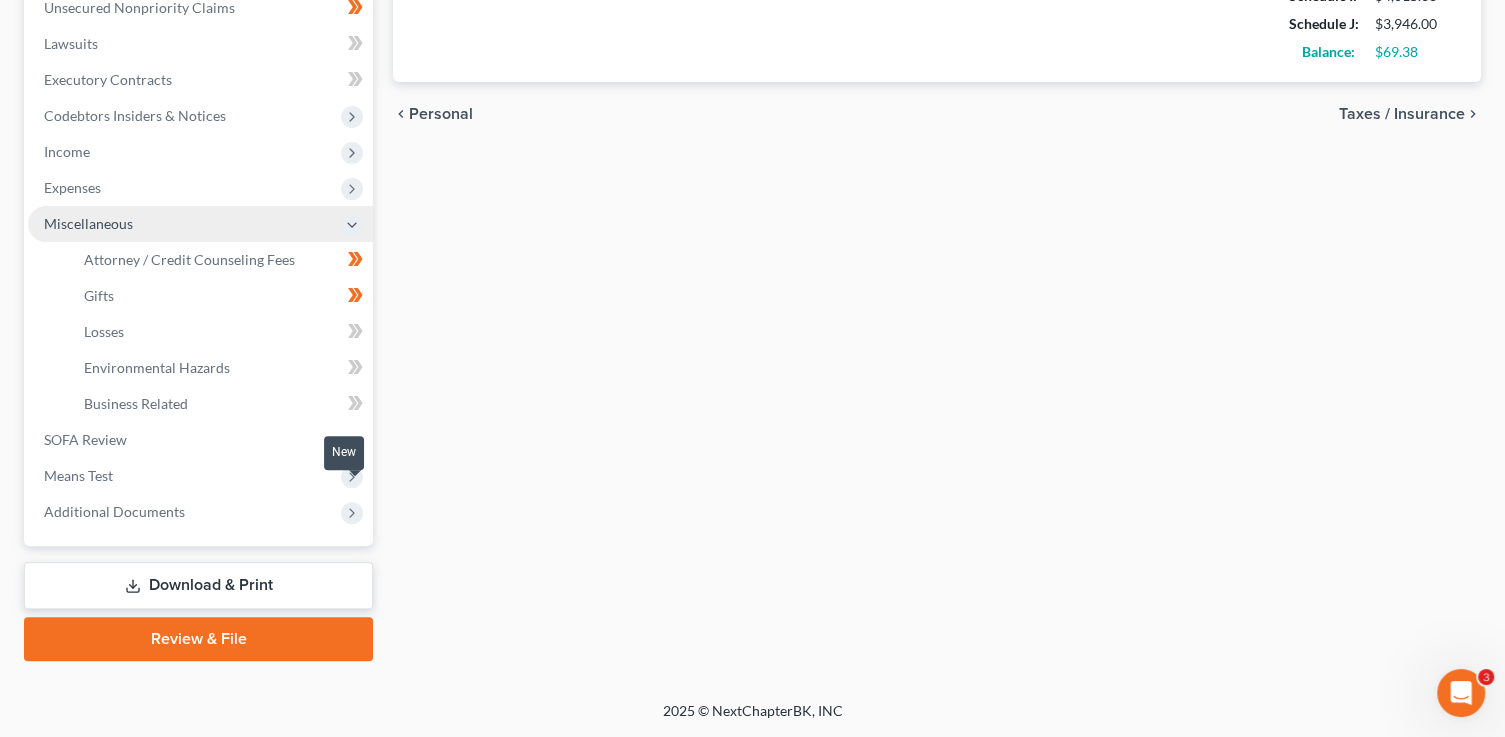 scroll, scrollTop: 540, scrollLeft: 0, axis: vertical 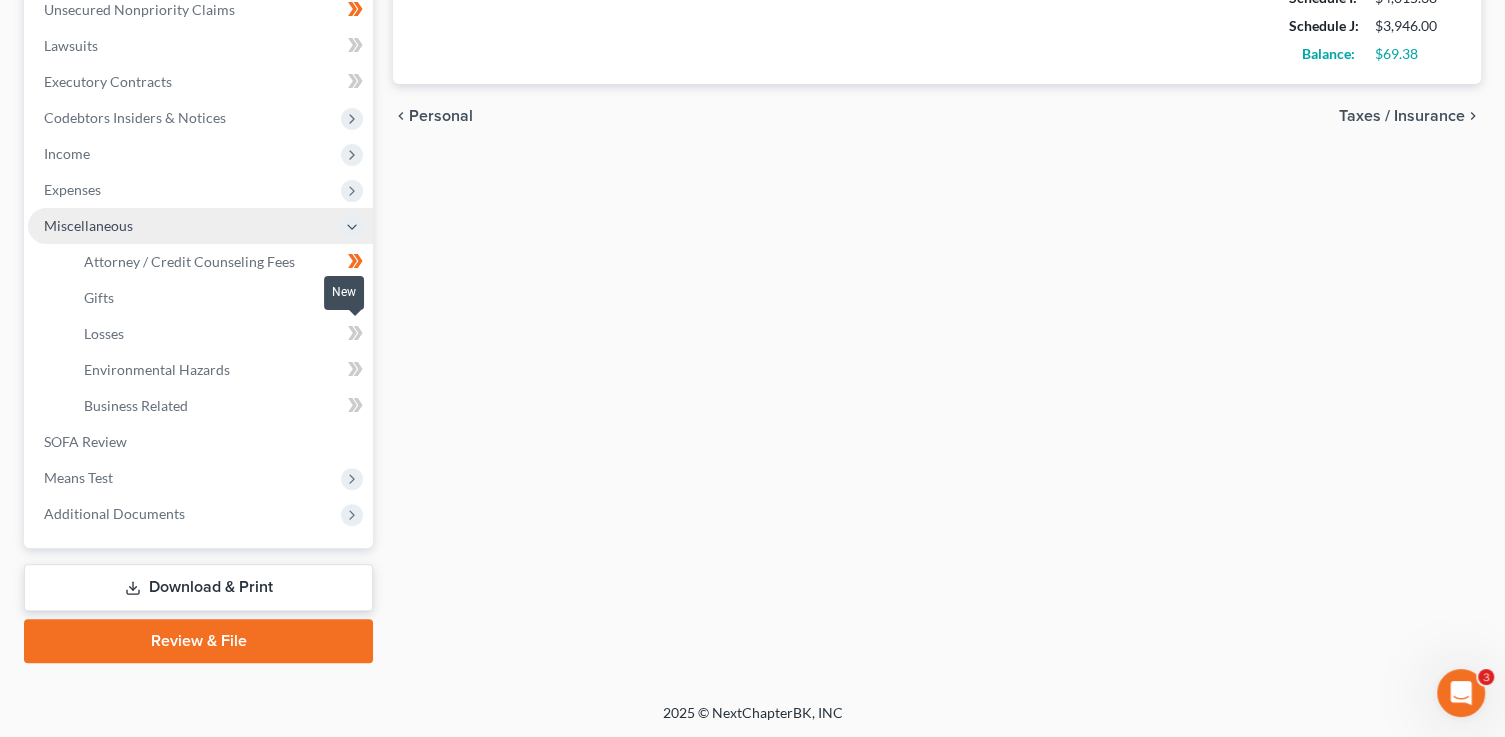 click at bounding box center (355, 336) 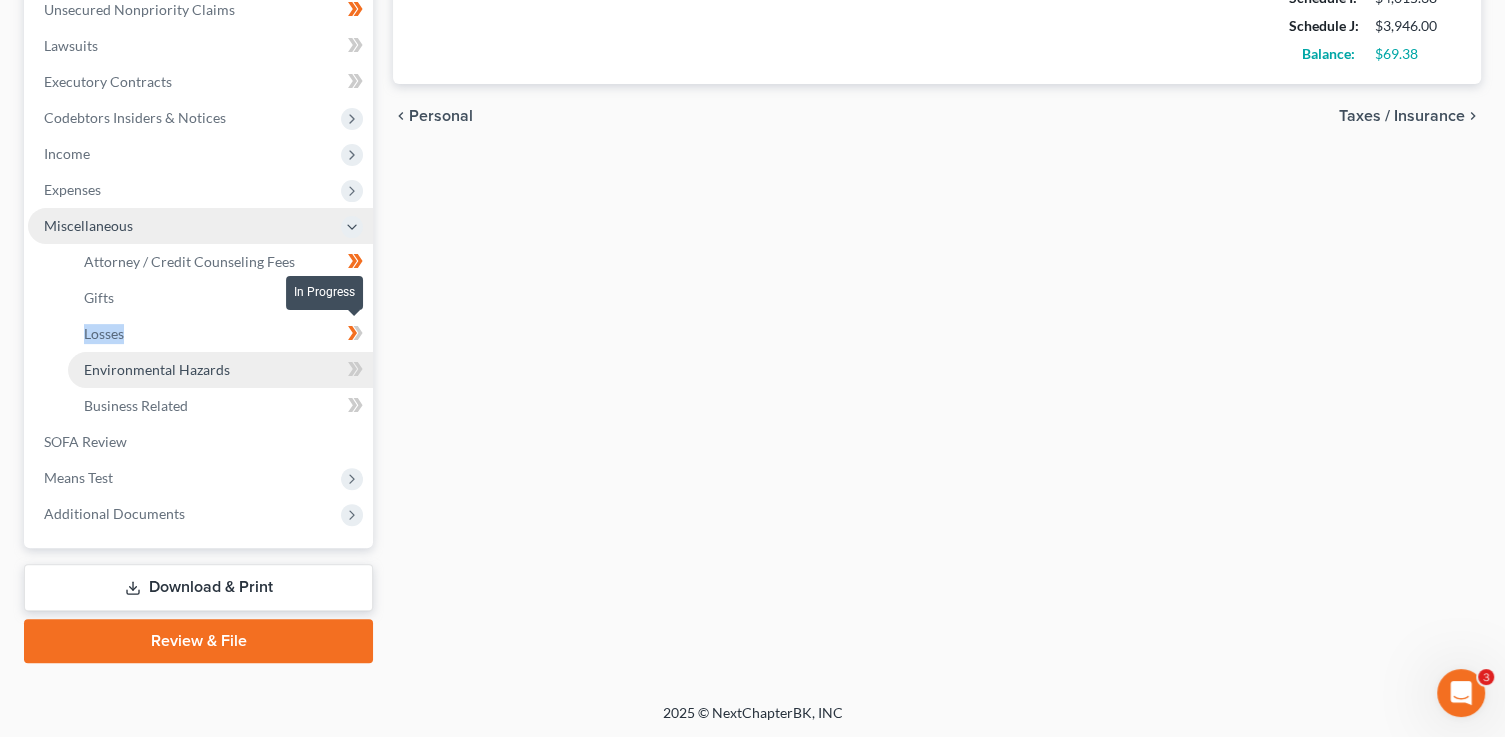click at bounding box center [355, 336] 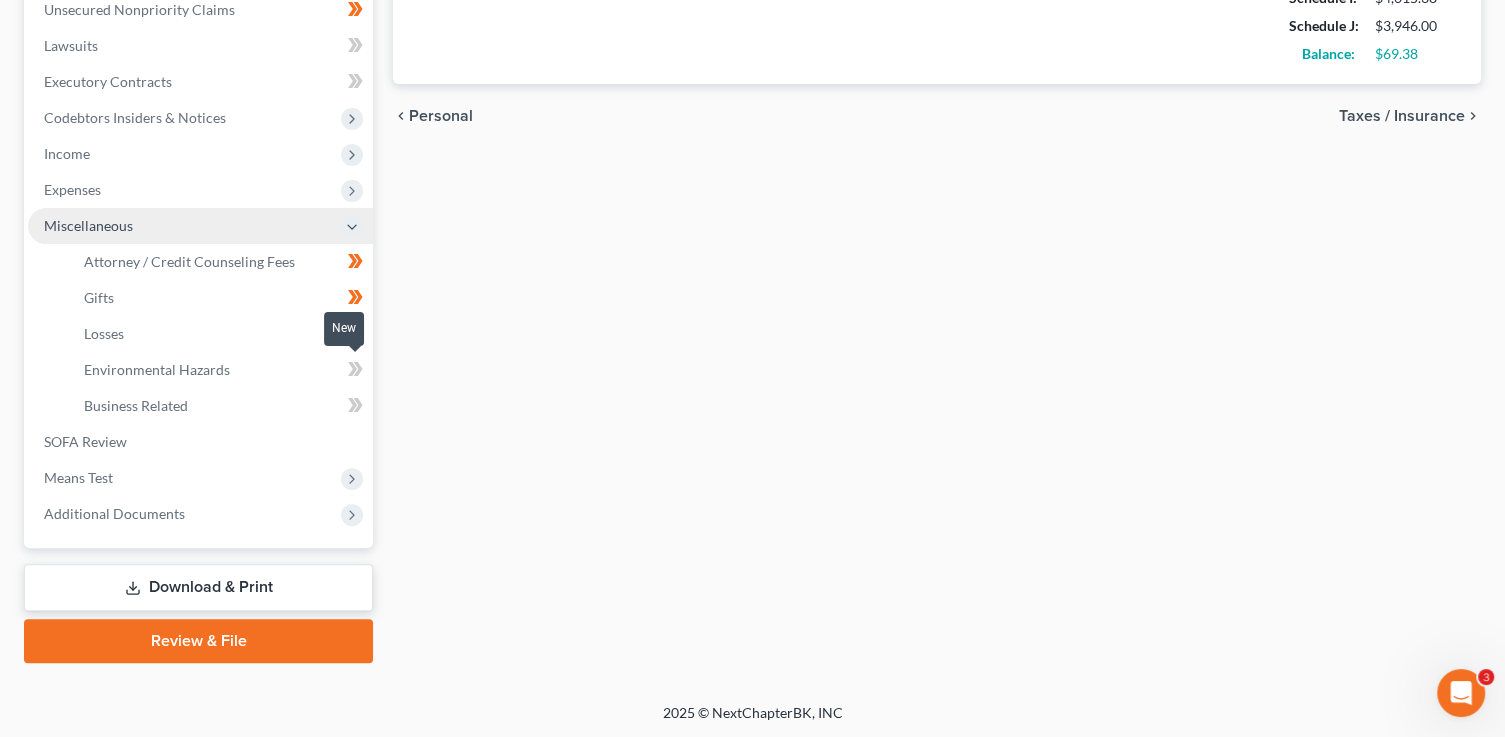 click at bounding box center (355, 372) 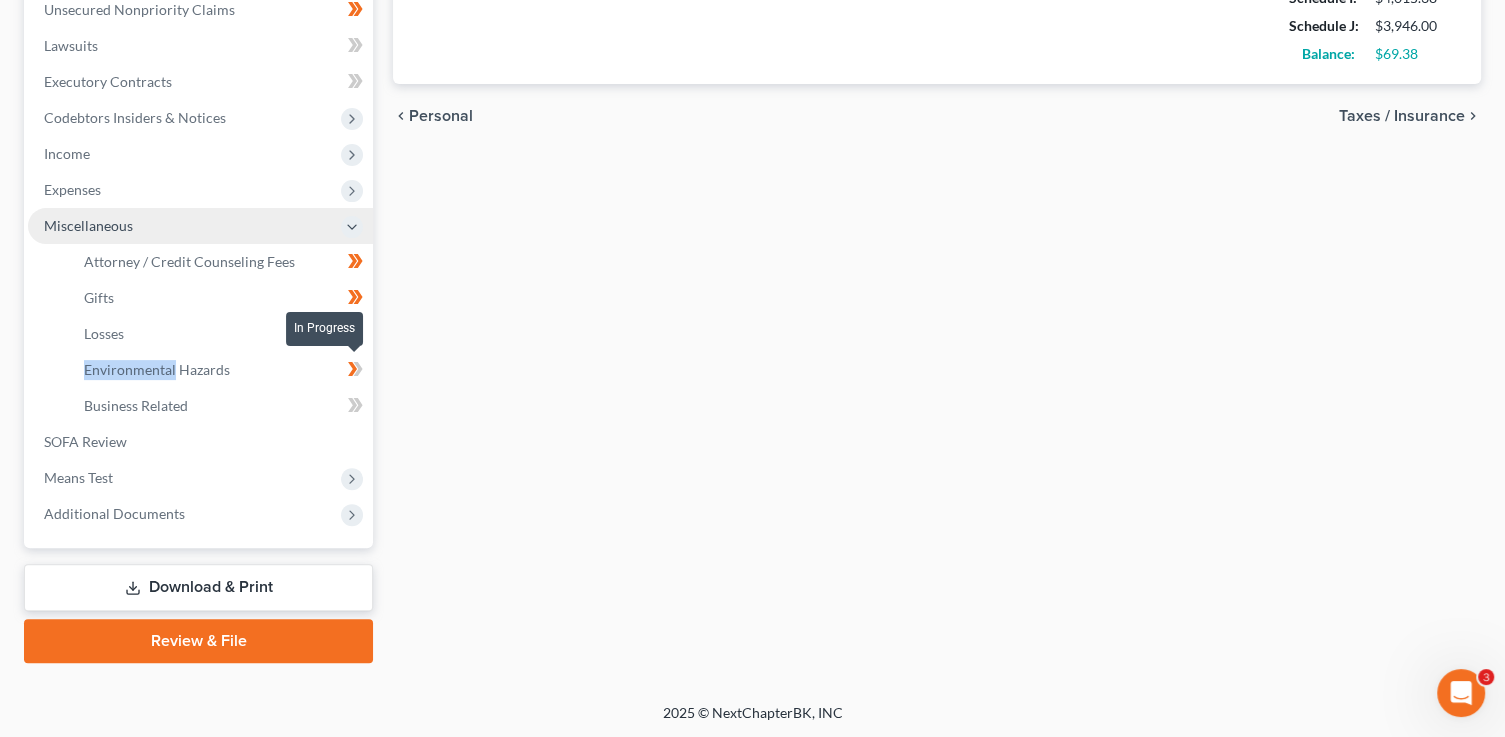 drag, startPoint x: 365, startPoint y: 362, endPoint x: 372, endPoint y: 390, distance: 28.86174 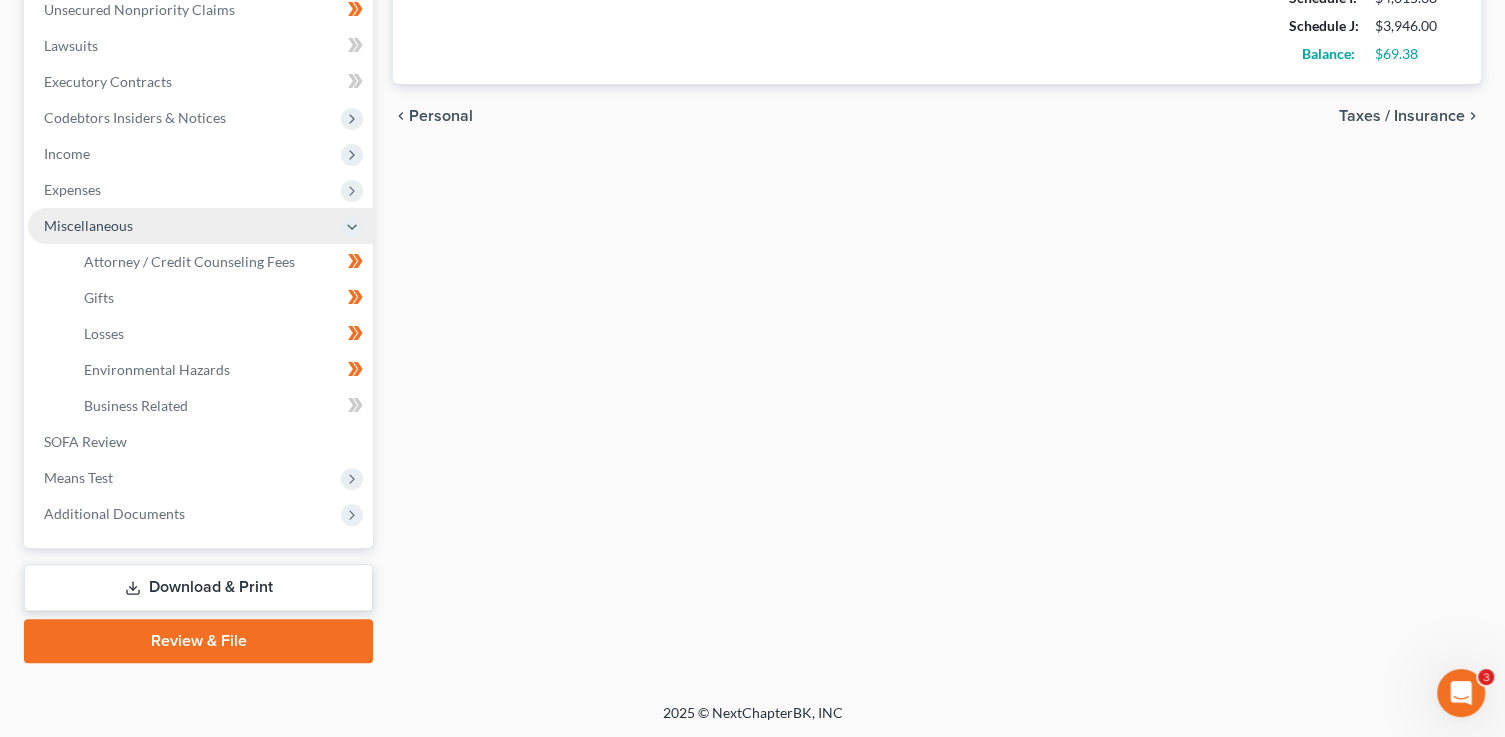click at bounding box center (355, 408) 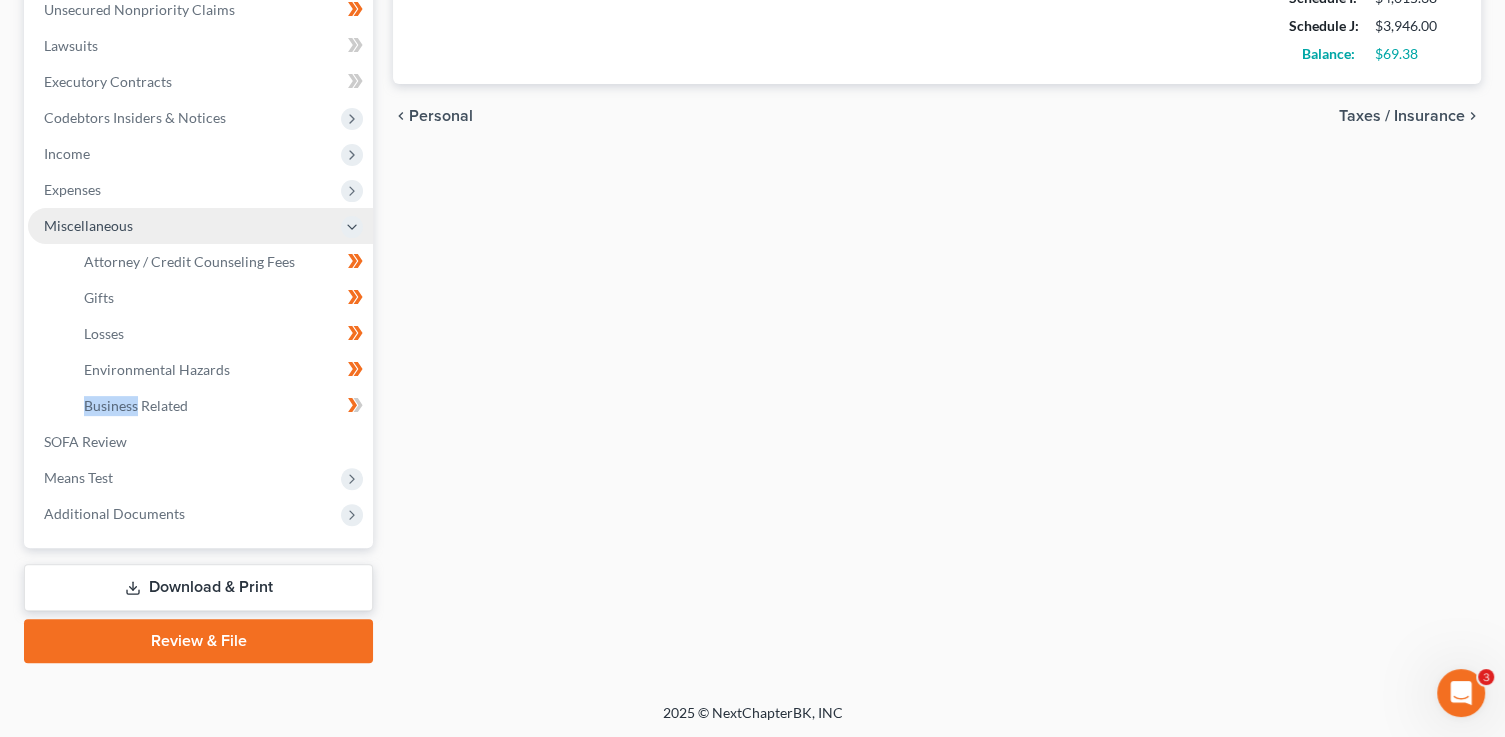 click at bounding box center [355, 408] 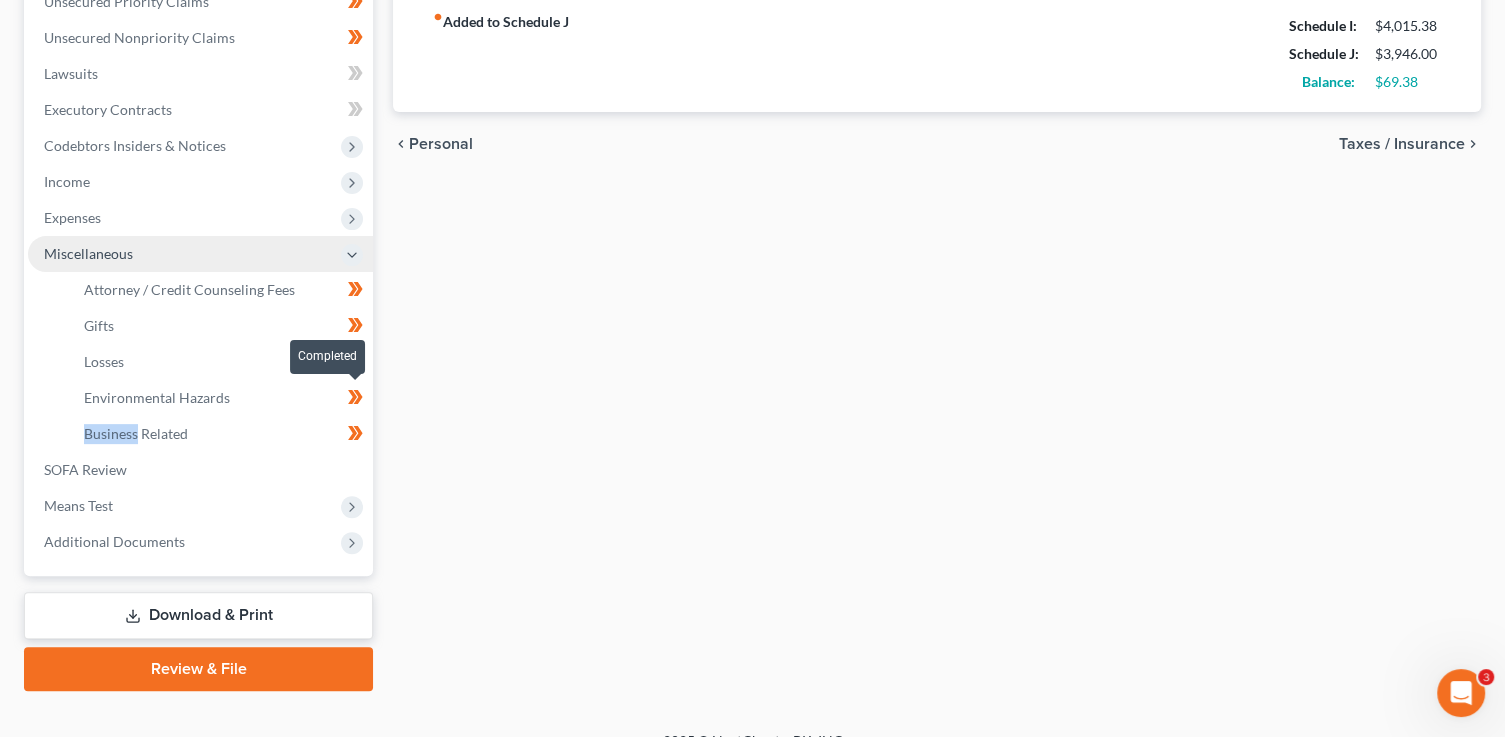 scroll, scrollTop: 432, scrollLeft: 0, axis: vertical 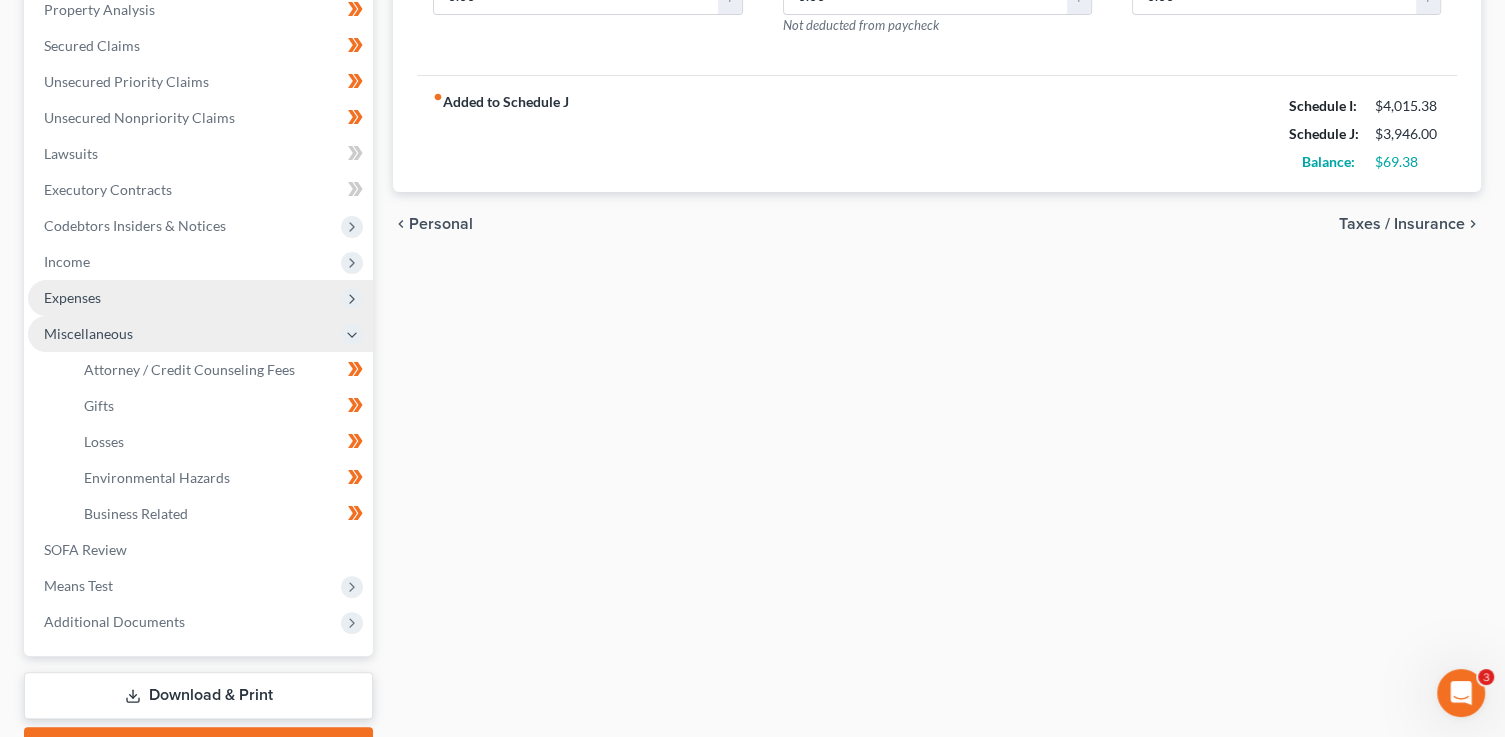 drag, startPoint x: 354, startPoint y: 330, endPoint x: 358, endPoint y: 309, distance: 21.377558 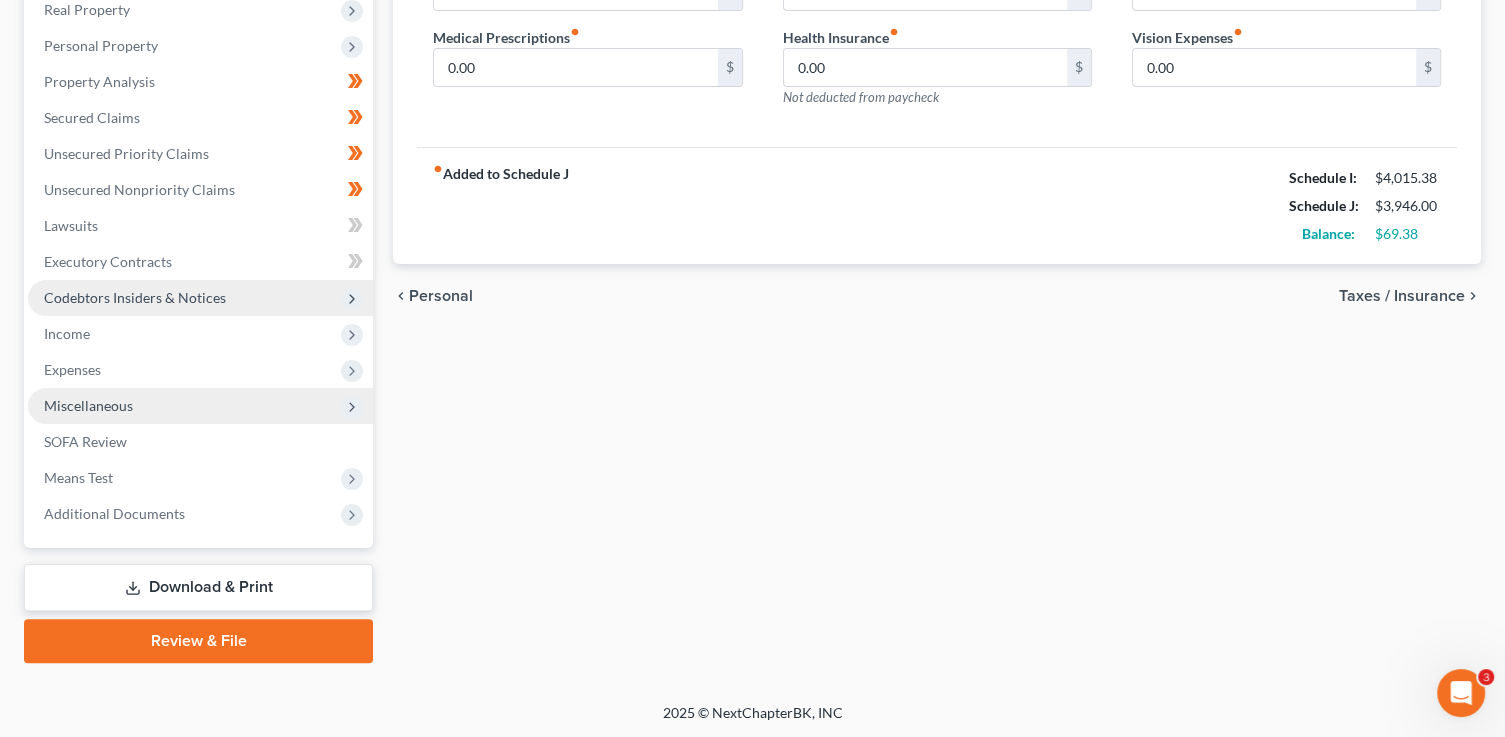 click 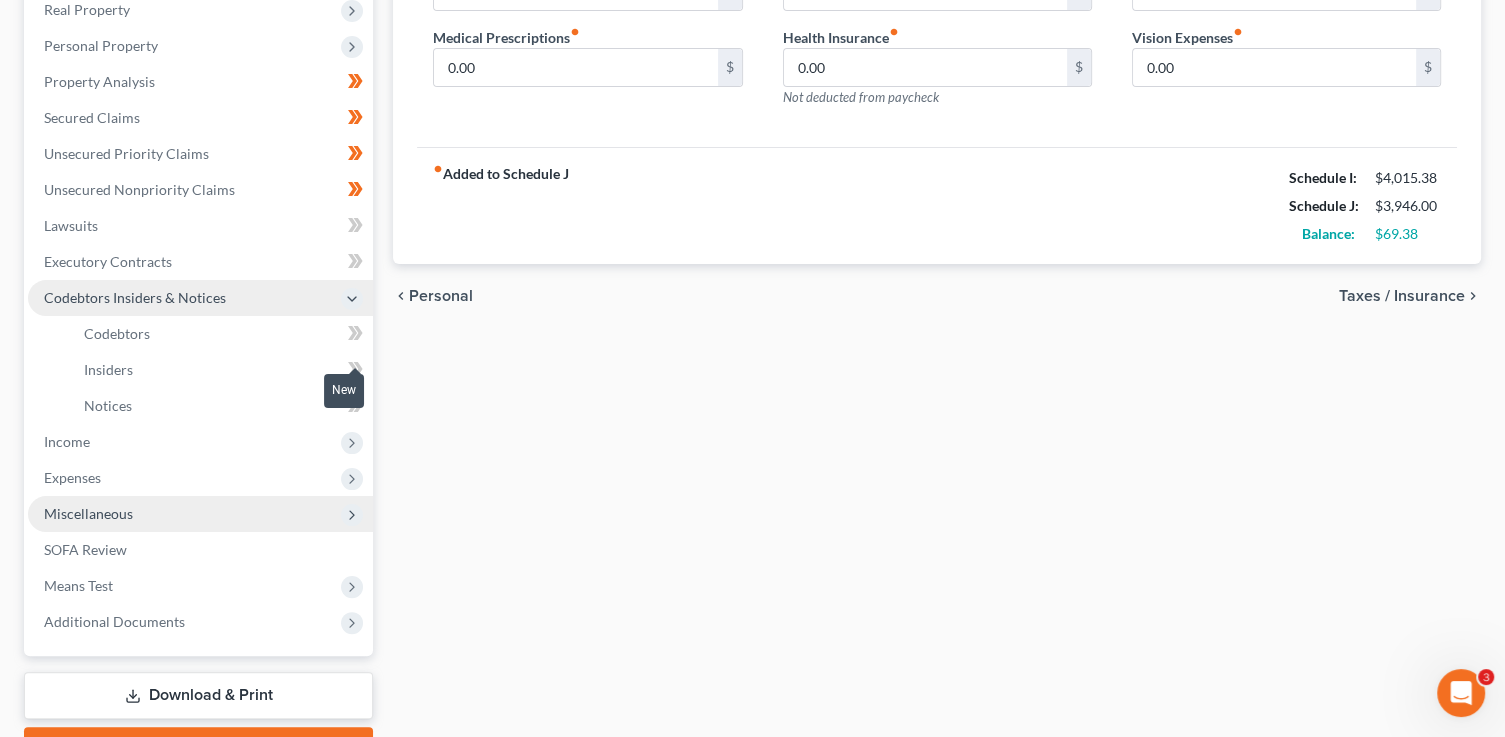 scroll, scrollTop: 432, scrollLeft: 0, axis: vertical 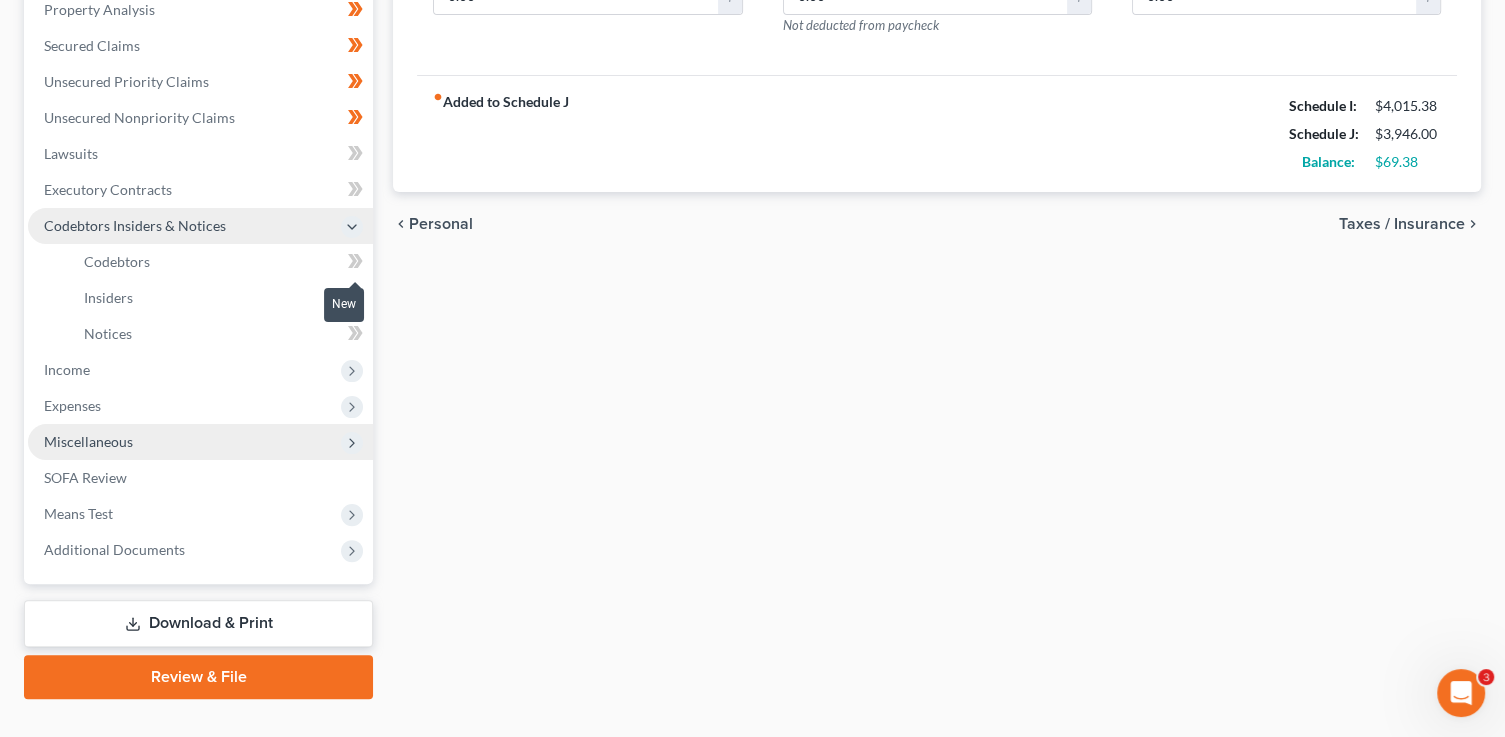 click 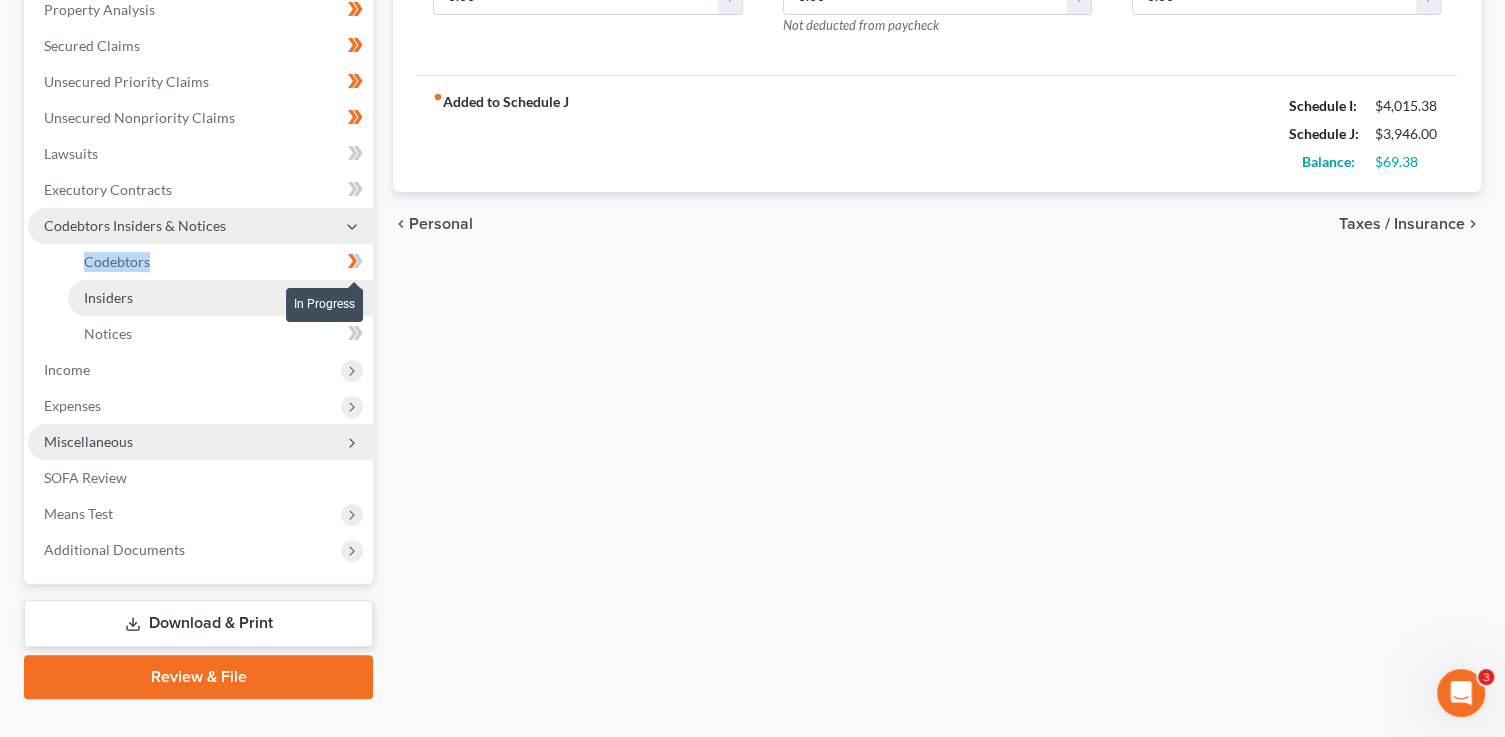 drag, startPoint x: 355, startPoint y: 258, endPoint x: 368, endPoint y: 278, distance: 23.853722 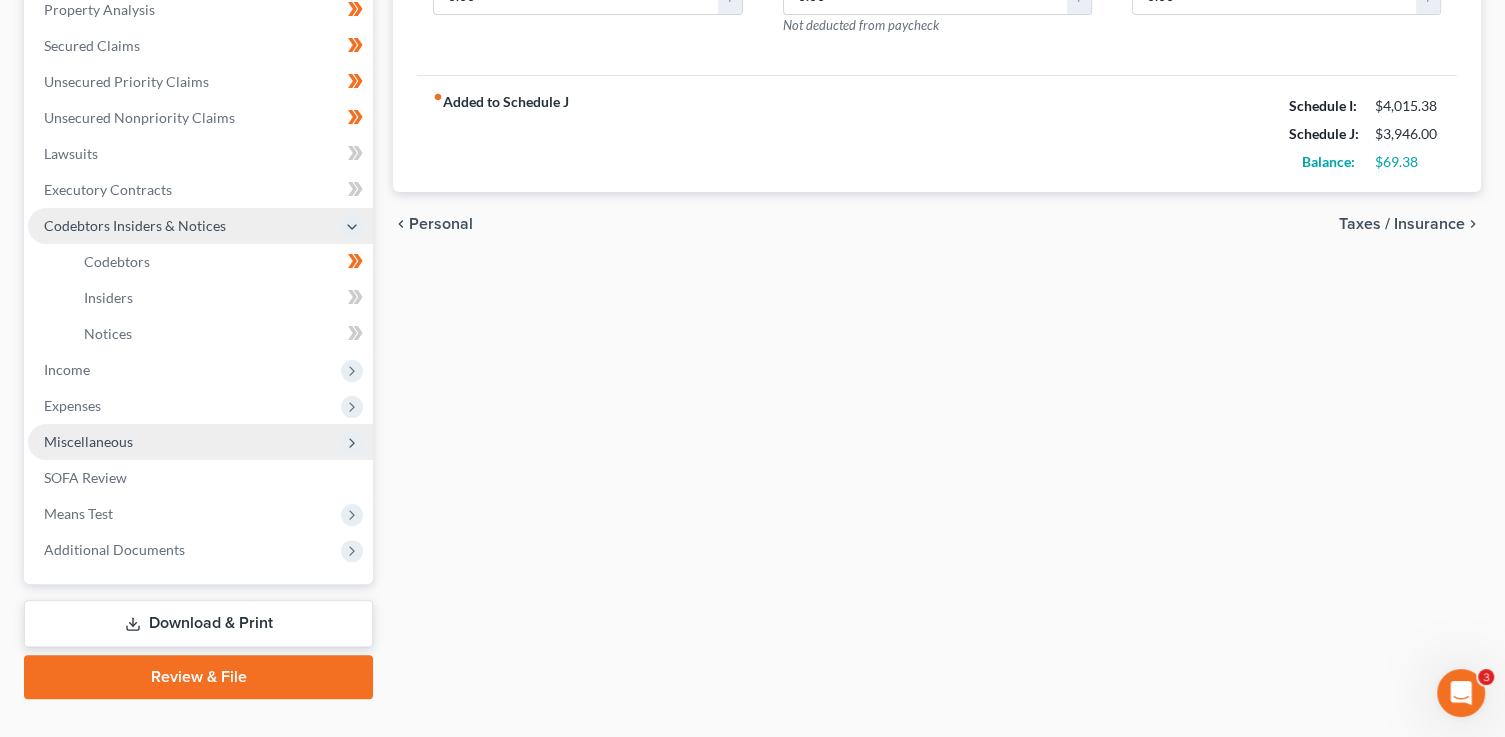 click at bounding box center (355, 300) 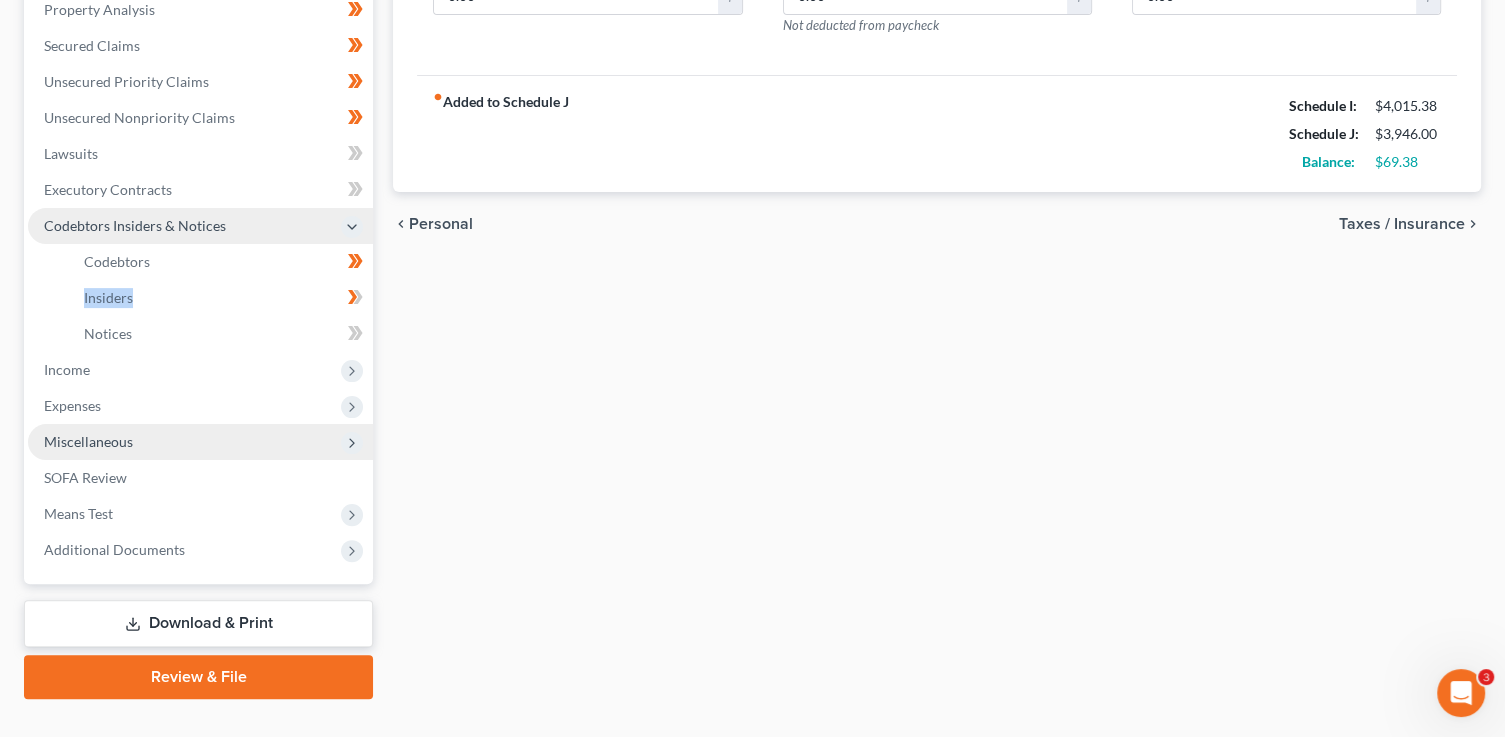 drag, startPoint x: 363, startPoint y: 290, endPoint x: 368, endPoint y: 312, distance: 22.561028 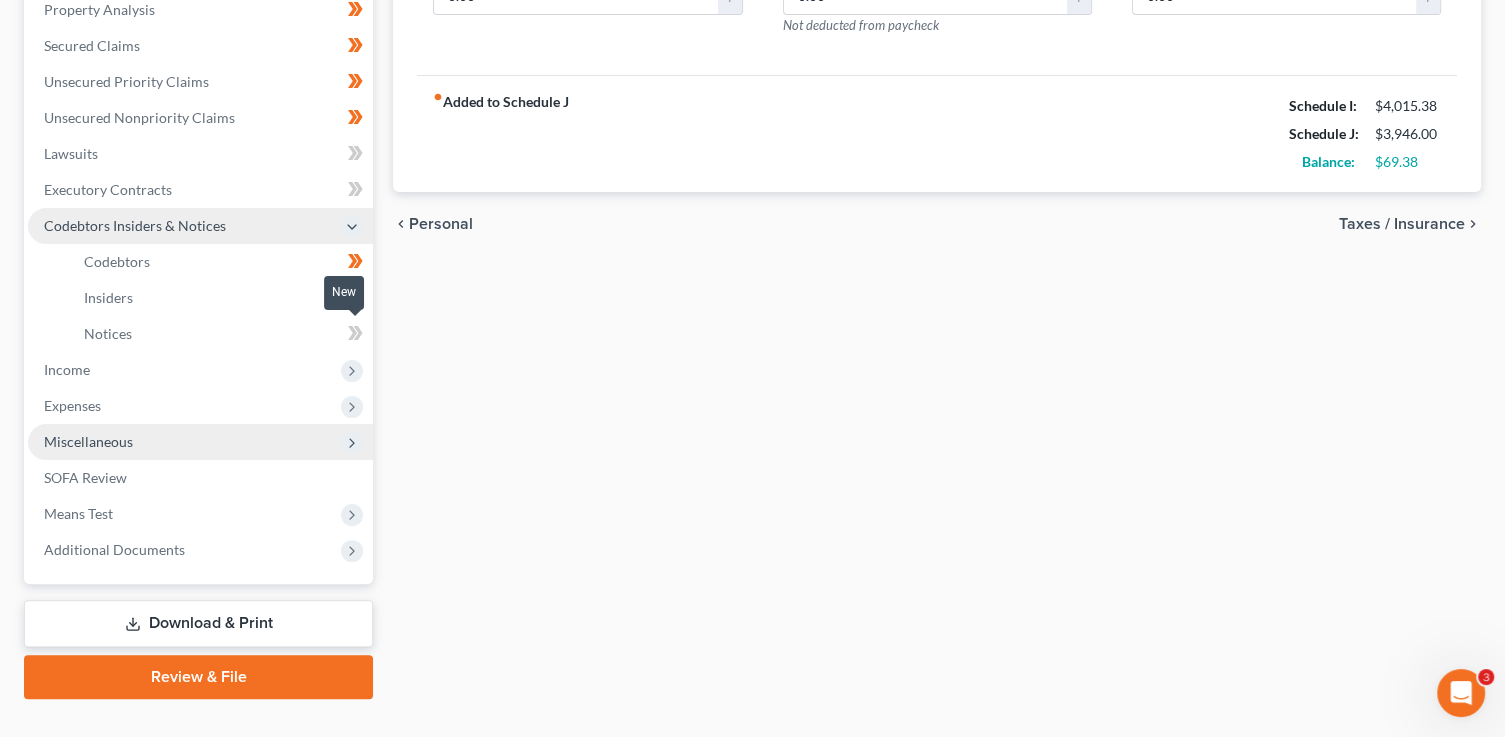 click at bounding box center [355, 336] 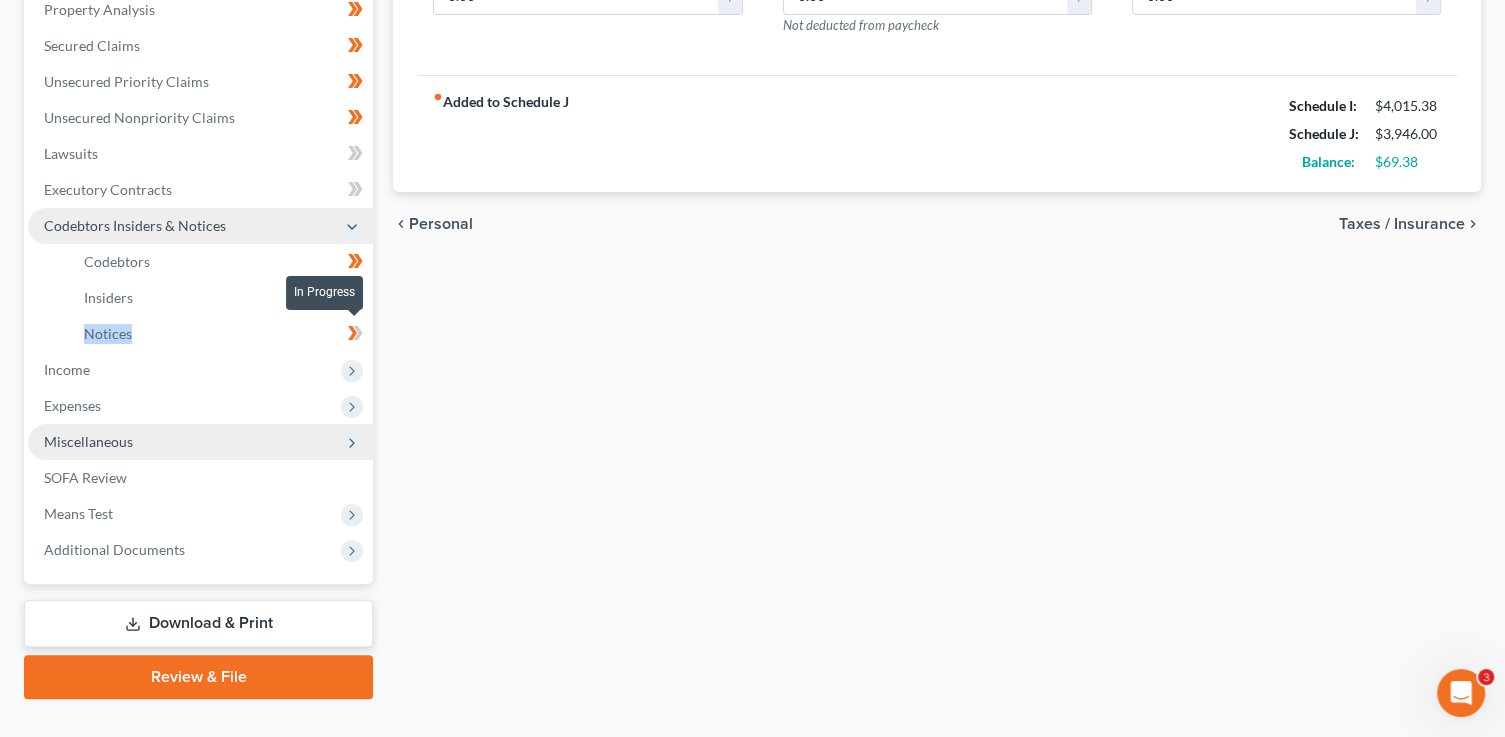 drag, startPoint x: 365, startPoint y: 332, endPoint x: 385, endPoint y: 192, distance: 141.42136 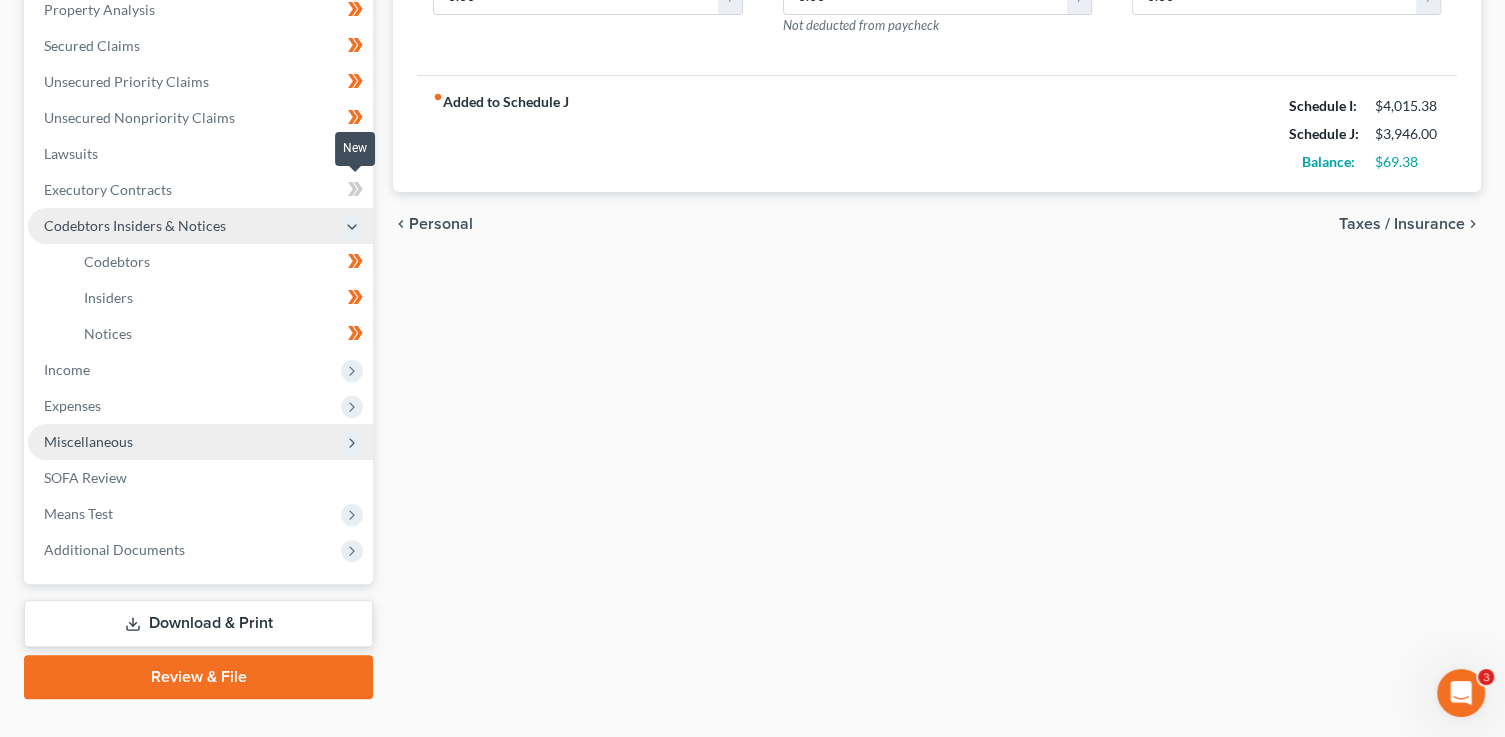 click at bounding box center [355, 192] 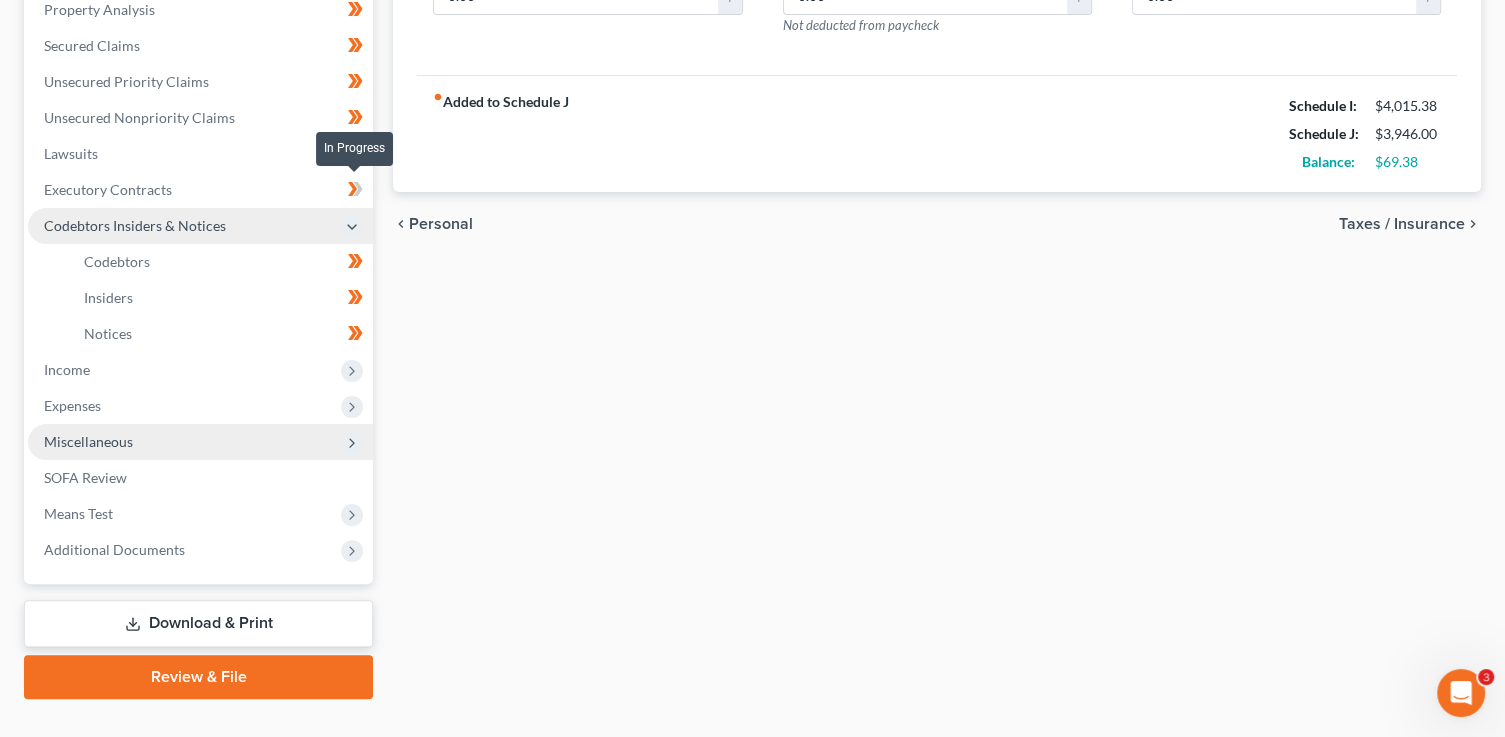 click at bounding box center [355, 192] 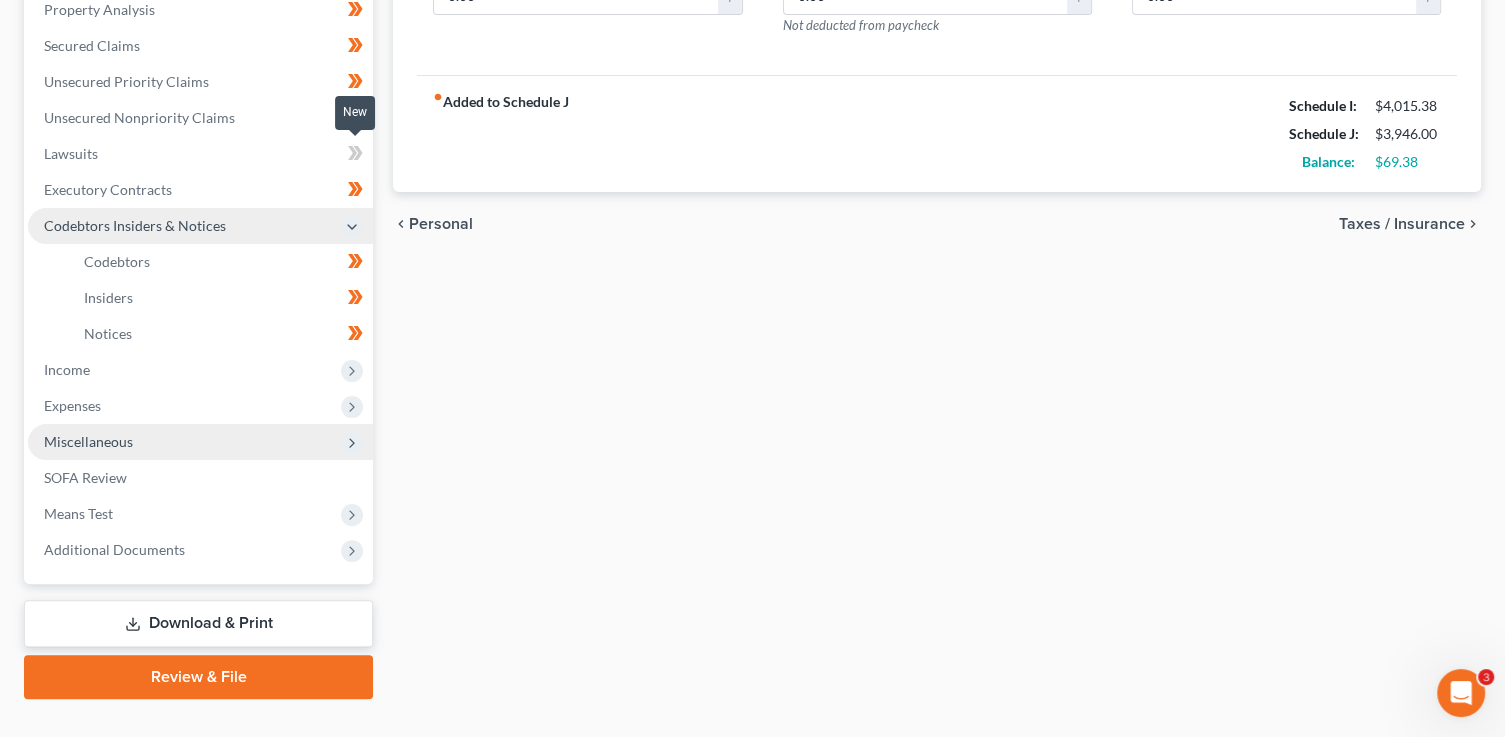 click at bounding box center (355, 156) 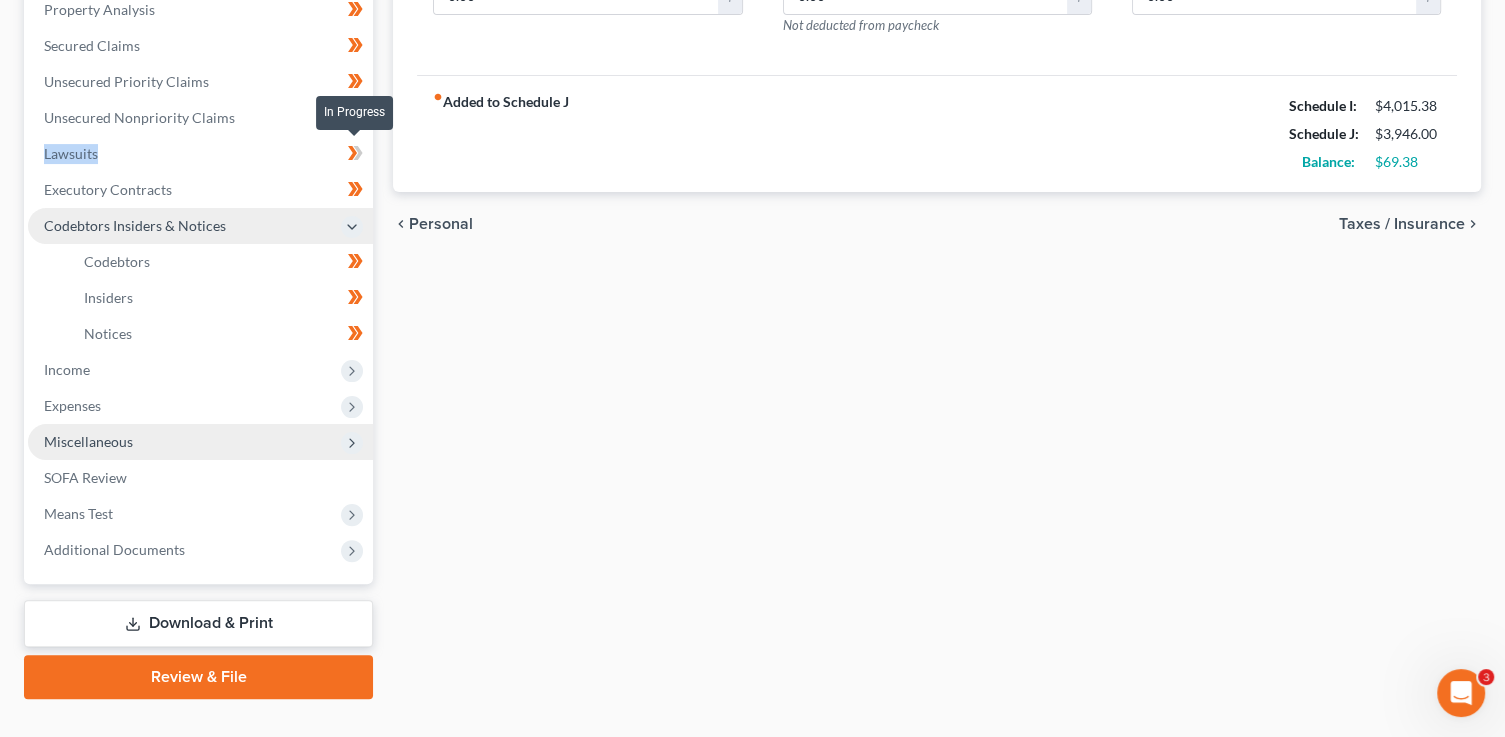 click at bounding box center (355, 156) 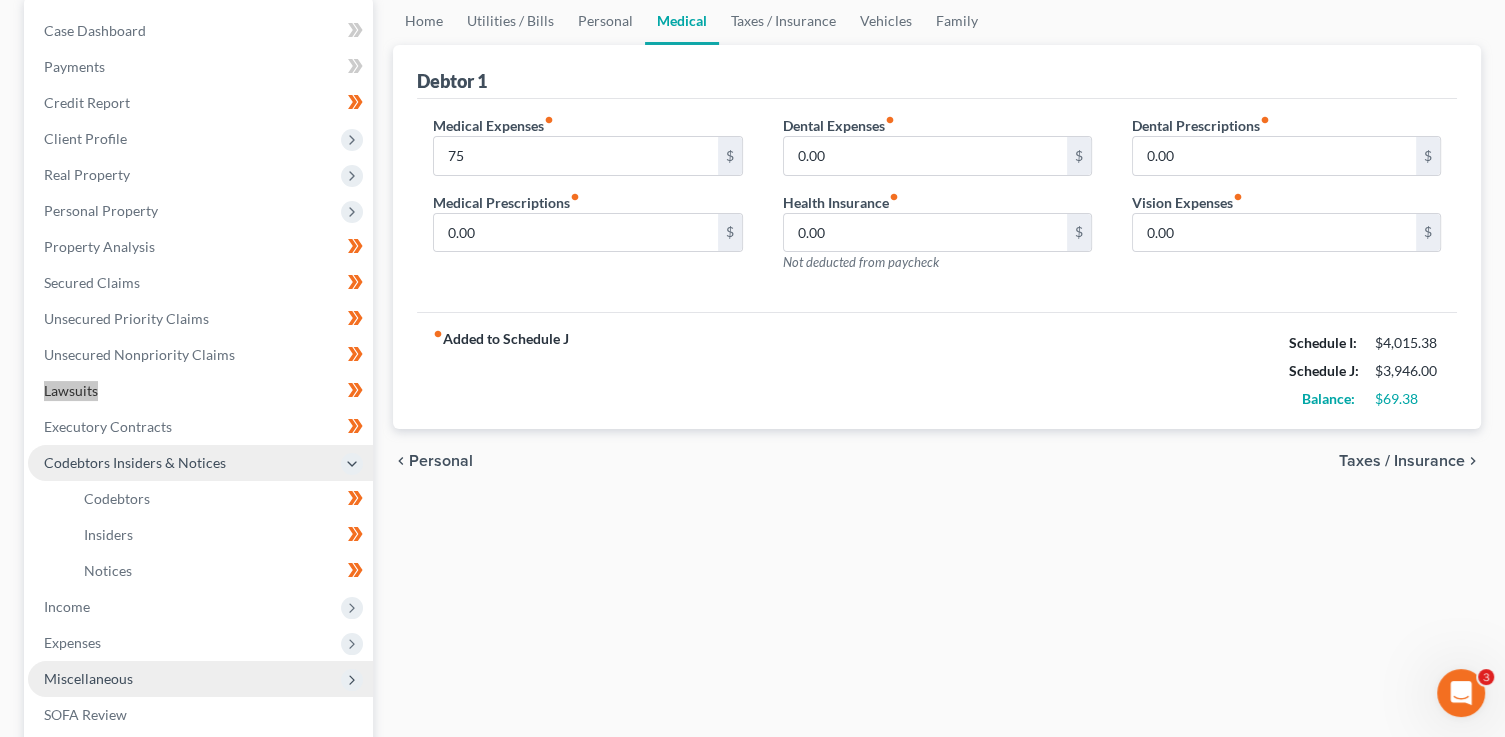 scroll, scrollTop: 164, scrollLeft: 0, axis: vertical 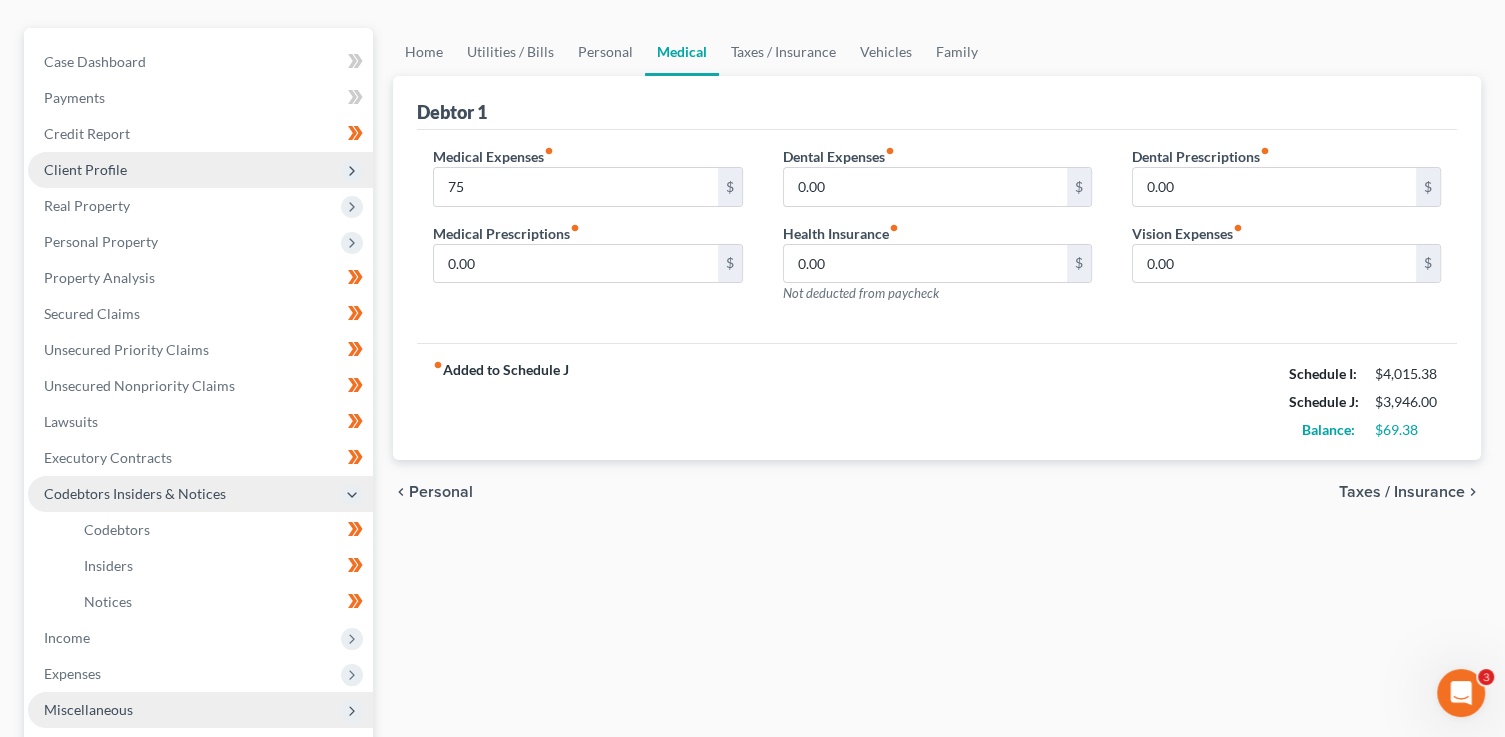 click at bounding box center (352, 171) 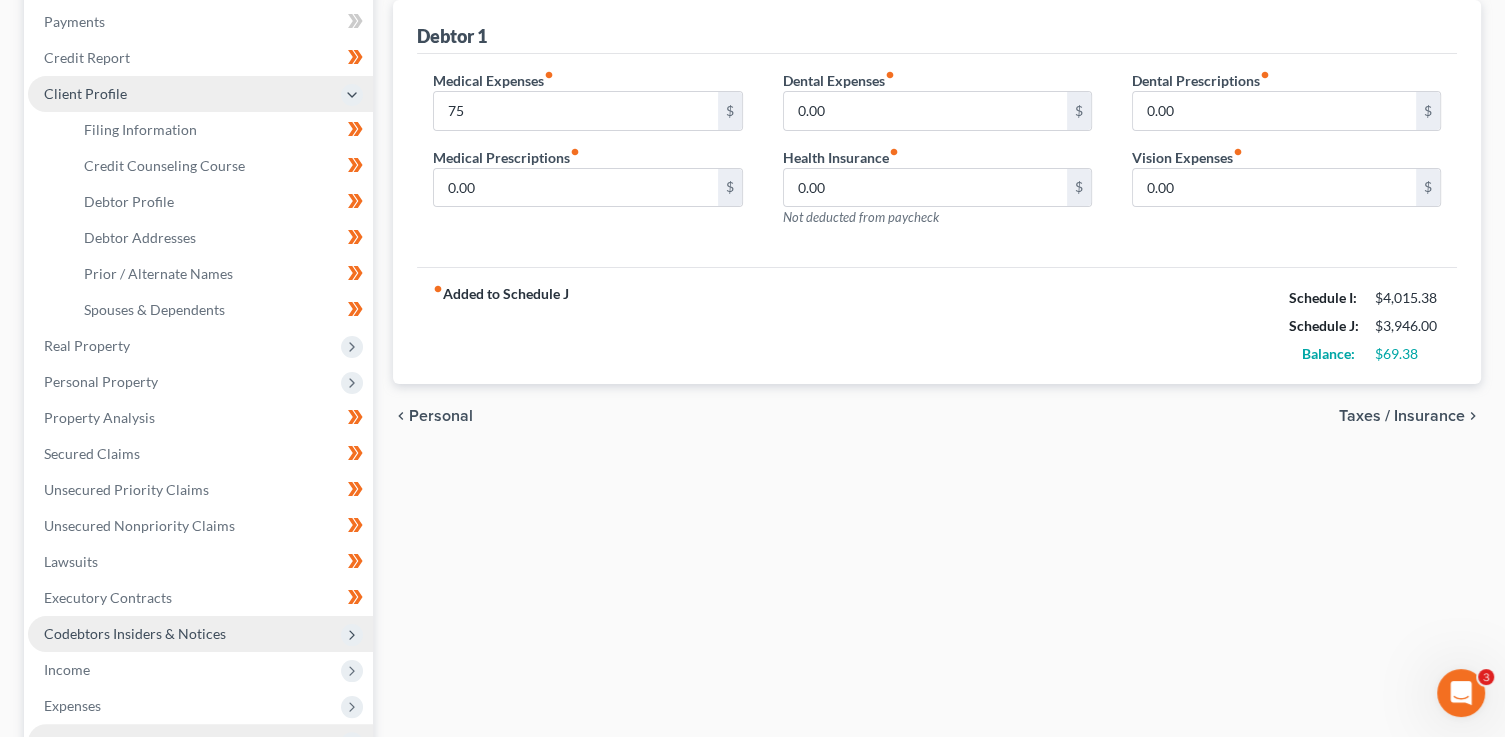 scroll, scrollTop: 247, scrollLeft: 0, axis: vertical 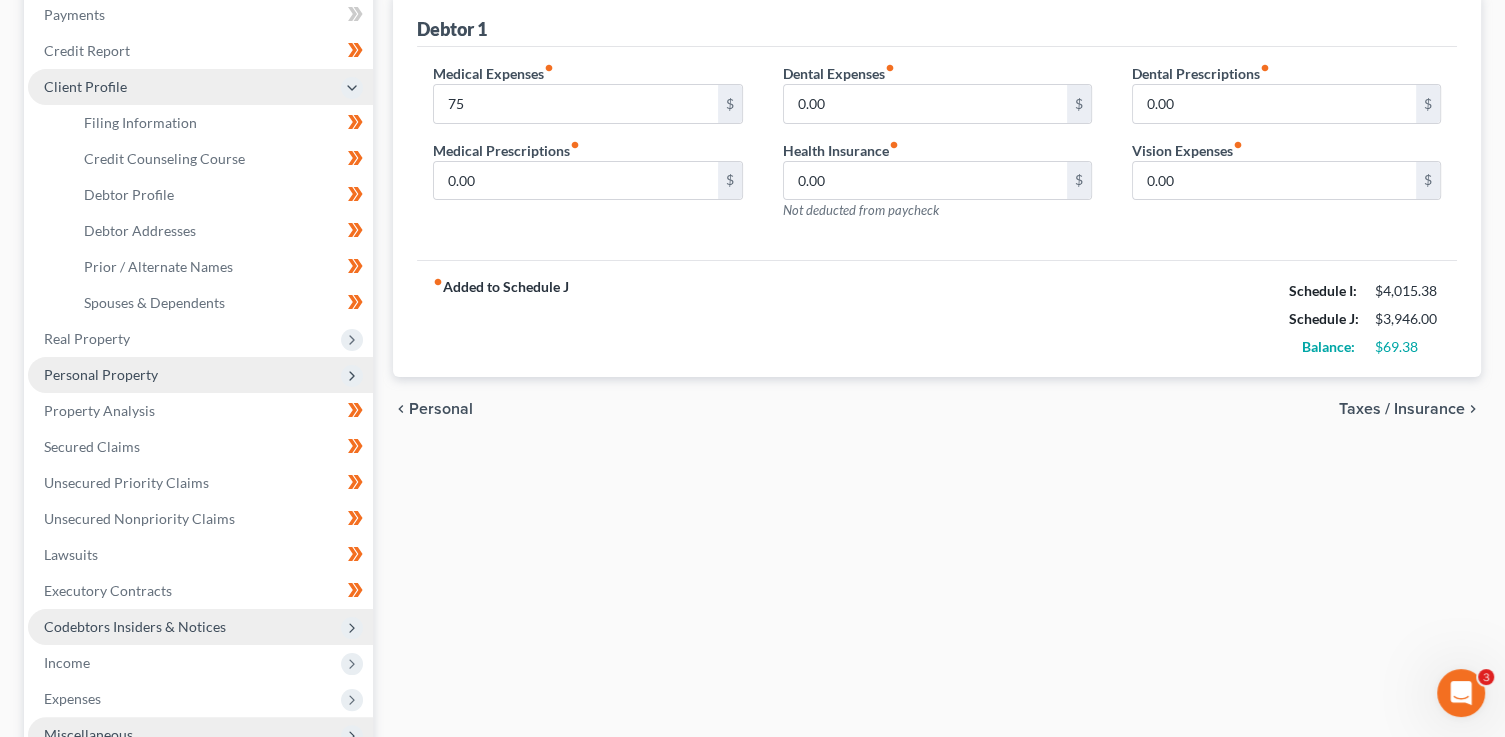 click on "Personal Property" at bounding box center [101, 374] 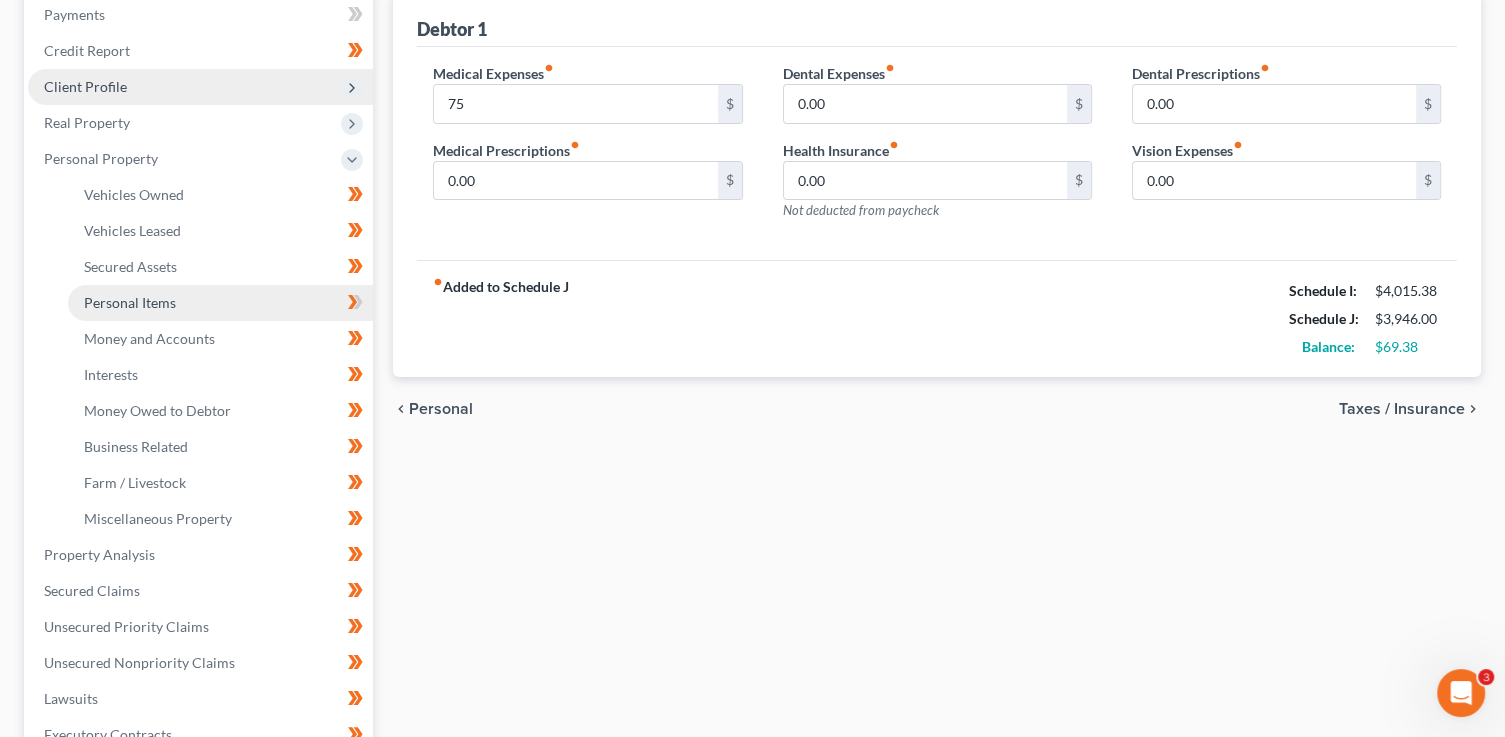 click on "Personal Items" at bounding box center (130, 302) 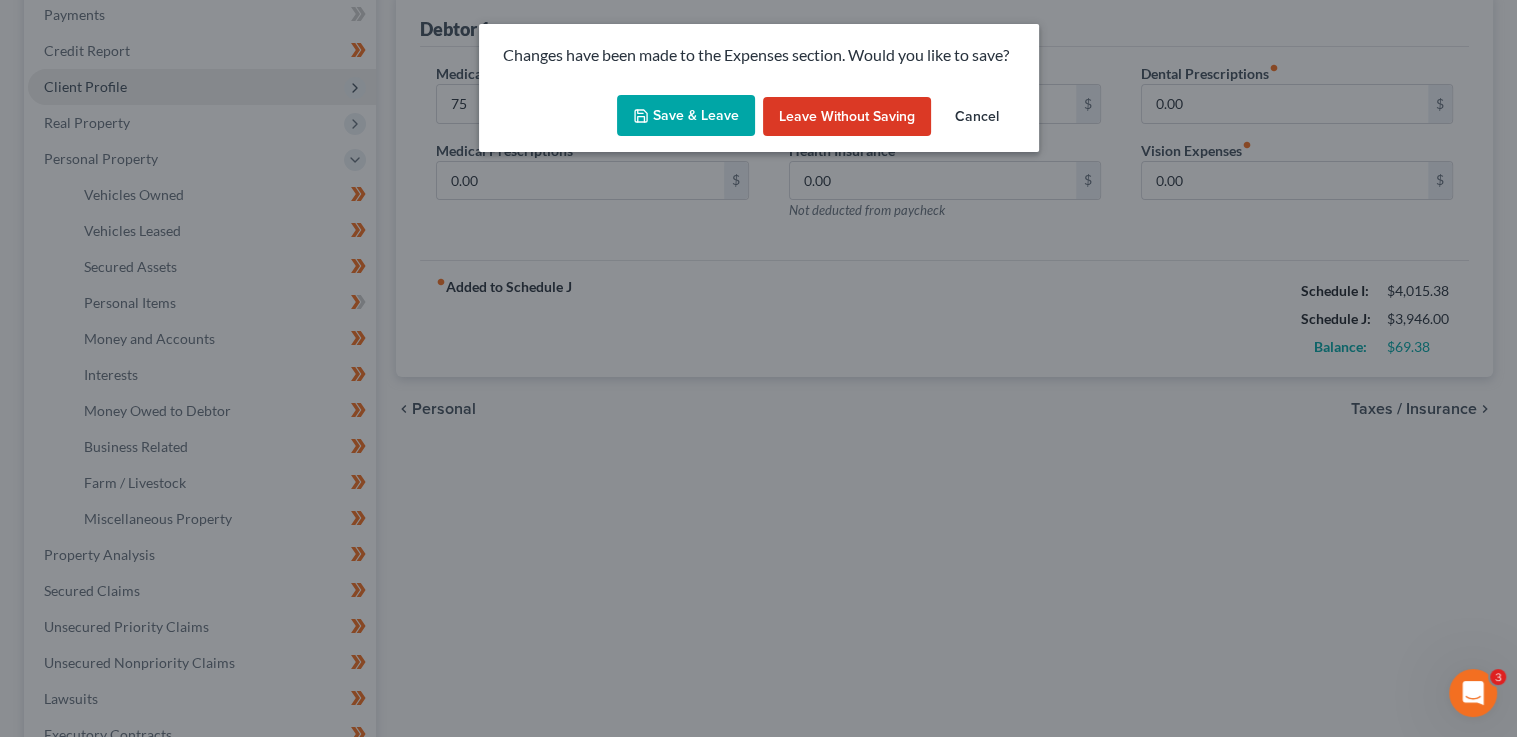 click on "Save & Leave" at bounding box center [686, 116] 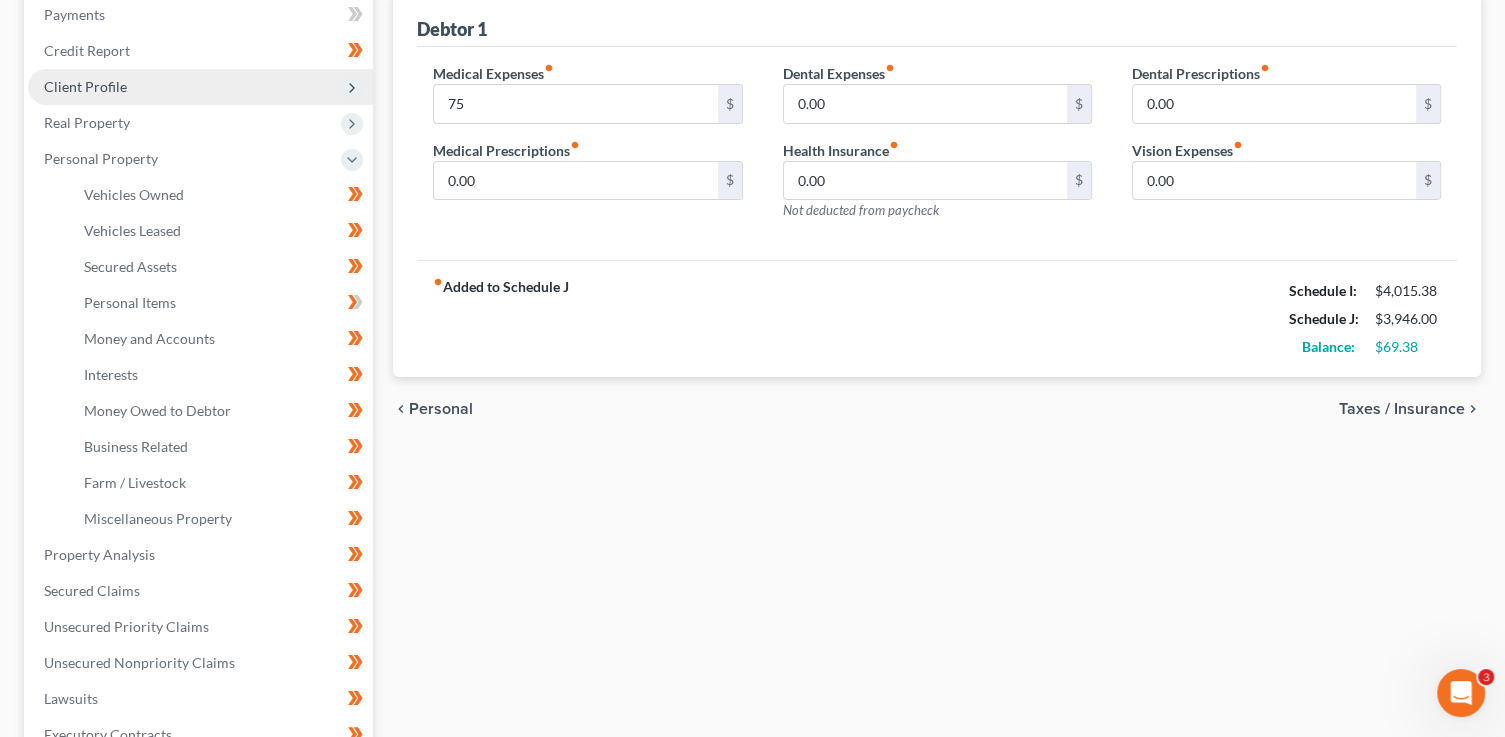 type on "75.00" 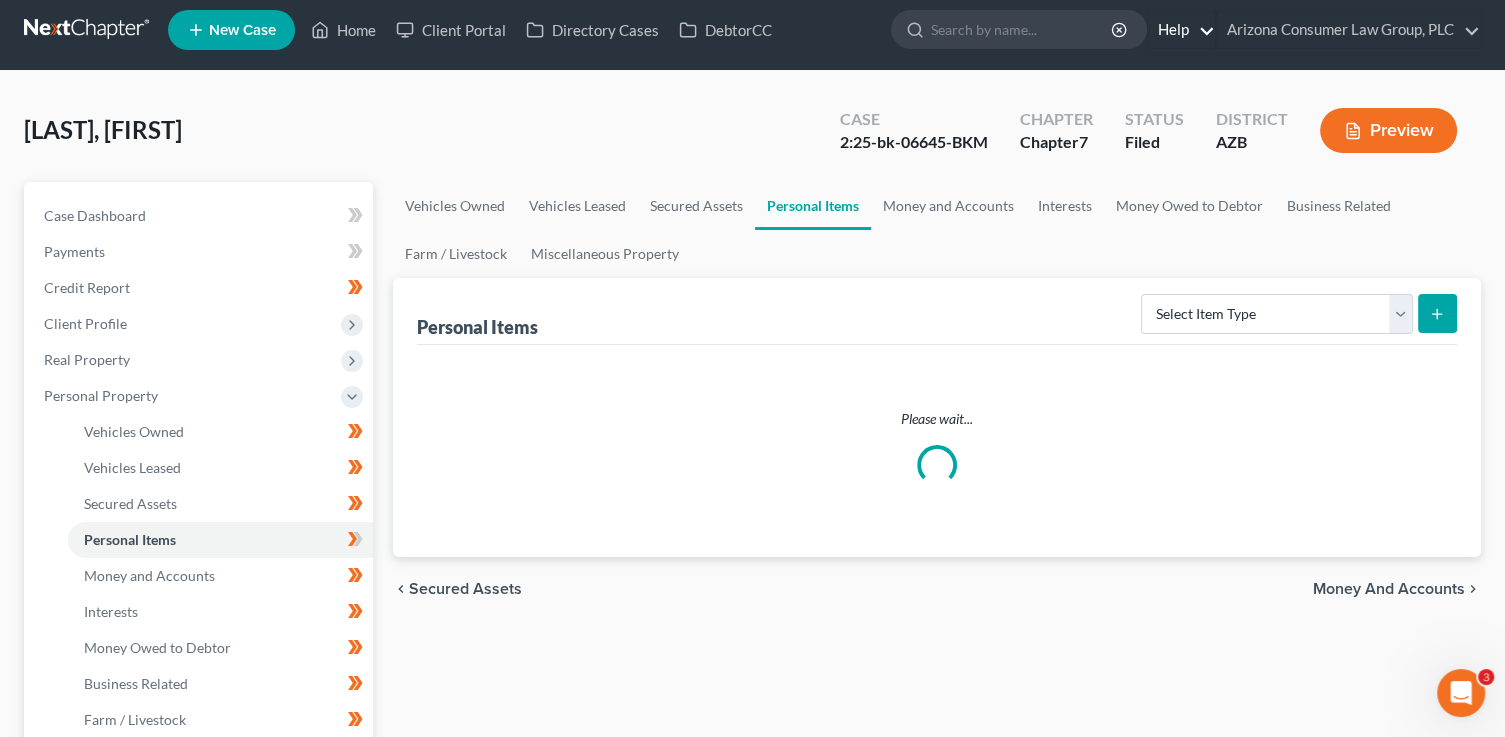 scroll, scrollTop: 0, scrollLeft: 0, axis: both 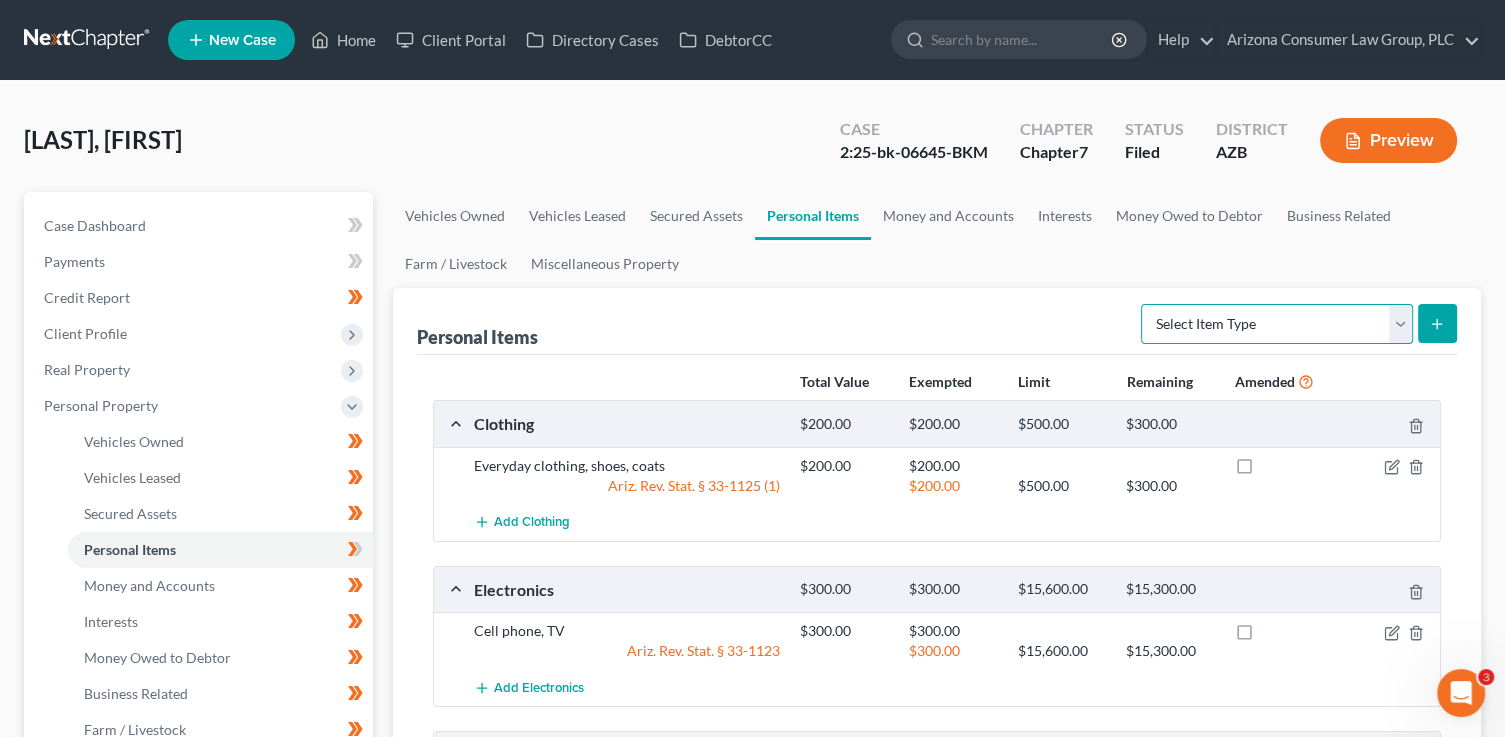 click on "Select Item Type Clothing (A/B: 11) Collectibles Of Value (A/B: 8) Electronics (A/B: 7) Firearms (A/B: 10) Household Goods (A/B: 6) Jewelry (A/B: 12) Other (A/B: 14) Pet(s) (A/B: 13) Sports & Hobby Equipment (A/B: 9)" at bounding box center [1277, 324] 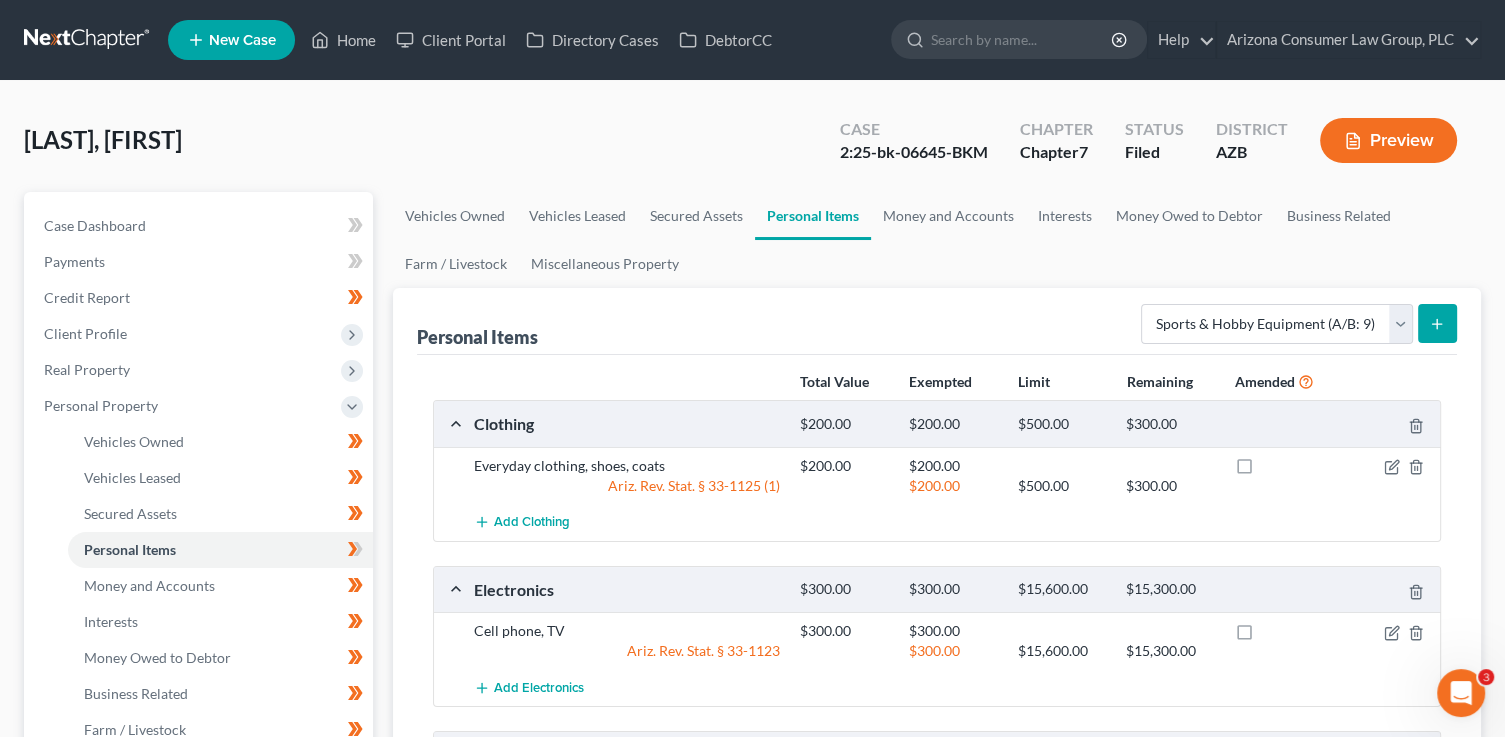 click at bounding box center (1437, 323) 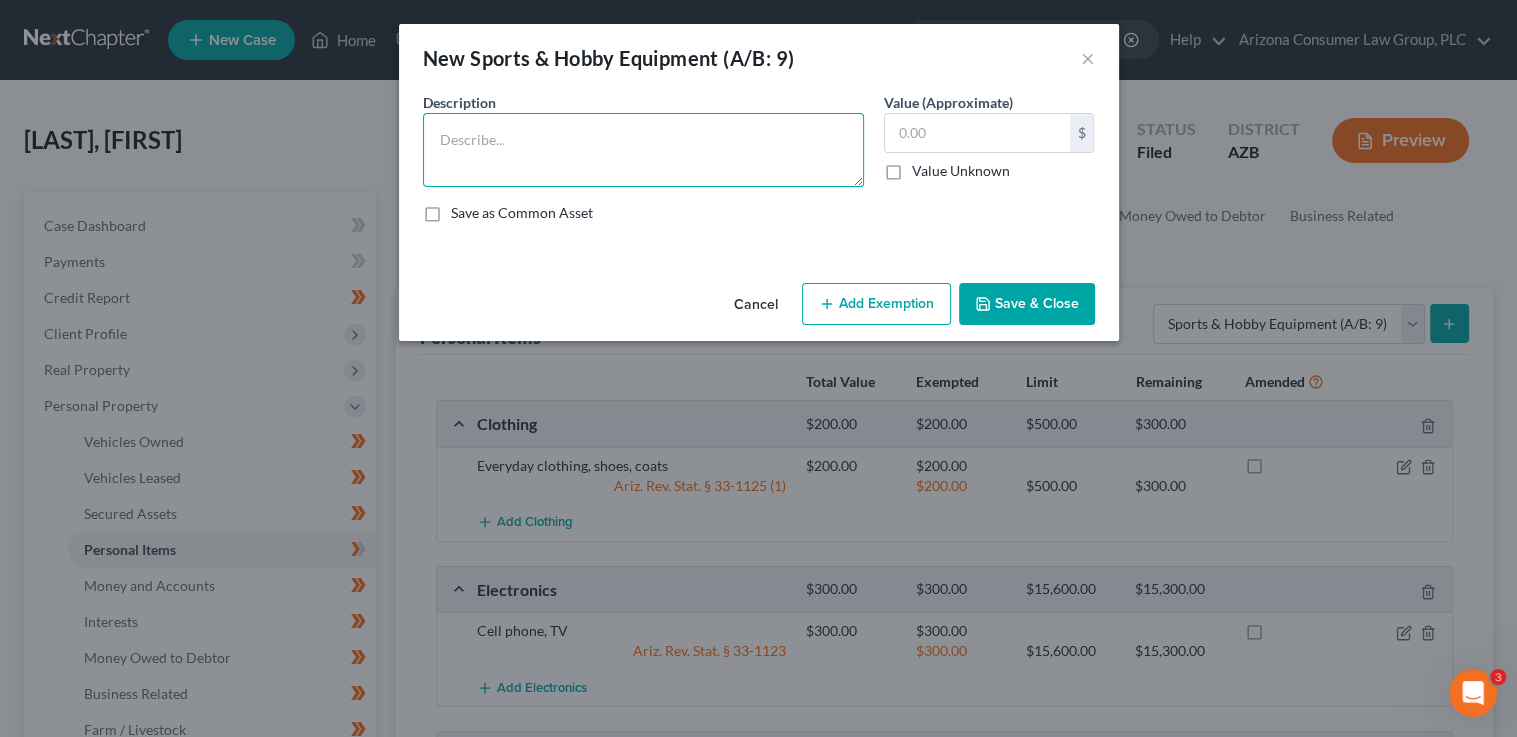 click at bounding box center (643, 150) 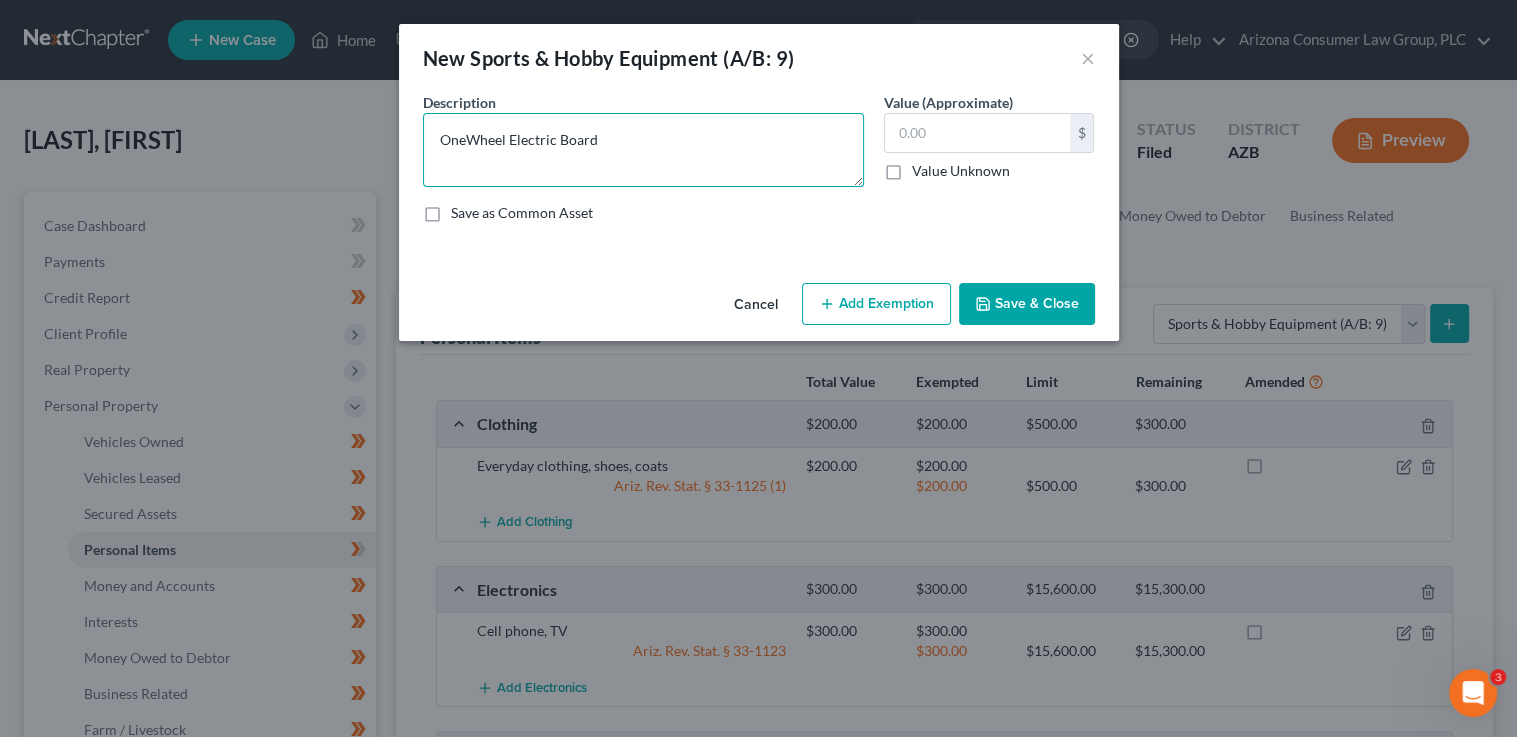 type on "OneWheel Electric Board" 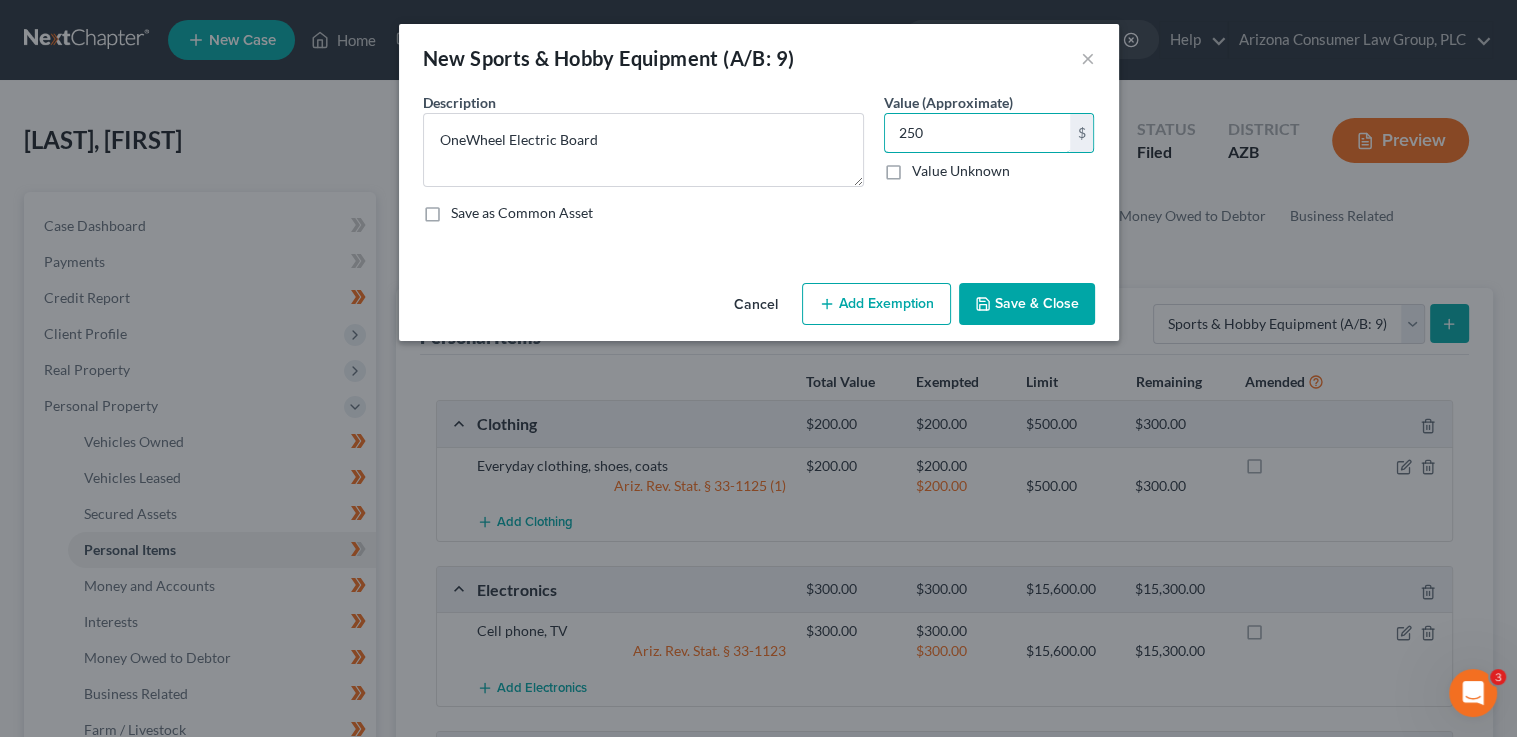 type on "250" 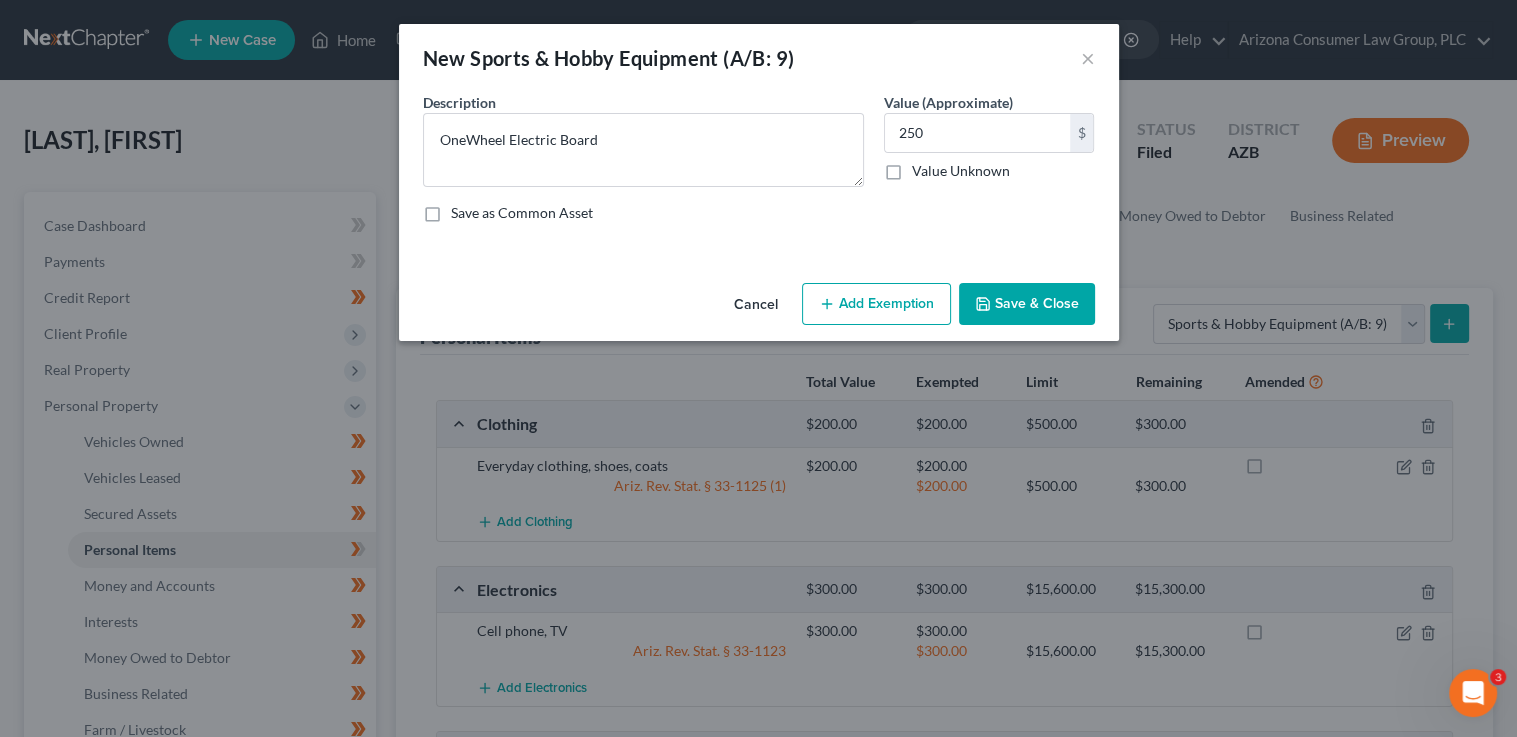 click on "Save & Close" at bounding box center (1027, 304) 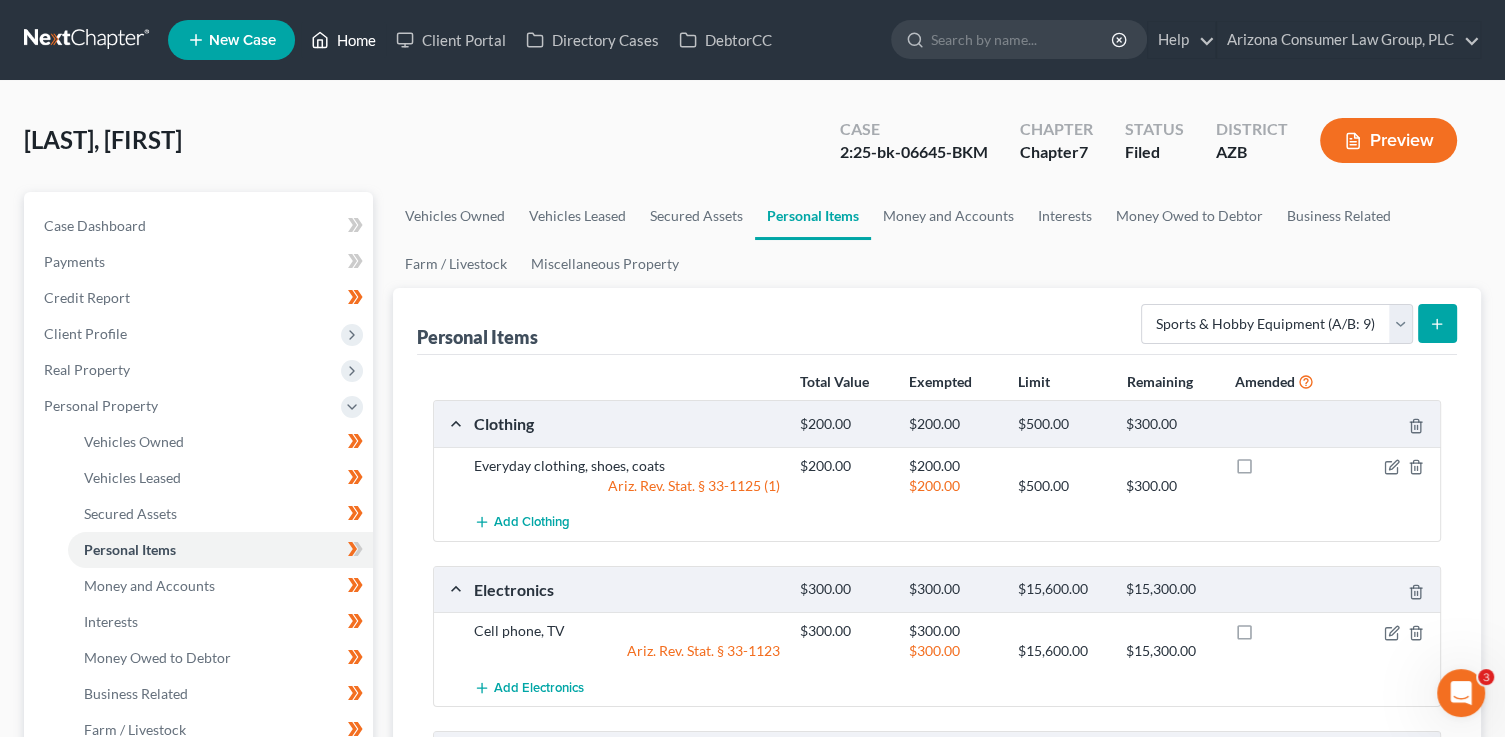 click on "Home" at bounding box center [343, 40] 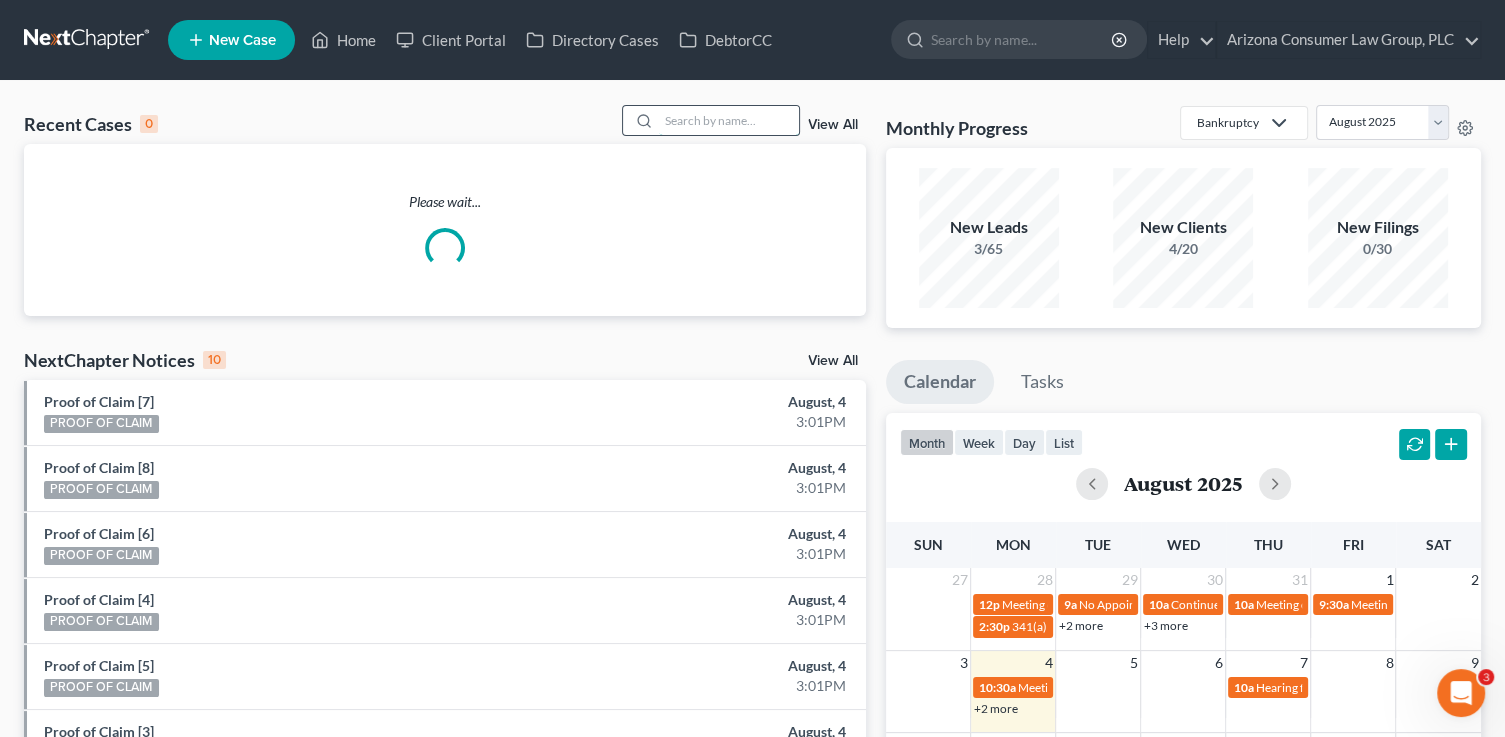 click at bounding box center [729, 120] 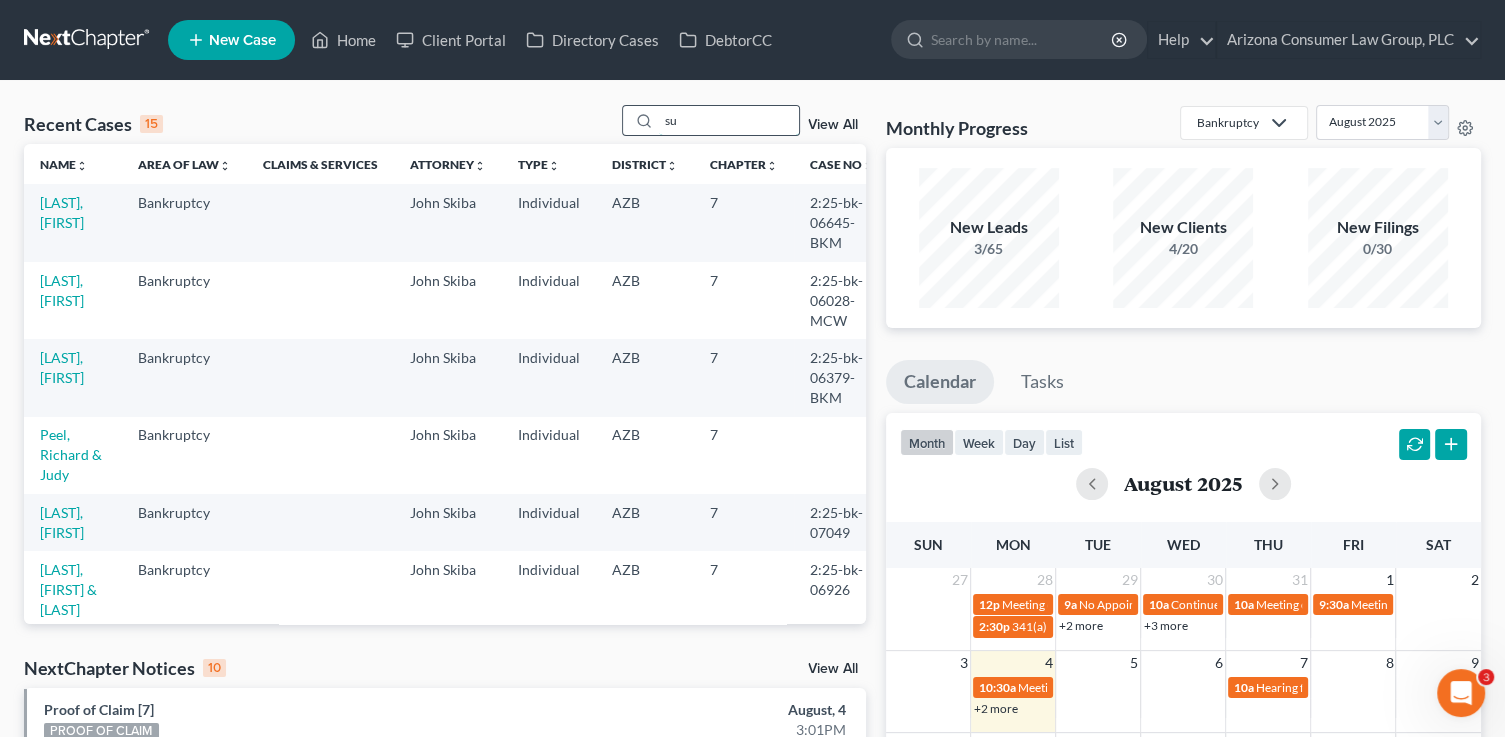 type on "s" 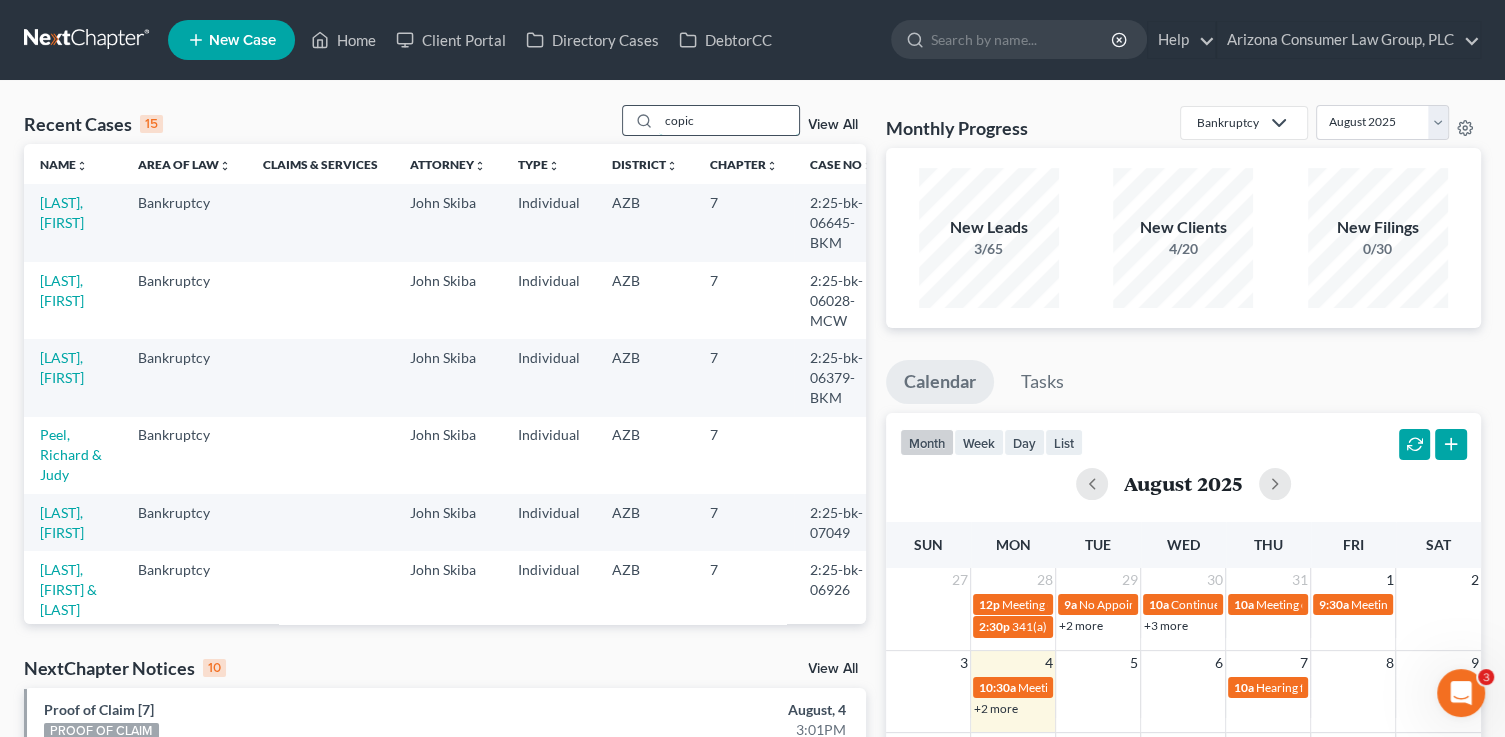 type on "copic" 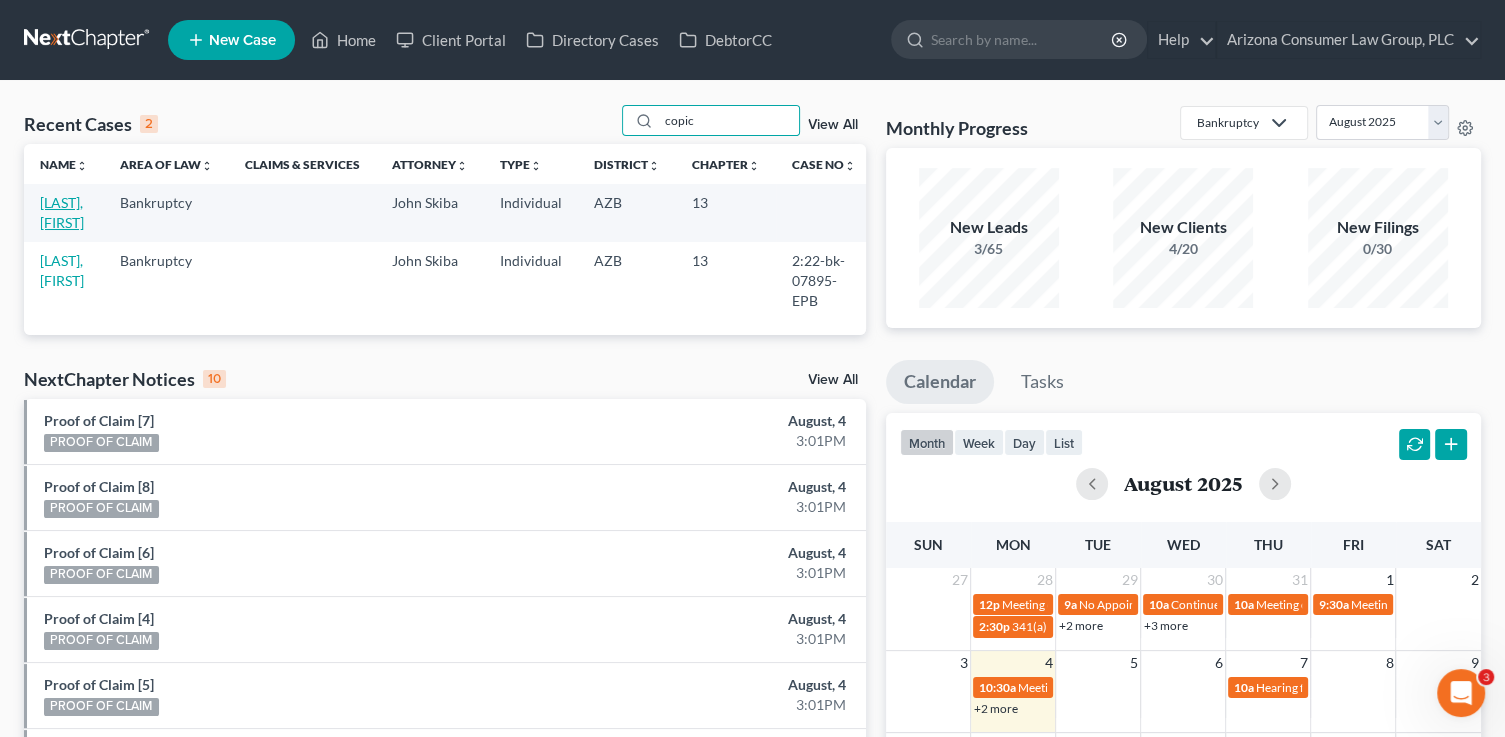 click on "Copic, Milosh" at bounding box center [62, 212] 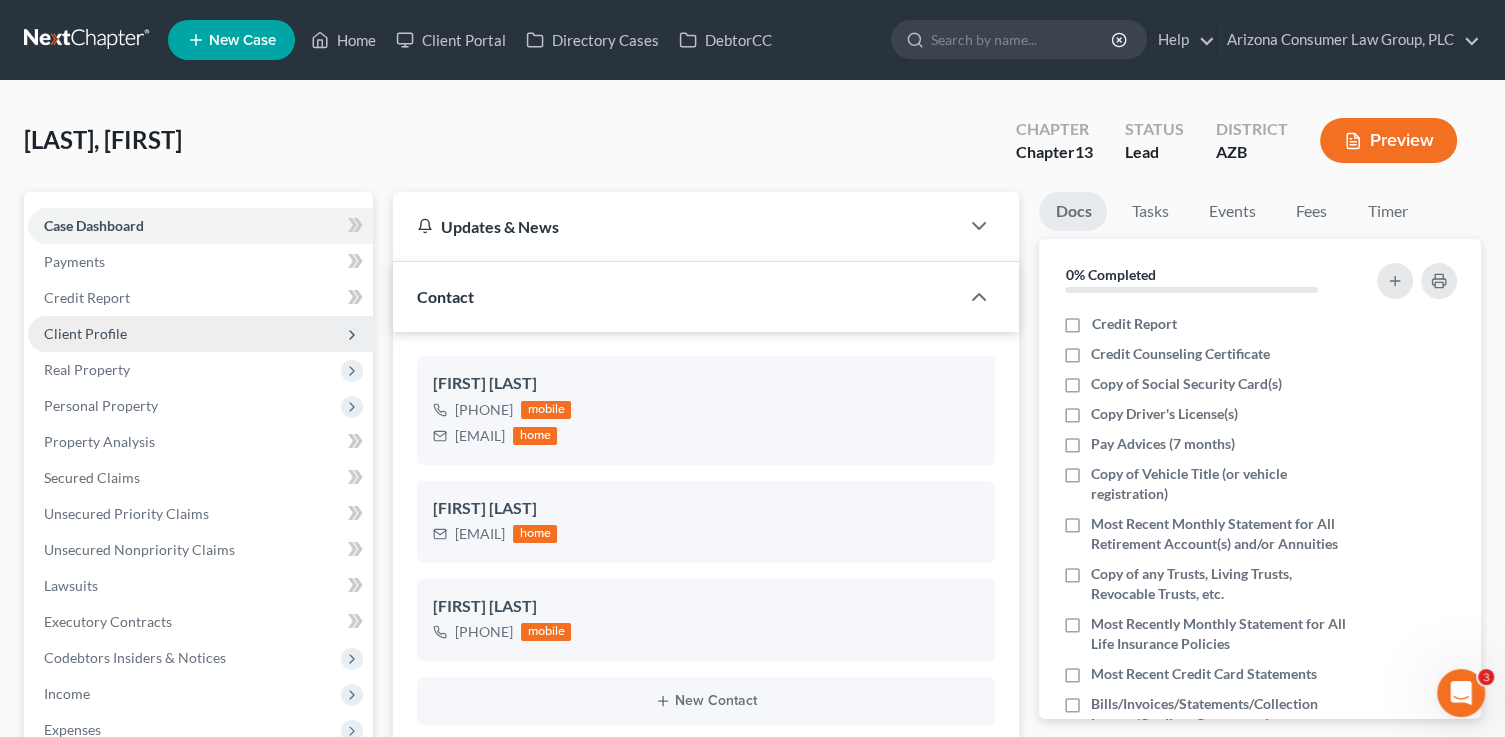 click on "Client Profile" at bounding box center (85, 333) 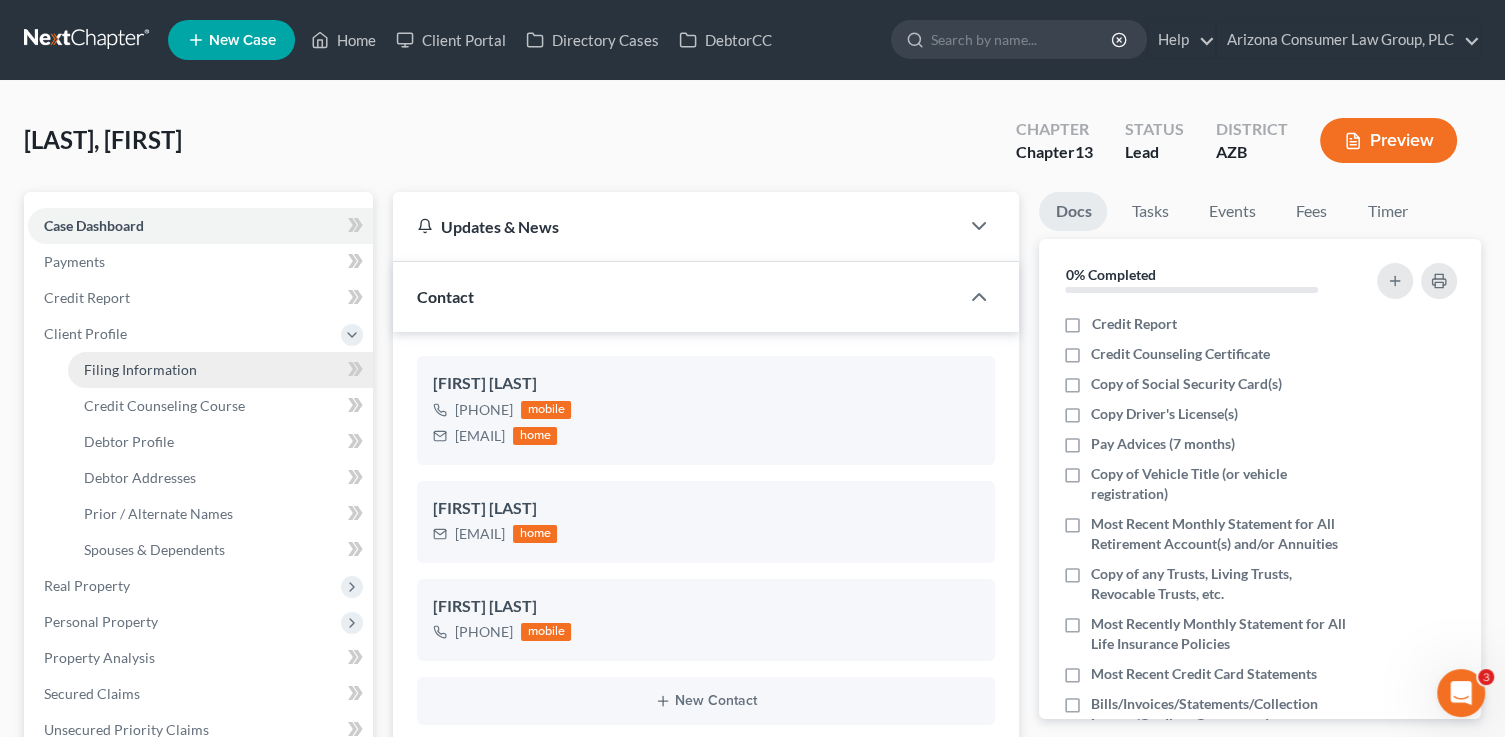 click on "Filing Information" at bounding box center [140, 369] 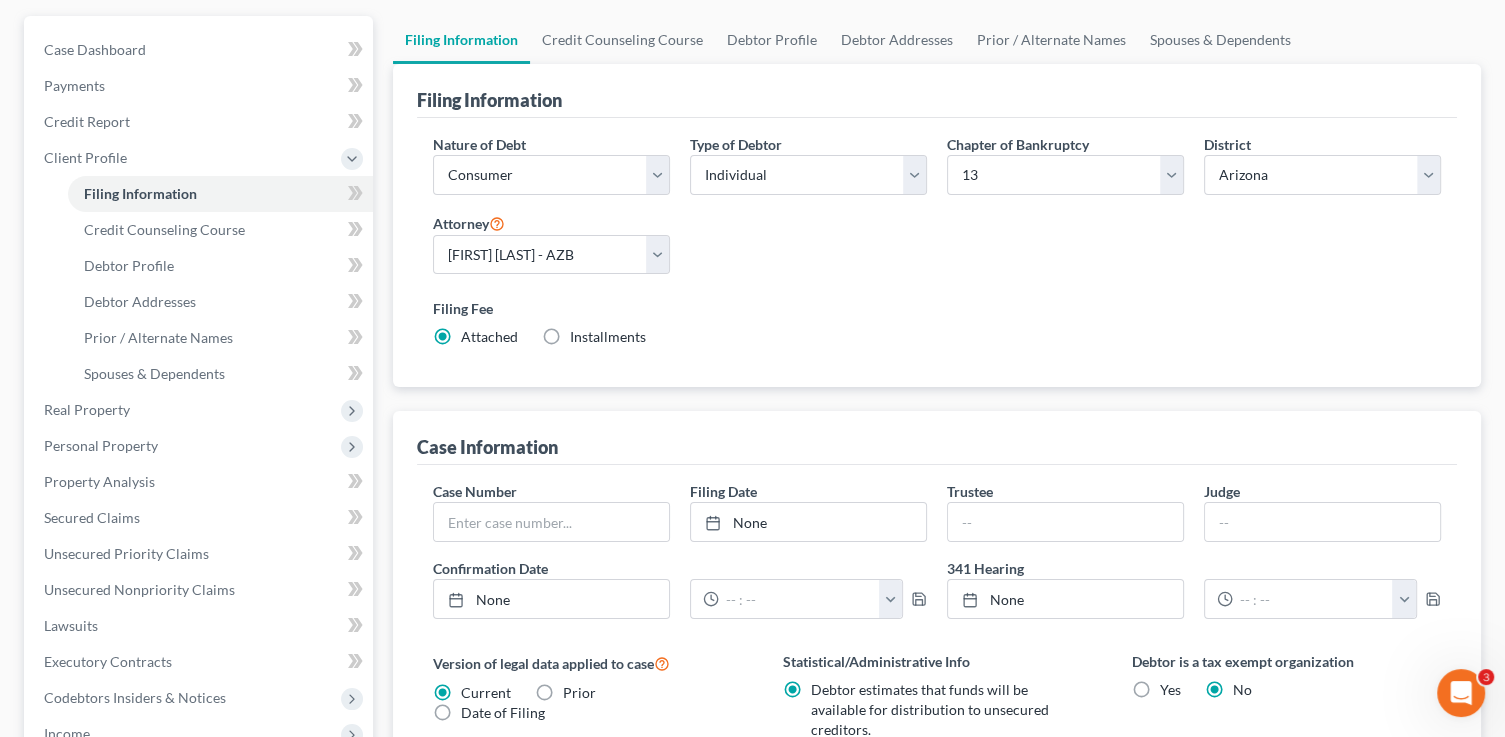 scroll, scrollTop: 179, scrollLeft: 0, axis: vertical 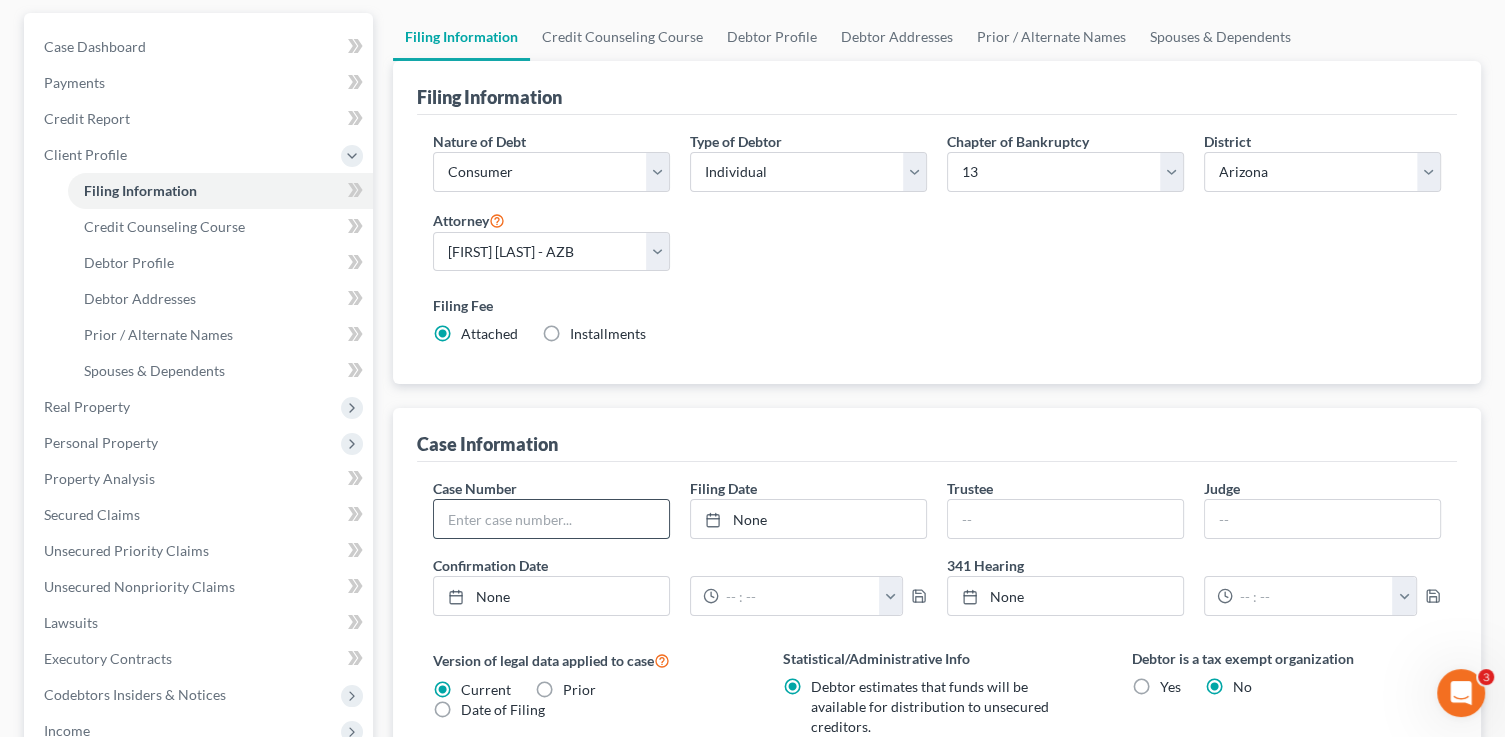 click at bounding box center (551, 519) 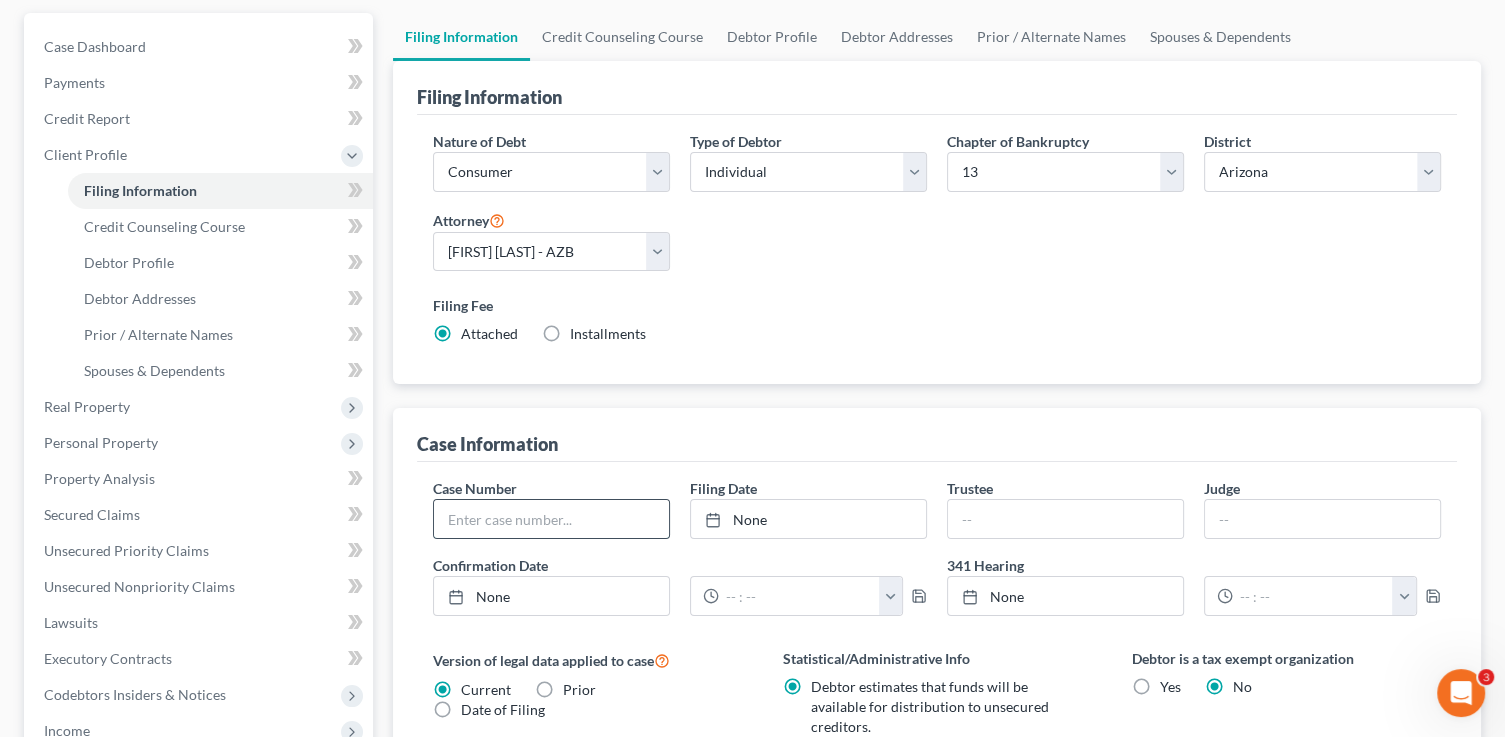 paste on "2:25-bk-07151" 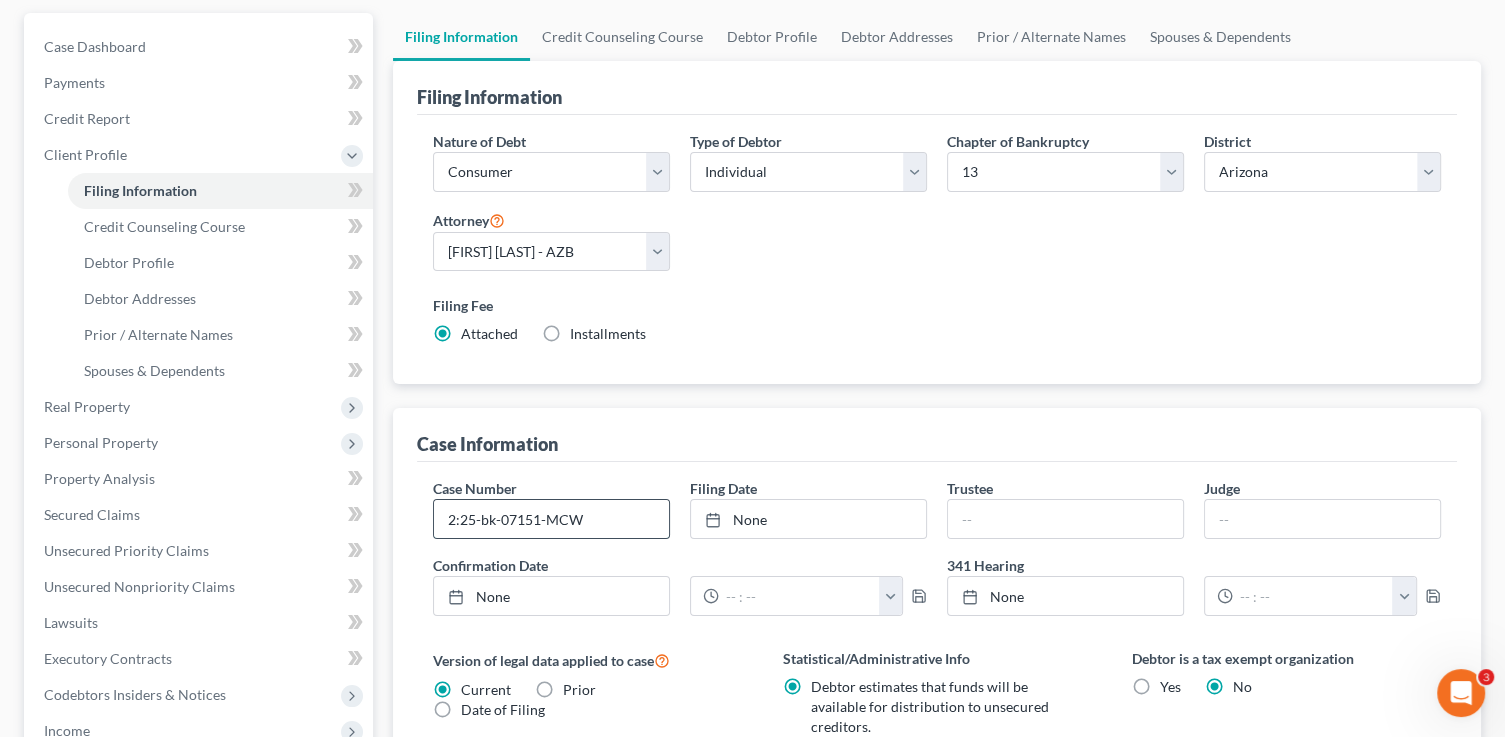 type on "2:25-bk-07151-MCW" 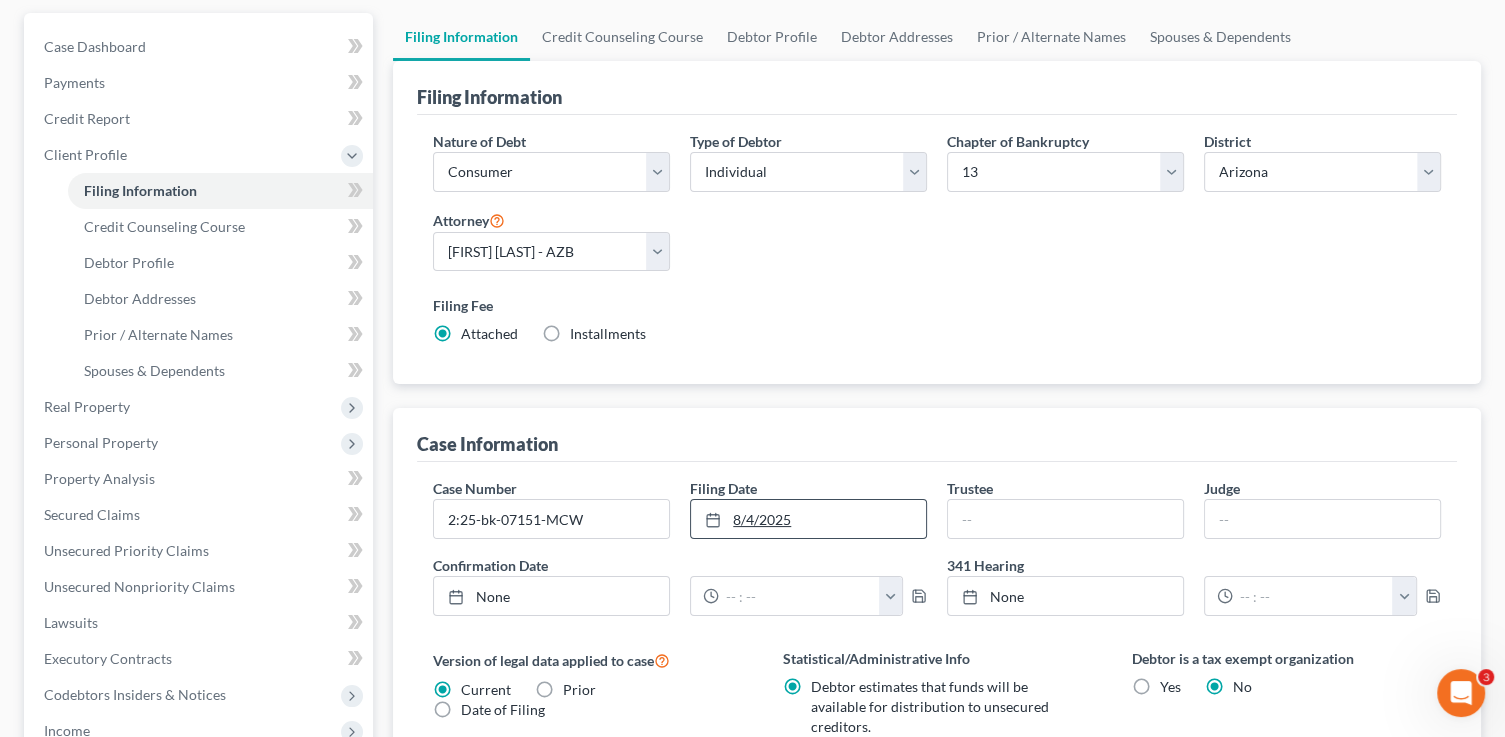 click 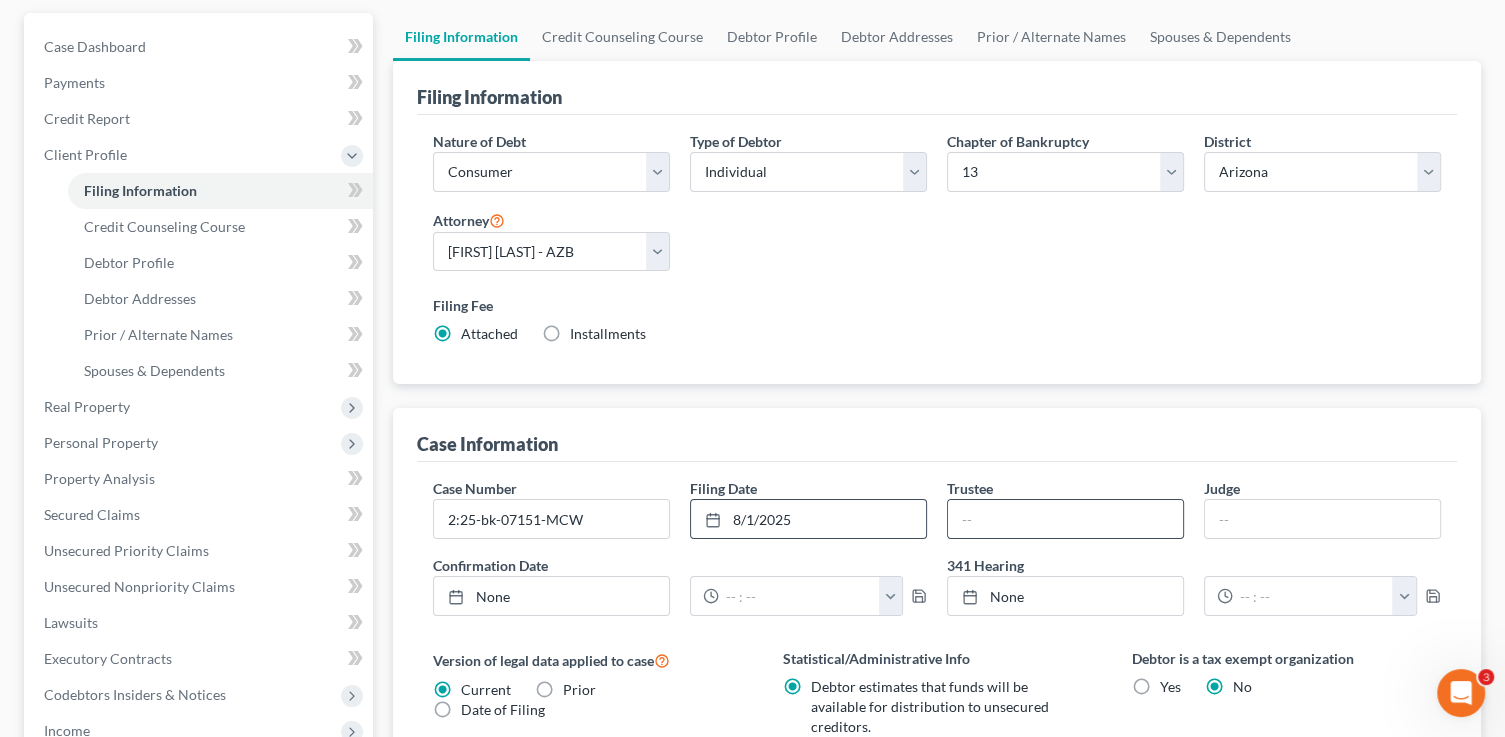 click at bounding box center [1065, 519] 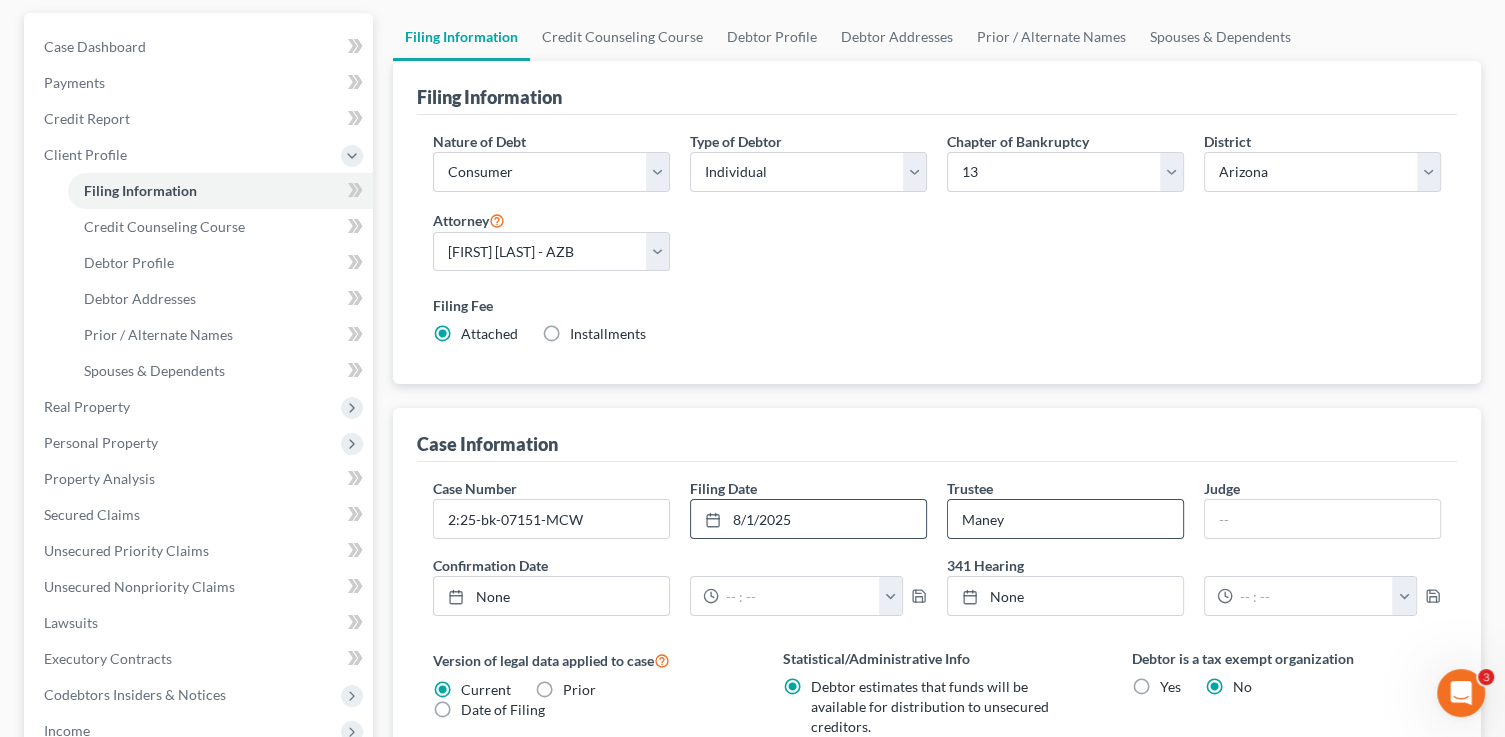 type on "Maney" 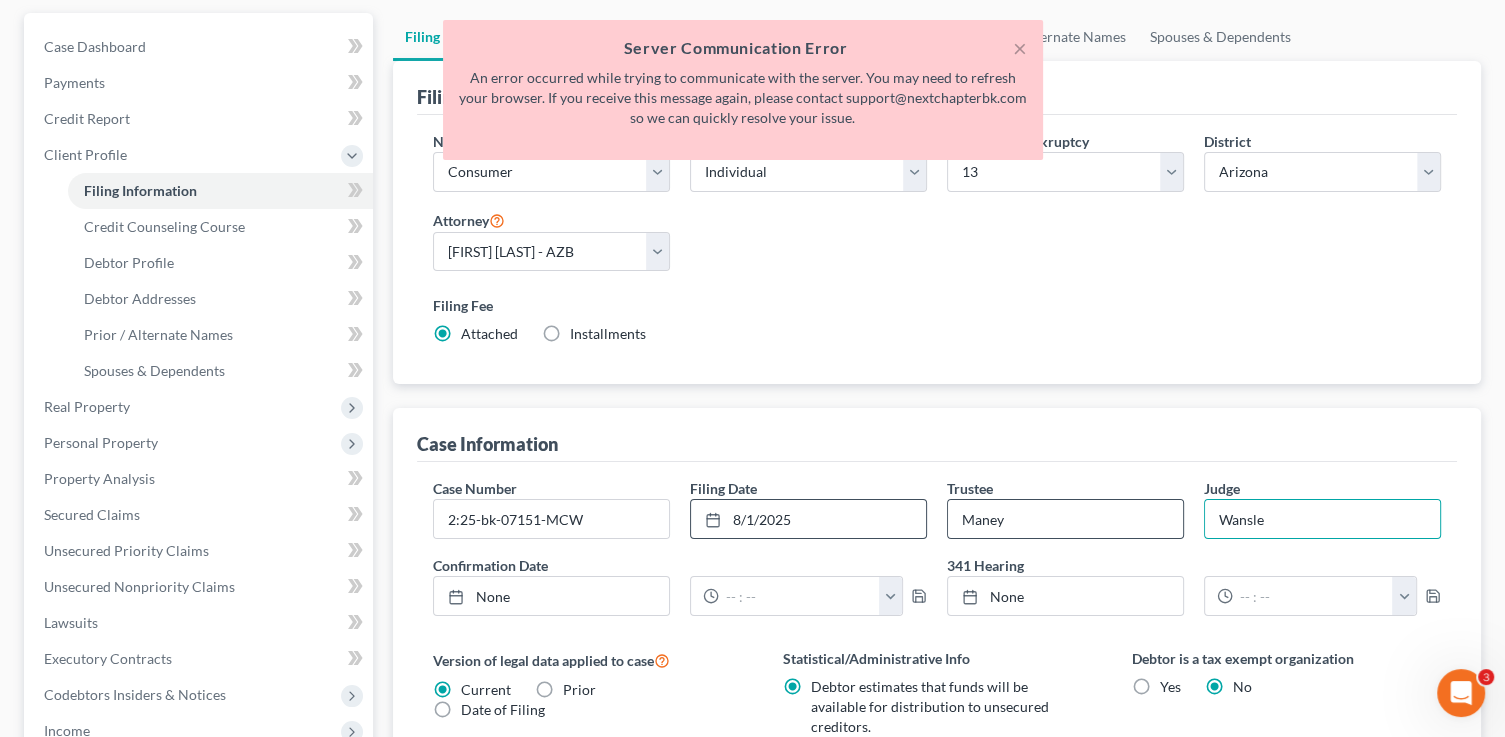 type on "Wanslee" 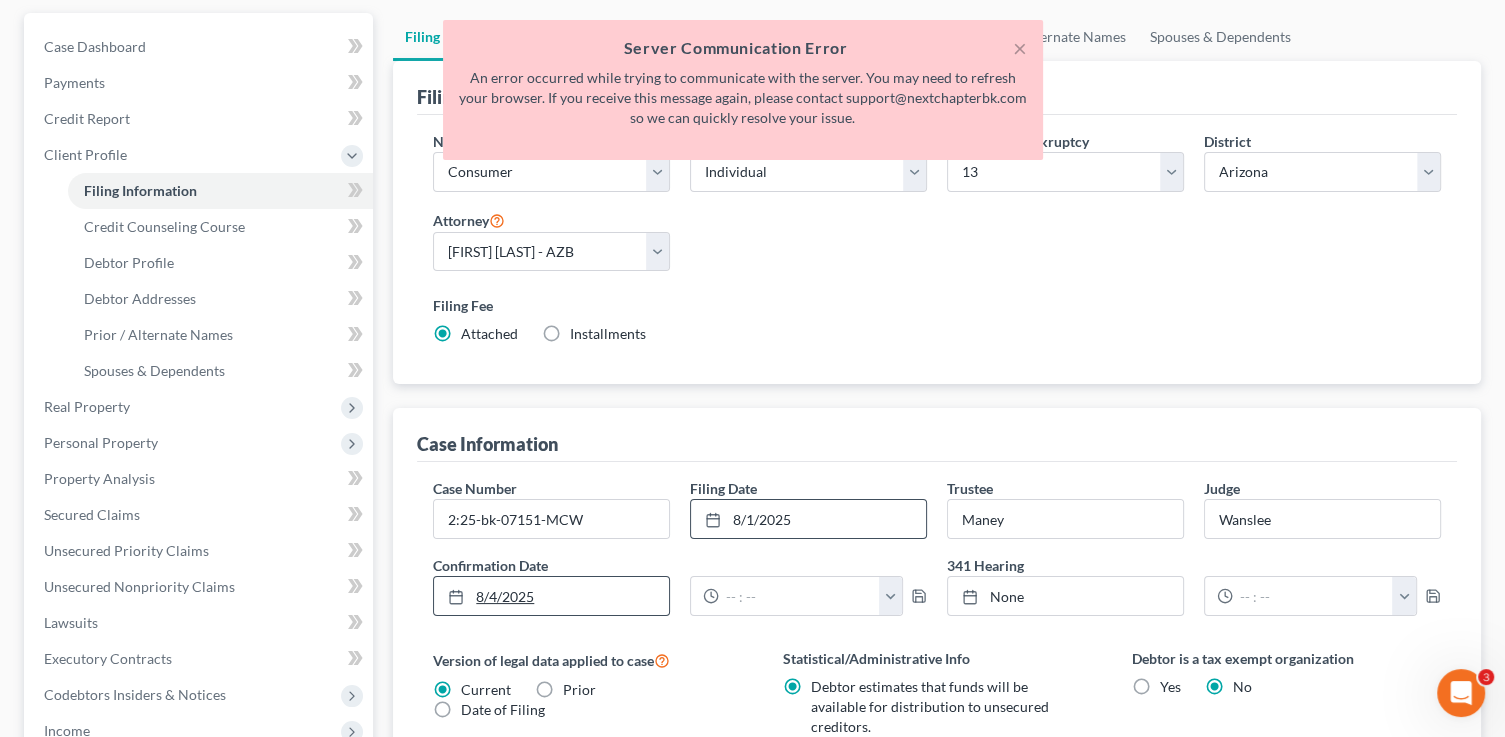 drag, startPoint x: 547, startPoint y: 594, endPoint x: 597, endPoint y: 594, distance: 50 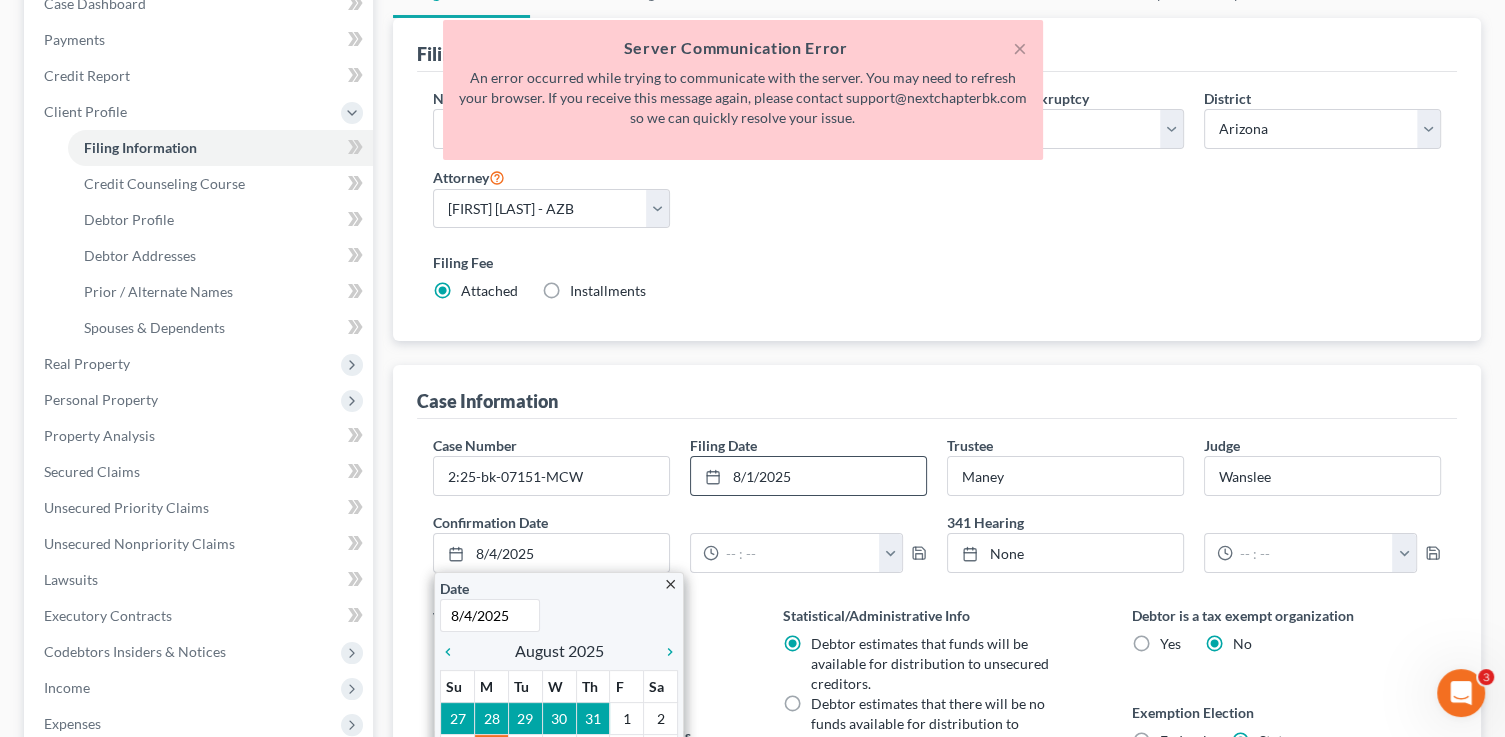 scroll, scrollTop: 610, scrollLeft: 0, axis: vertical 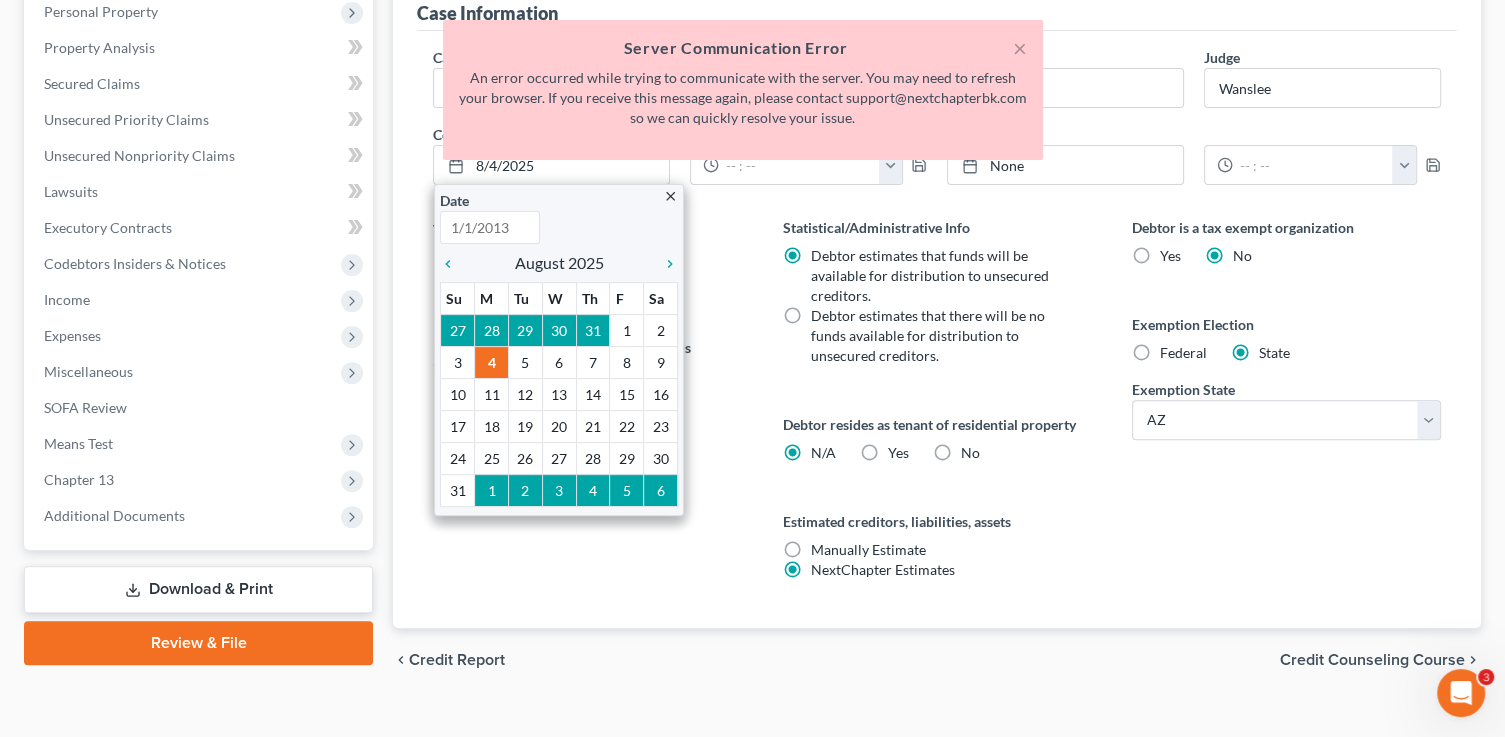 type 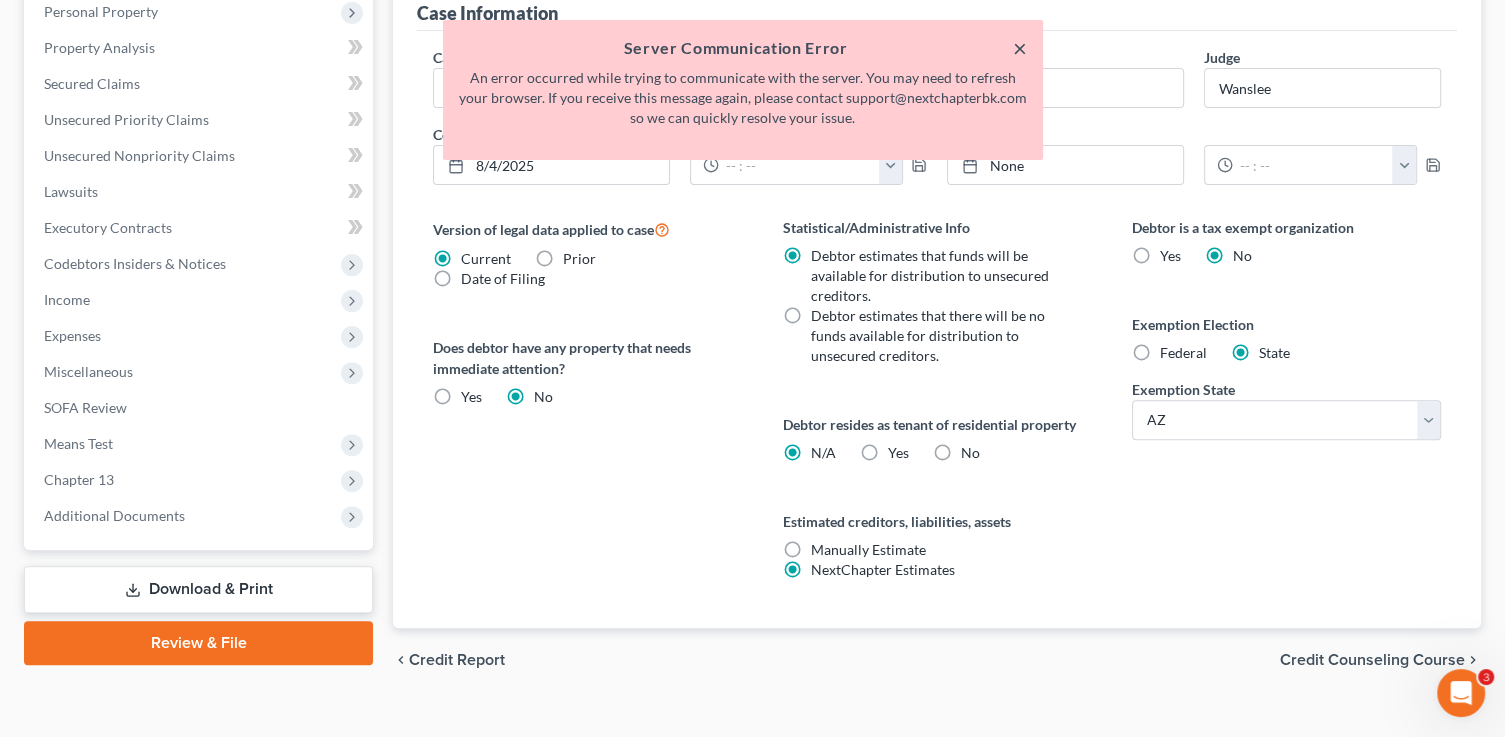 click on "×" at bounding box center (1020, 48) 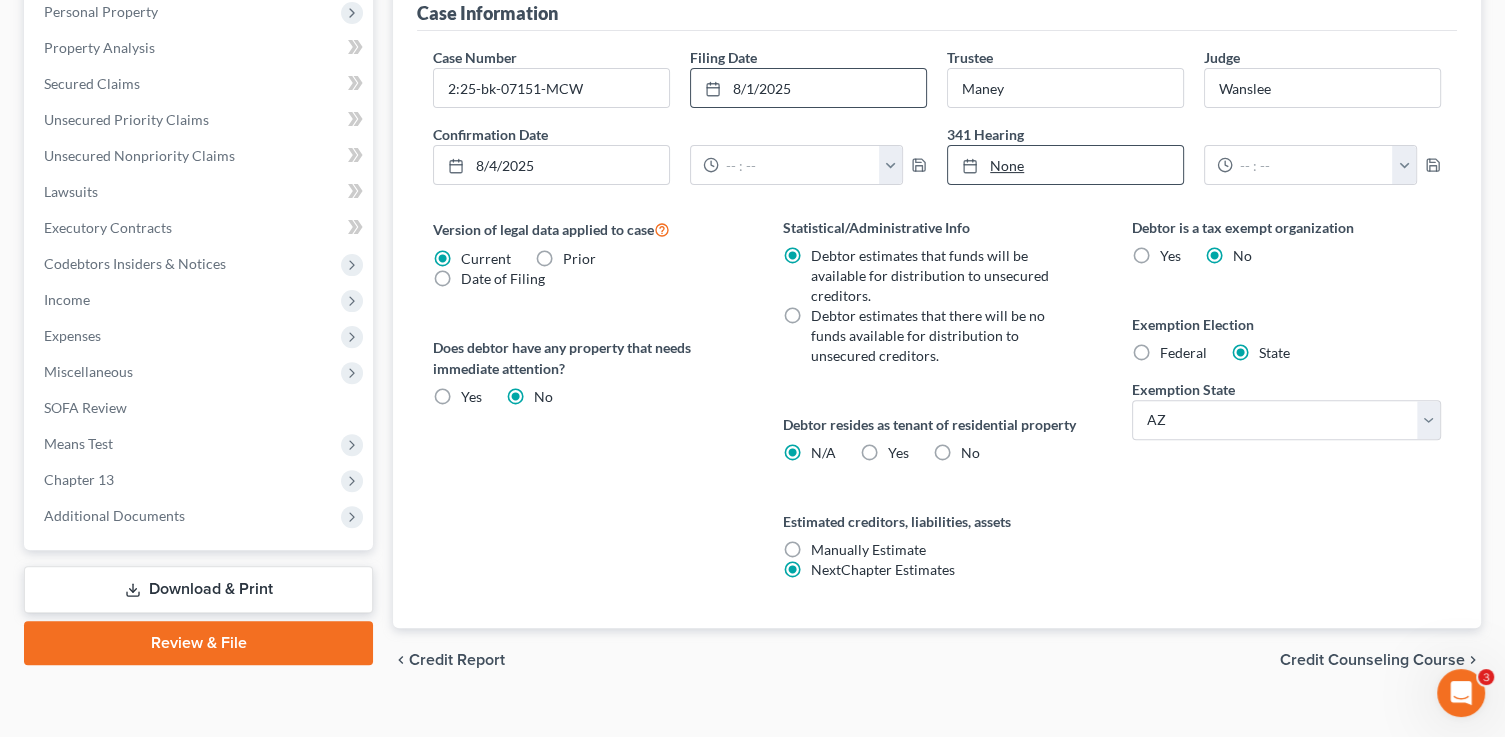 type on "8/4/2025" 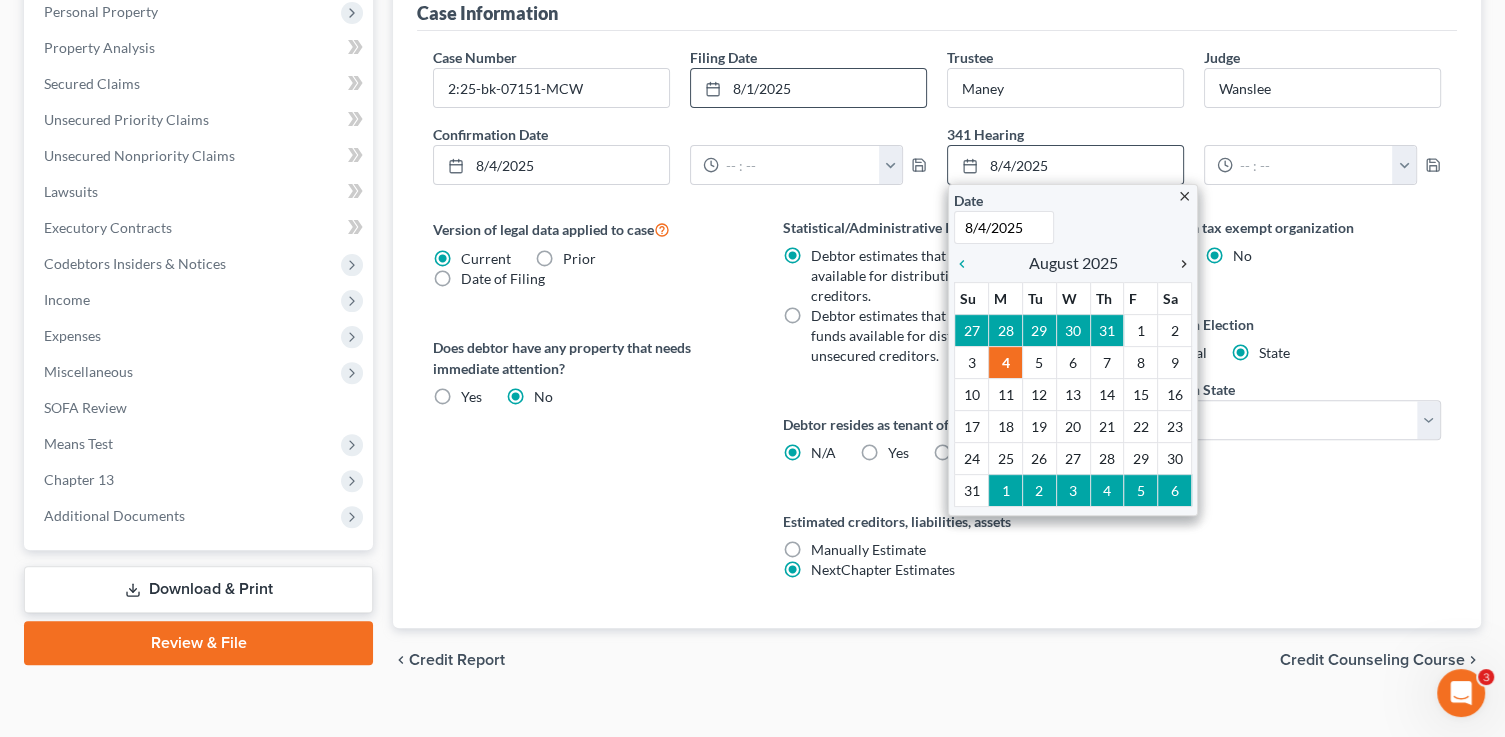 click on "chevron_right" at bounding box center (1179, 264) 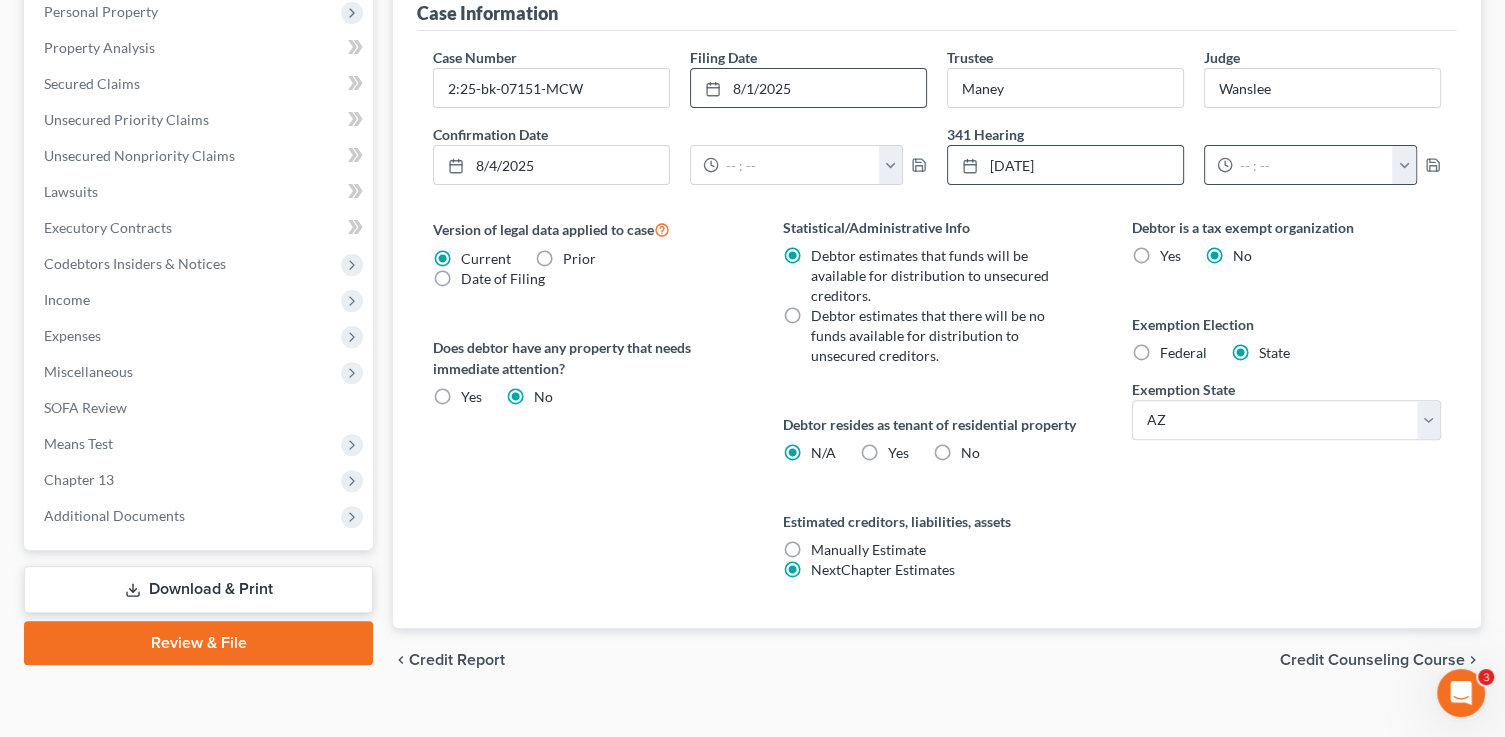 click 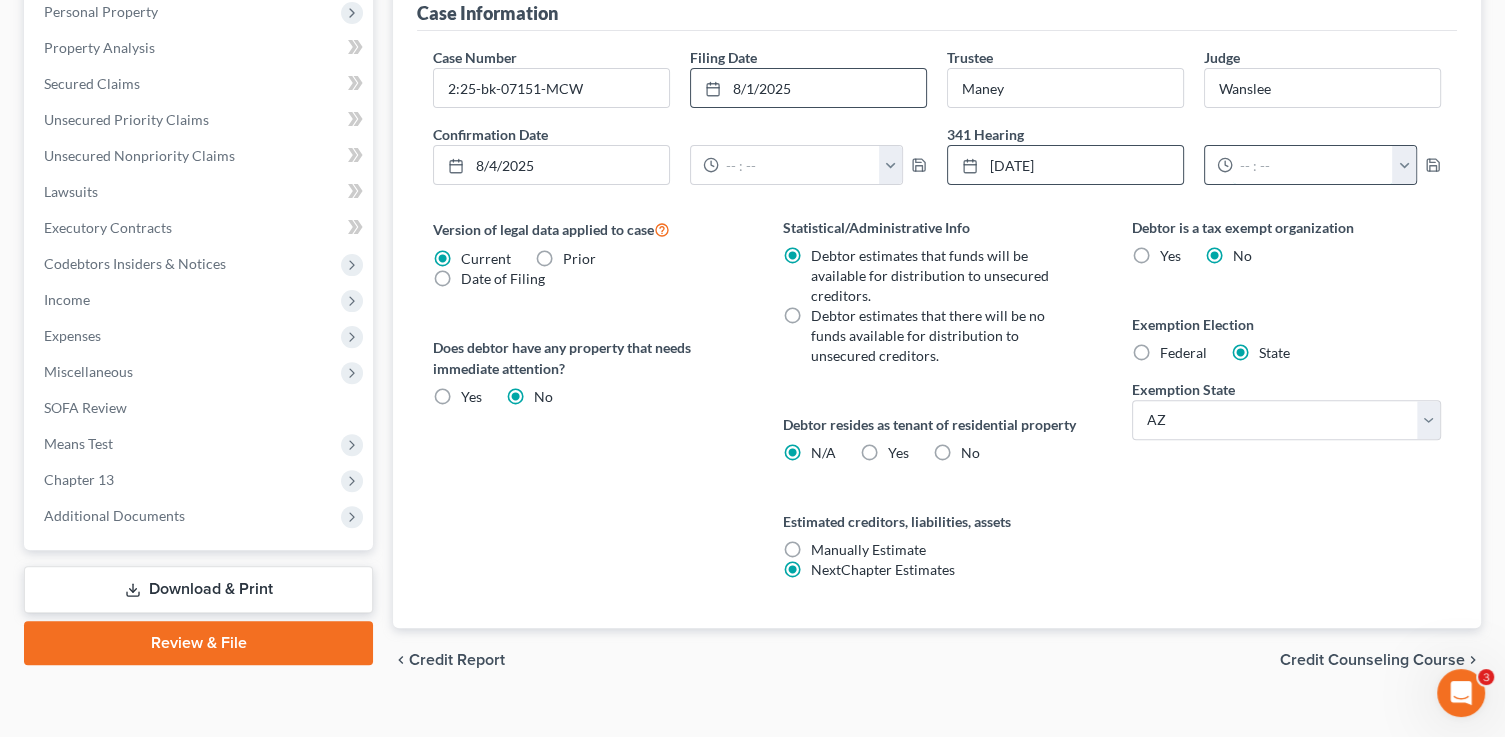 click at bounding box center (1313, 165) 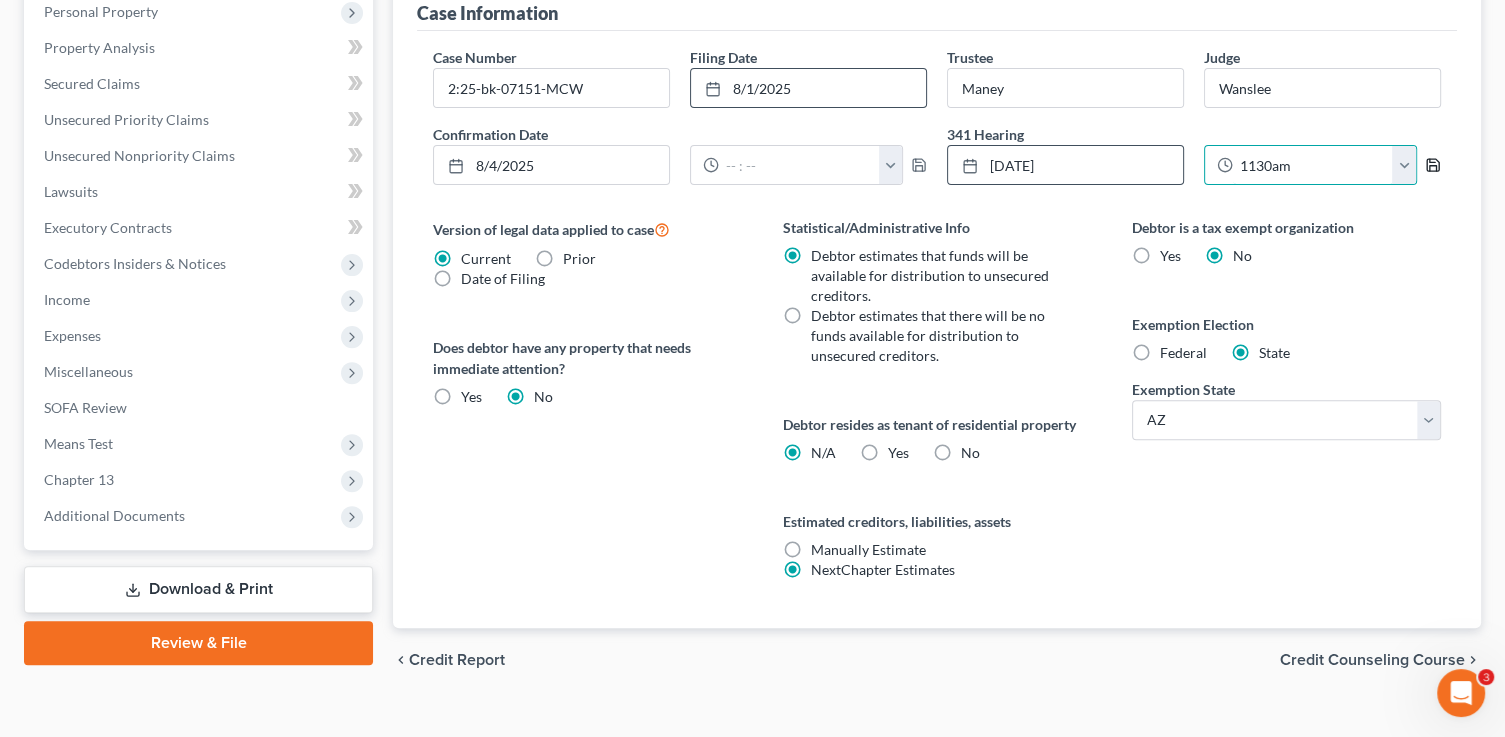 type on "1130am" 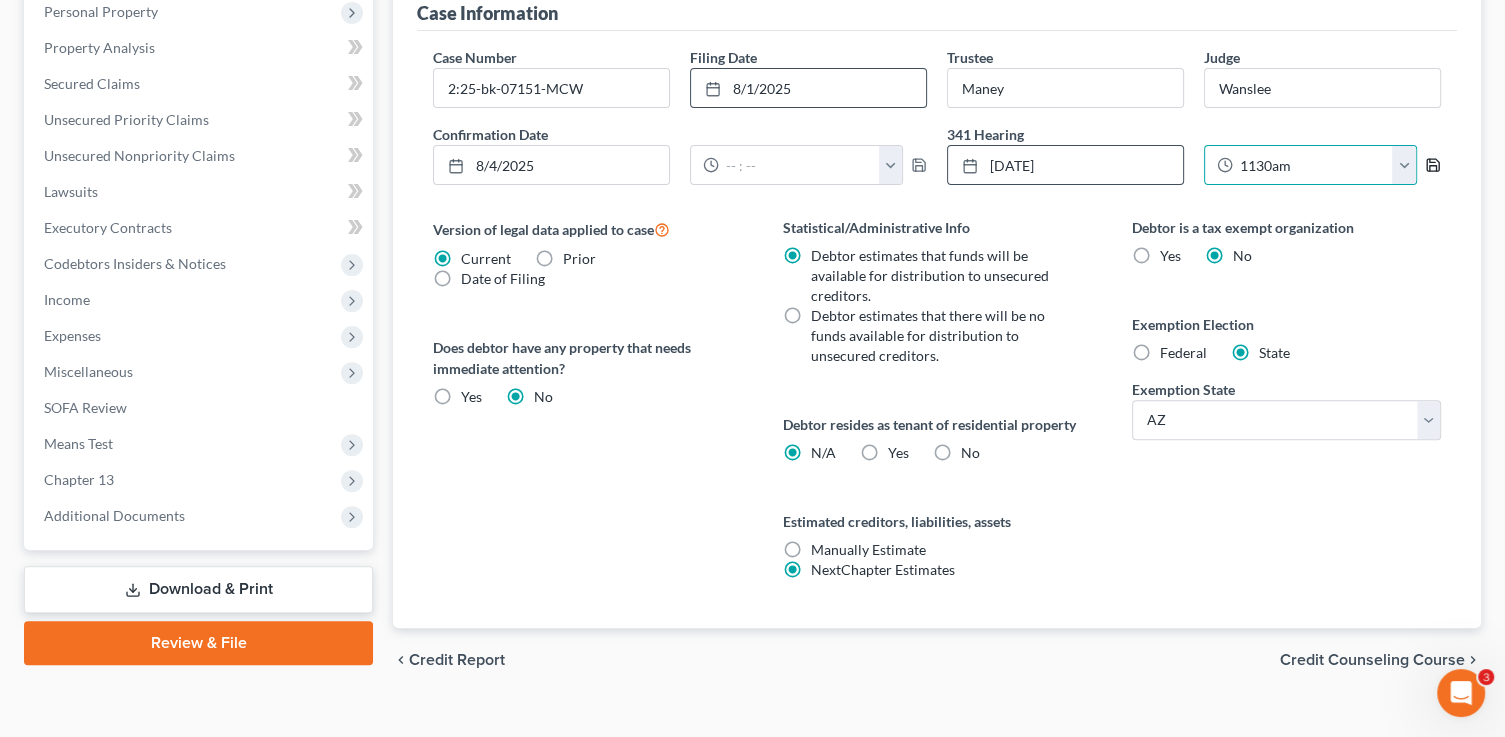 click 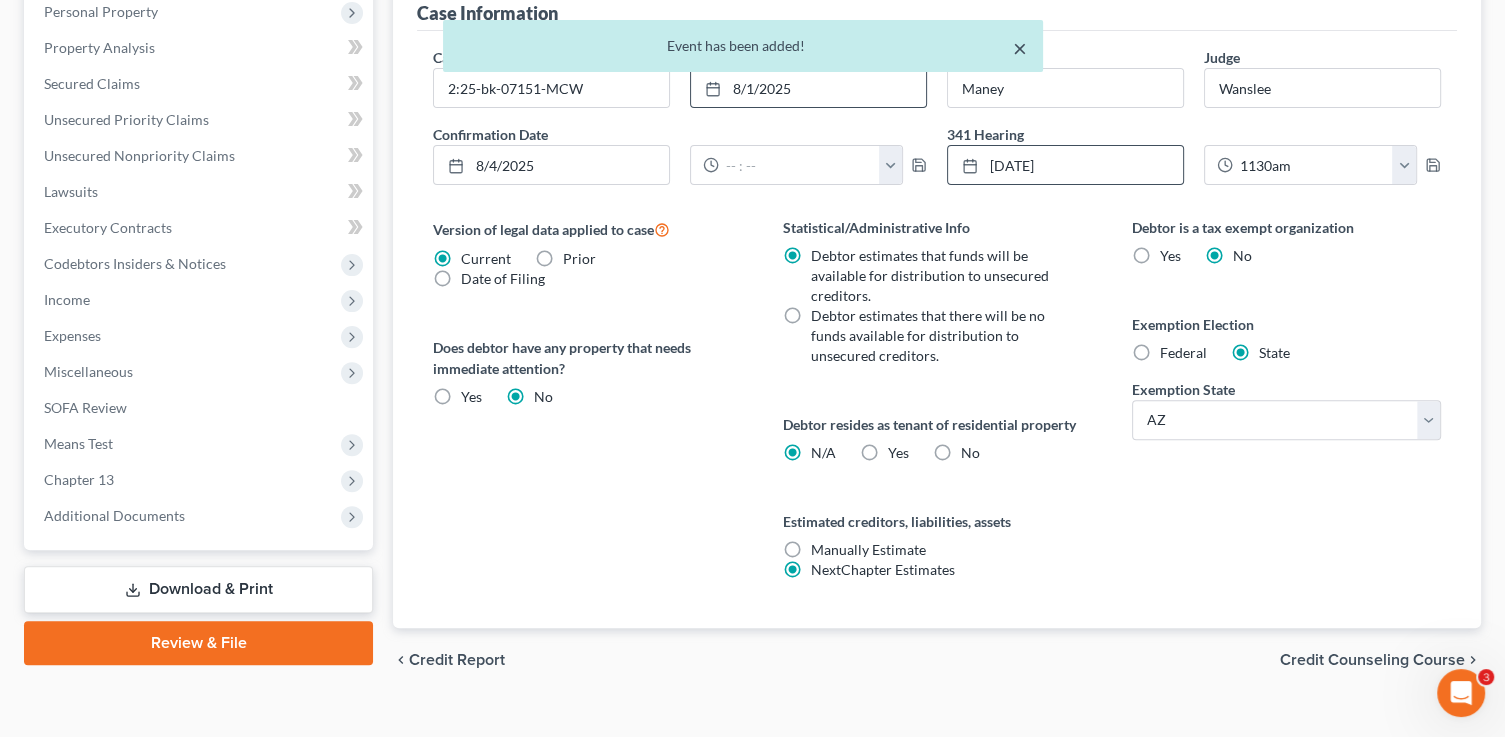 click on "×" at bounding box center [1020, 48] 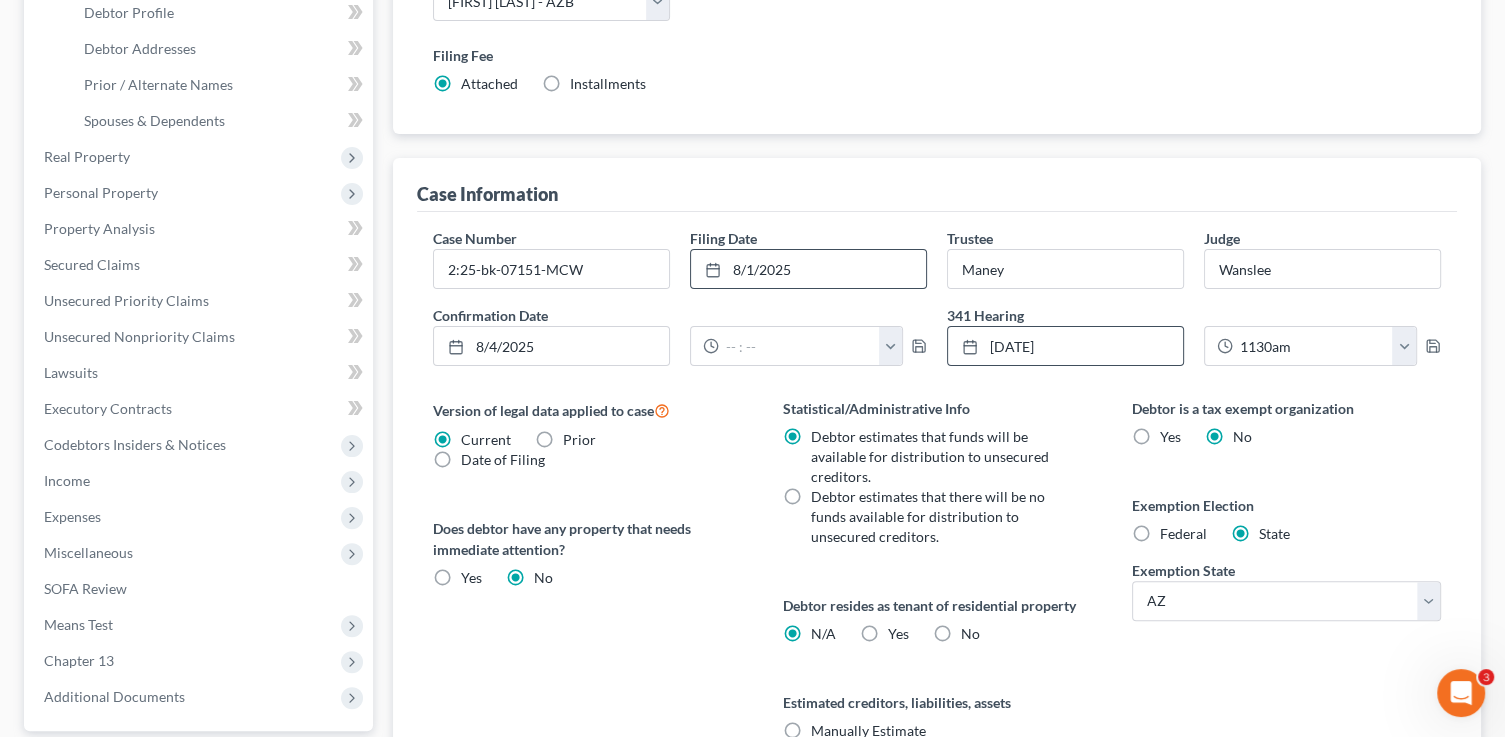 scroll, scrollTop: 253, scrollLeft: 0, axis: vertical 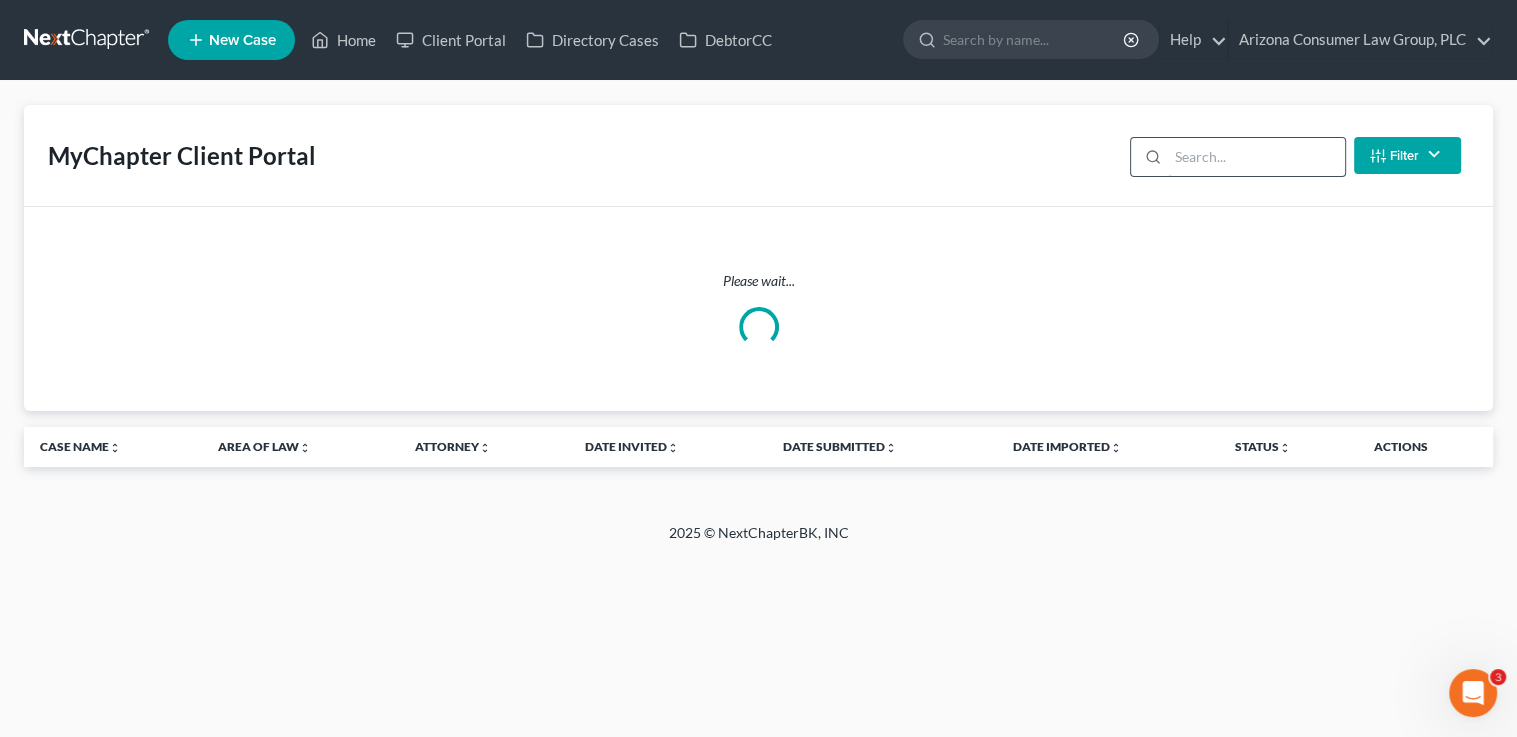 click at bounding box center [1256, 157] 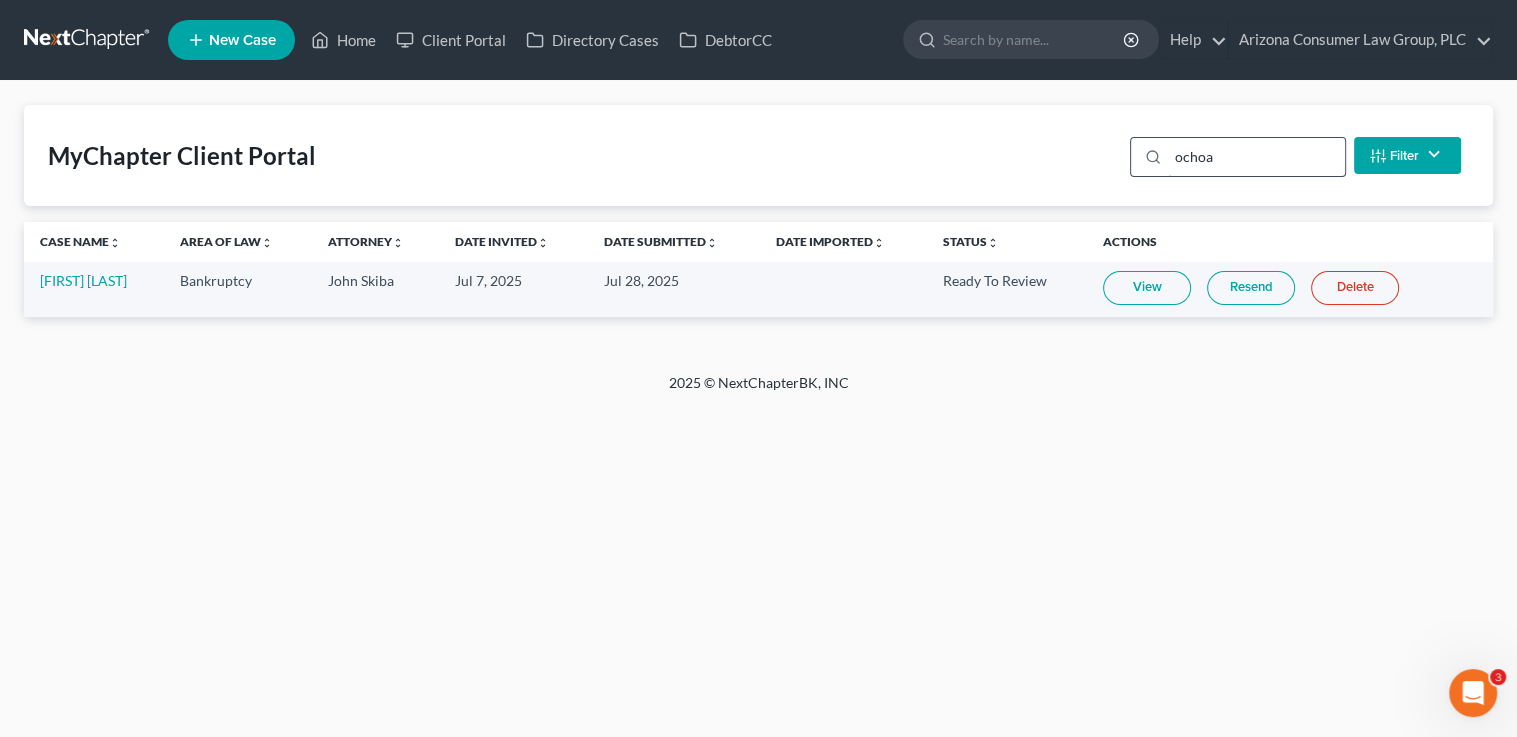 type on "ochoa" 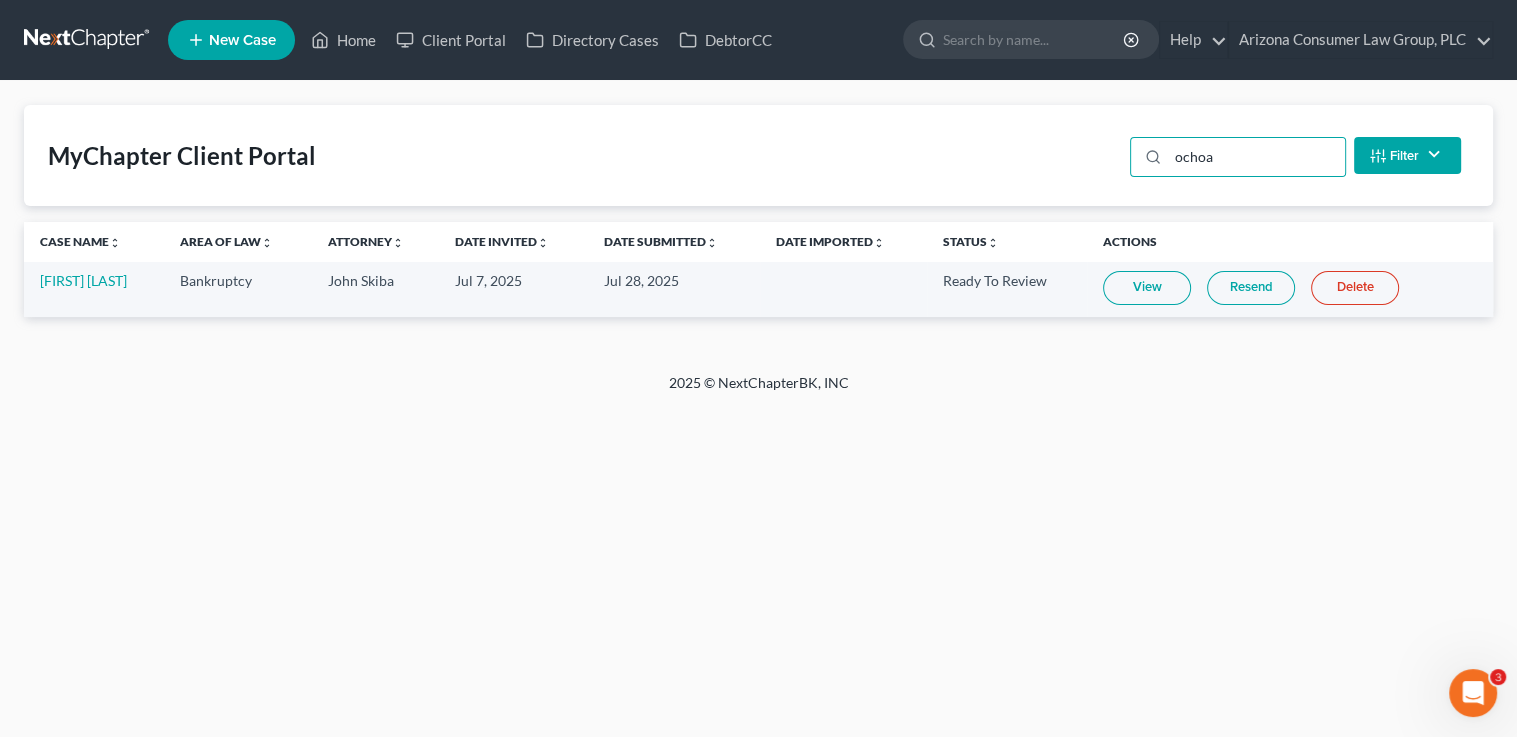 click on "View" at bounding box center [1147, 288] 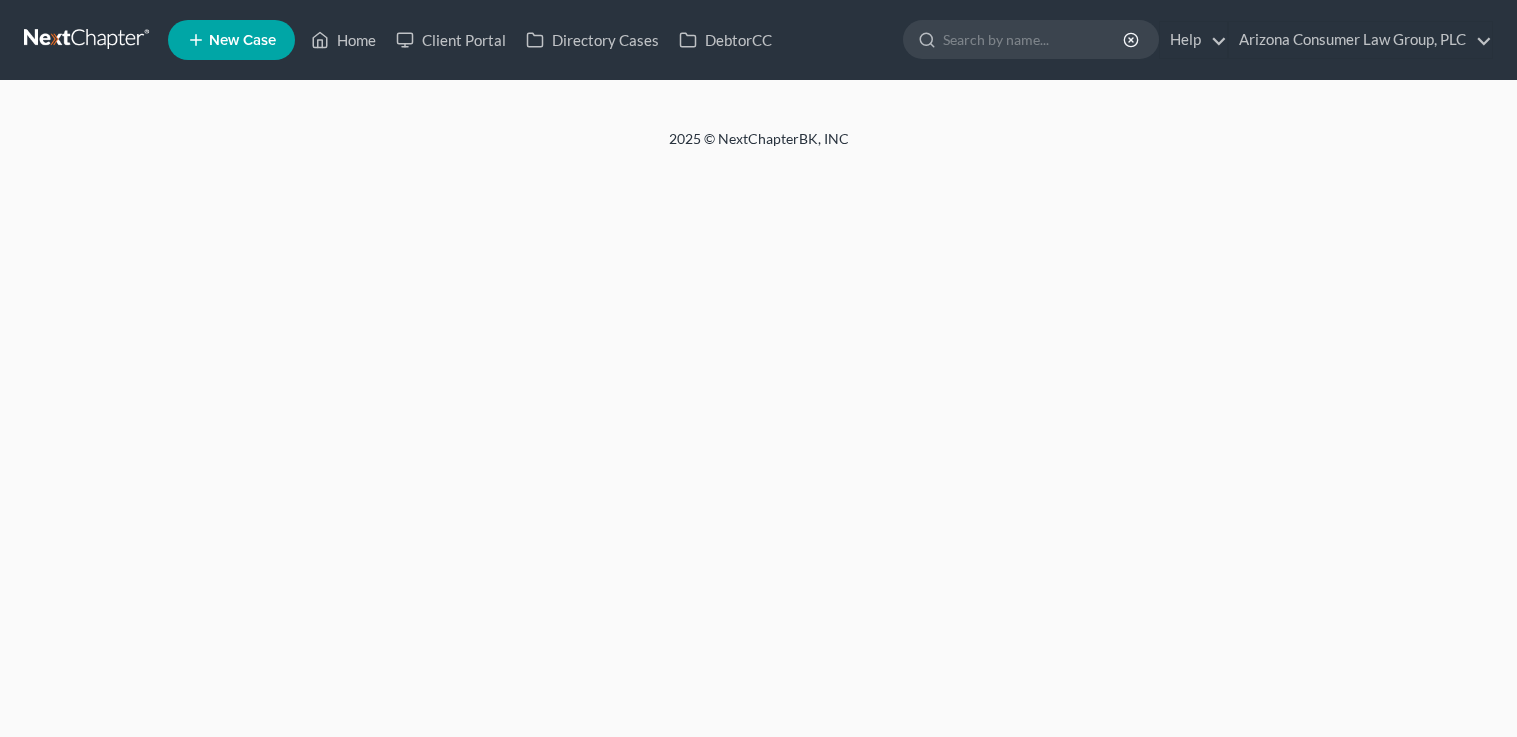 scroll, scrollTop: 0, scrollLeft: 0, axis: both 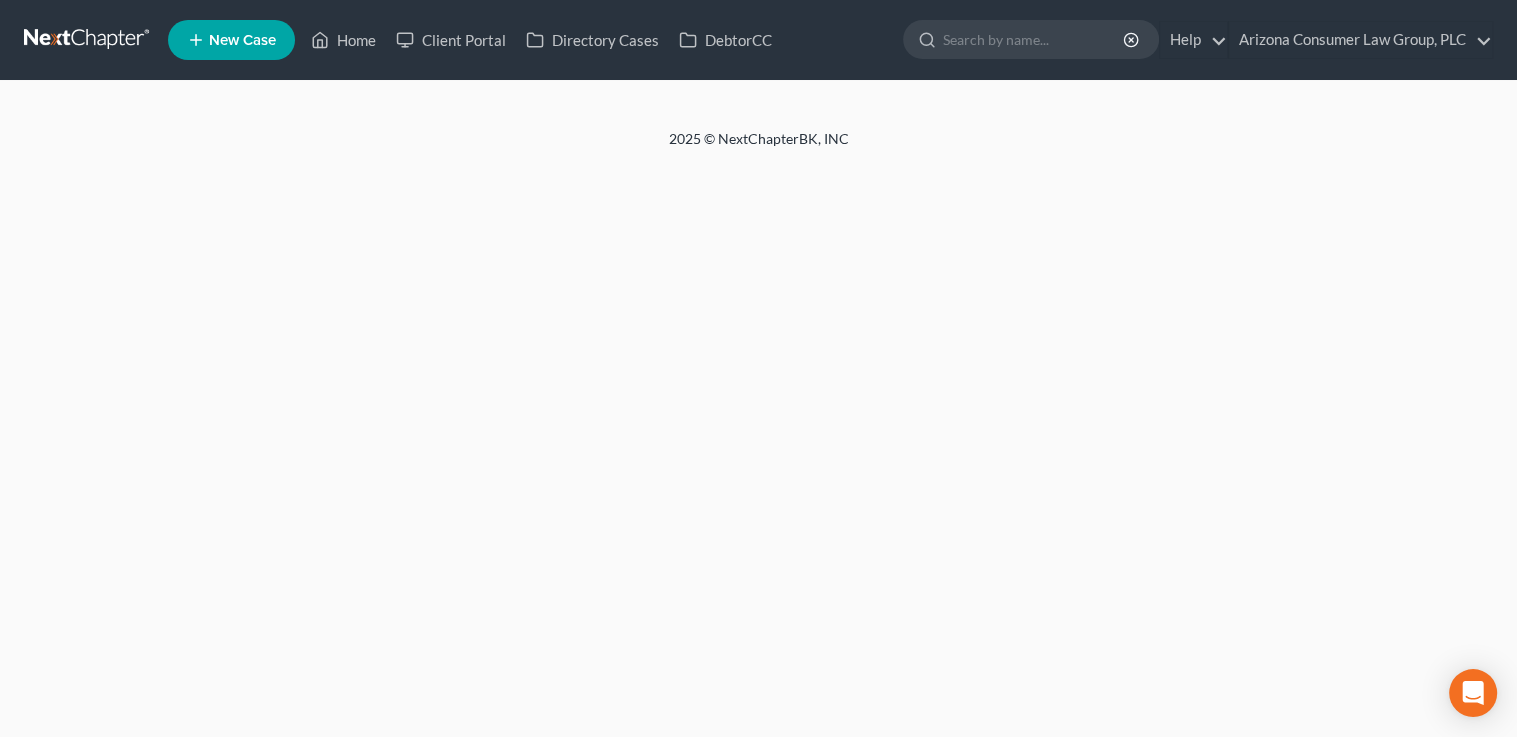 select on "1" 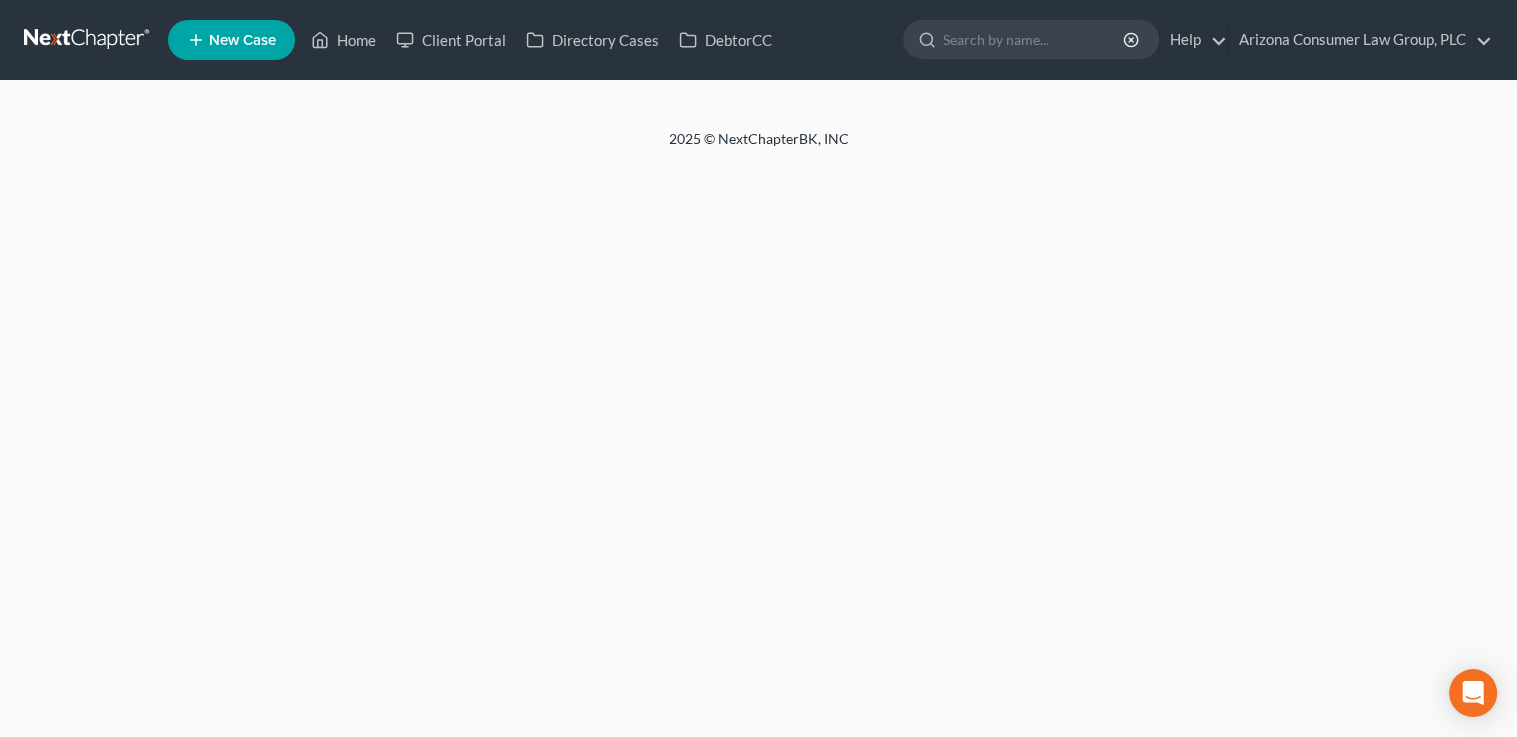 select on "0" 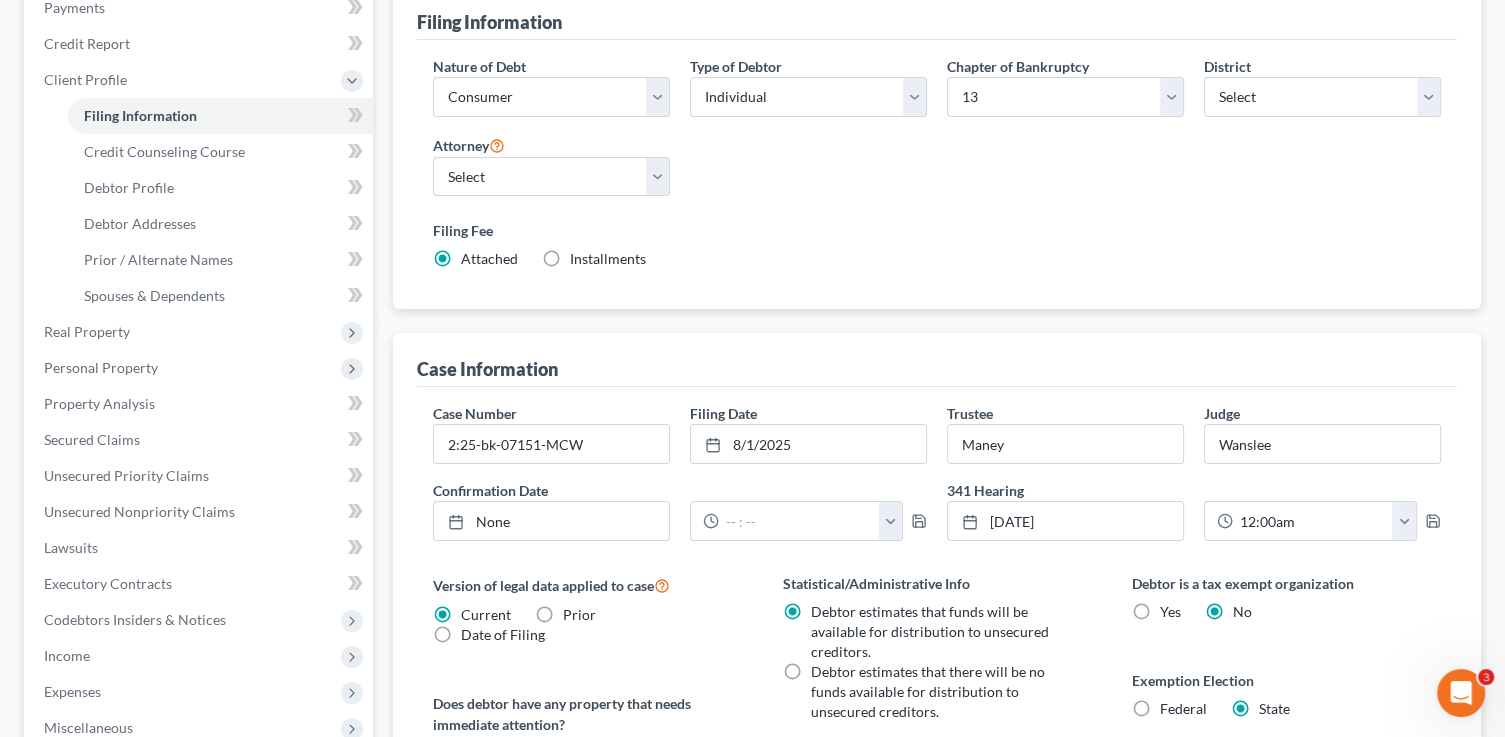 scroll, scrollTop: 0, scrollLeft: 0, axis: both 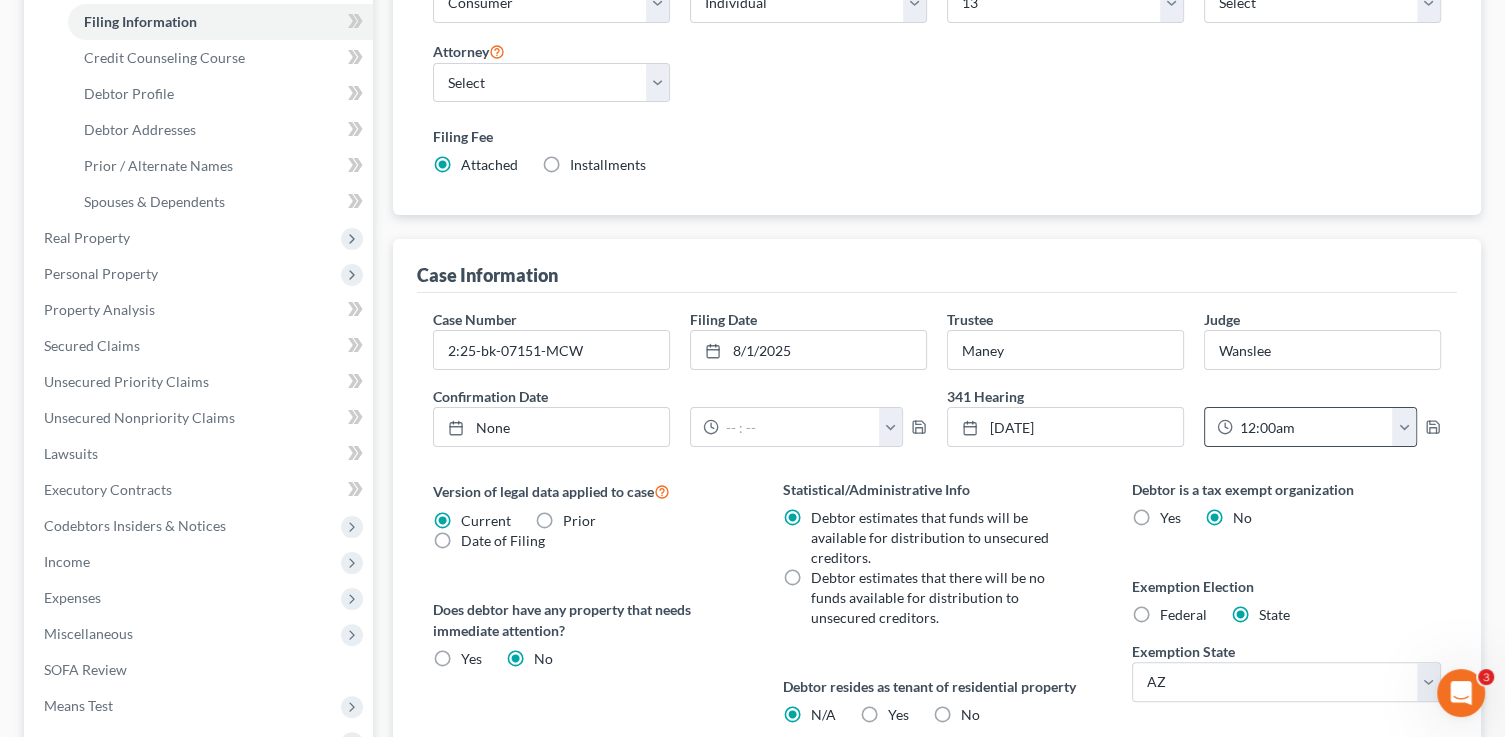 click 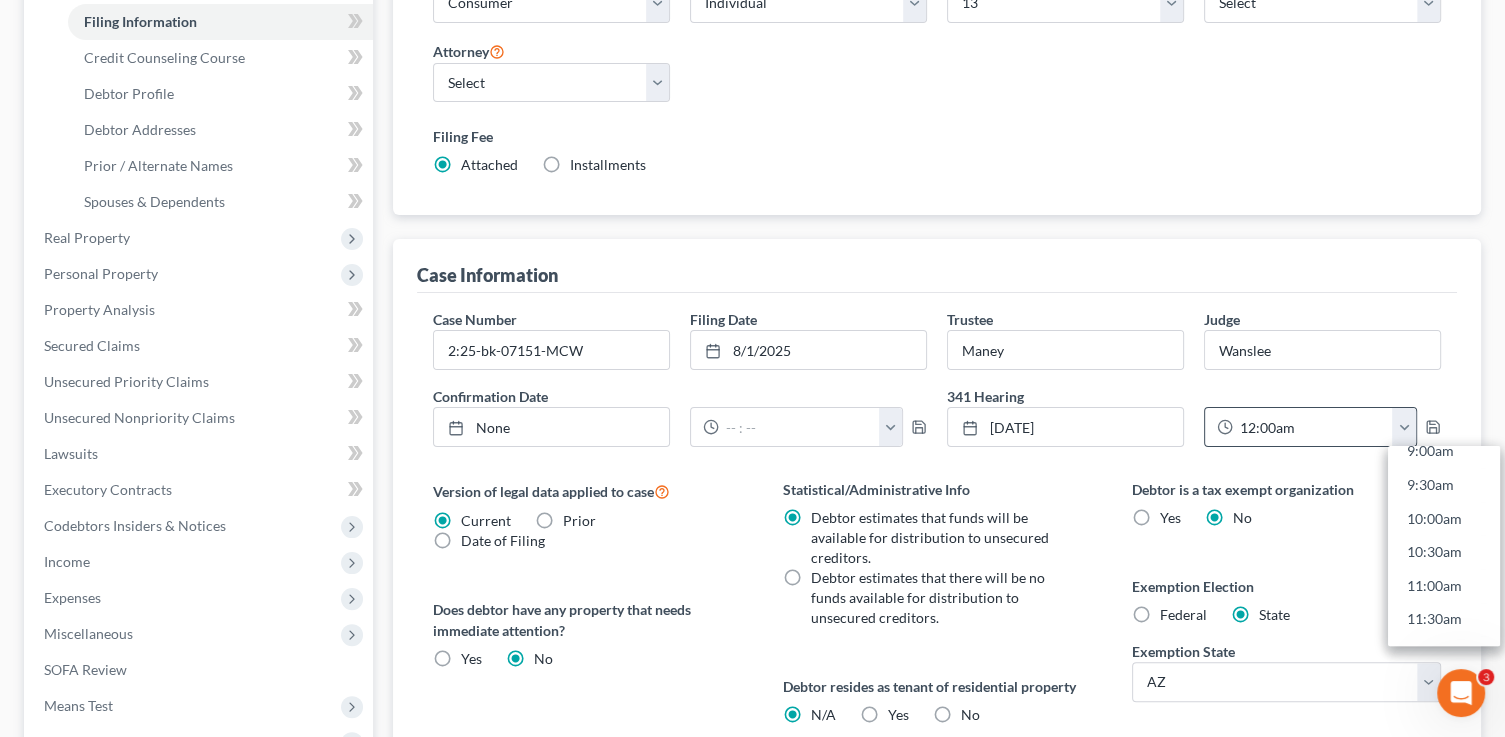 scroll, scrollTop: 634, scrollLeft: 0, axis: vertical 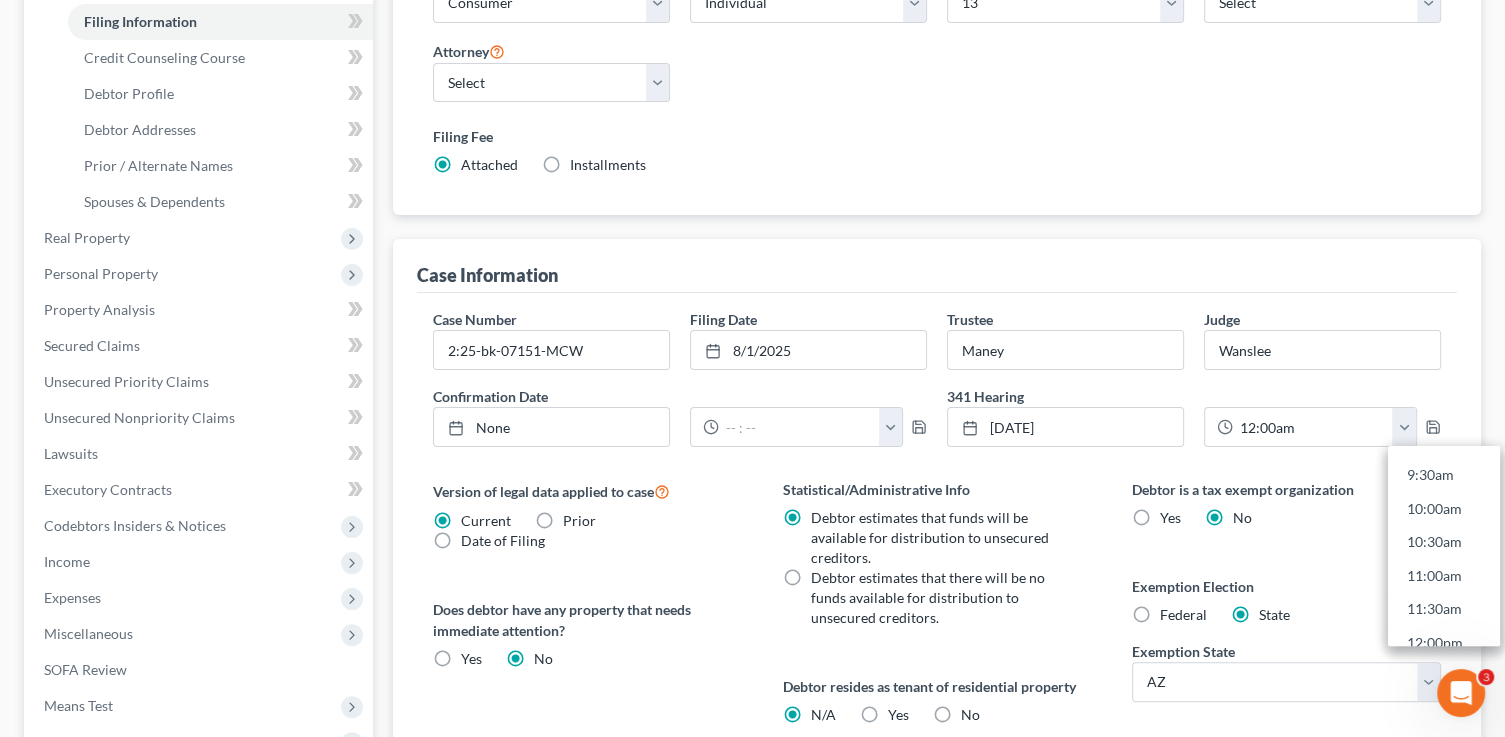 drag, startPoint x: 1423, startPoint y: 602, endPoint x: 1426, endPoint y: 580, distance: 22.203604 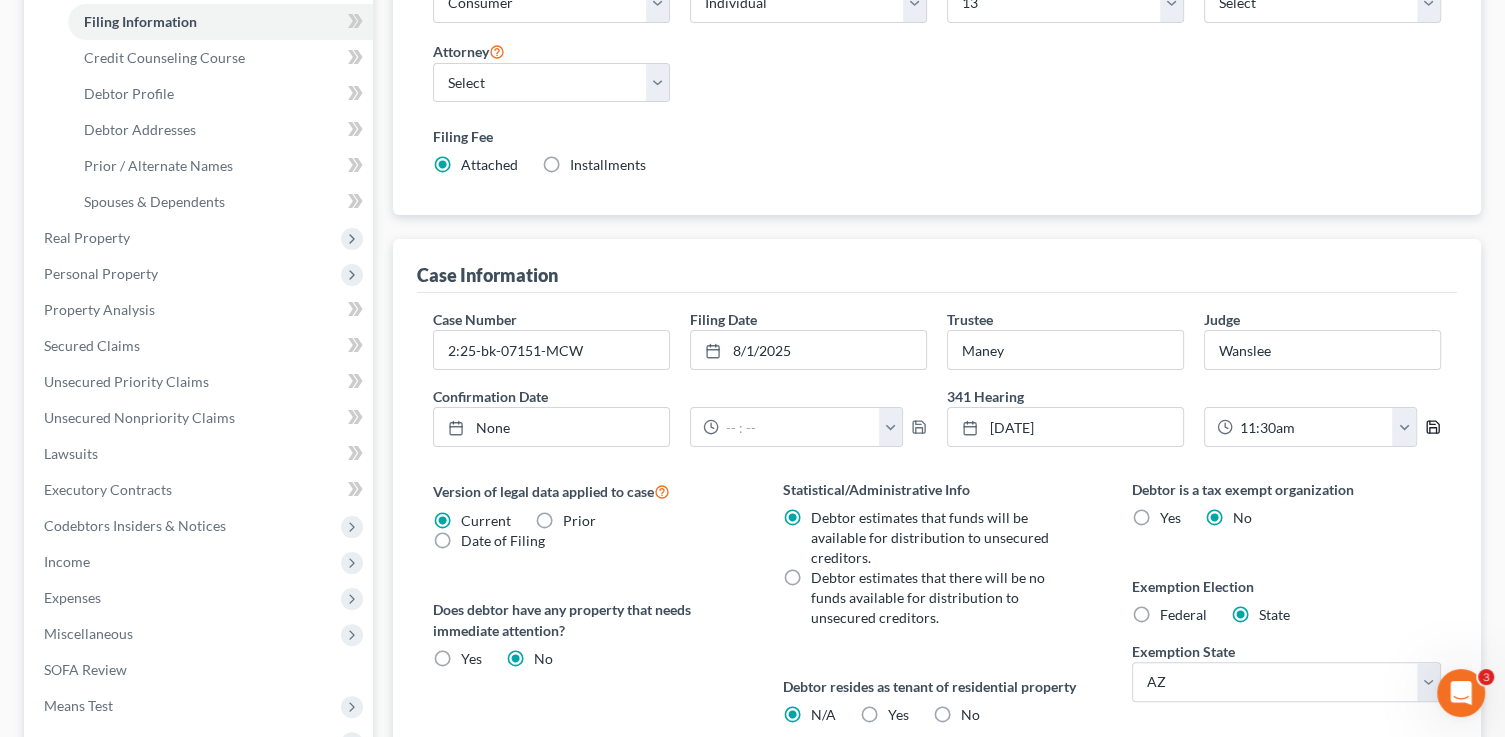 click 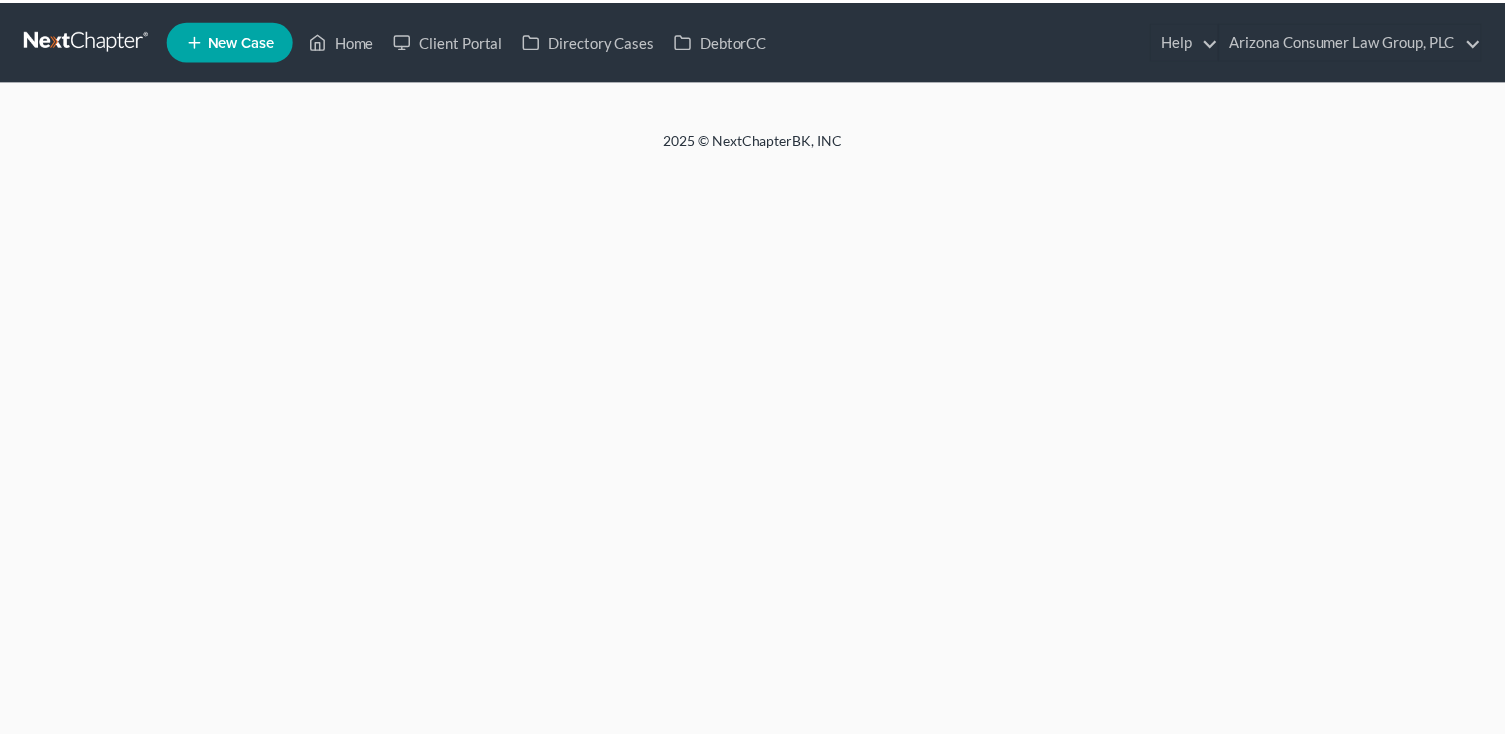 scroll, scrollTop: 0, scrollLeft: 0, axis: both 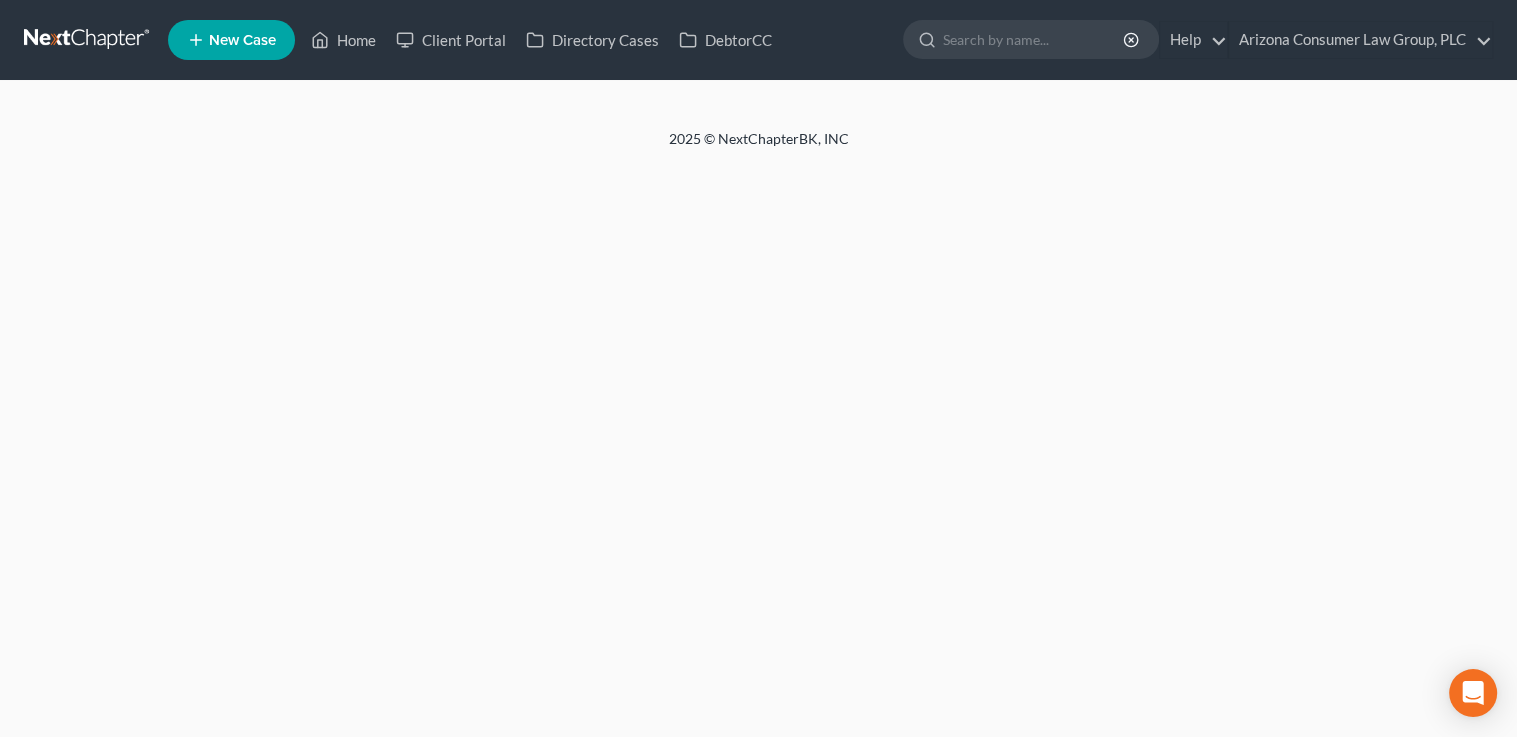 select on "1" 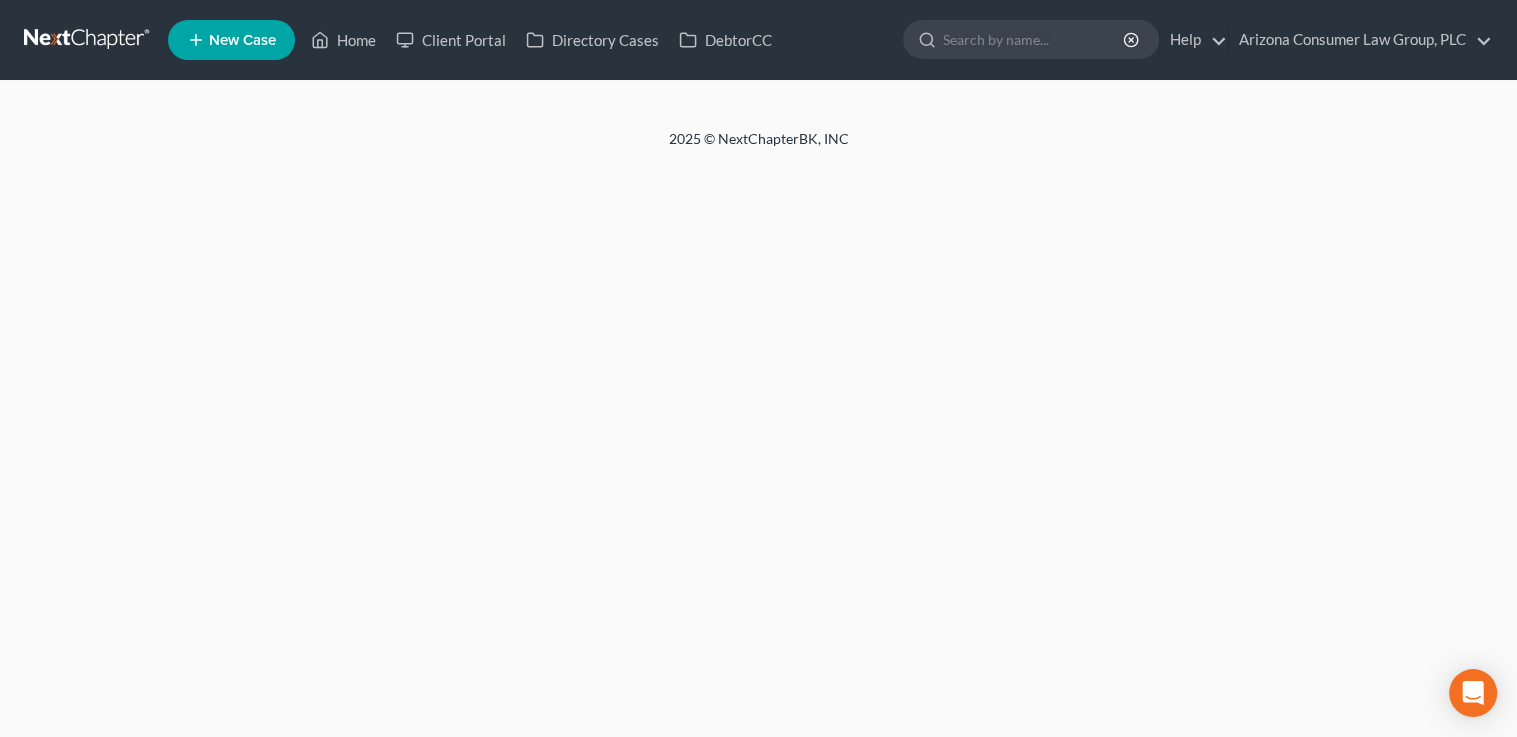 select on "0" 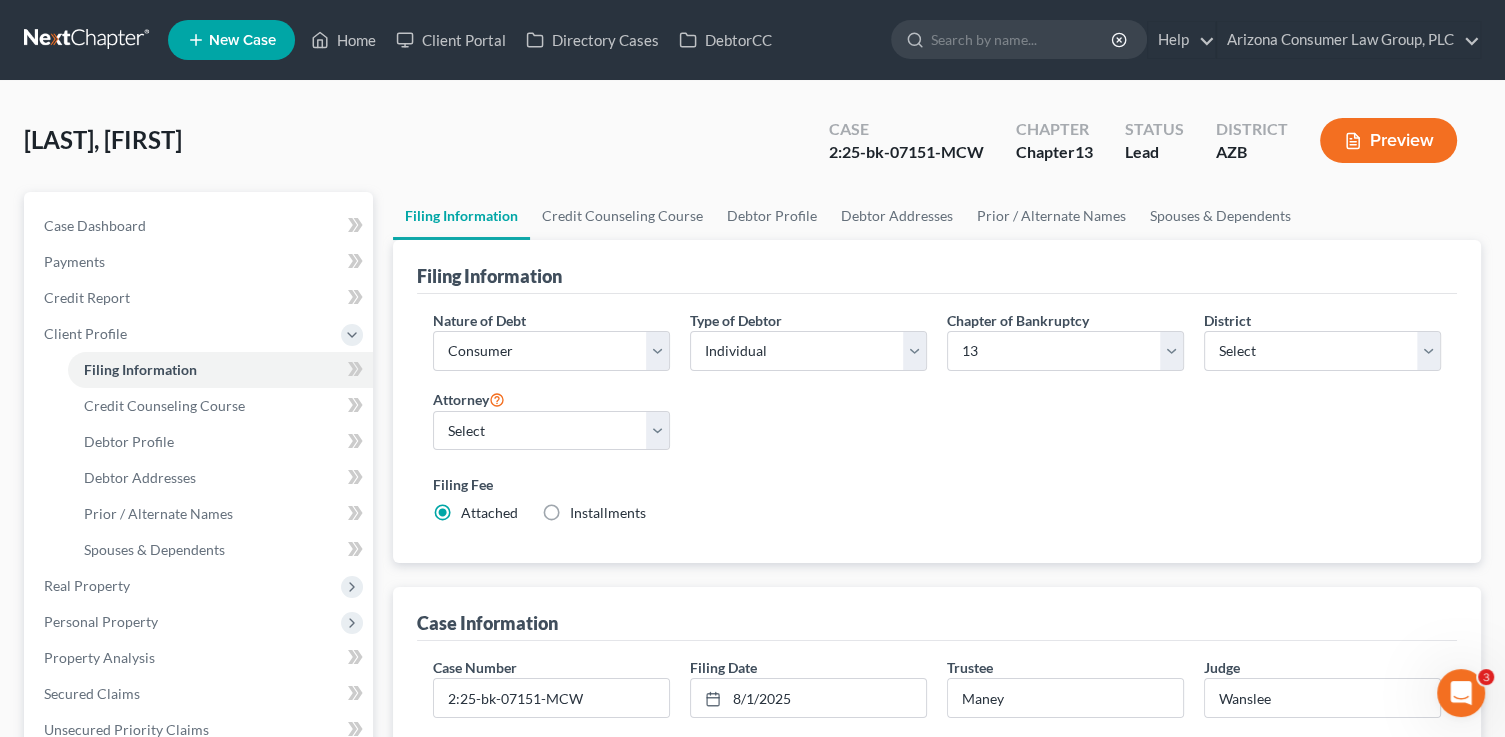 scroll, scrollTop: 0, scrollLeft: 0, axis: both 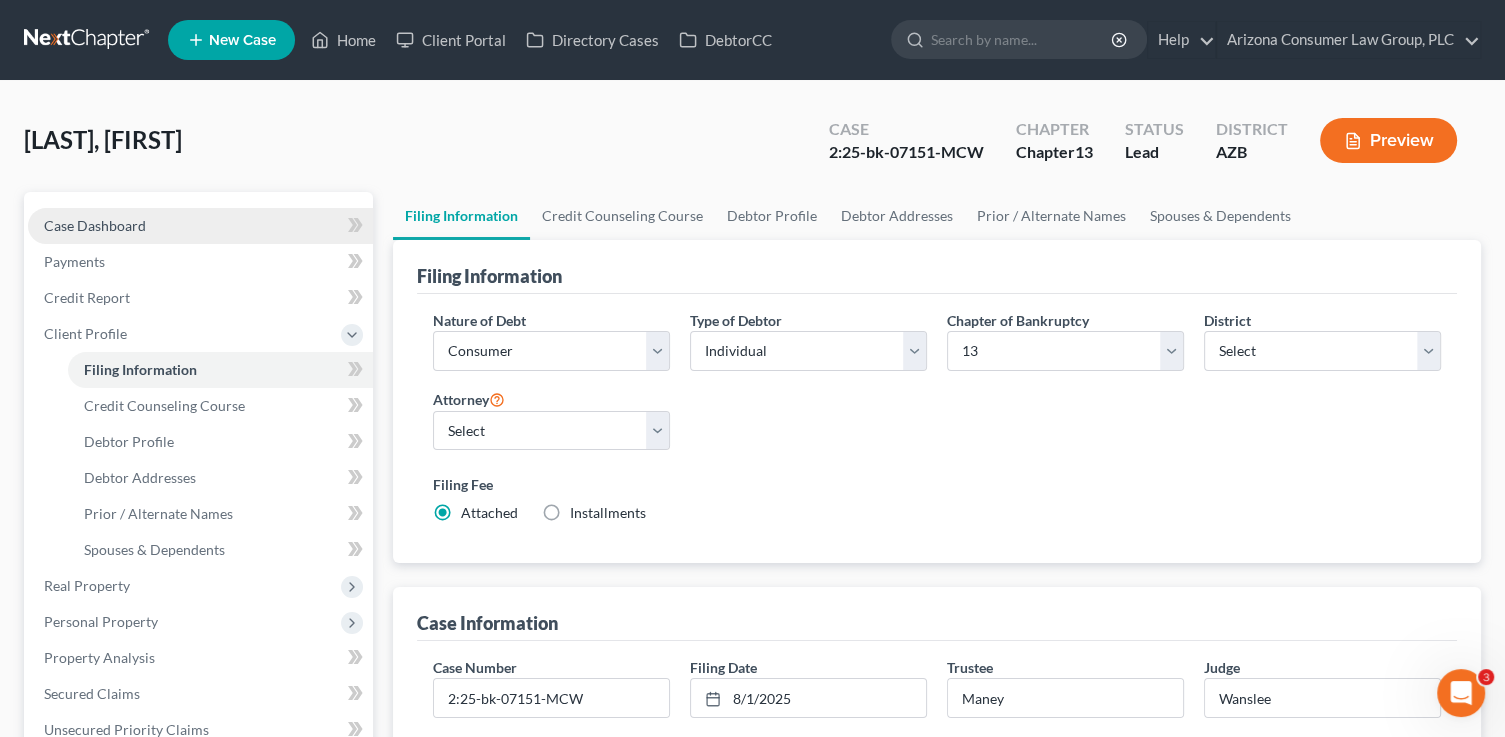 click on "Case Dashboard" at bounding box center (200, 226) 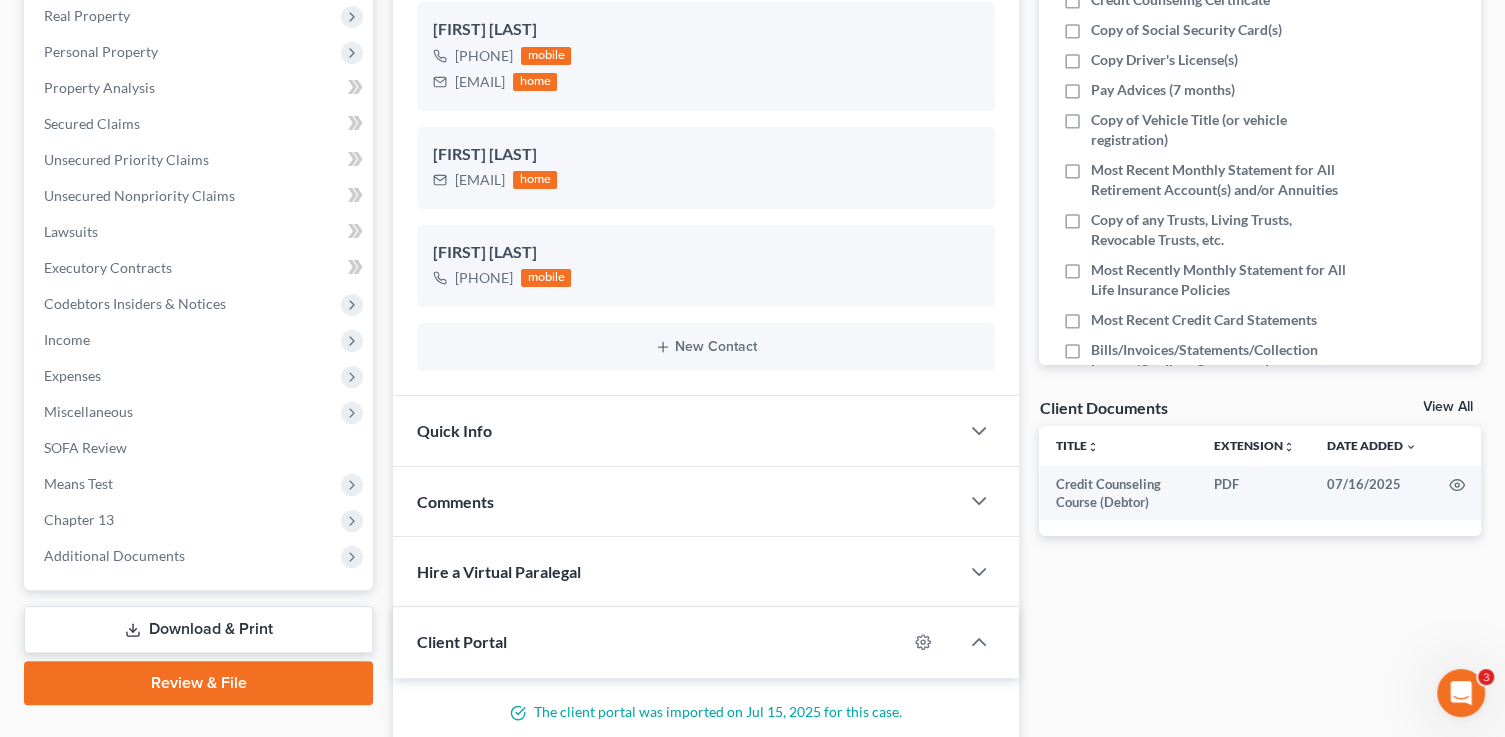 scroll, scrollTop: 367, scrollLeft: 0, axis: vertical 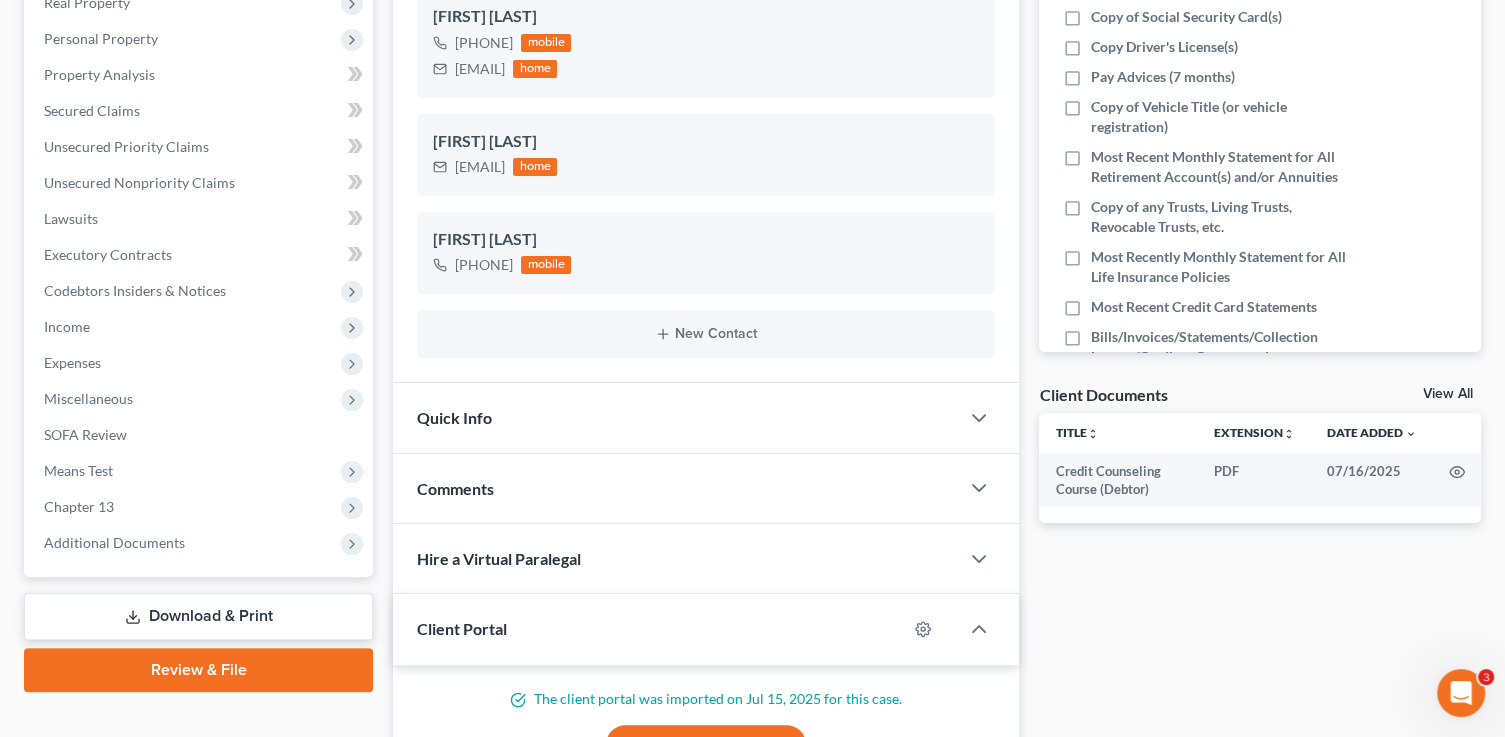 click on "Quick Info" at bounding box center (676, 417) 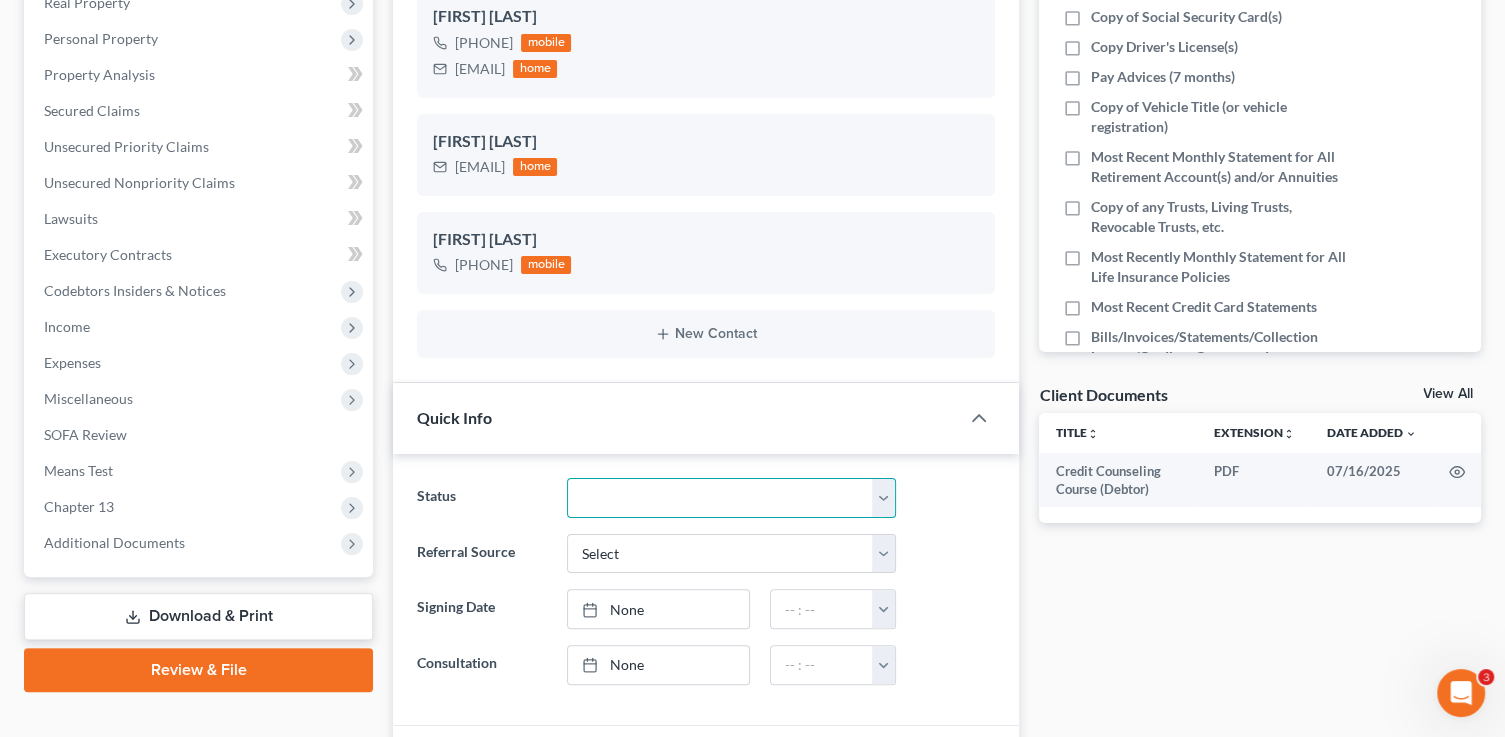 click on "Answer Filed Client Closed Did Not Hire Discharged Dismissed Filed In Progress Lead No Show Ready to File Ready To Review & Sign To Review" at bounding box center [731, 498] 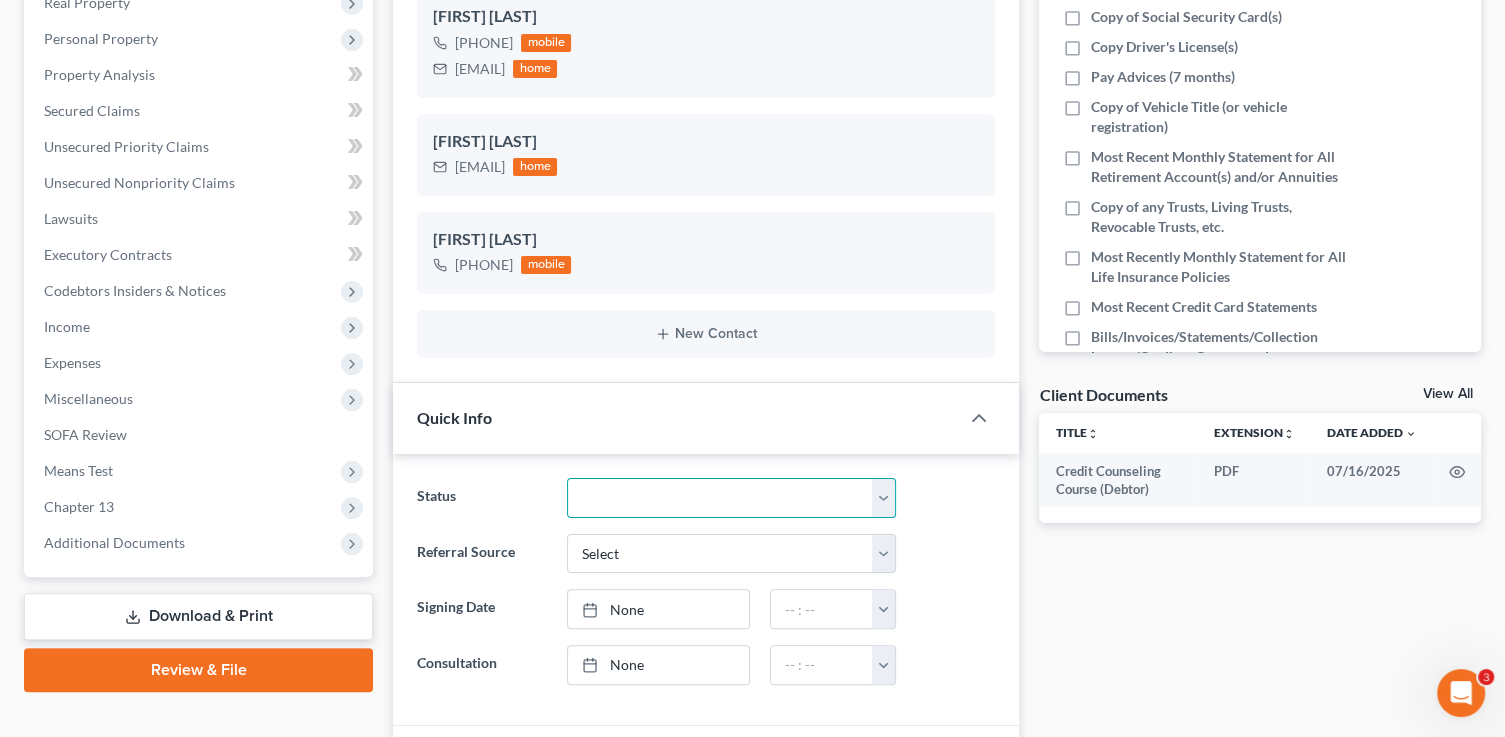 select on "6" 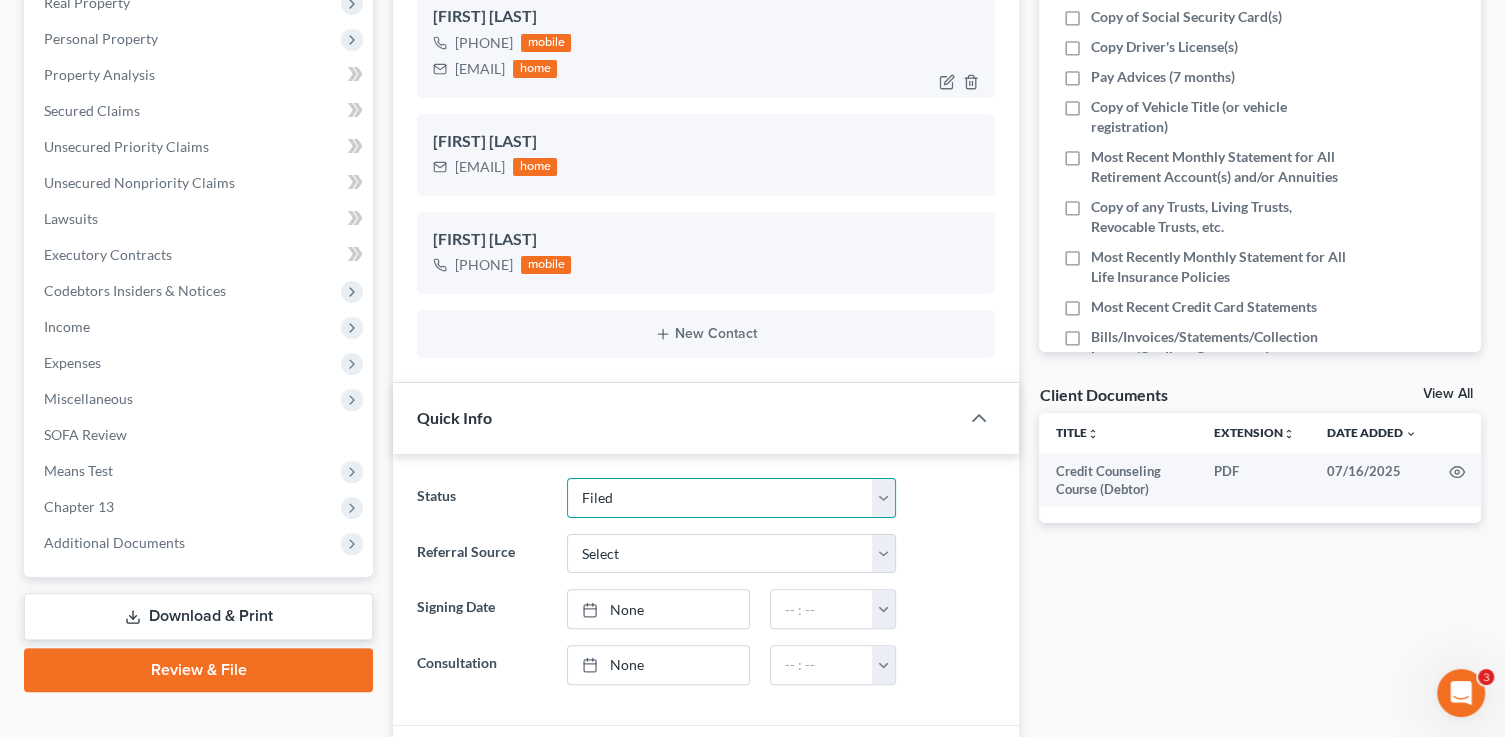 scroll, scrollTop: 0, scrollLeft: 0, axis: both 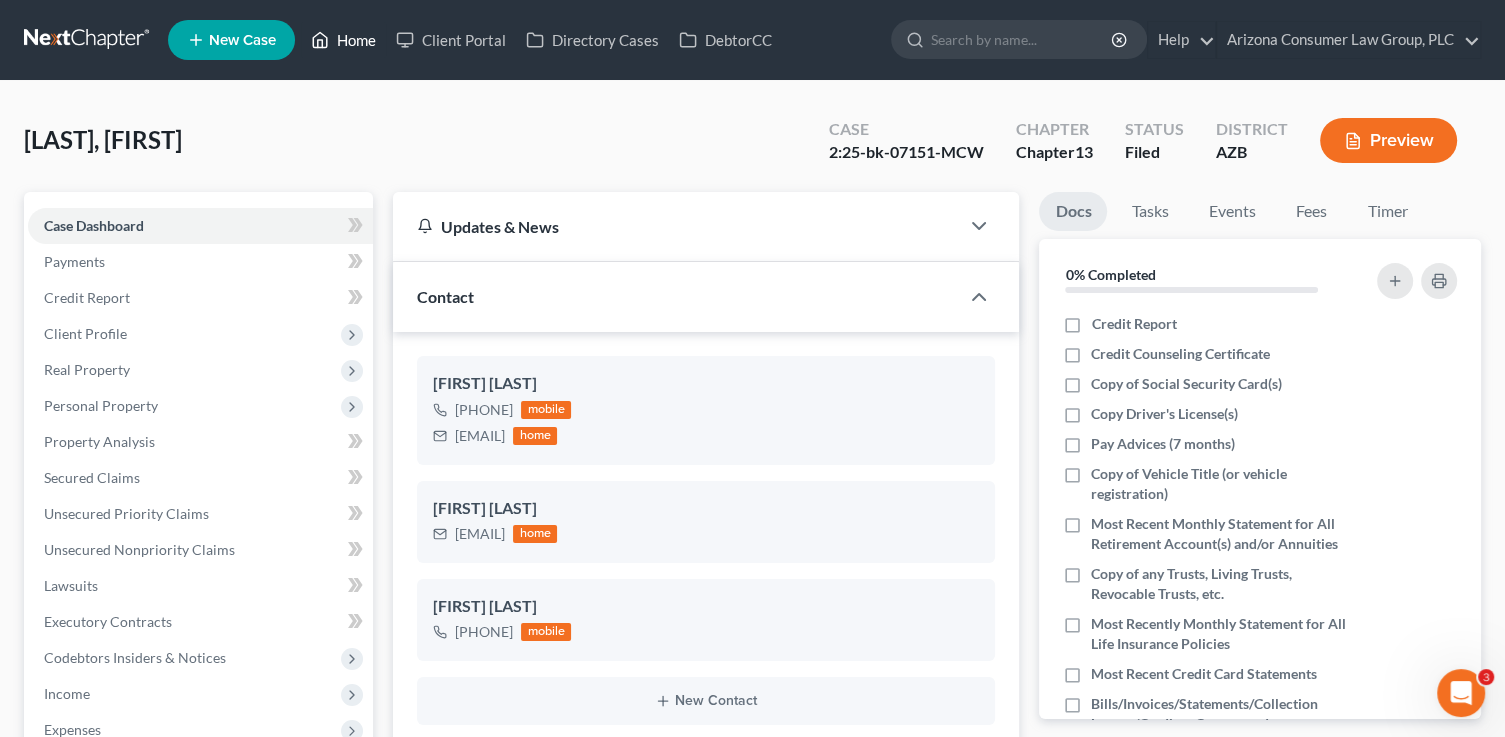 click on "Home" at bounding box center [343, 40] 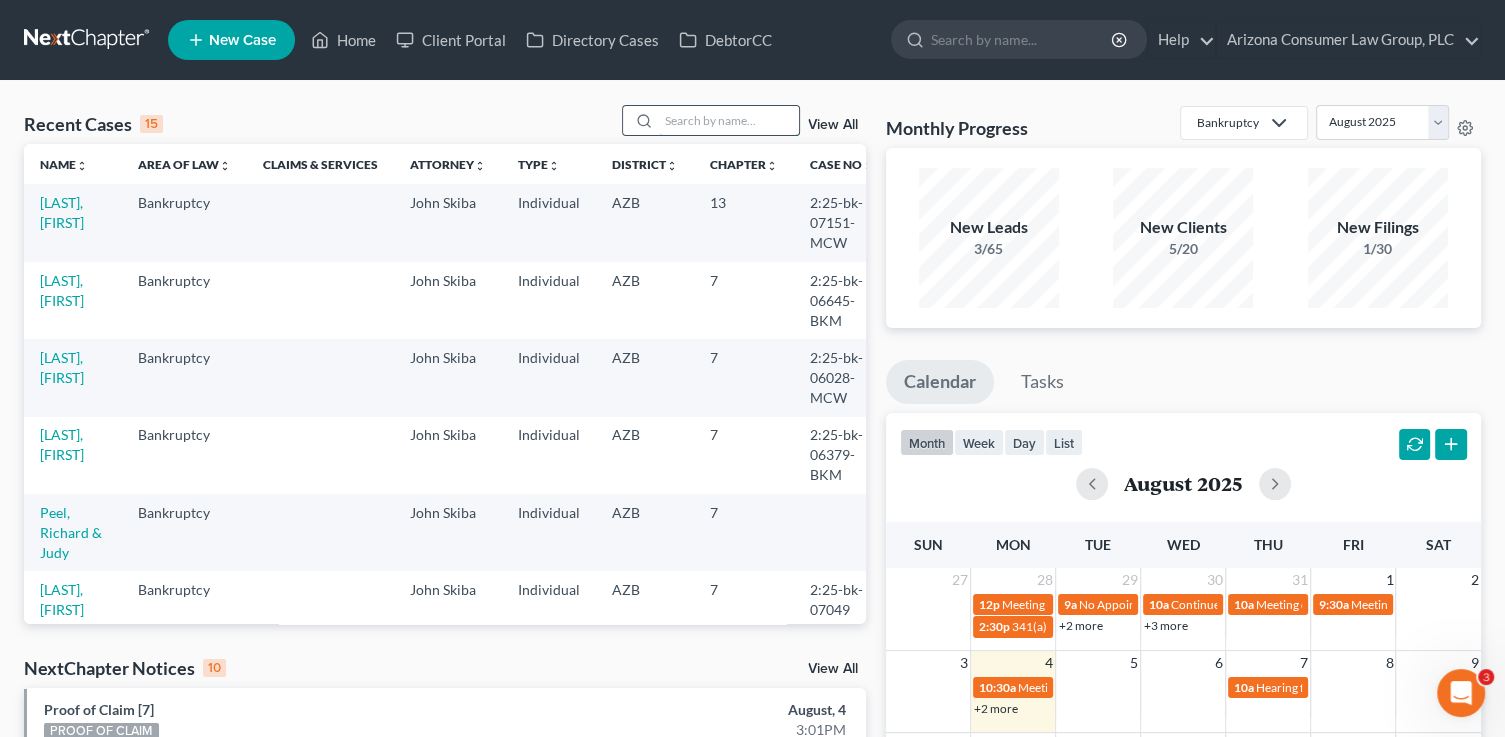 click at bounding box center (729, 120) 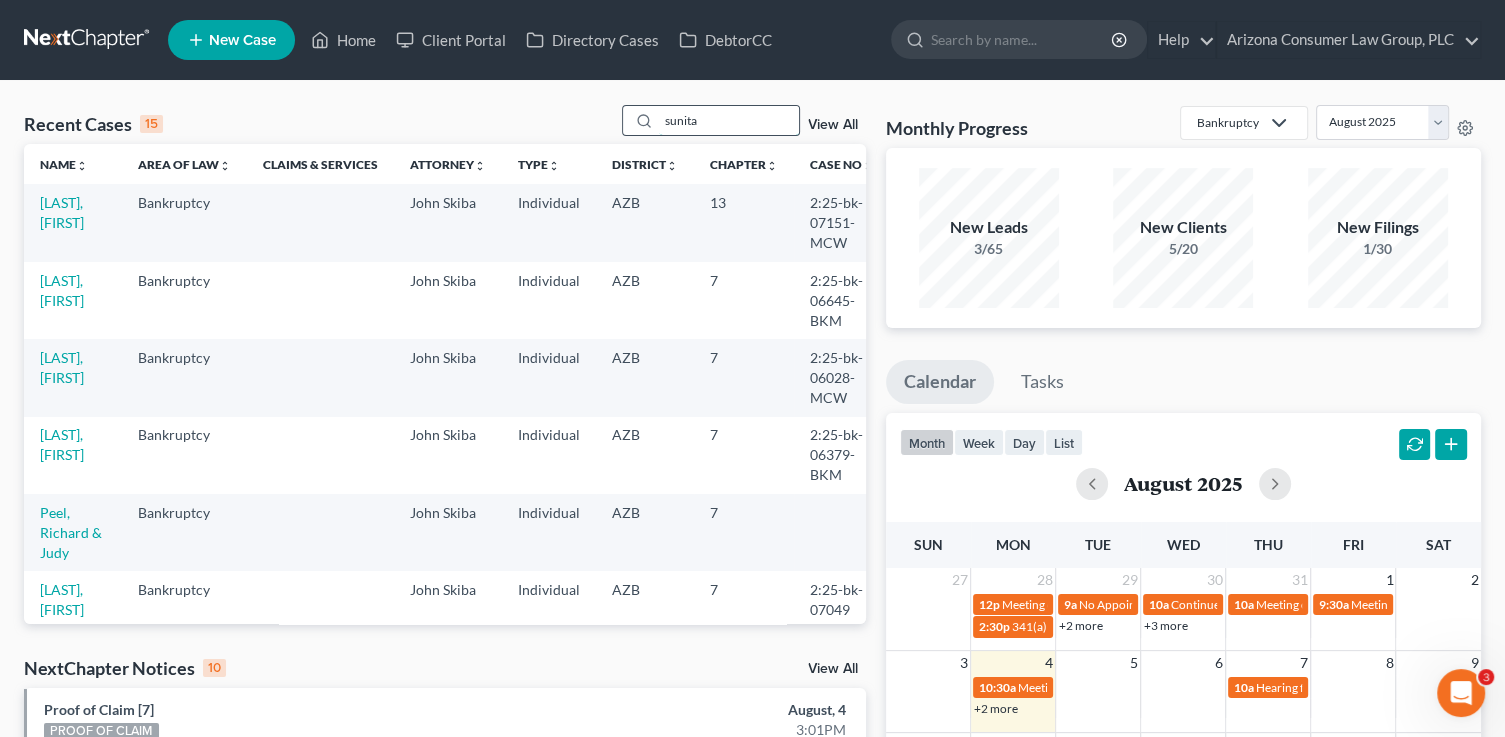 type on "sunita" 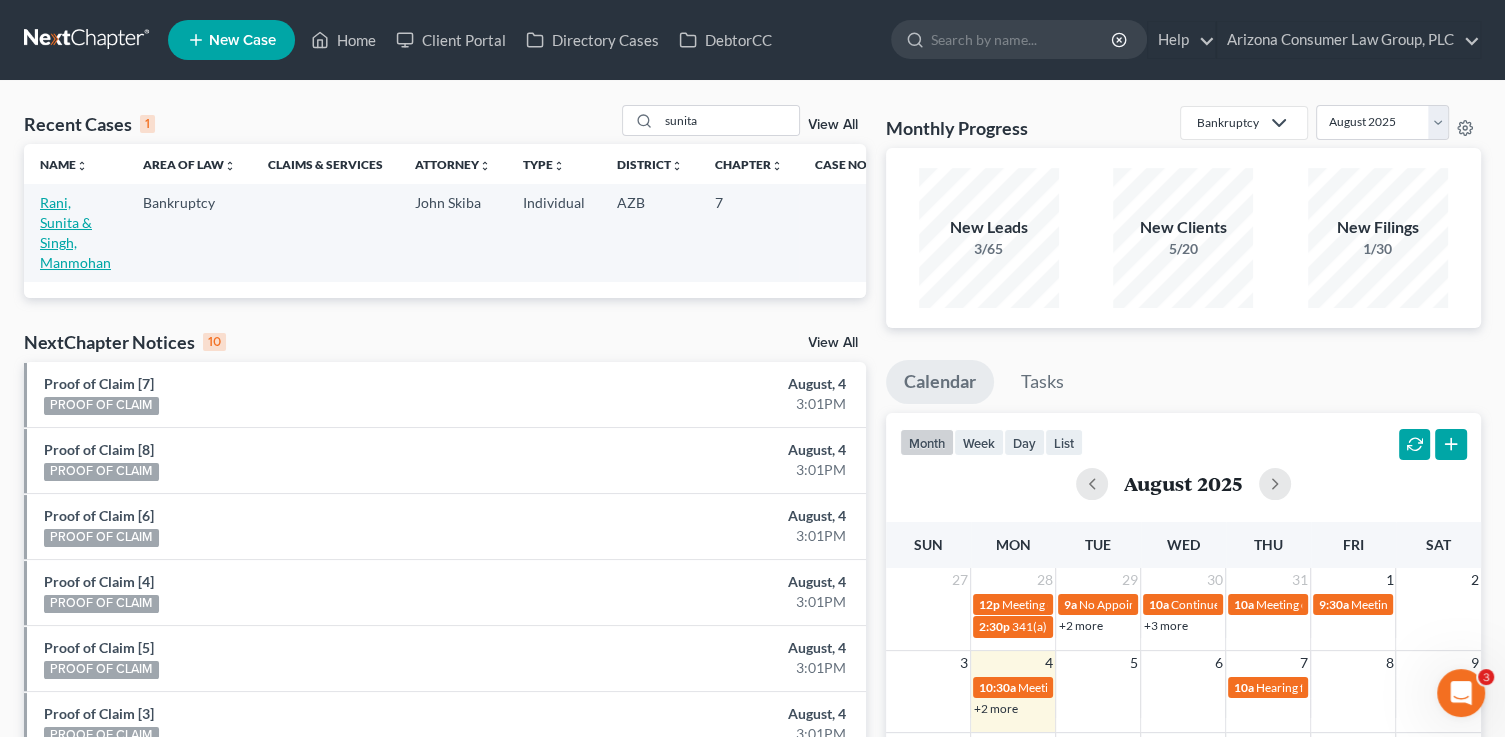 click on "Rani, Sunita & Singh, Manmohan" at bounding box center (75, 232) 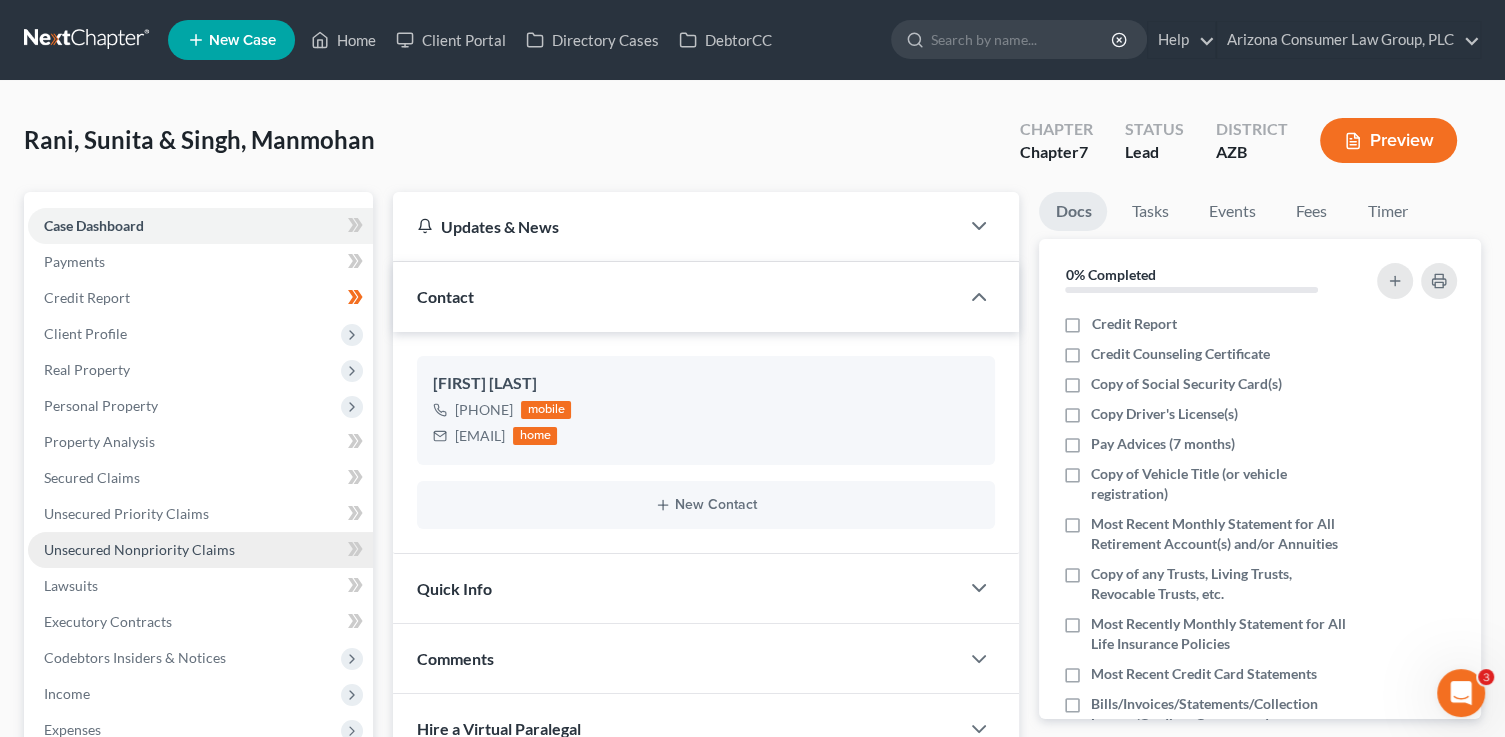 click on "Unsecured Nonpriority Claims" at bounding box center [139, 549] 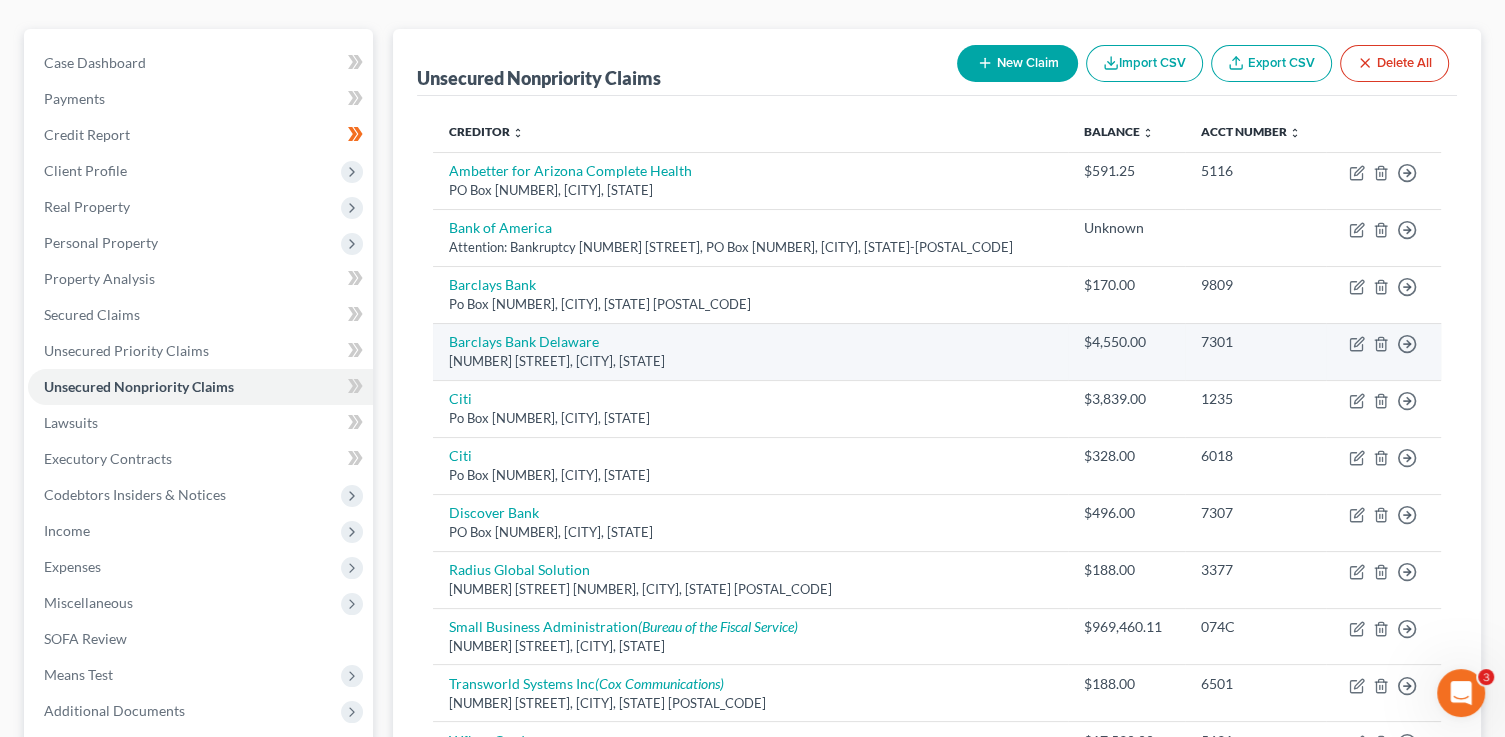 scroll, scrollTop: 0, scrollLeft: 0, axis: both 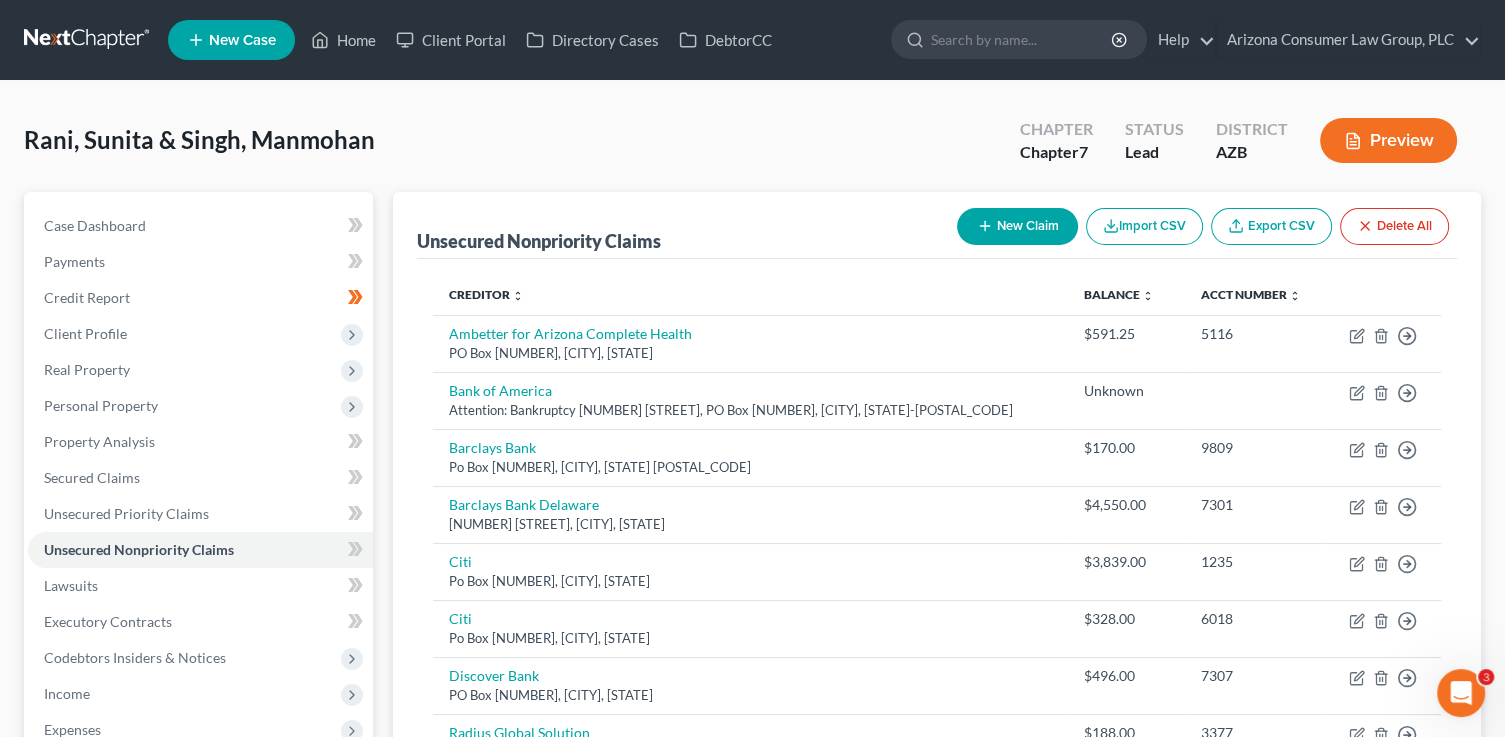 click on "New Claim" at bounding box center (1017, 226) 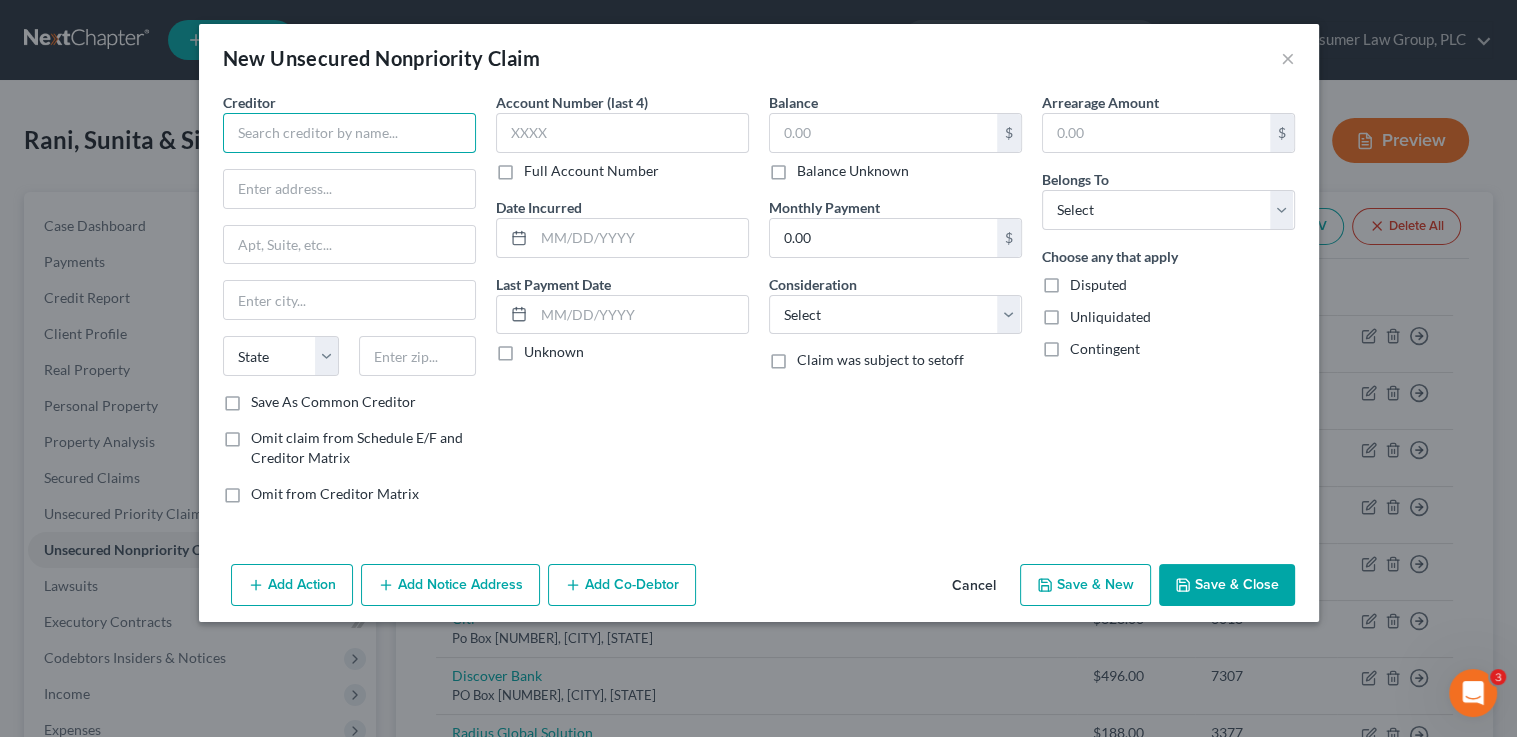 drag, startPoint x: 343, startPoint y: 126, endPoint x: 358, endPoint y: 130, distance: 15.524175 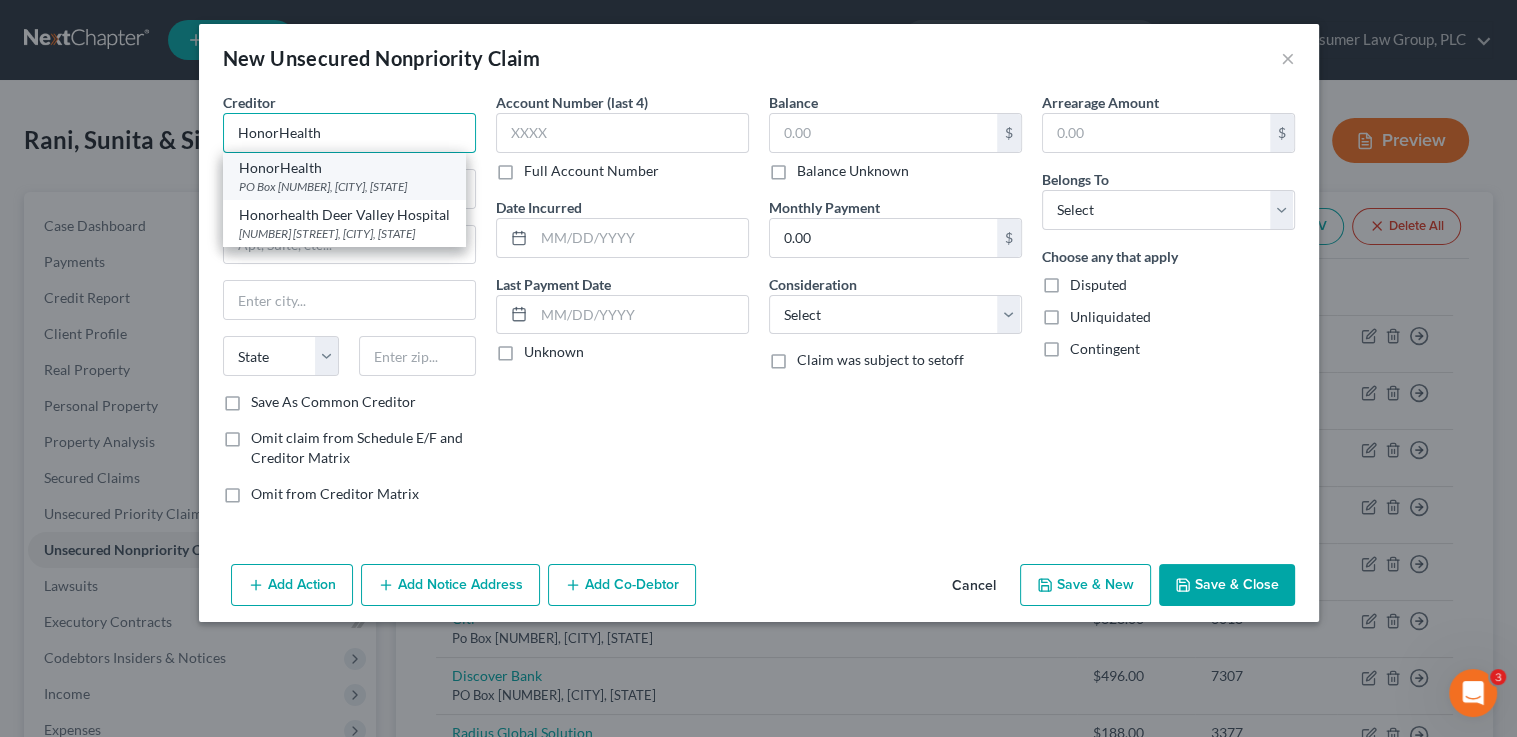 type on "HonorHealth" 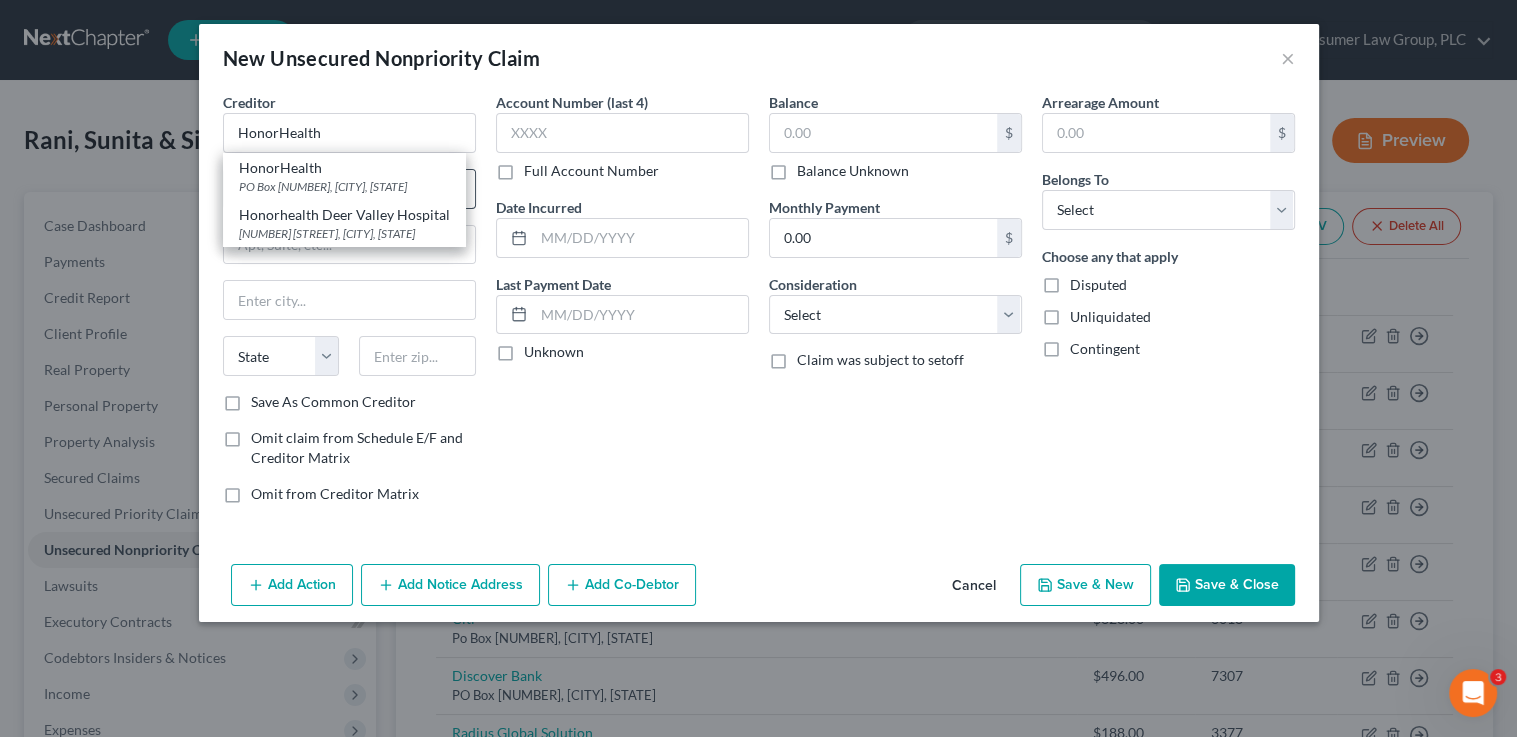 drag, startPoint x: 411, startPoint y: 182, endPoint x: 446, endPoint y: 175, distance: 35.69314 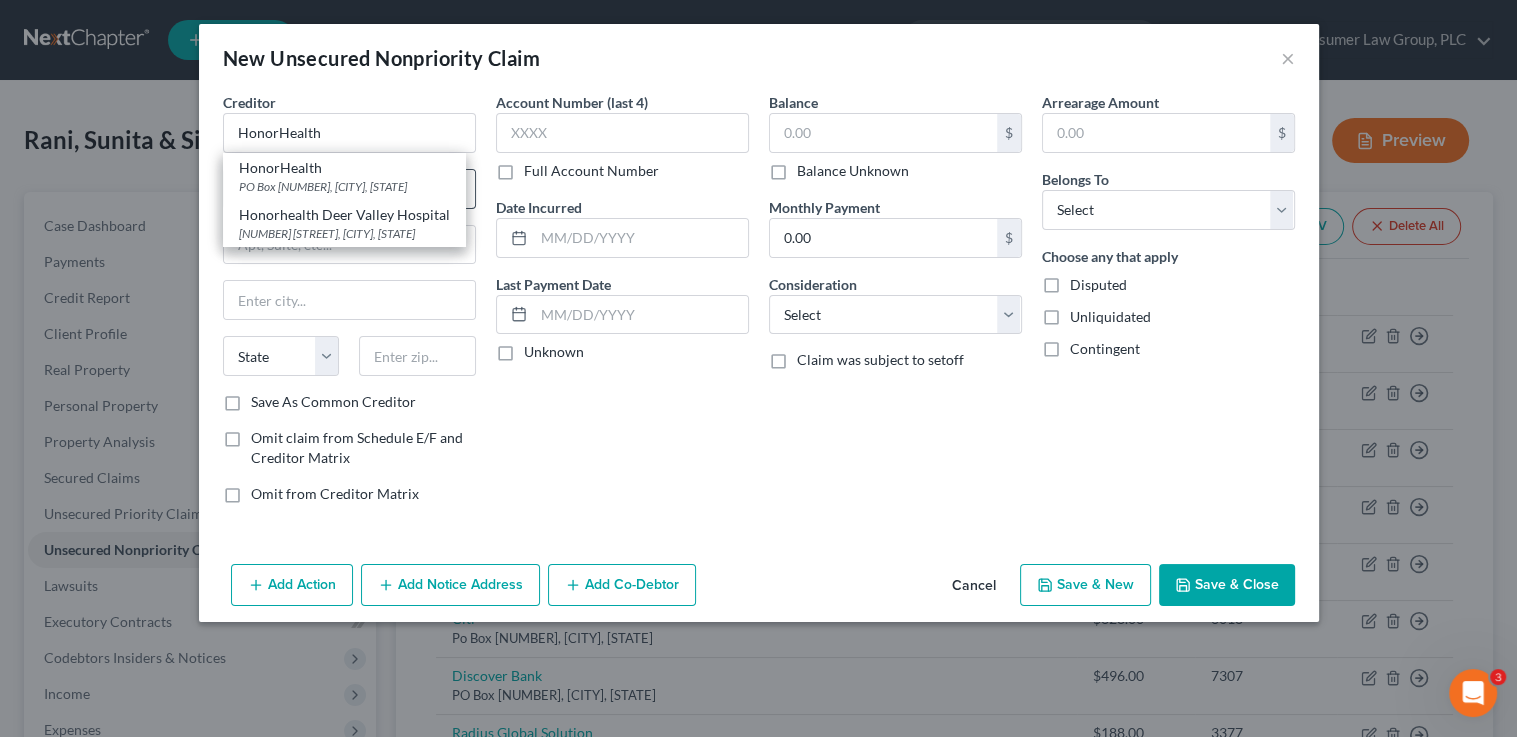 click on "PO Box 845633, Los Angeles, CA 90084" at bounding box center (344, 186) 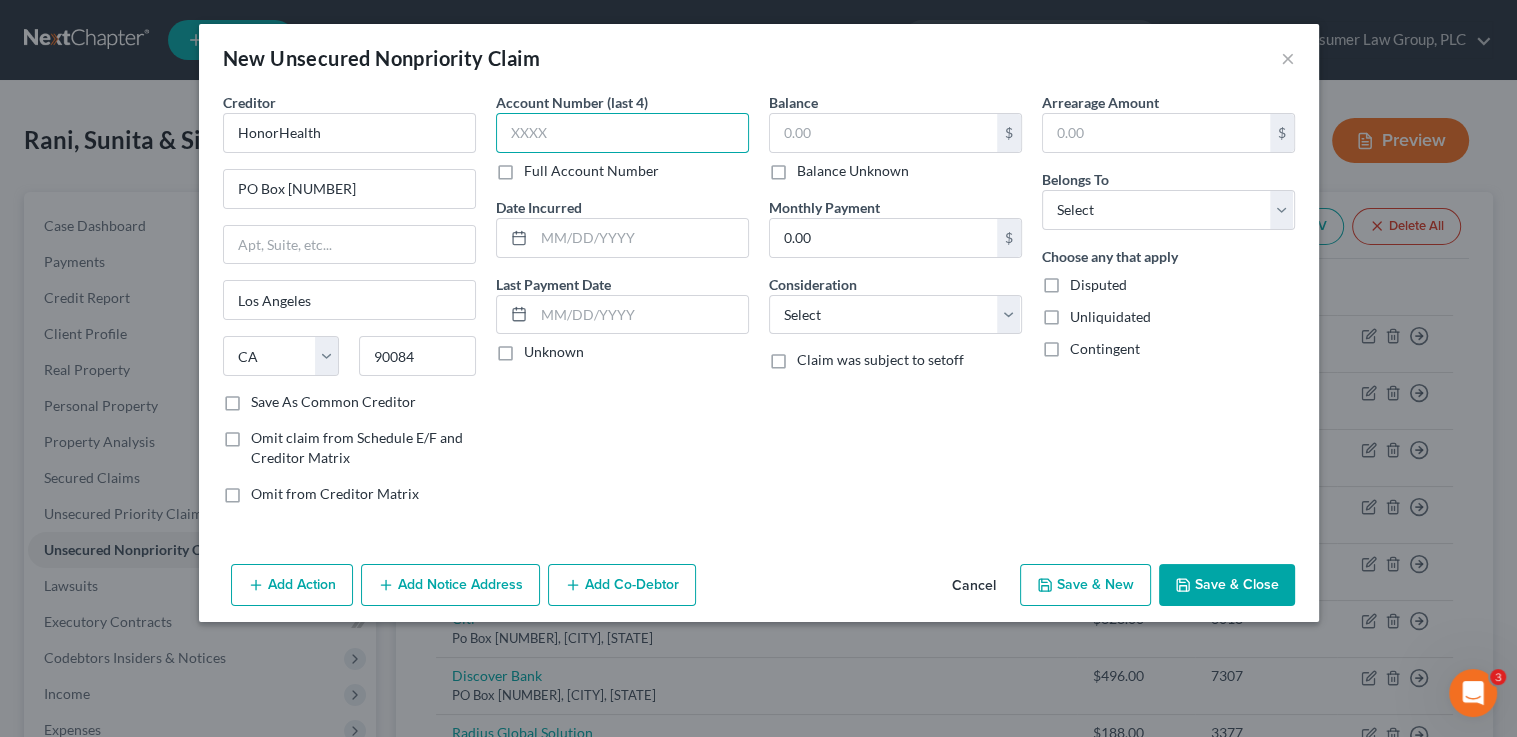 click at bounding box center [622, 133] 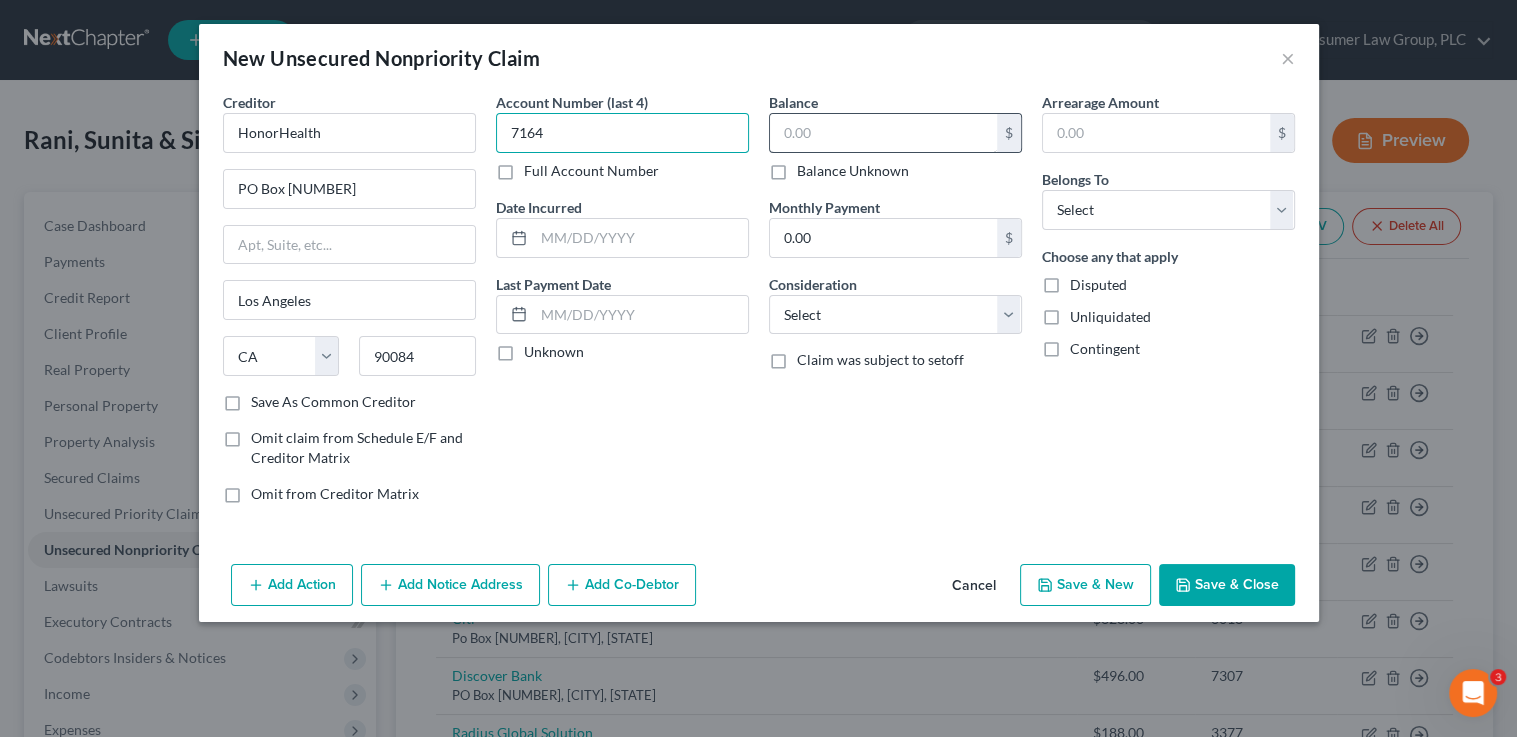 type on "7164" 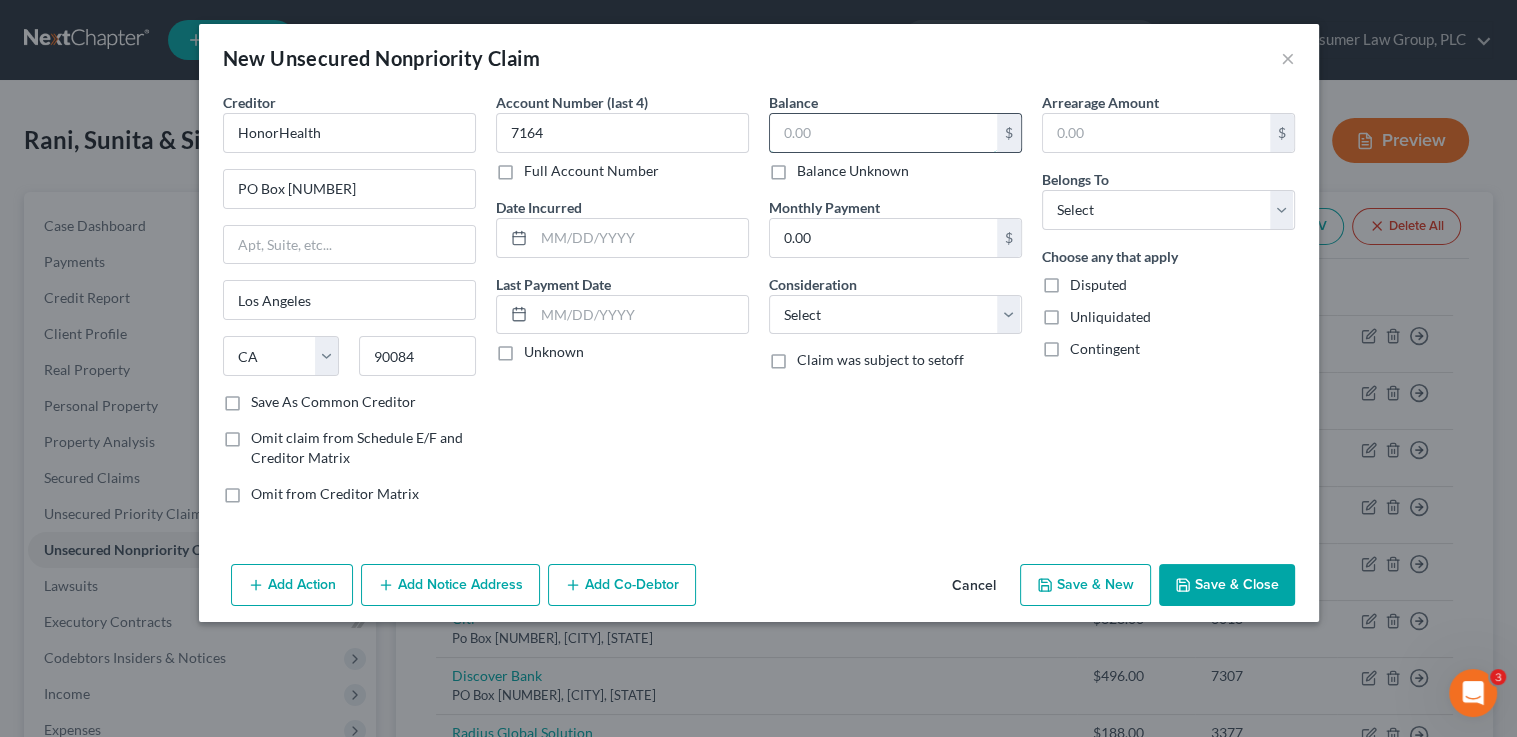 click at bounding box center [883, 133] 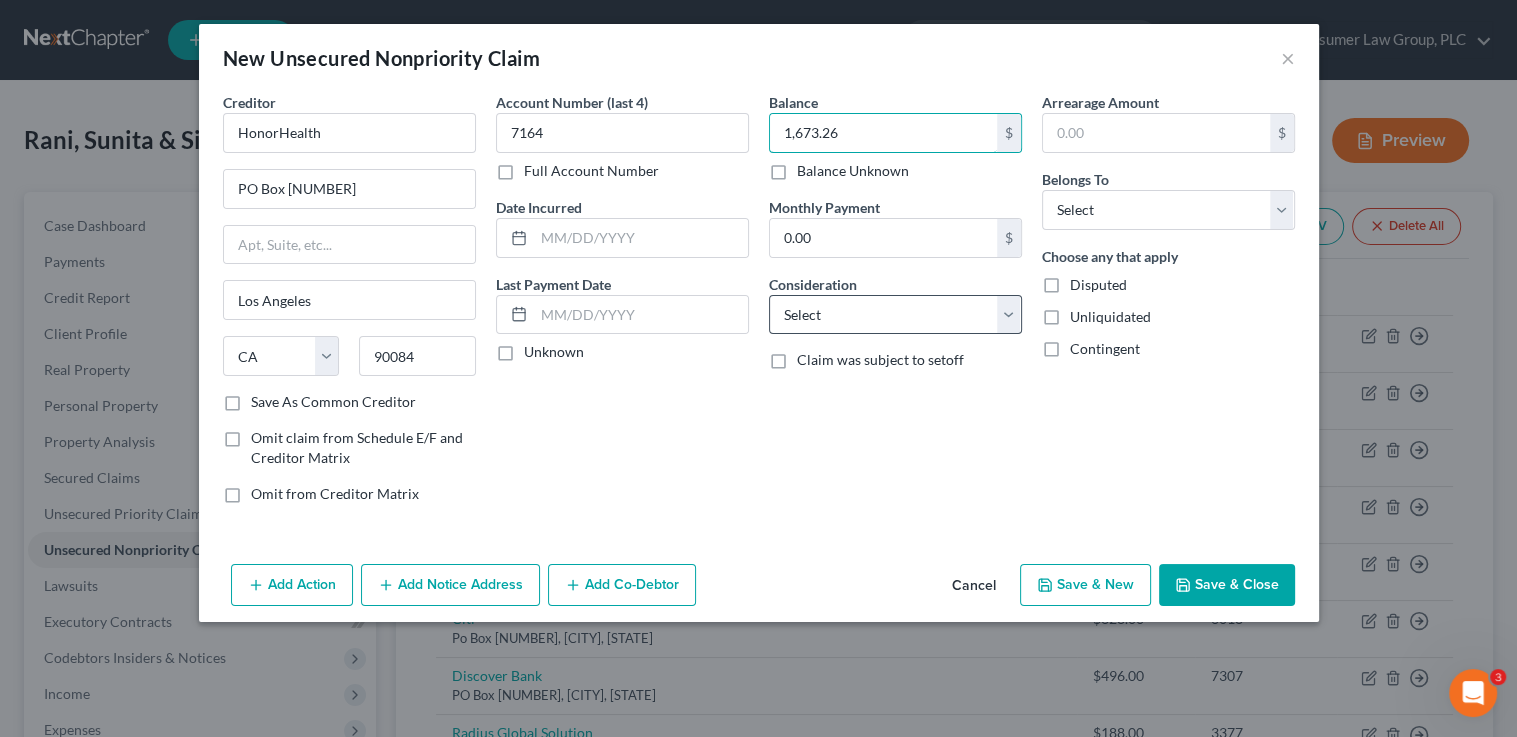 type on "1,673.26" 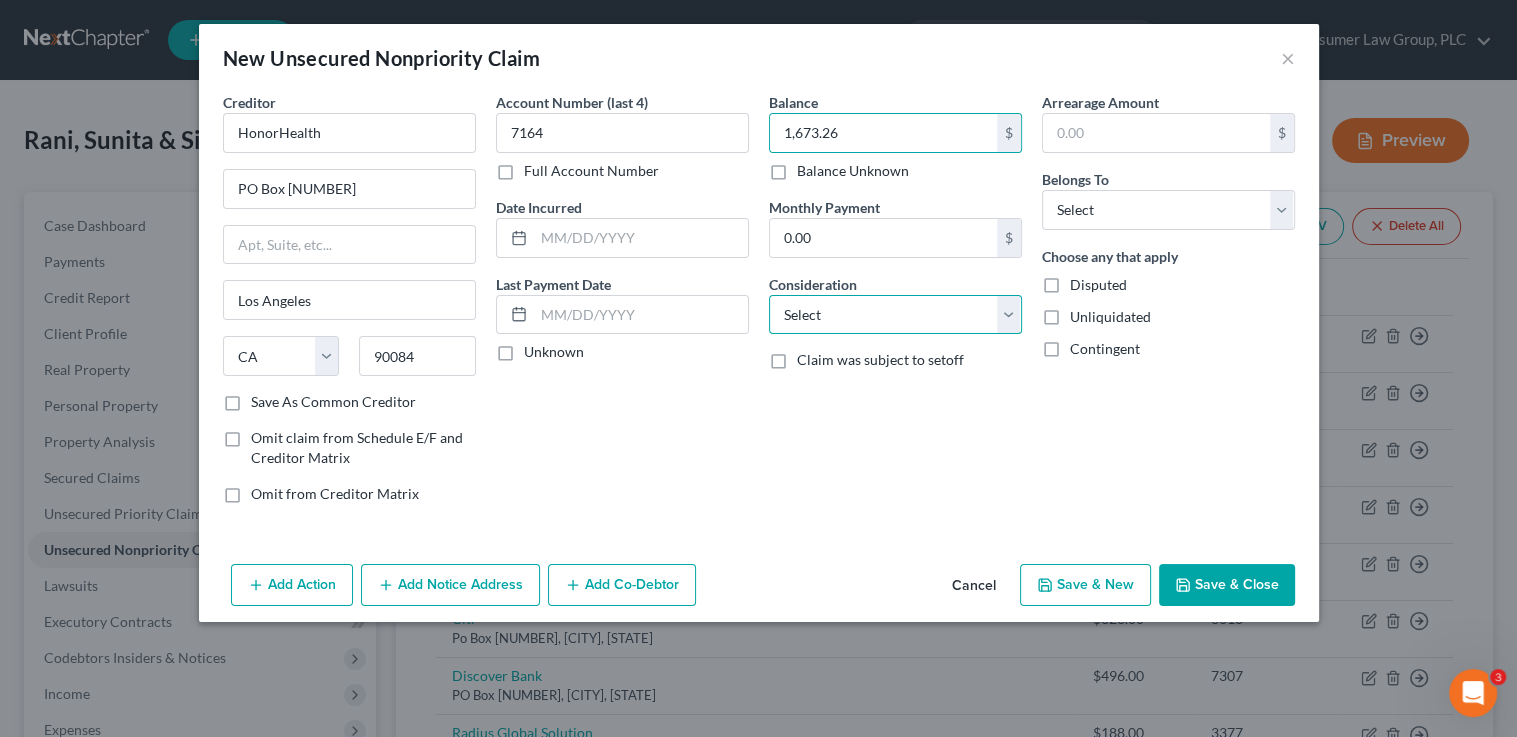click on "Select Cable / Satellite Services Collection Agency Credit Card Debt Debt Counseling / Attorneys Deficiency Balance Domestic Support Obligations Home / Car Repairs Income Taxes Judgment Liens Medical Services Monies Loaned / Advanced Mortgage Obligation From Divorce Or Separation Obligation To Pensions Other Overdrawn Bank Account Promised To Help Pay Creditors Student Loans Suppliers And Vendors Telephone / Internet Services Utility Services" at bounding box center (895, 315) 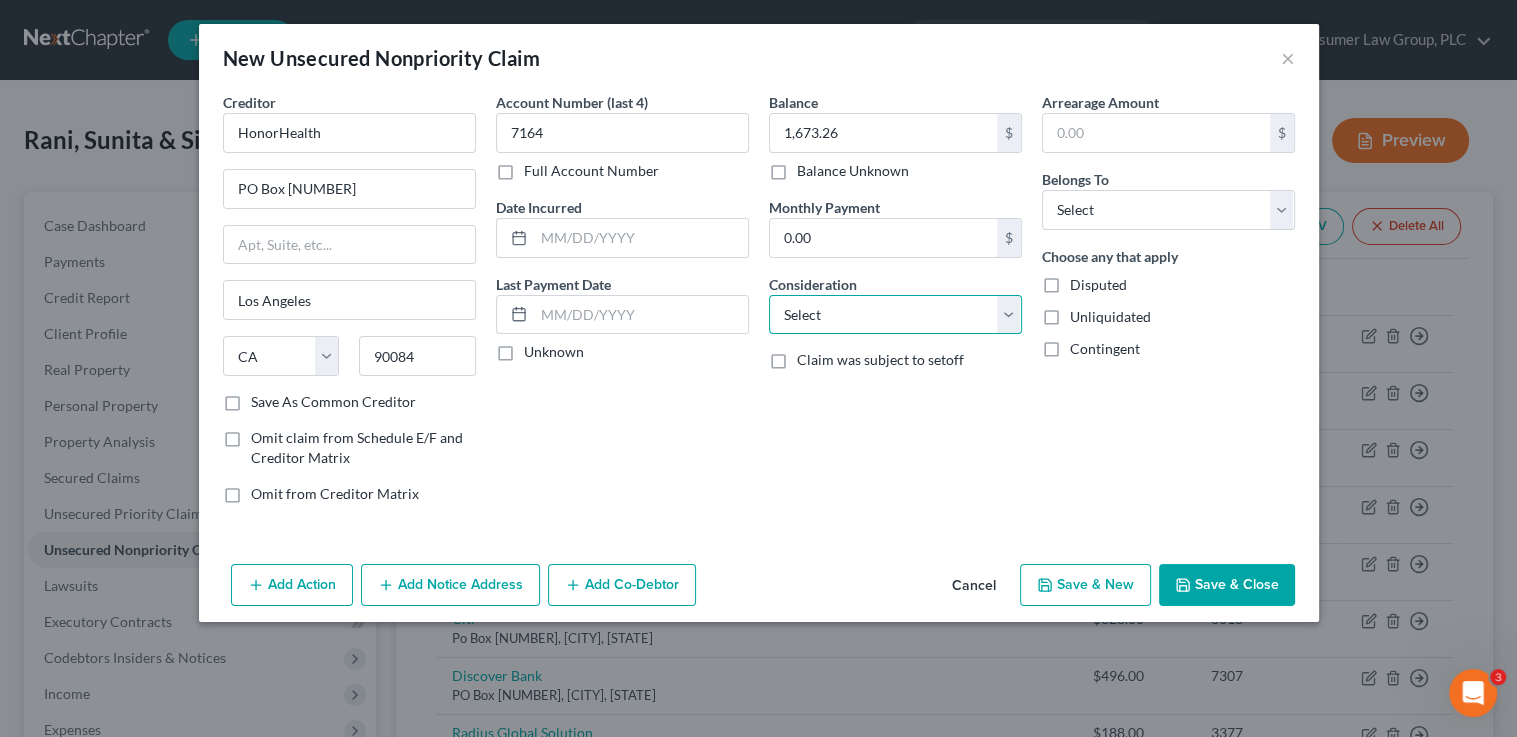 select on "9" 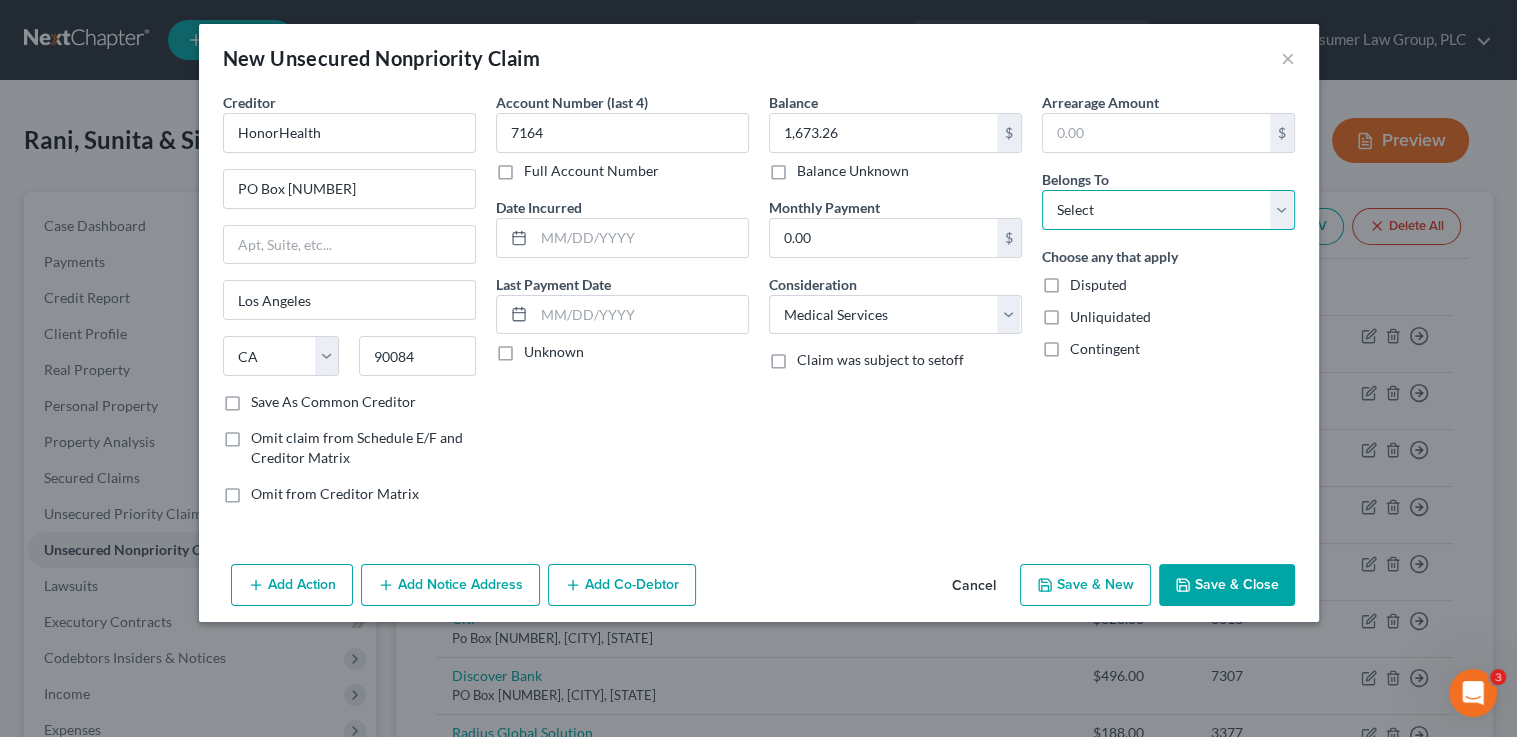 click on "Select Debtor 1 Only Debtor 2 Only Debtor 1 And Debtor 2 Only At Least One Of The Debtors And Another Community Property" at bounding box center [1168, 210] 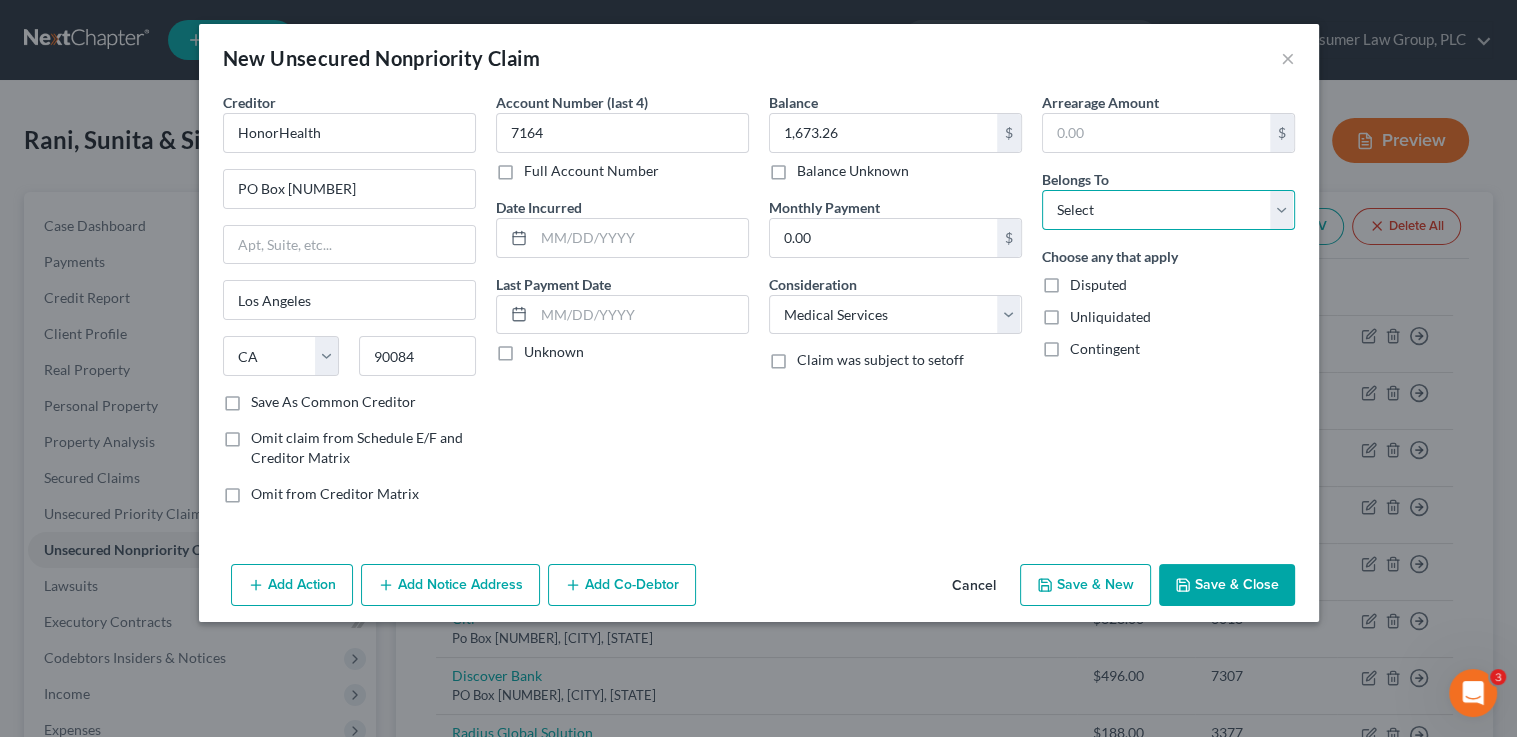 select on "1" 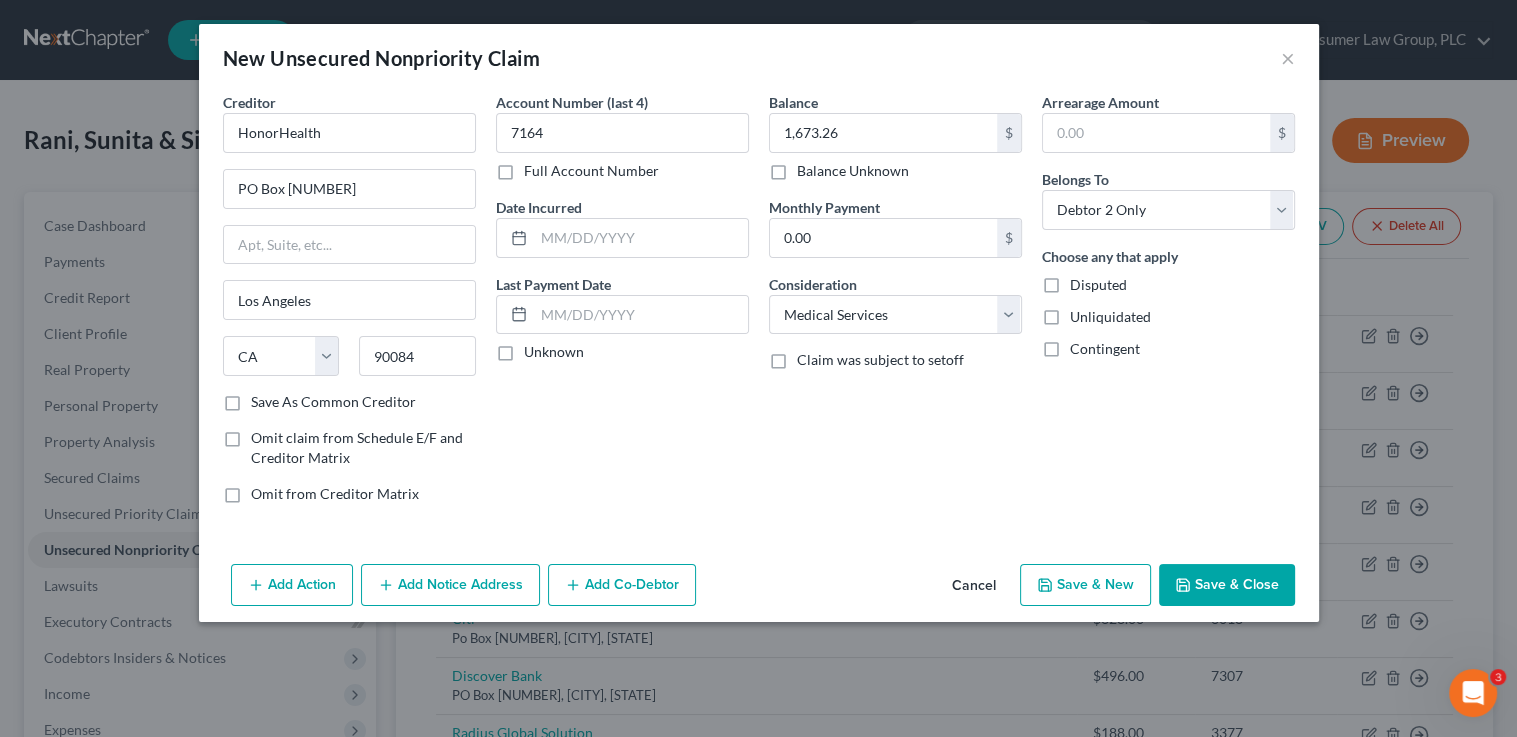 click on "Save & New" at bounding box center (1085, 585) 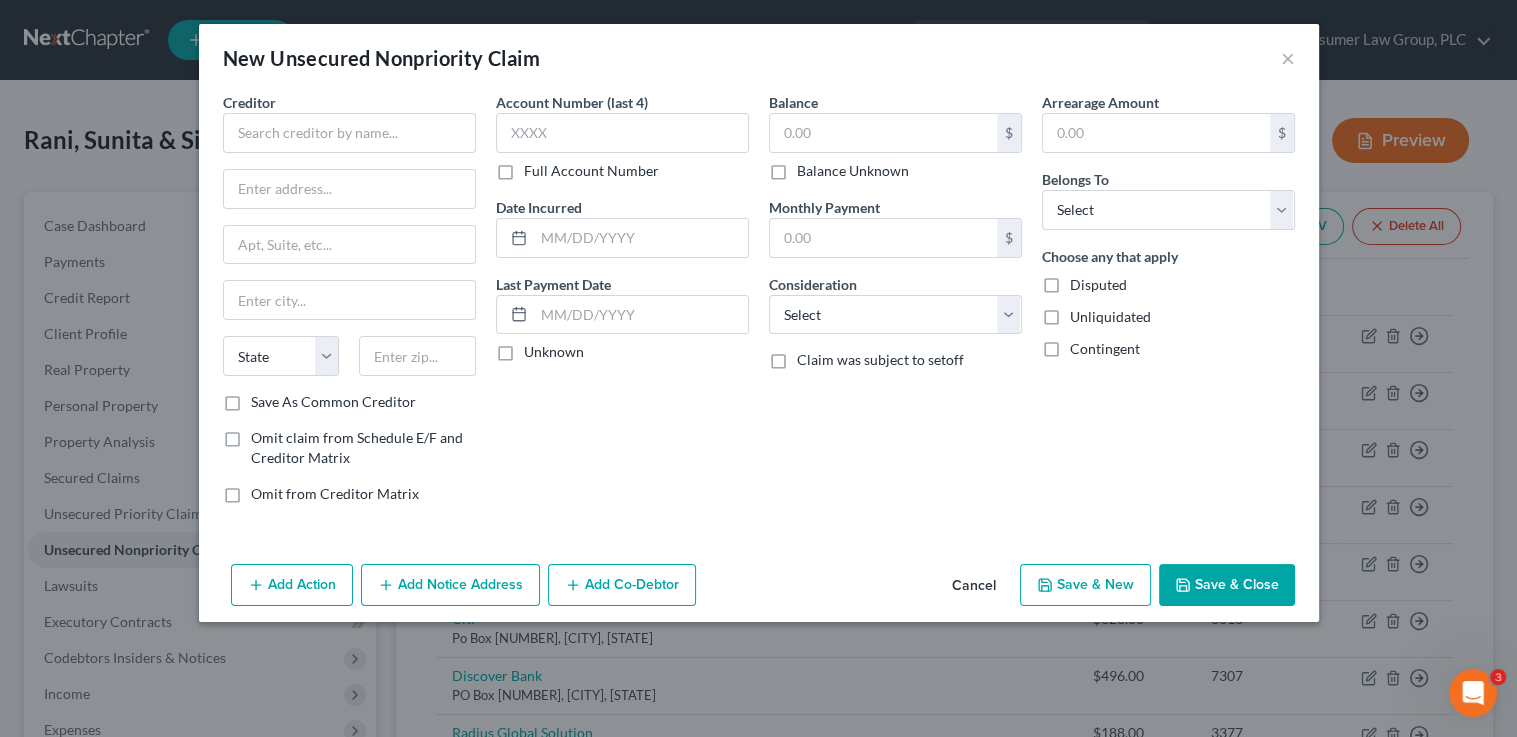 click on "Cancel" at bounding box center [974, 586] 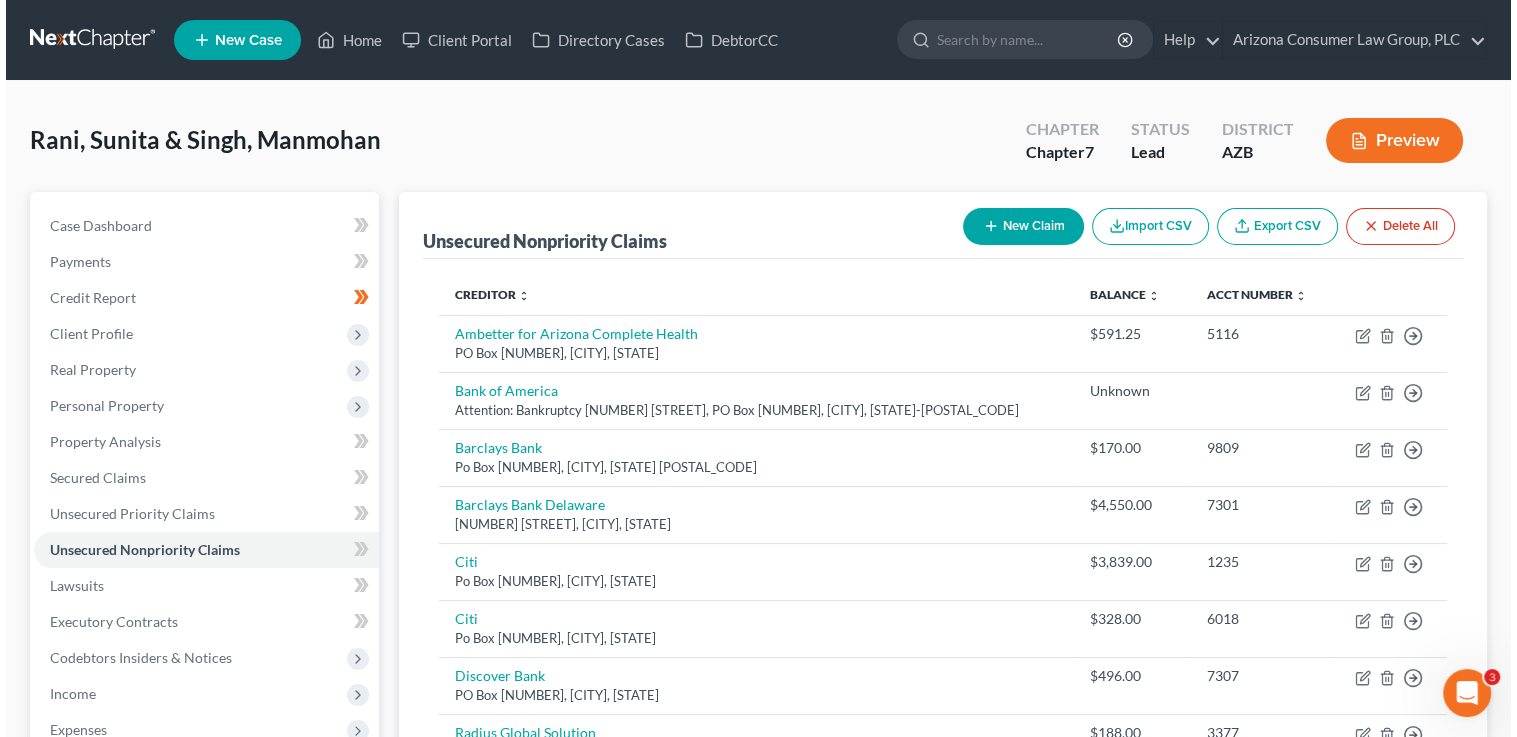 scroll, scrollTop: 475, scrollLeft: 0, axis: vertical 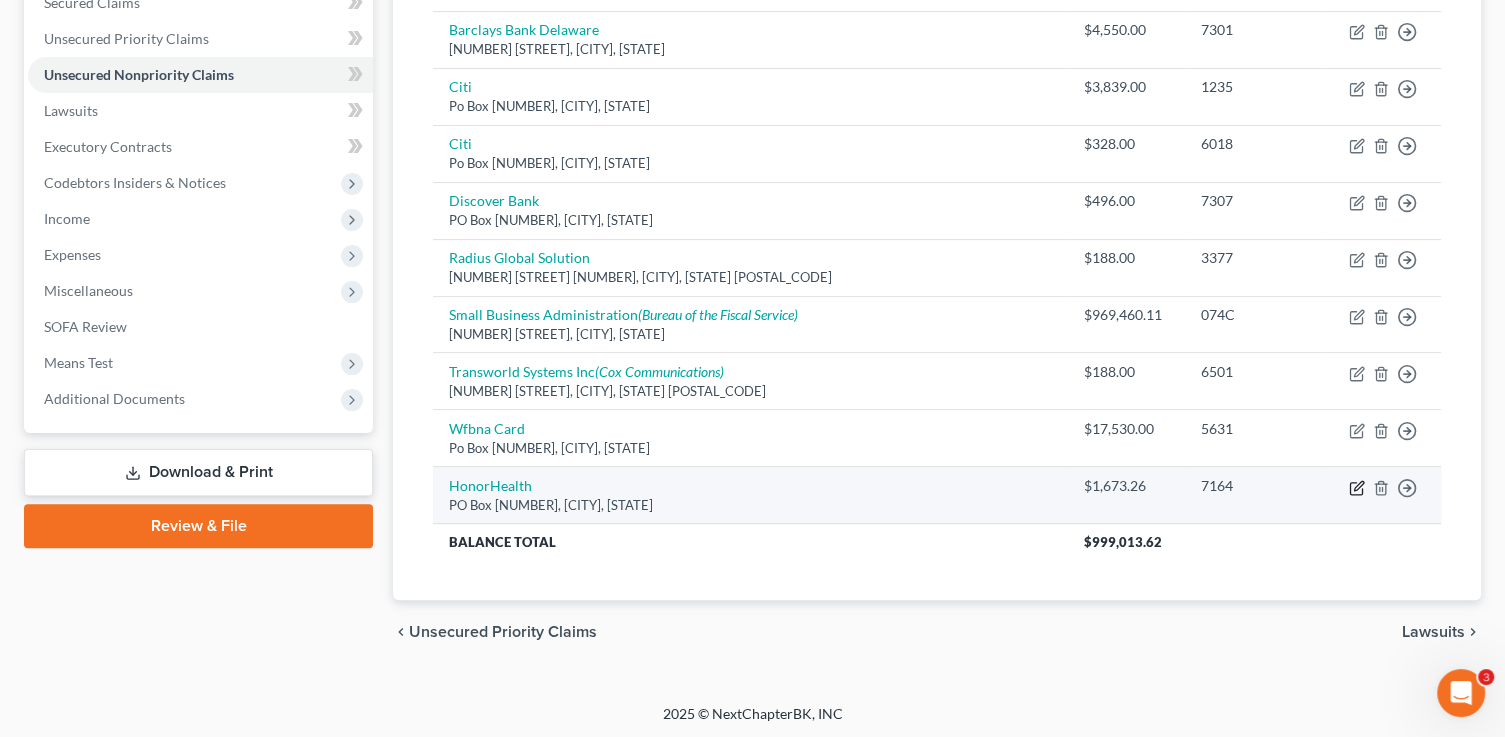 click 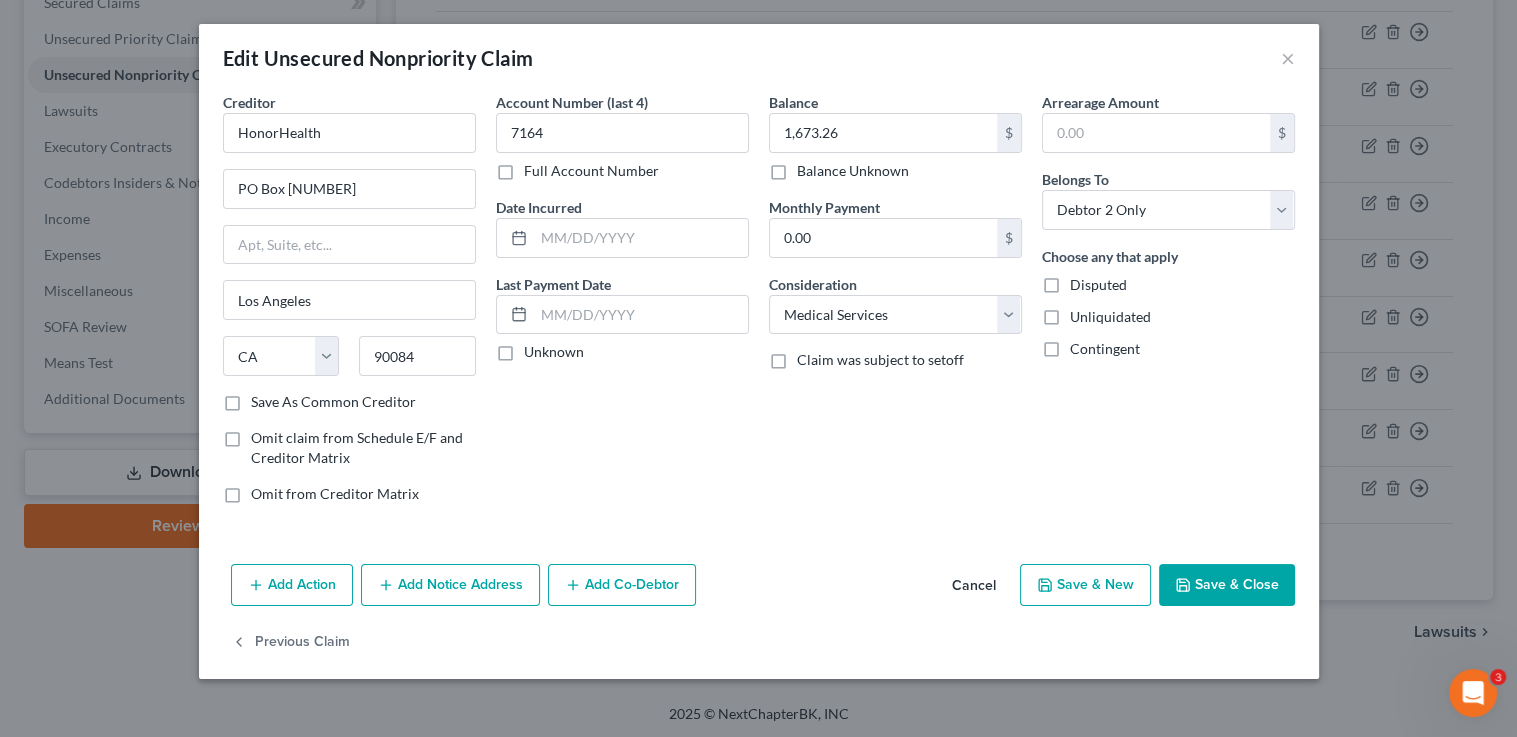 click on "Add Notice Address" at bounding box center (450, 585) 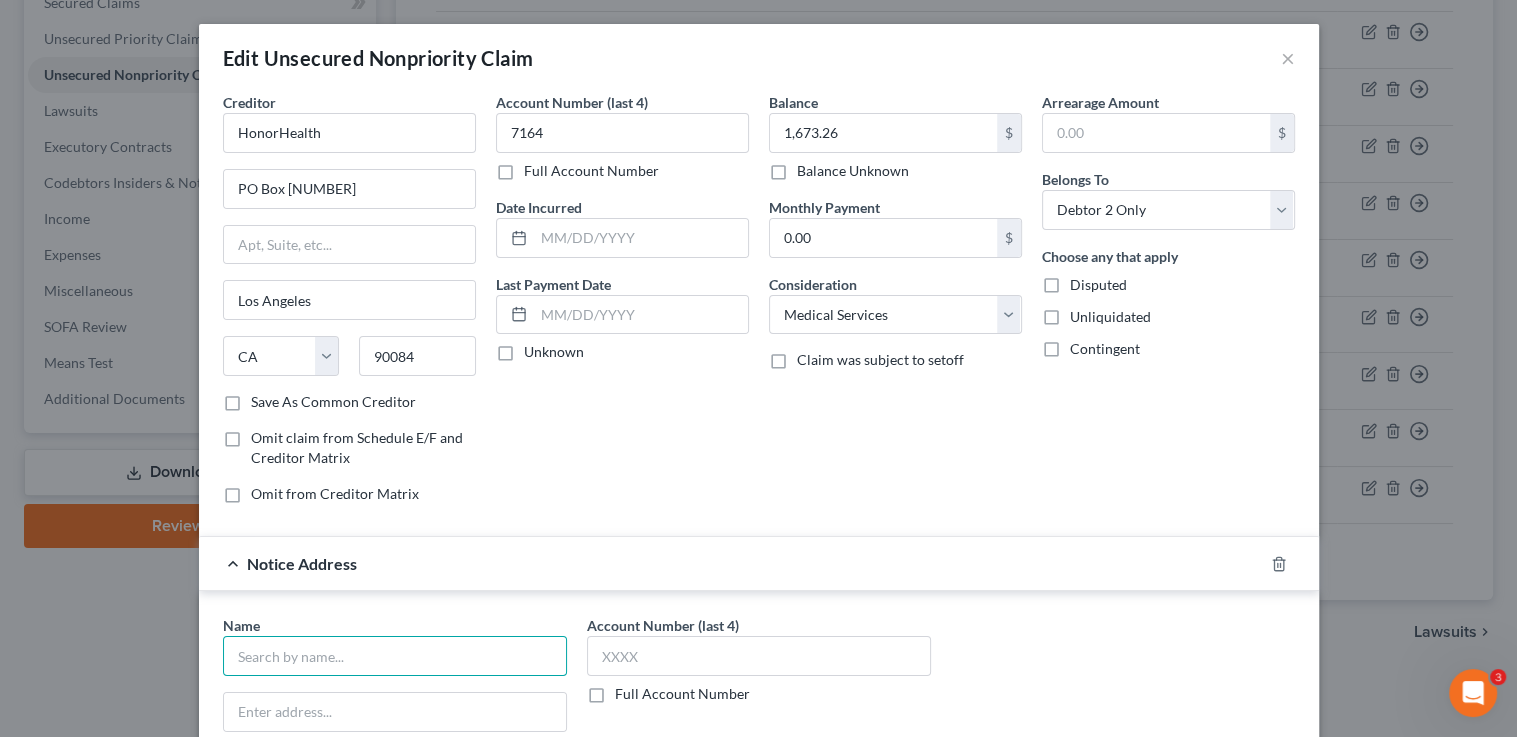click at bounding box center [395, 656] 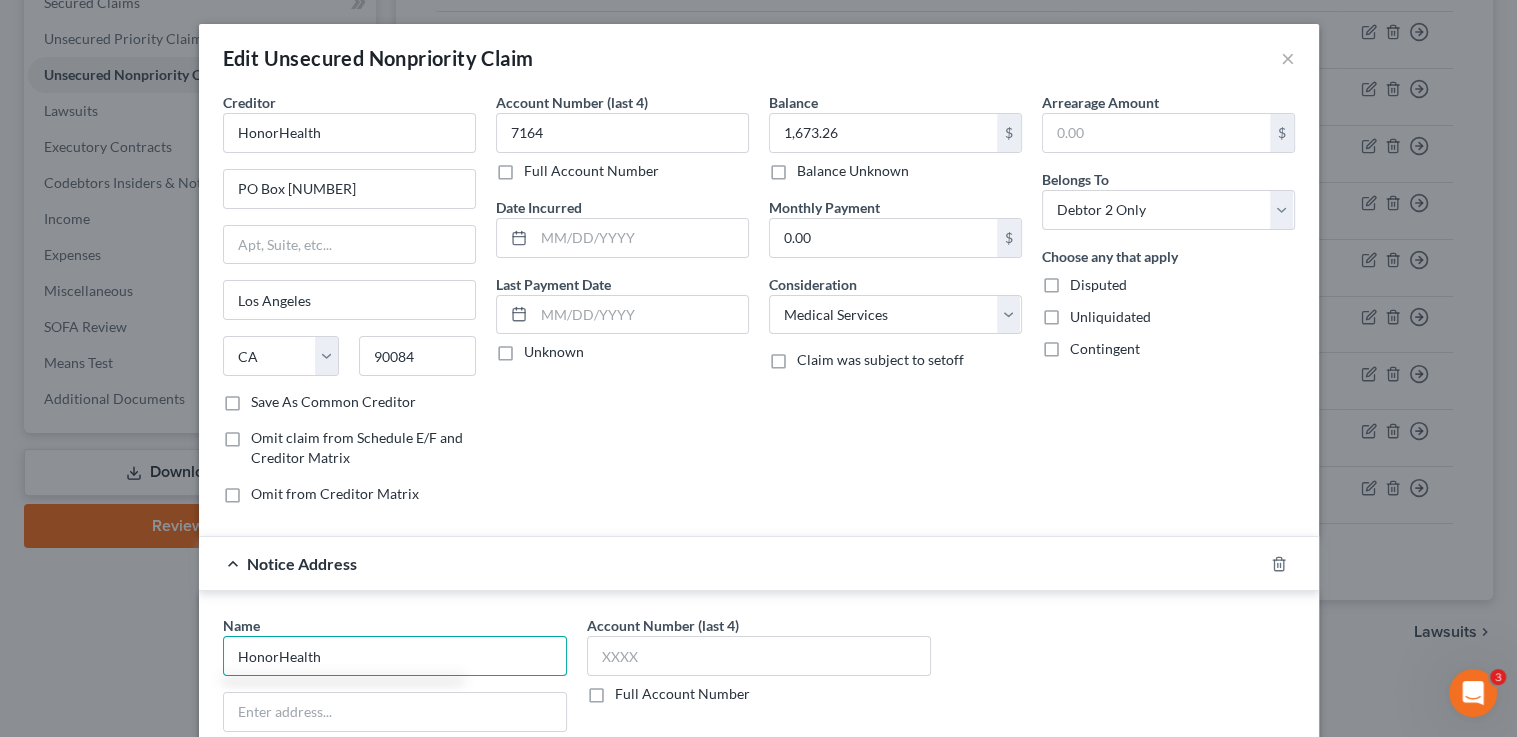 type on "HonorHealth" 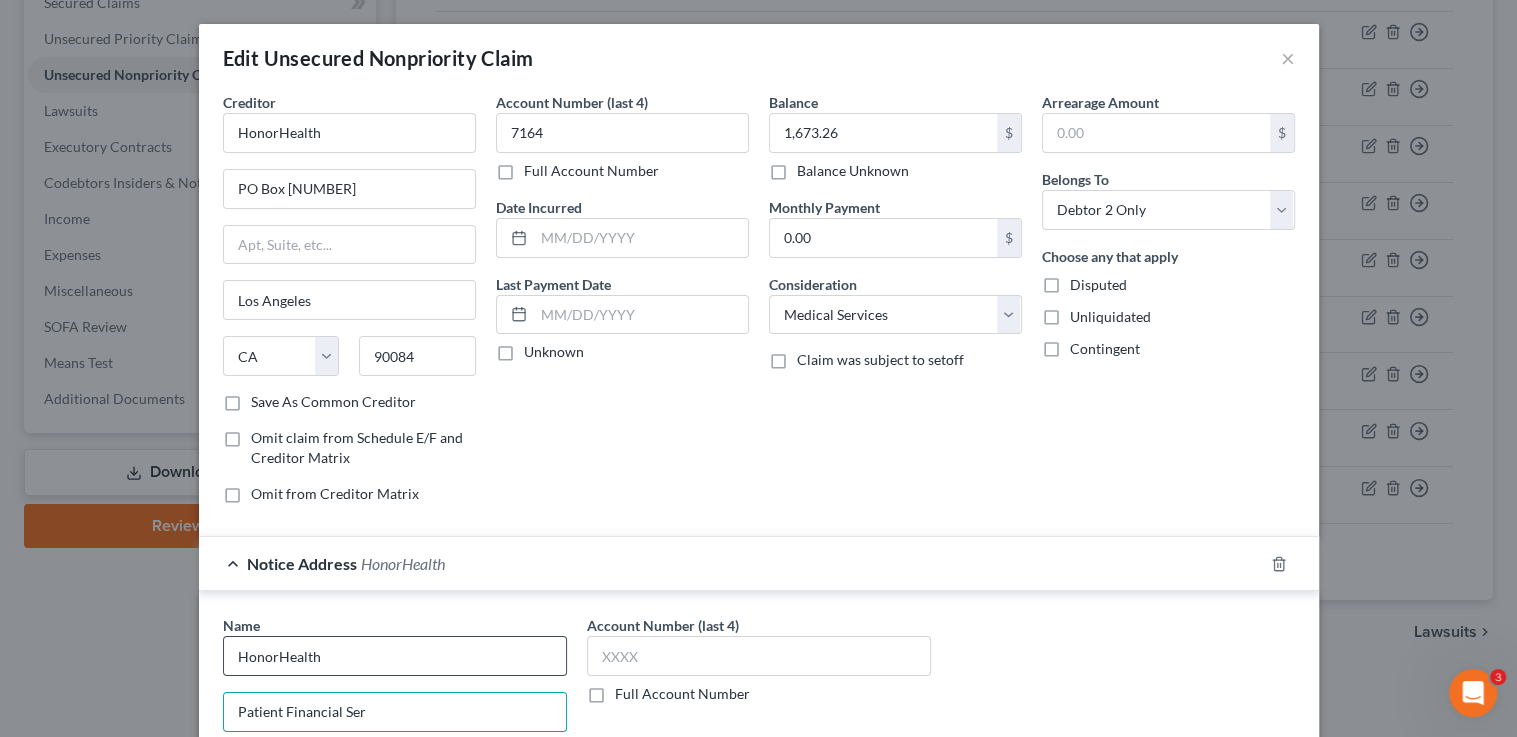type on "Patient Financial Services" 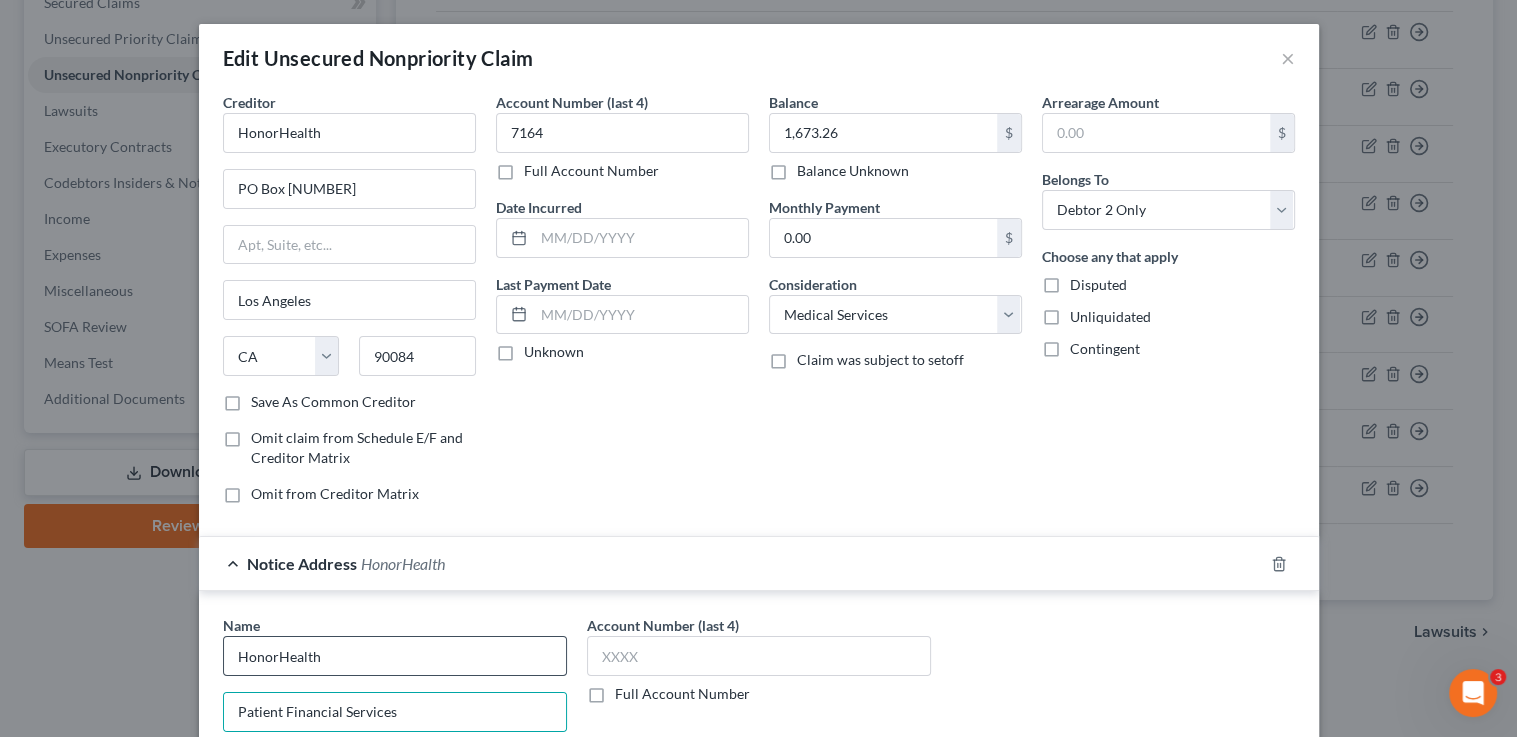 type on "2500 W. Utopia Rd., #100" 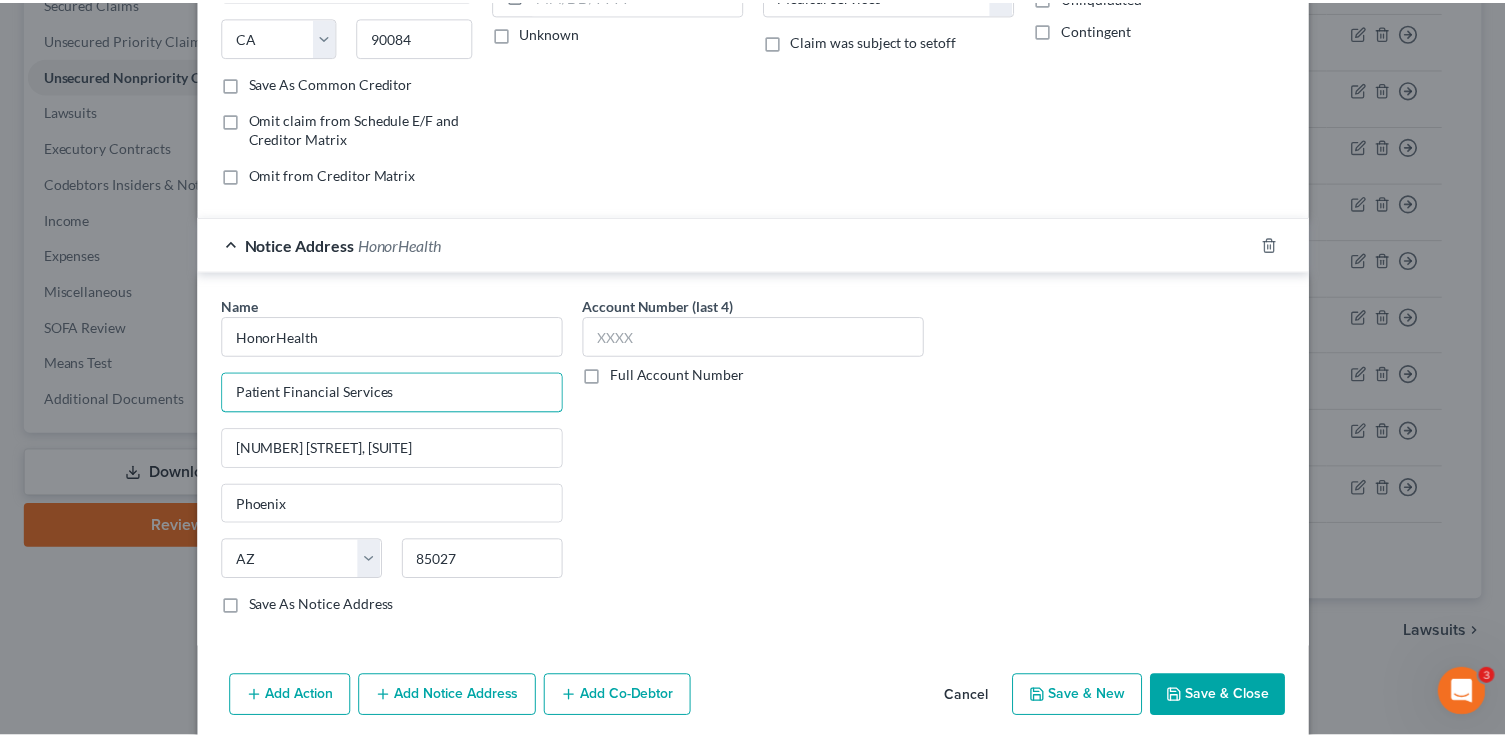 scroll, scrollTop: 393, scrollLeft: 0, axis: vertical 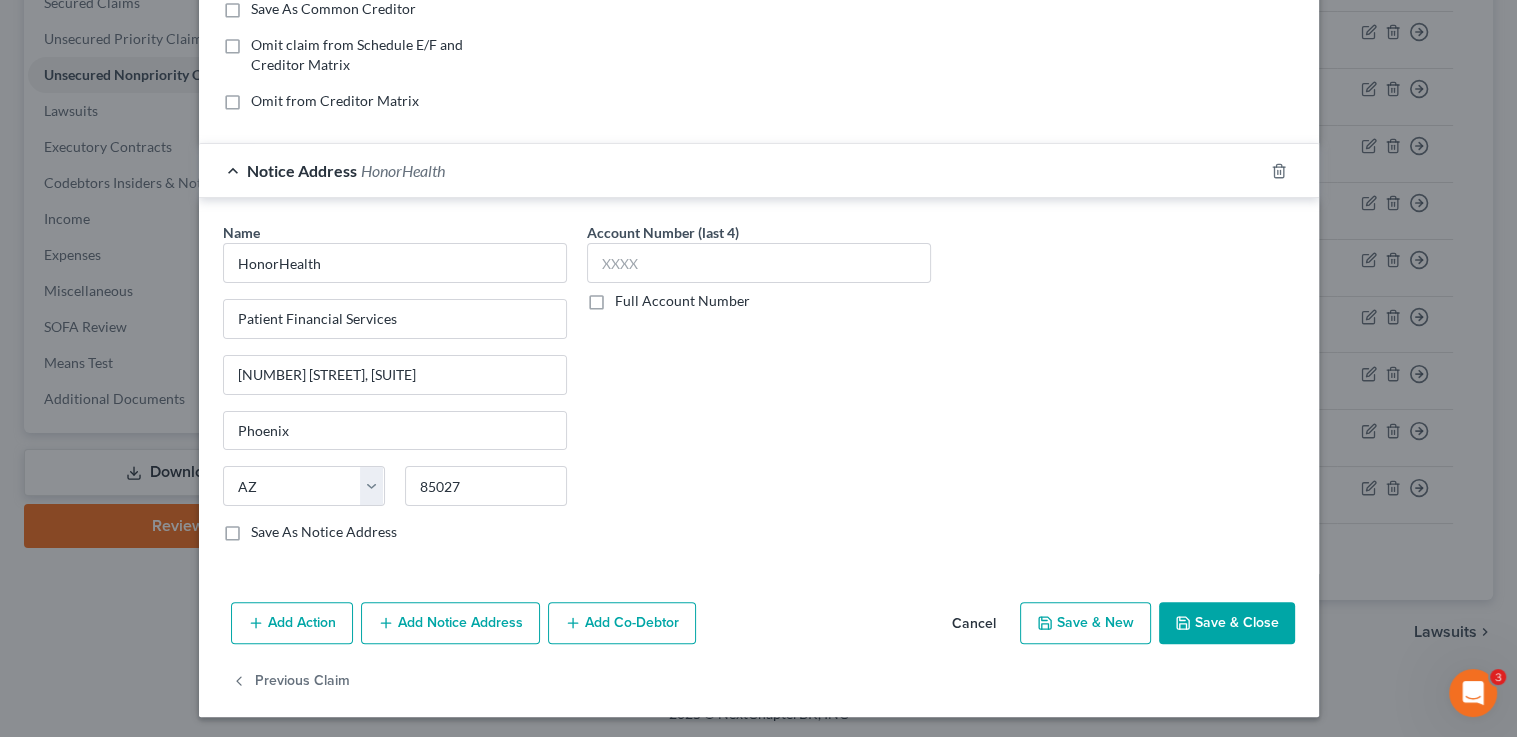 click on "Save & Close" at bounding box center [1227, 623] 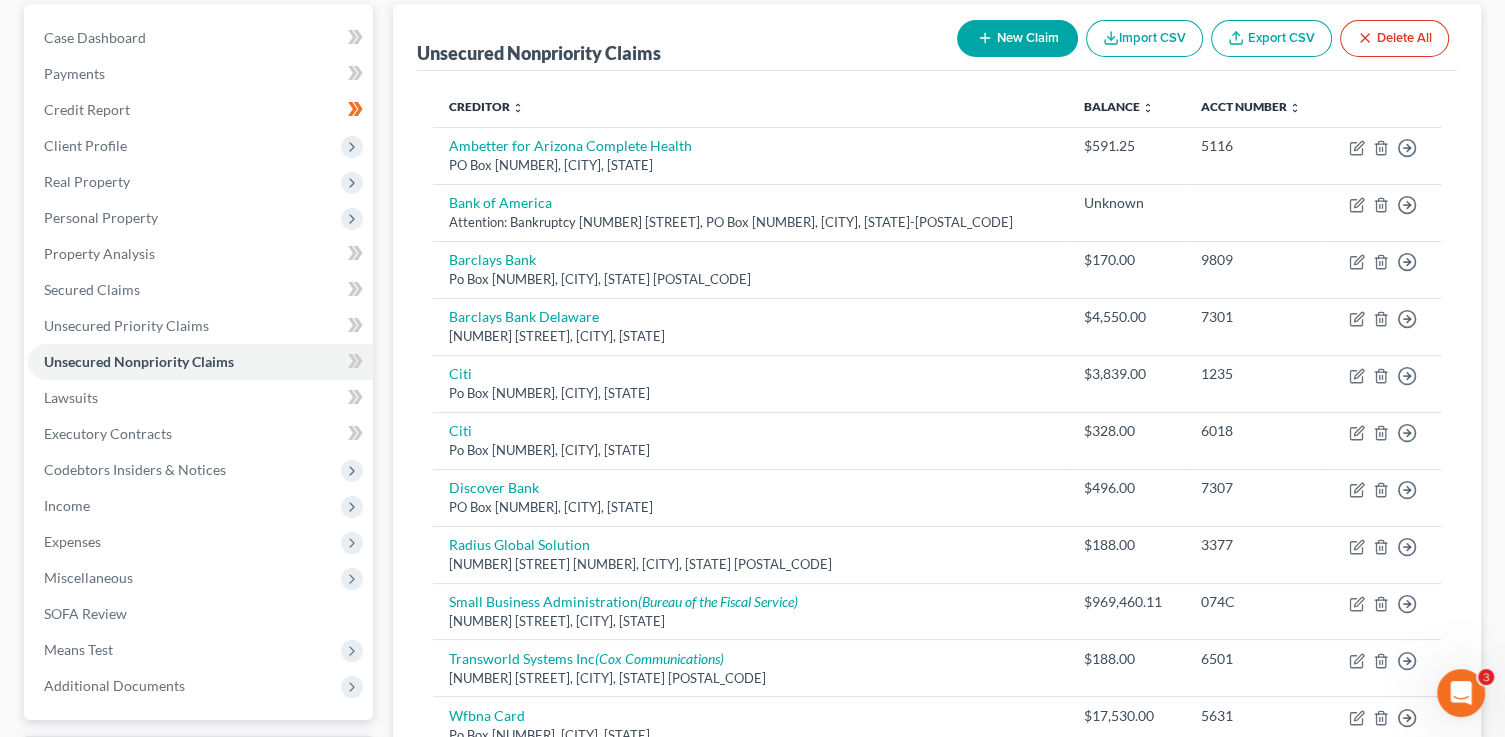 scroll, scrollTop: 0, scrollLeft: 0, axis: both 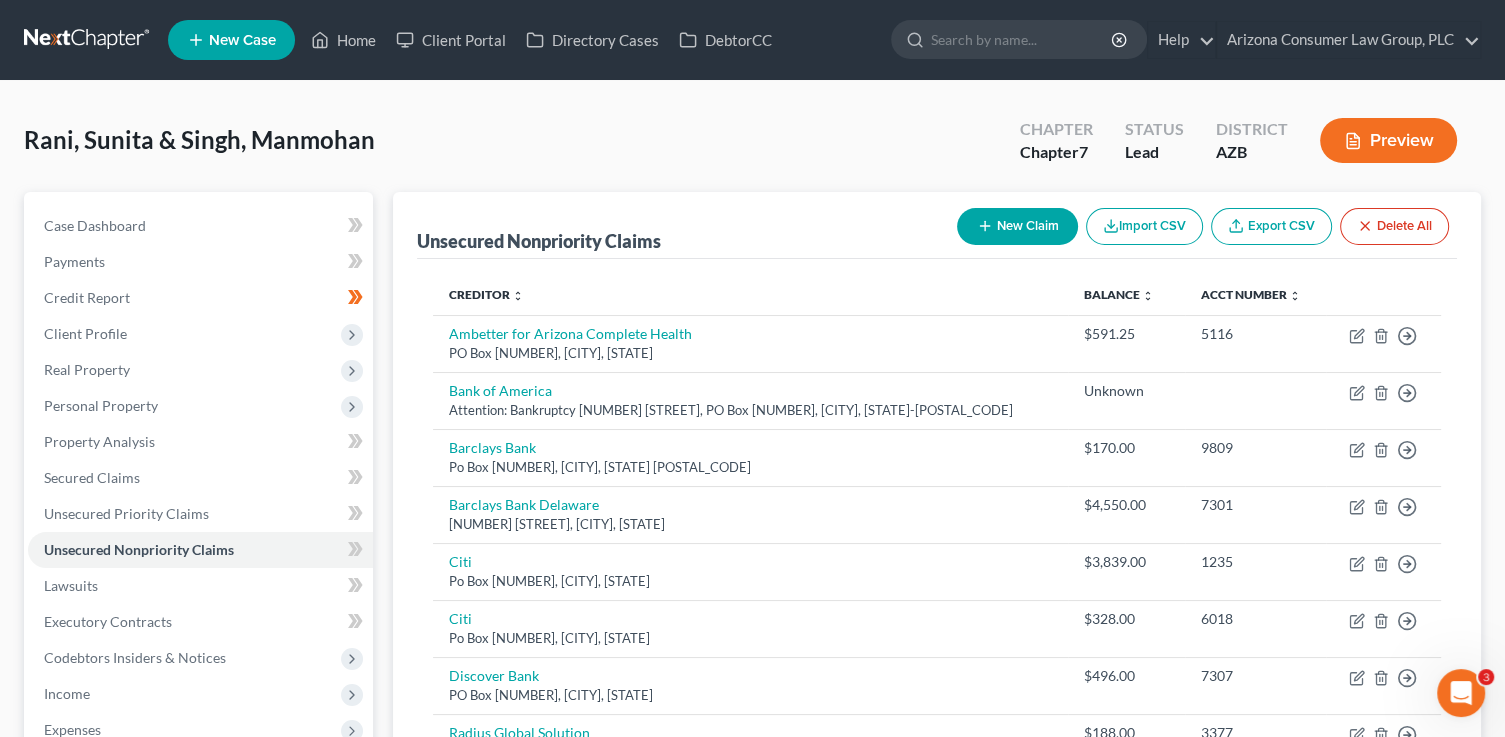 click on "New Claim" at bounding box center [1017, 226] 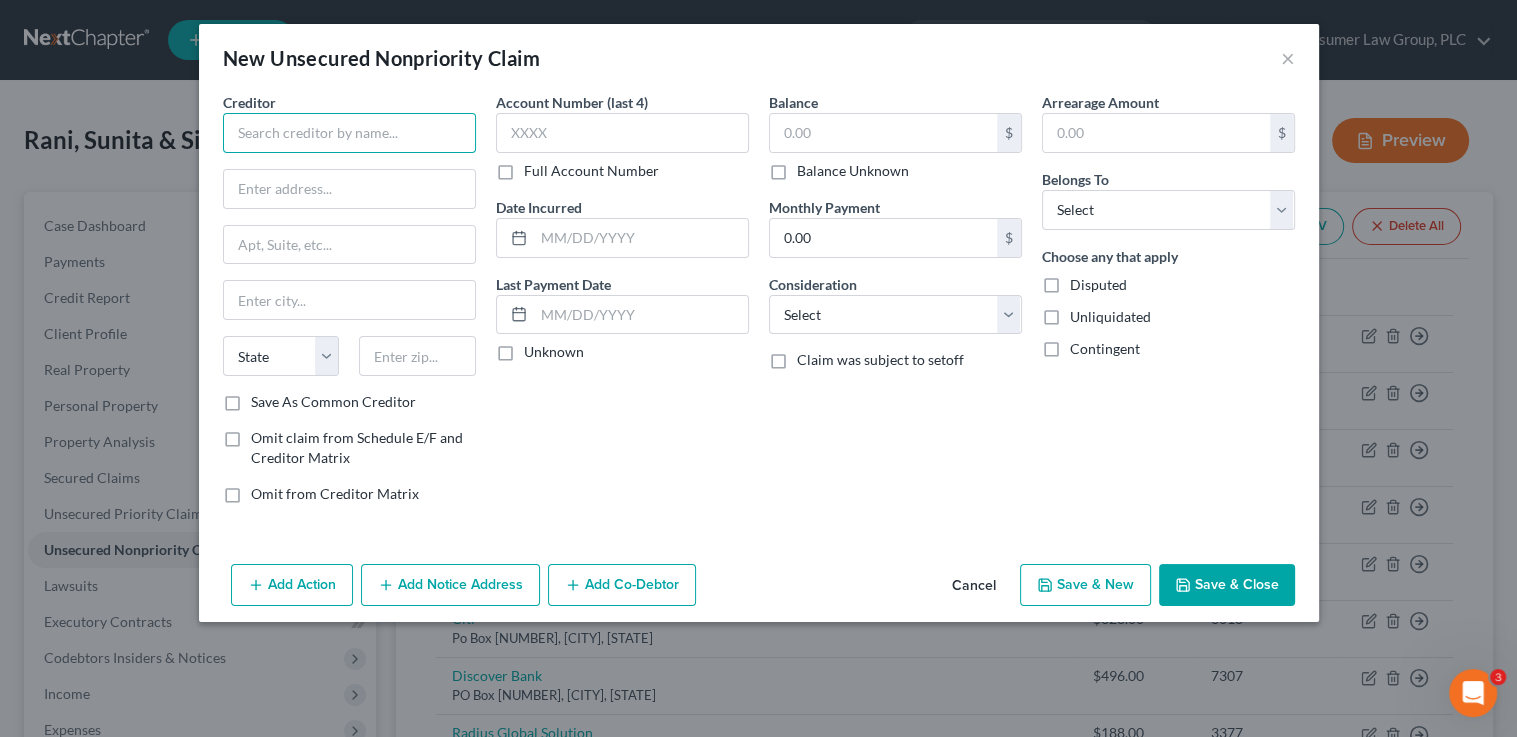 click at bounding box center [349, 133] 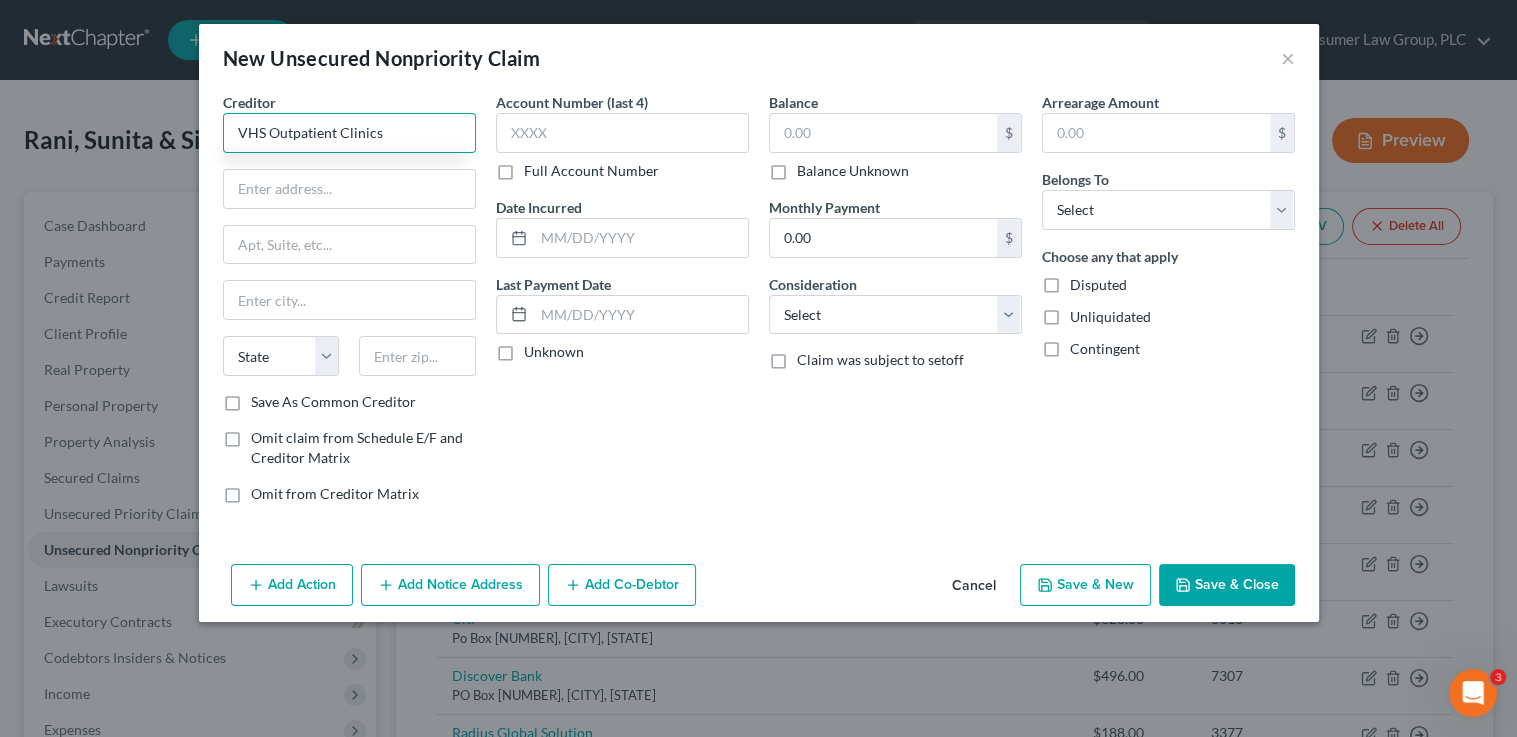 type on "VHS Outpatient Clinics" 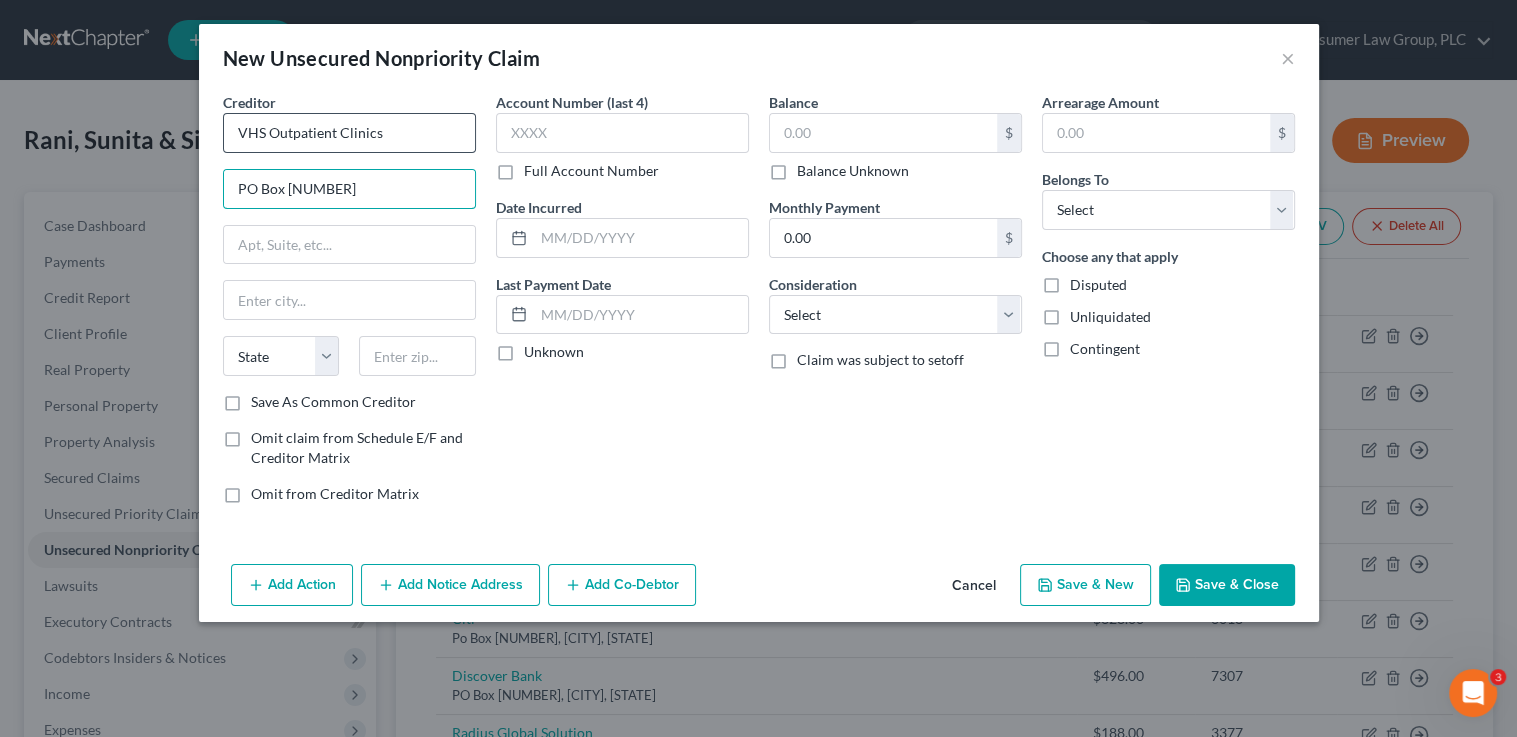type on "PO Box 14099" 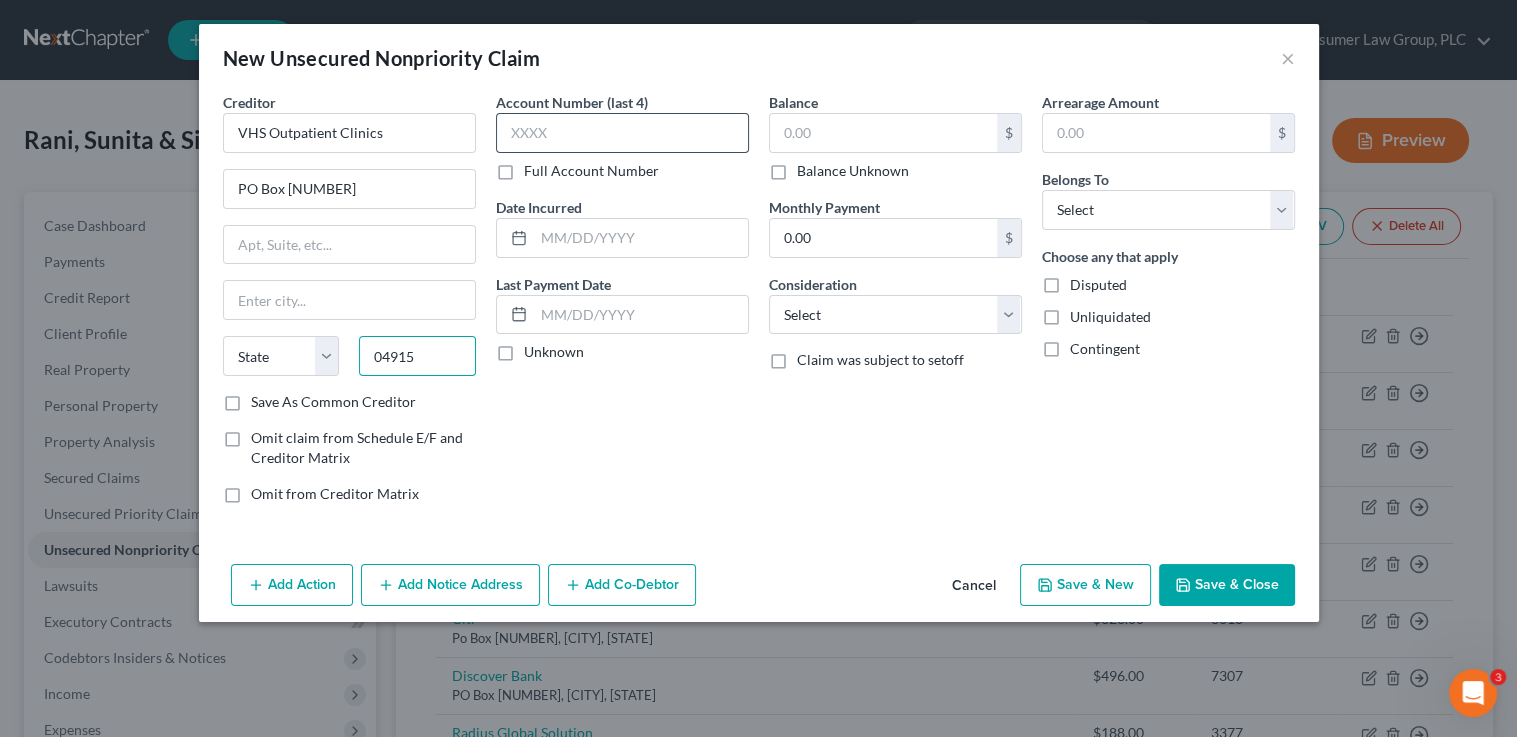 type on "04915" 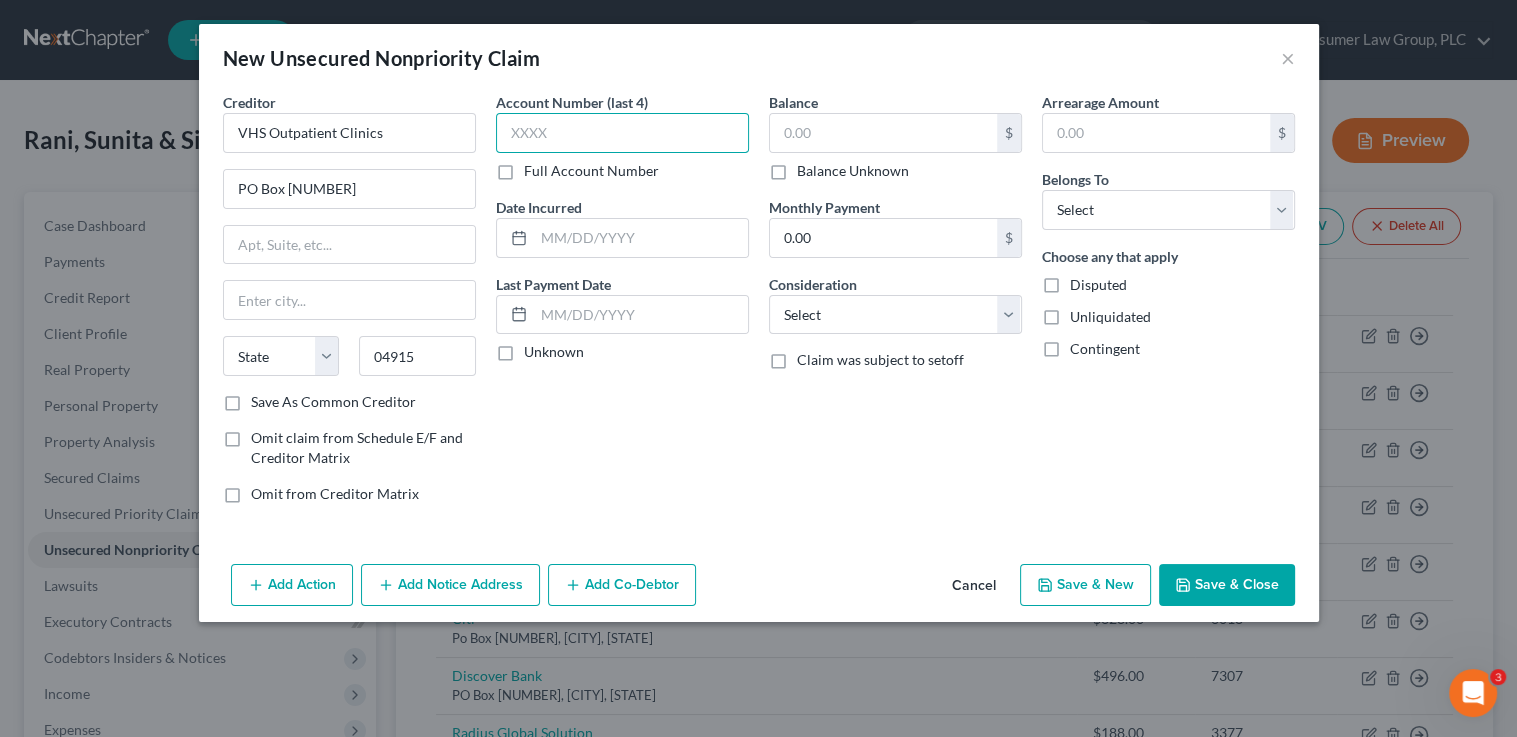 click at bounding box center (622, 133) 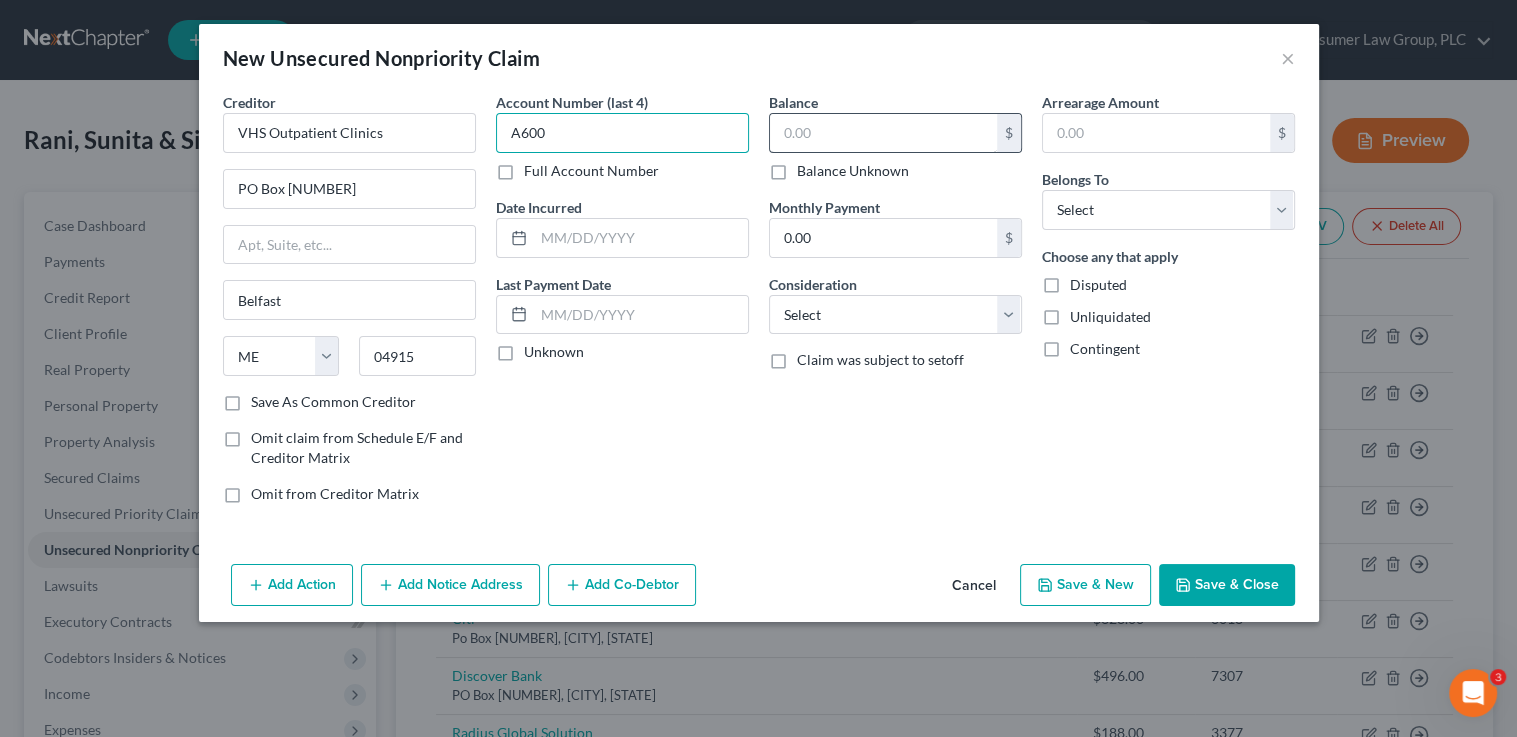 type on "A600" 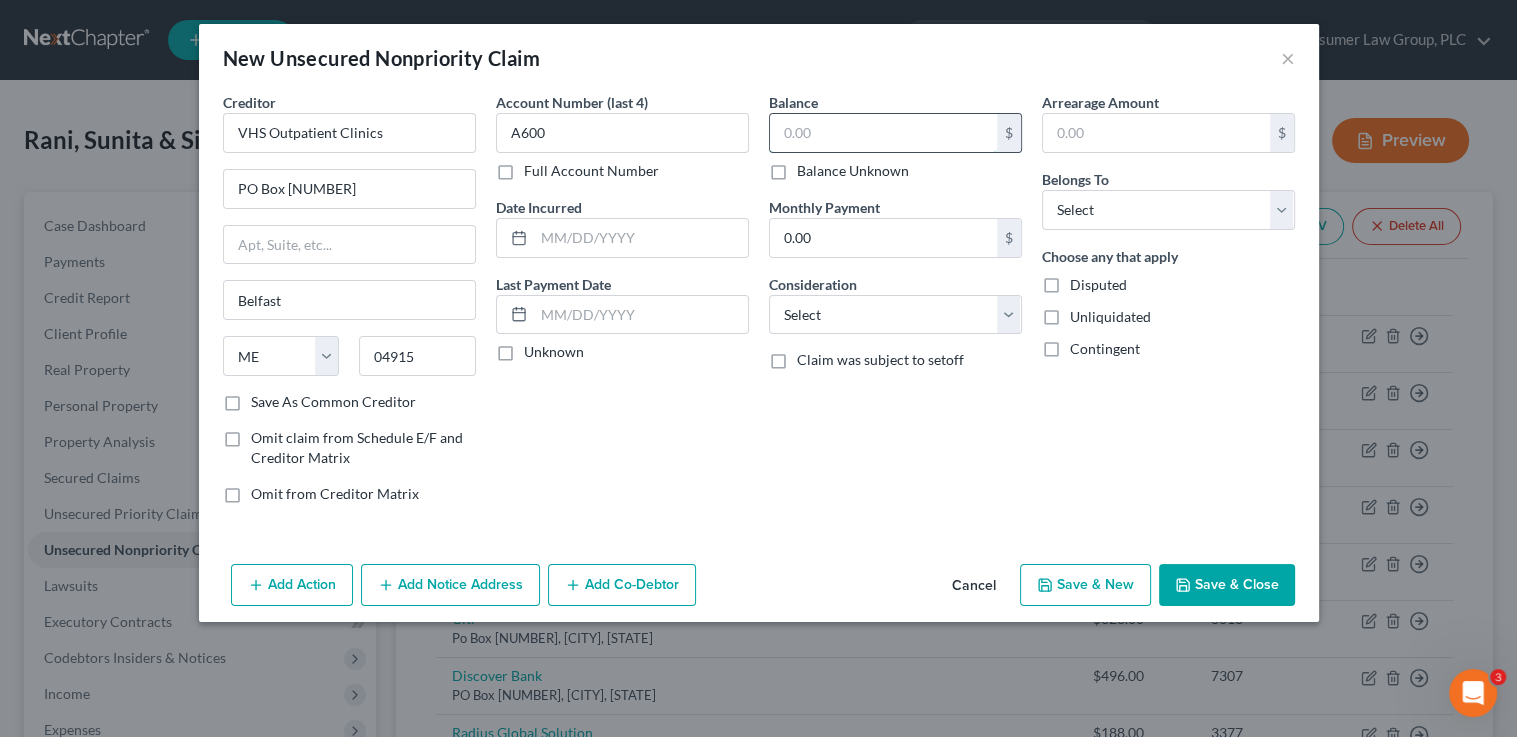 click at bounding box center (883, 133) 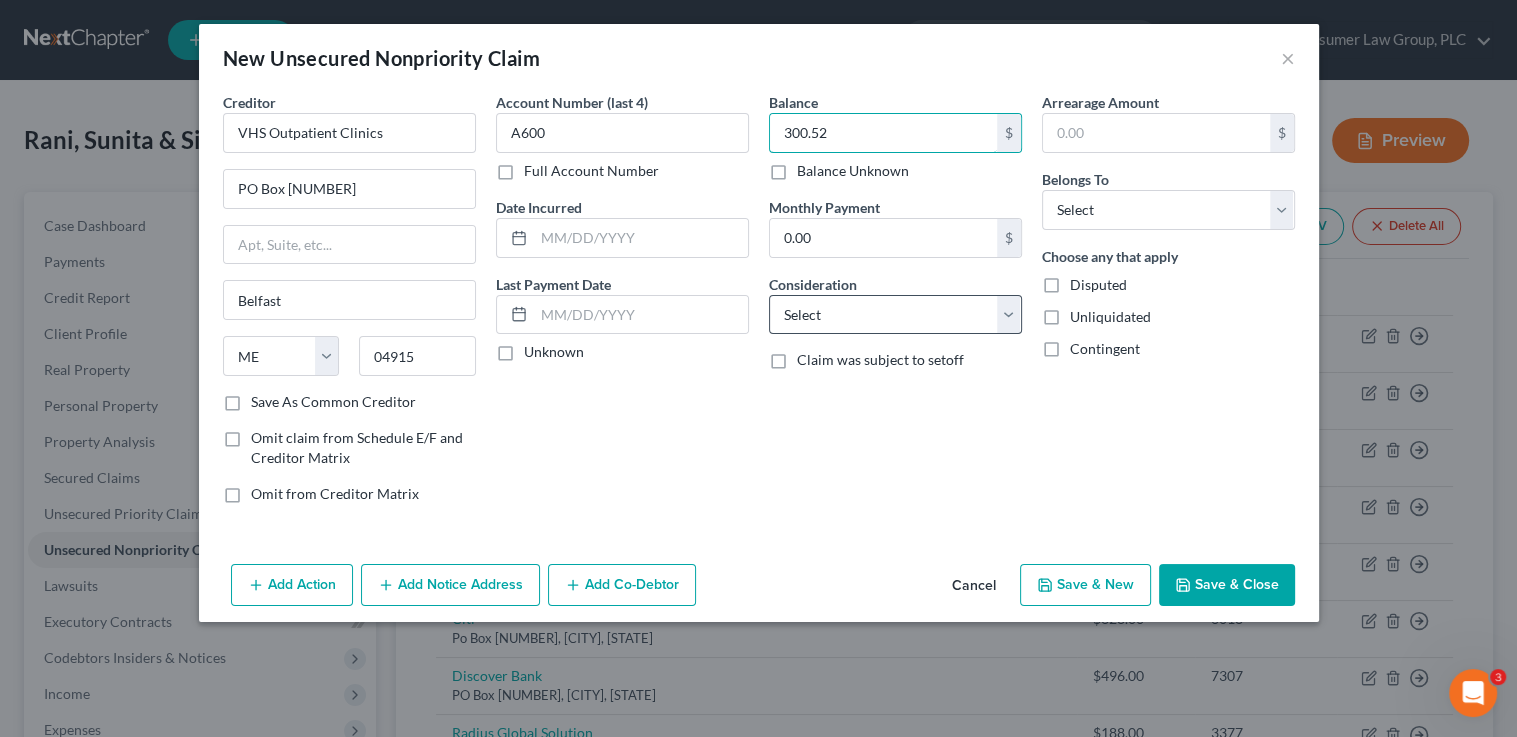 type on "300.52" 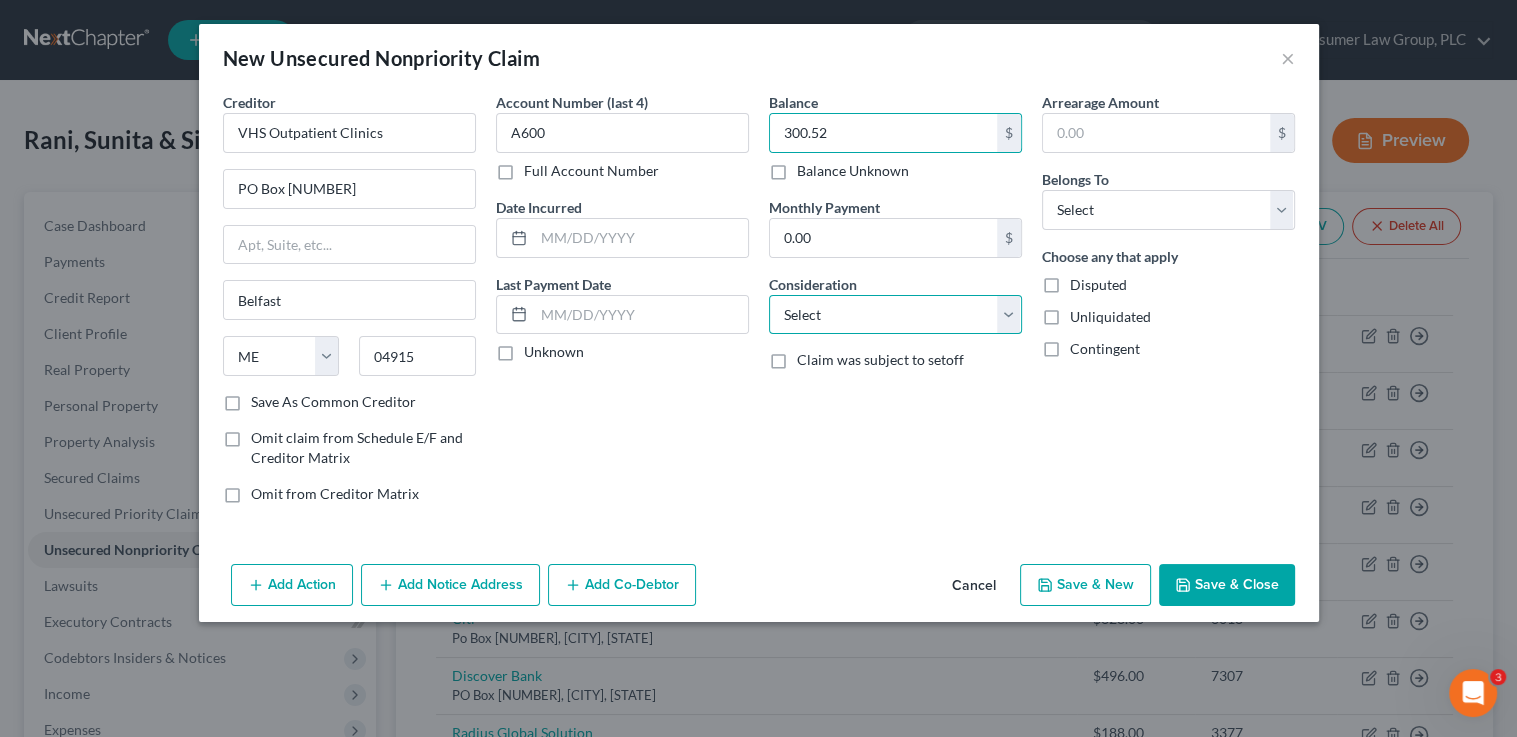 click on "Select Cable / Satellite Services Collection Agency Credit Card Debt Debt Counseling / Attorneys Deficiency Balance Domestic Support Obligations Home / Car Repairs Income Taxes Judgment Liens Medical Services Monies Loaned / Advanced Mortgage Obligation From Divorce Or Separation Obligation To Pensions Other Overdrawn Bank Account Promised To Help Pay Creditors Student Loans Suppliers And Vendors Telephone / Internet Services Utility Services" at bounding box center (895, 315) 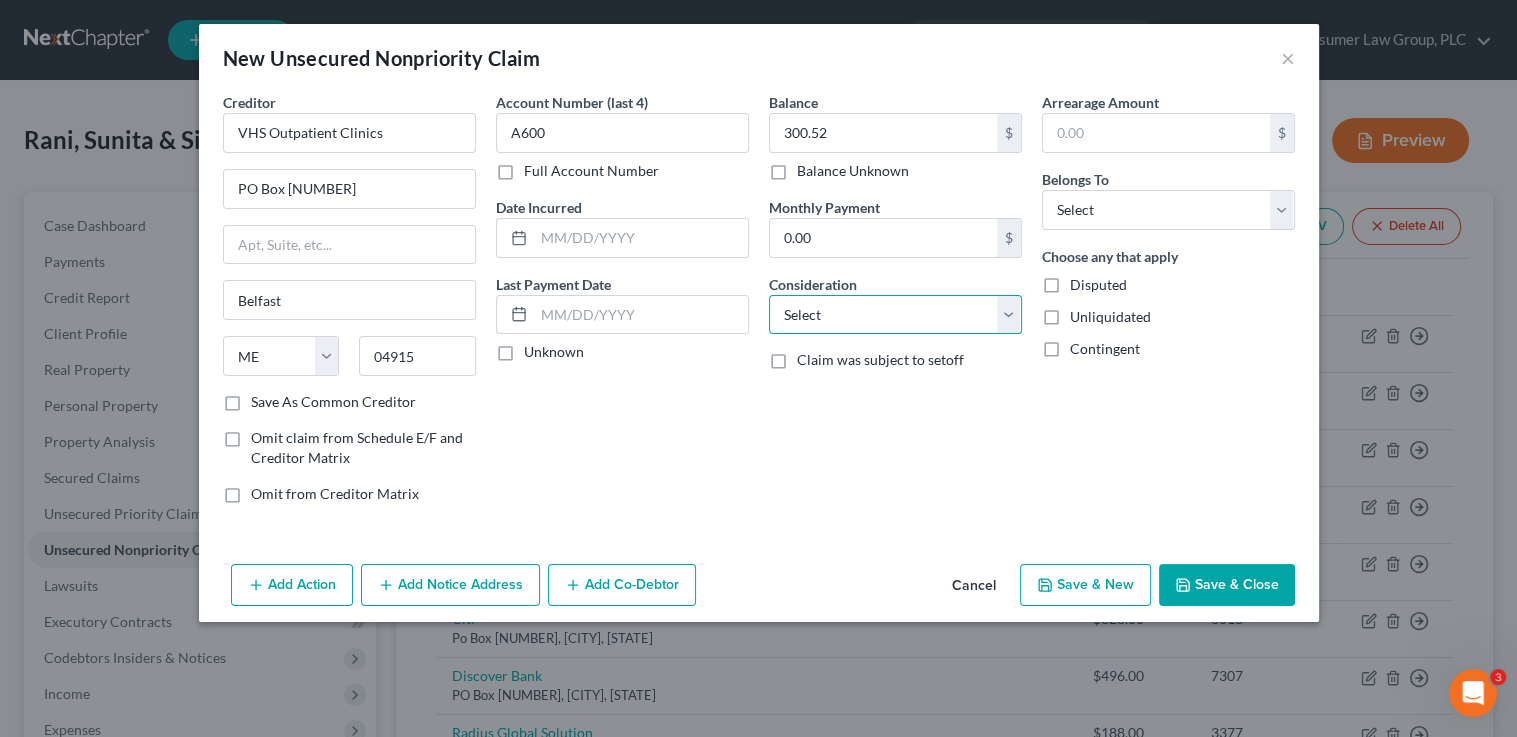 select on "9" 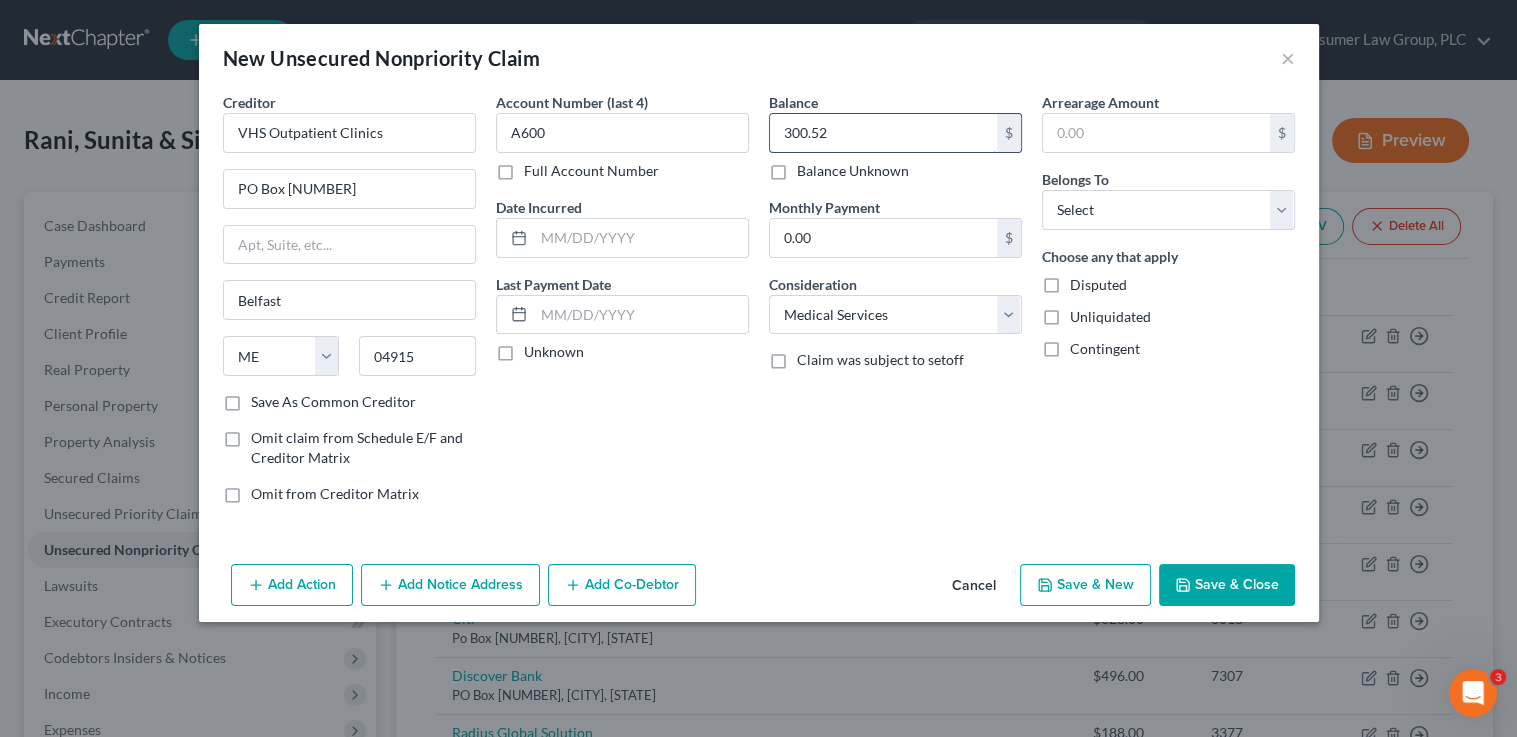 click on "300.52" at bounding box center [883, 133] 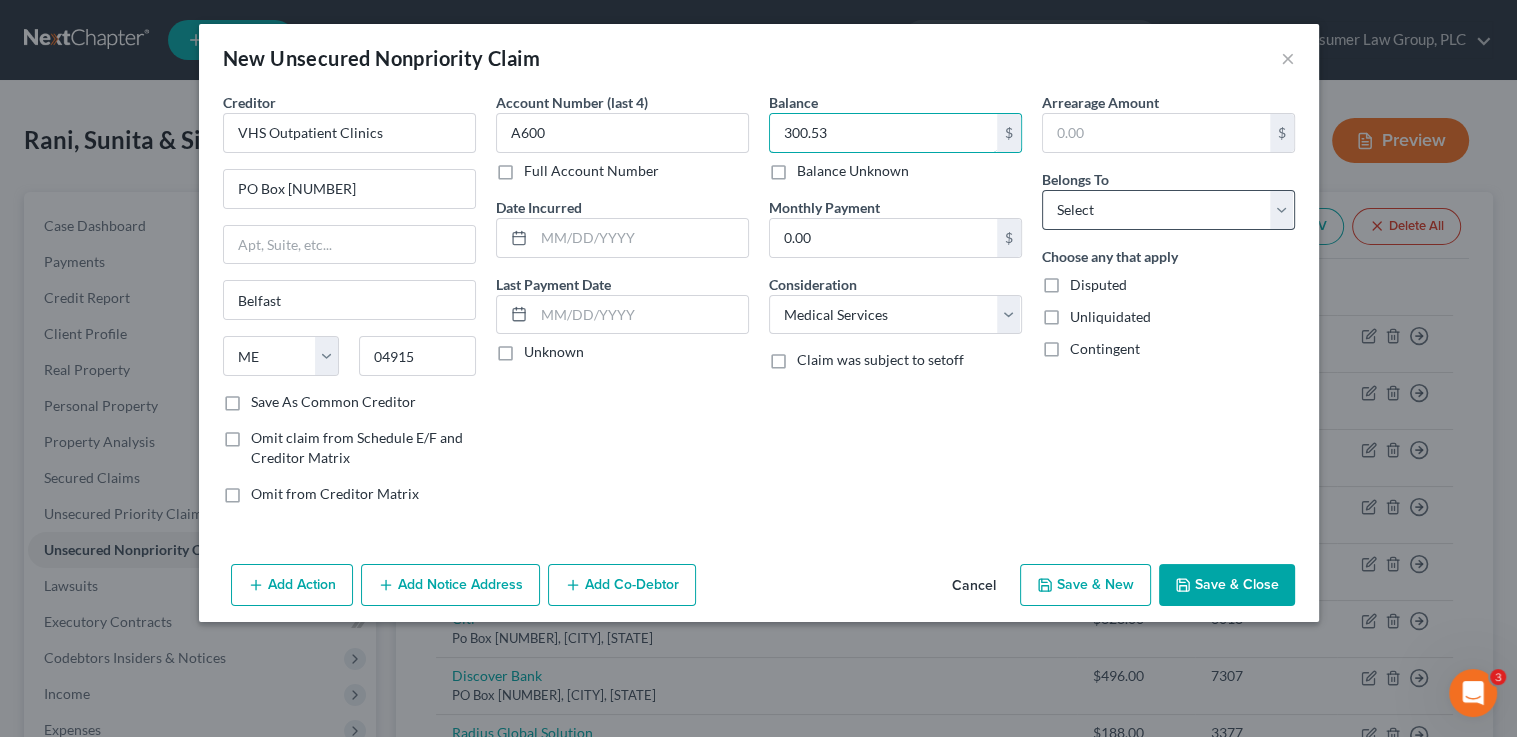 type on "300.53" 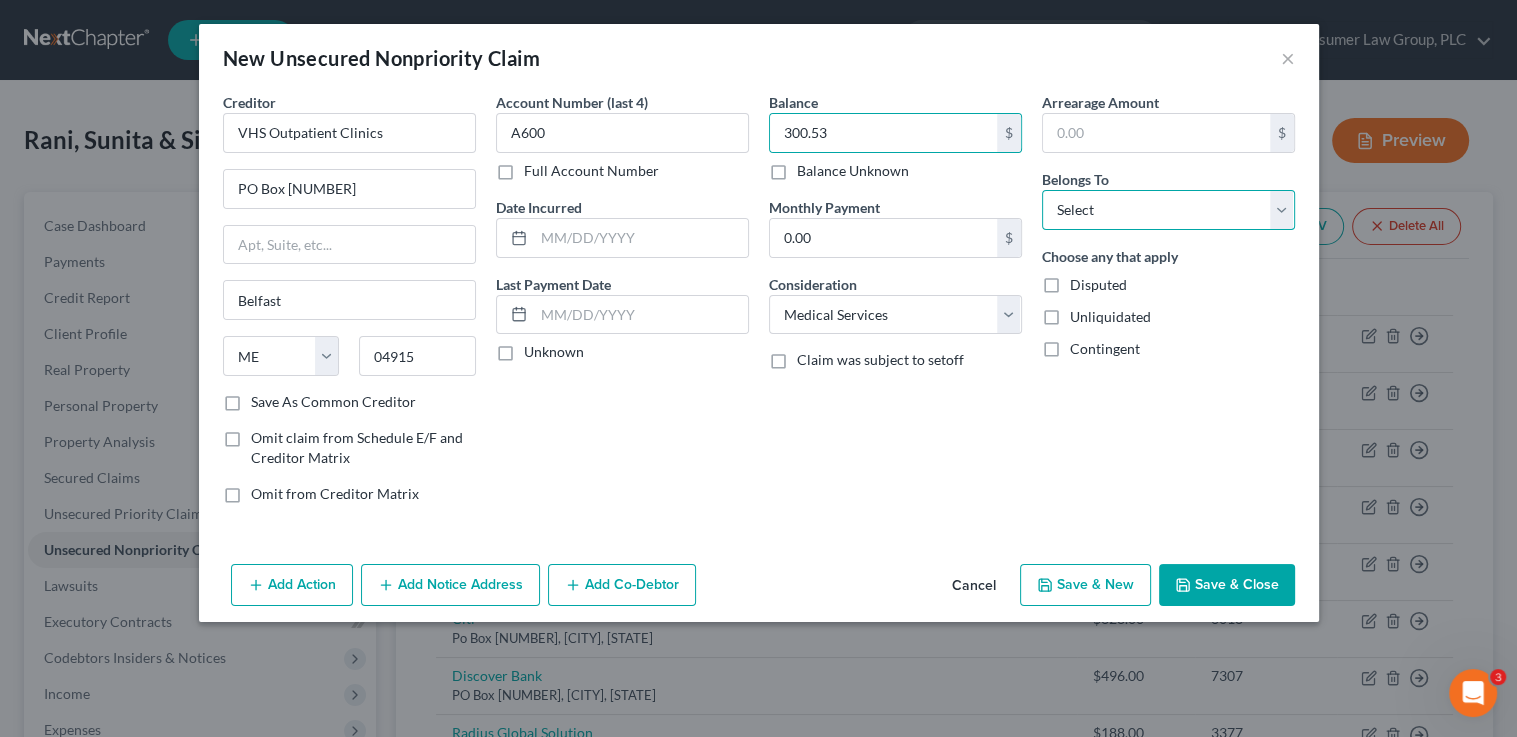 click on "Select Debtor 1 Only Debtor 2 Only Debtor 1 And Debtor 2 Only At Least One Of The Debtors And Another Community Property" at bounding box center (1168, 210) 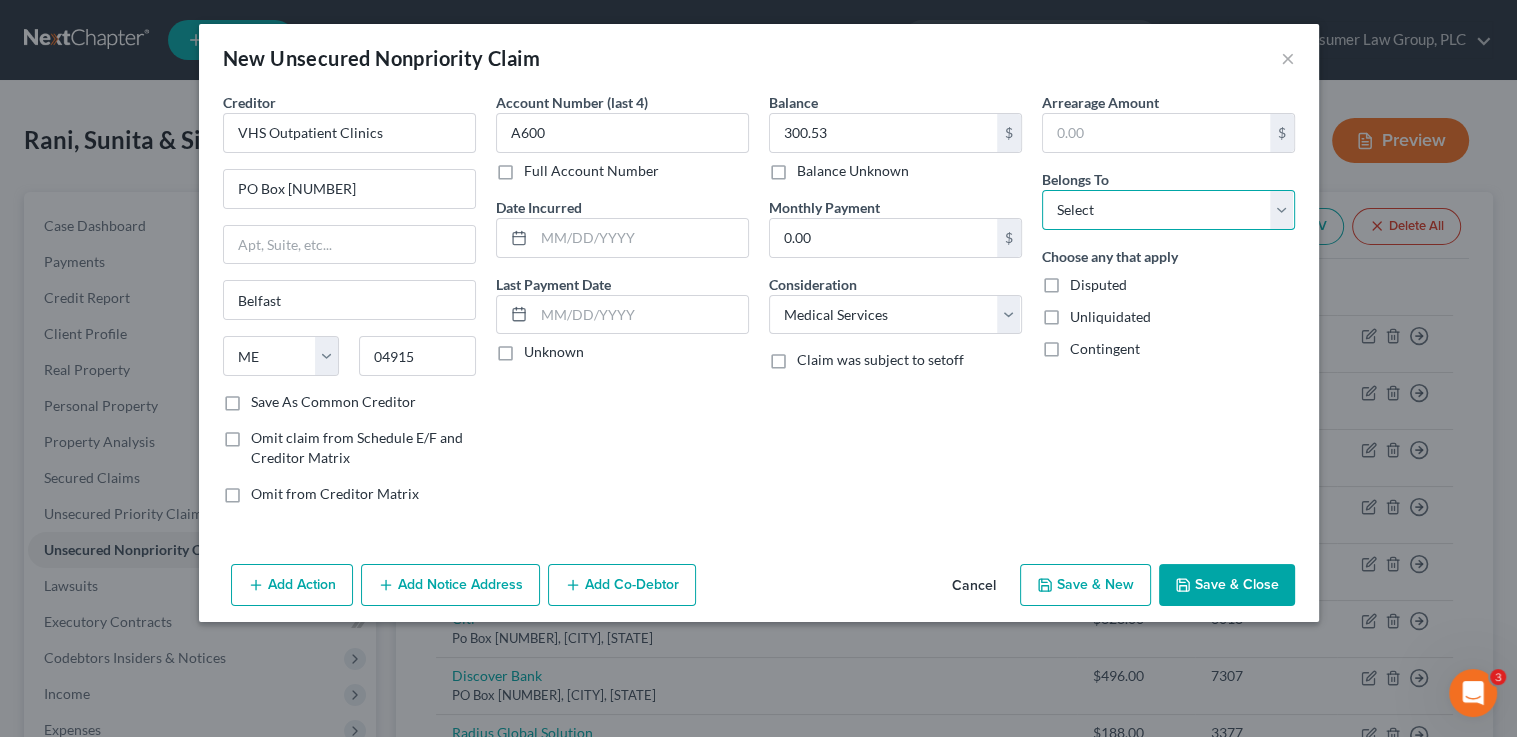 select on "1" 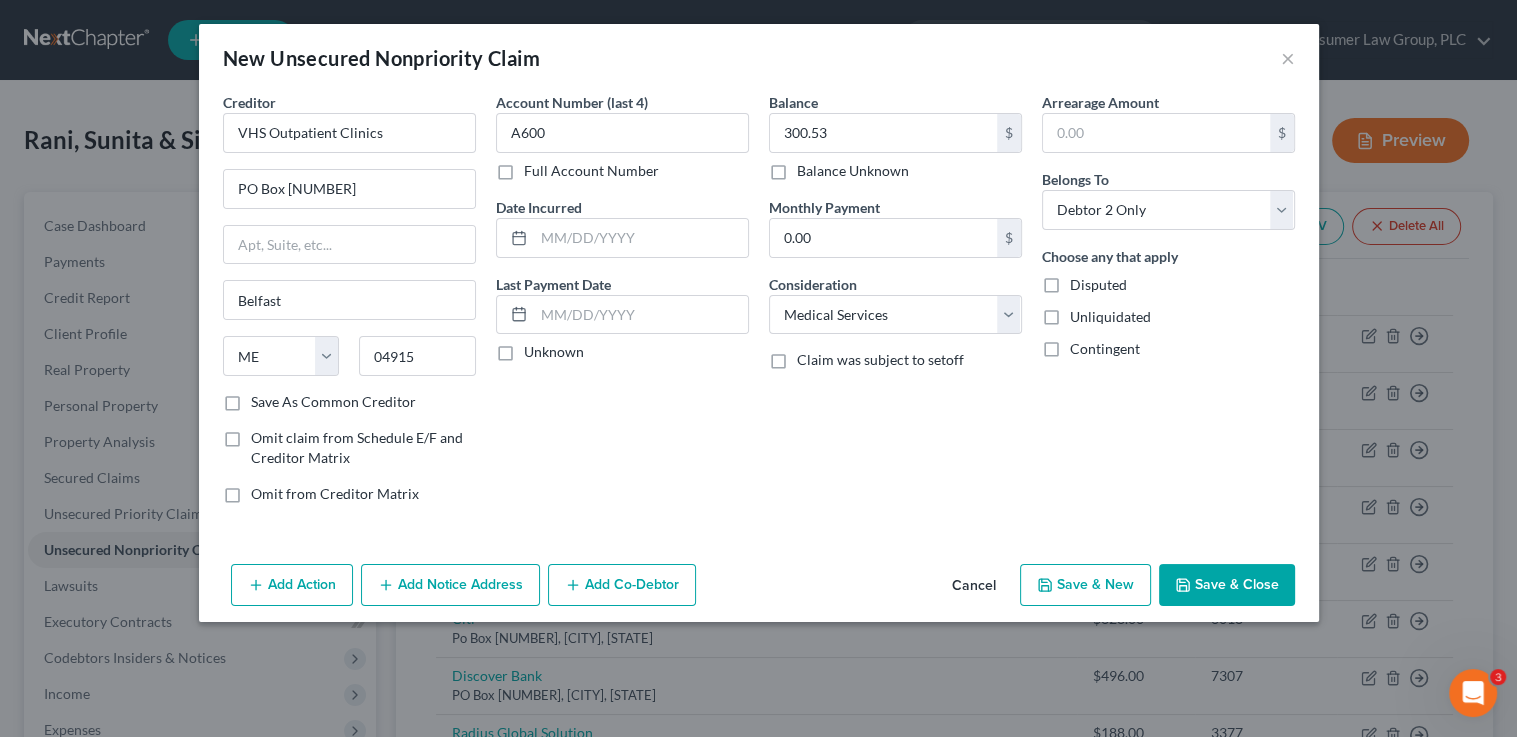 click on "Save & Close" at bounding box center [1227, 585] 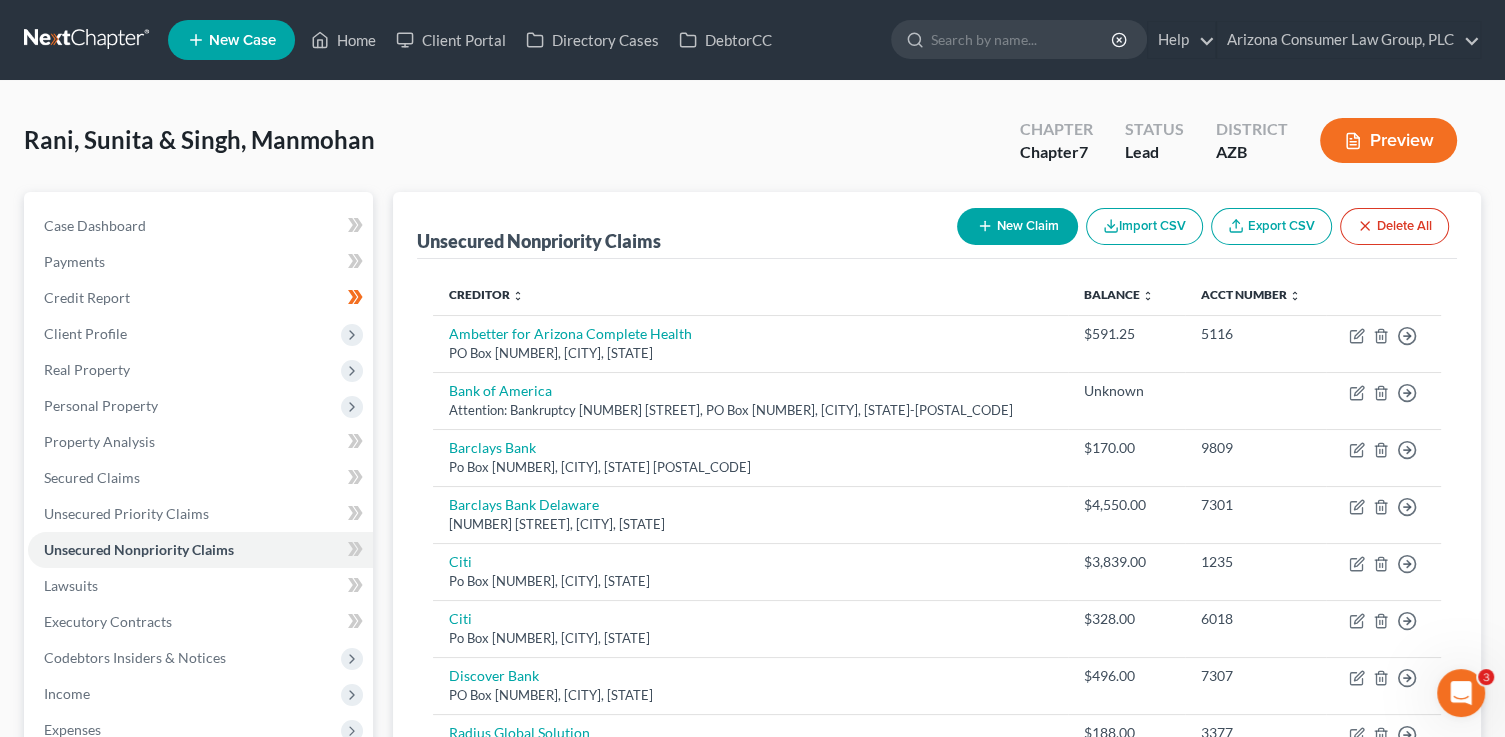 click on "New Claim" at bounding box center (1017, 226) 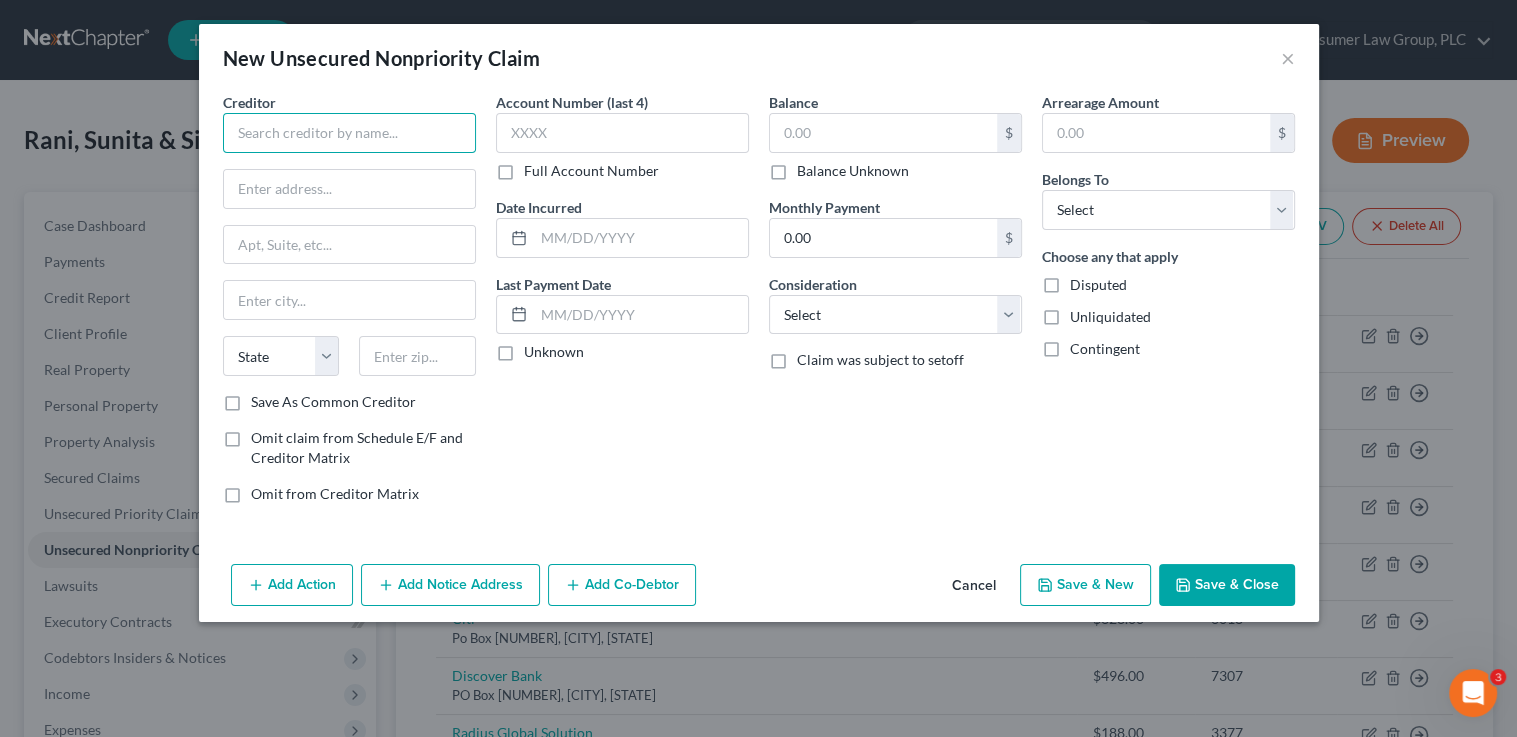 click at bounding box center (349, 133) 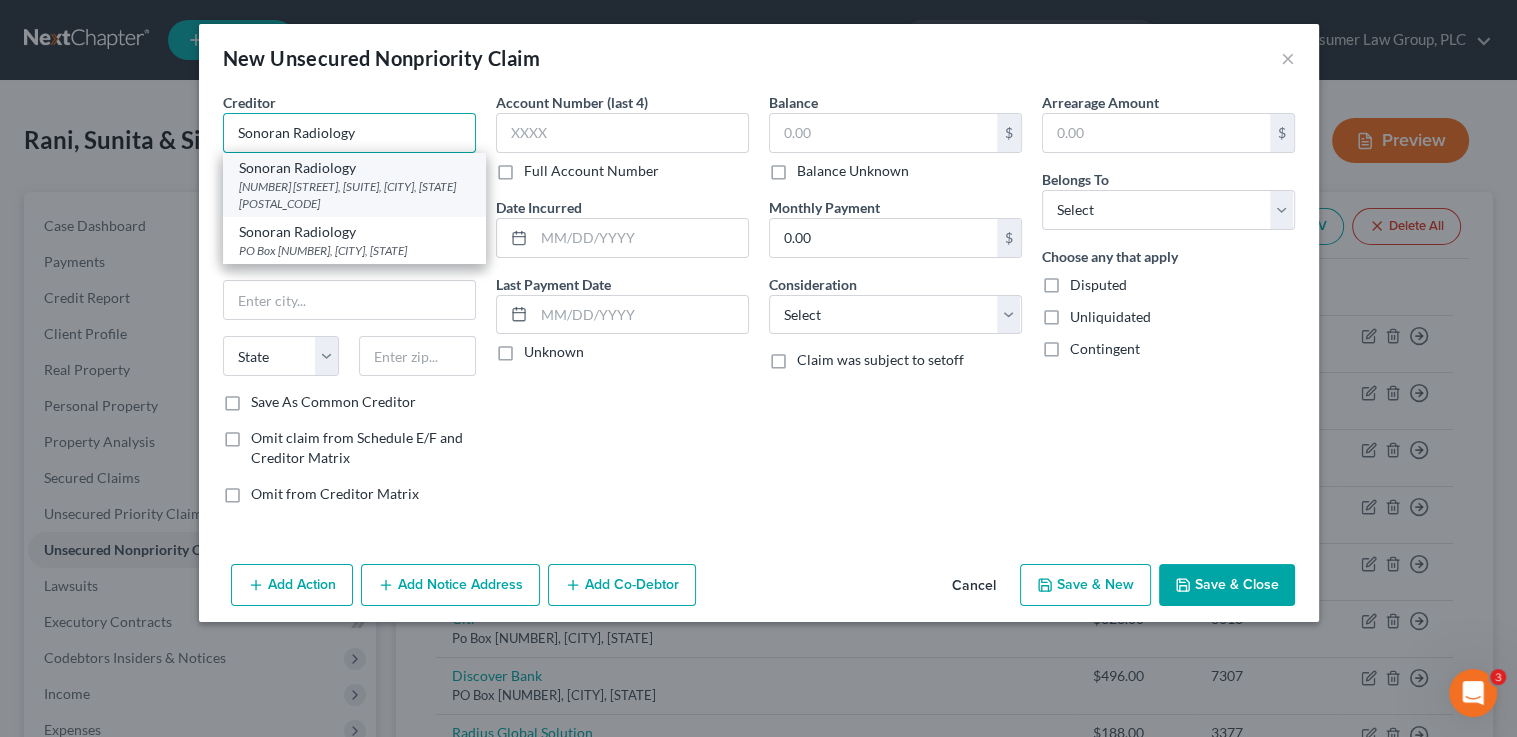 type on "Sonoran Radiology" 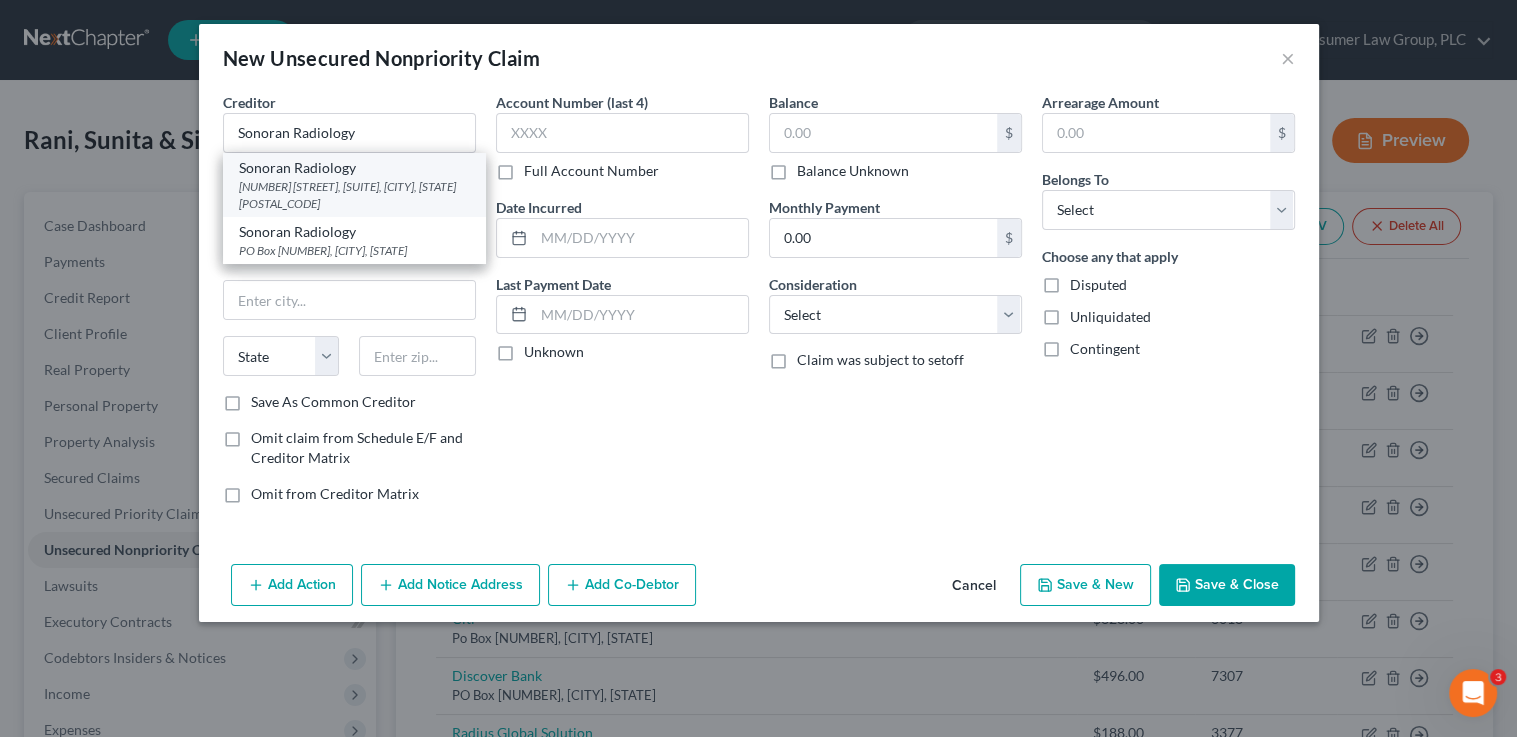 click on "9700 N 91st Street, Suite C200, Scottsdale, AZ 85258" at bounding box center (354, 195) 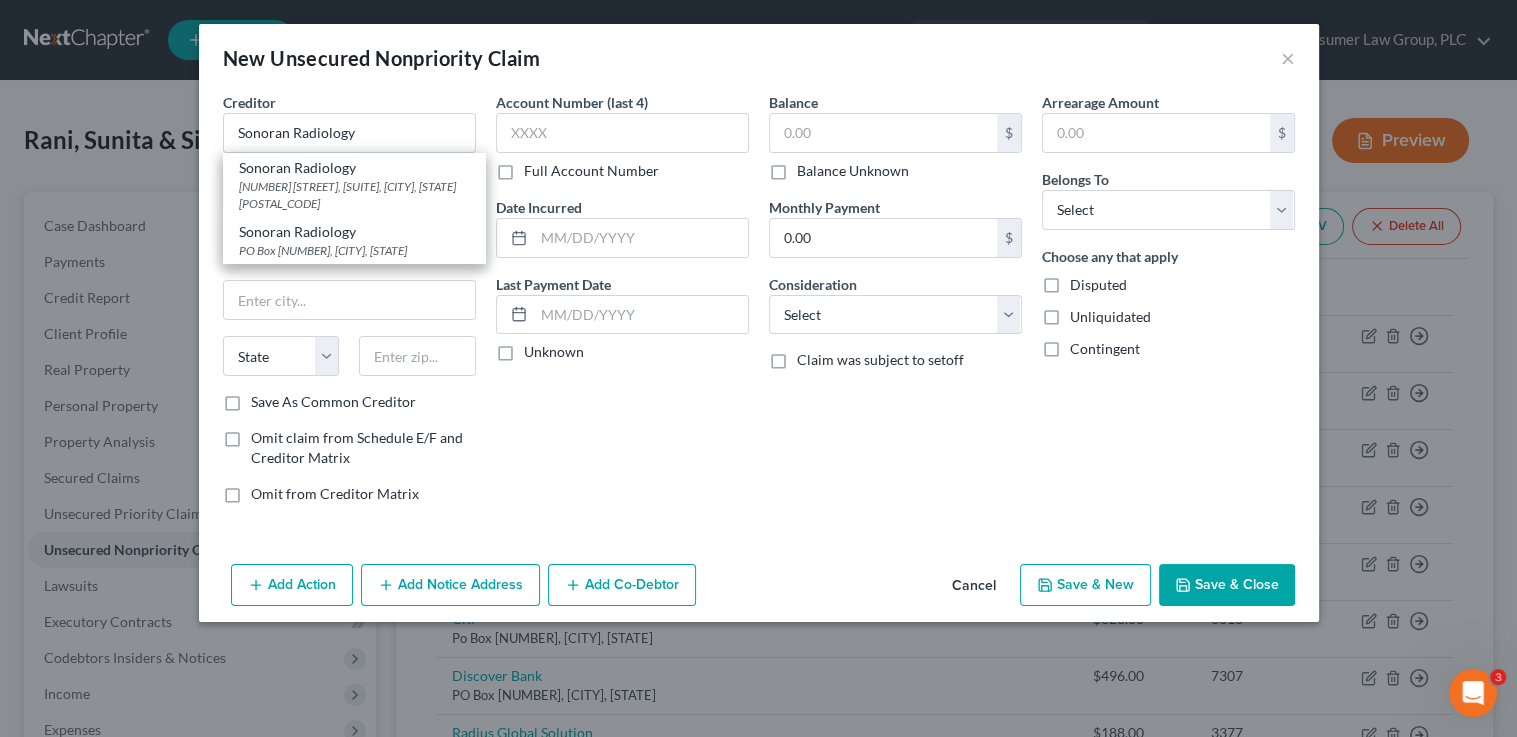 type on "9700 N 91st Street, Suite C200" 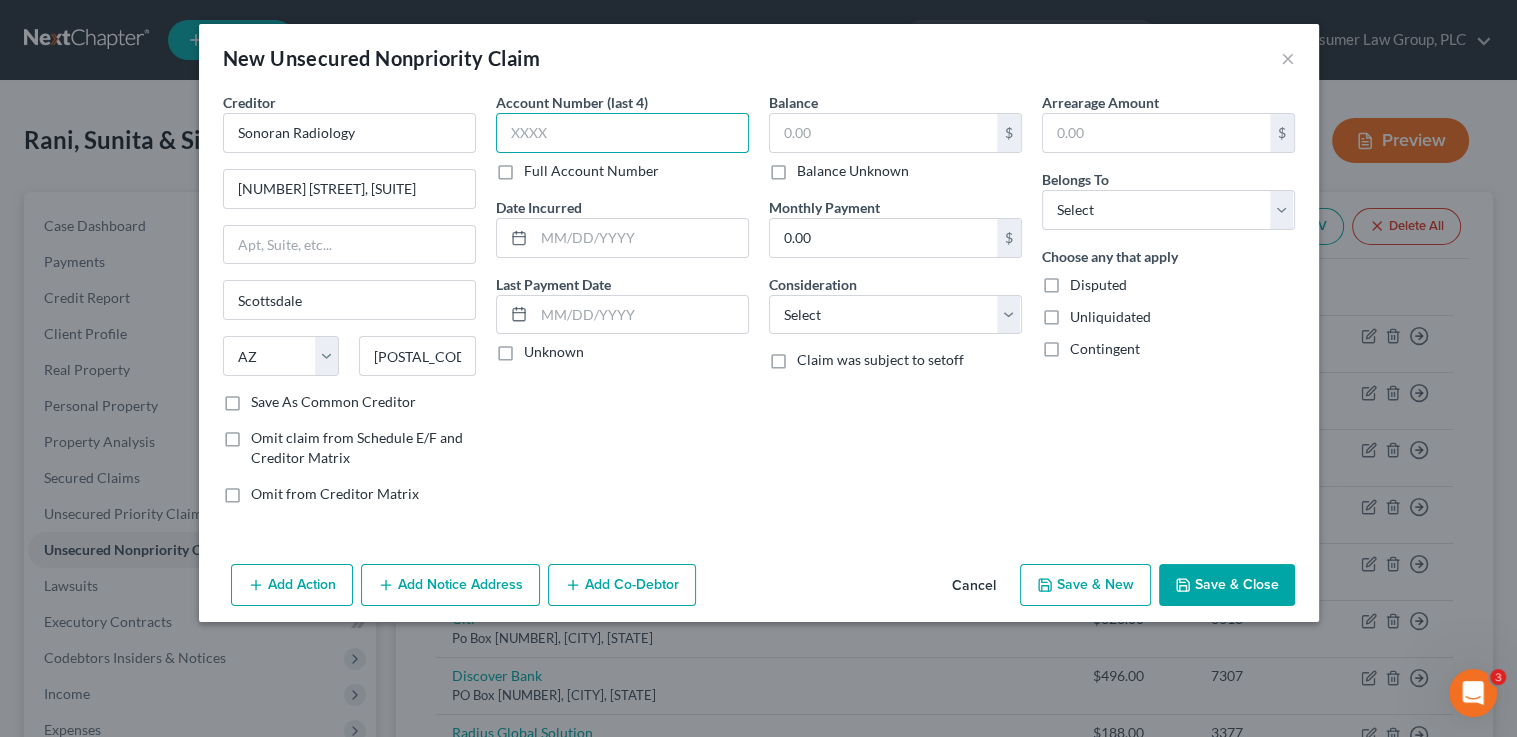 click at bounding box center [622, 133] 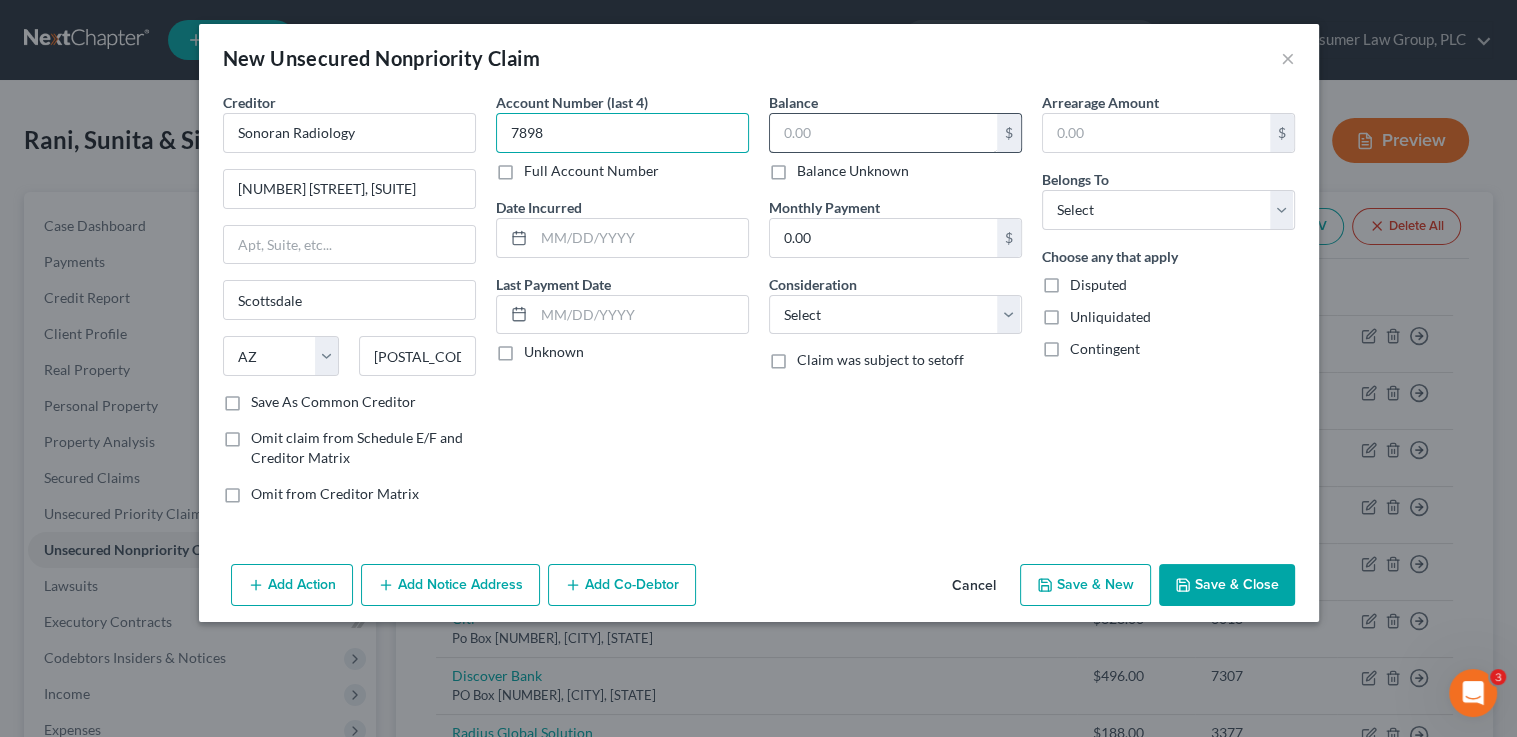 type on "7898" 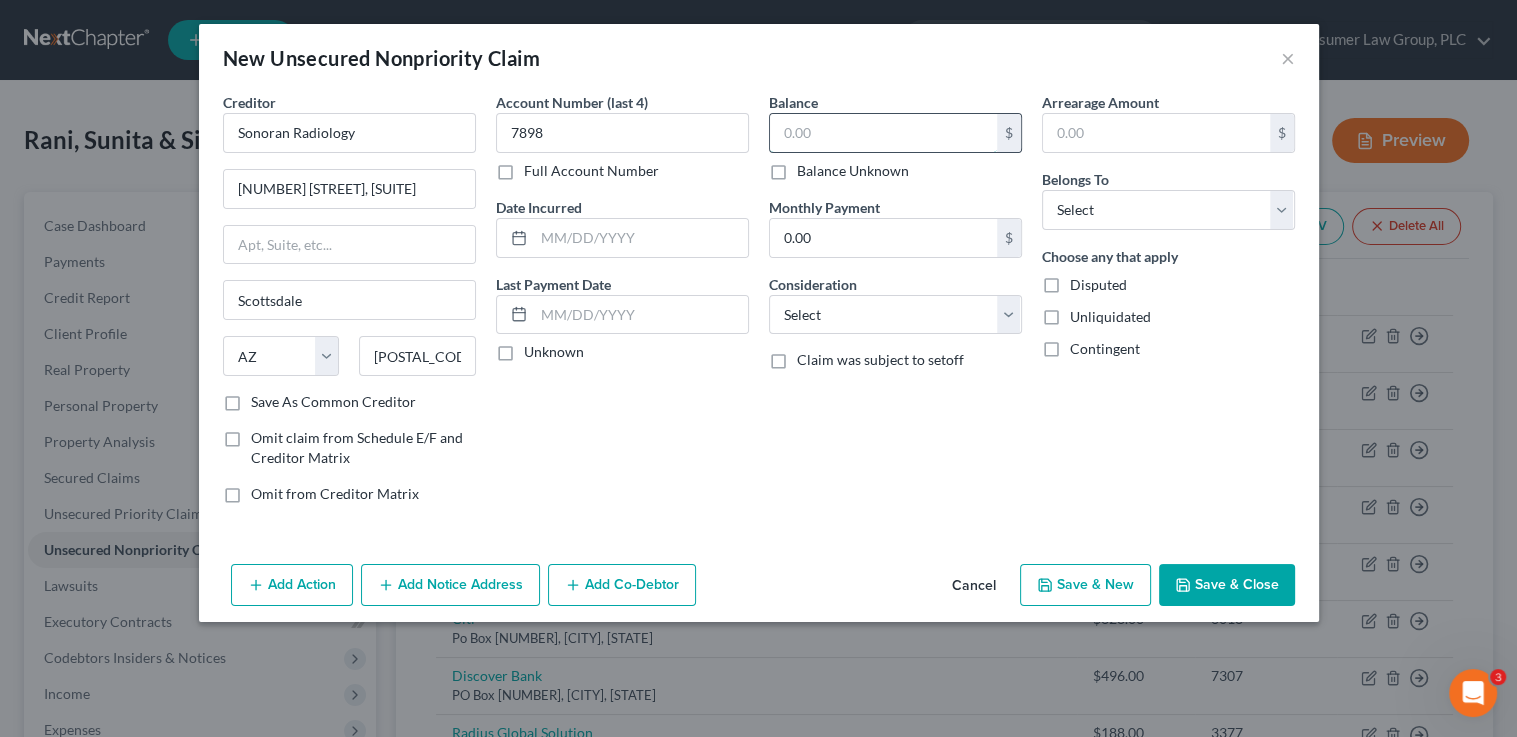 click at bounding box center [883, 133] 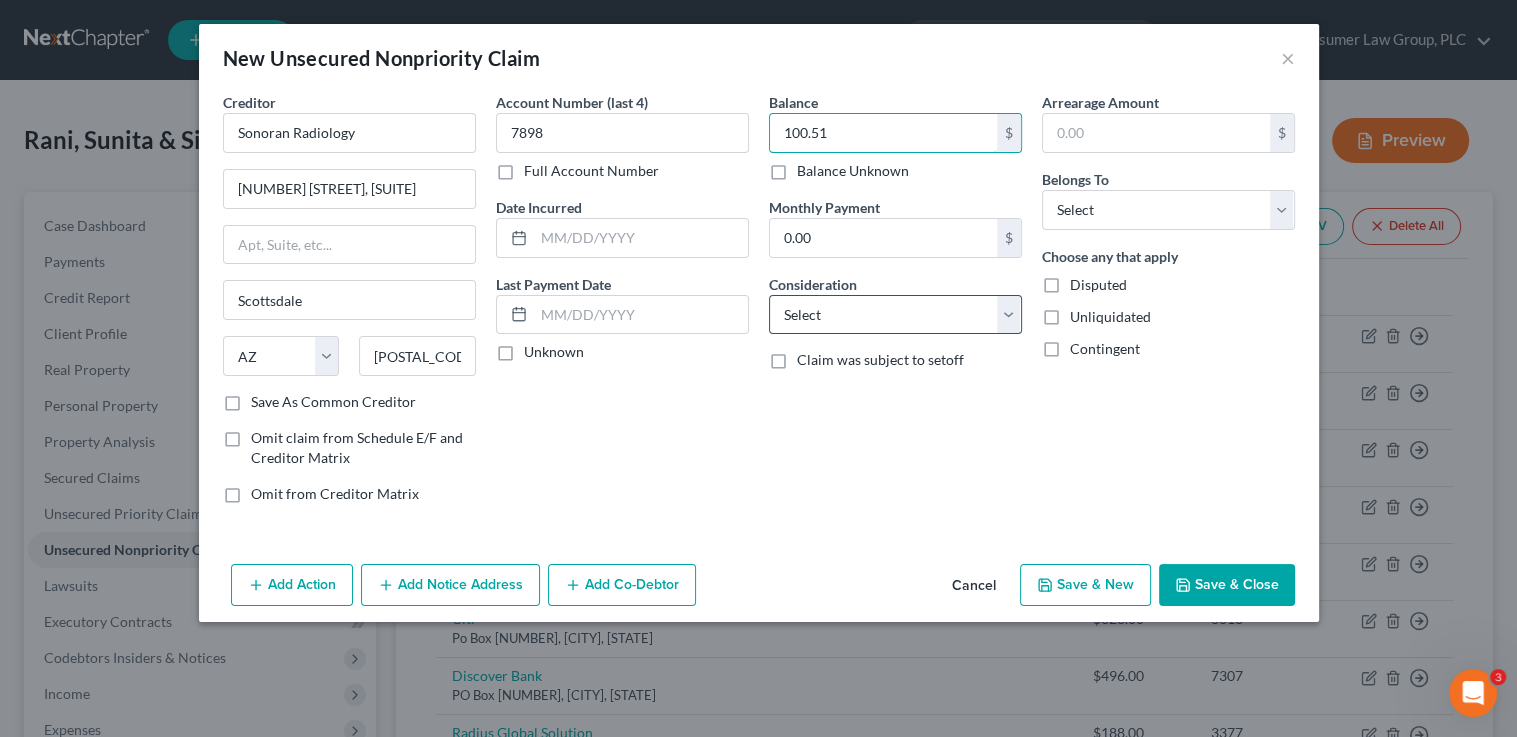 type on "100.51" 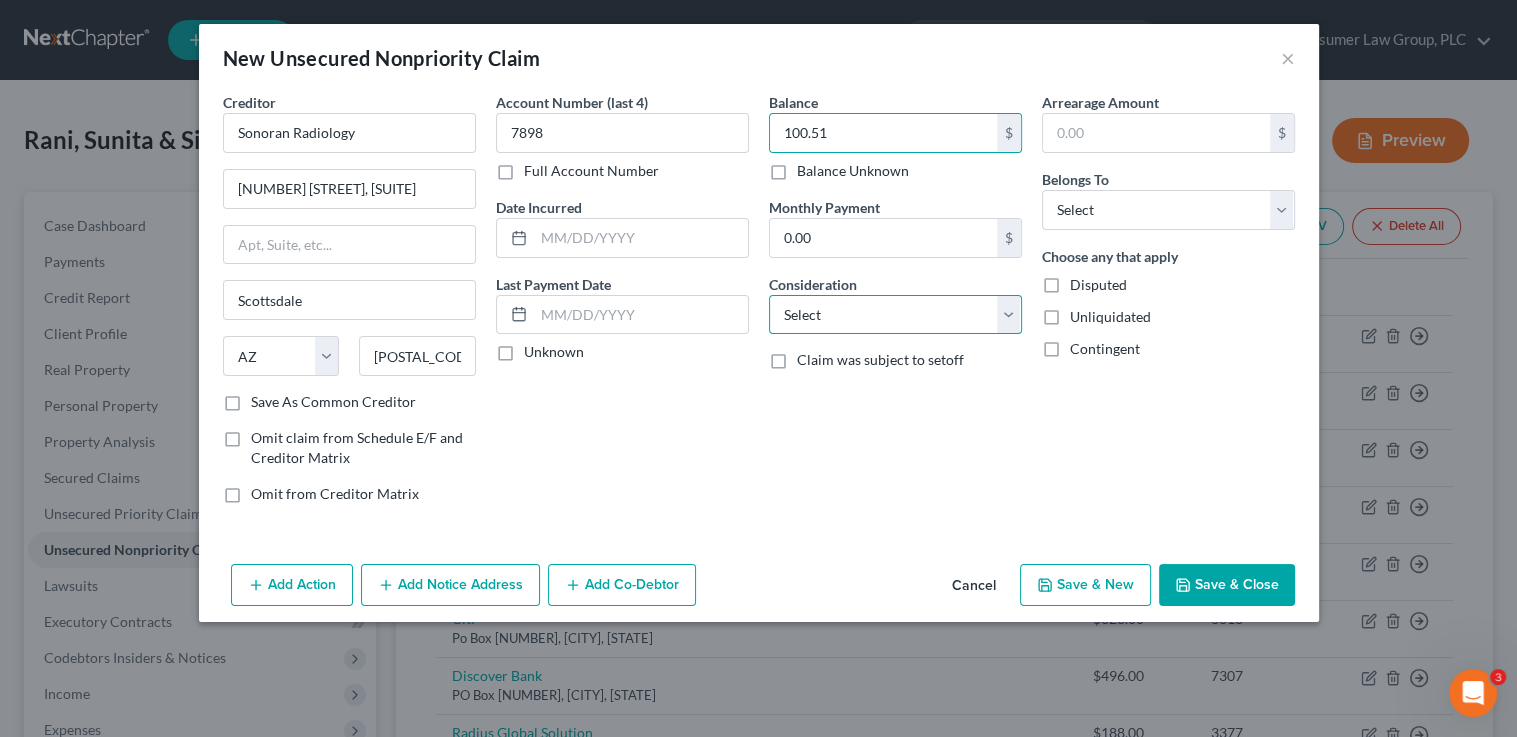 click on "Select Cable / Satellite Services Collection Agency Credit Card Debt Debt Counseling / Attorneys Deficiency Balance Domestic Support Obligations Home / Car Repairs Income Taxes Judgment Liens Medical Services Monies Loaned / Advanced Mortgage Obligation From Divorce Or Separation Obligation To Pensions Other Overdrawn Bank Account Promised To Help Pay Creditors Student Loans Suppliers And Vendors Telephone / Internet Services Utility Services" at bounding box center (895, 315) 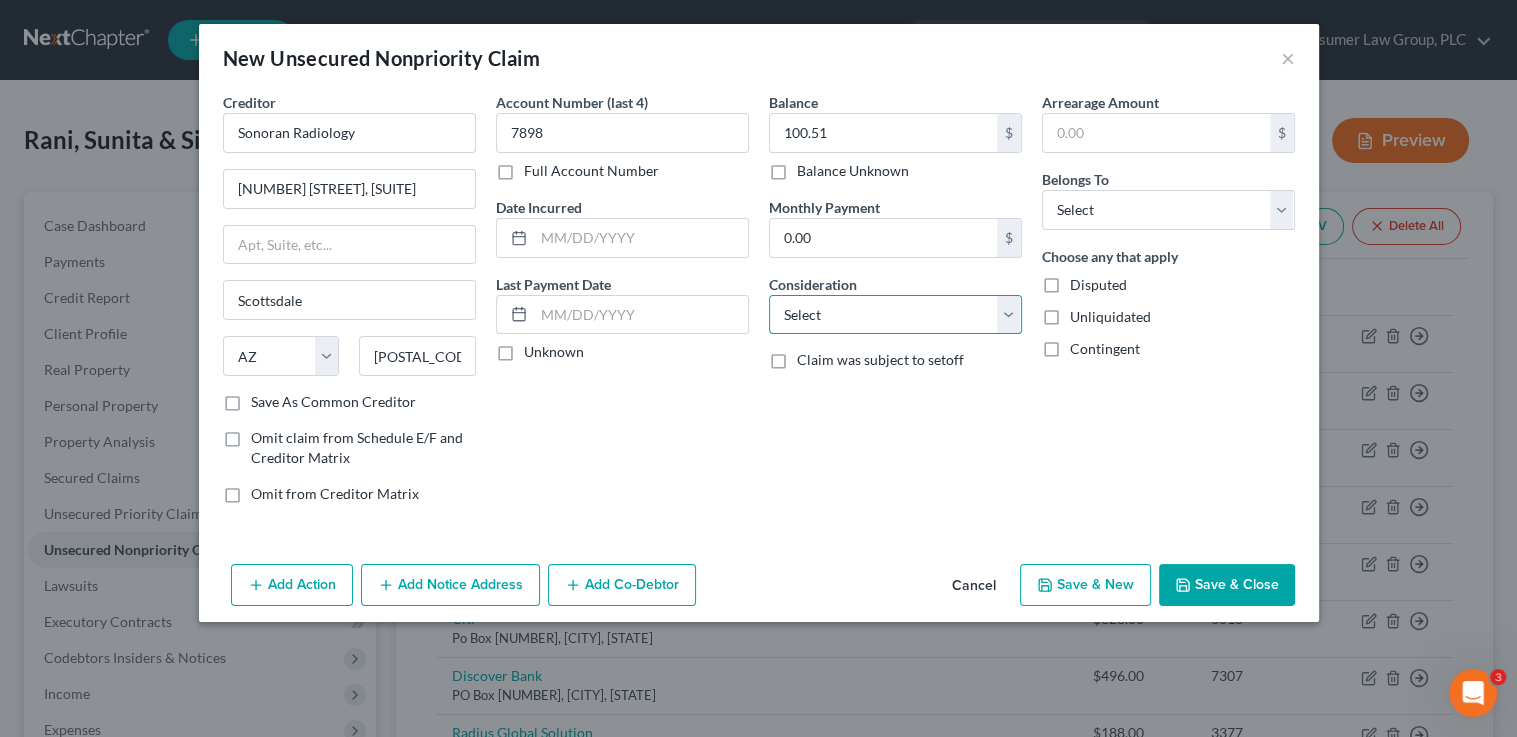 select on "9" 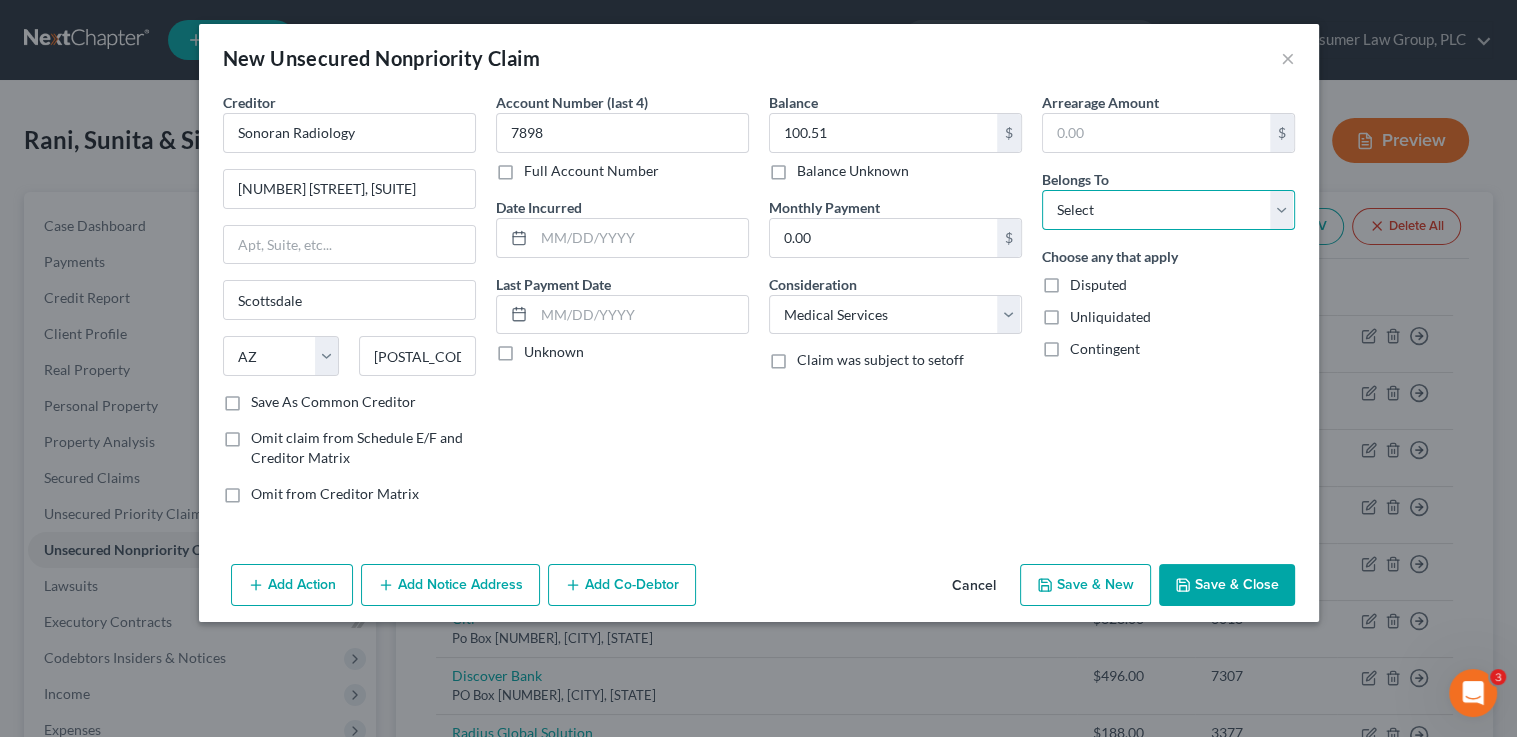 click on "Select Debtor 1 Only Debtor 2 Only Debtor 1 And Debtor 2 Only At Least One Of The Debtors And Another Community Property" at bounding box center [1168, 210] 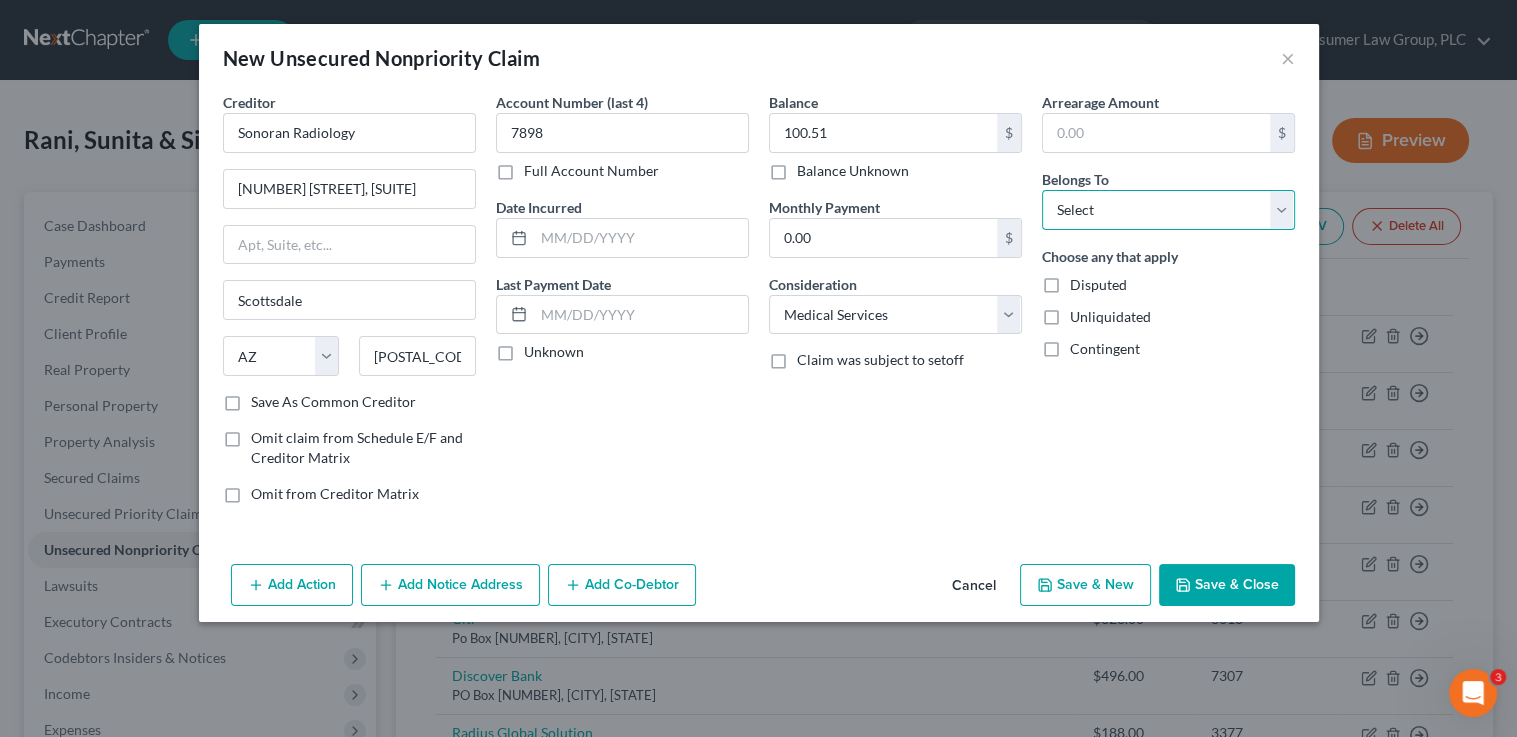 select on "1" 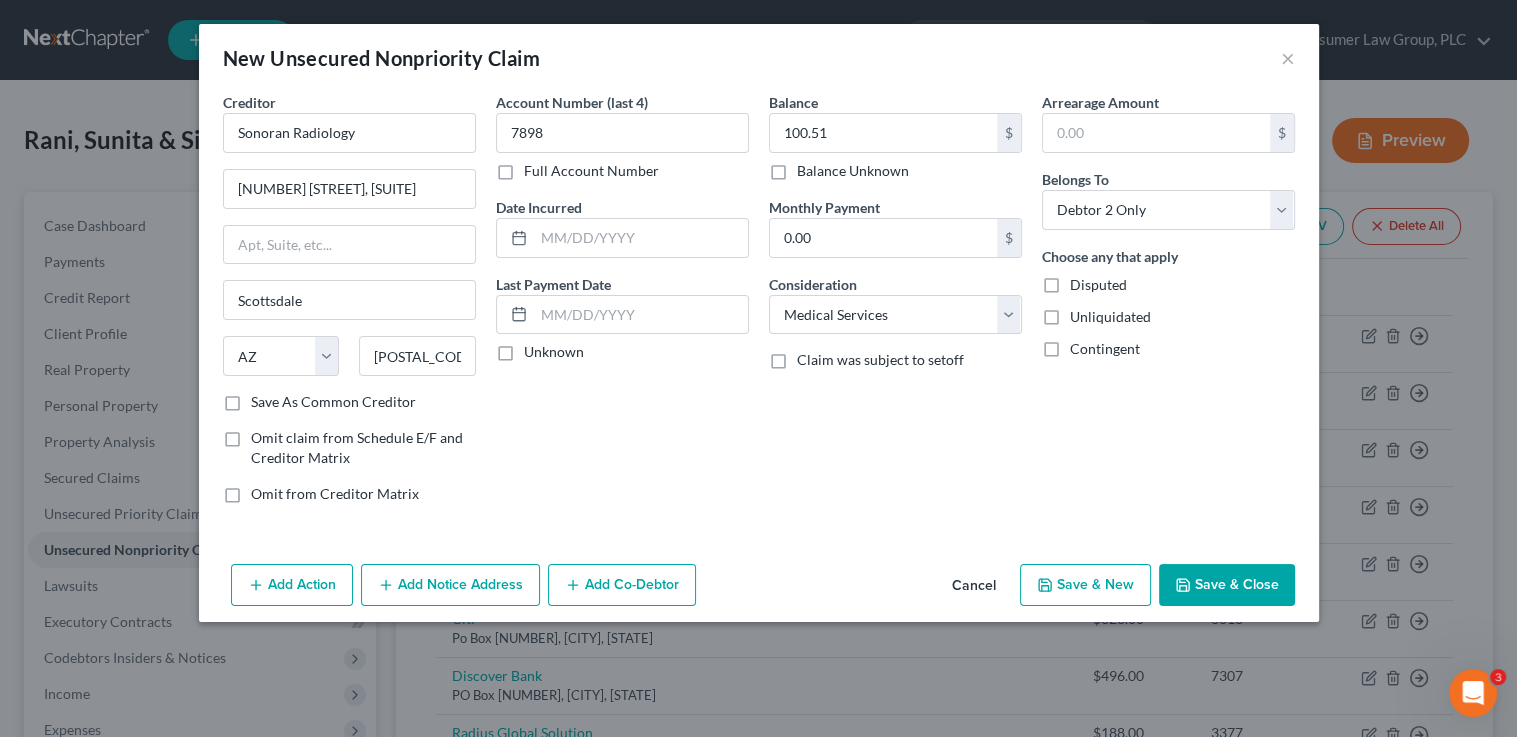 click on "Save & New" at bounding box center [1085, 585] 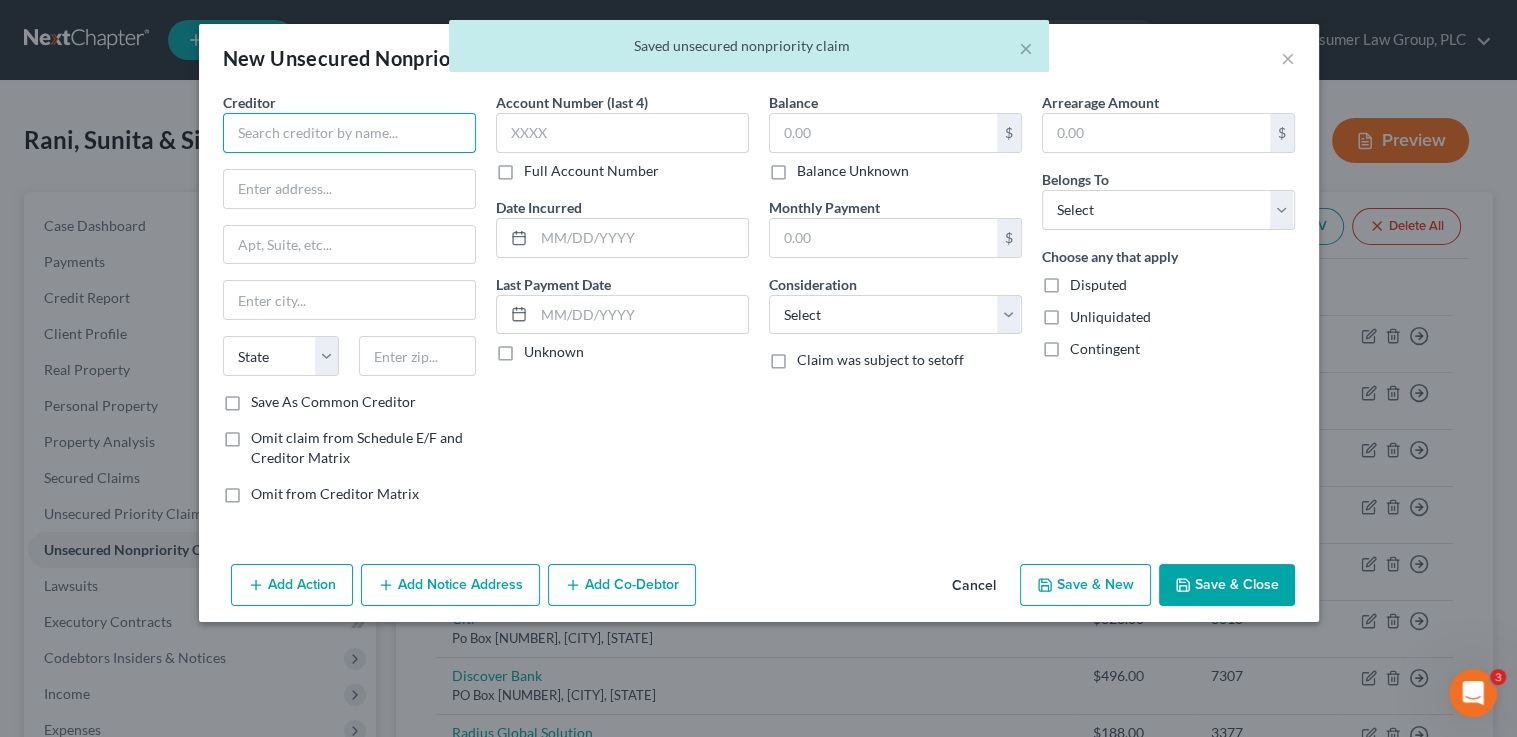 click at bounding box center (349, 133) 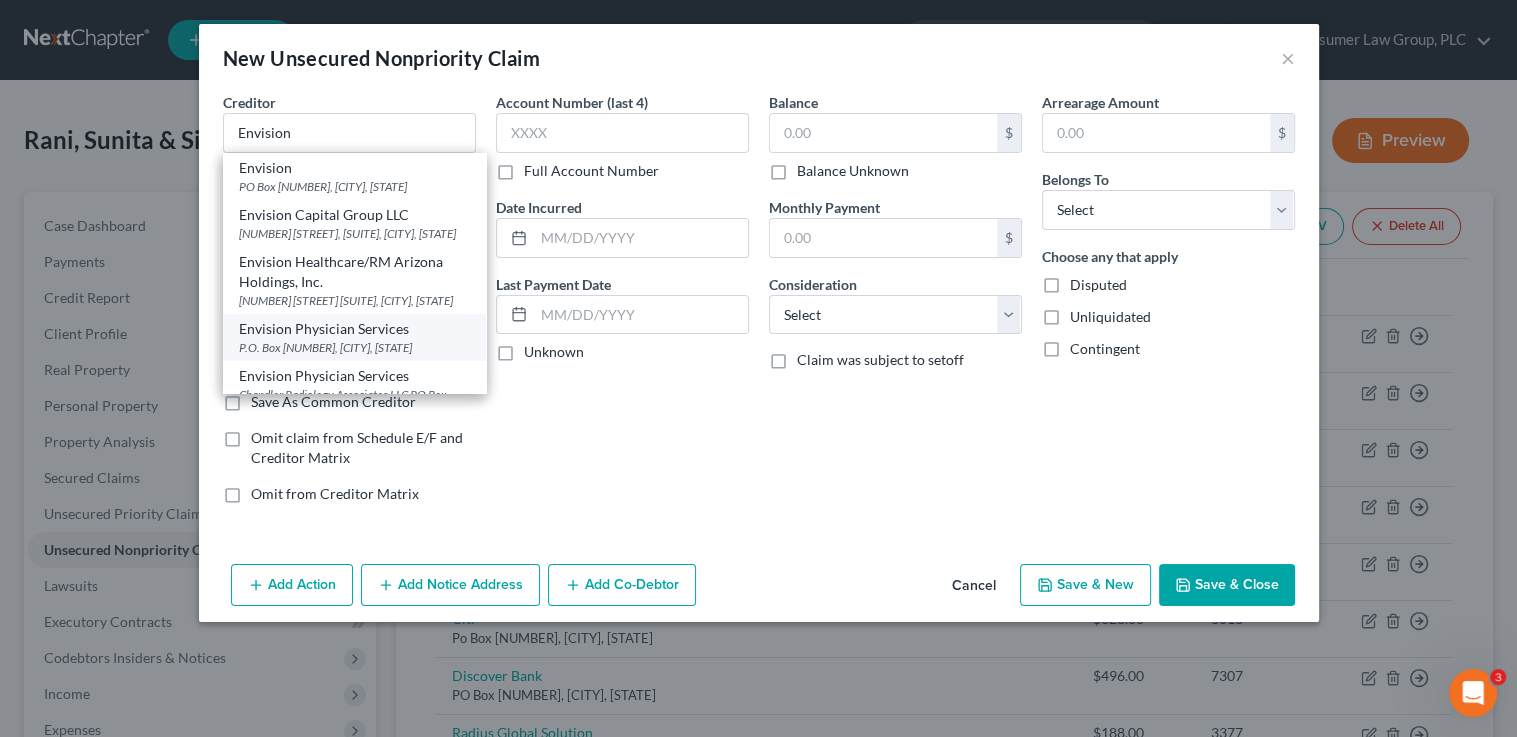 click on "Envision Physician Services" at bounding box center [354, 329] 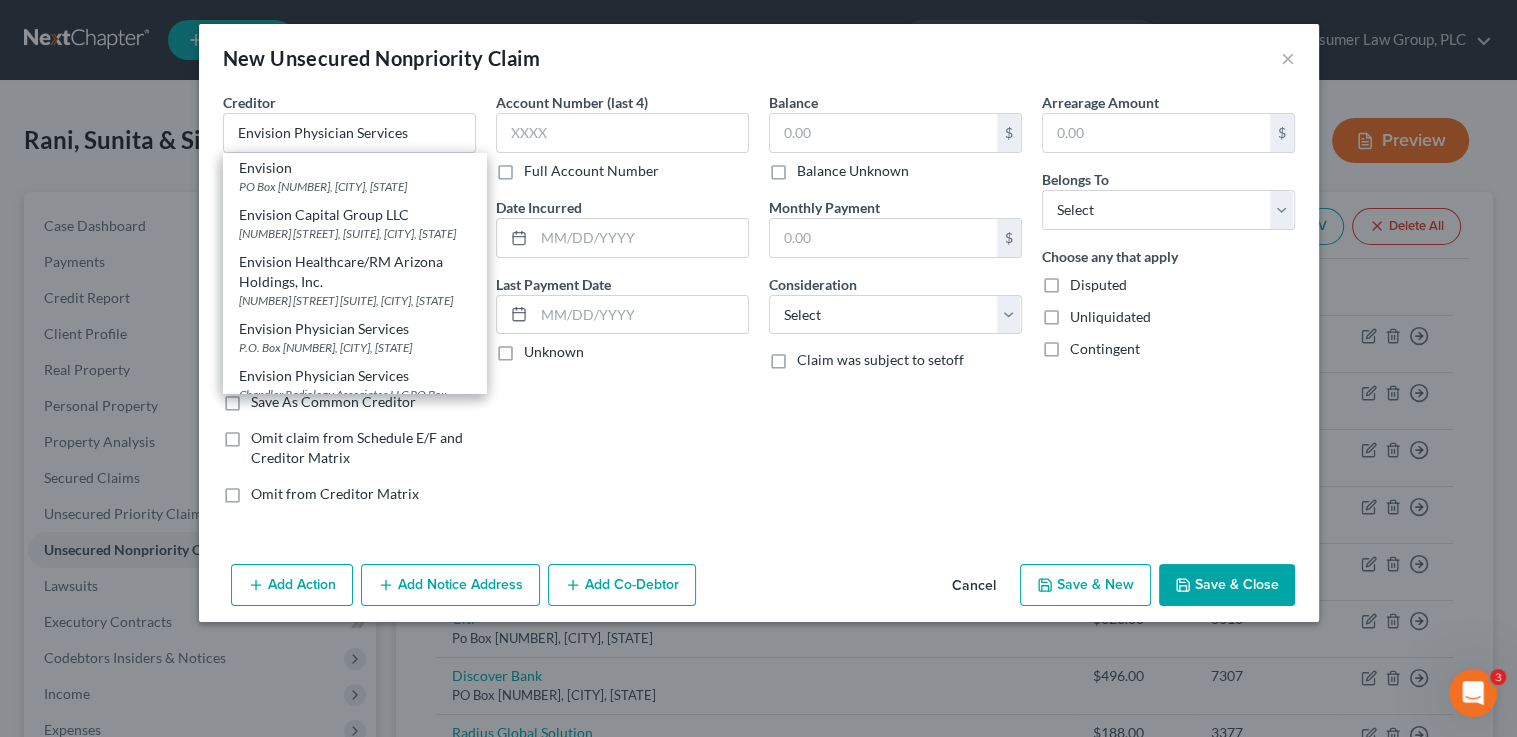select on "15" 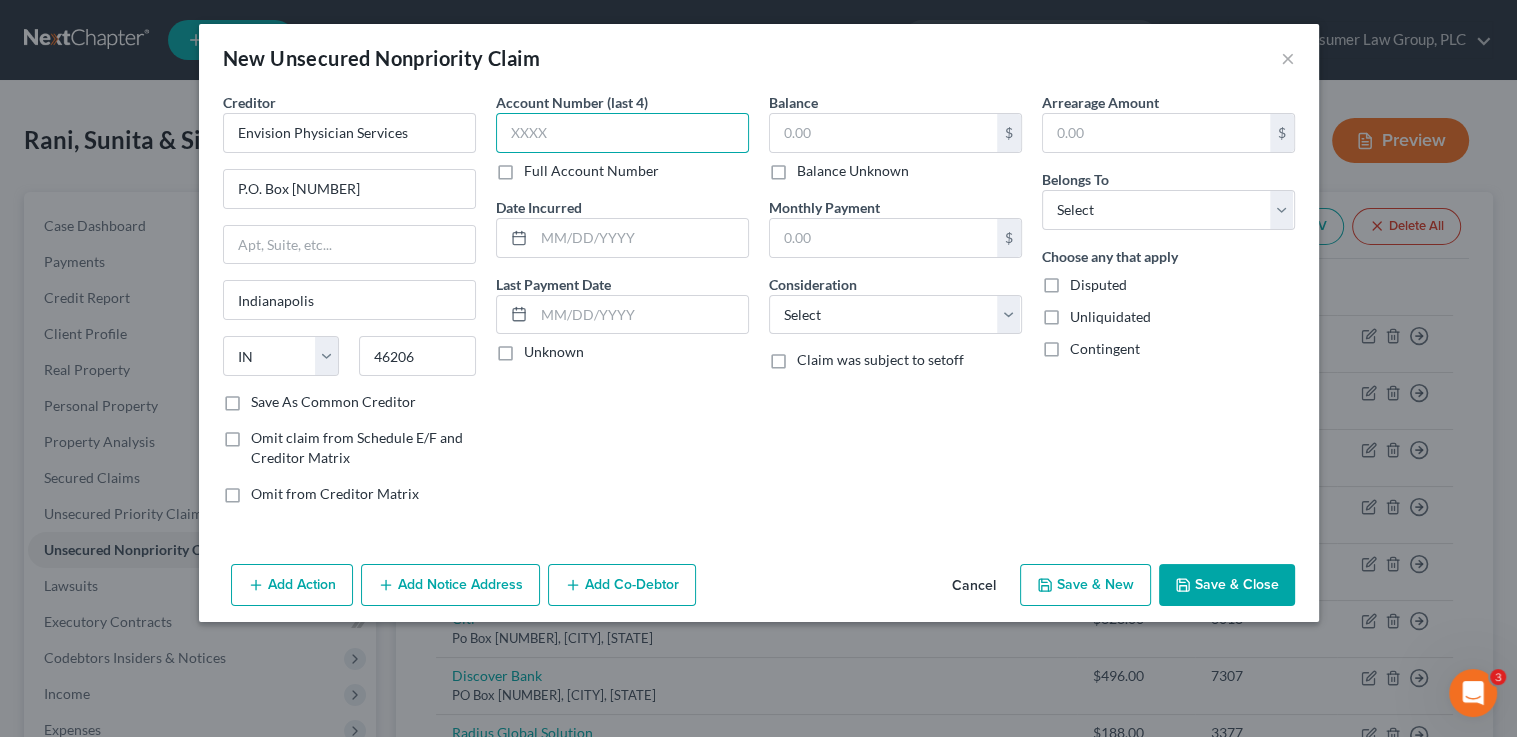 click at bounding box center (622, 133) 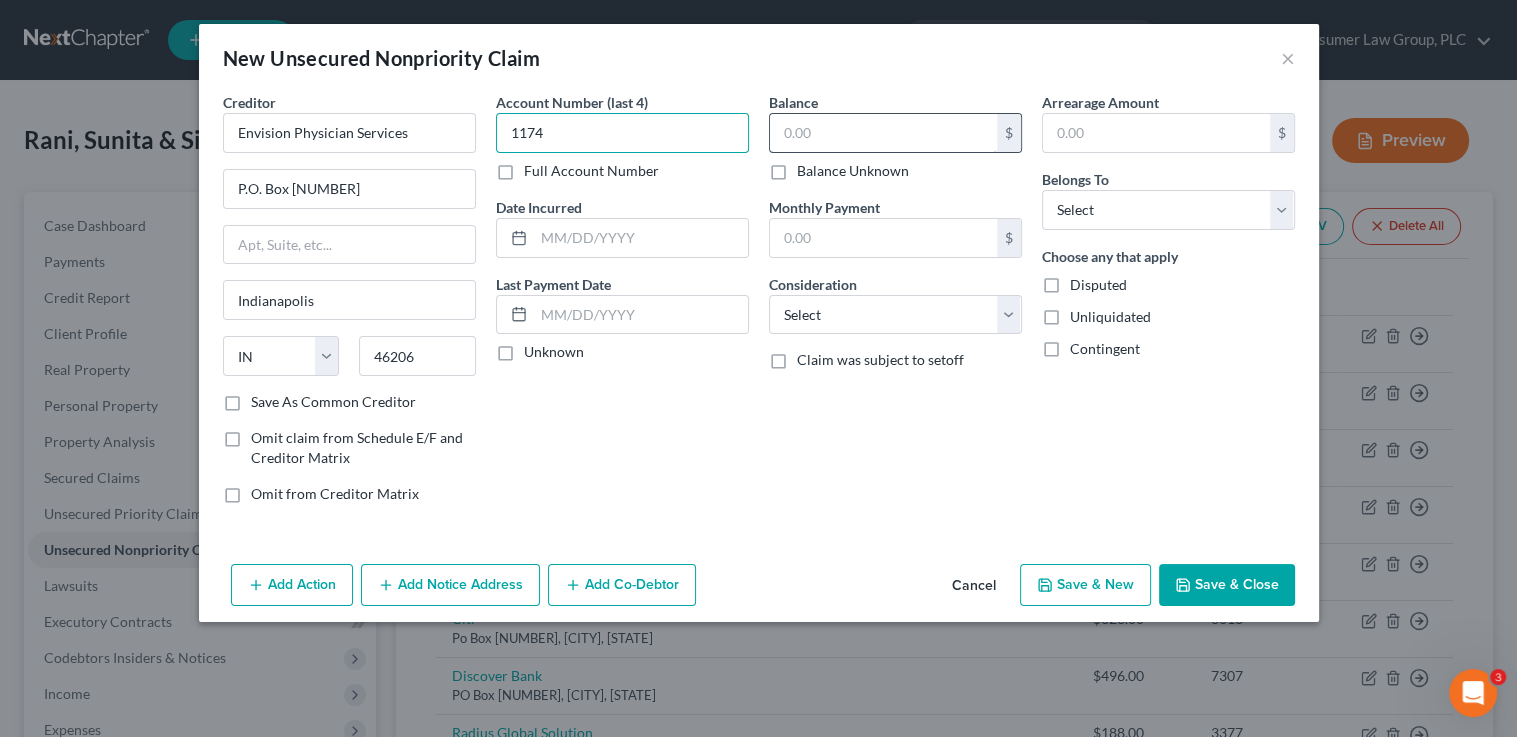 type on "1174" 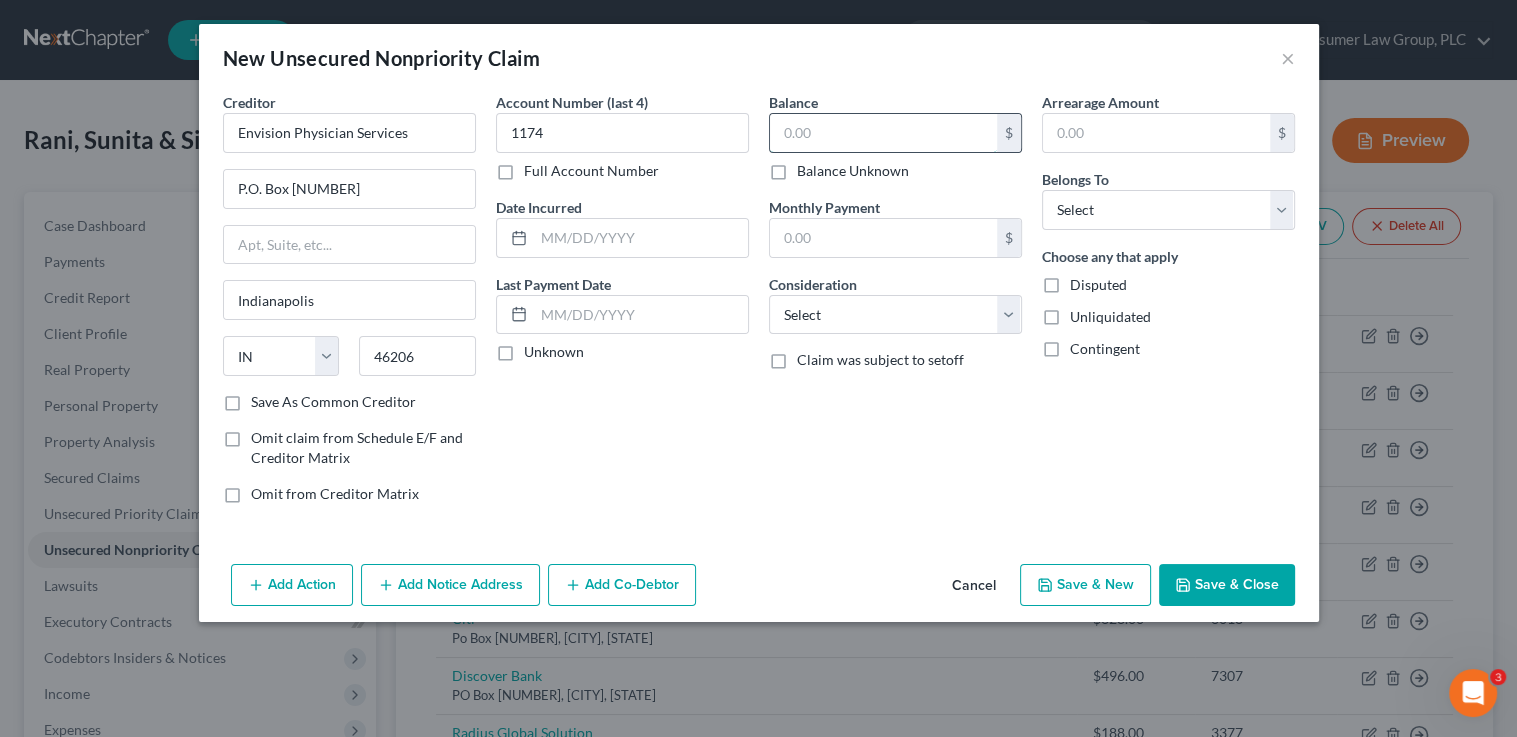 click at bounding box center (883, 133) 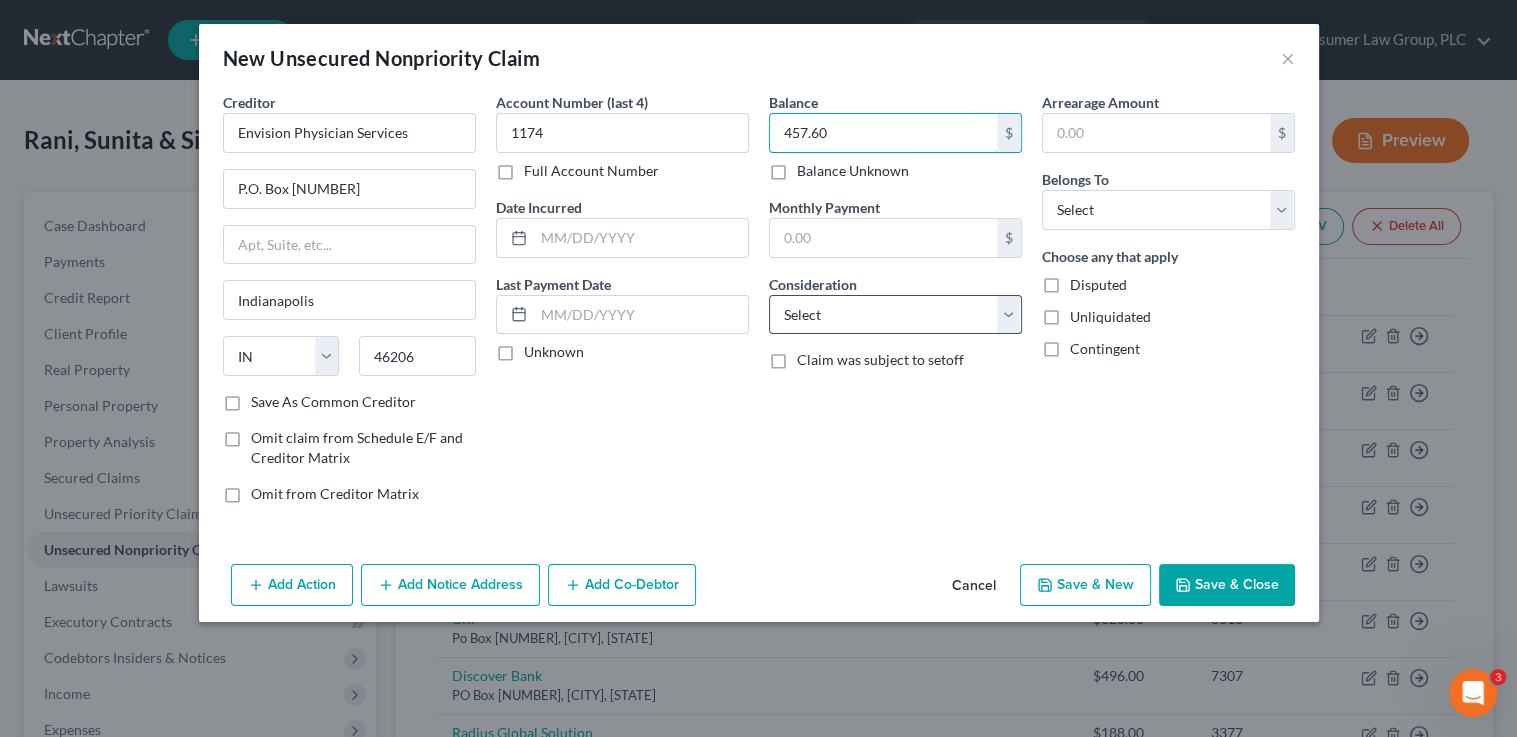 type on "457.60" 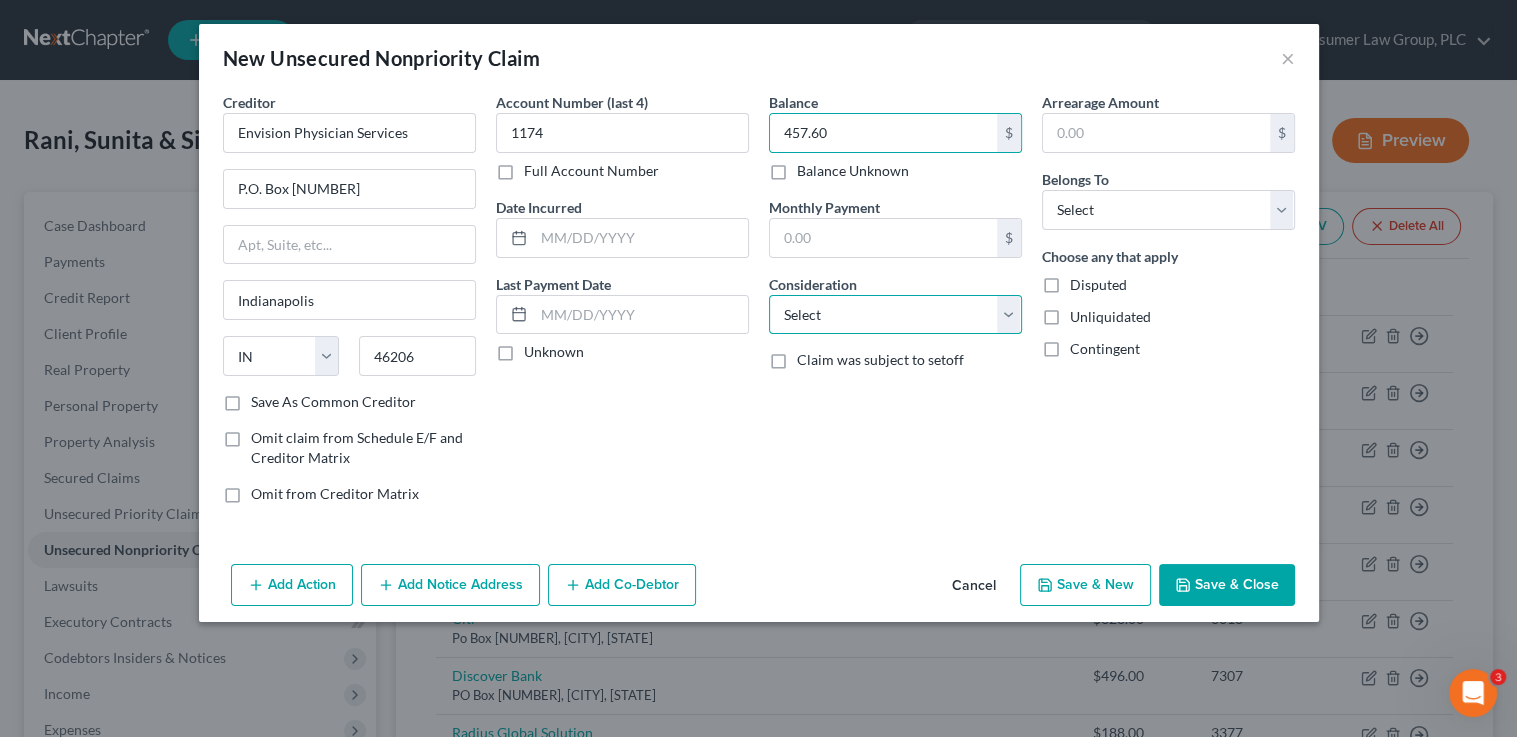 click on "Select Cable / Satellite Services Collection Agency Credit Card Debt Debt Counseling / Attorneys Deficiency Balance Domestic Support Obligations Home / Car Repairs Income Taxes Judgment Liens Medical Services Monies Loaned / Advanced Mortgage Obligation From Divorce Or Separation Obligation To Pensions Other Overdrawn Bank Account Promised To Help Pay Creditors Student Loans Suppliers And Vendors Telephone / Internet Services Utility Services" at bounding box center (895, 315) 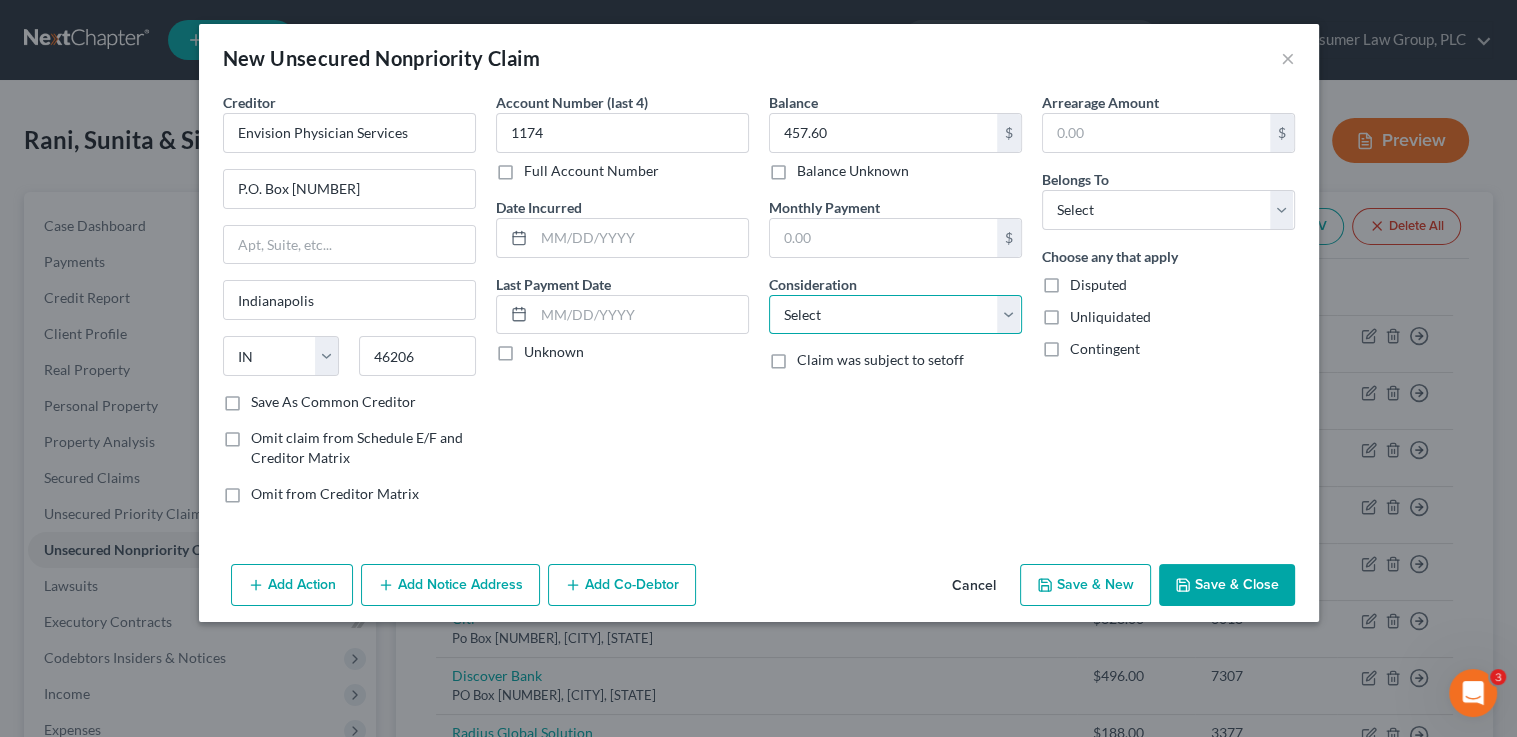 select on "9" 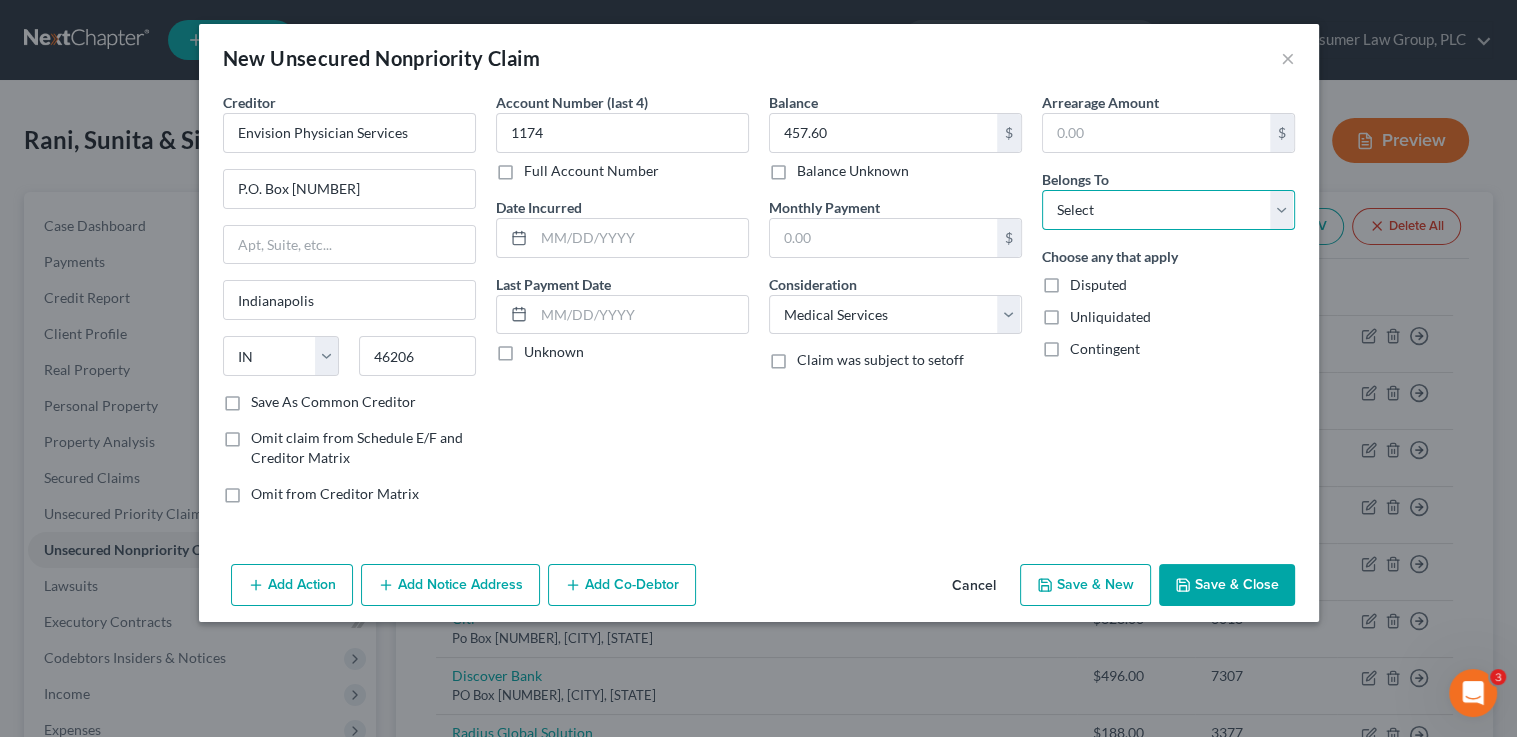 click on "Select Debtor 1 Only Debtor 2 Only Debtor 1 And Debtor 2 Only At Least One Of The Debtors And Another Community Property" at bounding box center (1168, 210) 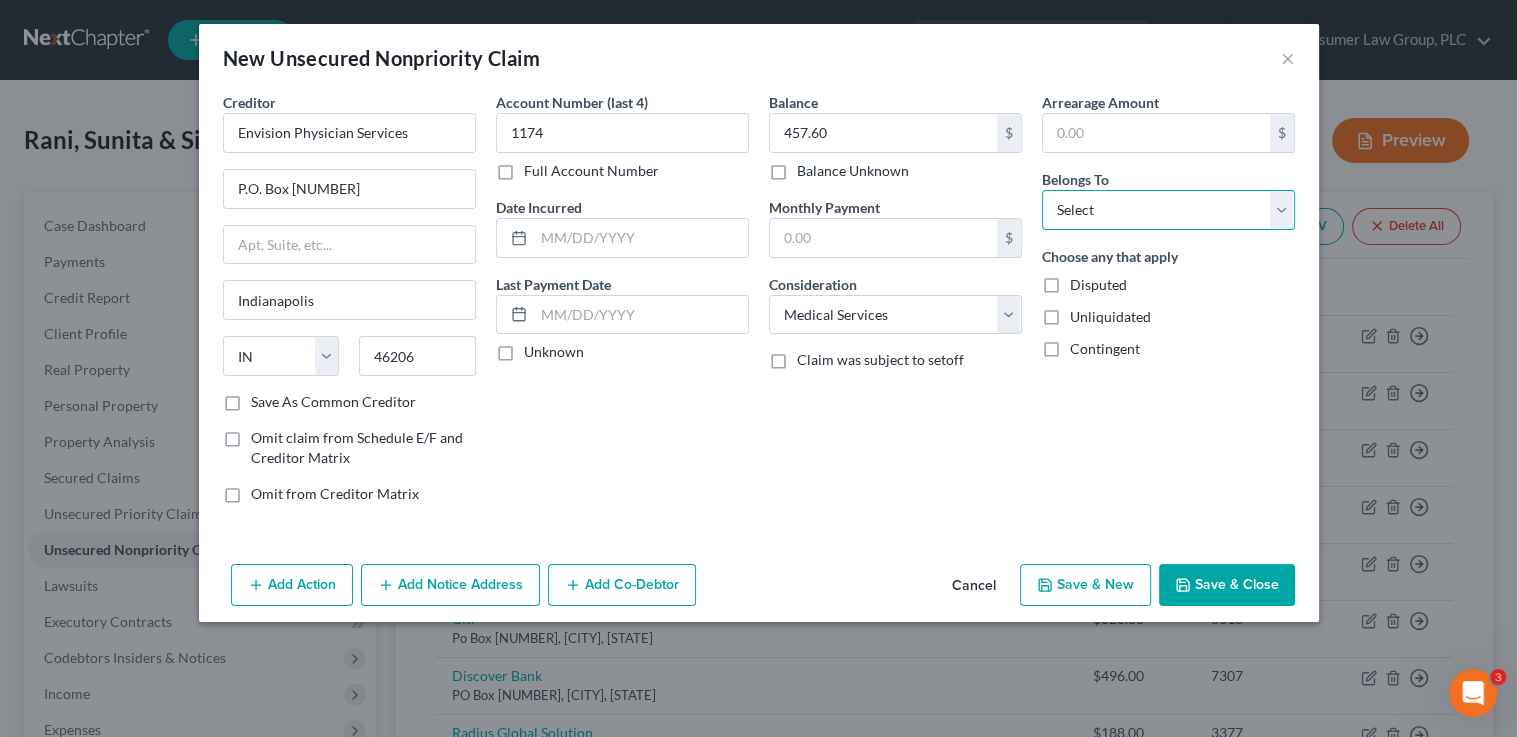 select on "1" 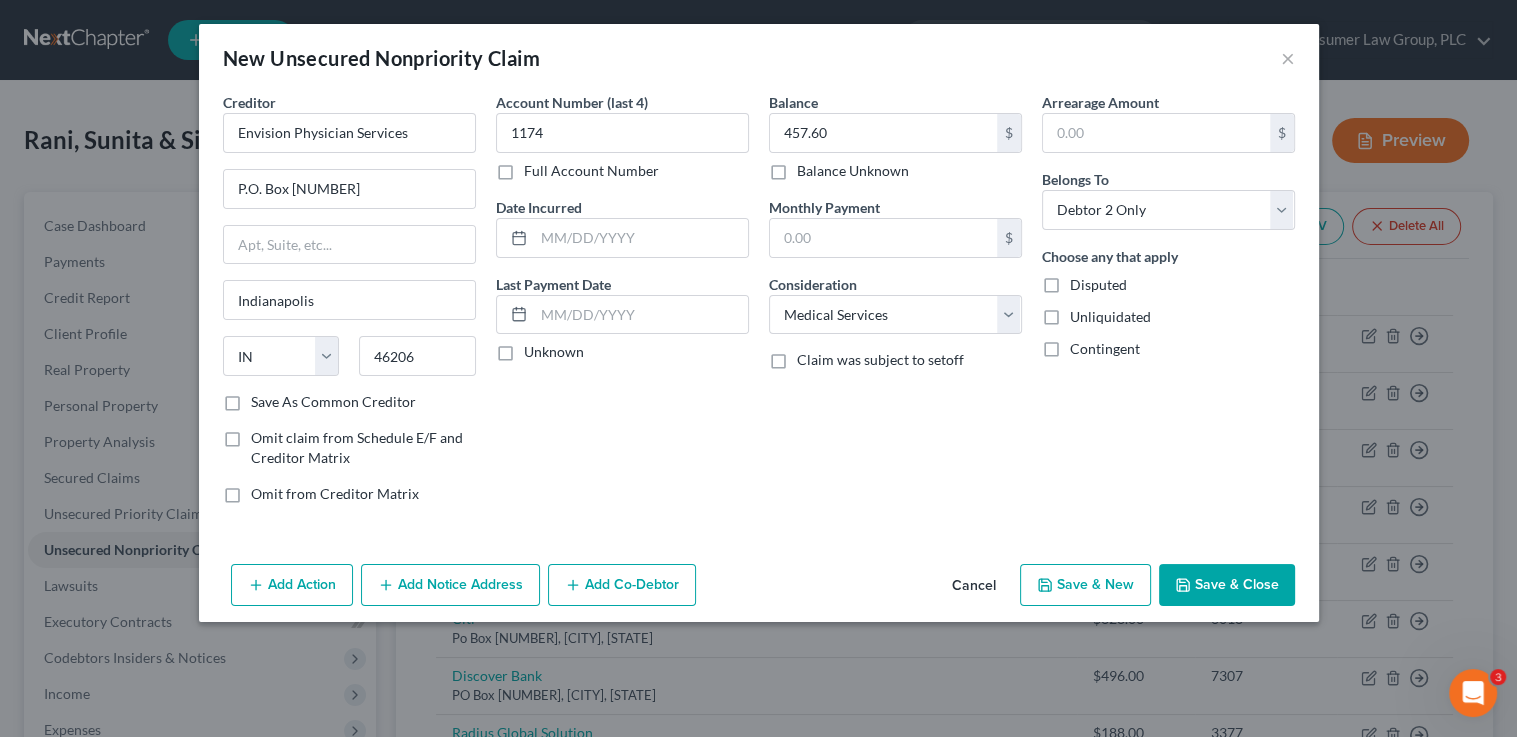 click on "Save & Close" at bounding box center [1227, 585] 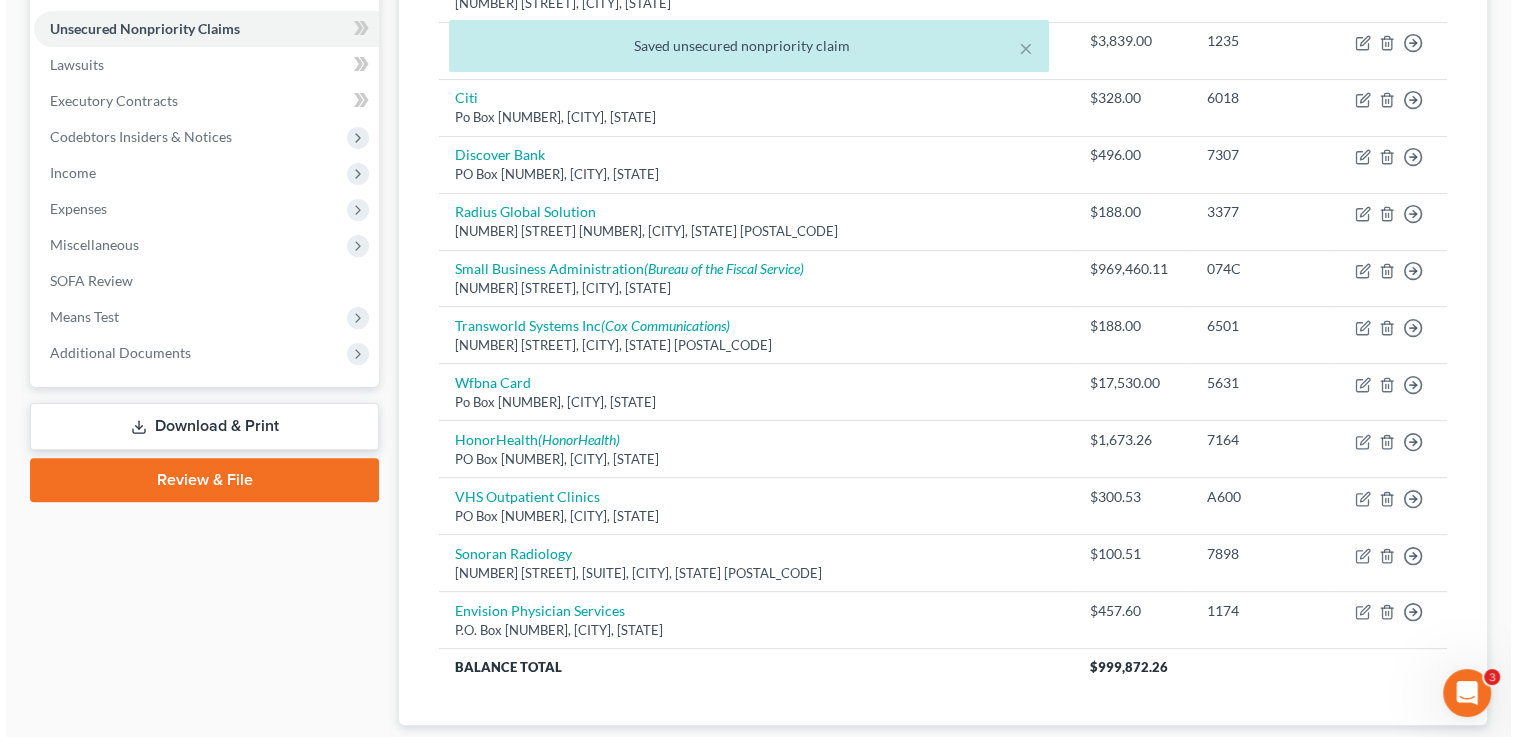 scroll, scrollTop: 645, scrollLeft: 0, axis: vertical 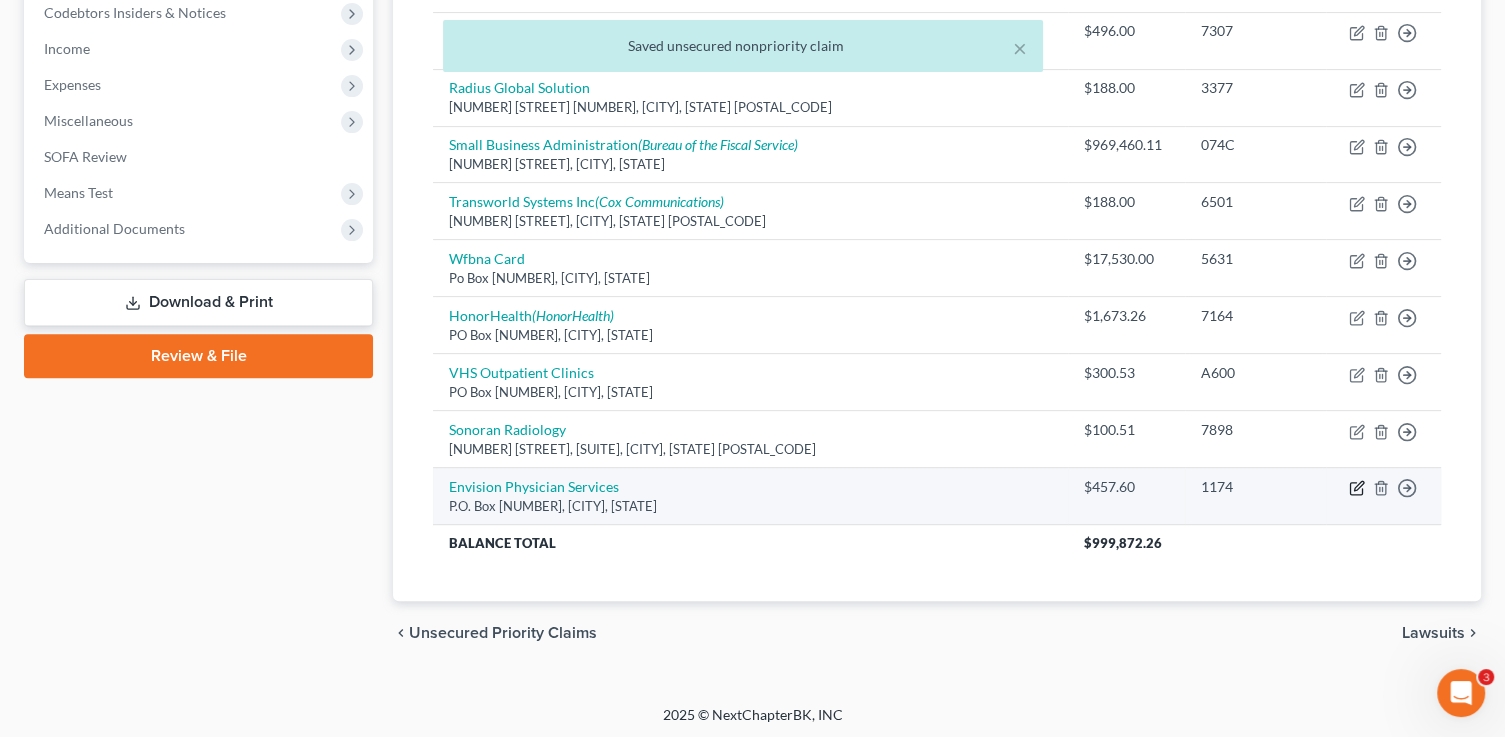click 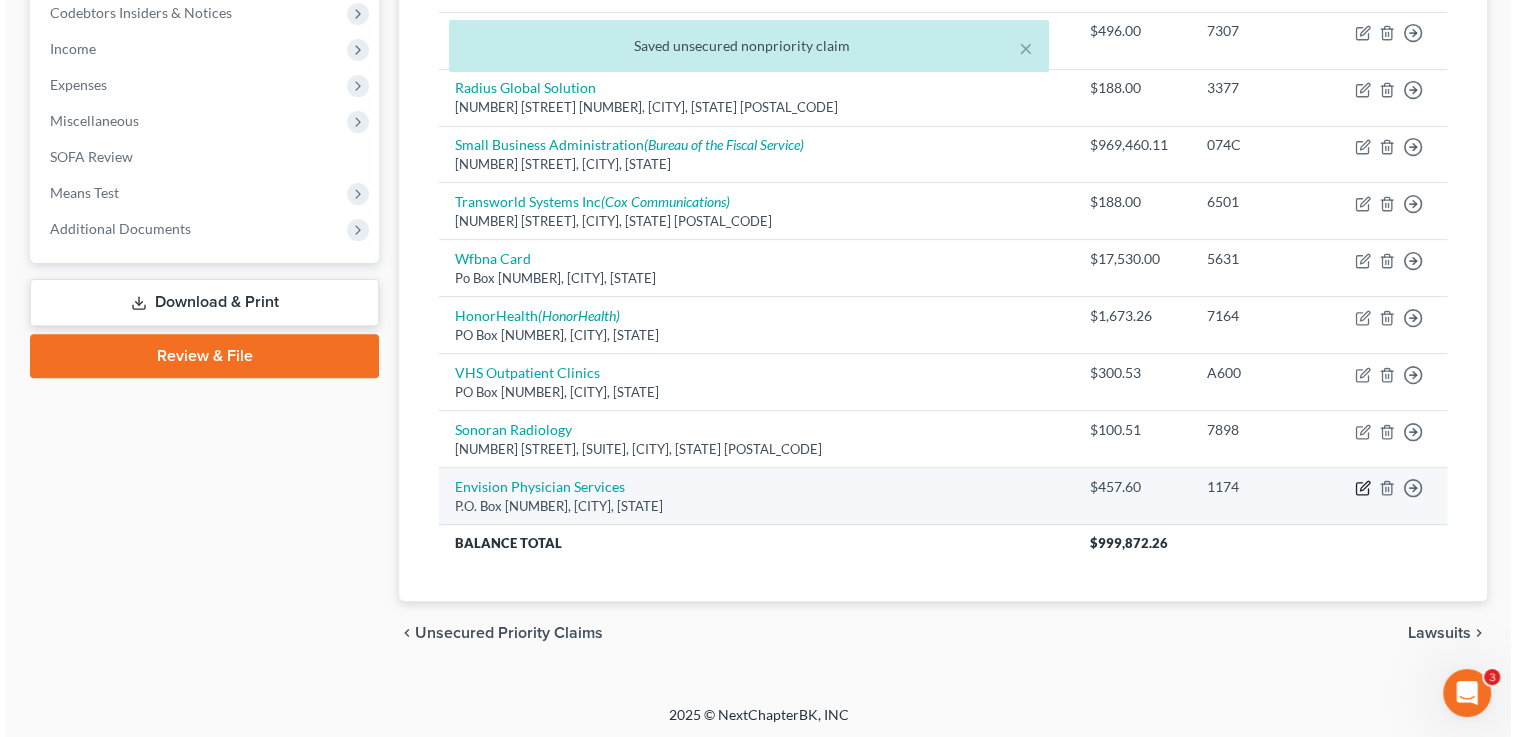 select on "15" 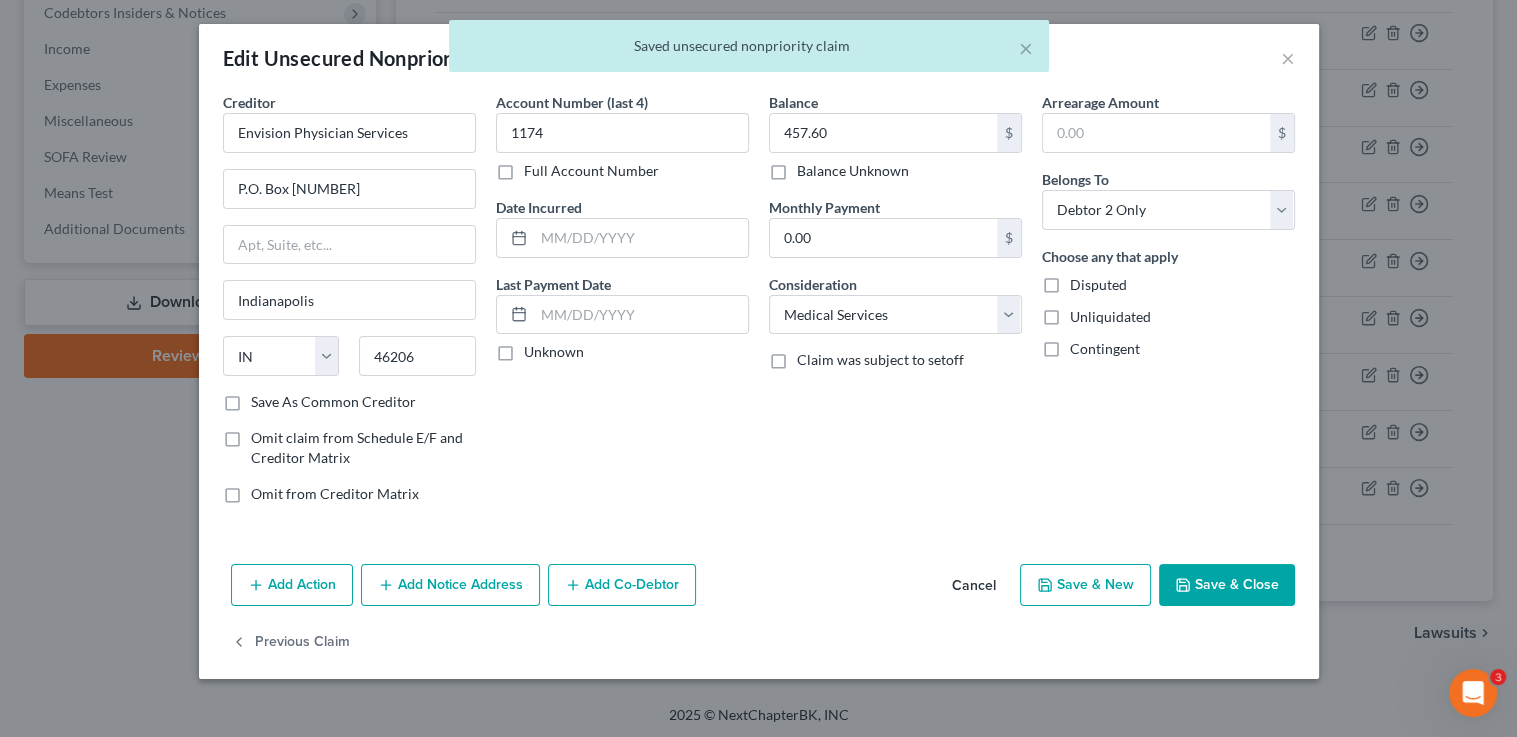 click on "Add Notice Address" at bounding box center (450, 585) 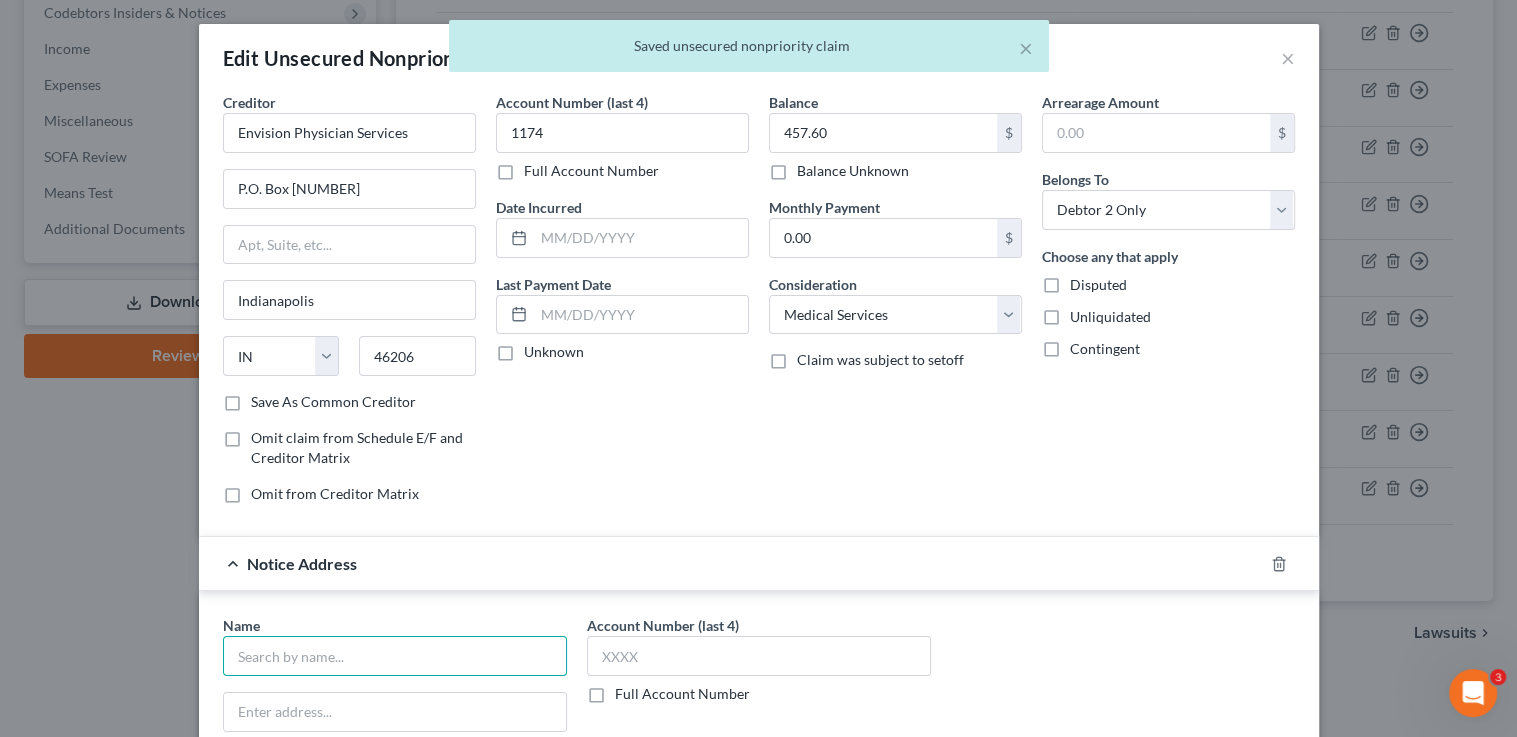 click at bounding box center [395, 656] 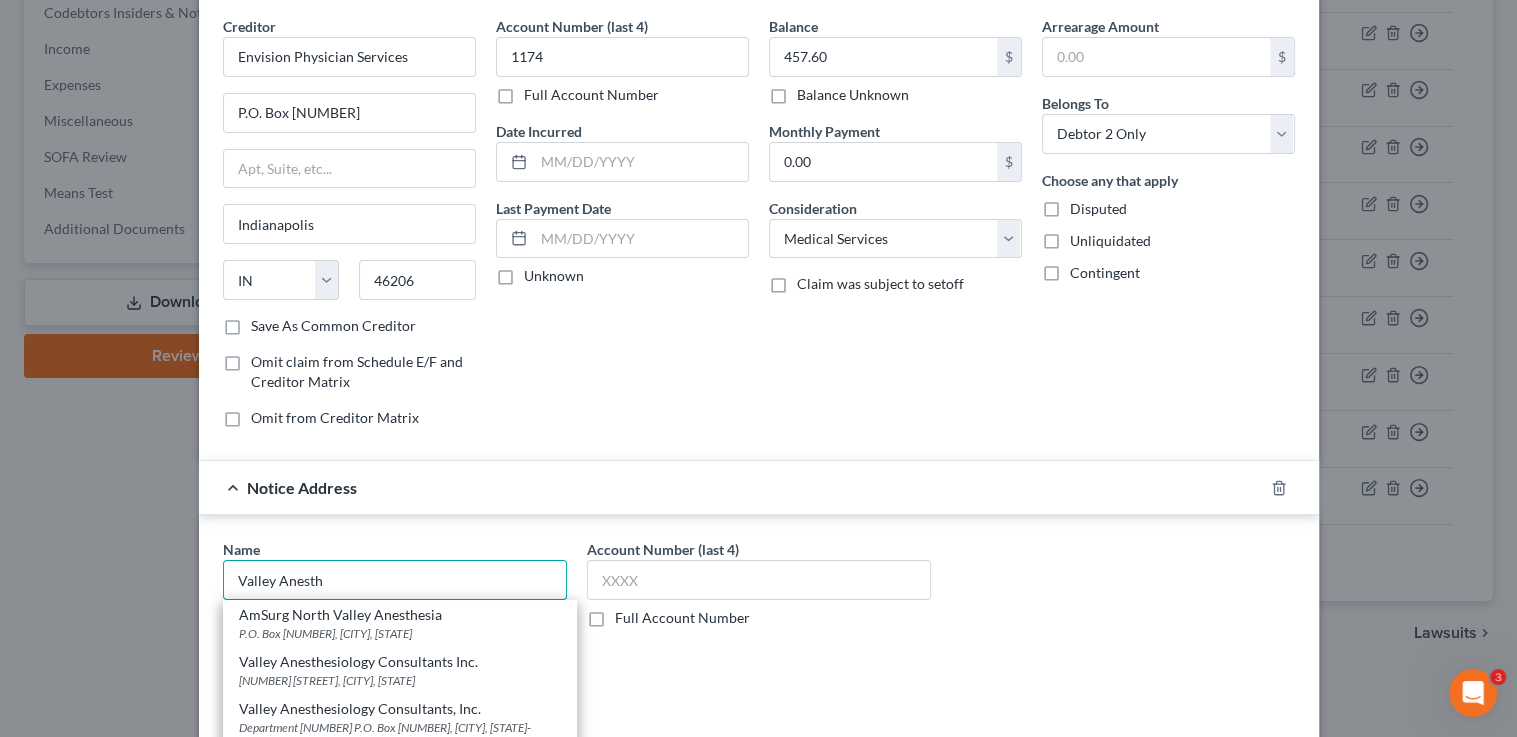 scroll, scrollTop: 95, scrollLeft: 0, axis: vertical 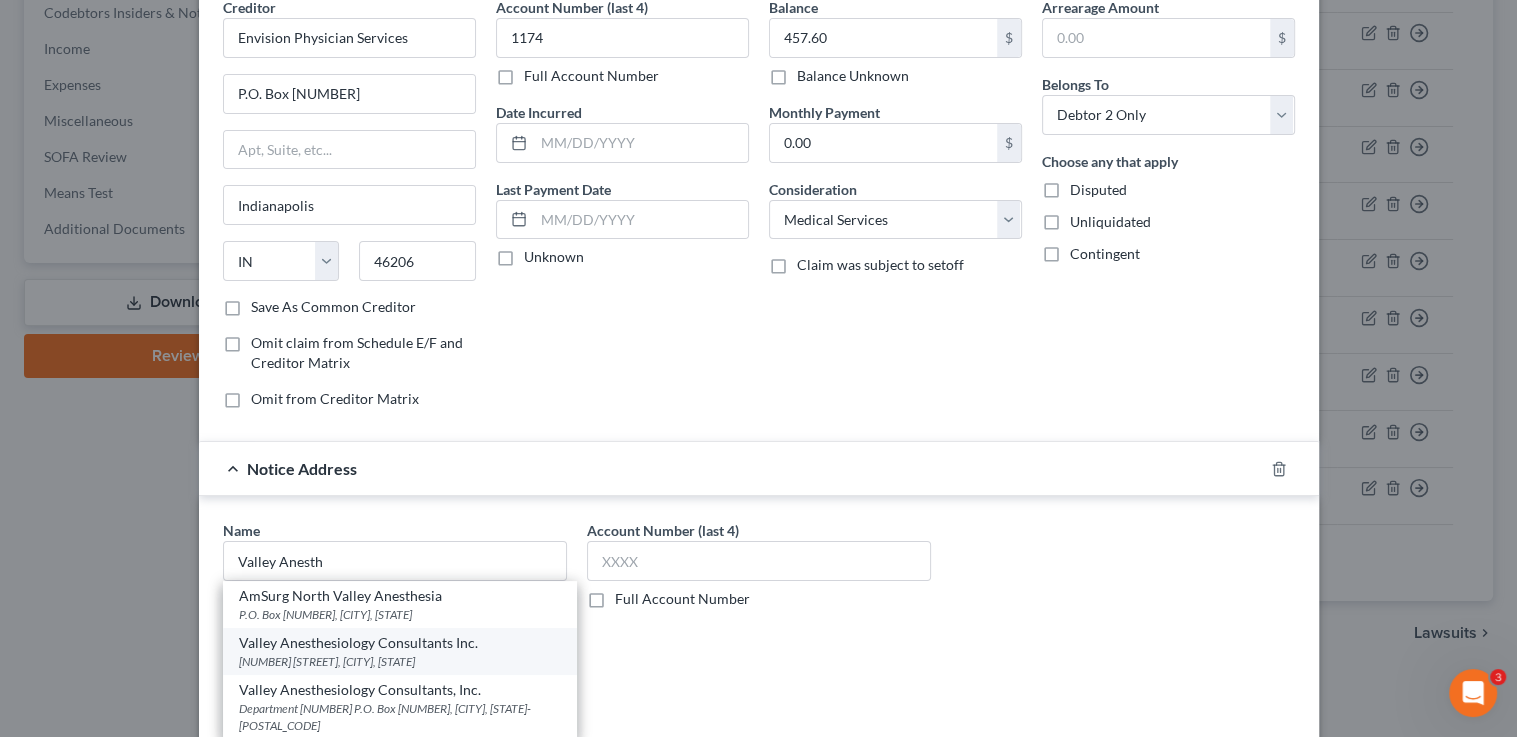 click on "Valley Anesthesiology Consultants Inc." at bounding box center (400, 643) 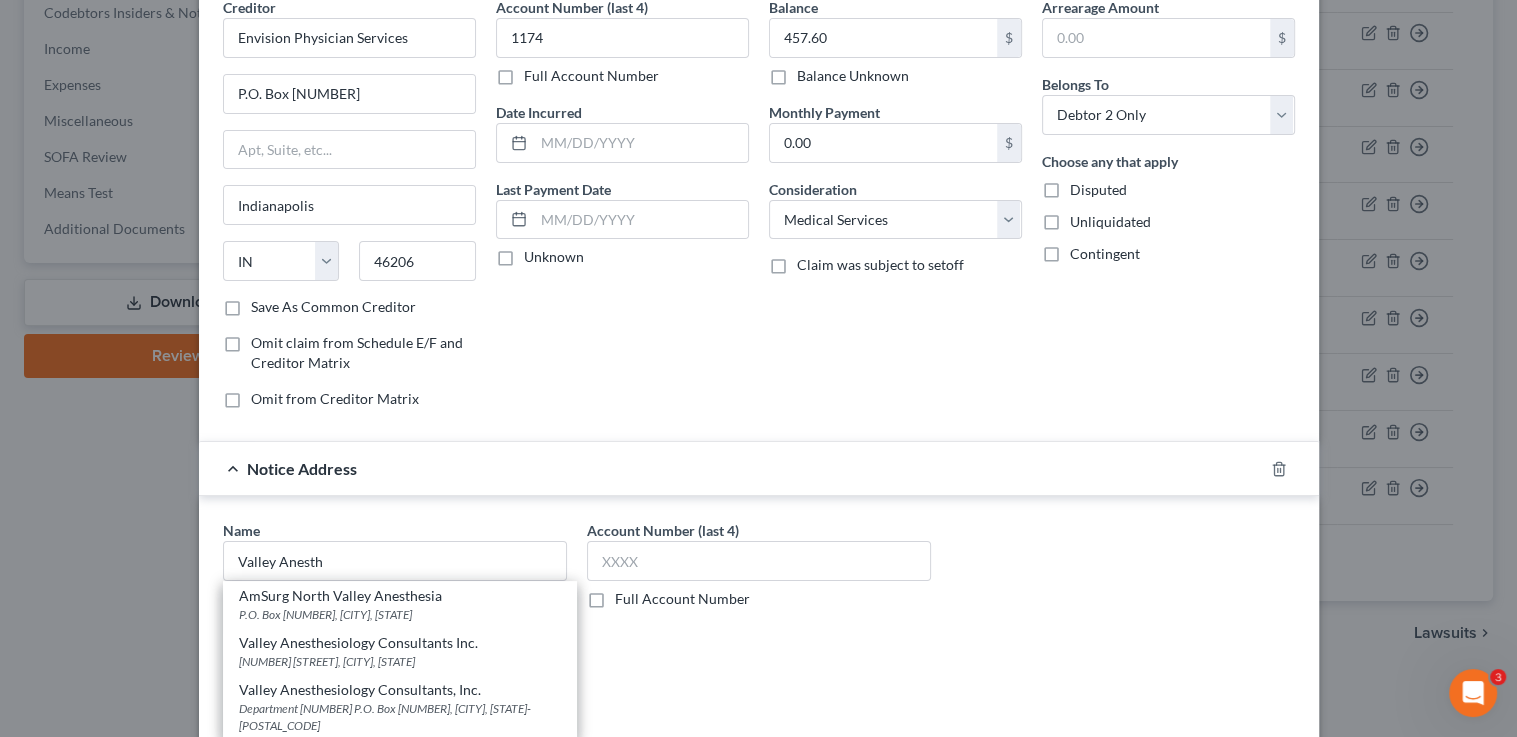 type on "Valley Anesthesiology Consultants Inc." 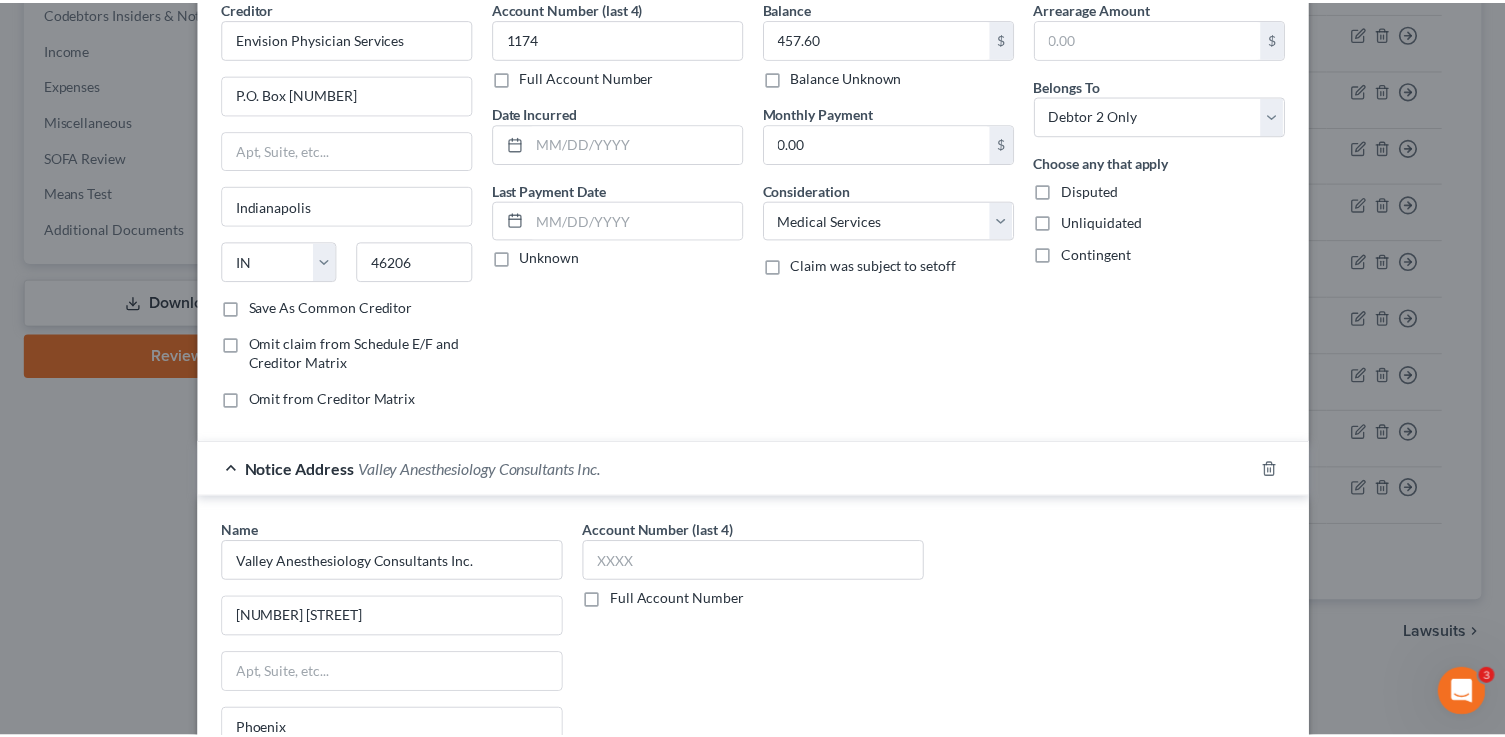 scroll, scrollTop: 384, scrollLeft: 0, axis: vertical 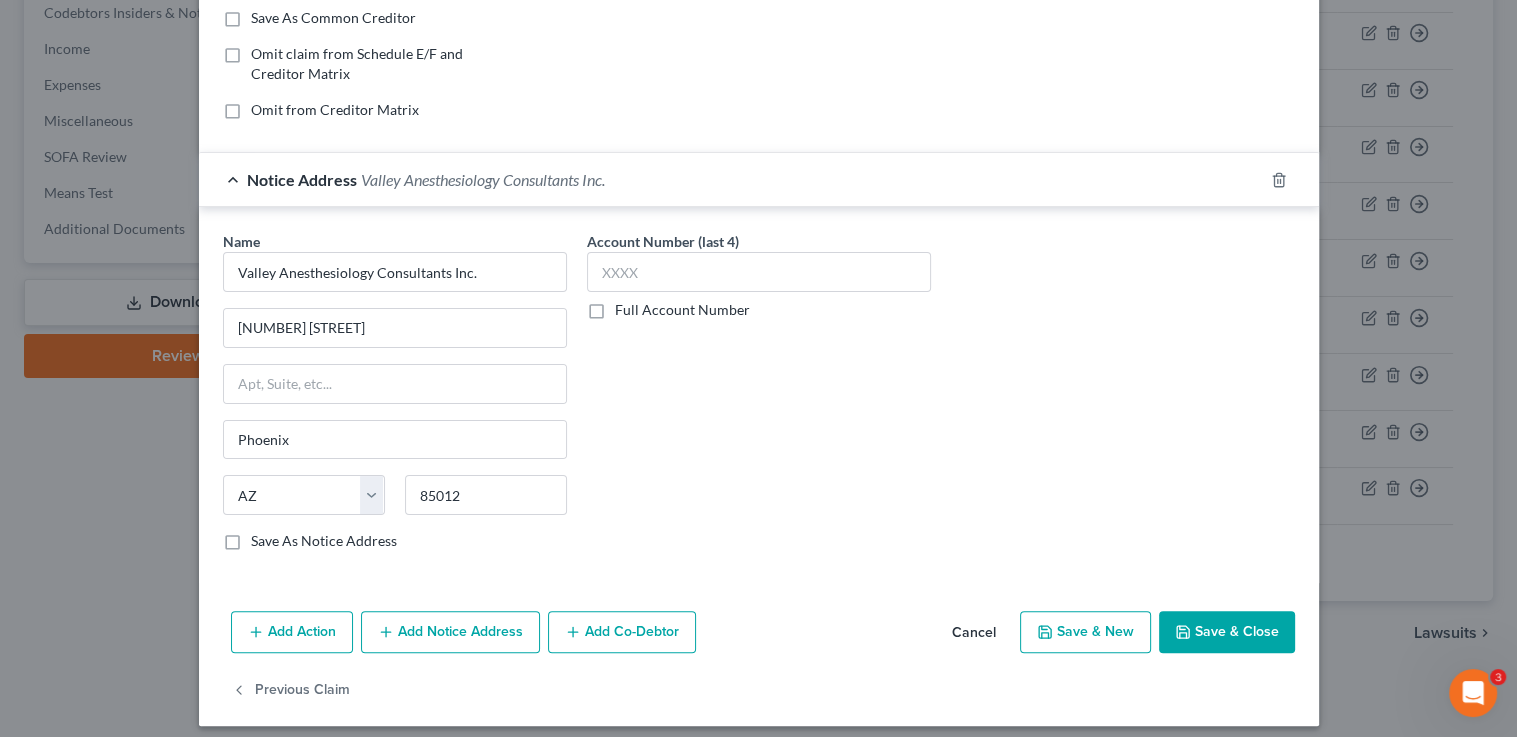 drag, startPoint x: 1195, startPoint y: 633, endPoint x: 1180, endPoint y: 625, distance: 17 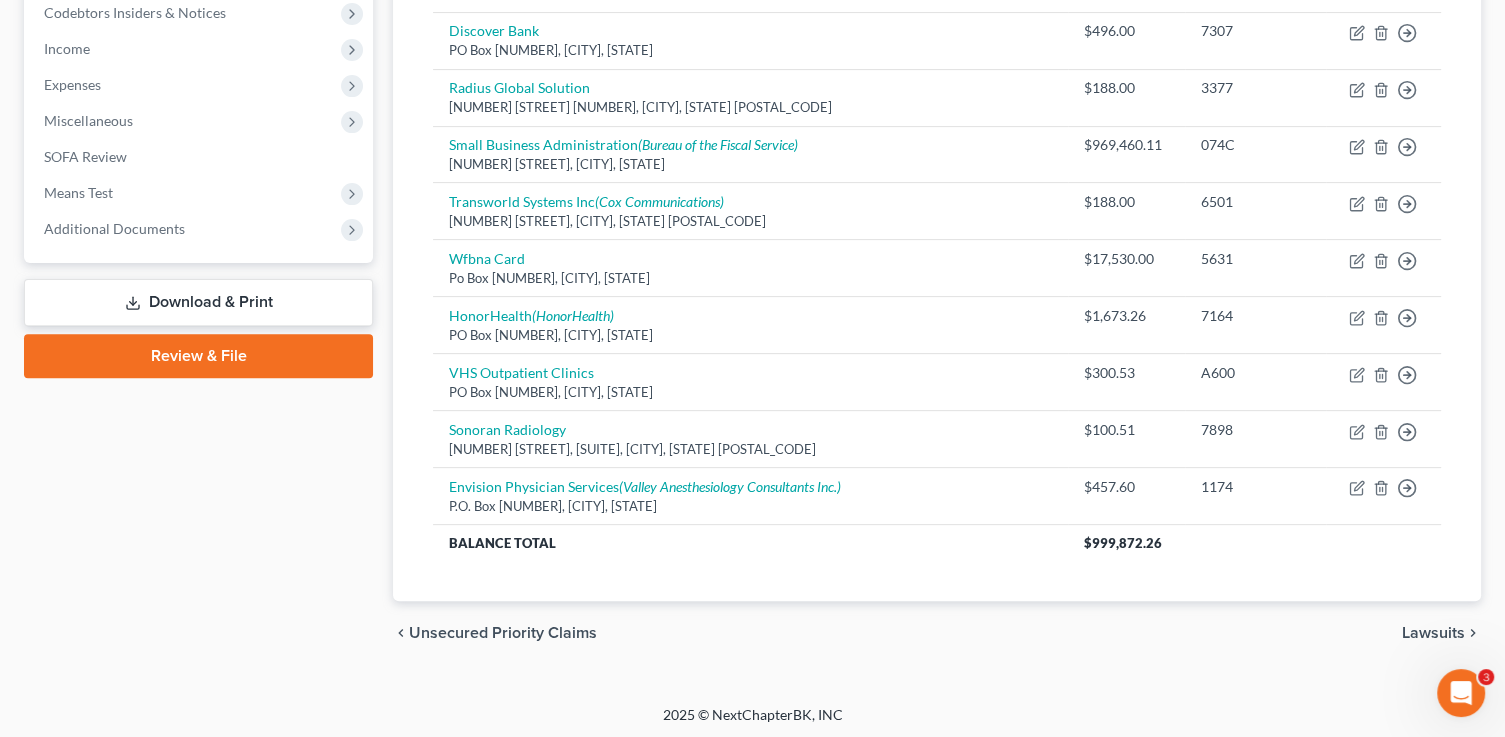 scroll, scrollTop: 0, scrollLeft: 0, axis: both 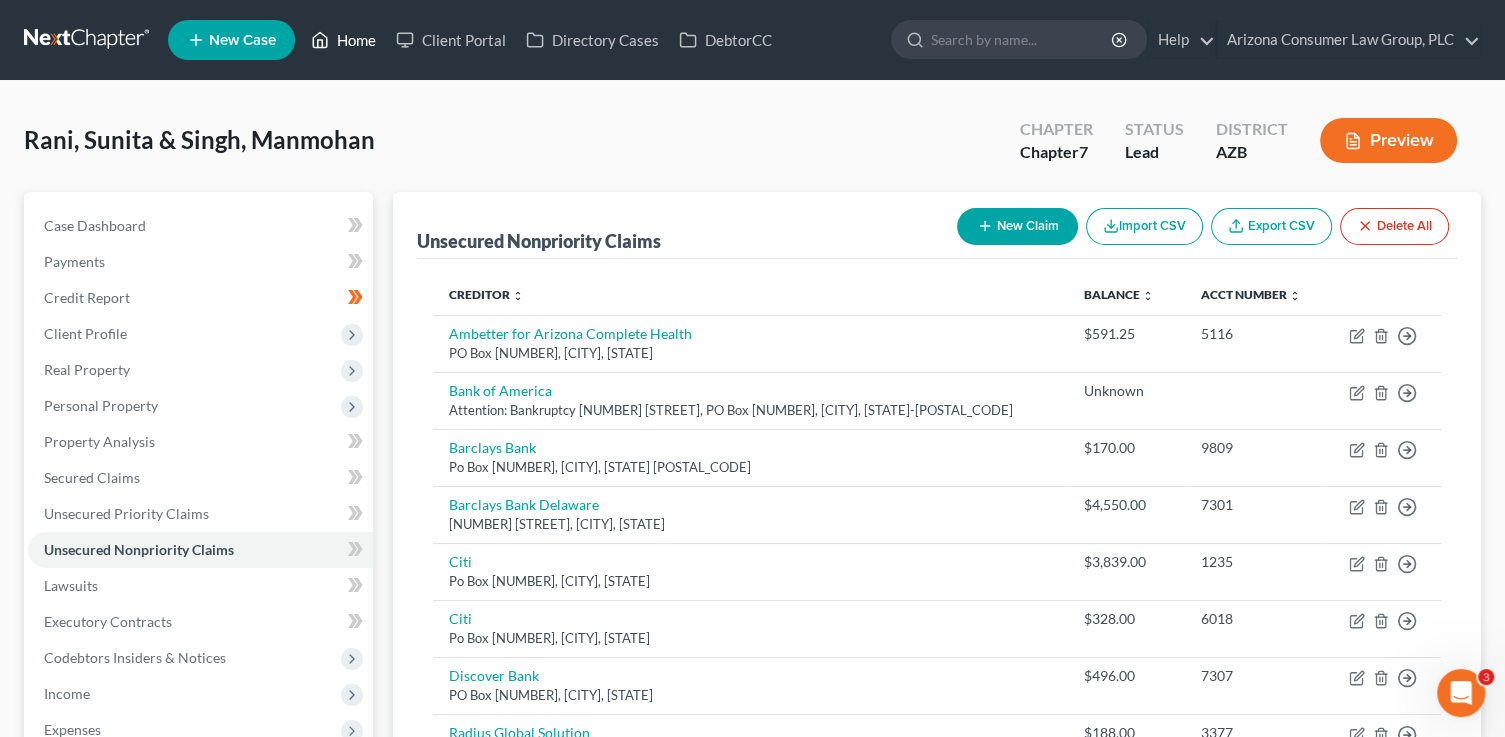 click on "Home" at bounding box center [343, 40] 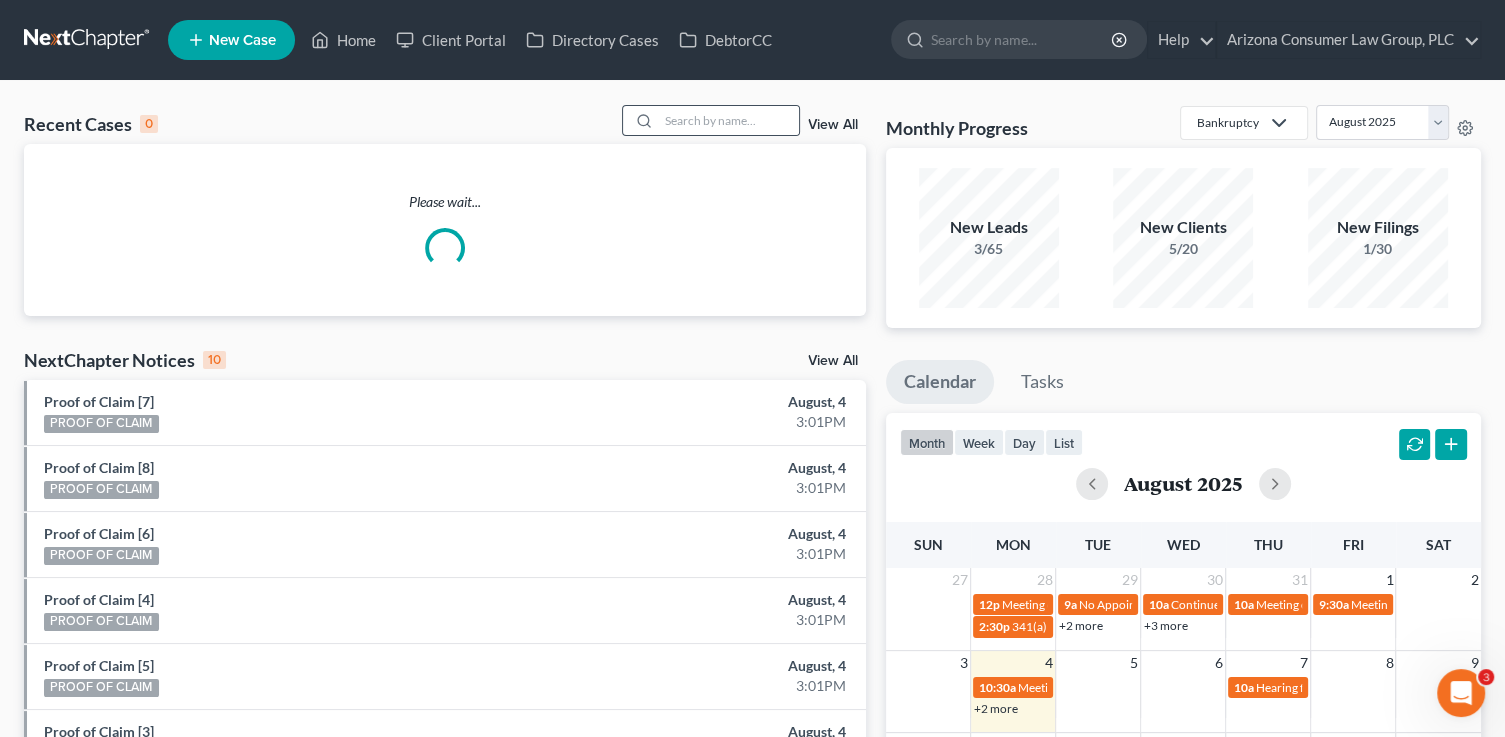 click at bounding box center [641, 120] 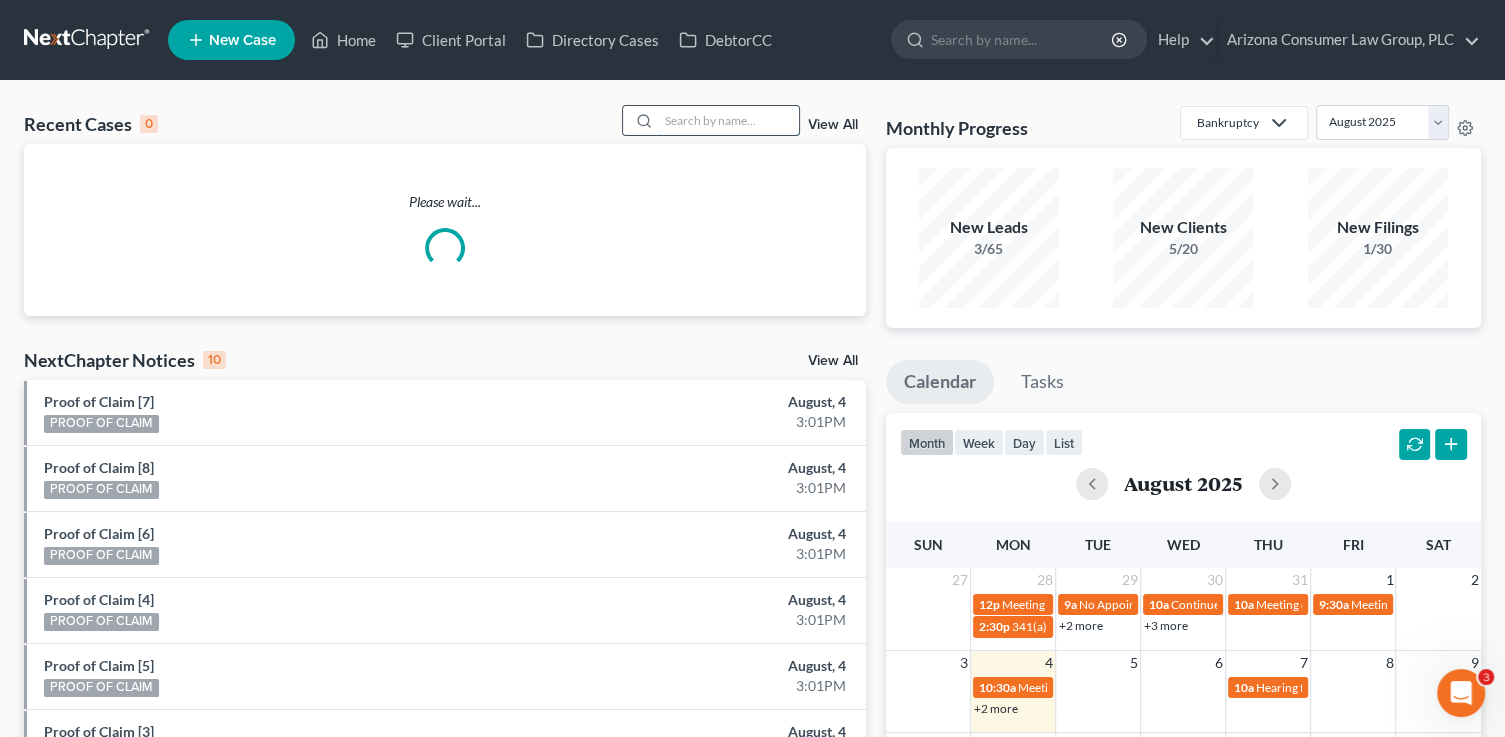 click at bounding box center [729, 120] 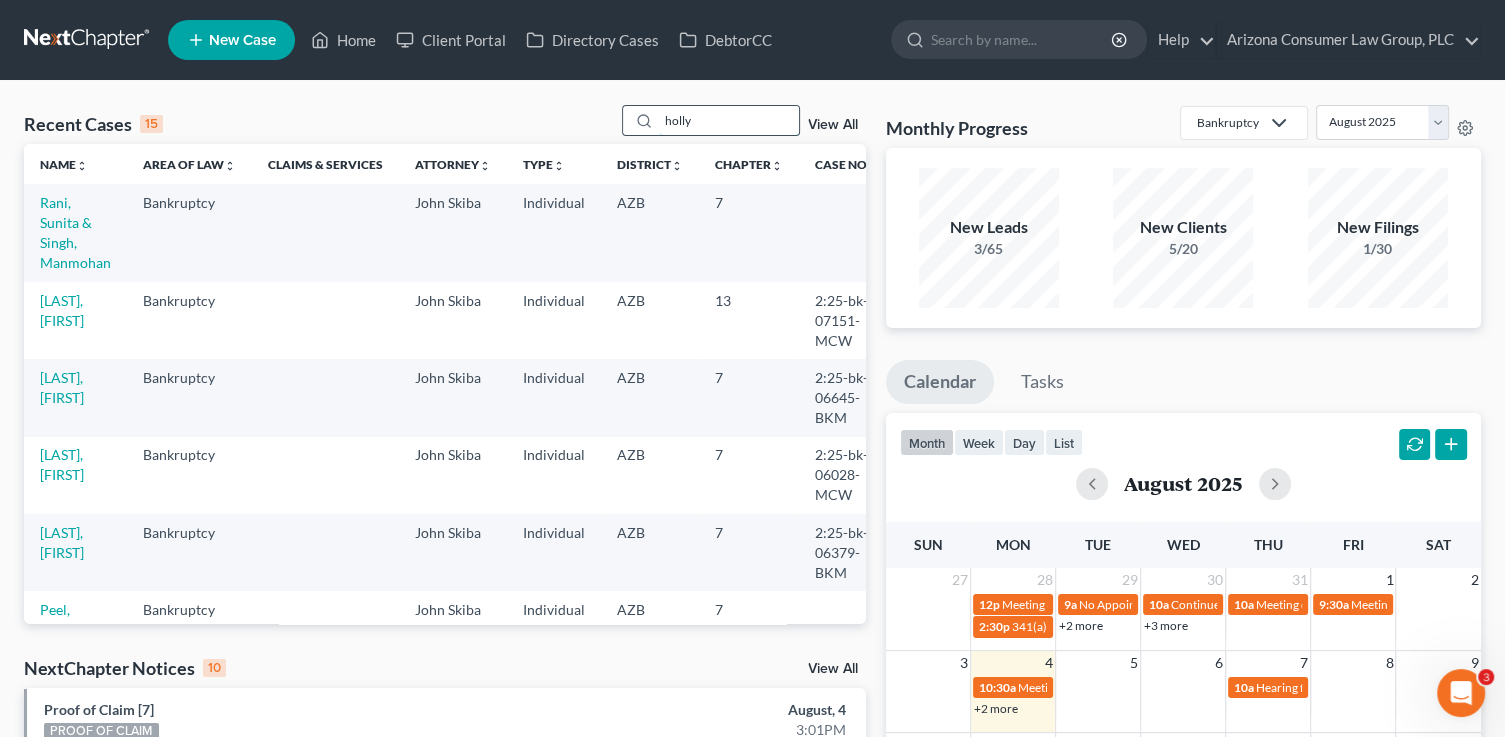 type on "holly" 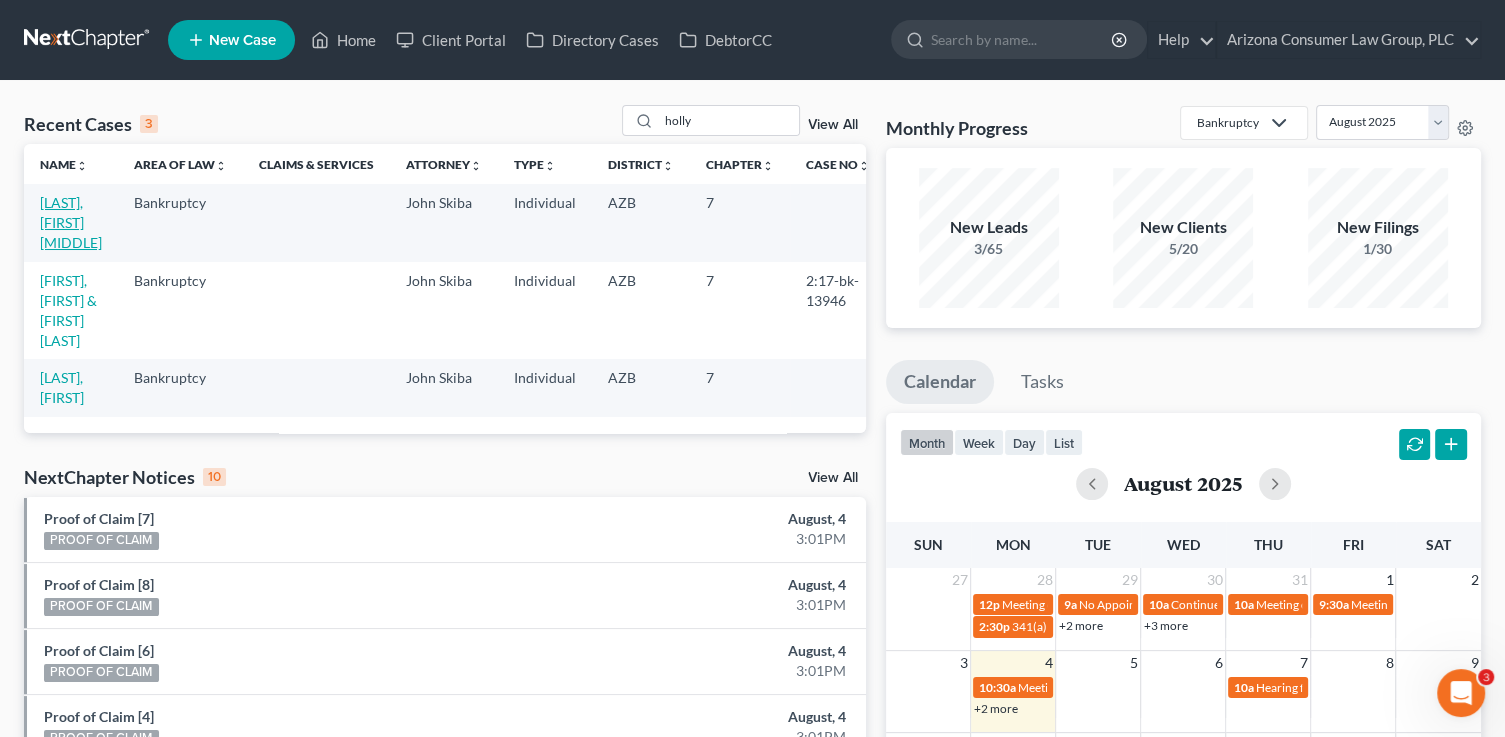 click on "[LAST], [FIRST] [MIDDLE]" at bounding box center [71, 222] 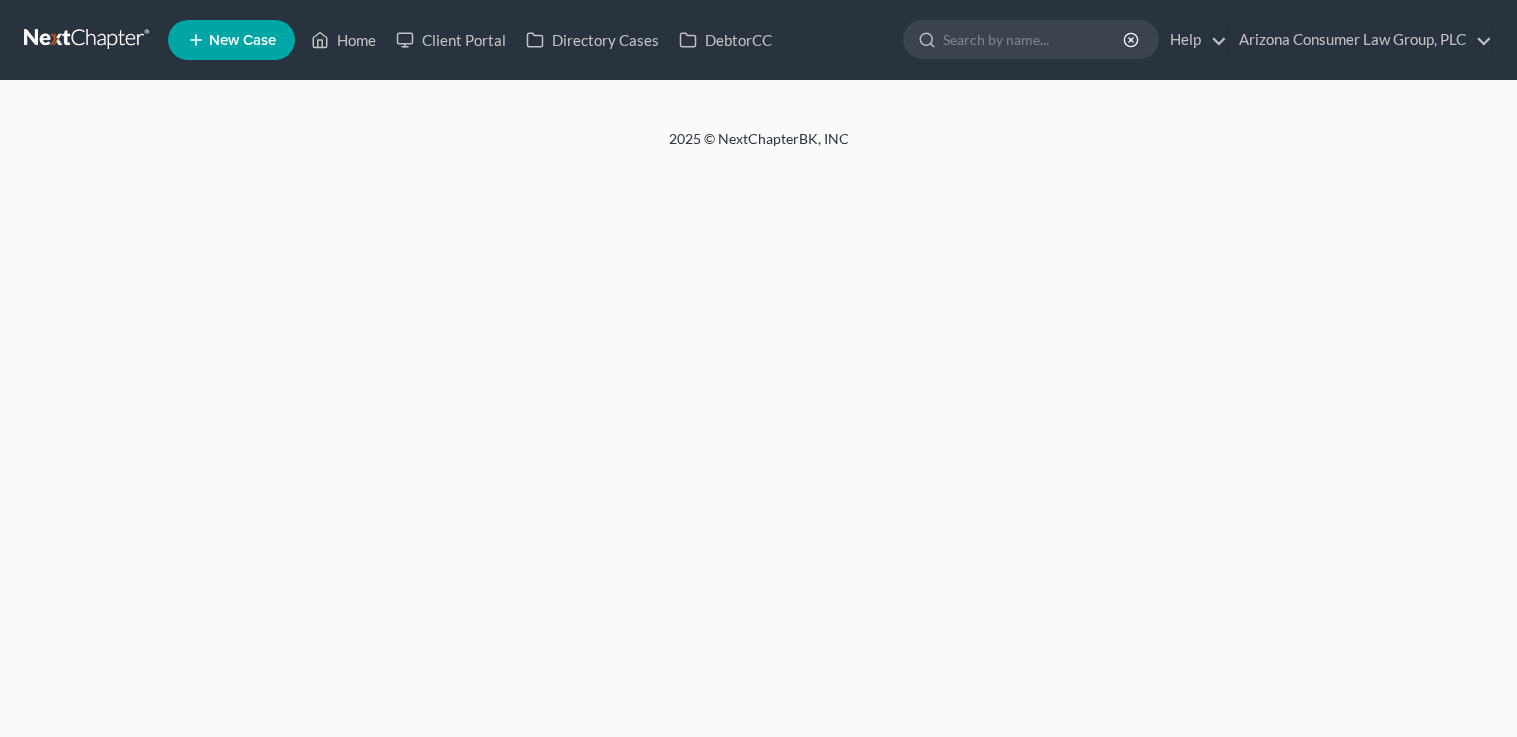 scroll, scrollTop: 0, scrollLeft: 0, axis: both 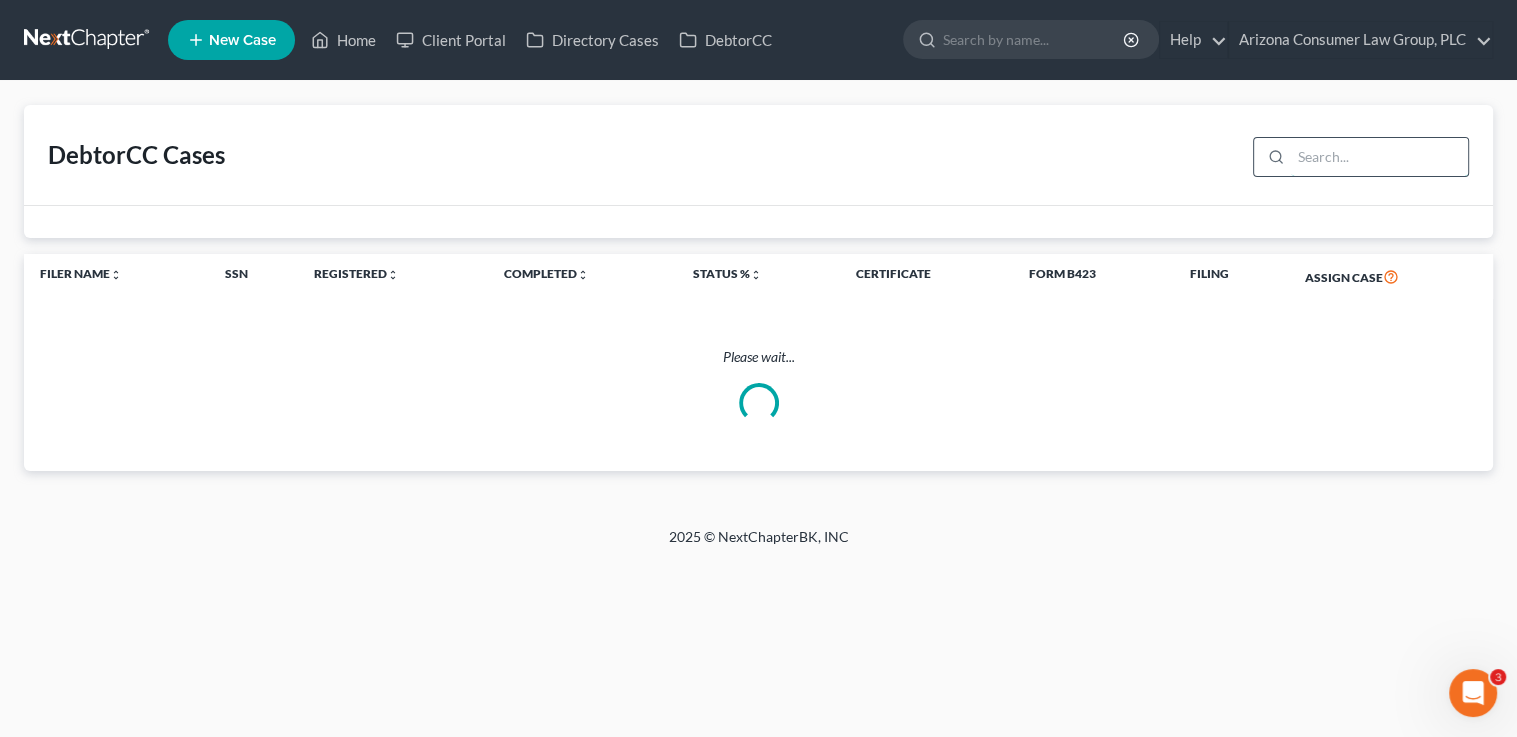 click at bounding box center (1379, 157) 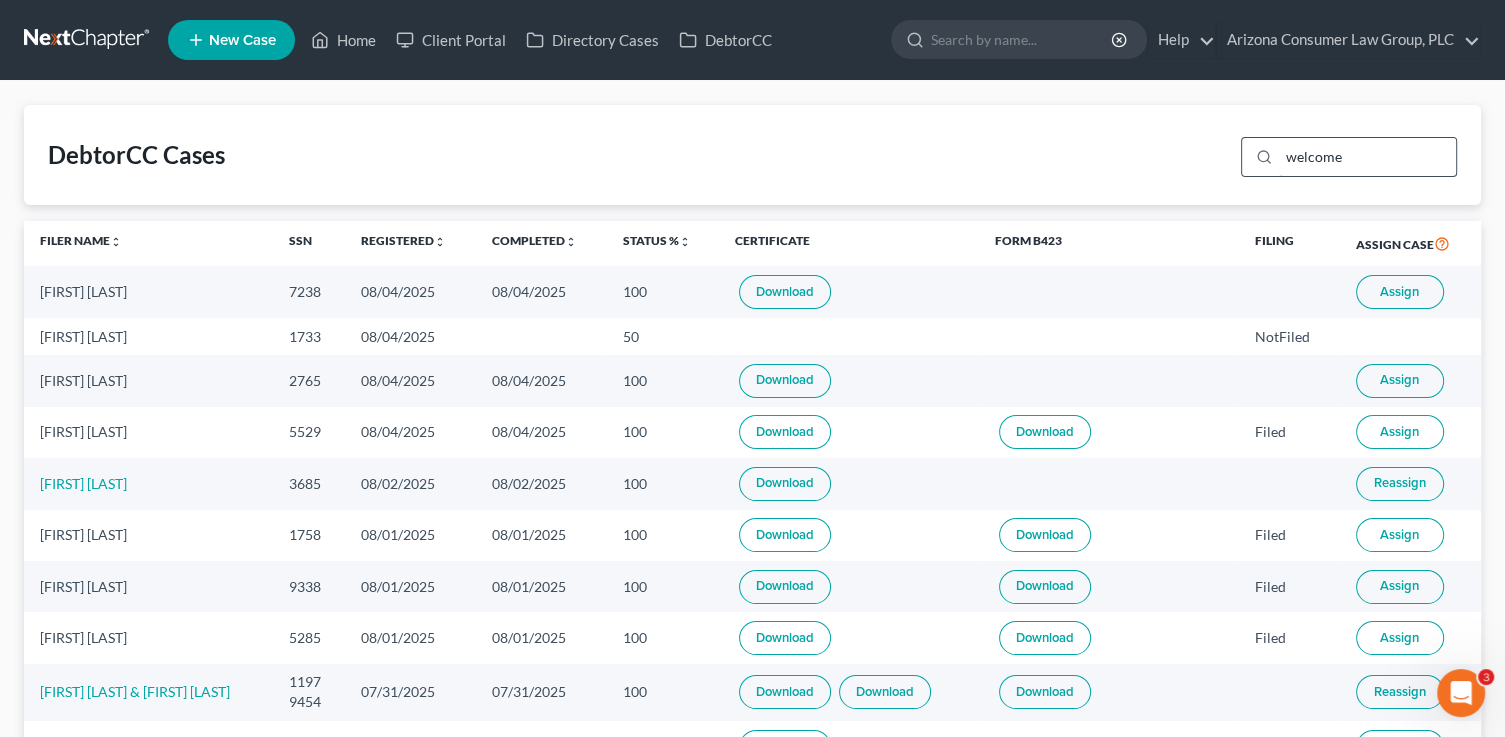 type on "welcome" 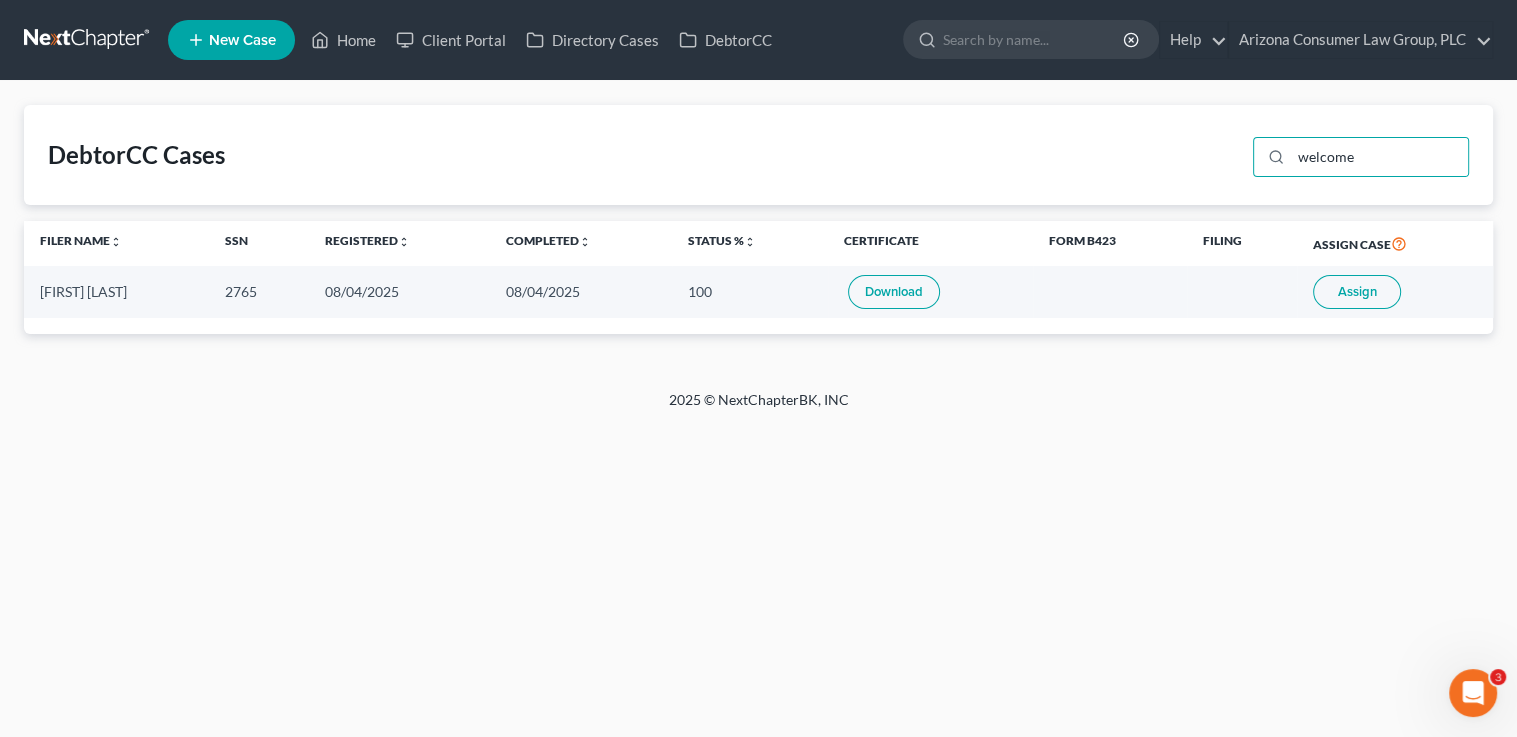 click on "Assign" at bounding box center (1357, 292) 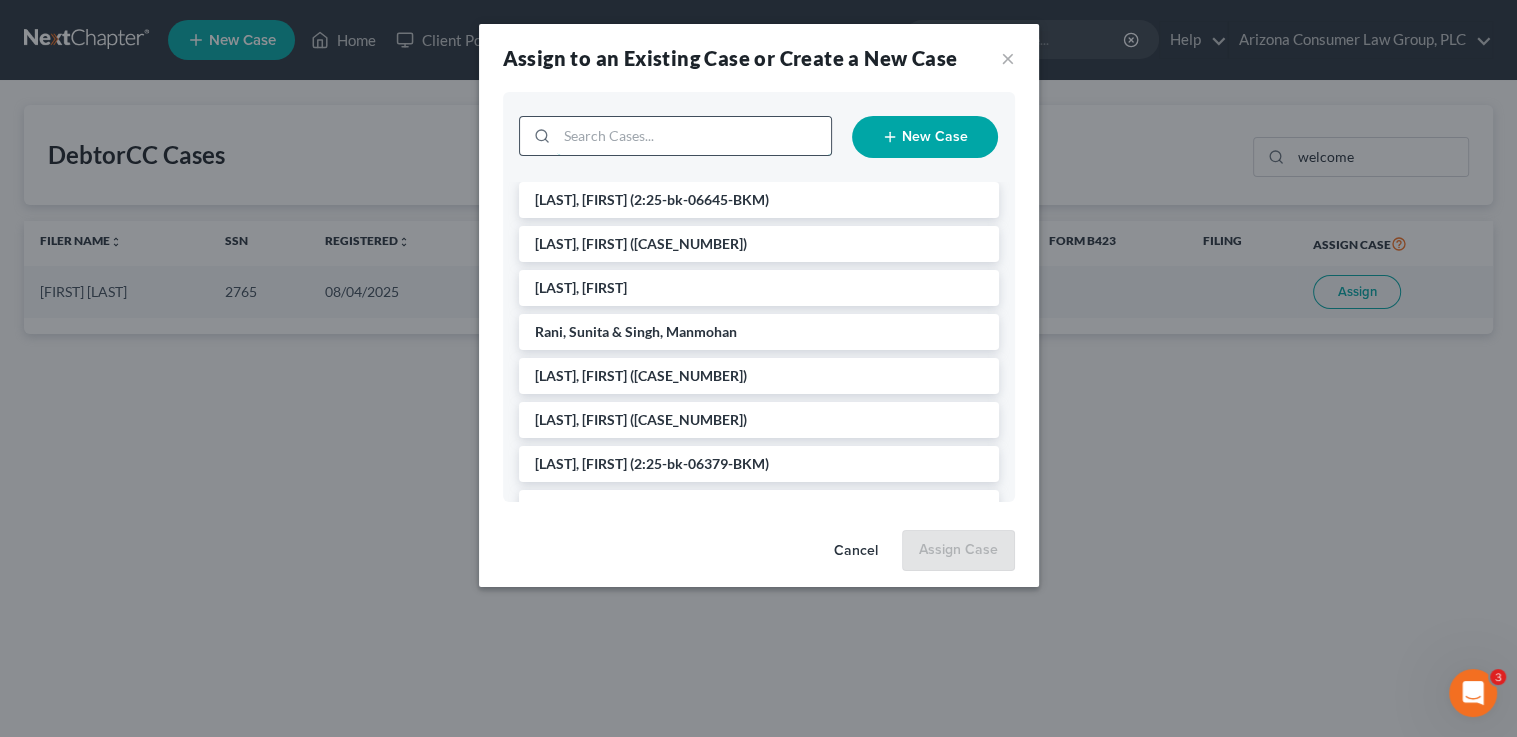 click at bounding box center (694, 136) 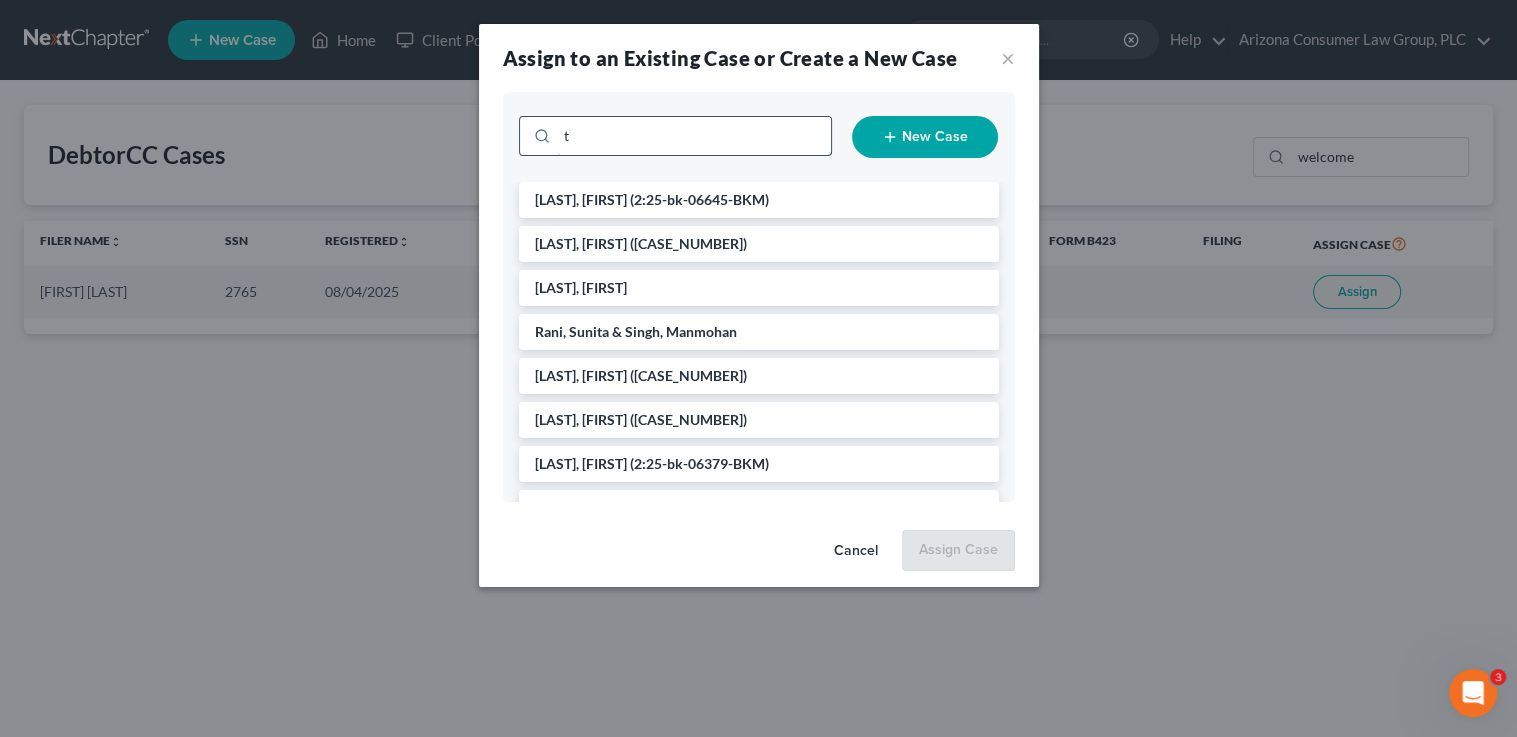 type on "ta" 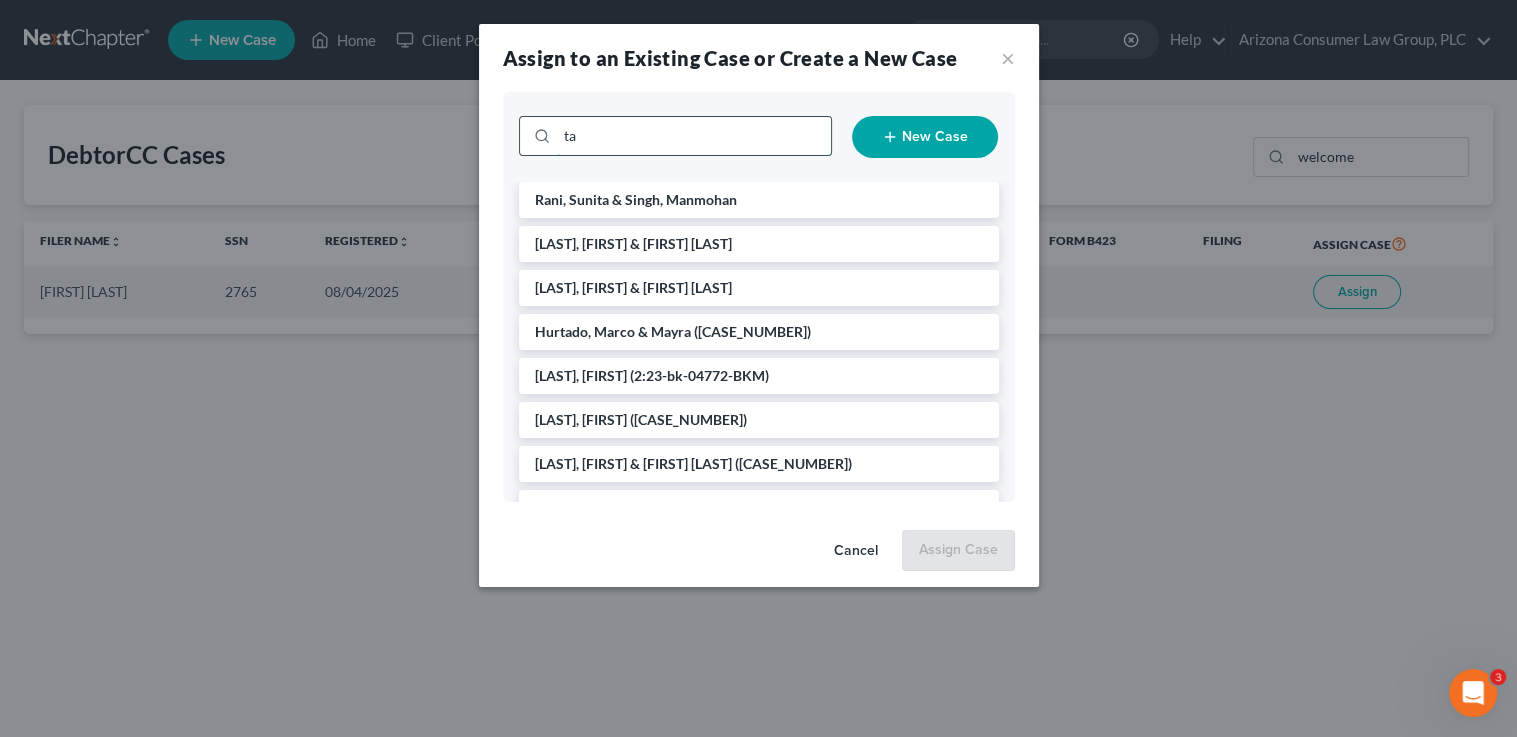 click on "ta" at bounding box center [694, 136] 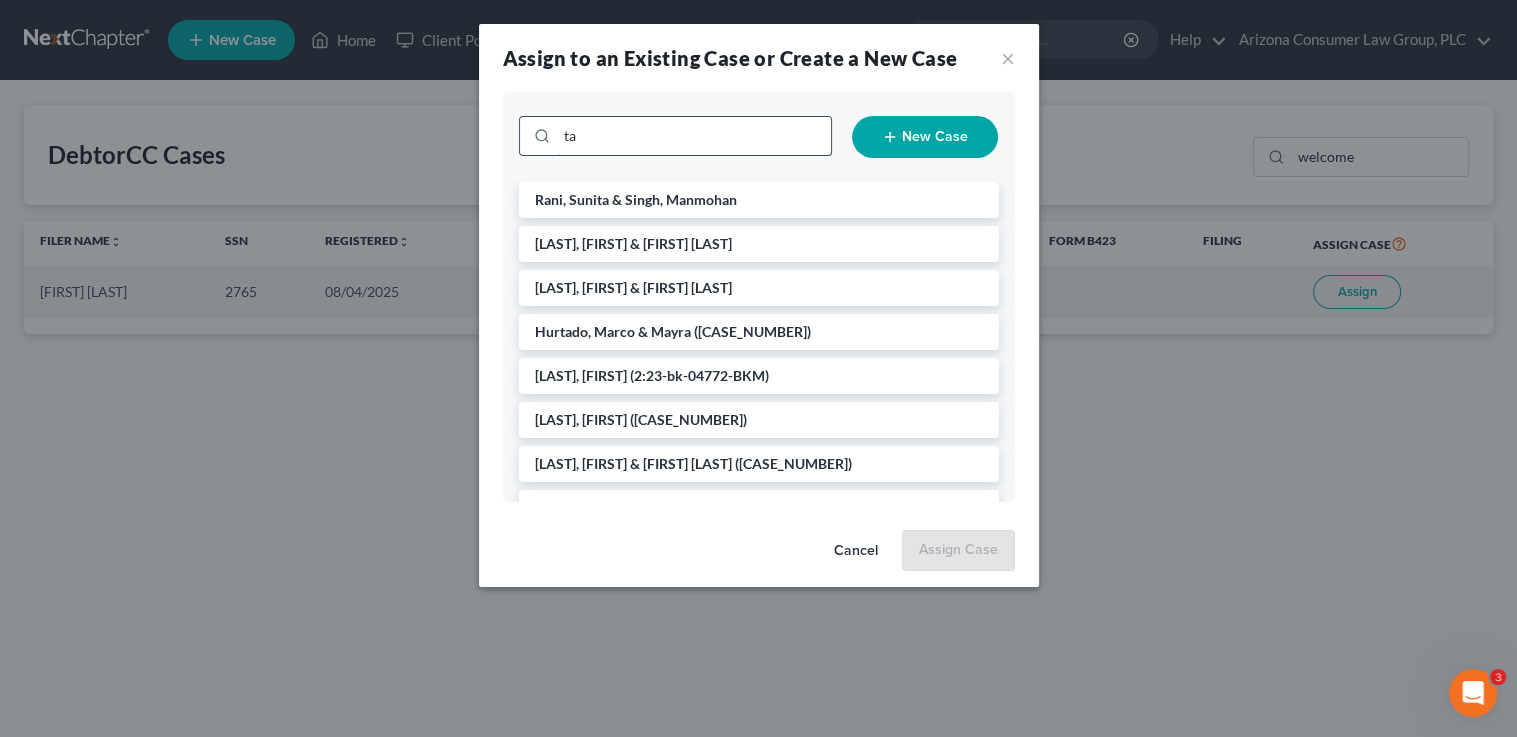 click on "ta" at bounding box center (694, 136) 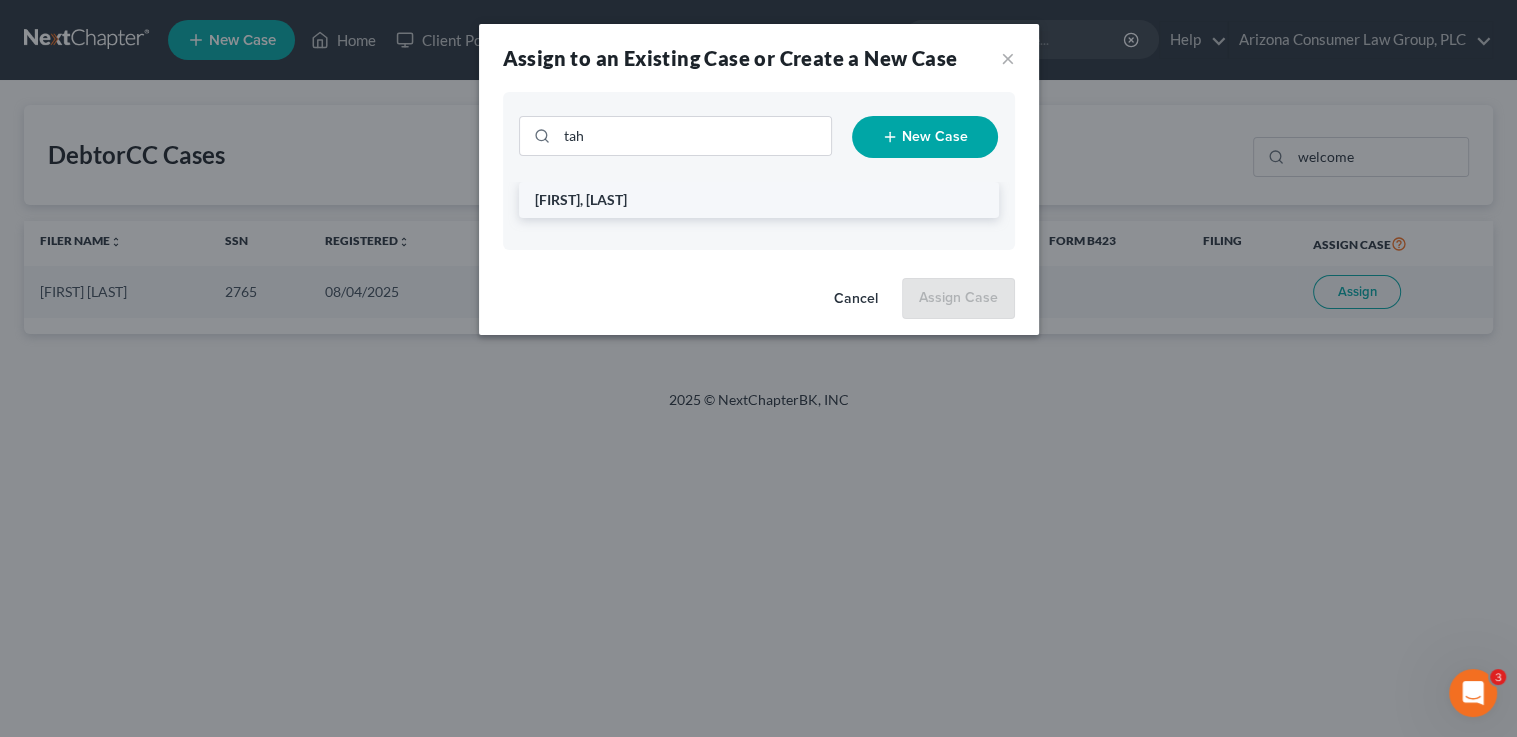 click on "Welcome, [FIRST]" at bounding box center [759, 200] 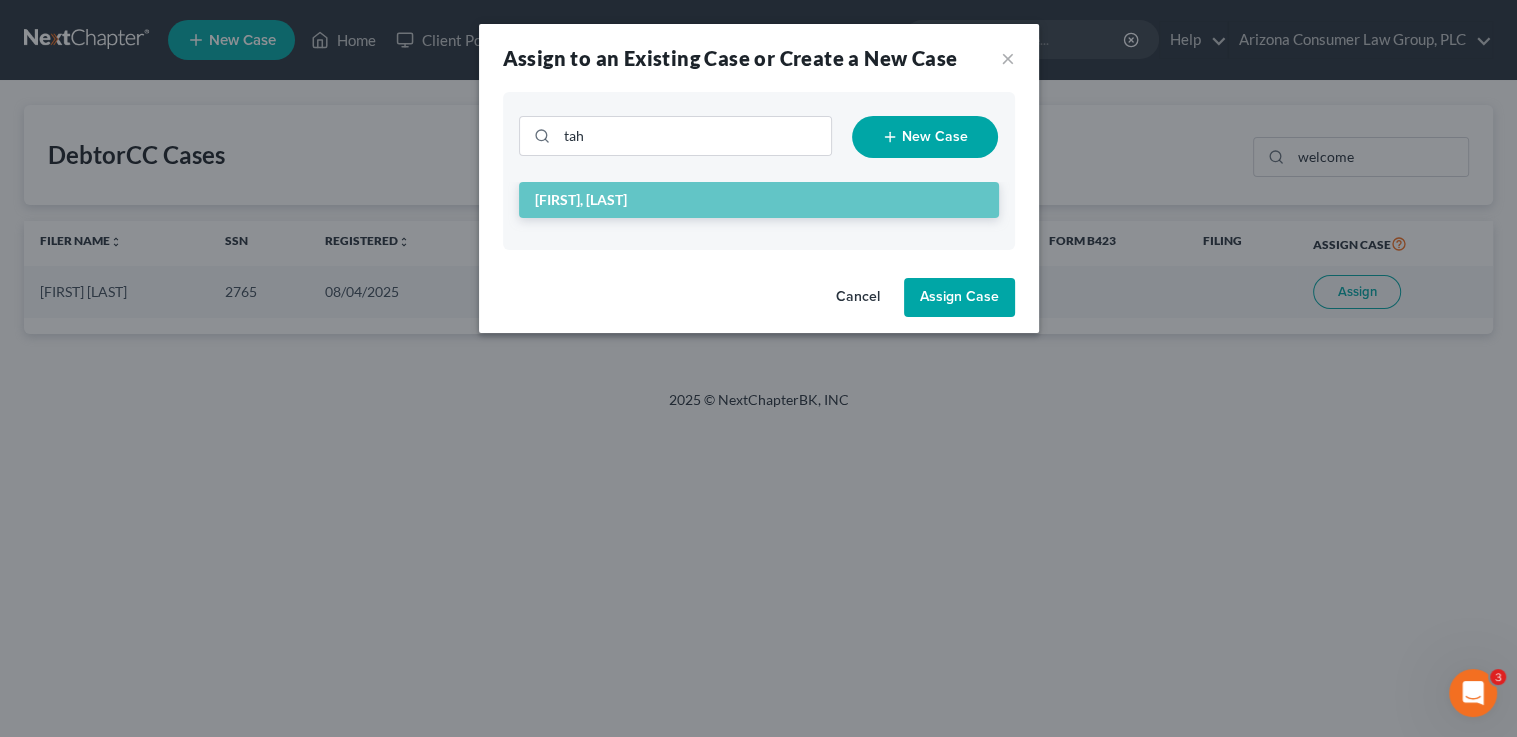click on "Assign Case" at bounding box center [959, 298] 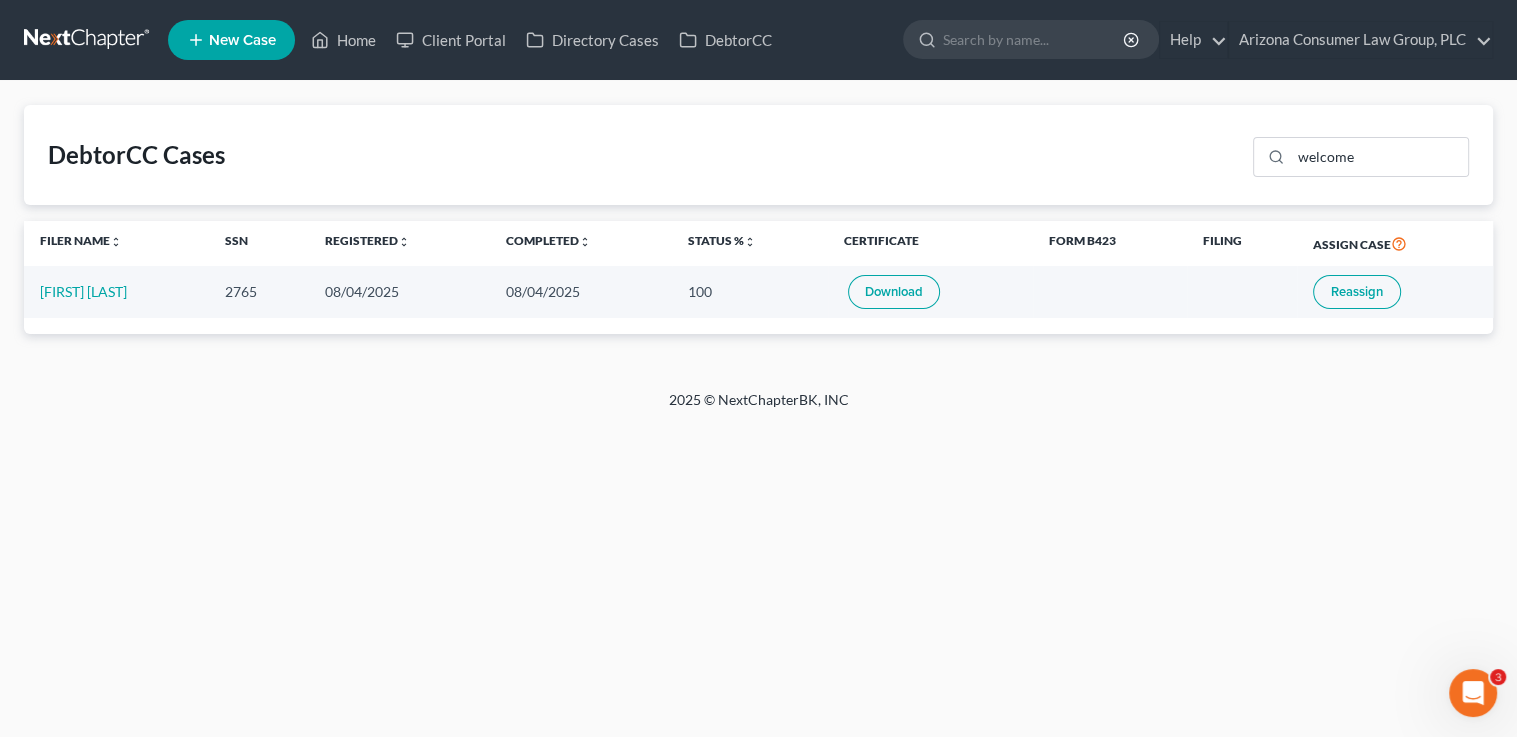 drag, startPoint x: 66, startPoint y: 286, endPoint x: 1376, endPoint y: 4, distance: 1340.0089 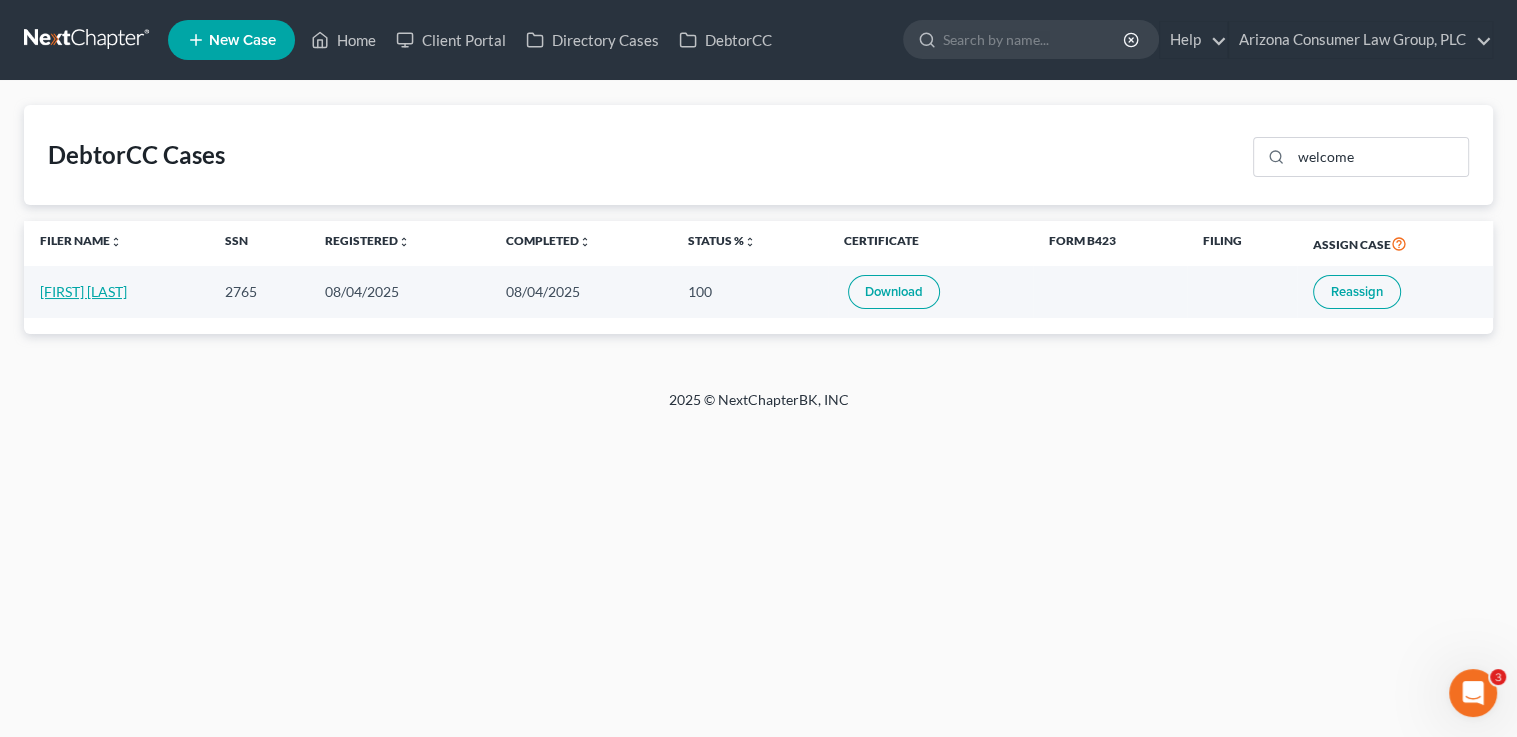 click on "[FIRST] [LAST]" at bounding box center (83, 291) 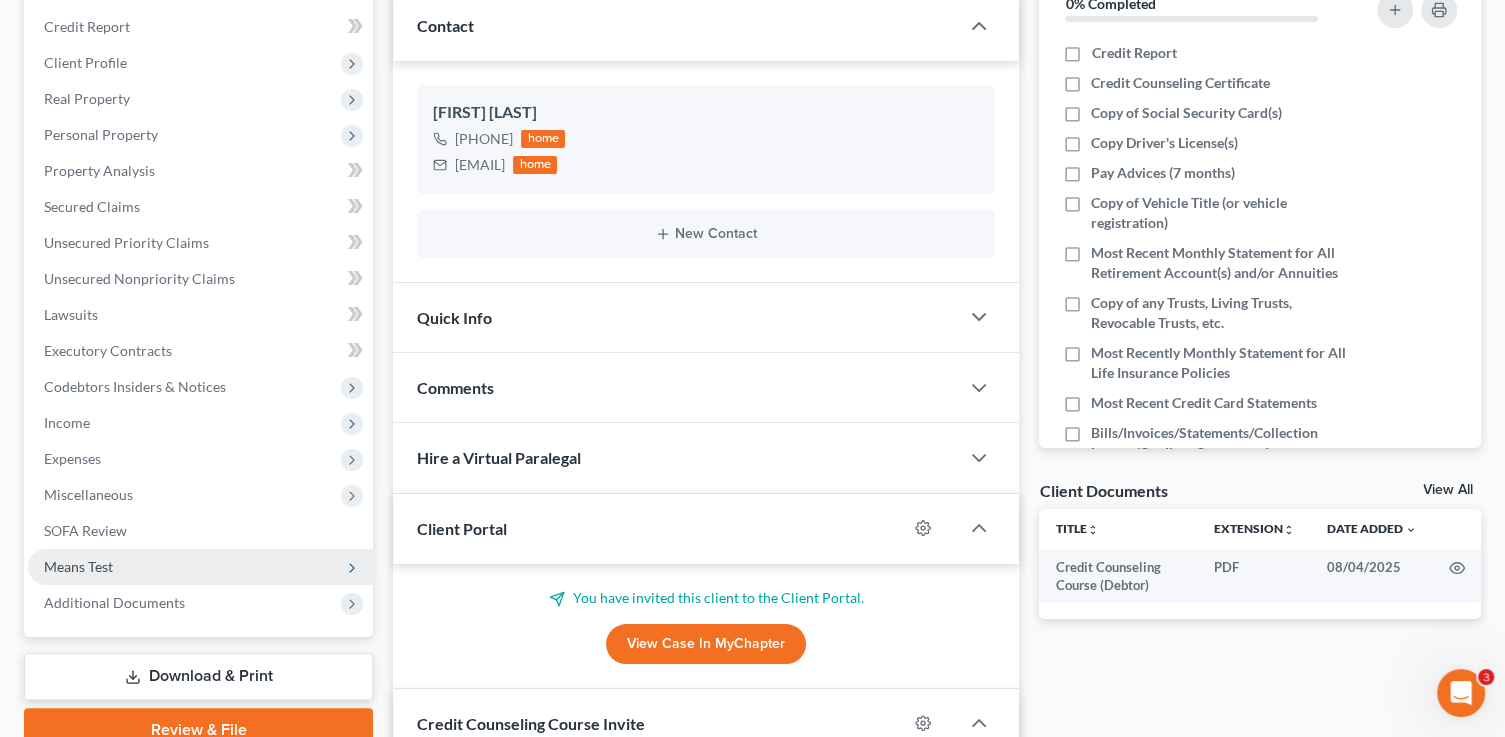 scroll, scrollTop: 272, scrollLeft: 0, axis: vertical 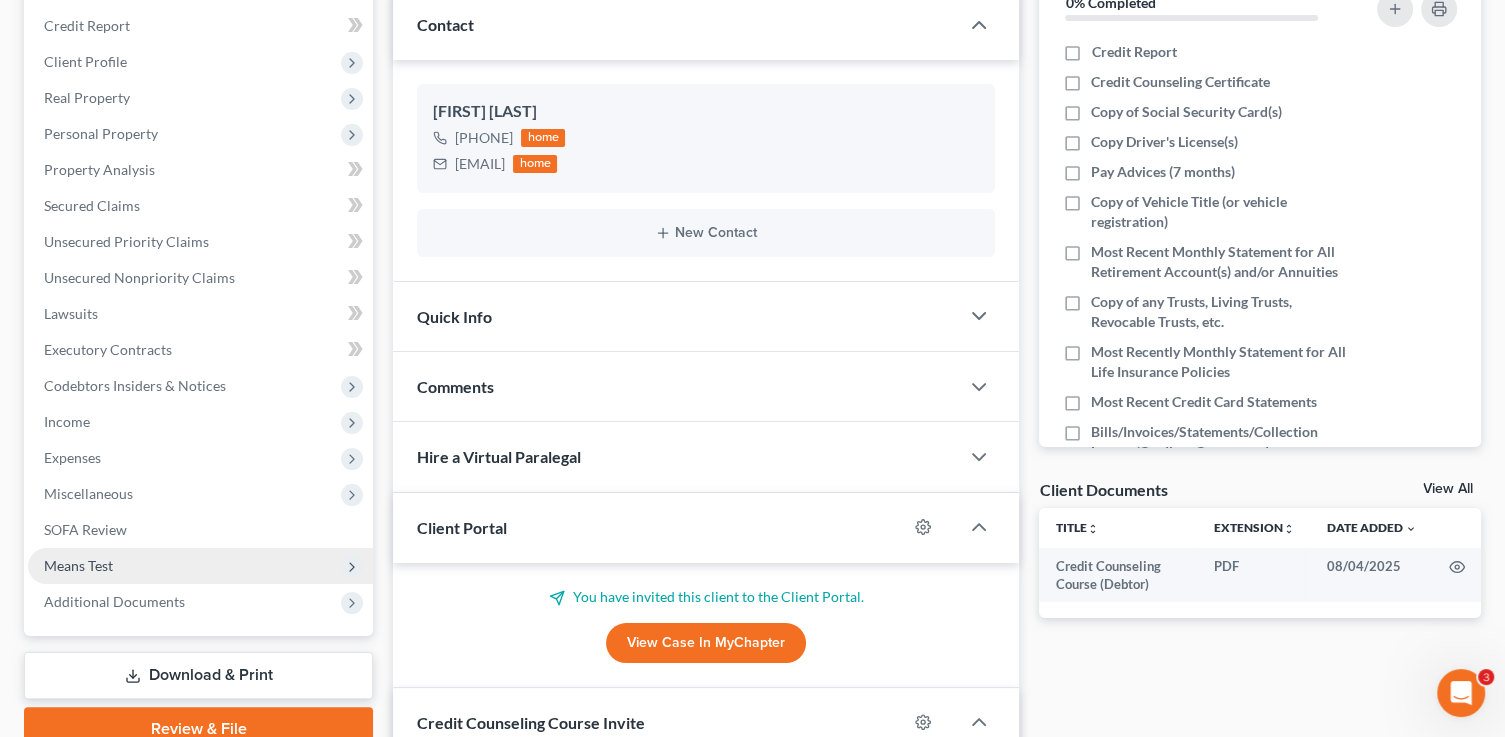 click on "Means Test" at bounding box center [200, 566] 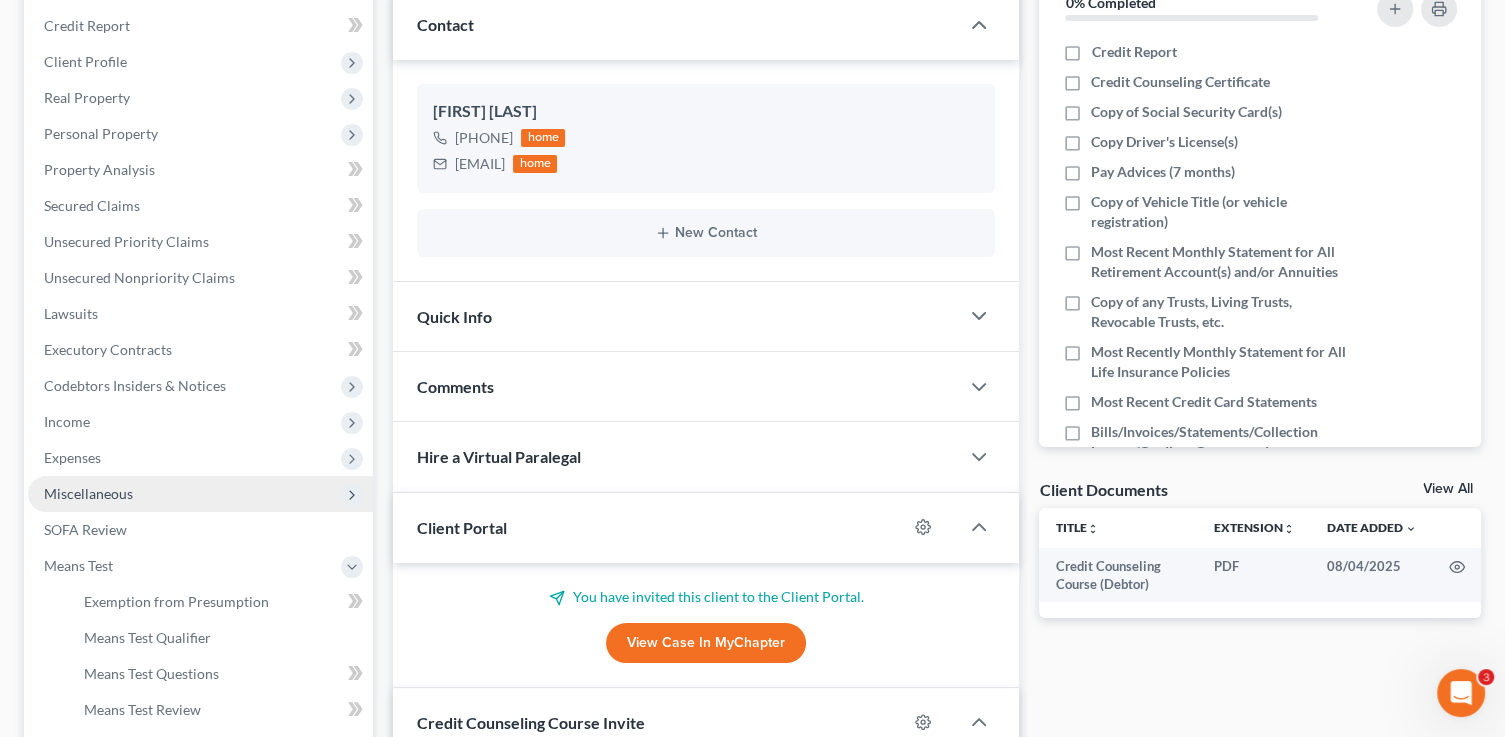 click on "Miscellaneous" at bounding box center (200, 494) 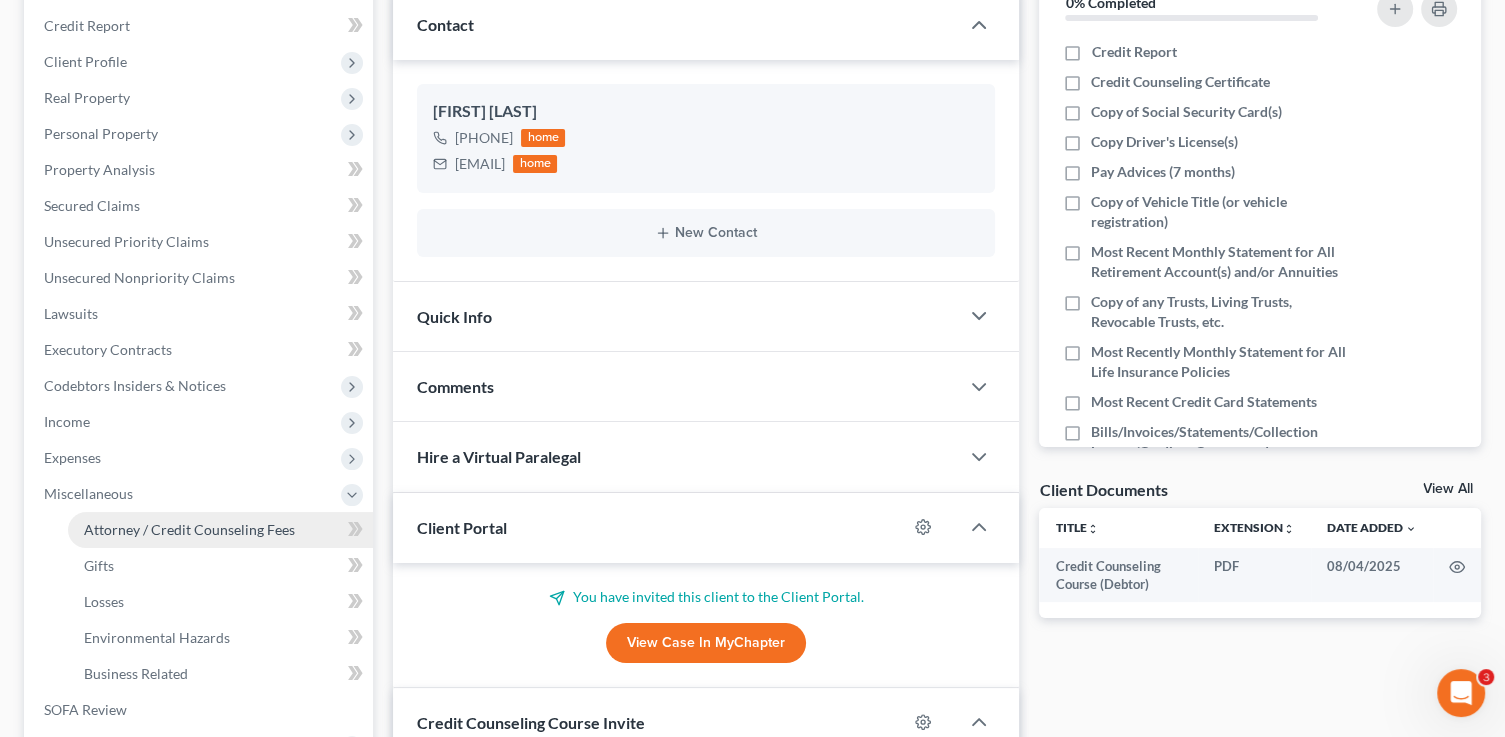 click on "Attorney / Credit Counseling Fees" at bounding box center [189, 529] 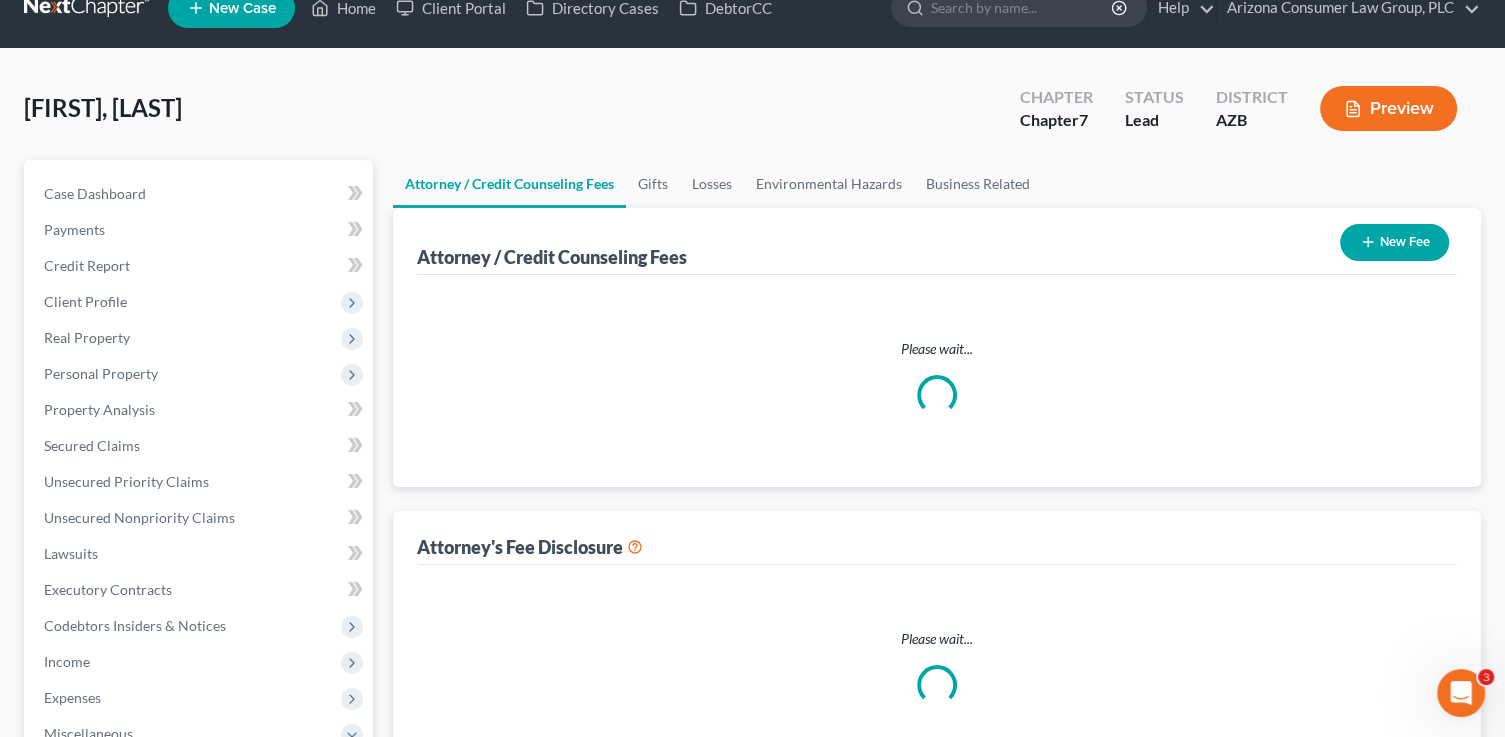 scroll, scrollTop: 0, scrollLeft: 0, axis: both 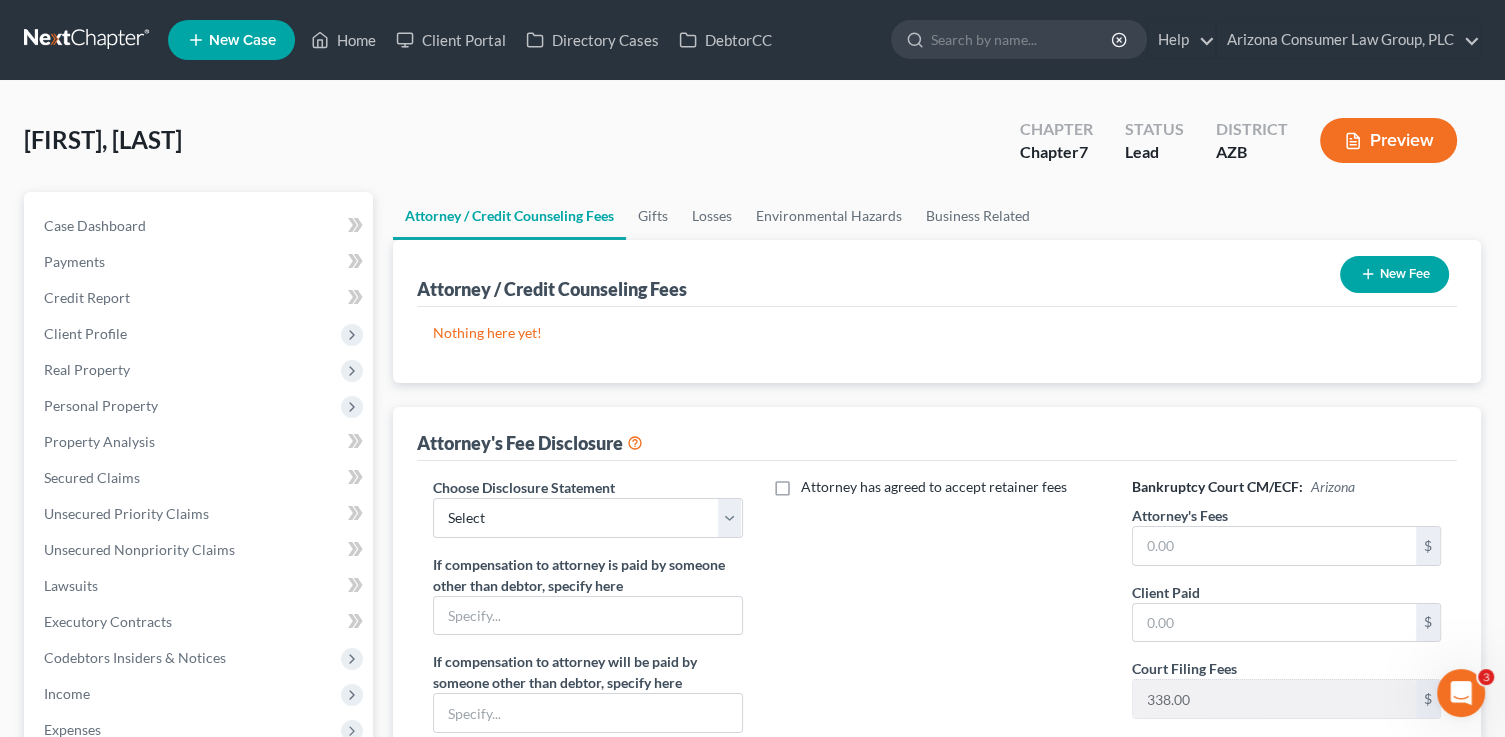 click 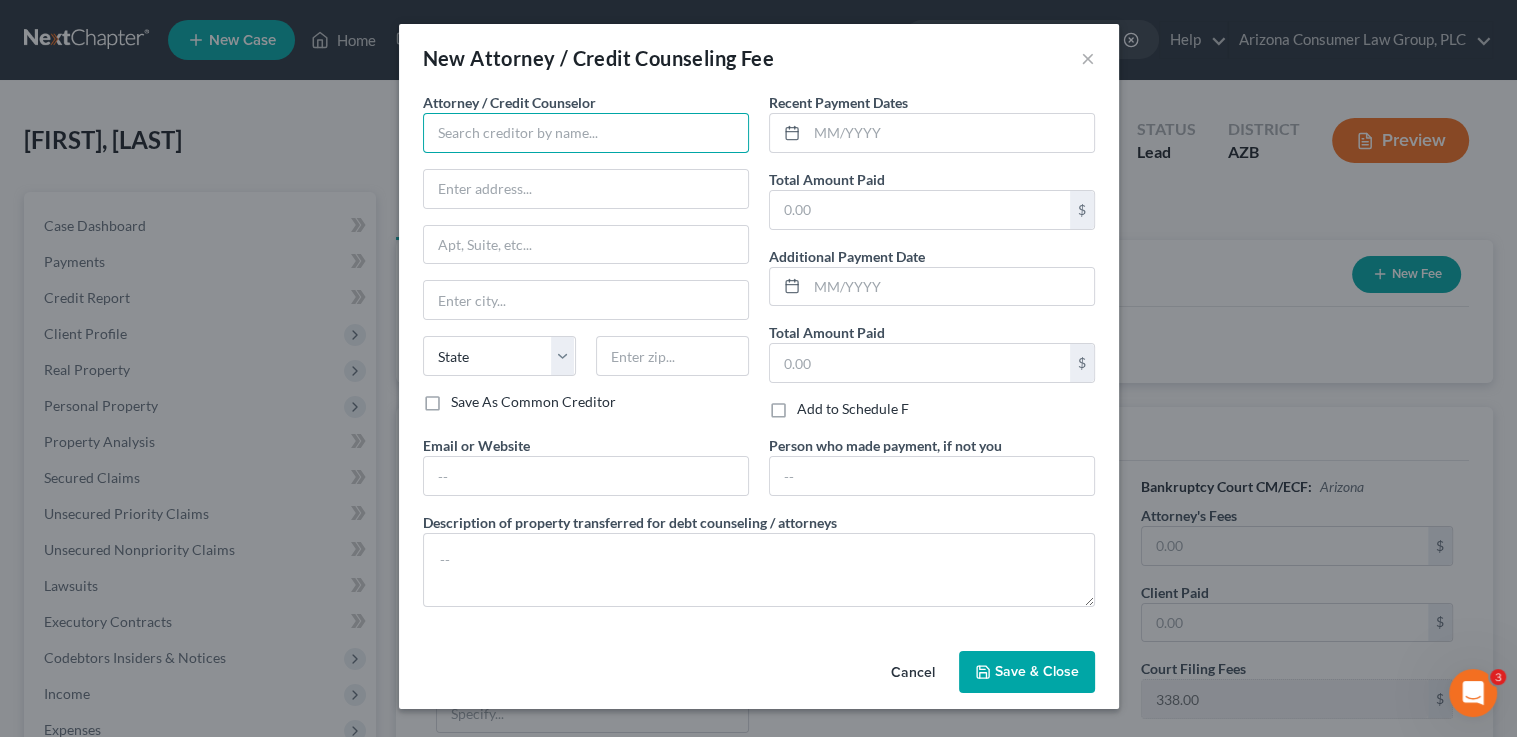 click at bounding box center [586, 133] 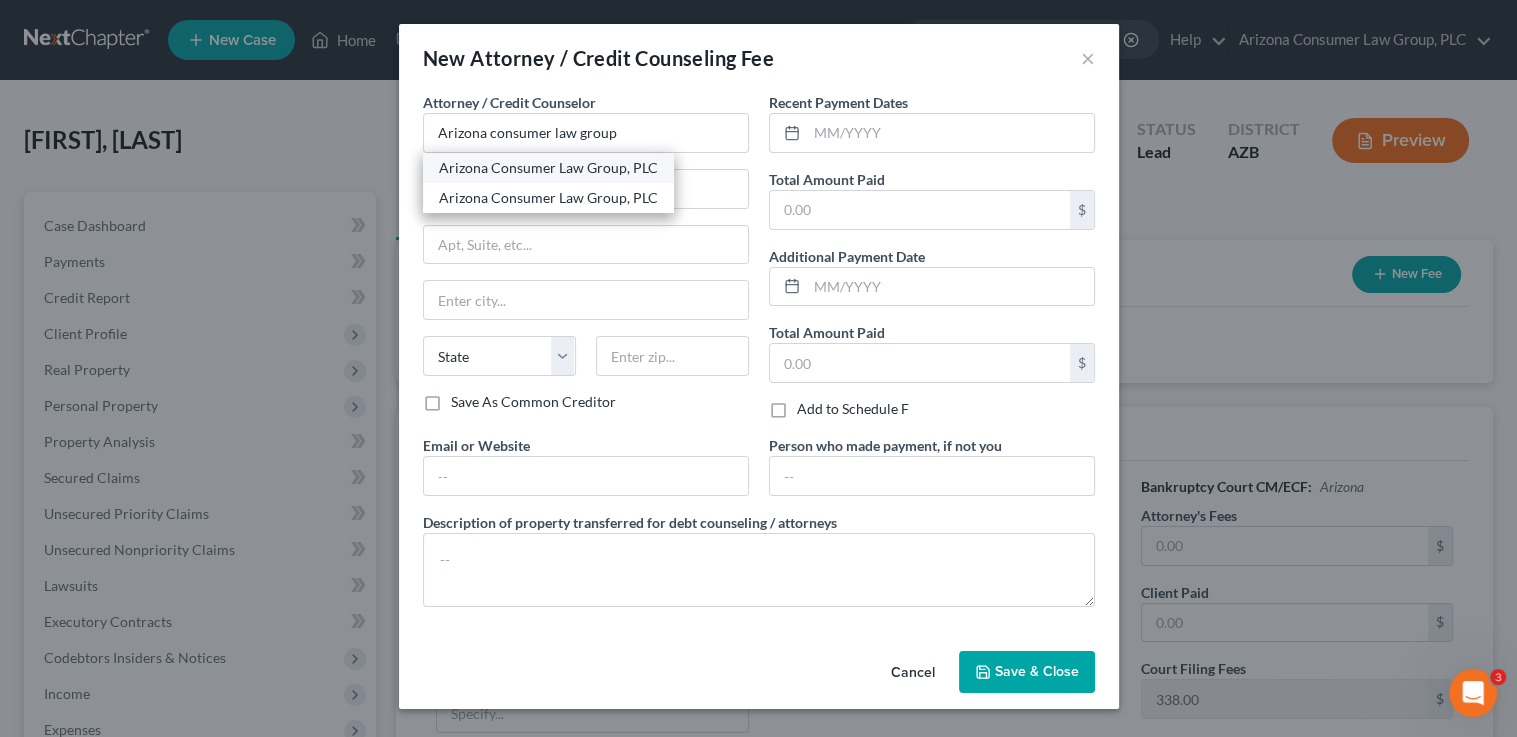 click on "Arizona Consumer Law Group, PLC" at bounding box center (548, 168) 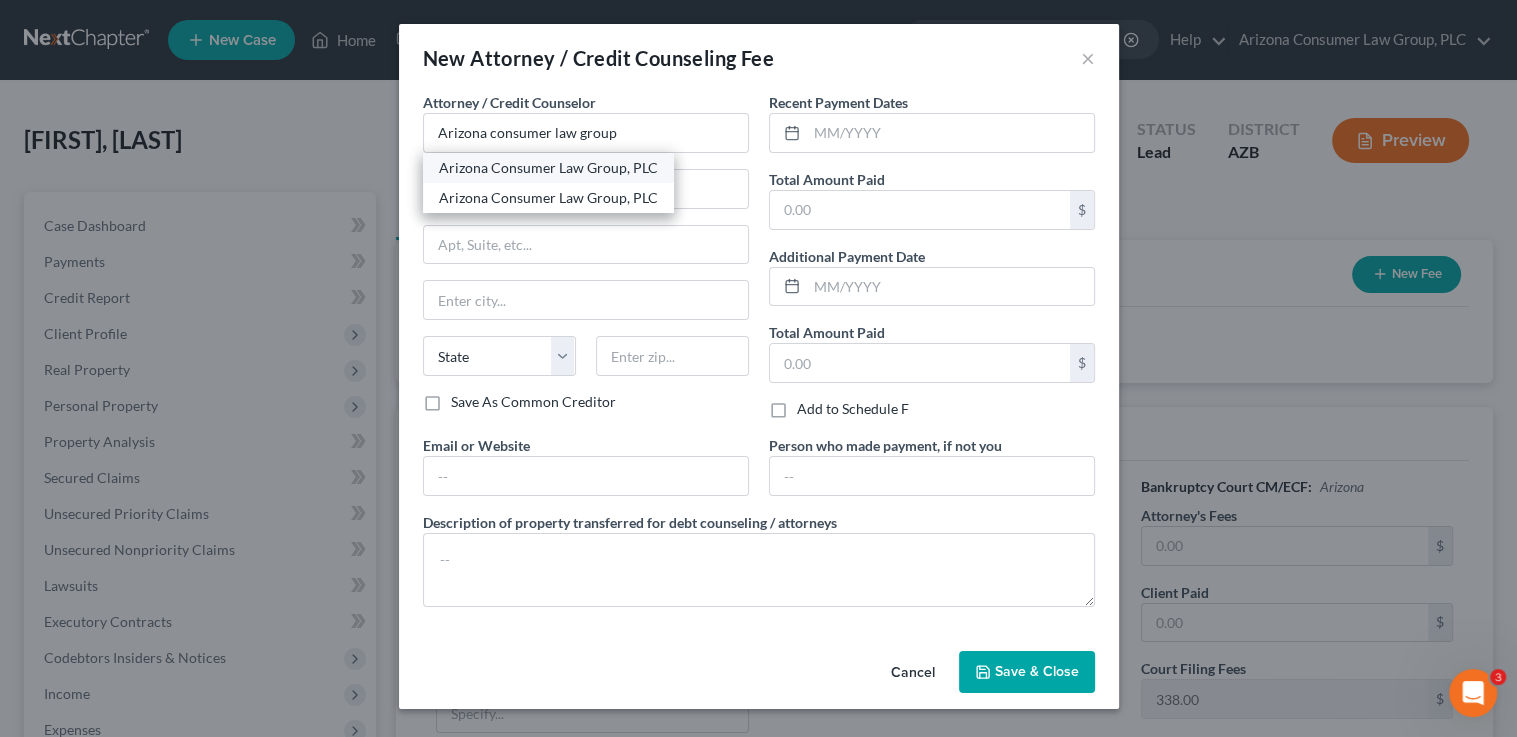 type on "Chandler" 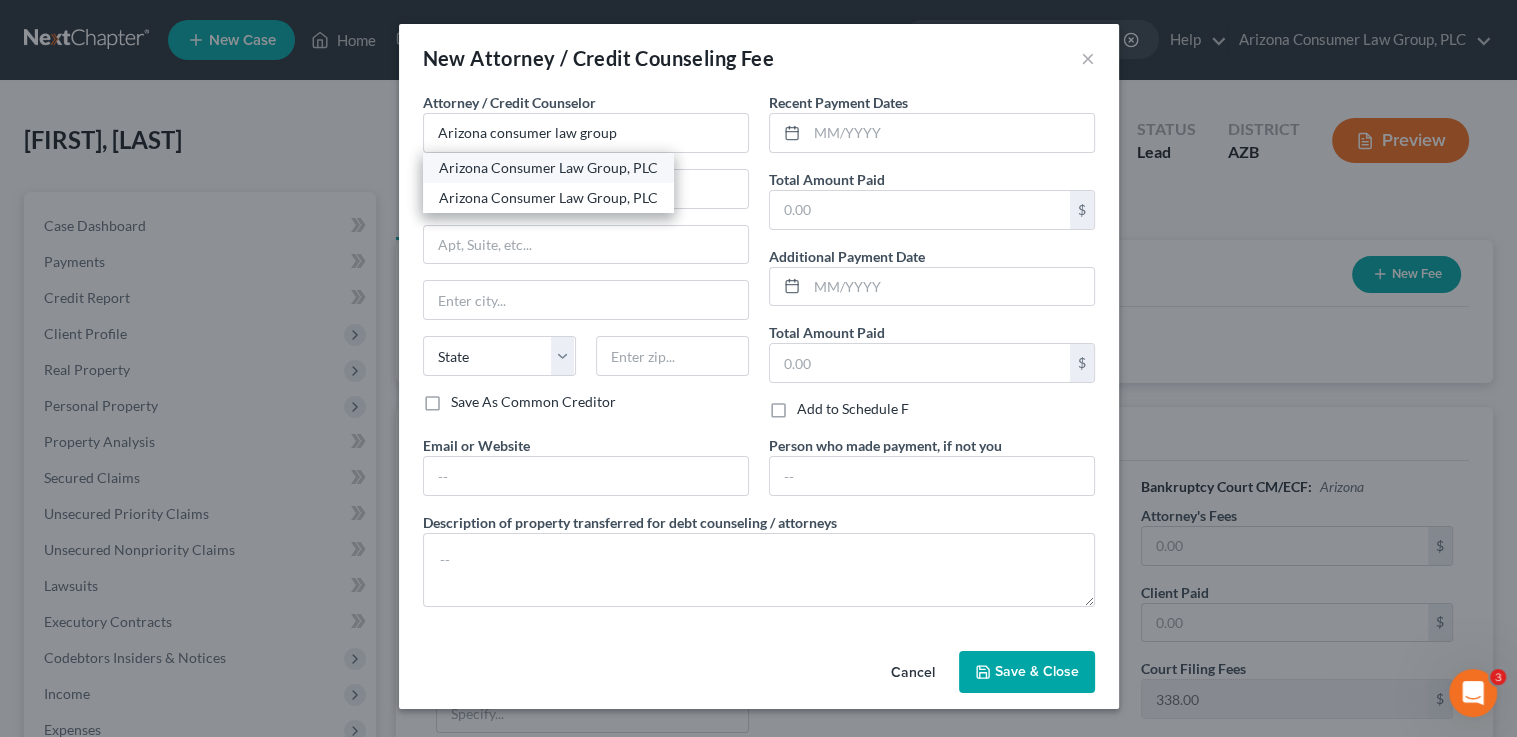 select on "3" 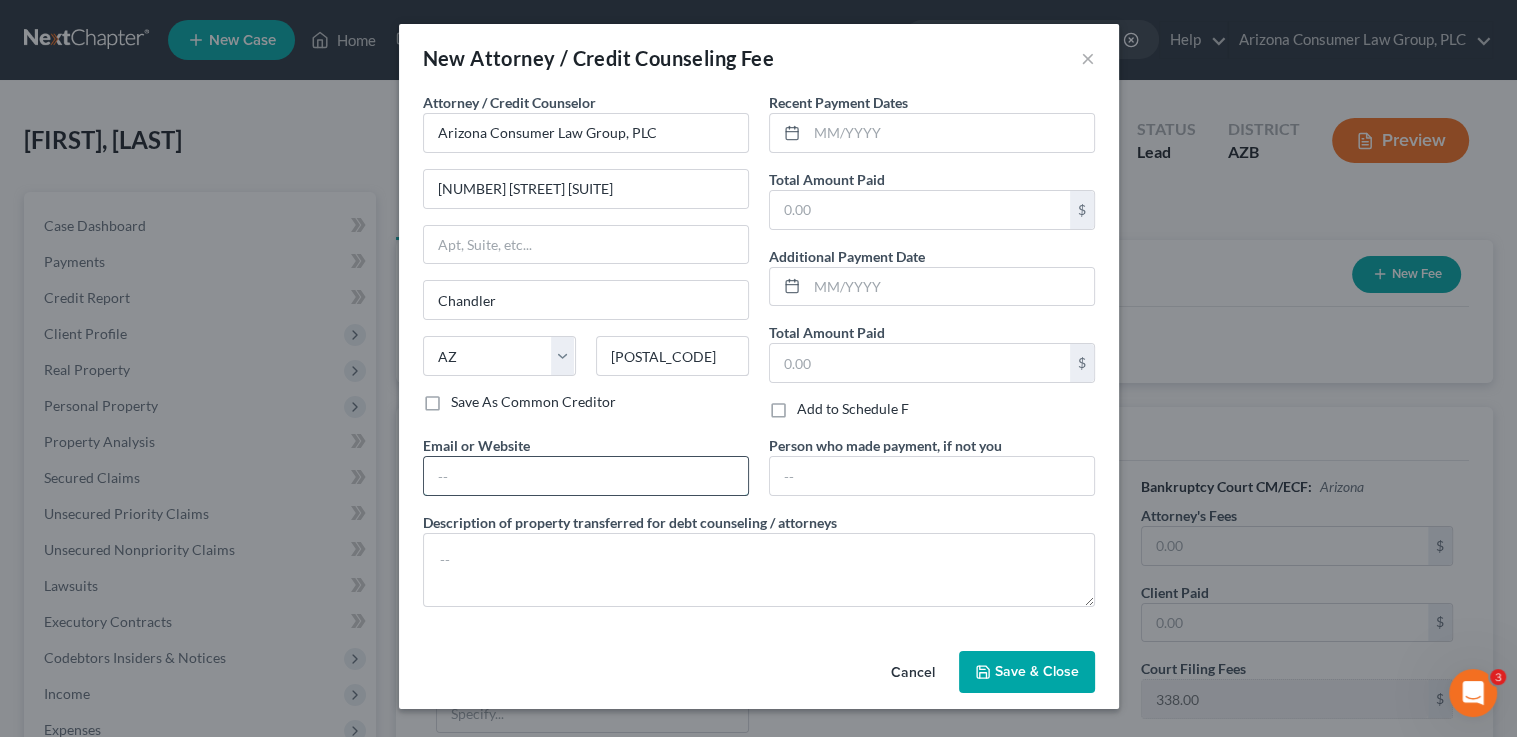 click at bounding box center [586, 476] 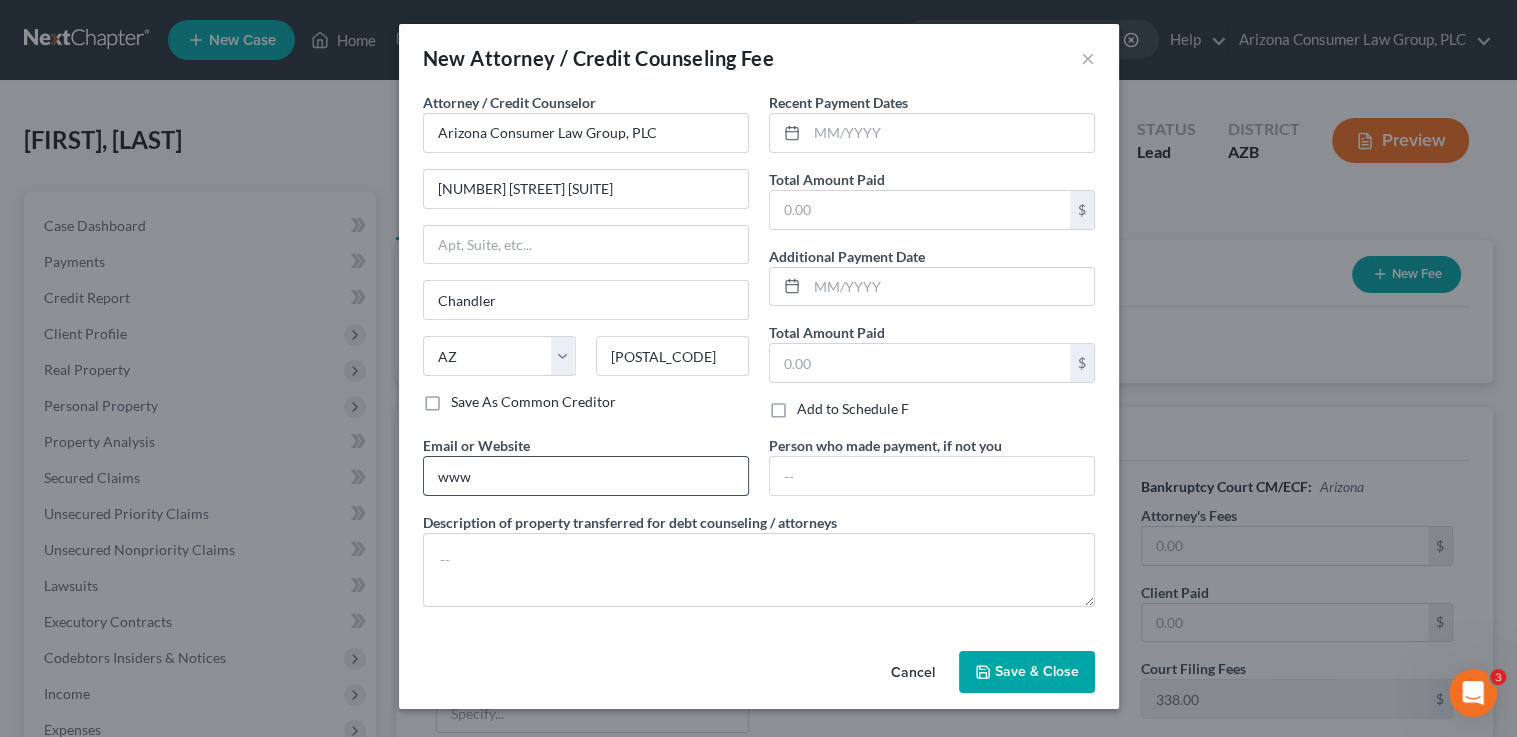 type on "www.skibalaw.com" 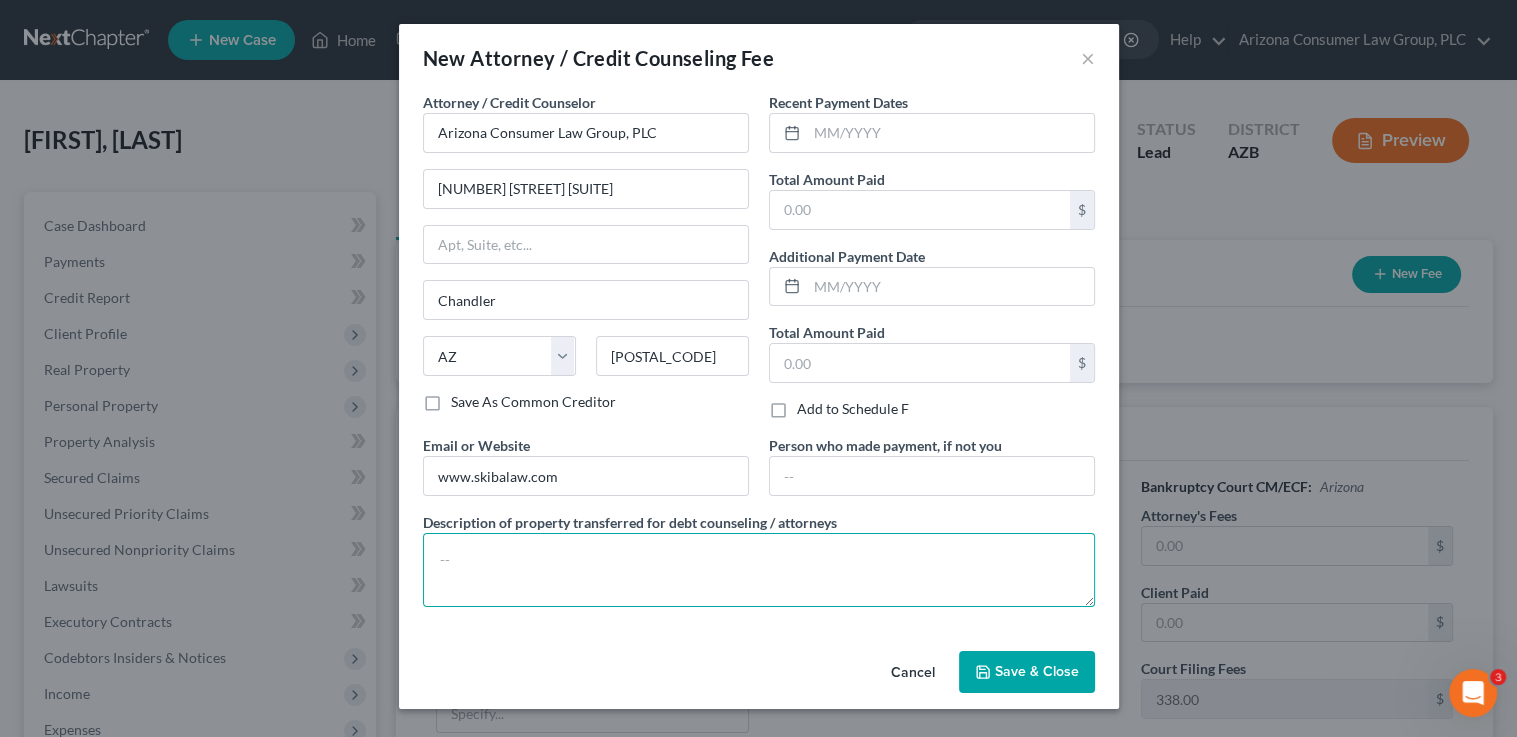 drag, startPoint x: 495, startPoint y: 564, endPoint x: 502, endPoint y: 546, distance: 19.313208 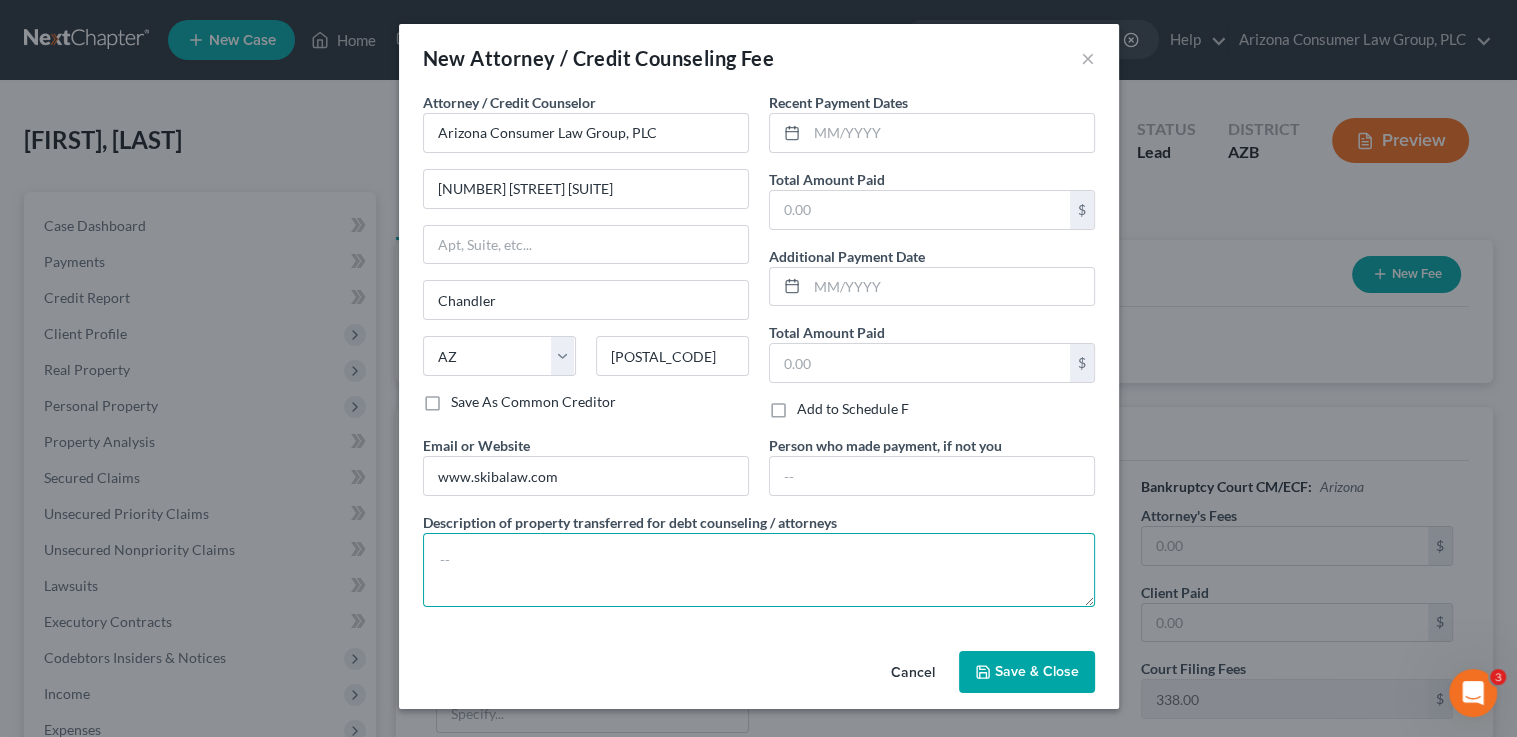 click at bounding box center [759, 570] 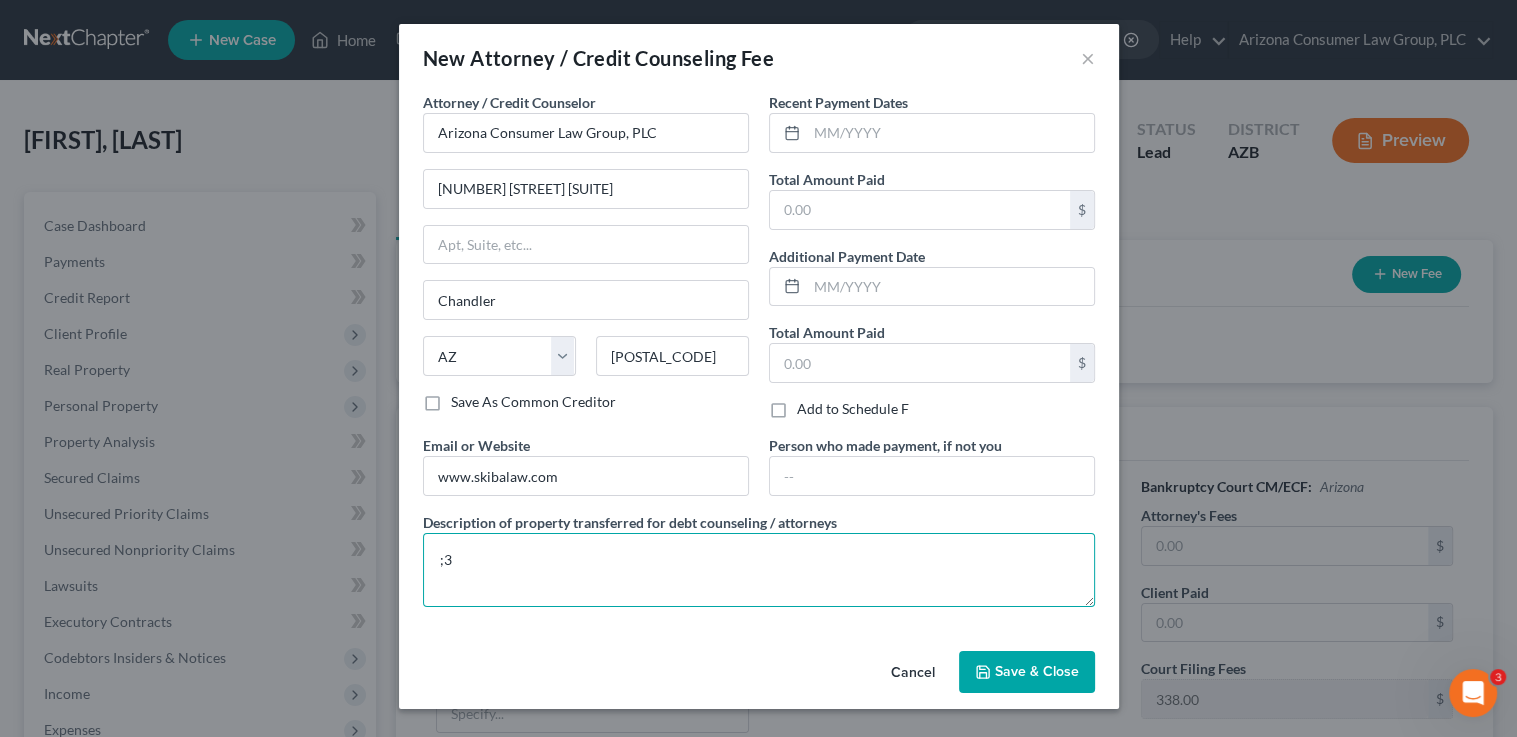 type on ";" 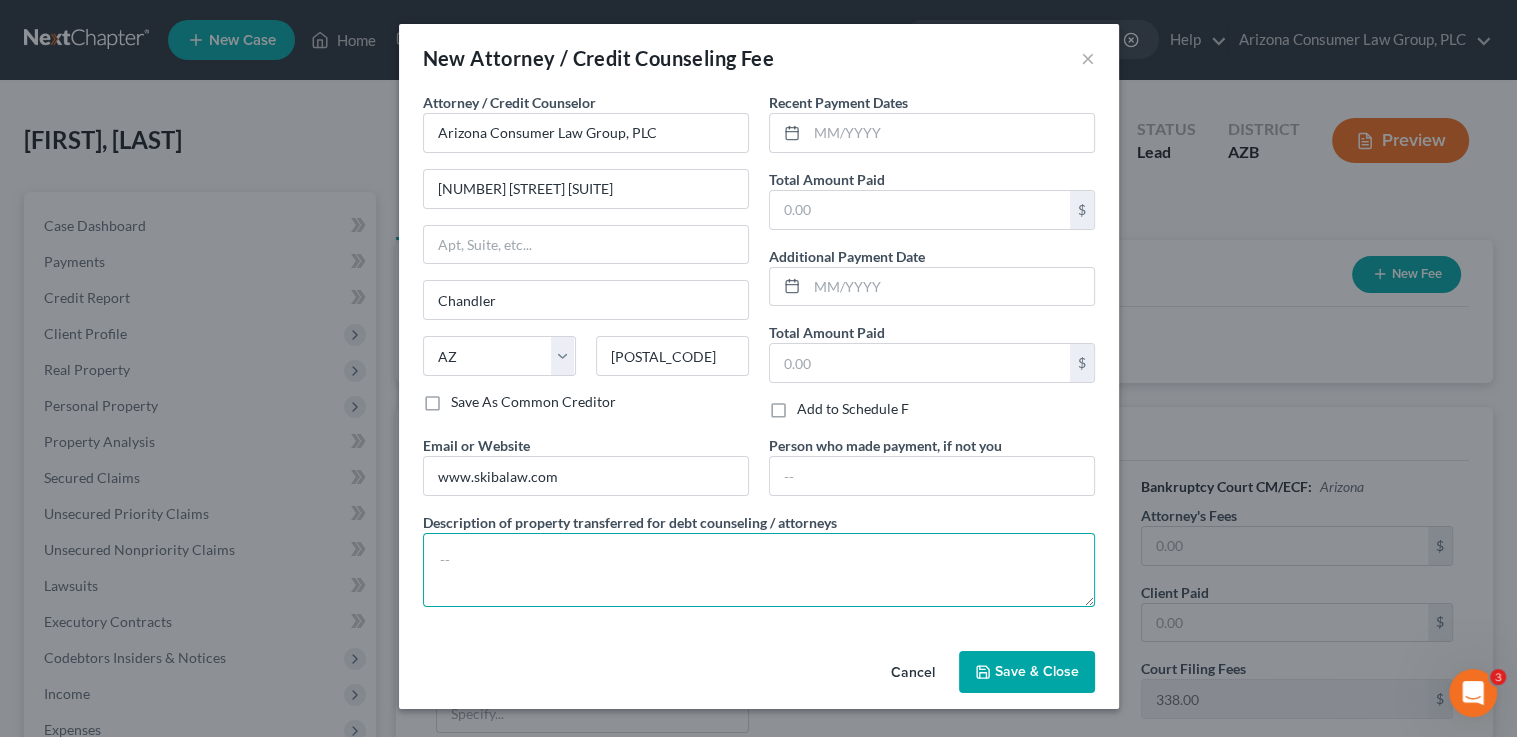 paste on "Filing fee: $338.00" 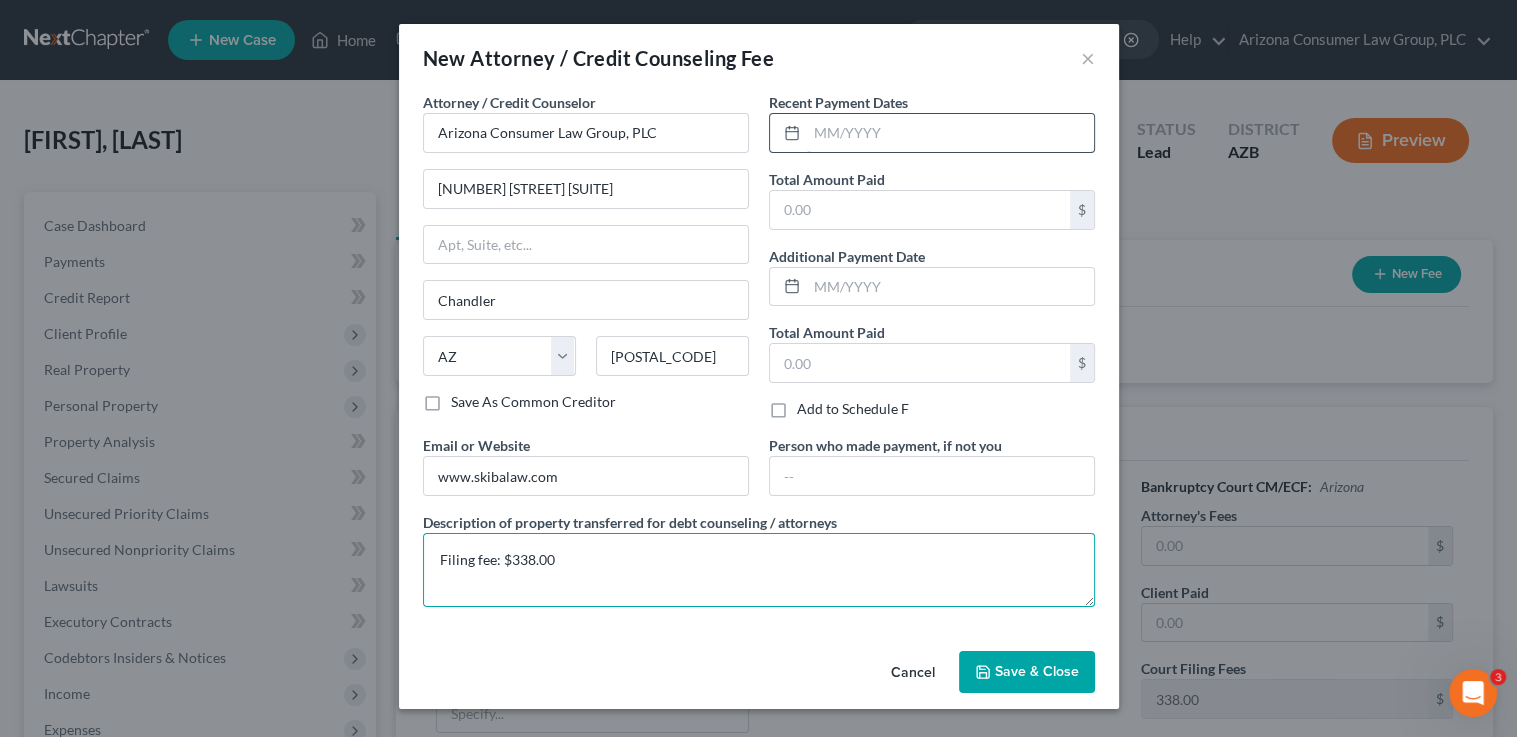 type on "Filing fee: $338.00" 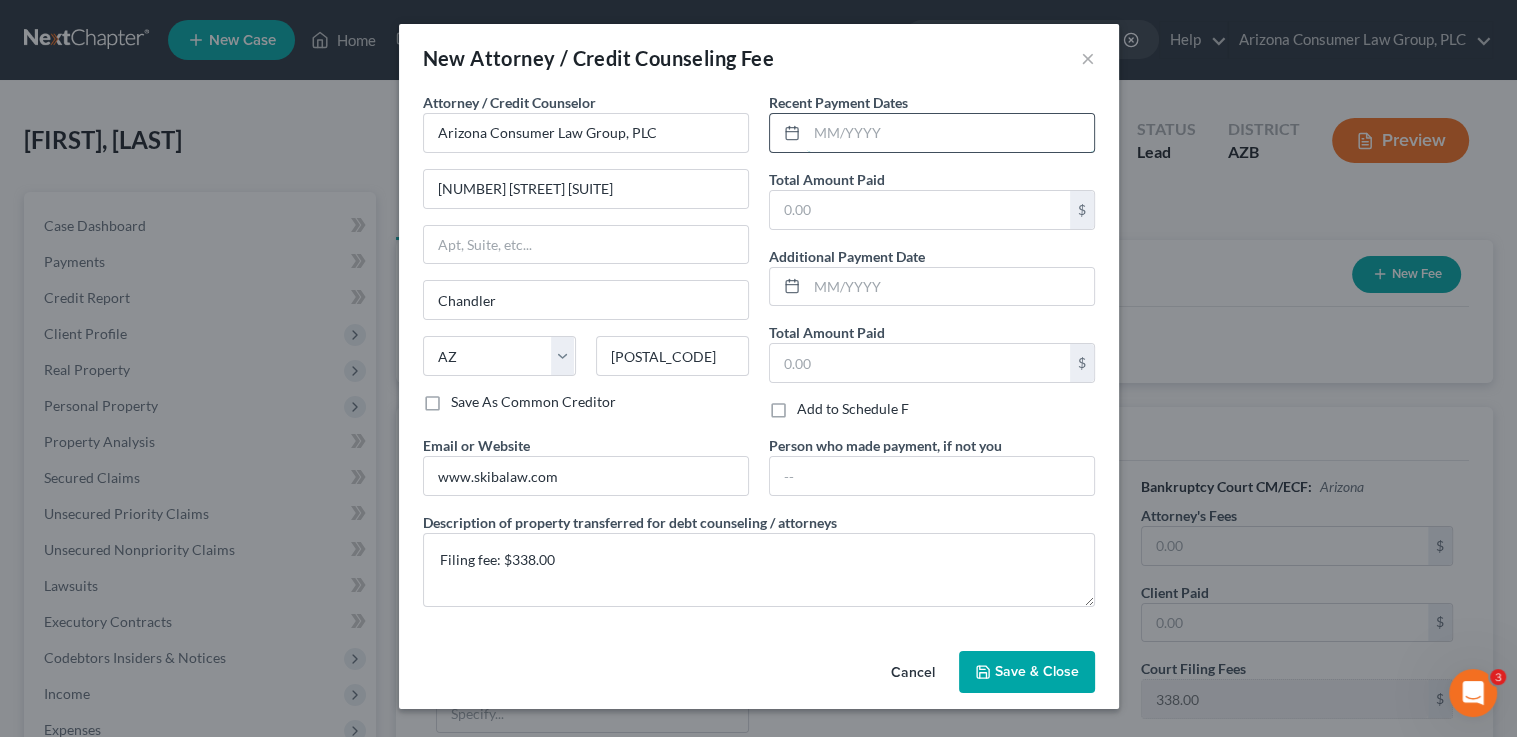 click at bounding box center (950, 133) 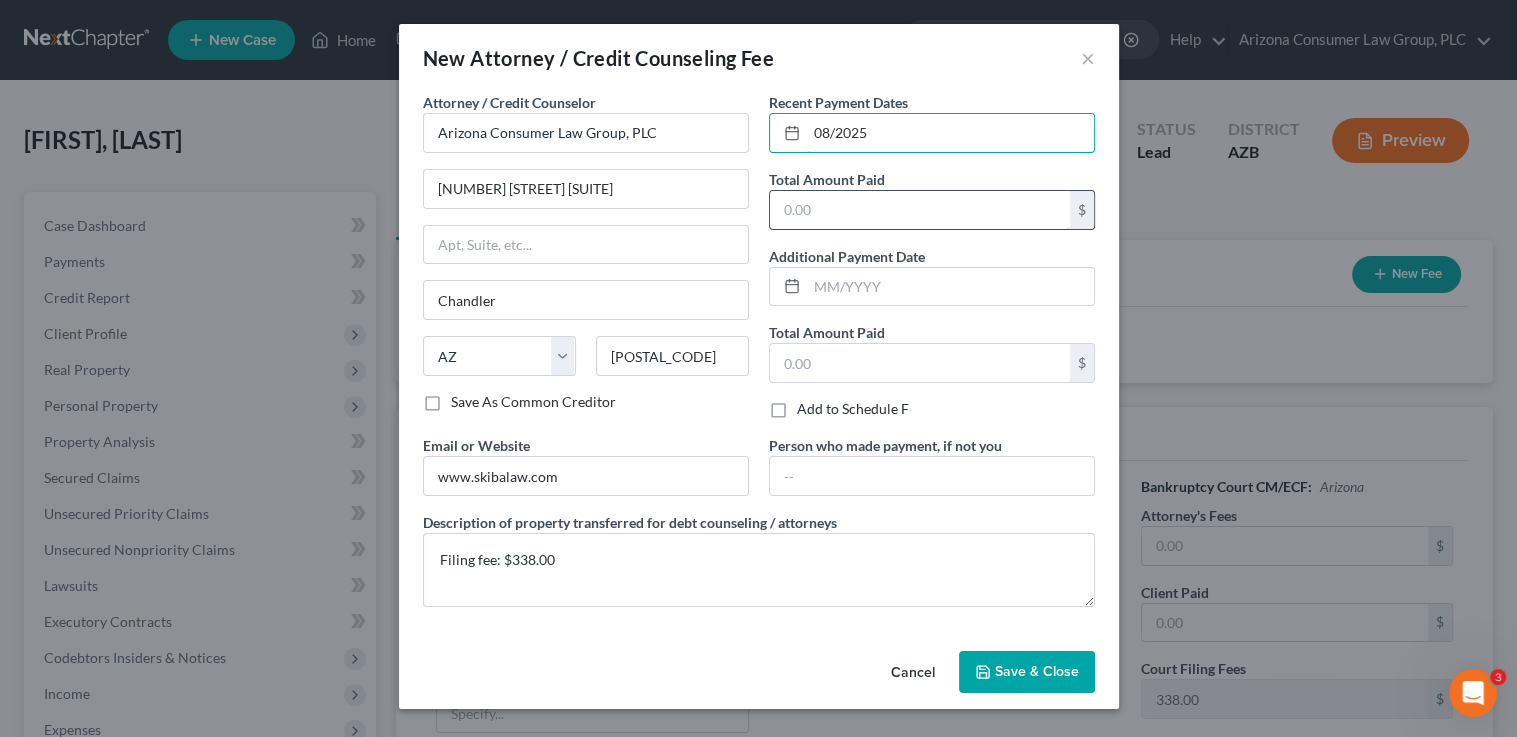 type on "08/2025" 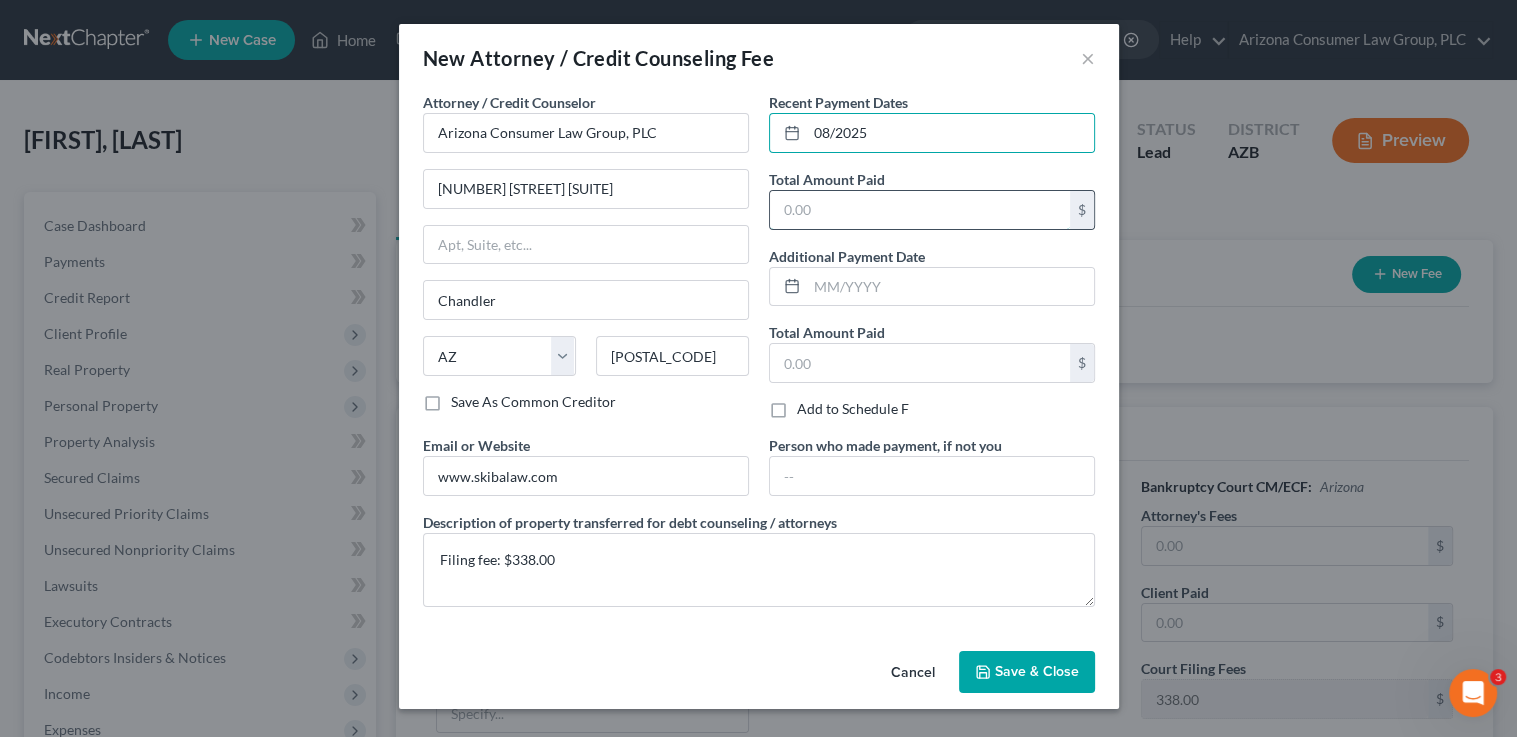 click at bounding box center (920, 210) 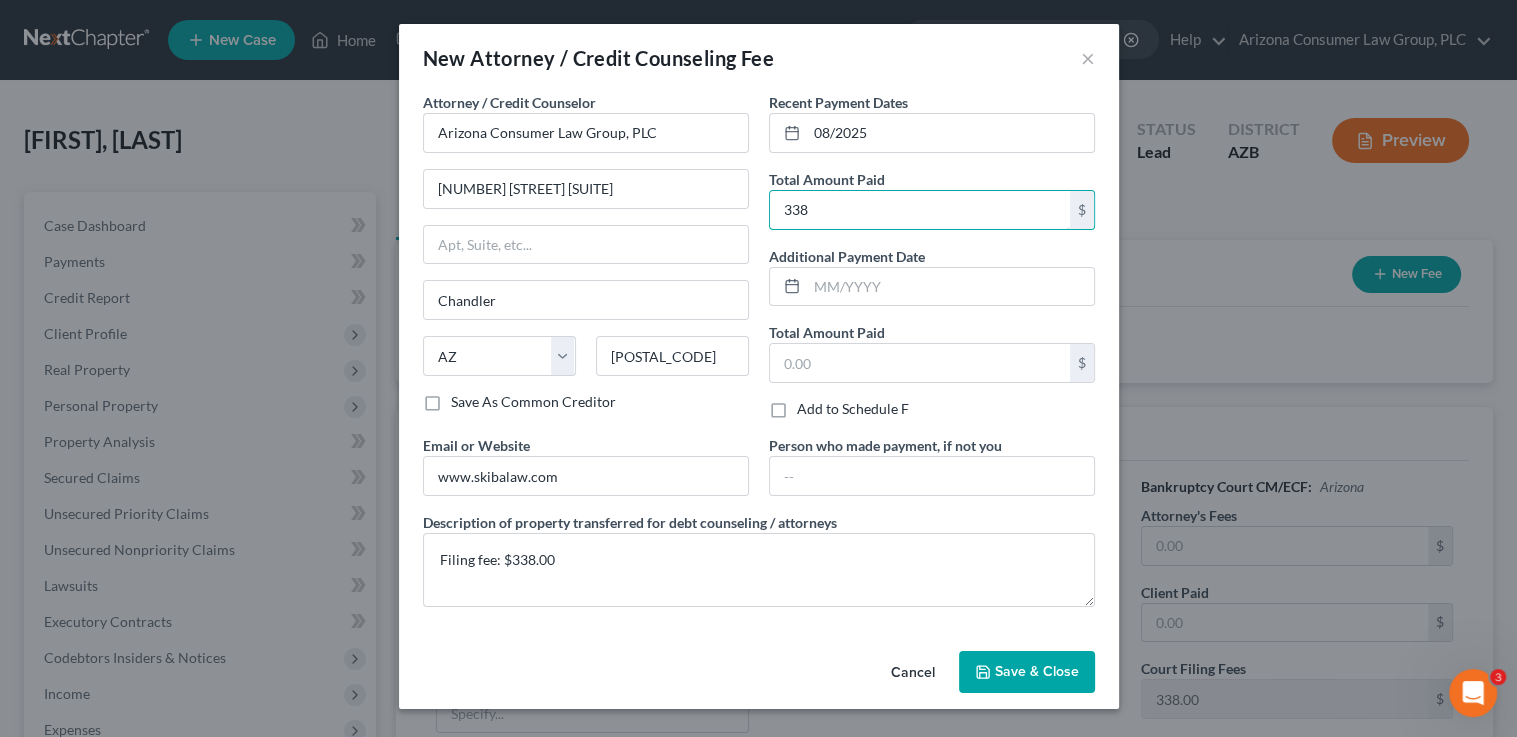 type on "338" 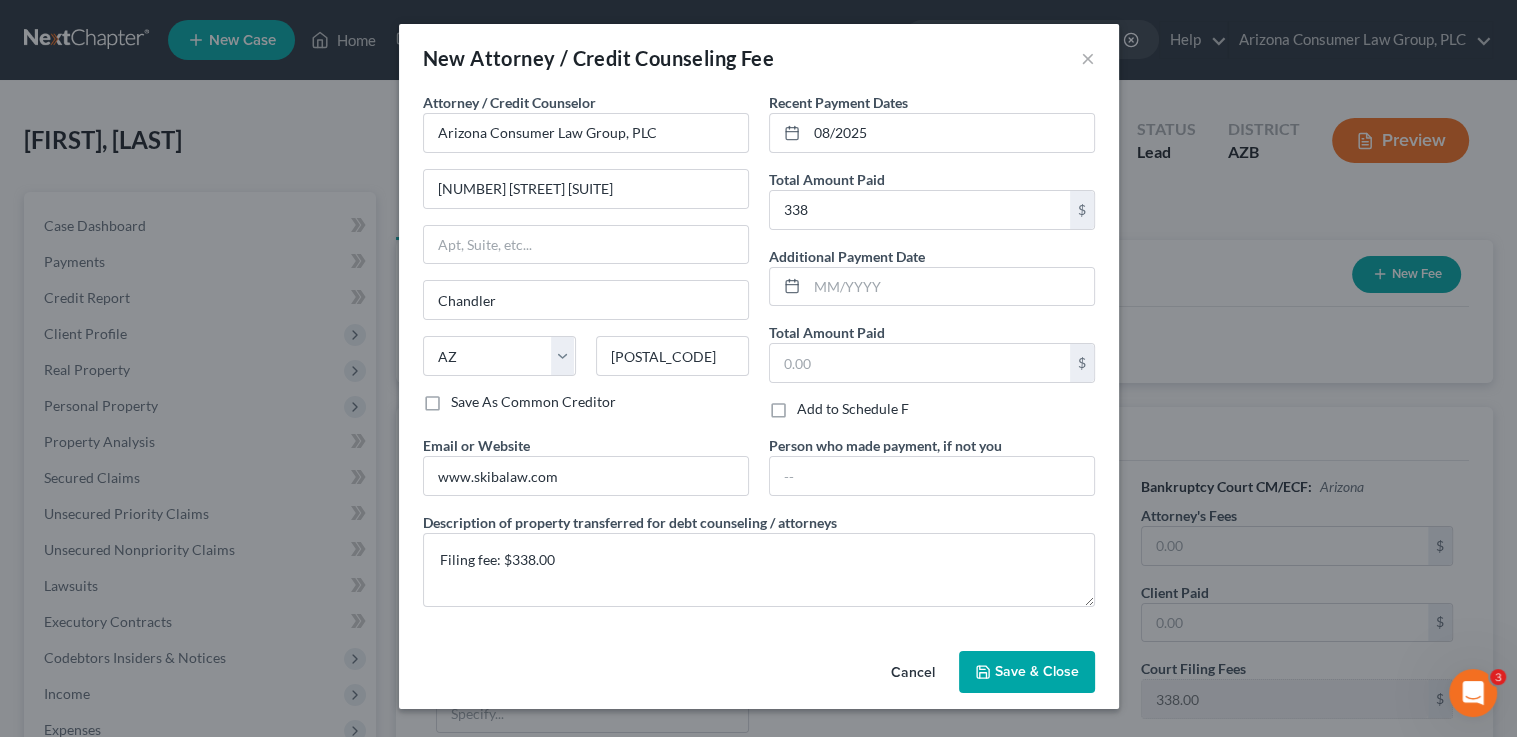click on "Save & Close" at bounding box center [1027, 672] 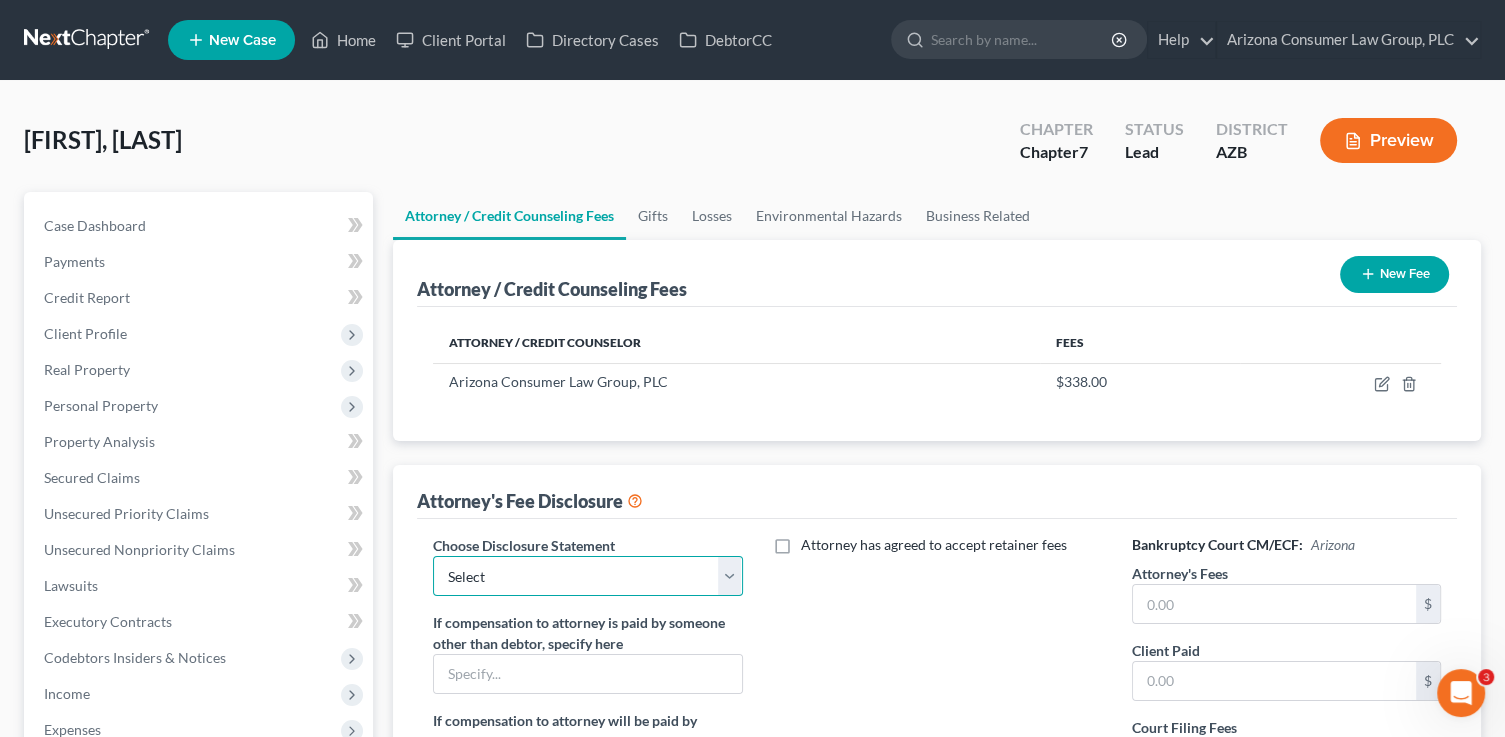 click on "Select Hansen Hurtado Disclosure Mendoza Booth Disclosure Farmer Disclosure Manesh Disclosure Viscardi Disclosure McCarty Disclosure Hernandez Ashlock - Disclosure Hout - Disclosure Mike Palomino Disclosure Hourly Chapter 13 Cases Perkins Bifurcated with Filing Fee Paid Pre-Filing Radu Kooiman Disclosure Chapter 7 (prepaid) & 13 Disclosure Dillman Disclosure $0 Down Bifurcated Internal" at bounding box center (587, 576) 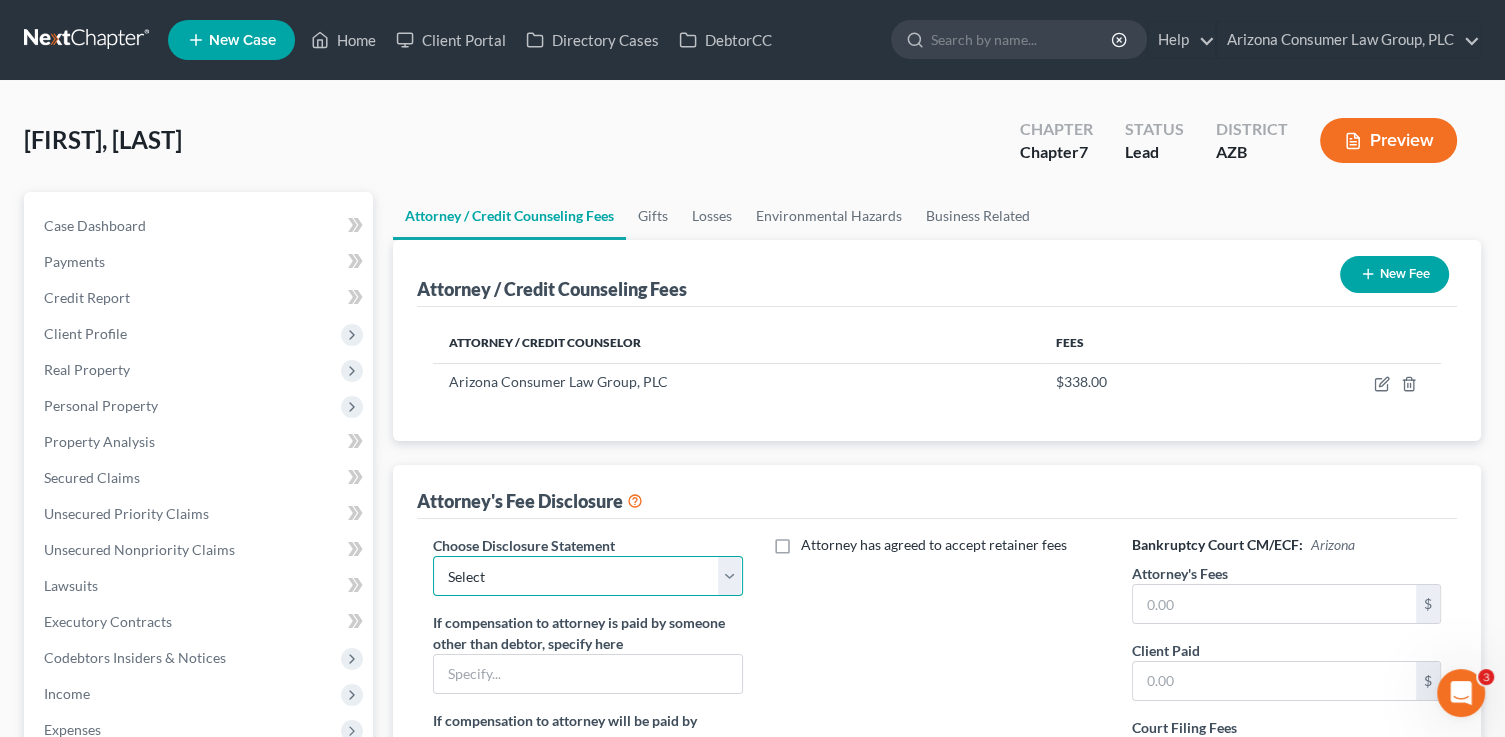 select on "14" 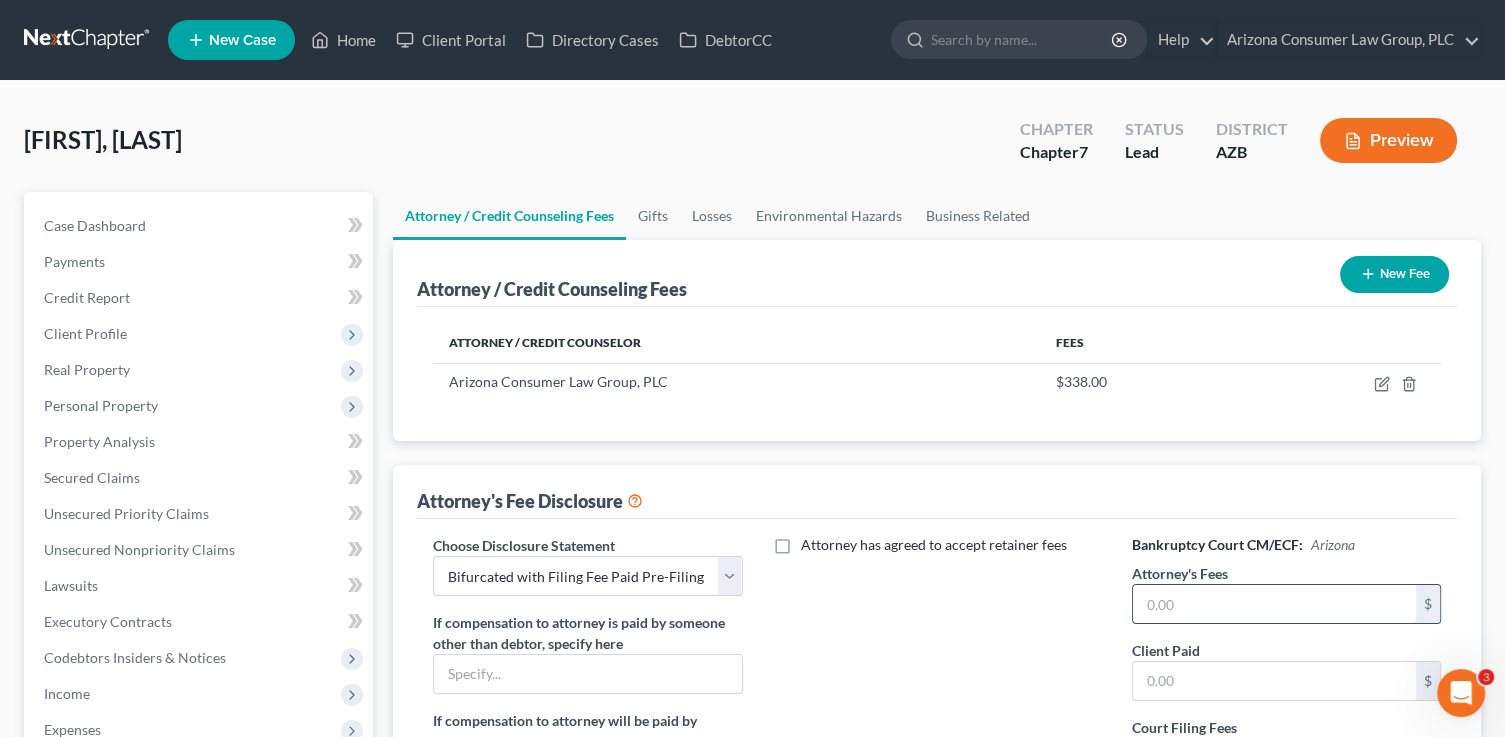 click at bounding box center (1274, 604) 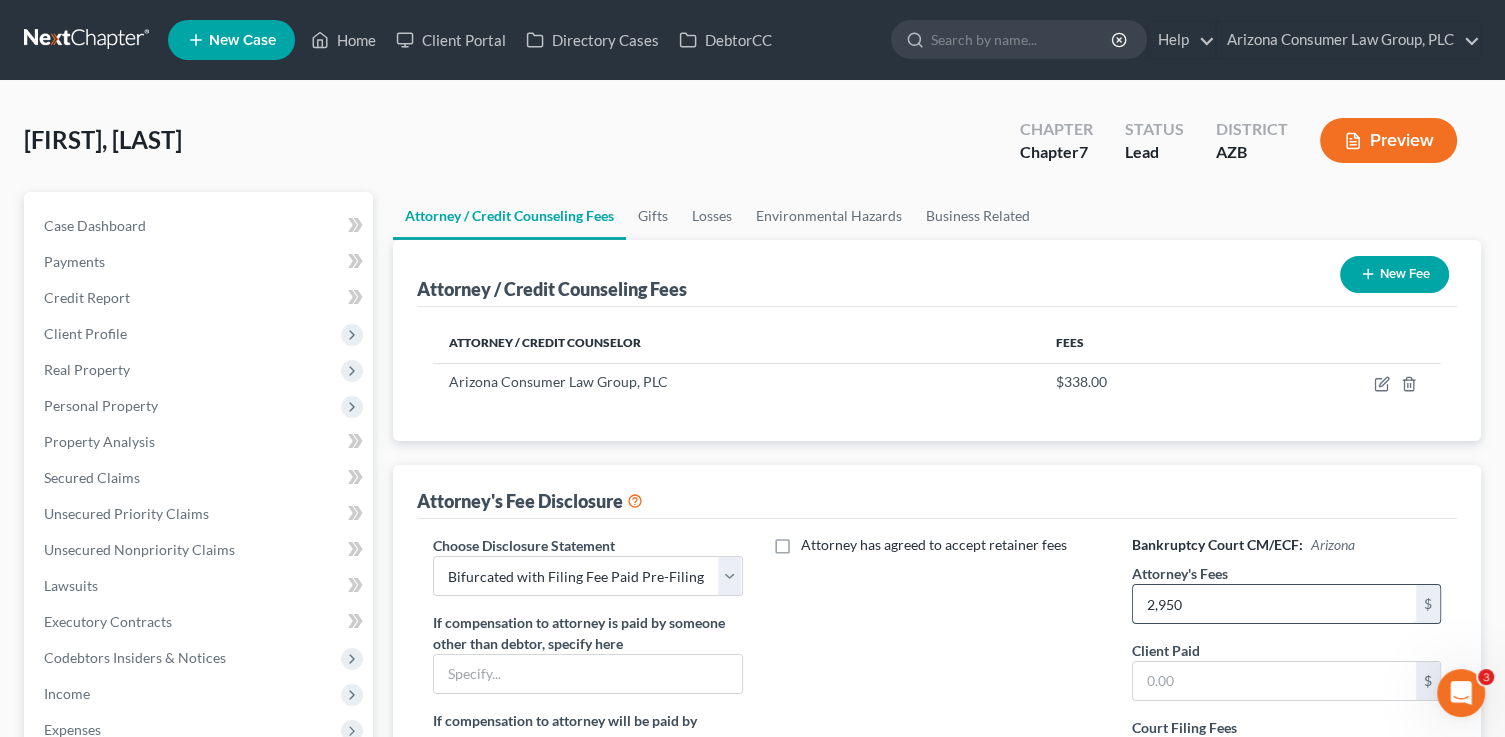 type on "2,950" 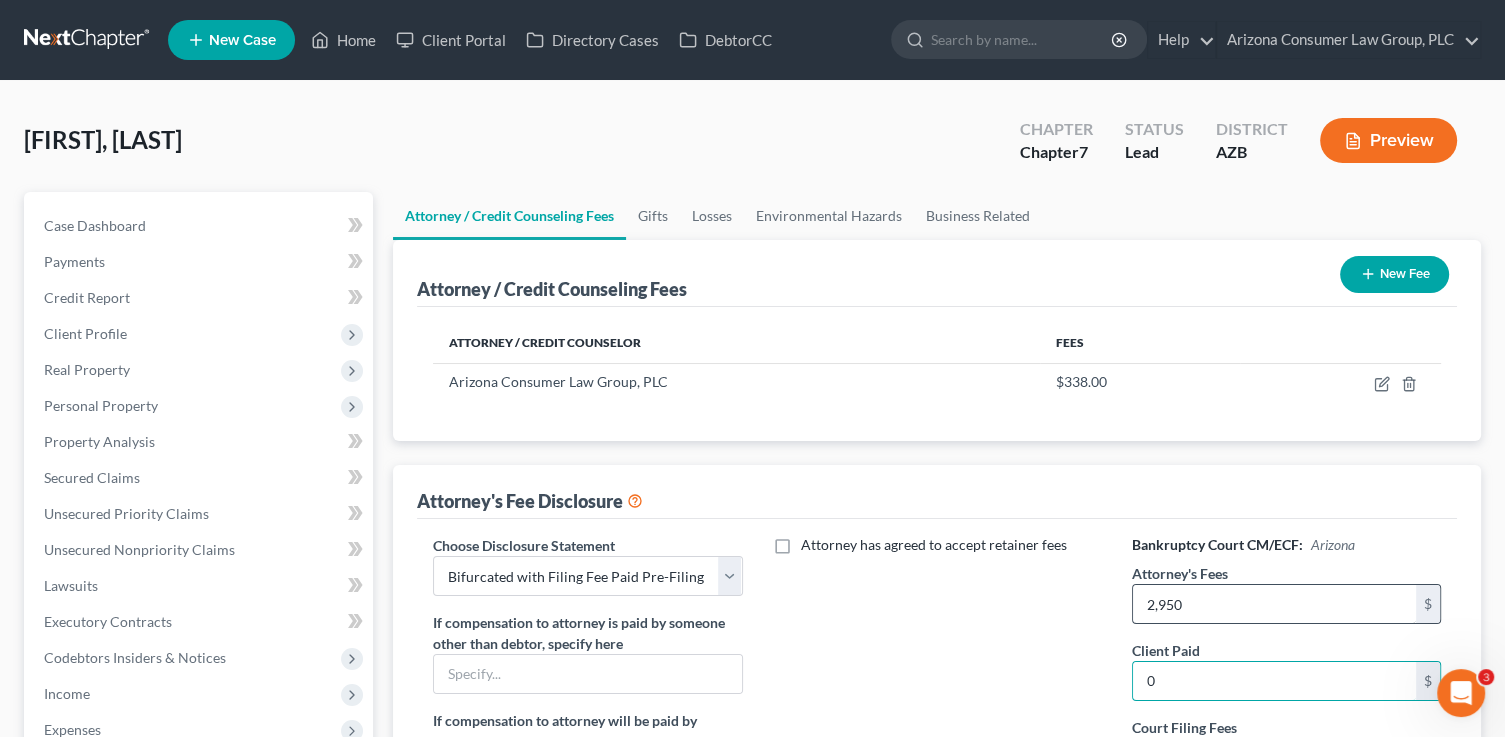 type on "0" 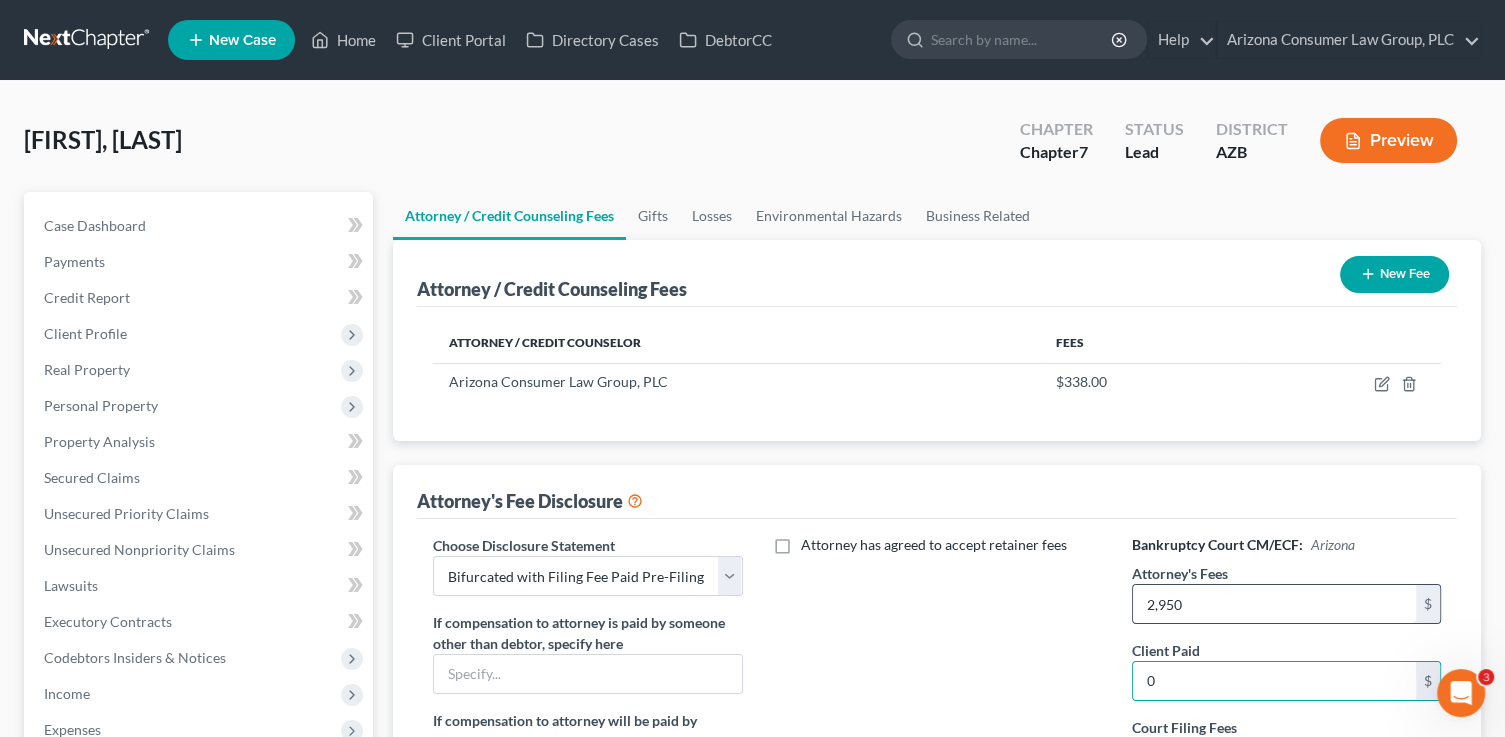 scroll, scrollTop: 540, scrollLeft: 0, axis: vertical 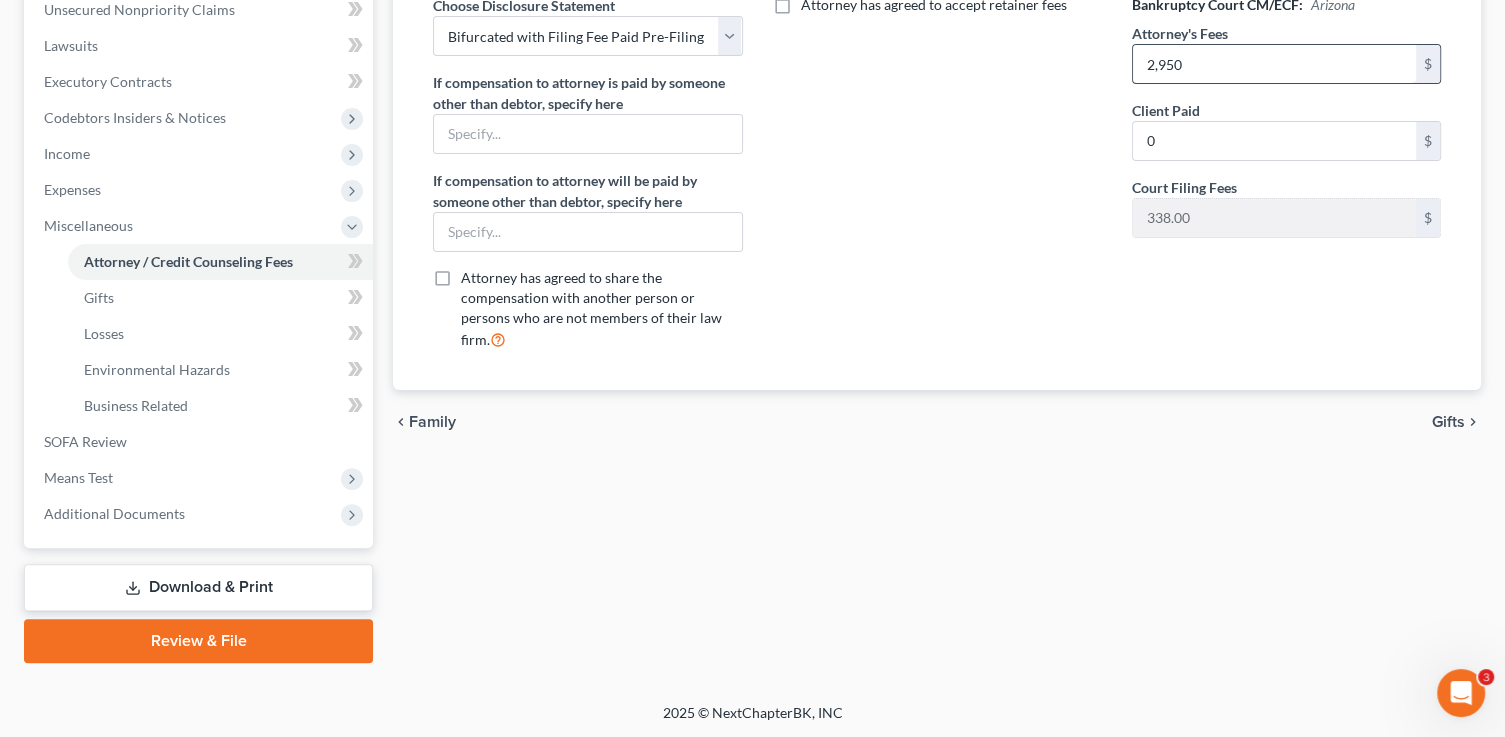 type 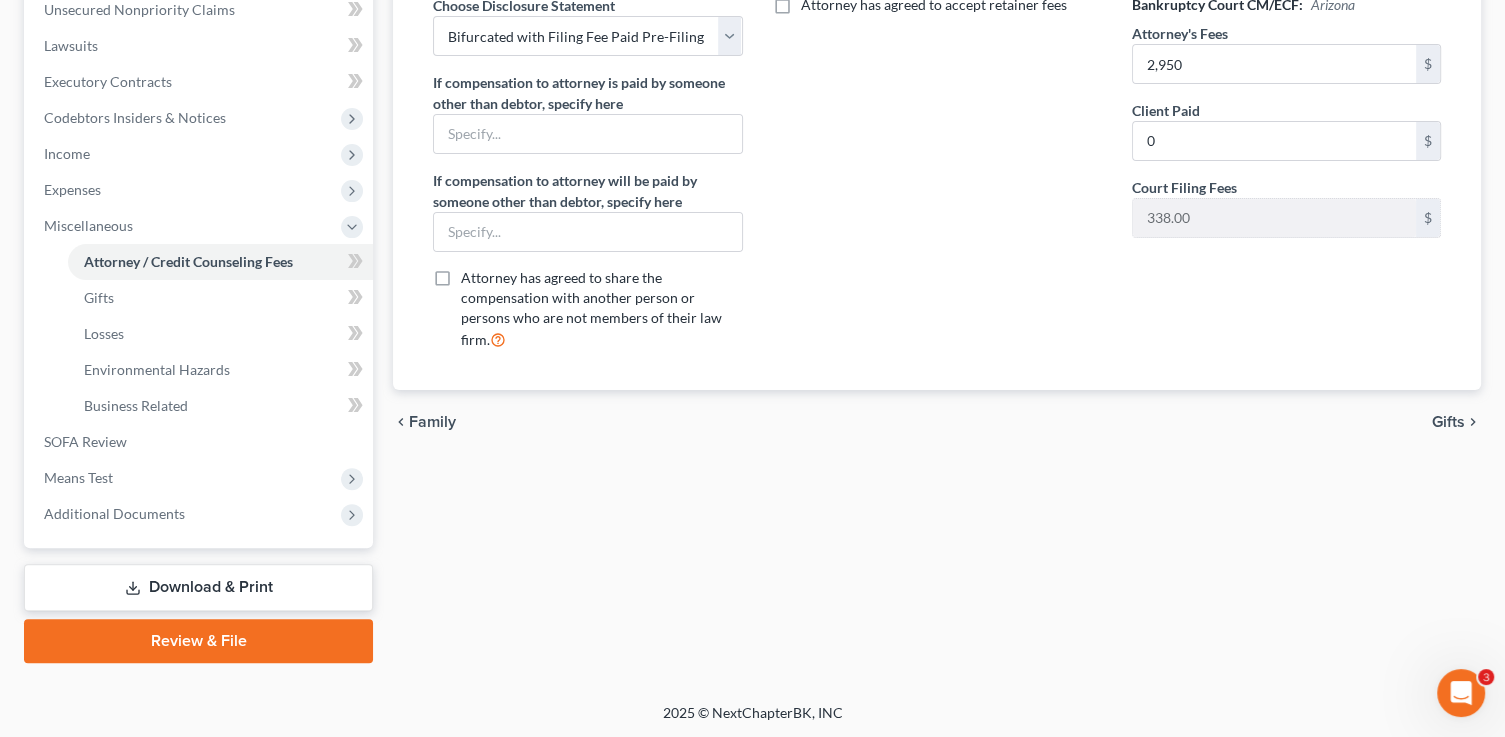 click on "chevron_right" at bounding box center [1473, 422] 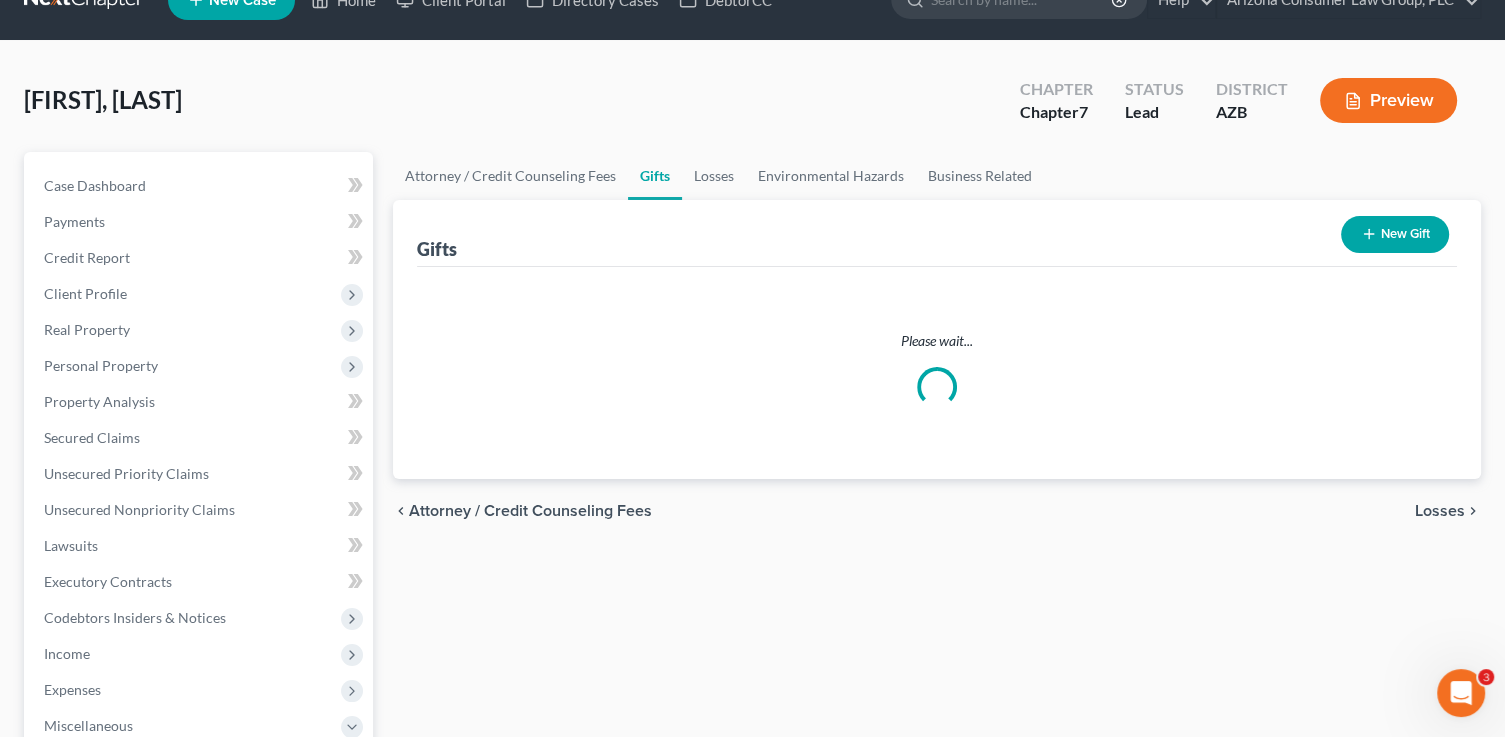 scroll, scrollTop: 0, scrollLeft: 0, axis: both 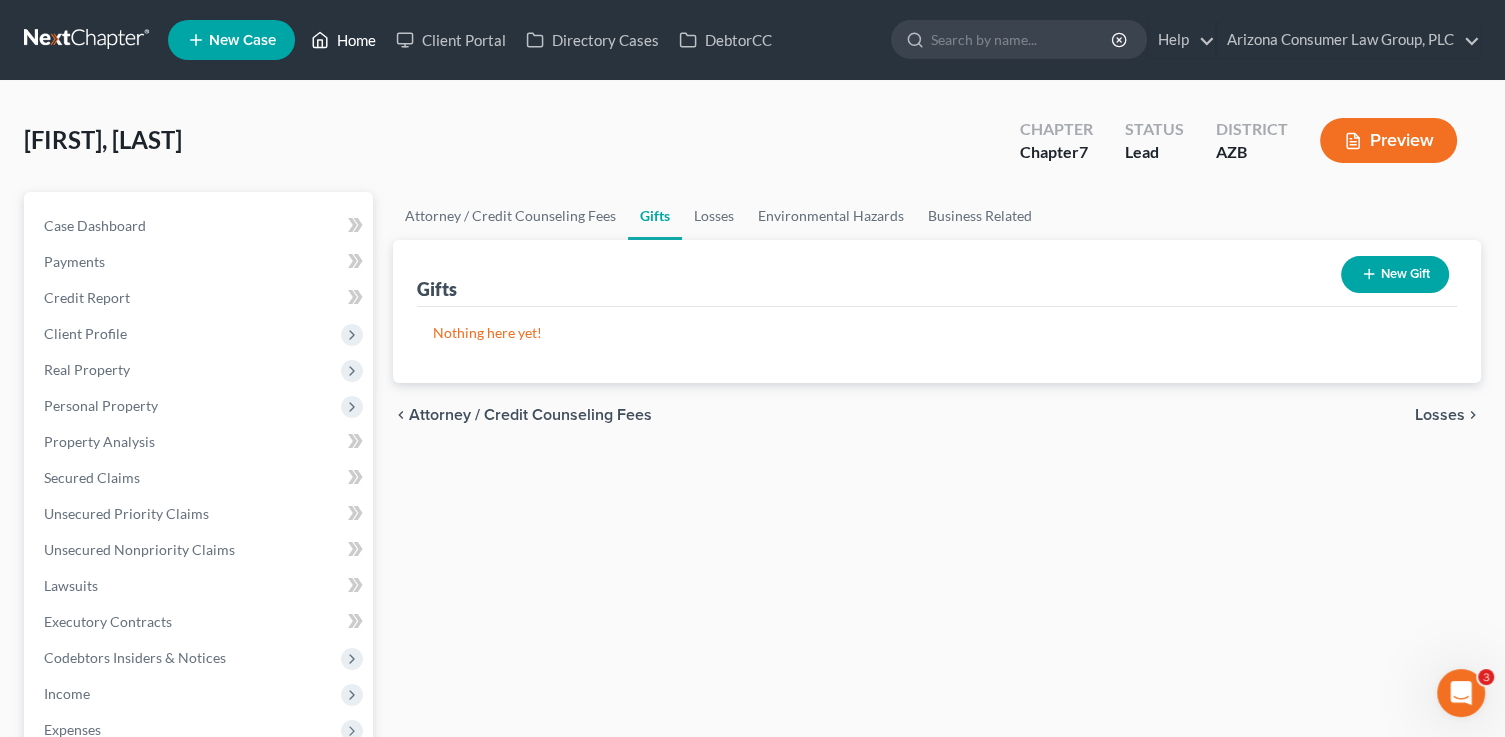 click on "Home" at bounding box center [343, 40] 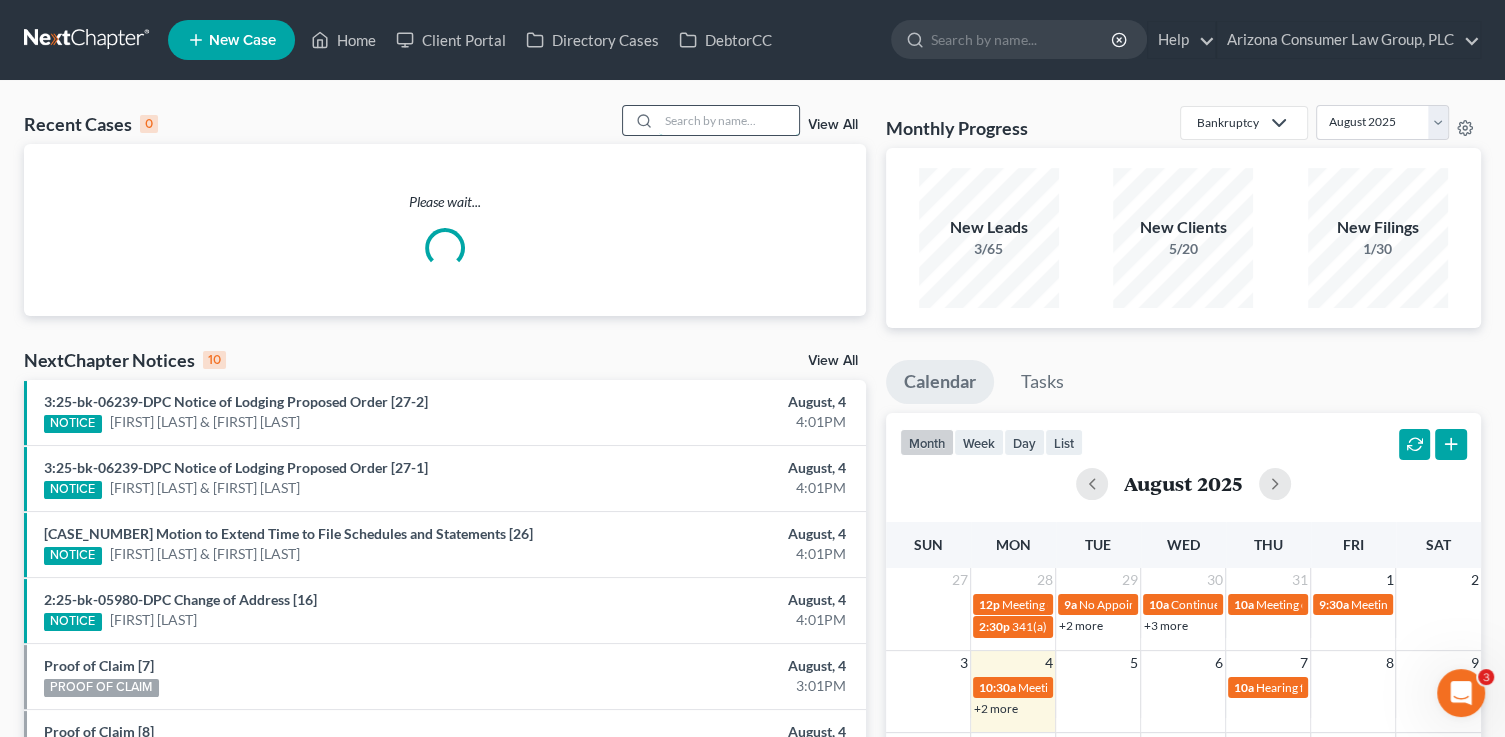 click at bounding box center [729, 120] 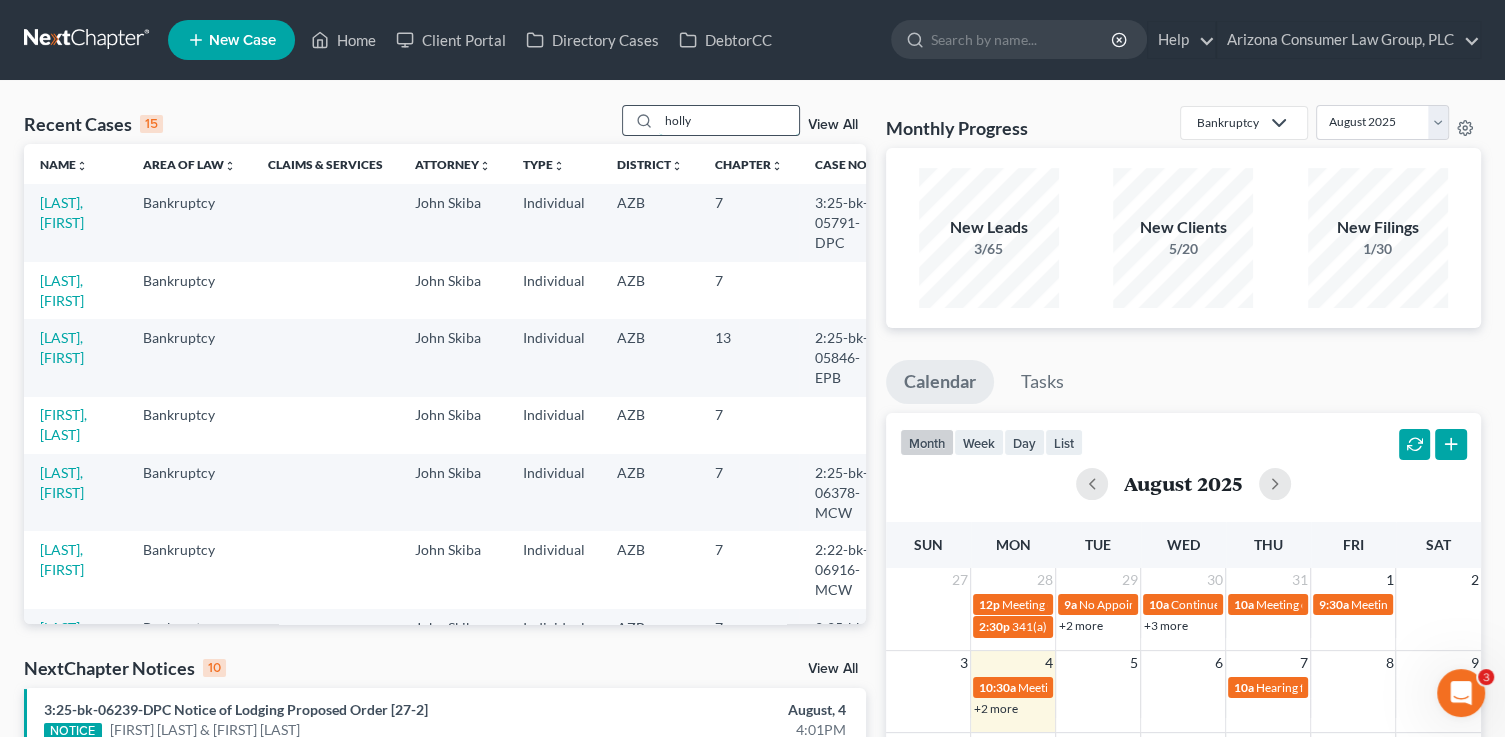 type on "holly" 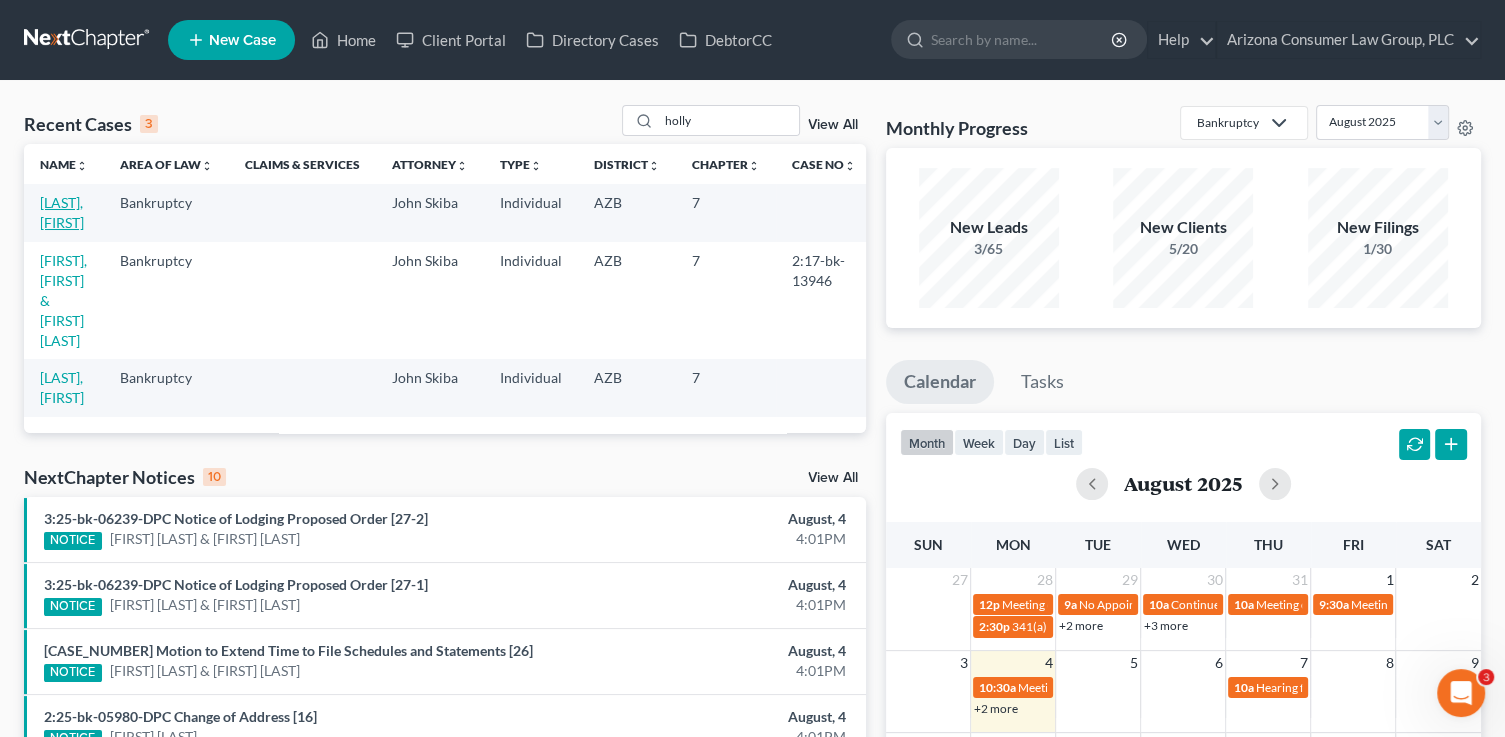 click on "Brashears, Holly Jo" at bounding box center [62, 212] 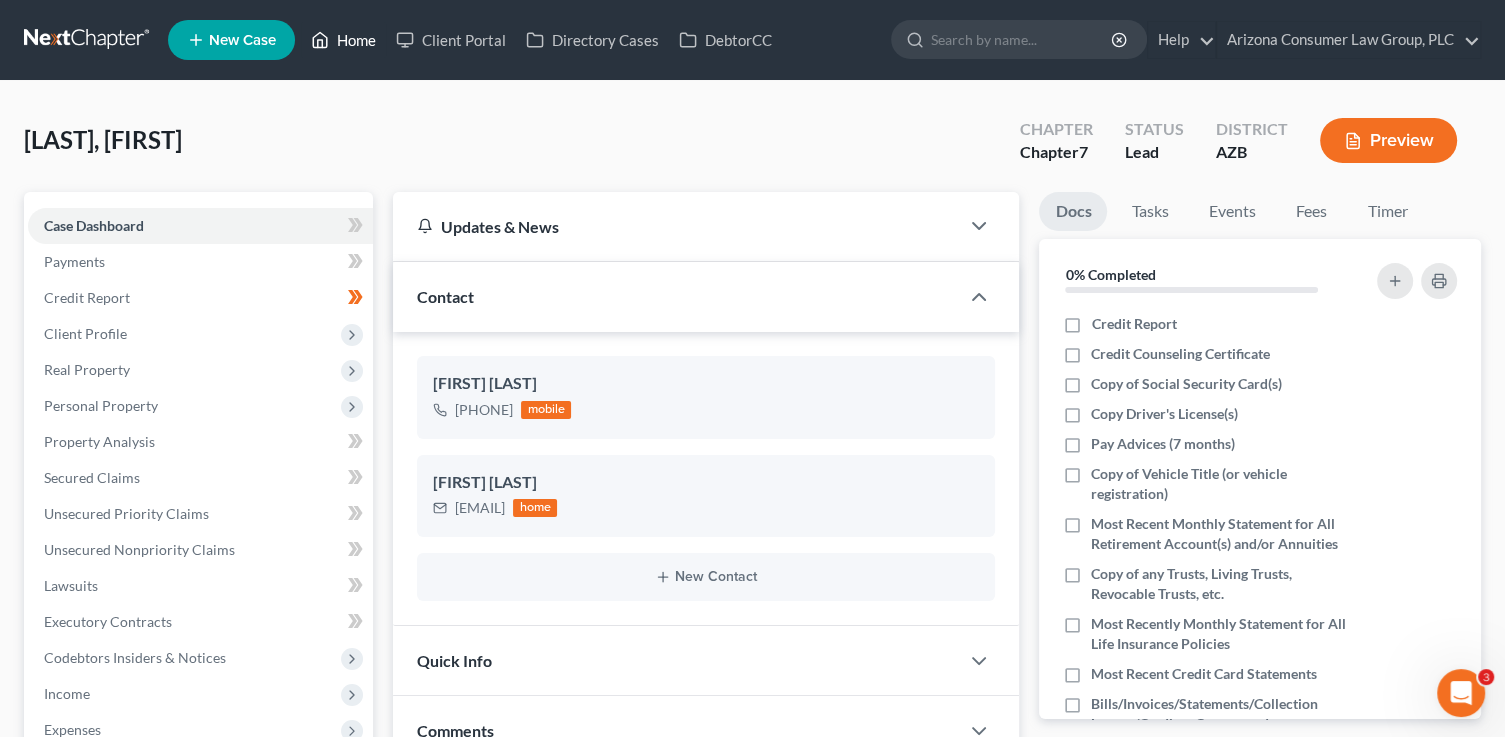 click on "Home" at bounding box center [343, 40] 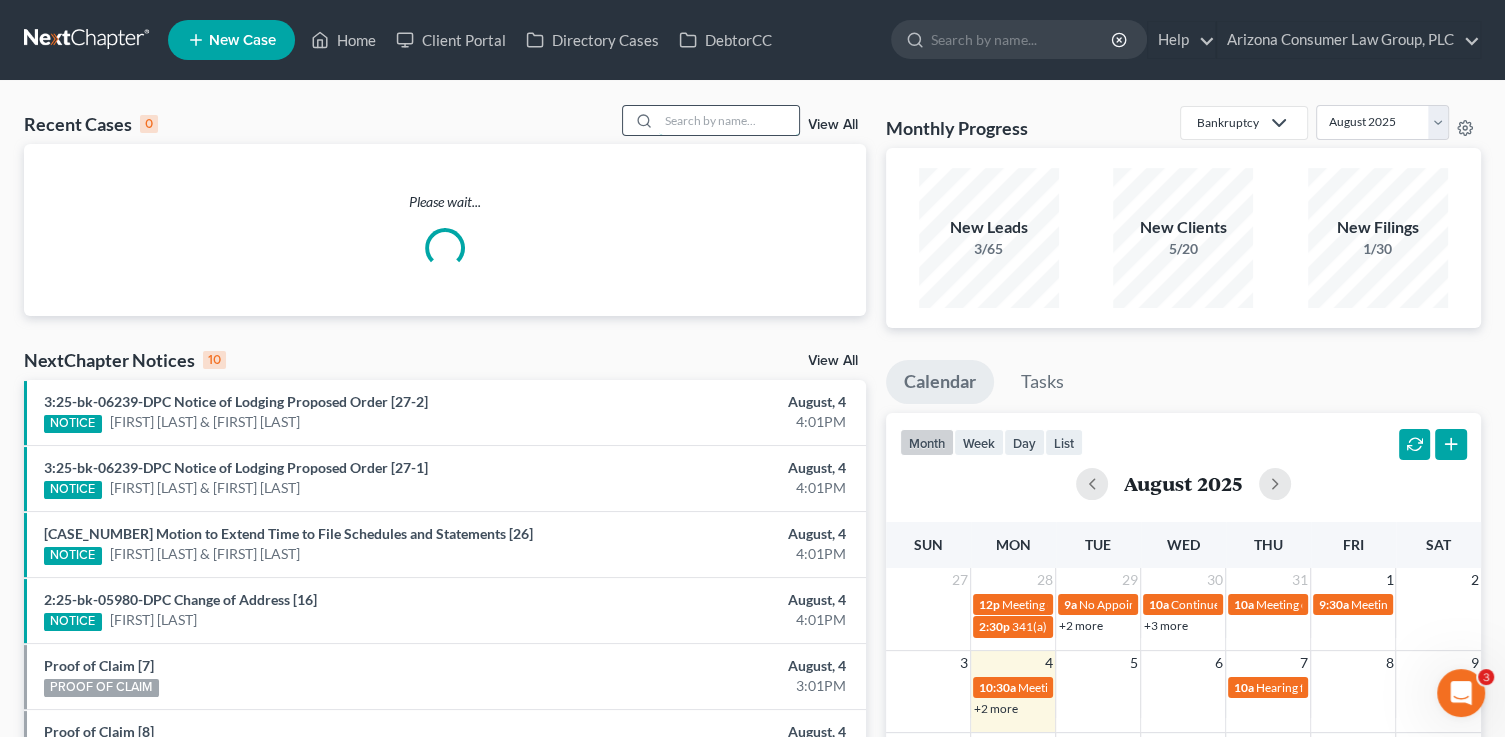 click at bounding box center [729, 120] 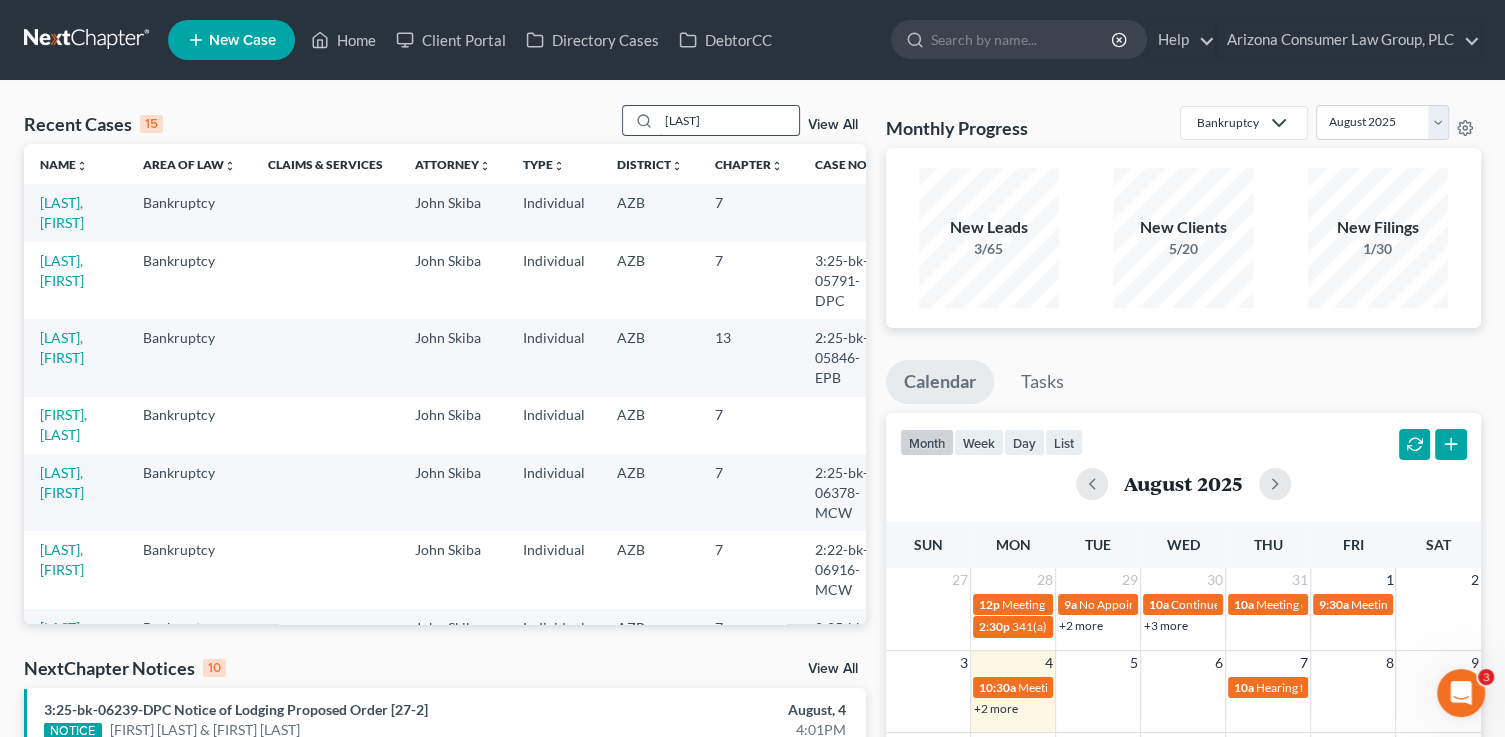 type on "mckinney" 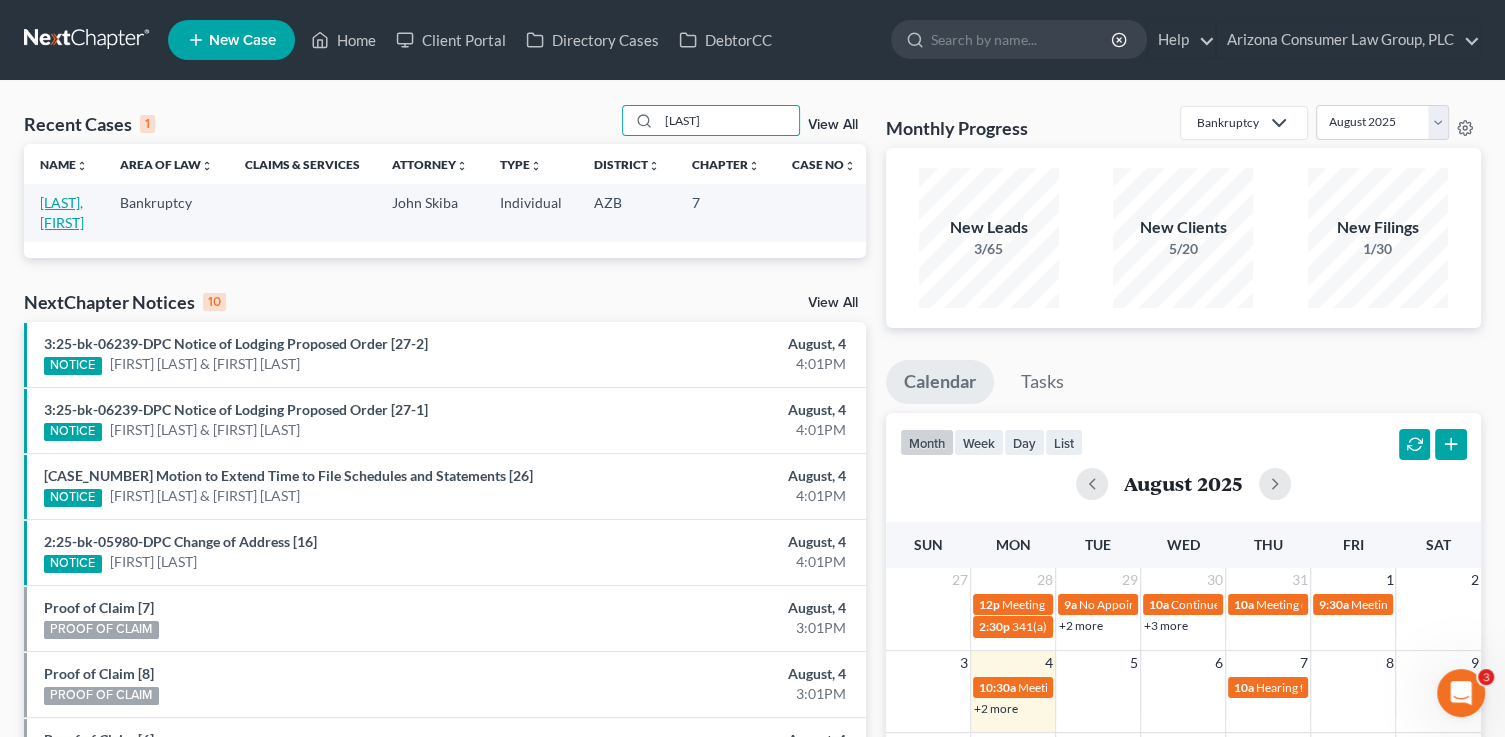 click on "[LAST], [FIRST]" at bounding box center [62, 212] 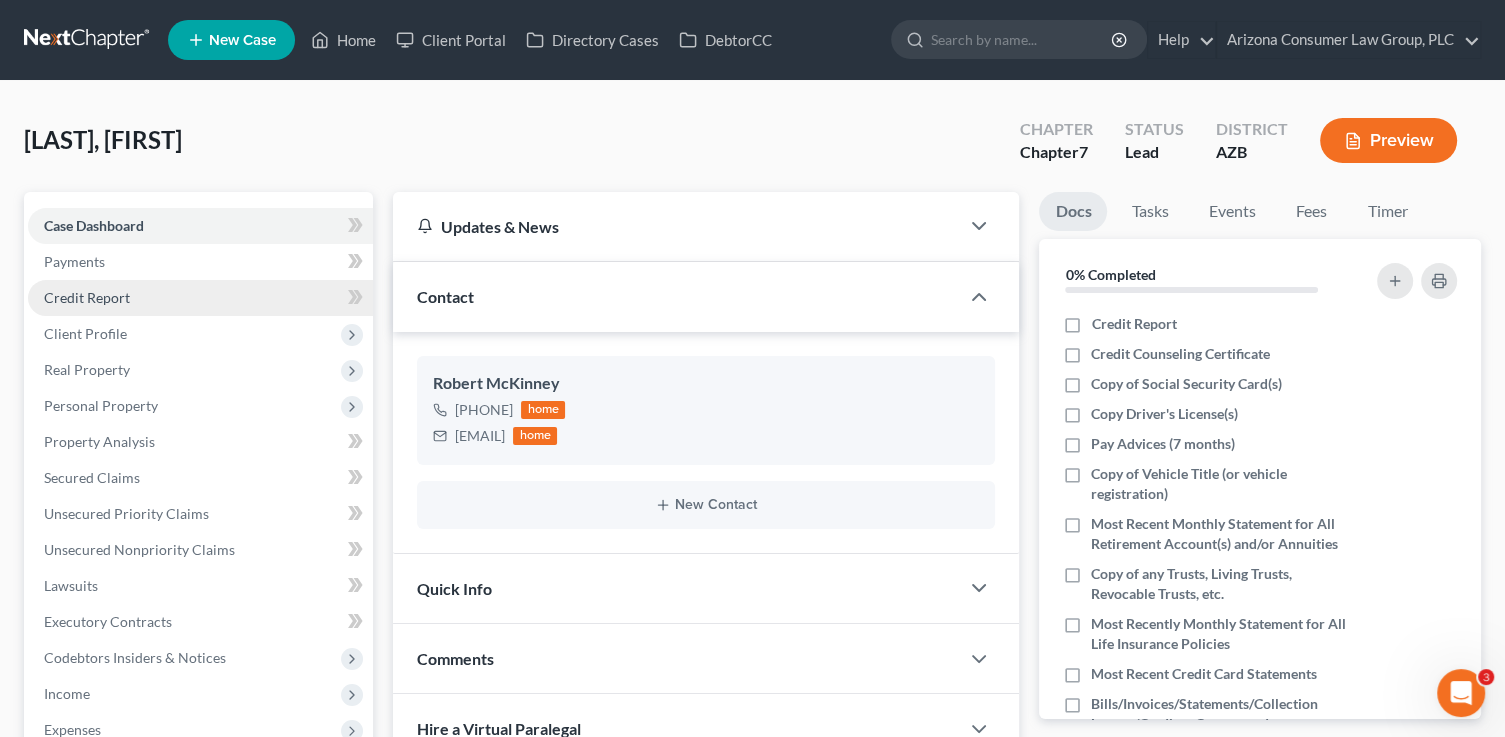 click on "Credit Report" at bounding box center (200, 298) 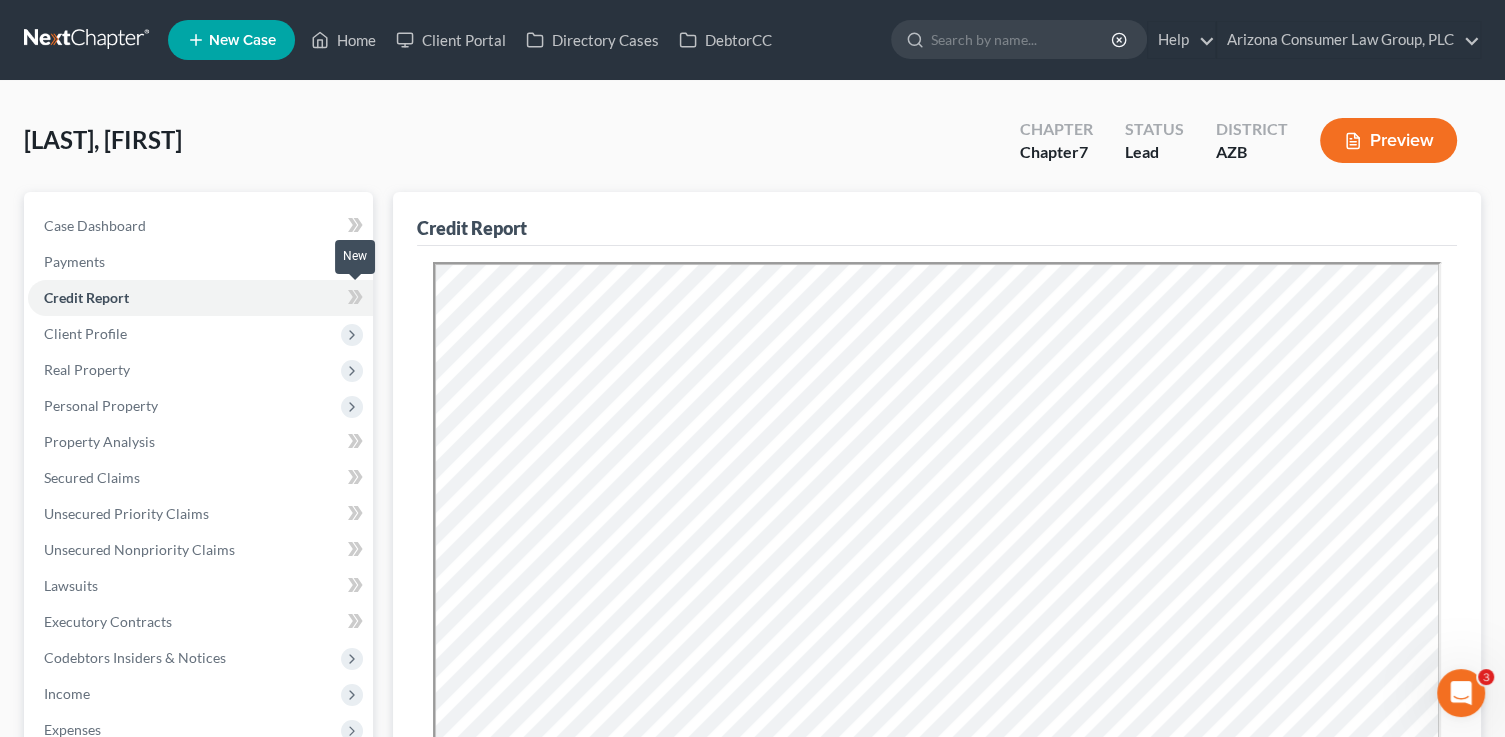 scroll, scrollTop: 0, scrollLeft: 0, axis: both 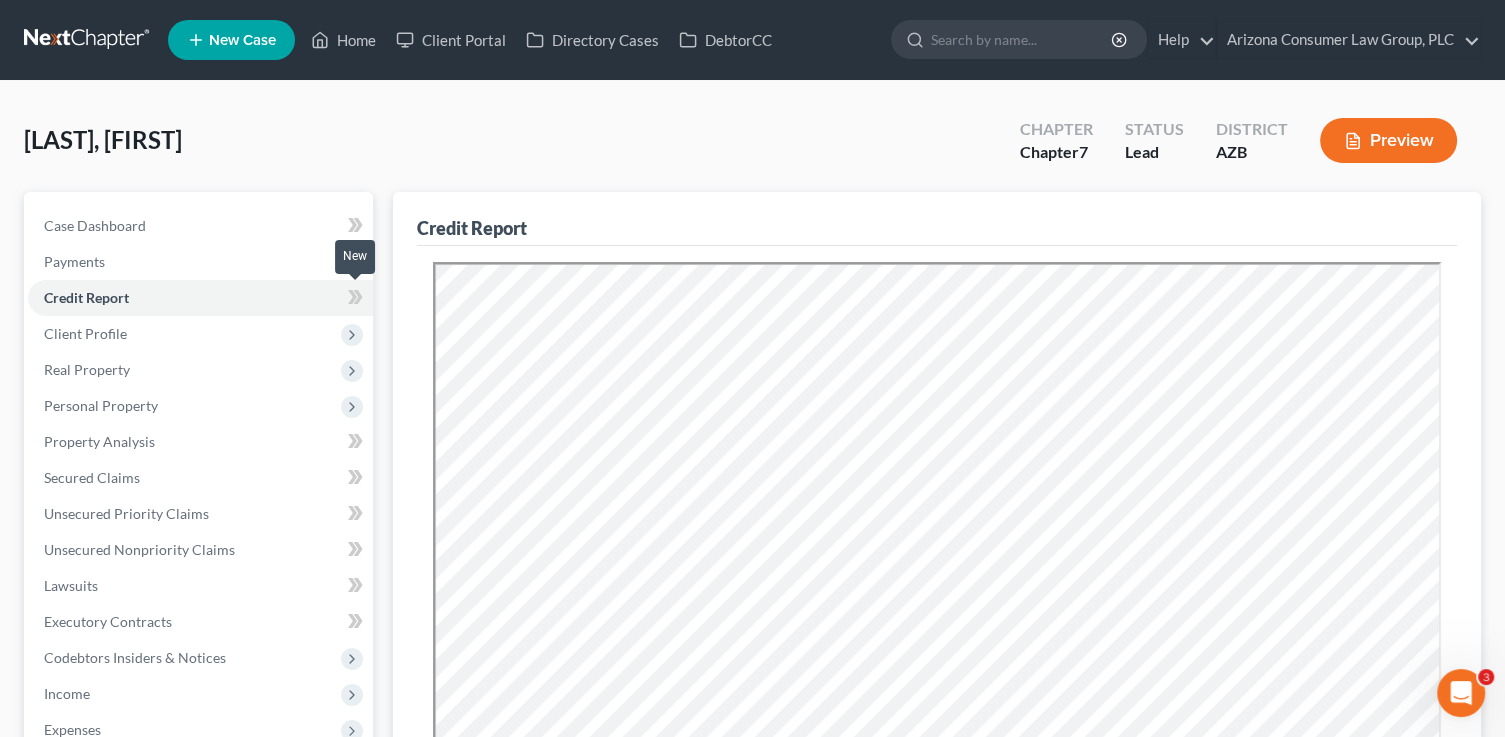 click 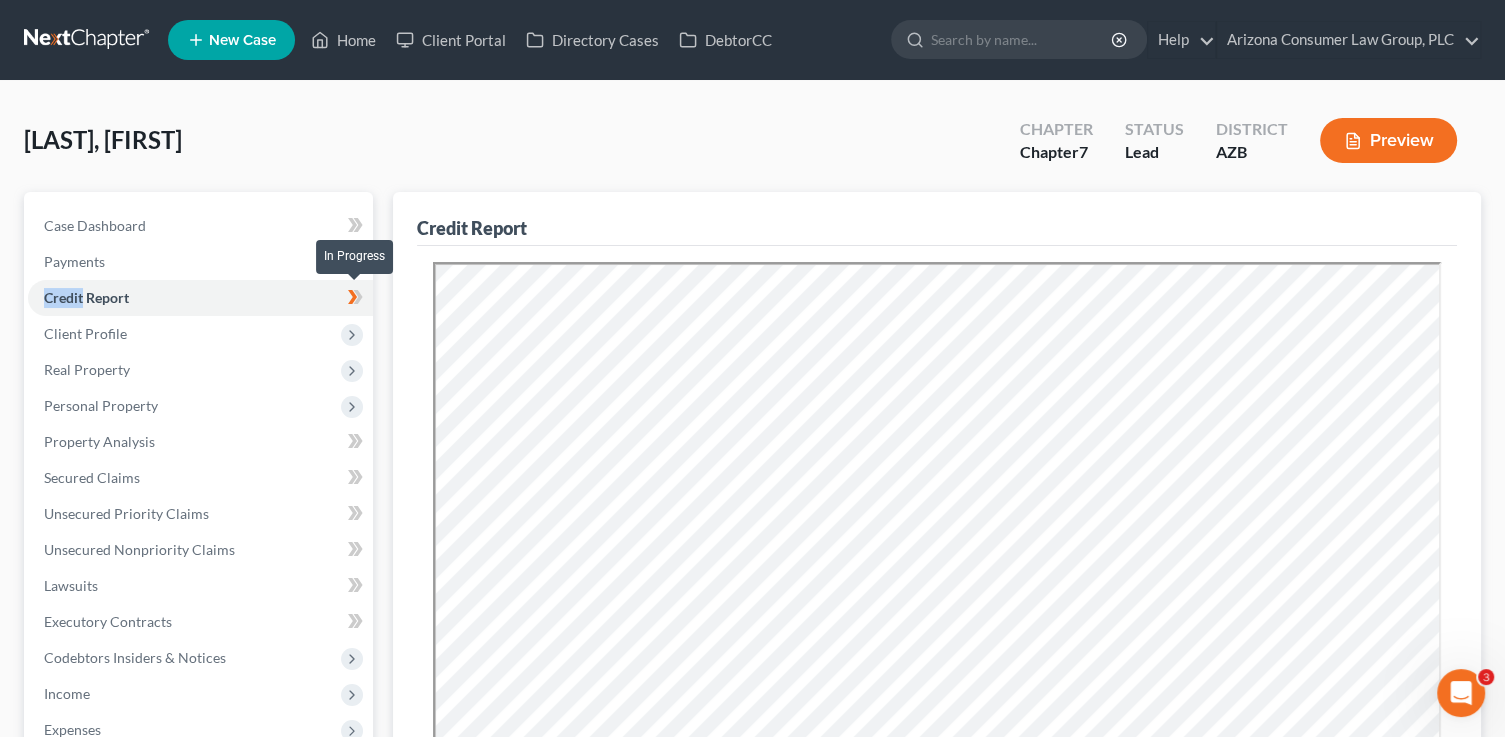 click 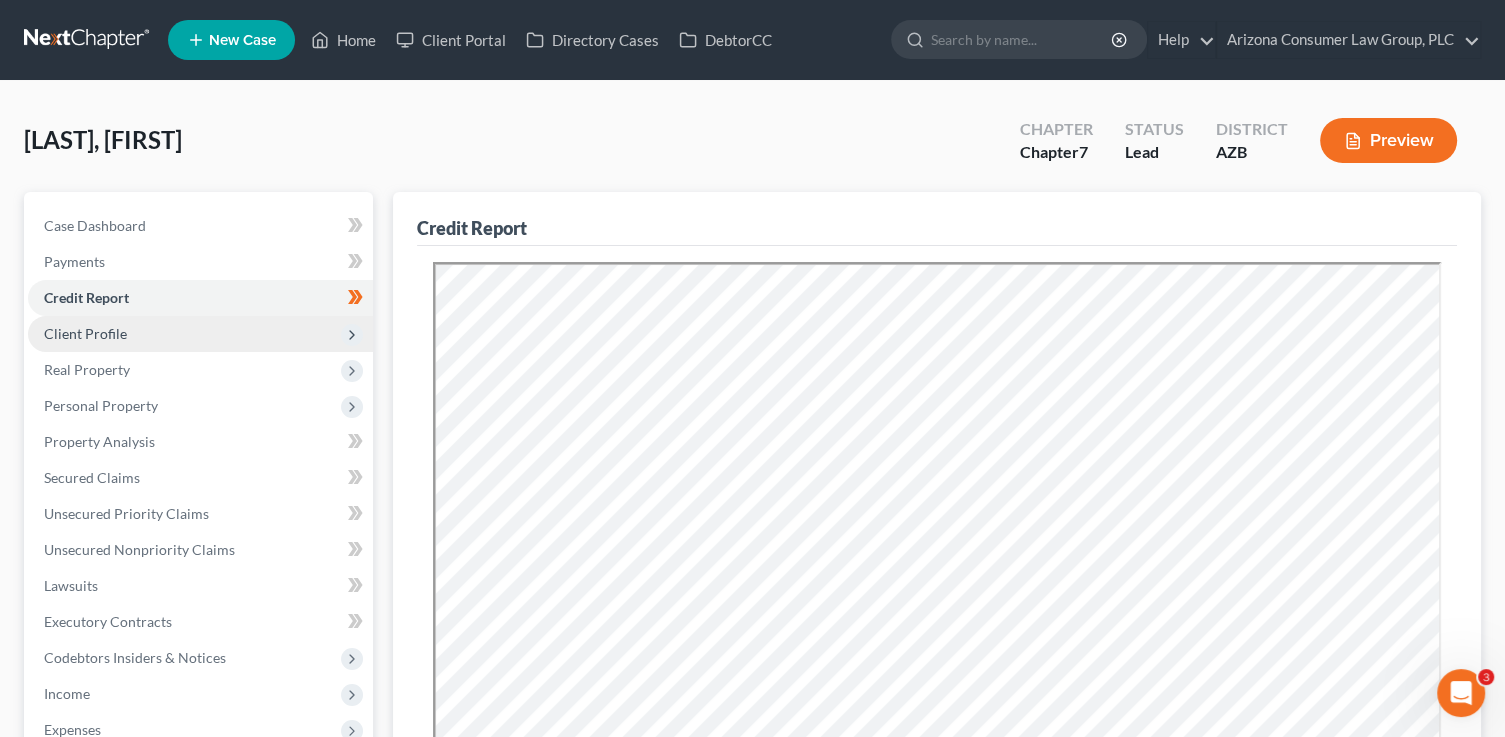 click on "Client Profile" at bounding box center [200, 334] 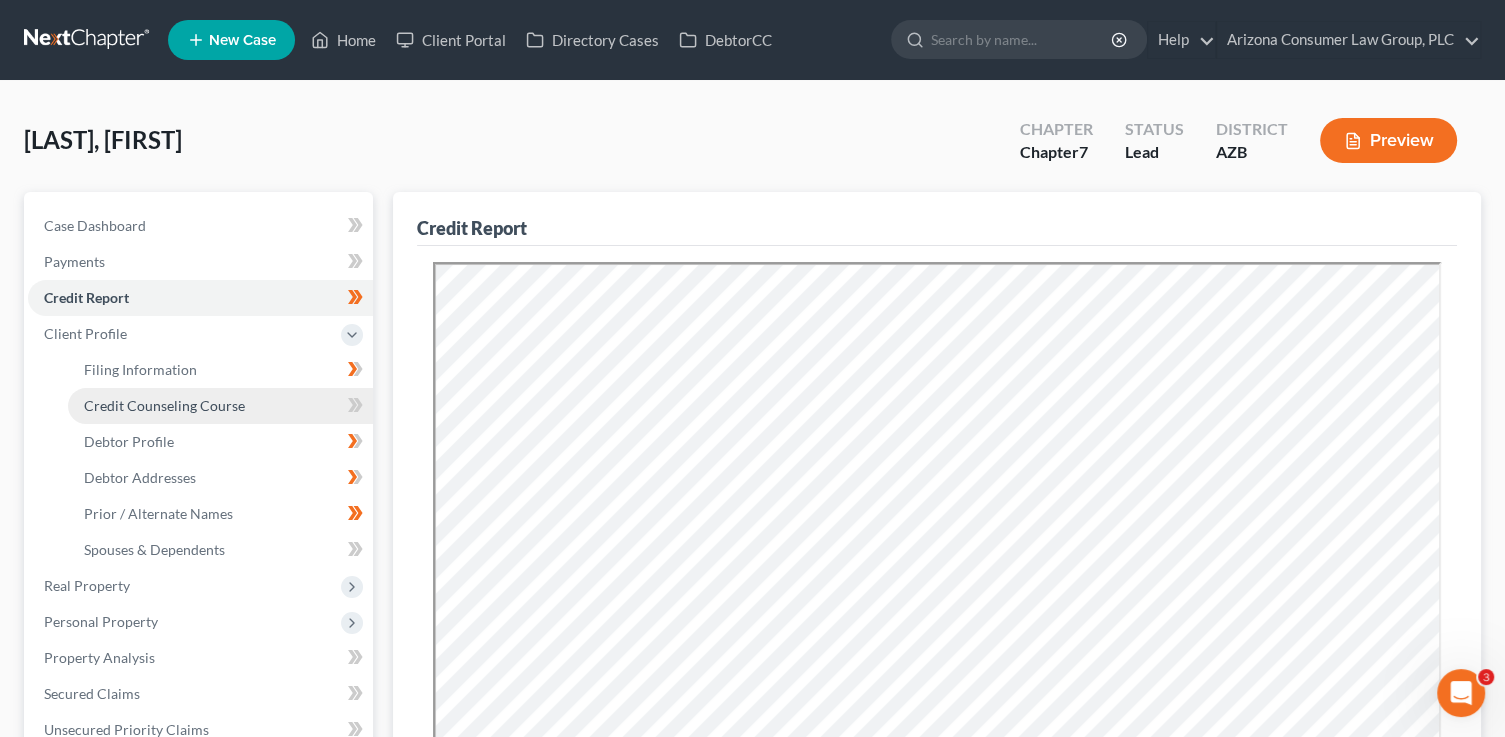 click on "Credit Counseling Course" at bounding box center (220, 406) 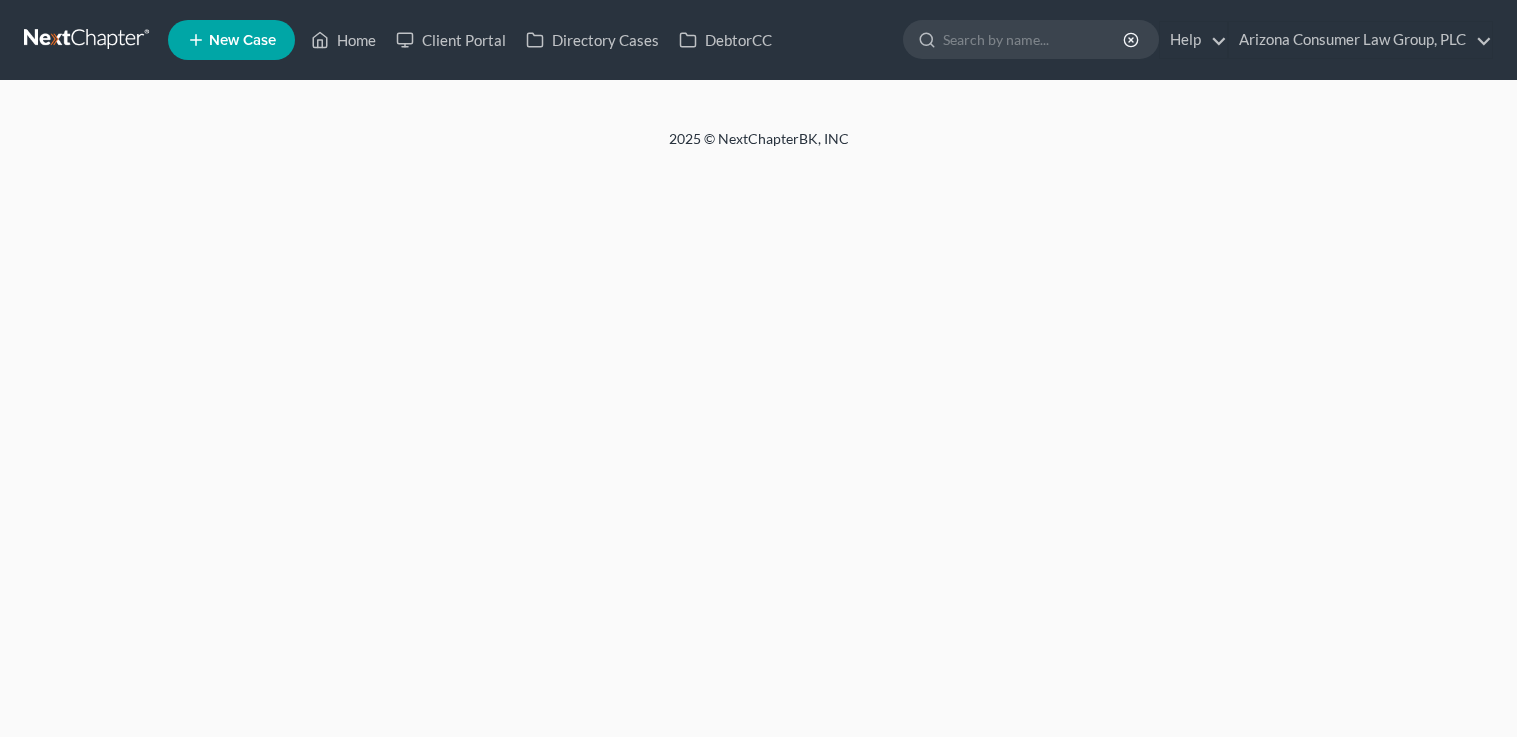 scroll, scrollTop: 0, scrollLeft: 0, axis: both 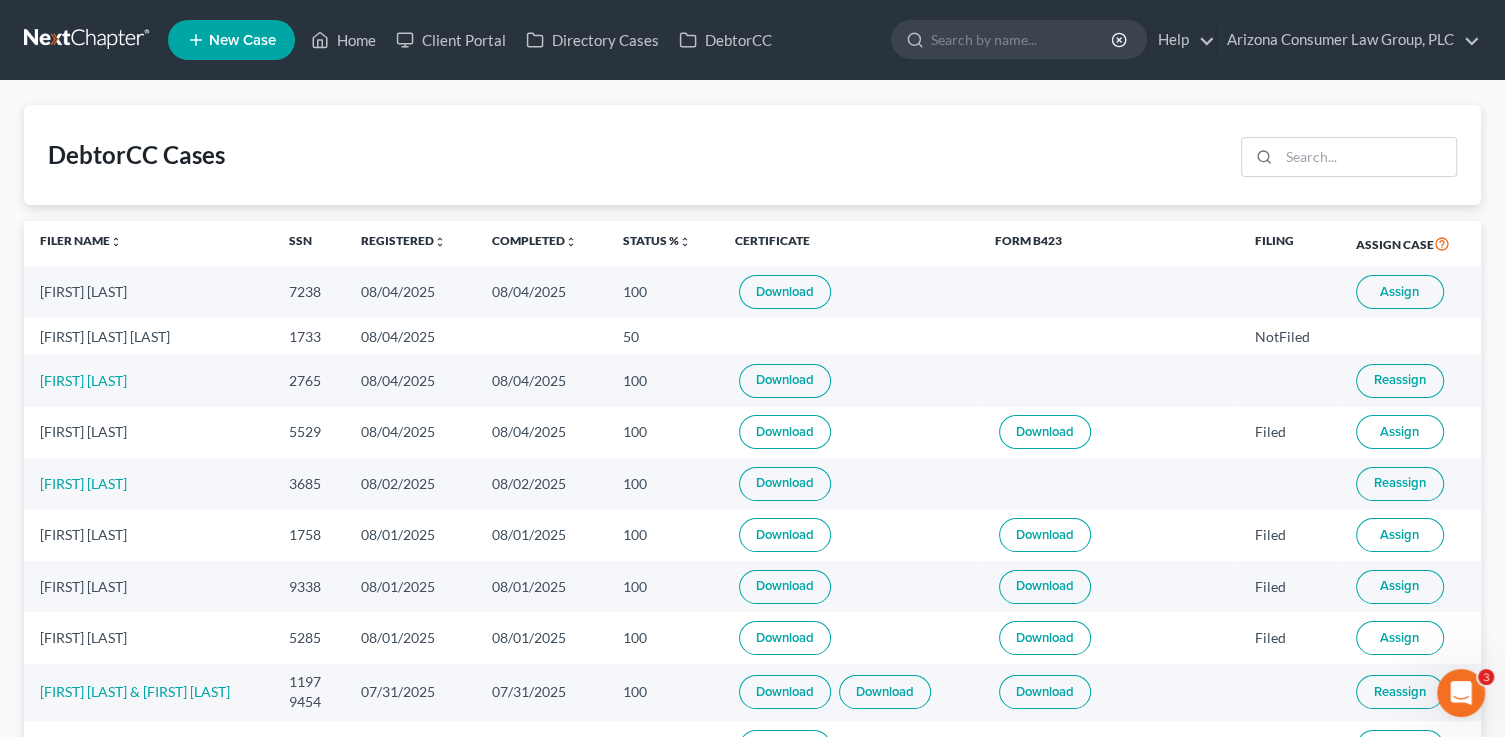click on "08/04/2025" at bounding box center [541, 291] 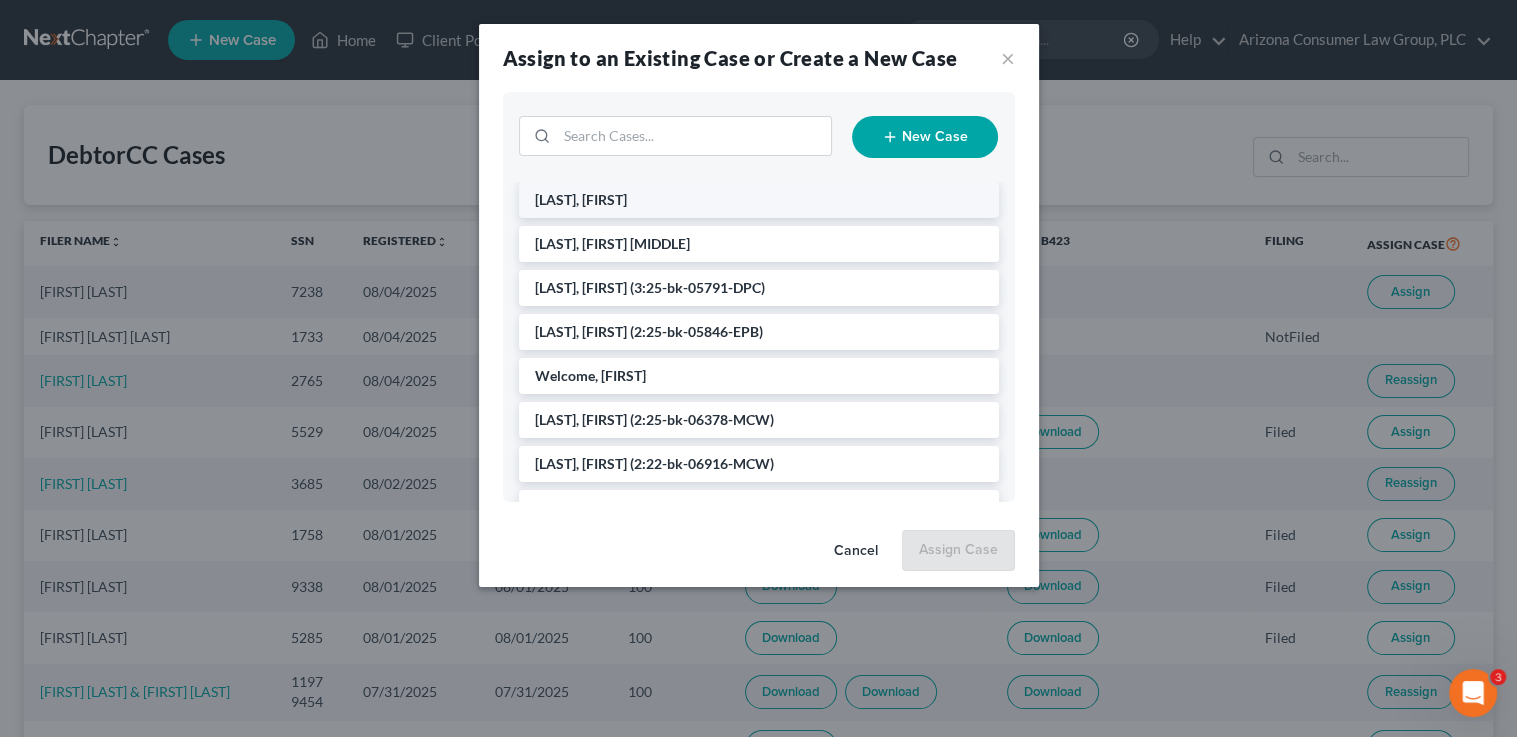 click on "[LAST], [FIRST]" at bounding box center (581, 199) 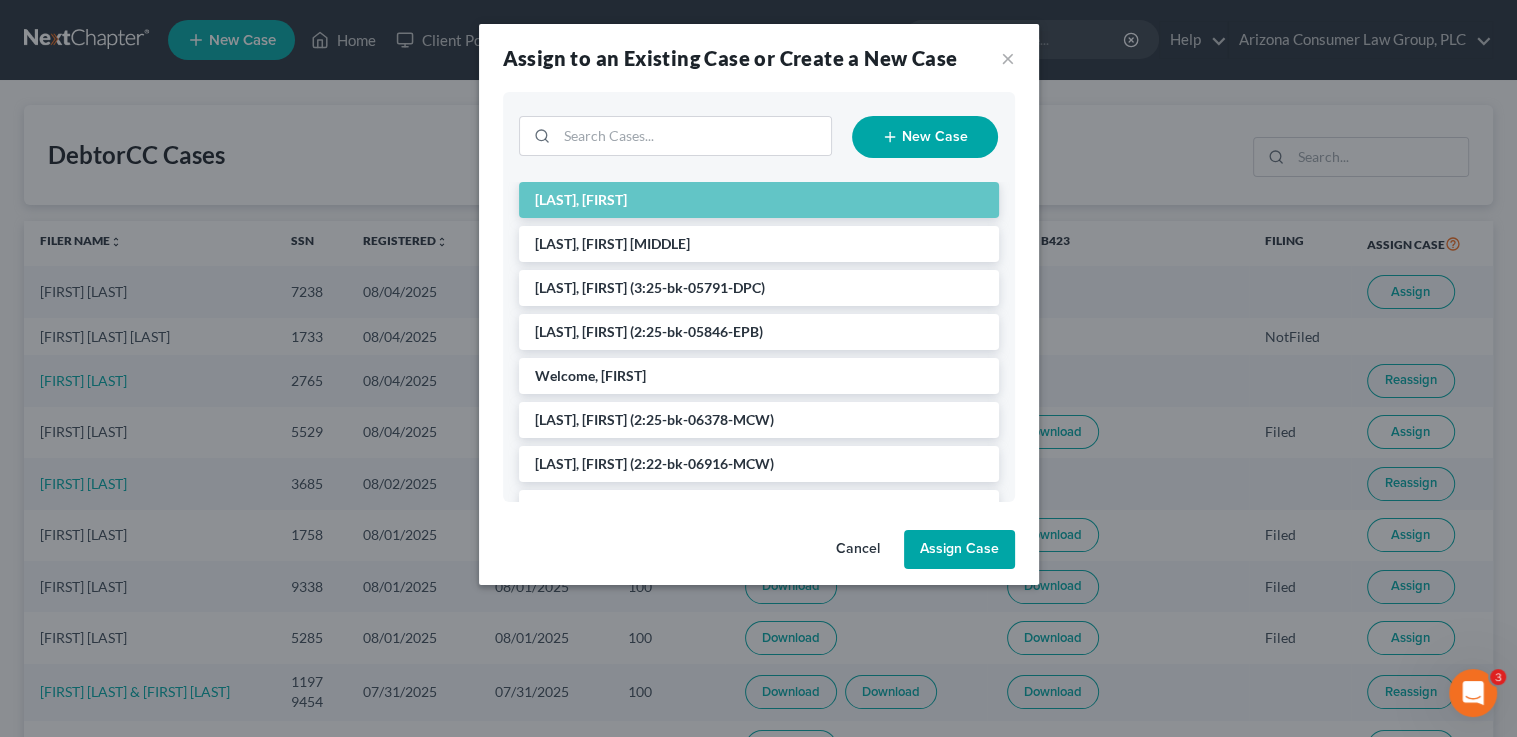 click on "Assign Case" at bounding box center (959, 550) 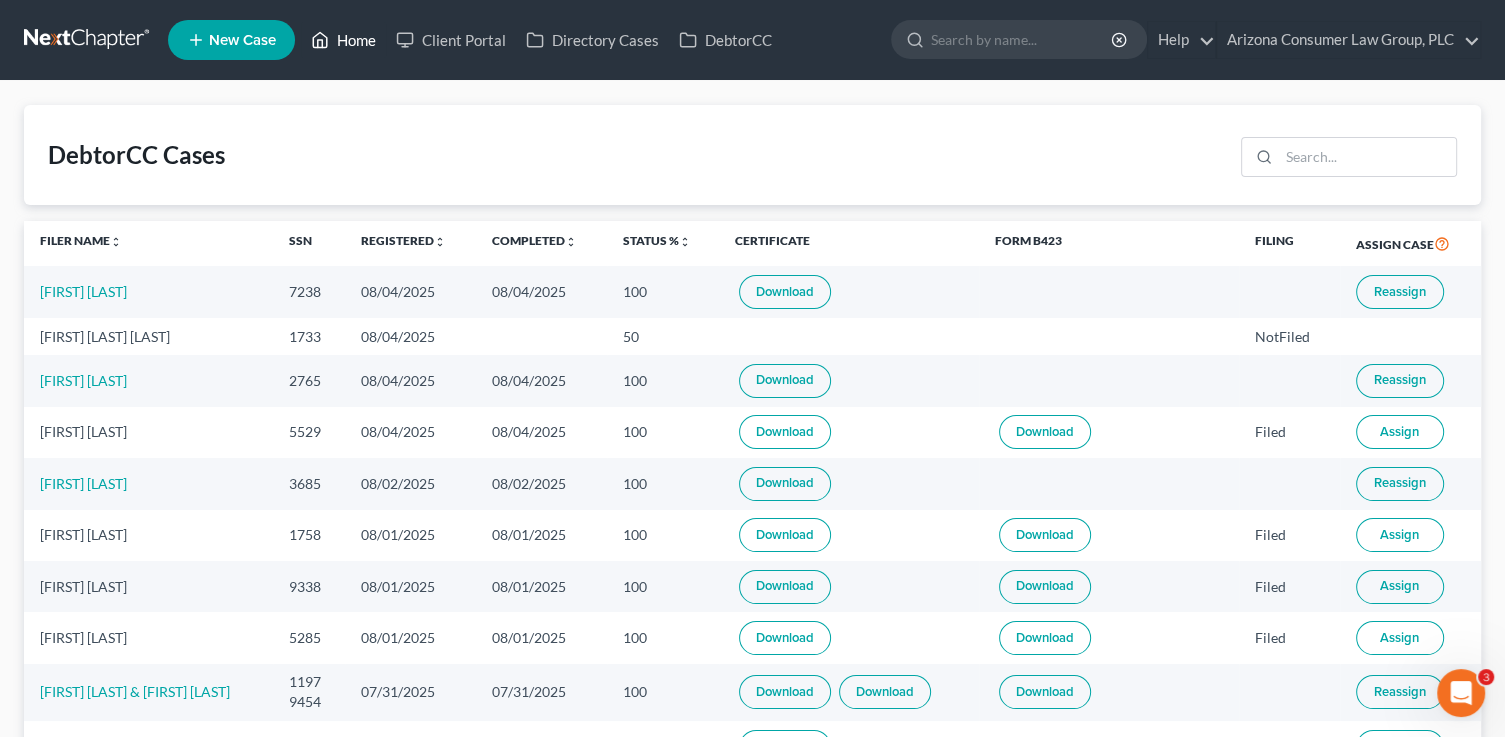 click on "Home" at bounding box center [343, 40] 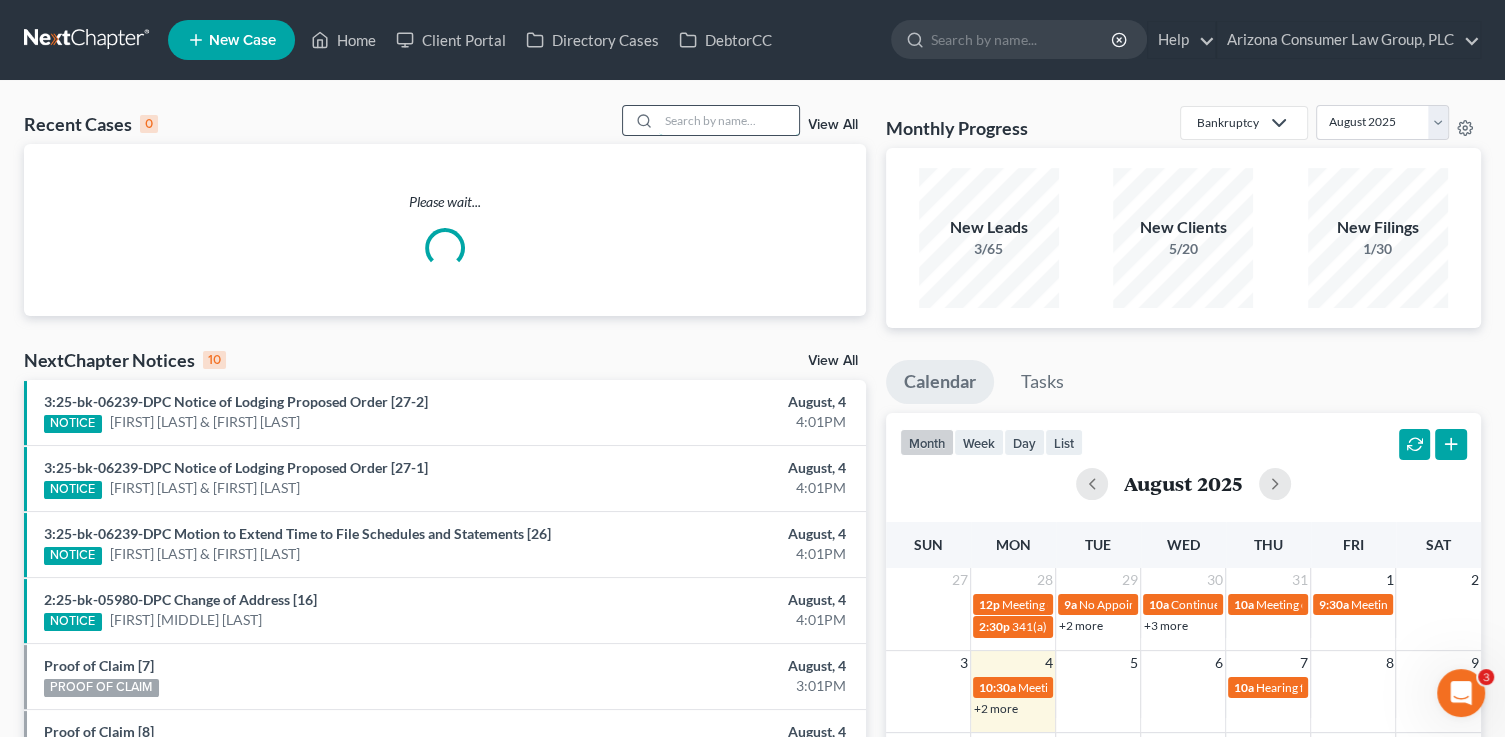 click at bounding box center [729, 120] 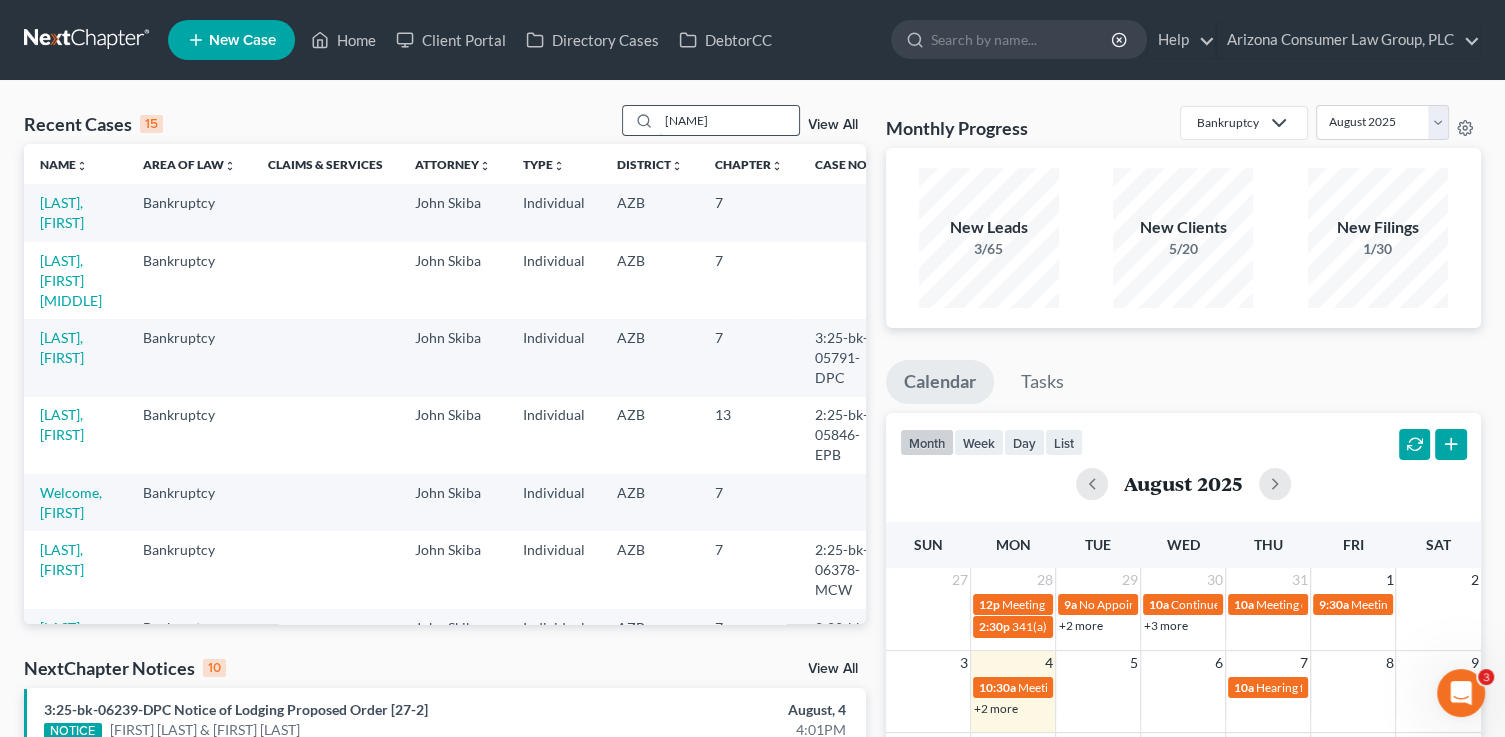 type on "[NAME]" 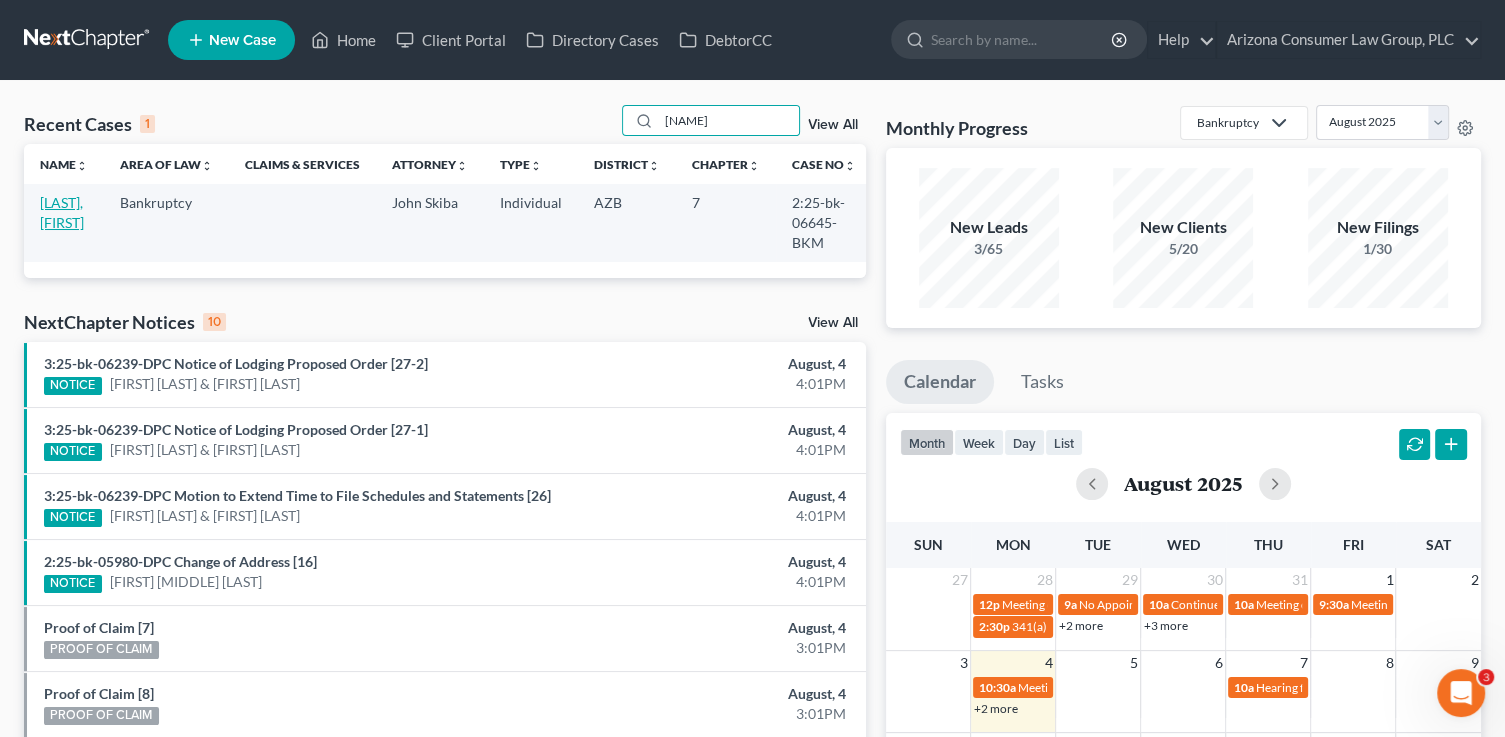 click on "[LAST], [FIRST]" at bounding box center [62, 212] 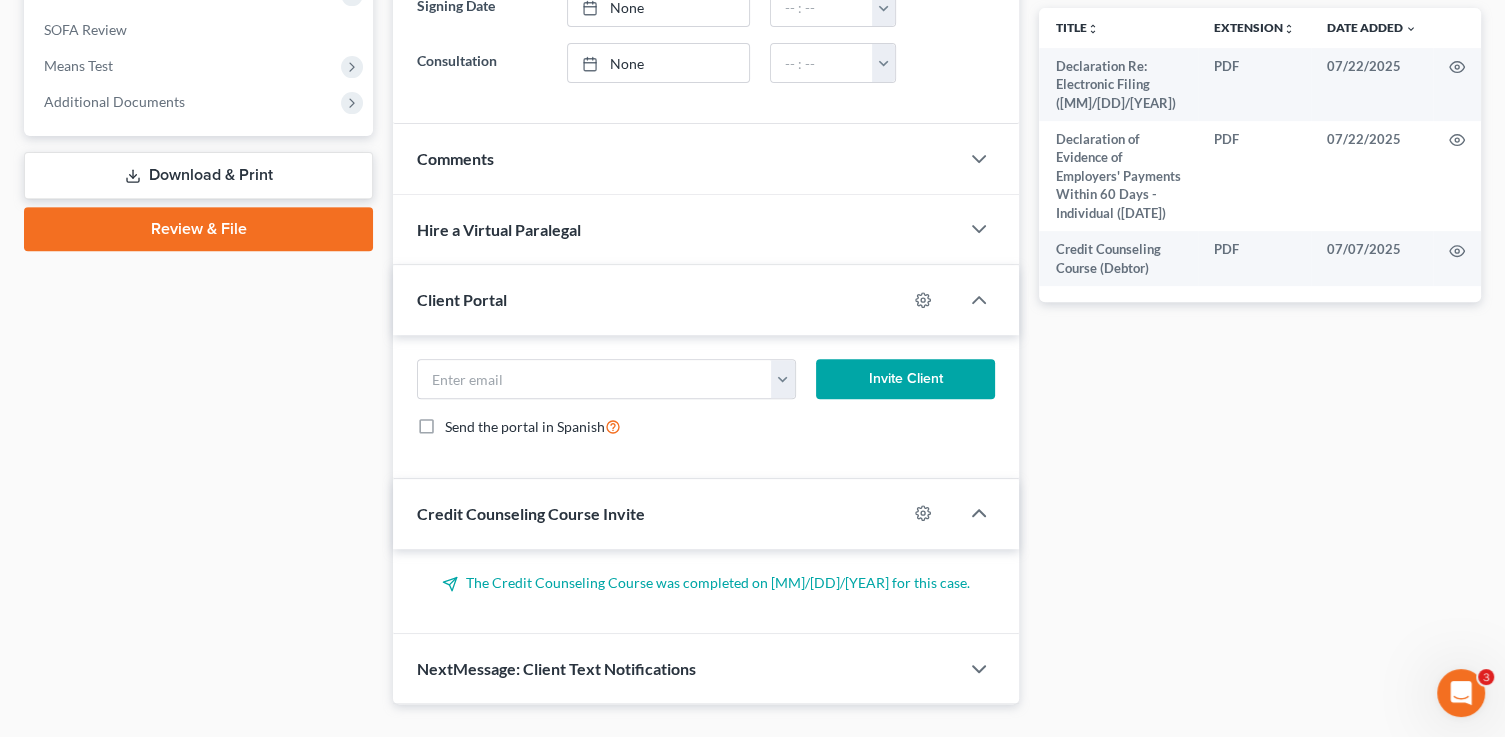 scroll, scrollTop: 804, scrollLeft: 0, axis: vertical 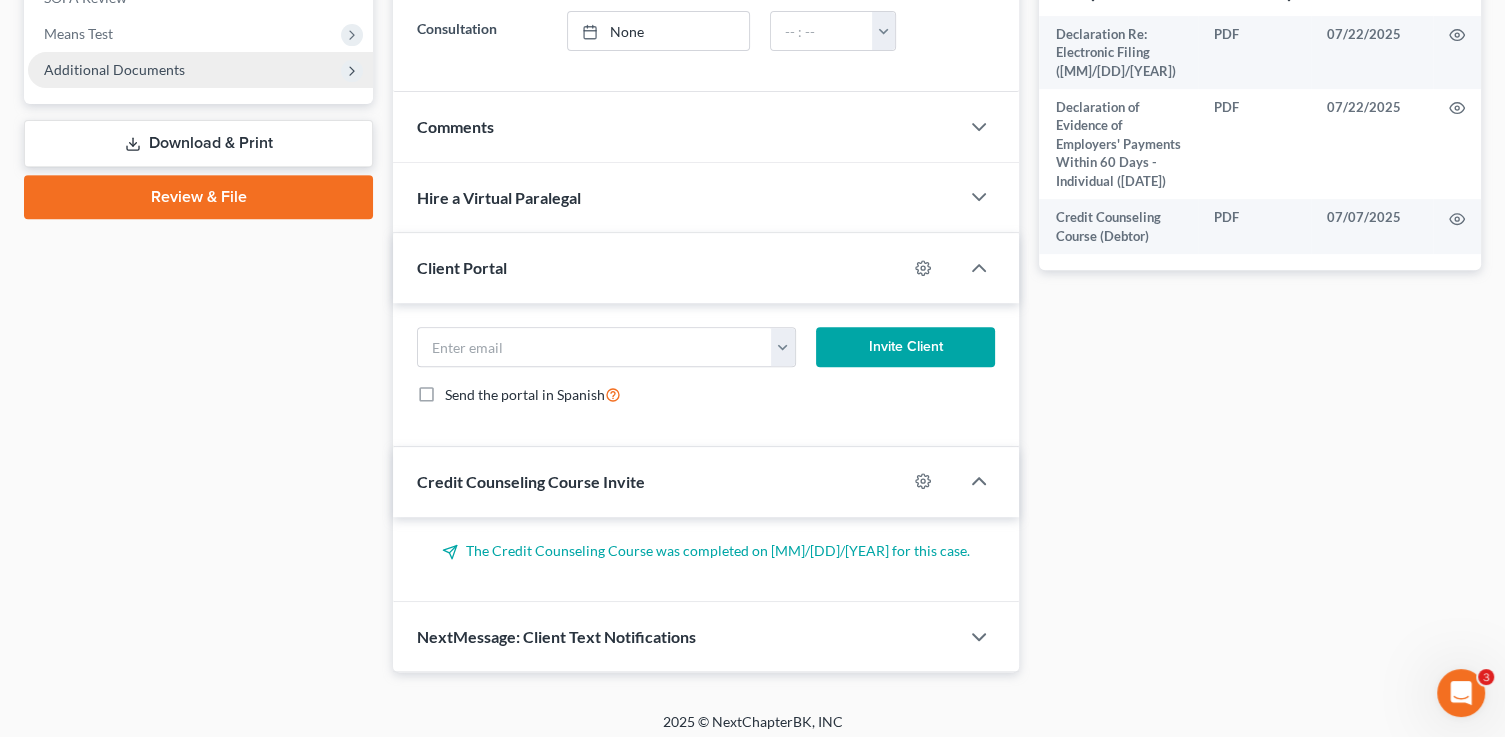 click on "Additional Documents" at bounding box center [200, 70] 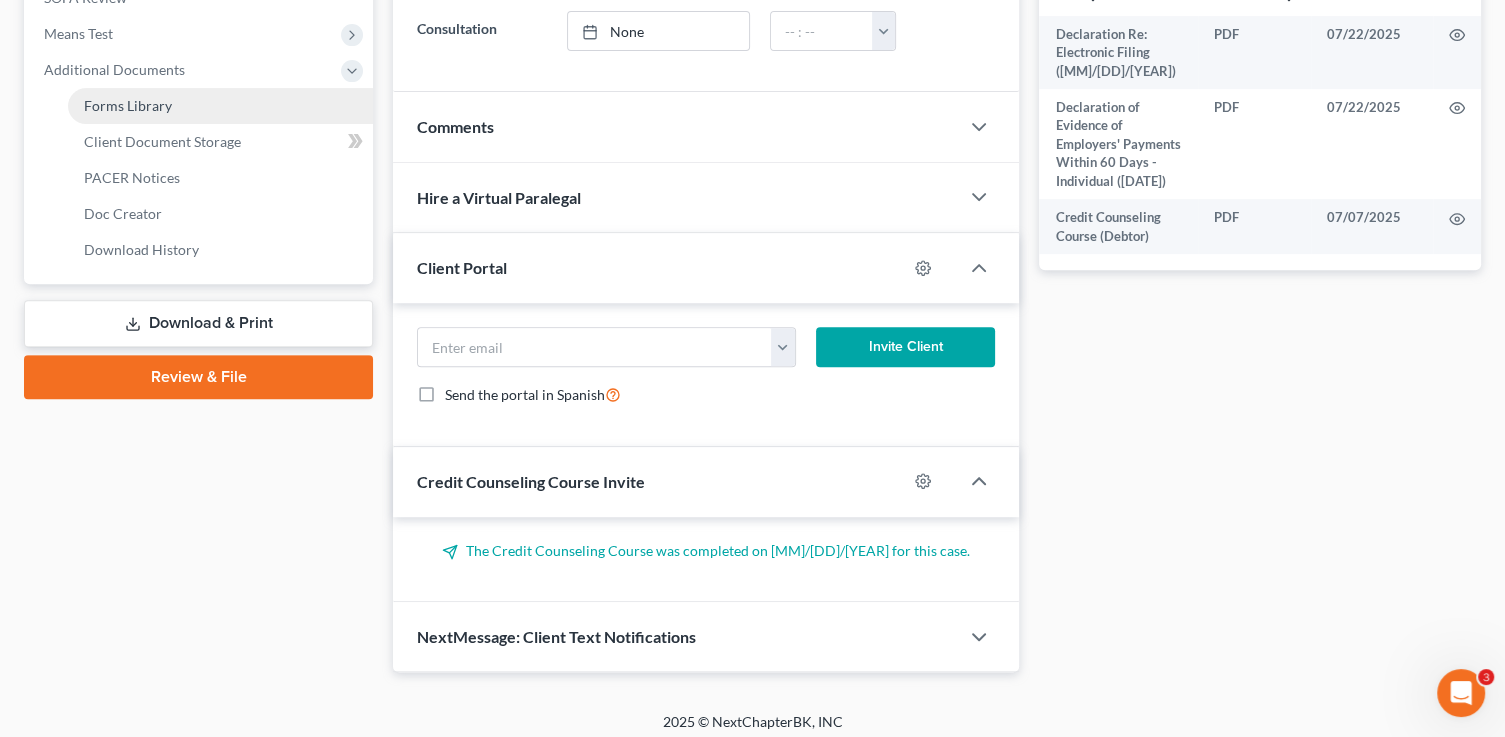 click on "Forms Library" at bounding box center (220, 106) 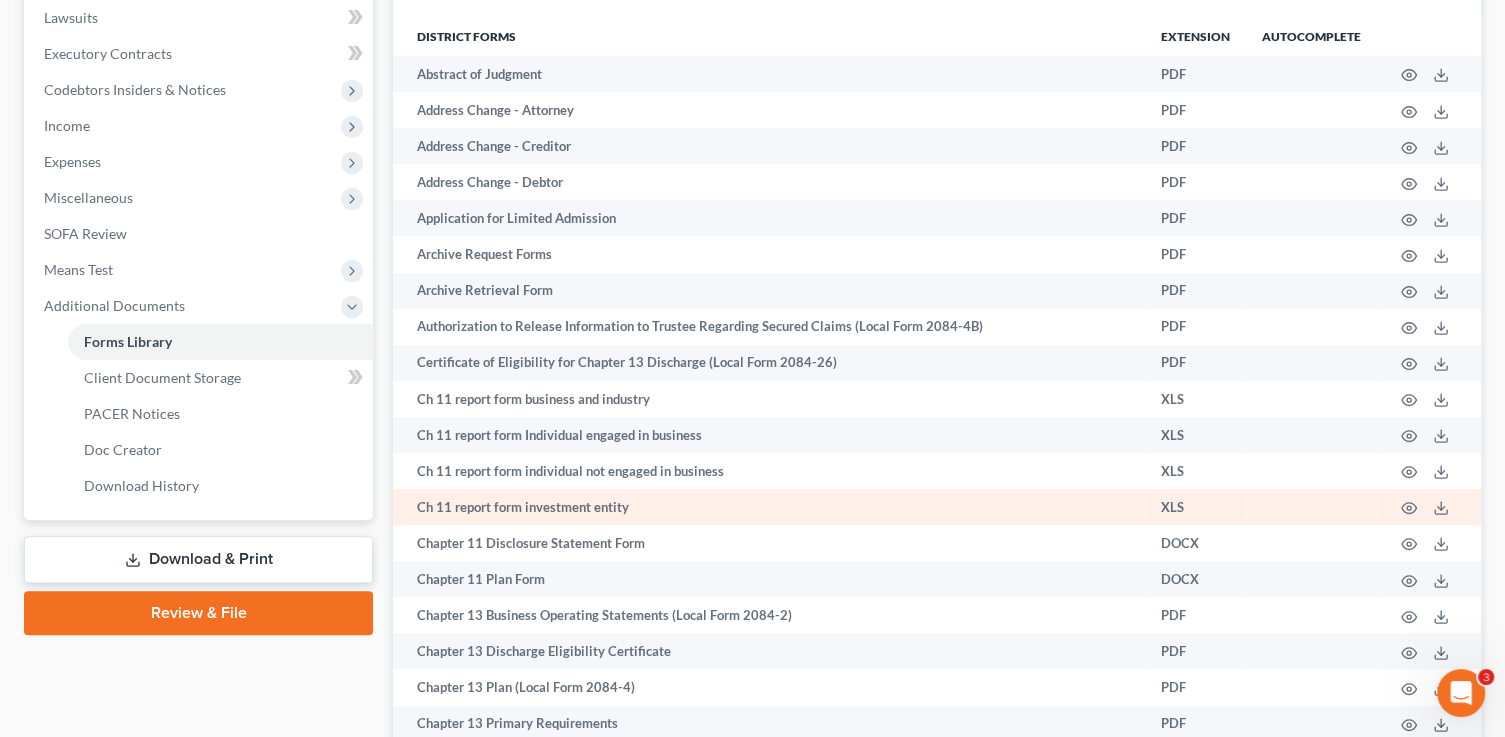 scroll, scrollTop: 612, scrollLeft: 0, axis: vertical 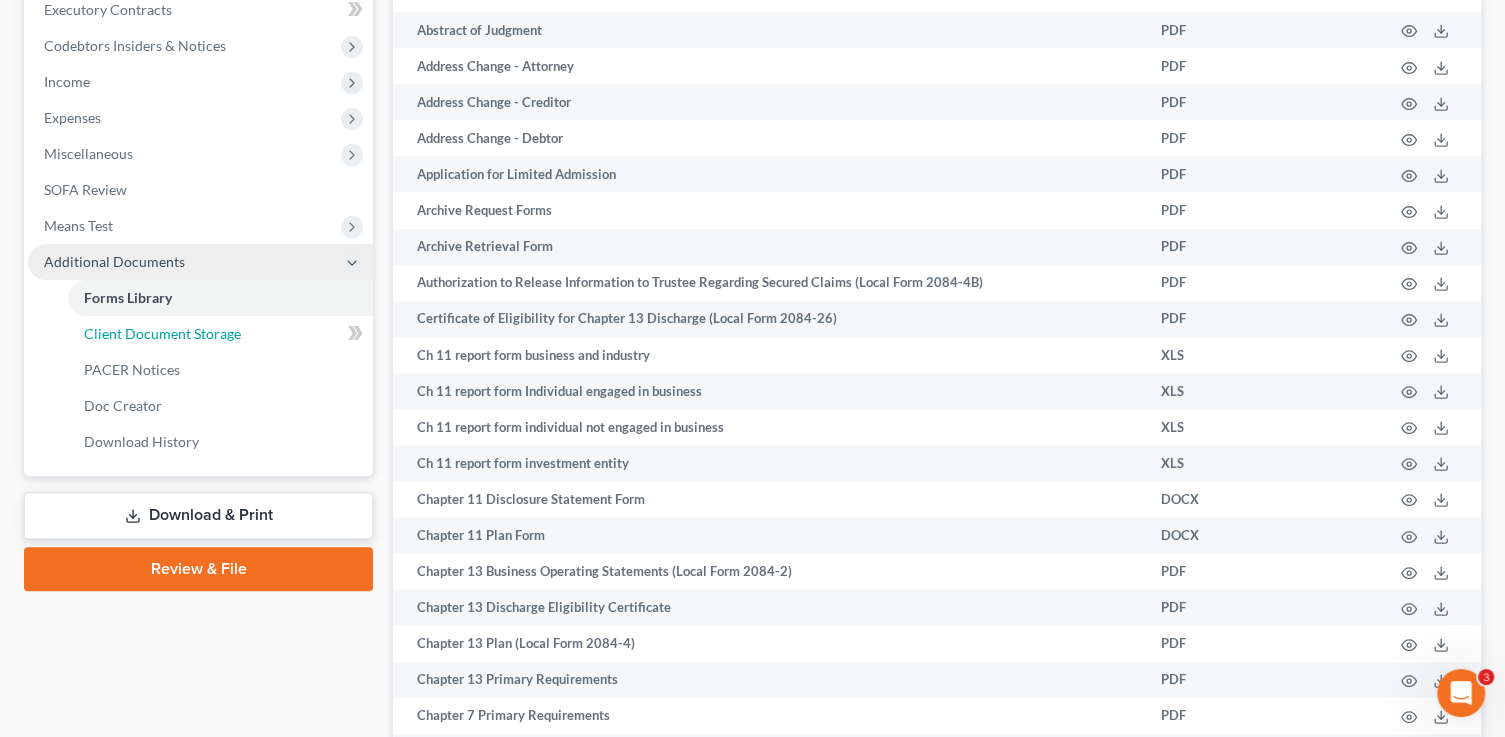 click on "Client Document Storage" at bounding box center [162, 333] 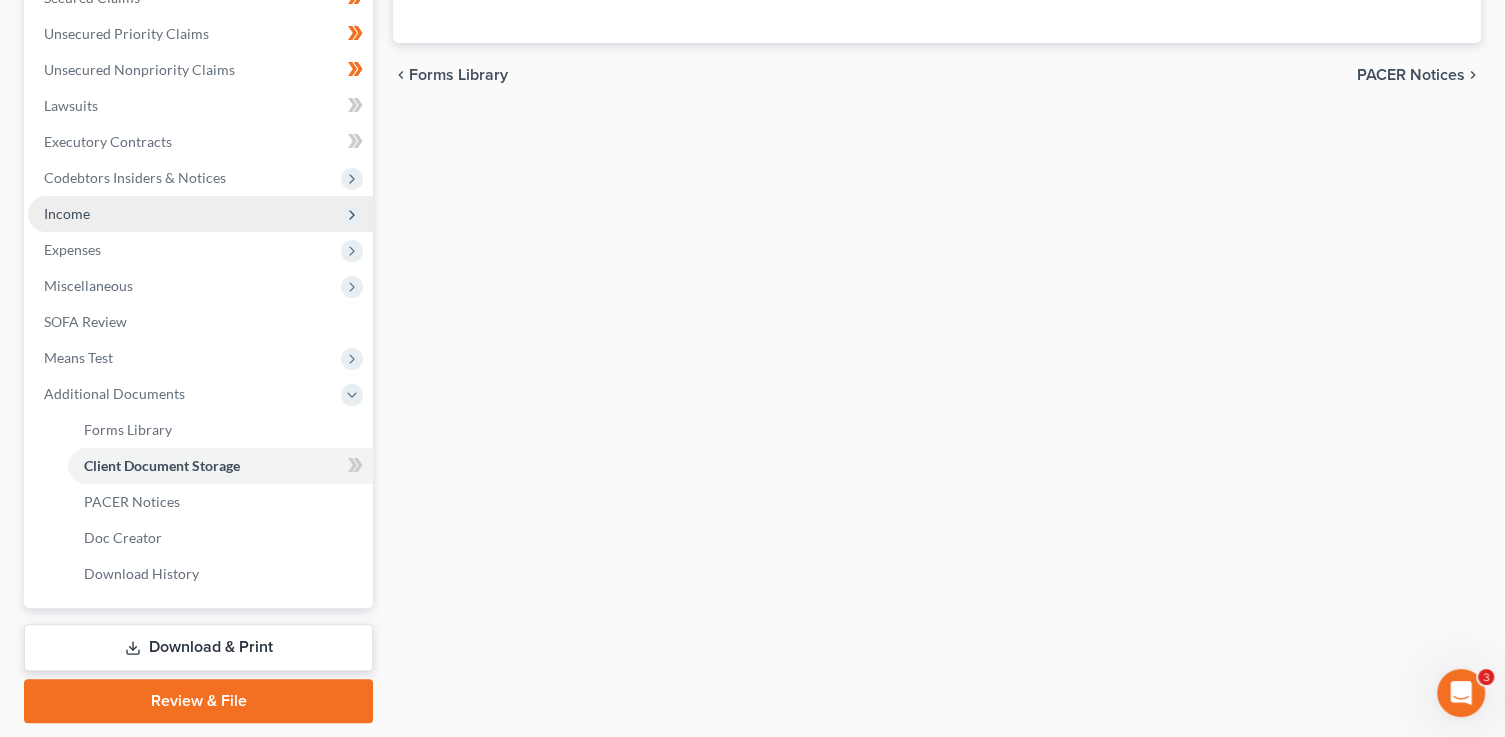 select on "14" 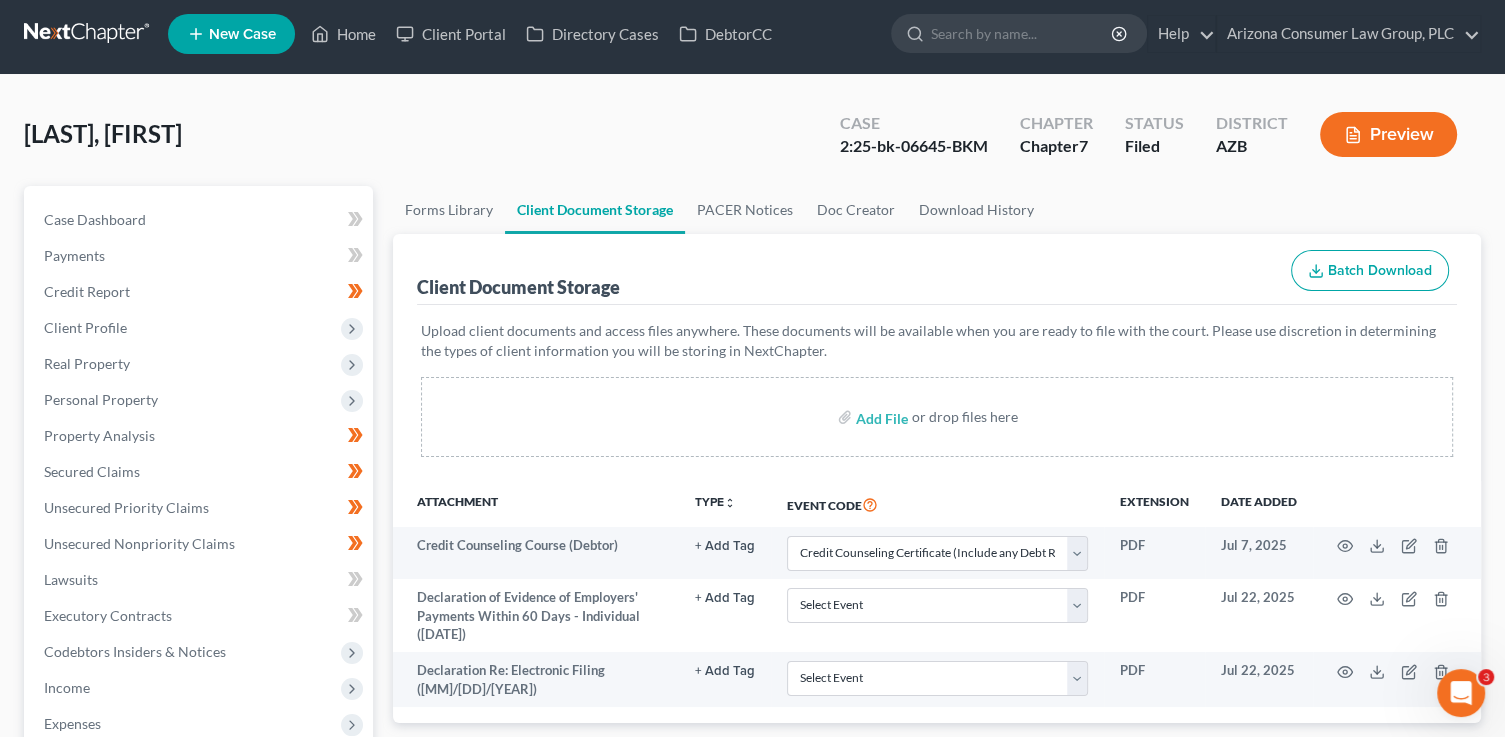 scroll, scrollTop: 0, scrollLeft: 0, axis: both 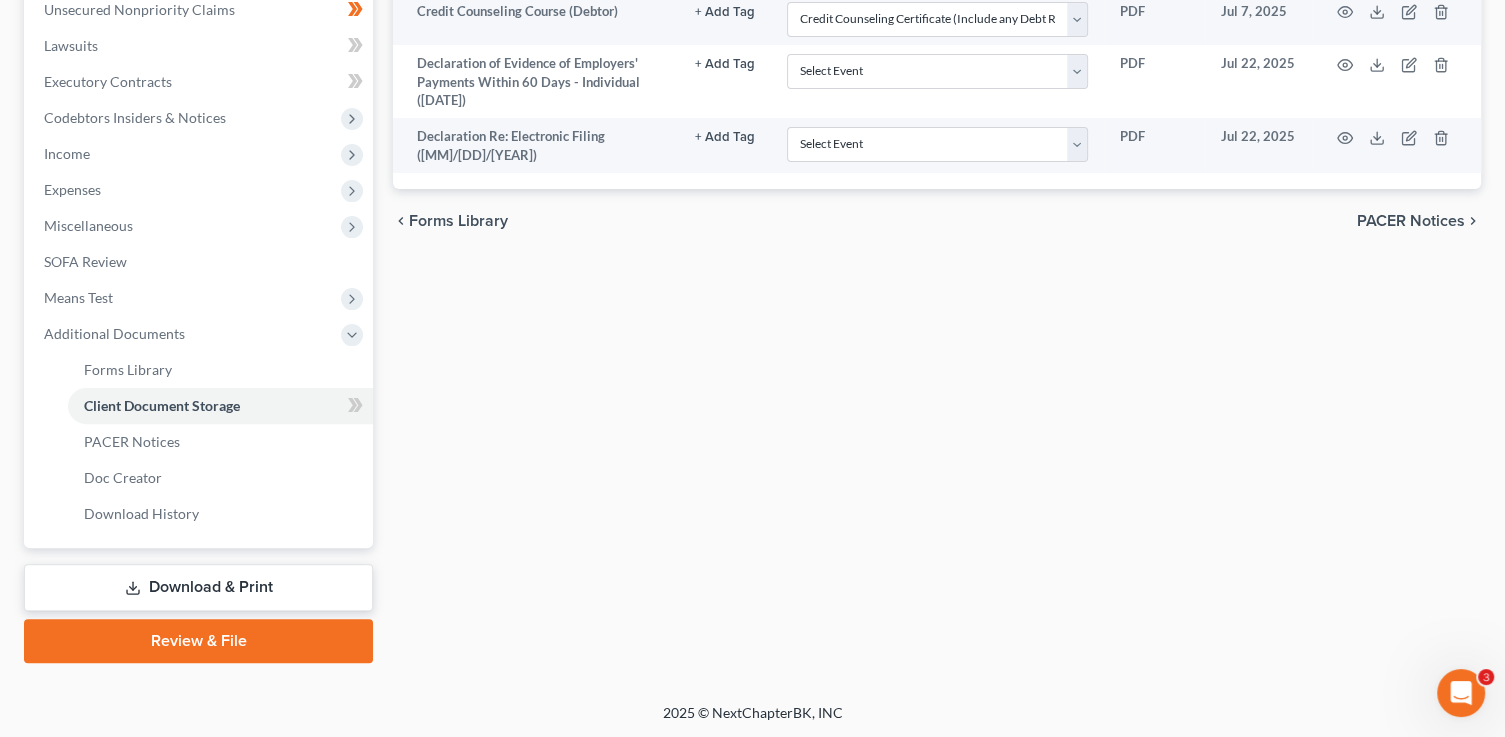 click on "Download & Print" at bounding box center (198, 587) 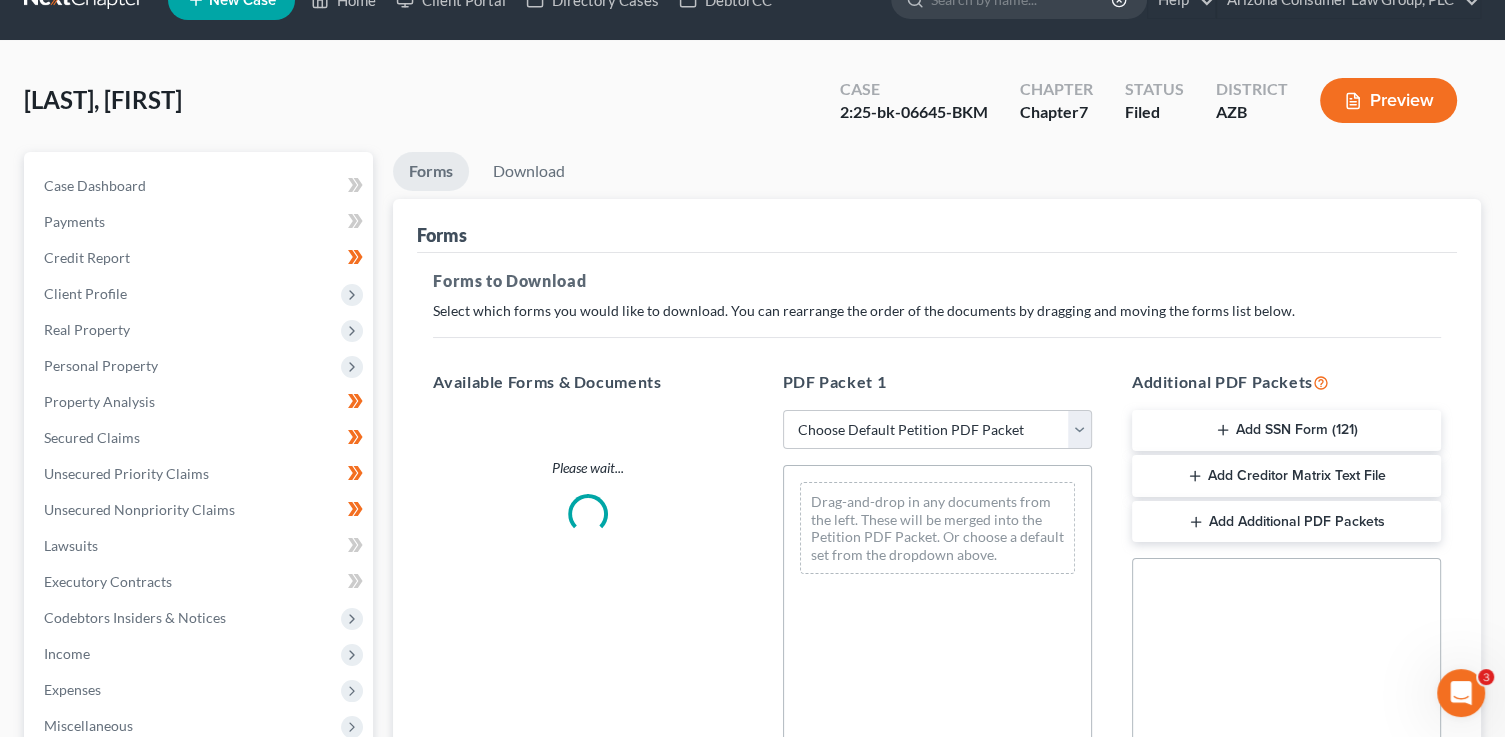 scroll, scrollTop: 0, scrollLeft: 0, axis: both 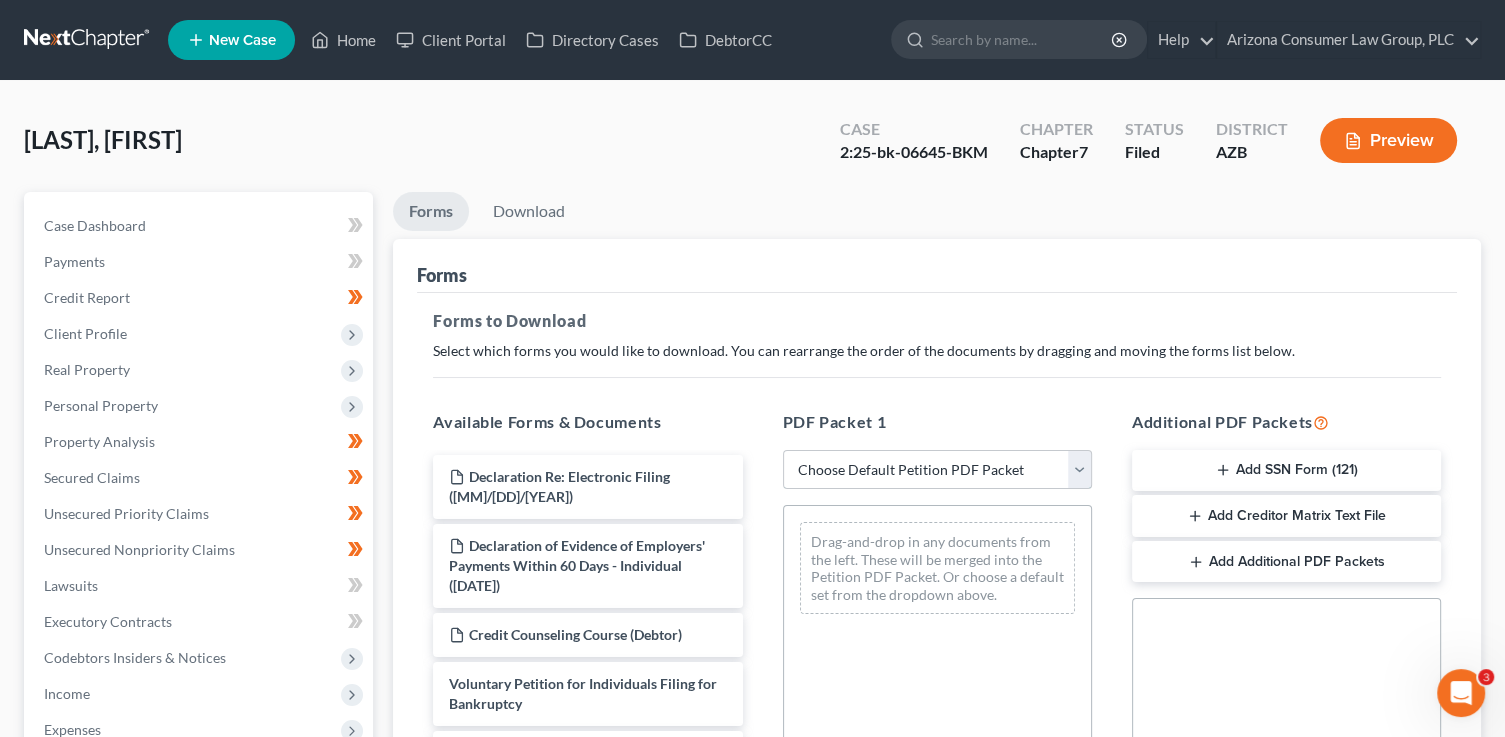 click on "Choose Default Petition PDF Packet Complete Bankruptcy Petition (all forms and schedules) Emergency Filing Forms (Petition and Creditor List Only) Amended Forms Signature Pages Only Emergency Completion Emergency Completion - Business Debts Emergency Completion Emergency Completion with Disclosure" at bounding box center [937, 470] 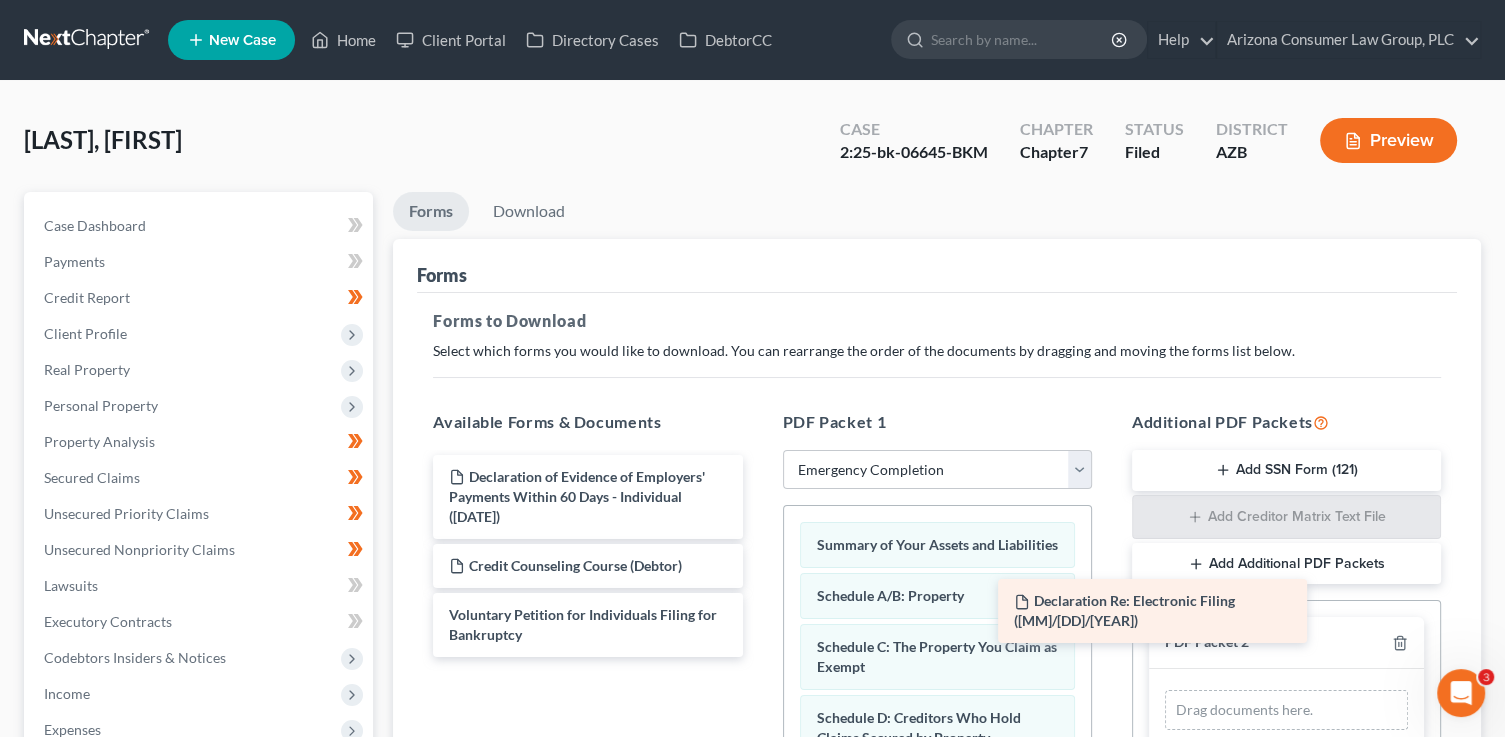 drag, startPoint x: 634, startPoint y: 487, endPoint x: 1286, endPoint y: 643, distance: 670.4029 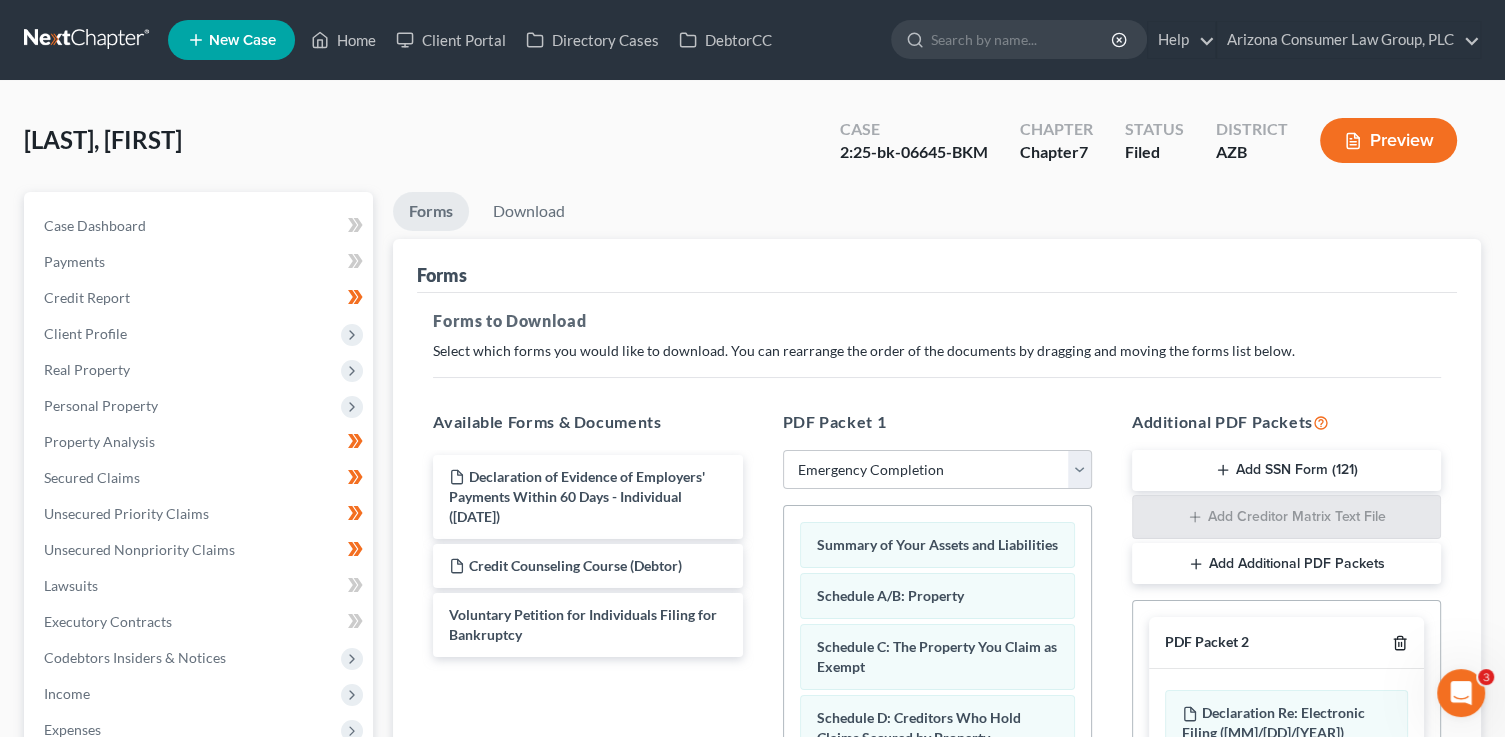 drag, startPoint x: 1403, startPoint y: 644, endPoint x: 1369, endPoint y: 604, distance: 52.49762 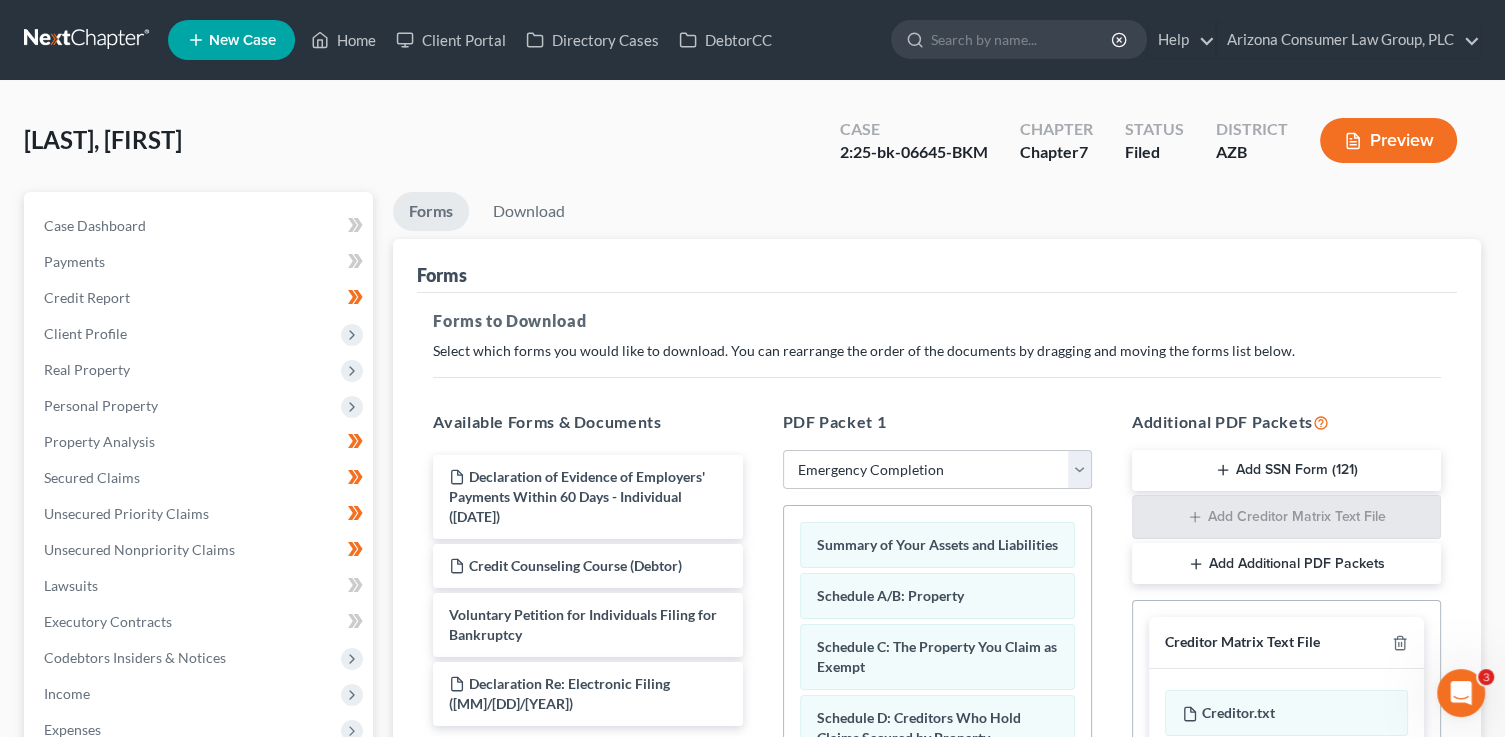 click on "Add Additional PDF Packets" at bounding box center [1286, 564] 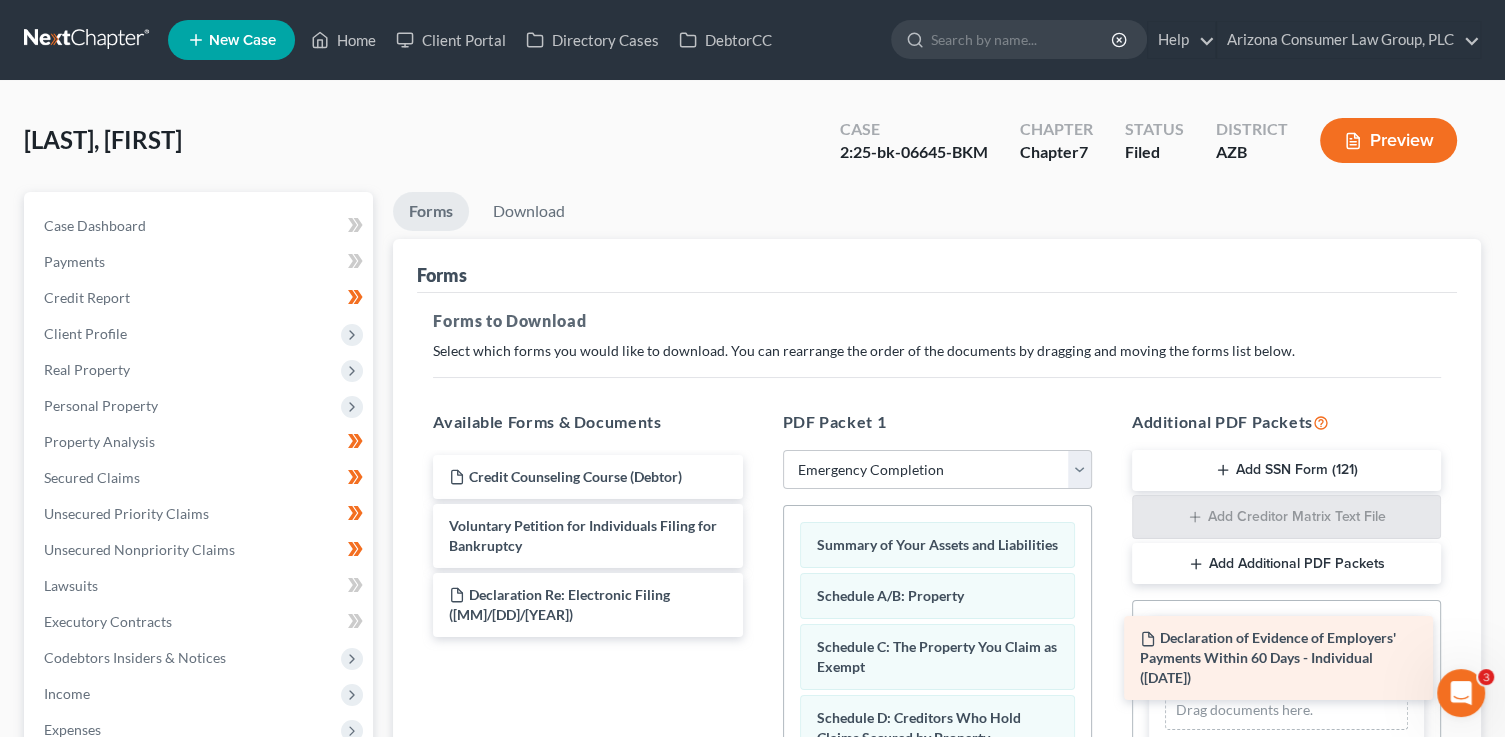 drag, startPoint x: 628, startPoint y: 493, endPoint x: 1337, endPoint y: 664, distance: 729.32983 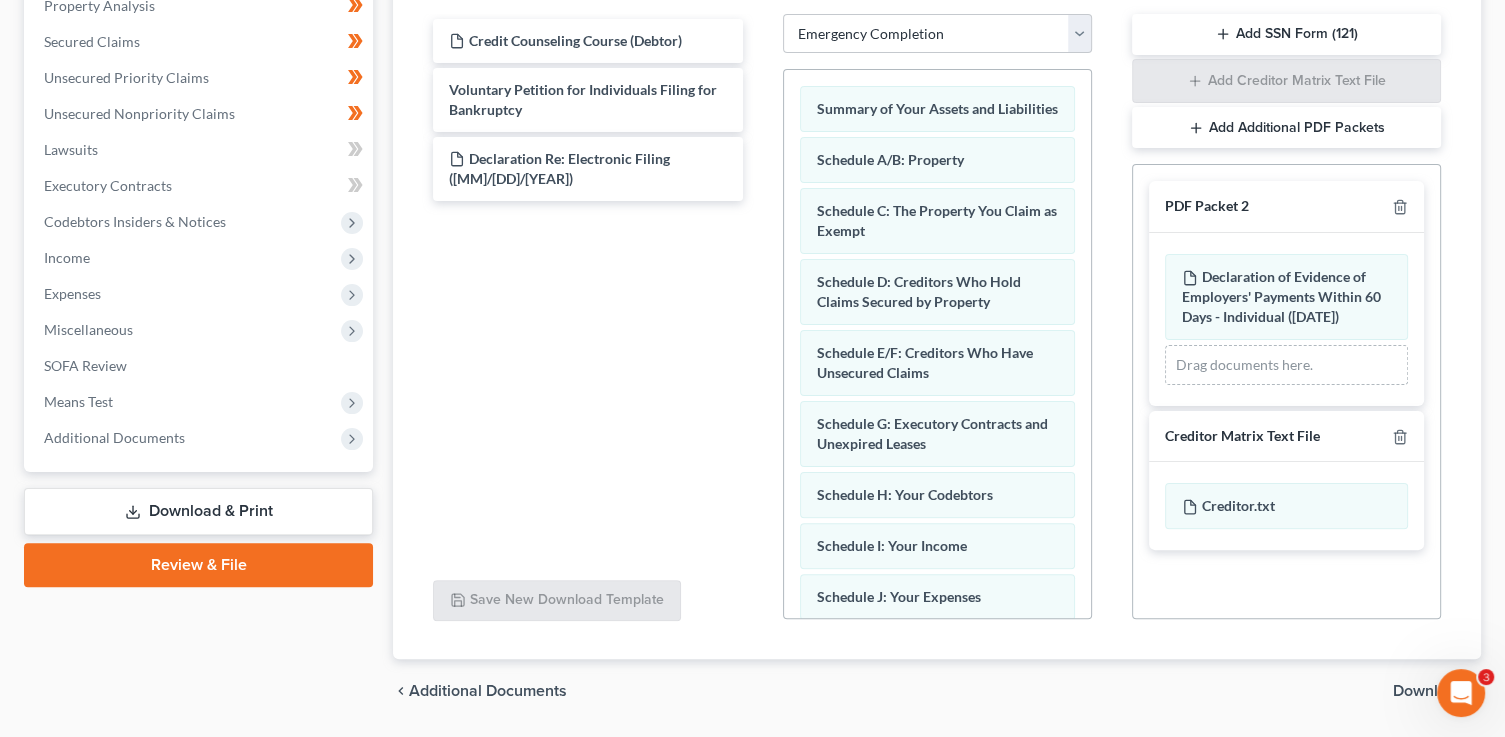 scroll, scrollTop: 436, scrollLeft: 0, axis: vertical 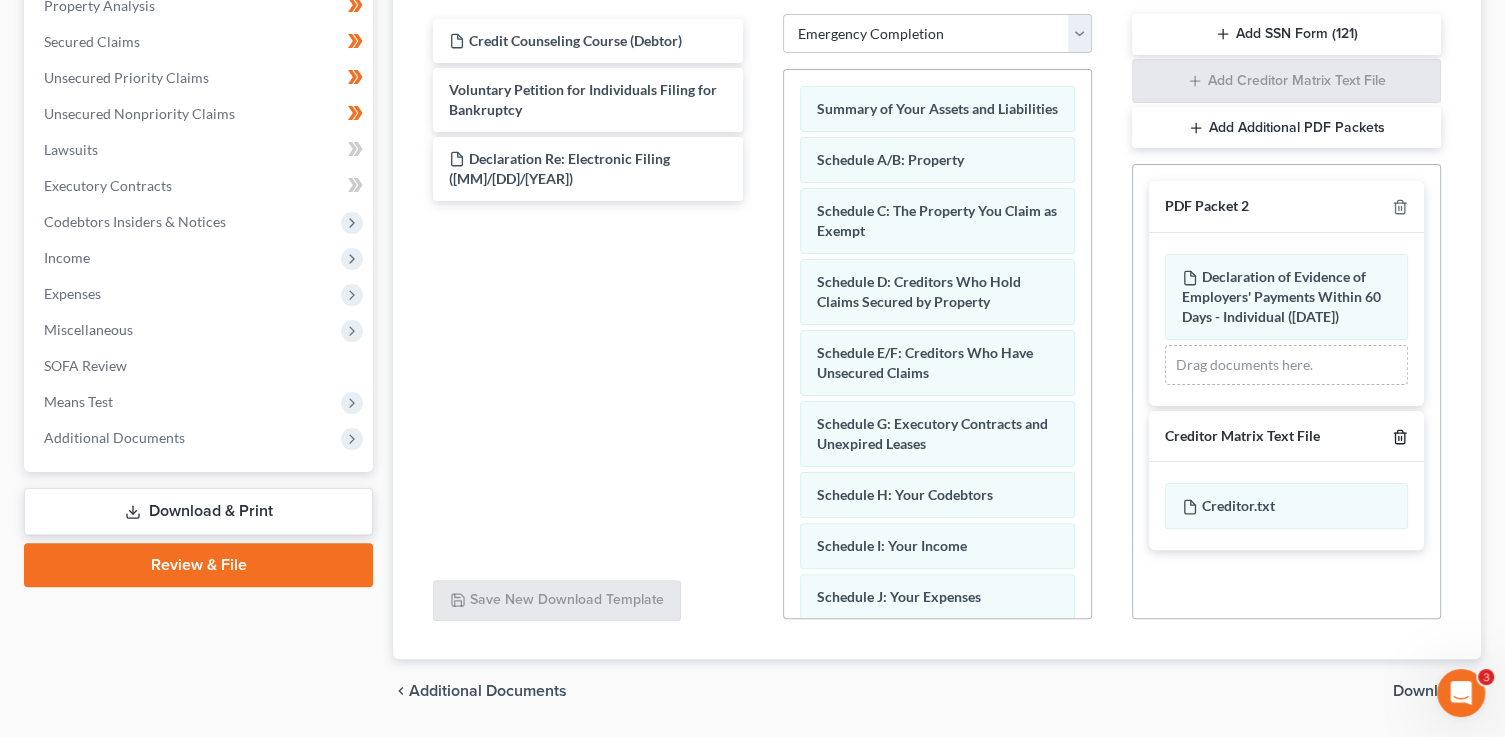 click 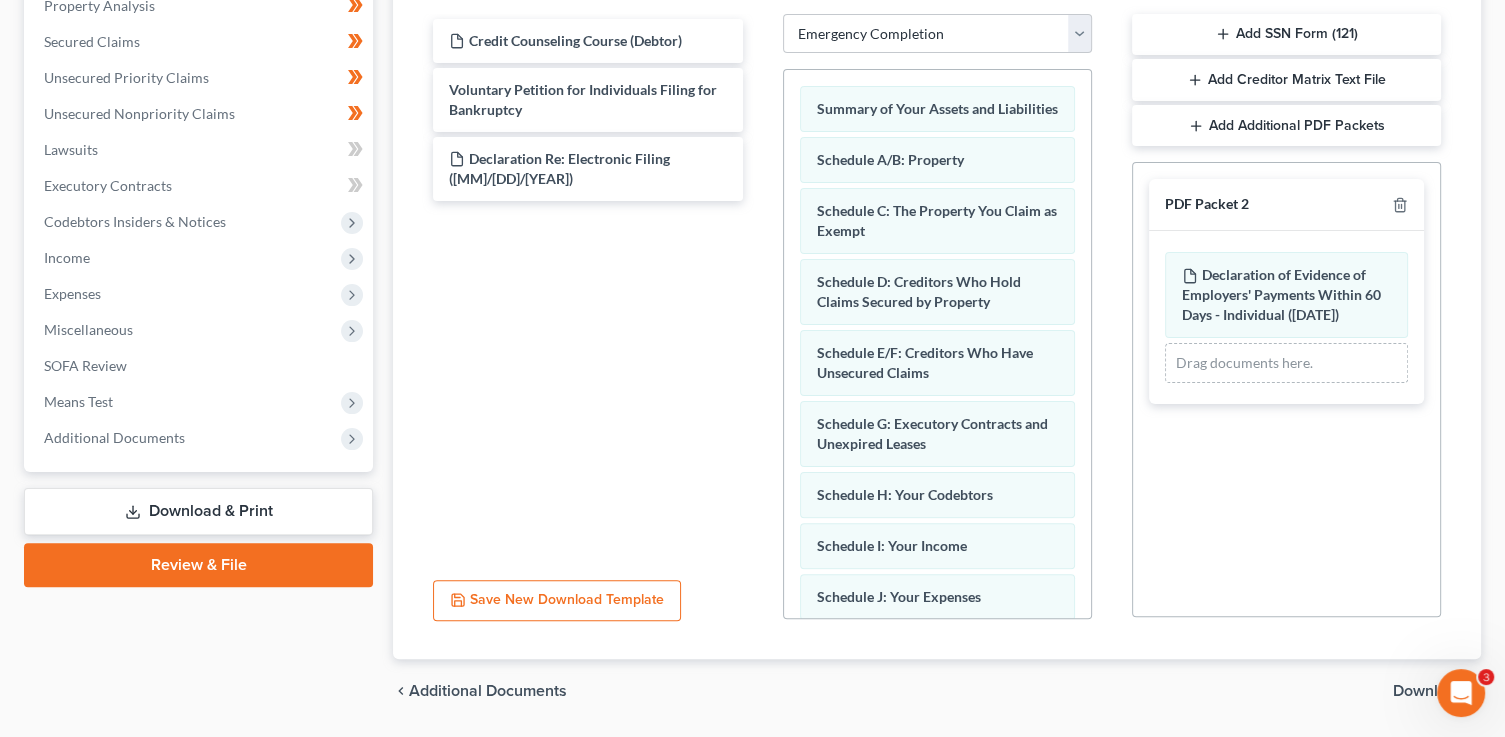 click on "Download" at bounding box center [1429, 691] 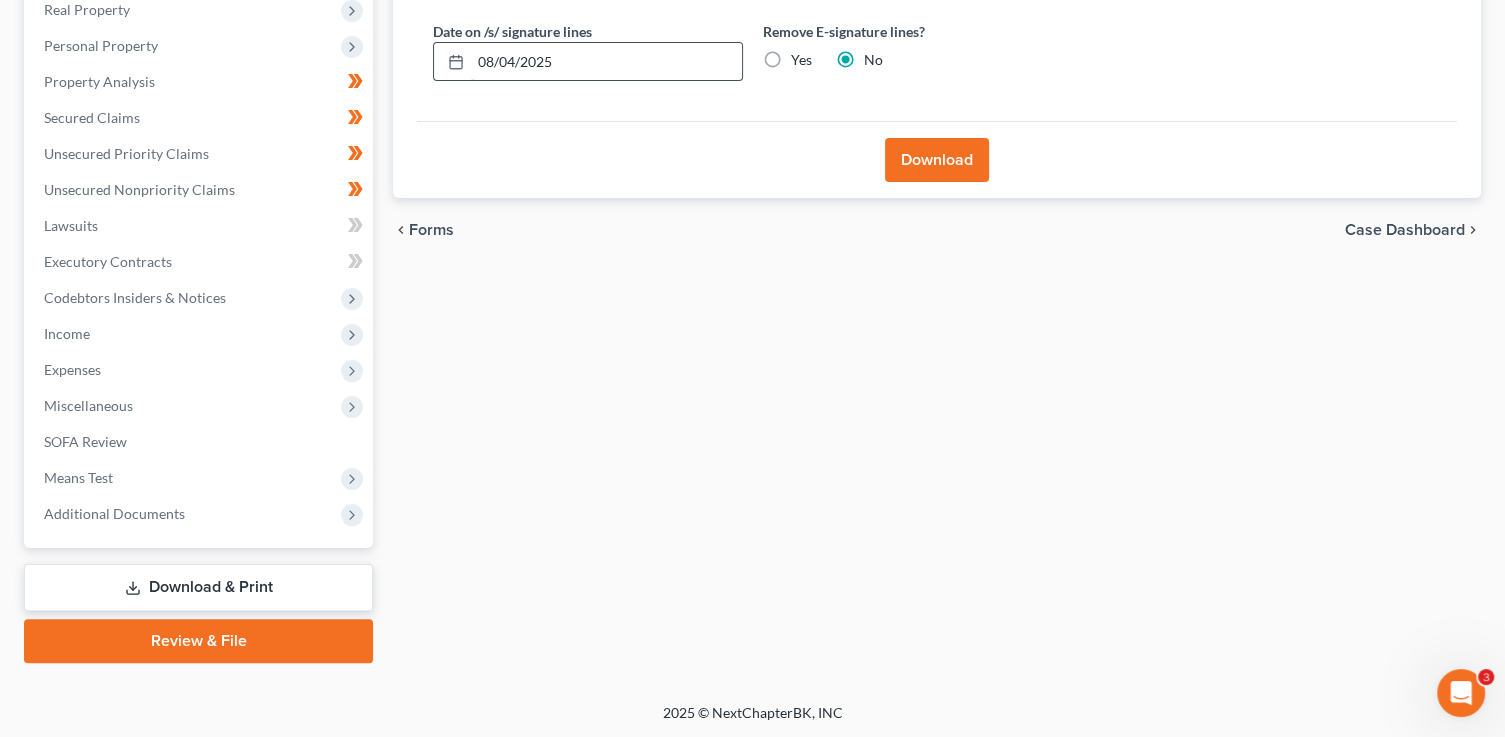 drag, startPoint x: 627, startPoint y: 71, endPoint x: 455, endPoint y: 44, distance: 174.1063 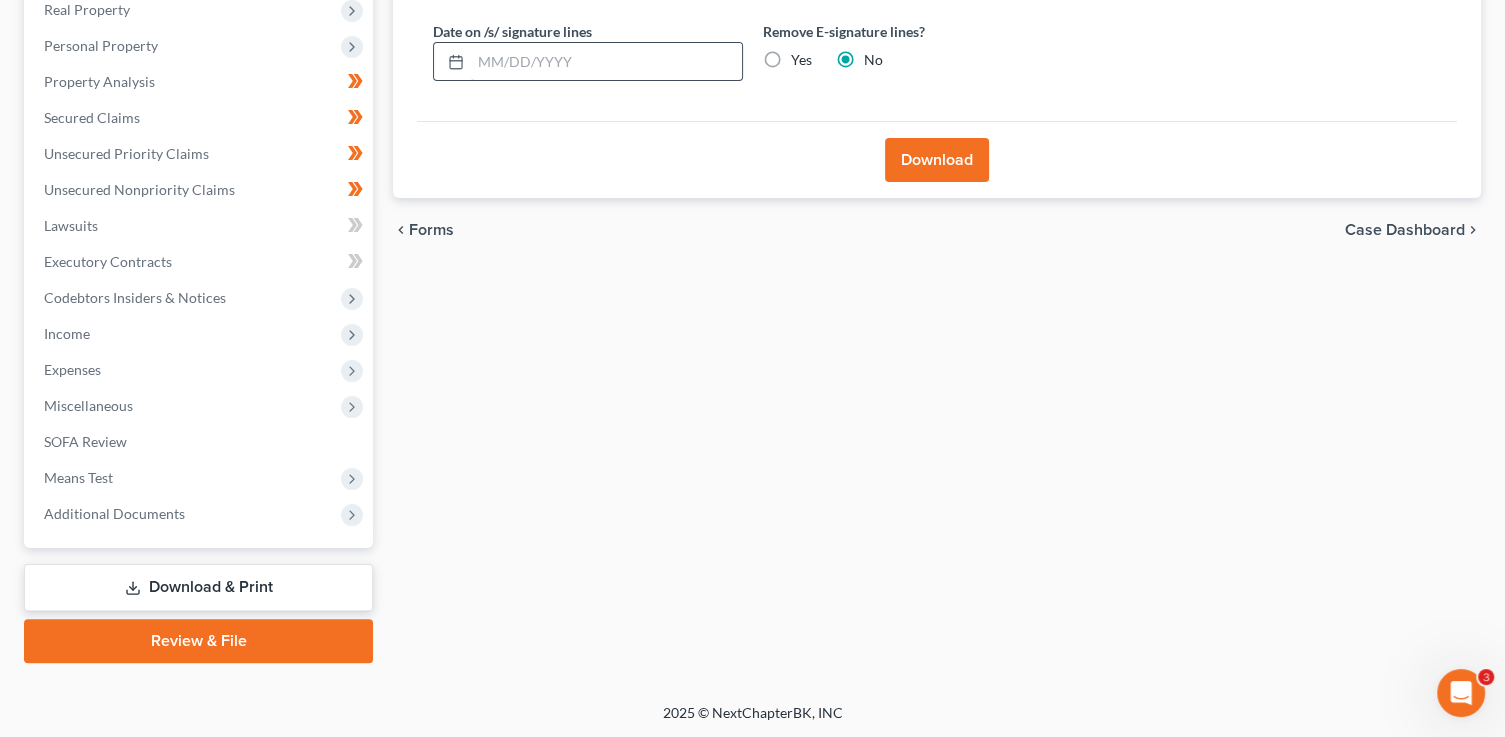 type 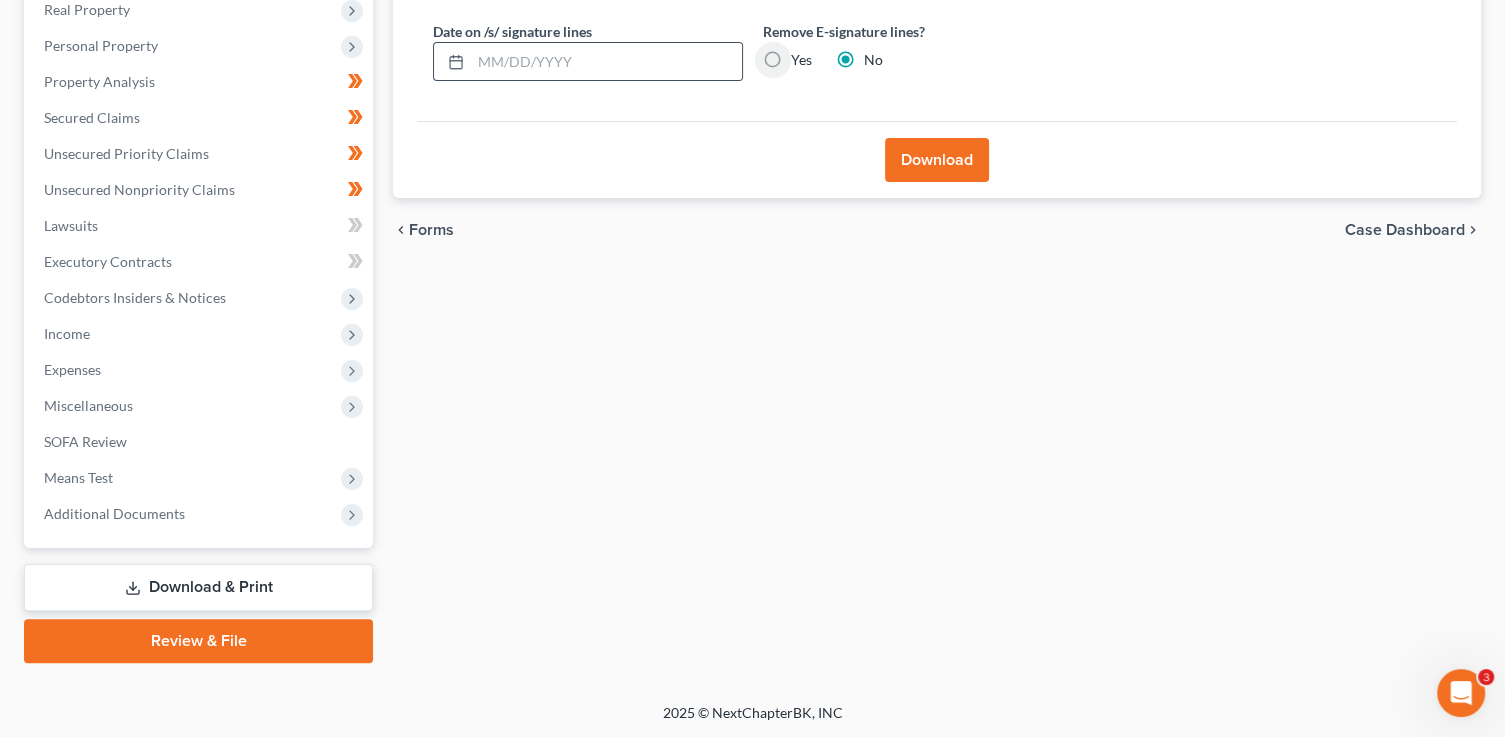 click on "Yes" at bounding box center [805, 56] 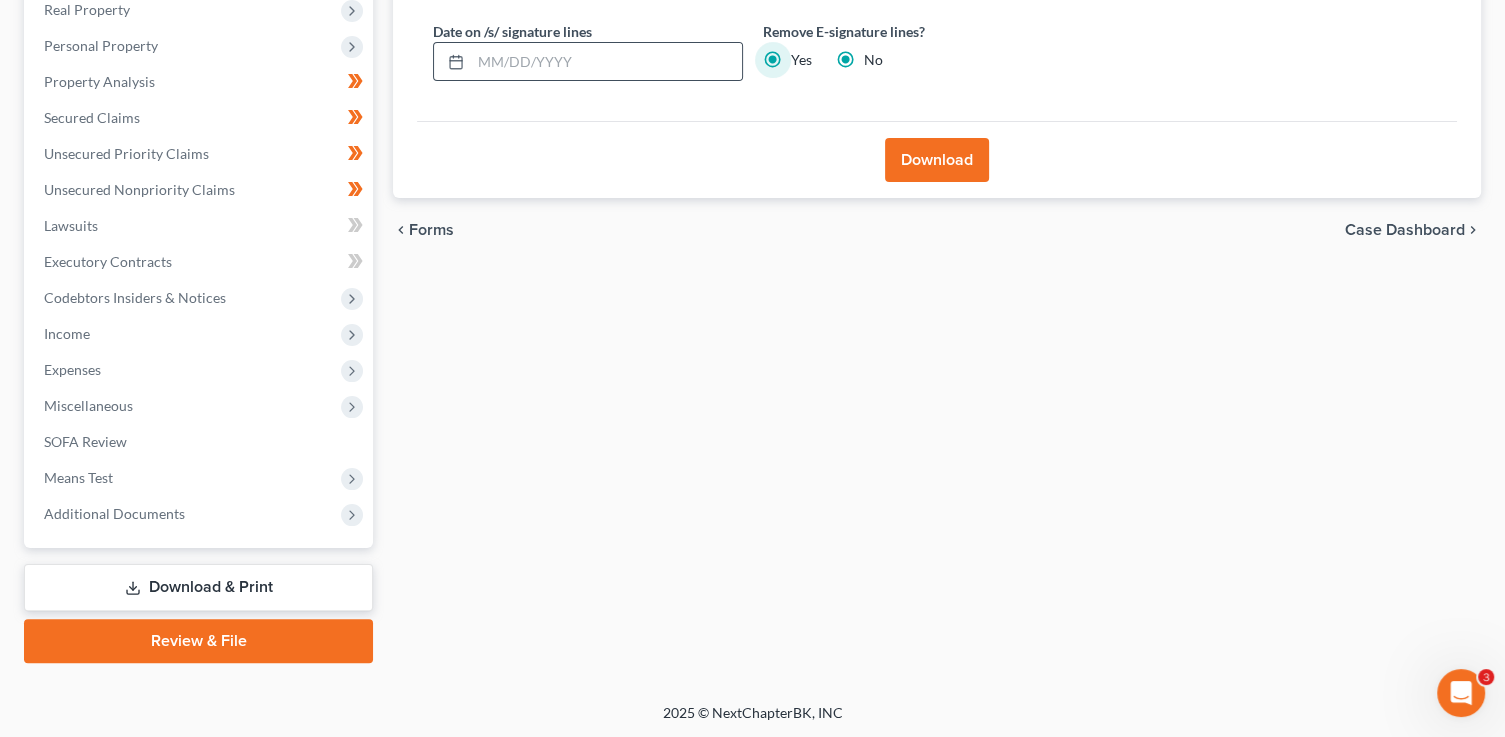 radio on "false" 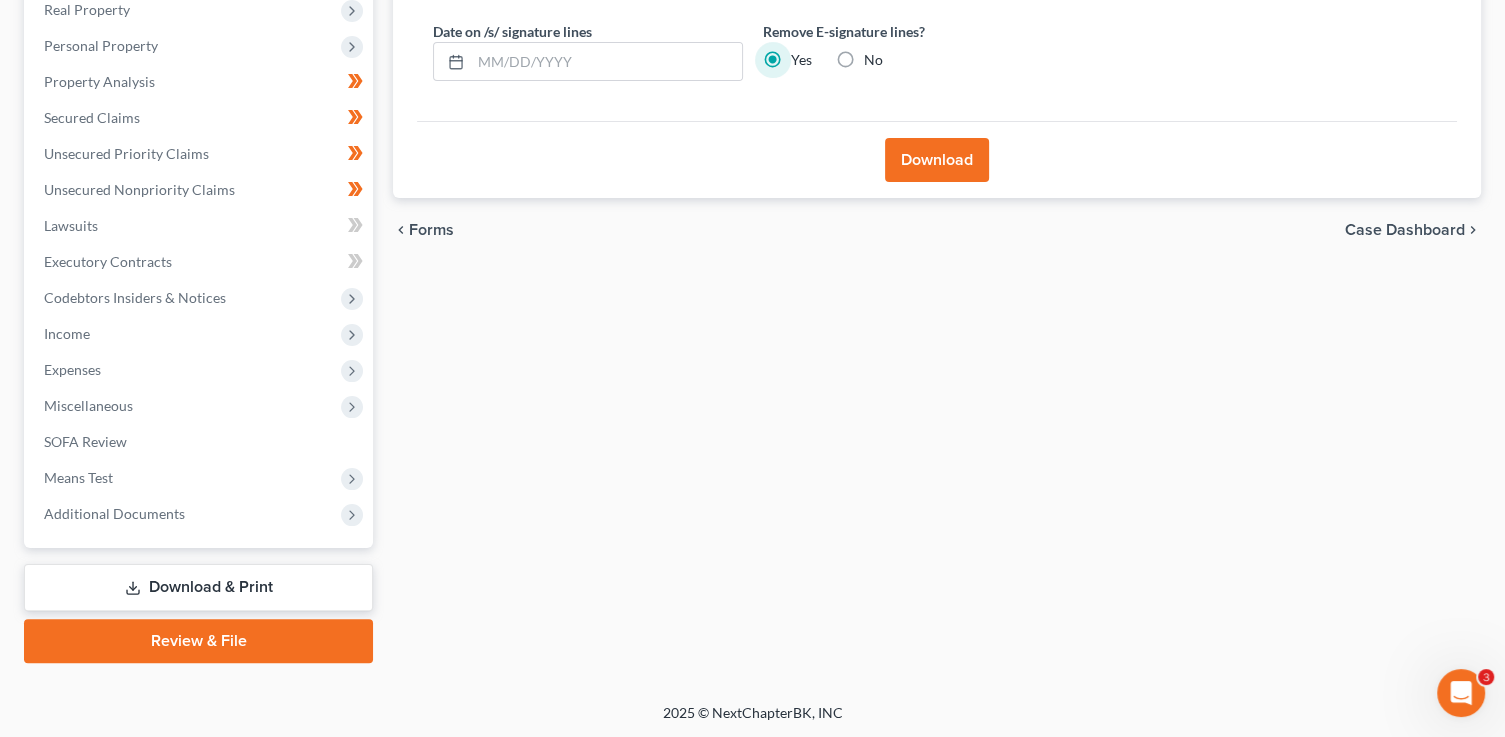 click on "Download" at bounding box center (937, 160) 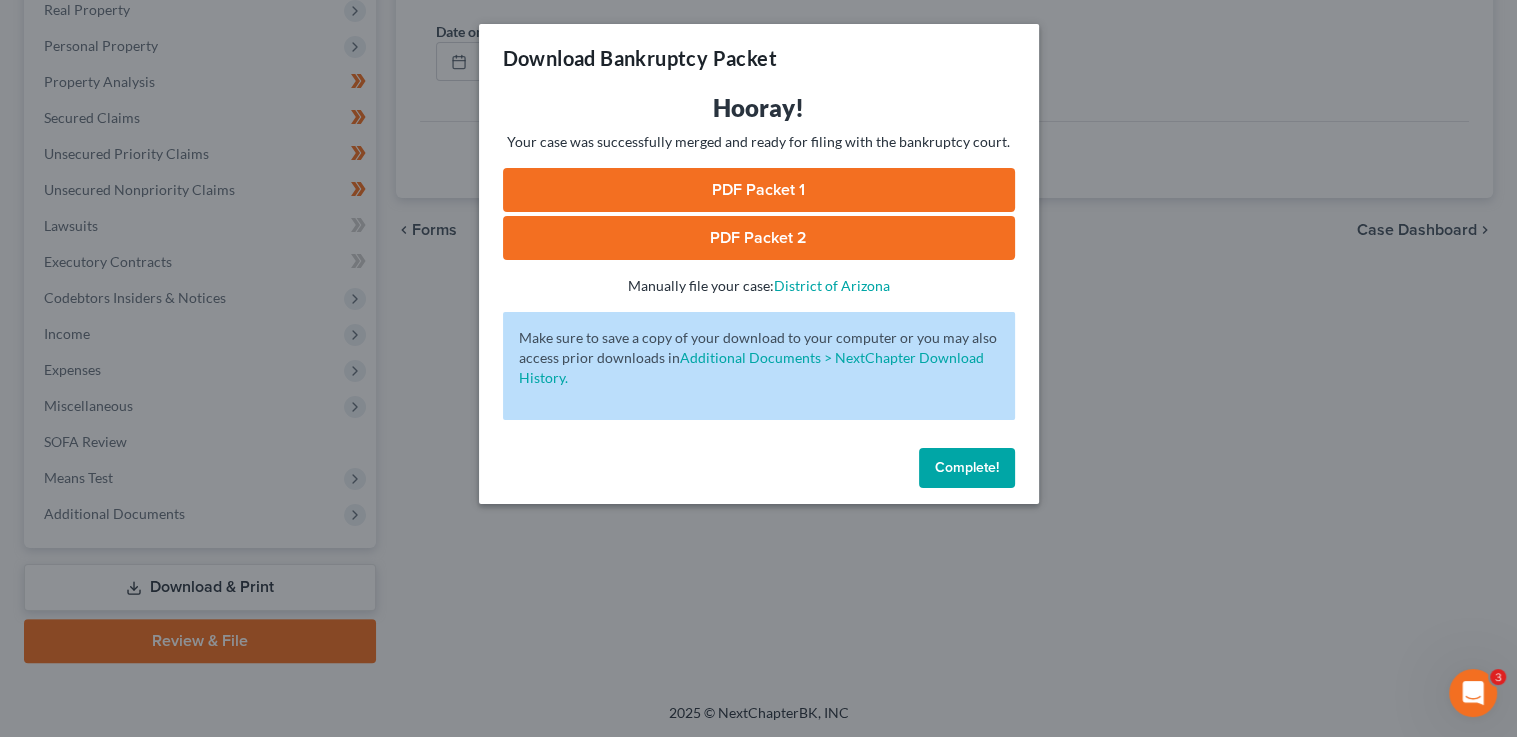 click on "PDF Packet 1" at bounding box center [759, 190] 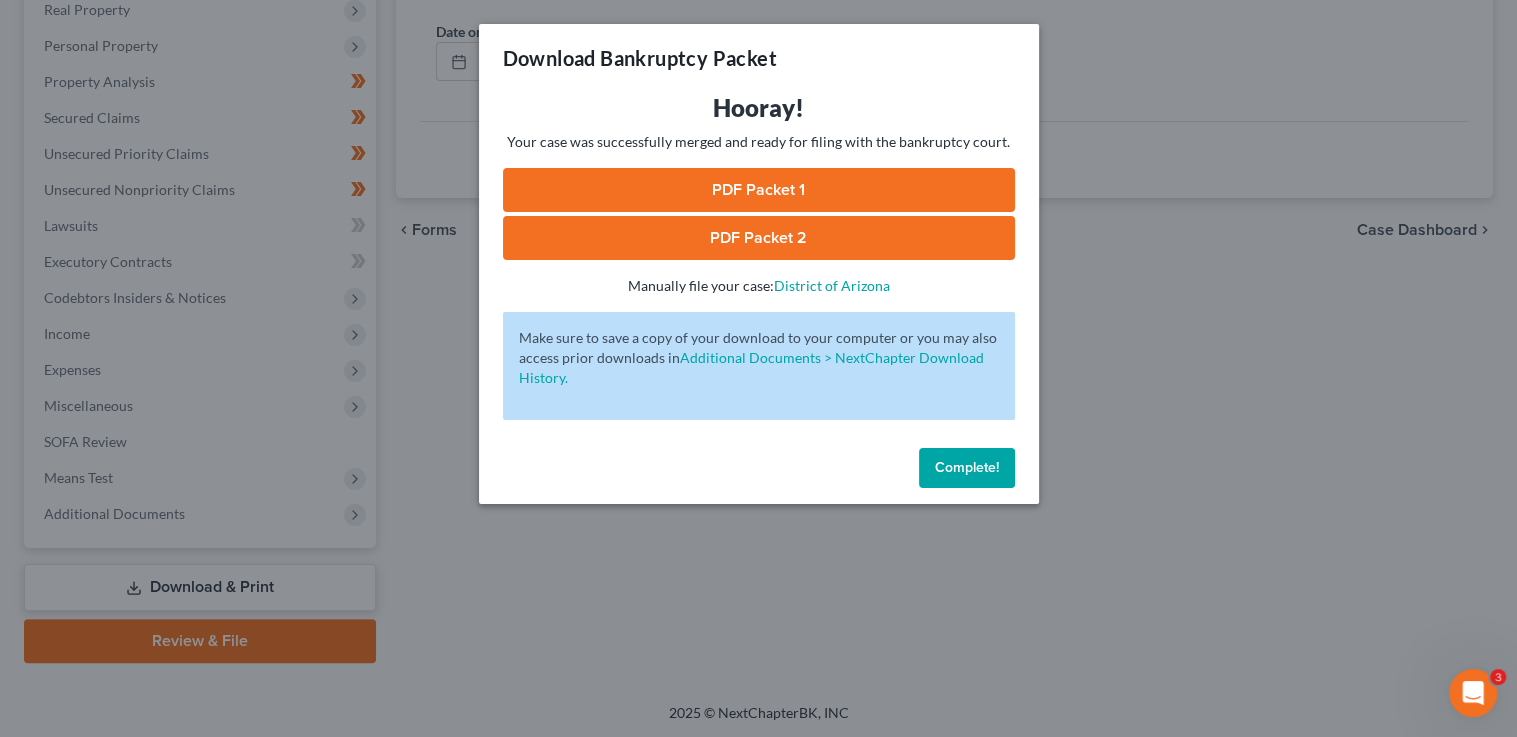 click on "PDF Packet 2" at bounding box center (759, 238) 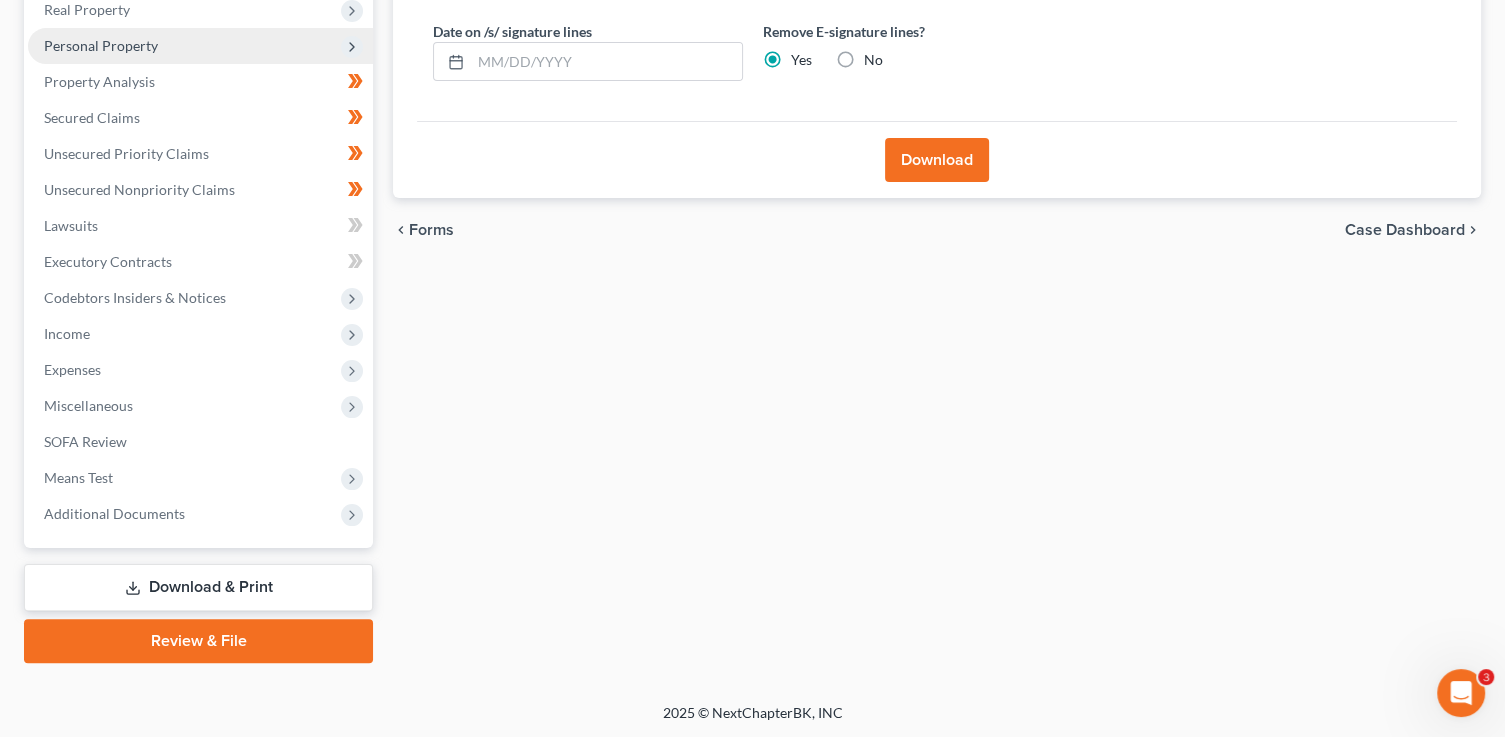 click on "Personal Property" at bounding box center (200, 46) 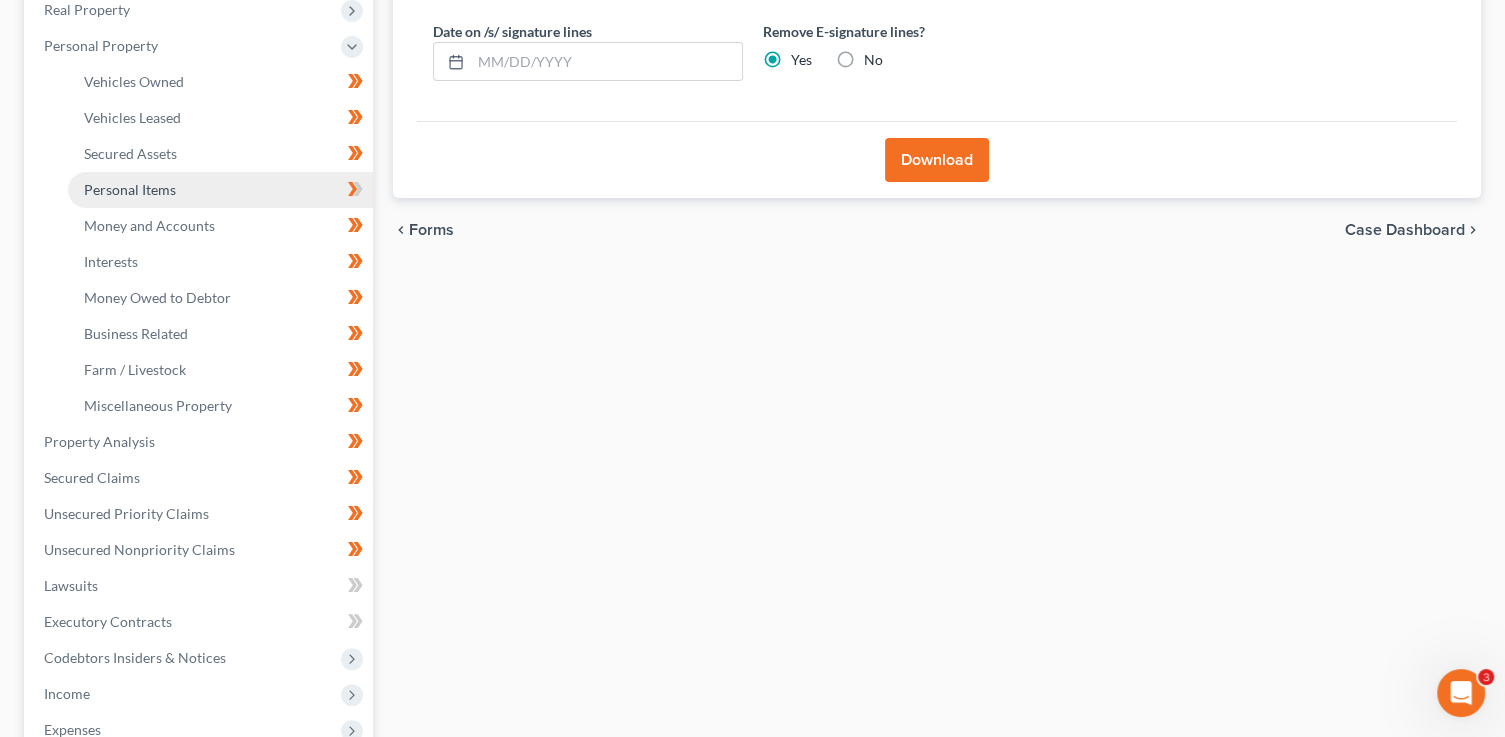 click on "Personal Items" at bounding box center [130, 189] 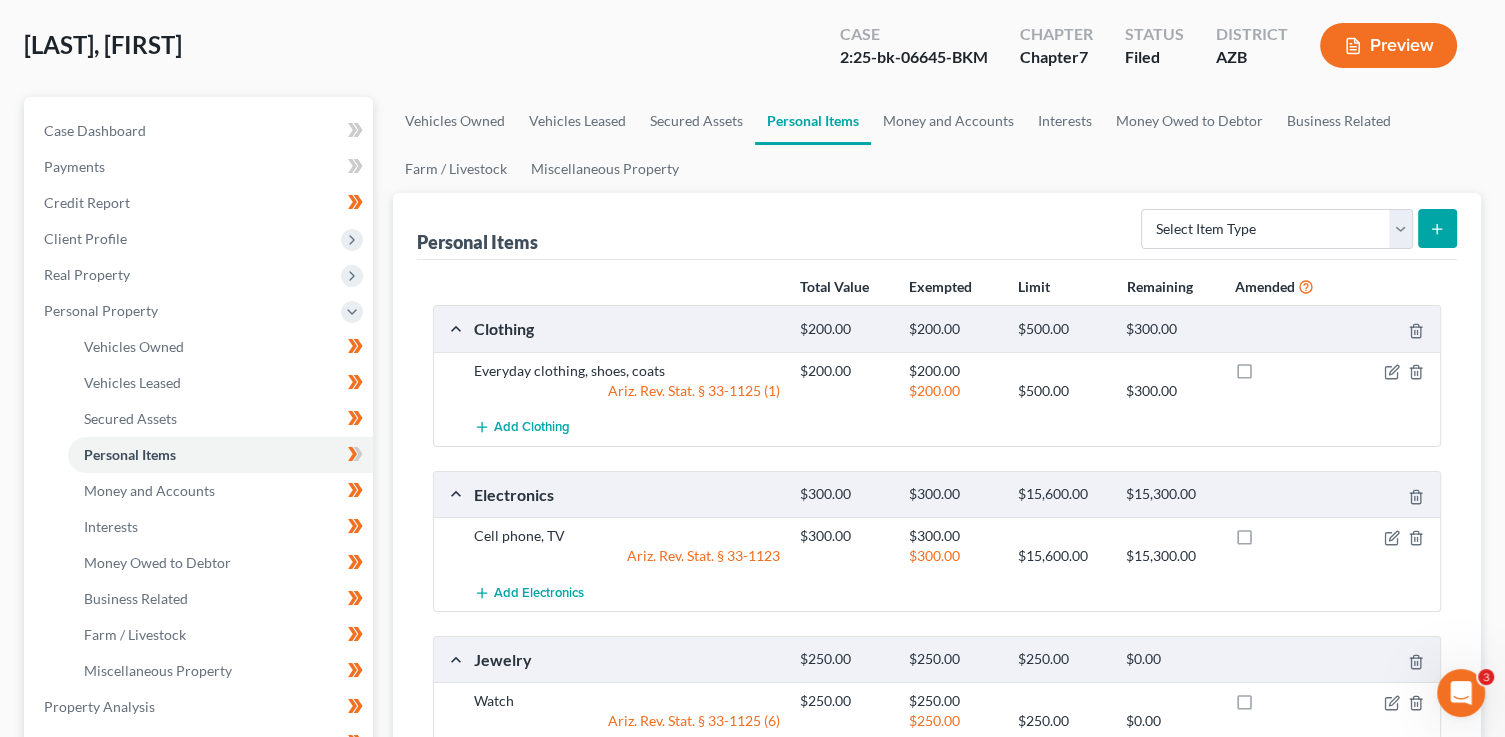 scroll, scrollTop: 0, scrollLeft: 0, axis: both 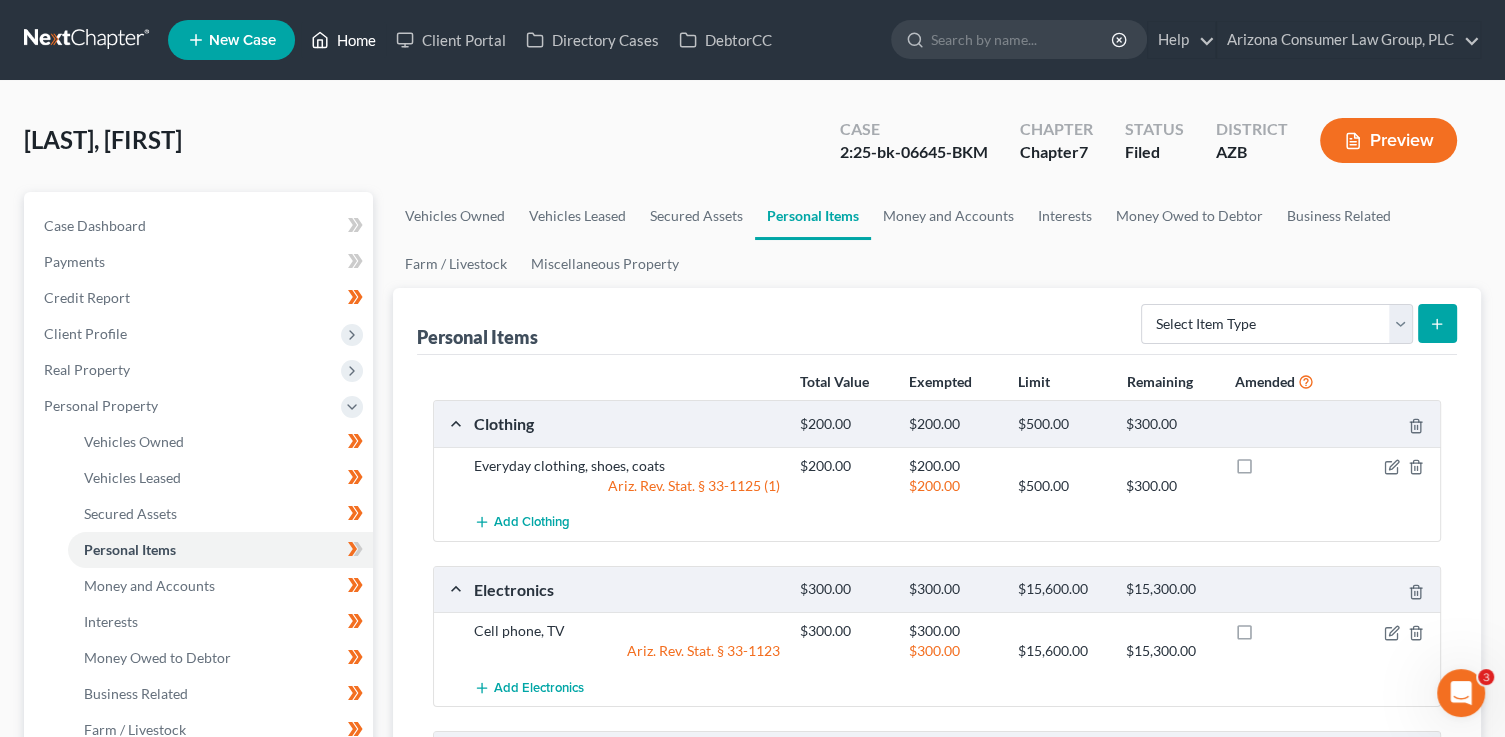 click on "Home" at bounding box center [343, 40] 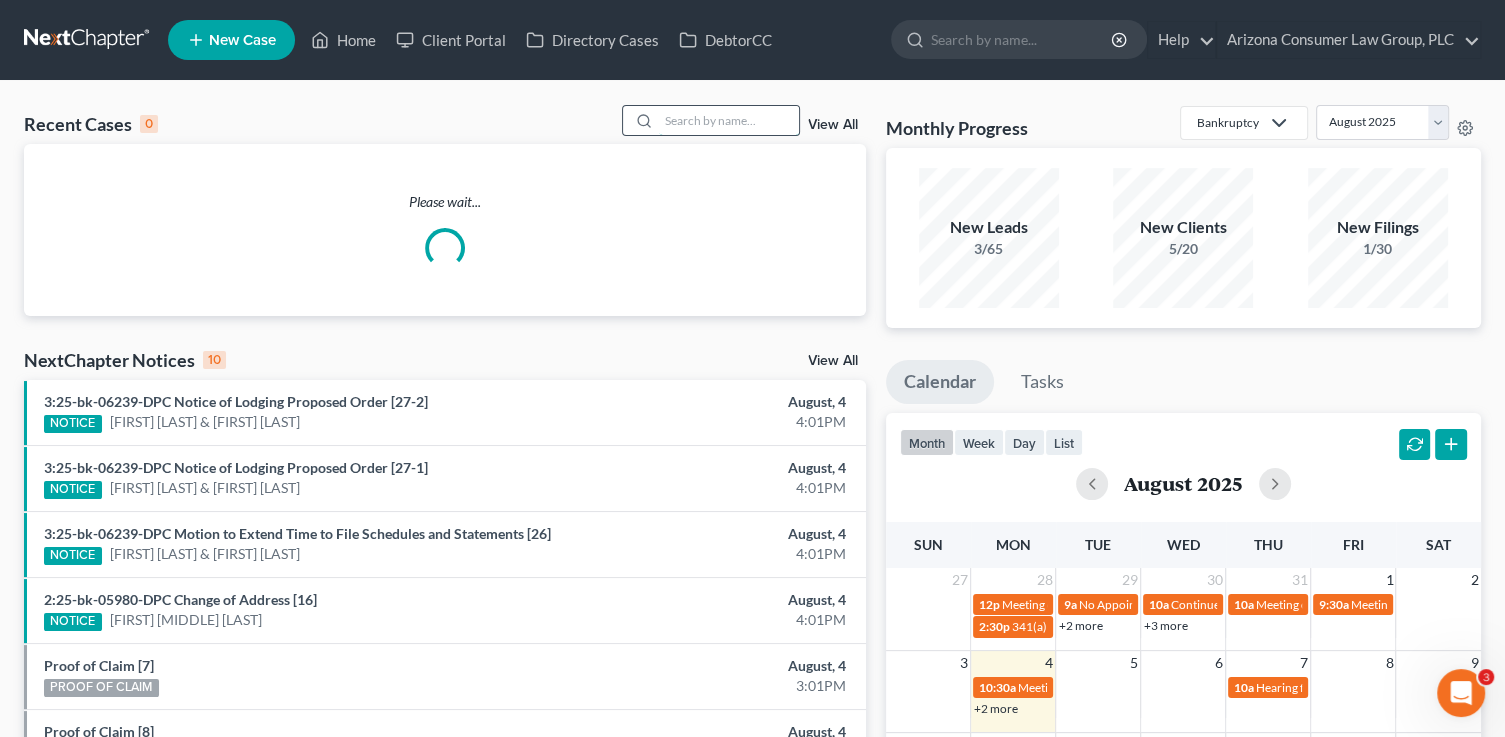 click at bounding box center (729, 120) 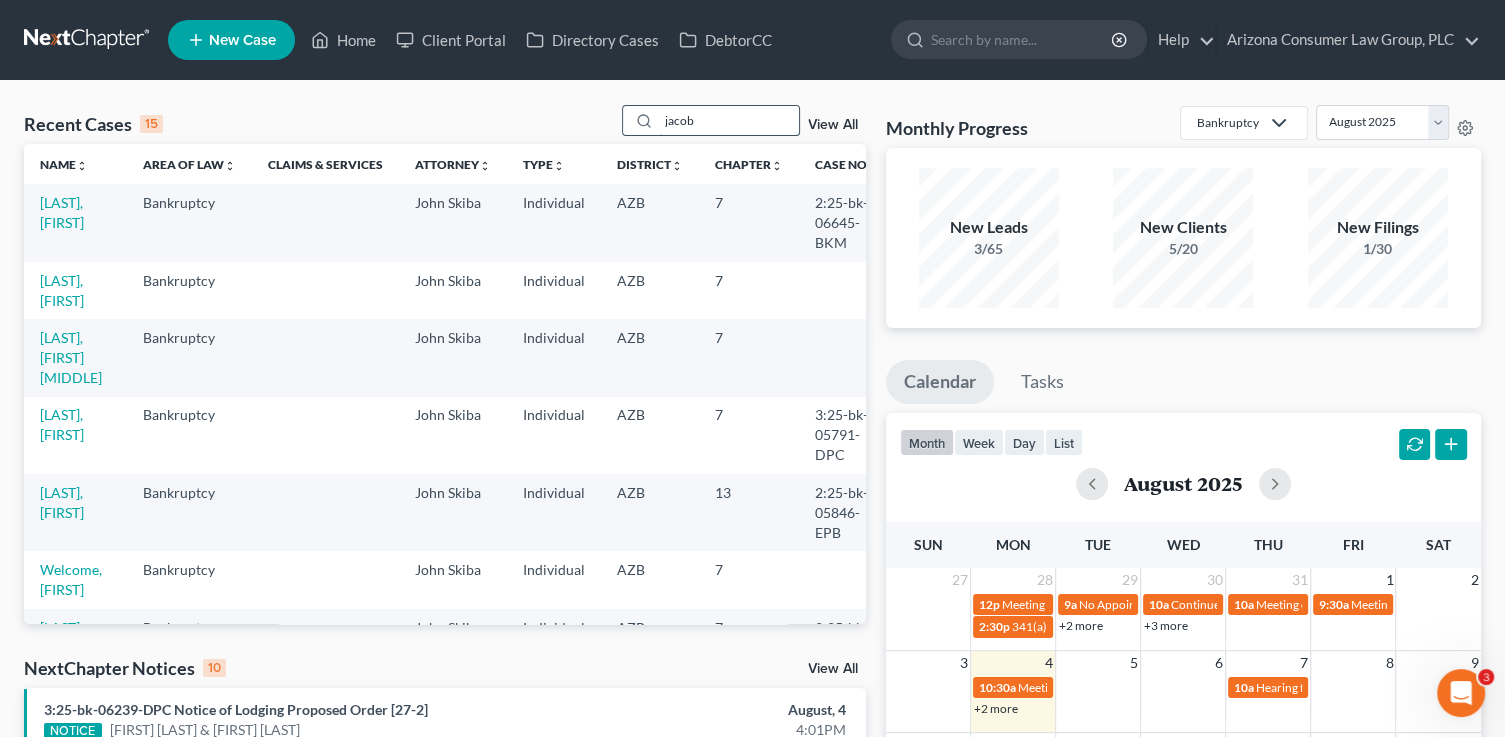 type on "jacob" 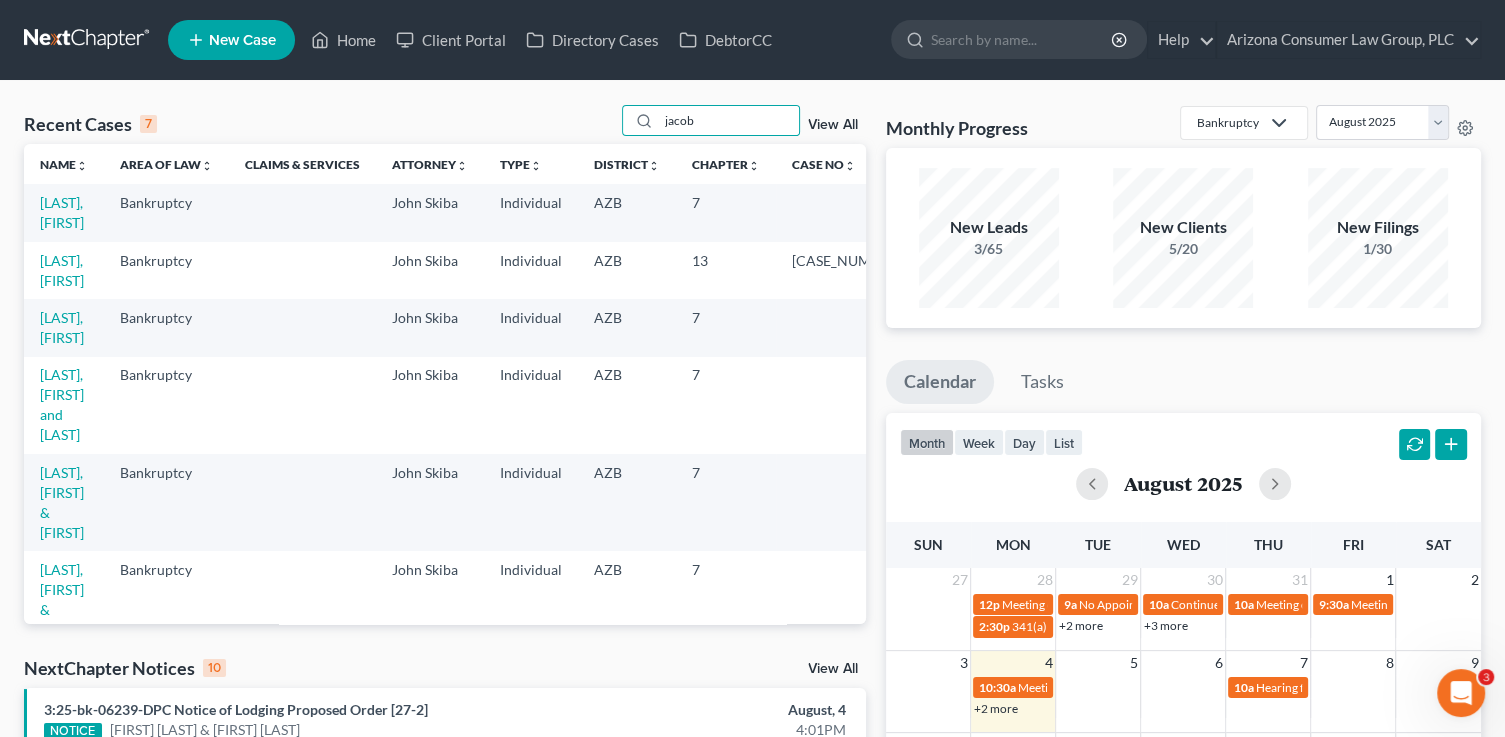 click on "[LAST], [FIRST]" at bounding box center (64, 212) 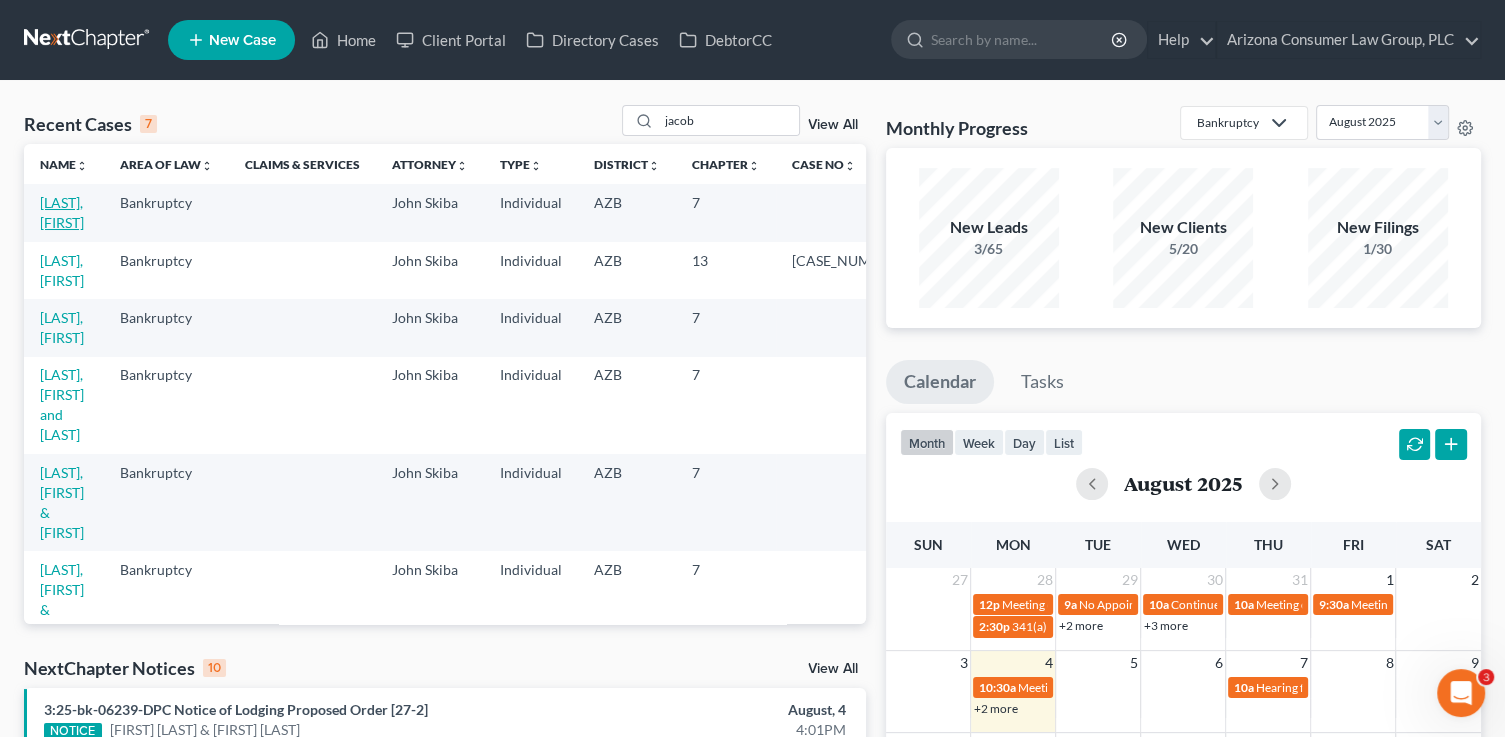 click on "[LAST], [FIRST]" at bounding box center (62, 212) 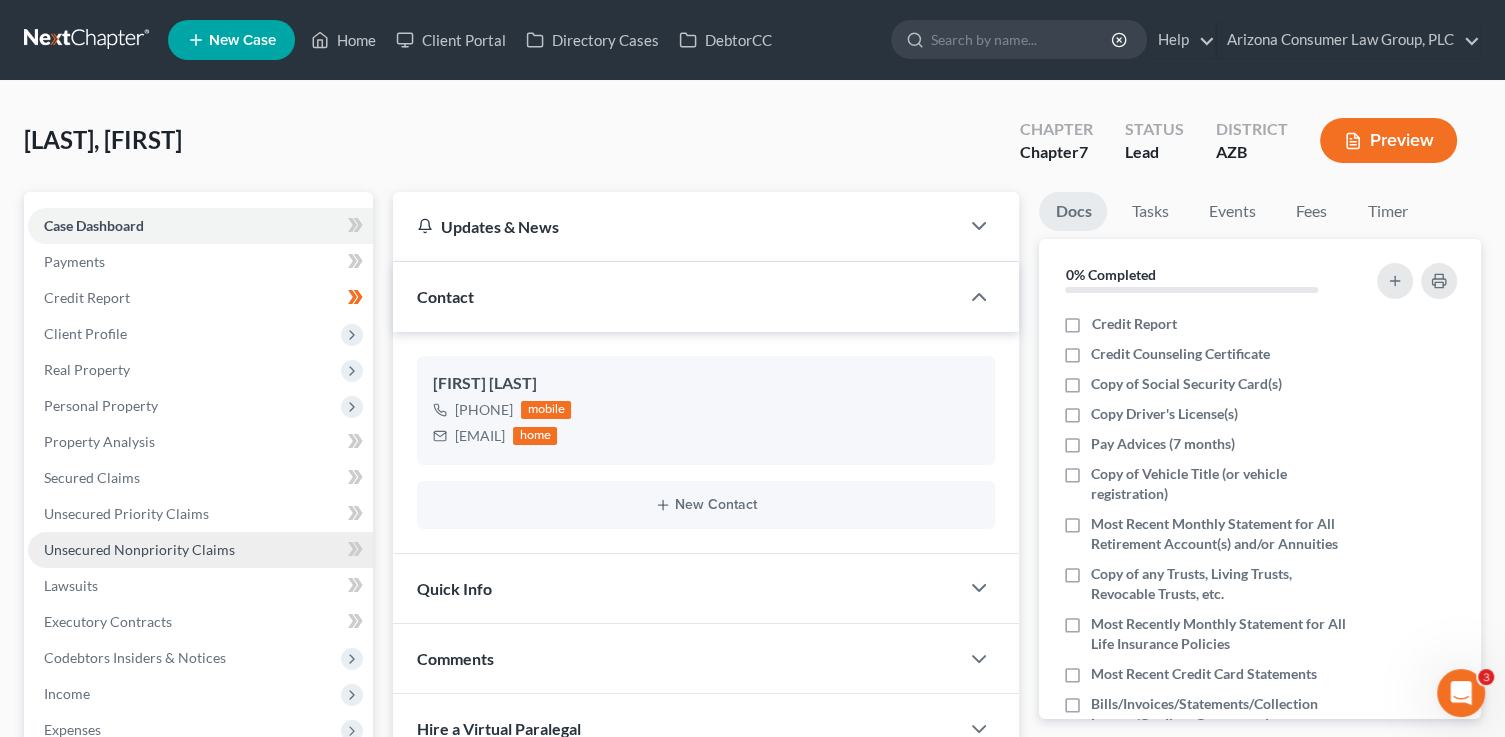 click on "Unsecured Nonpriority Claims" at bounding box center (200, 550) 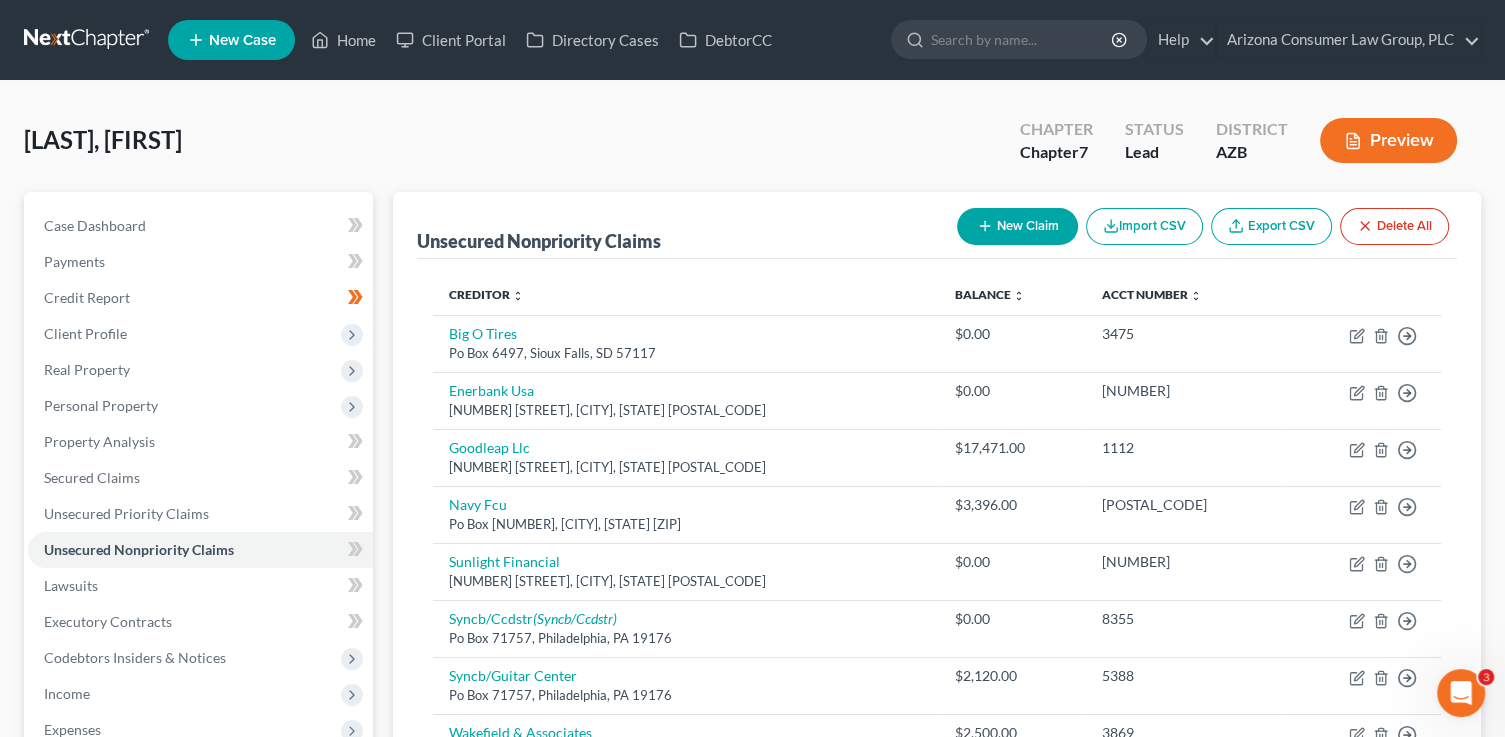 click on "New Claim" at bounding box center [1017, 226] 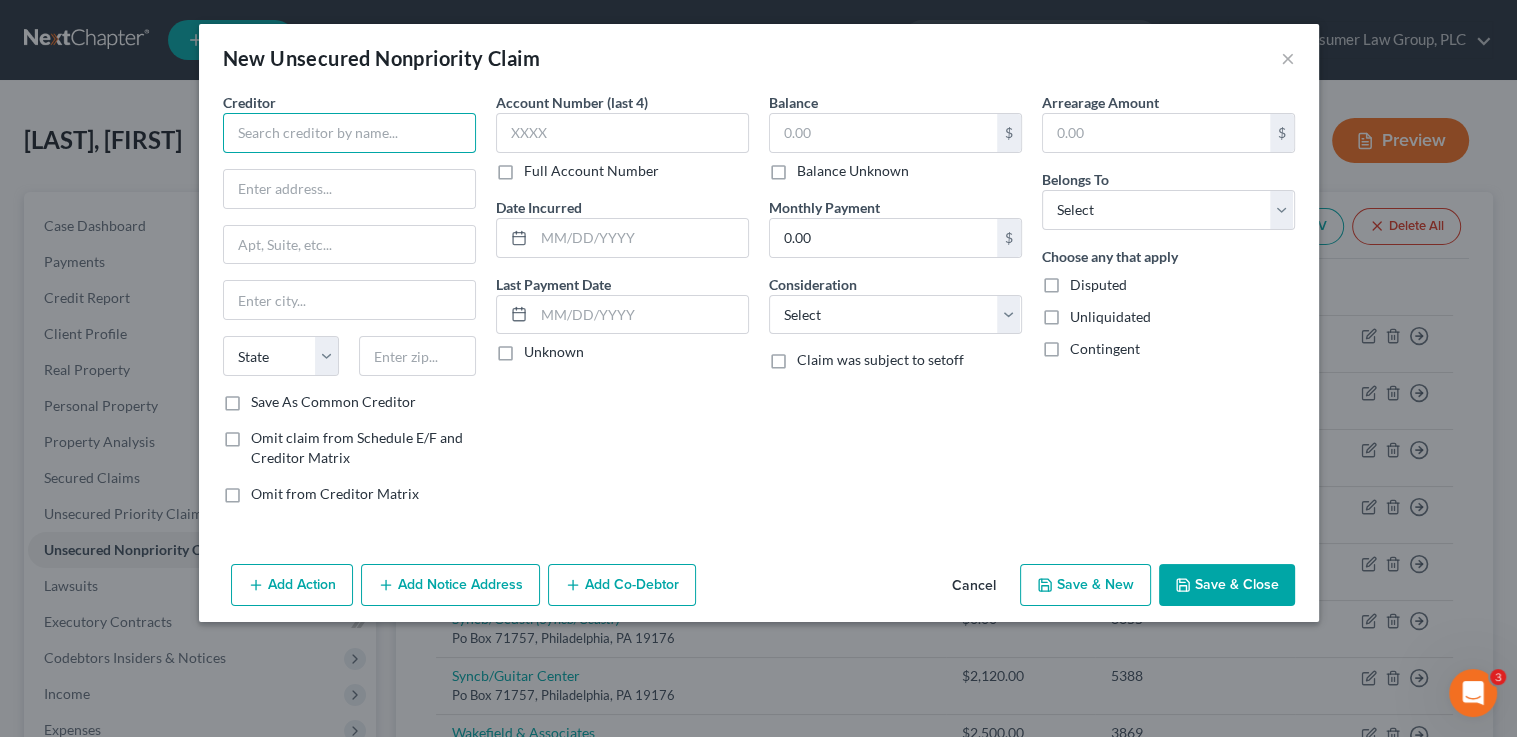 drag, startPoint x: 300, startPoint y: 126, endPoint x: 311, endPoint y: 121, distance: 12.083046 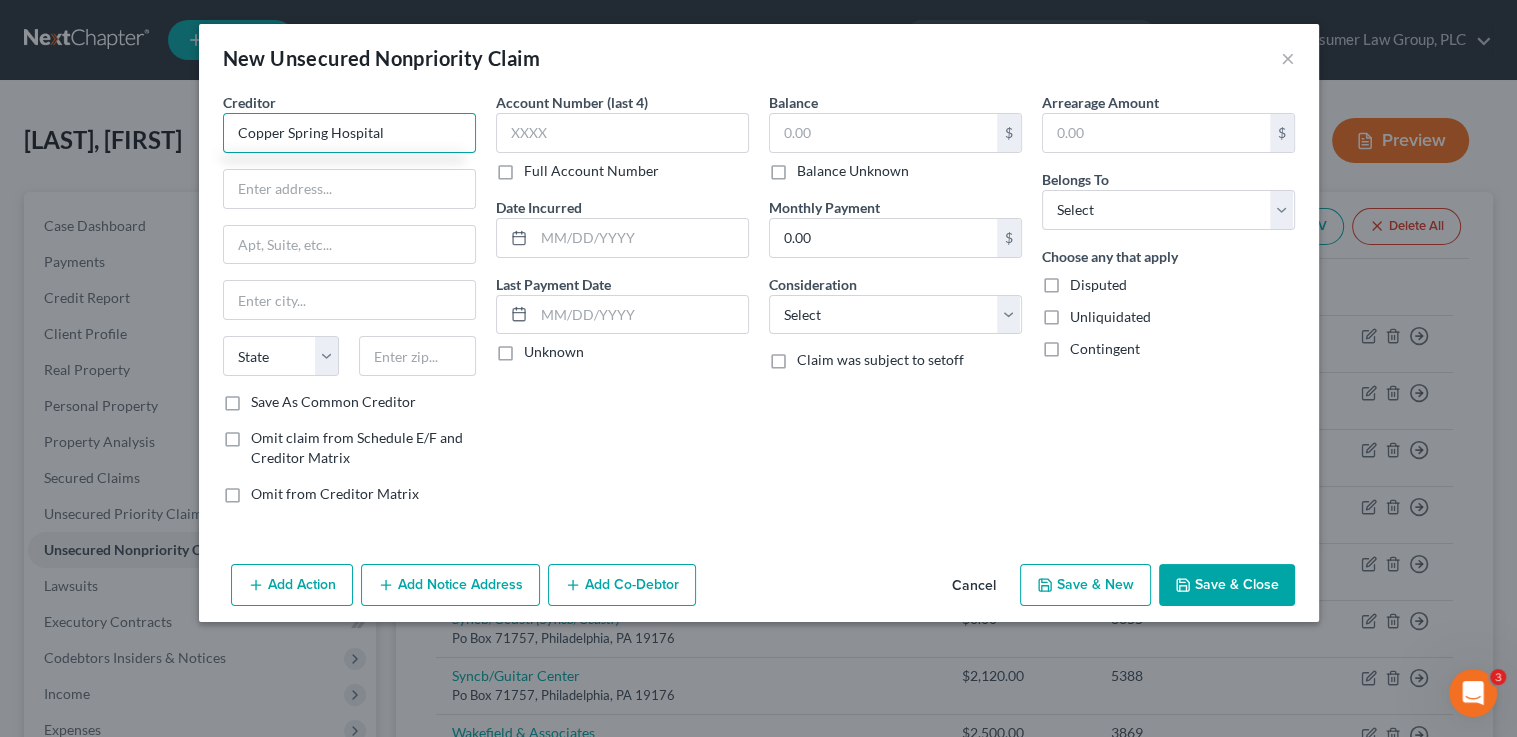 type on "Copper Spring Hospital" 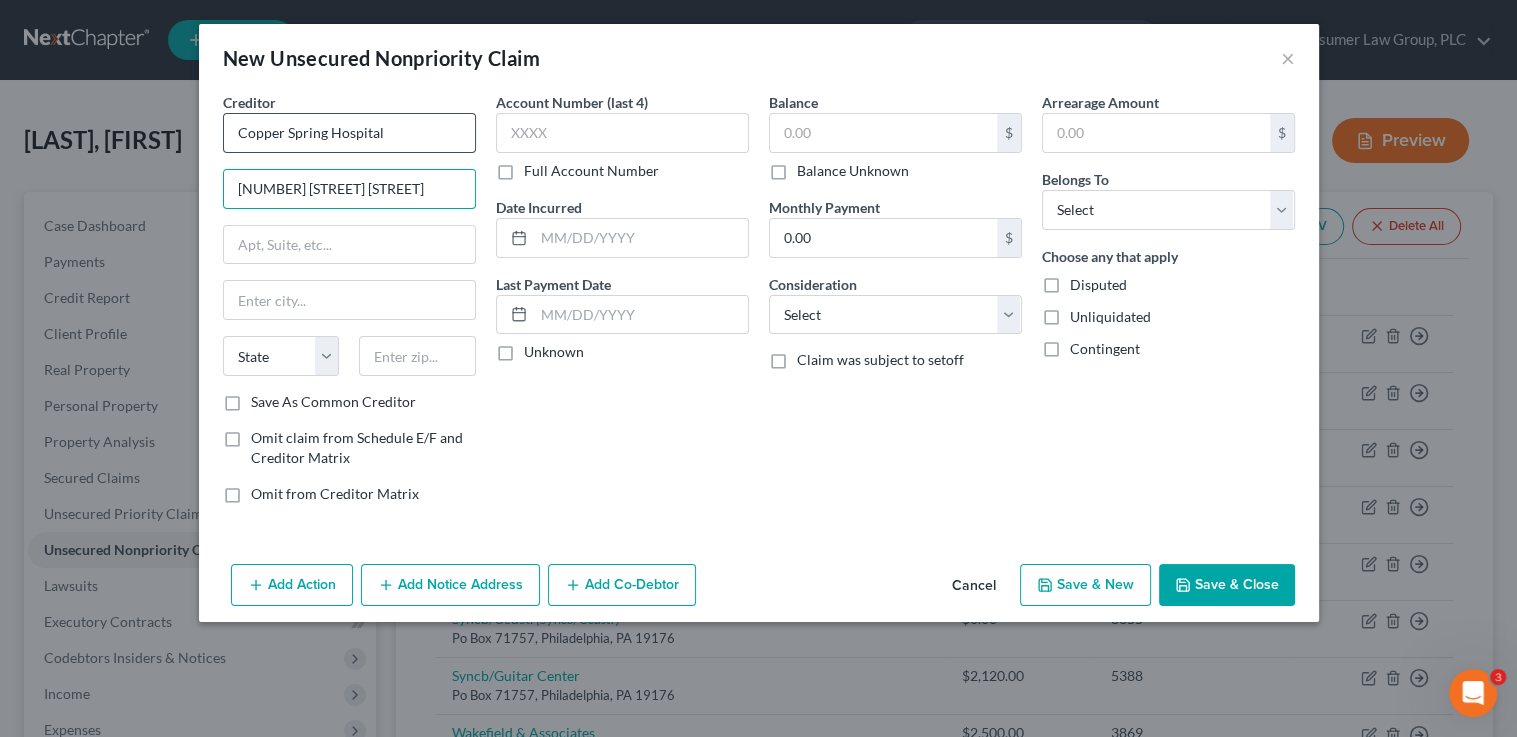 type on "[NUMBER] [STREET] [STREET]" 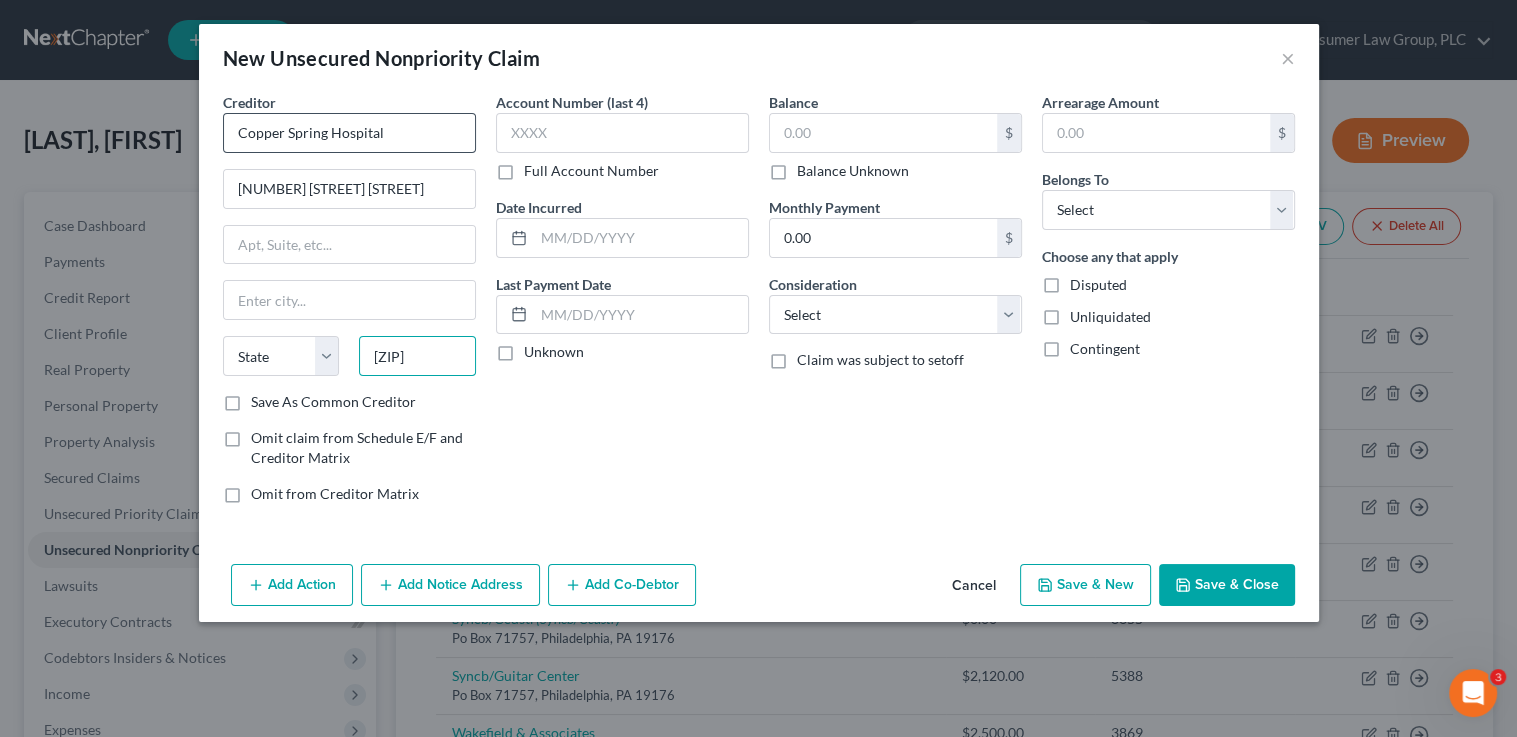 type on "[ZIP]" 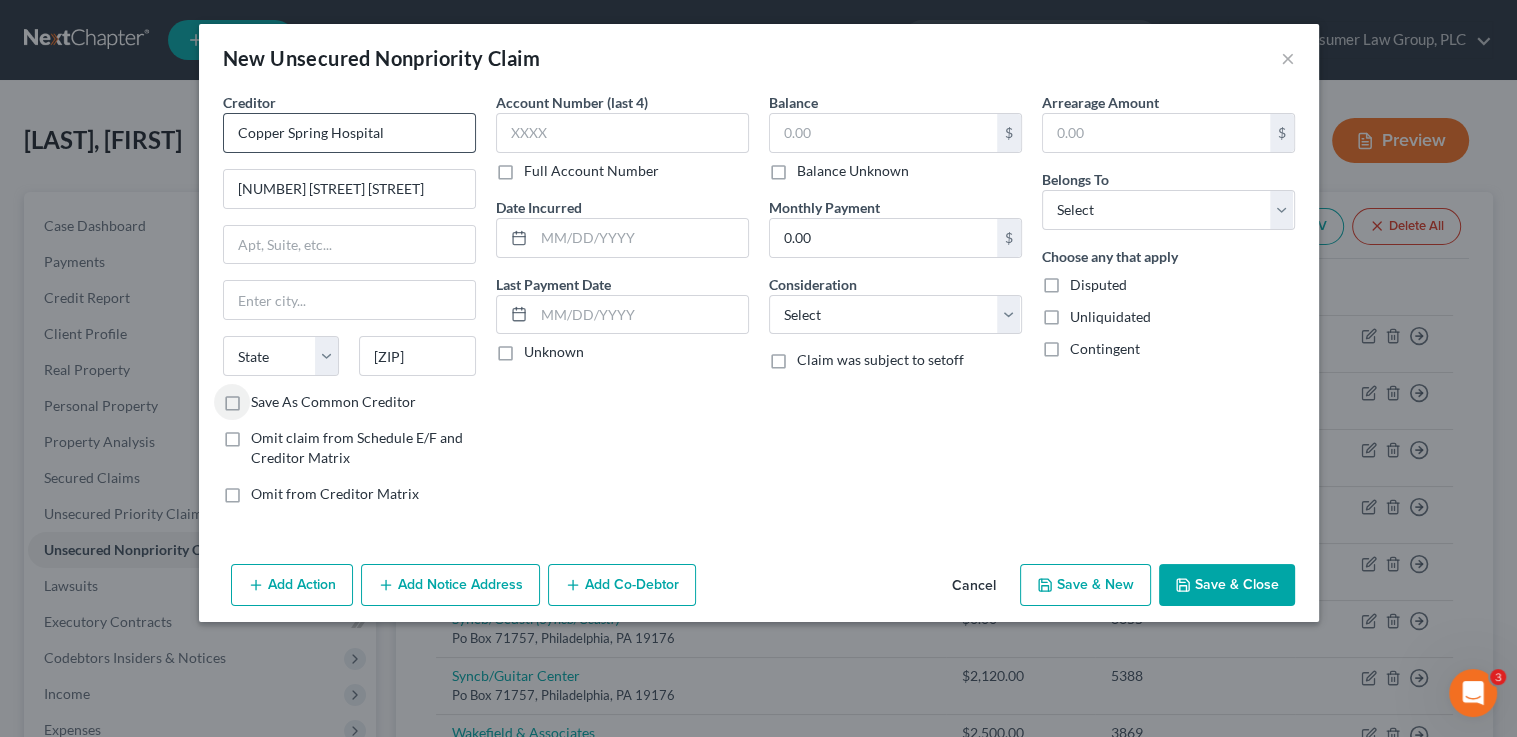 type on "Gilbert" 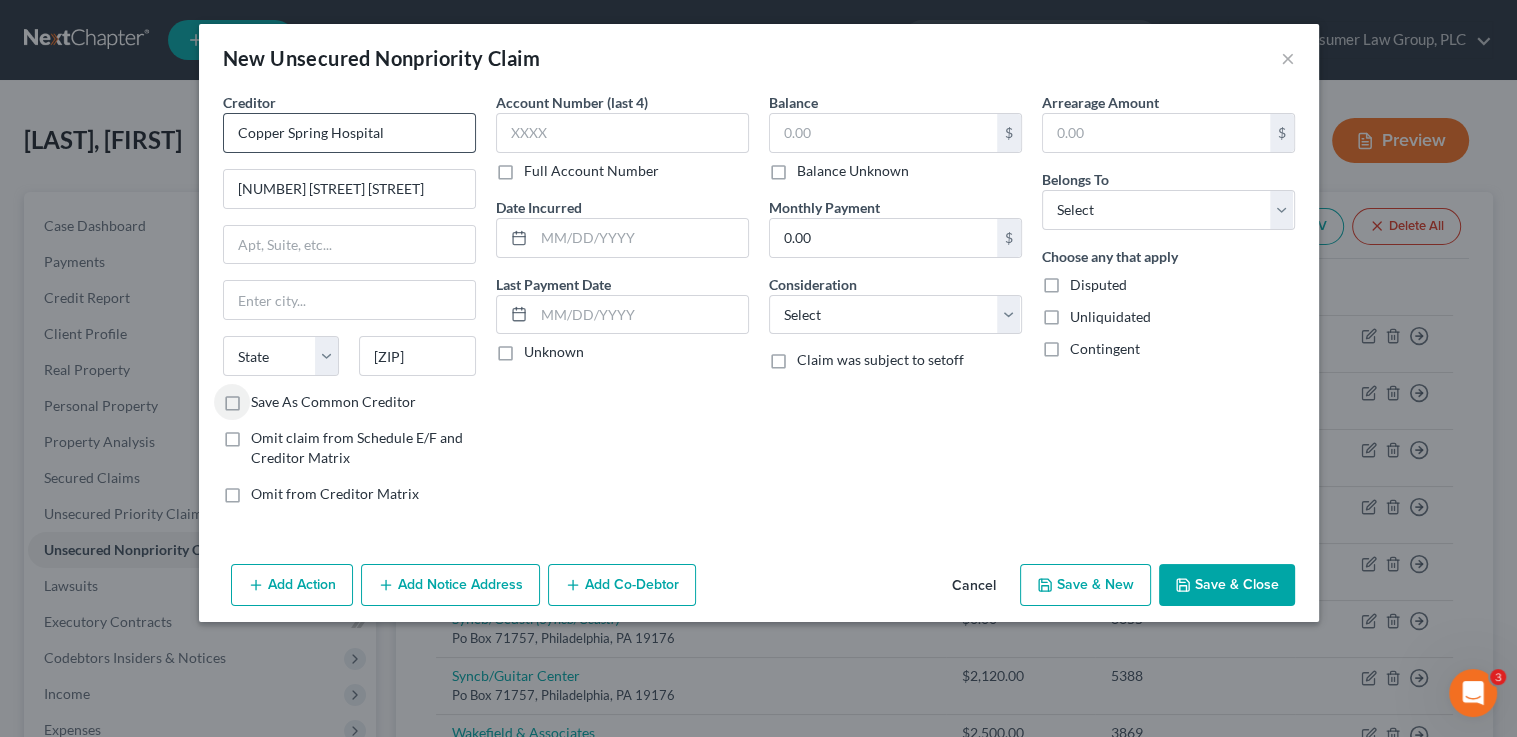 select on "3" 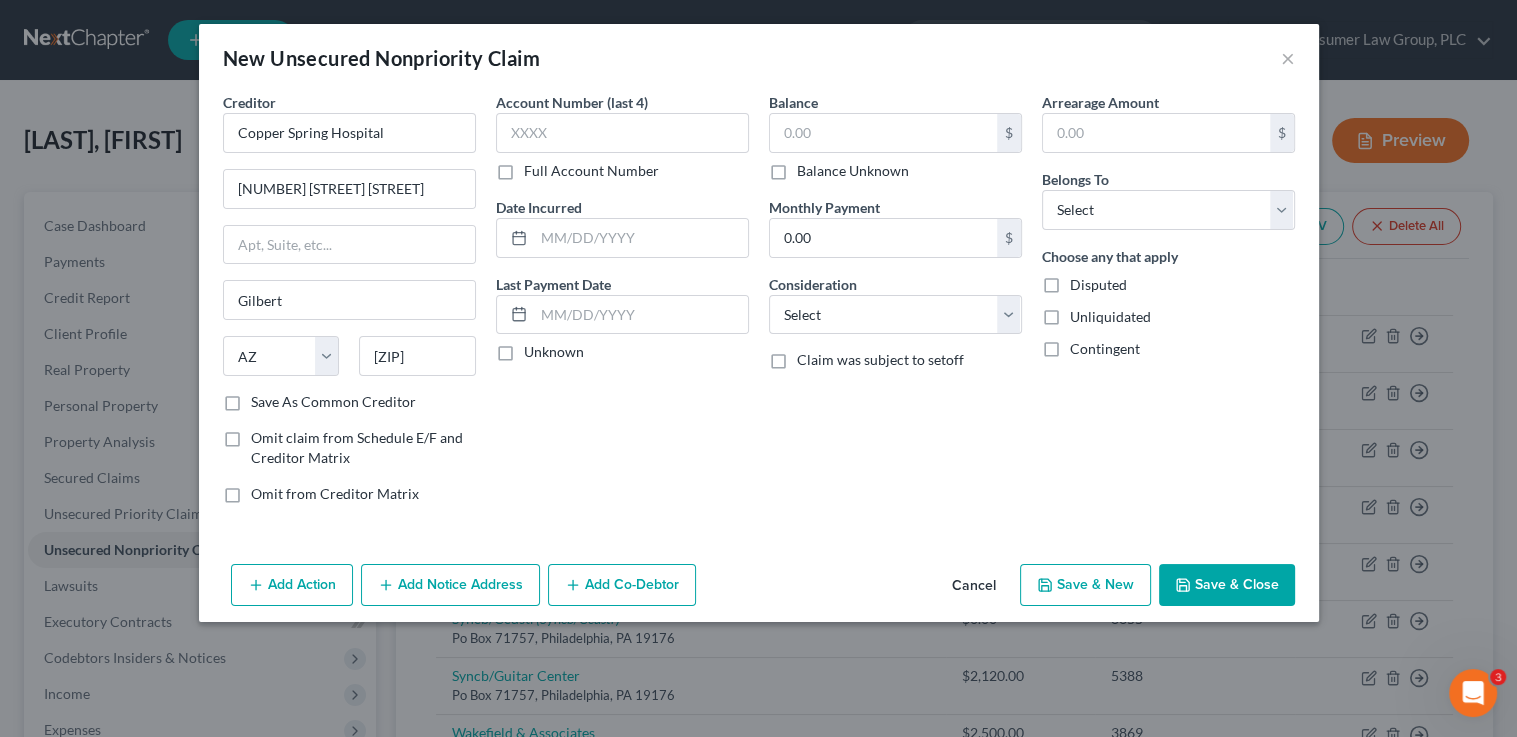 click on "Balance Unknown" at bounding box center (853, 171) 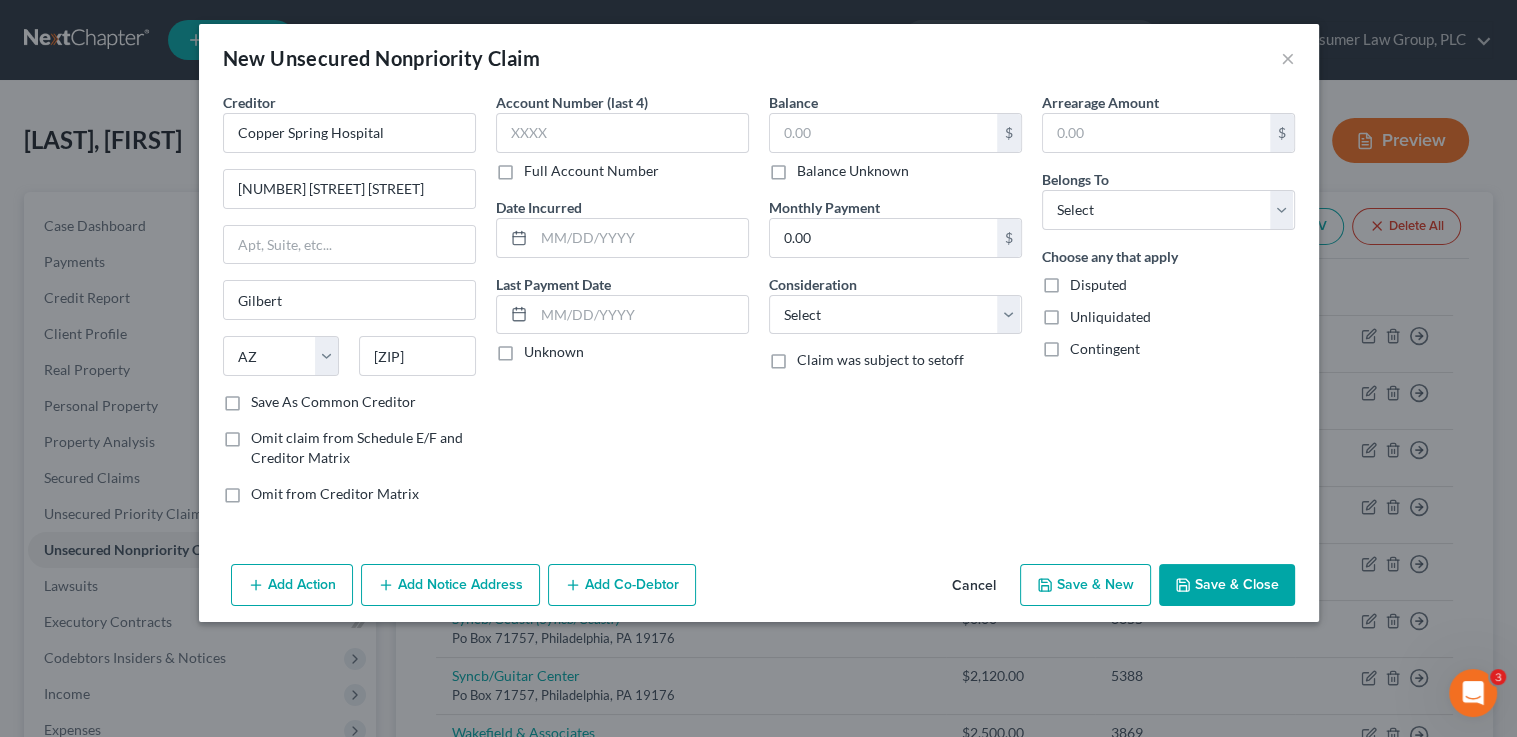 click on "Balance Unknown" at bounding box center [811, 167] 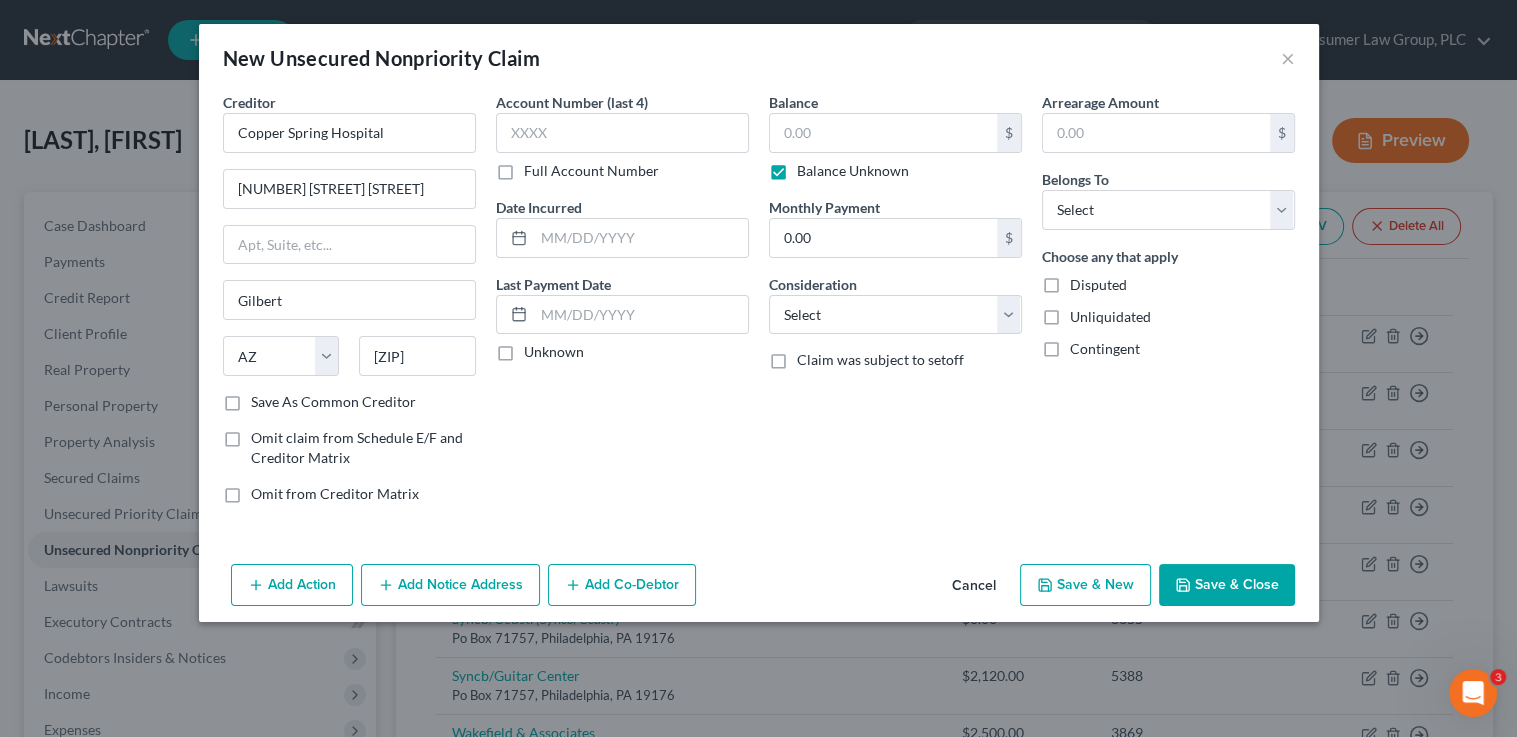 type on "0.00" 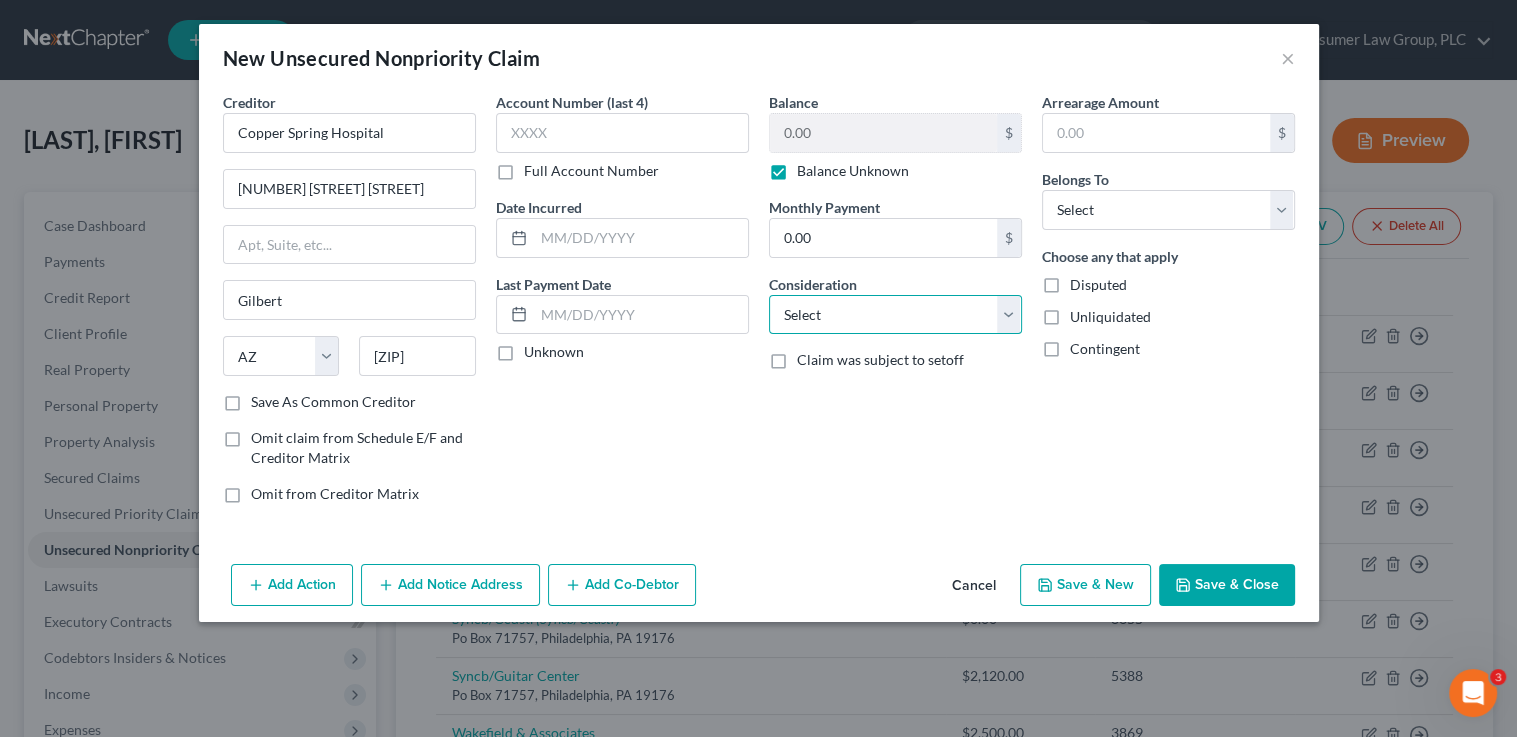 click on "Select Cable / Satellite Services Collection Agency Credit Card Debt Debt Counseling / Attorneys Deficiency Balance Domestic Support Obligations Home / Car Repairs Income Taxes Judgment Liens Medical Services Monies Loaned / Advanced Mortgage Obligation From Divorce Or Separation Obligation To Pensions Other Overdrawn Bank Account Promised To Help Pay Creditors Student Loans Suppliers And Vendors Telephone / Internet Services Utility Services" at bounding box center [895, 315] 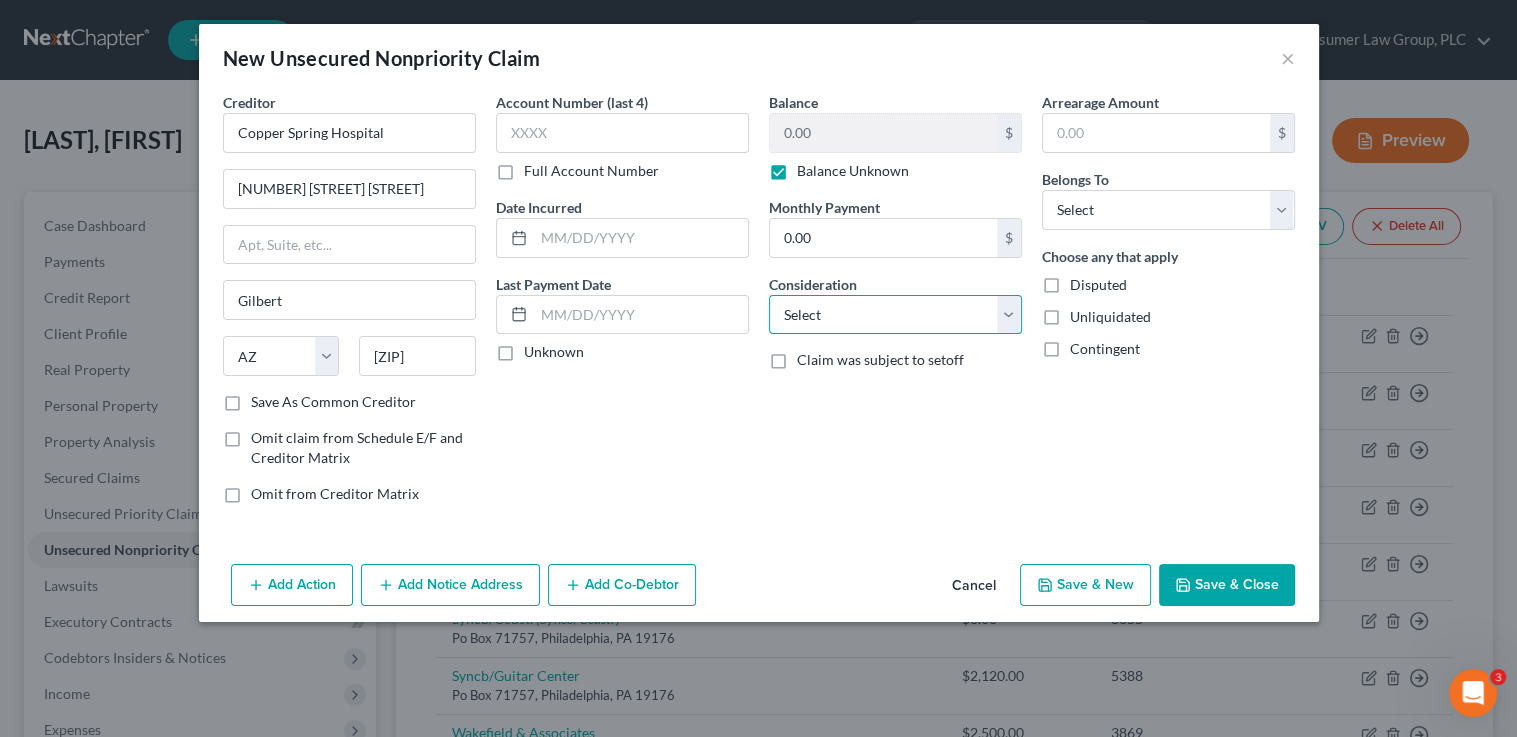 select on "9" 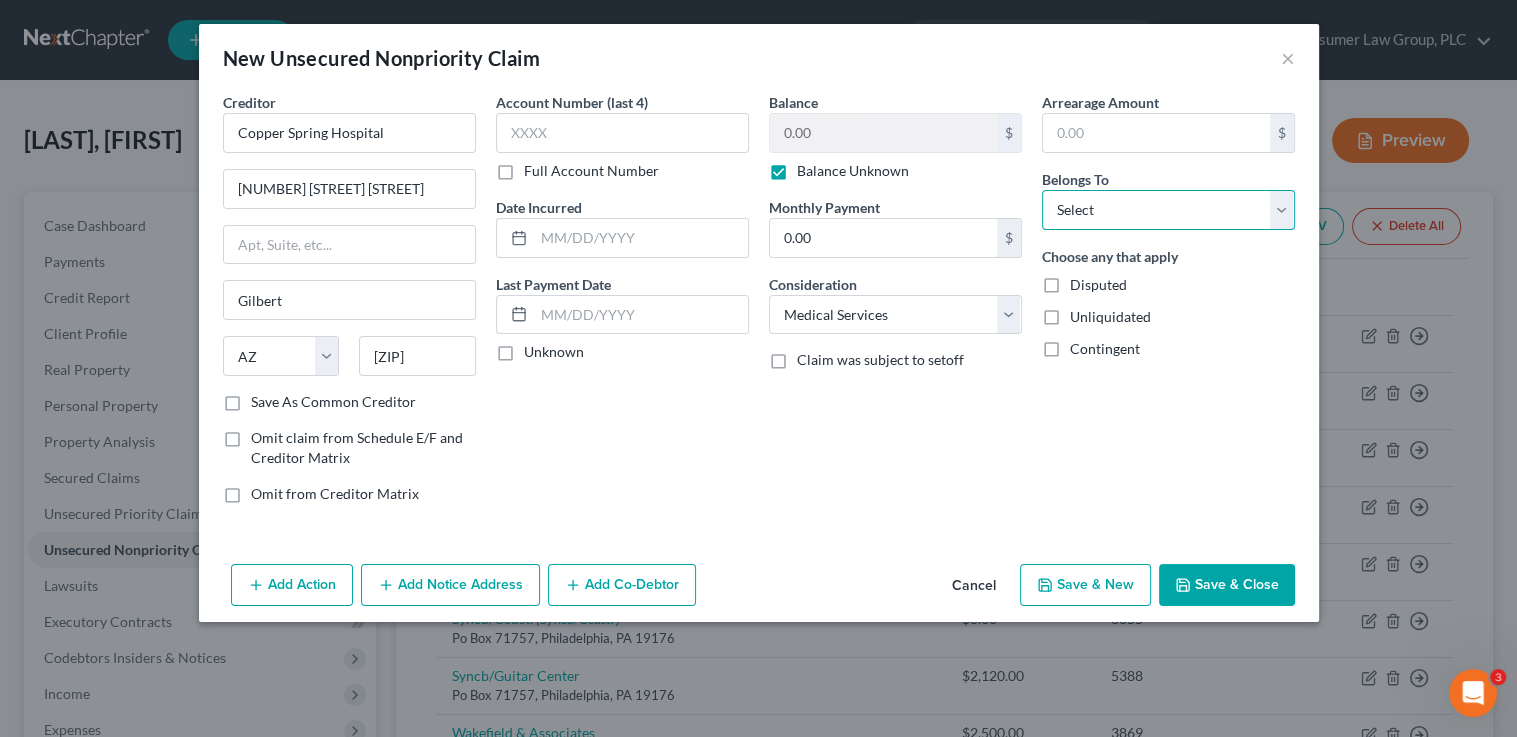 click on "Select Debtor 1 Only Debtor 2 Only Debtor 1 And Debtor 2 Only At Least One Of The Debtors And Another Community Property" at bounding box center (1168, 210) 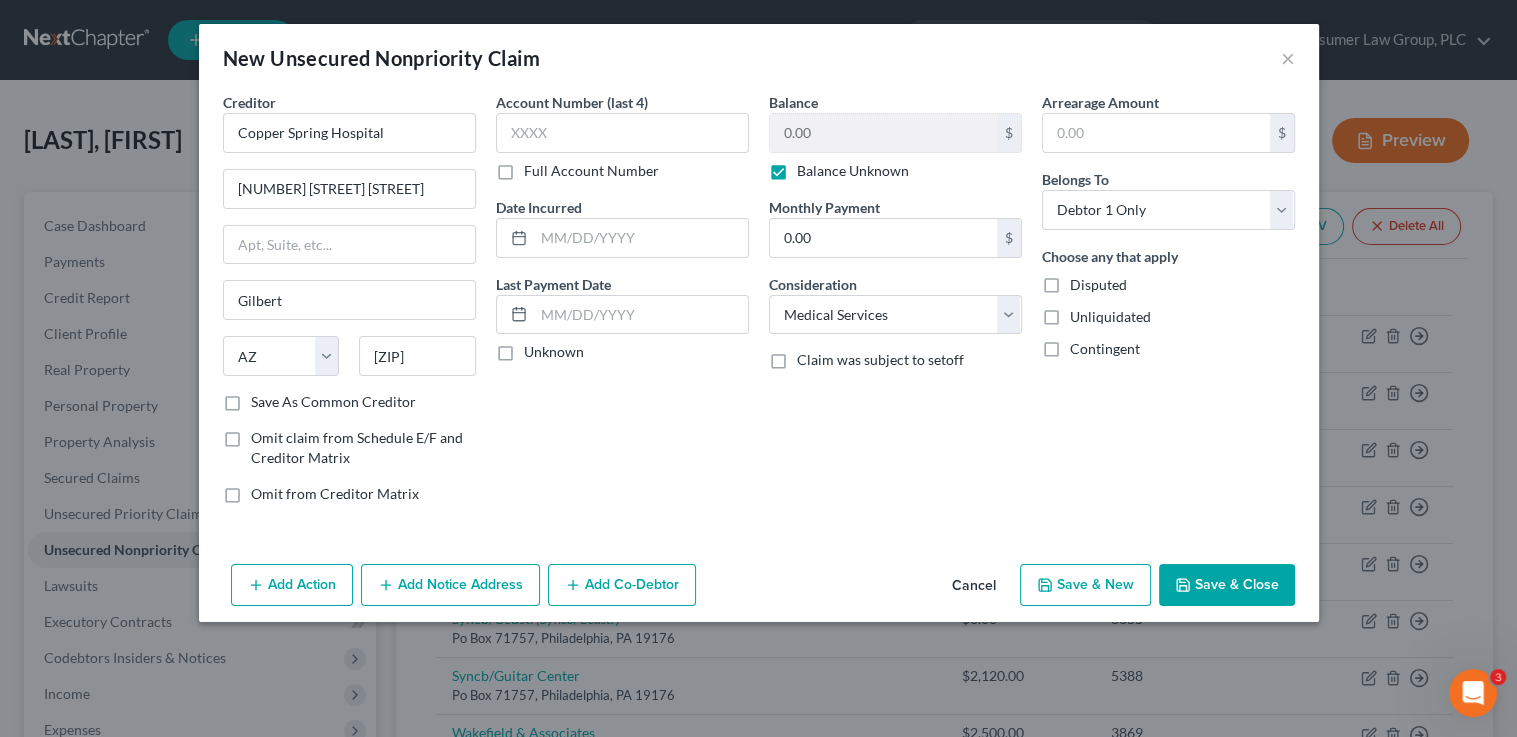 click on "Save & New" at bounding box center (1085, 585) 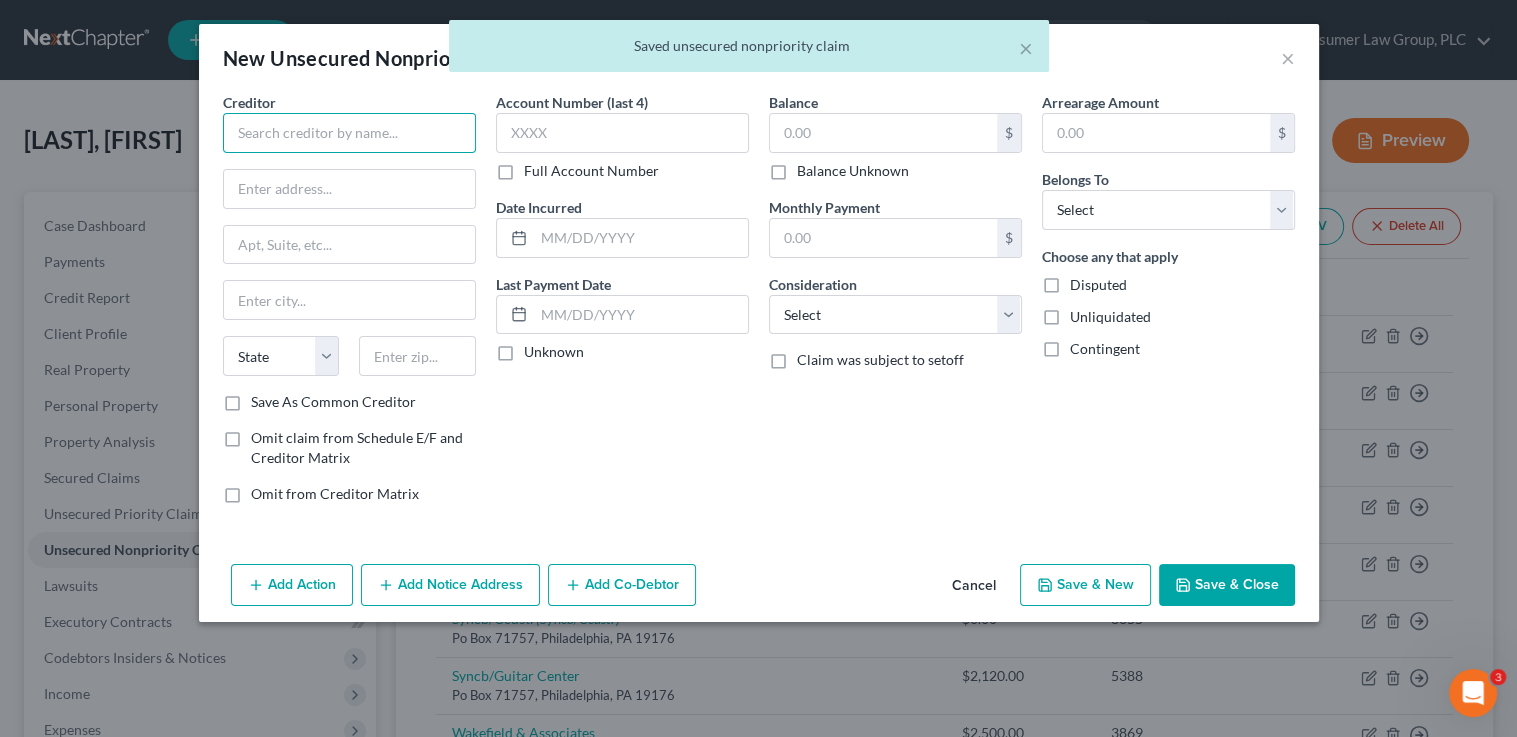 drag, startPoint x: 428, startPoint y: 136, endPoint x: 443, endPoint y: 127, distance: 17.492855 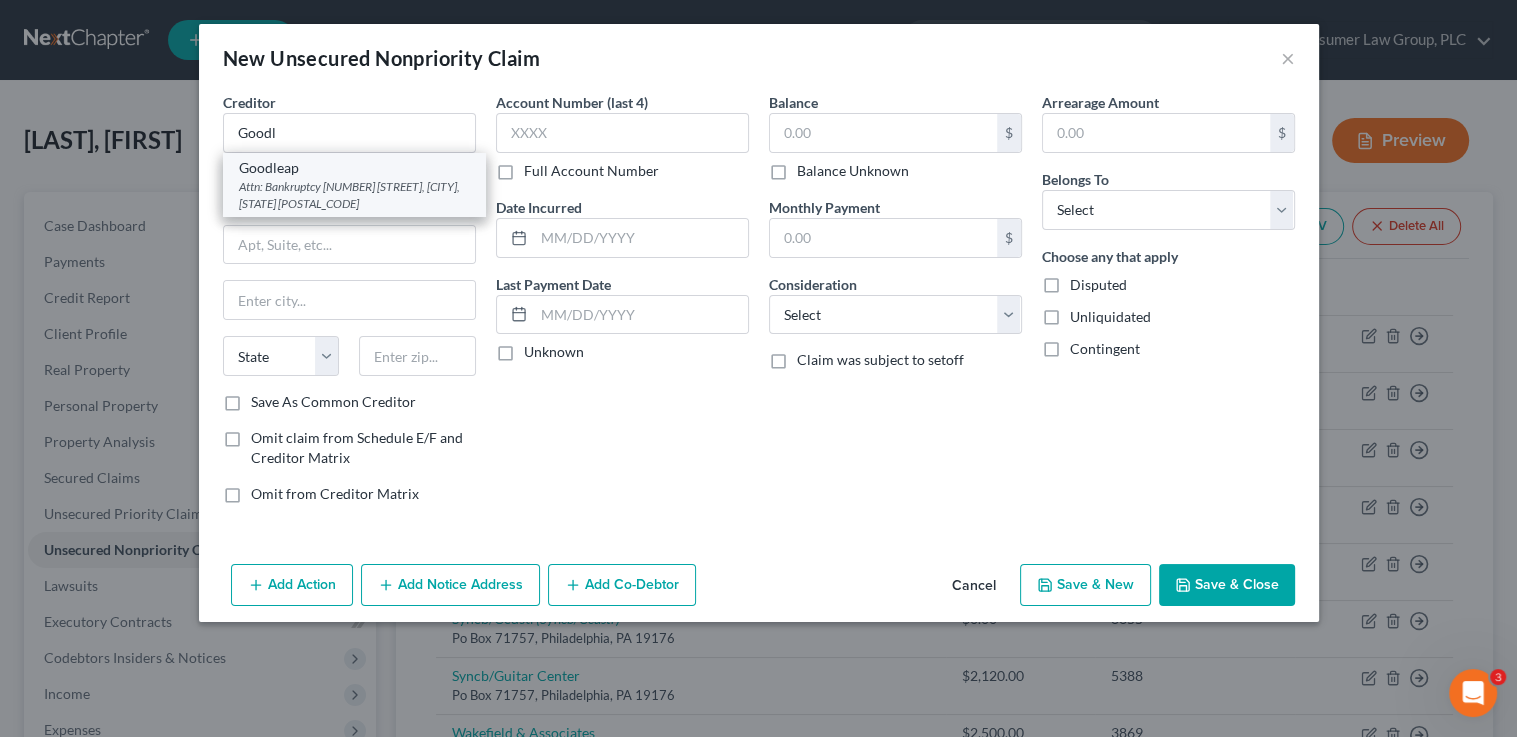 click on "Goodleap" at bounding box center (354, 168) 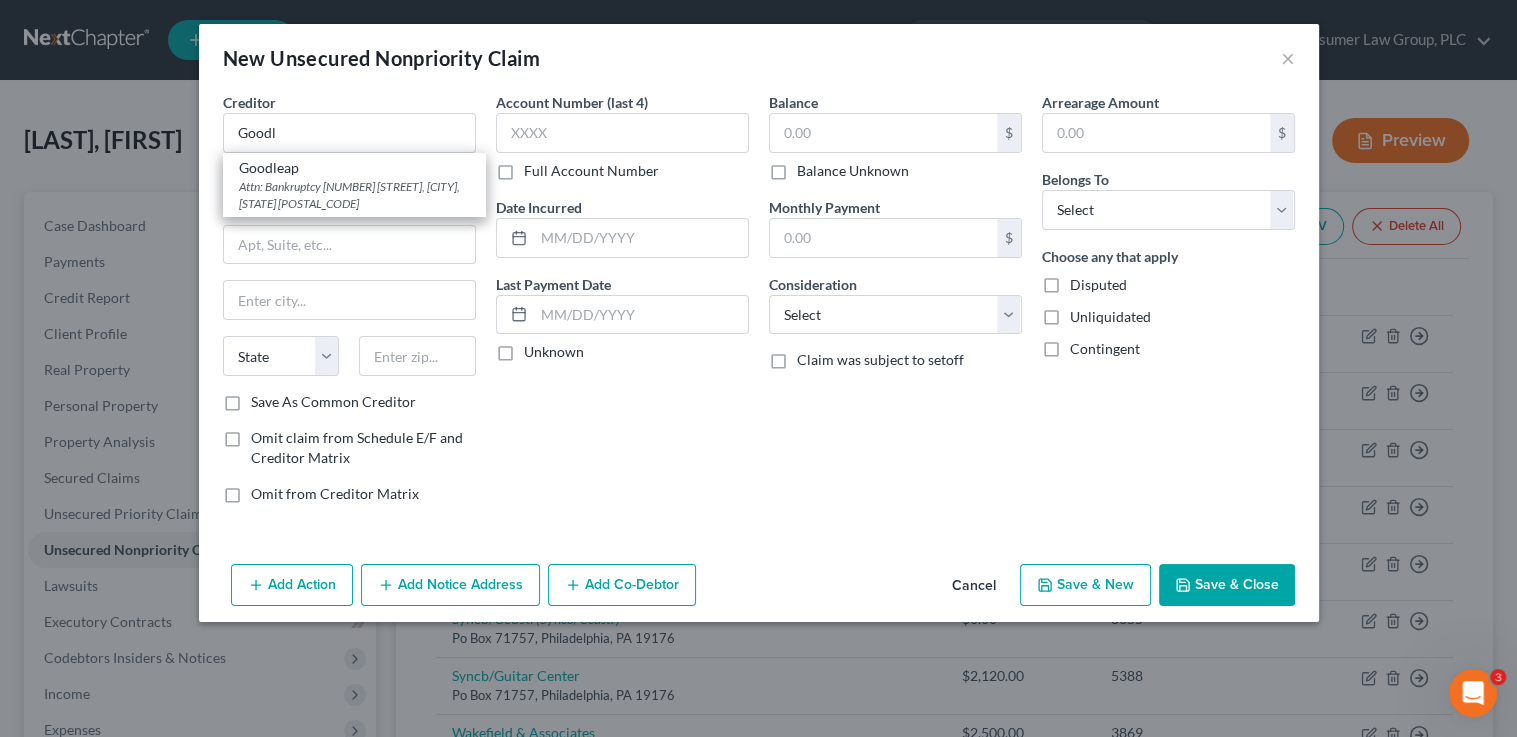 type on "Goodleap" 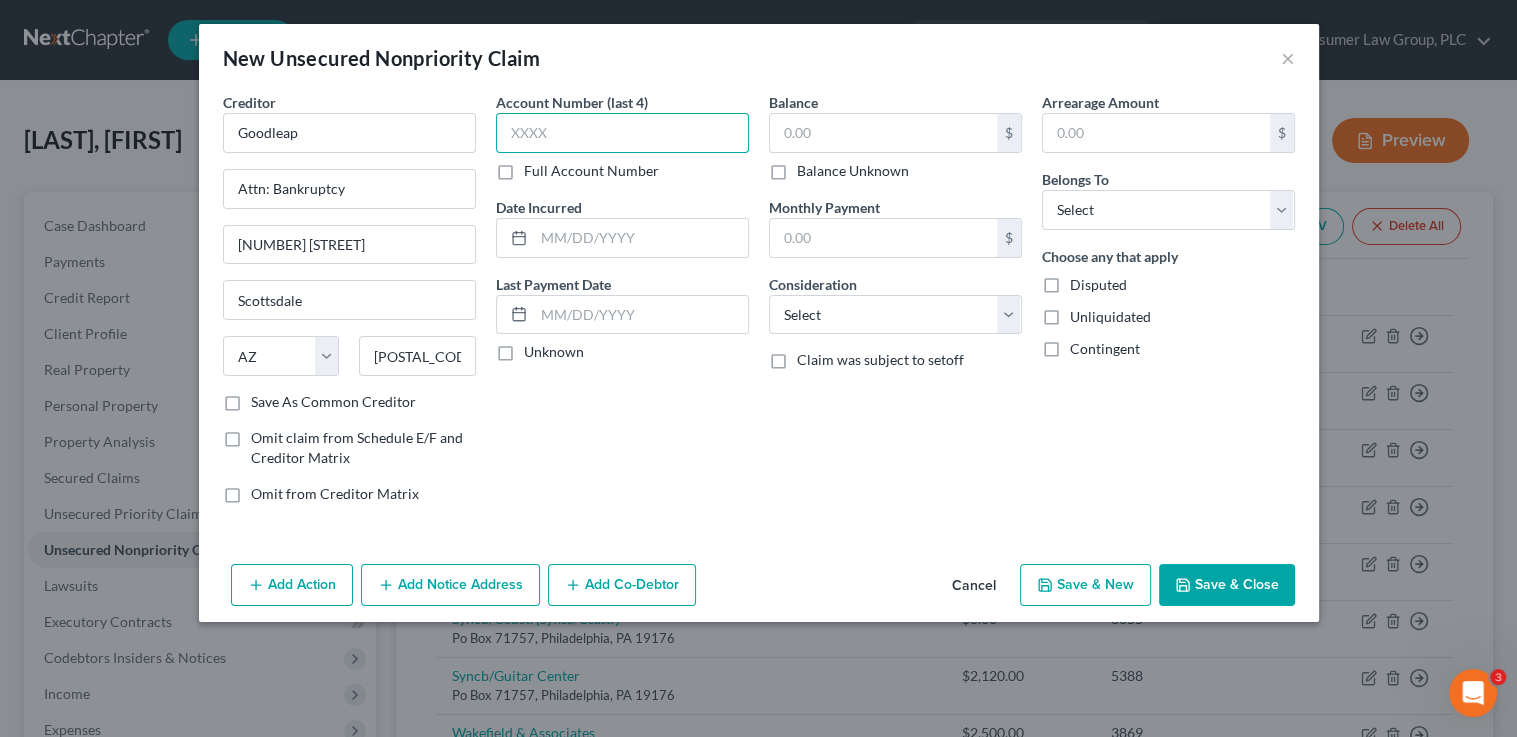 click at bounding box center [622, 133] 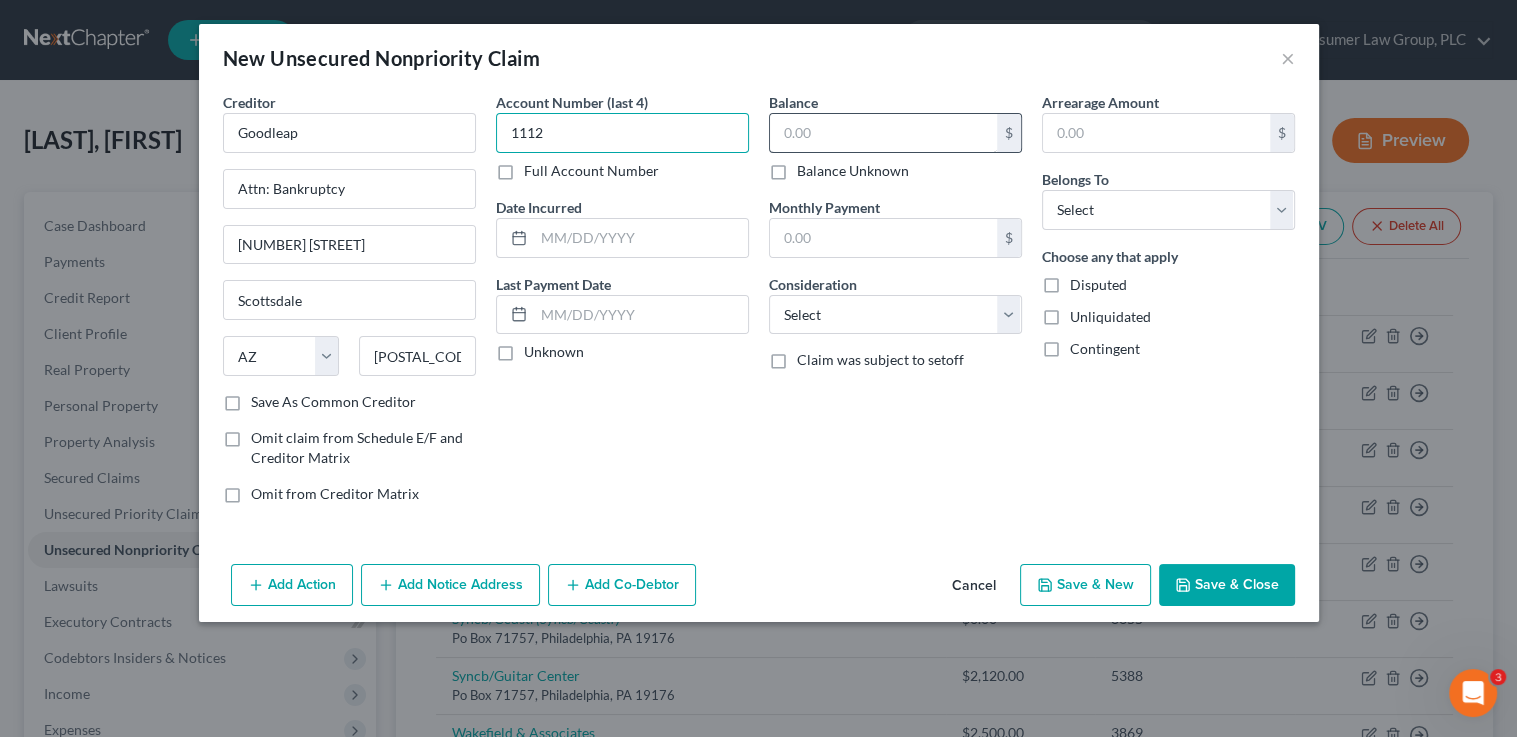 type on "1112" 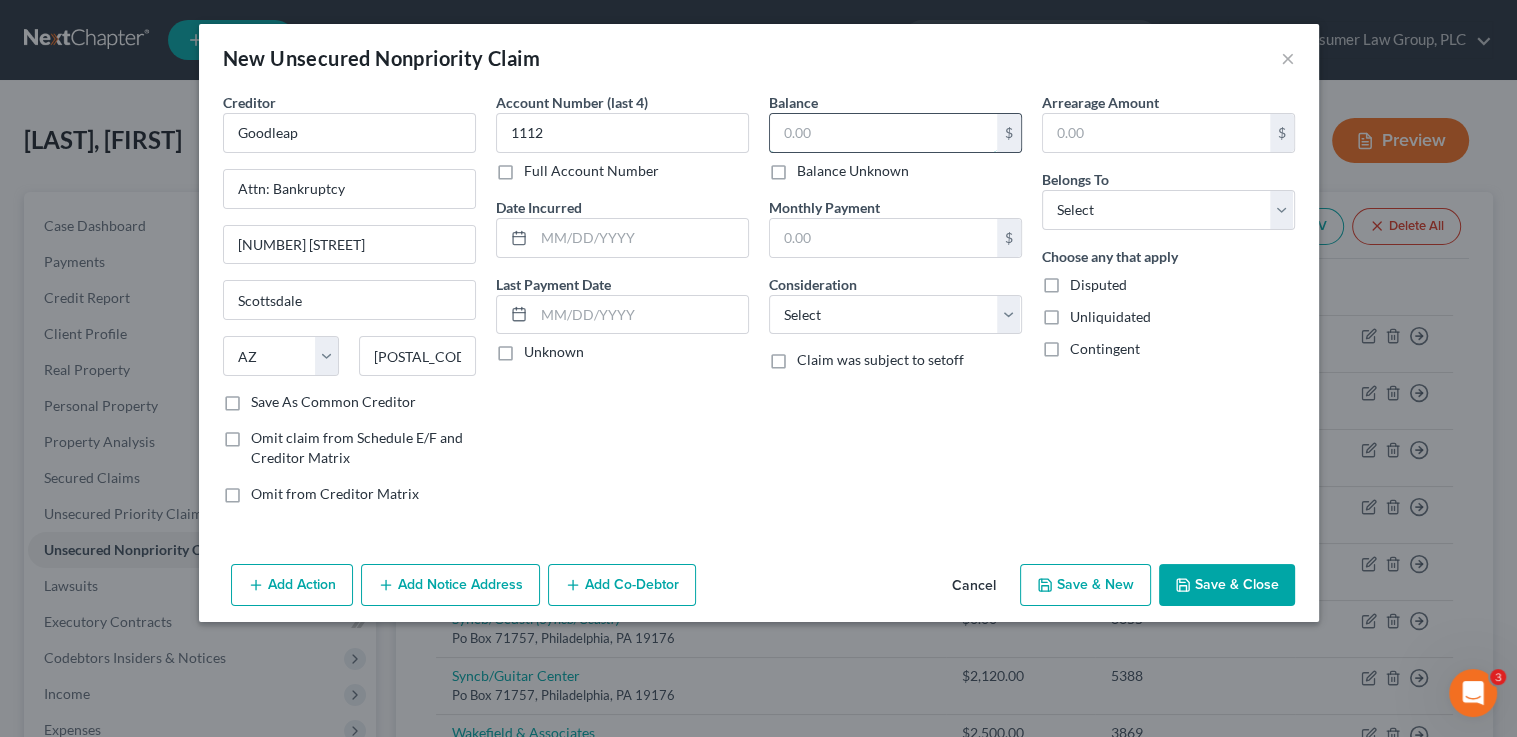 click at bounding box center (883, 133) 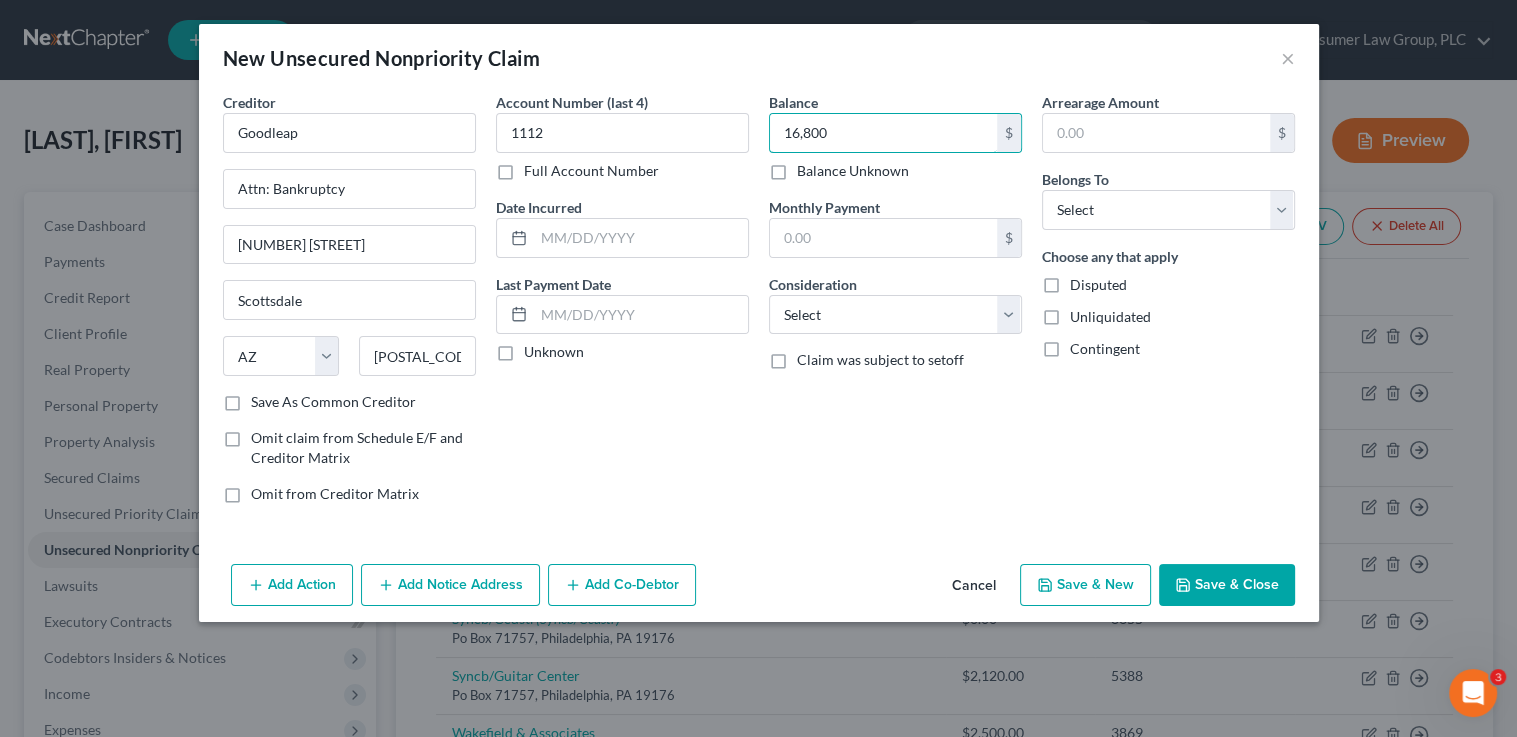 type on "16,800" 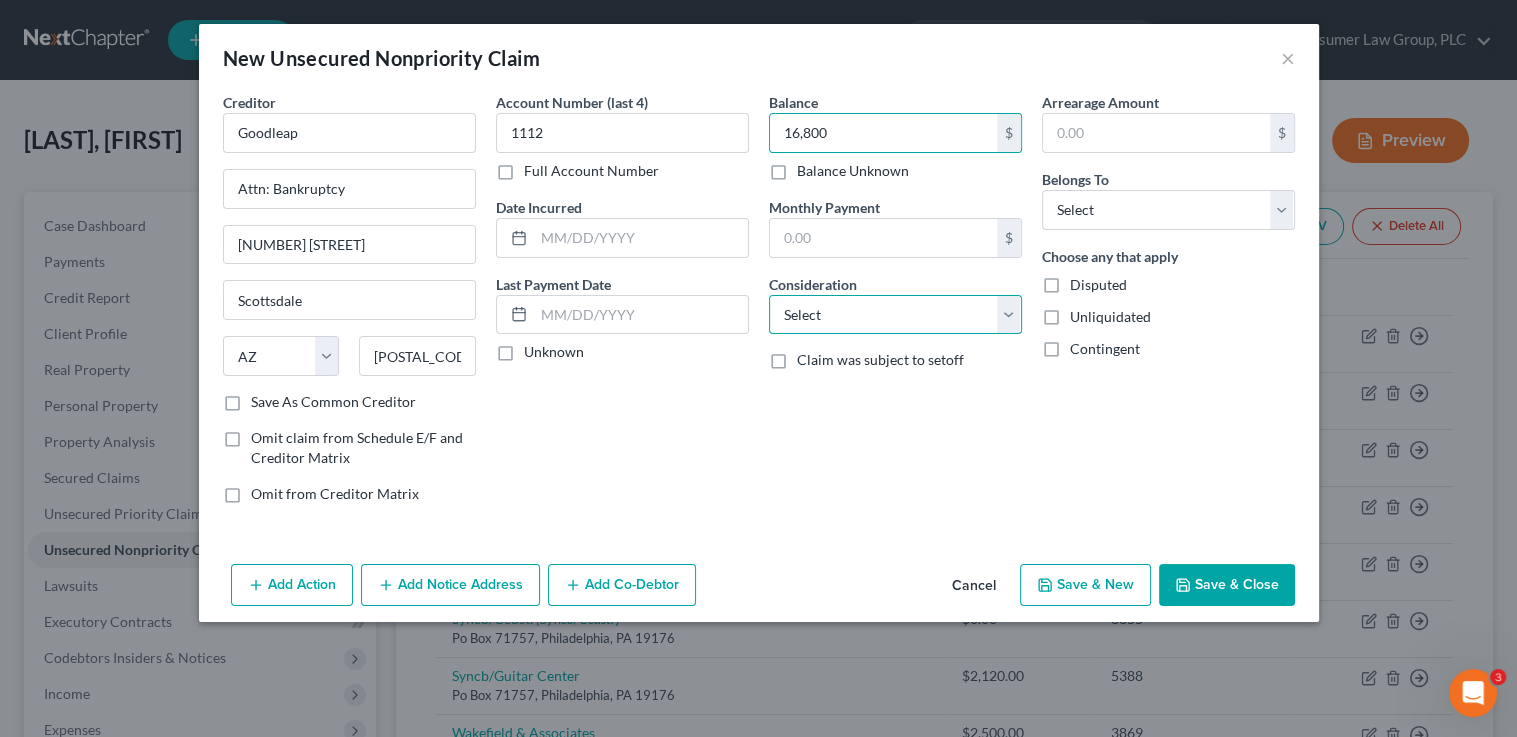 click on "Select Cable / Satellite Services Collection Agency Credit Card Debt Debt Counseling / Attorneys Deficiency Balance Domestic Support Obligations Home / Car Repairs Income Taxes Judgment Liens Medical Services Monies Loaned / Advanced Mortgage Obligation From Divorce Or Separation Obligation To Pensions Other Overdrawn Bank Account Promised To Help Pay Creditors Student Loans Suppliers And Vendors Telephone / Internet Services Utility Services" at bounding box center (895, 315) 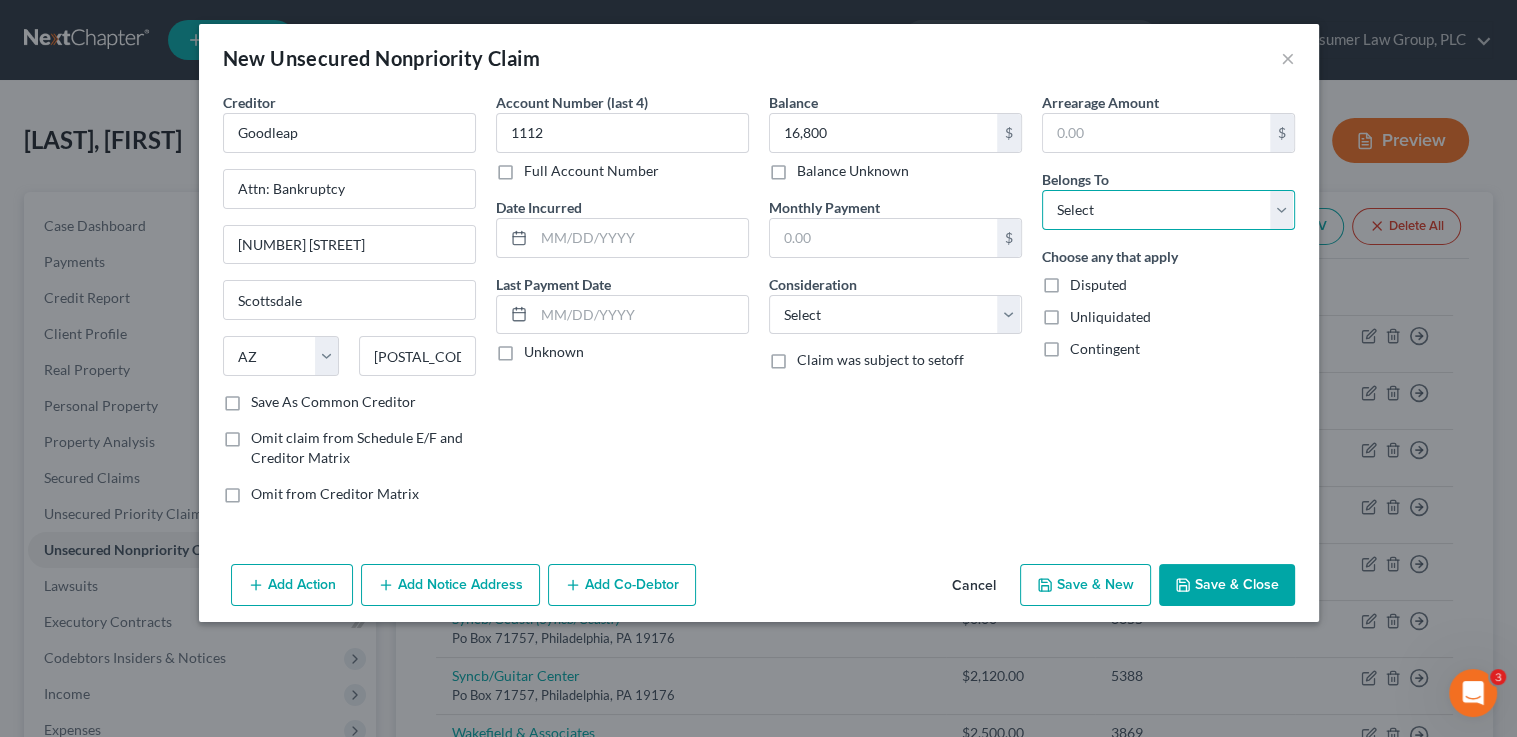 click on "Select Debtor 1 Only Debtor 2 Only Debtor 1 And Debtor 2 Only At Least One Of The Debtors And Another Community Property" at bounding box center [1168, 210] 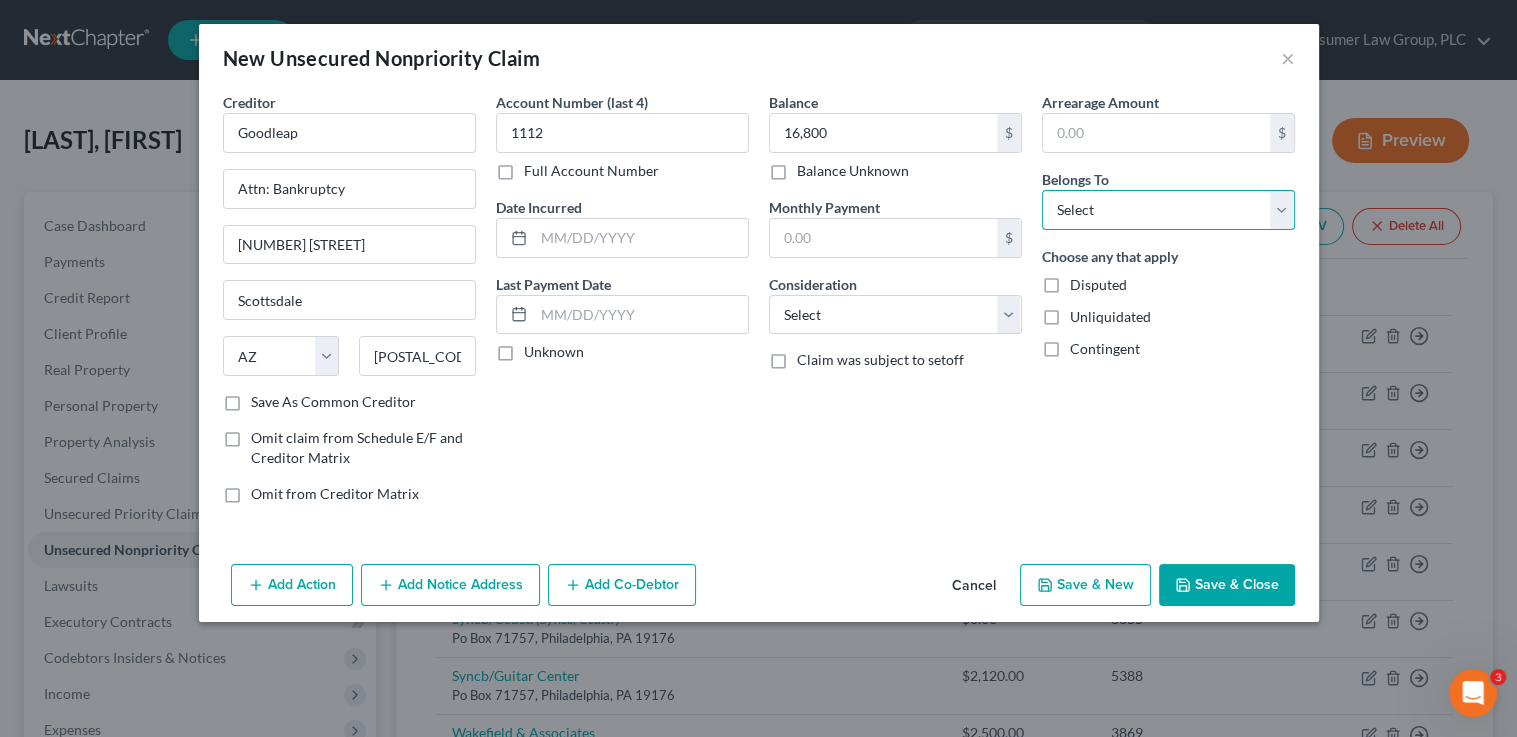 select on "0" 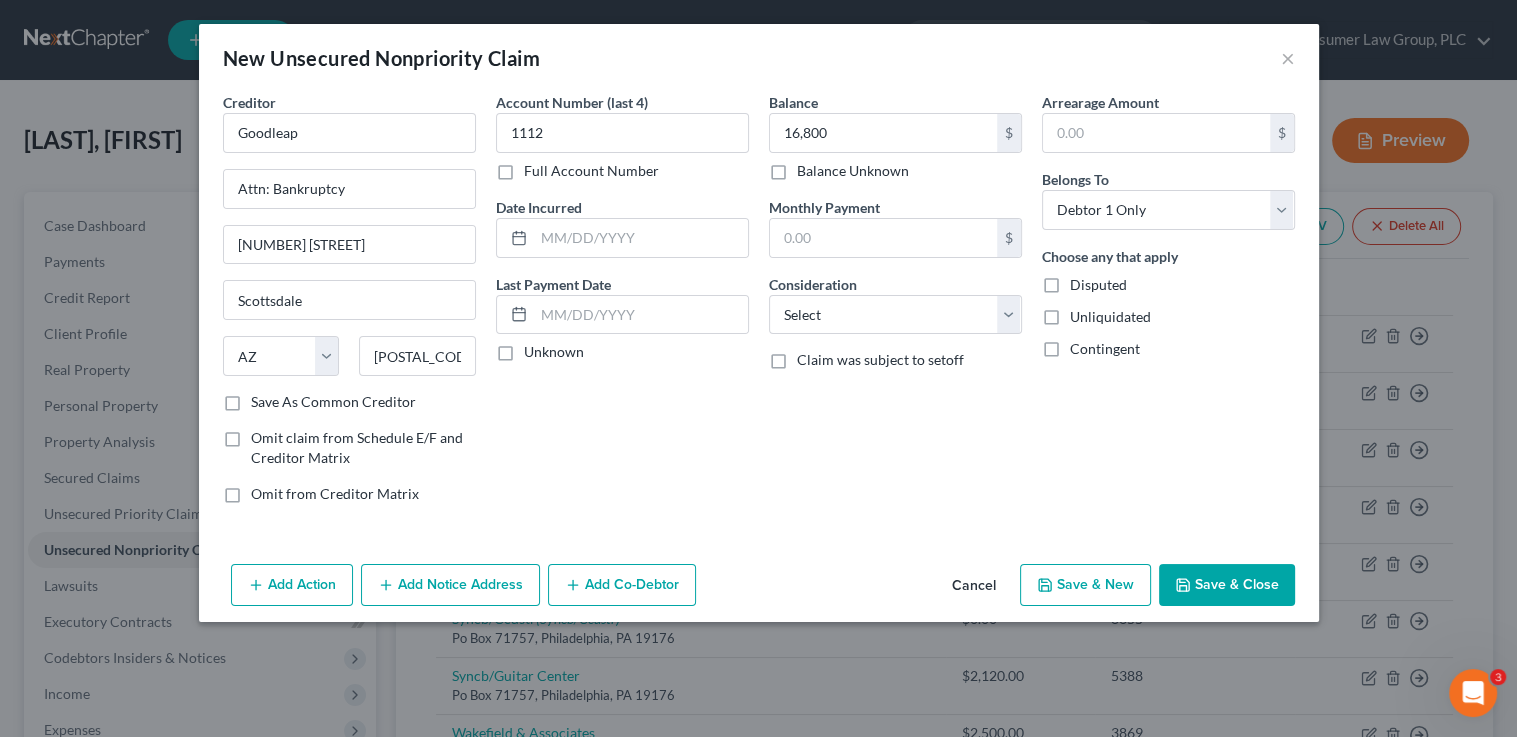 click on "Save & Close" at bounding box center (1227, 585) 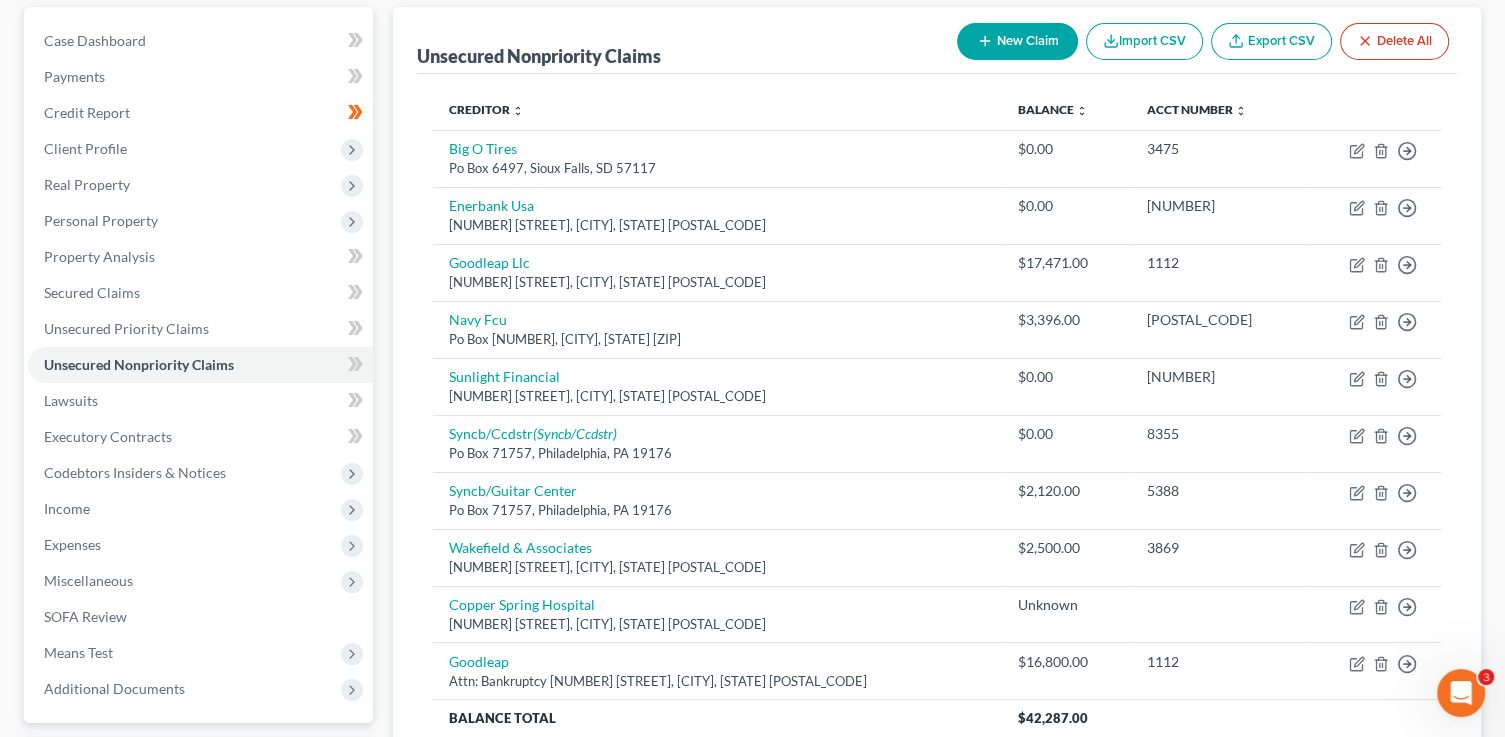 scroll, scrollTop: 0, scrollLeft: 0, axis: both 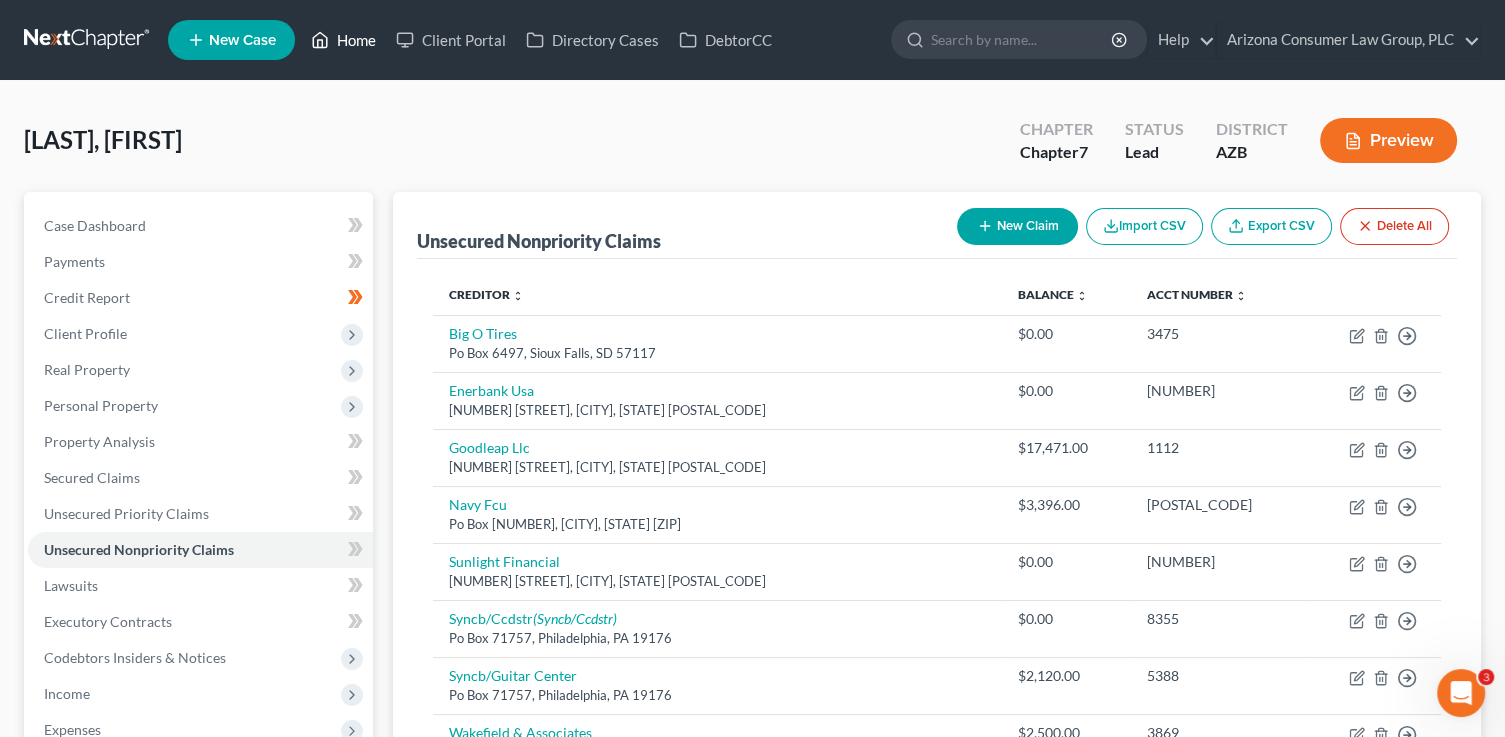click on "Home" at bounding box center (343, 40) 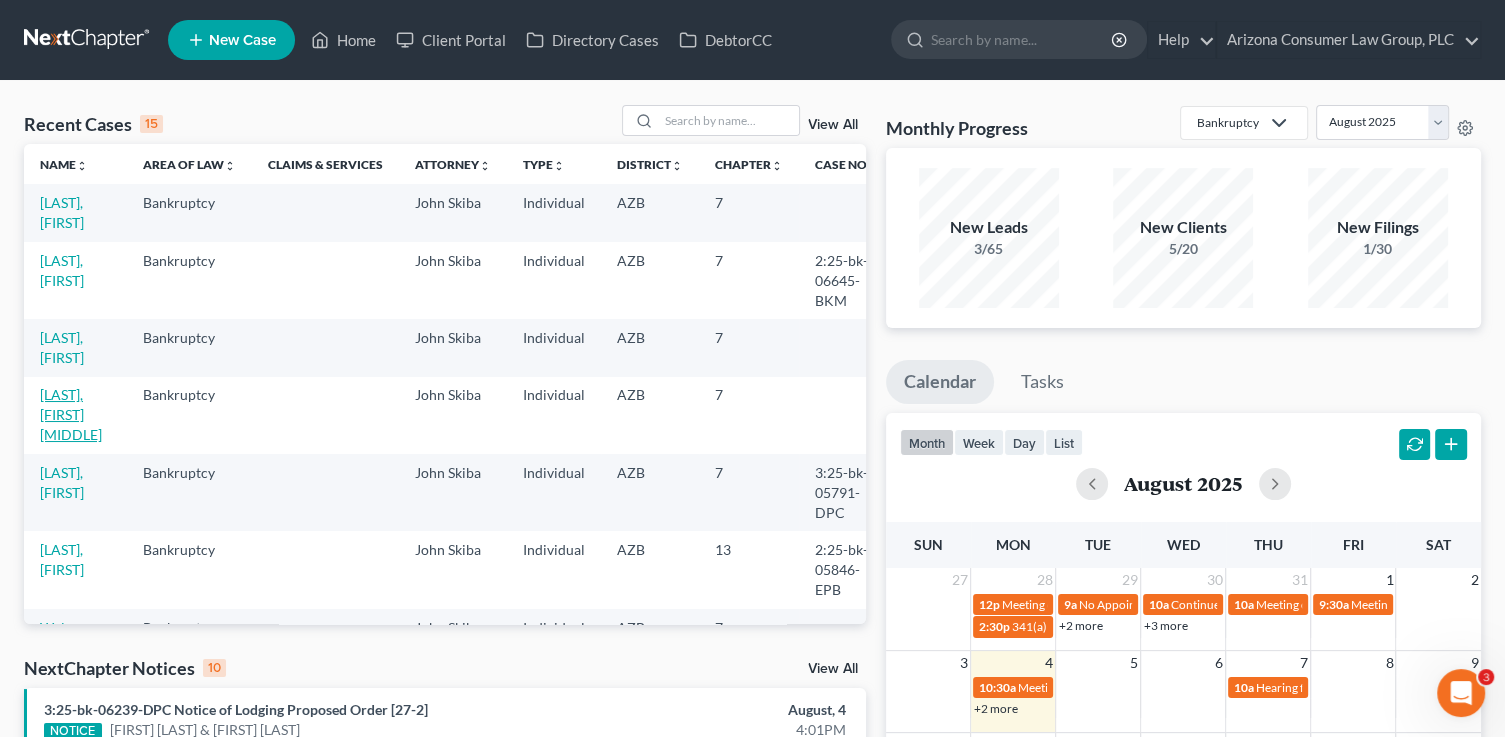 click on "[LAST], [FIRST] [MIDDLE]" at bounding box center (71, 414) 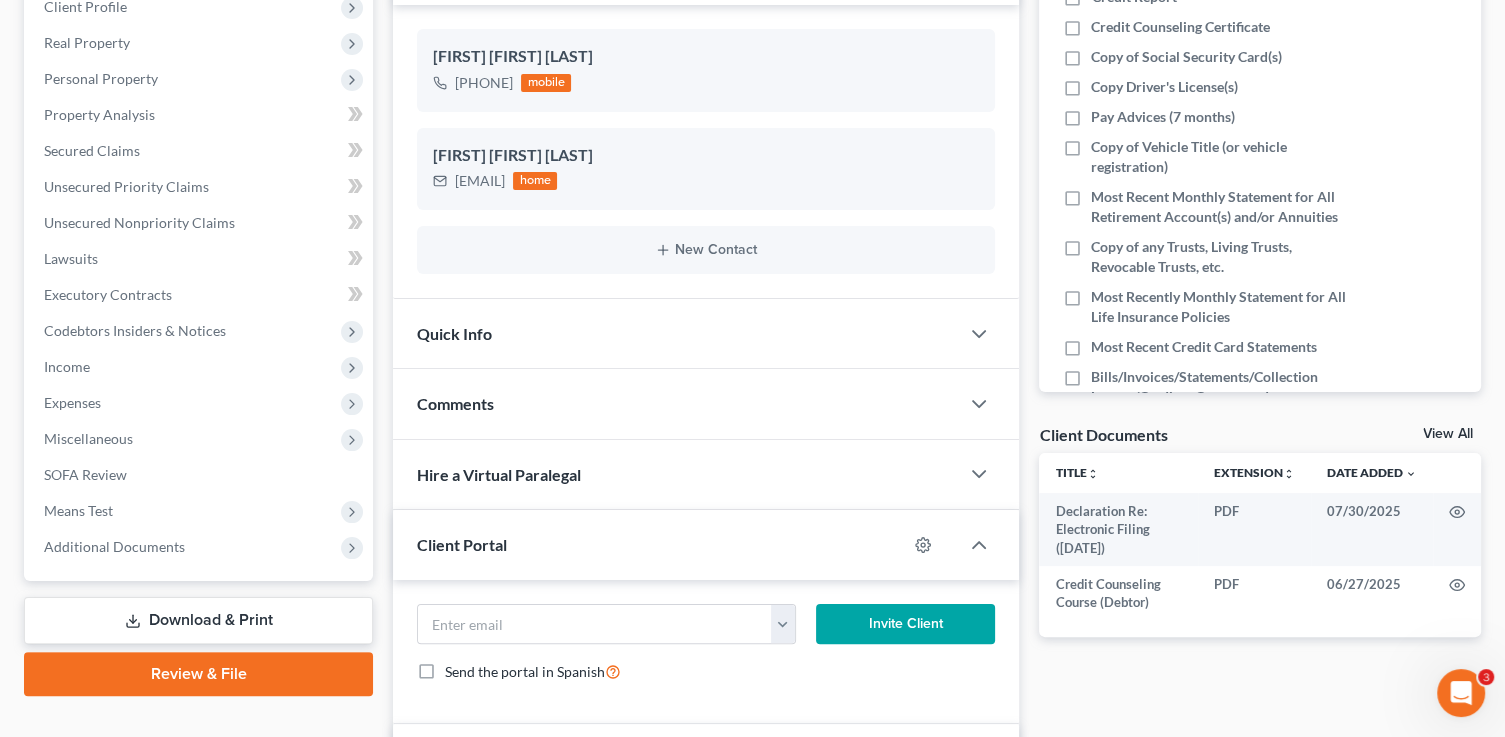 scroll, scrollTop: 412, scrollLeft: 0, axis: vertical 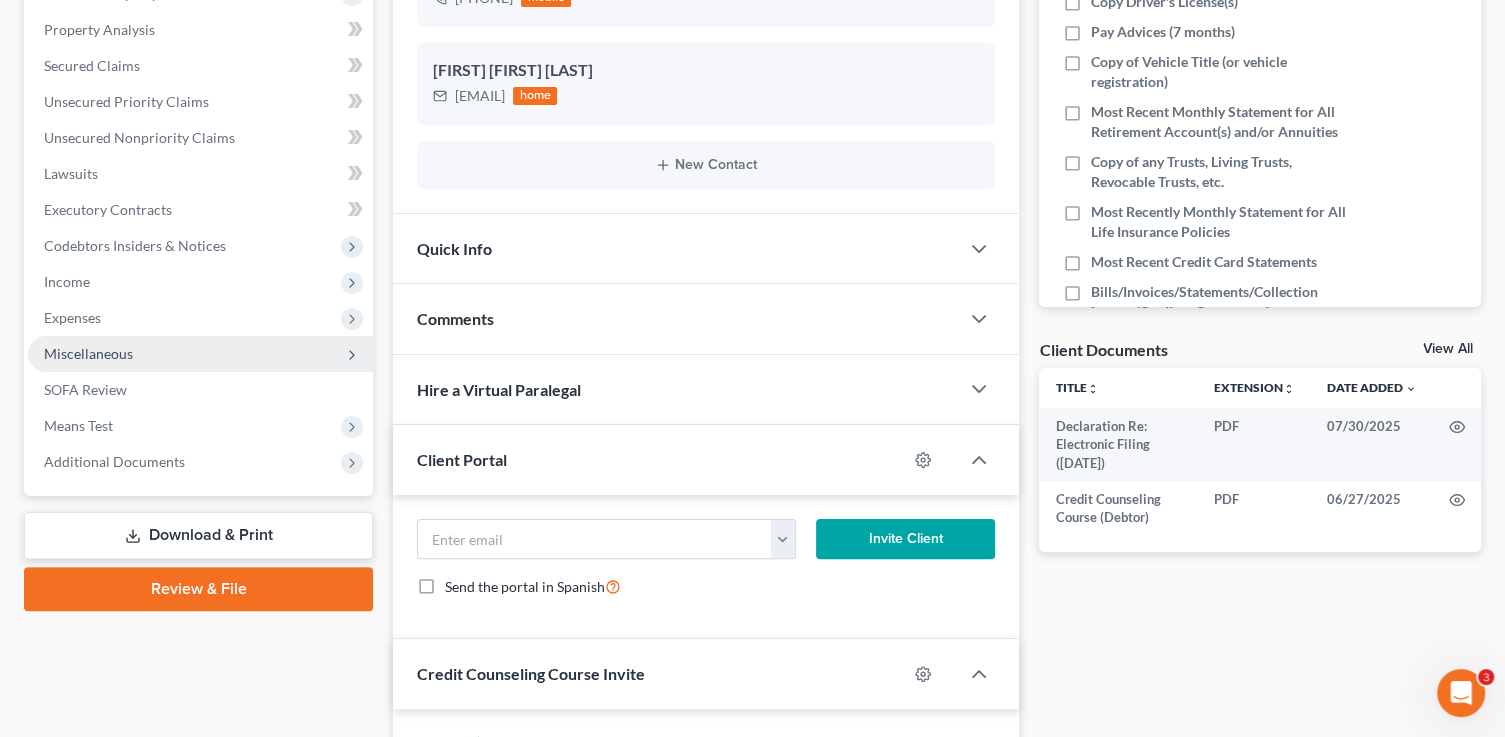 click on "Miscellaneous" at bounding box center (88, 353) 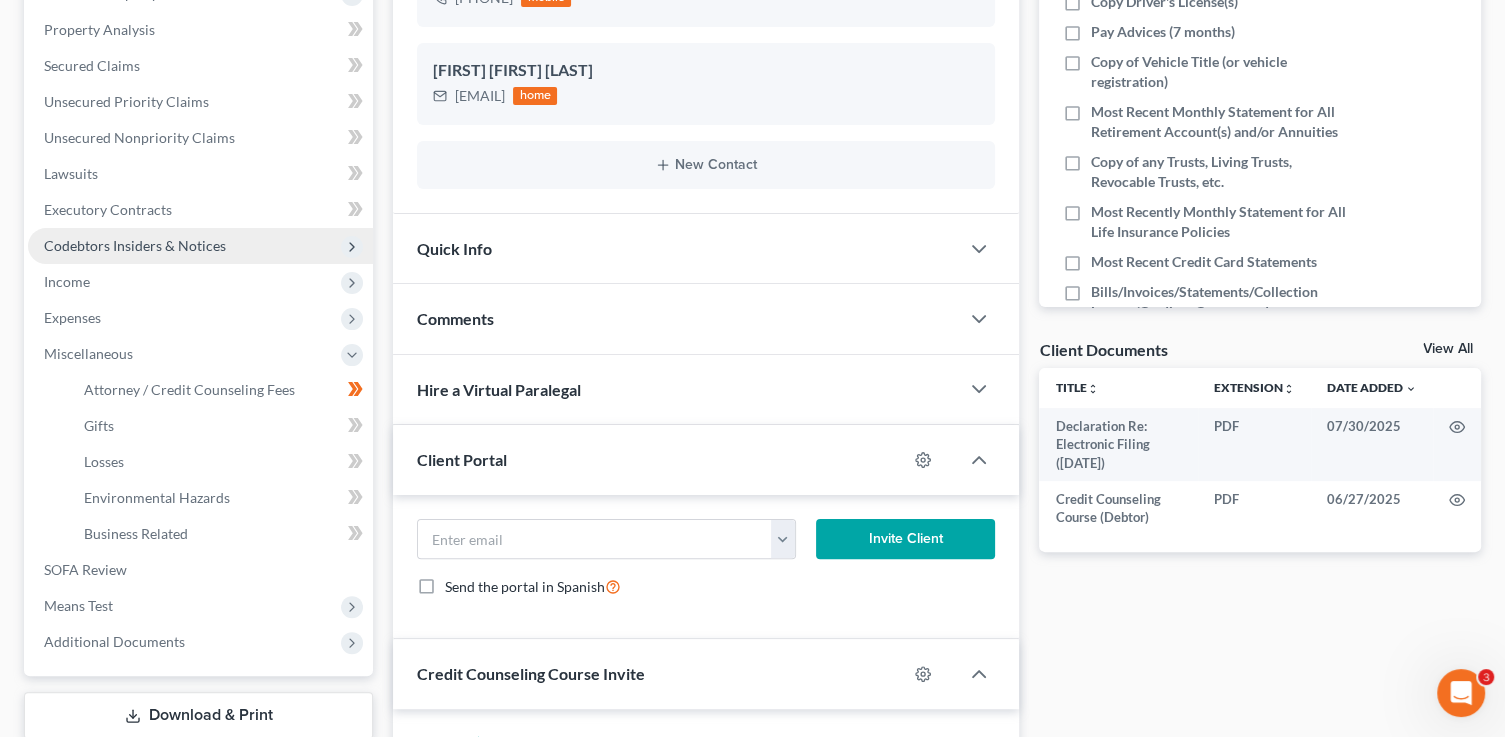 click on "Codebtors Insiders & Notices" at bounding box center (135, 245) 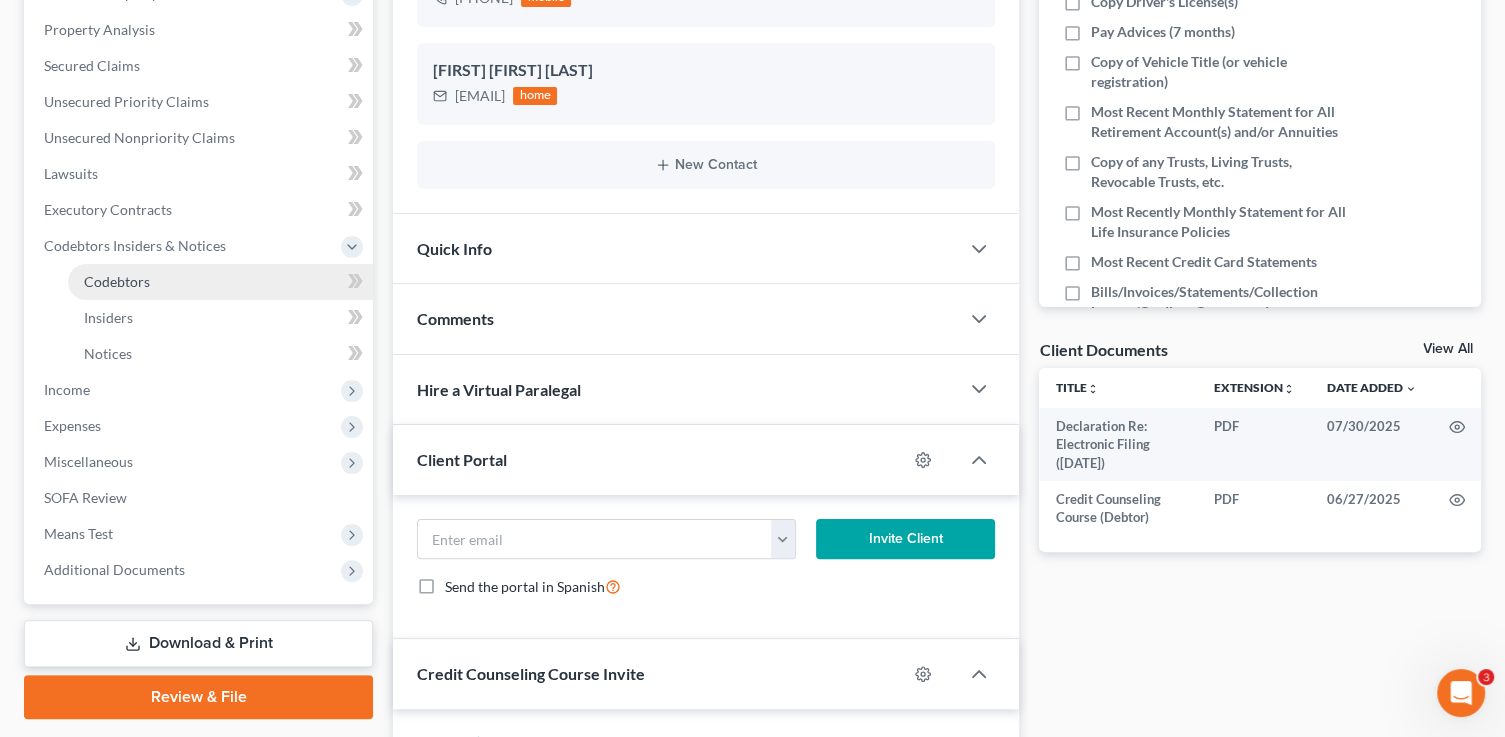click on "Codebtors" at bounding box center (117, 281) 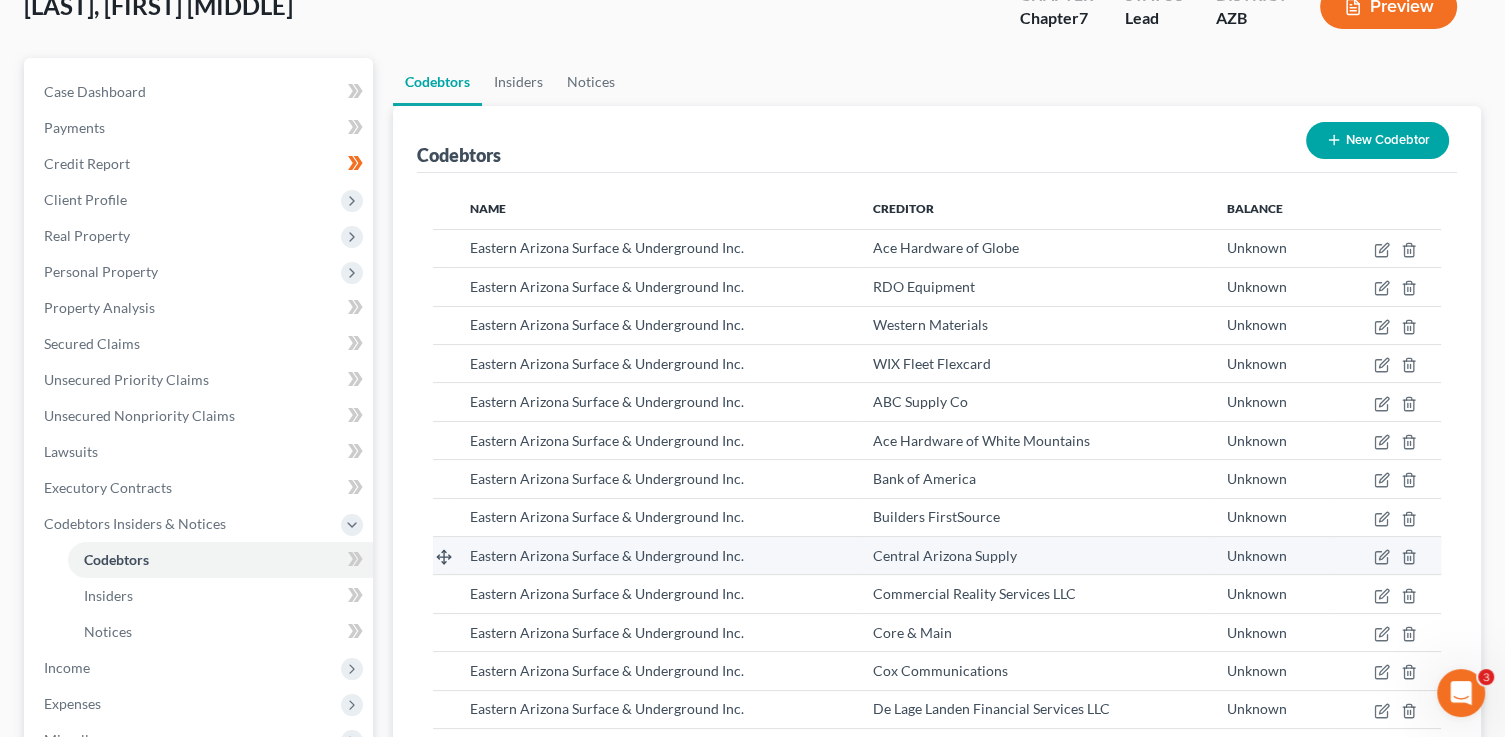 scroll, scrollTop: 0, scrollLeft: 0, axis: both 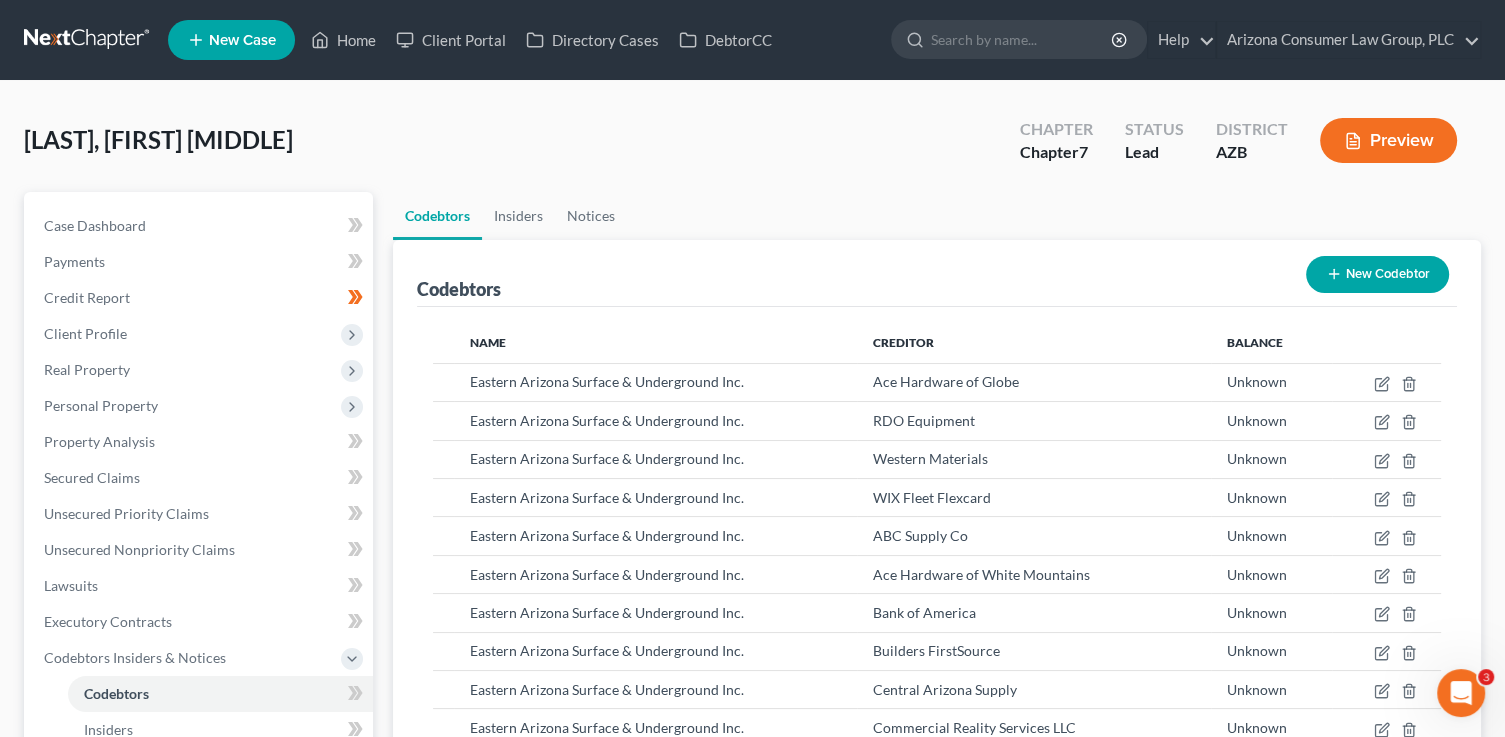 click on "New Codebtor" at bounding box center (1377, 274) 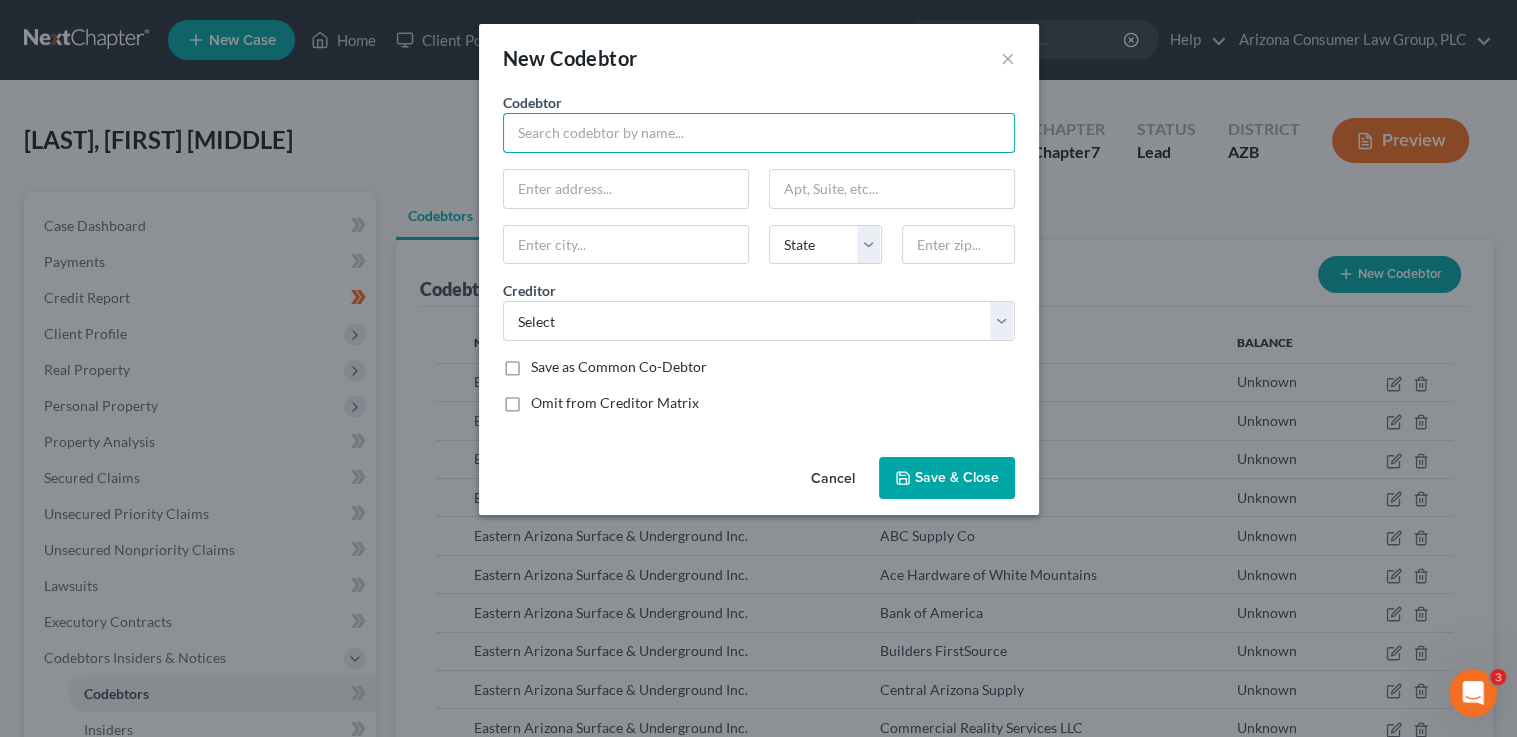 click at bounding box center (759, 133) 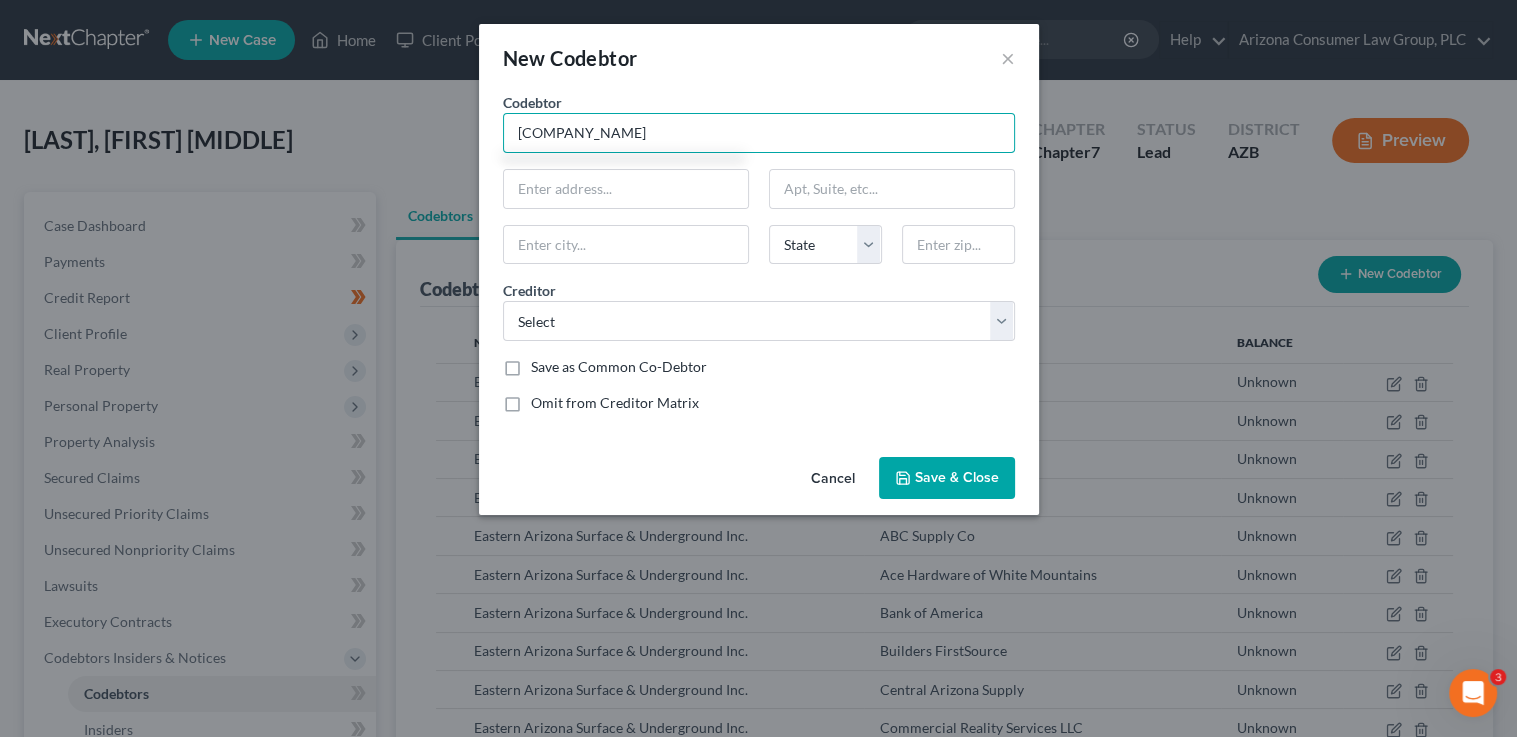type on "[COMPANY_NAME]" 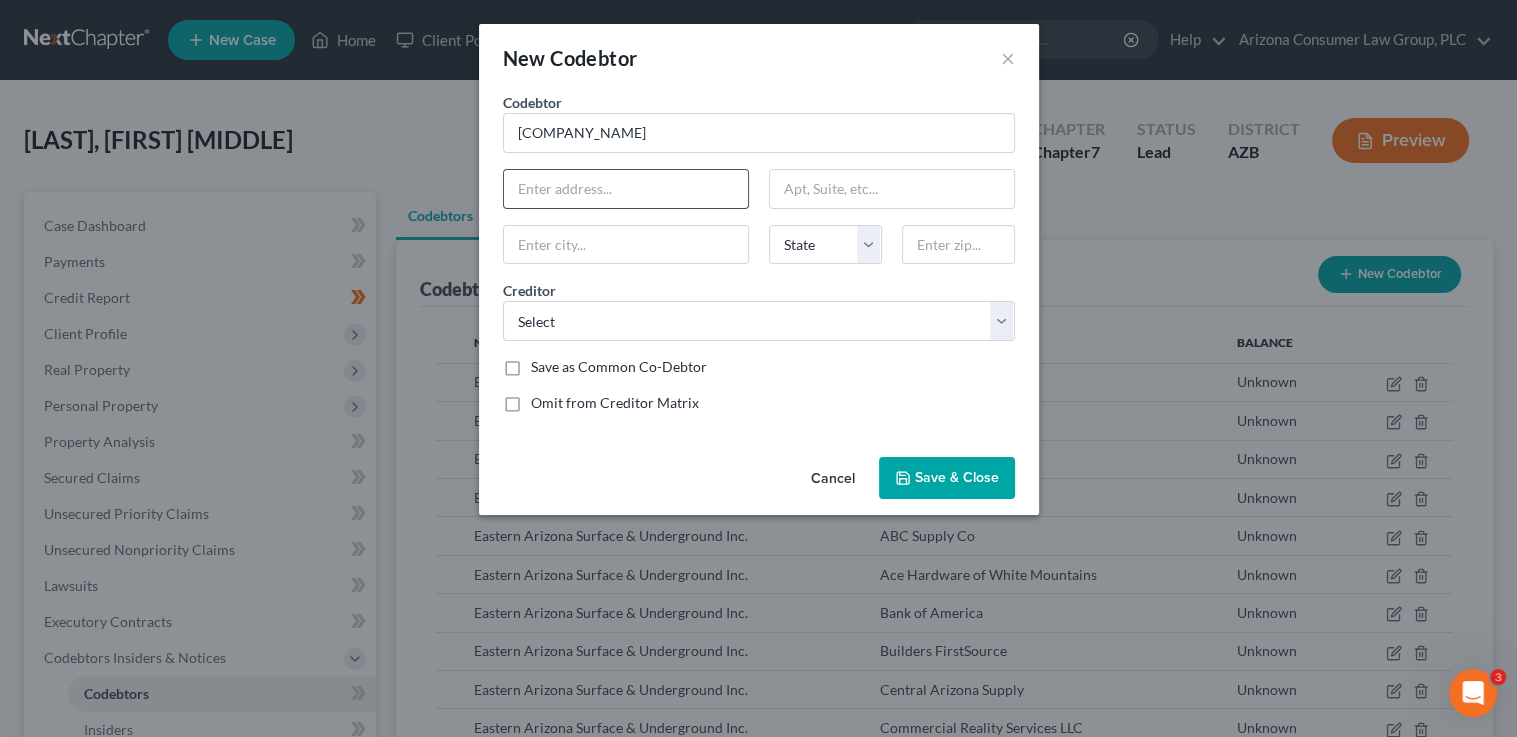 click at bounding box center [626, 189] 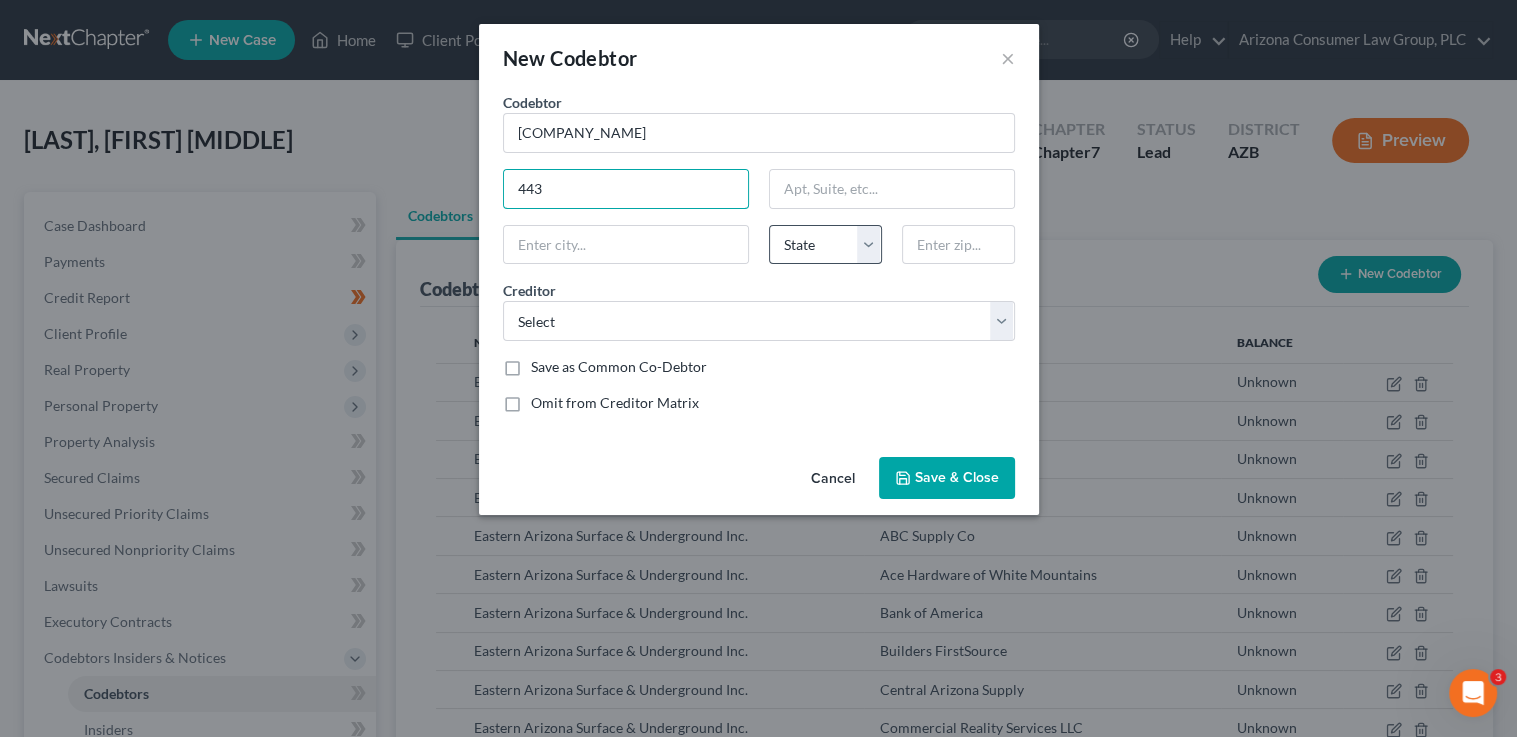 type on "[NUMBER] [STREET]" 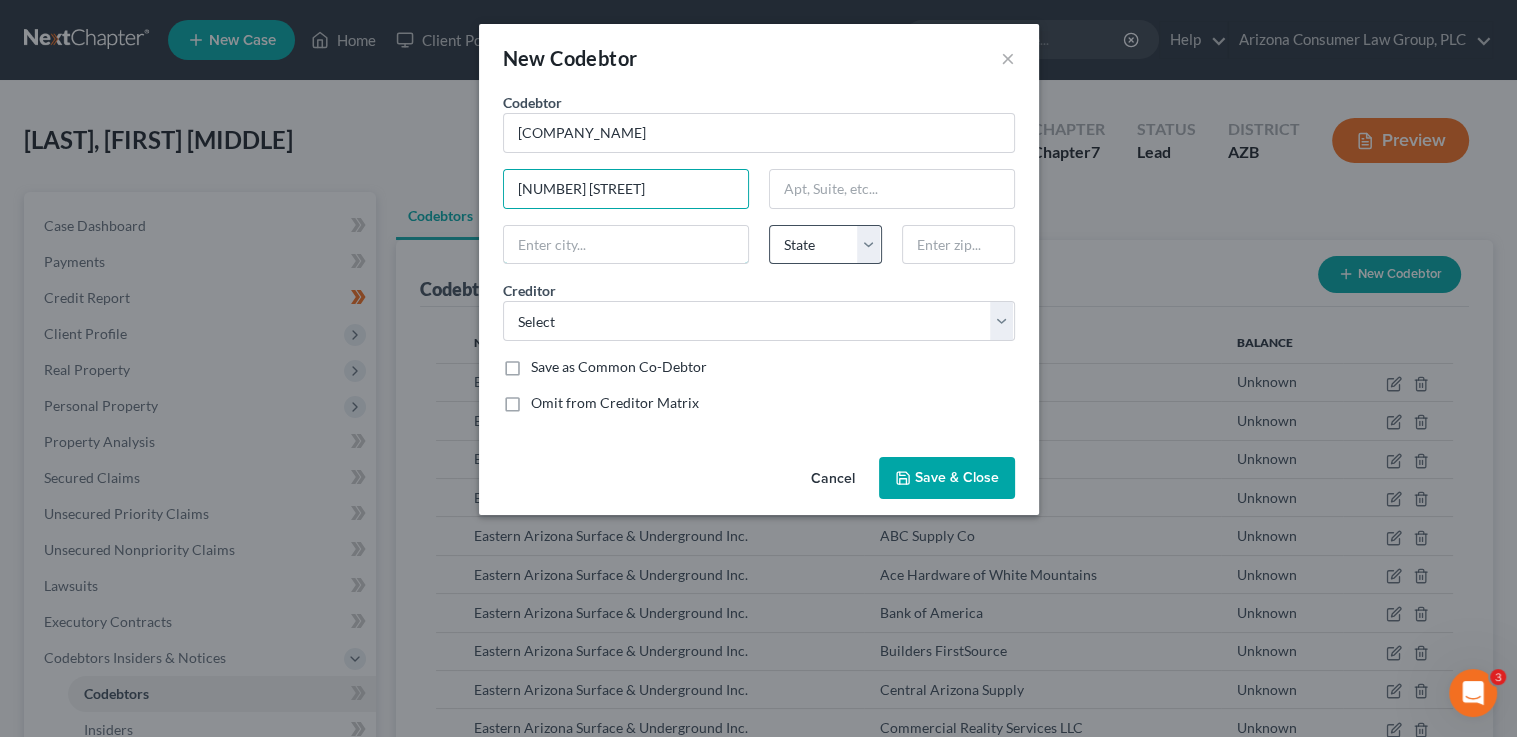 type on "[CITY]" 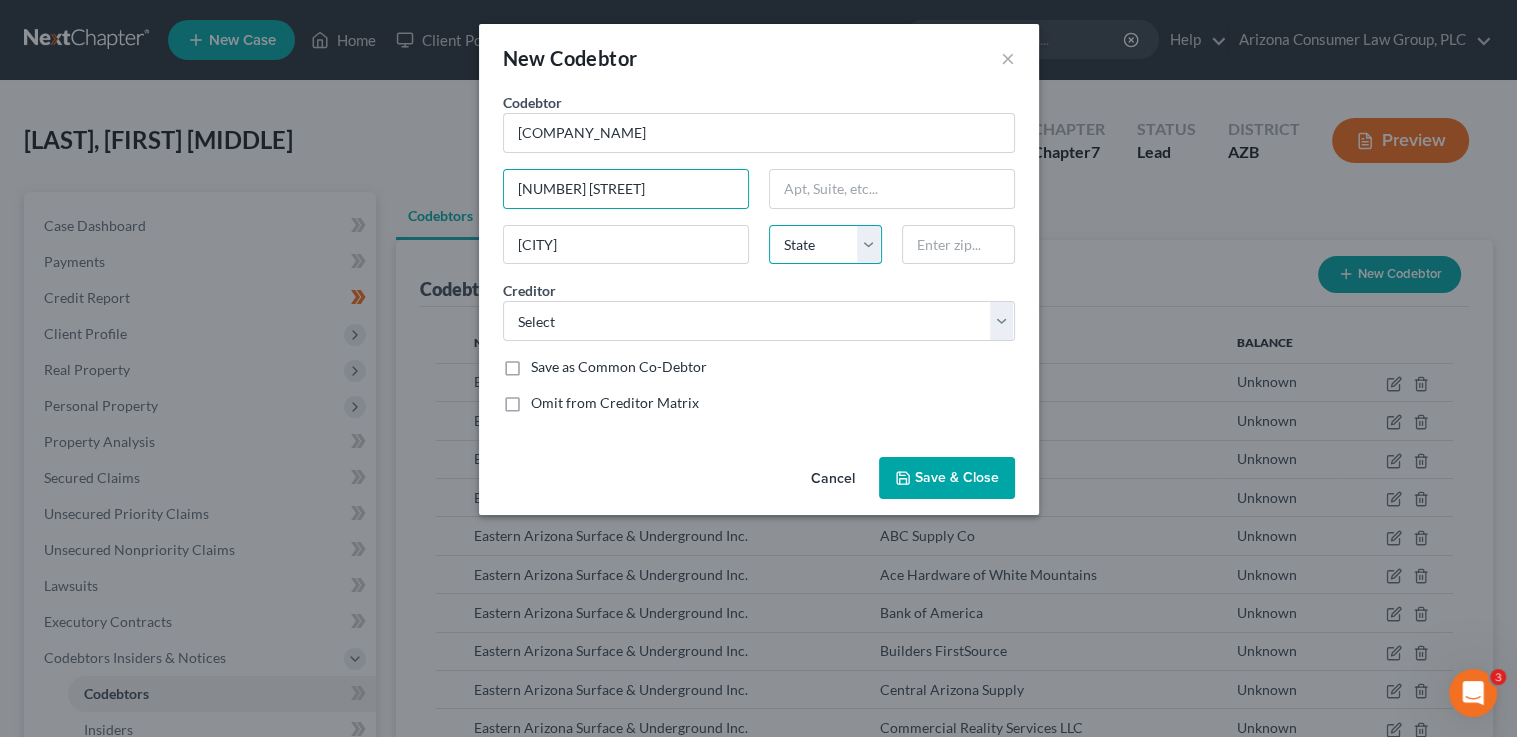 select on "3" 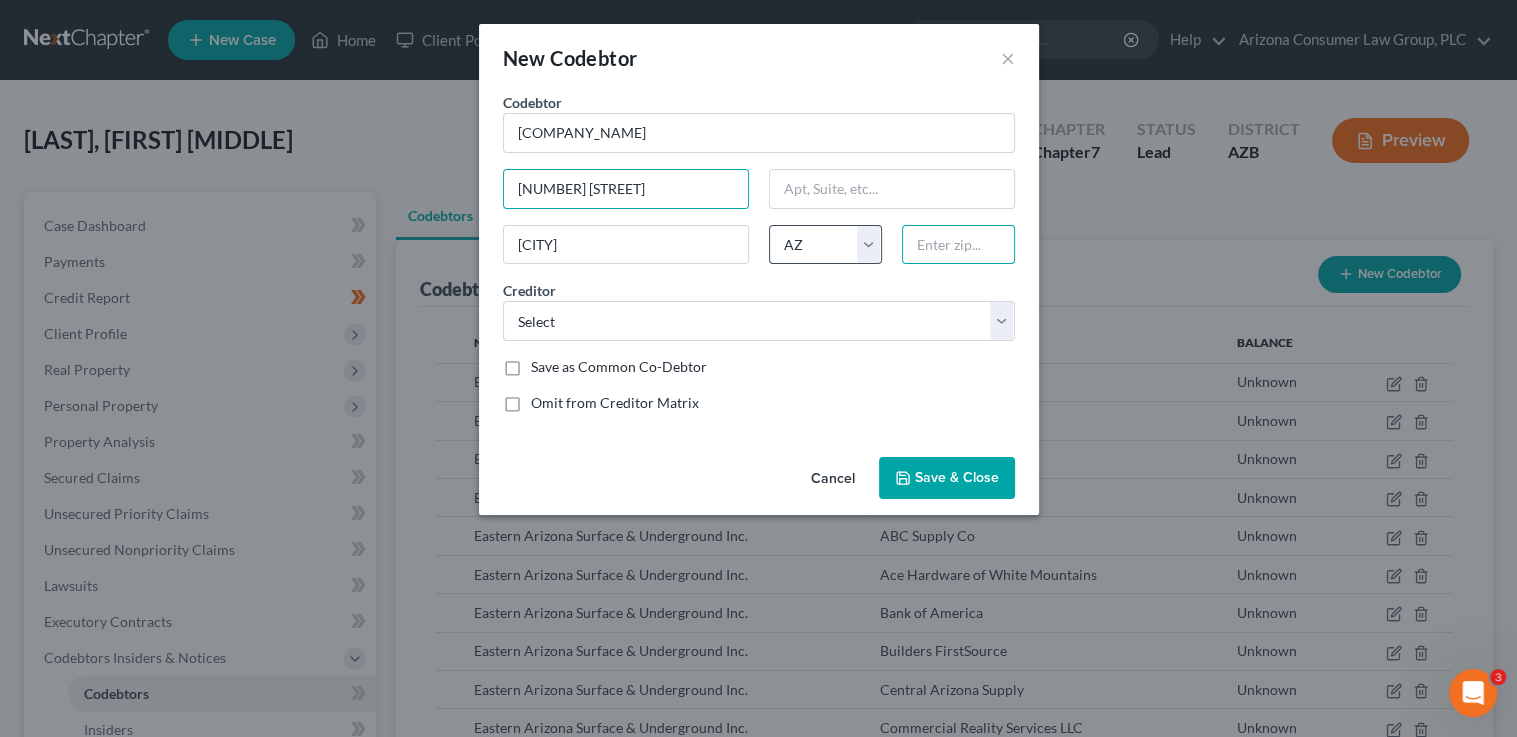 type on "[POSTAL_CODE]" 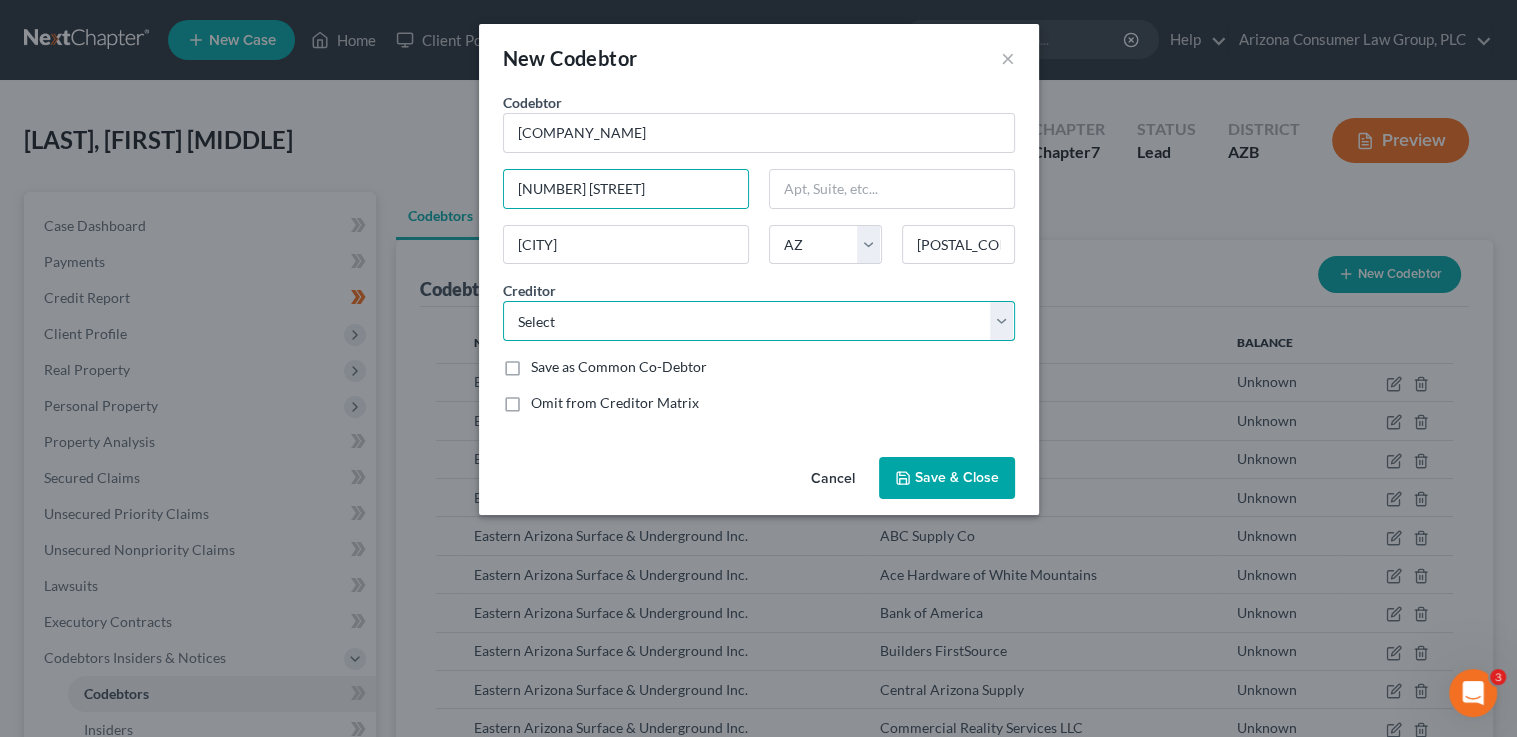 click on "Select First Premier Bank Capital One Opensky Bank Revvi/Mrv Banks/Vt Citi Crb/Ckcb Credit Acceptance Corp Syncb/Amznsc Merrick Bank Corp Arizona Consumer Law Group, PLC Credit Collection Services Target/Td First Premier Bank Wakefield & Associates Midland Credit Management I.C. System, Inc Collection Agency Of T Midland Credit Management Collection Agency Of T Lvnv Funding Llc Lvnv Funding Llc Credit Collection Services Valley Collection Services Gettington Integra Cred Sunbelt Rentals, Inc. WW Clyde United Rentals Verizon Wireless De Lage Landen Financial Services LLC Sparklight RDO Equipment WIX Fleet Flexcard ABC Supply Co Ace Hardware of Globe Ace Hardware of White Mountains Bank of America Builders FirstSource Cap1/Kohls Dept Store Central Arizona Supply Commercial Reality Services LLC Core & Main Show Low Auto Parts Liberty Fence Cox Communications Credit One Bank Empire Southwest Excel Hose Navopache Electric Hatch Concrete Jpmcb Card Morales & Morales National Bank of Arizona Opensky Bank PNC Bank" at bounding box center [759, 321] 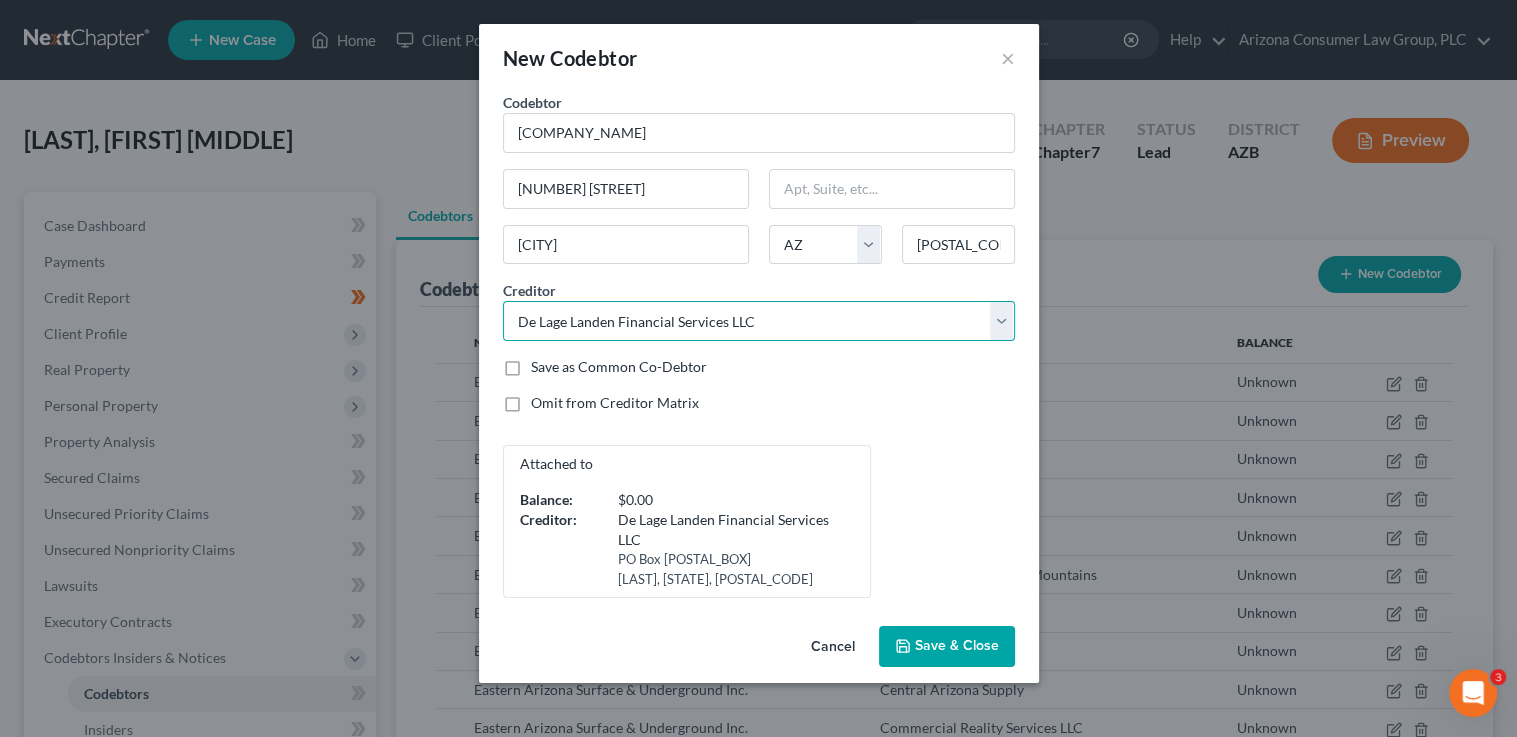 click on "Select First Premier Bank Capital One Opensky Bank Revvi/Mrv Banks/Vt Citi Crb/Ckcb Credit Acceptance Corp Syncb/Amznsc Merrick Bank Corp Arizona Consumer Law Group, PLC Credit Collection Services Target/Td First Premier Bank Wakefield & Associates Midland Credit Management I.C. System, Inc Collection Agency Of T Midland Credit Management Collection Agency Of T Lvnv Funding Llc Lvnv Funding Llc Credit Collection Services Valley Collection Services Gettington Integra Cred Sunbelt Rentals, Inc. WW Clyde United Rentals Verizon Wireless De Lage Landen Financial Services LLC Sparklight RDO Equipment WIX Fleet Flexcard ABC Supply Co Ace Hardware of Globe Ace Hardware of White Mountains Bank of America Builders FirstSource Cap1/Kohls Dept Store Central Arizona Supply Commercial Reality Services LLC Core & Main Show Low Auto Parts Liberty Fence Cox Communications Credit One Bank Empire Southwest Excel Hose Navopache Electric Hatch Concrete Jpmcb Card Morales & Morales National Bank of Arizona Opensky Bank PNC Bank" at bounding box center (759, 321) 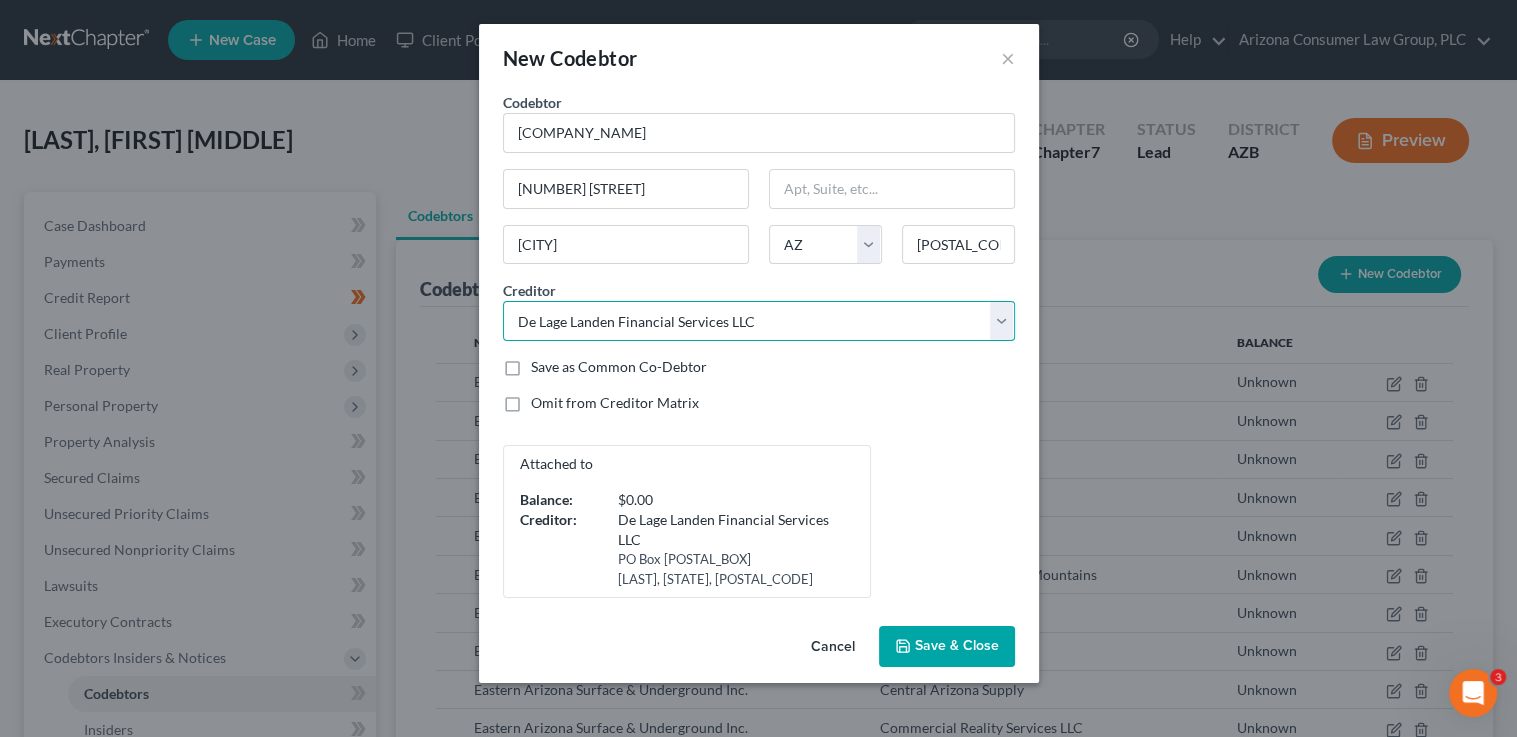 select on "40" 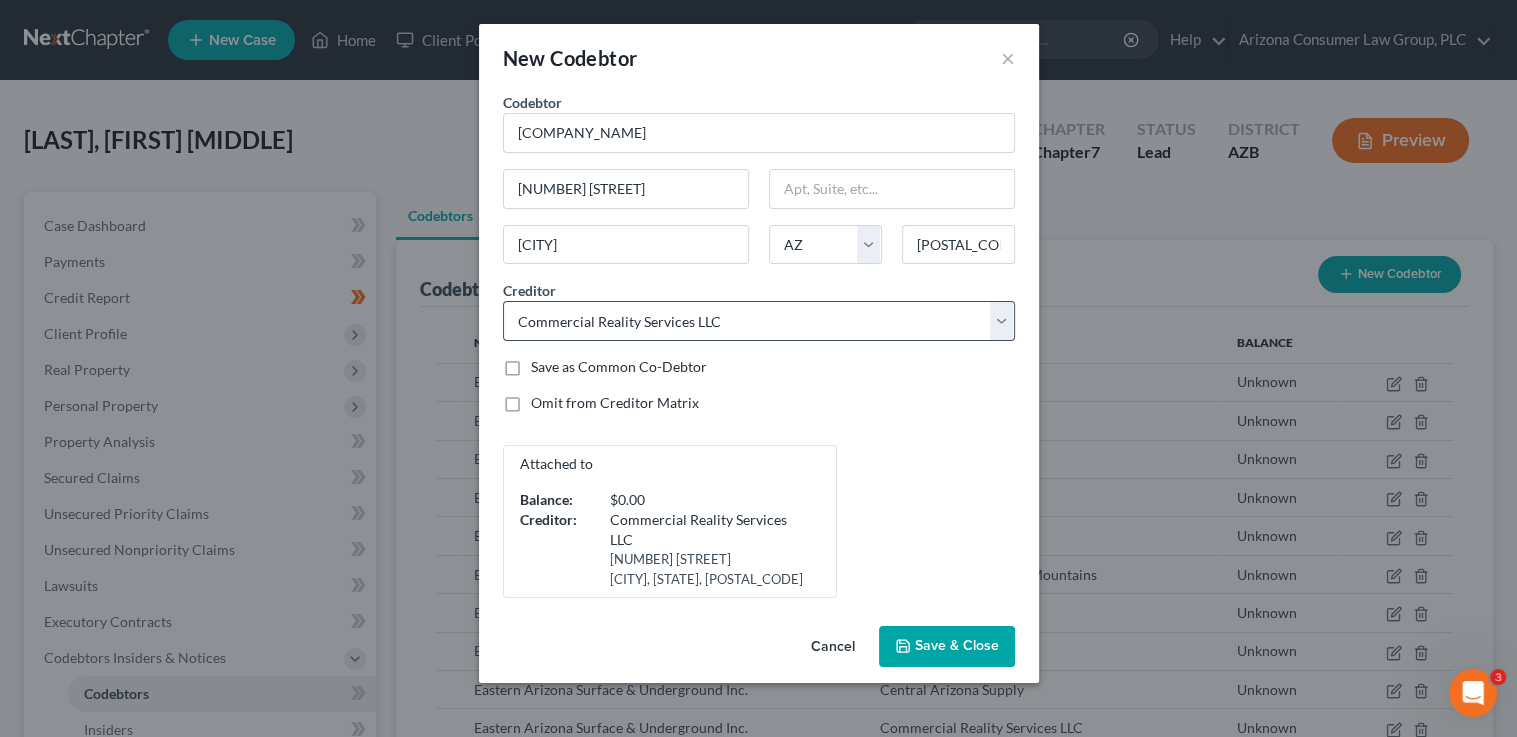 drag, startPoint x: 934, startPoint y: 629, endPoint x: 654, endPoint y: 325, distance: 413.29892 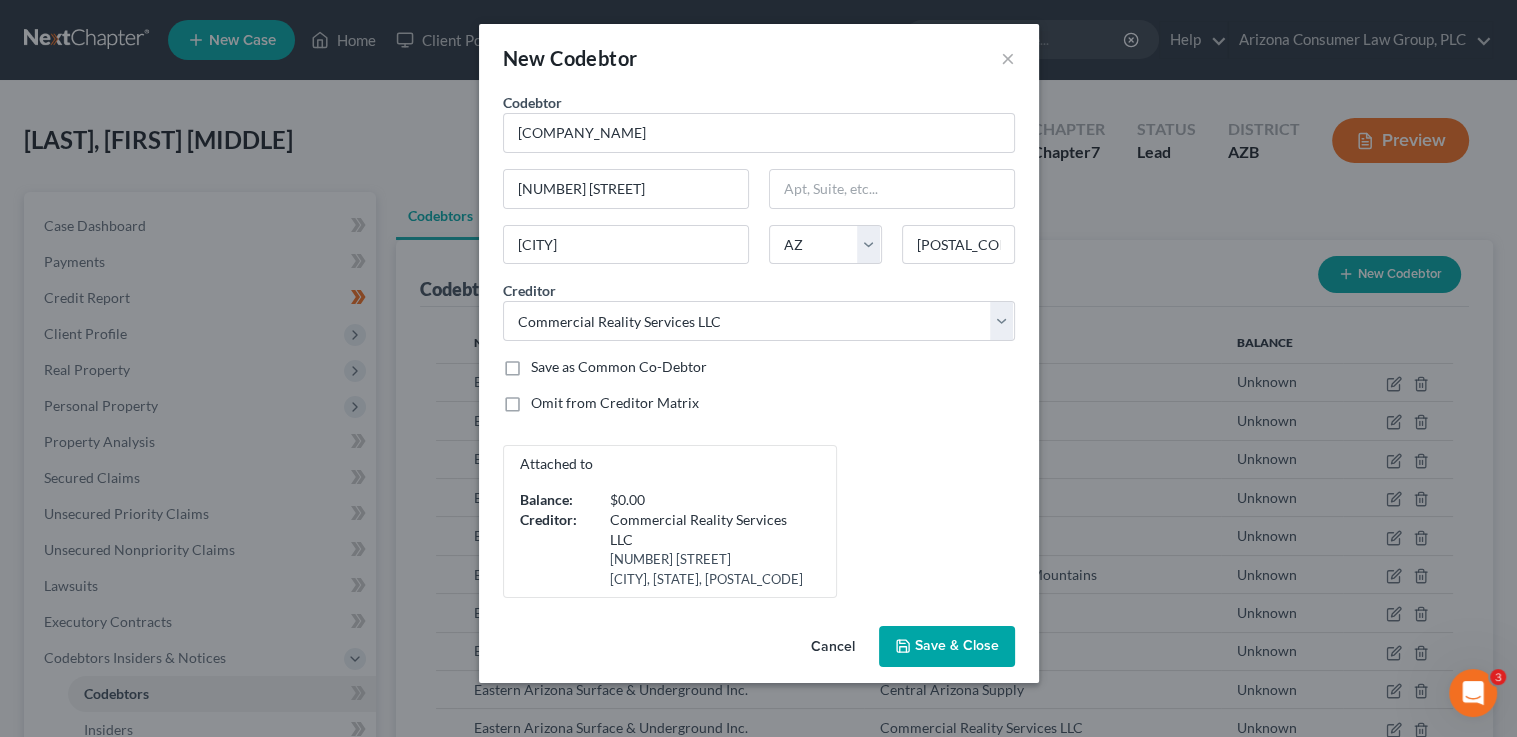 click on "Save as Common Co-Debtor" at bounding box center (619, 367) 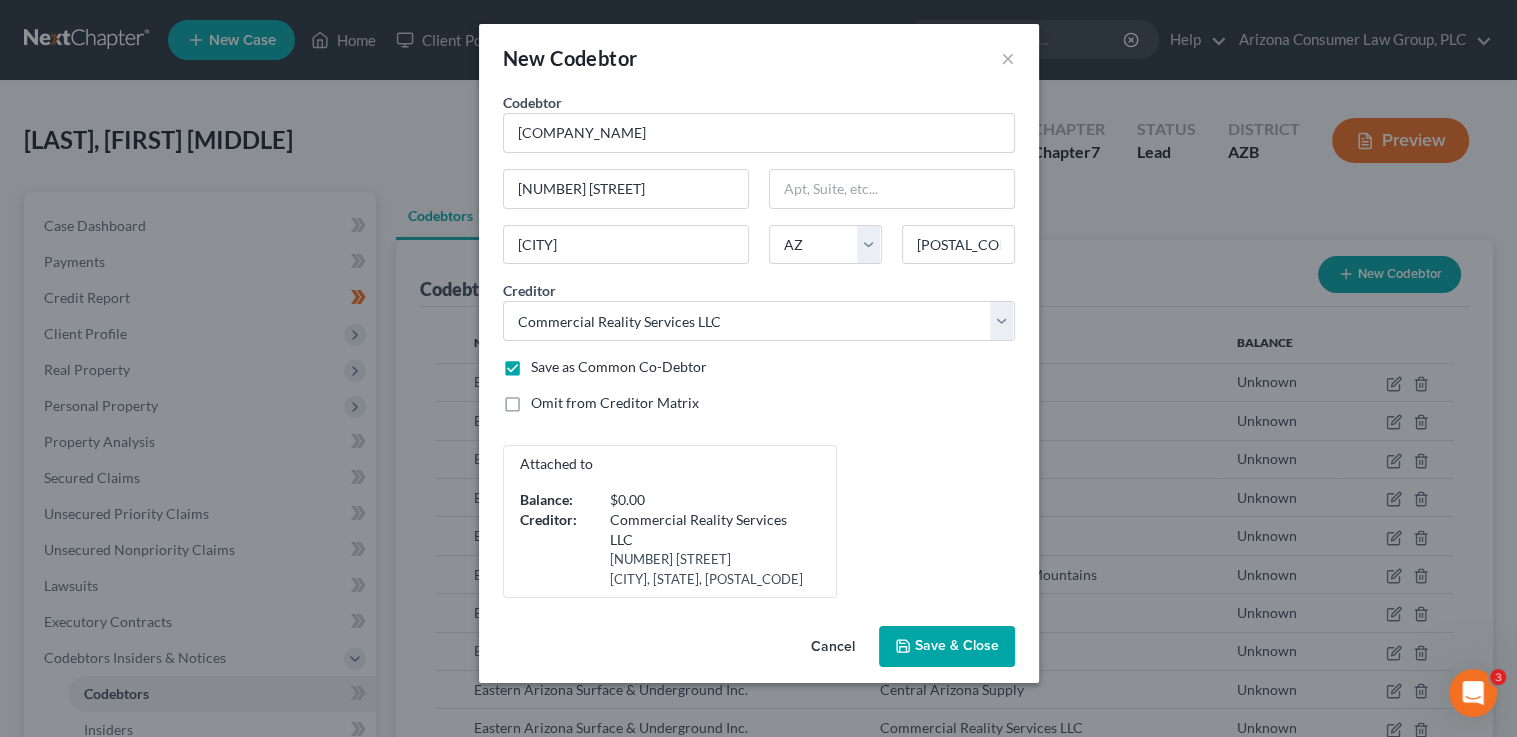 click on "Save & Close" at bounding box center (957, 646) 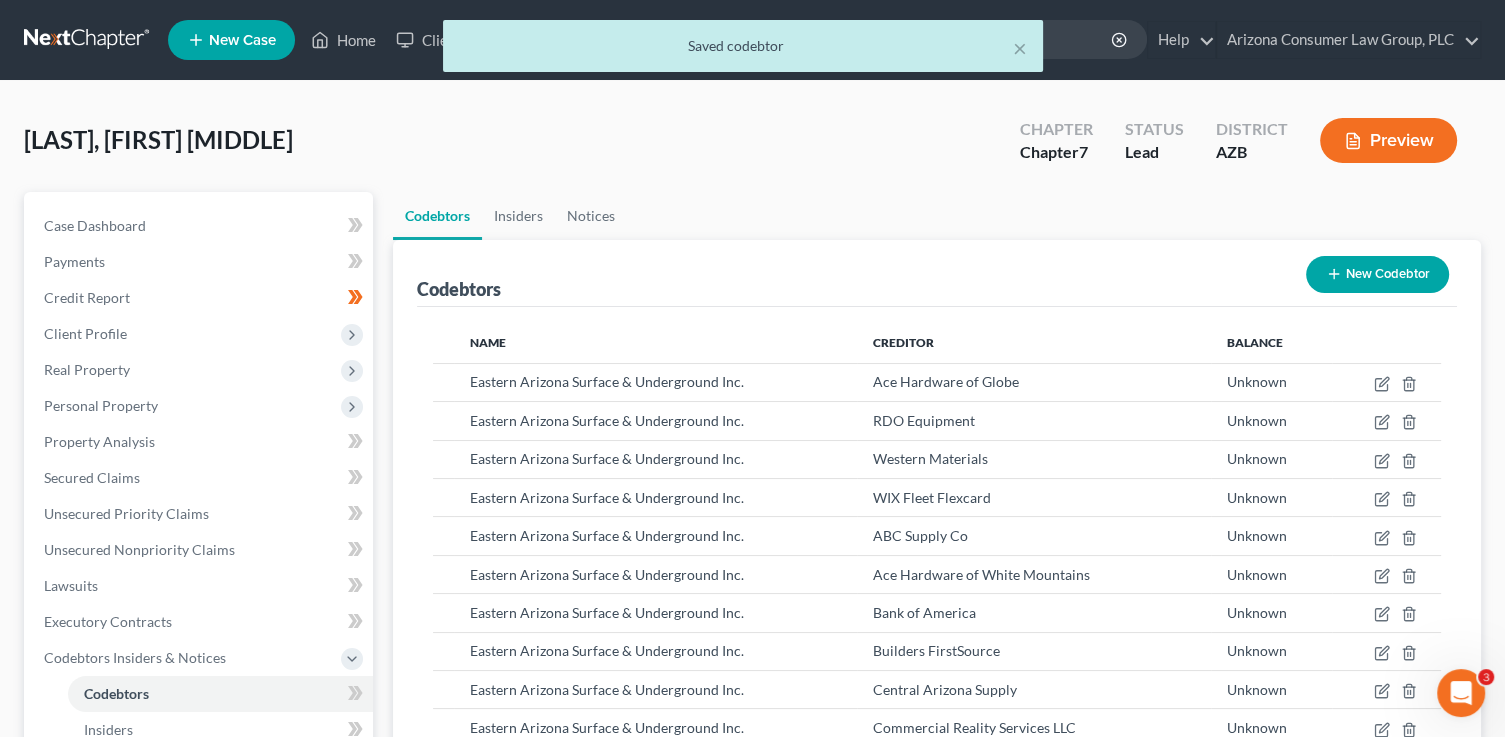 click on "New Codebtor" at bounding box center [1377, 274] 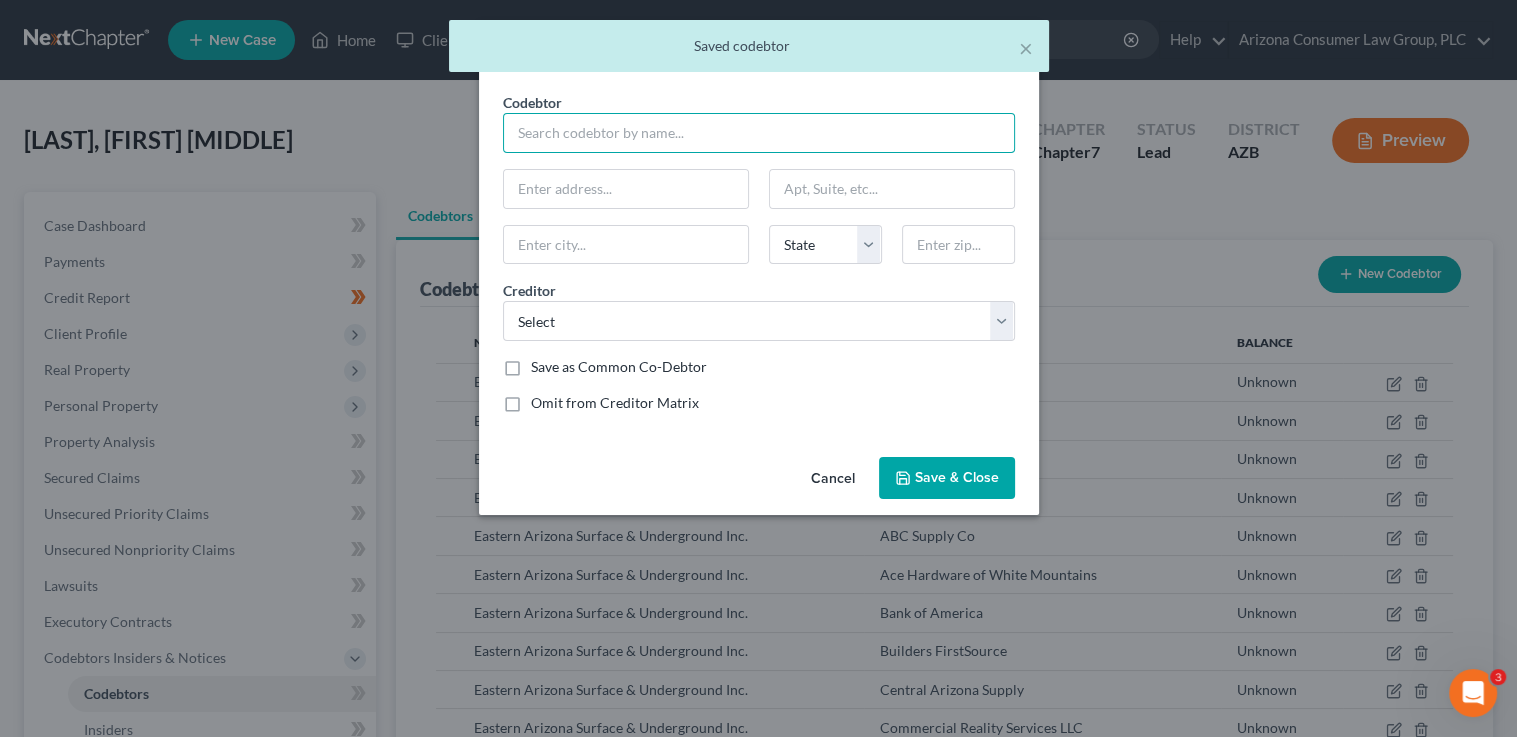 click at bounding box center (759, 133) 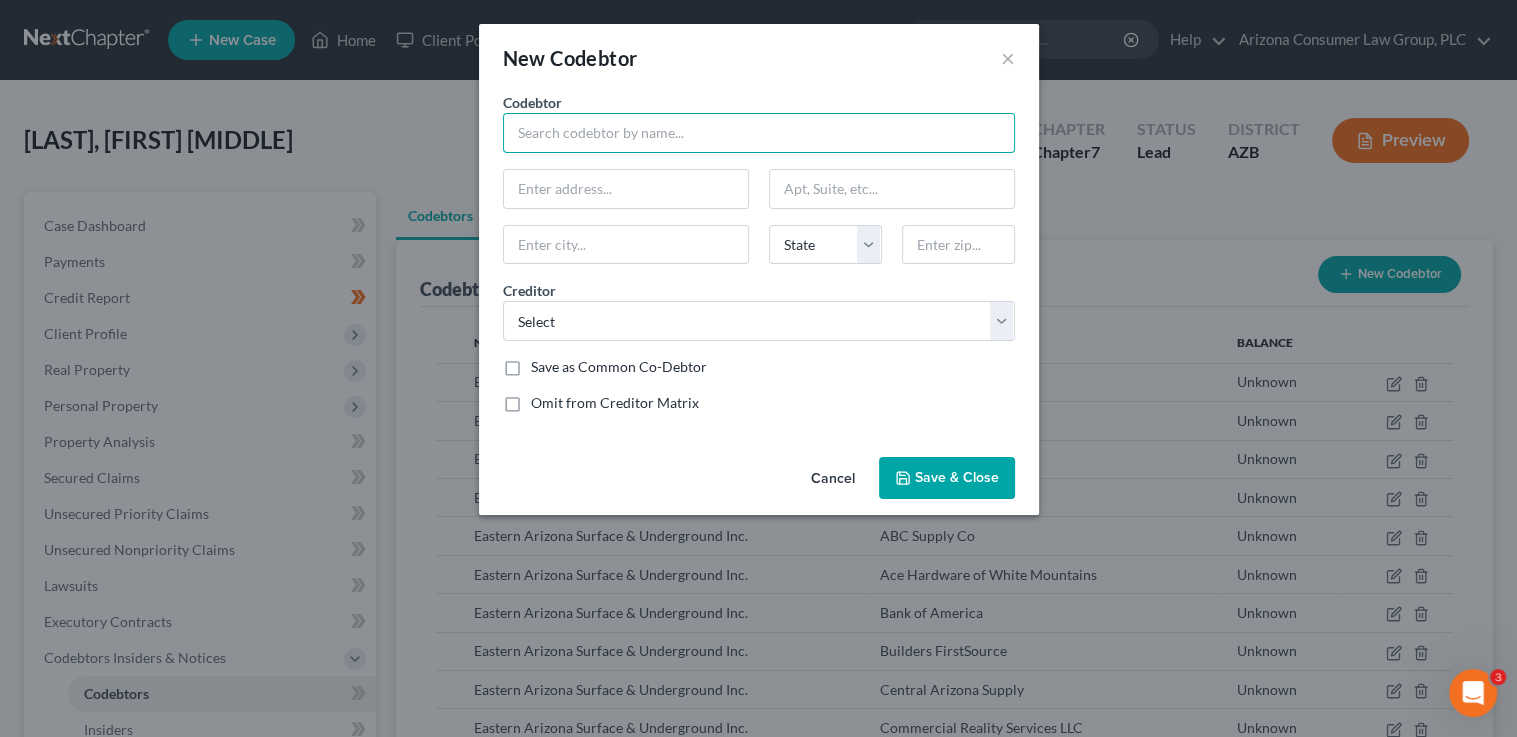click at bounding box center [759, 133] 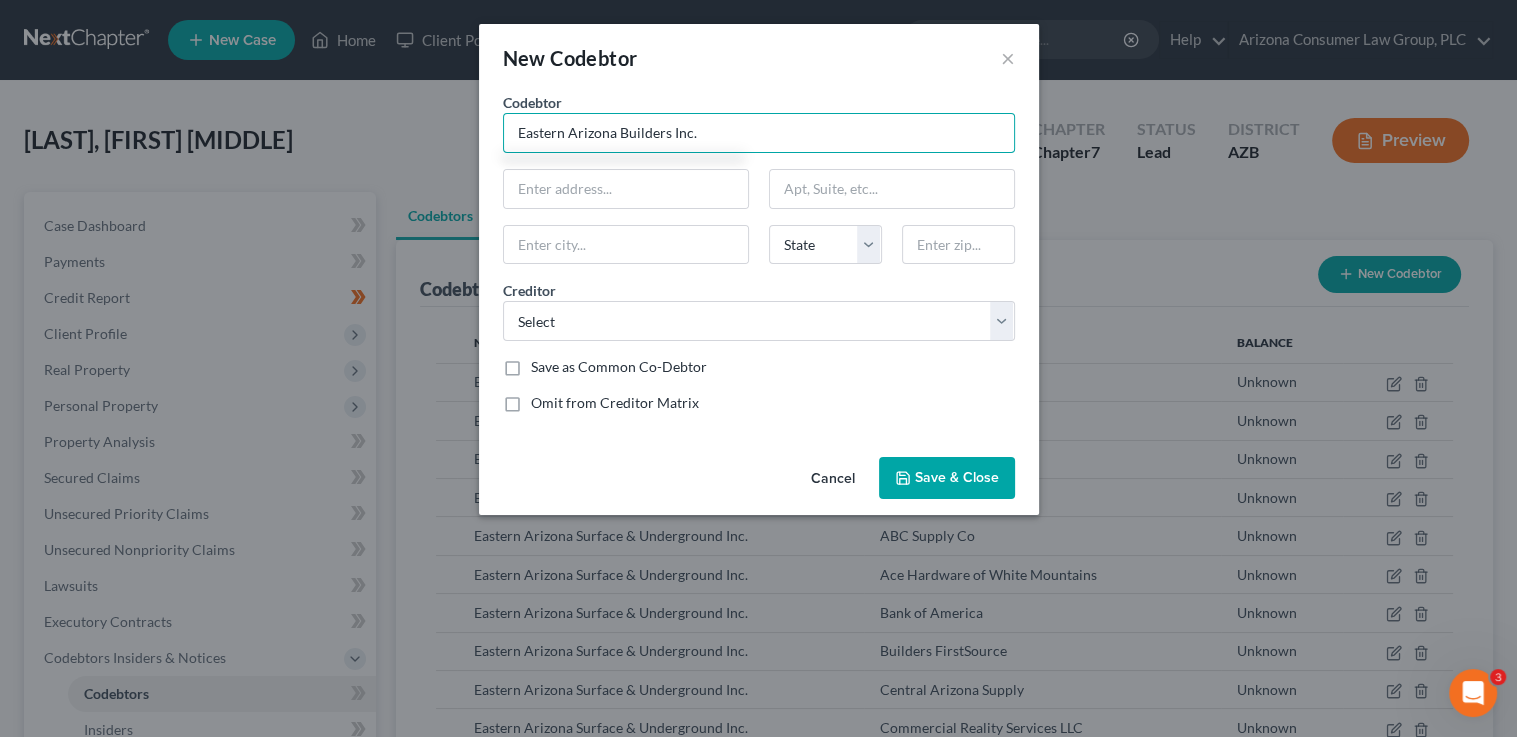 type on "Eastern Arizona Builders Inc." 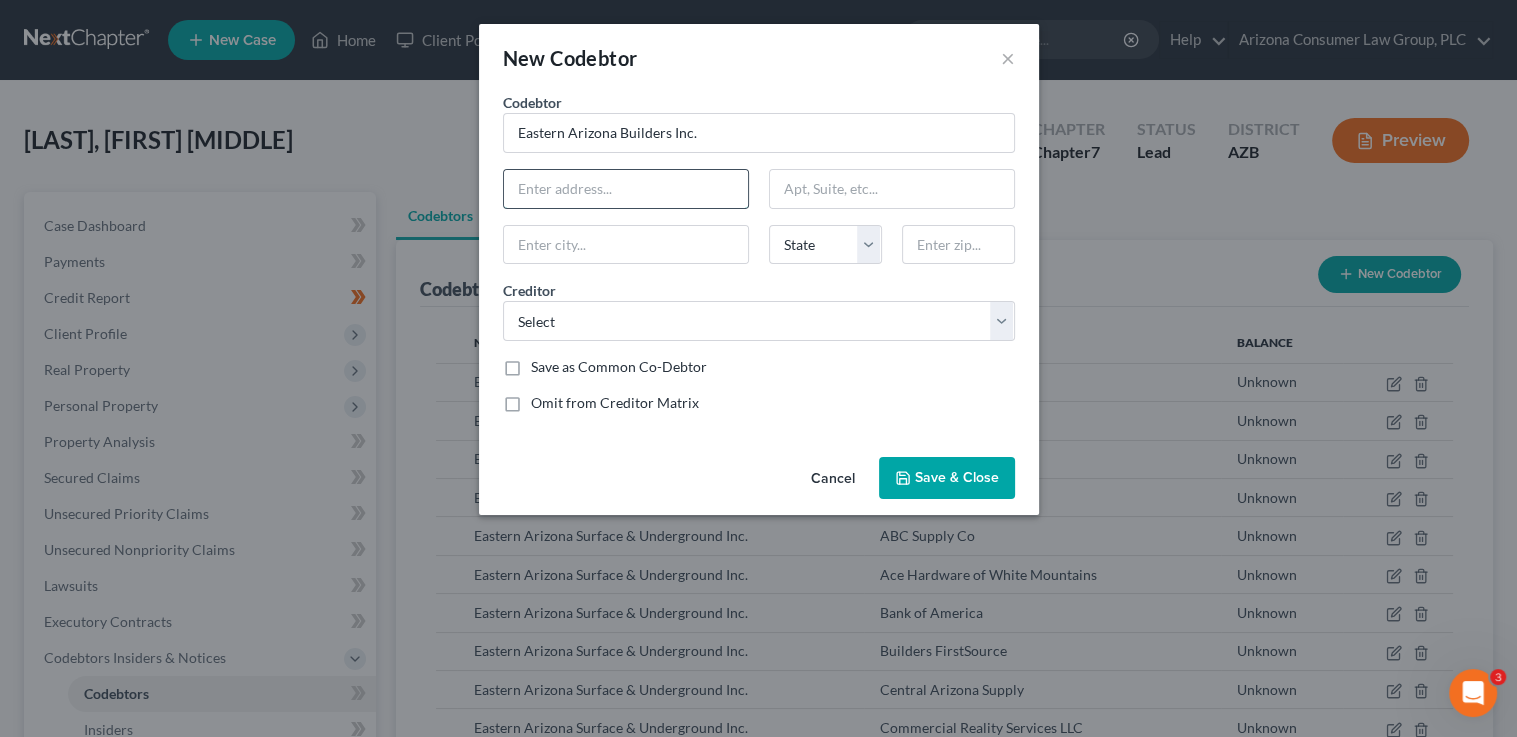 click at bounding box center (626, 189) 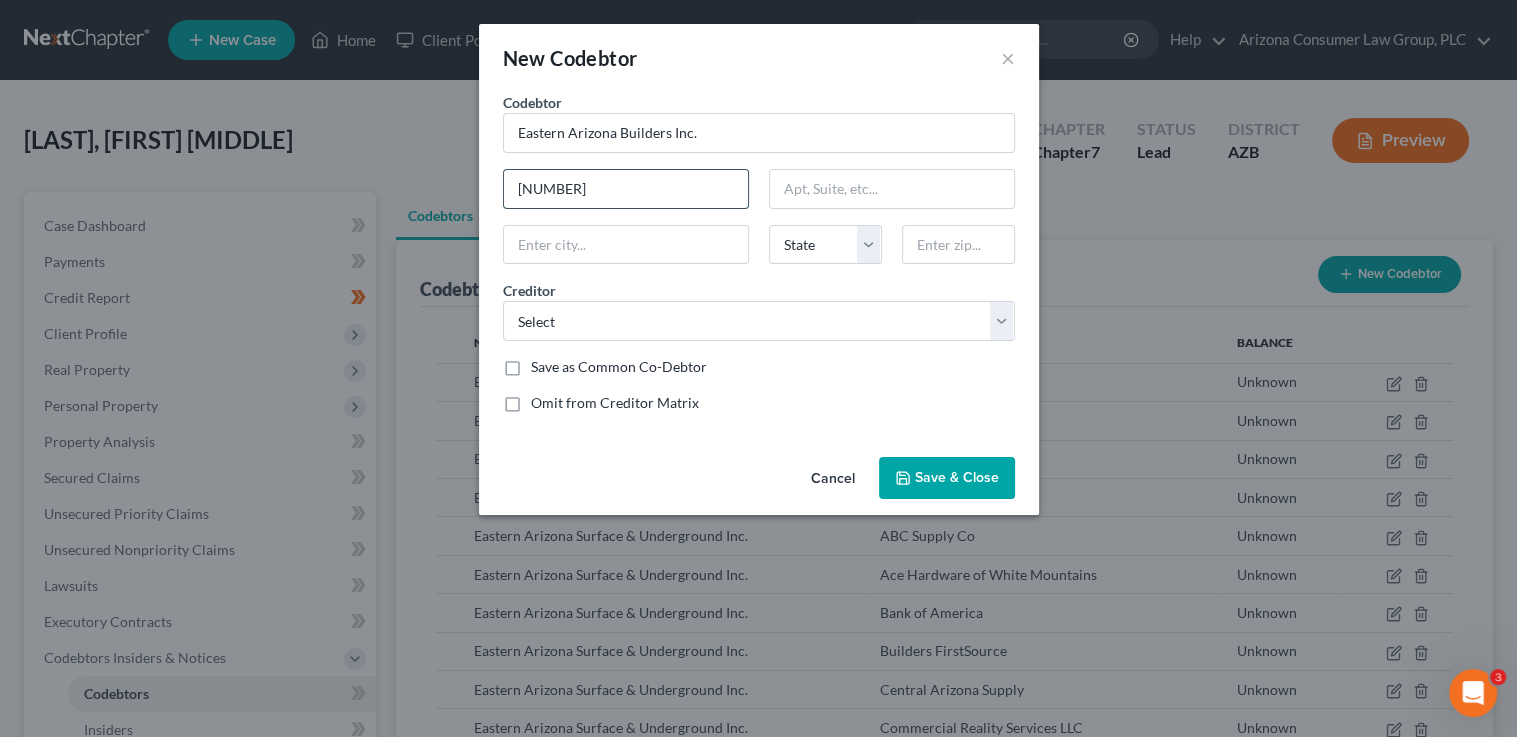 type on "[NUMBER] [STREET], [SUITE]" 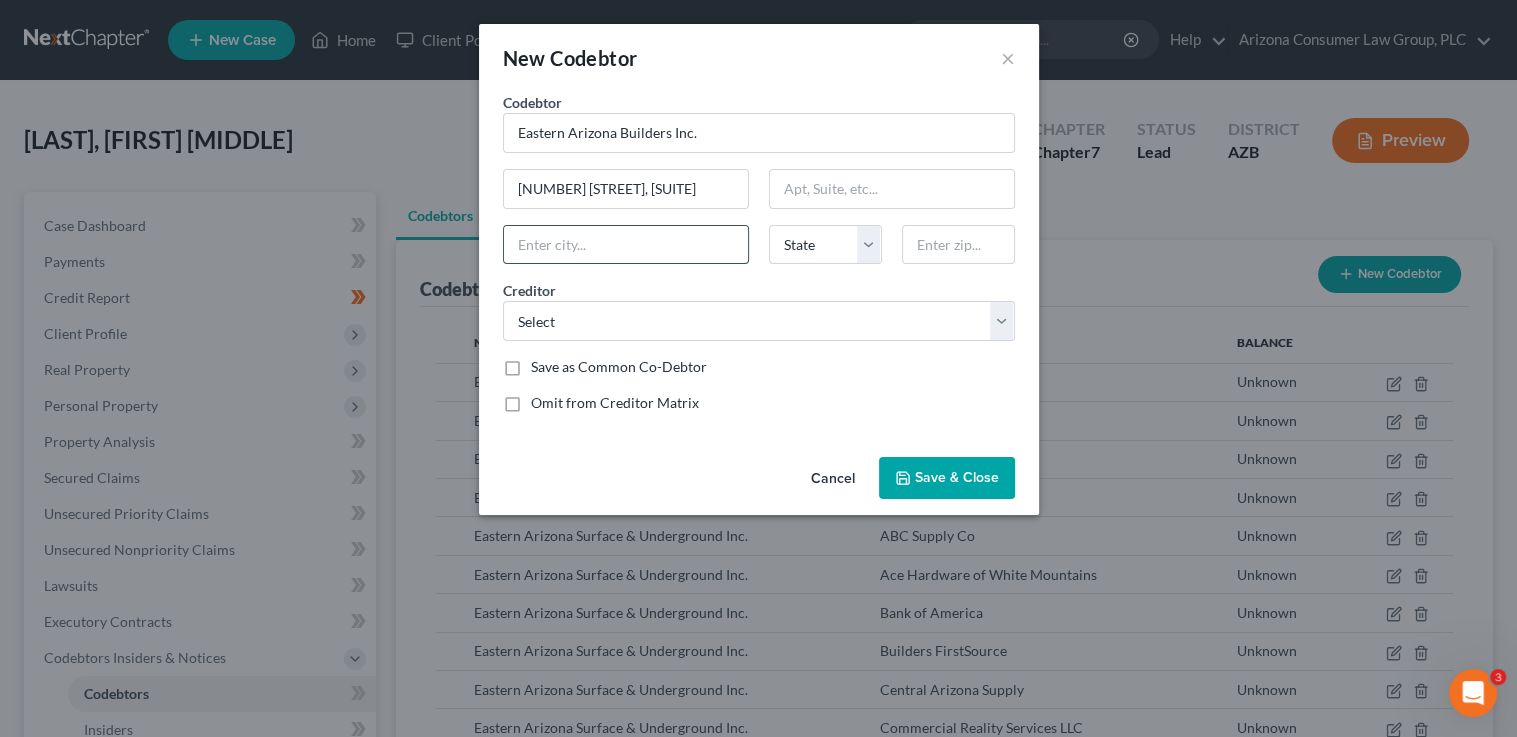 click at bounding box center (626, 245) 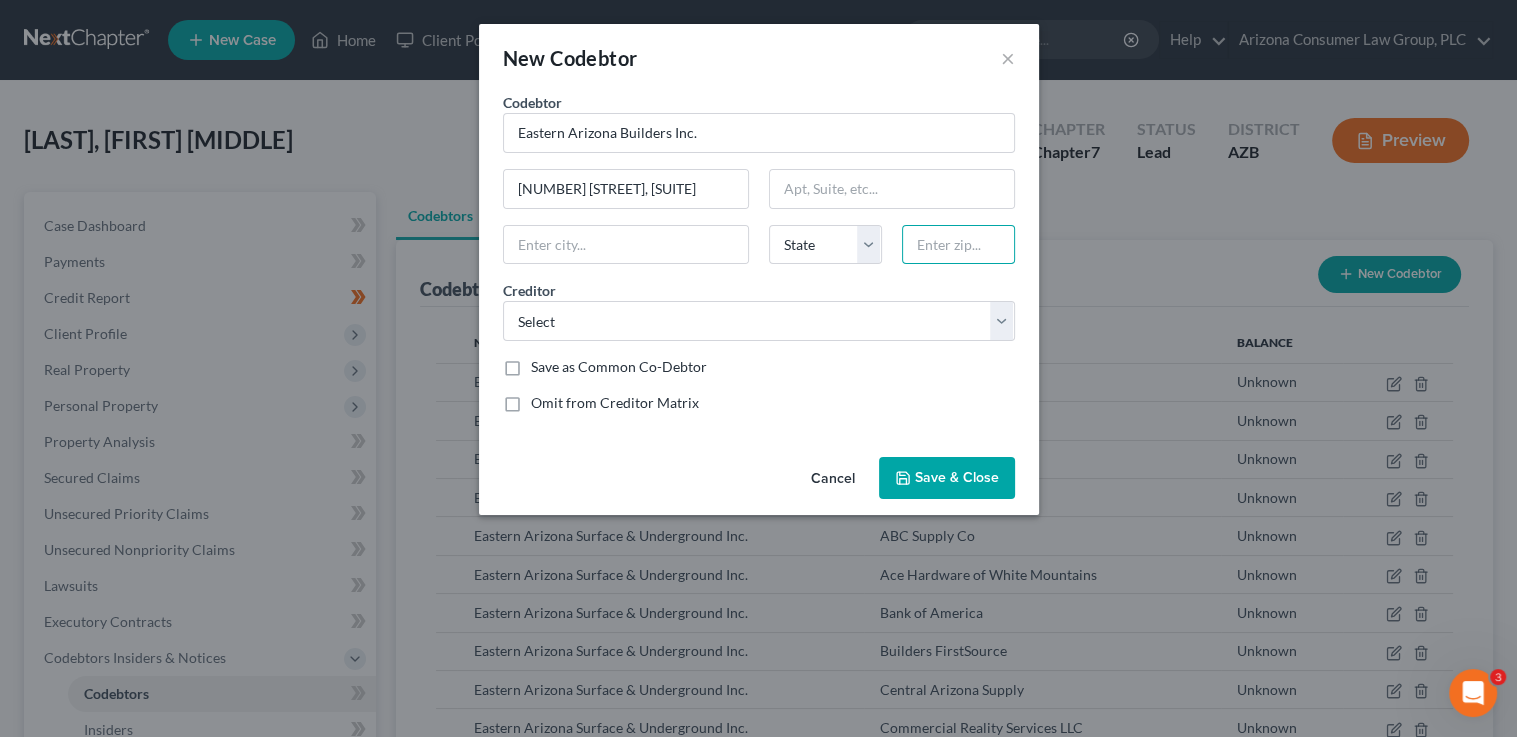 click at bounding box center (958, 245) 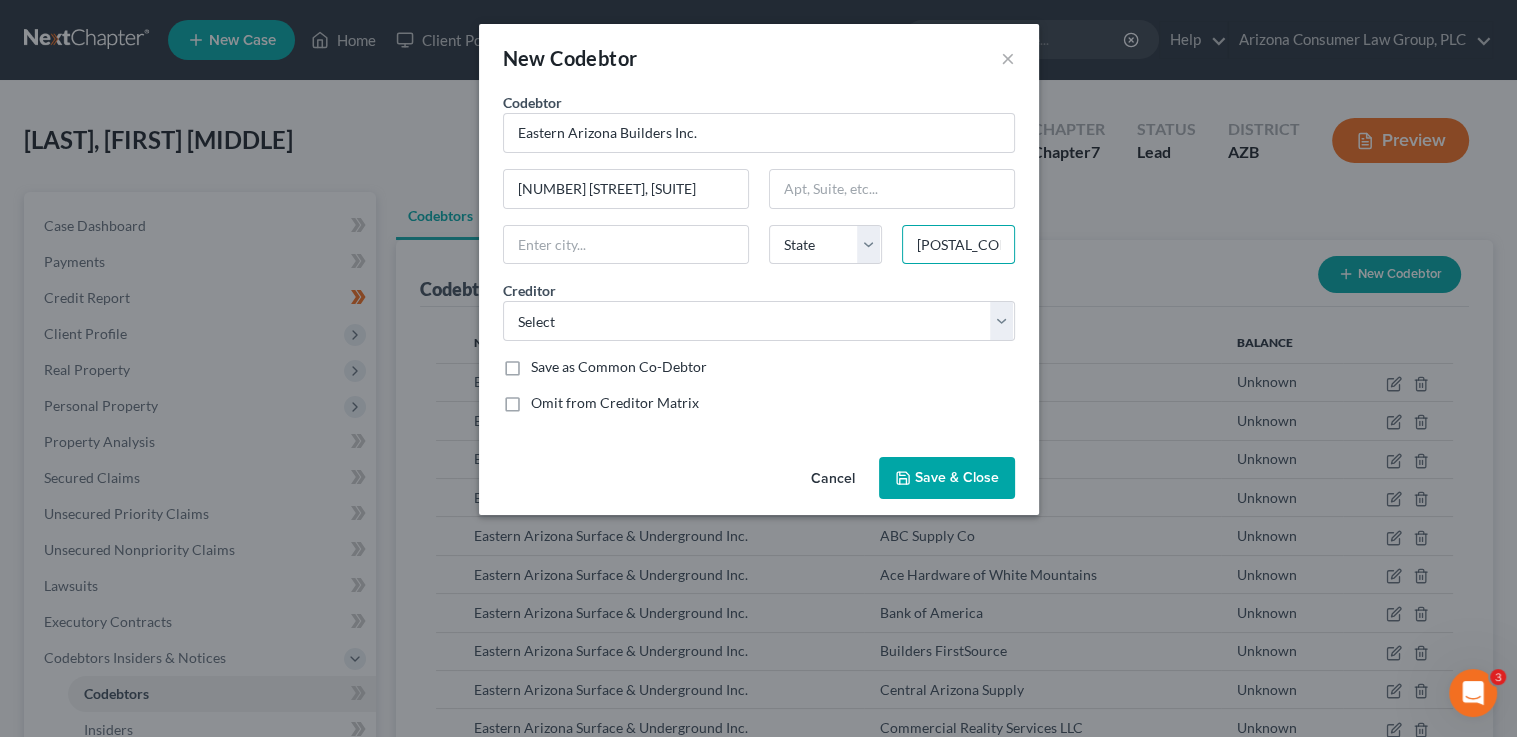 type on "[POSTAL_CODE]" 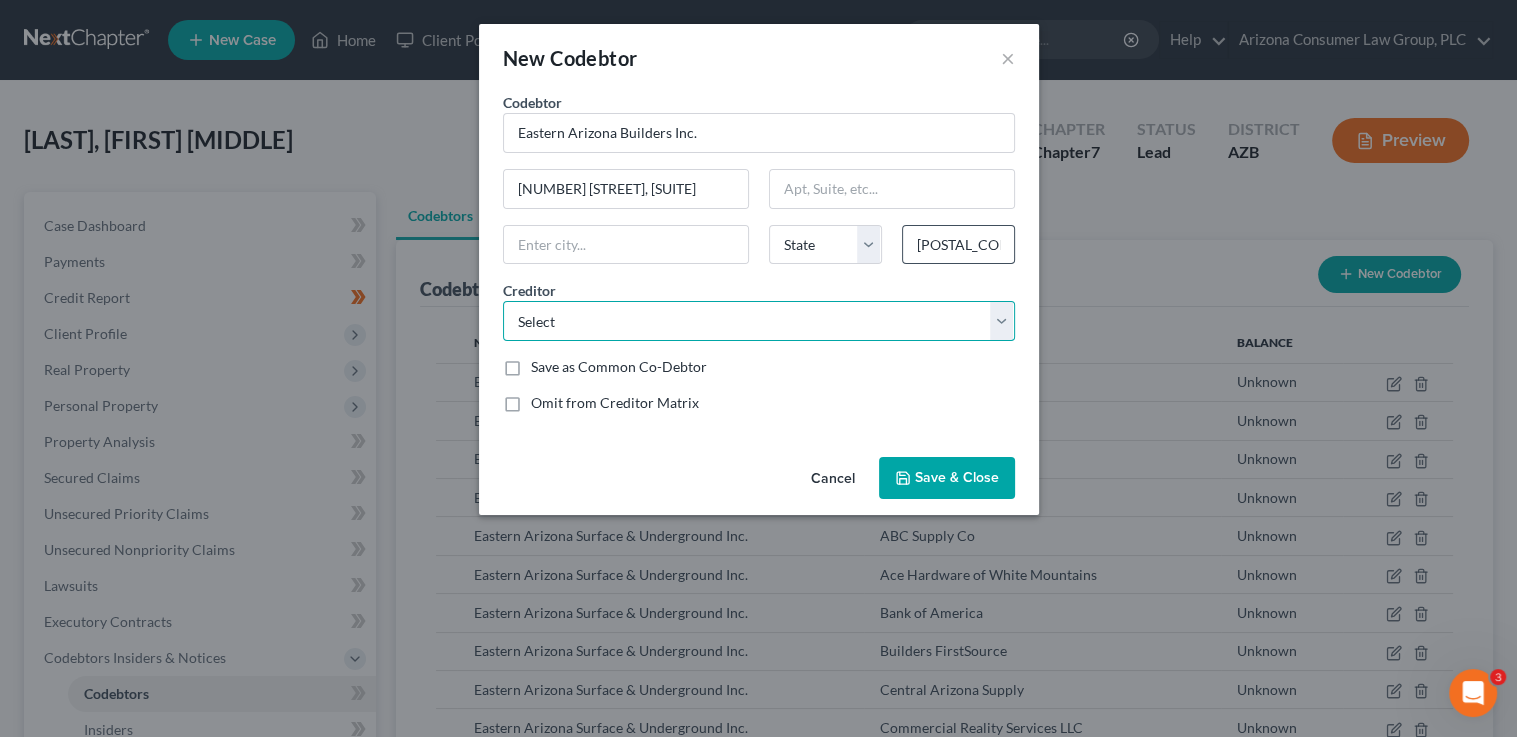type on "Lakeside" 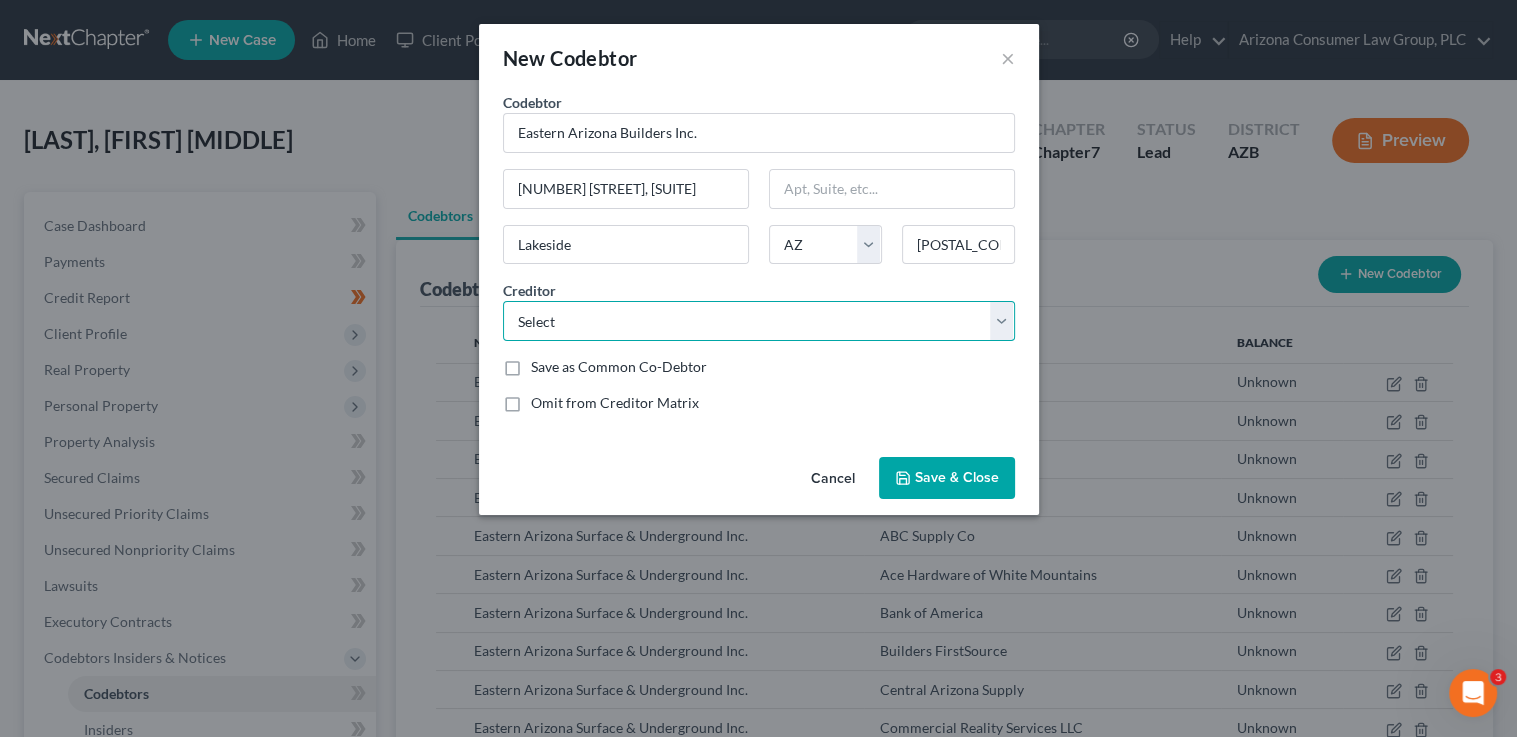 click on "Select First Premier Bank Capital One Opensky Bank Revvi/Mrv Banks/Vt Citi Crb/Ckcb Credit Acceptance Corp Syncb/Amznsc Merrick Bank Corp Arizona Consumer Law Group, PLC Credit Collection Services Target/Td First Premier Bank Wakefield & Associates Midland Credit Management I.C. System, Inc Collection Agency Of T Midland Credit Management Collection Agency Of T Lvnv Funding Llc Lvnv Funding Llc Credit Collection Services Valley Collection Services Gettington Integra Cred Sunbelt Rentals, Inc. WW Clyde United Rentals Verizon Wireless De Lage Landen Financial Services LLC Sparklight RDO Equipment WIX Fleet Flexcard ABC Supply Co Ace Hardware of Globe Ace Hardware of White Mountains Bank of America Builders FirstSource Cap1/Kohls Dept Store Central Arizona Supply Commercial Reality Services LLC Core & Main Show Low Auto Parts Liberty Fence Cox Communications Credit One Bank Empire Southwest Excel Hose Navopache Electric Hatch Concrete Jpmcb Card Morales & Morales National Bank of Arizona Opensky Bank PNC Bank" at bounding box center [759, 321] 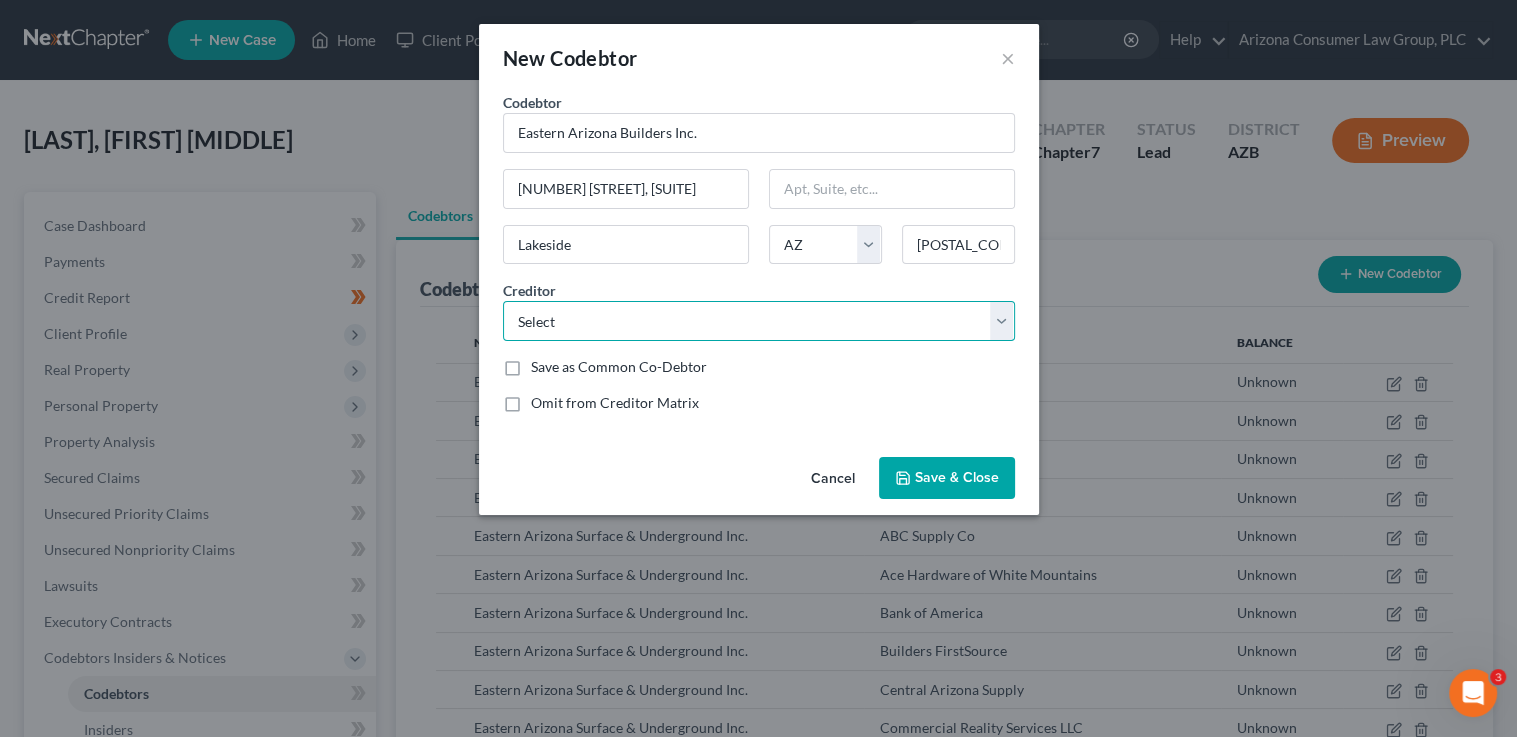 select on "25" 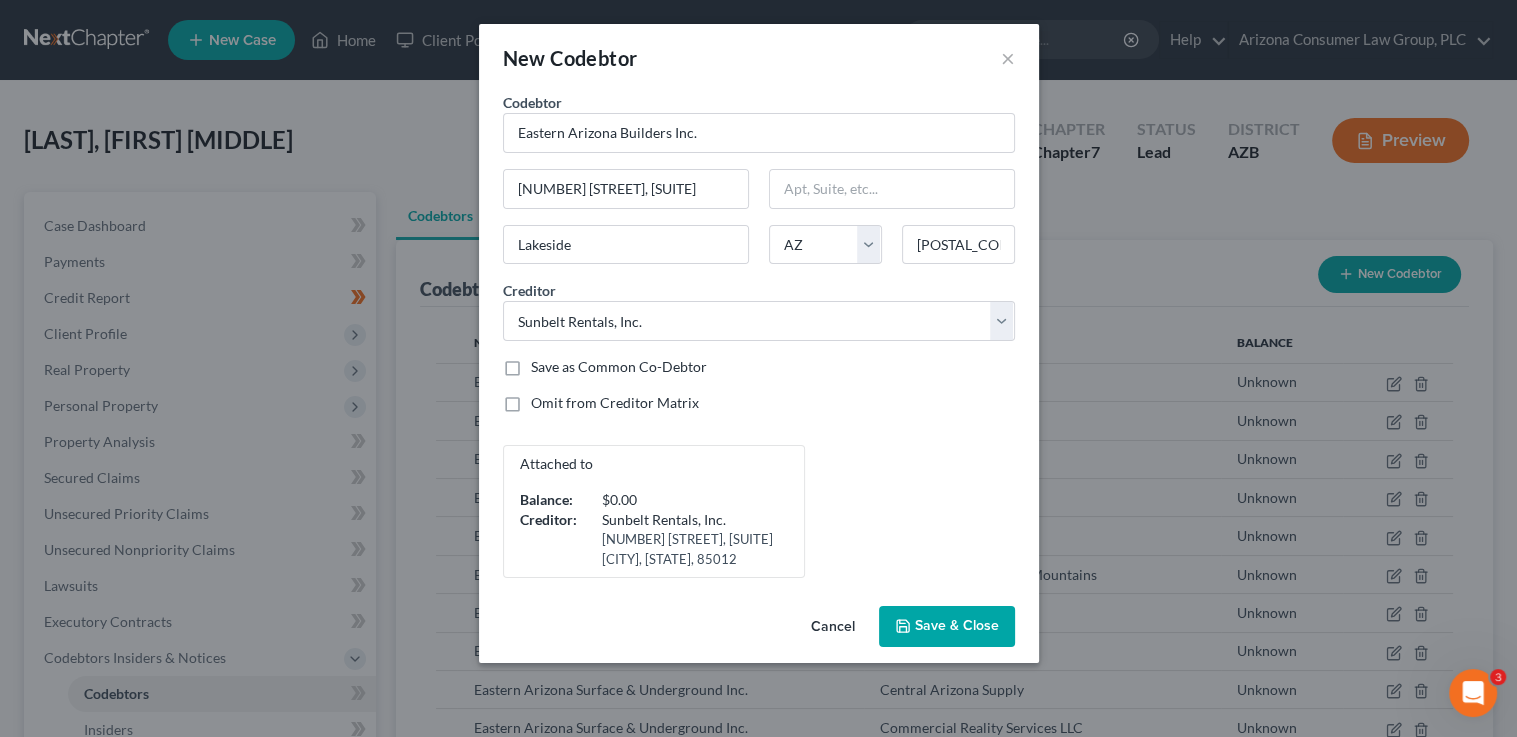 click on "Save as Common Co-Debtor" at bounding box center (619, 367) 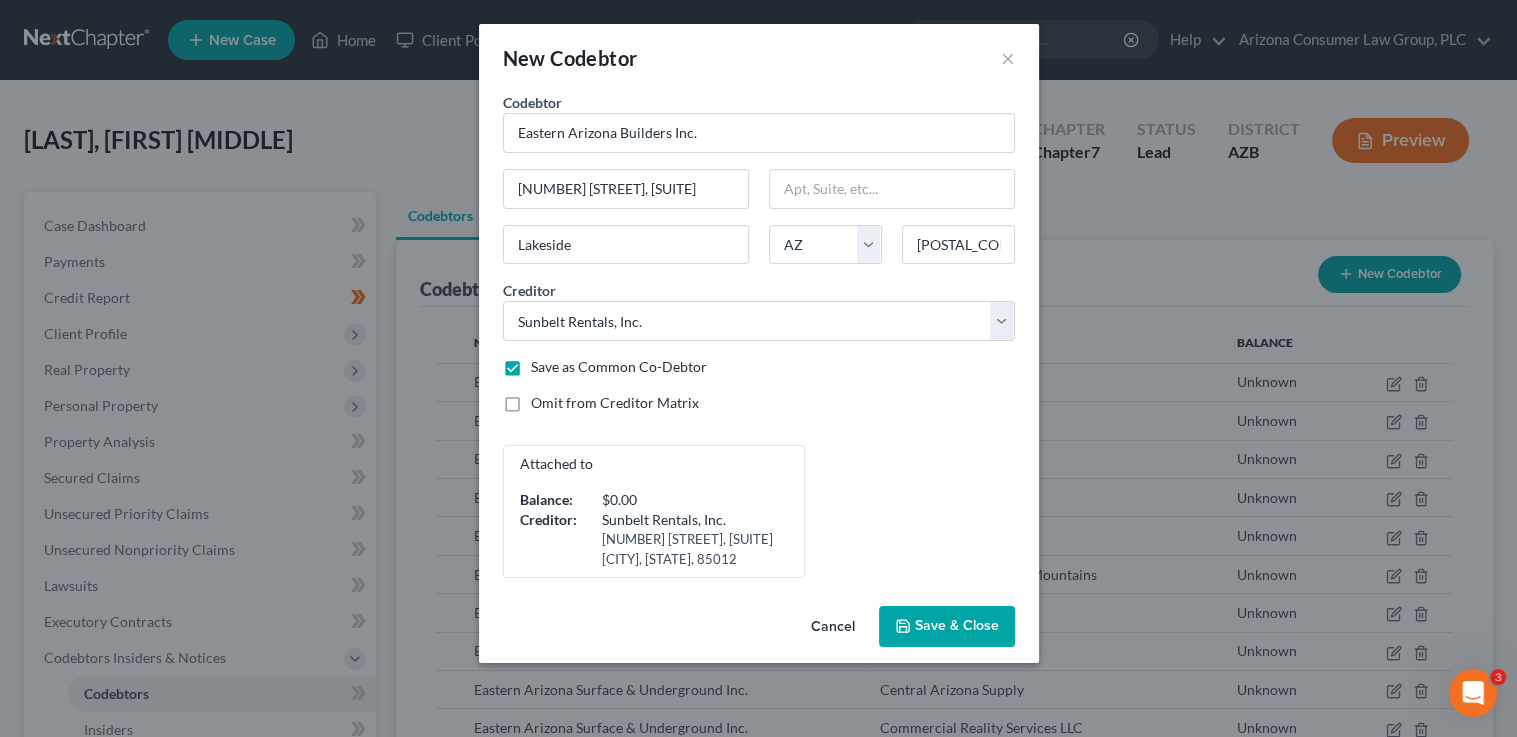 click on "Save & Close" at bounding box center [957, 626] 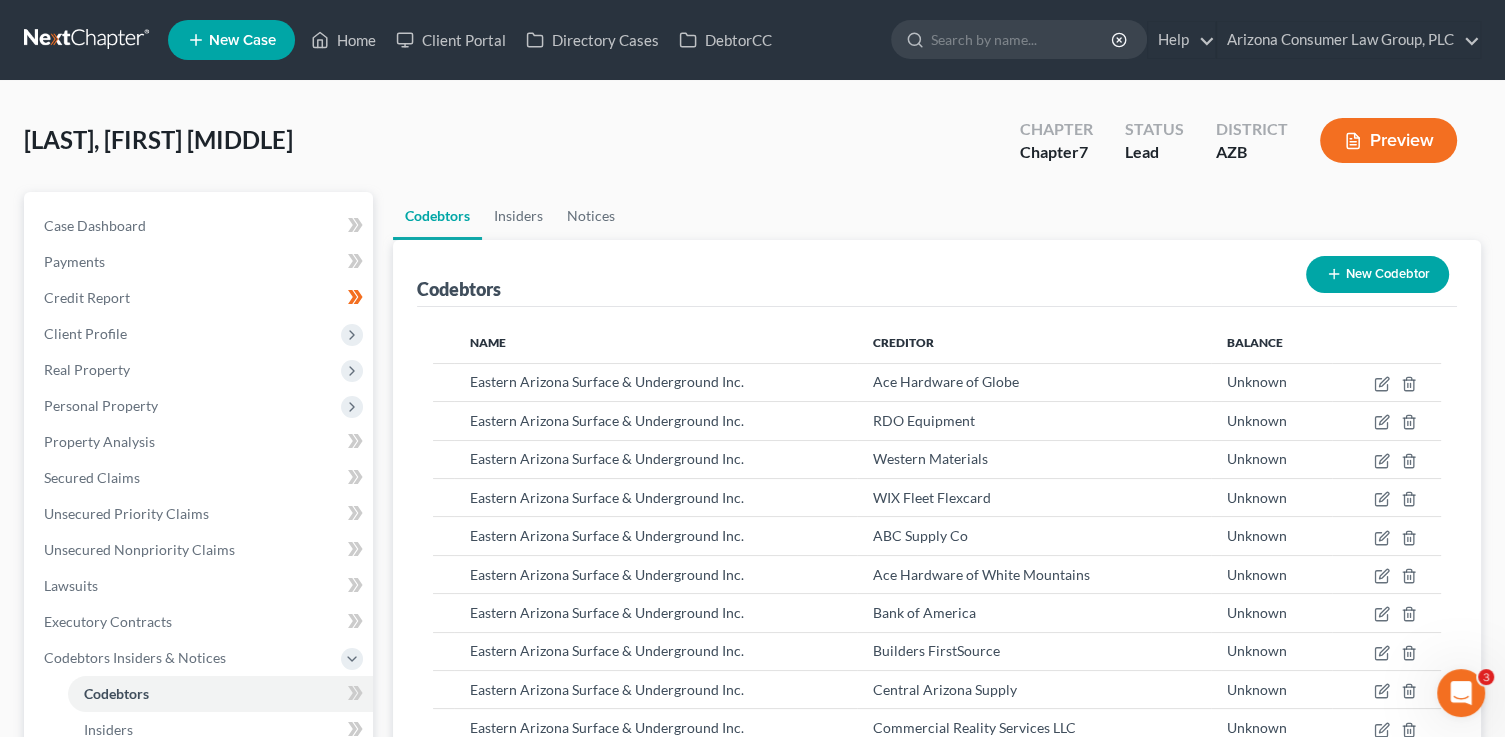 click 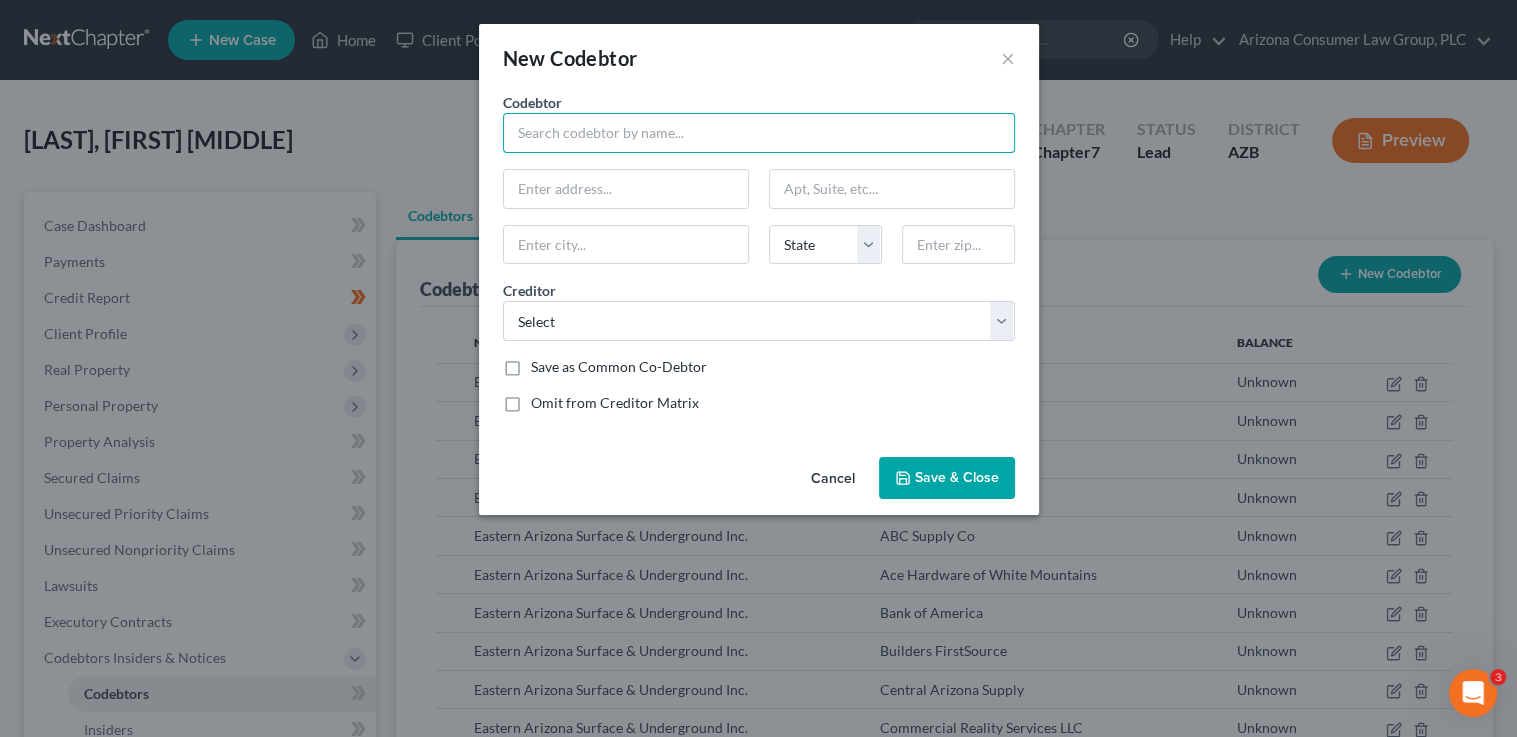 click at bounding box center [759, 133] 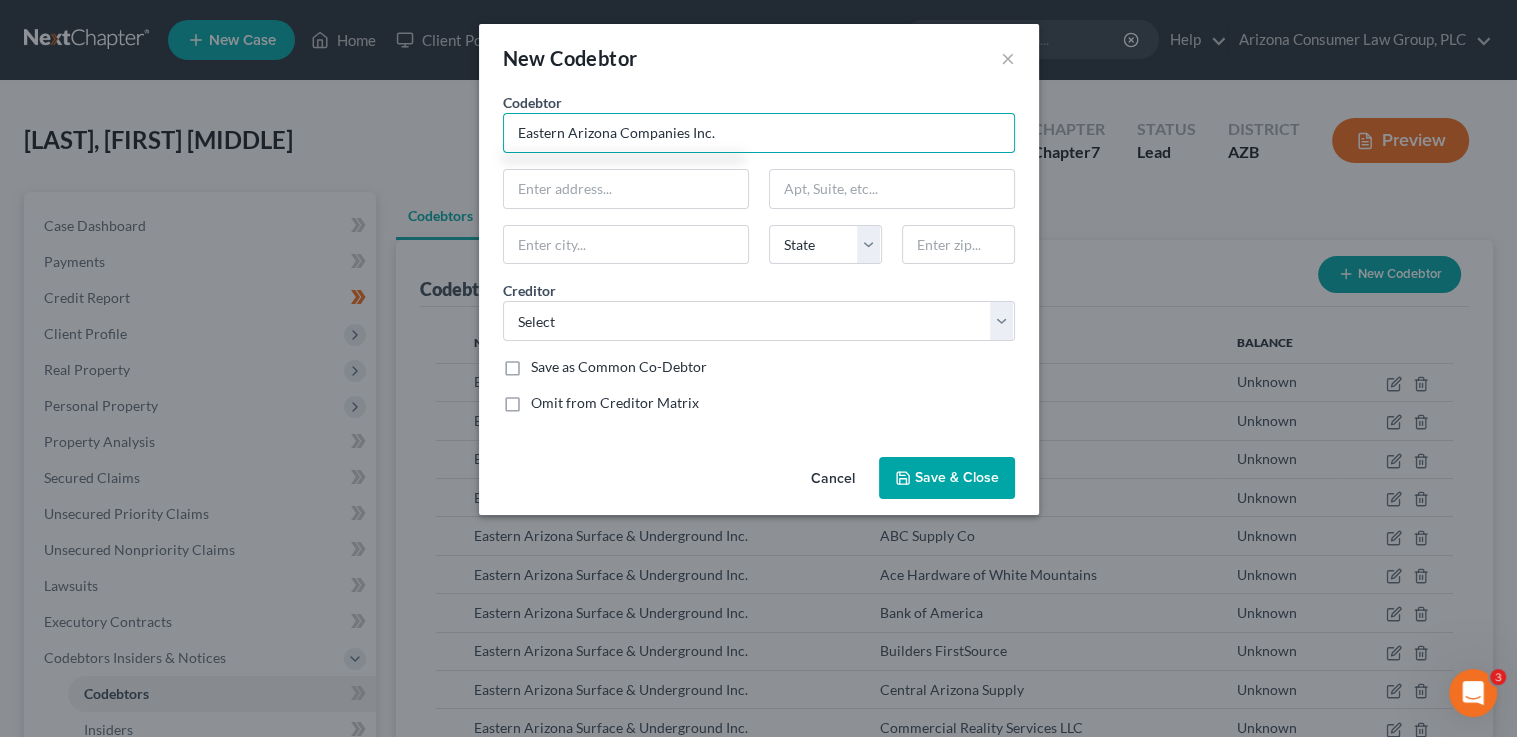 type on "Eastern Arizona Companies Inc." 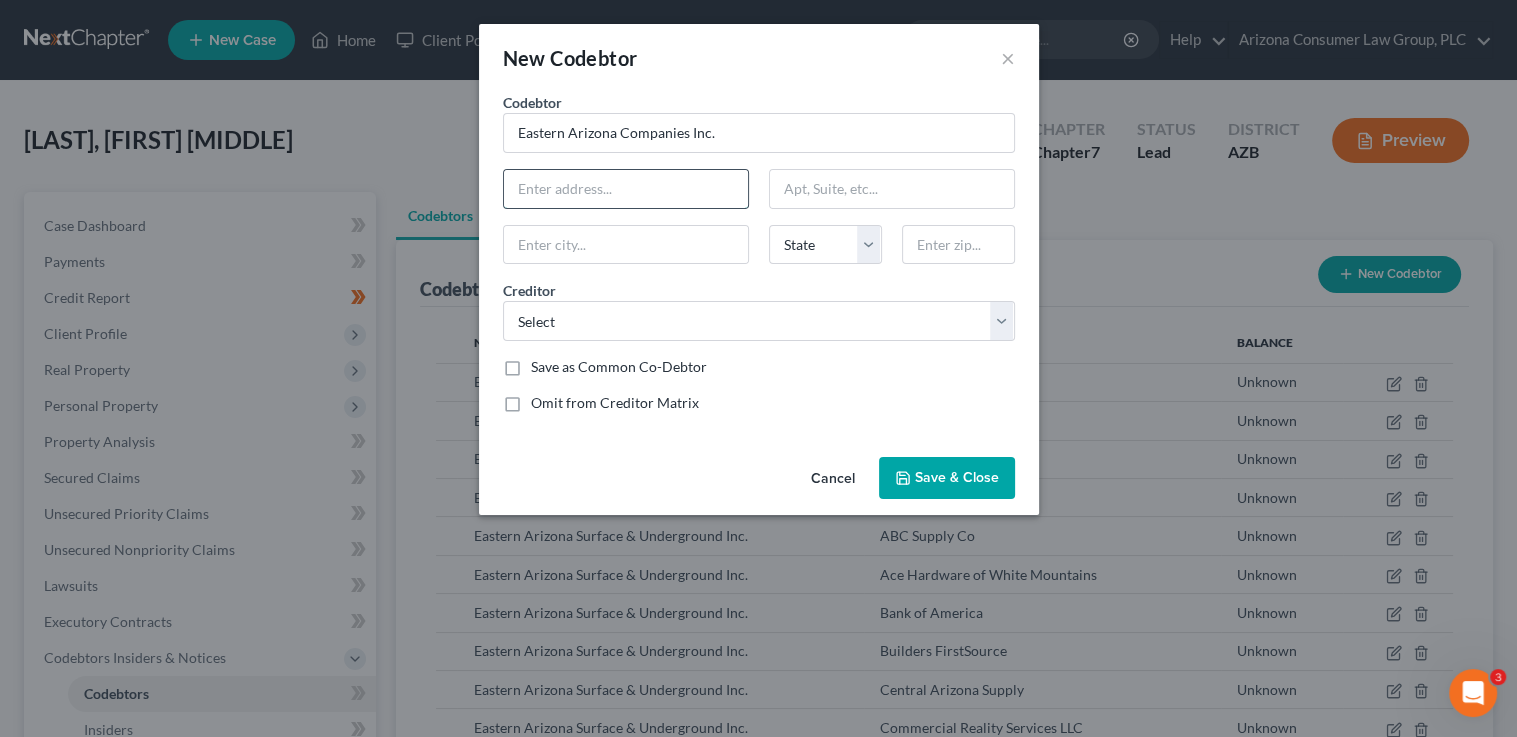 click at bounding box center [626, 189] 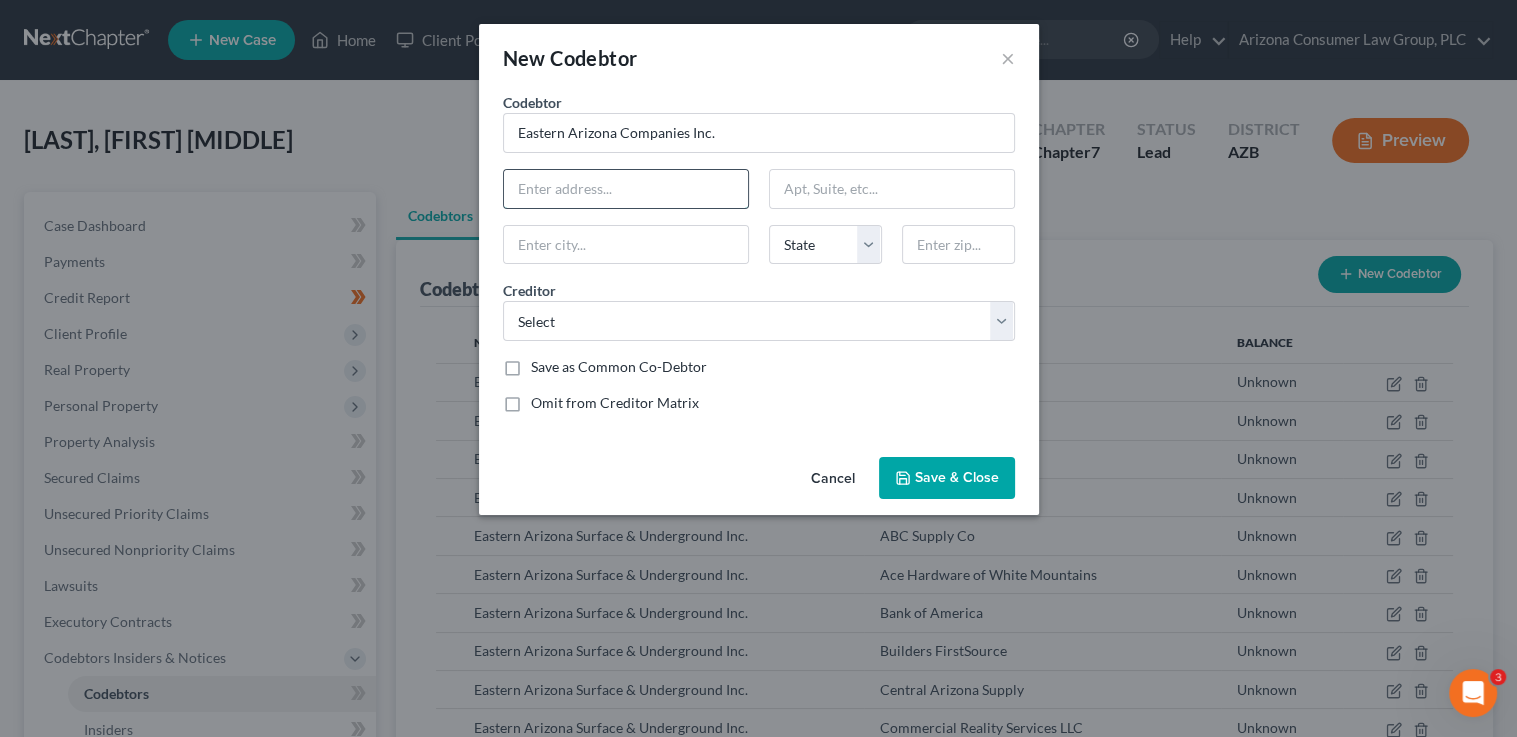 type on "[NUMBER] [STREET], [SUITE]" 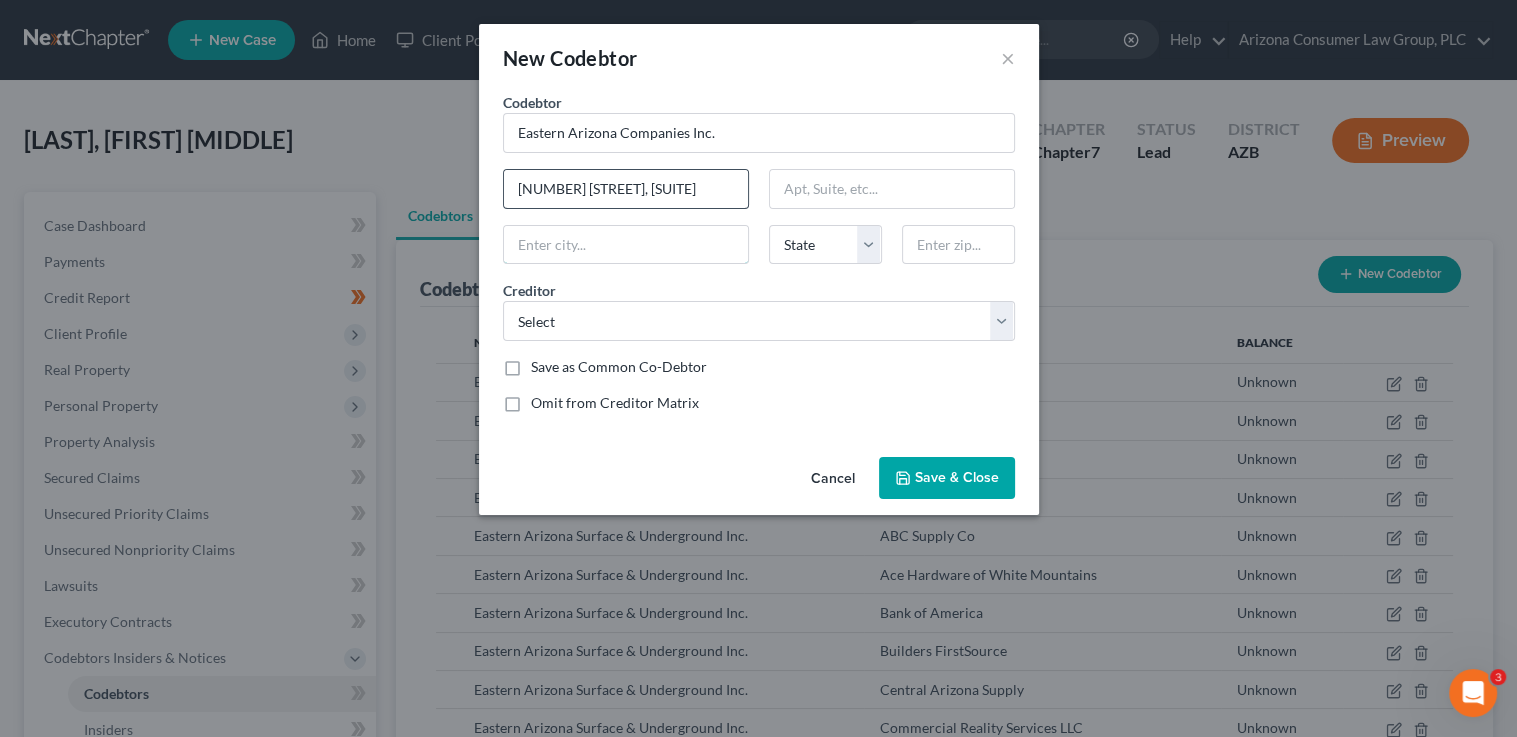 type on "Lakeside" 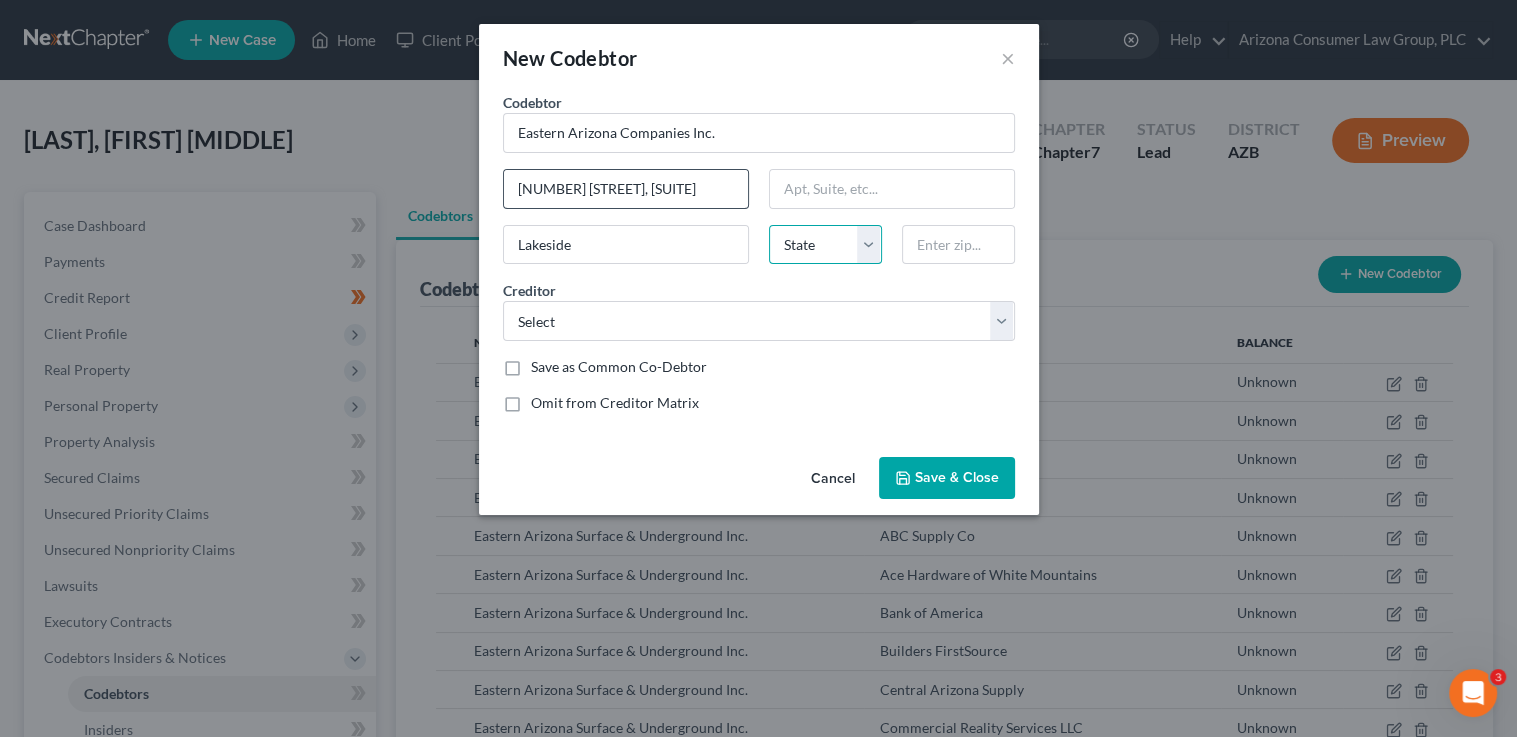 select on "3" 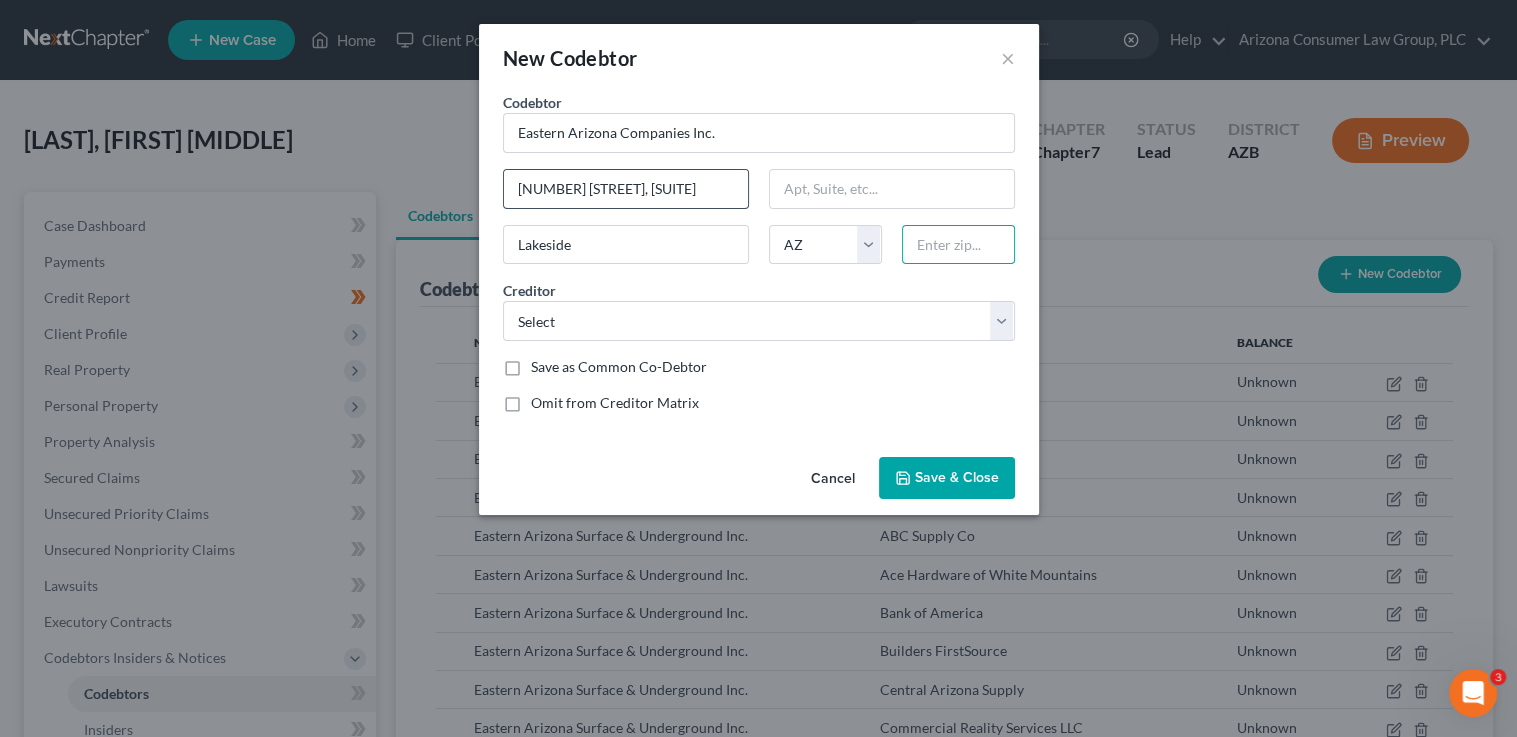 type on "[POSTAL_CODE]" 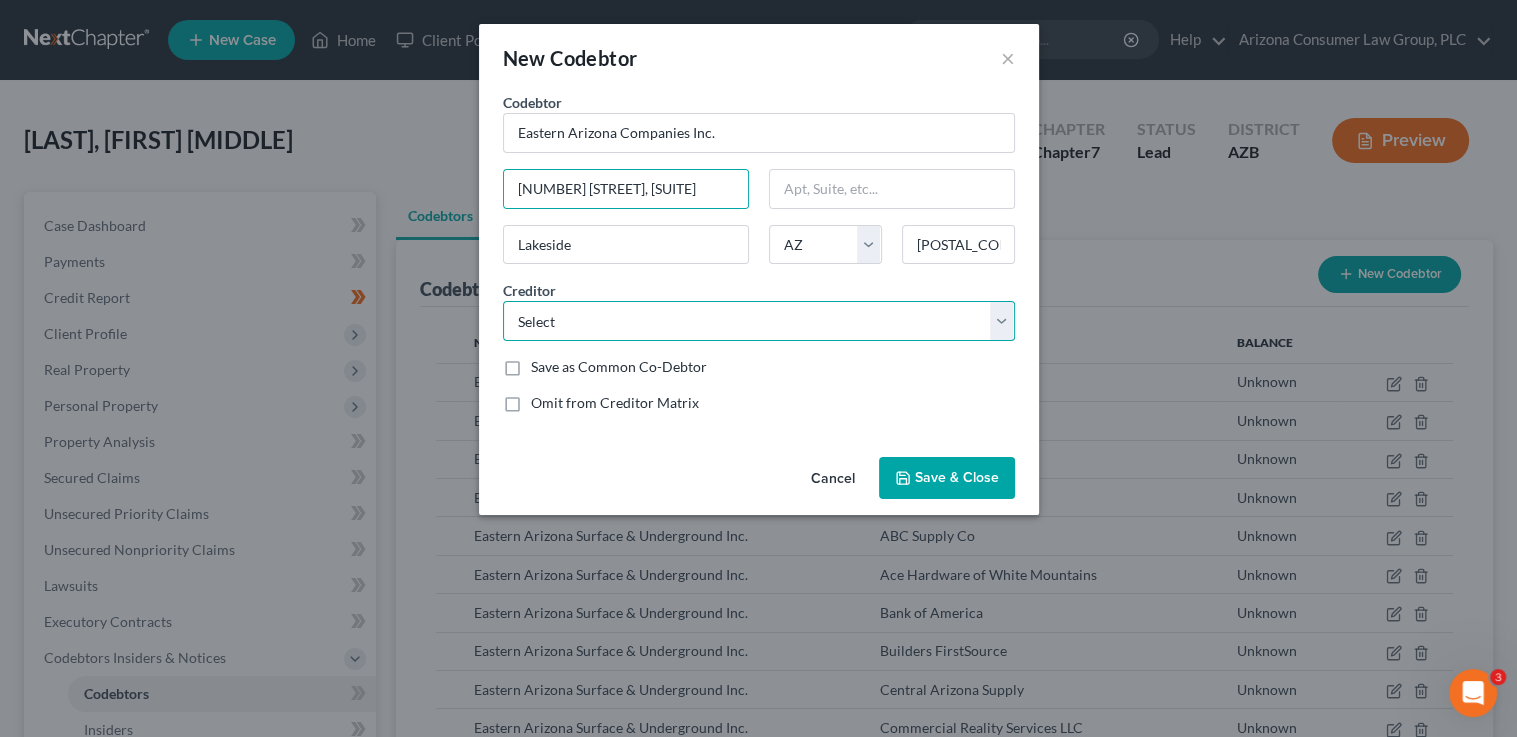 click on "Select First Premier Bank Capital One Opensky Bank Revvi/Mrv Banks/Vt Citi Crb/Ckcb Credit Acceptance Corp Syncb/Amznsc Merrick Bank Corp Arizona Consumer Law Group, PLC Credit Collection Services Target/Td First Premier Bank Wakefield & Associates Midland Credit Management I.C. System, Inc Collection Agency Of T Midland Credit Management Collection Agency Of T Lvnv Funding Llc Lvnv Funding Llc Credit Collection Services Valley Collection Services Gettington Integra Cred Sunbelt Rentals, Inc. WW Clyde United Rentals Verizon Wireless De Lage Landen Financial Services LLC Sparklight RDO Equipment WIX Fleet Flexcard ABC Supply Co Ace Hardware of Globe Ace Hardware of White Mountains Bank of America Builders FirstSource Cap1/Kohls Dept Store Central Arizona Supply Commercial Reality Services LLC Core & Main Show Low Auto Parts Liberty Fence Cox Communications Credit One Bank Empire Southwest Excel Hose Navopache Electric Hatch Concrete Jpmcb Card Morales & Morales National Bank of Arizona Opensky Bank PNC Bank" at bounding box center (759, 321) 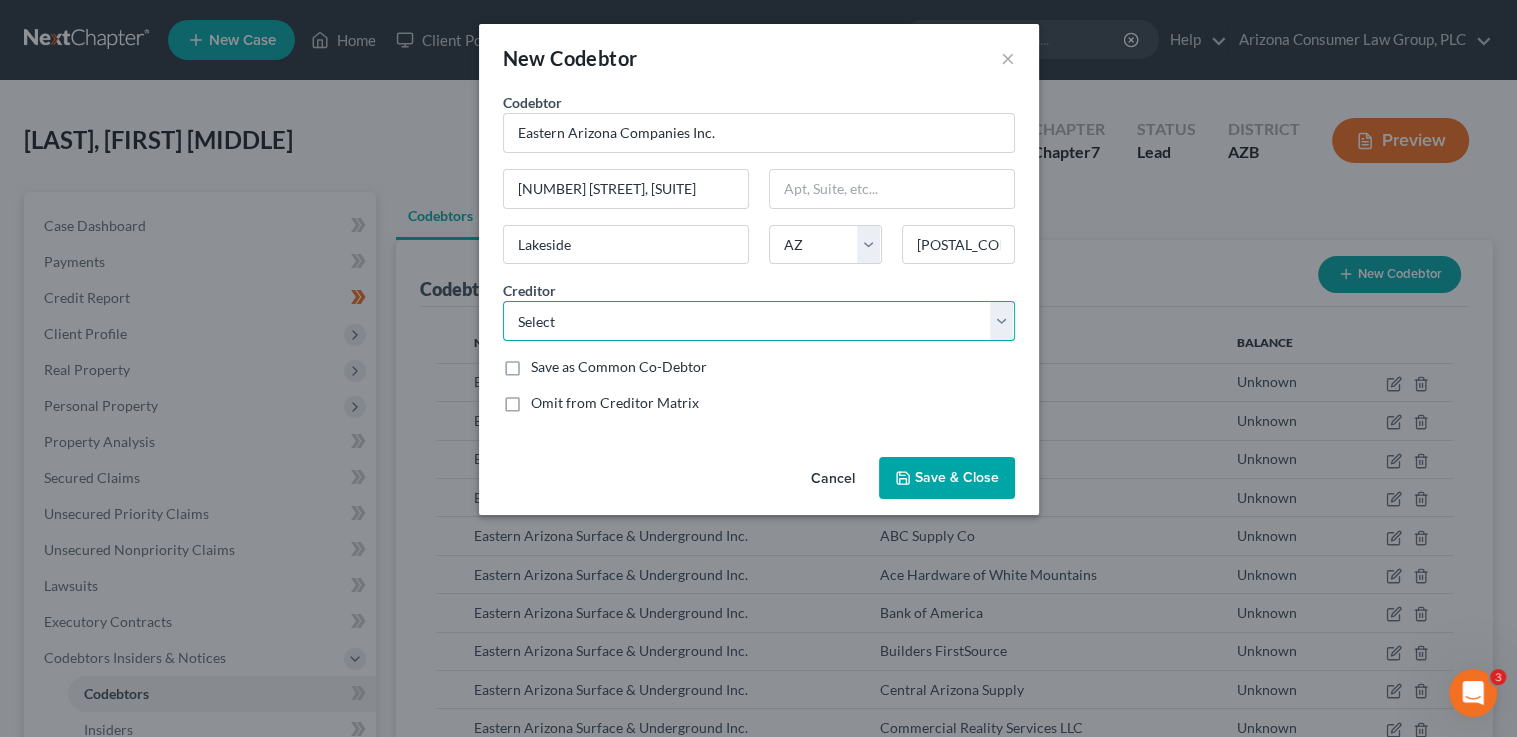 select on "51" 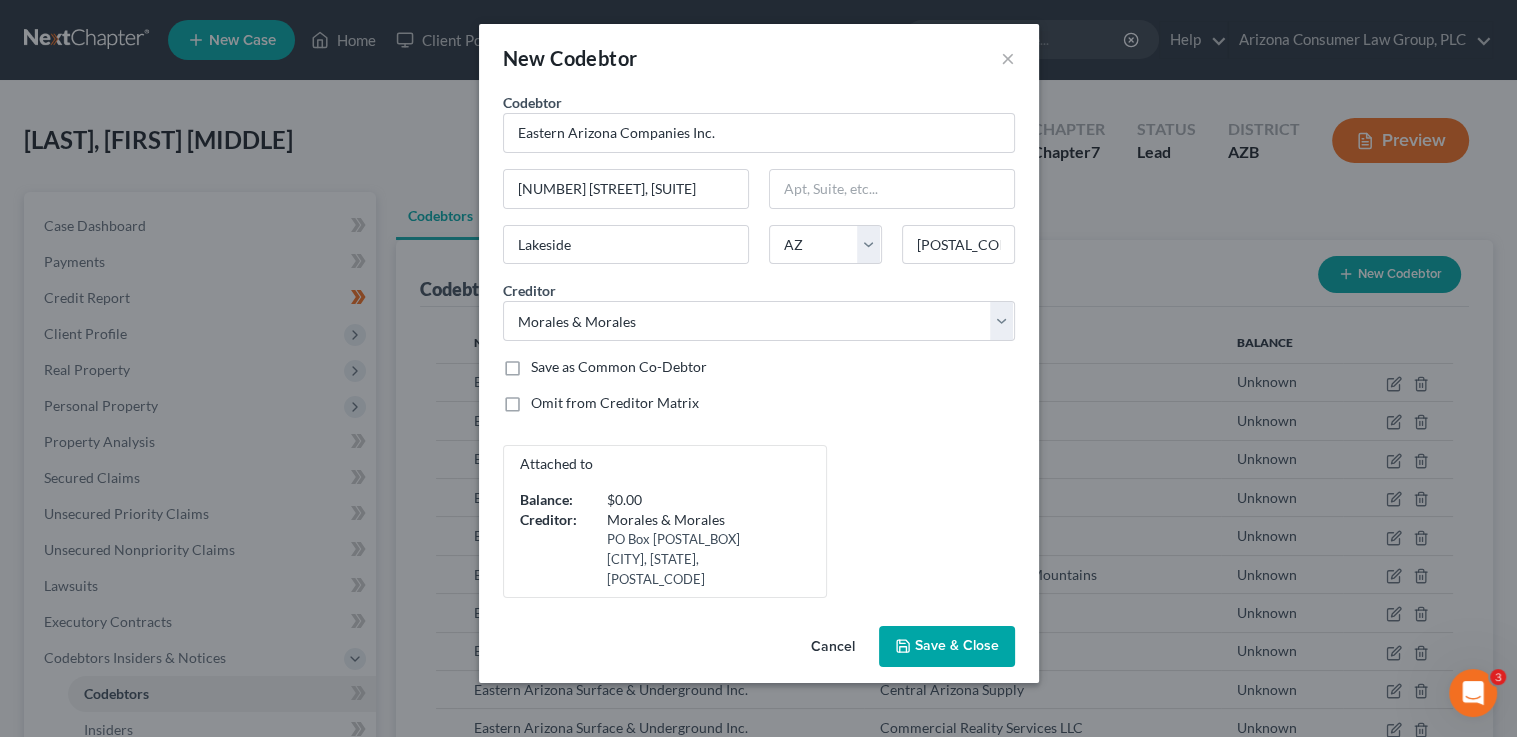 click on "Save as Common Co-Debtor" at bounding box center (619, 367) 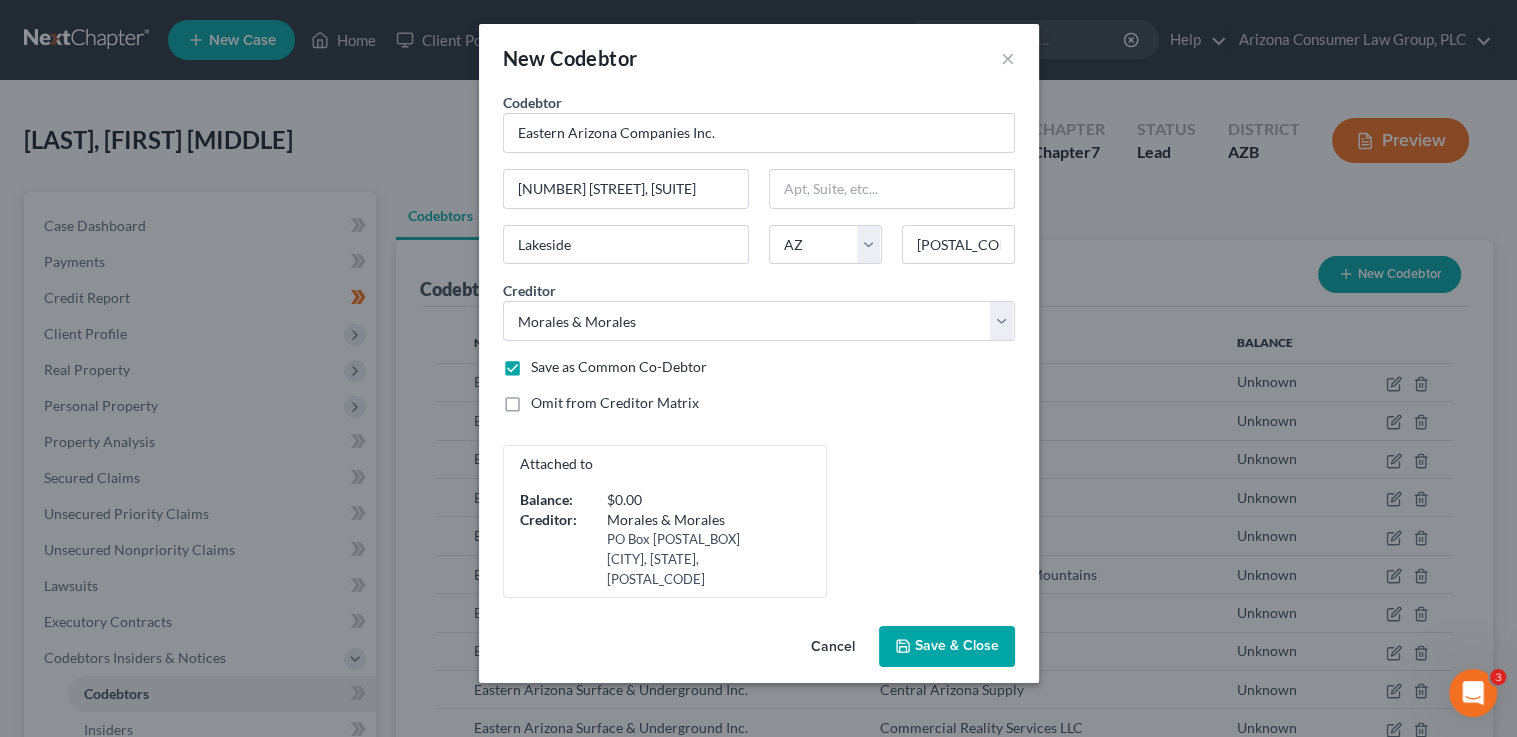 click on "Save & Close" at bounding box center [957, 646] 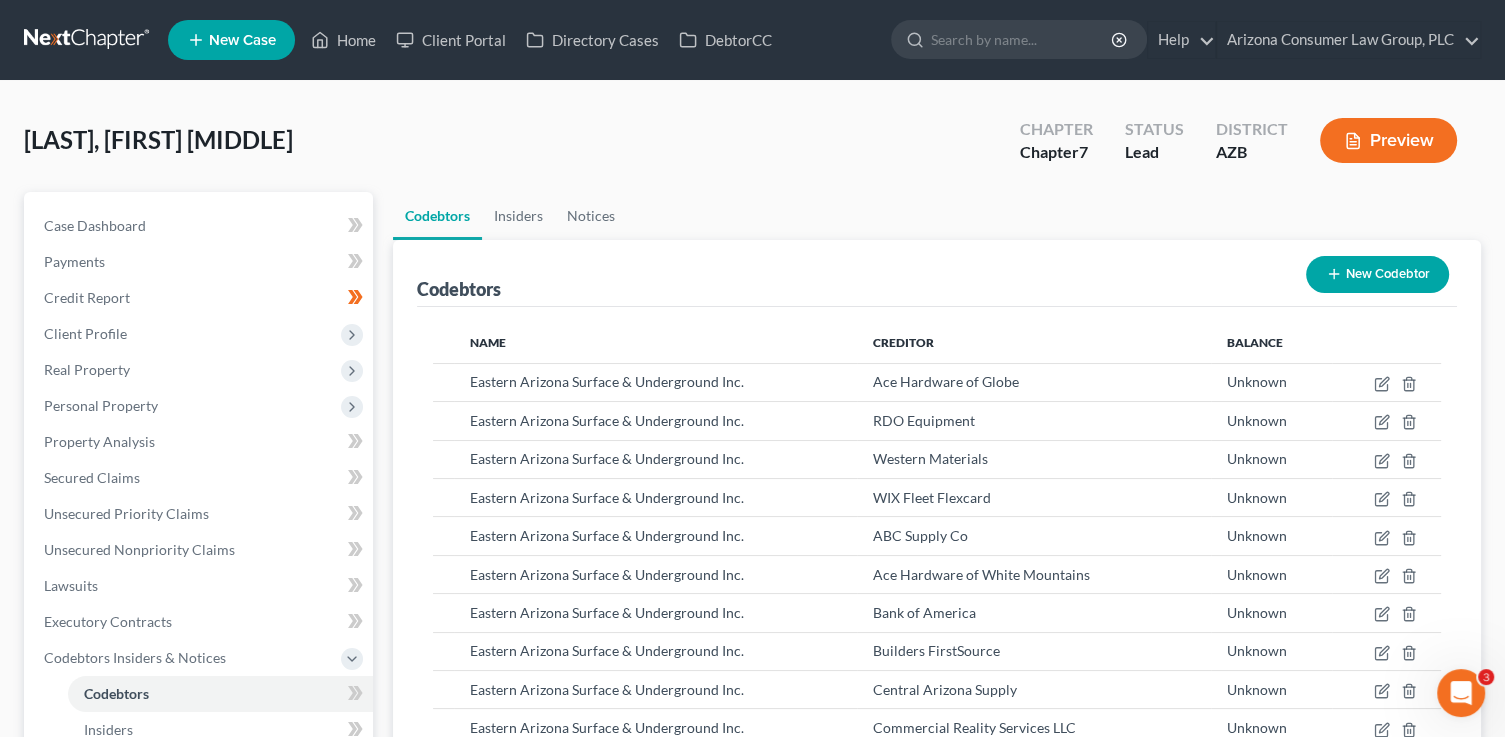 scroll, scrollTop: 737, scrollLeft: 0, axis: vertical 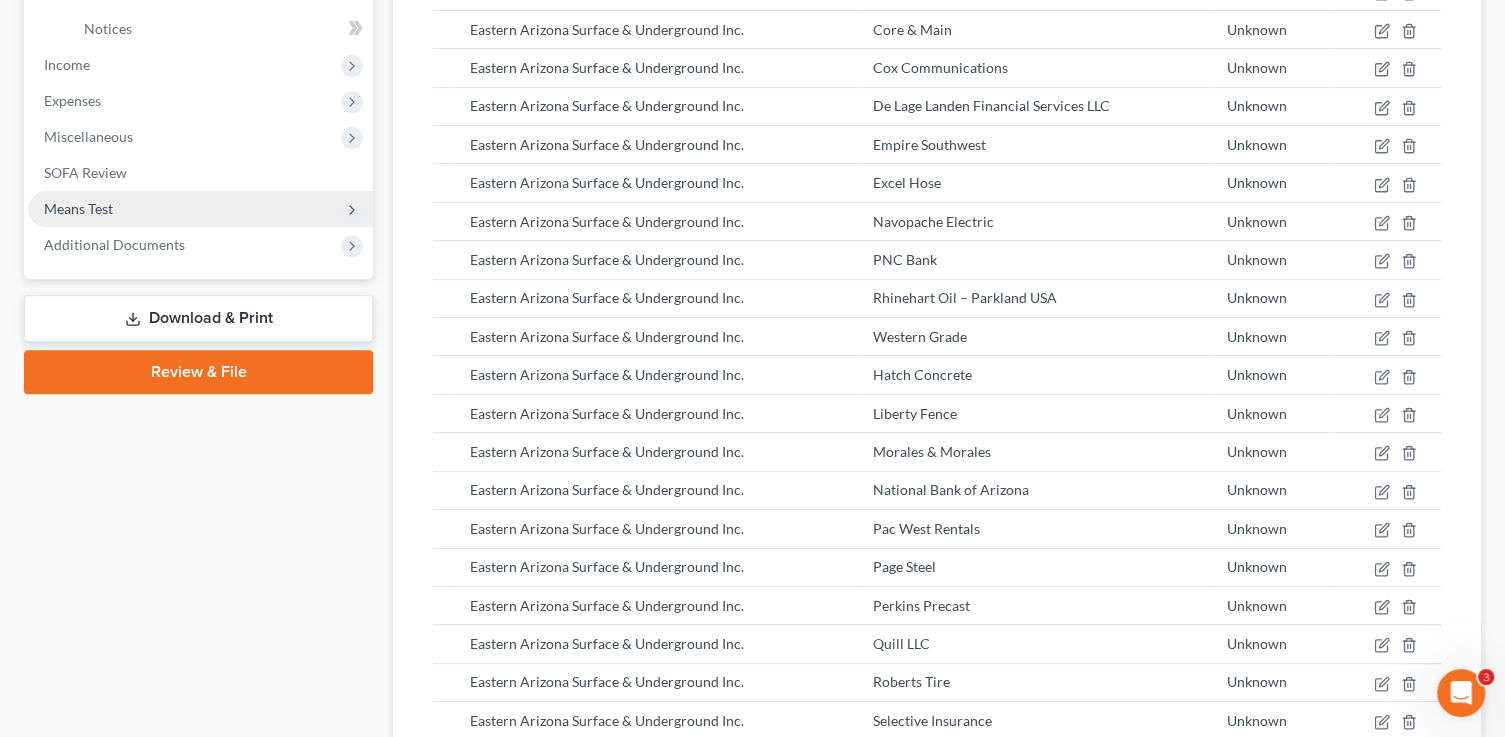 click on "Means Test" at bounding box center [78, 208] 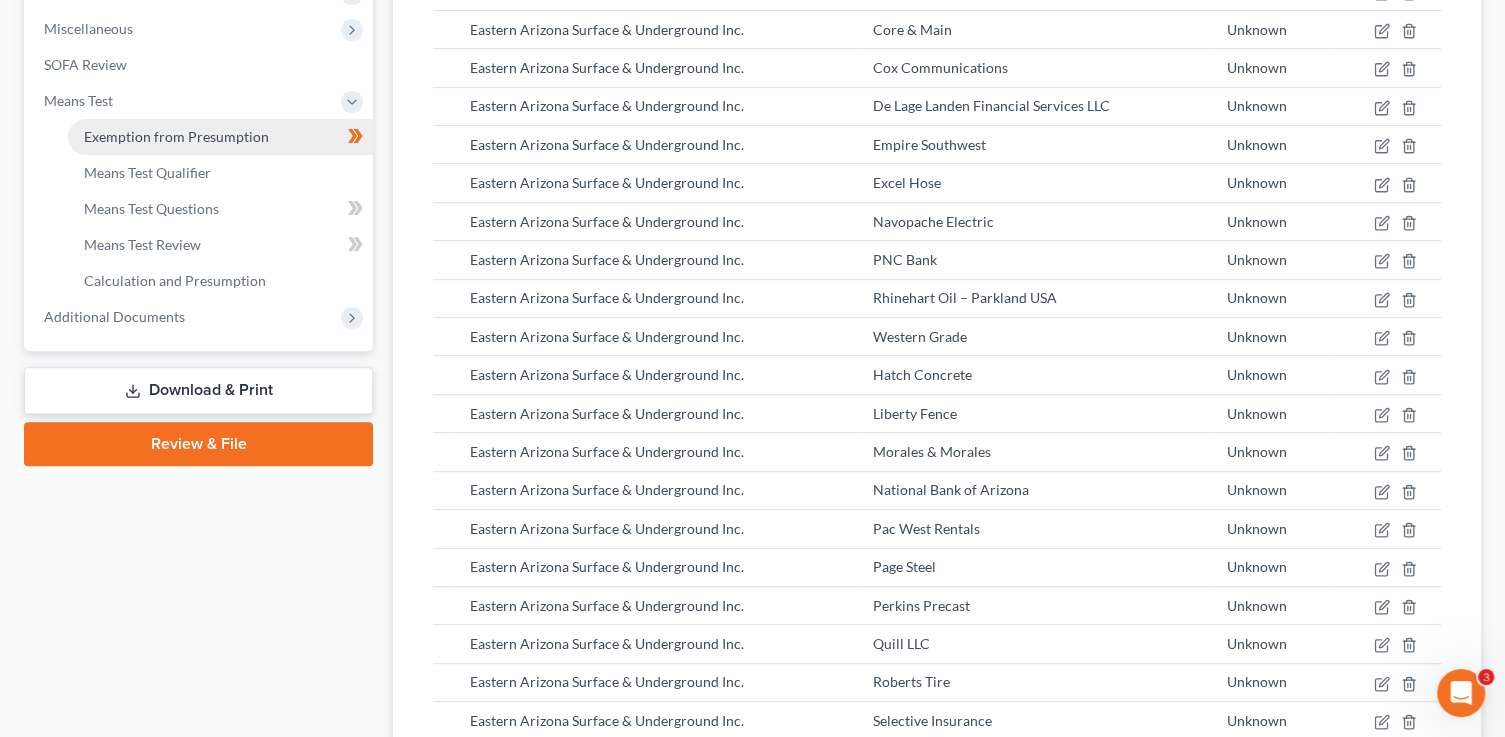 click on "Exemption from Presumption" at bounding box center [176, 136] 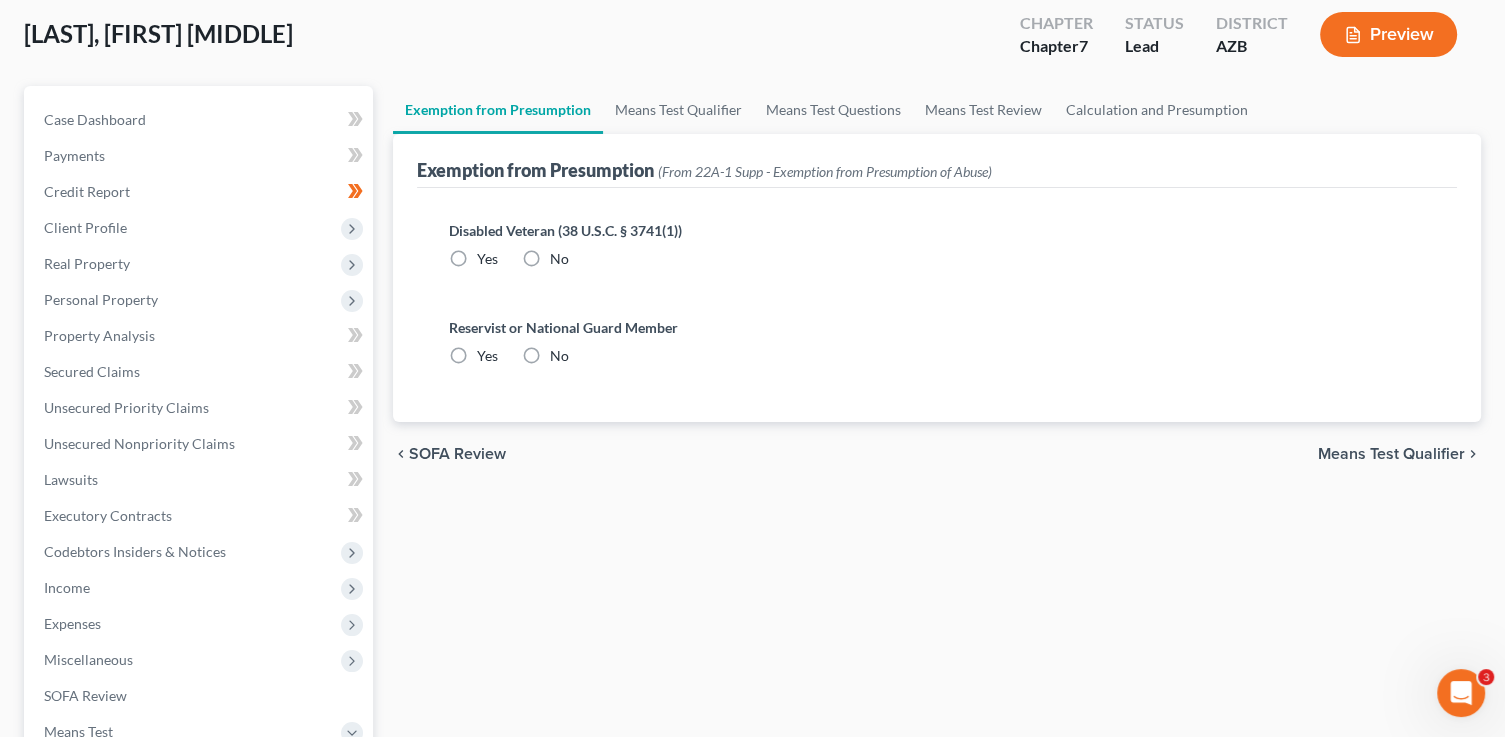 radio on "true" 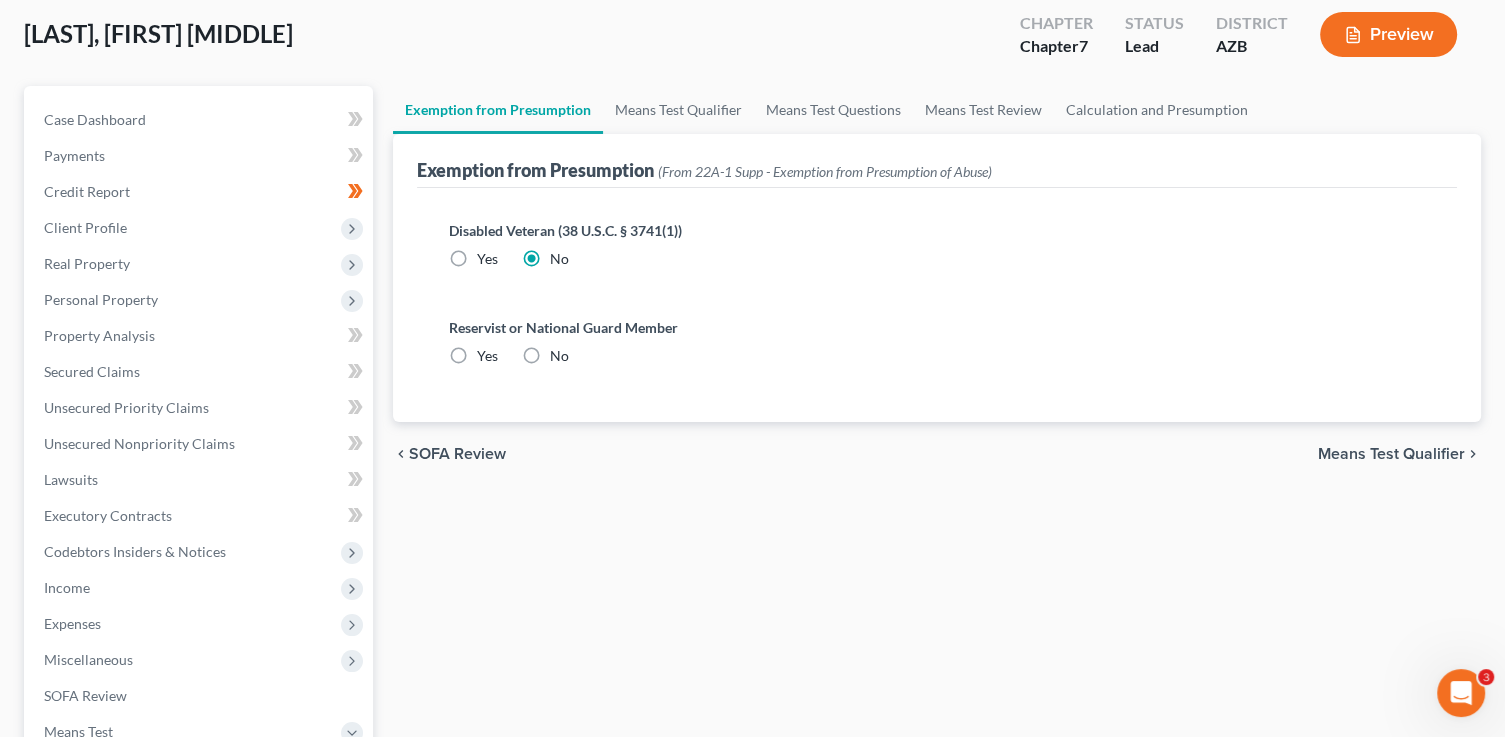 radio on "true" 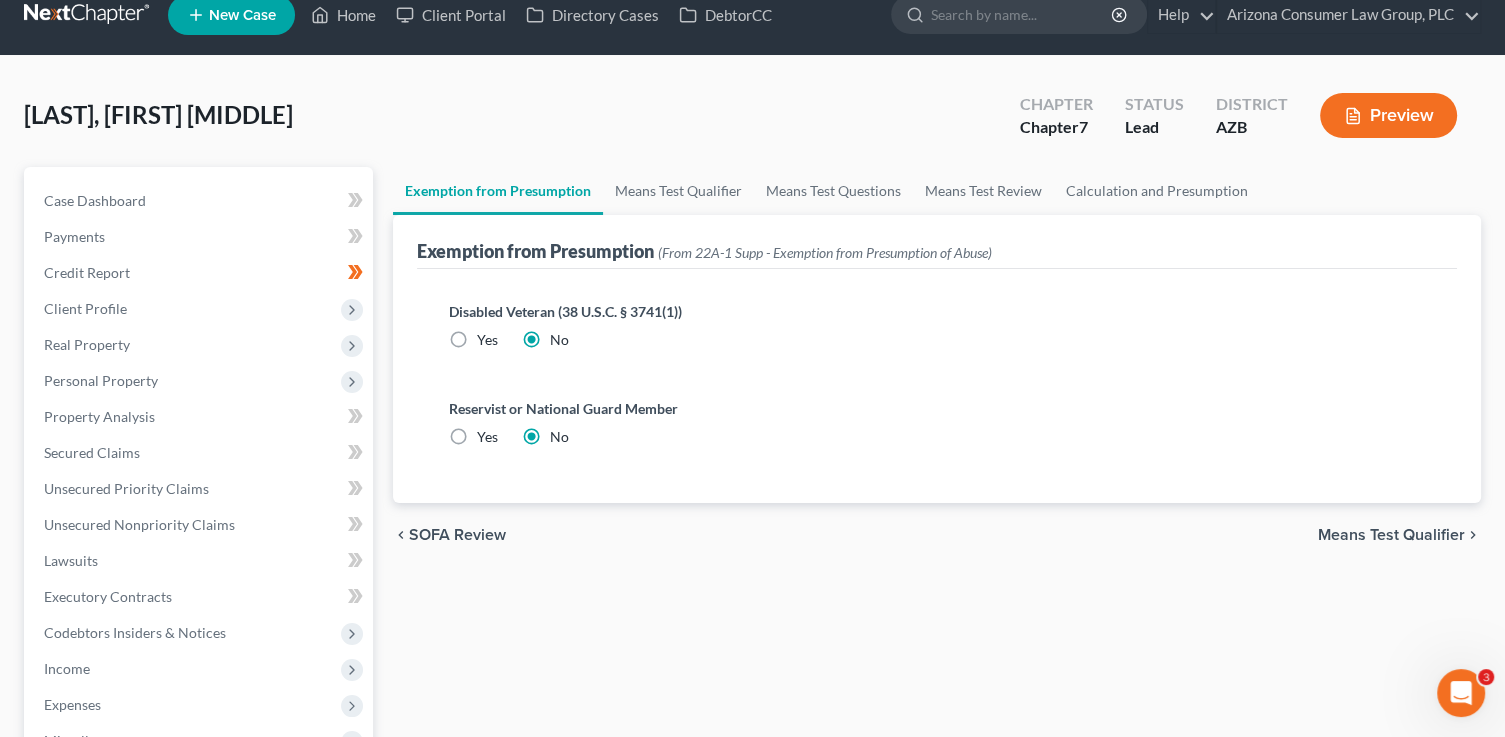 scroll, scrollTop: 0, scrollLeft: 0, axis: both 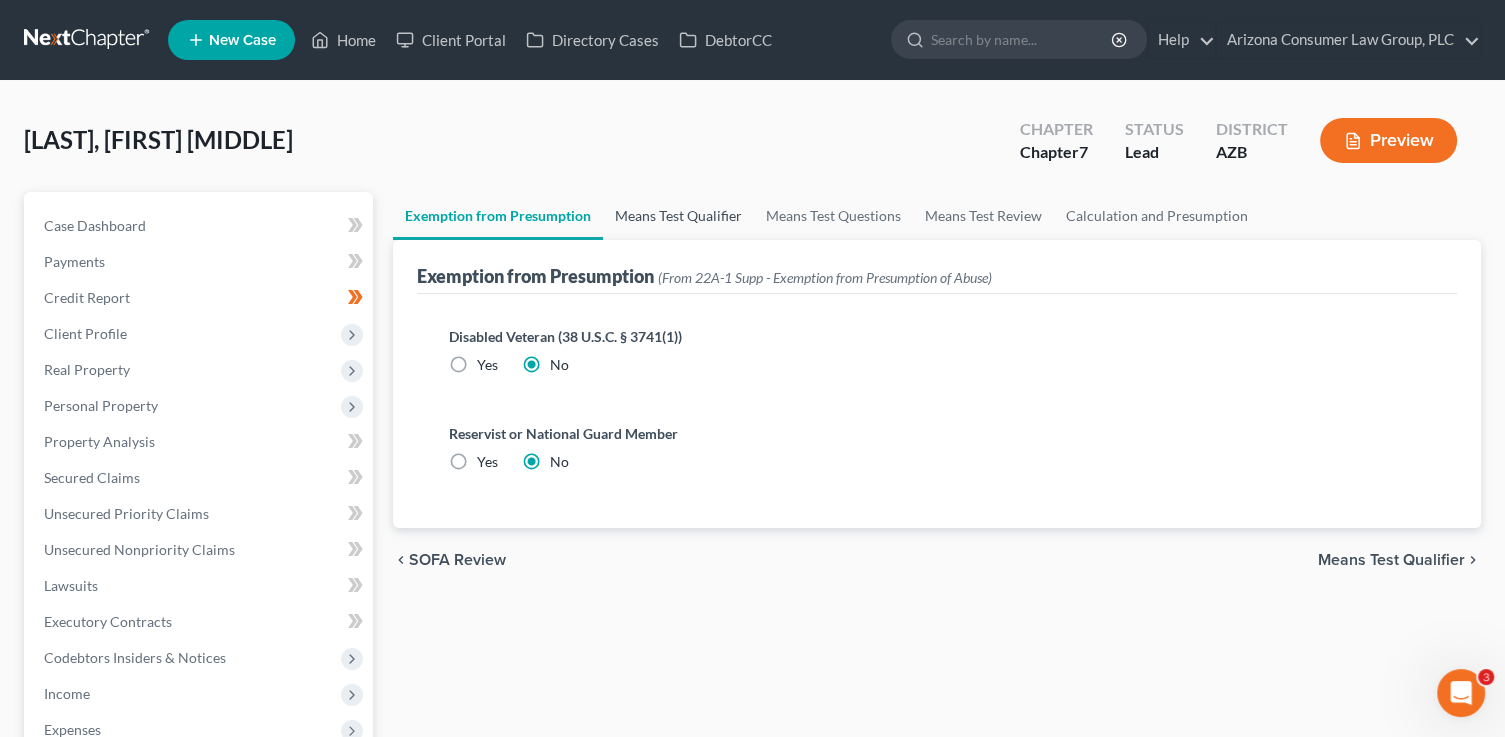 click on "Means Test Qualifier" at bounding box center [678, 216] 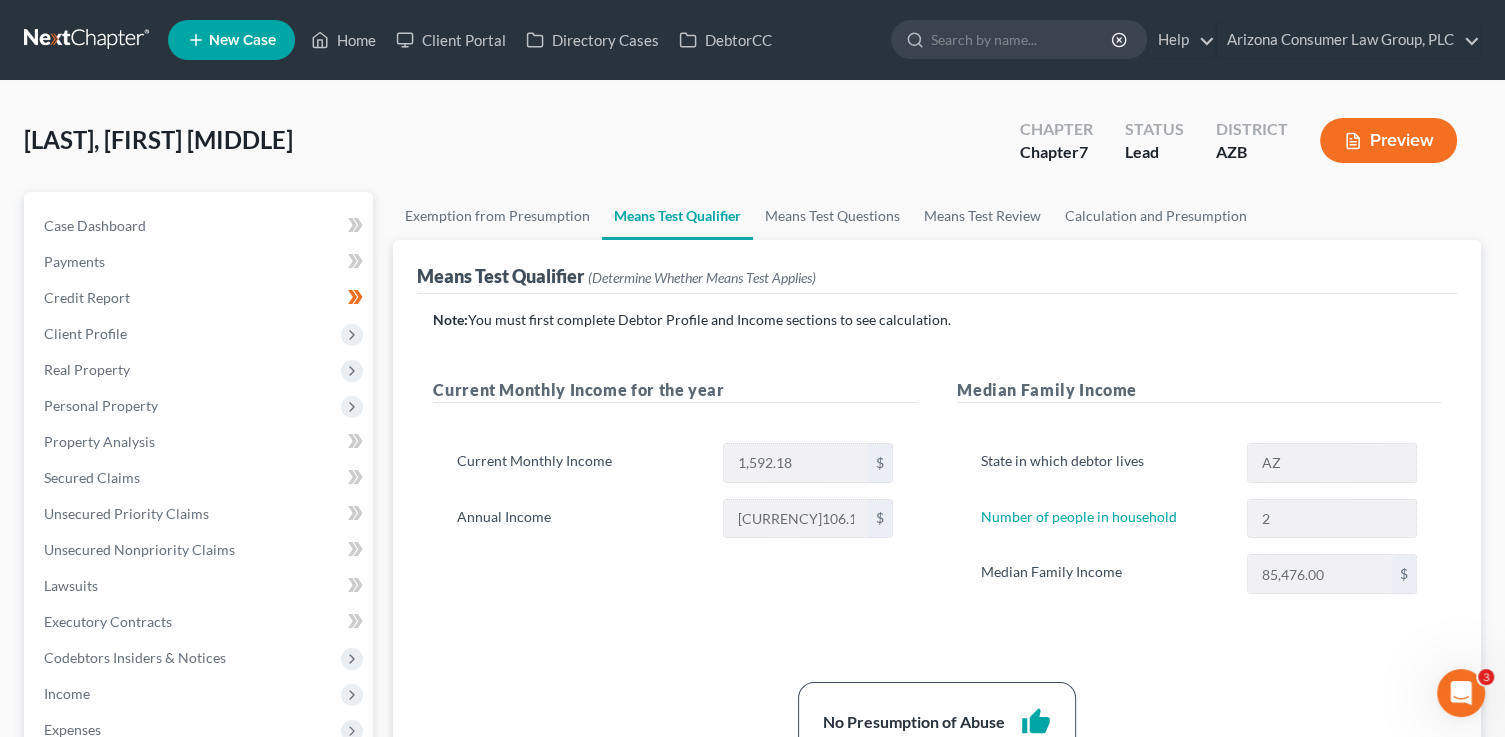 scroll, scrollTop: 513, scrollLeft: 0, axis: vertical 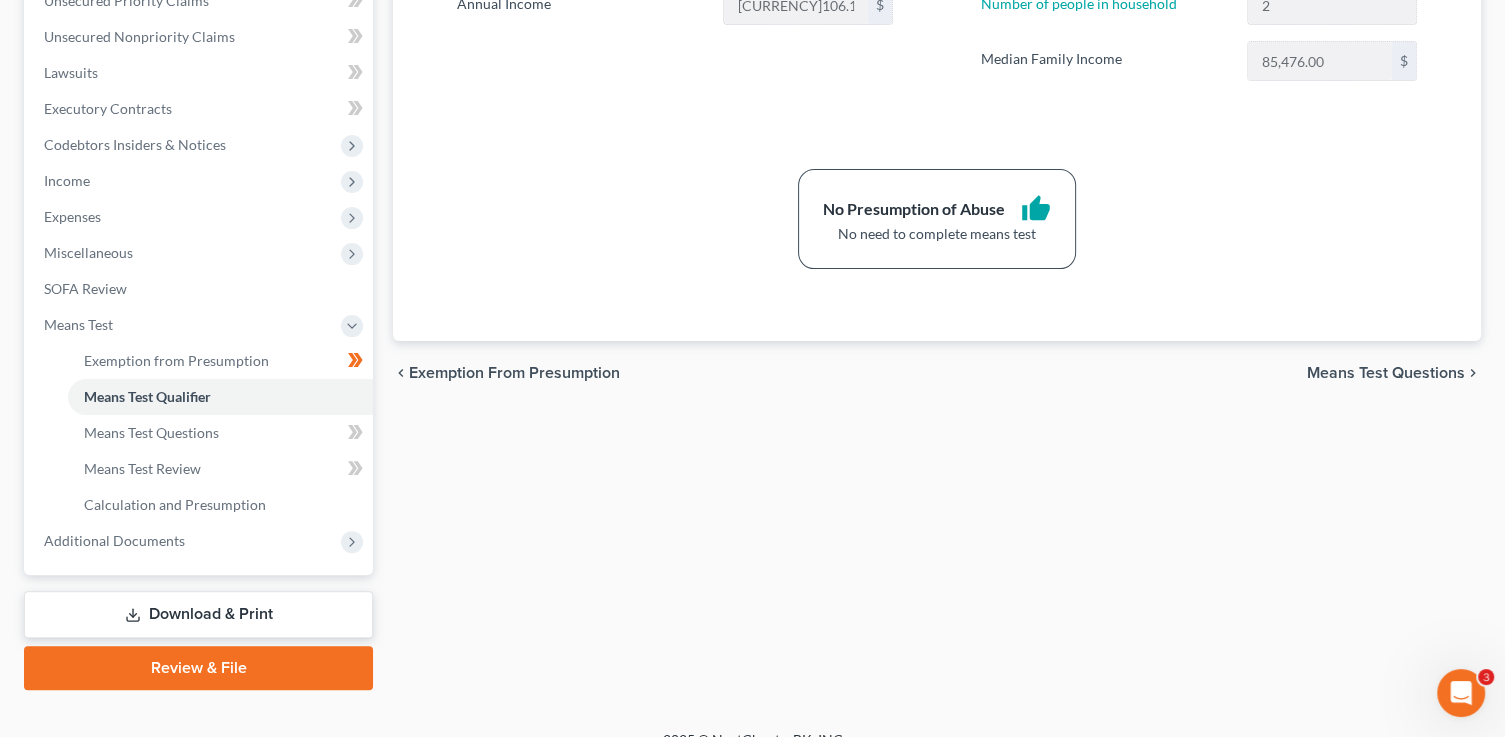 click on "Review & File" at bounding box center [198, 668] 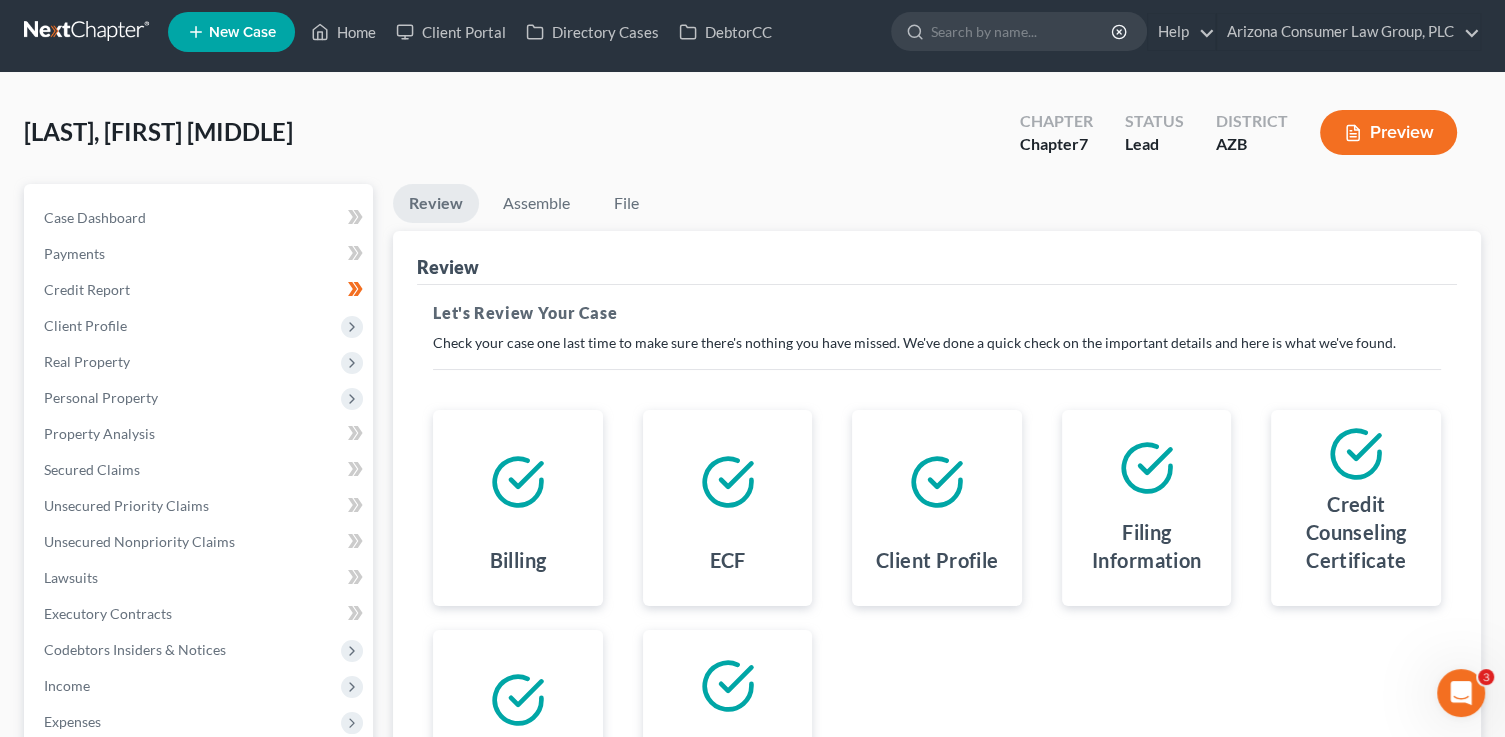 scroll, scrollTop: 310, scrollLeft: 0, axis: vertical 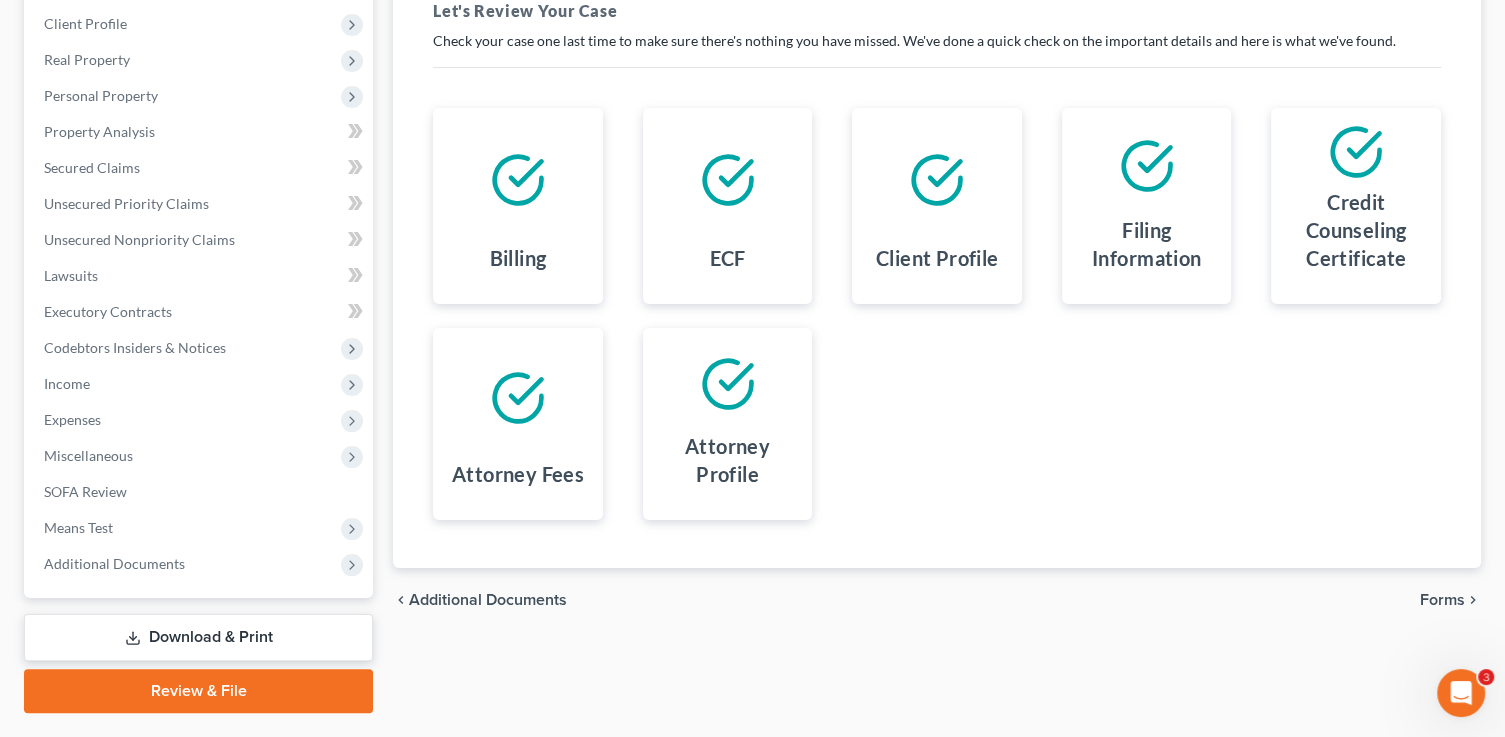 click on "Forms" at bounding box center [1442, 600] 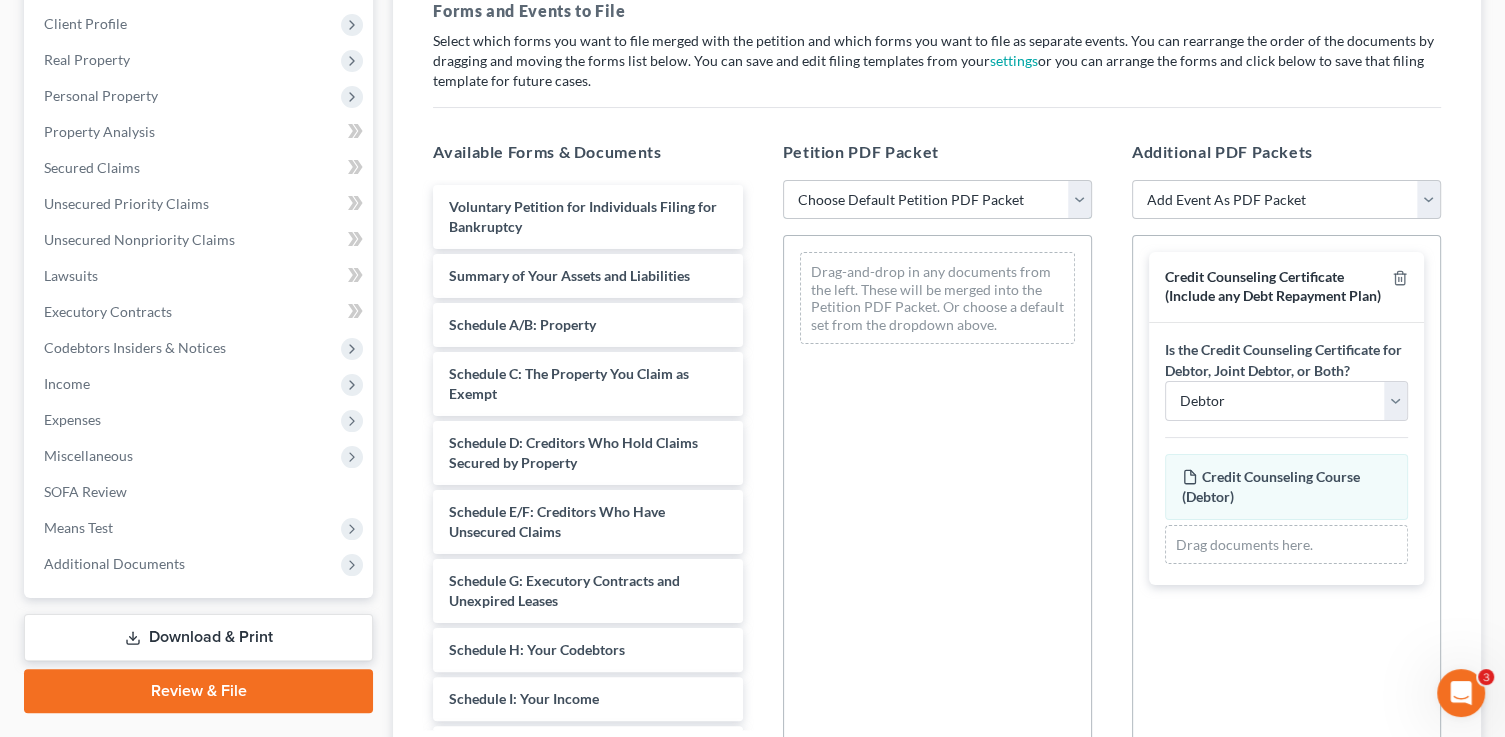 click on "Choose Default Petition PDF Packet Complete Bankruptcy Petition (all forms and schedules) Emergency Filing (Voluntary Petition and Creditor List Only) DAniels Daniels Final Emergency Completion $0 Down Emergency Filing Initial Filling" at bounding box center (937, 200) 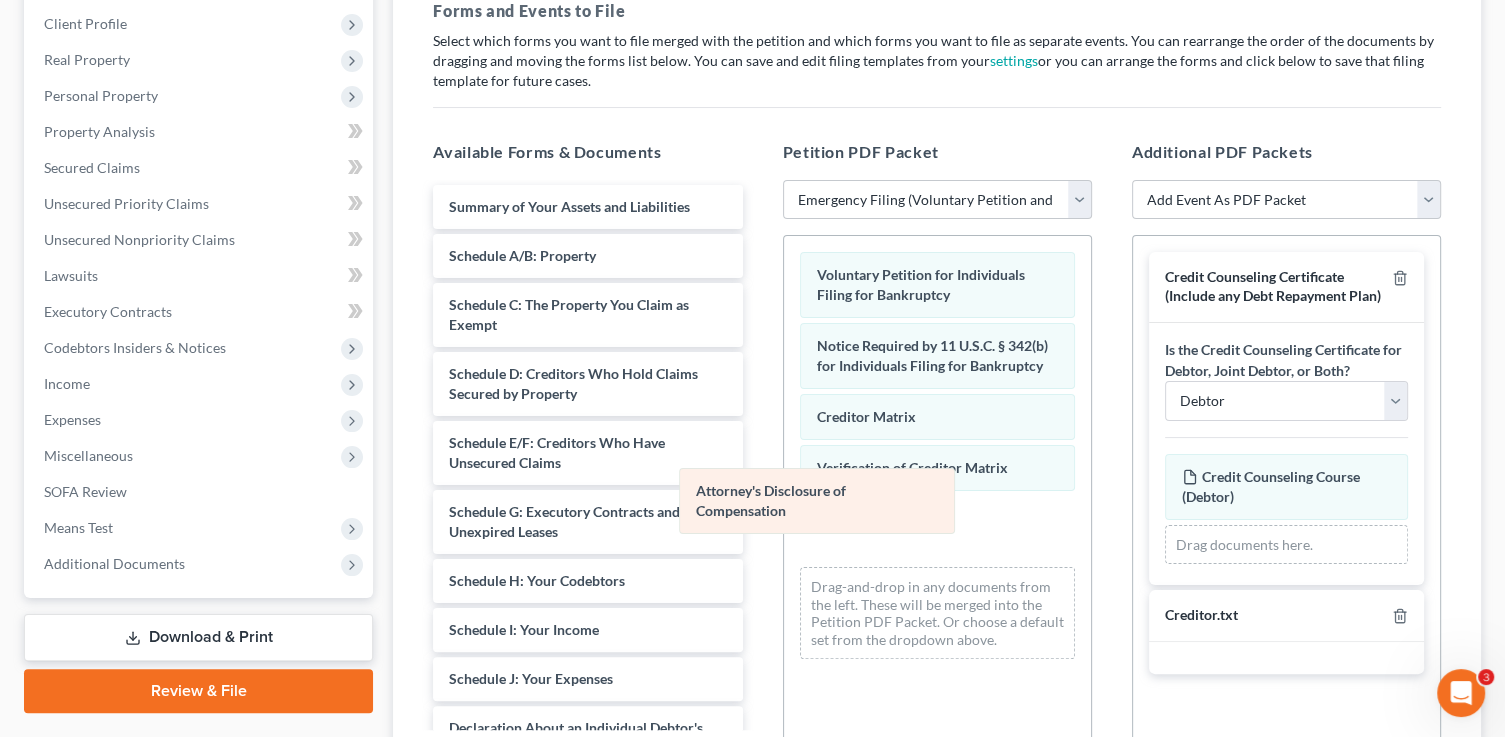 drag, startPoint x: 901, startPoint y: 530, endPoint x: 710, endPoint y: 495, distance: 194.18033 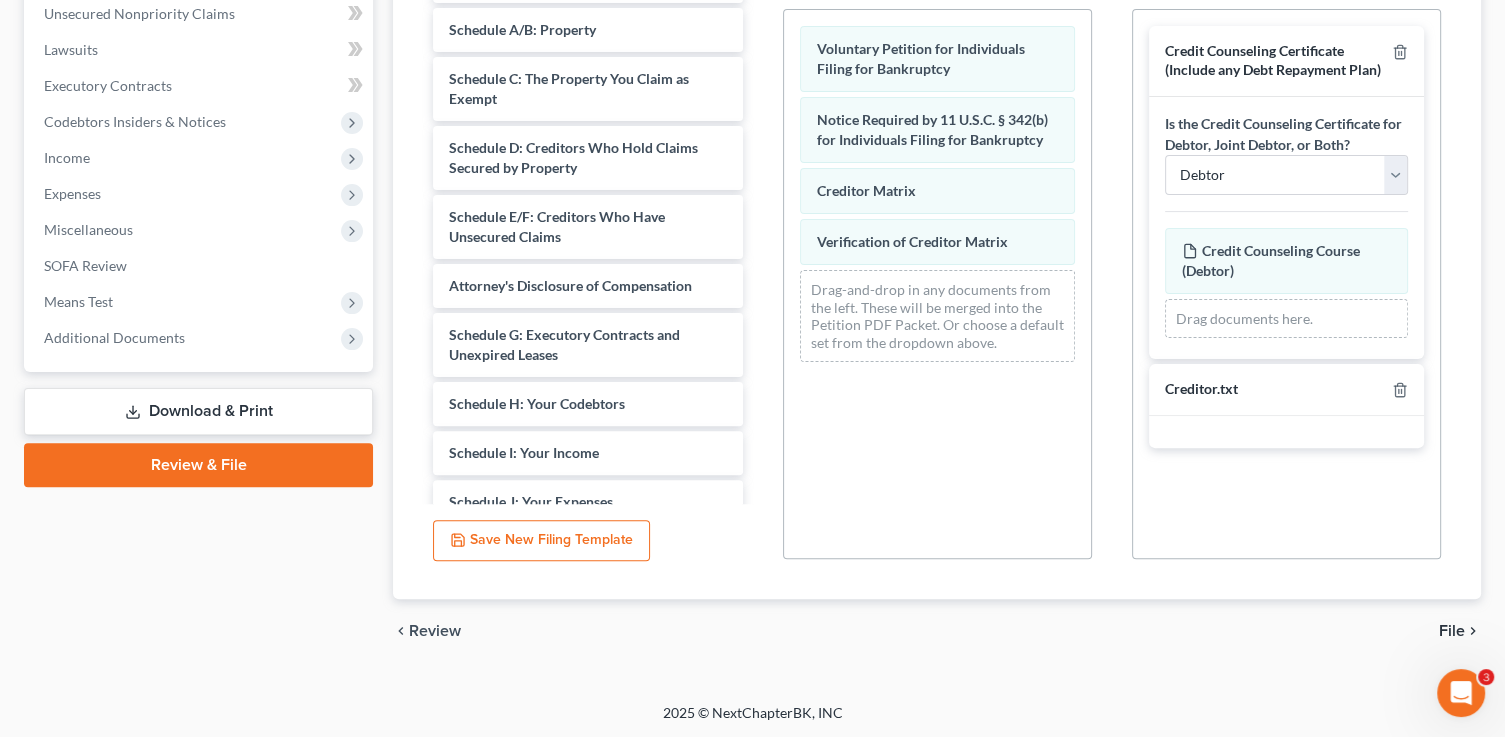 click on "chevron_right" at bounding box center (1473, 631) 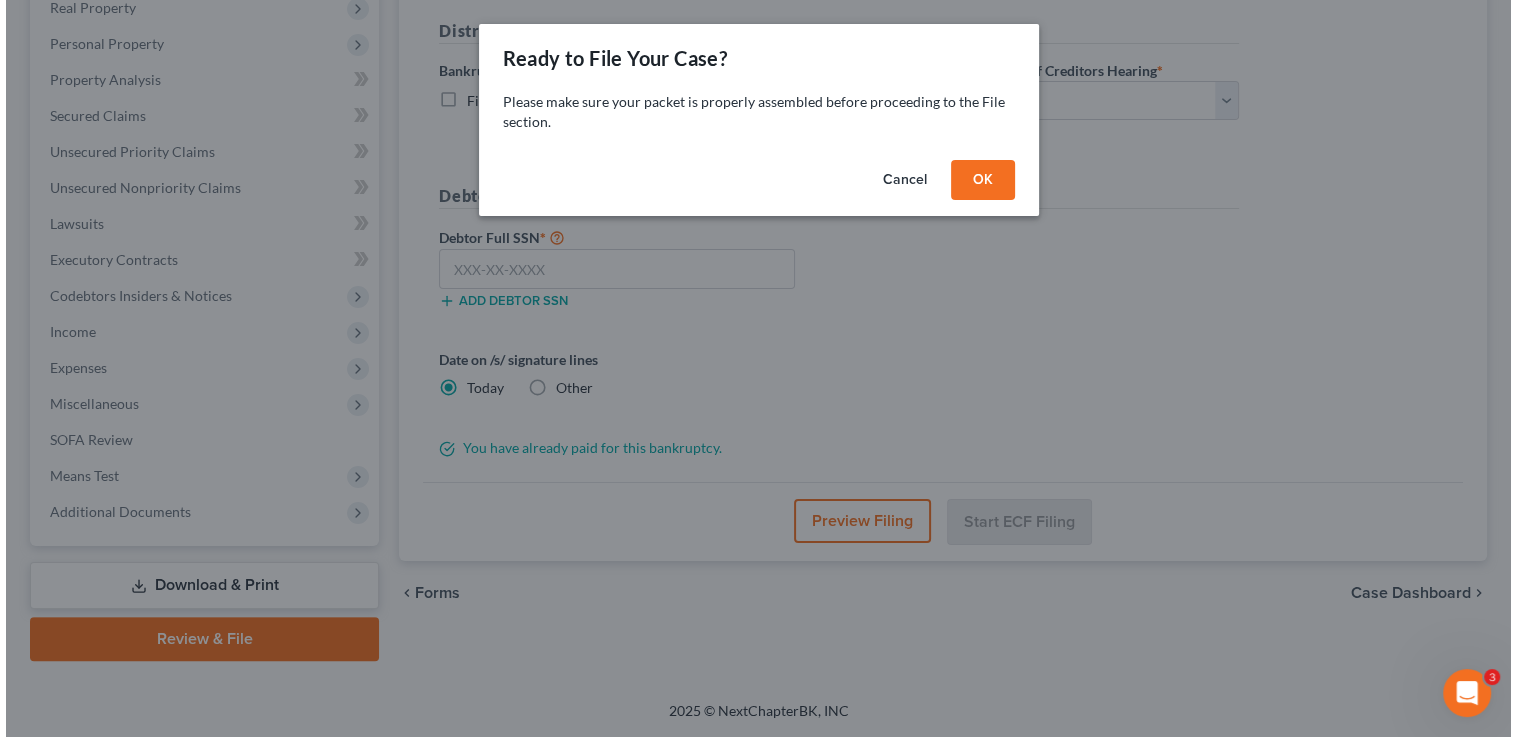 scroll, scrollTop: 360, scrollLeft: 0, axis: vertical 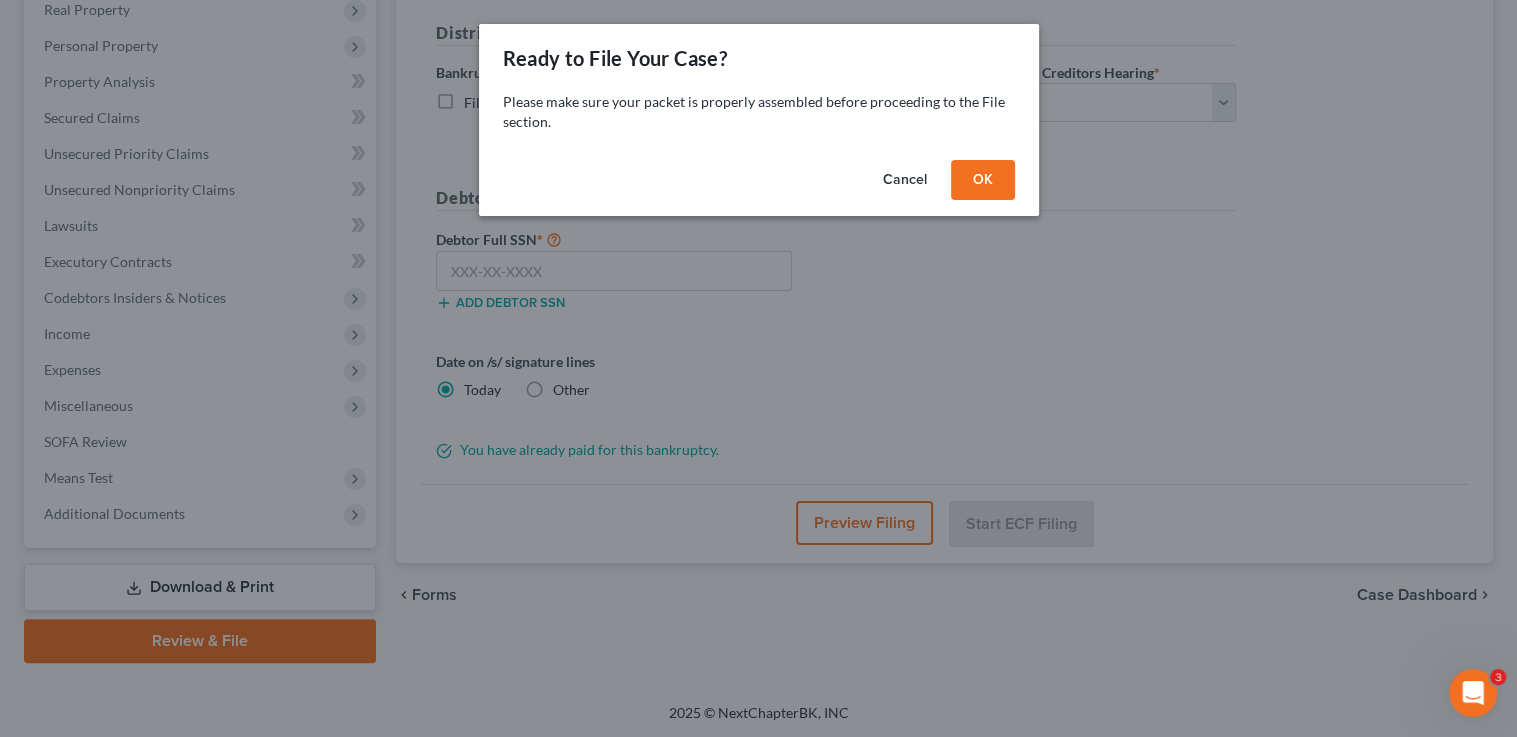 click on "OK" at bounding box center (983, 180) 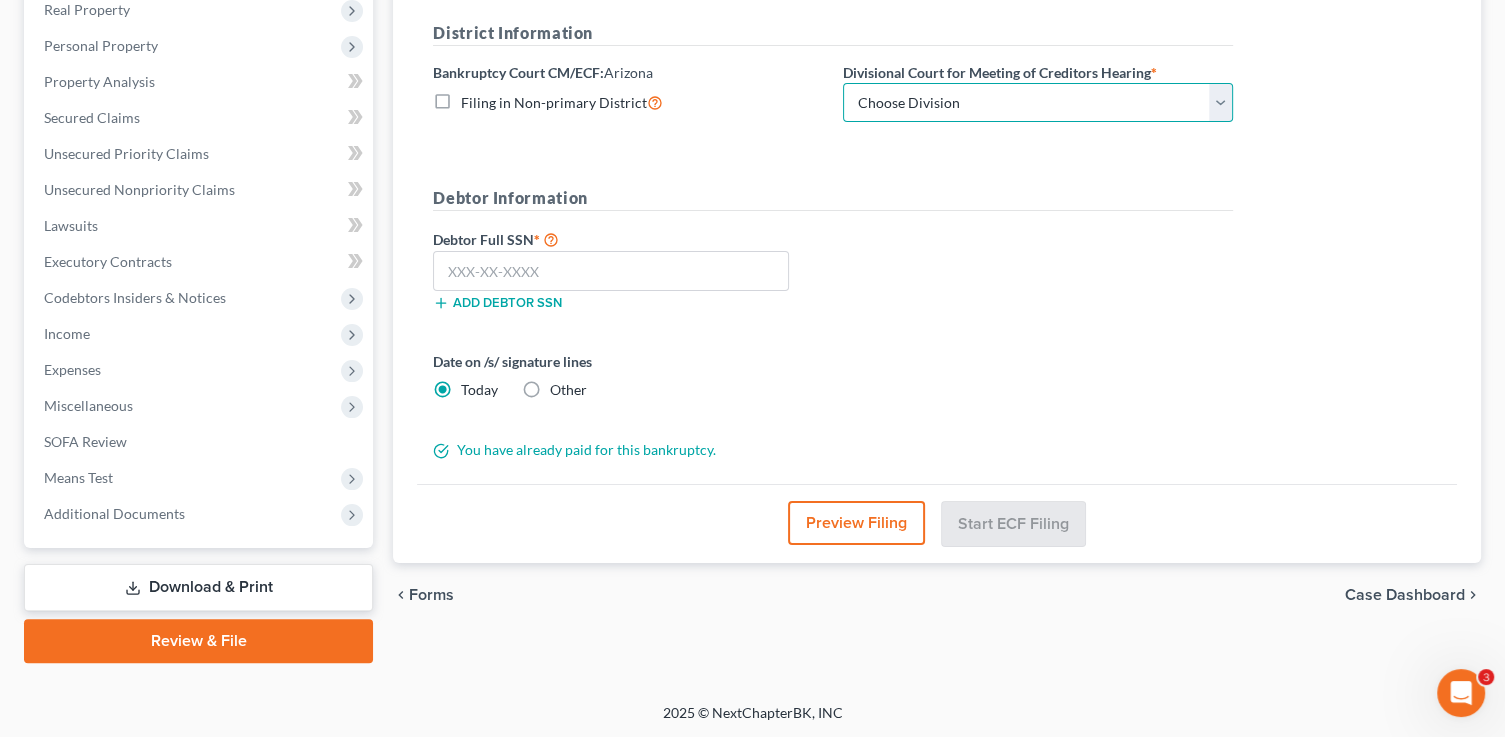 click on "Choose Division Phoenix Tucson Yuma Prescott" at bounding box center [1038, 103] 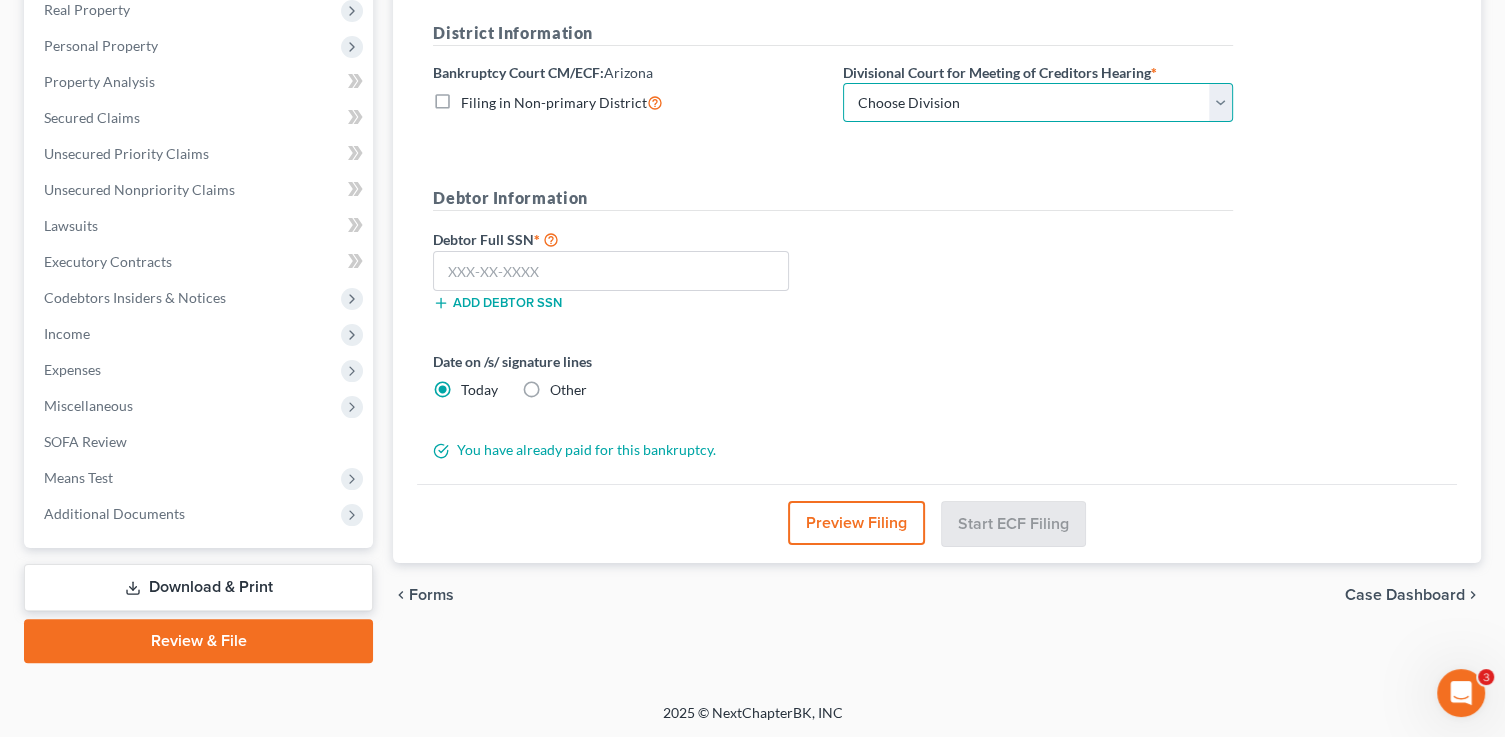 select on "1" 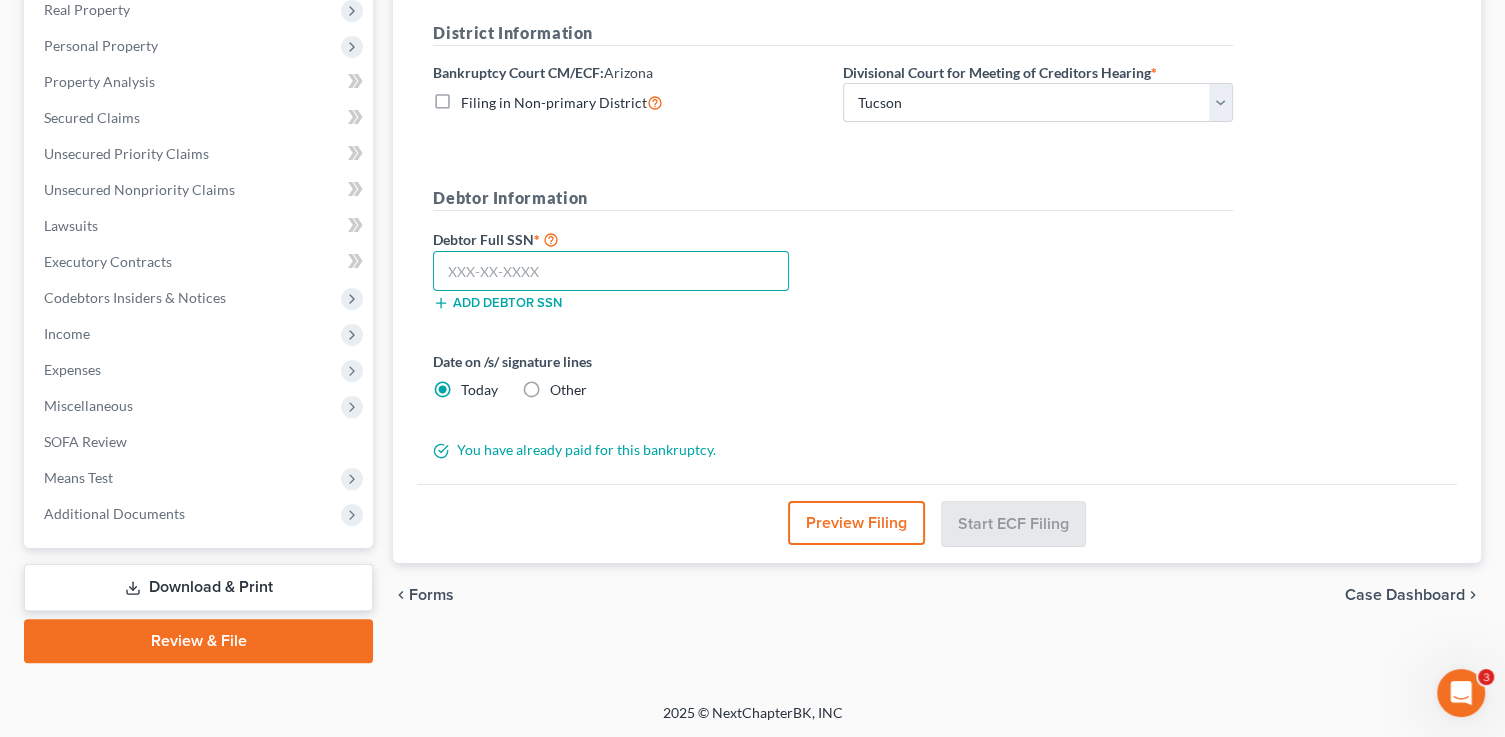 click at bounding box center [611, 271] 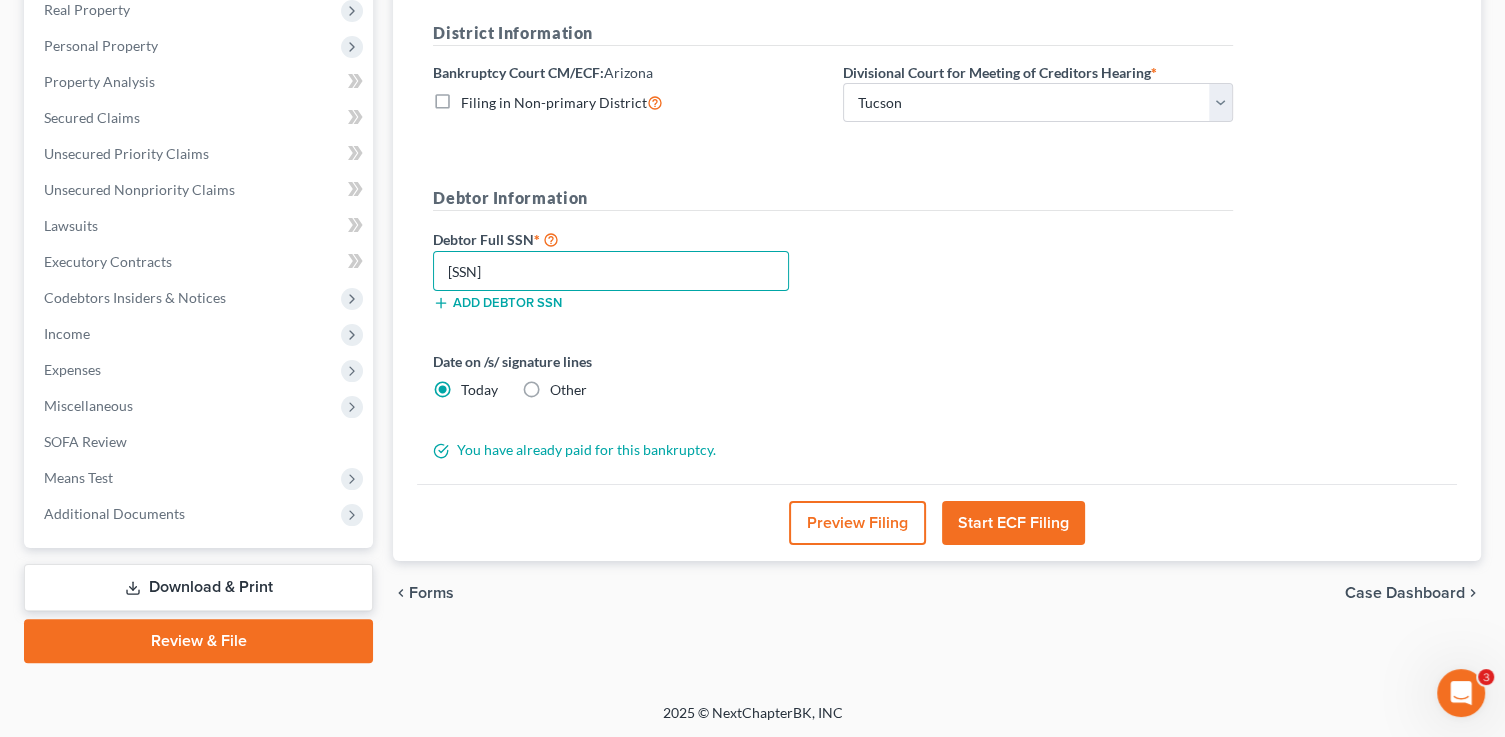 type on "600-78-3093" 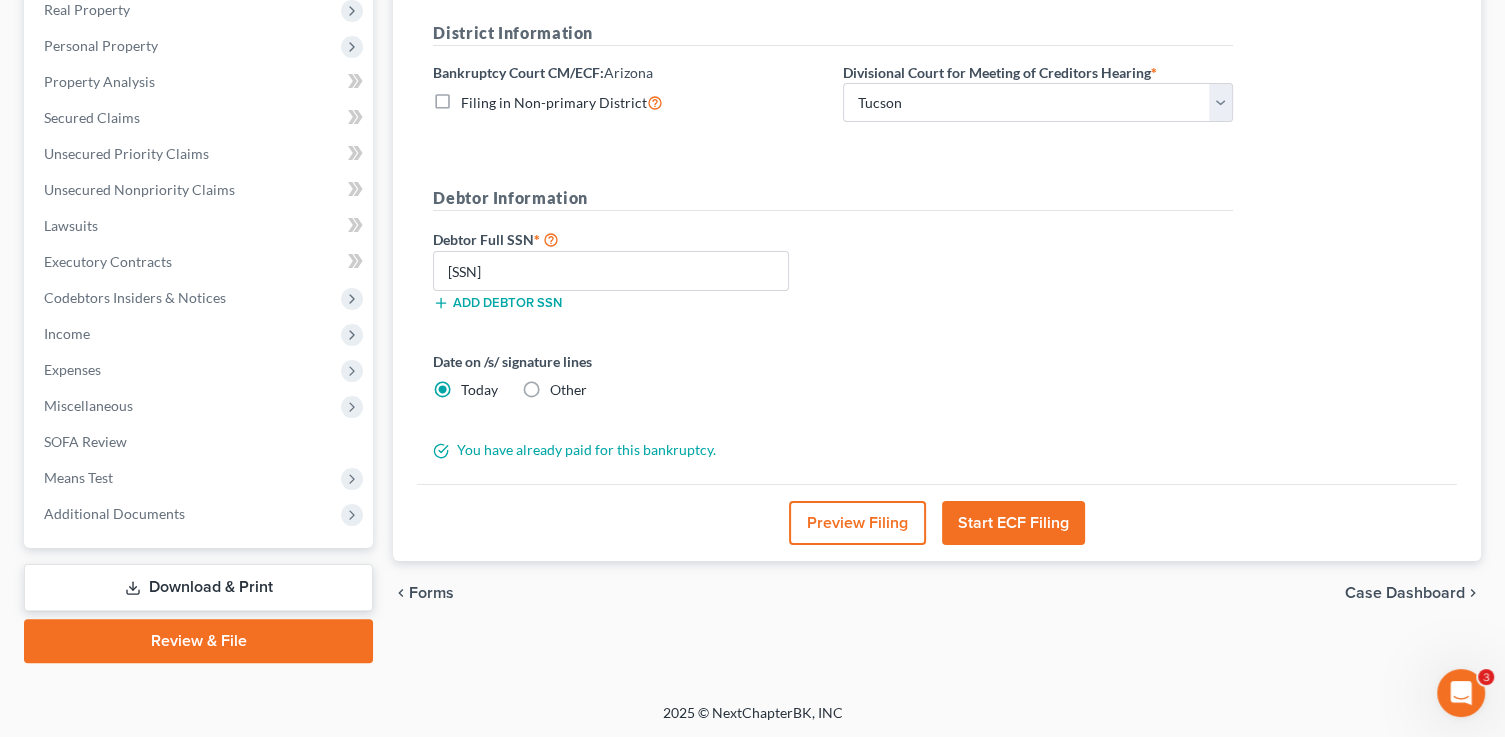 click on "Preview Filing" at bounding box center (857, 523) 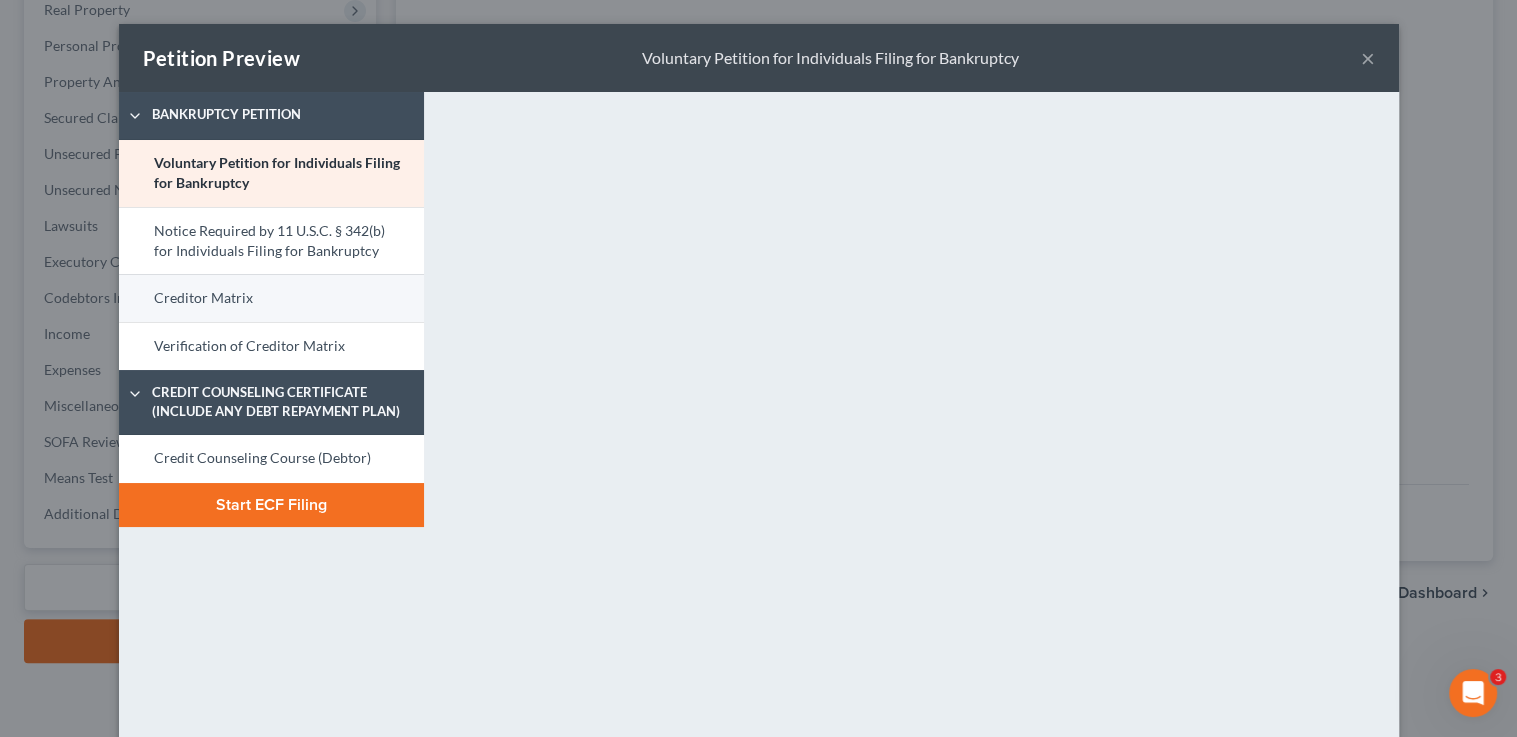 click on "Creditor Matrix" at bounding box center (271, 298) 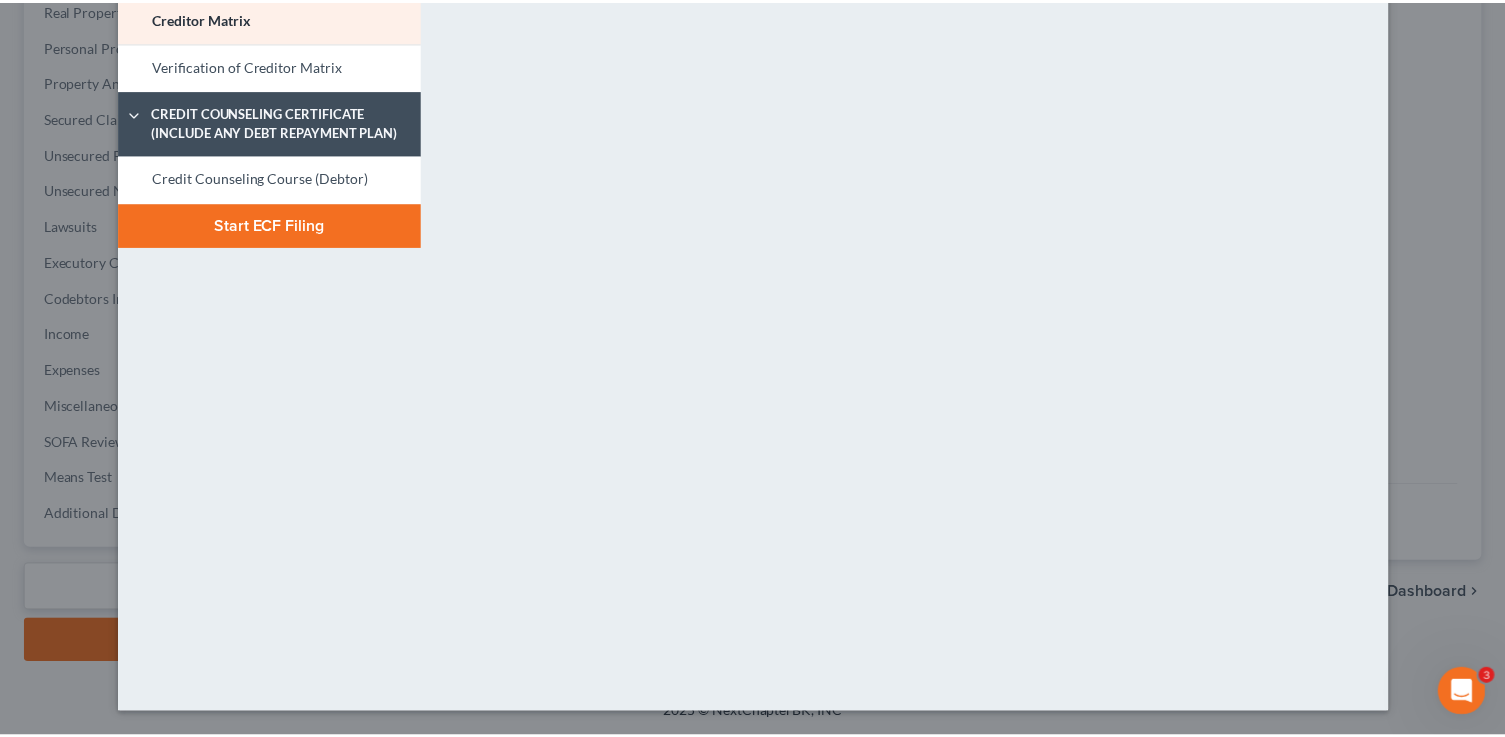 scroll, scrollTop: 141, scrollLeft: 0, axis: vertical 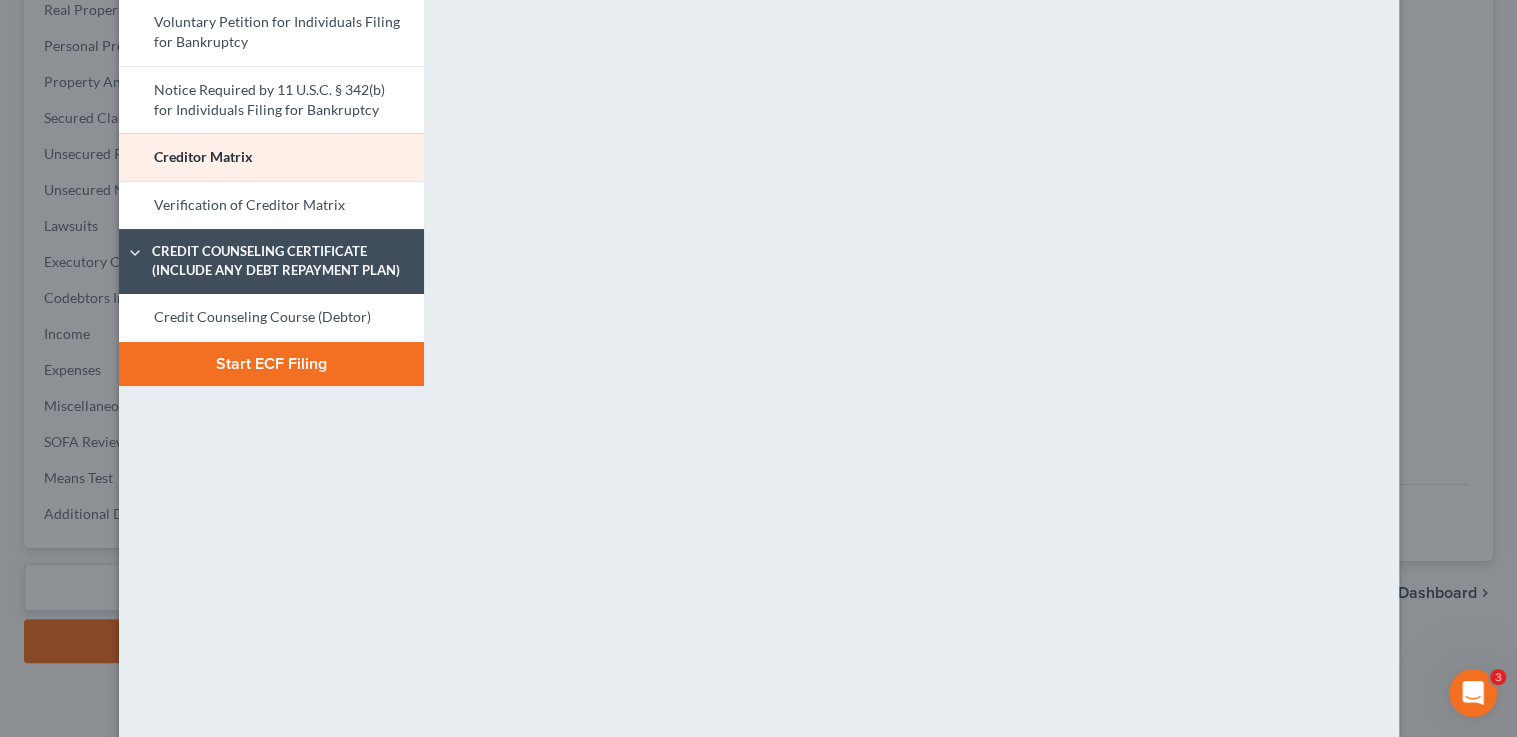 click on "Start ECF Filing" at bounding box center [271, 364] 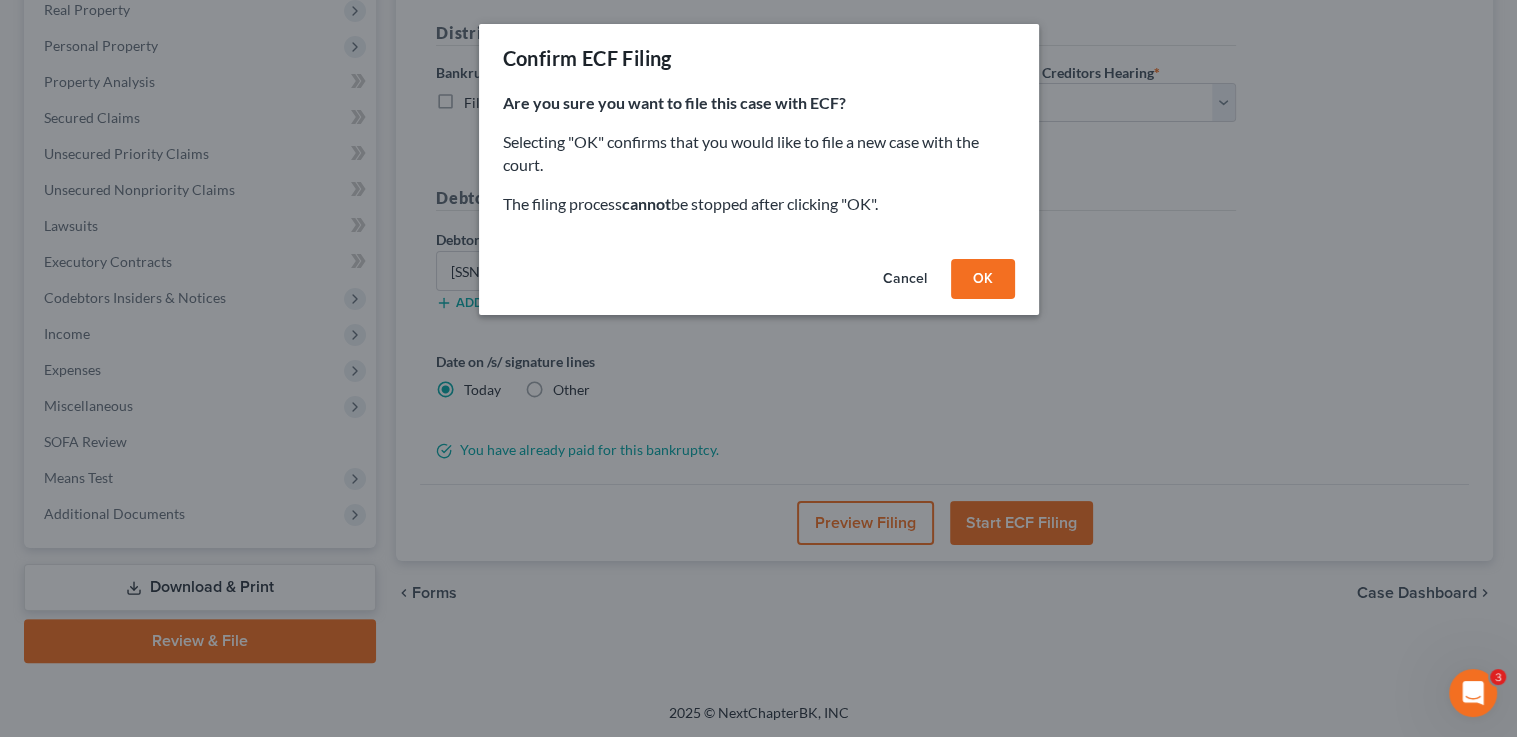 click on "OK" at bounding box center [983, 279] 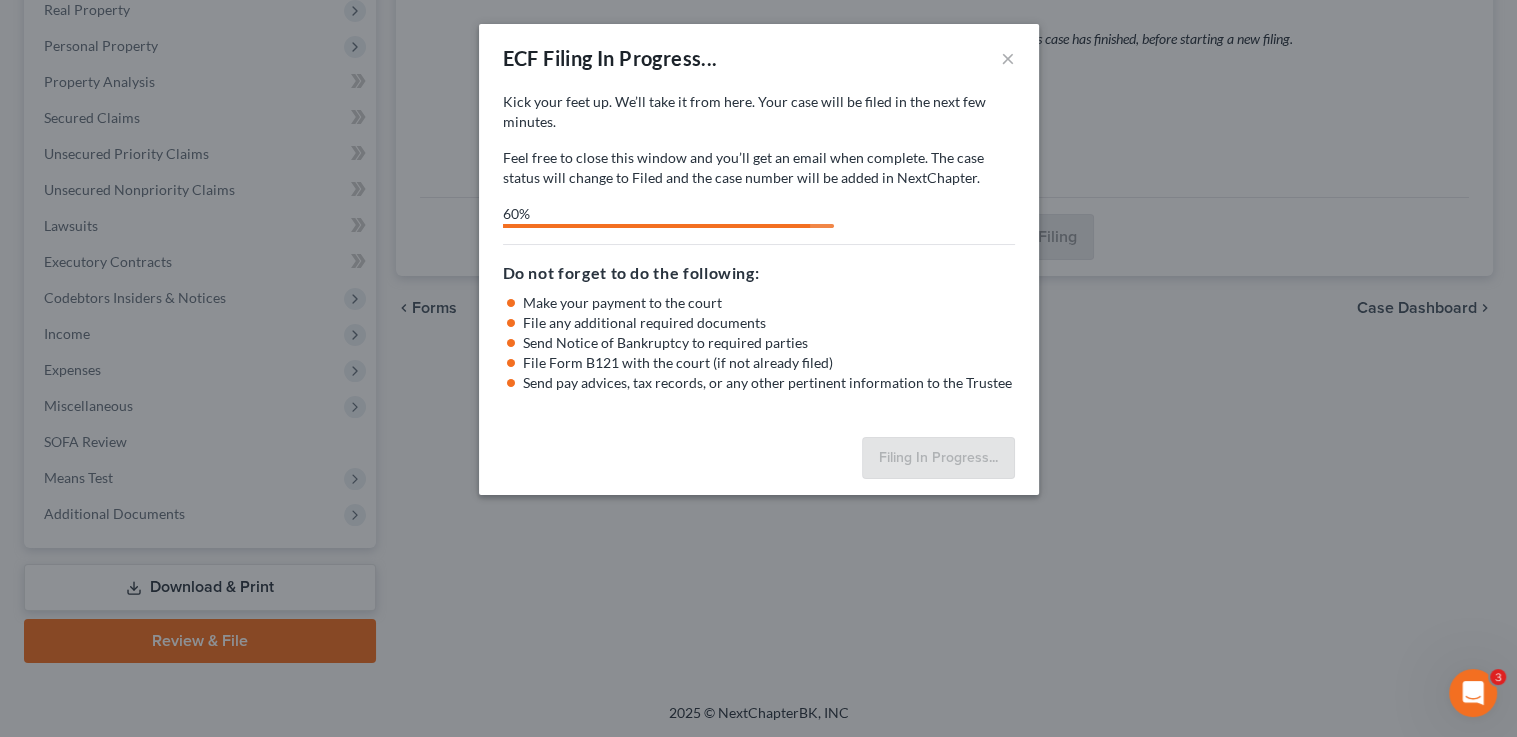 select on "1" 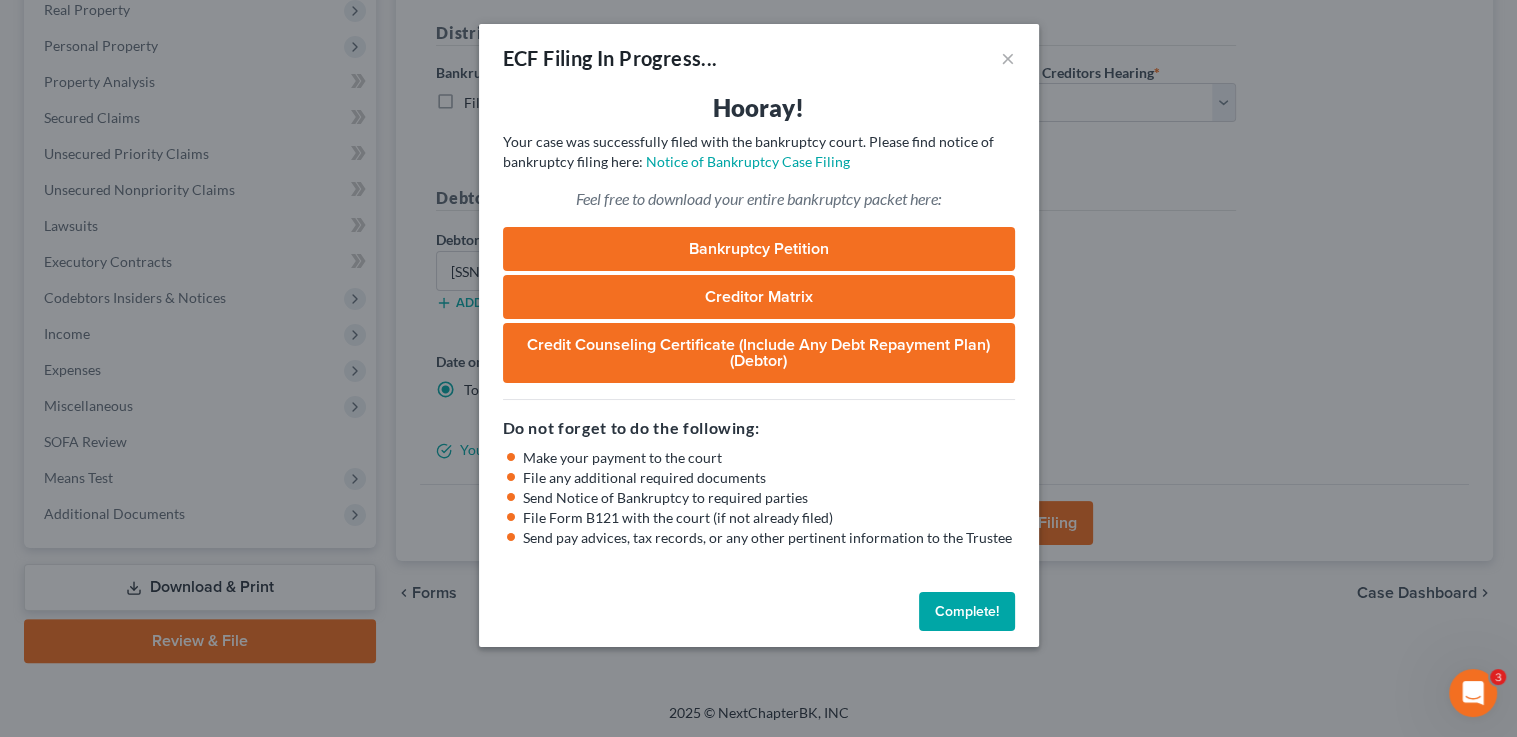click on "Complete!" at bounding box center (967, 612) 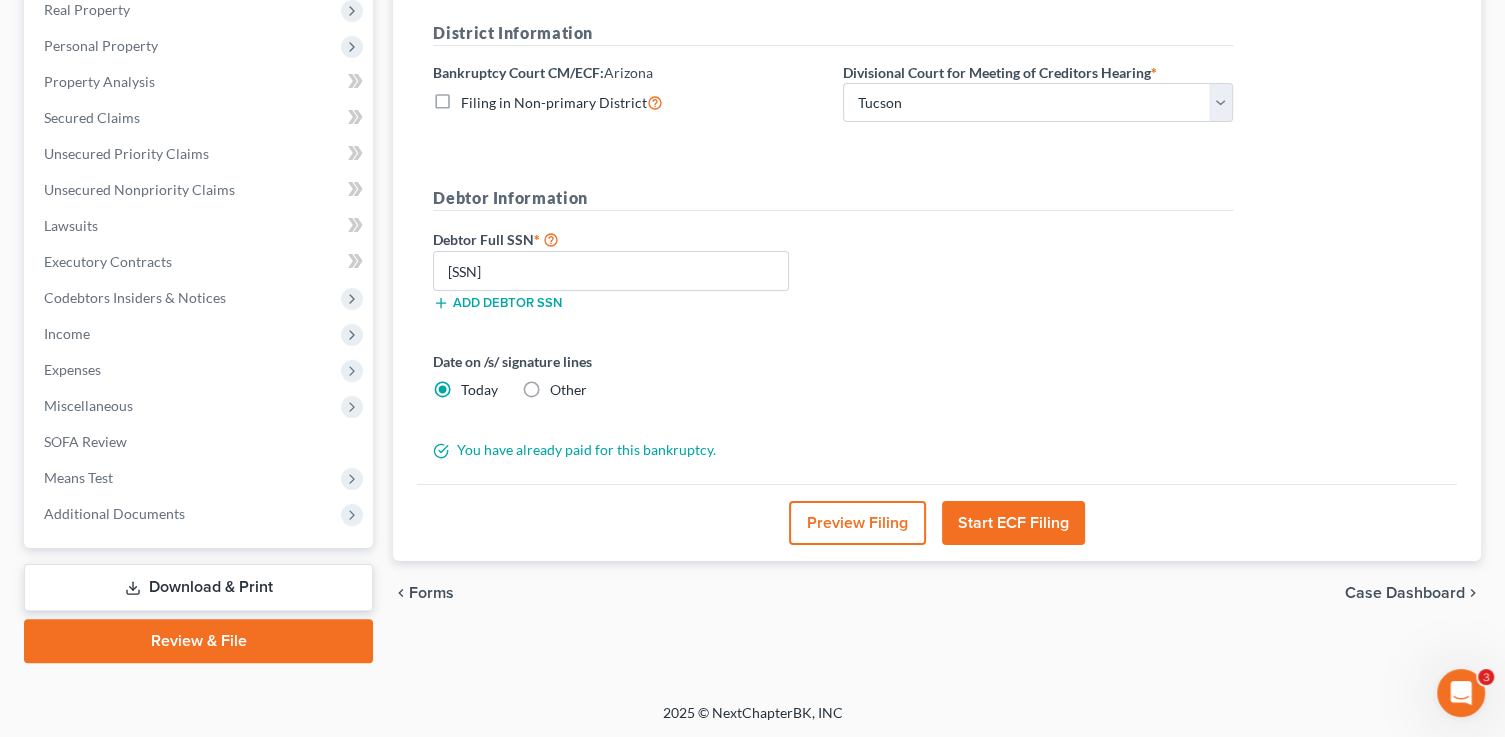 scroll, scrollTop: 0, scrollLeft: 0, axis: both 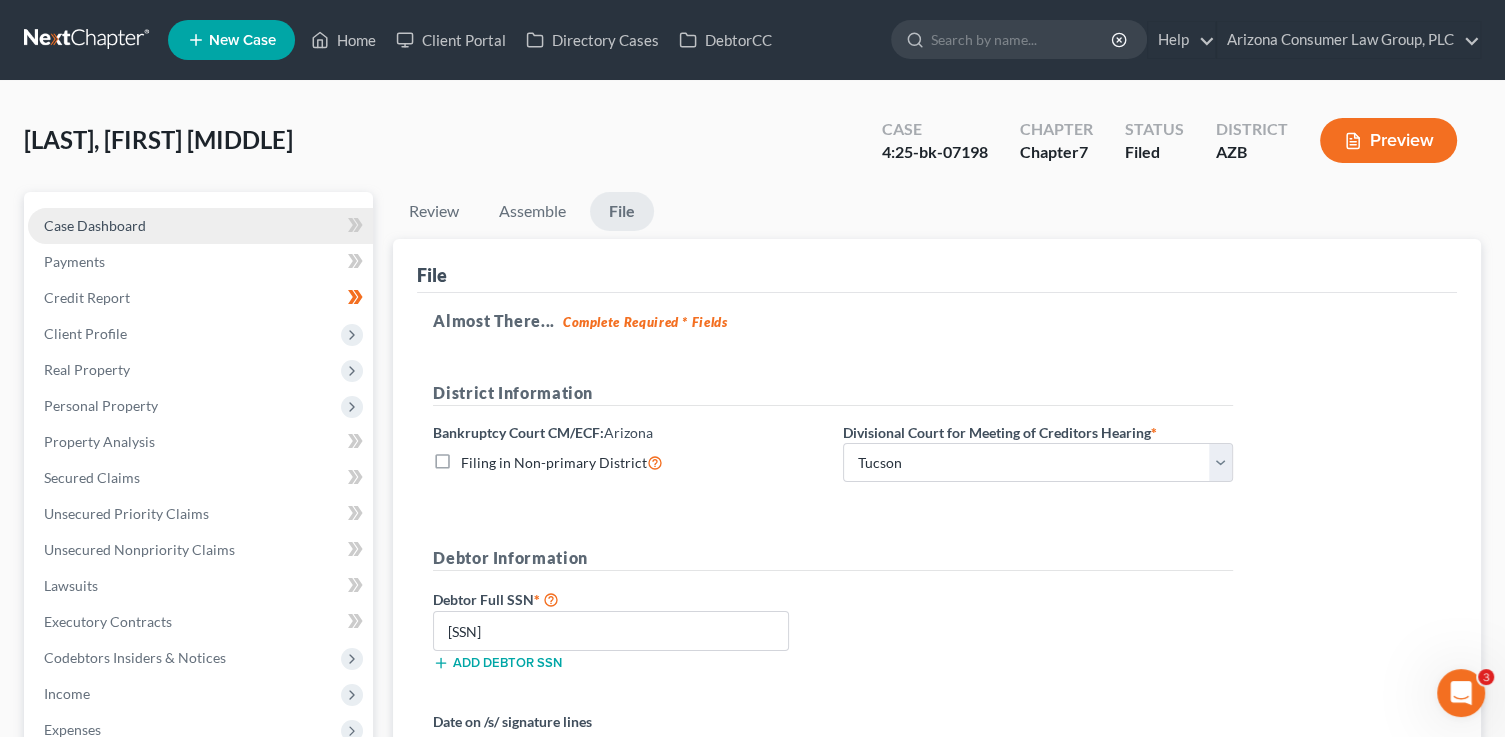 click on "Case Dashboard" at bounding box center (95, 225) 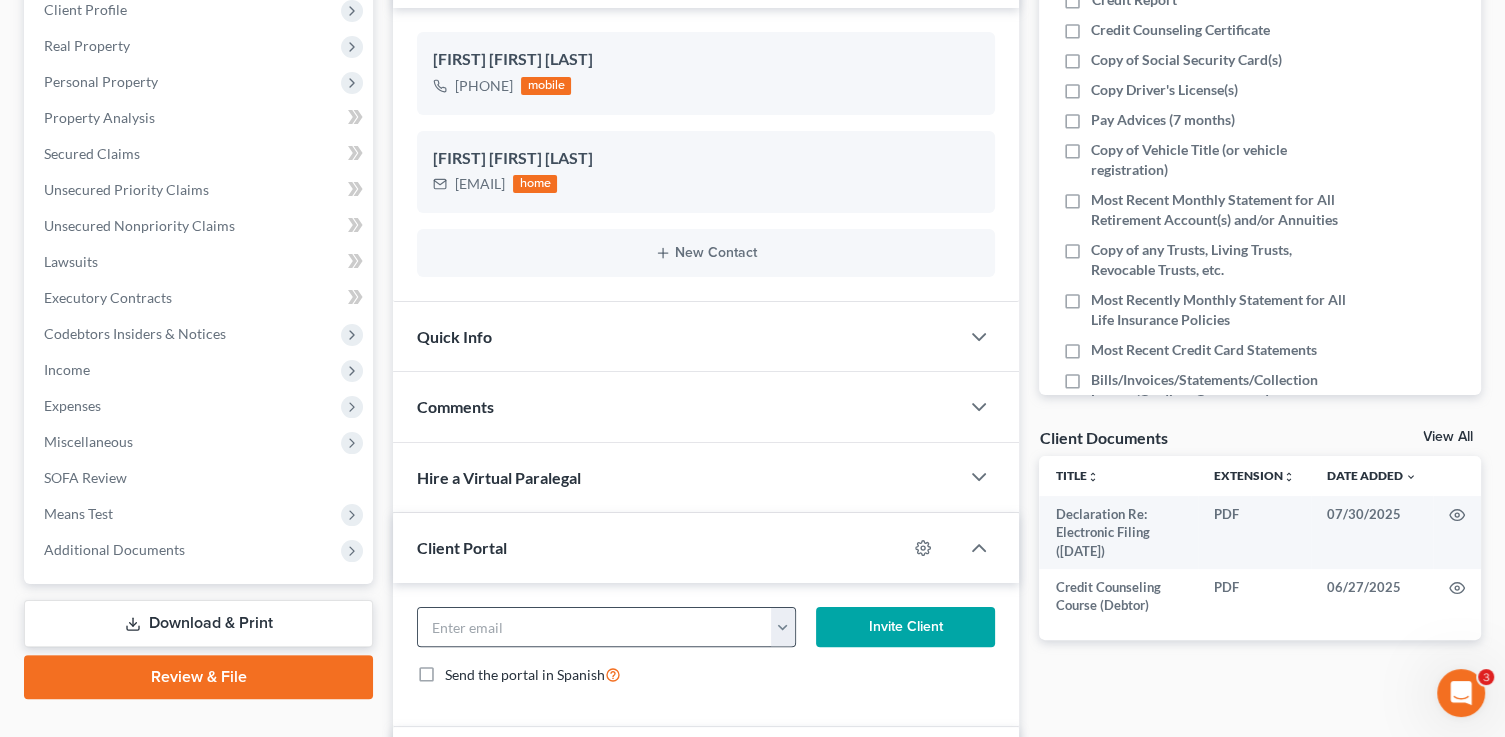 scroll, scrollTop: 328, scrollLeft: 0, axis: vertical 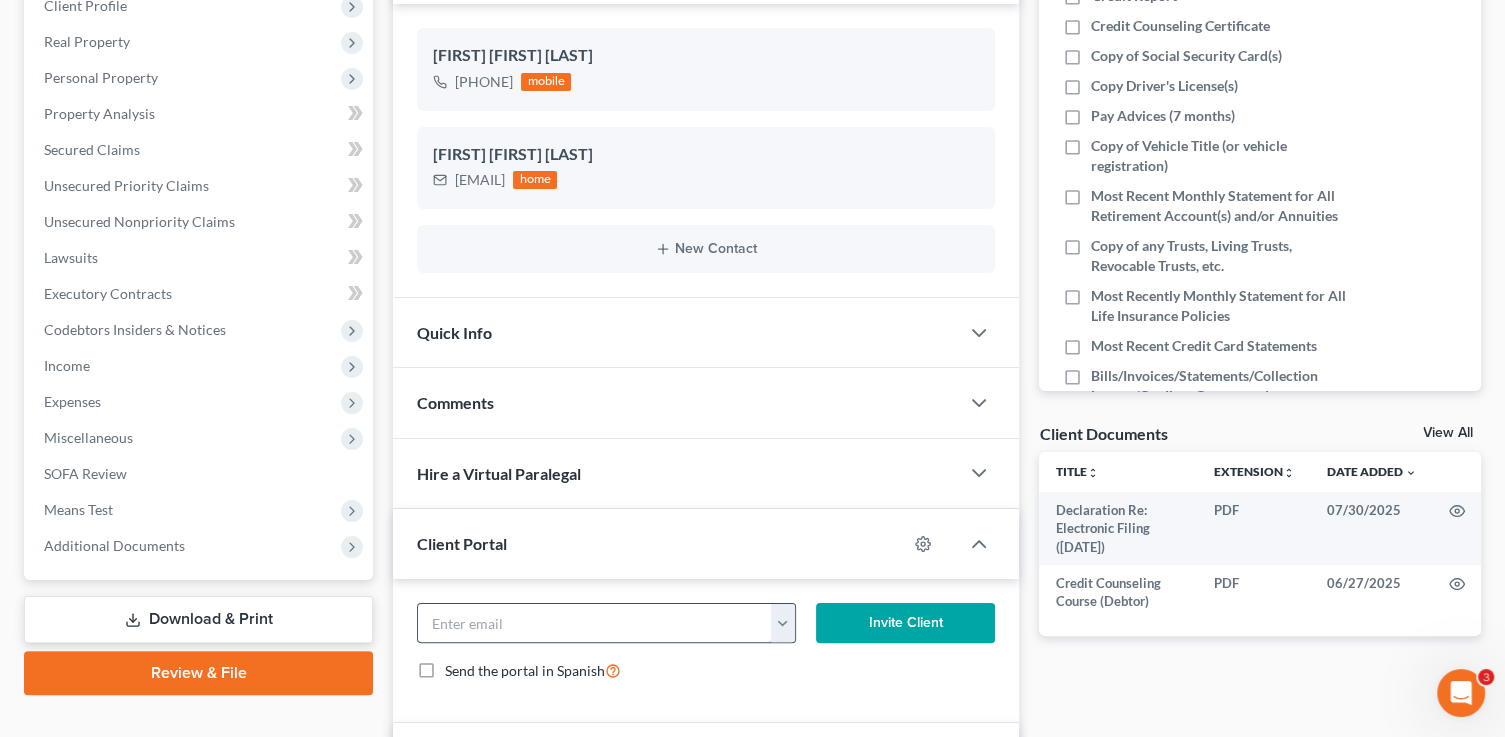 click at bounding box center [594, 623] 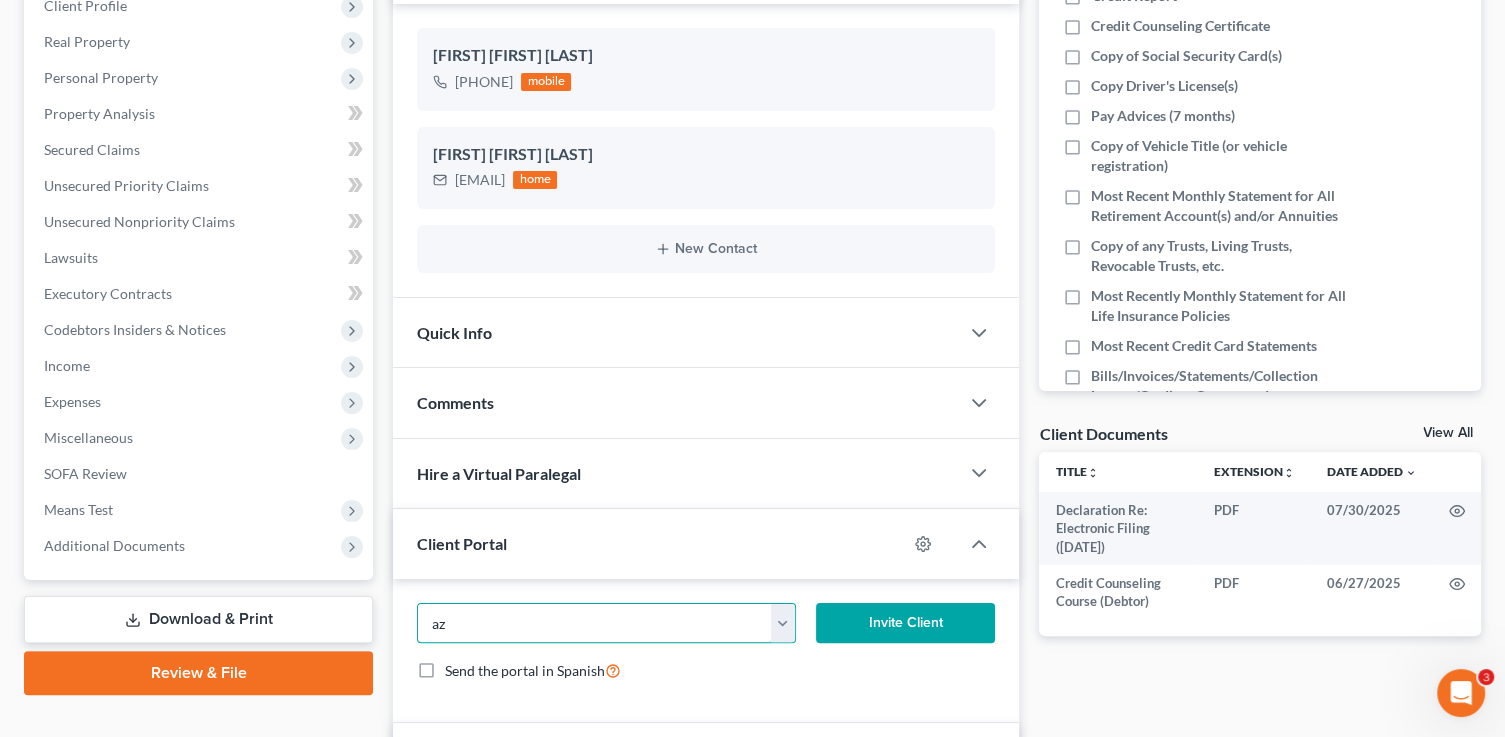 type on "azpigmom@gmail.com" 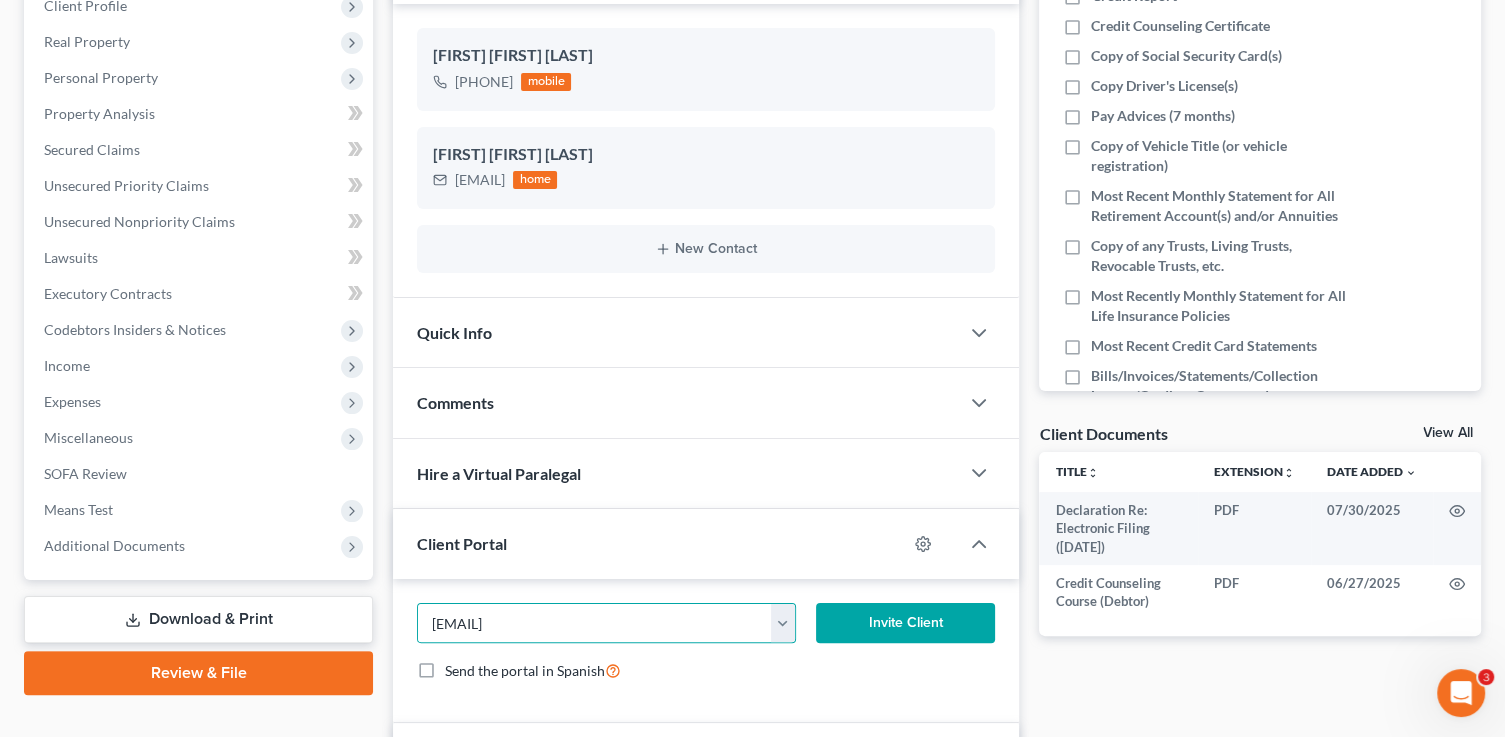 click on "Invite Client" at bounding box center (905, 623) 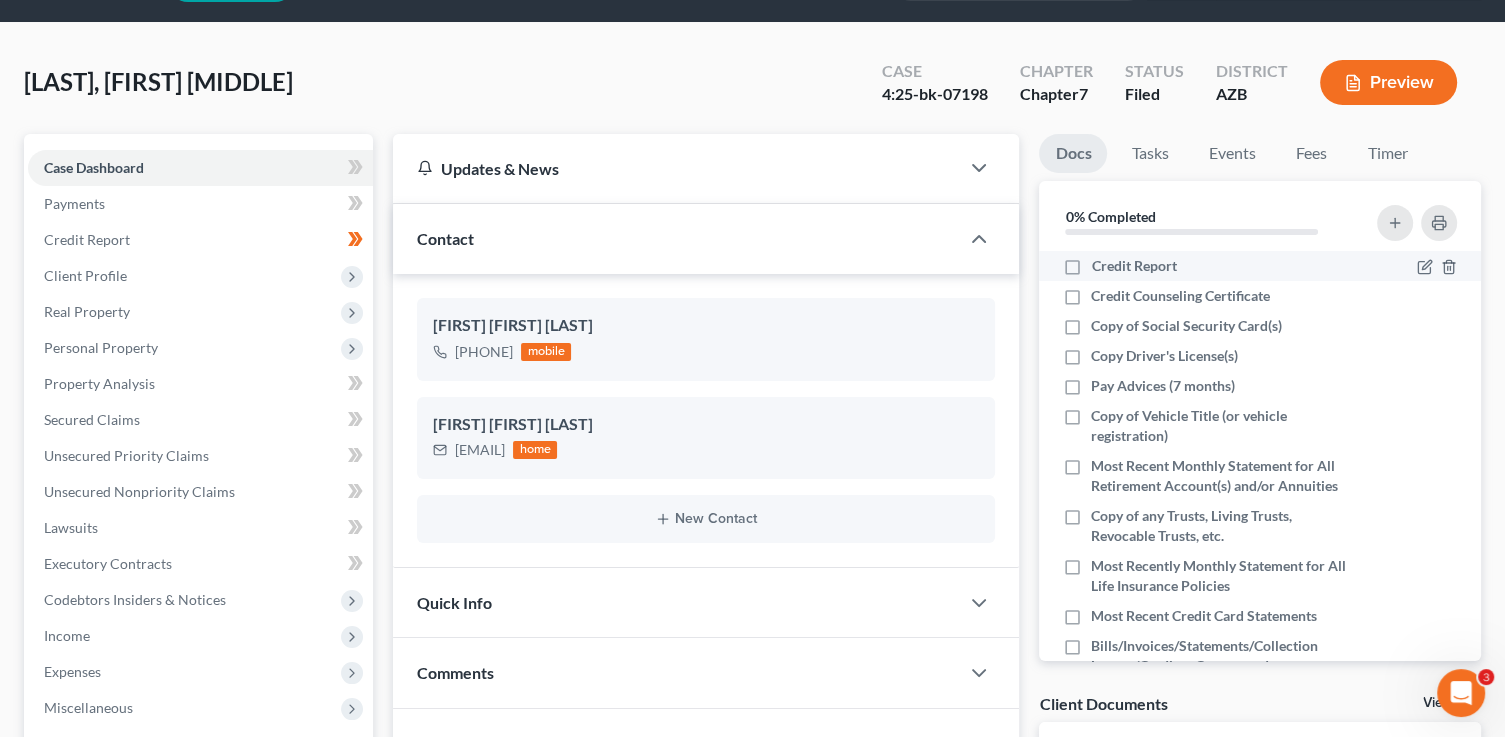 scroll, scrollTop: 0, scrollLeft: 0, axis: both 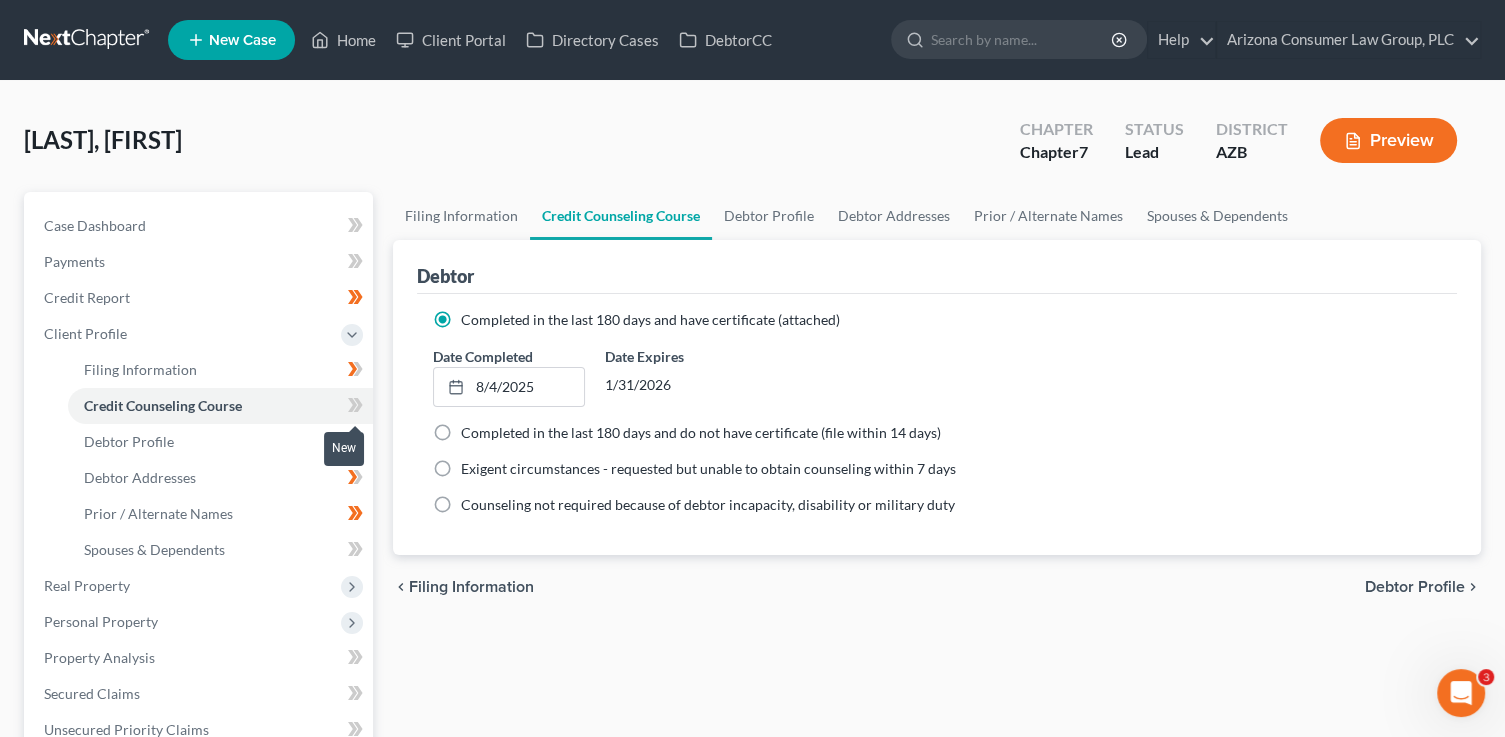 drag, startPoint x: 350, startPoint y: 404, endPoint x: 373, endPoint y: 414, distance: 25.079872 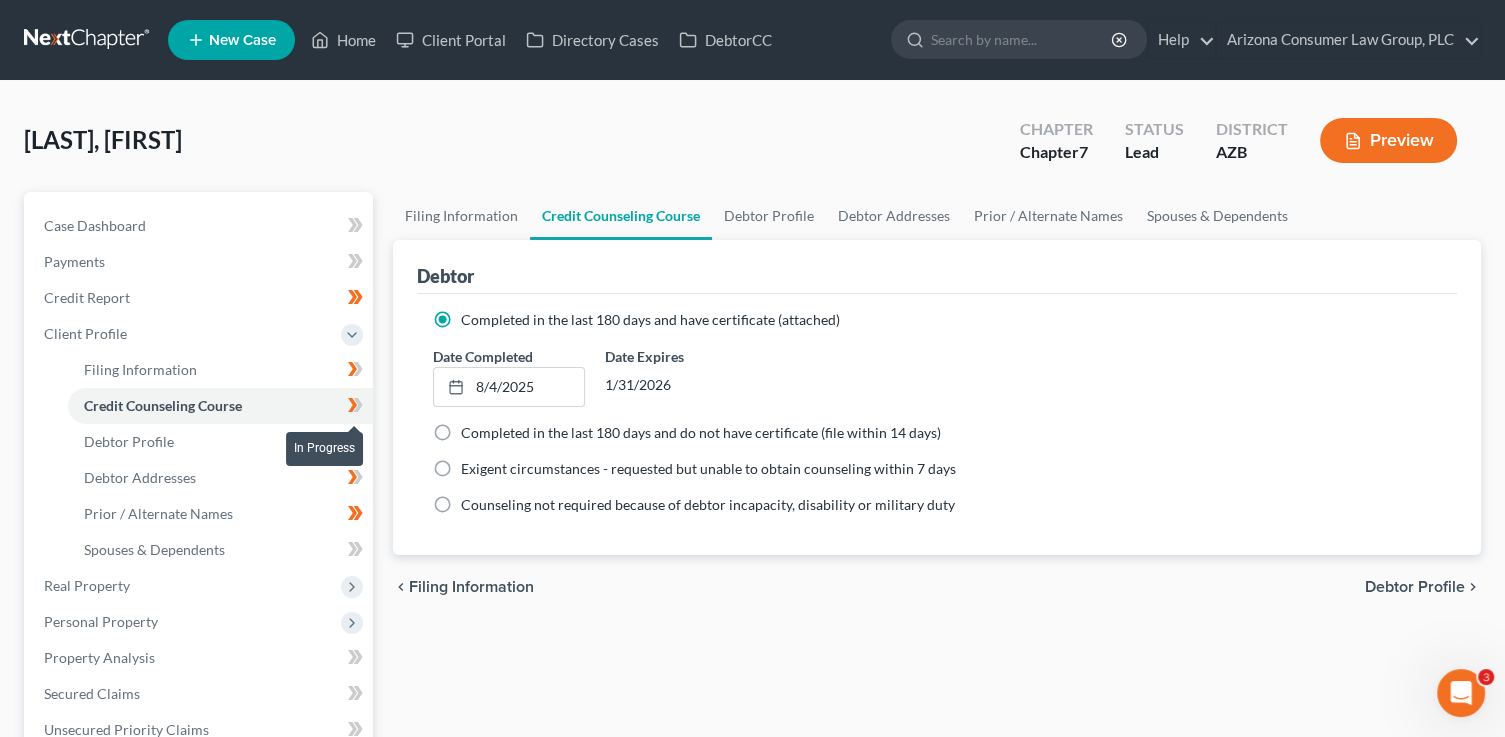 click 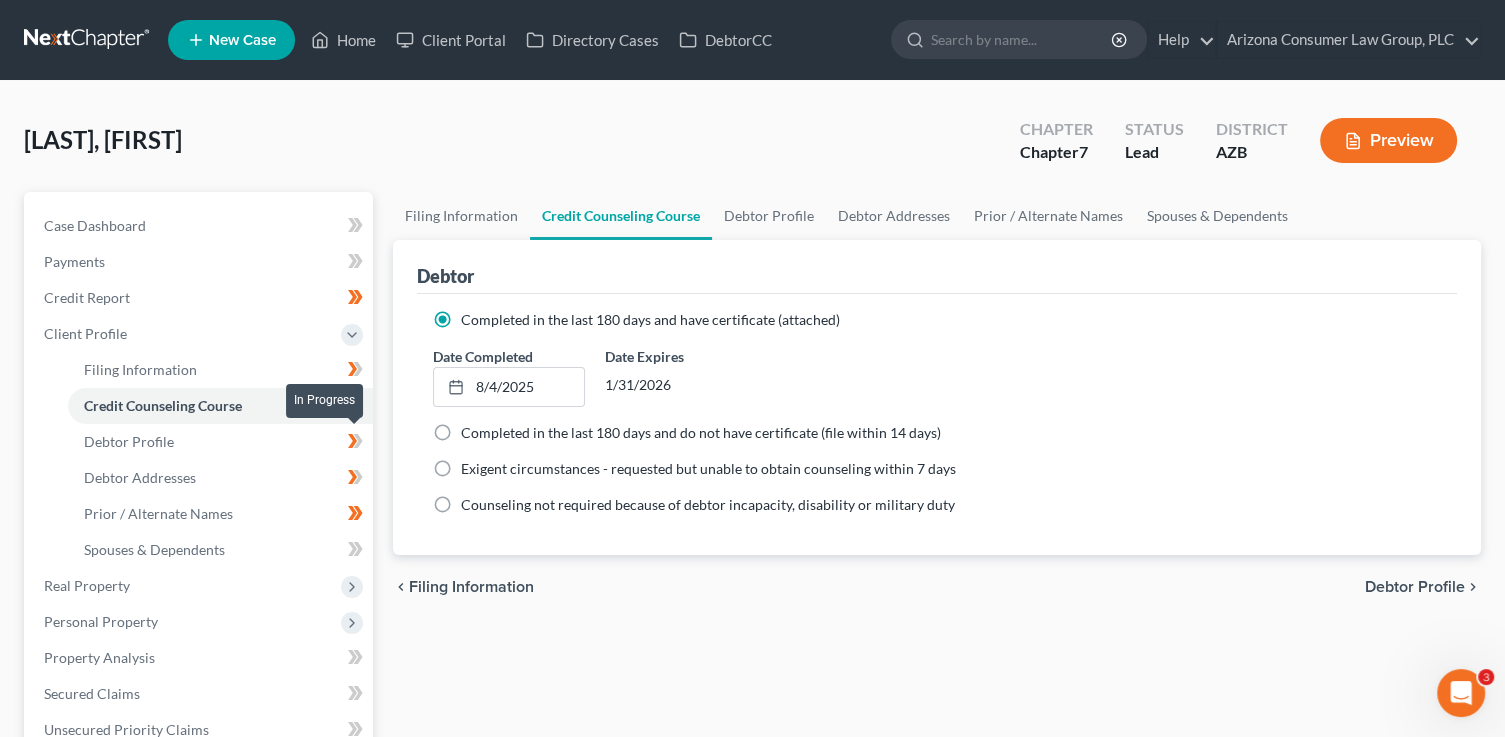 click 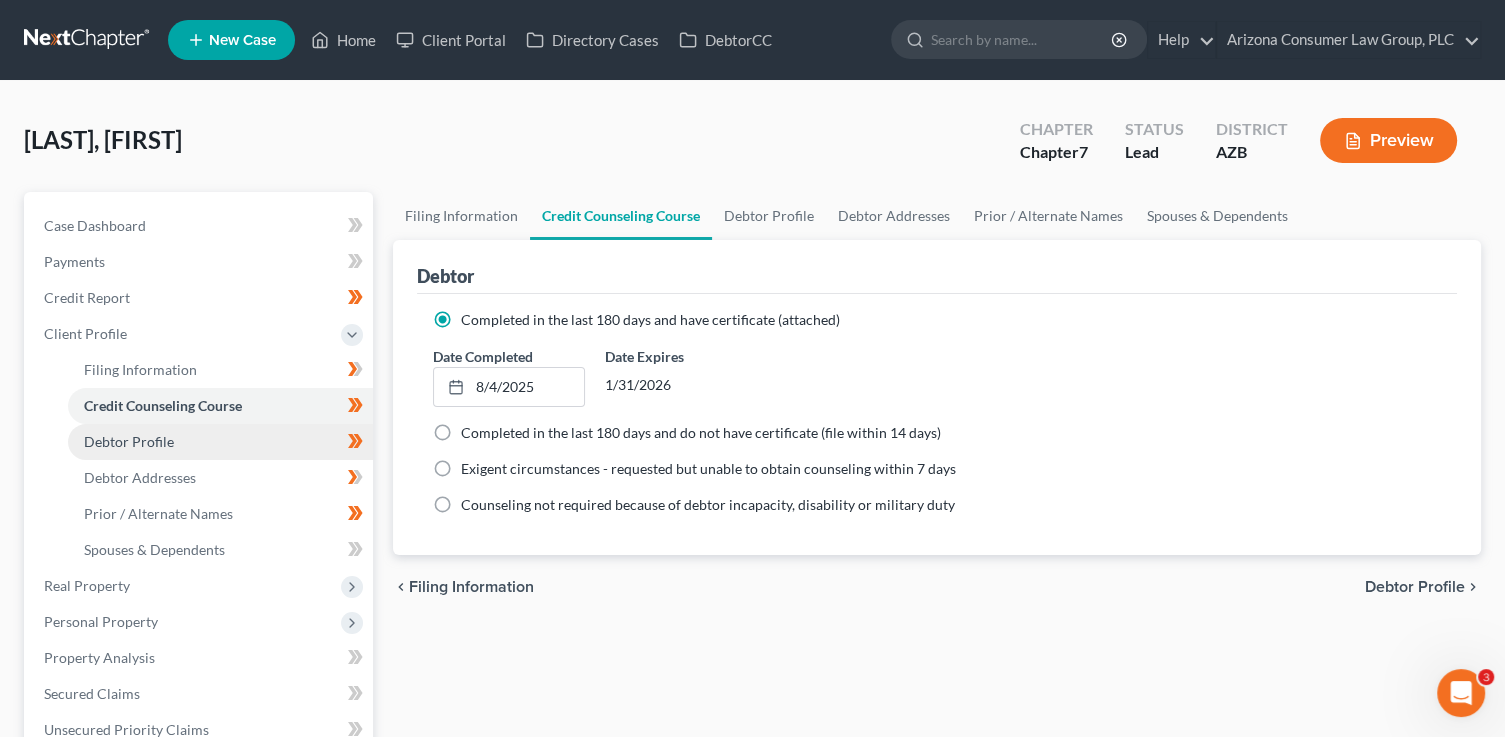 click on "Debtor Profile" at bounding box center [220, 442] 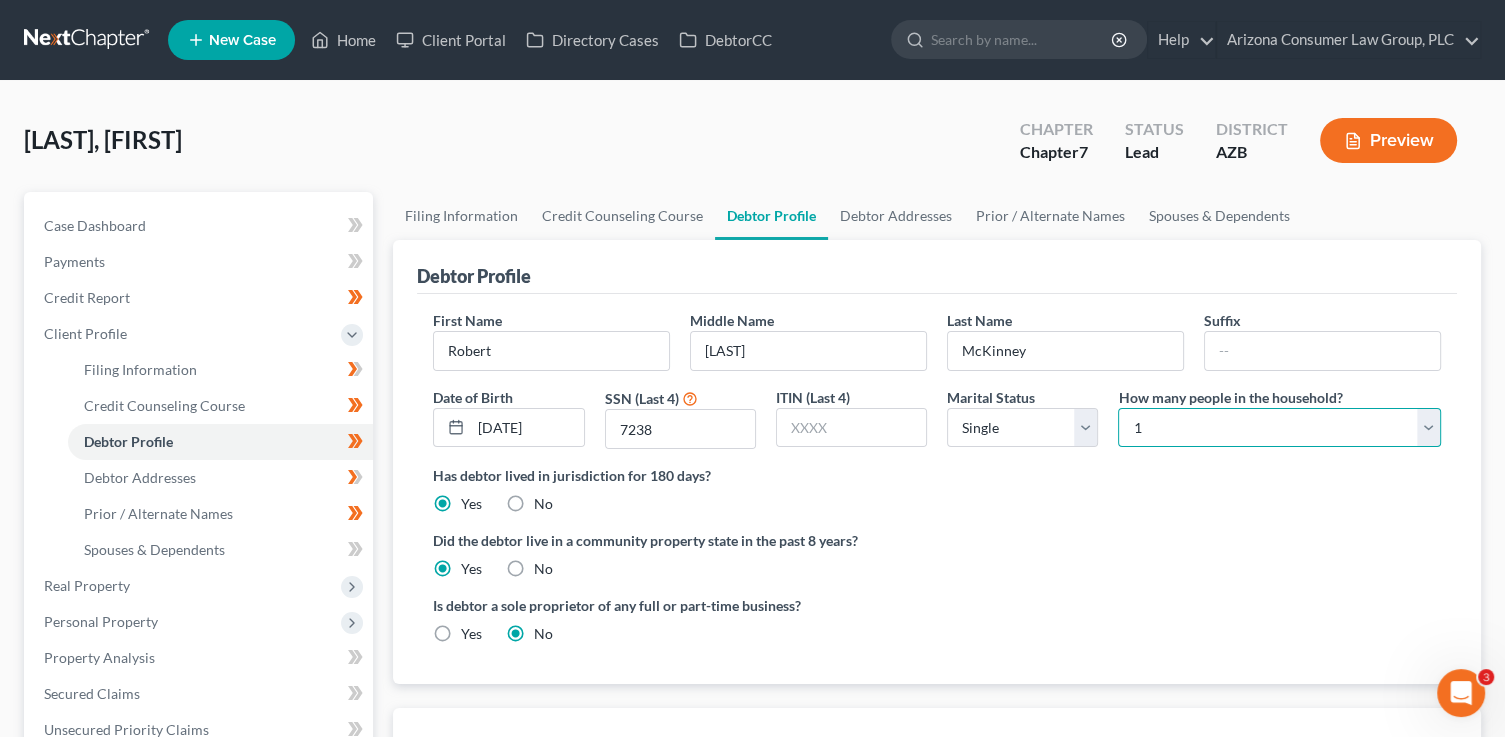 click on "Select 1 2 3 4 5 6 7 8 9 10 11 12 13 14 15 16 17 18 19 20" at bounding box center (1279, 428) 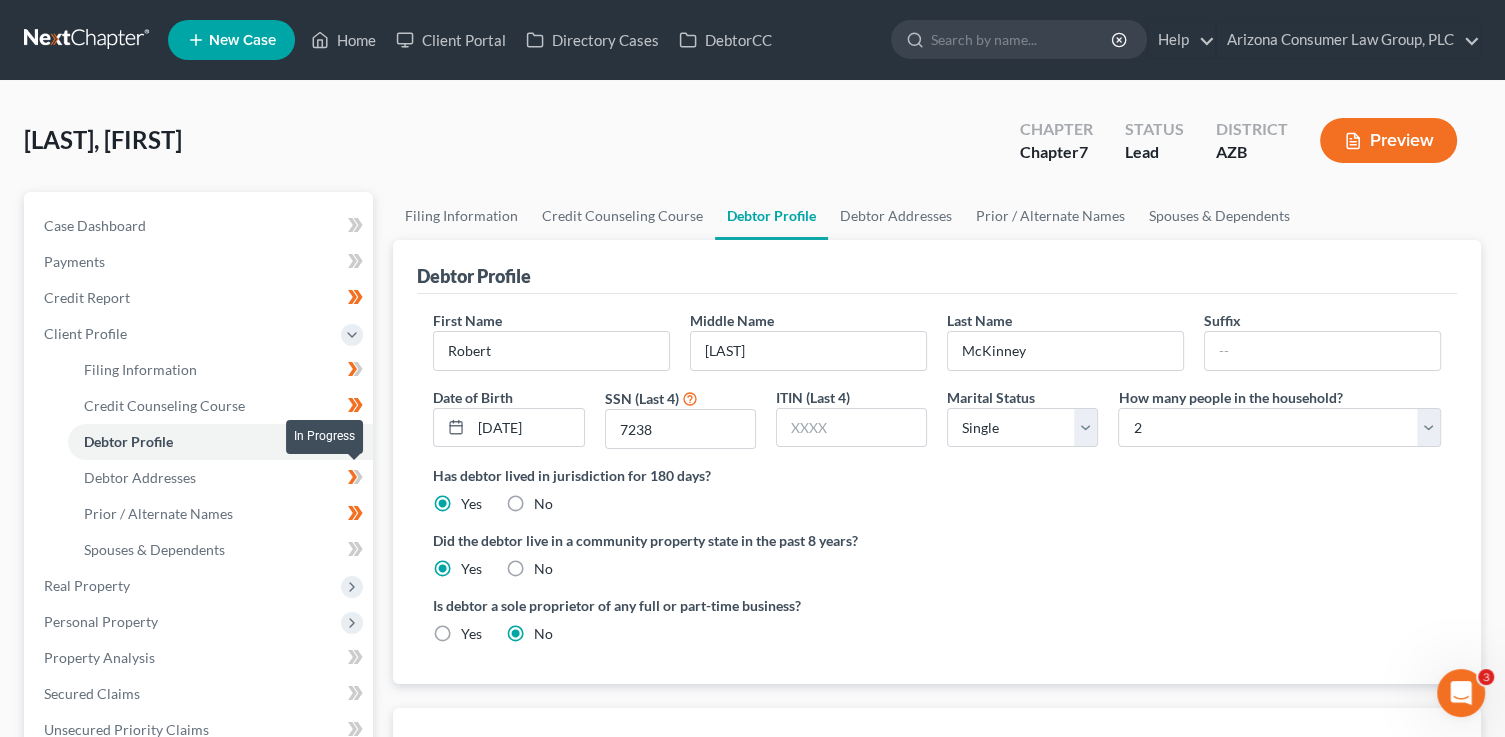 drag, startPoint x: 365, startPoint y: 479, endPoint x: 348, endPoint y: 500, distance: 27.018513 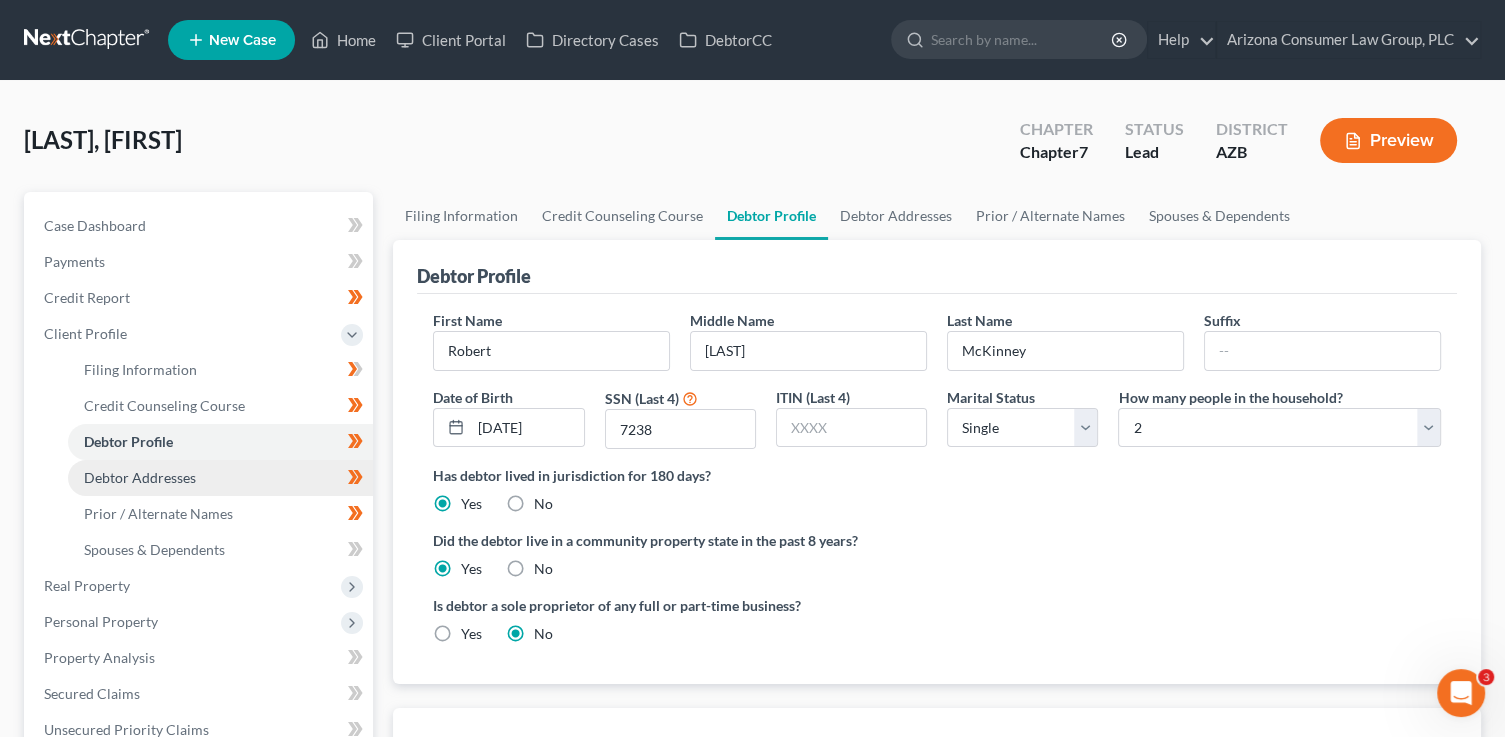 click on "Debtor Addresses" at bounding box center (220, 478) 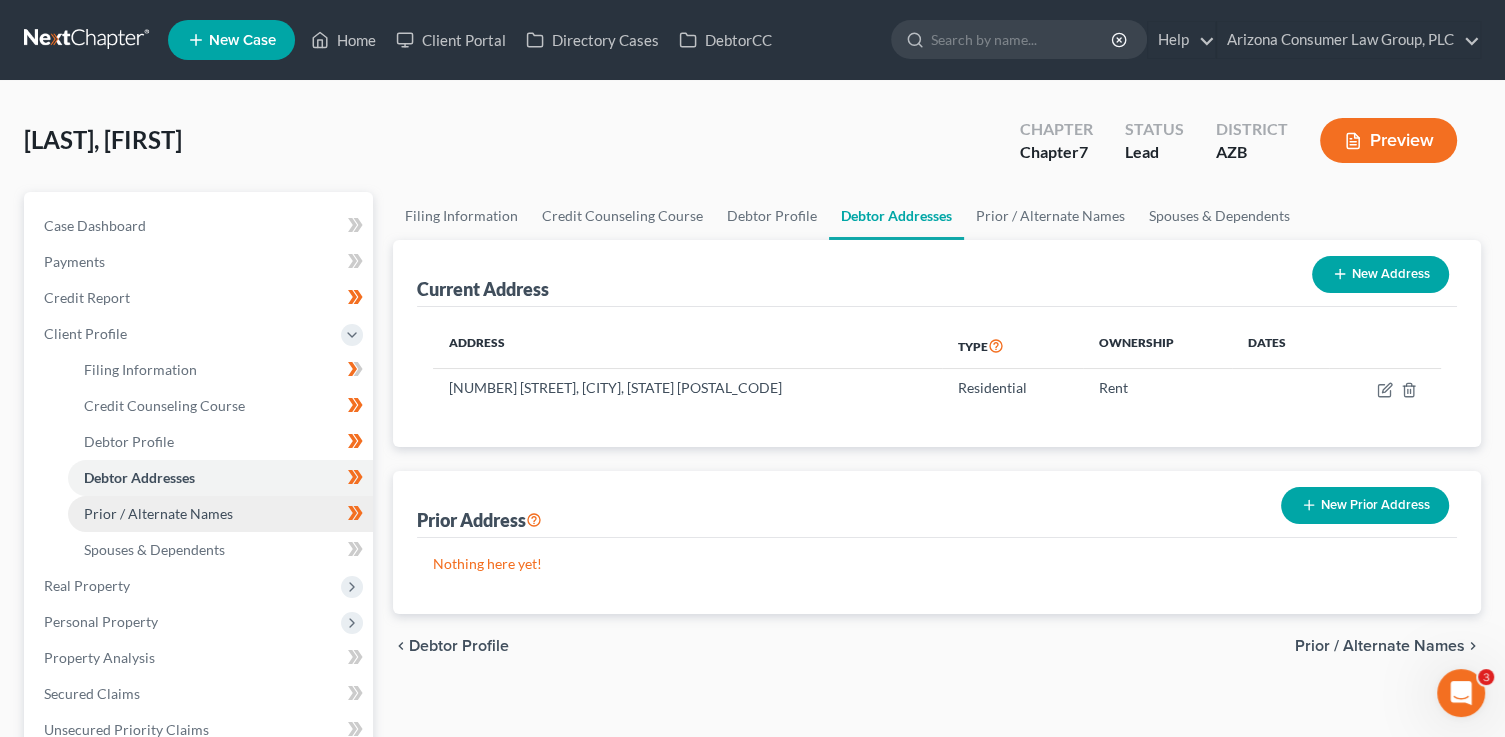 click on "Prior / Alternate Names" at bounding box center (220, 514) 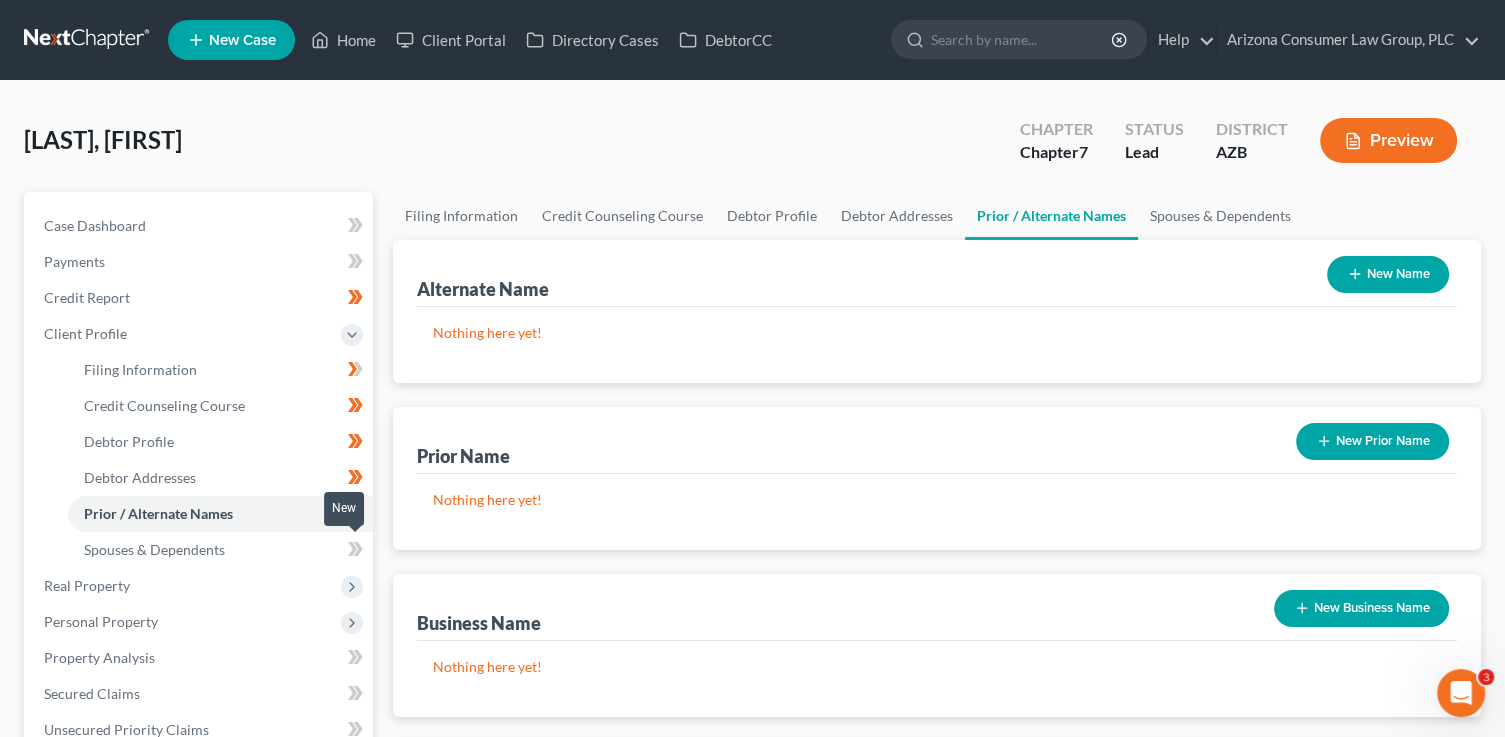 click 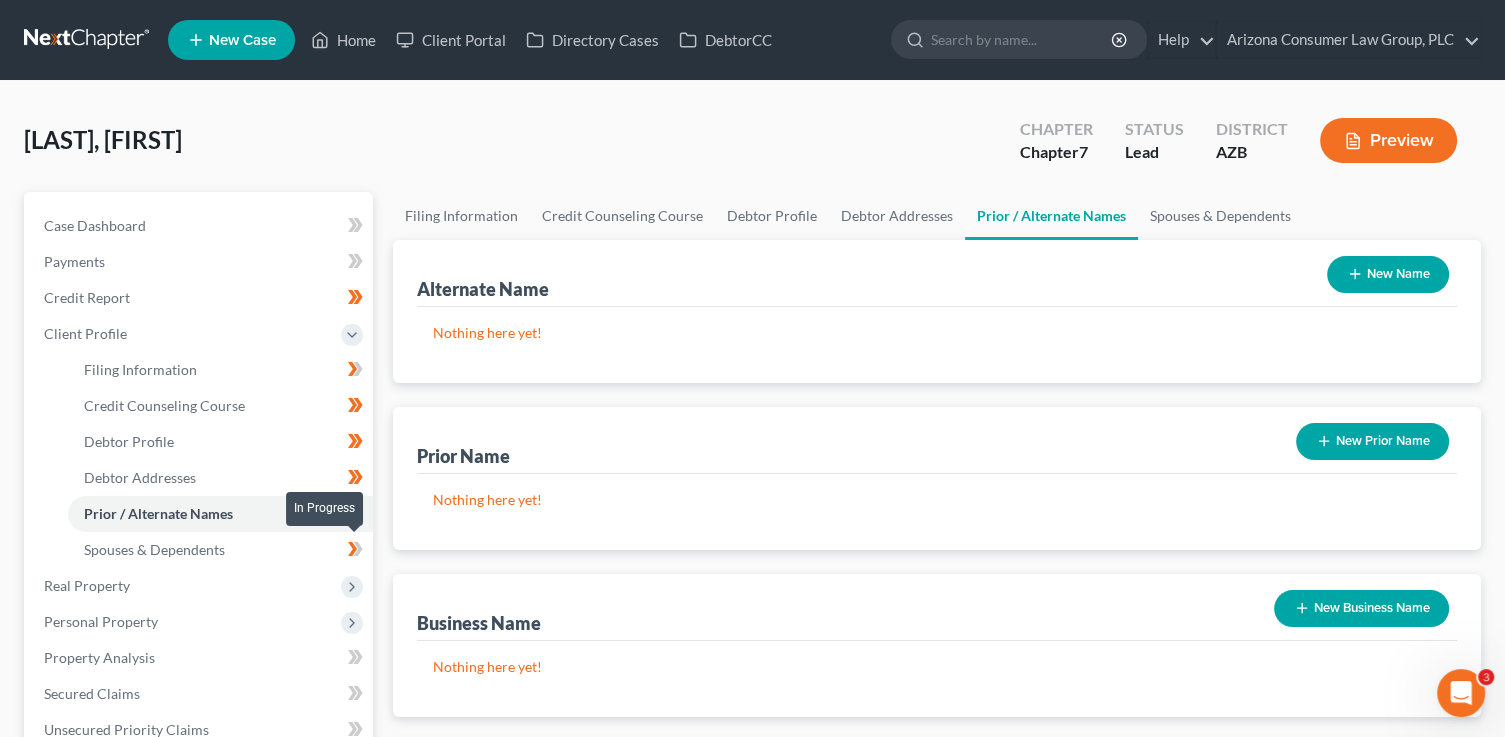 click 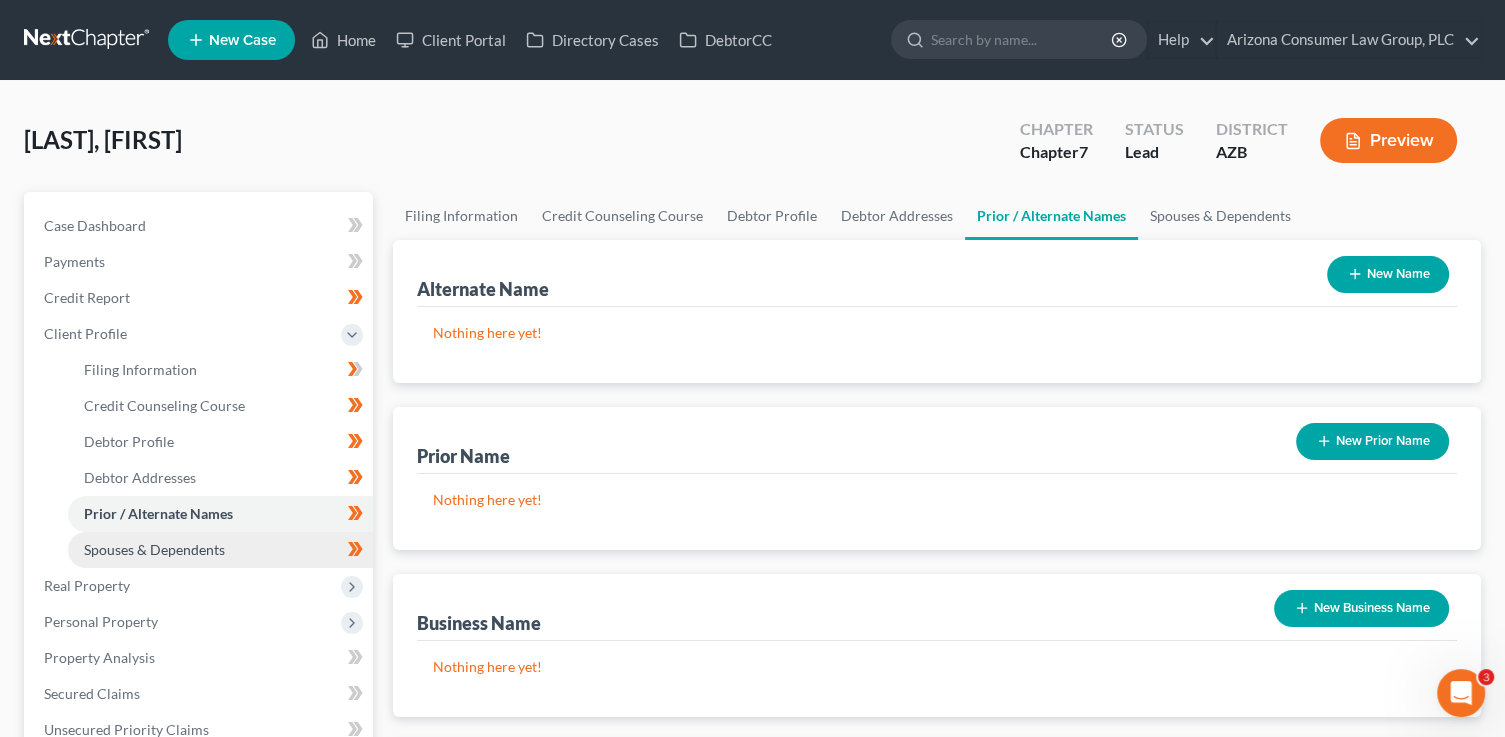 click on "Spouses & Dependents" at bounding box center [220, 550] 